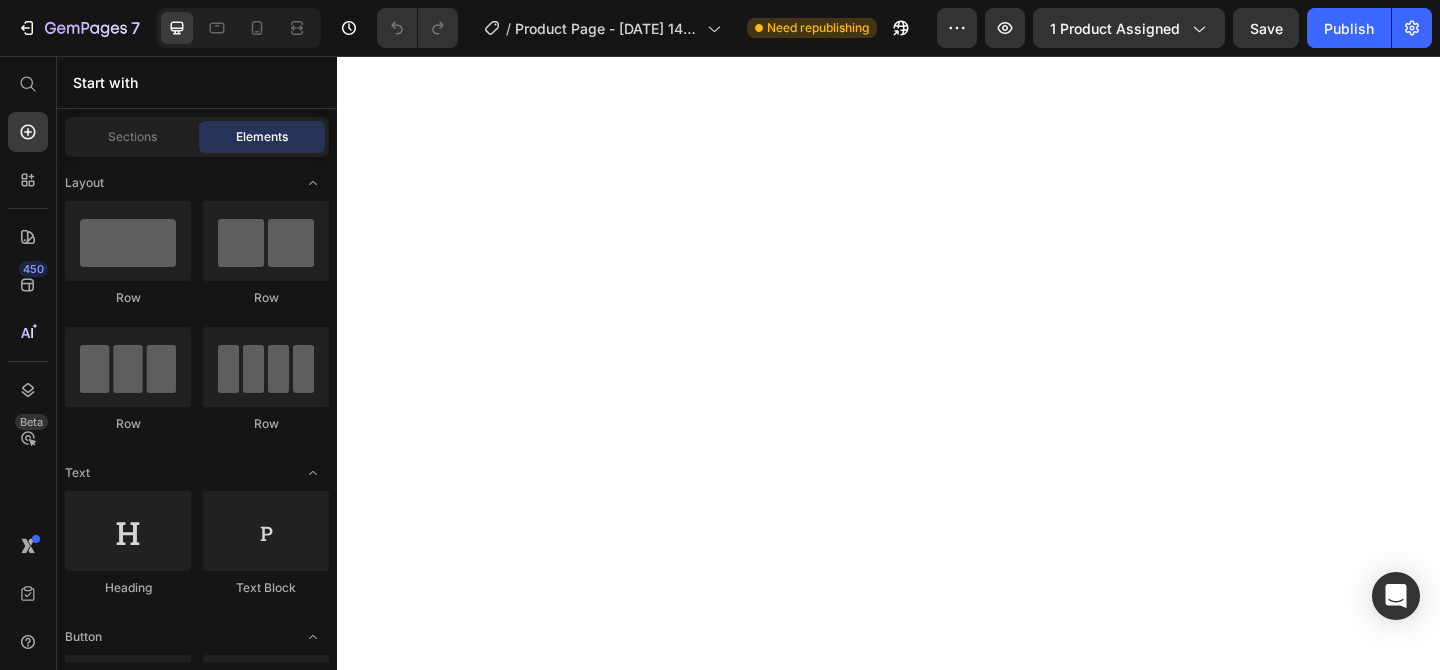 scroll, scrollTop: 0, scrollLeft: 0, axis: both 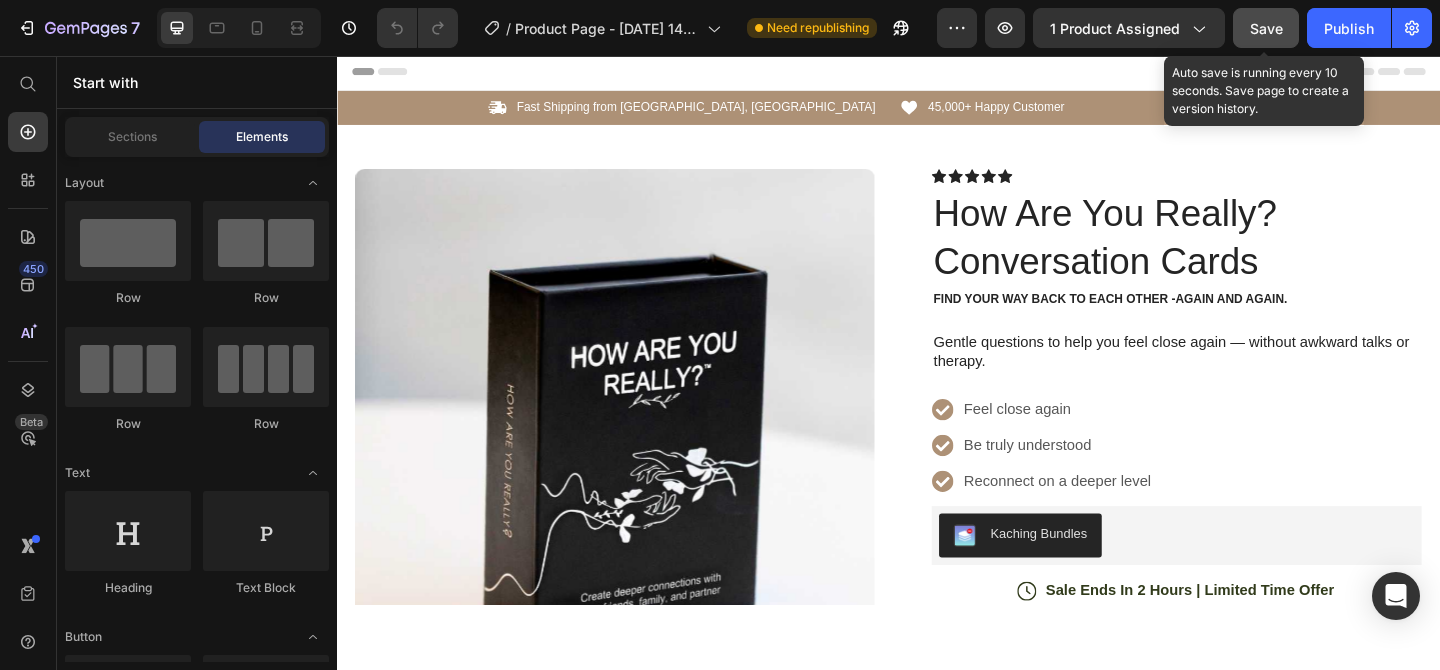 click on "Save" 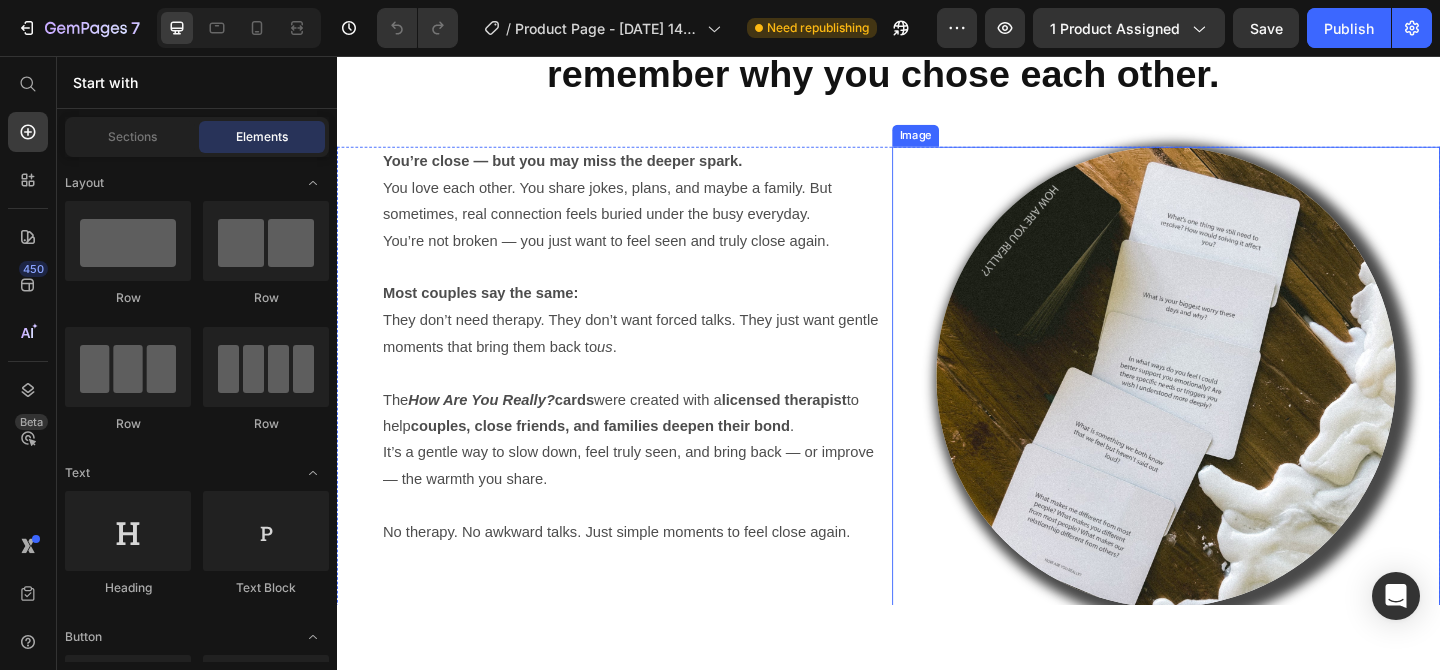 scroll, scrollTop: 1784, scrollLeft: 0, axis: vertical 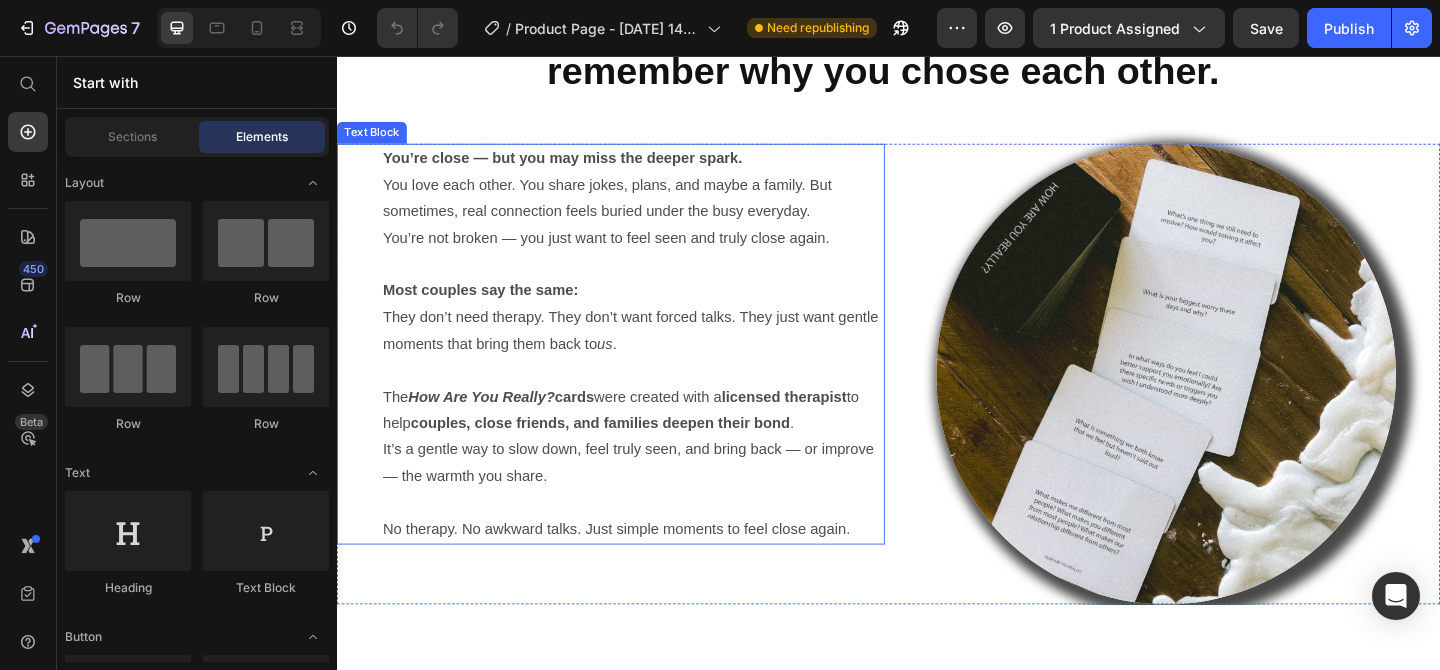 click on "You’re not broken — you just want to feel seen and truly close again." at bounding box center [659, 255] 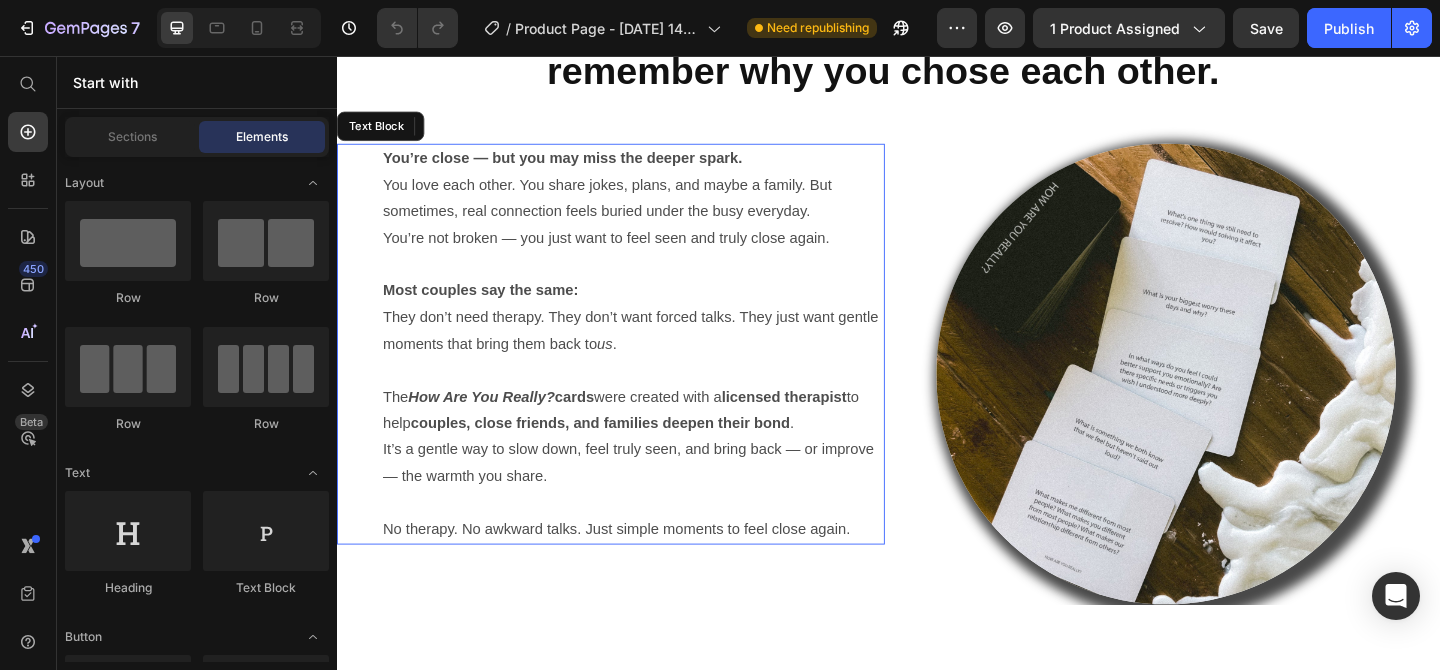 click on "You’re not broken — you just want to feel seen and truly close again." at bounding box center [659, 255] 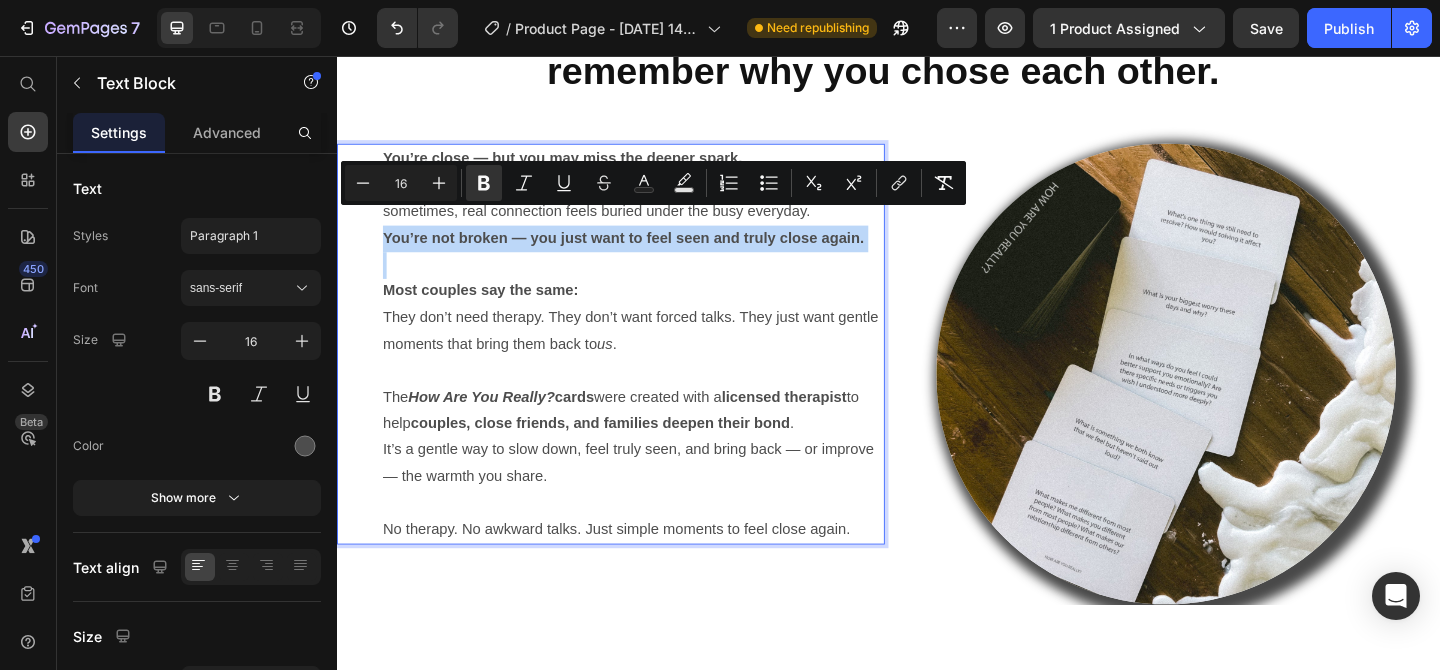 click at bounding box center [659, 399] 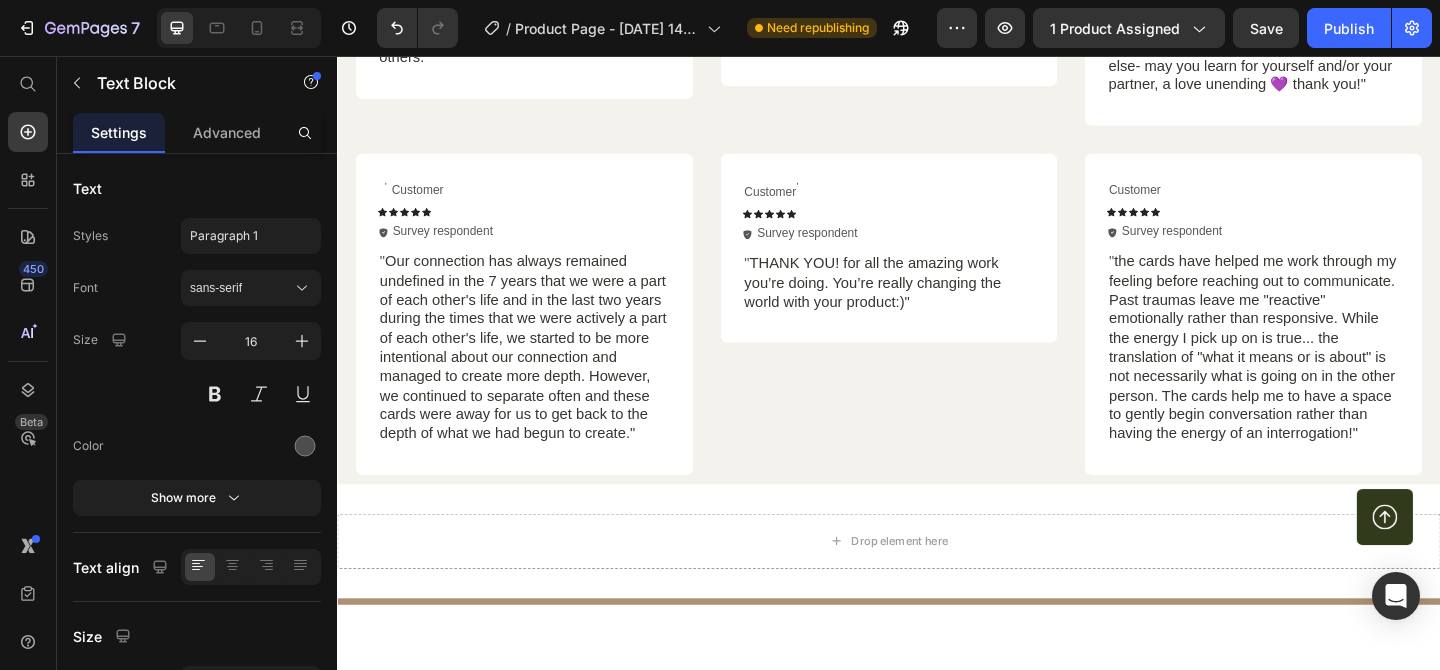 scroll, scrollTop: 5718, scrollLeft: 0, axis: vertical 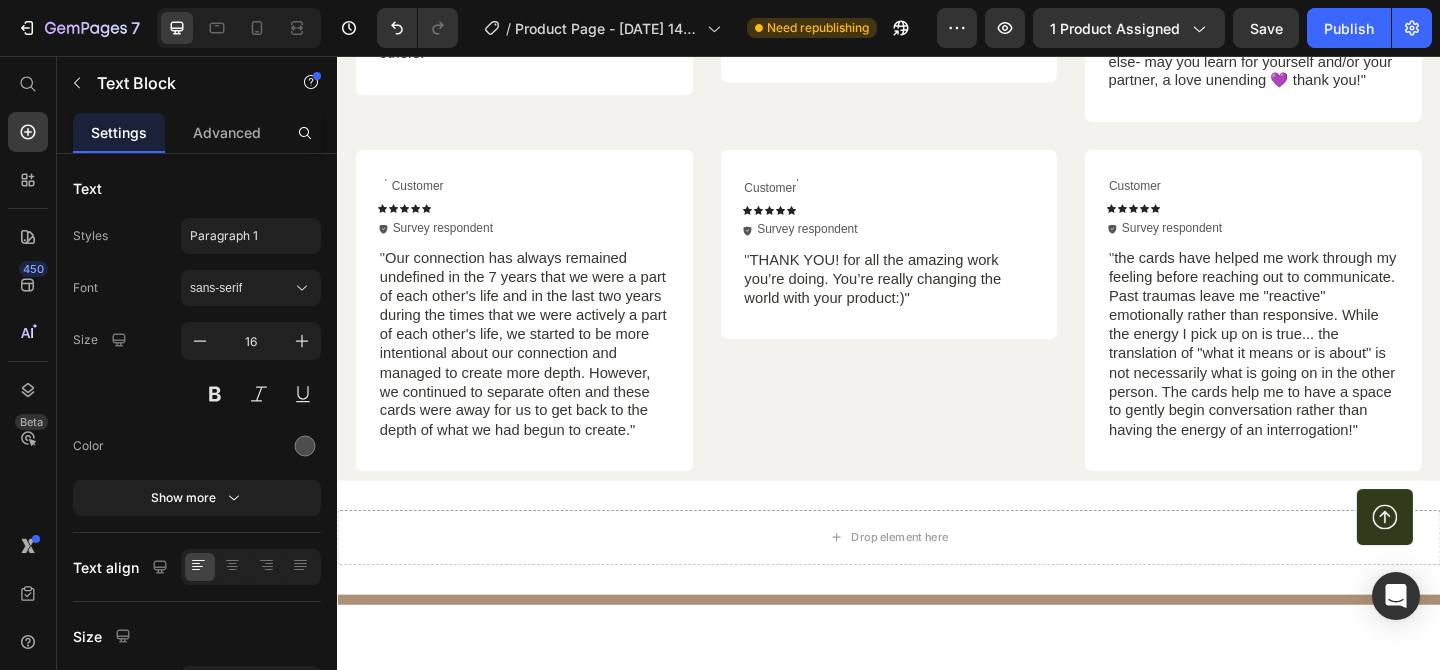 click at bounding box center [863, -195] 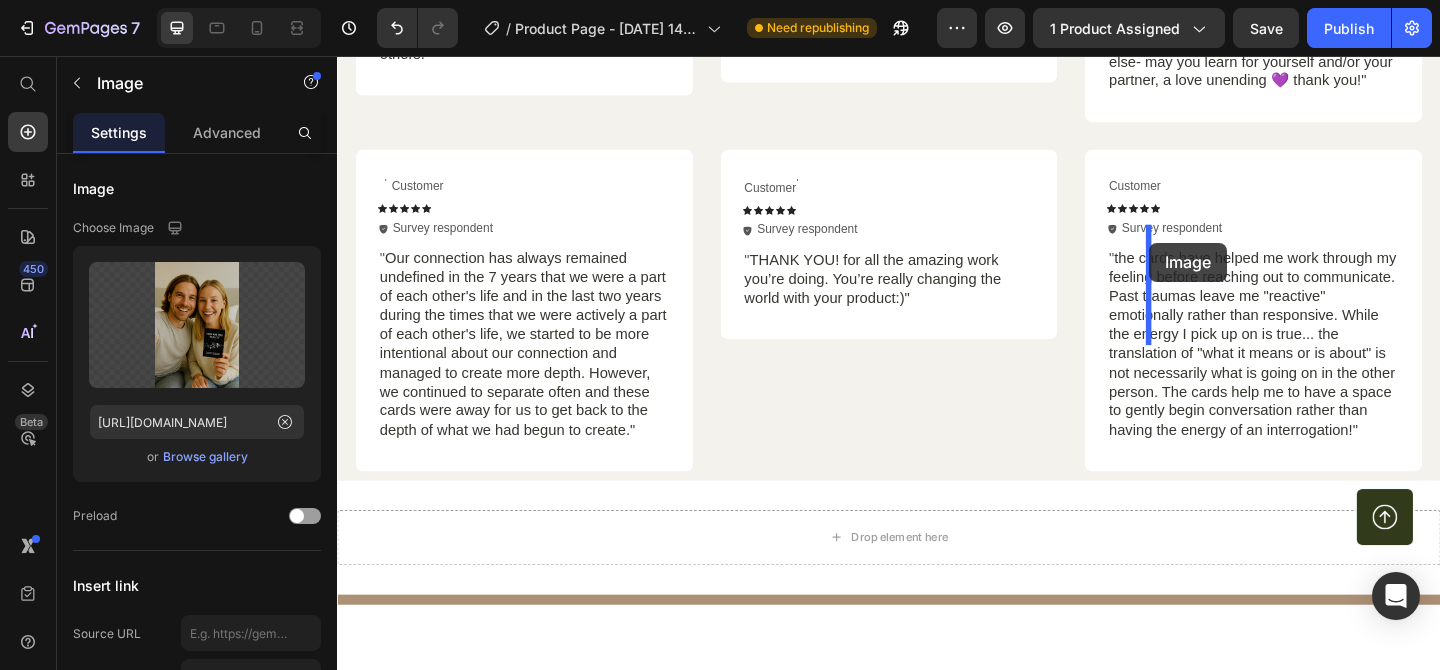 drag, startPoint x: 813, startPoint y: 256, endPoint x: 1220, endPoint y: 259, distance: 407.01105 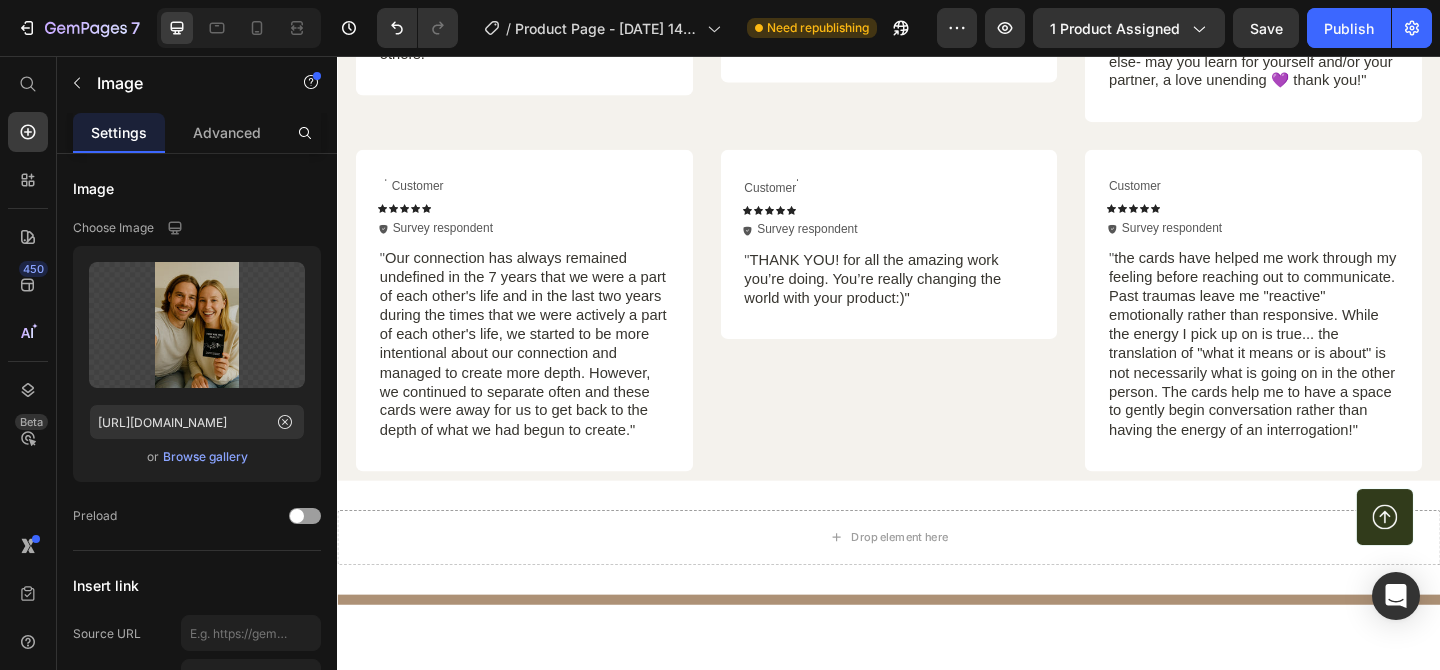 click on "Image" at bounding box center [1123, -229] 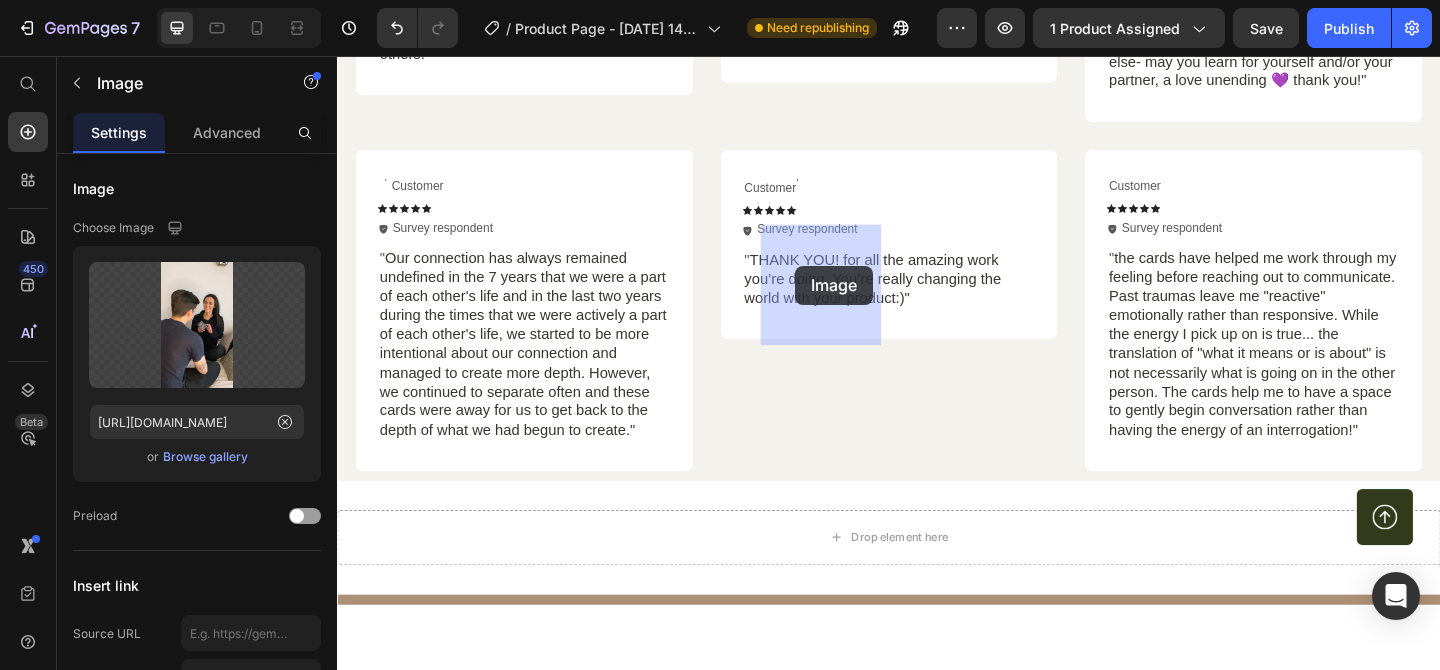 drag, startPoint x: 1106, startPoint y: 265, endPoint x: 835, endPoint y: 284, distance: 271.66522 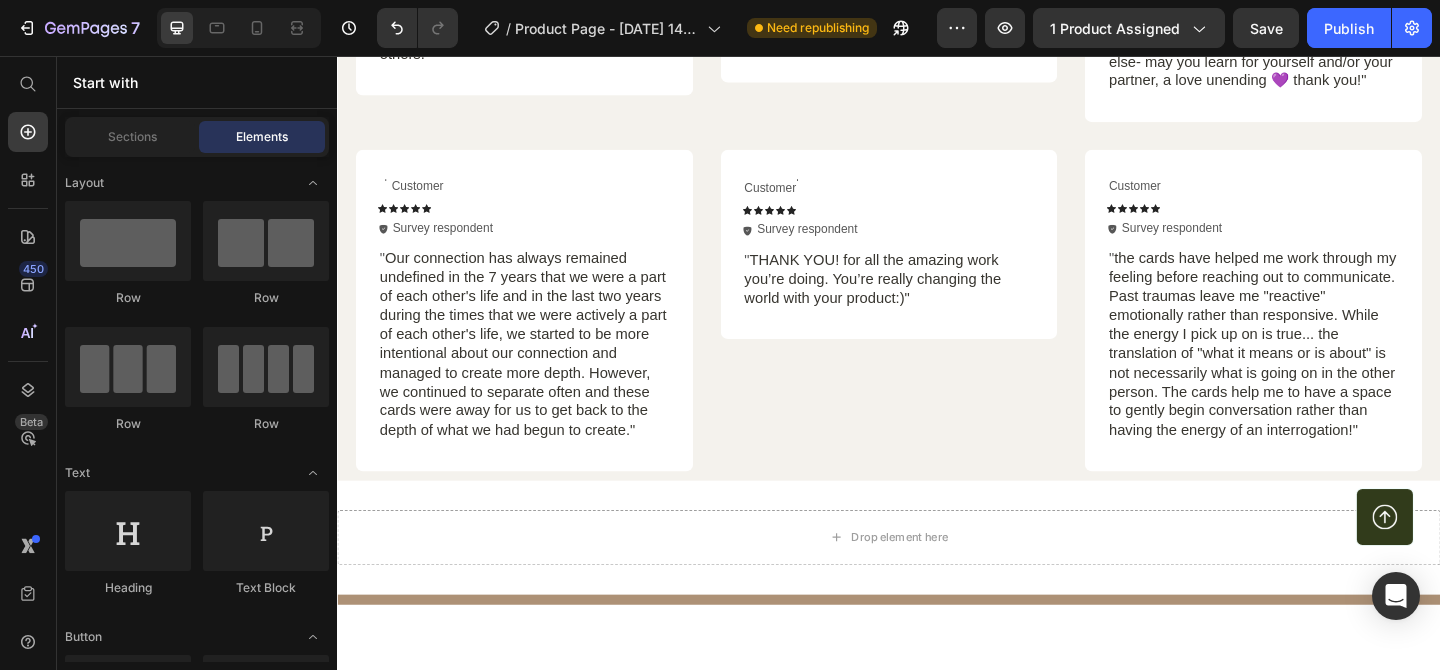 click at bounding box center (1123, -229) 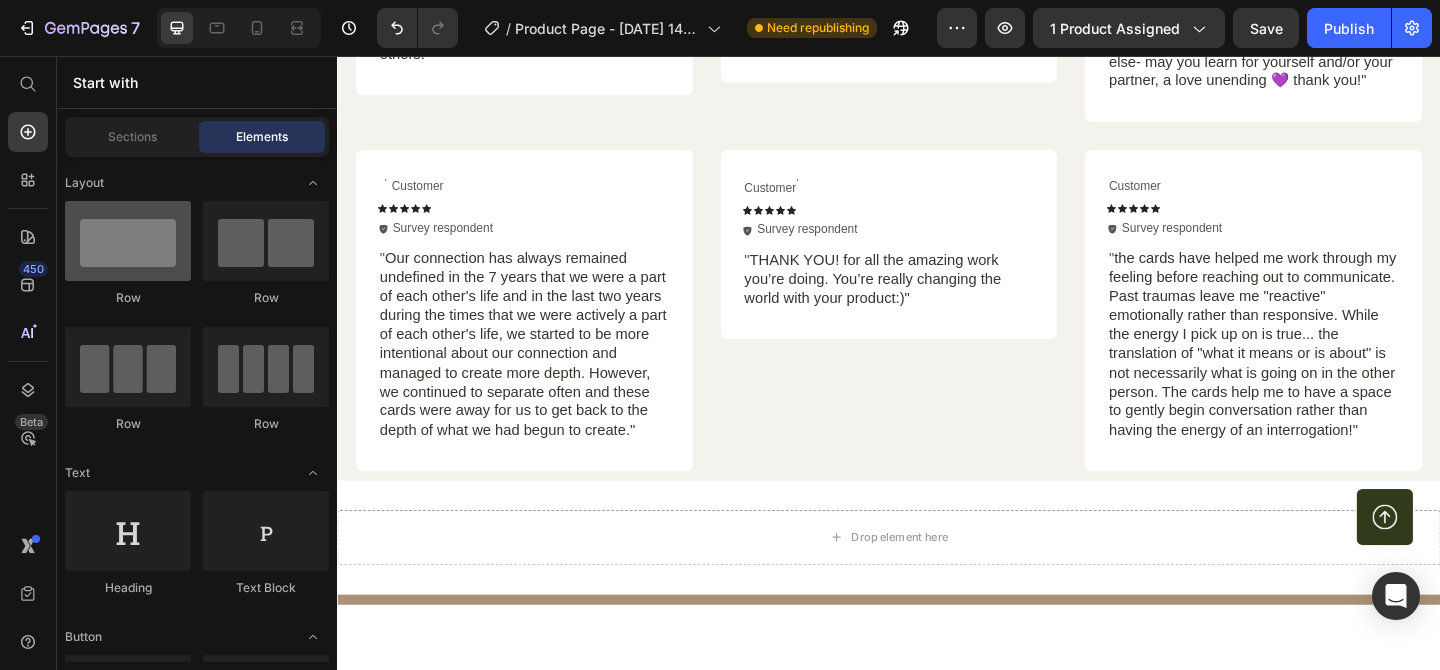 click at bounding box center (128, 241) 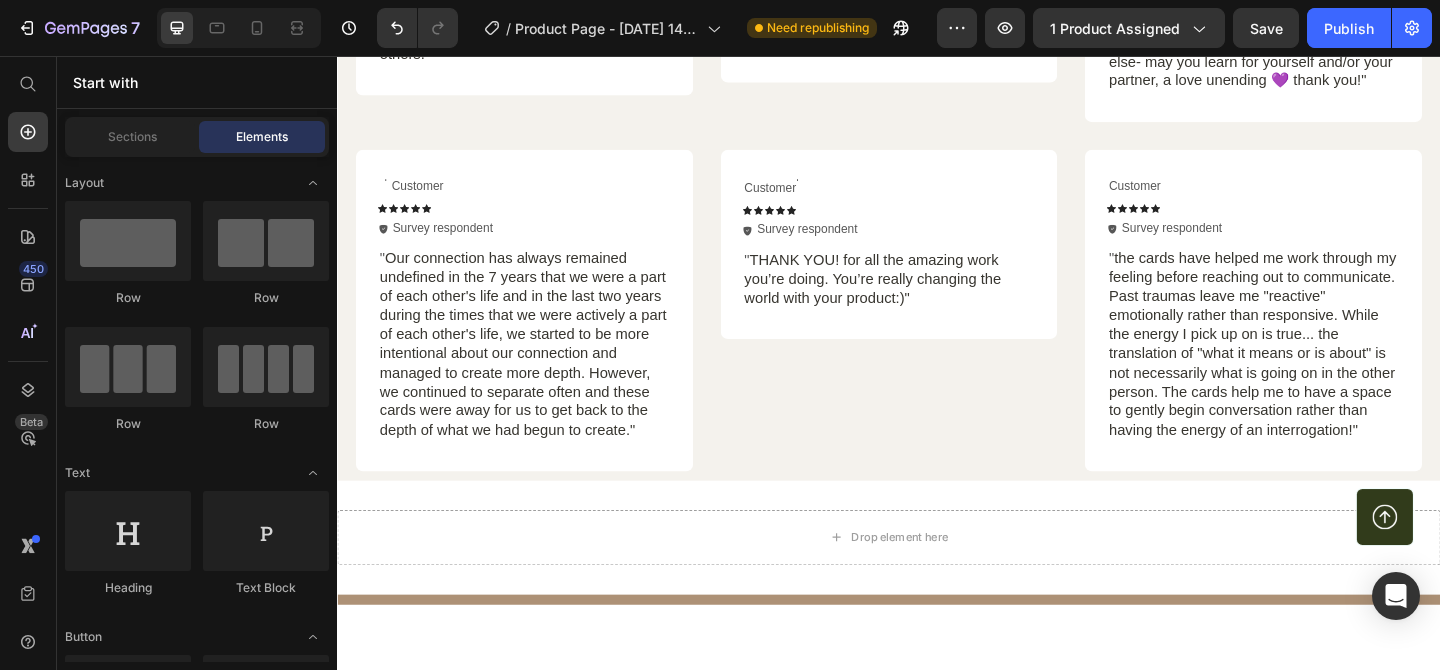 click on "Image" at bounding box center [1187, -248] 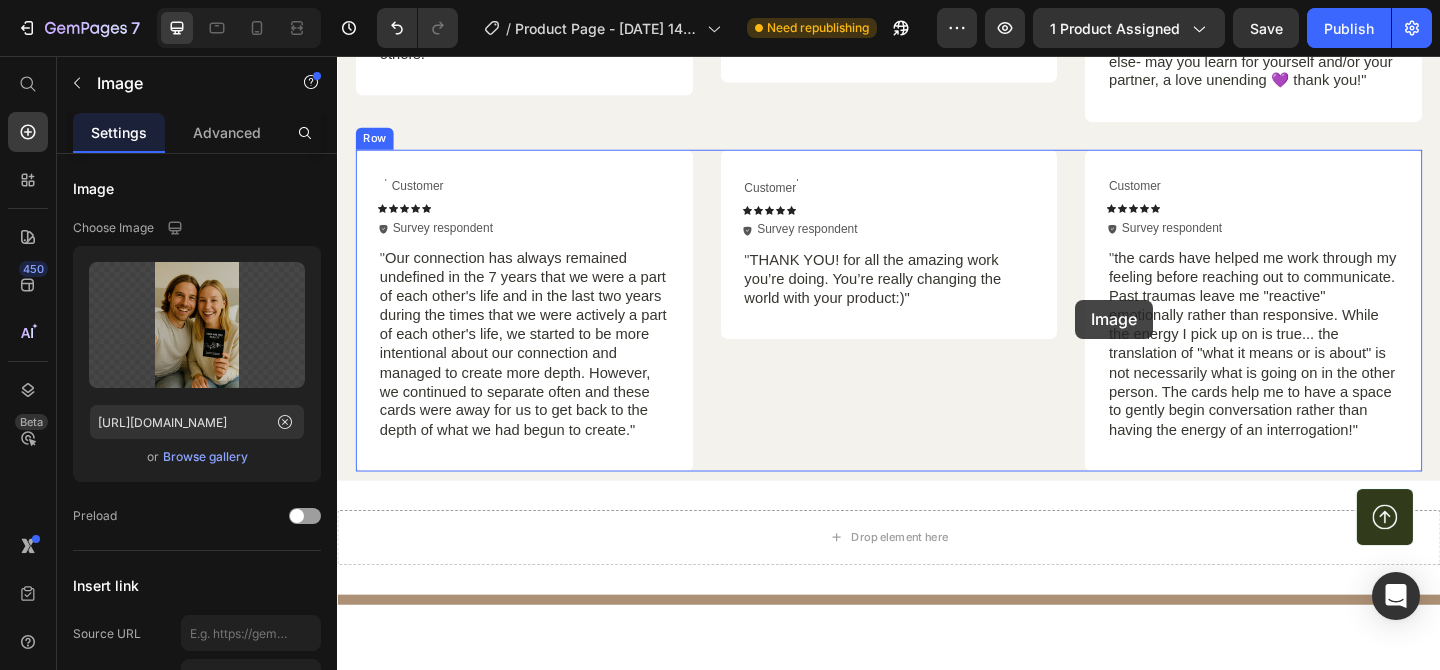 drag, startPoint x: 1175, startPoint y: 263, endPoint x: 1139, endPoint y: 318, distance: 65.734314 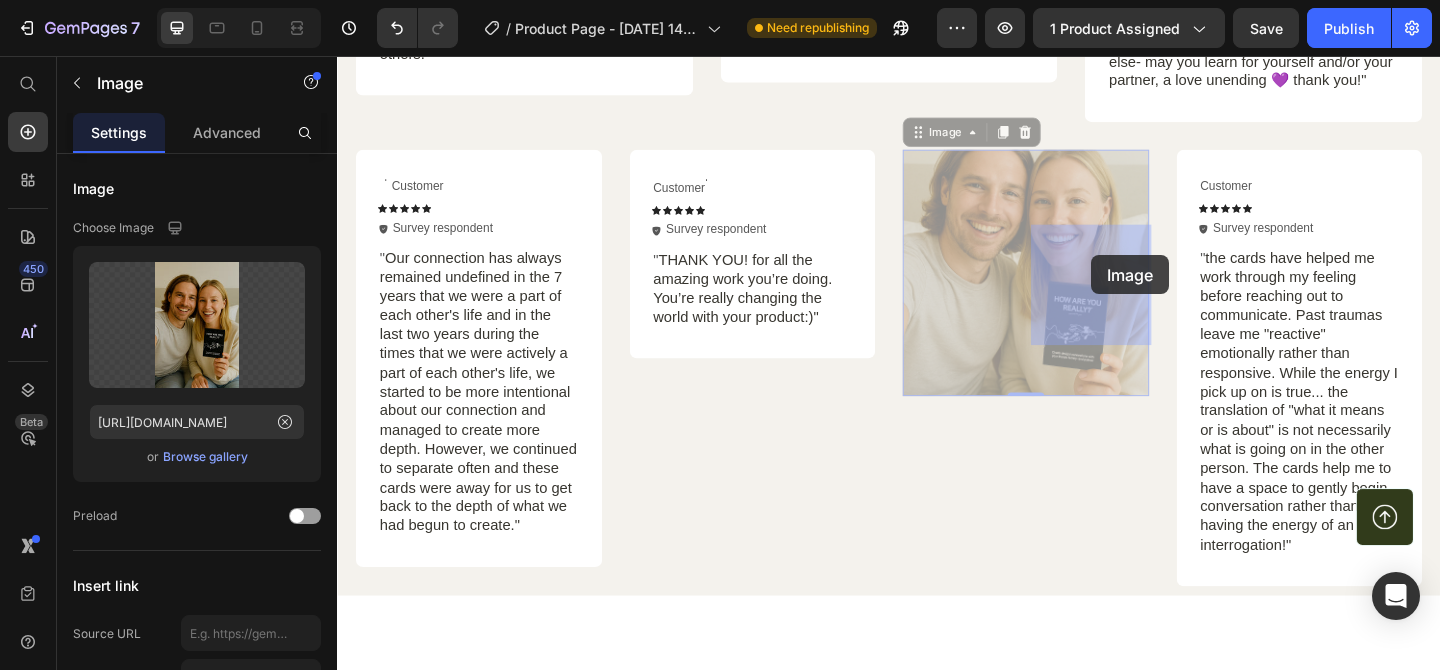 drag, startPoint x: 972, startPoint y: 648, endPoint x: 1157, endPoint y: 273, distance: 418.1507 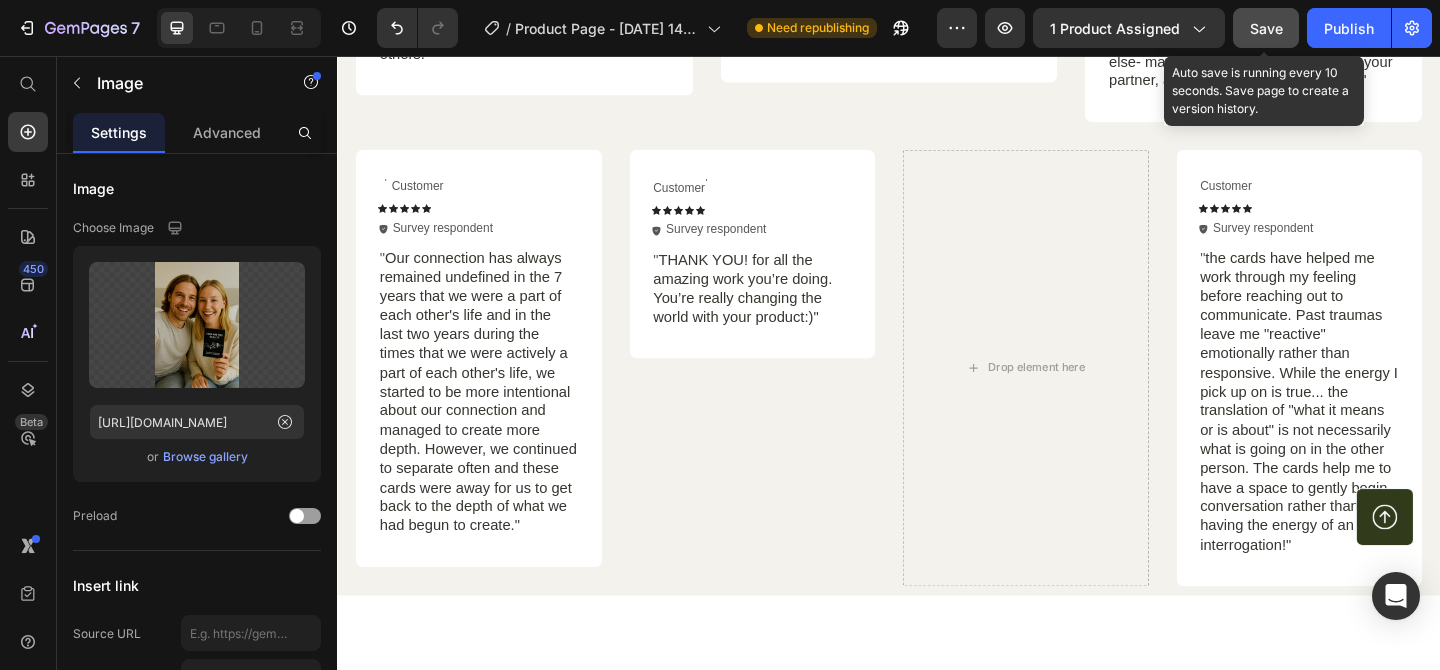 click on "Save" at bounding box center (1266, 28) 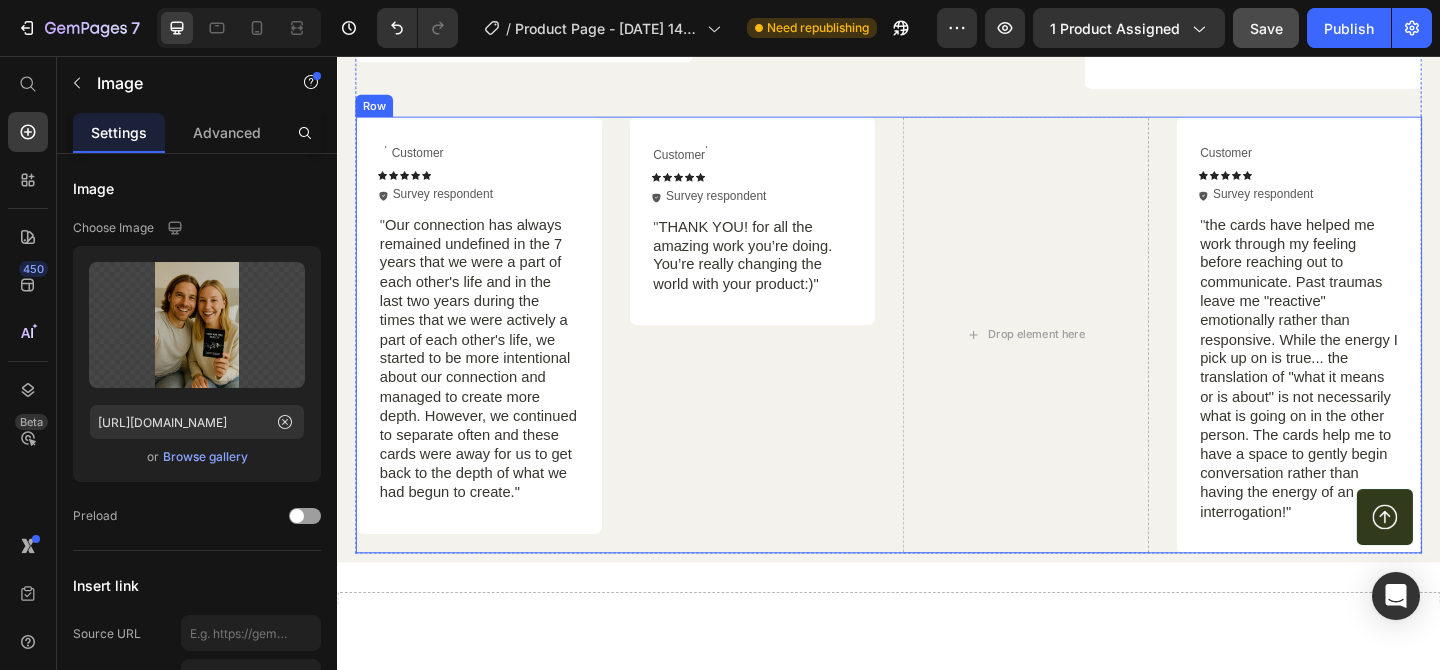 scroll, scrollTop: 6257, scrollLeft: 0, axis: vertical 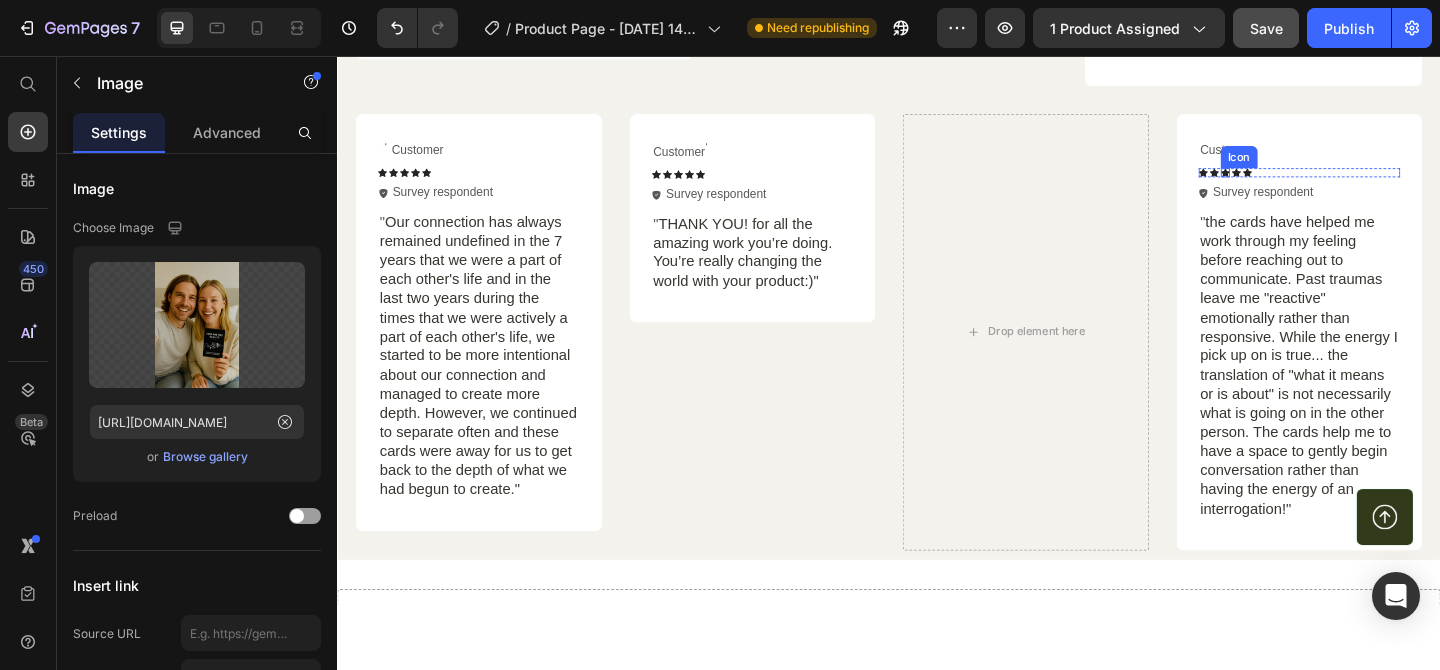 click on "Icon" at bounding box center [1318, 166] 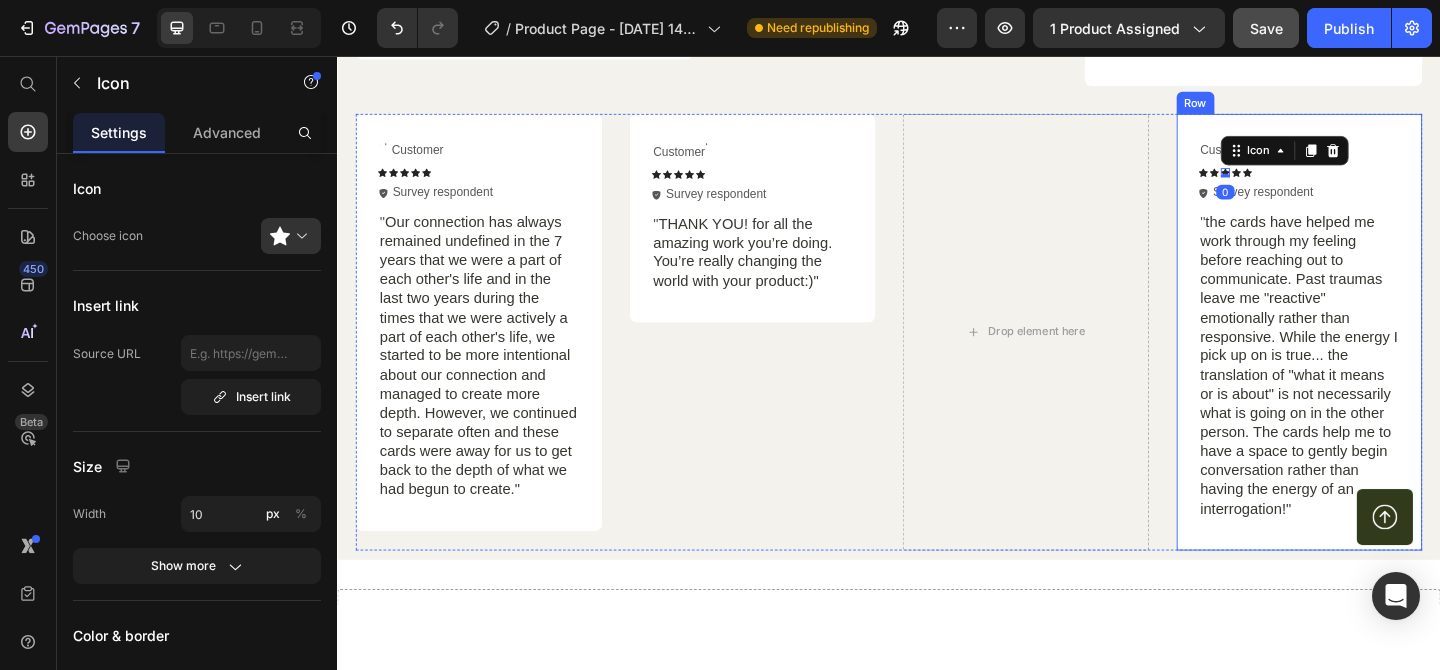 click on "Customer  Text Block Row Icon Icon Icon   0 Icon Icon Icon List
Icon Survey respondent Text Block Row Row " the cards have helped me work through my feeling before reaching out to communicate. Past traumas leave me "reactive" emotionally rather than responsive. While the energy I pick up on is true... the translation of "what it means or is about" is not necessarily what is going on in the other person. The cards help me to have a space to gently begin conversation rather than having the energy of an interrogation!" Text Block Row" at bounding box center [1384, 356] 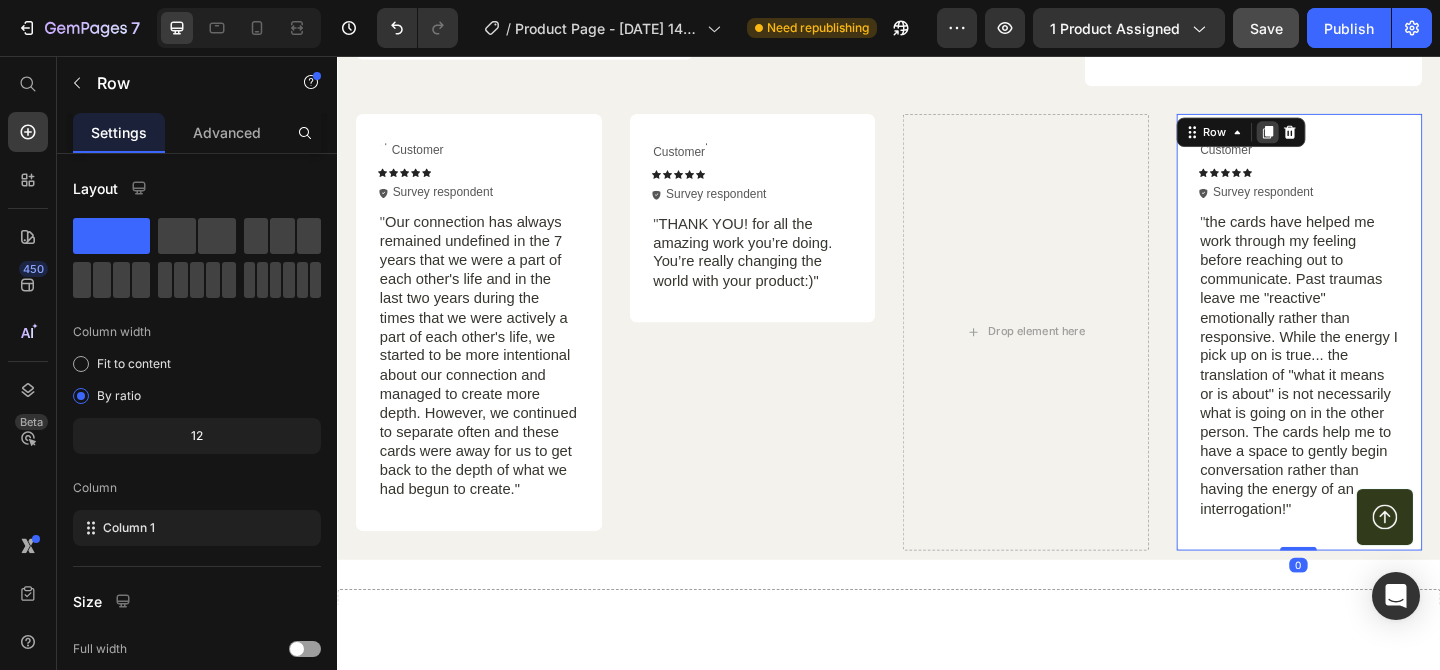 click 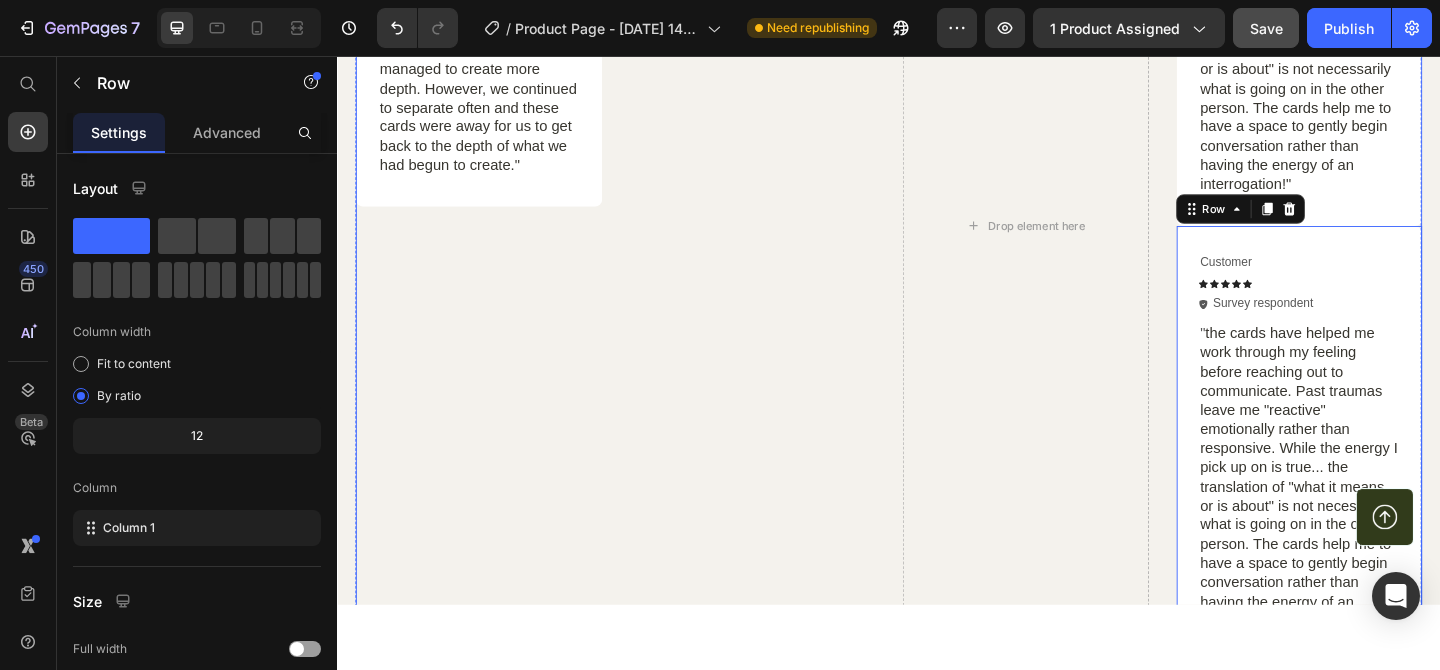 scroll, scrollTop: 6513, scrollLeft: 0, axis: vertical 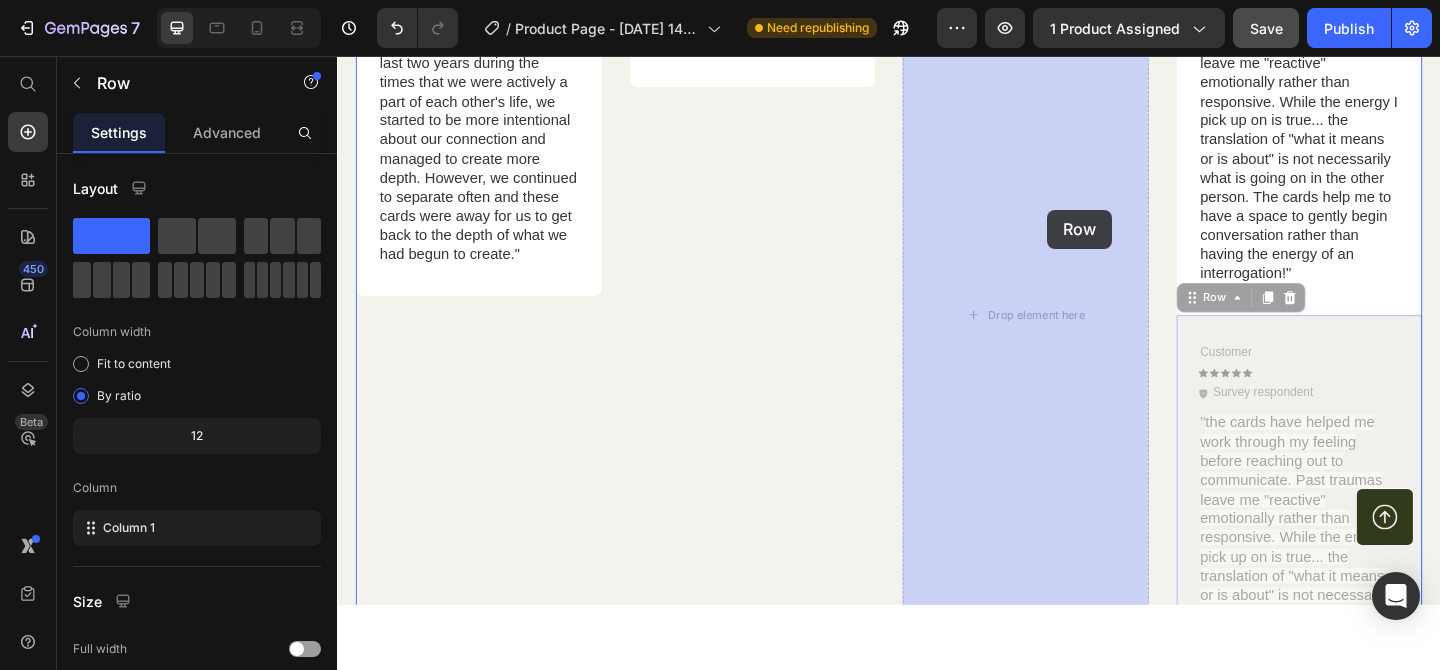 drag, startPoint x: 1272, startPoint y: 318, endPoint x: 1109, endPoint y: 223, distance: 188.66373 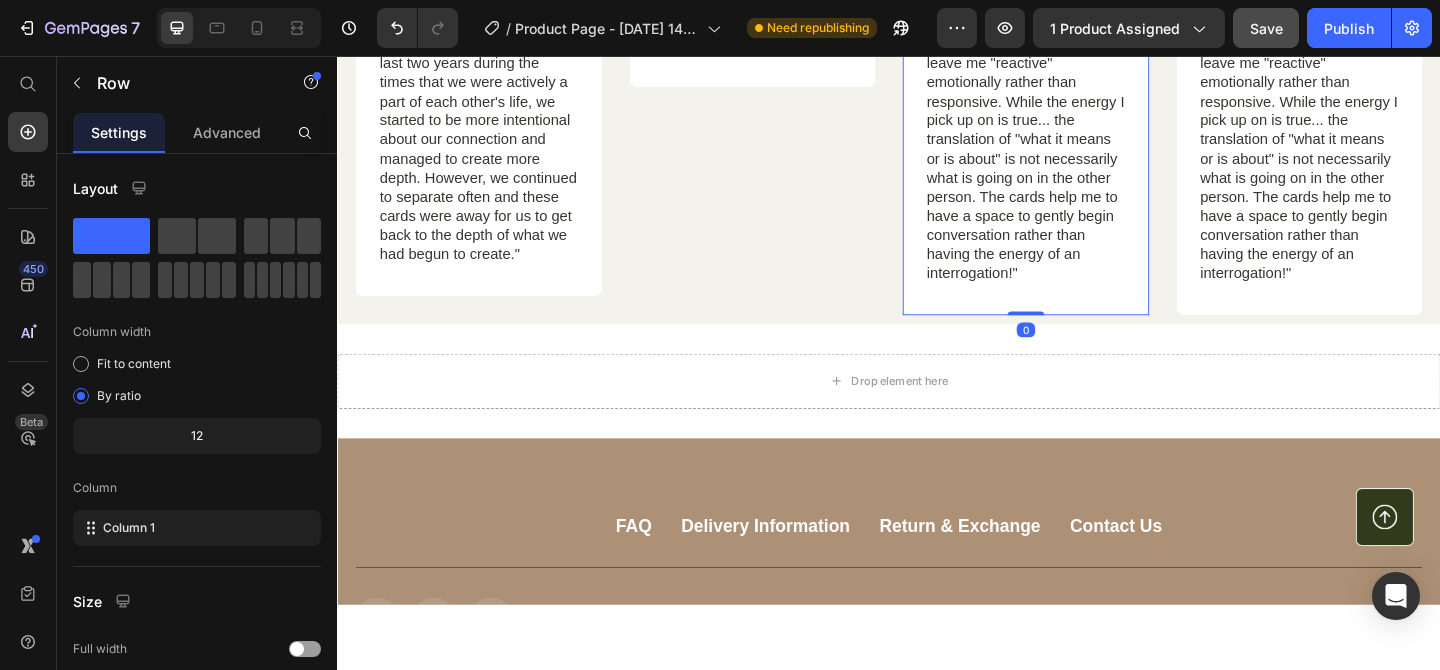 scroll, scrollTop: 6296, scrollLeft: 0, axis: vertical 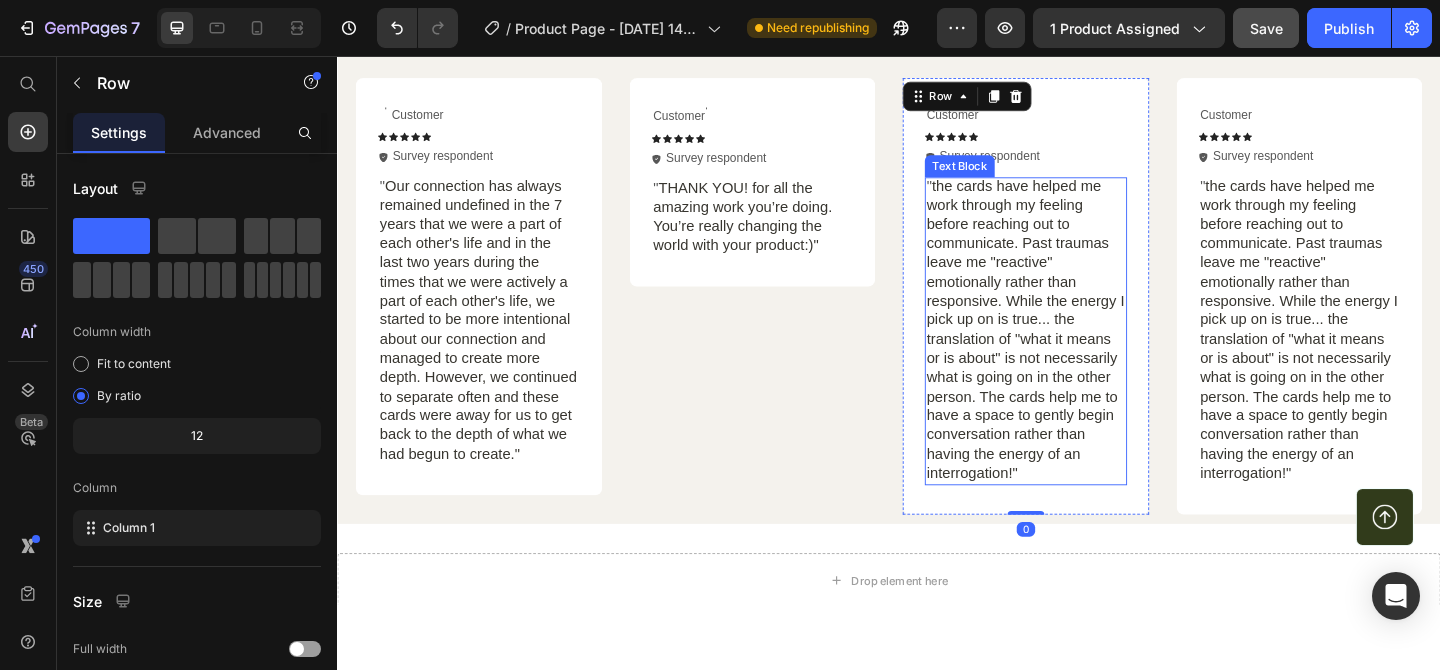 click on "" the cards have helped me work through my feeling before reaching out to communicate. Past traumas leave me "reactive" emotionally rather than responsive. While the energy I pick up on is true... the translation of "what it means or is about" is not necessarily what is going on in the other person. The cards help me to have a space to gently begin conversation rather than having the energy of an interrogation!"" at bounding box center [1086, 354] 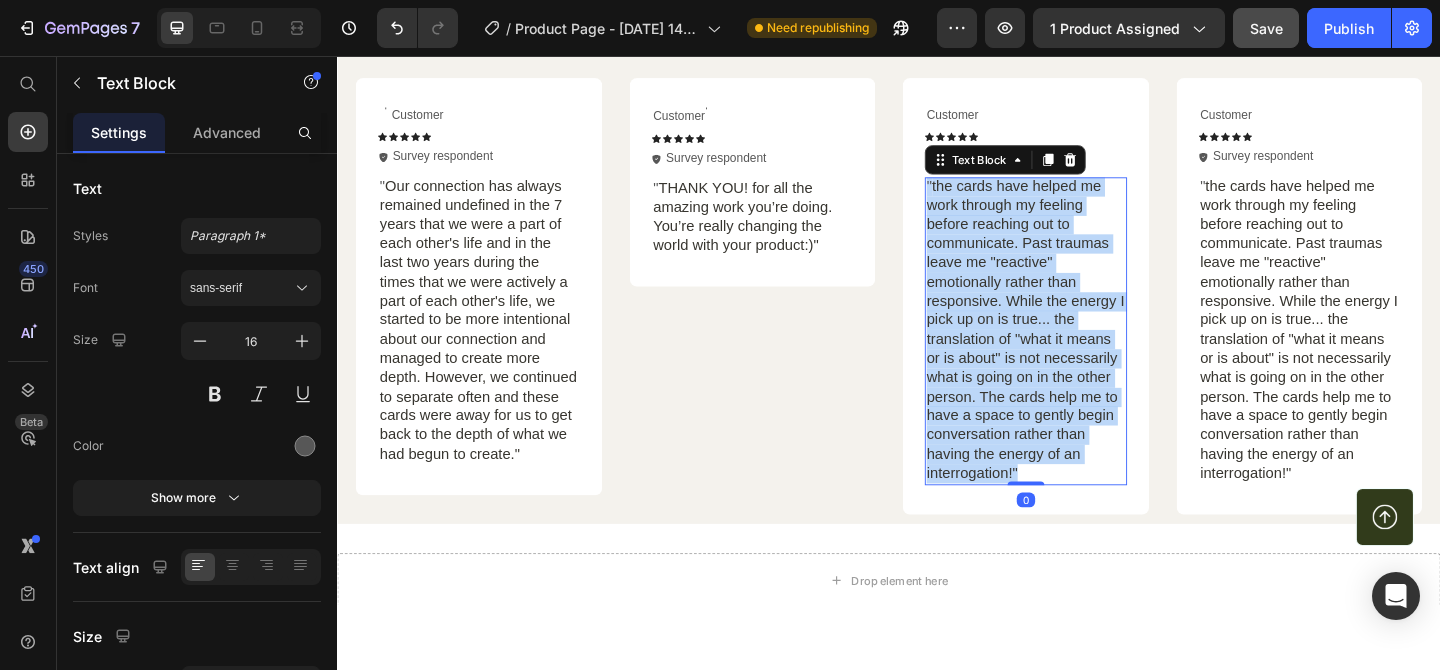 click on "" the cards have helped me work through my feeling before reaching out to communicate. Past traumas leave me "reactive" emotionally rather than responsive. While the energy I pick up on is true... the translation of "what it means or is about" is not necessarily what is going on in the other person. The cards help me to have a space to gently begin conversation rather than having the energy of an interrogation!"" at bounding box center (1086, 354) 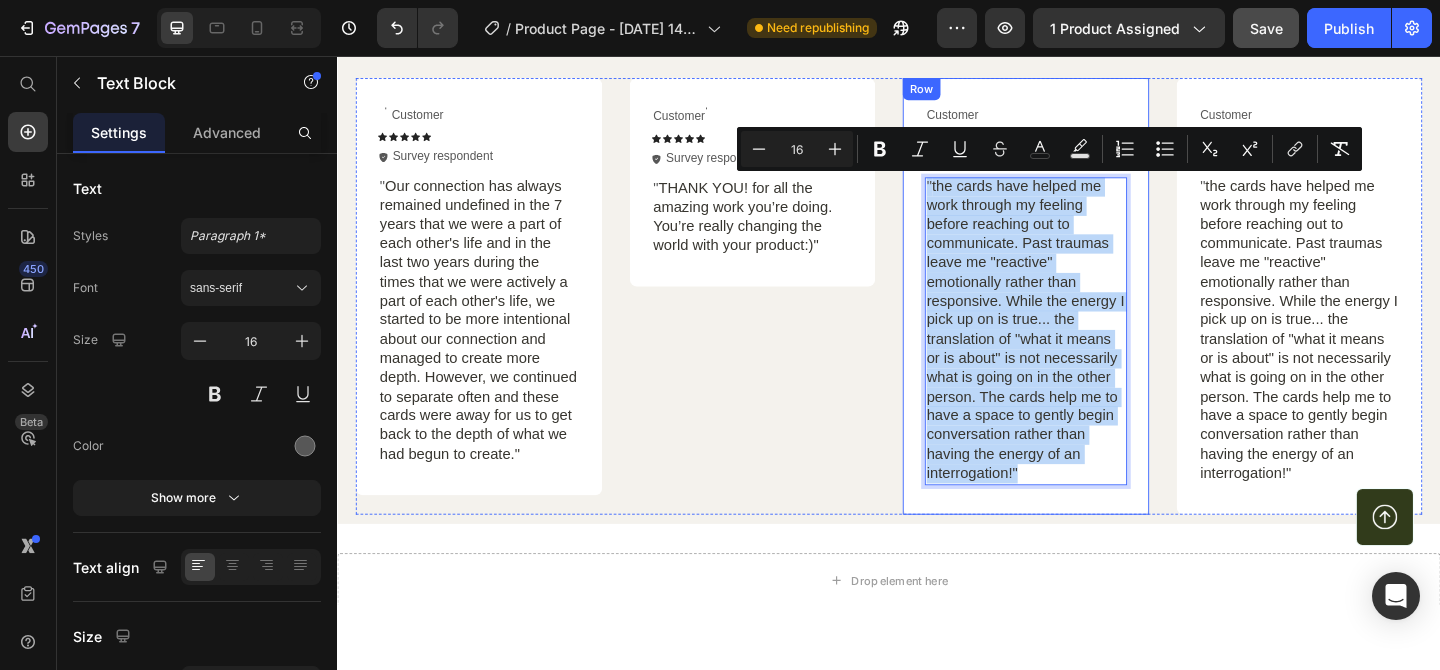 click on "Image Image Image Image Image Image Image Image
Carousel Icon Icon Icon Icon Icon Icon List
Icon Survey respondent Text Block Row Row " They helped create space to heal from some aspects of the issues. We are not giving up and some days are harder than others." Text Block Row Text Block Customer  Text Block Row Icon Icon Icon Icon Icon Icon List
Icon Survey respondent Text Block Row Row " they are a good prompt to start convos that would otherwise be difficult to bring up" Text Block Row Text Block Customer  Text Block Row Icon Icon Icon Icon Icon Icon List
Icon Survey respondent Text Block Row Row " I wish you and your endeavors all the best. For what you gave, to me and everyone else- may you learn for yourself and/or your partner, a love unending 💜 thank you!" Text Block Row Row Text Block Customer  Text Block Row Icon Icon Icon Icon Icon Icon List" at bounding box center [937, 108] 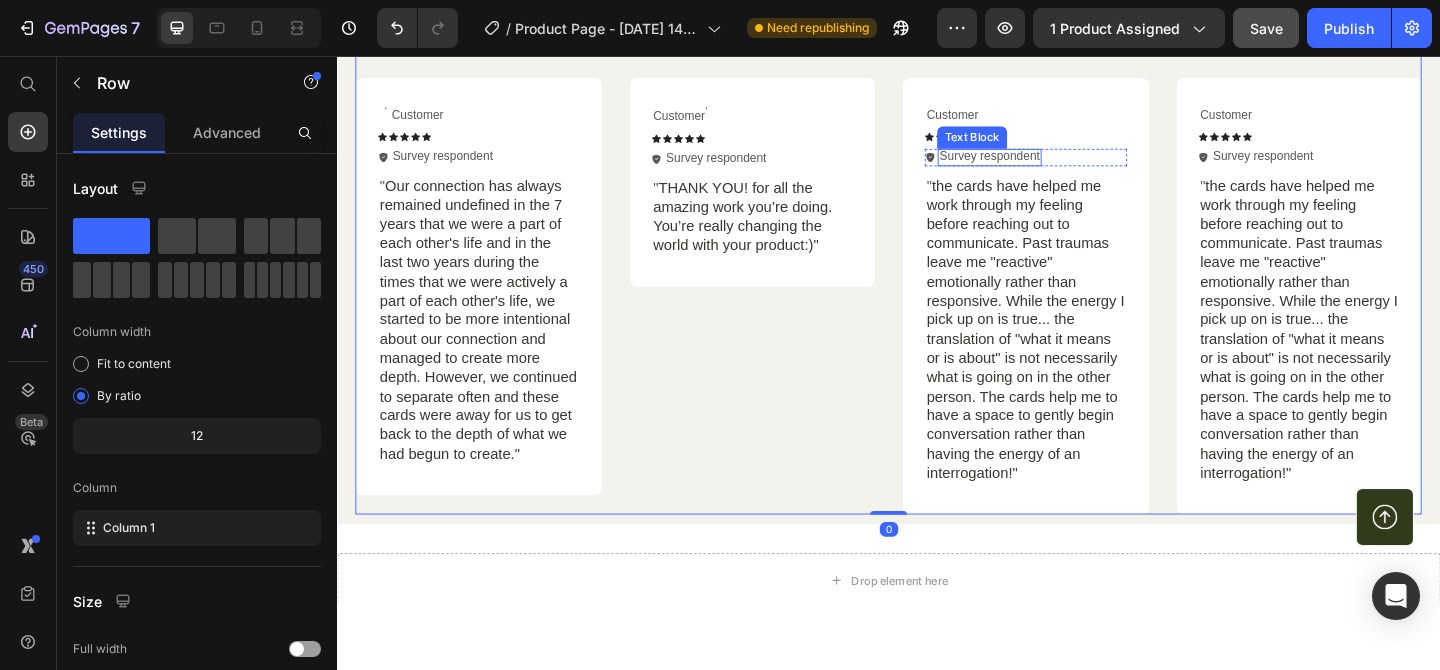 click on "Survey respondent" at bounding box center (1046, 165) 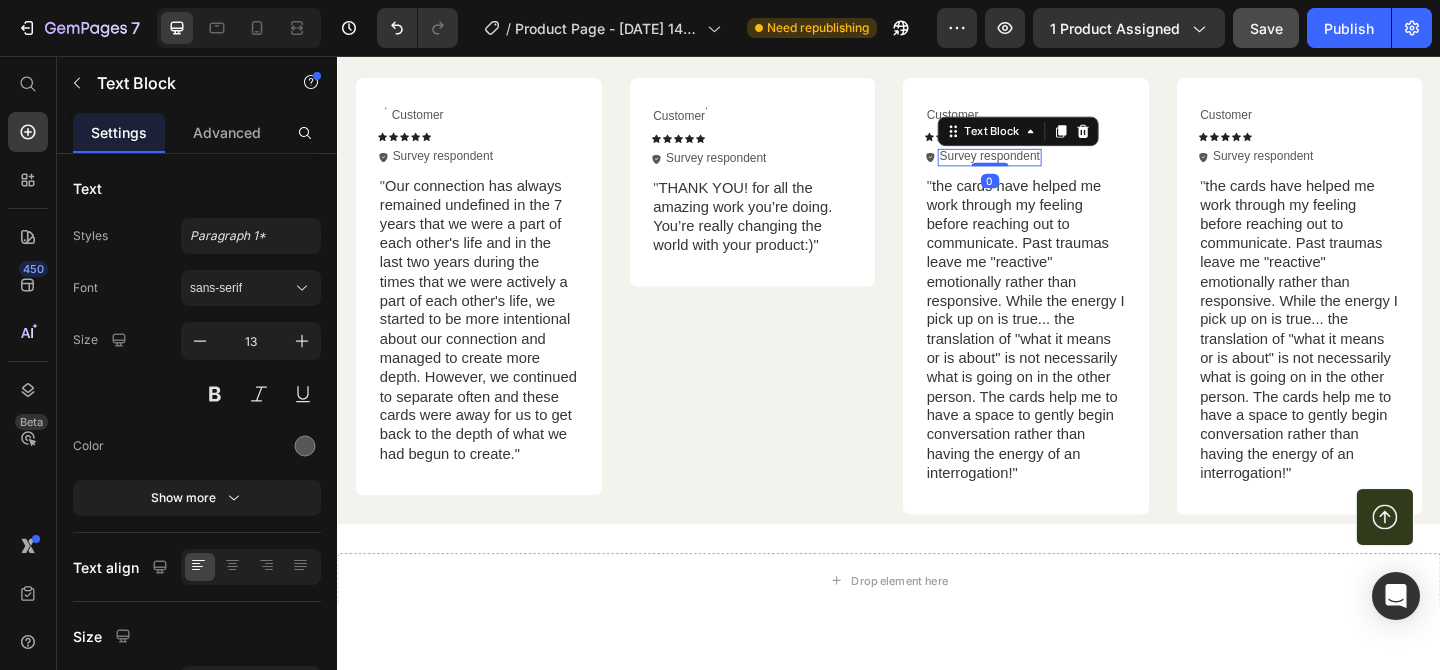 click on "Survey respondent" at bounding box center [1046, 165] 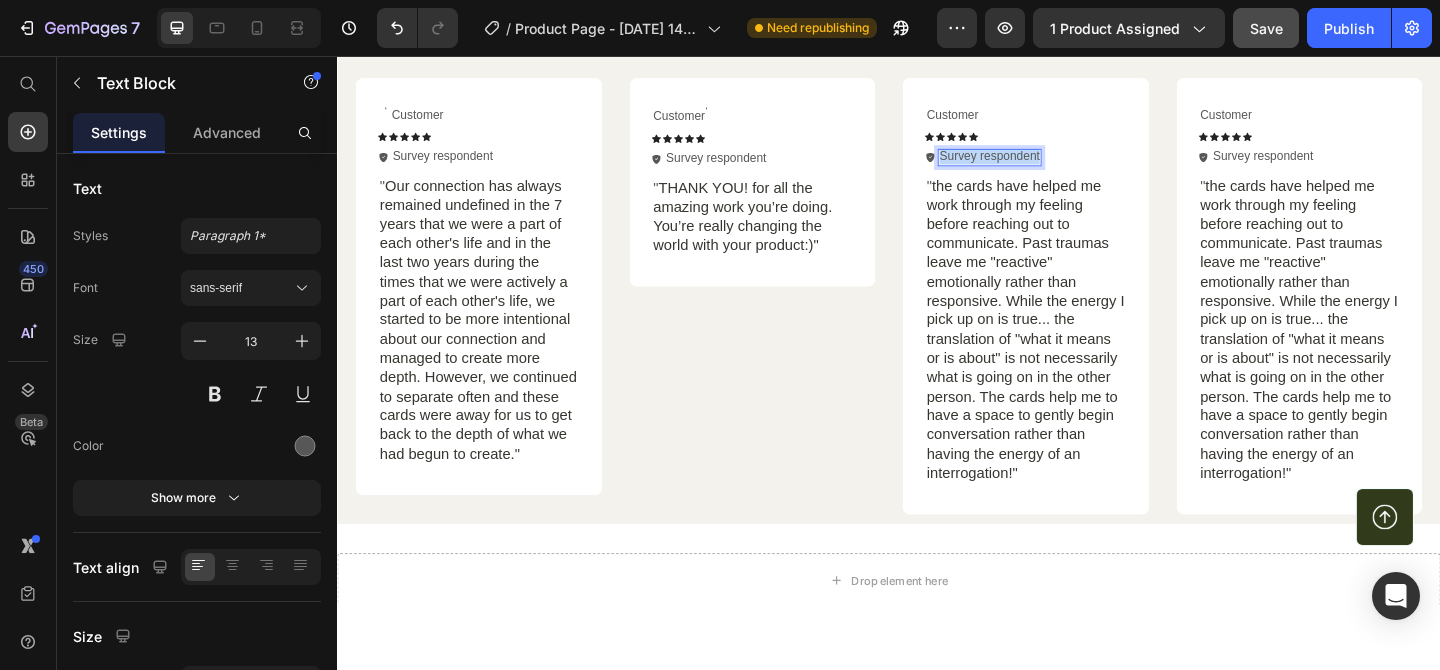 click on "Survey respondent" at bounding box center (1046, 165) 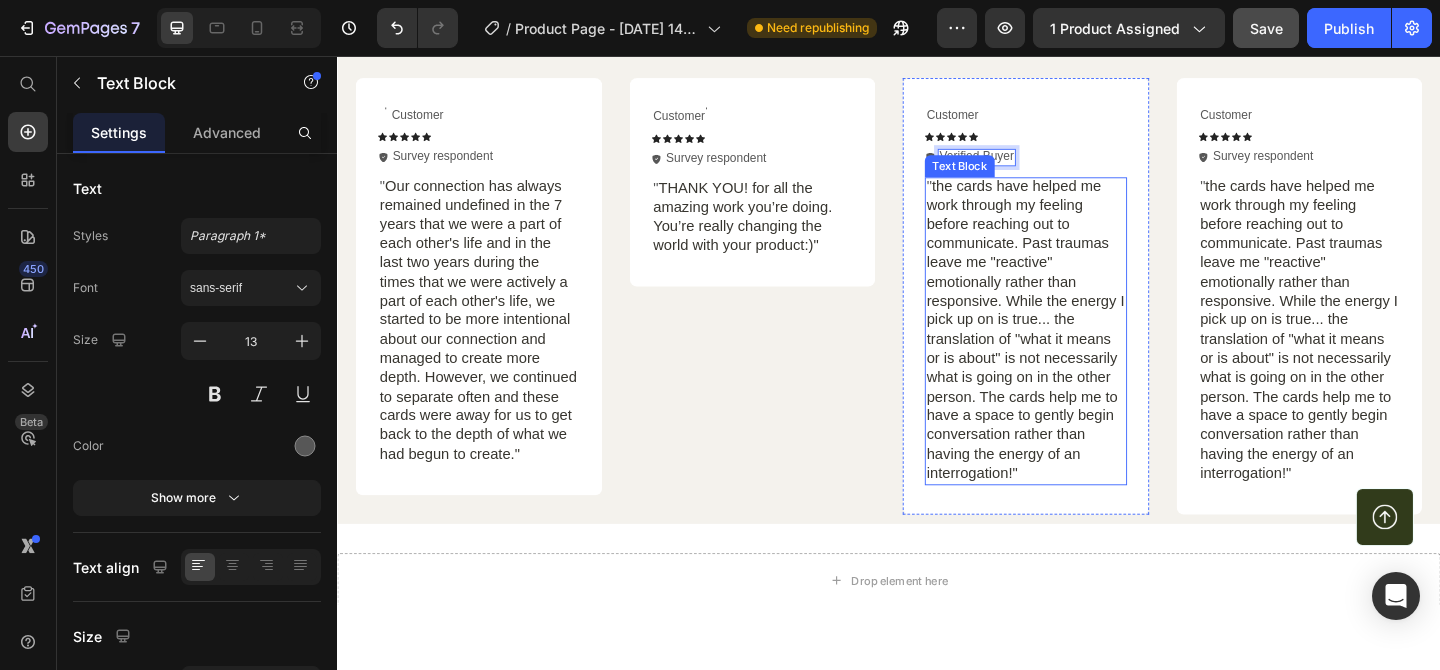 click on "the cards have helped me work through my feeling before reaching out to communicate. Past traumas leave me "reactive" emotionally rather than responsive. While the energy I pick up on is true... the translation of "what it means or is about" is not necessarily what is going on in the other person. The cards help me to have a space to gently begin conversation rather than having the energy of an interrogation!"" at bounding box center (1085, 353) 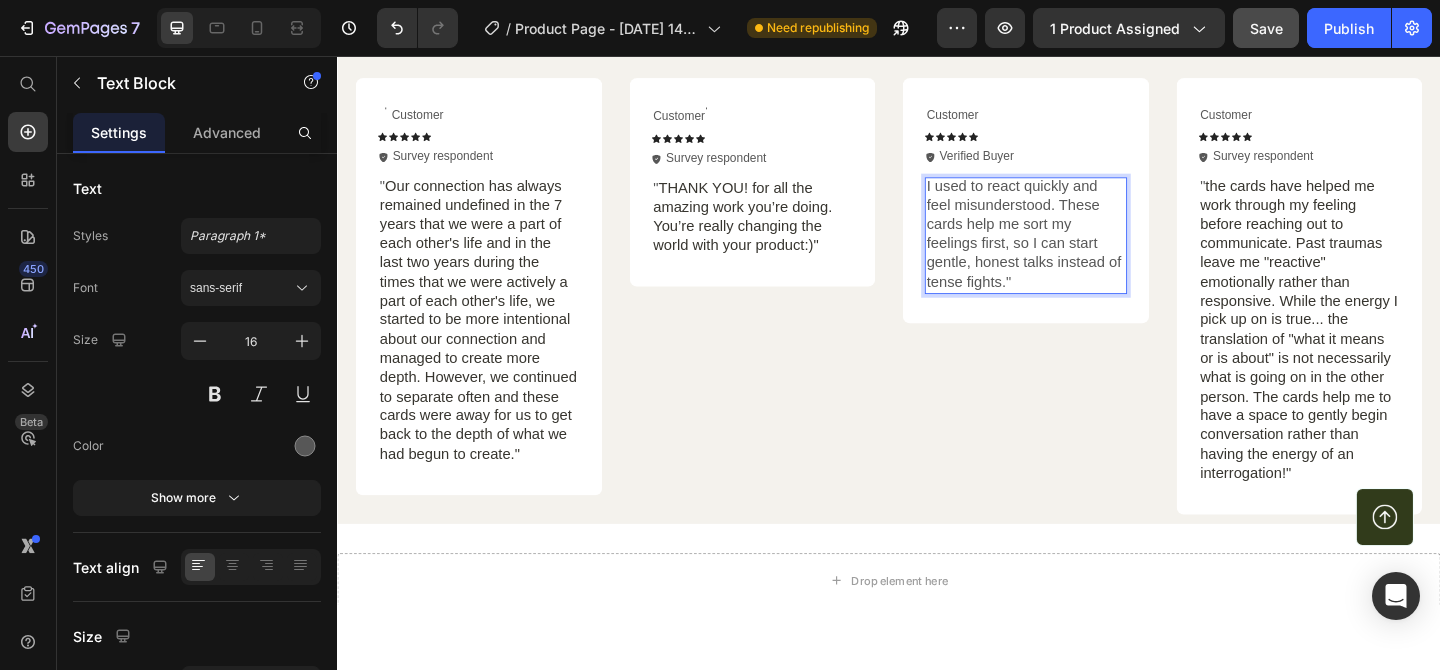 click on "I used to react quickly and feel misunderstood. These cards help me sort my feelings first, so I can start gentle, honest talks instead of tense fights."" at bounding box center (1086, 251) 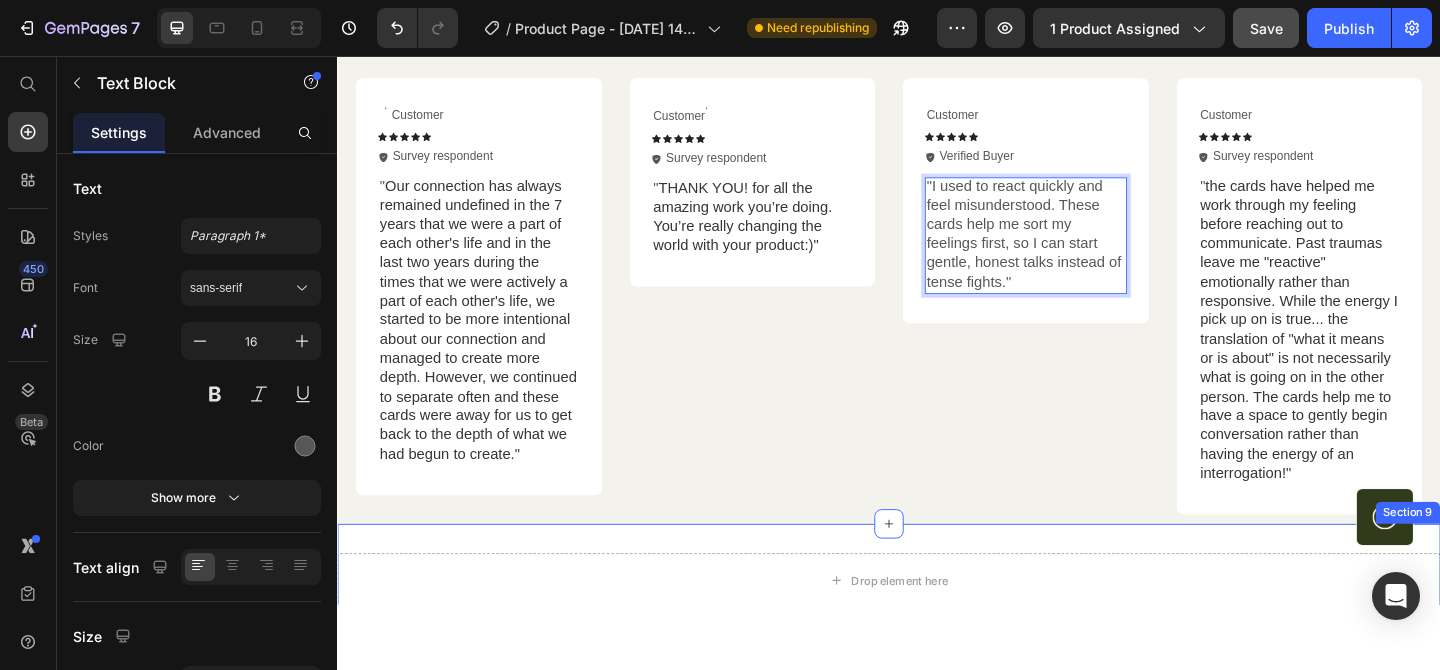 click on "Drop element here Section 9" at bounding box center (937, 627) 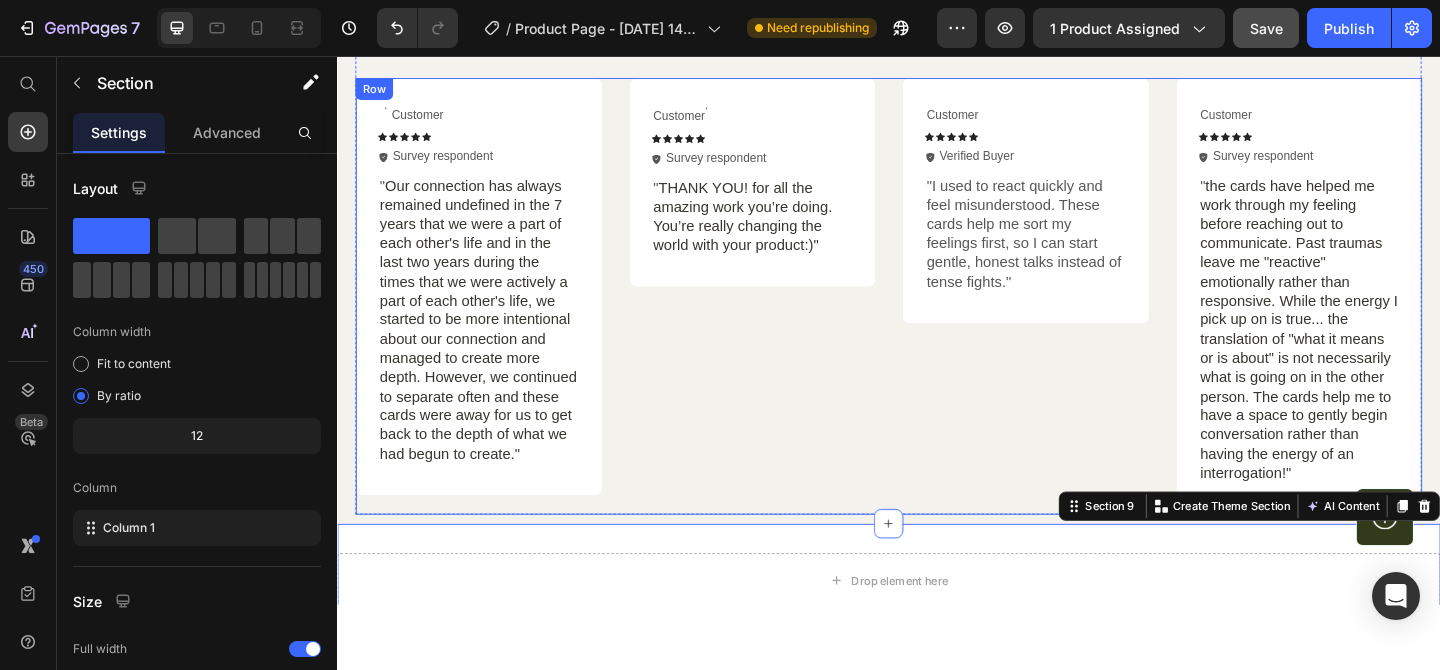 click on ""I used to react quickly and feel misunderstood. These cards help me sort my feelings first, so I can start gentle, honest talks instead of tense fights."" at bounding box center (1086, 250) 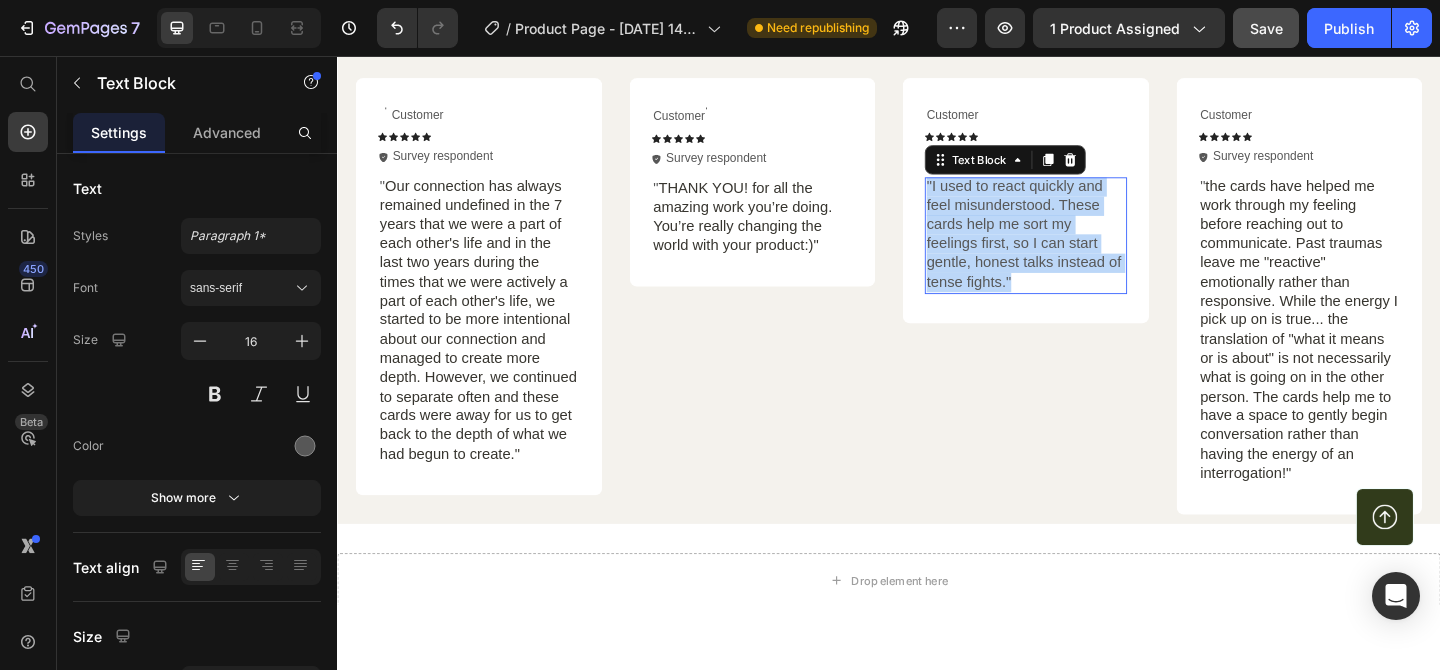 click on ""I used to react quickly and feel misunderstood. These cards help me sort my feelings first, so I can start gentle, honest talks instead of tense fights."" at bounding box center (1086, 250) 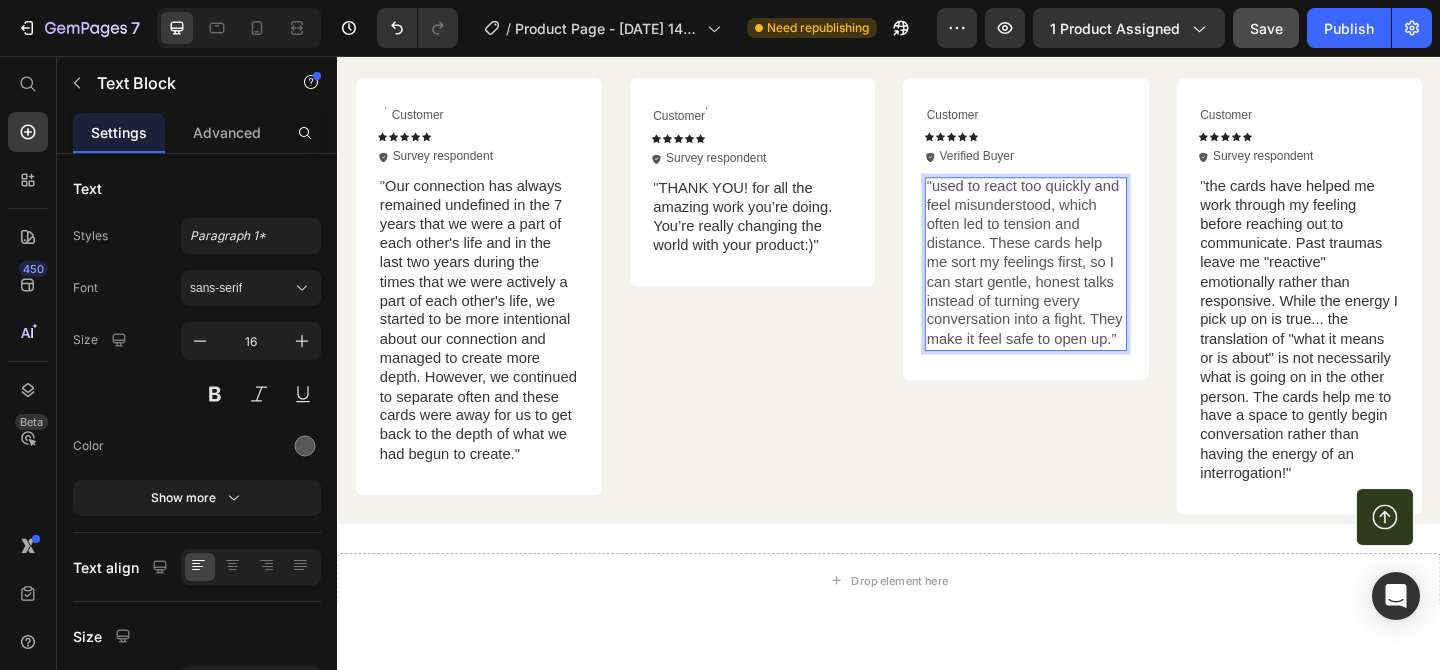 click on ""used to react too quickly and feel misunderstood, which often led to tension and distance. These cards help me sort my feelings first, so I can start gentle, honest talks instead of turning every conversation into a fight. They make it feel safe to open up.”" at bounding box center [1086, 281] 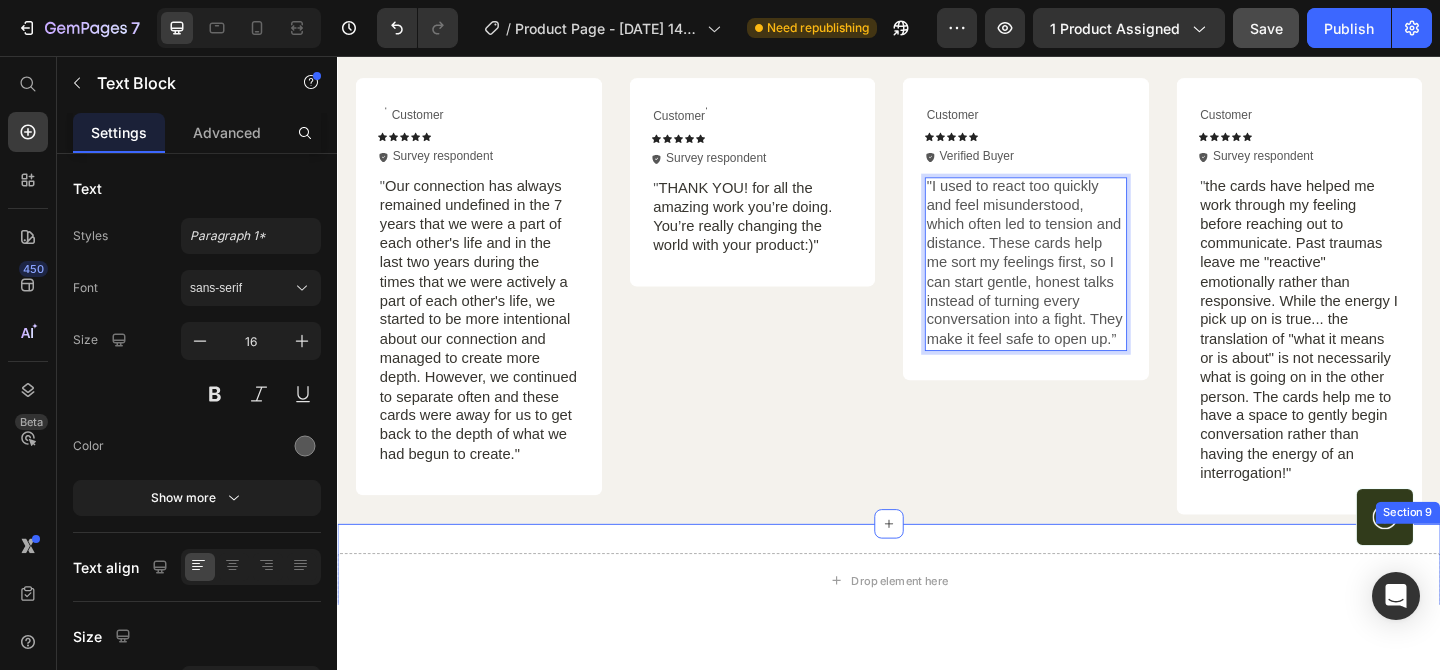 click on "Drop element here Section 9" at bounding box center (937, 627) 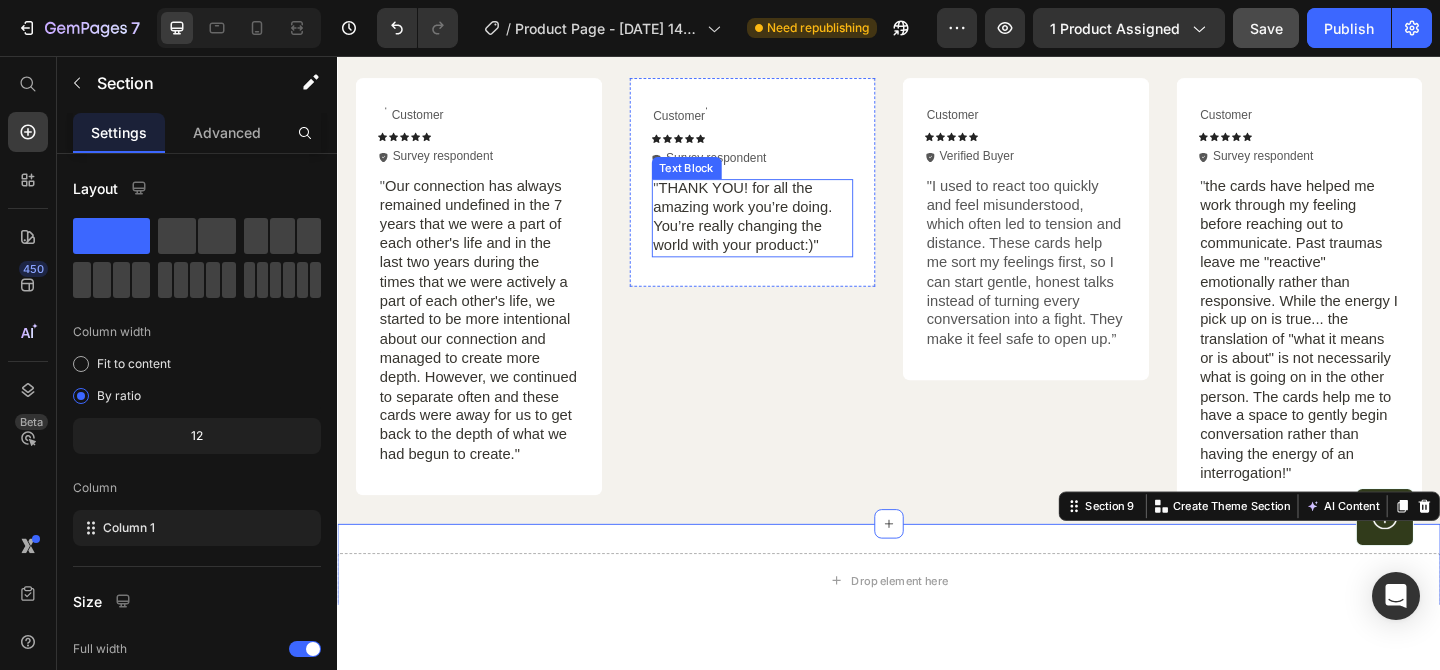 click on "THANK YOU! for all the amazing work you’re doing. You’re really changing the world with your product:)"" at bounding box center (778, 230) 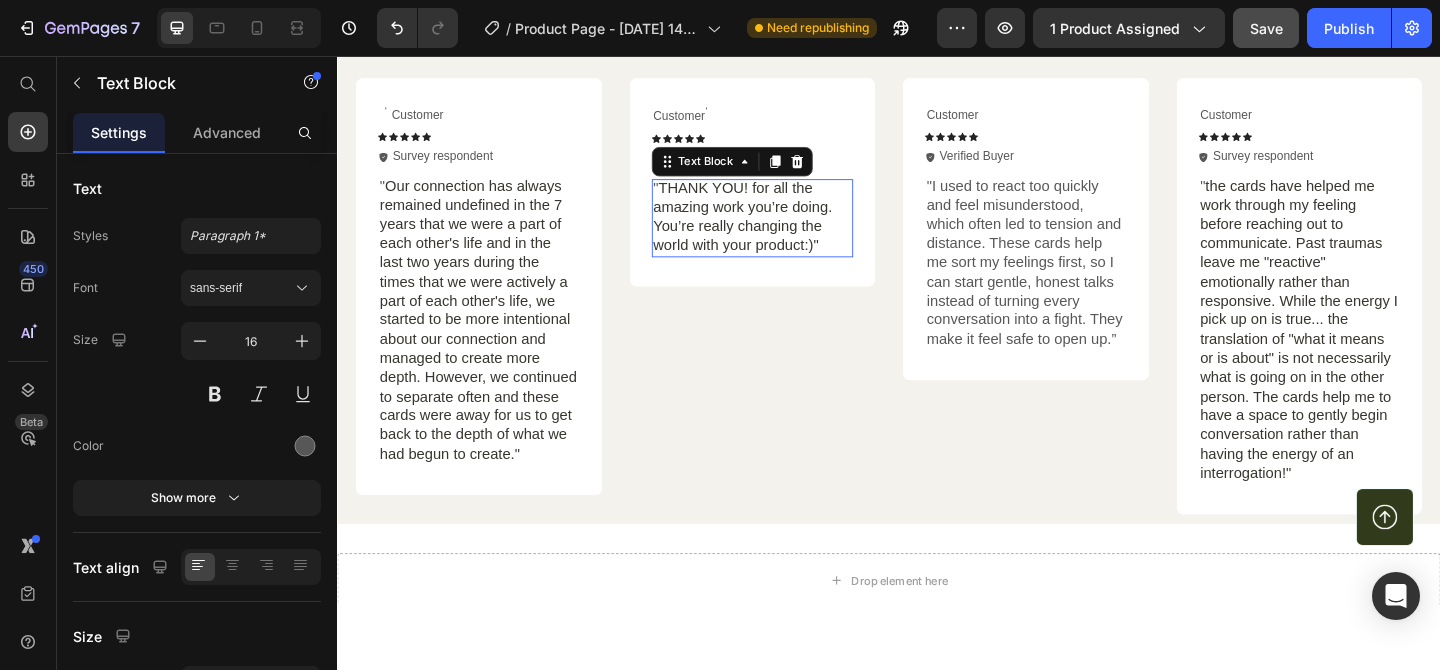 click on "THANK YOU! for all the amazing work you’re doing. You’re really changing the world with your product:)"" at bounding box center [778, 230] 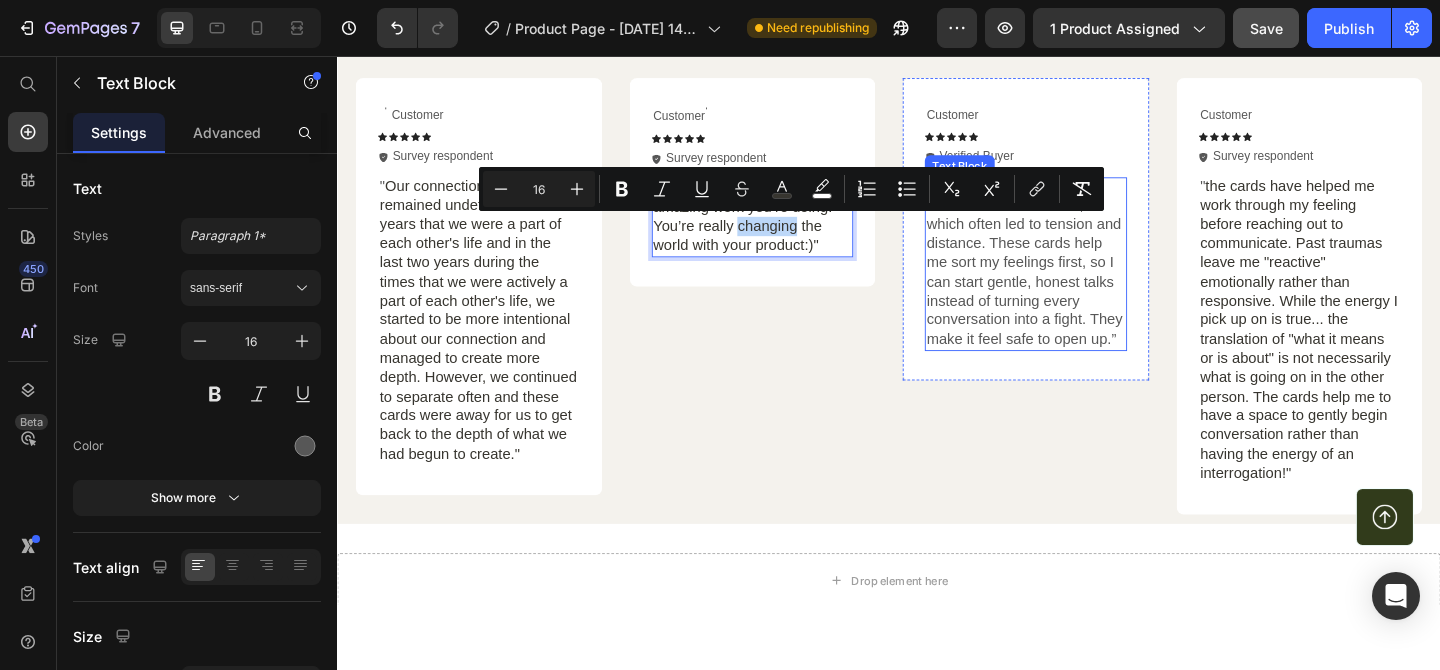click on ""I used to react too quickly and feel misunderstood, which often led to tension and distance. These cards help me sort my feelings first, so I can start gentle, honest talks instead of turning every conversation into a fight. They make it feel safe to open up.”" at bounding box center [1086, 281] 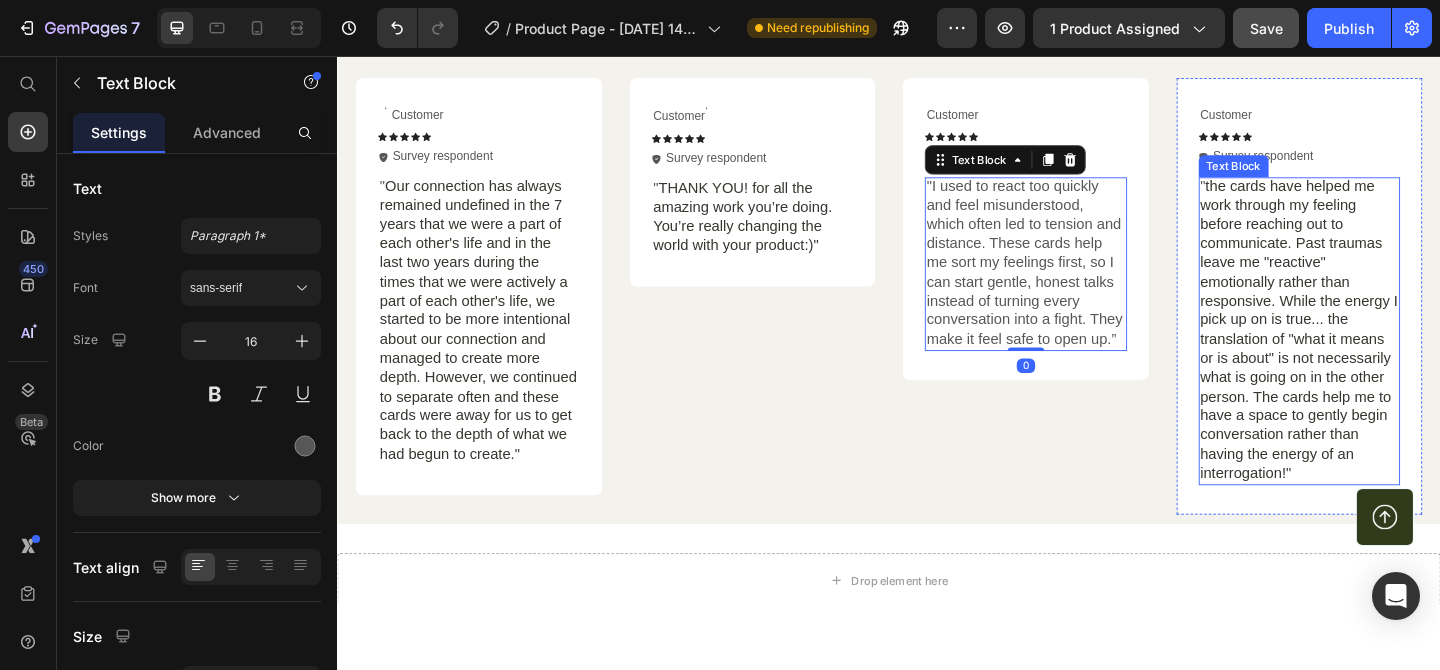click on "the cards have helped me work through my feeling before reaching out to communicate. Past traumas leave me "reactive" emotionally rather than responsive. While the energy I pick up on is true... the translation of "what it means or is about" is not necessarily what is going on in the other person. The cards help me to have a space to gently begin conversation rather than having the energy of an interrogation!"" at bounding box center (1383, 353) 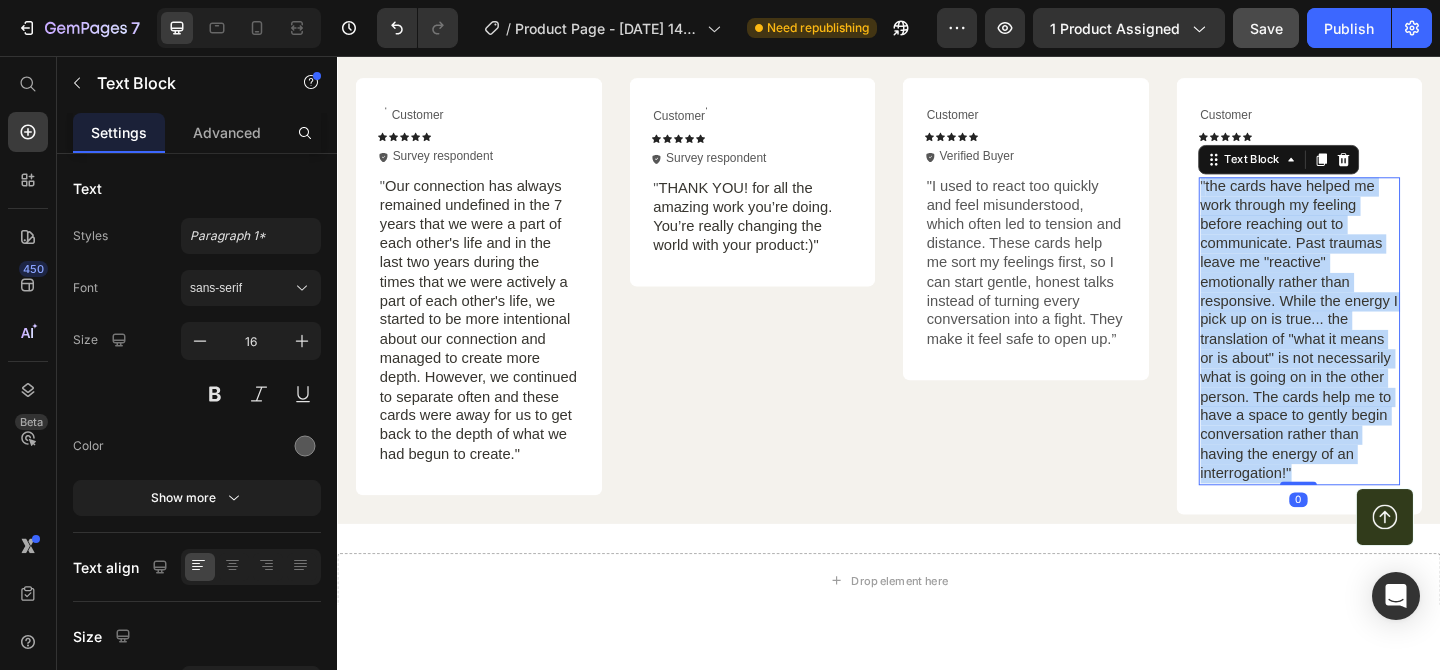 click on "the cards have helped me work through my feeling before reaching out to communicate. Past traumas leave me "reactive" emotionally rather than responsive. While the energy I pick up on is true... the translation of "what it means or is about" is not necessarily what is going on in the other person. The cards help me to have a space to gently begin conversation rather than having the energy of an interrogation!"" at bounding box center (1383, 353) 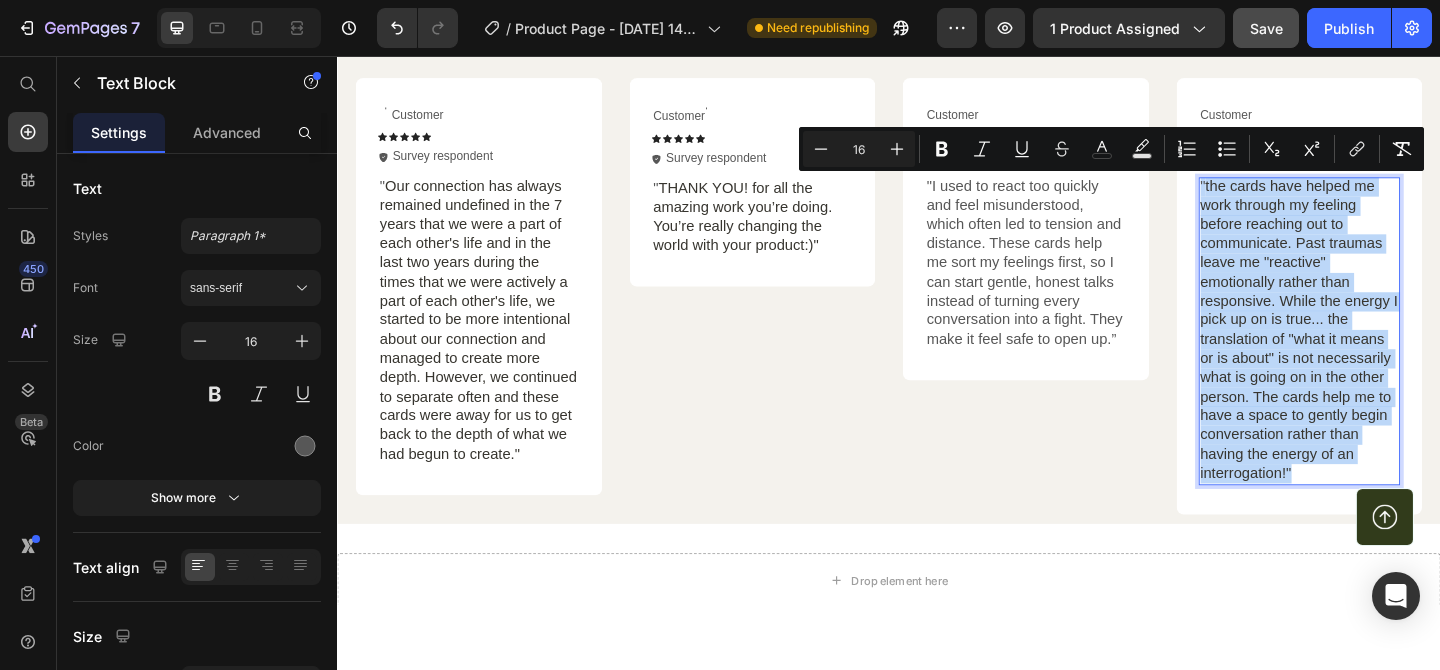 copy on "" the cards have helped me work through my feeling before reaching out to communicate. Past traumas leave me "reactive" emotionally rather than responsive. While the energy I pick up on is true... the translation of "what it means or is about" is not necessarily what is going on in the other person. The cards help me to have a space to gently begin conversation rather than having the energy of an interrogation!"" 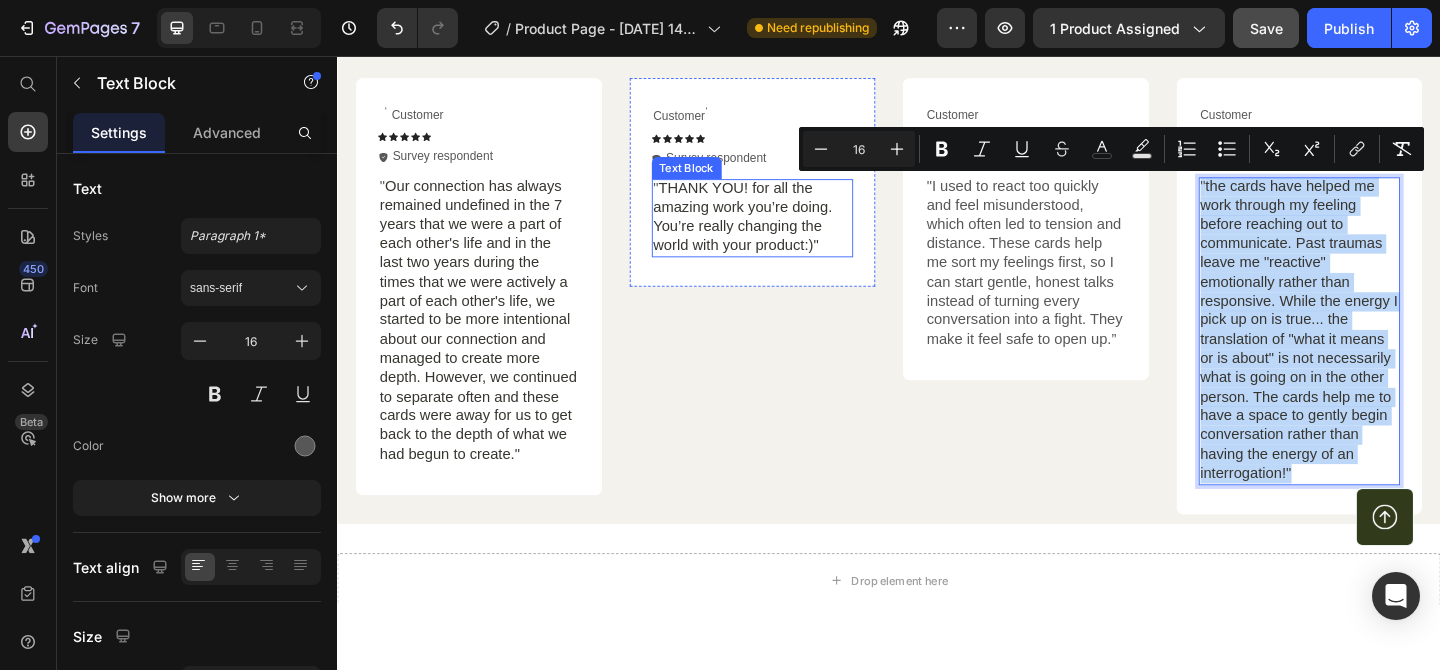 click on "THANK YOU! for all the amazing work you’re doing. You’re really changing the world with your product:)"" at bounding box center [778, 230] 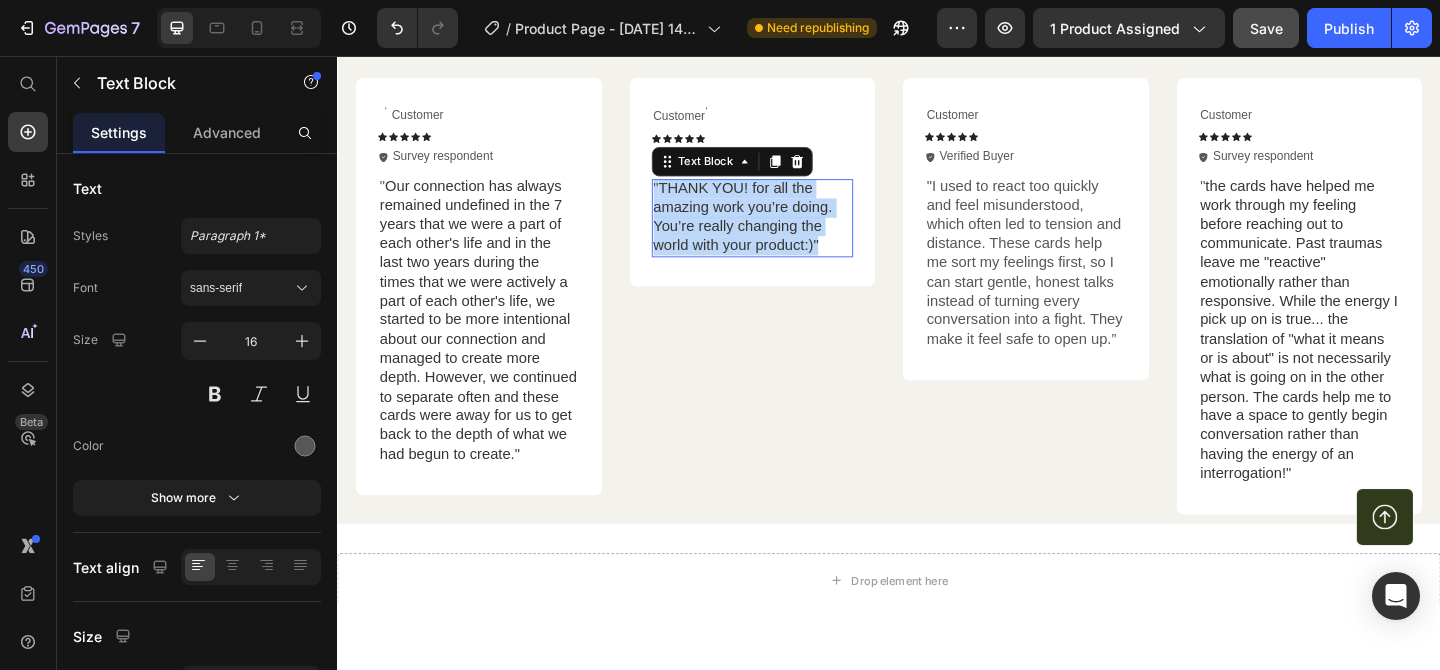 click on "THANK YOU! for all the amazing work you’re doing. You’re really changing the world with your product:)"" at bounding box center (778, 230) 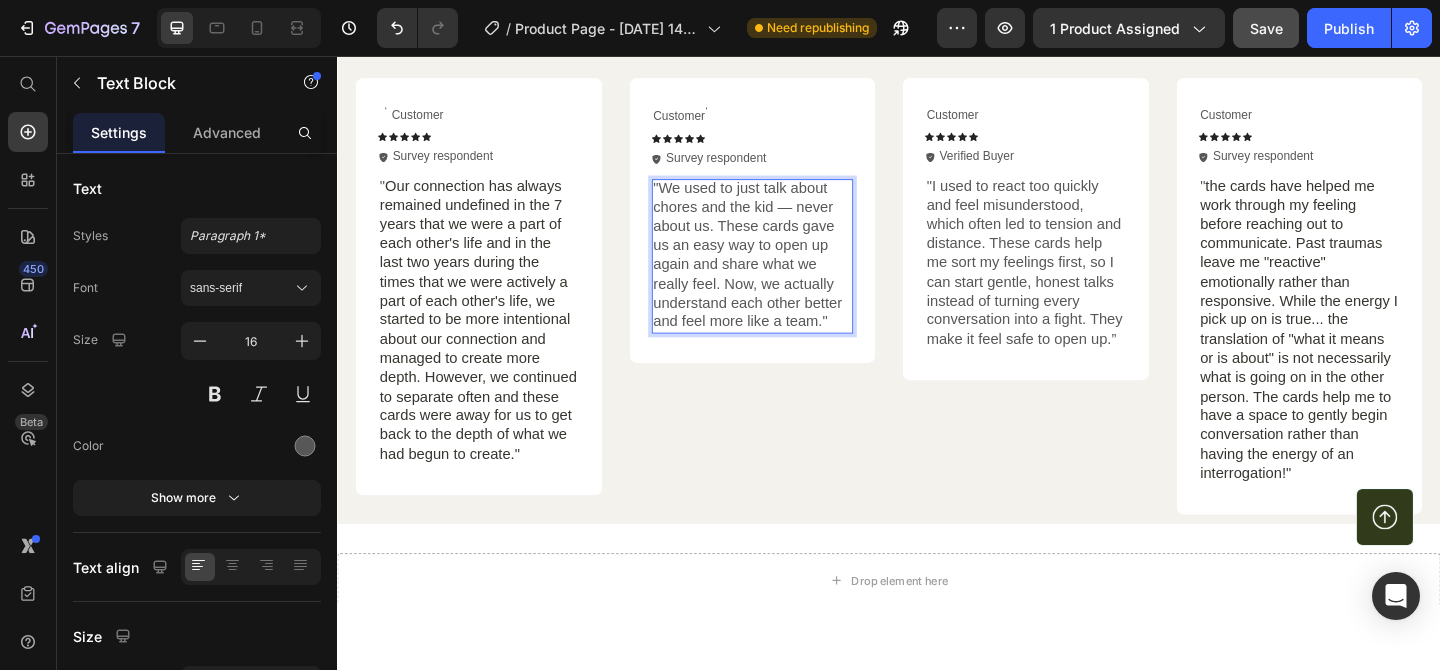 click on ""We used to just talk about chores and the kid — never about us. These cards gave us an easy way to open up again and share what we really feel. Now, we actually understand each other better and feel more like a team."" at bounding box center [789, 273] 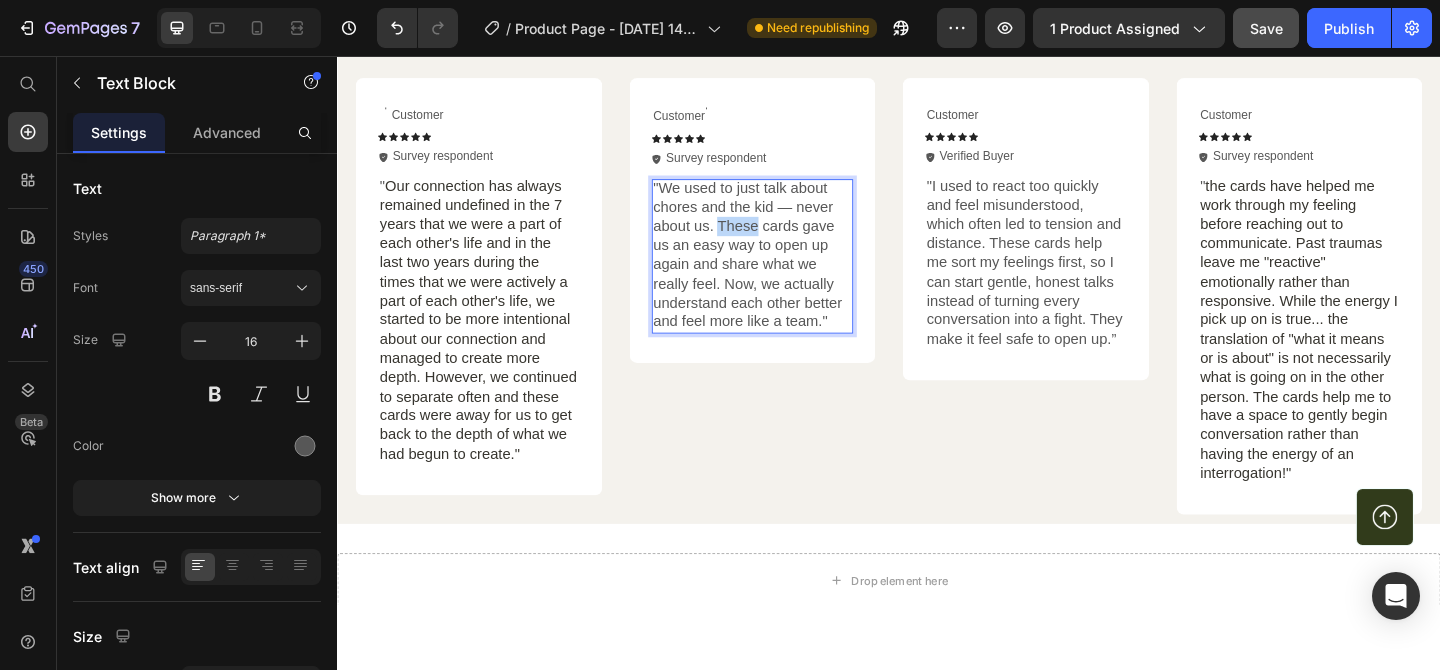 click on ""We used to just talk about chores and the kid — never about us. These cards gave us an easy way to open up again and share what we really feel. Now, we actually understand each other better and feel more like a team."" at bounding box center (789, 273) 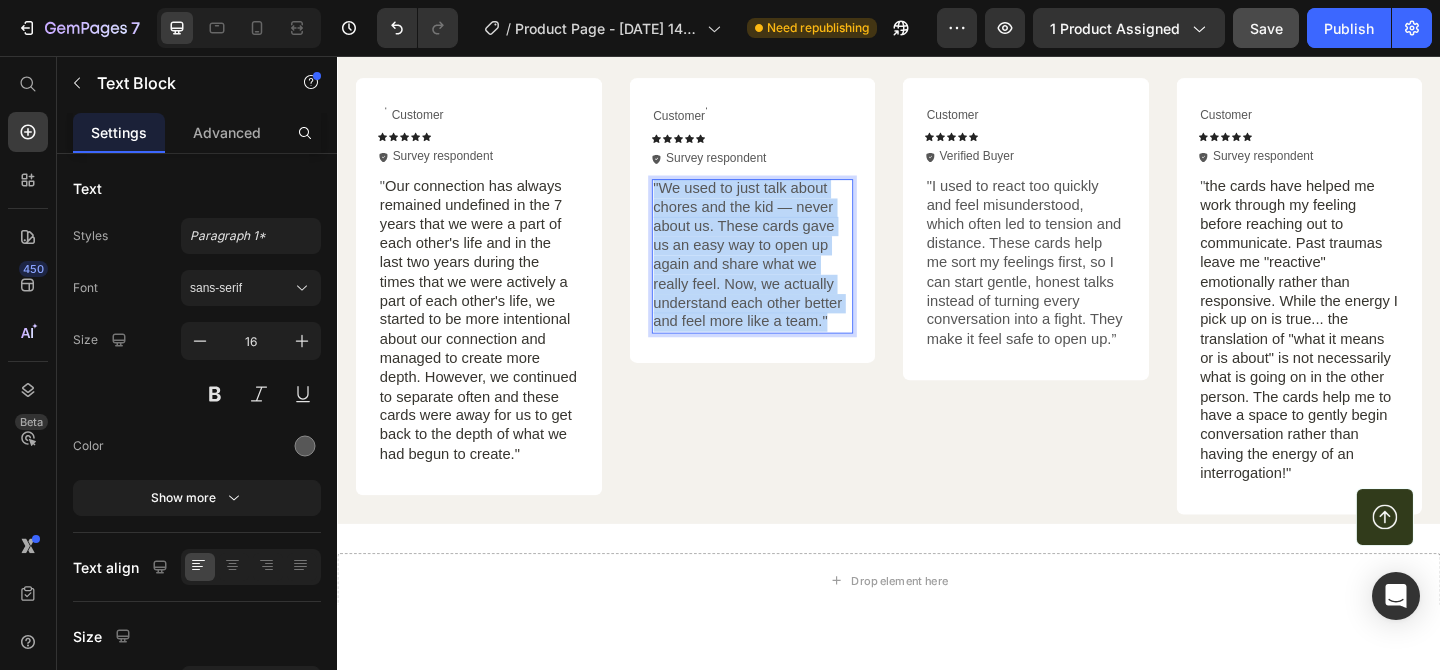 click on ""We used to just talk about chores and the kid — never about us. These cards gave us an easy way to open up again and share what we really feel. Now, we actually understand each other better and feel more like a team."" at bounding box center (789, 273) 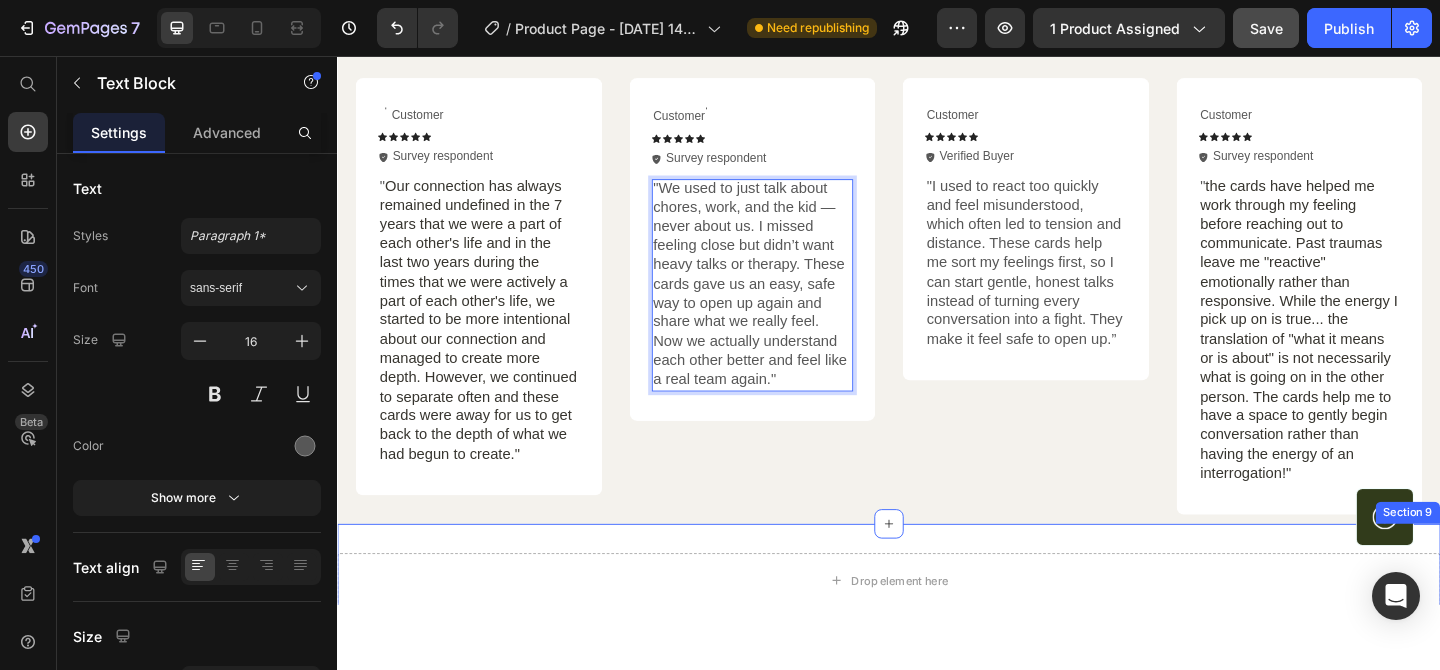 click on "Customer  Text Block Row Icon Icon Icon Icon Icon Icon List
Icon Verified Buyer Text Block Row Row "I used to react too quickly and feel misunderstood, which often led to tension and distance. These cards help me sort my feelings first, so I can start gentle, honest talks instead of turning every conversation into a fight. They make it feel safe to open up.” Text Block Row" at bounding box center [1086, 317] 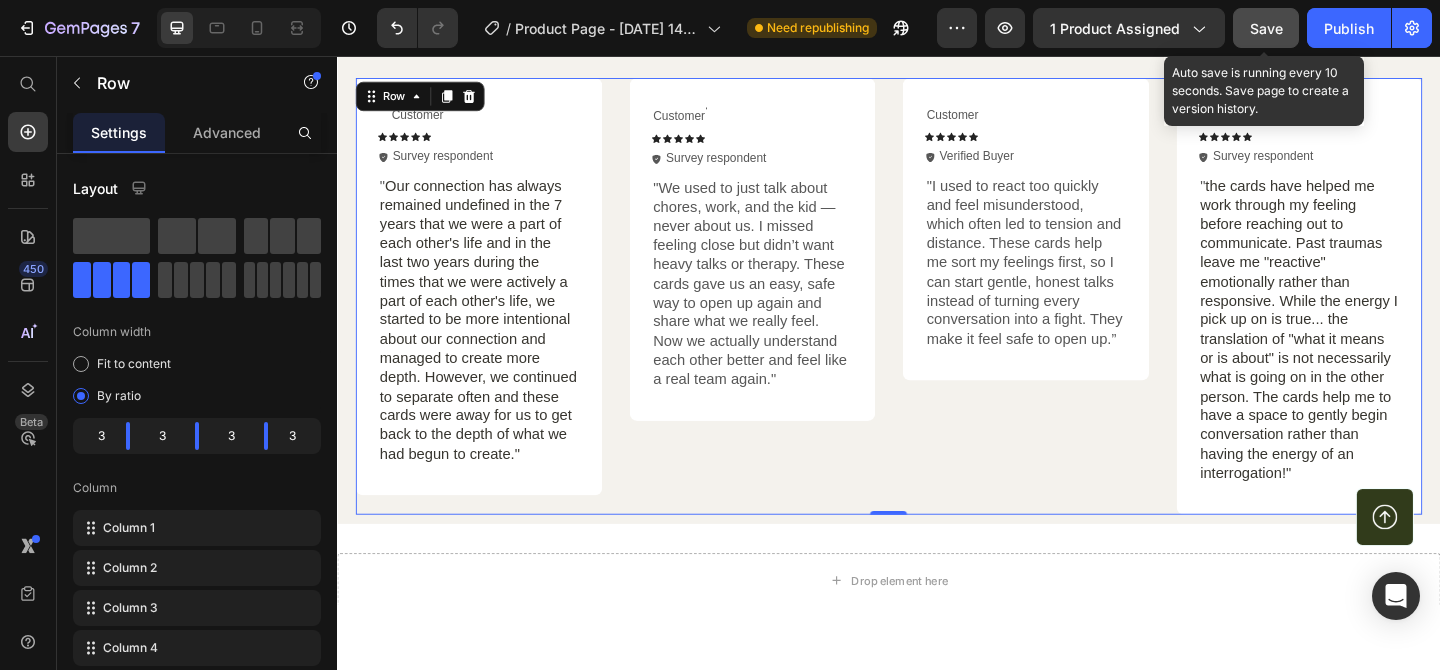 click on "Save" at bounding box center (1266, 28) 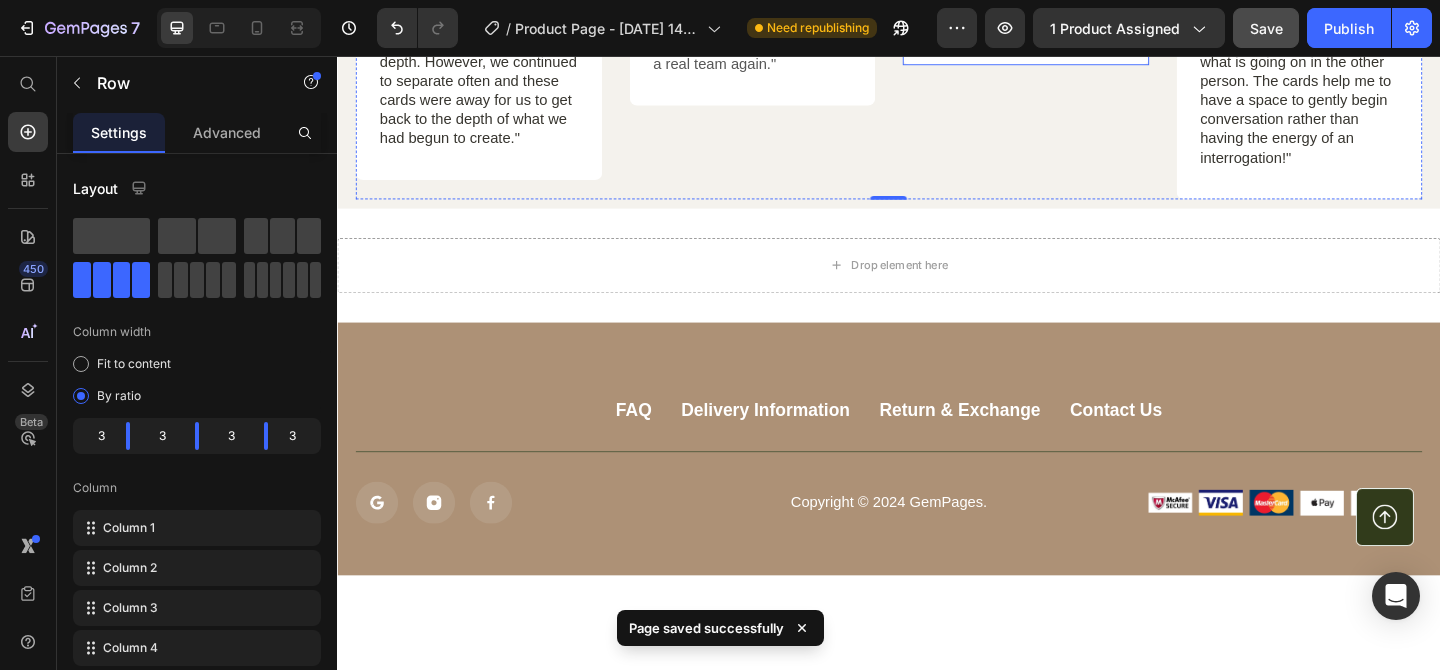 scroll, scrollTop: 6637, scrollLeft: 0, axis: vertical 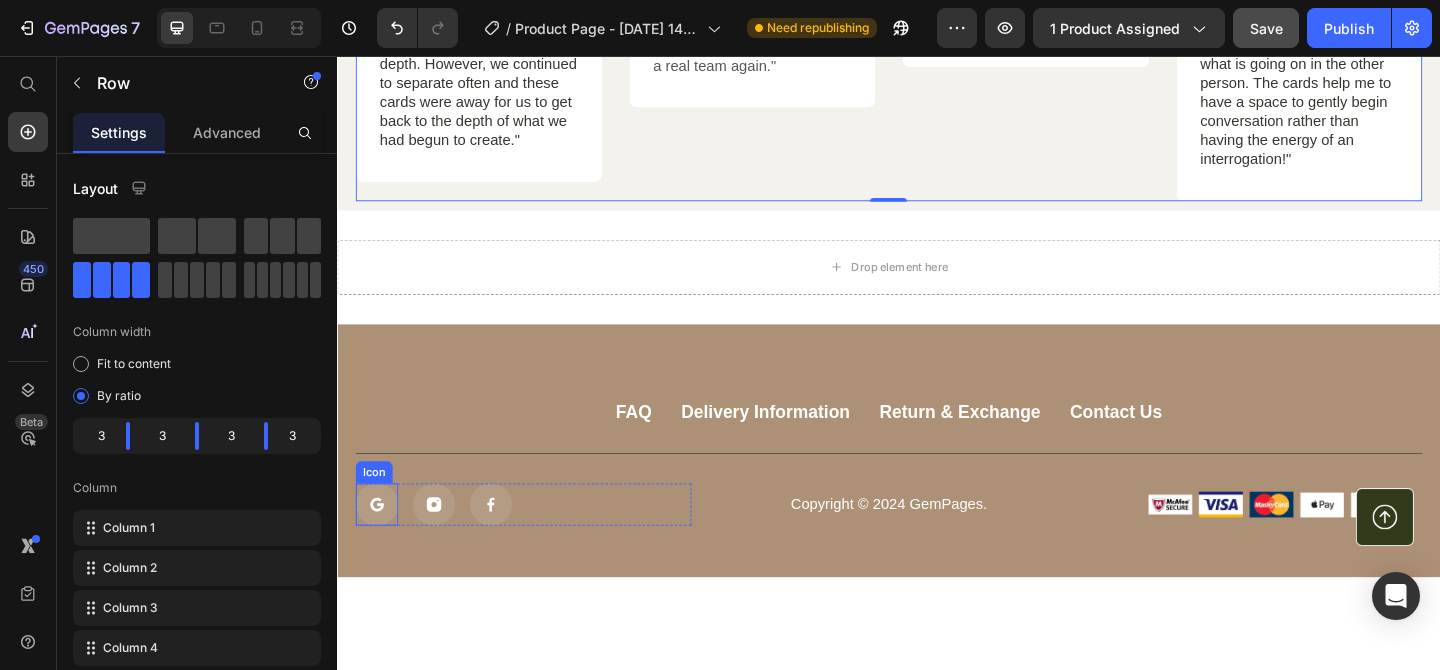 click 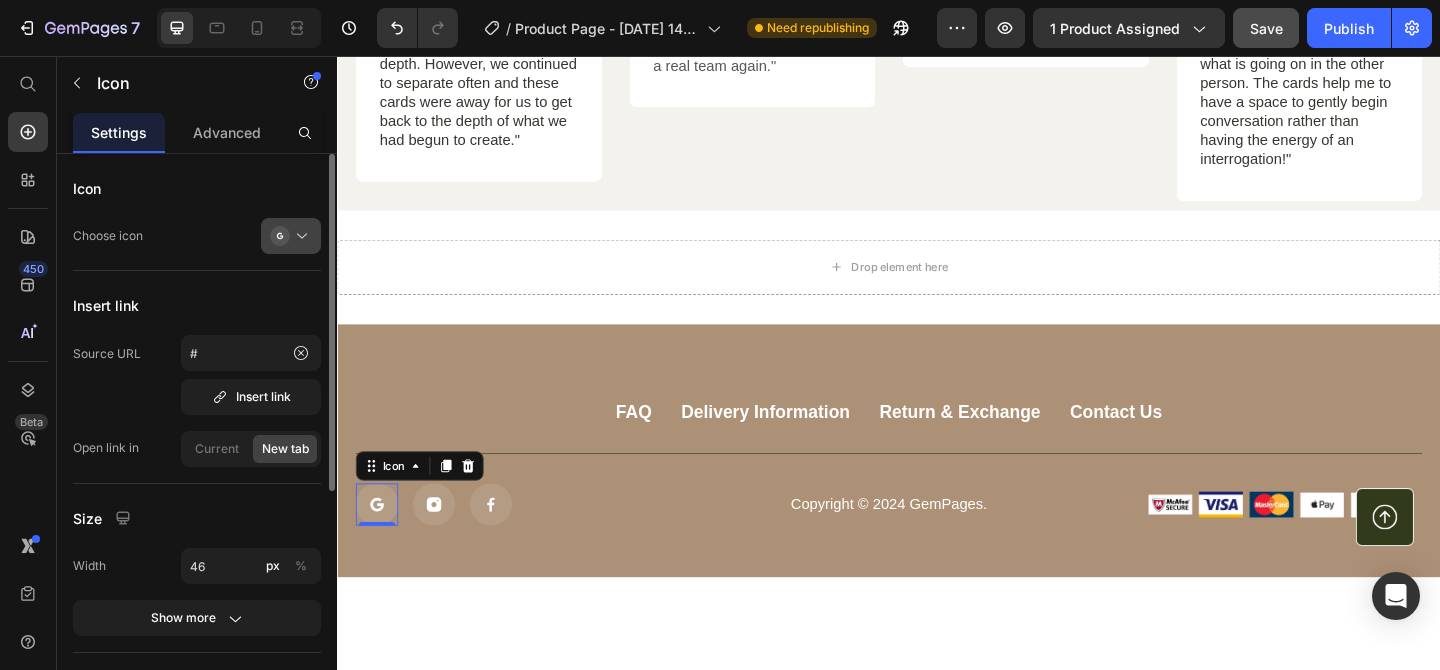 click at bounding box center (299, 236) 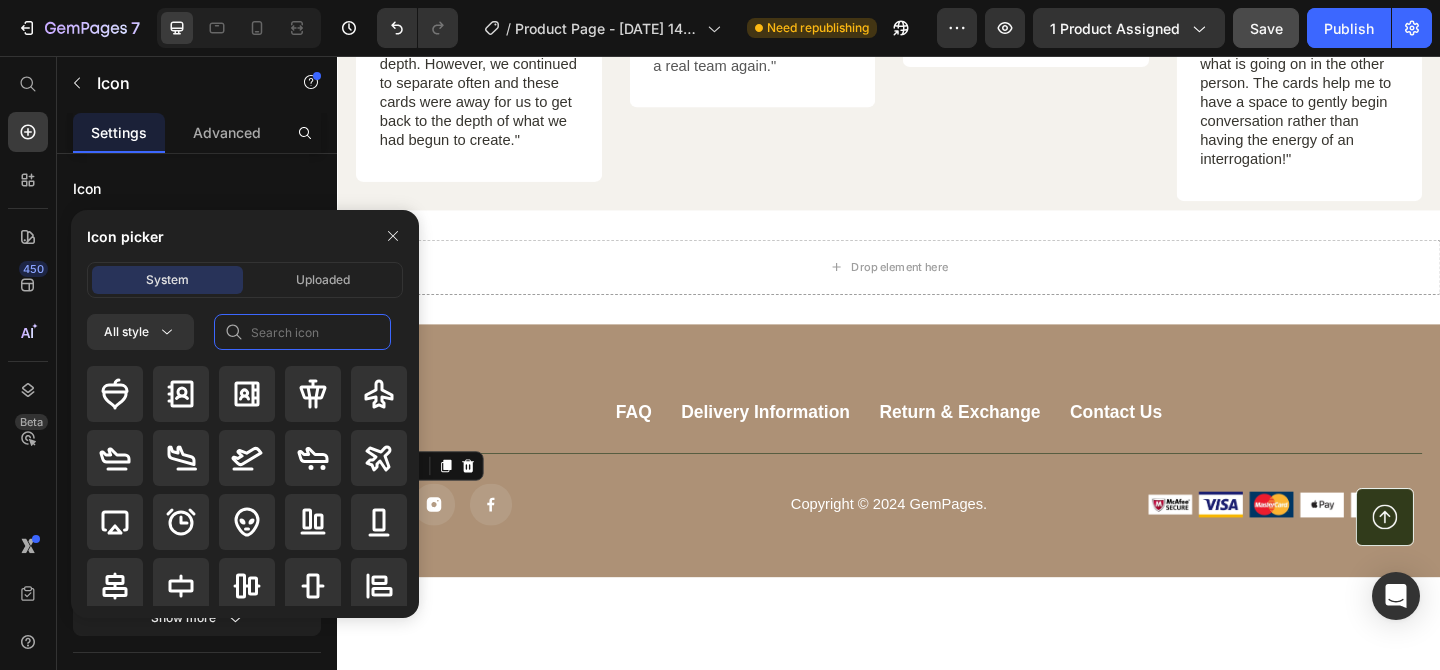 click 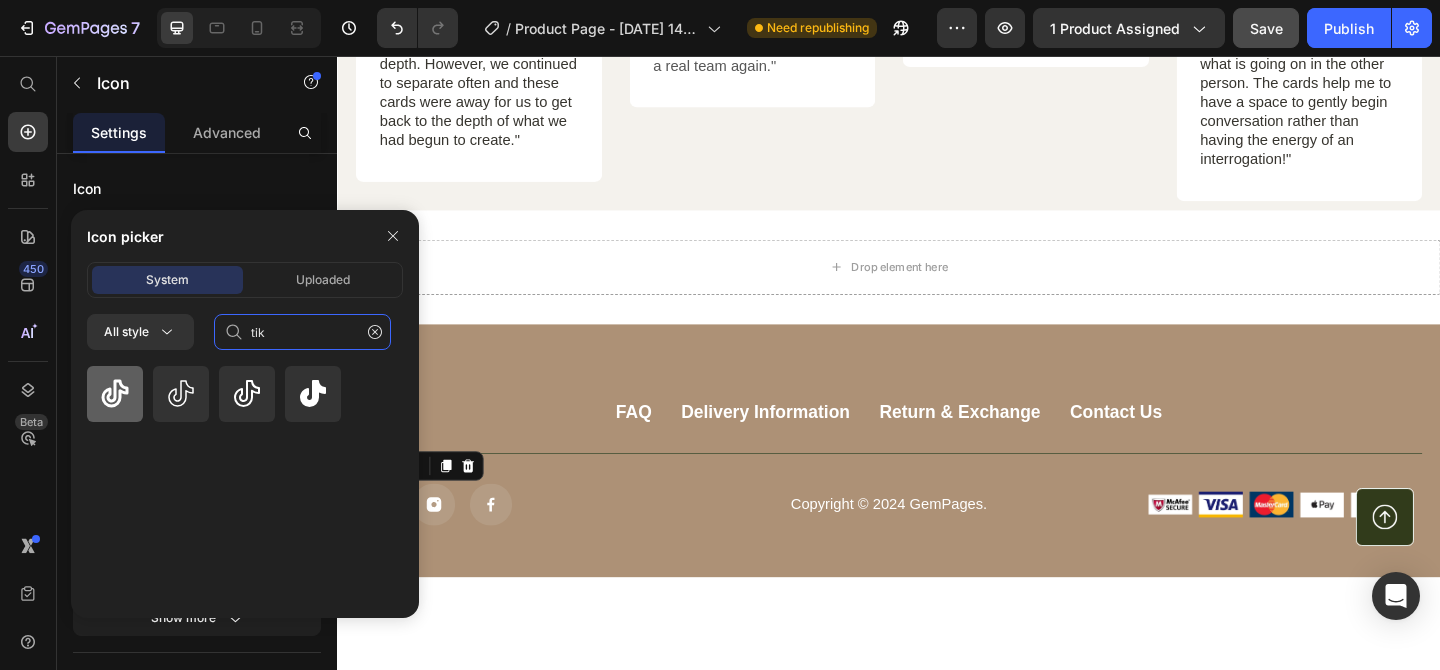 type on "tik" 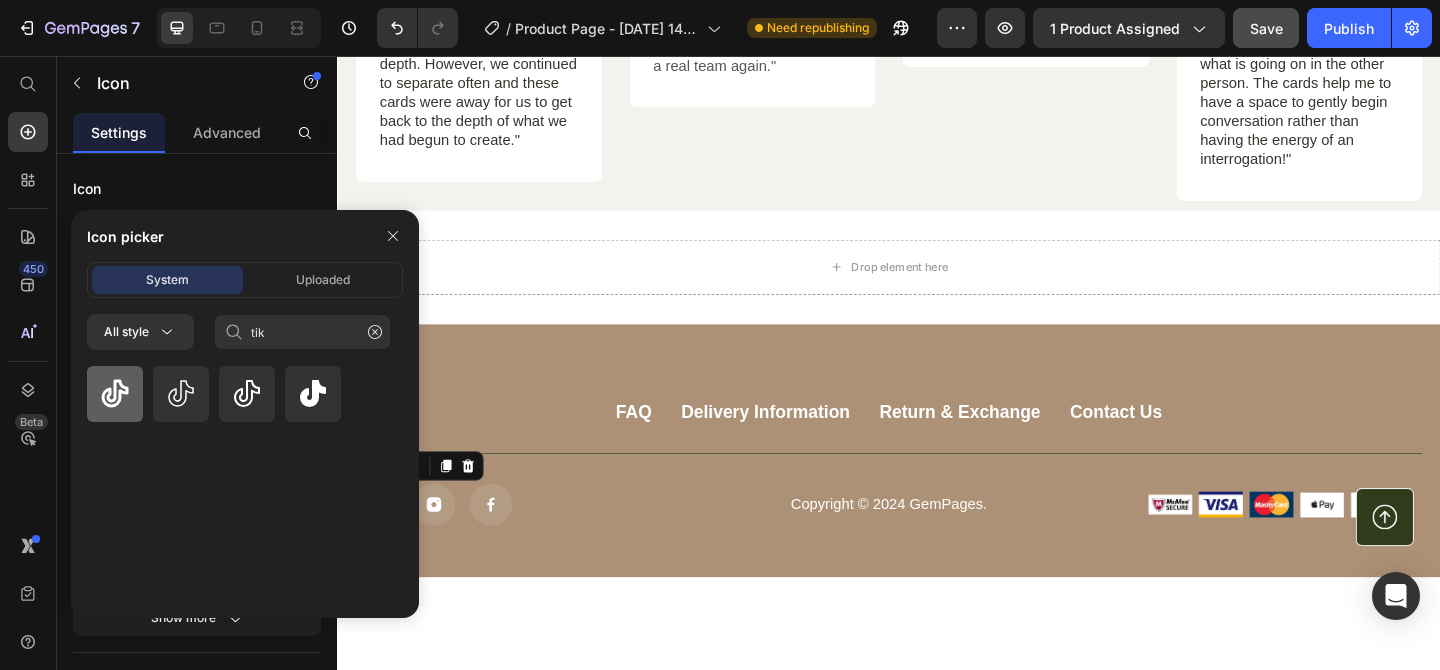 click 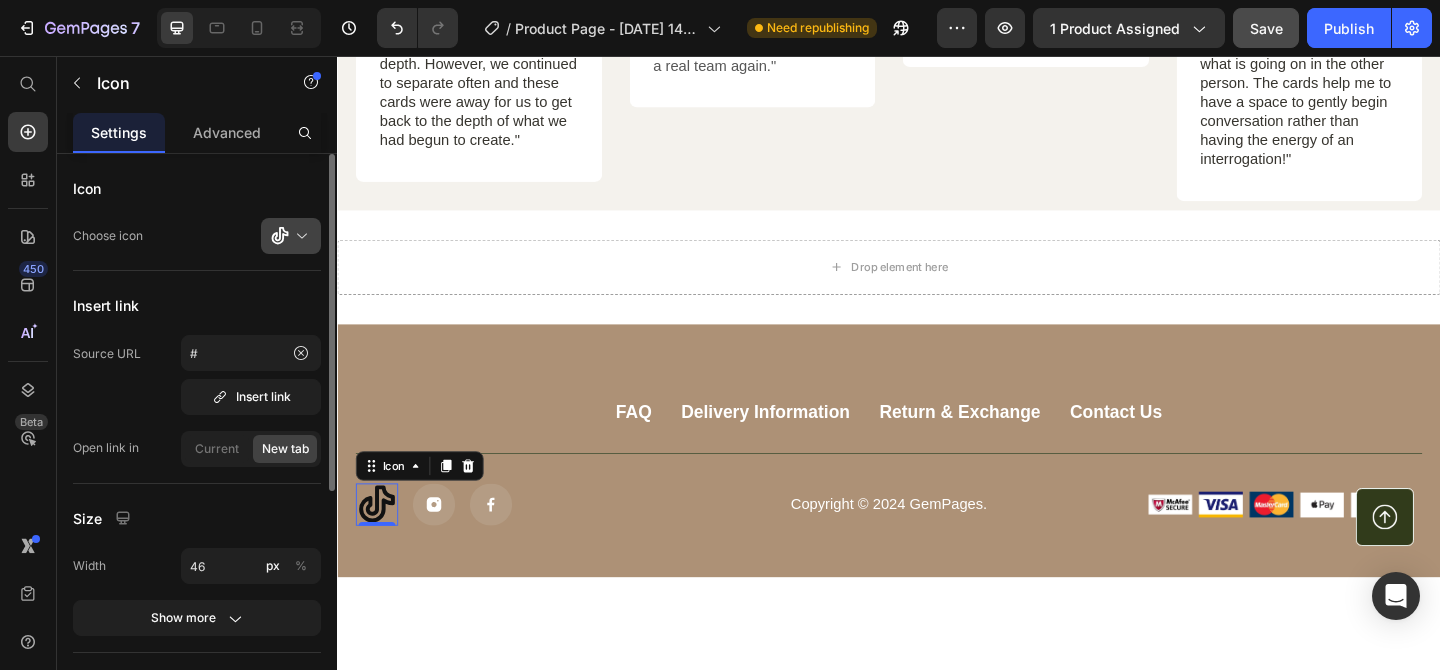 click at bounding box center (299, 236) 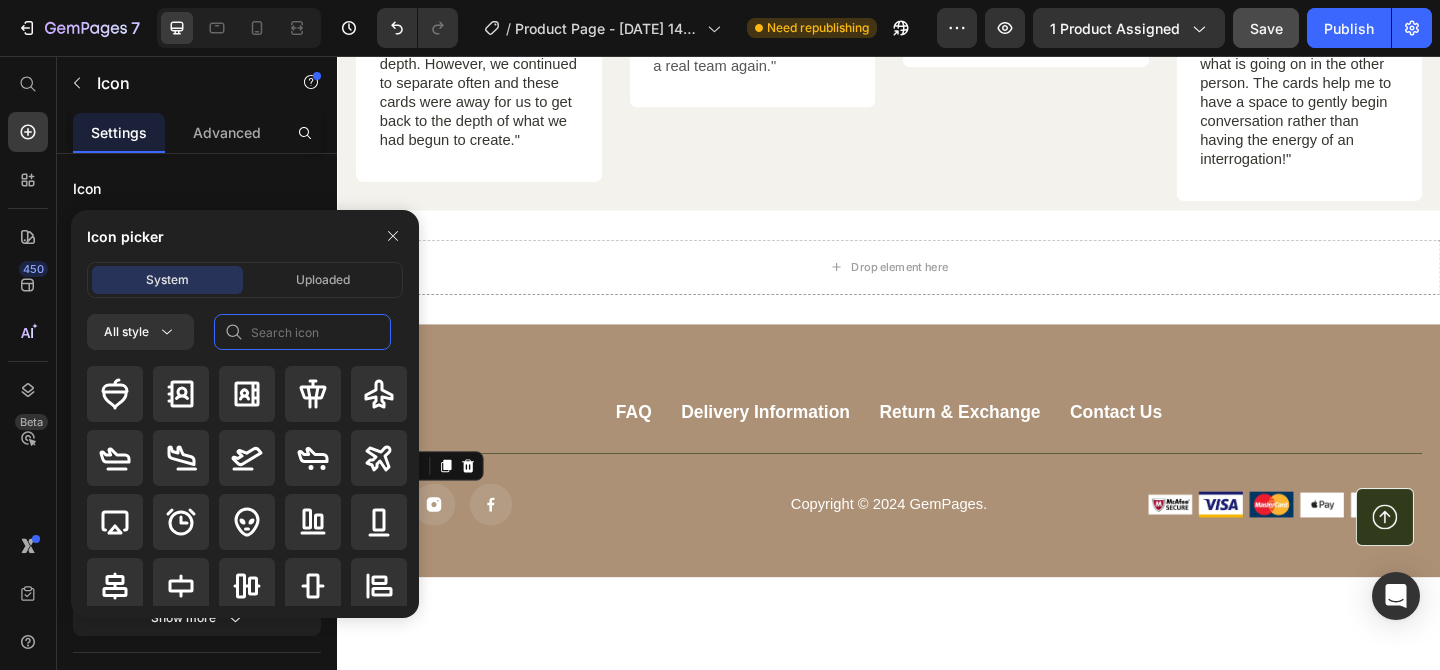 click 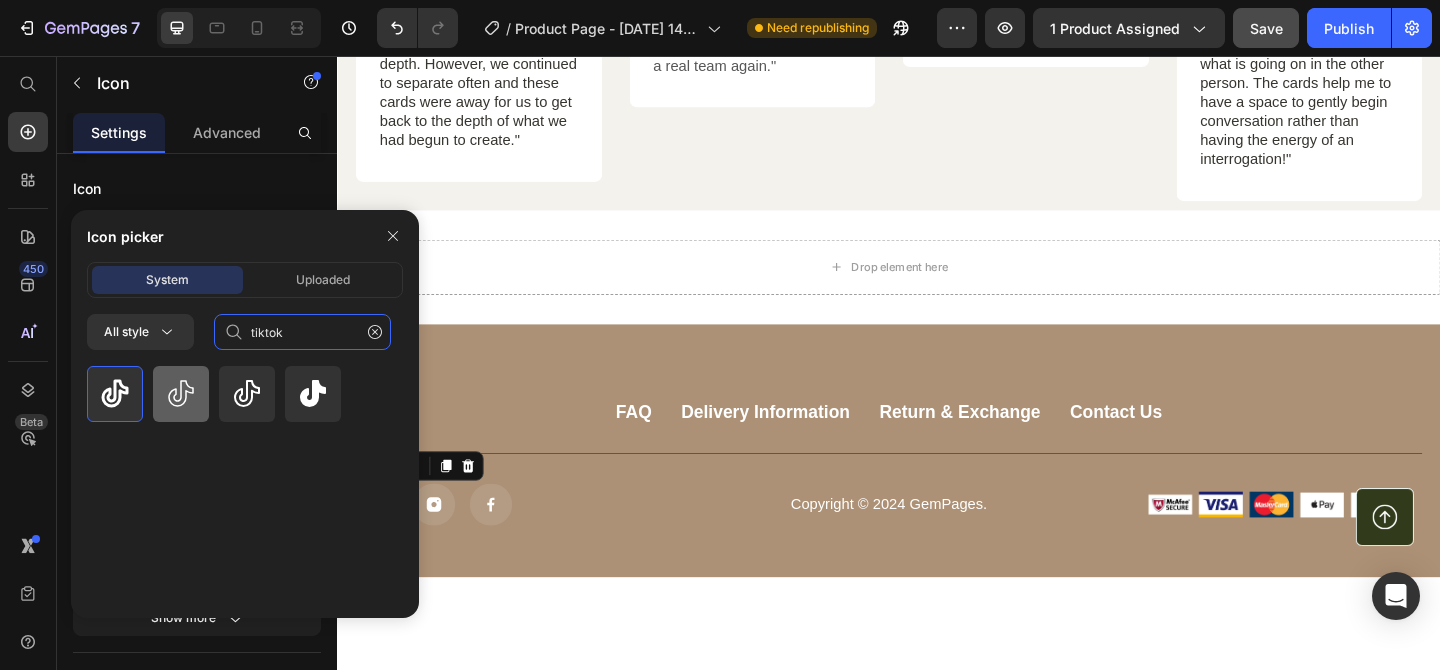 type on "tiktok" 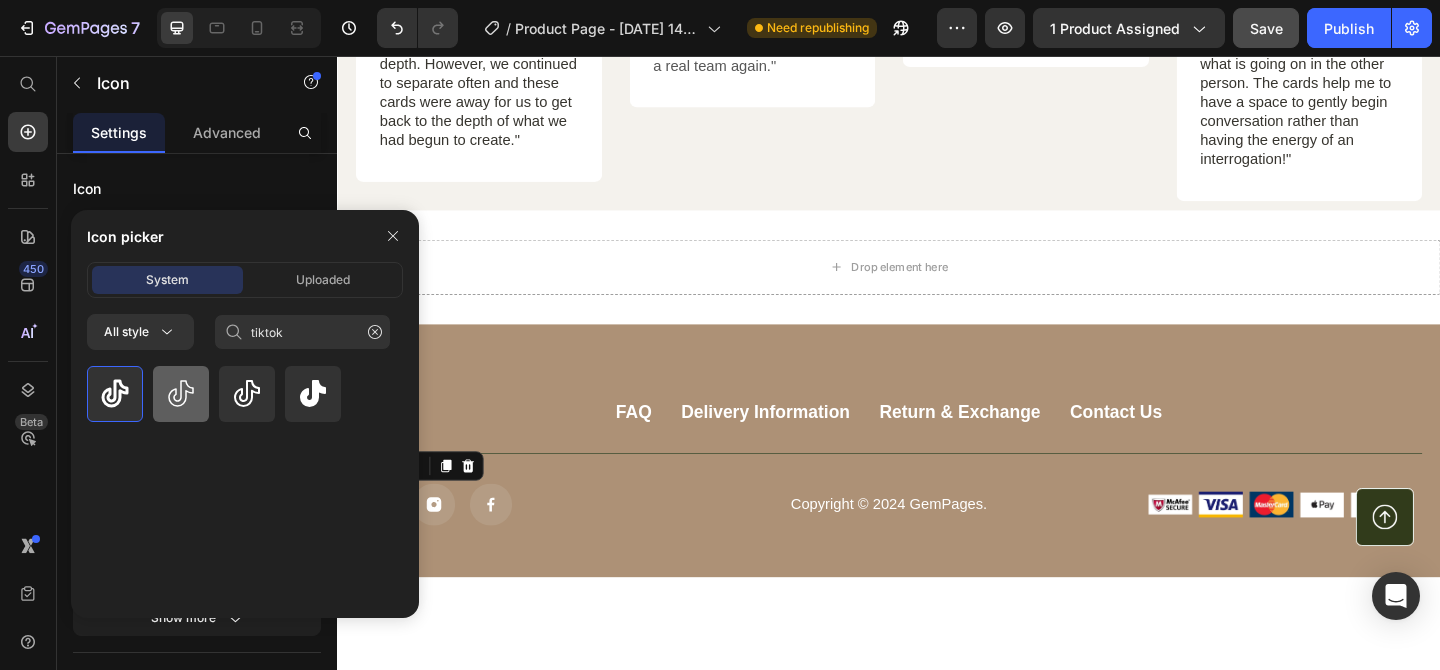 click 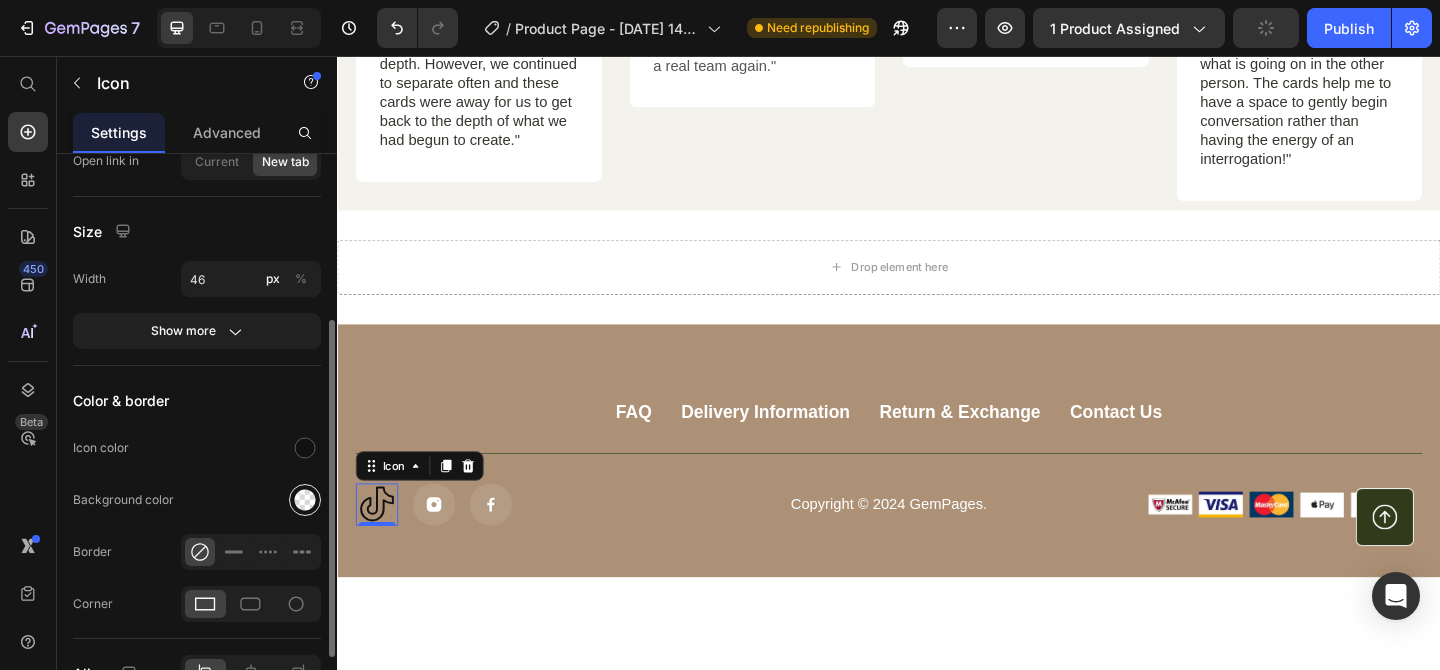 scroll, scrollTop: 285, scrollLeft: 0, axis: vertical 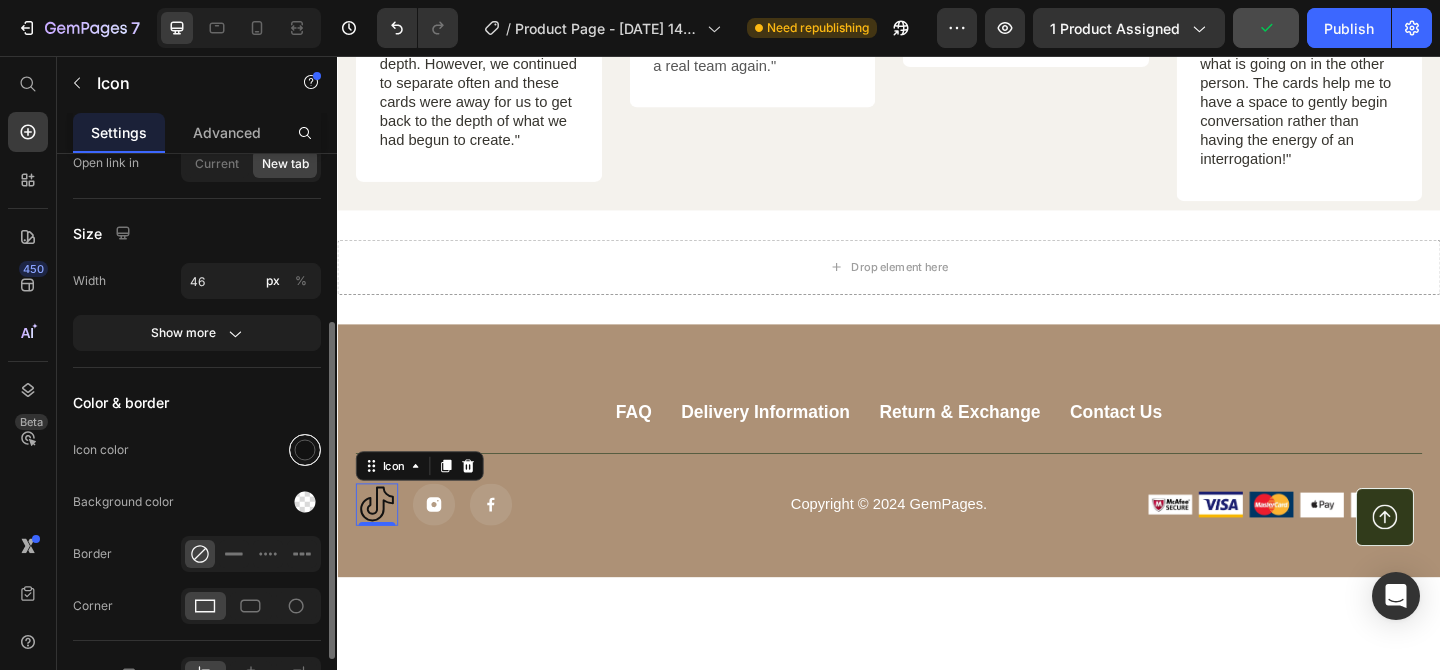 click at bounding box center [305, 450] 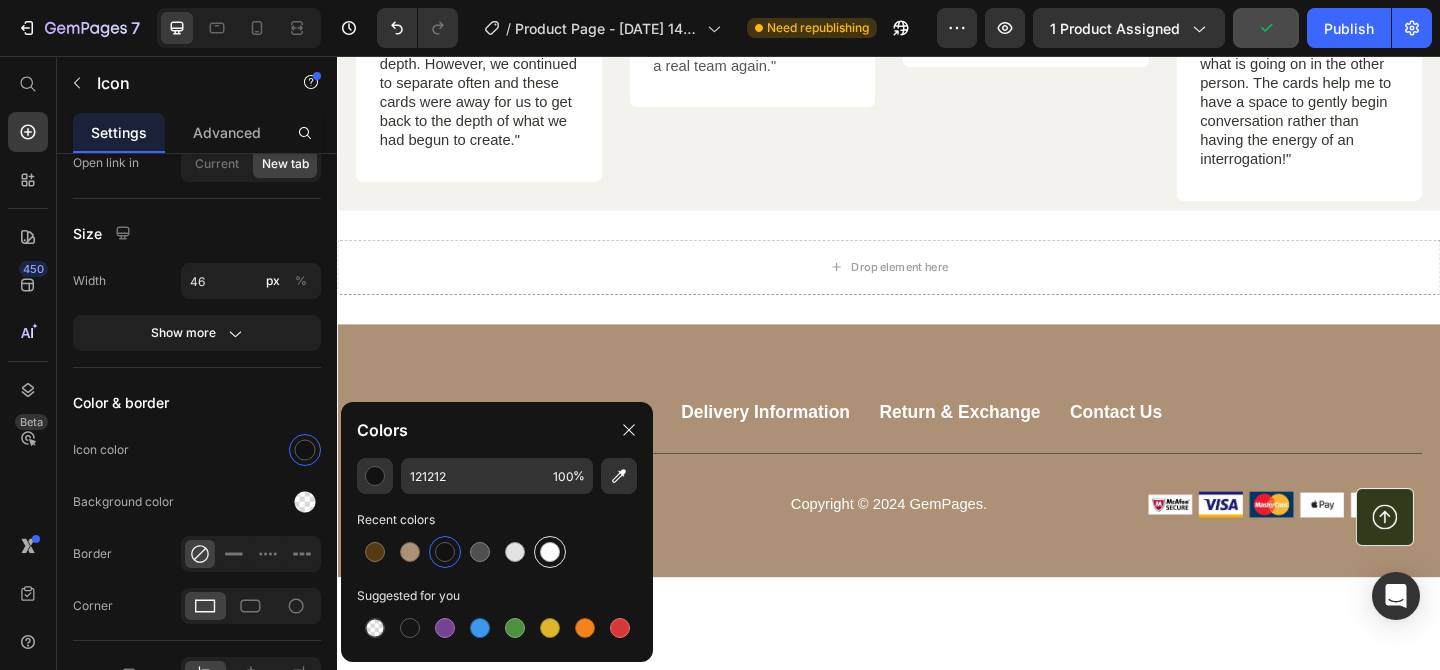 click at bounding box center (550, 552) 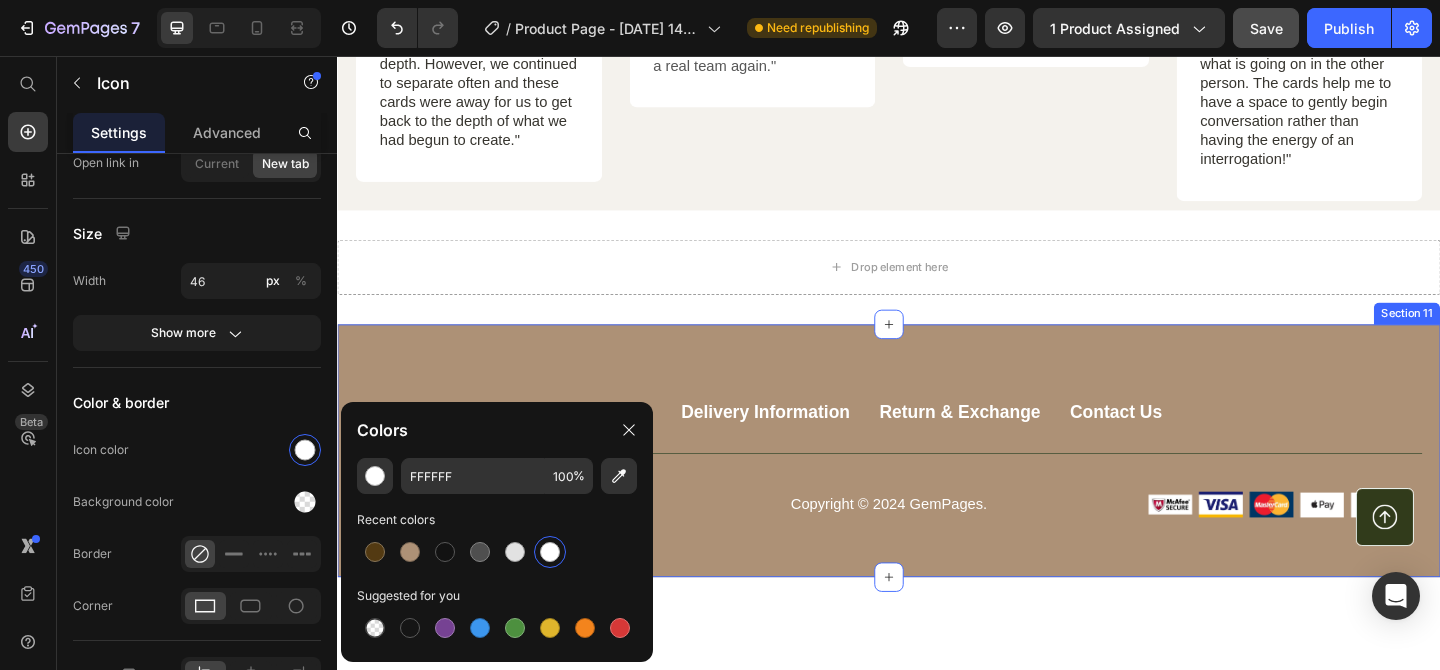 click on "Add section Choose templates inspired by CRO experts Generate layout from URL or image Add blank section then drag & drop elements" at bounding box center [937, 746] 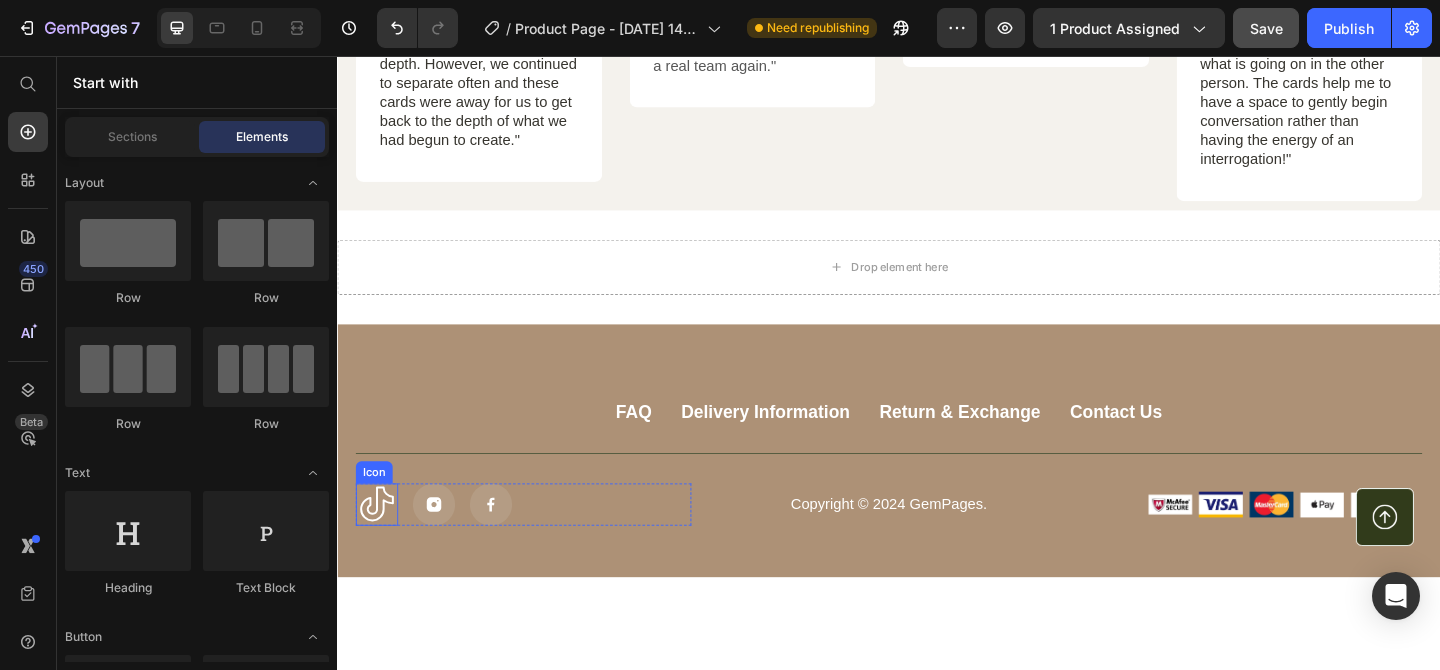 click 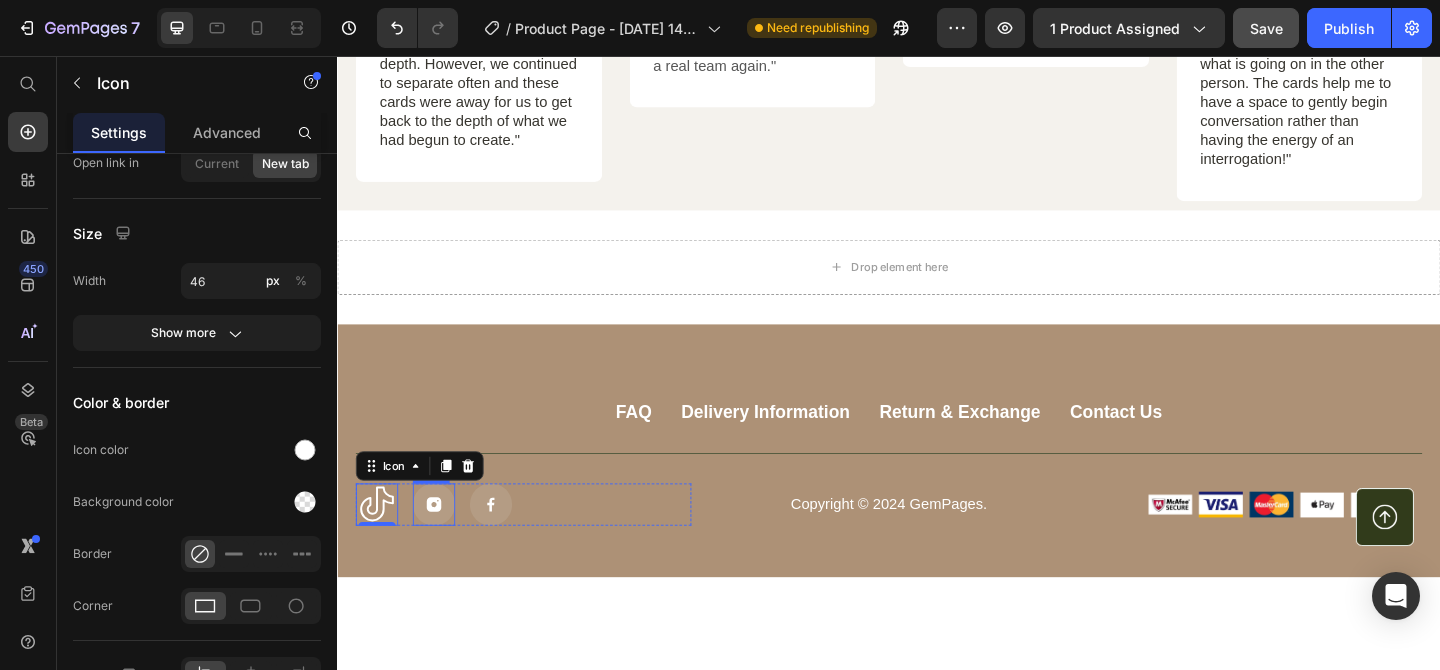 click 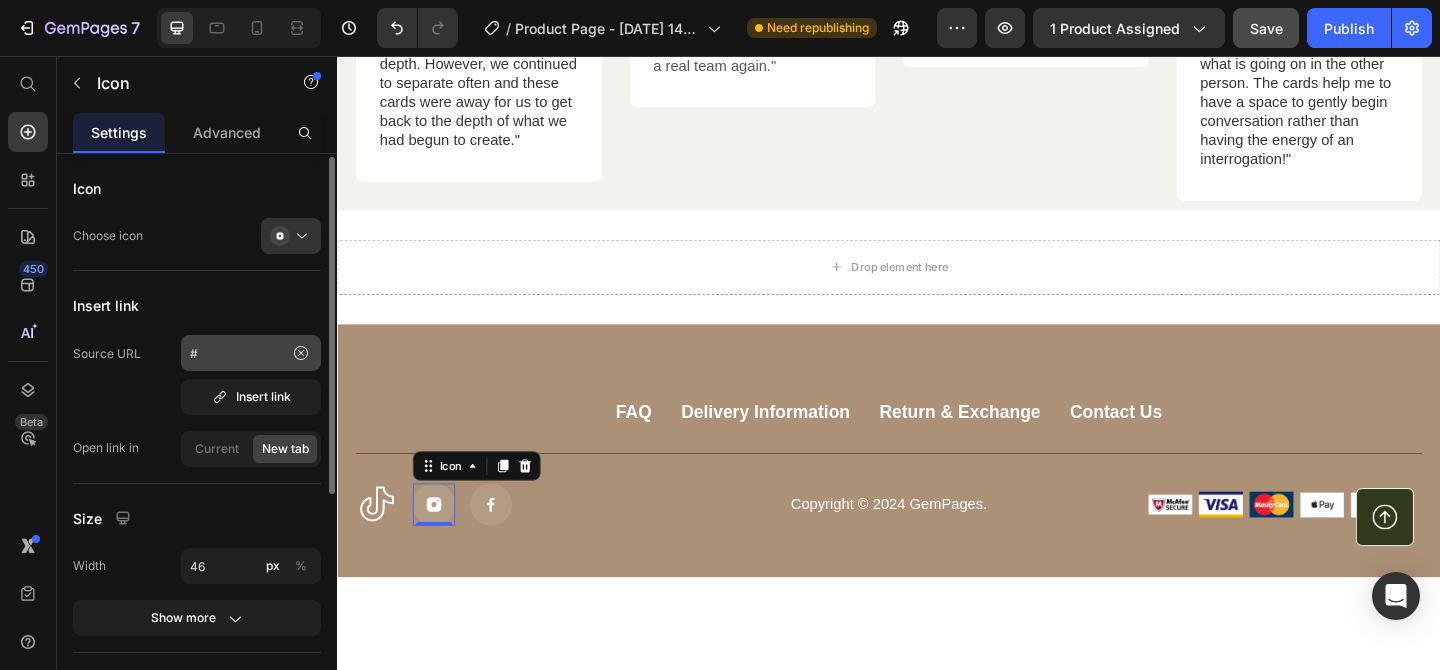 scroll, scrollTop: 3, scrollLeft: 0, axis: vertical 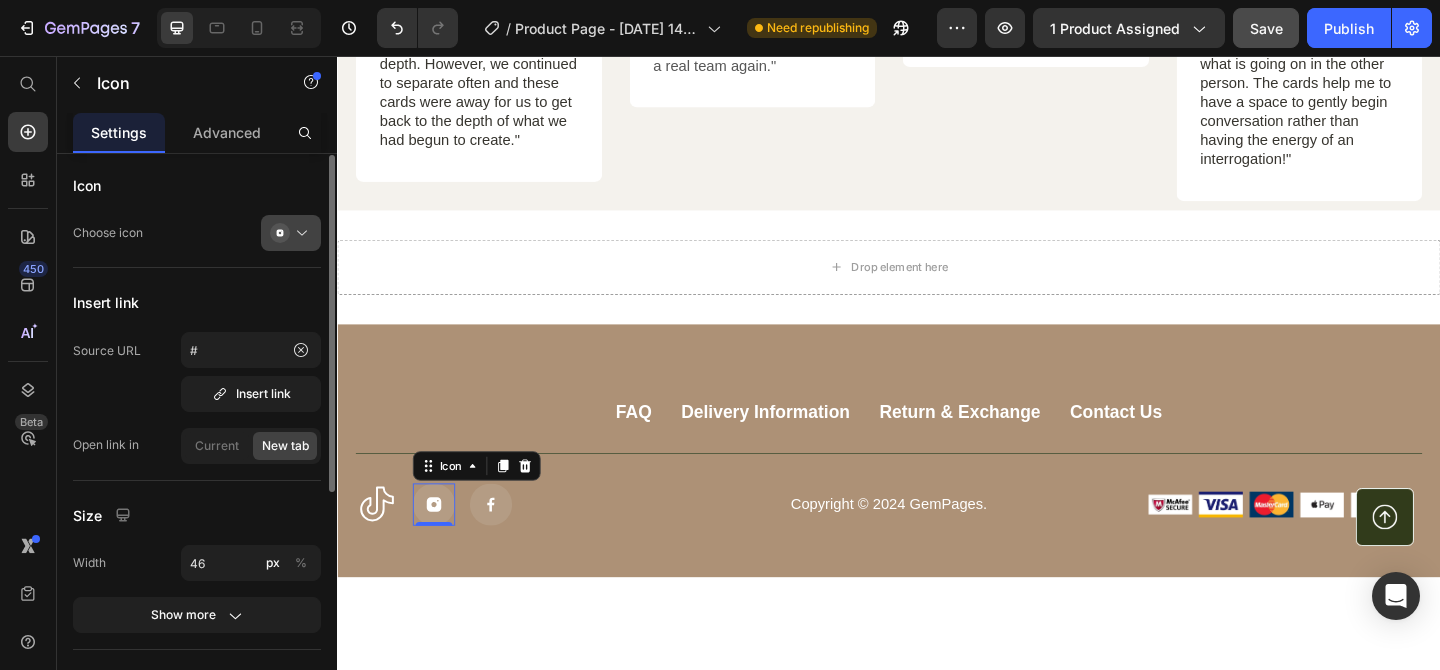 click at bounding box center [299, 233] 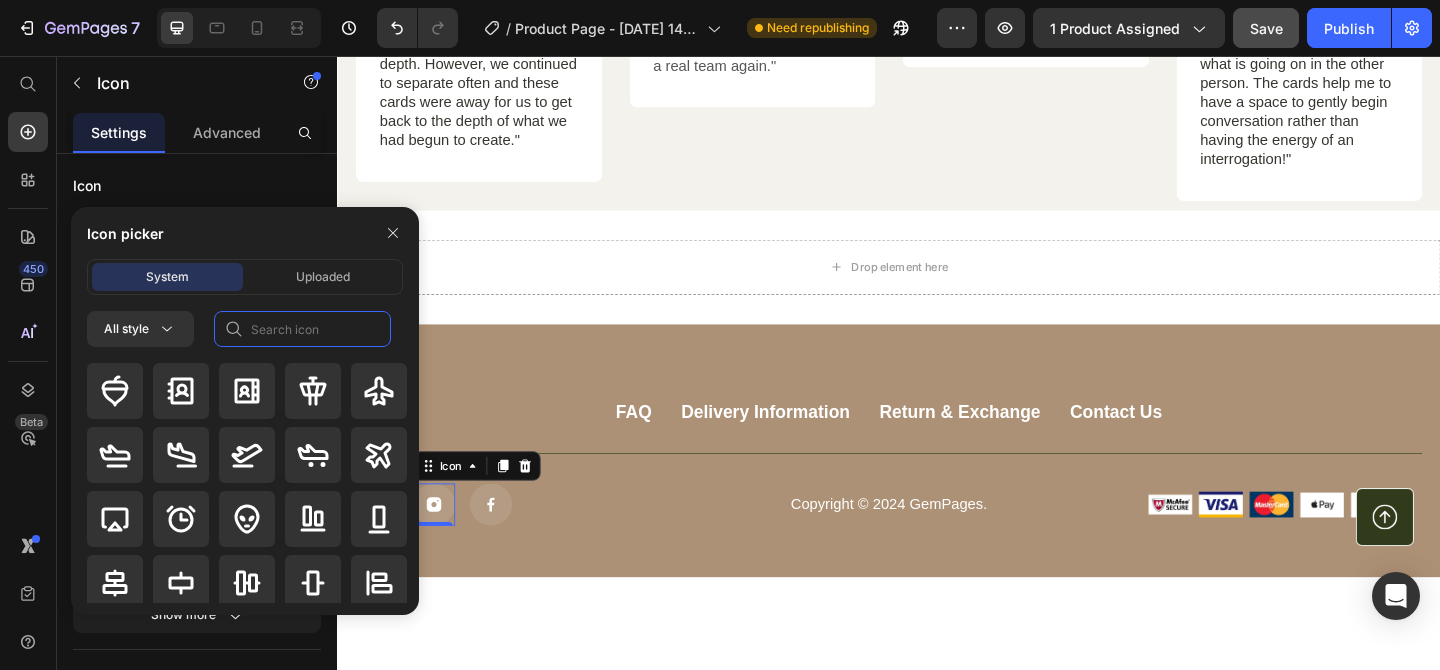click 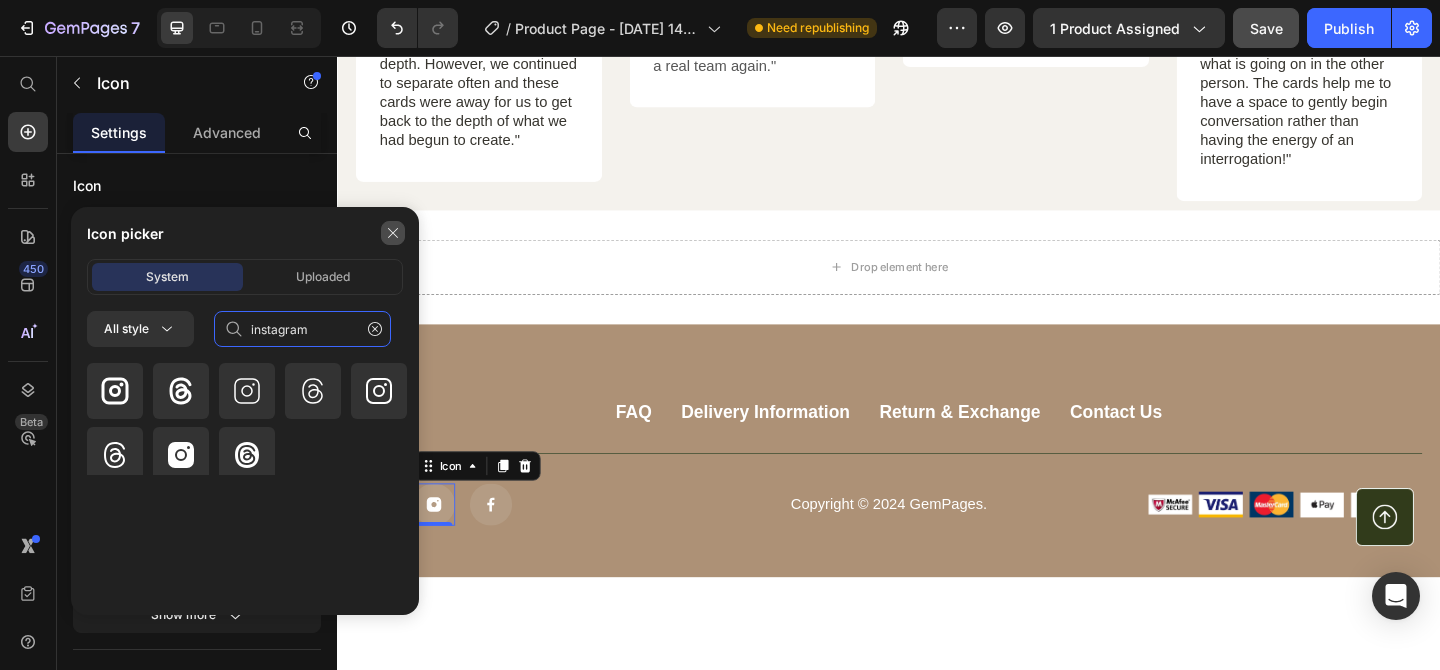 type on "instagram" 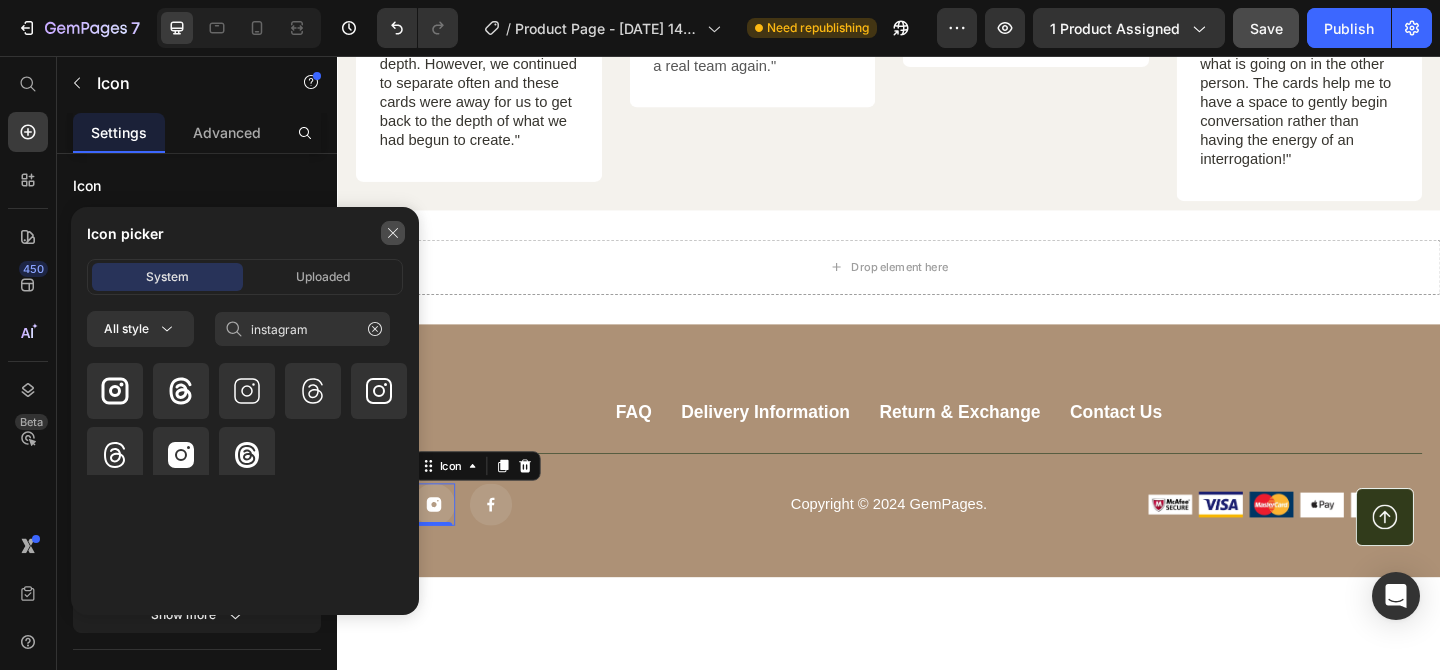 click 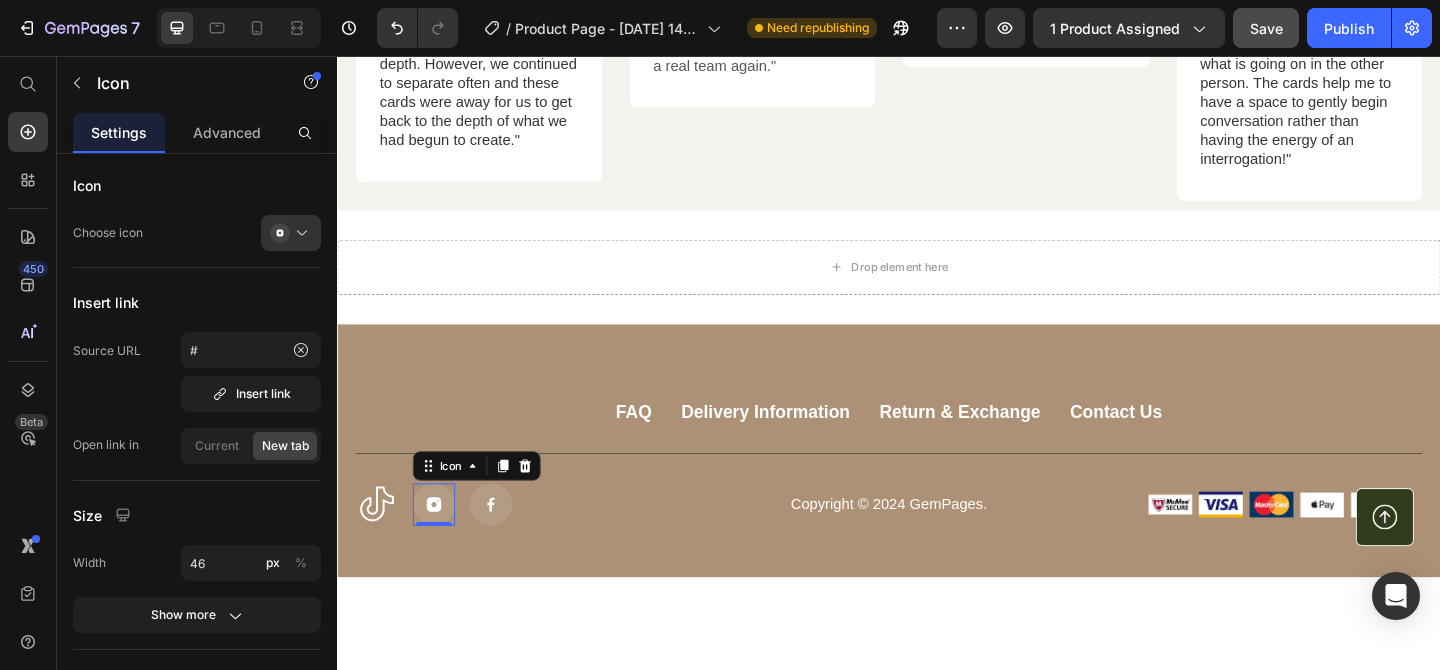 click 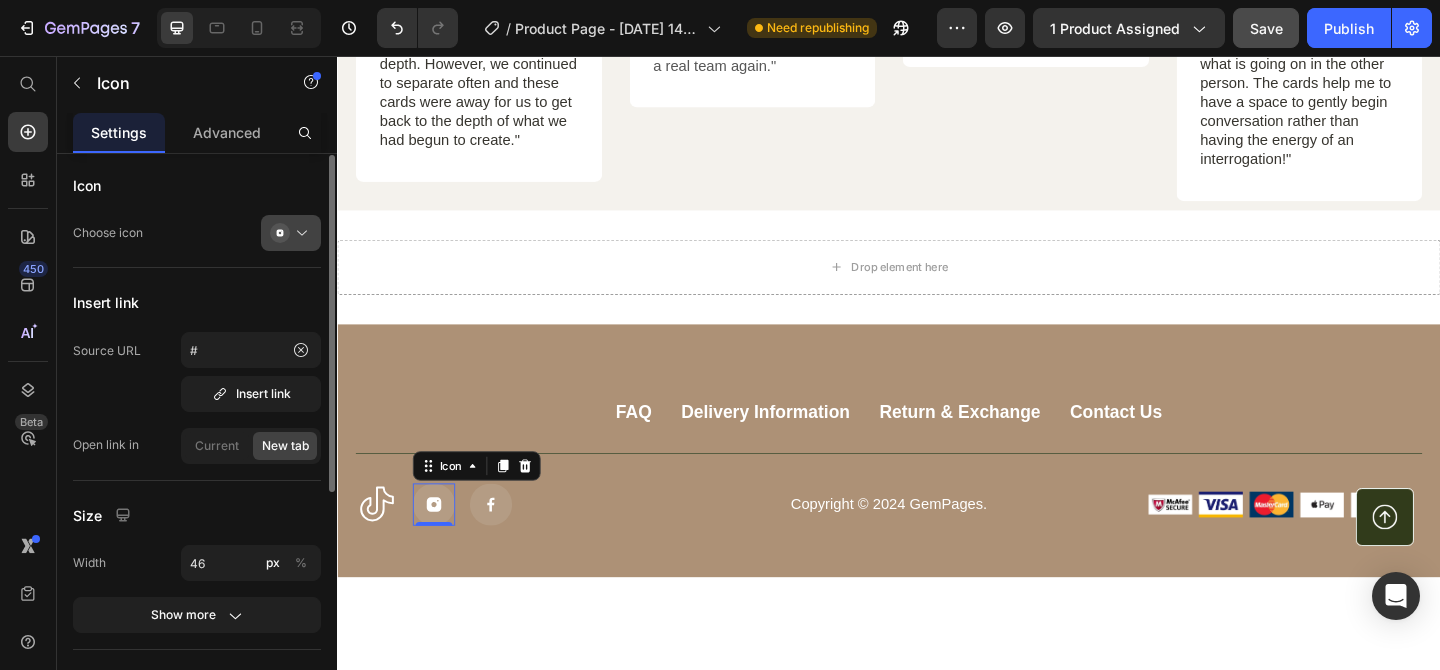 click at bounding box center [299, 233] 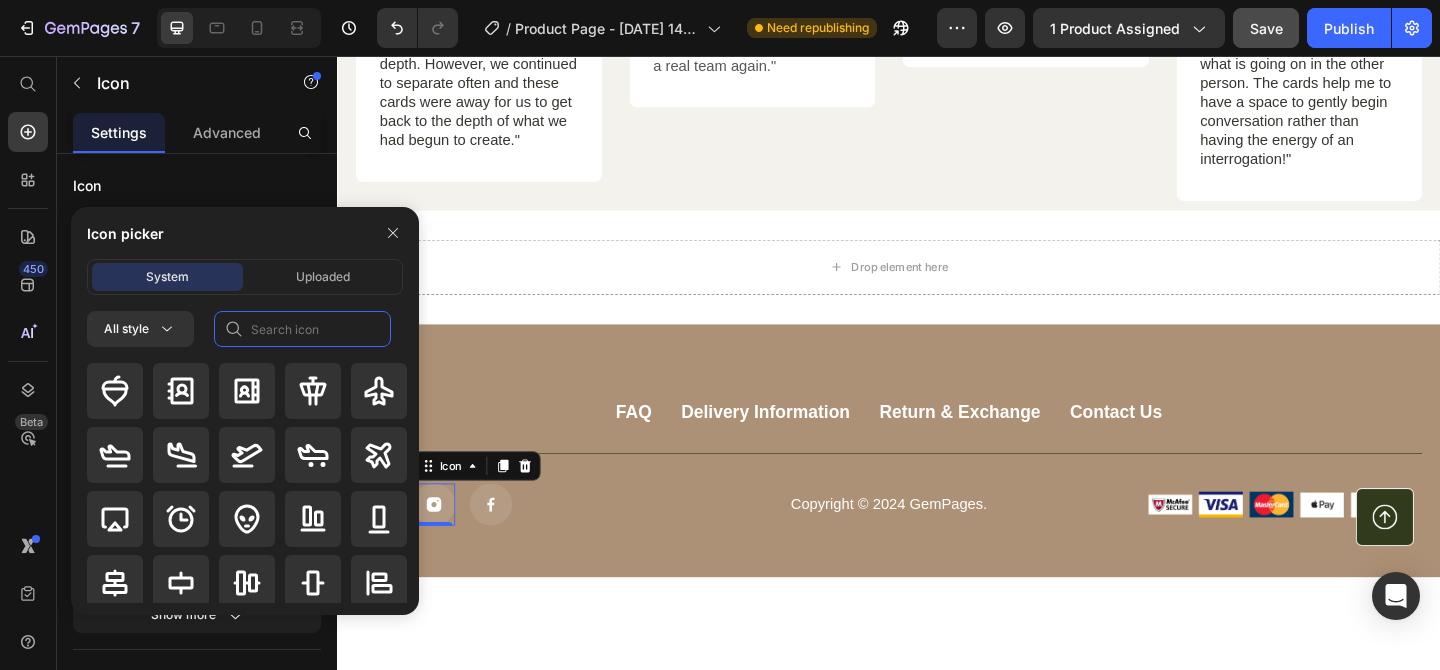 click 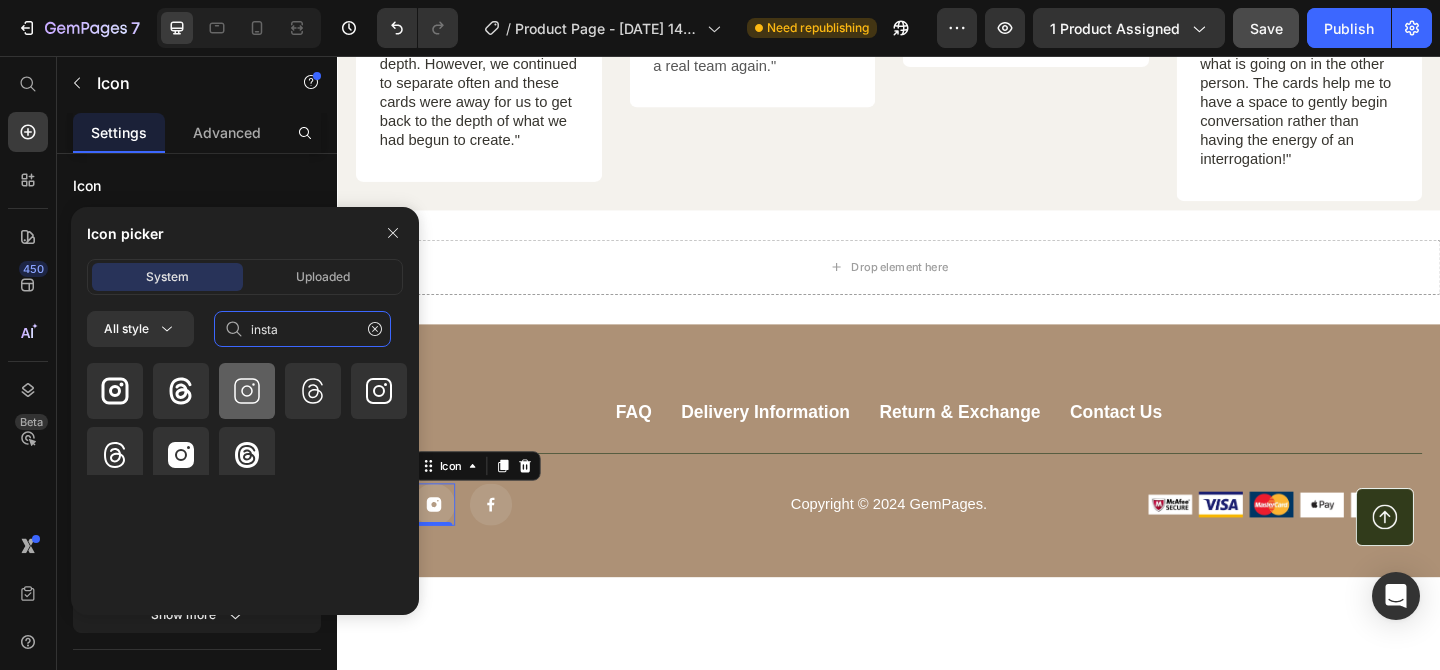 type on "insta" 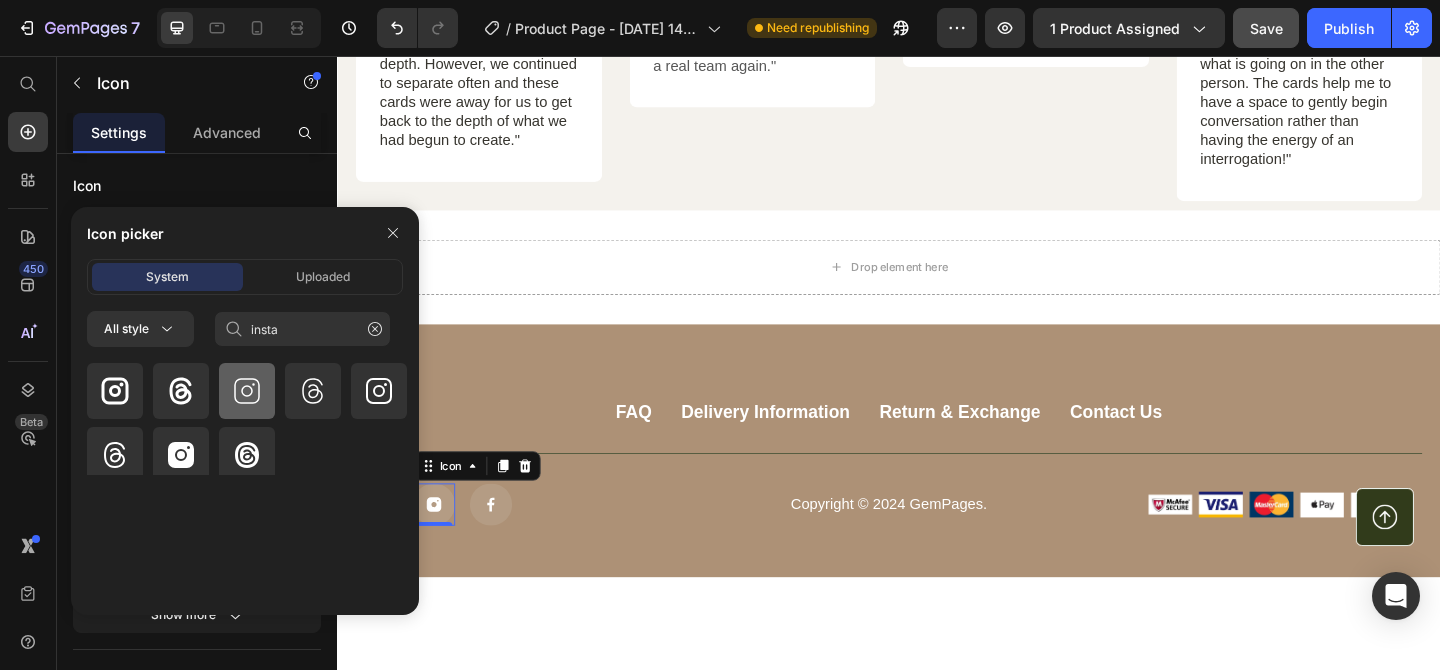 click 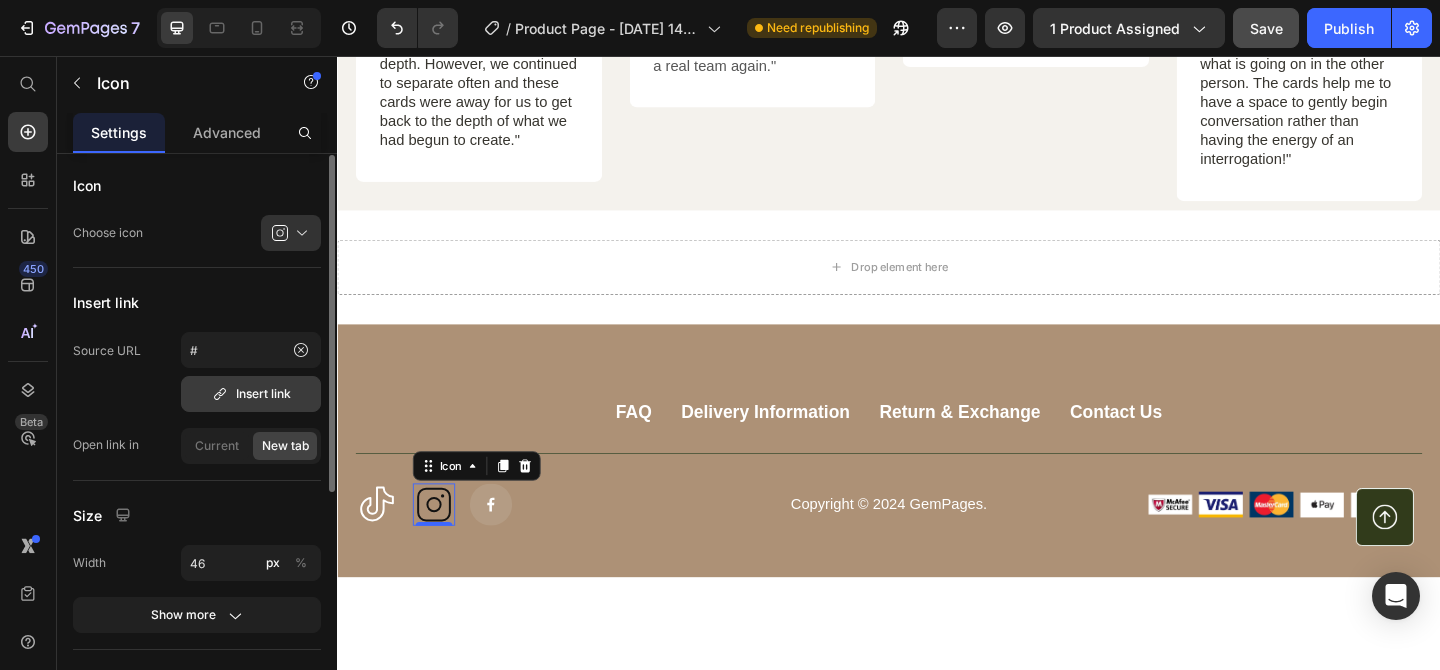 scroll, scrollTop: 196, scrollLeft: 0, axis: vertical 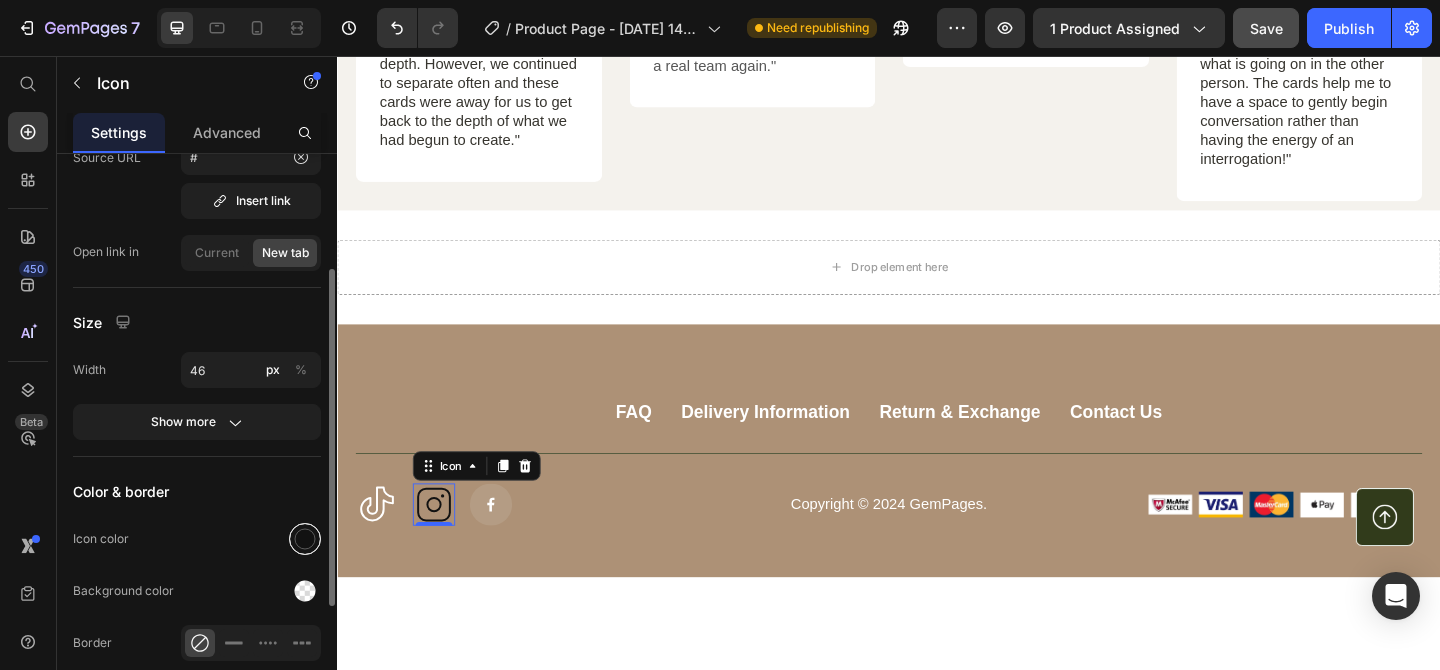 click at bounding box center [305, 539] 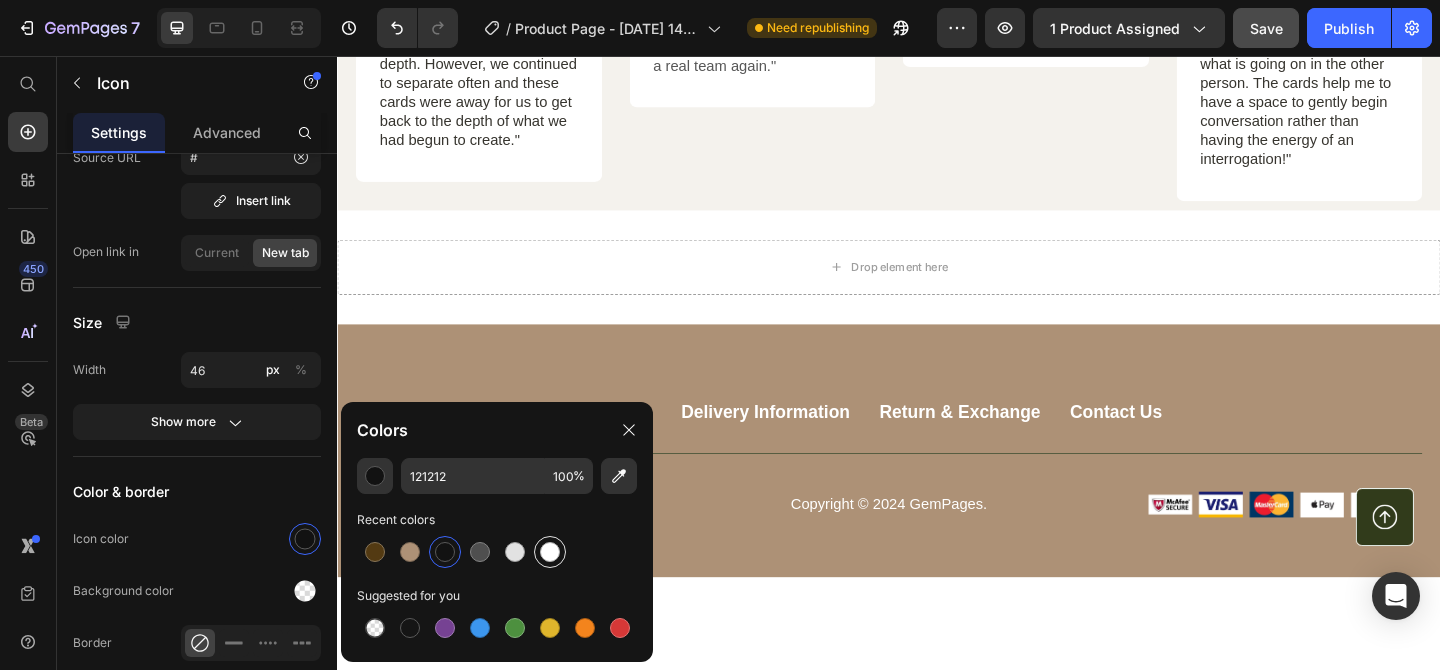 click at bounding box center (550, 552) 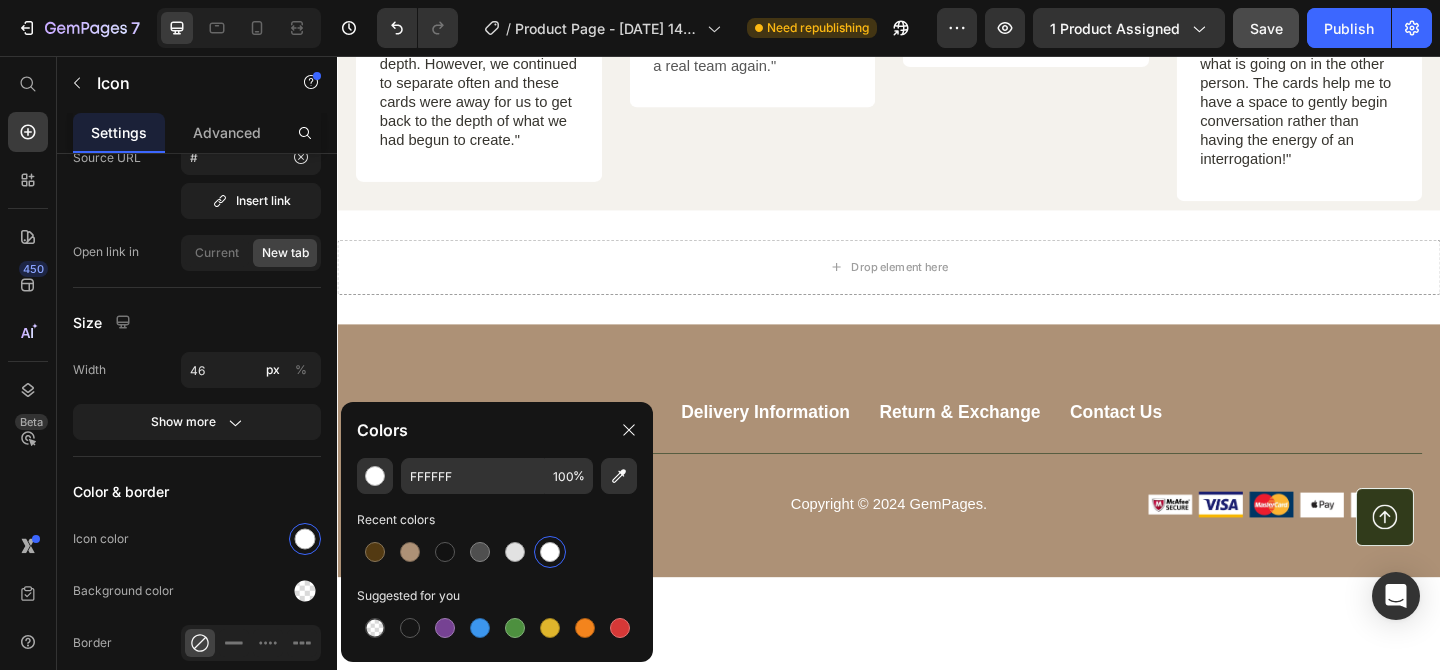 click 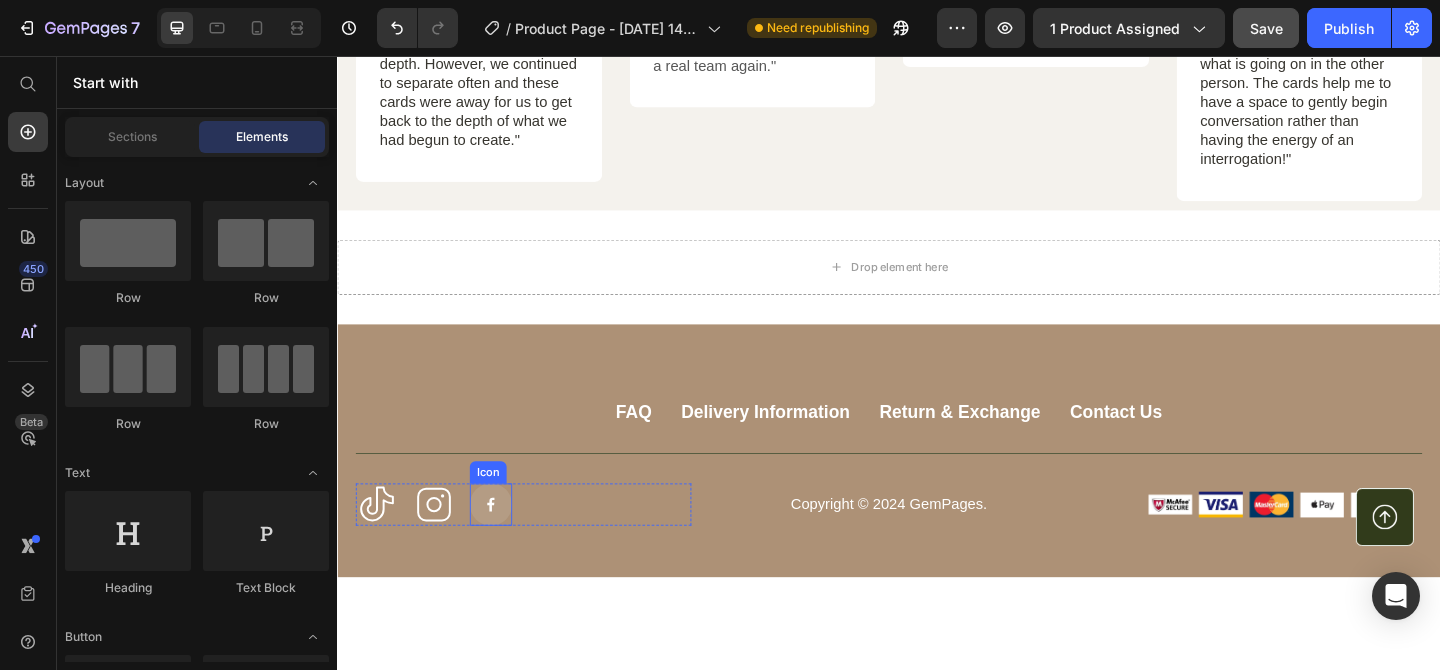 click 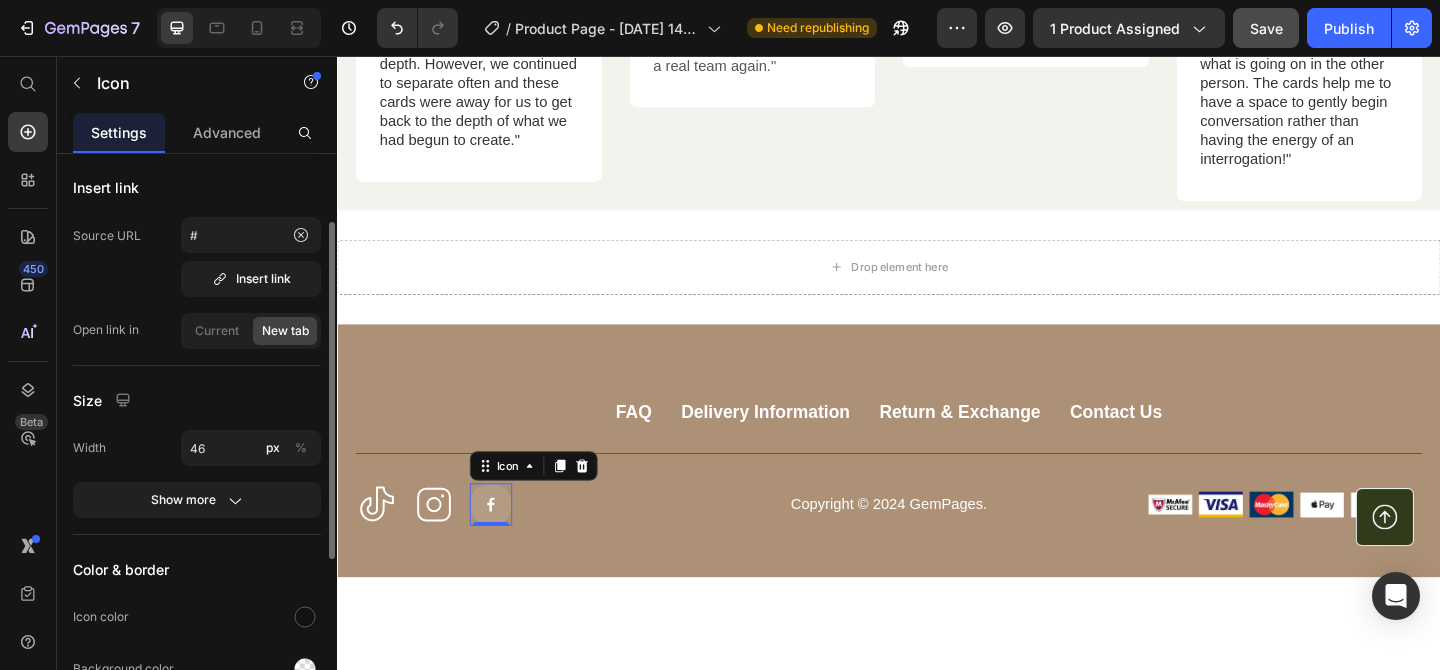 scroll, scrollTop: 117, scrollLeft: 0, axis: vertical 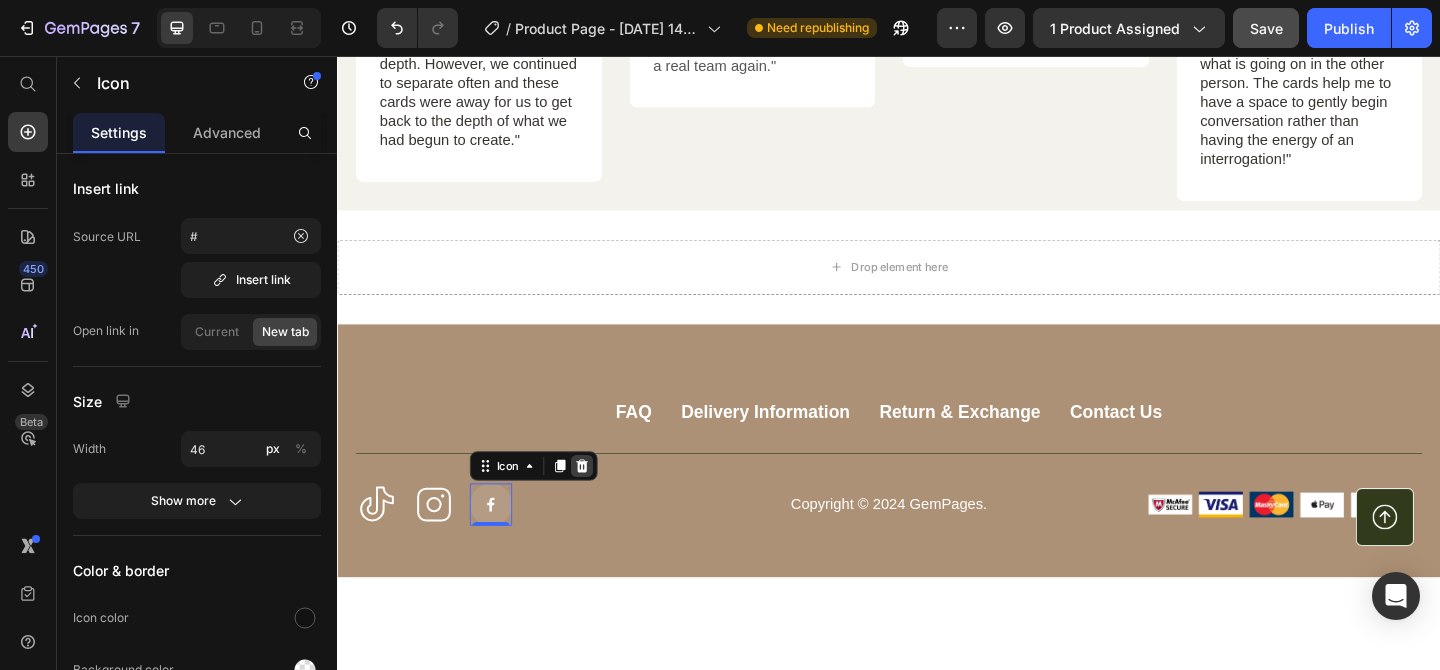click 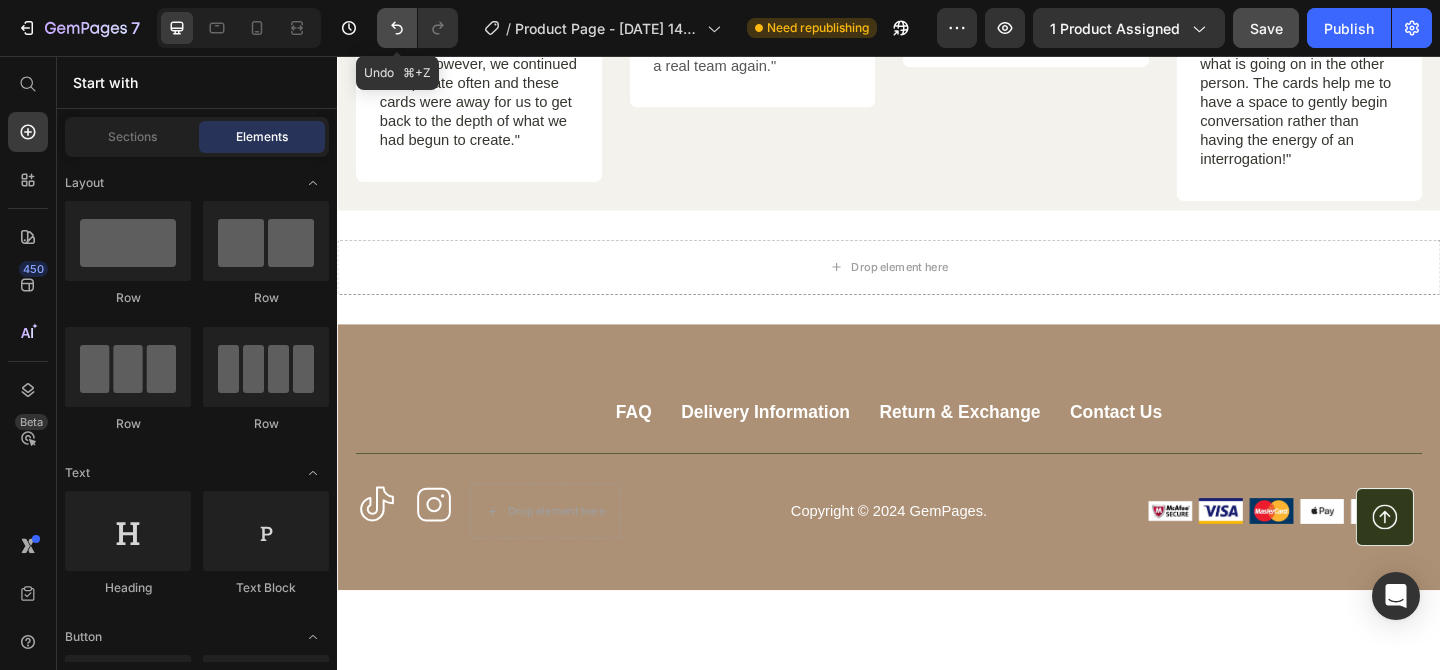 drag, startPoint x: 399, startPoint y: 29, endPoint x: 125, endPoint y: 563, distance: 600.1933 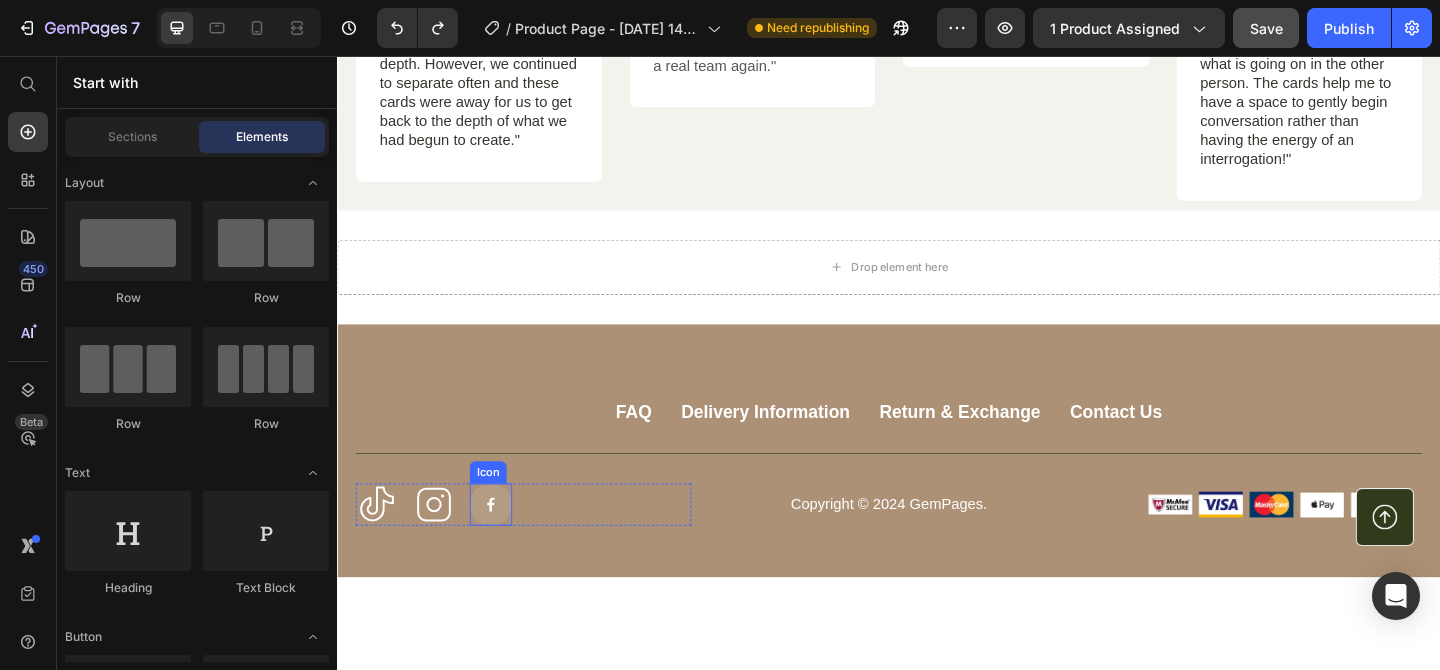 click 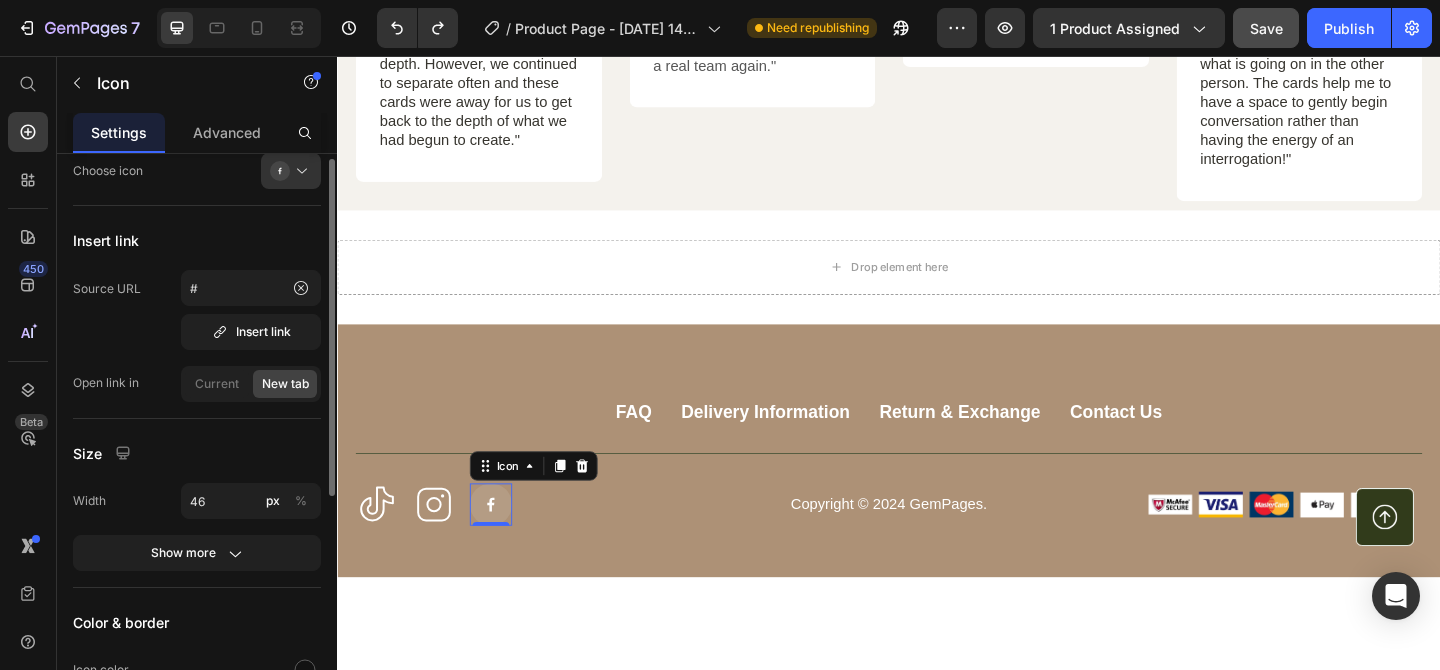 scroll, scrollTop: 0, scrollLeft: 0, axis: both 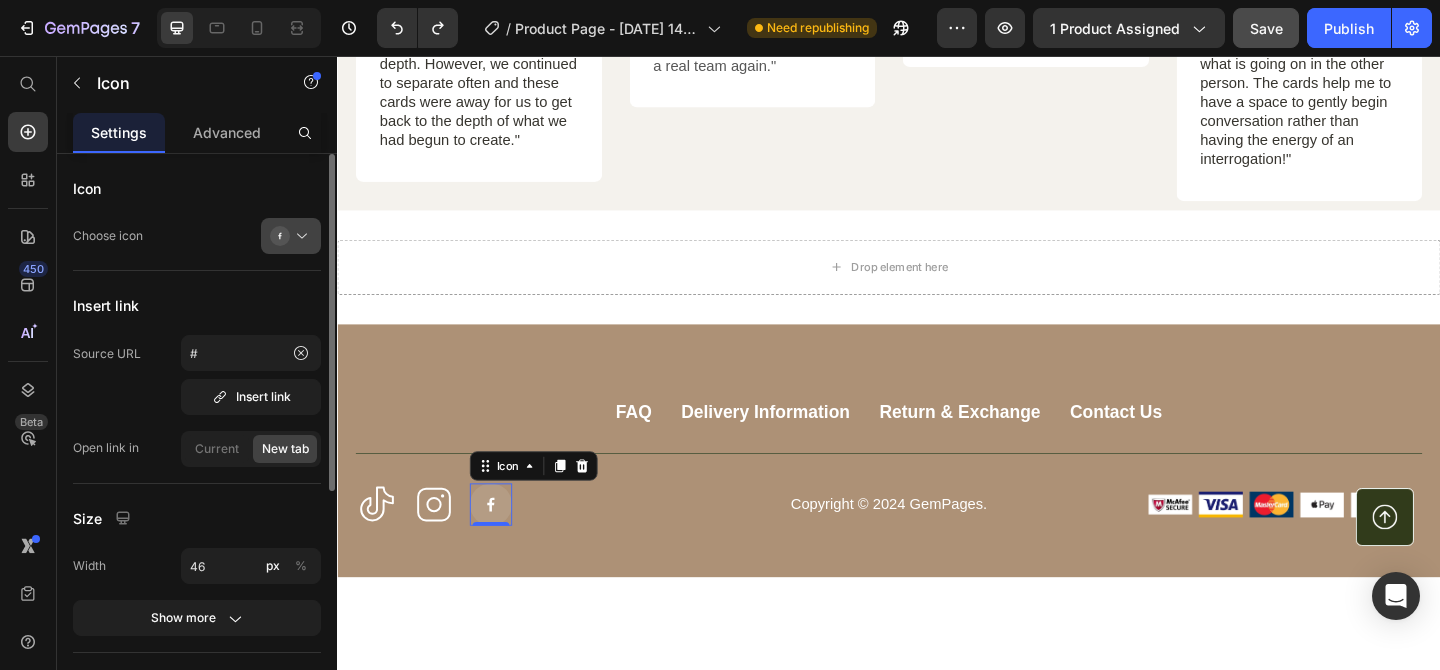 click at bounding box center [299, 236] 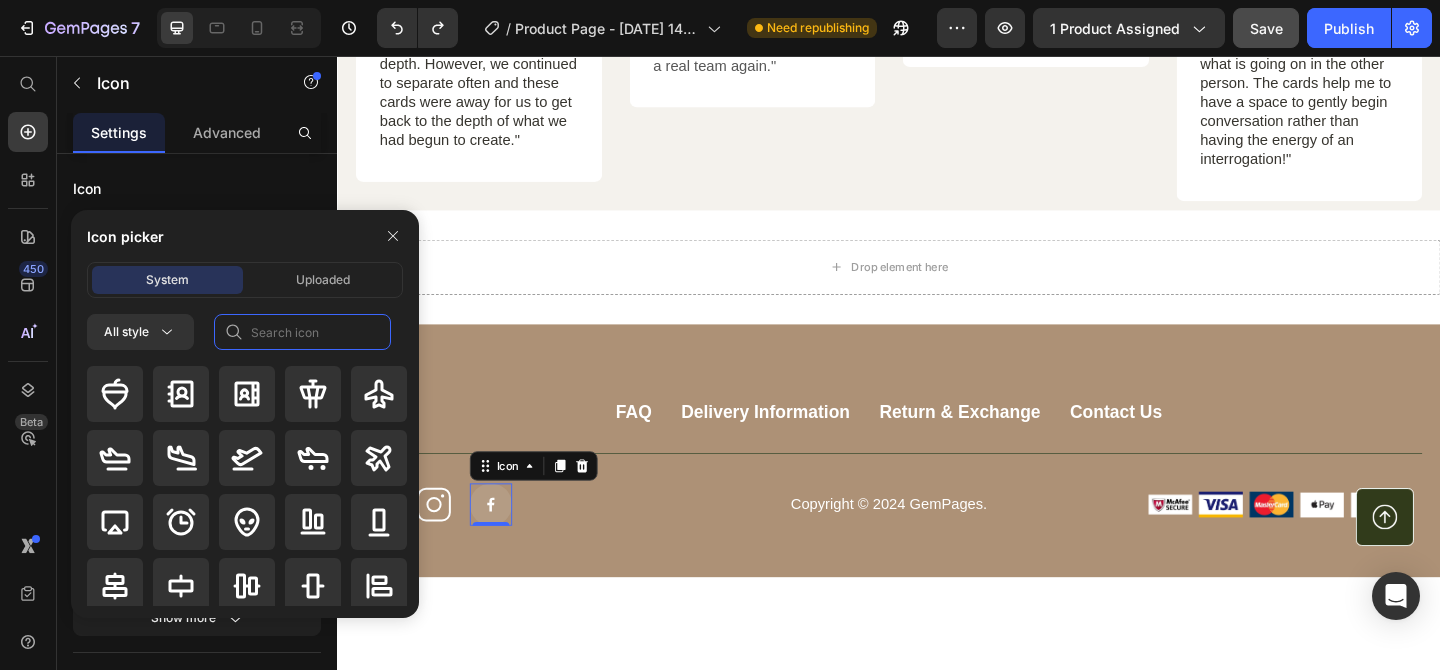 click 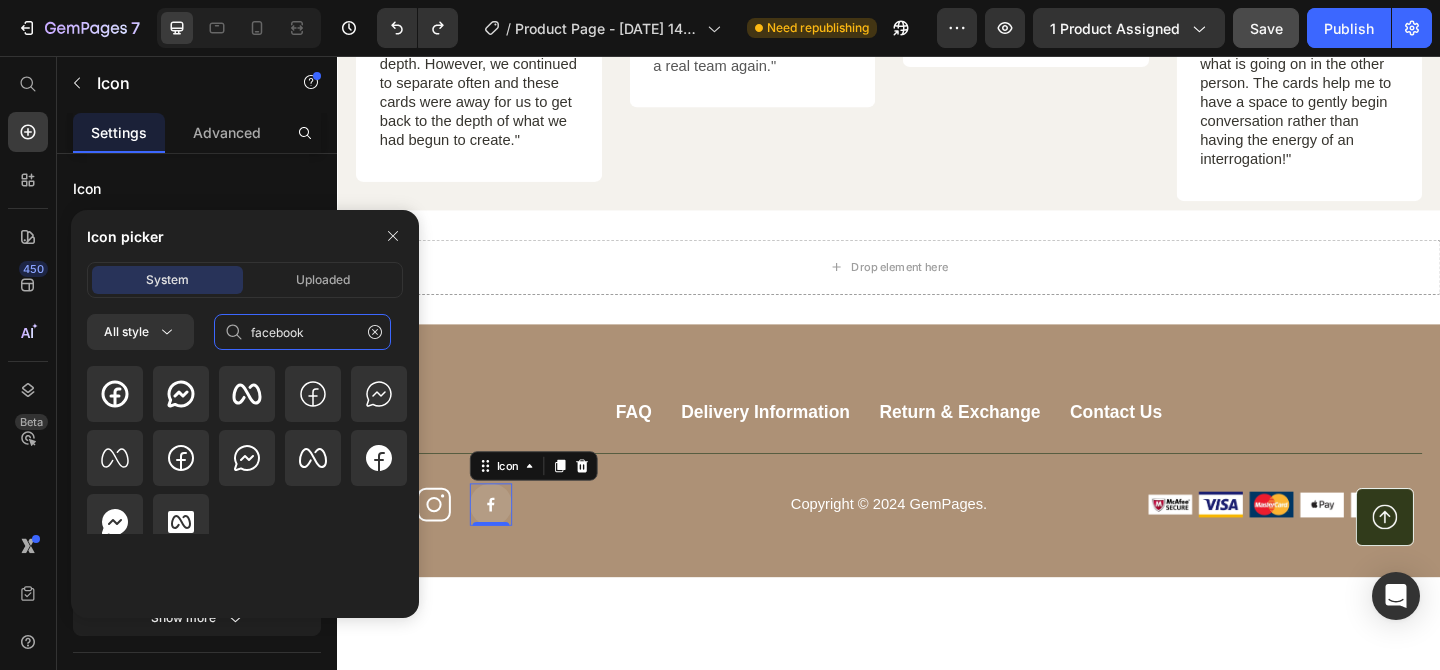 scroll, scrollTop: 16, scrollLeft: 0, axis: vertical 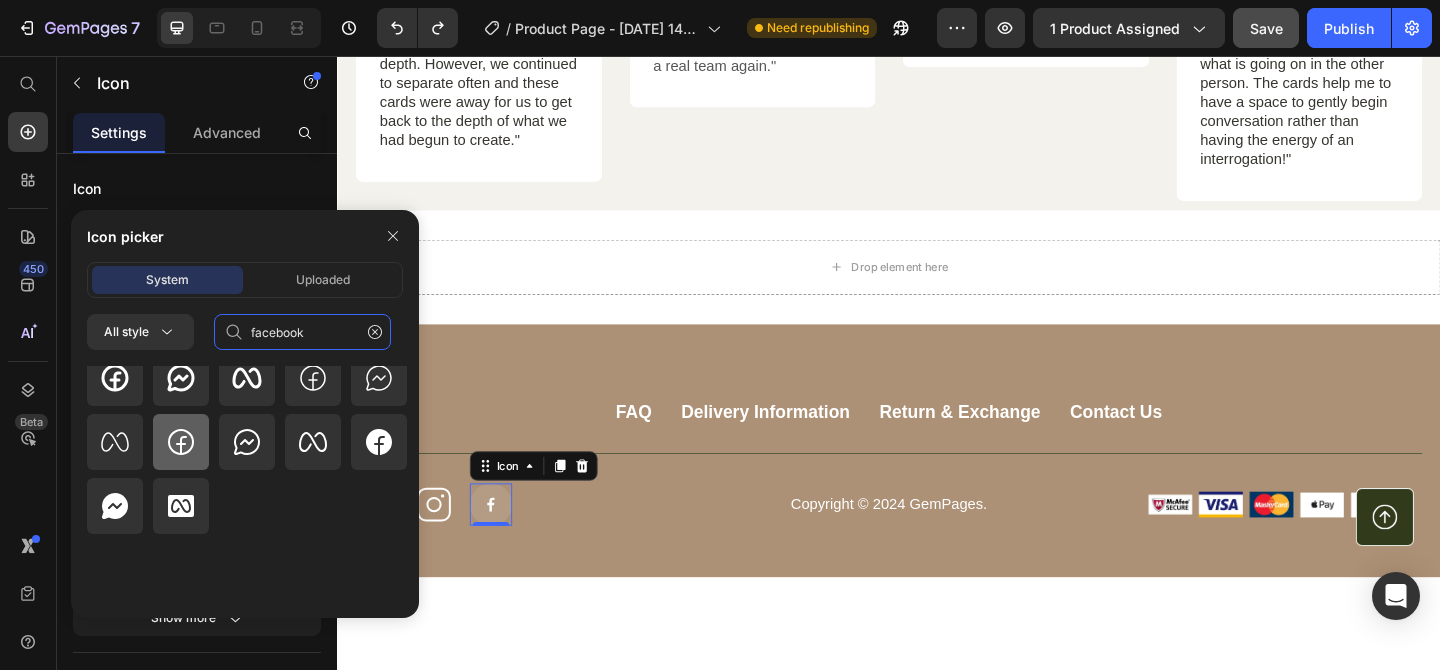 type on "facebook" 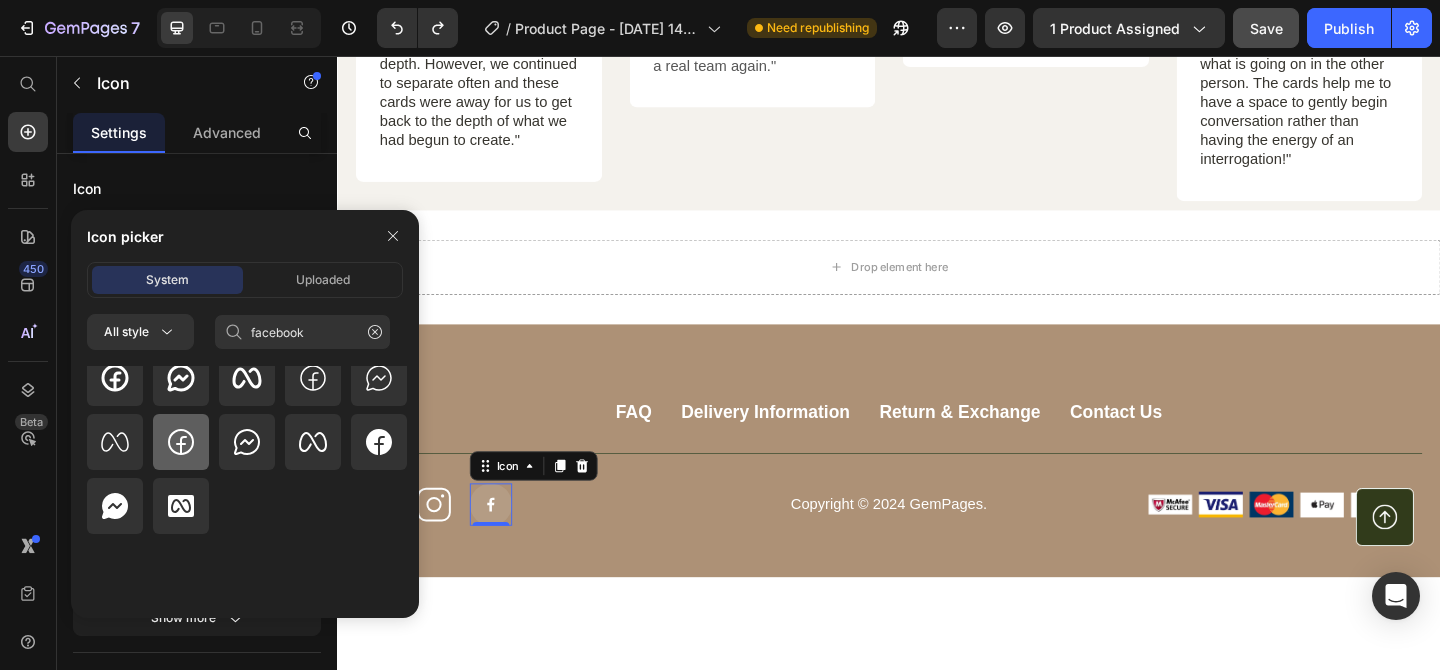 click 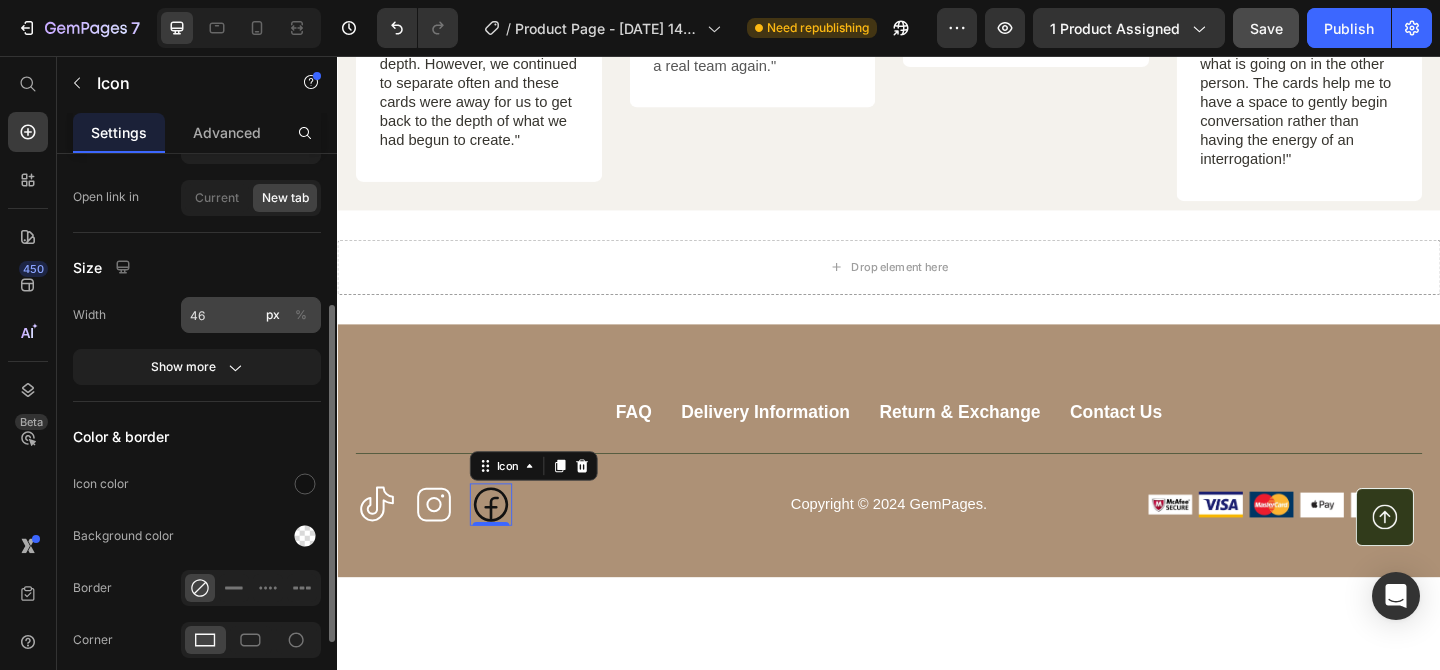 scroll, scrollTop: 253, scrollLeft: 0, axis: vertical 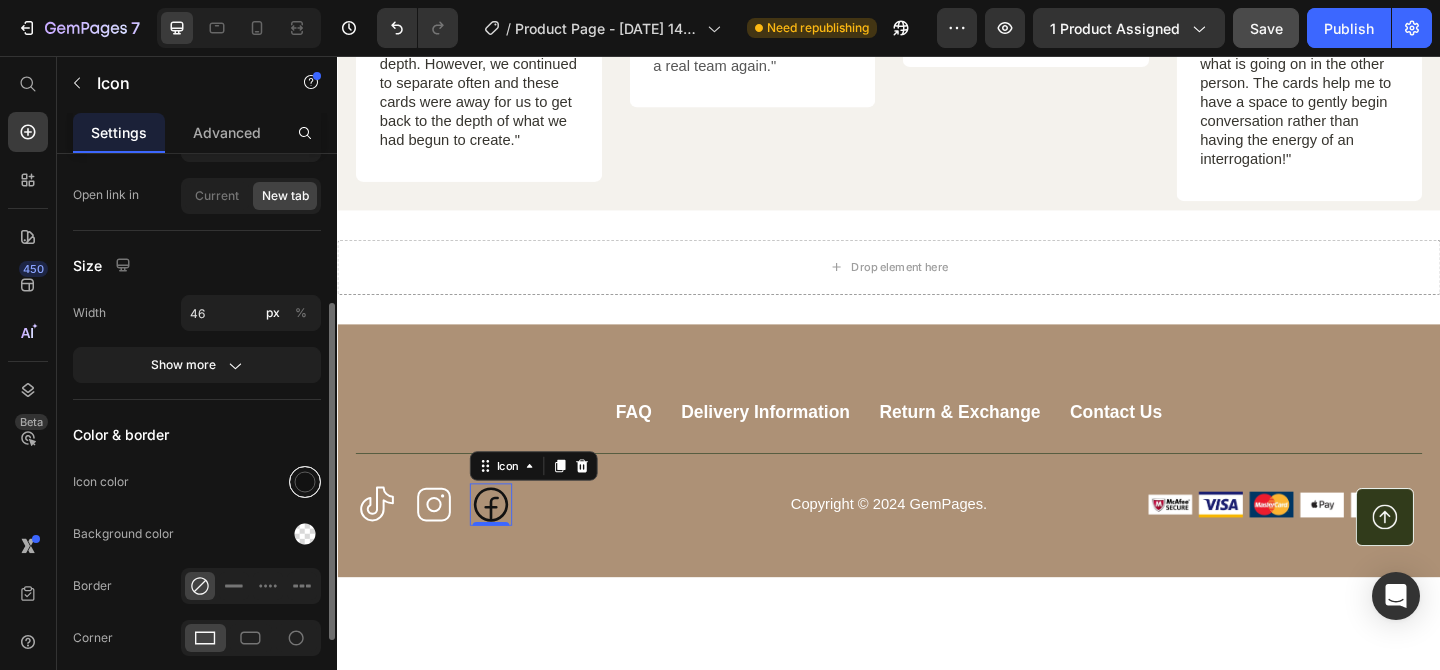click at bounding box center (305, 482) 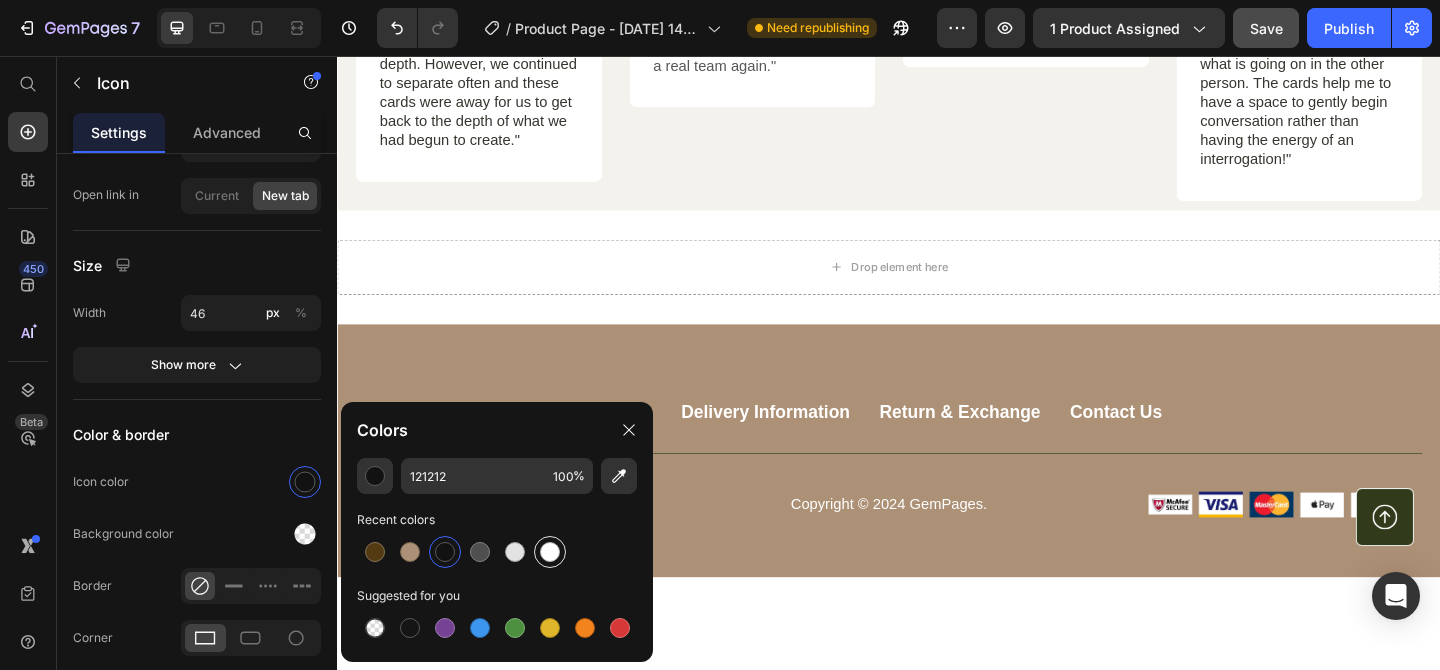 click at bounding box center (550, 552) 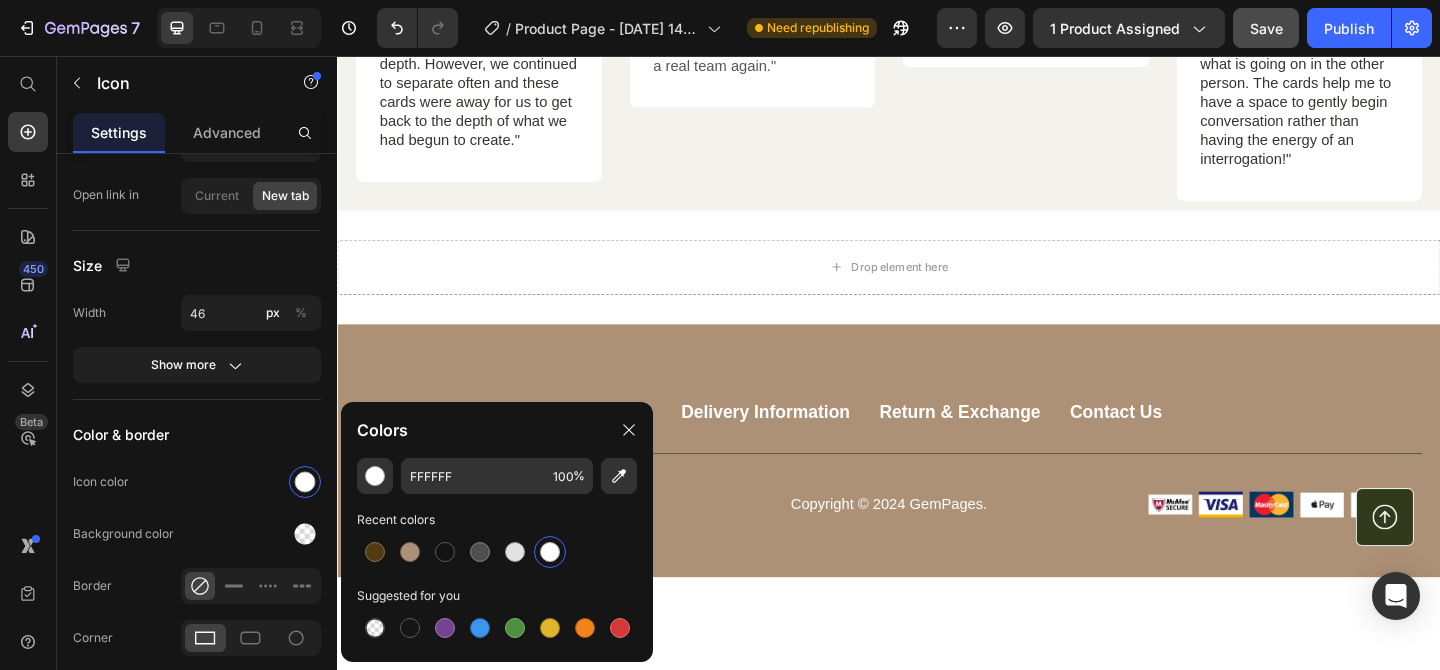 click 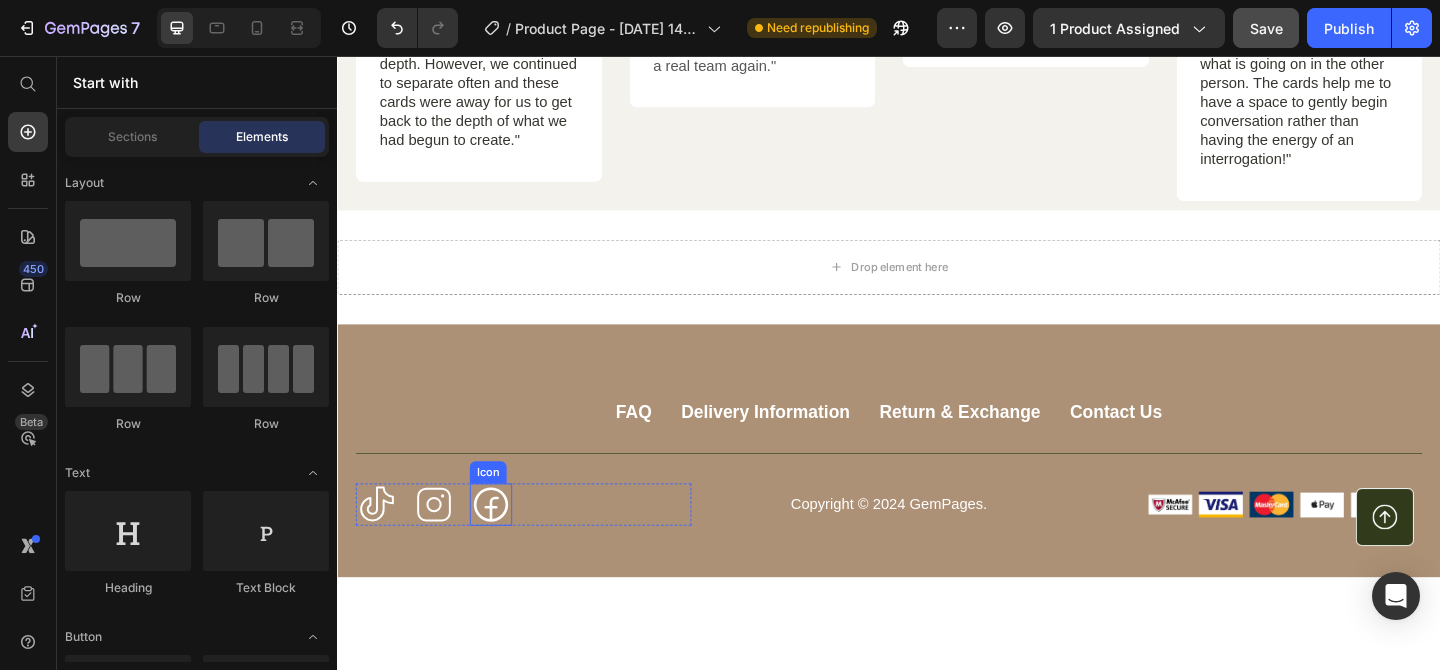 click 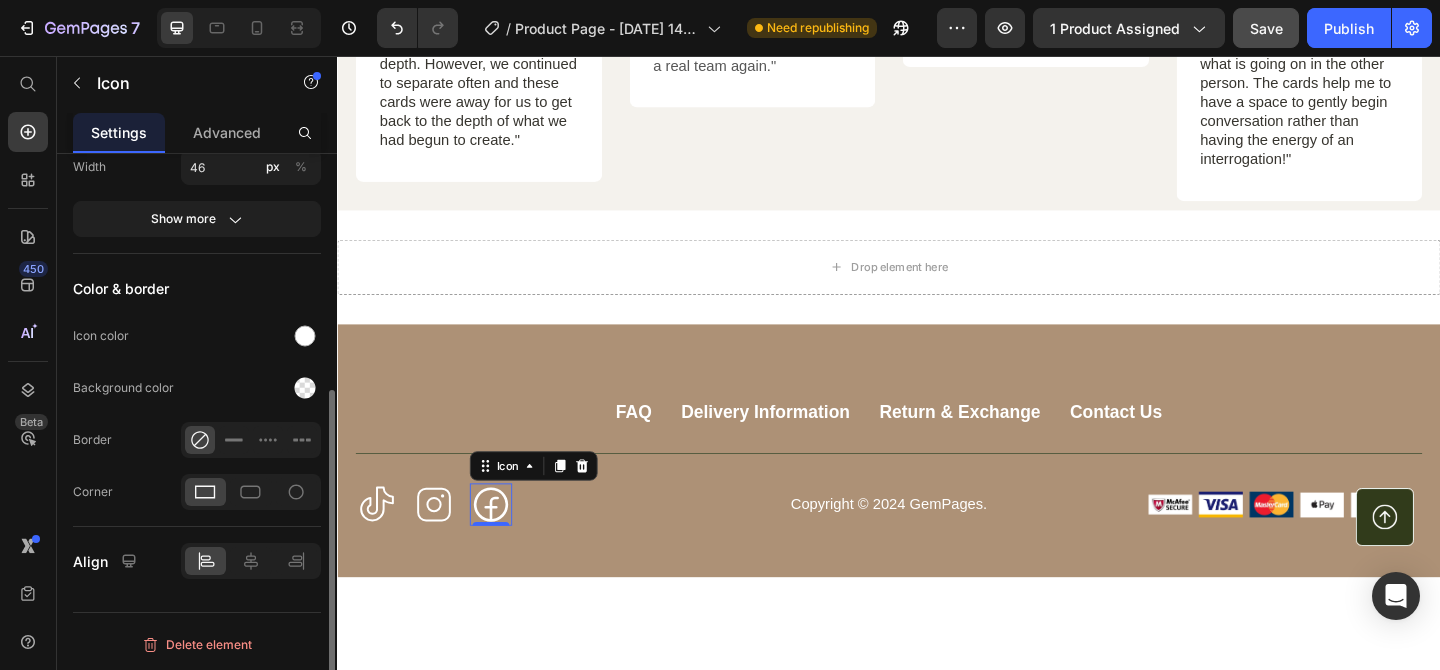 scroll, scrollTop: 0, scrollLeft: 0, axis: both 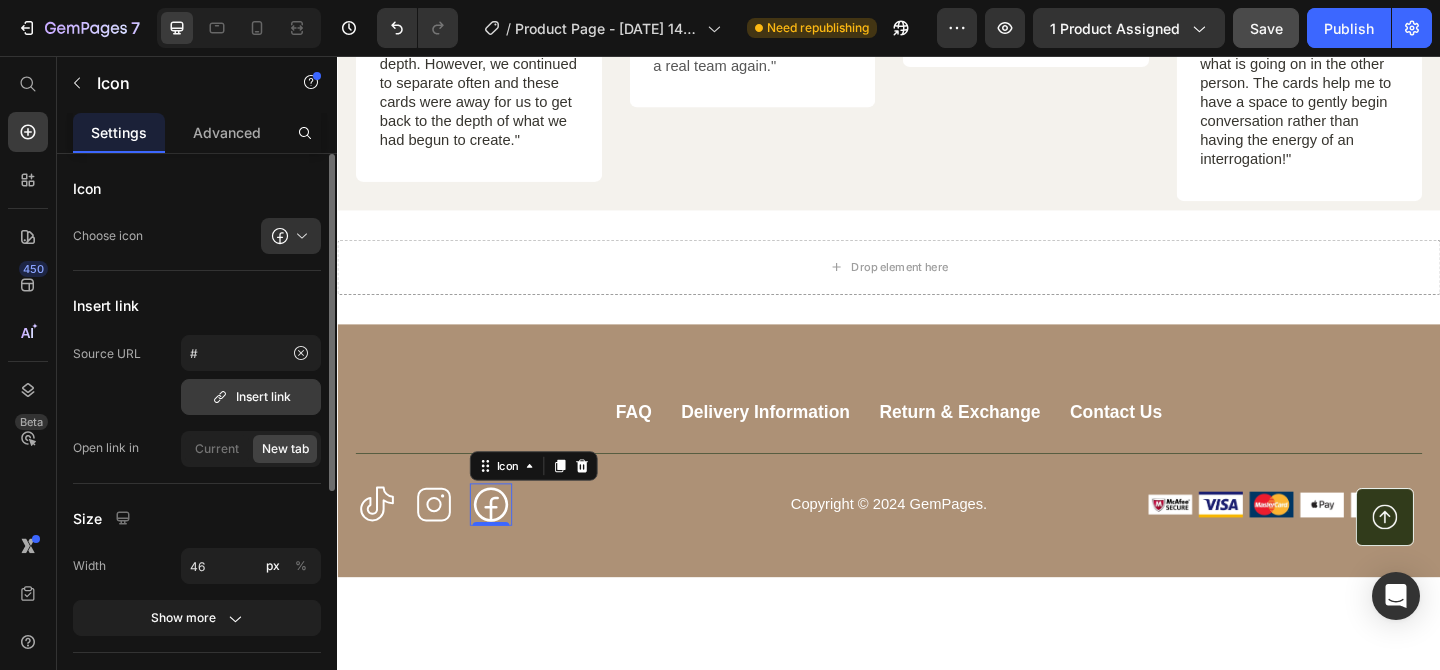 click on "Insert link" at bounding box center [251, 397] 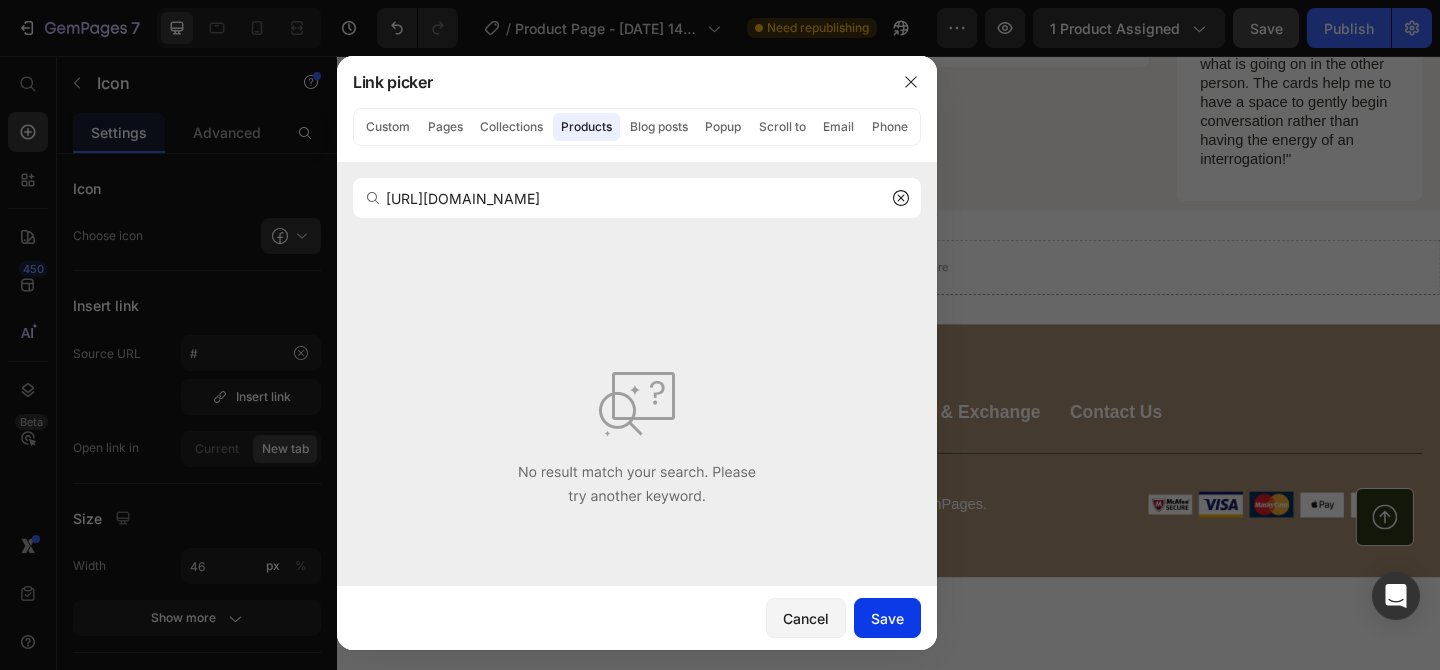 type on "[URL][DOMAIN_NAME]" 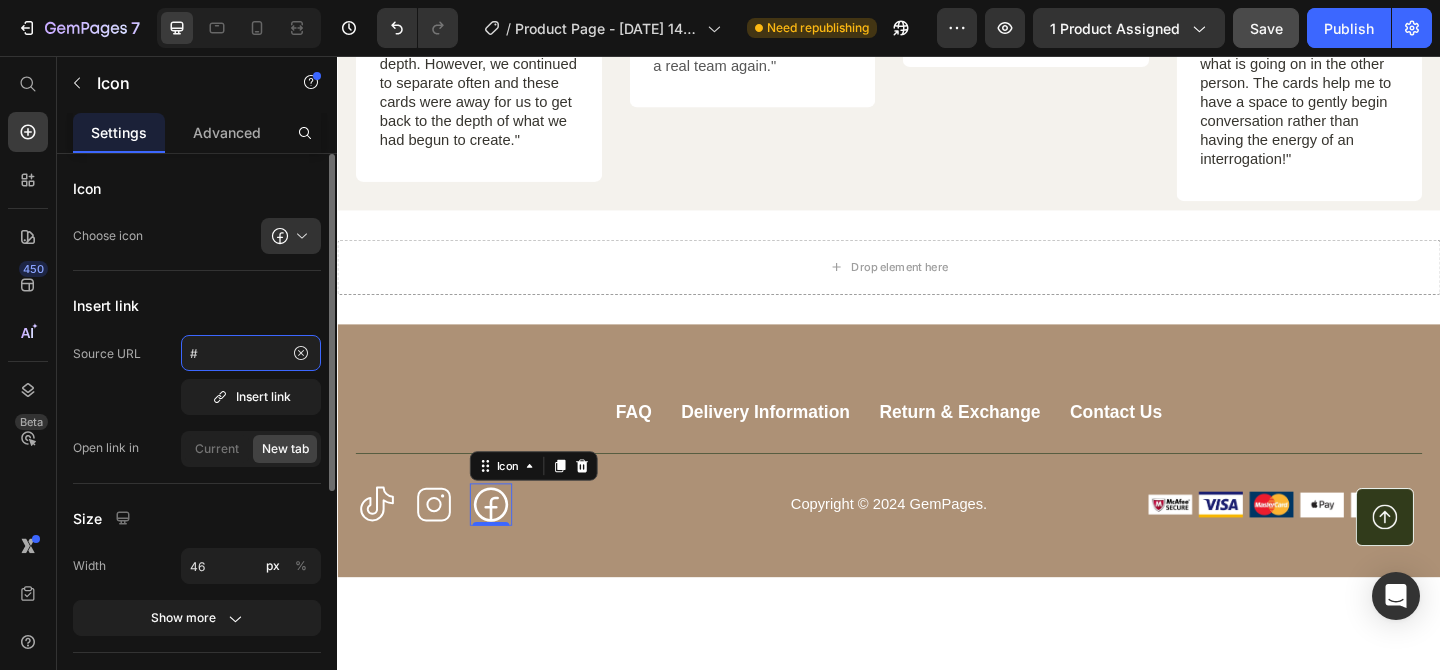 click on "#" 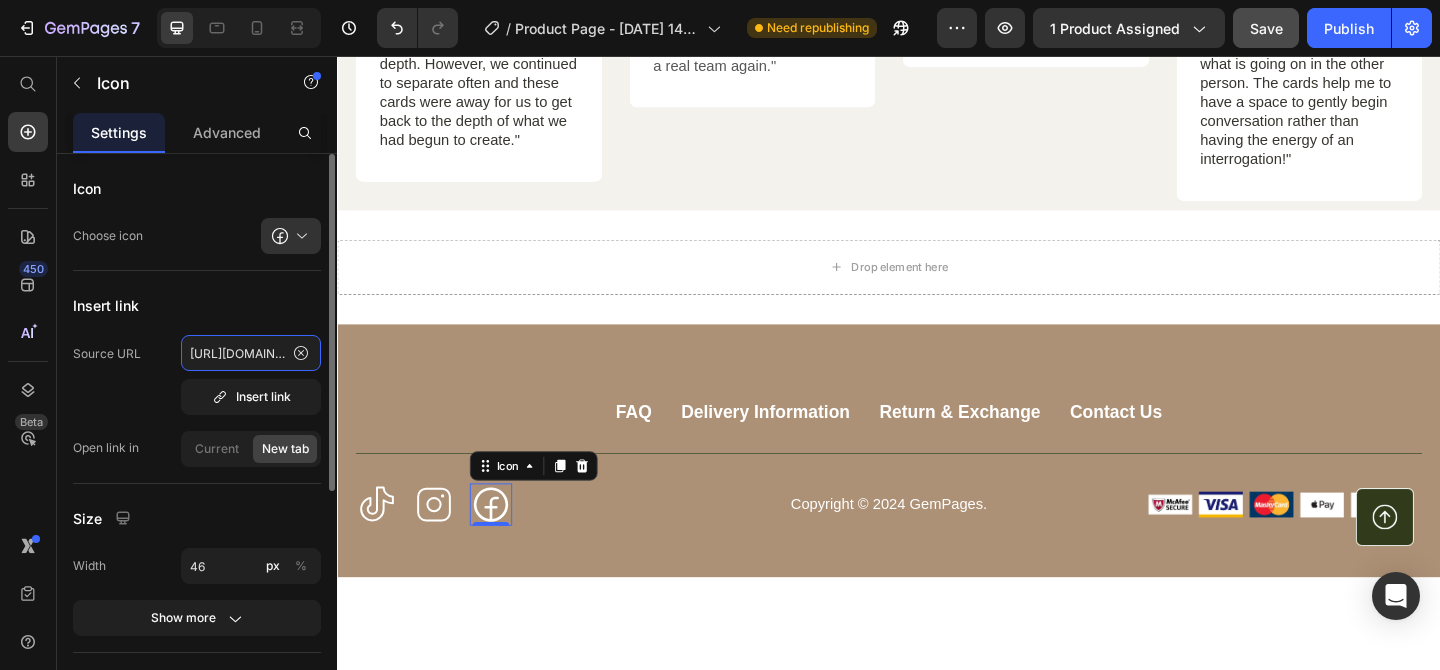 scroll, scrollTop: 0, scrollLeft: 332, axis: horizontal 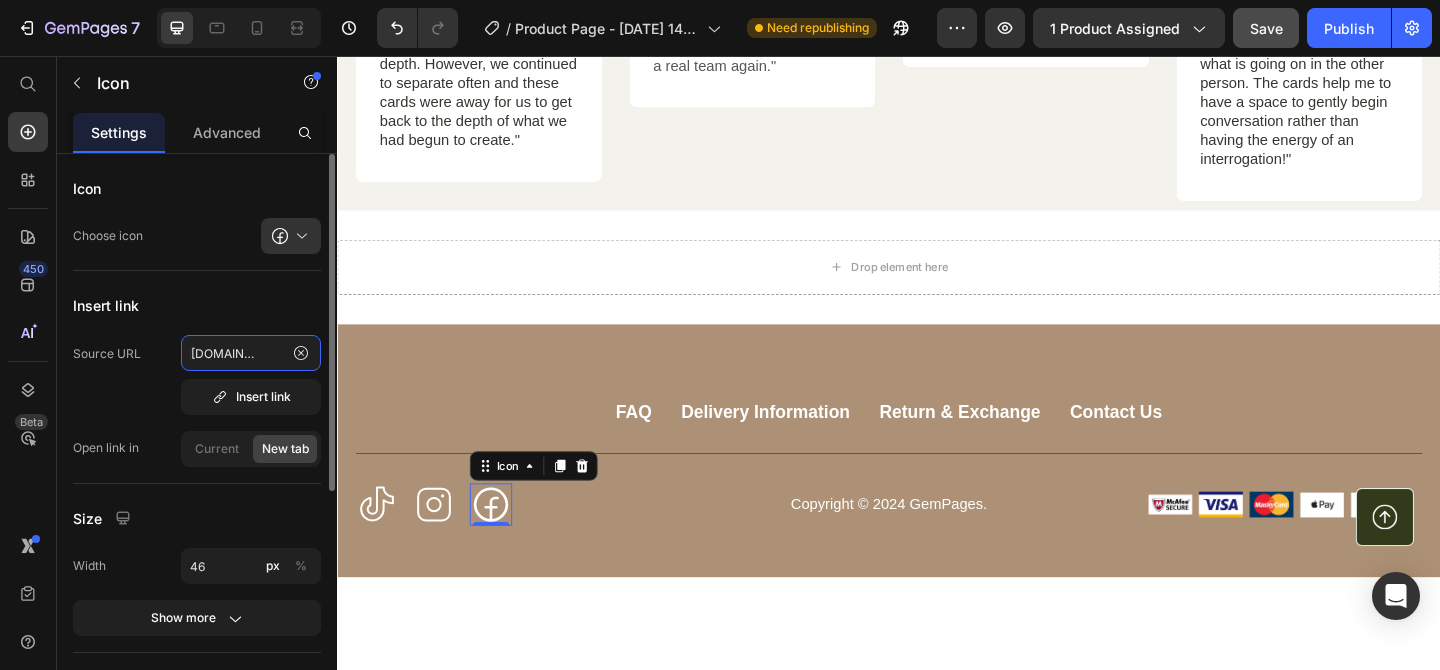 type on "[URL][DOMAIN_NAME]" 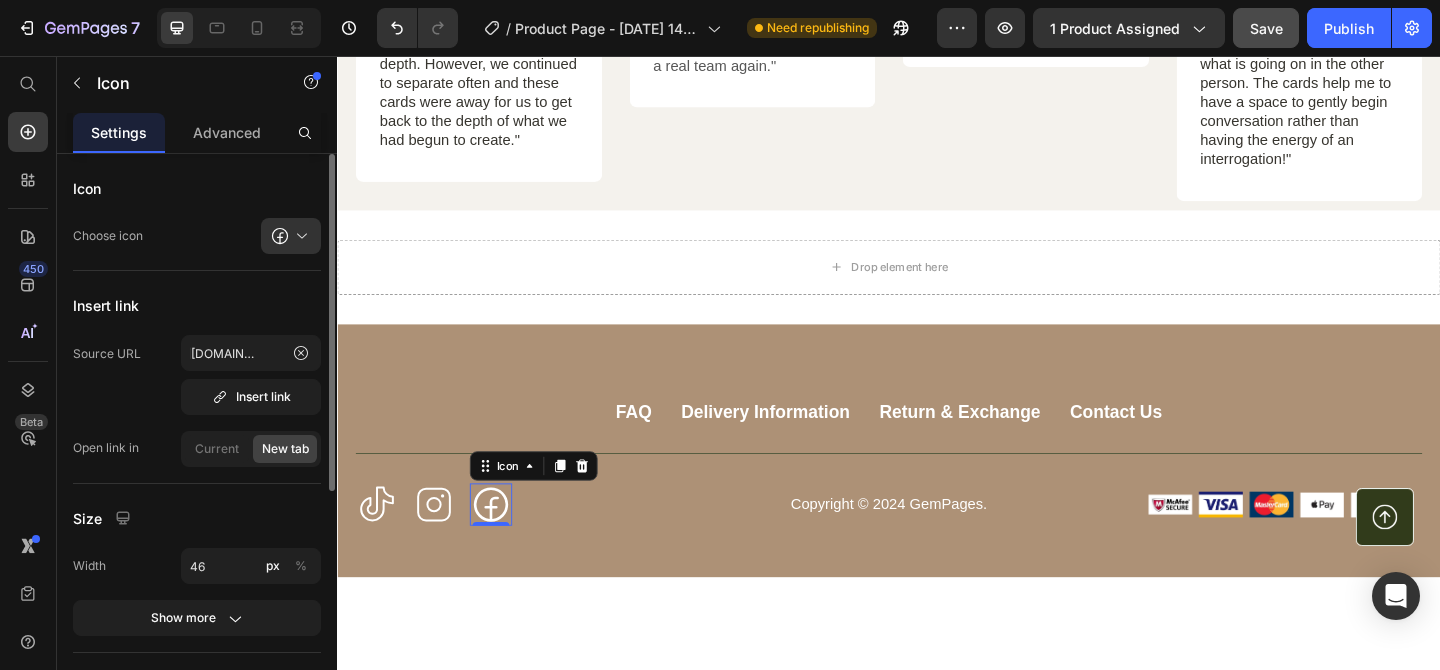 click on "Source URL [URL][DOMAIN_NAME]  Insert link" at bounding box center [197, 375] 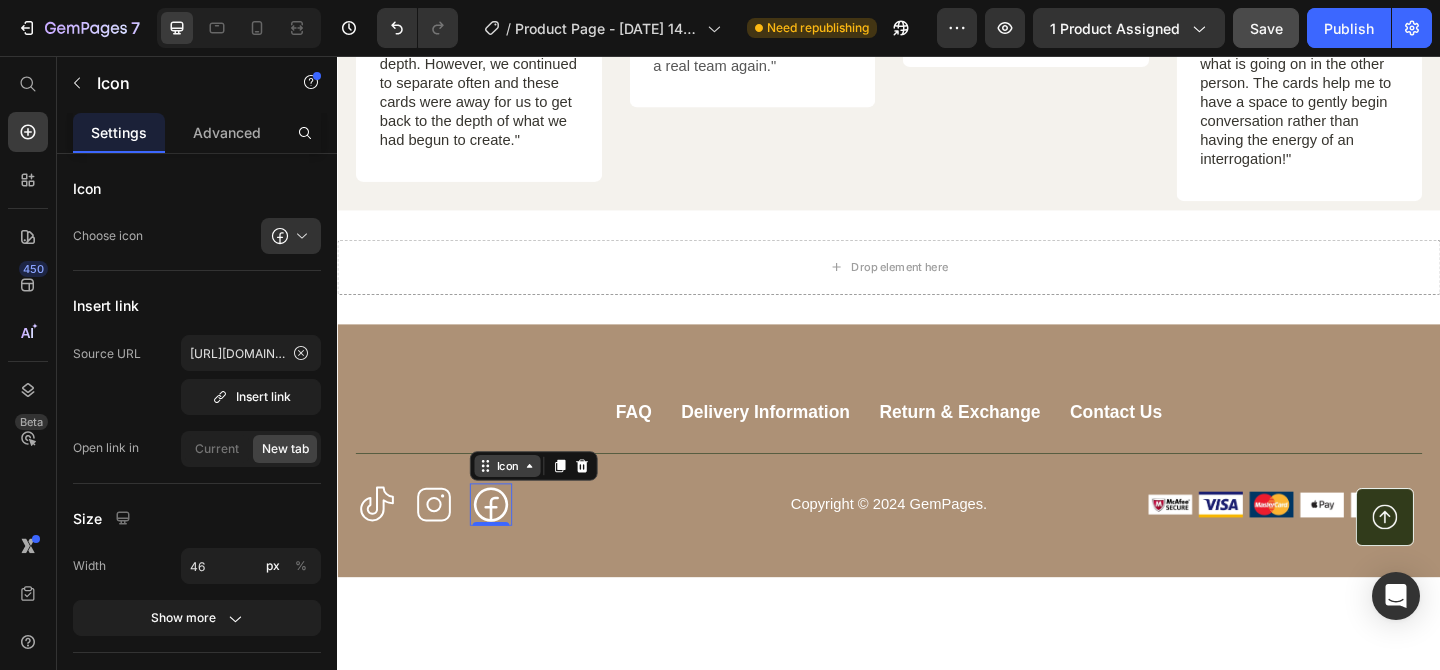 click 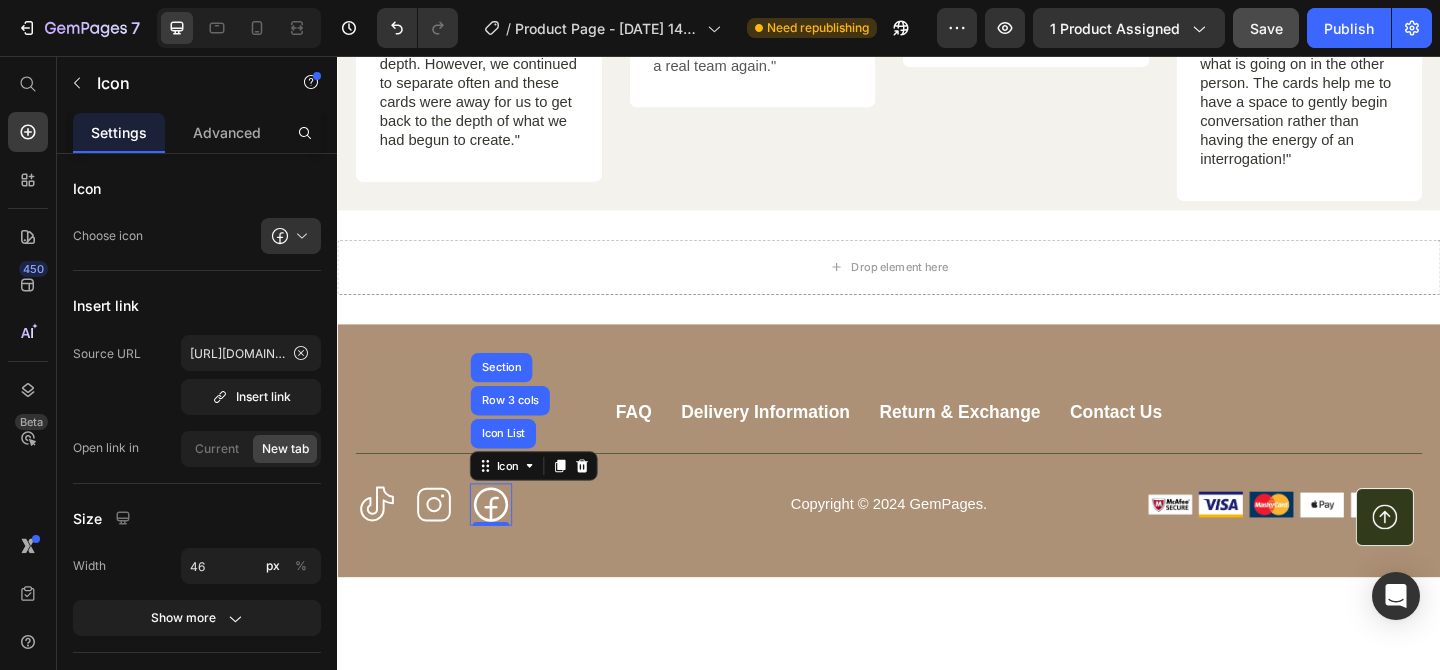 click 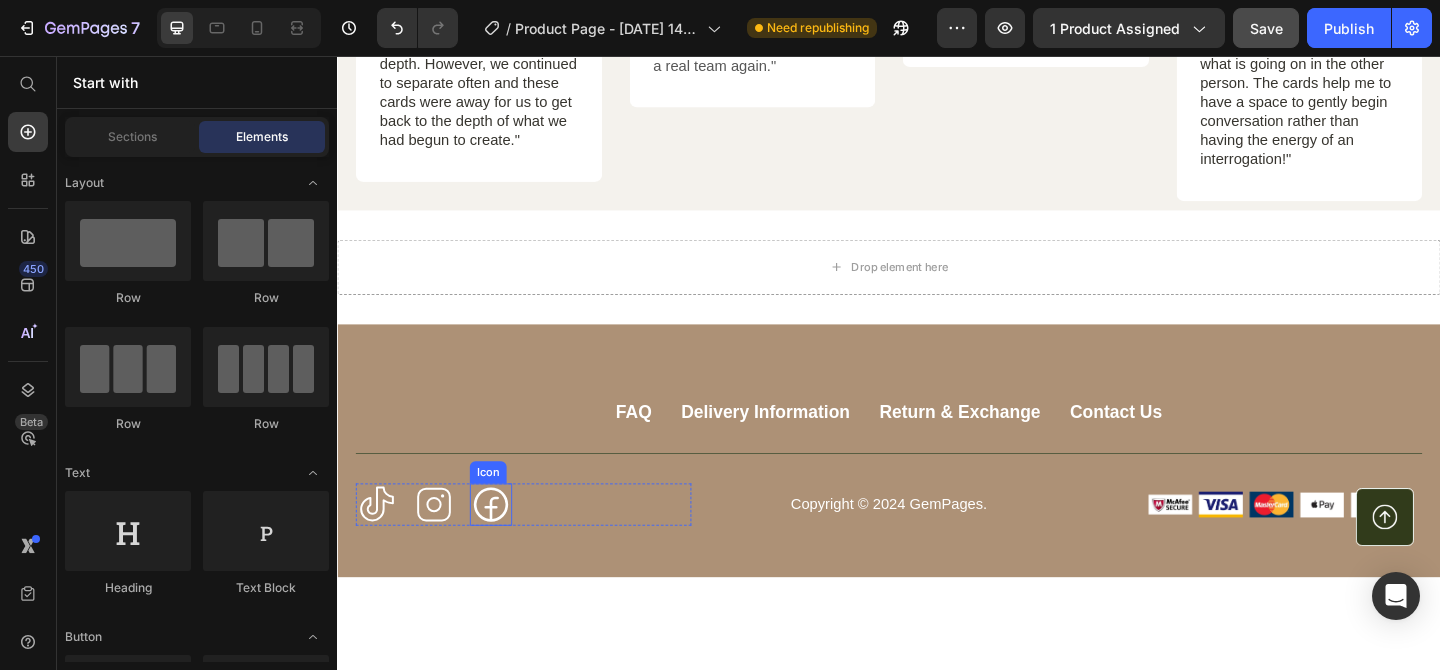 click 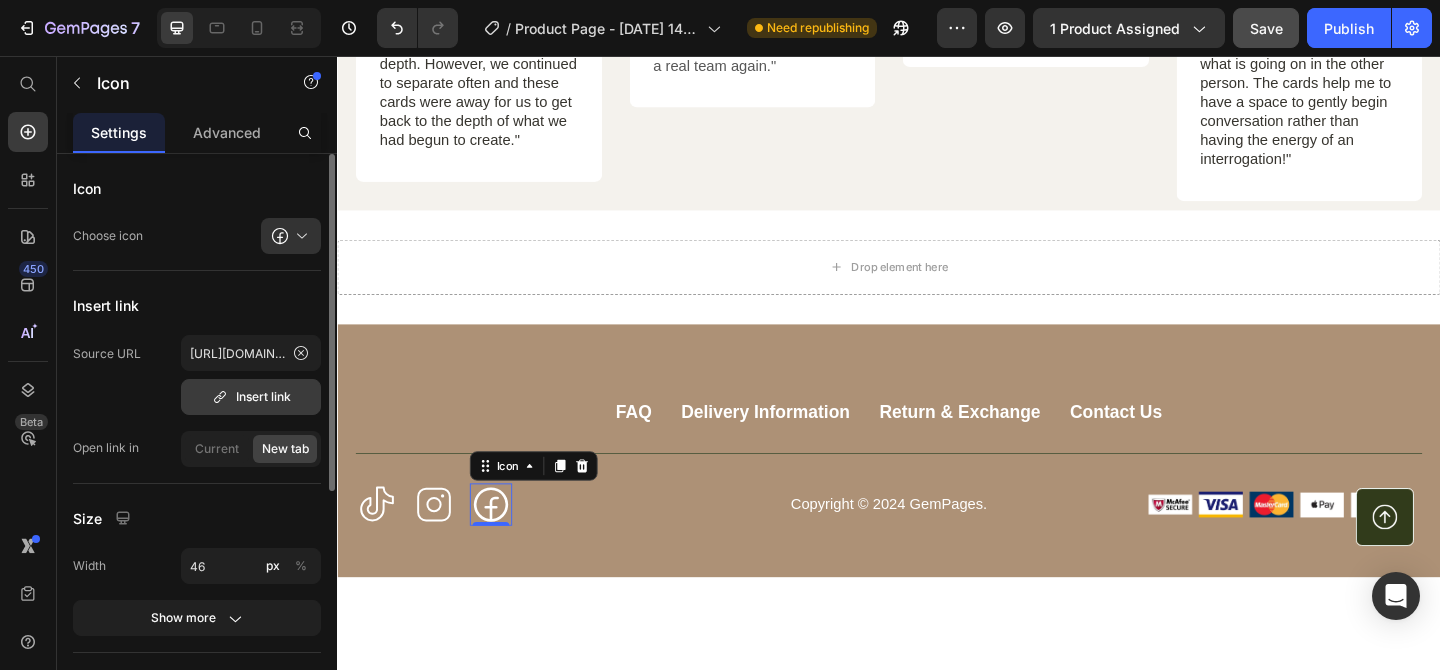 click on "Insert link" at bounding box center [251, 397] 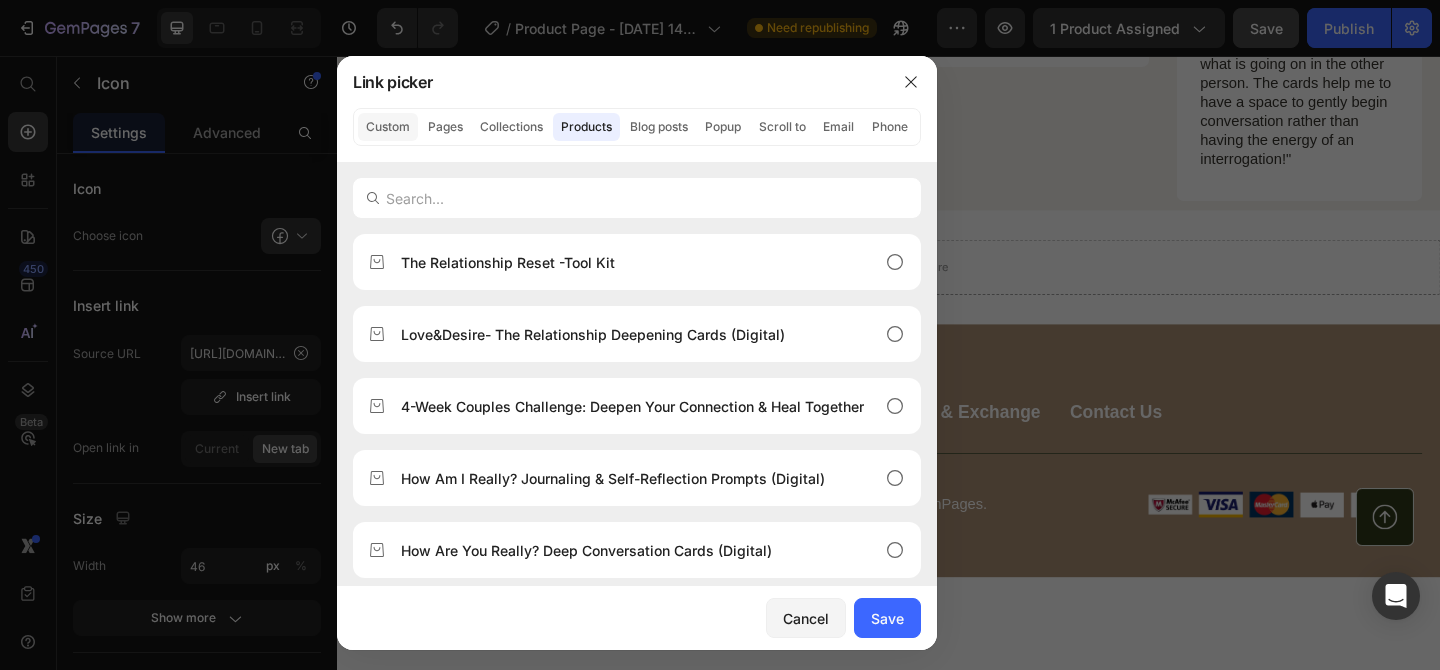 click on "Custom" 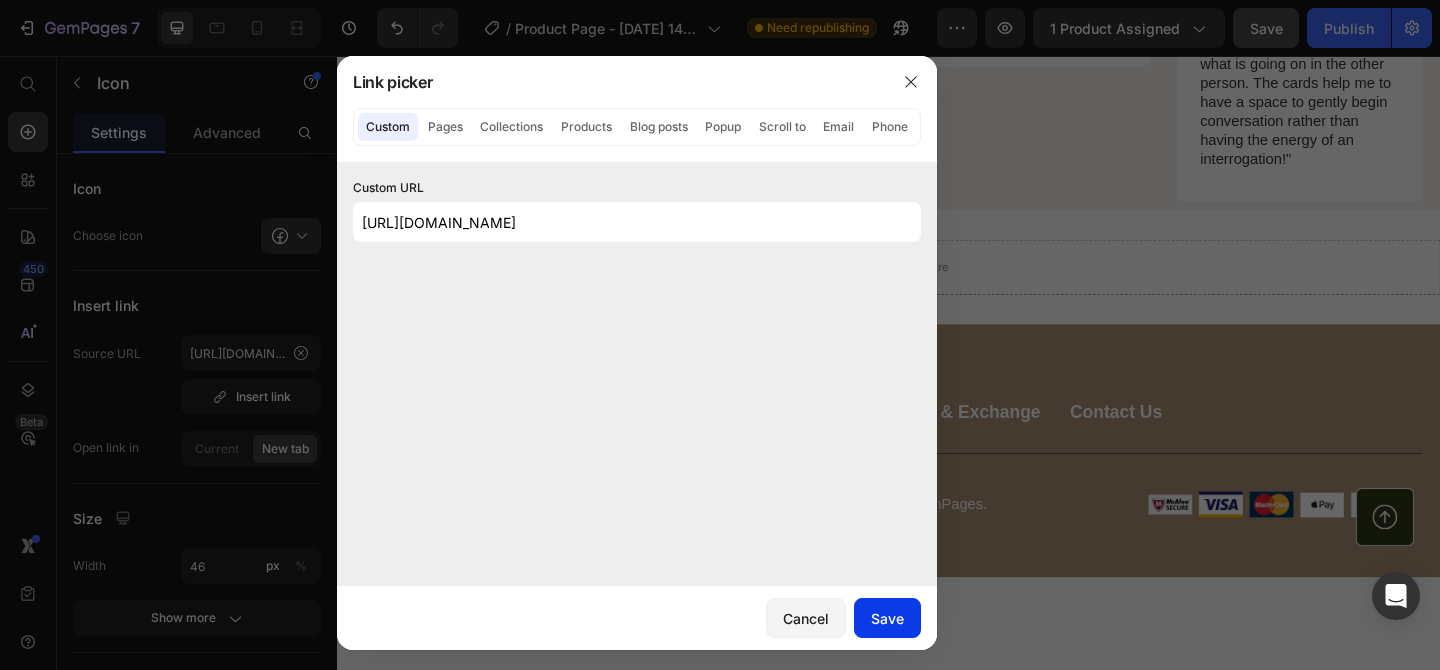 click on "Save" 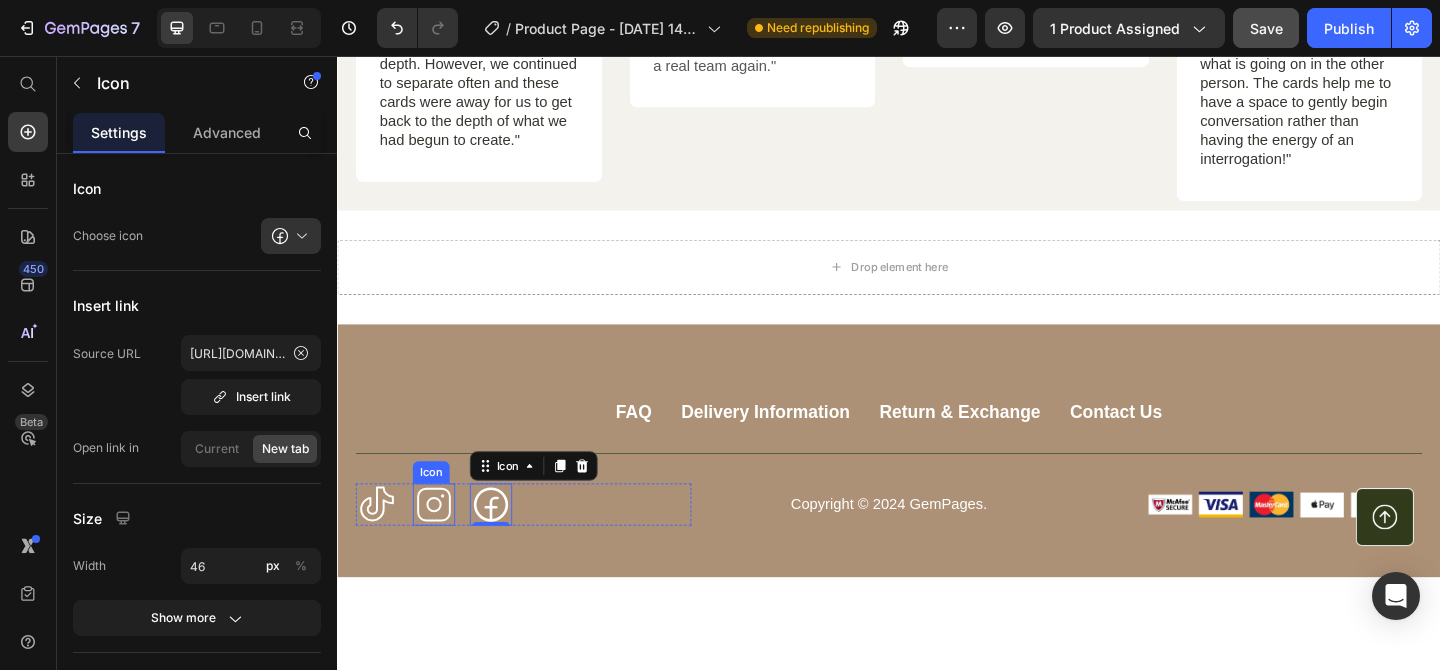 click 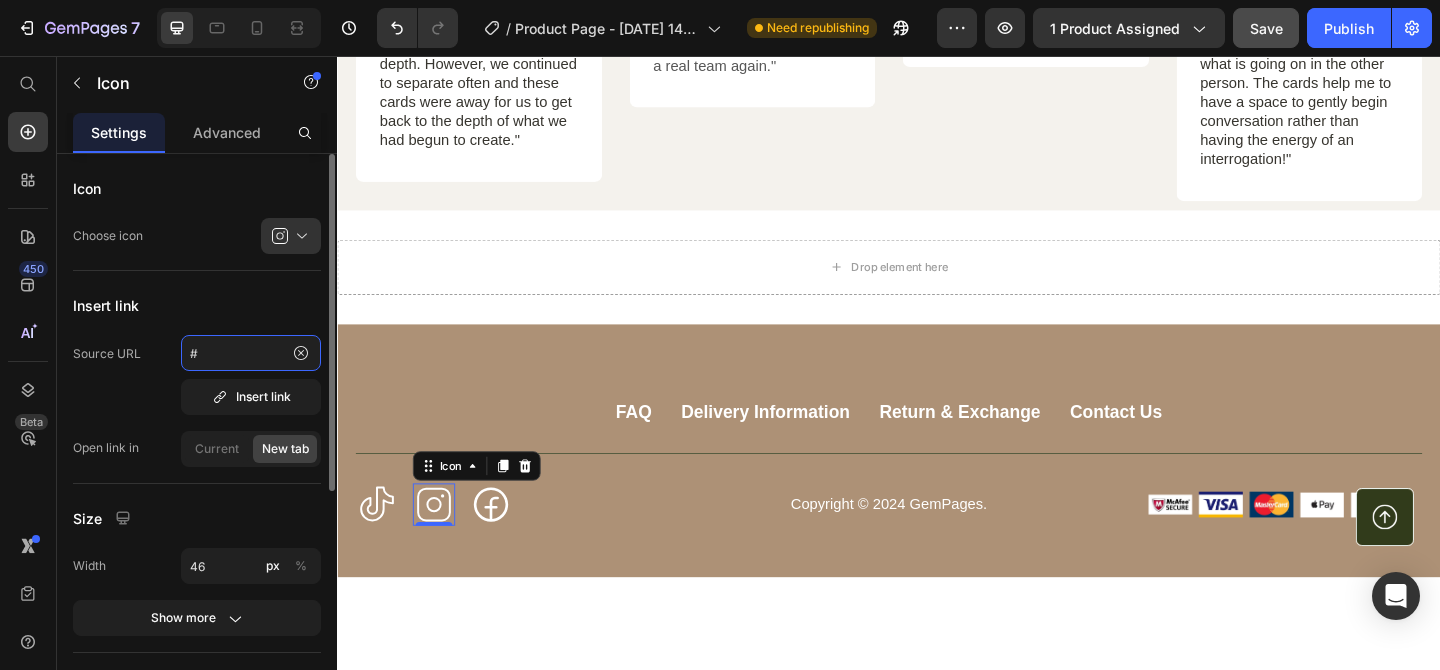 click on "#" 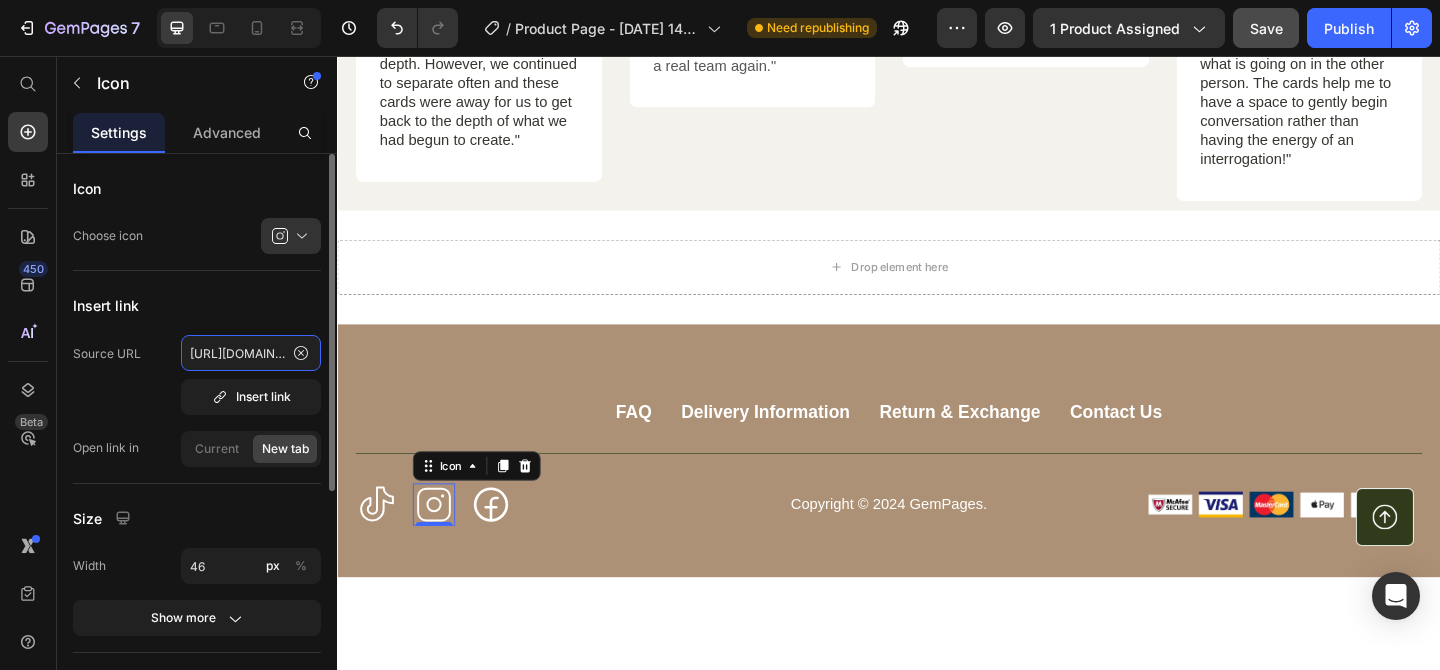 scroll, scrollTop: 0, scrollLeft: 188, axis: horizontal 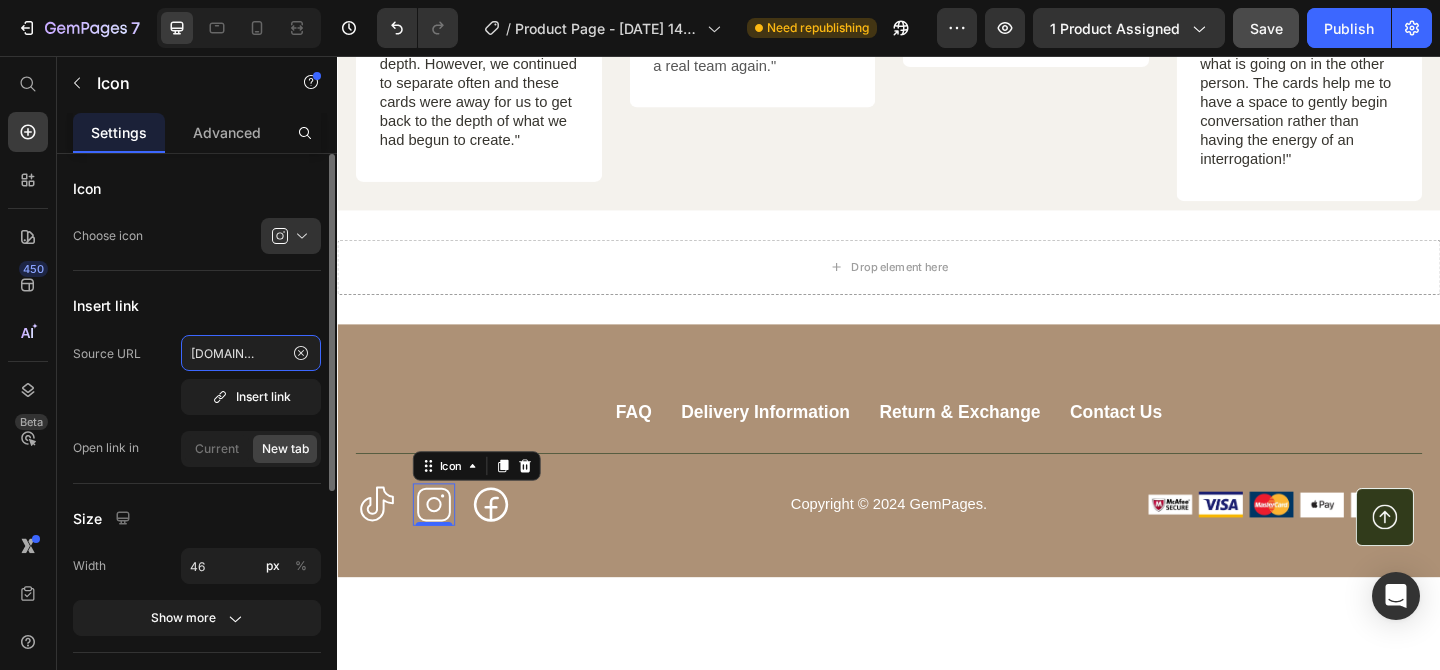 type on "[URL][DOMAIN_NAME]" 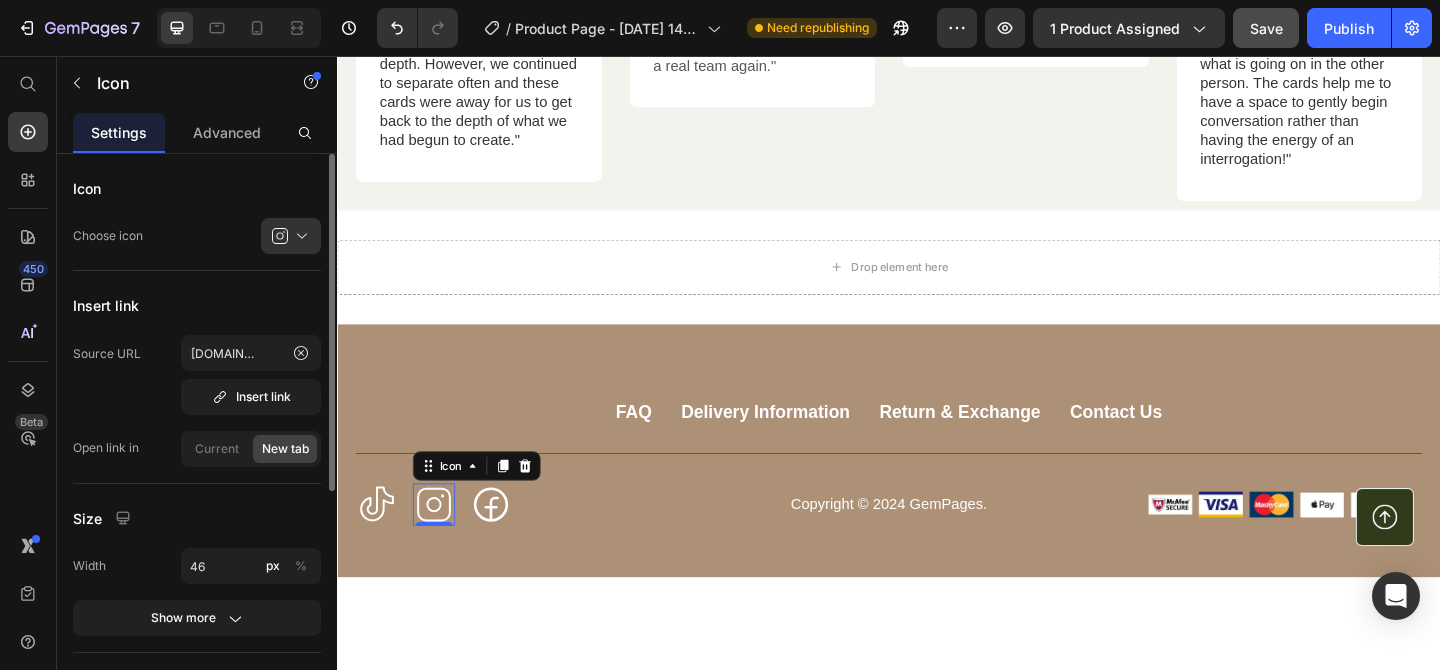 scroll, scrollTop: 0, scrollLeft: 0, axis: both 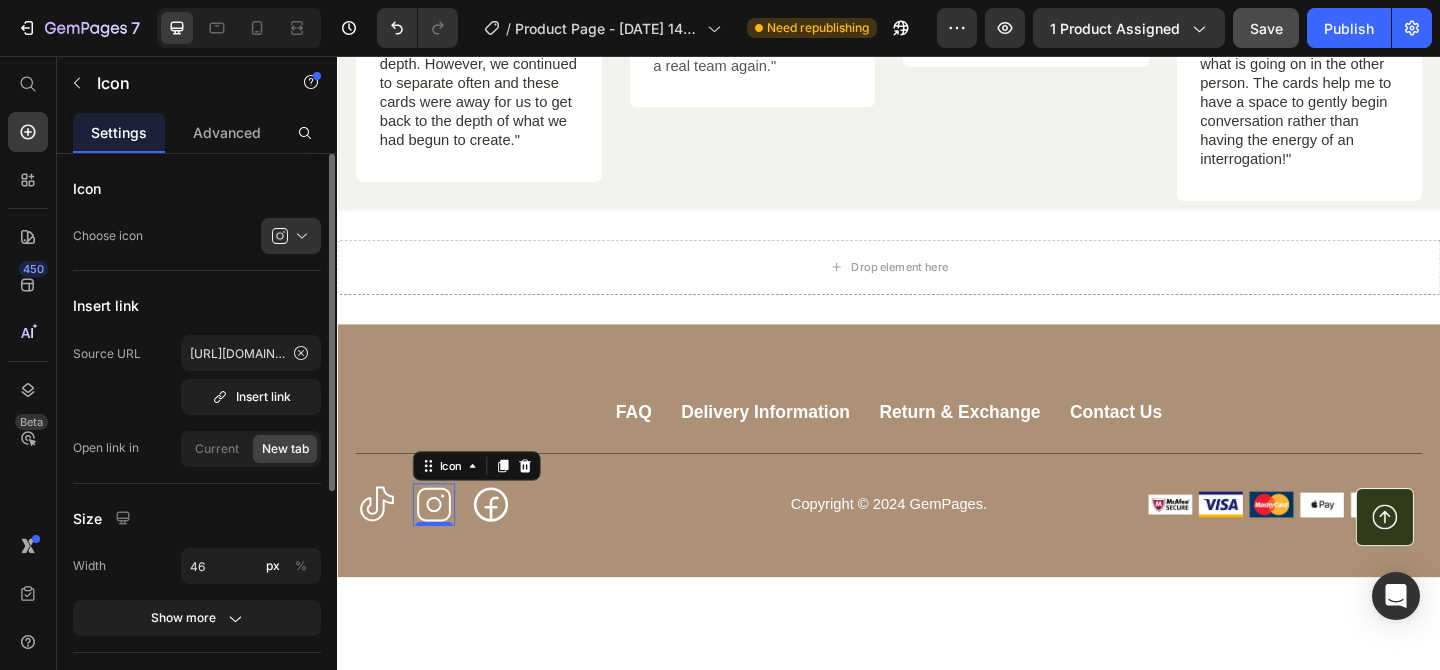 click on "Source URL [URL][DOMAIN_NAME]  Insert link" at bounding box center (197, 375) 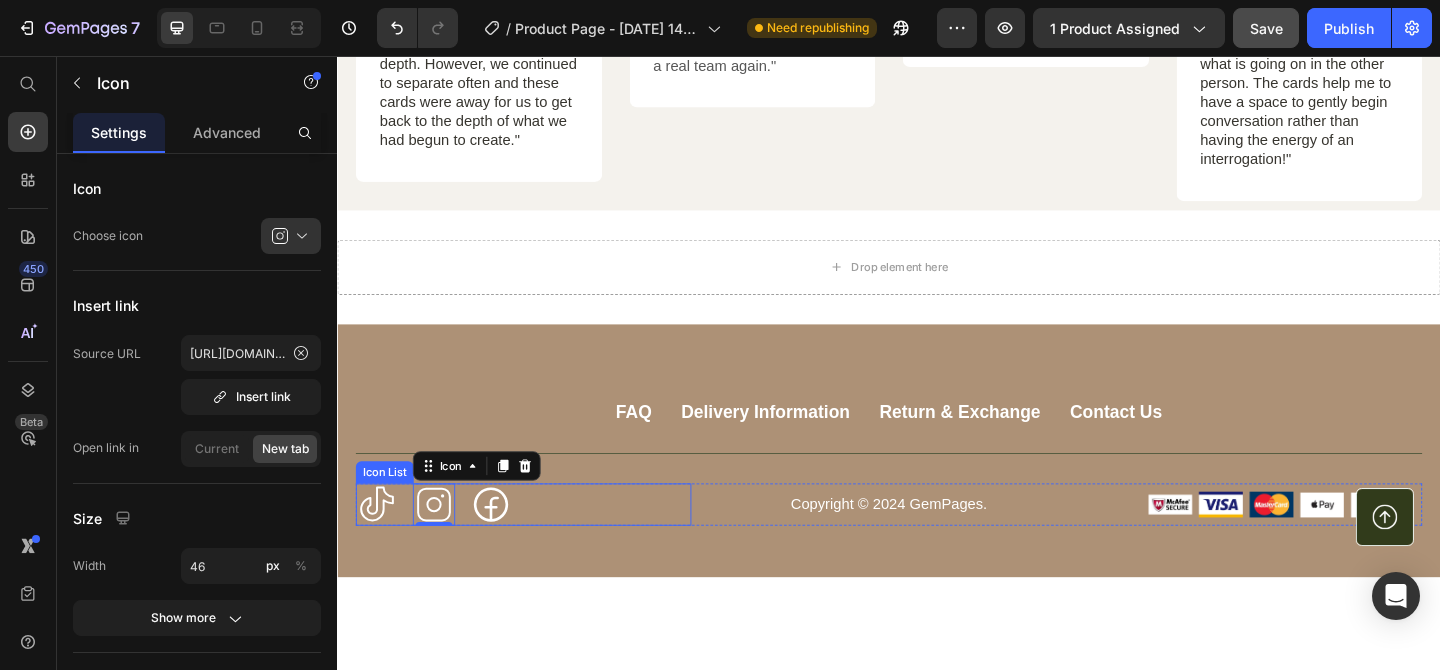 click 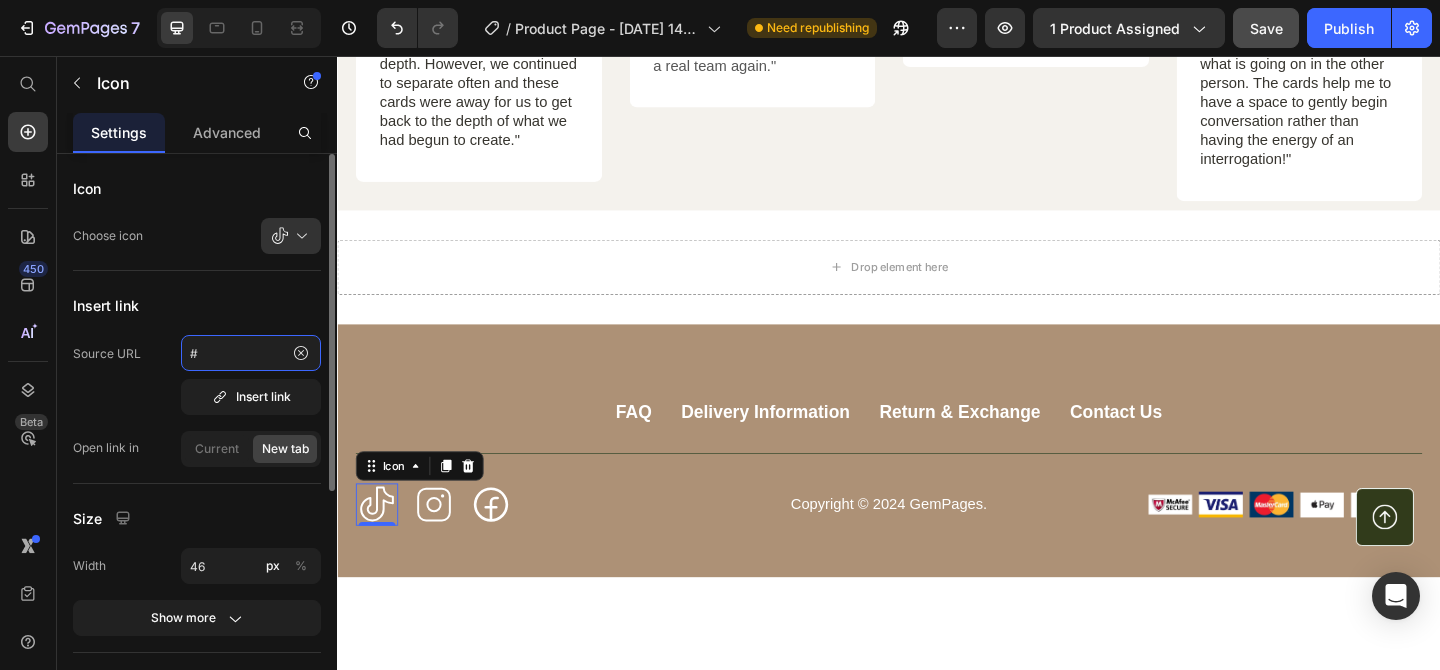 click on "#" 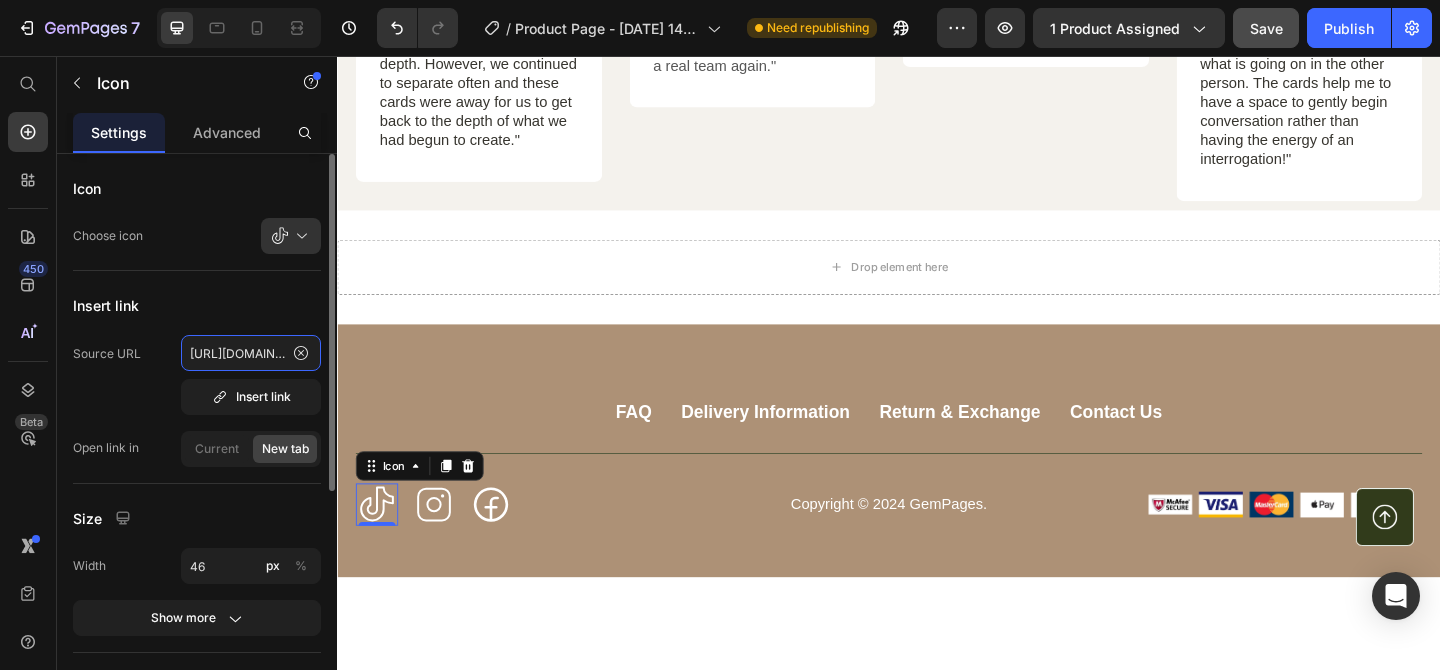 scroll, scrollTop: 0, scrollLeft: 174, axis: horizontal 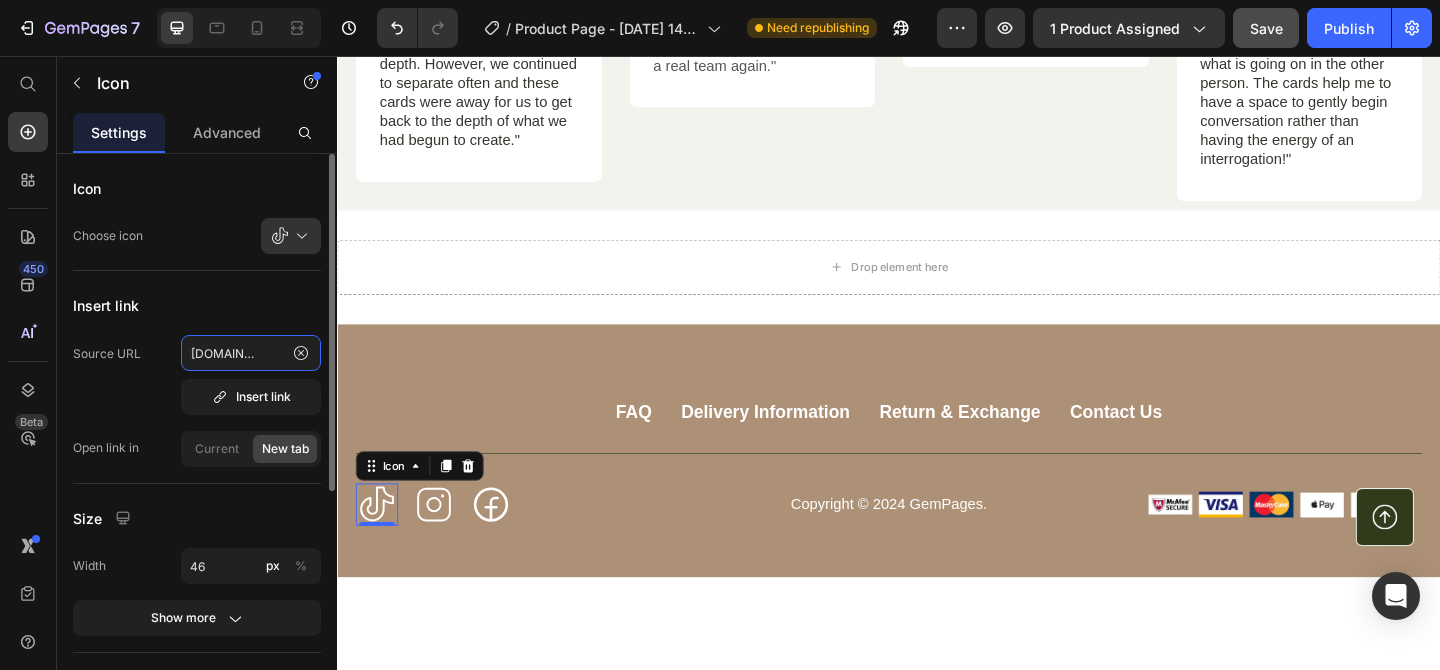 type on "[URL][DOMAIN_NAME]" 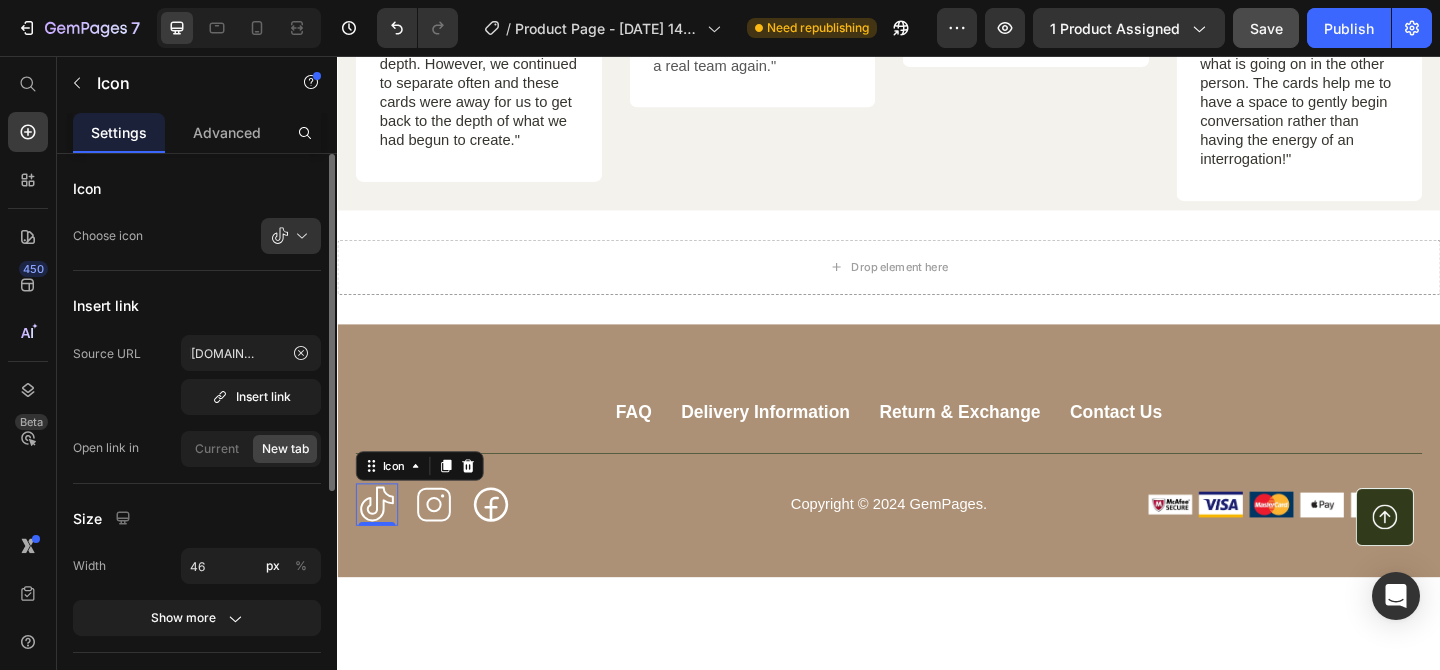 click on "Source URL [URL][DOMAIN_NAME]  Insert link" at bounding box center [197, 375] 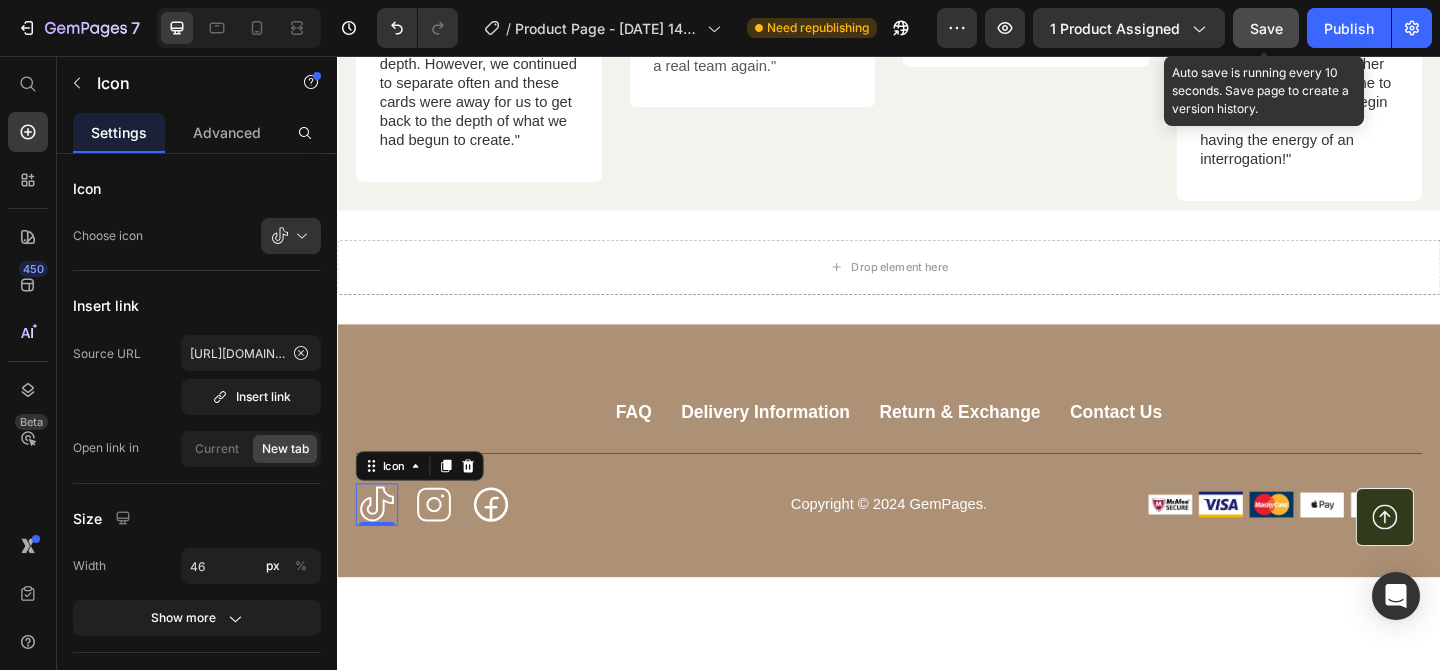 click on "Save" at bounding box center [1266, 28] 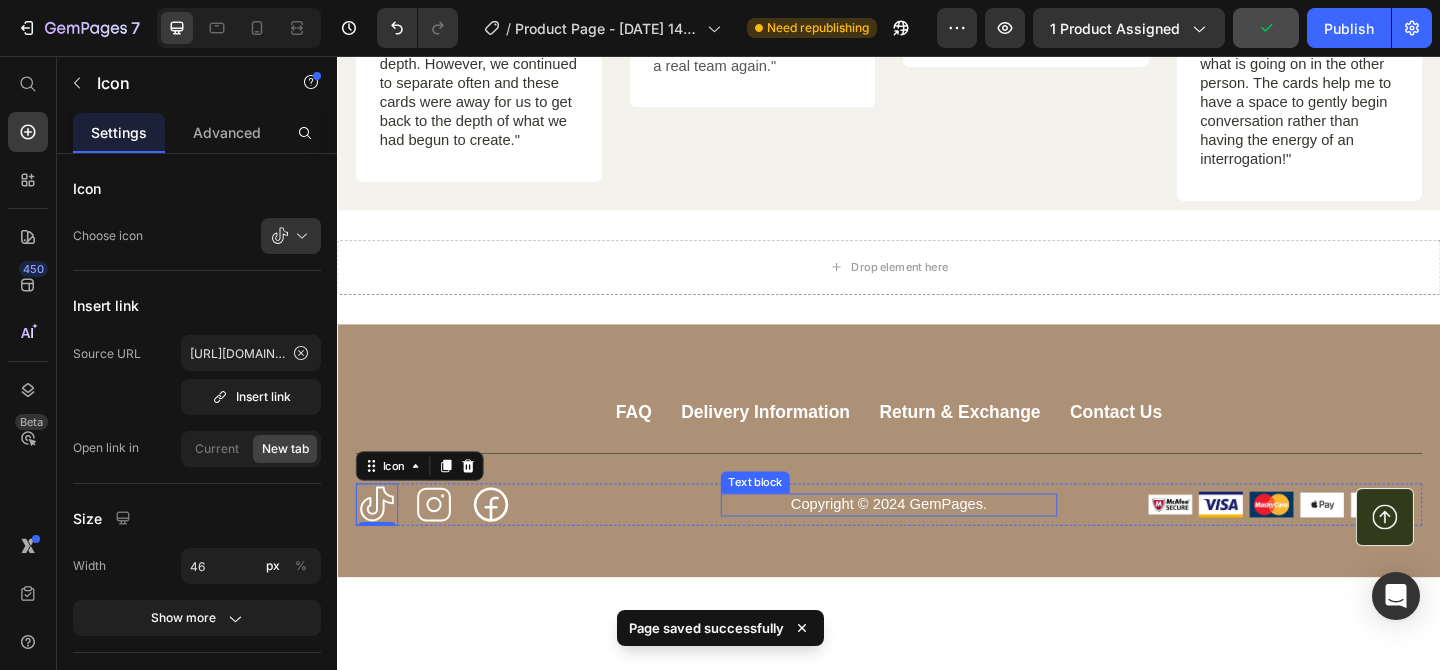 click on "Copyright © 2024 GemPages." at bounding box center (936, 544) 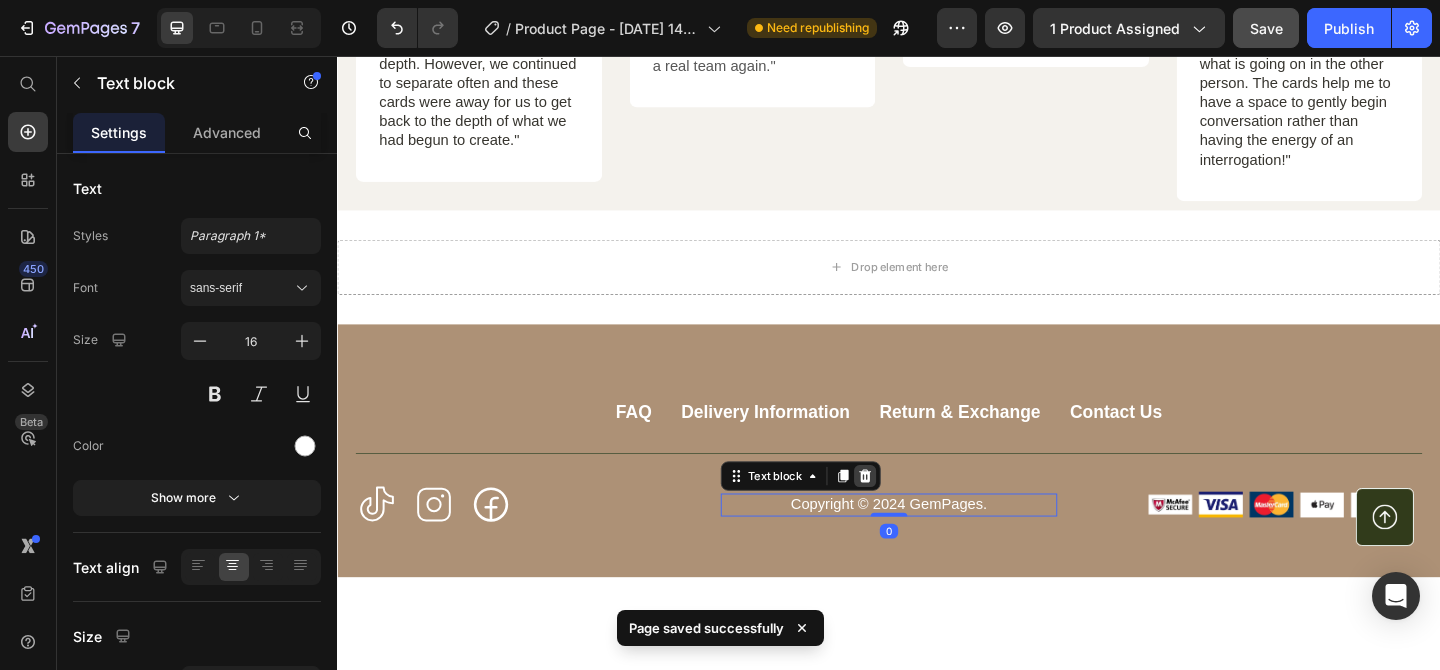 click 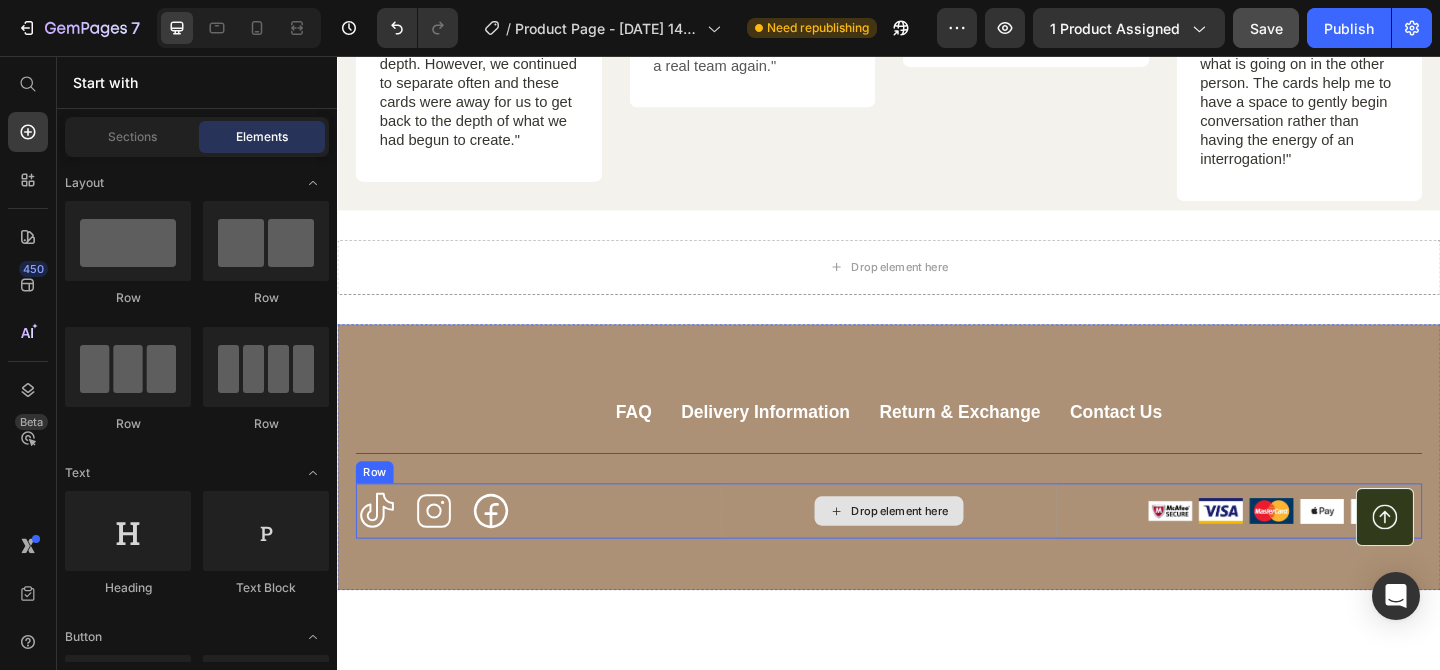 click on "Drop element here" at bounding box center [936, 551] 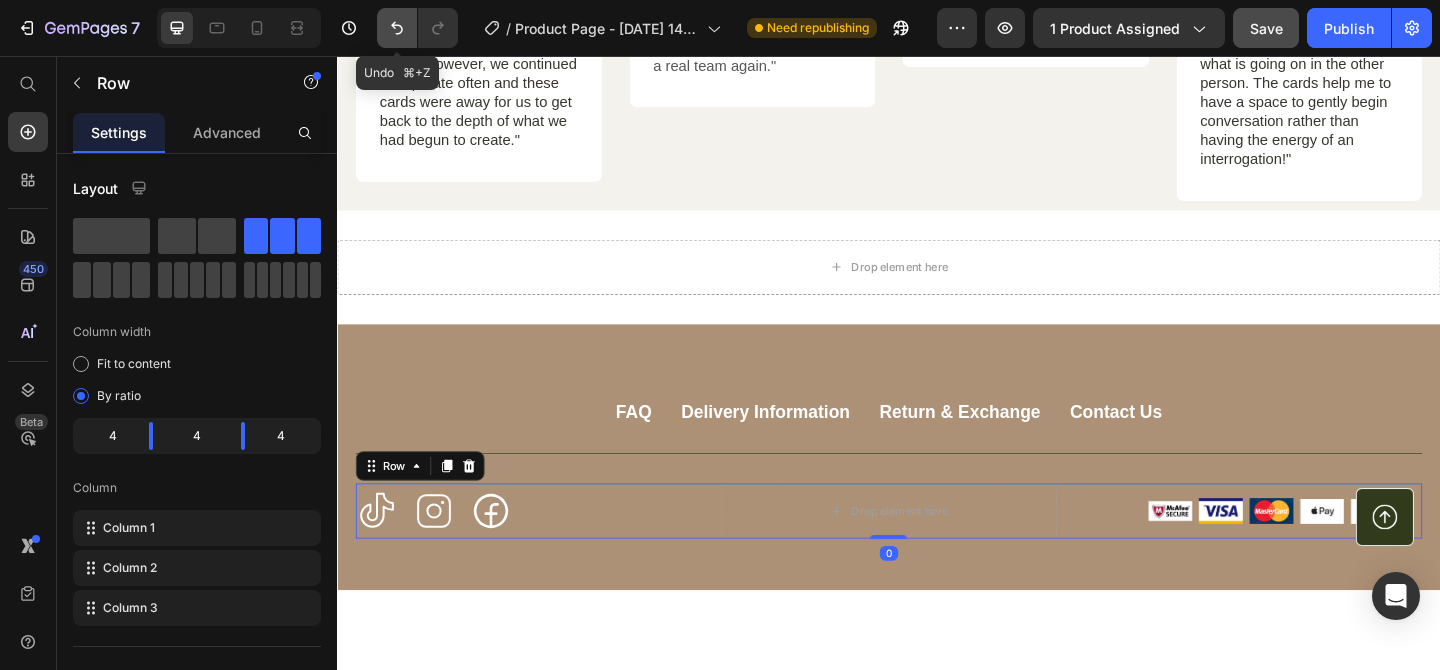 click 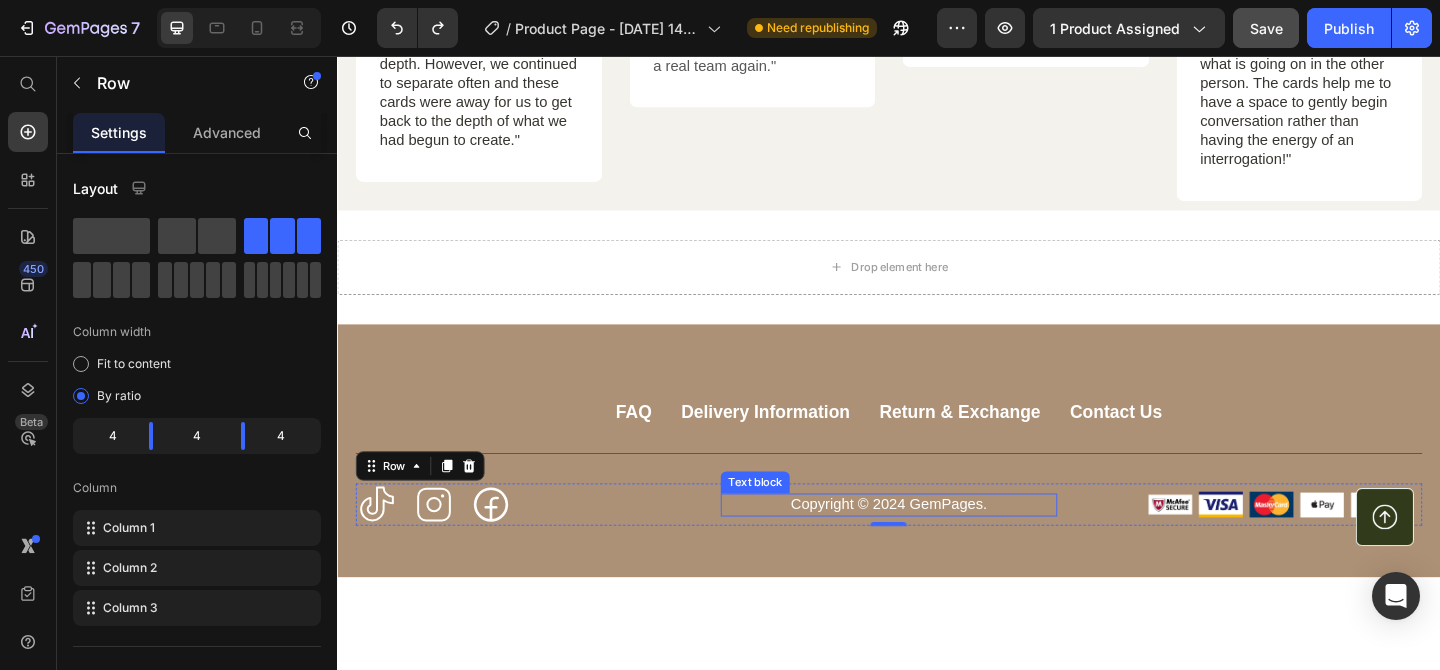 click on "Copyright © 2024 GemPages." at bounding box center (936, 544) 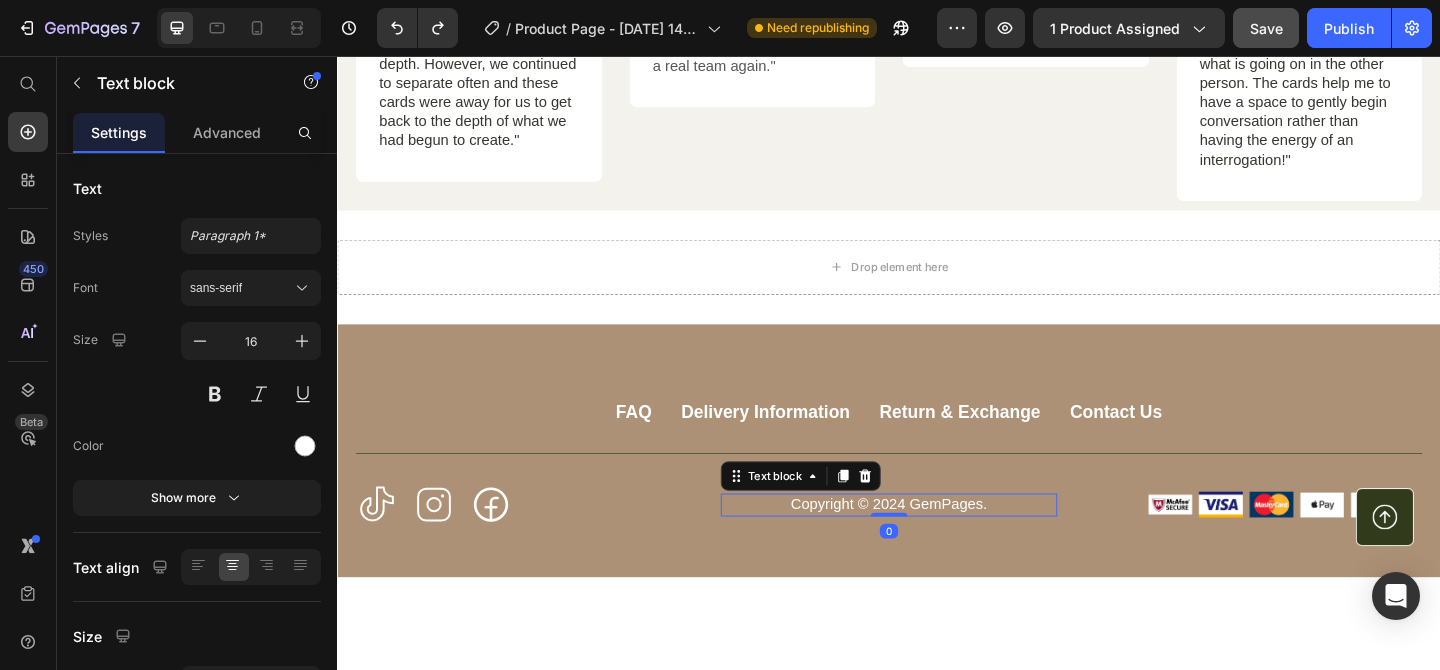 click on "Copyright © 2024 GemPages." at bounding box center (936, 544) 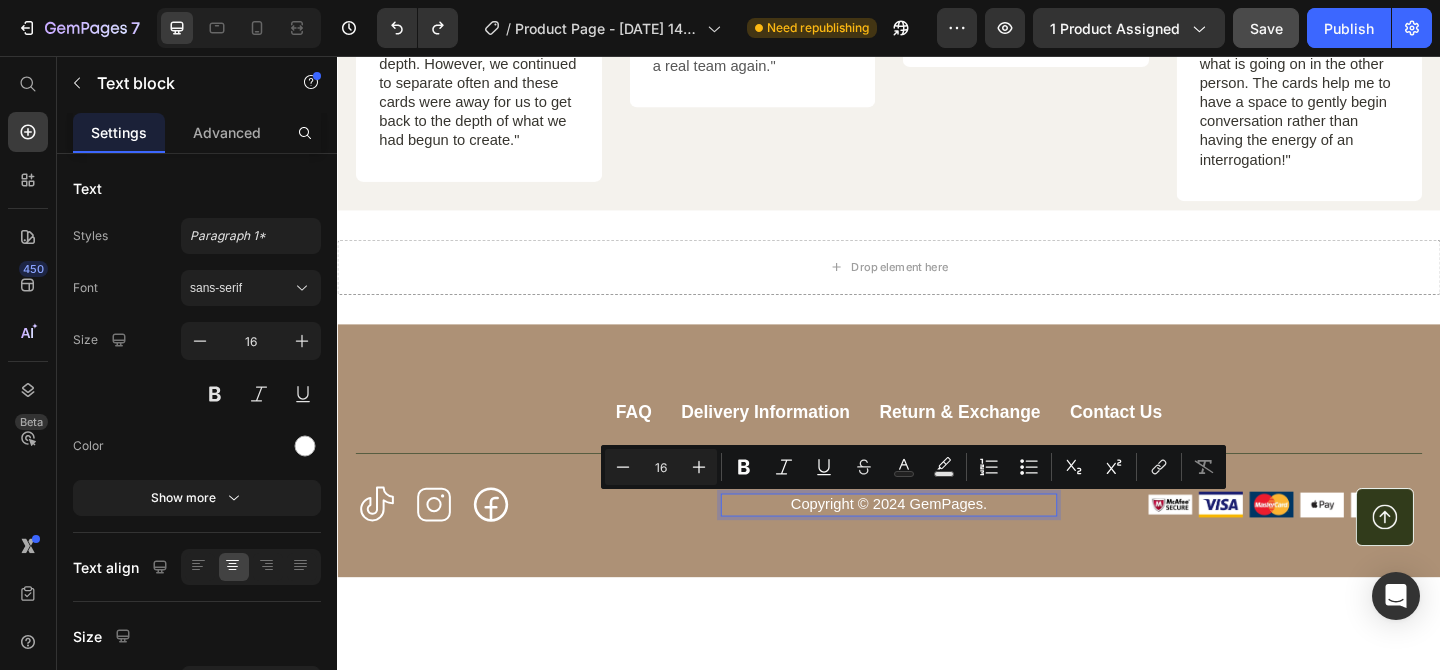 click on "Copyright © 2024 GemPages." at bounding box center (936, 544) 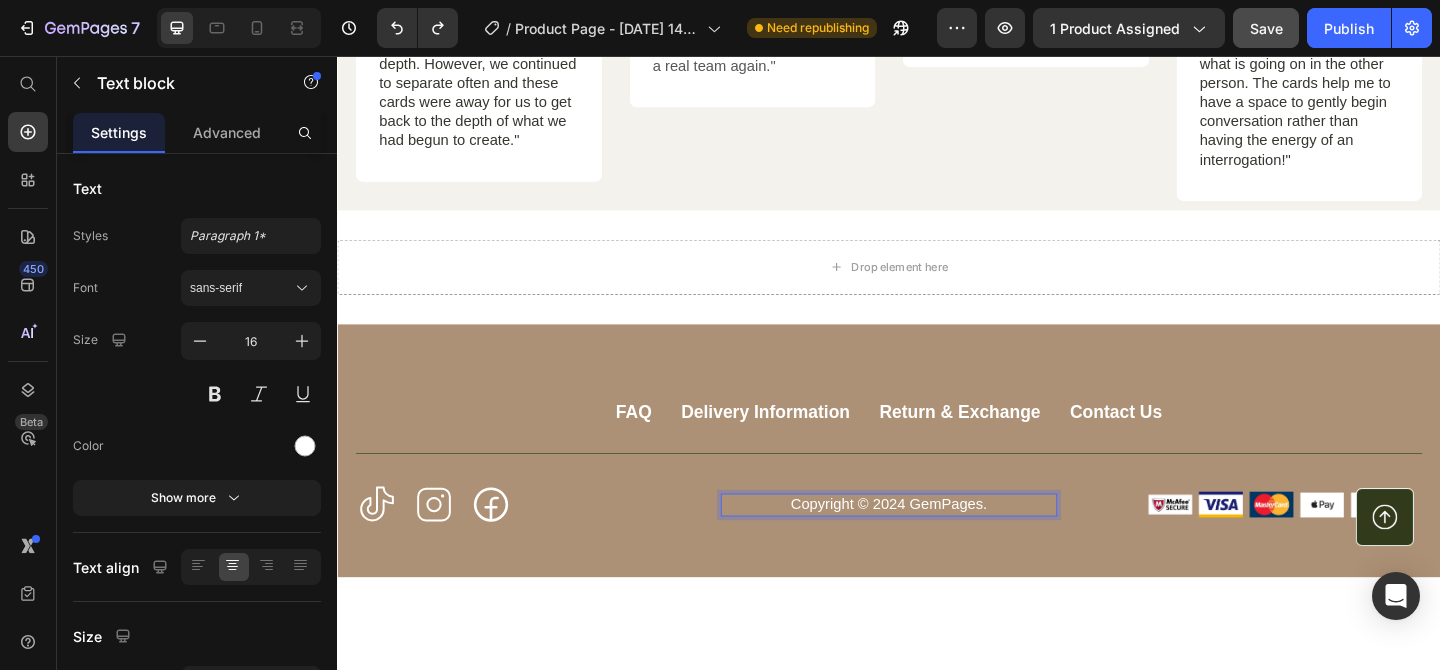 drag, startPoint x: 945, startPoint y: 544, endPoint x: 1096, endPoint y: 545, distance: 151.00331 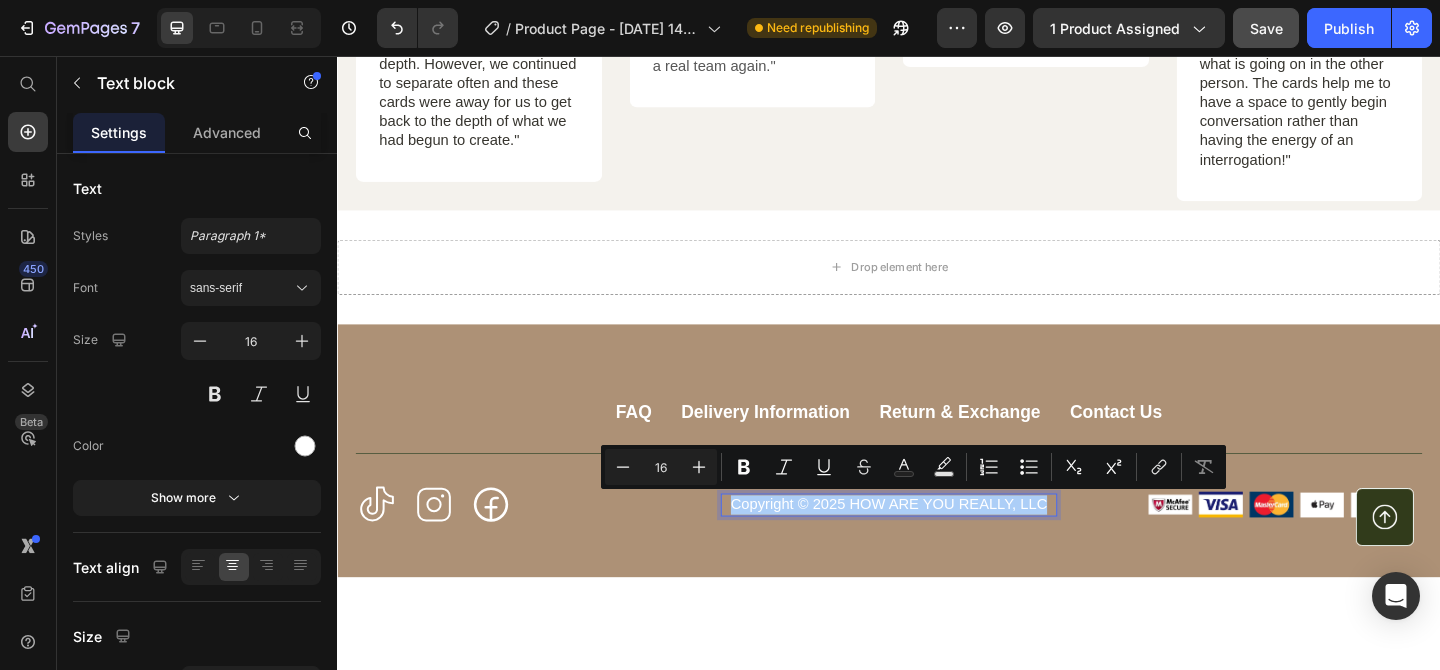 click on "16" at bounding box center (661, 467) 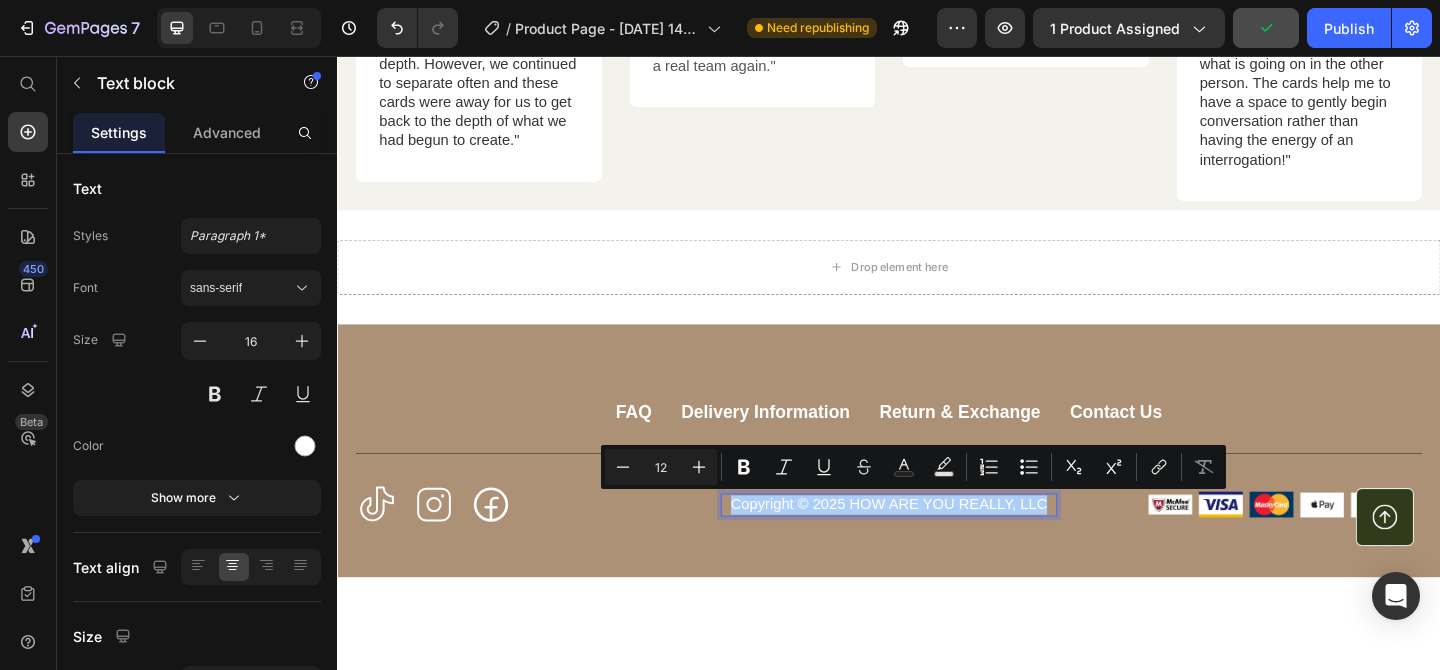 type on "12" 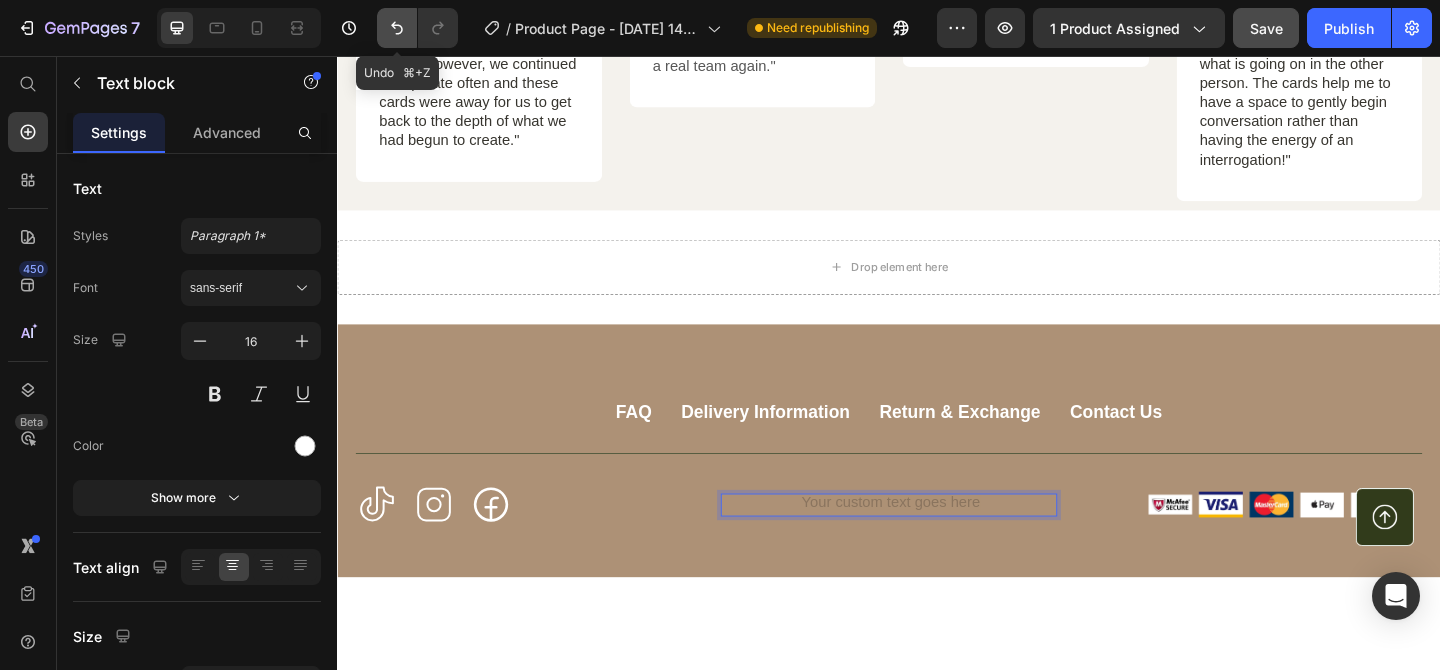 click 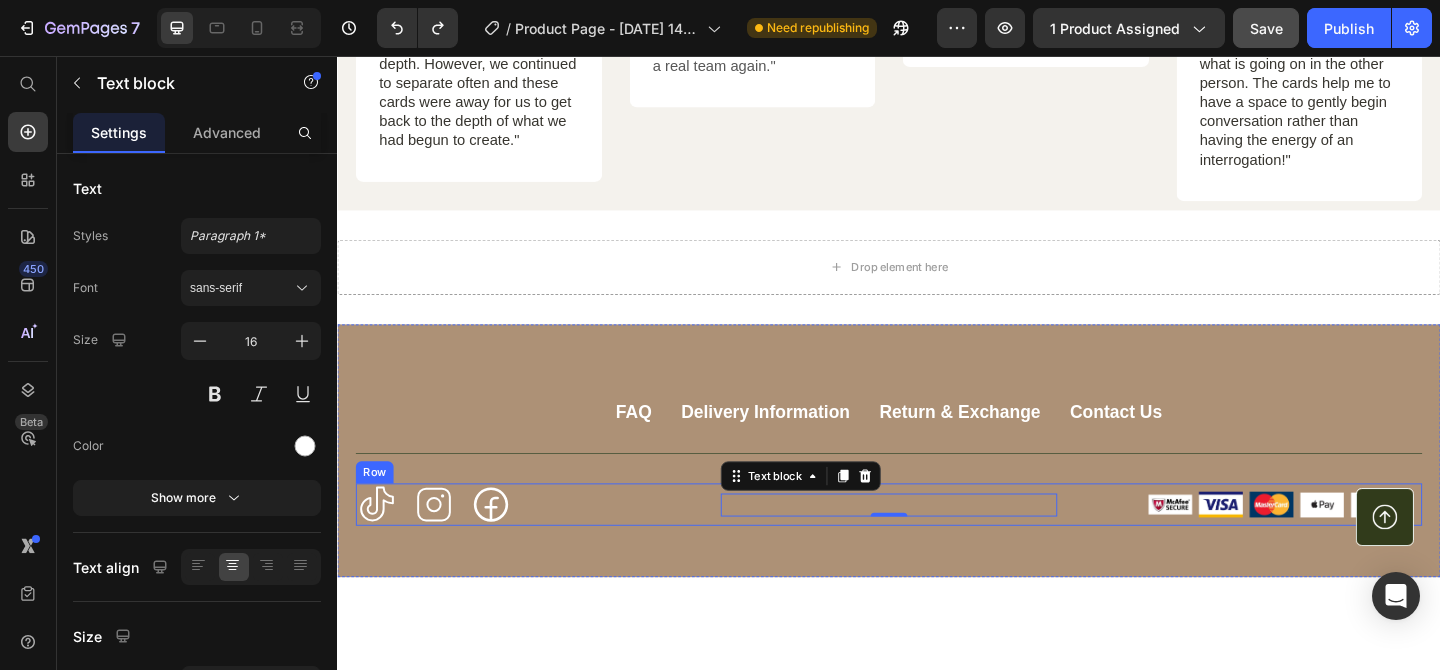 click on "Text block   0" at bounding box center [936, 544] 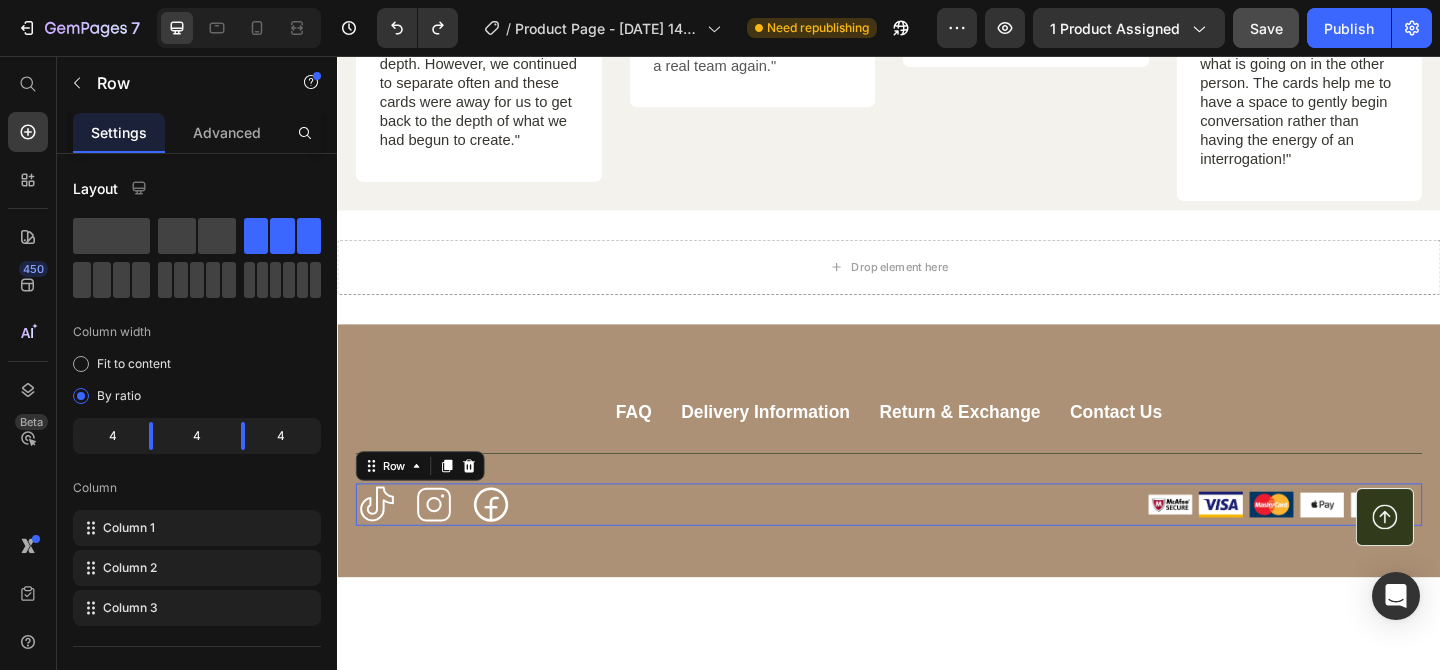 click at bounding box center (936, 544) 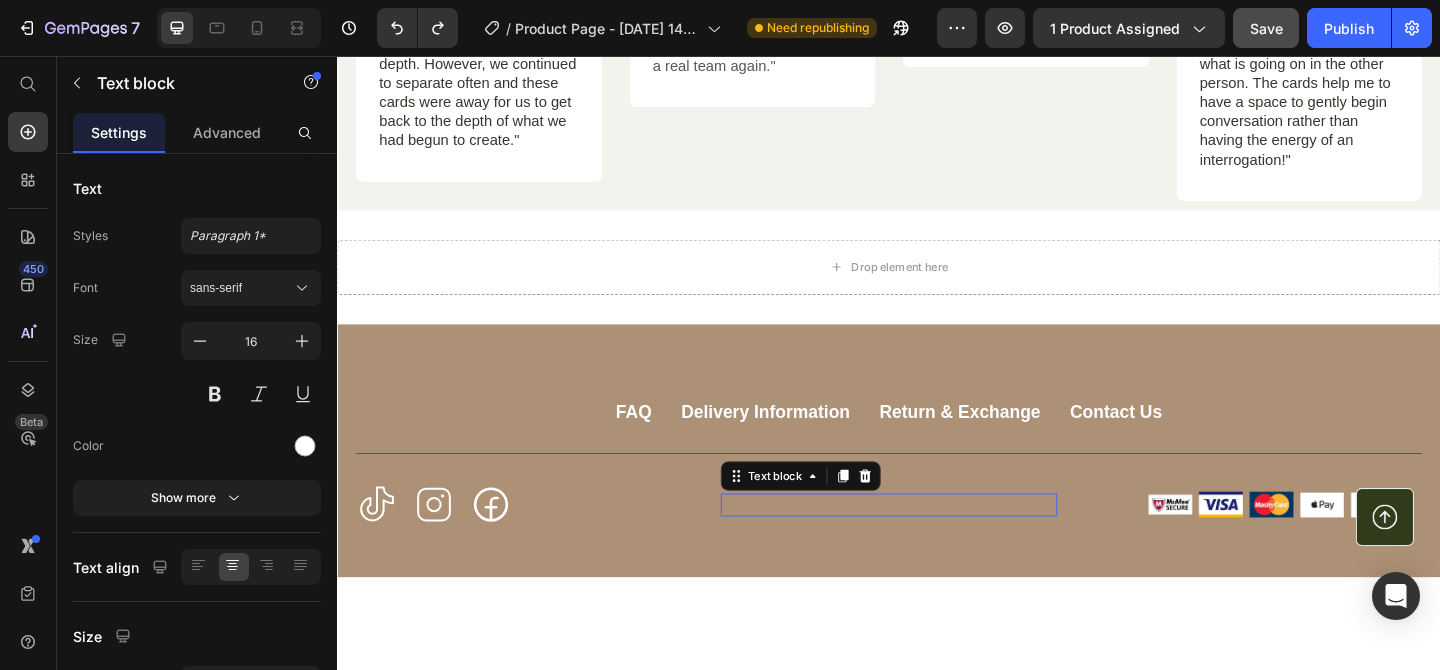 click at bounding box center (936, 544) 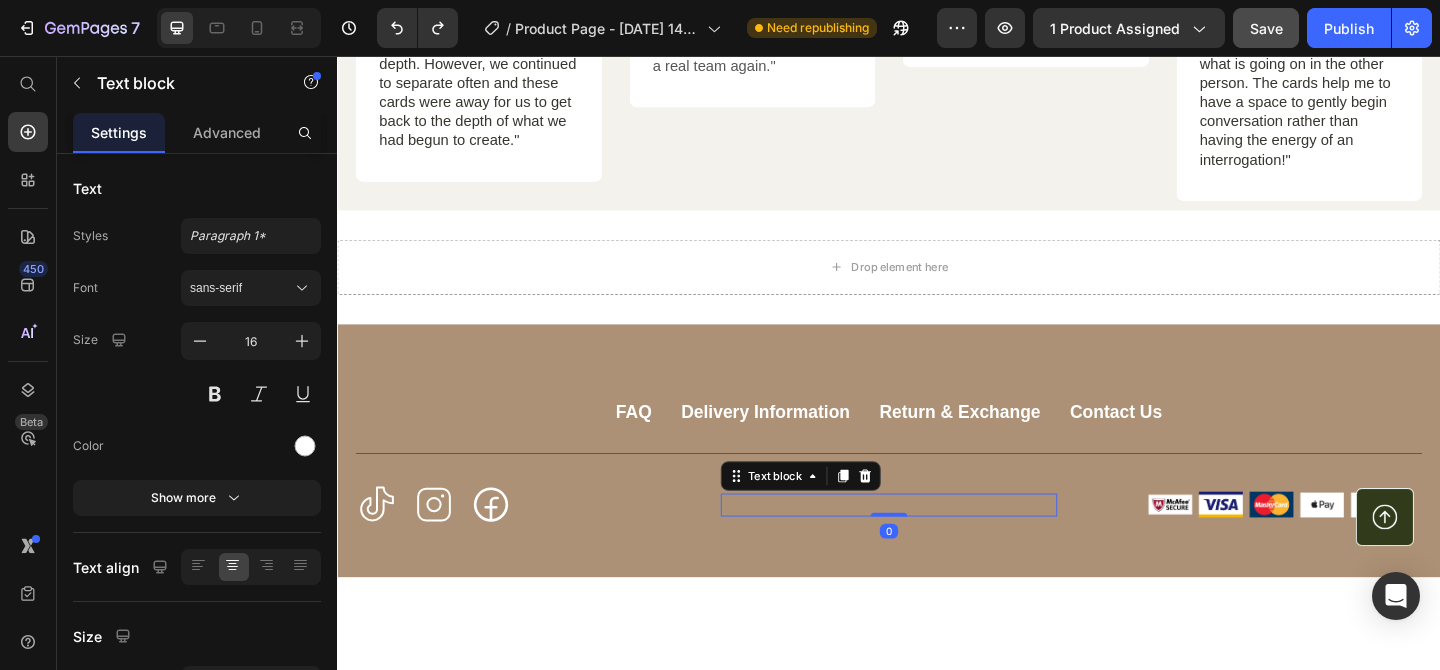 click at bounding box center [936, 544] 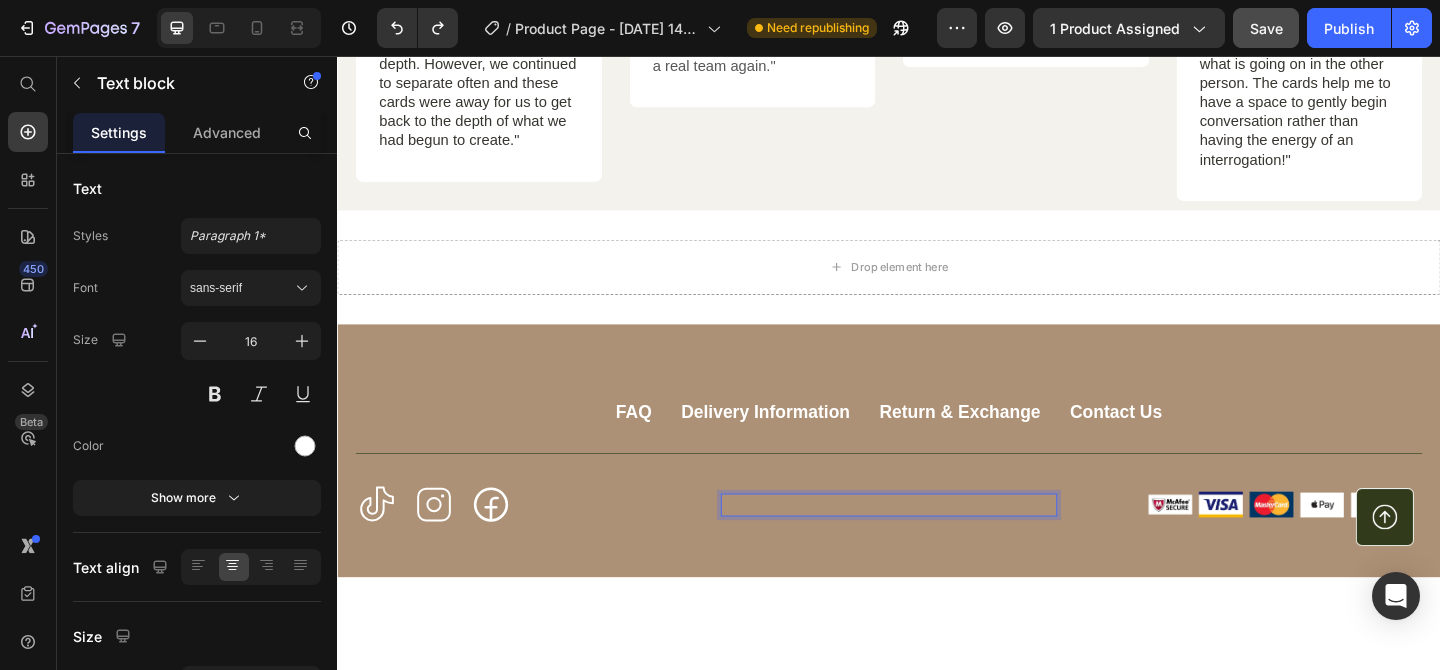click at bounding box center (936, 544) 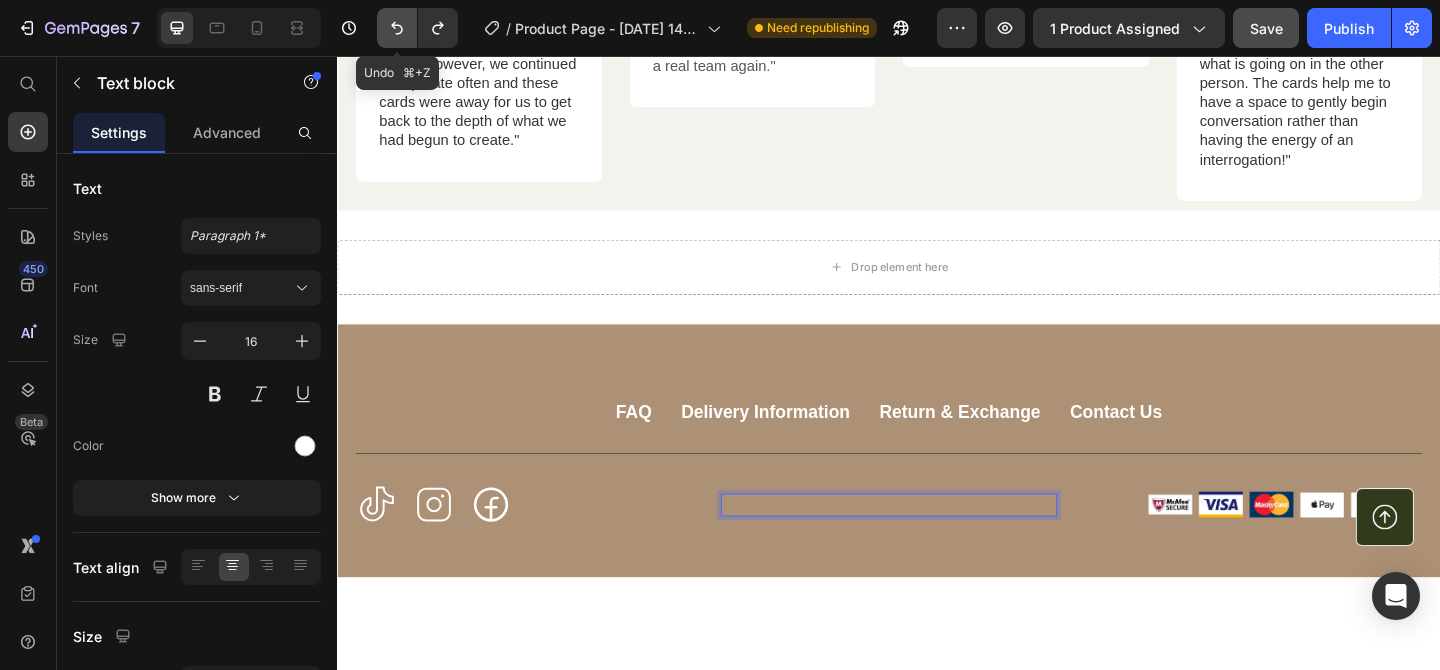 click 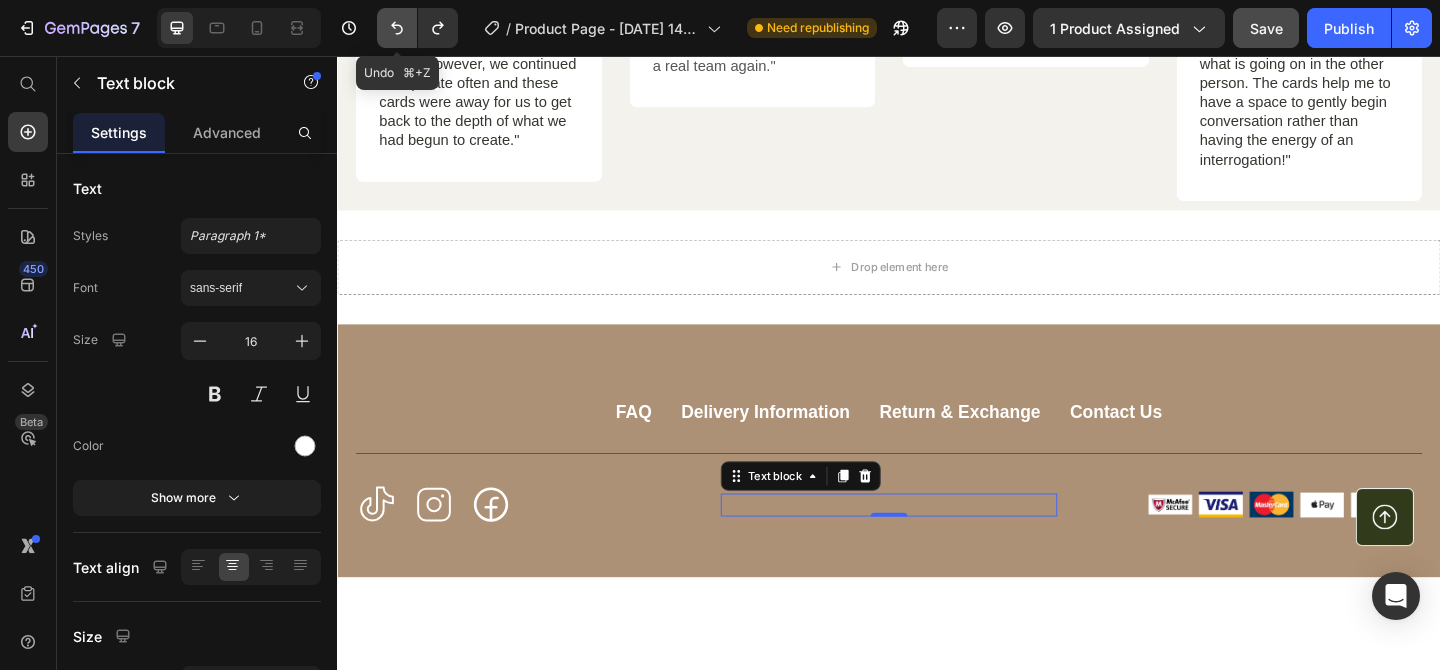 click 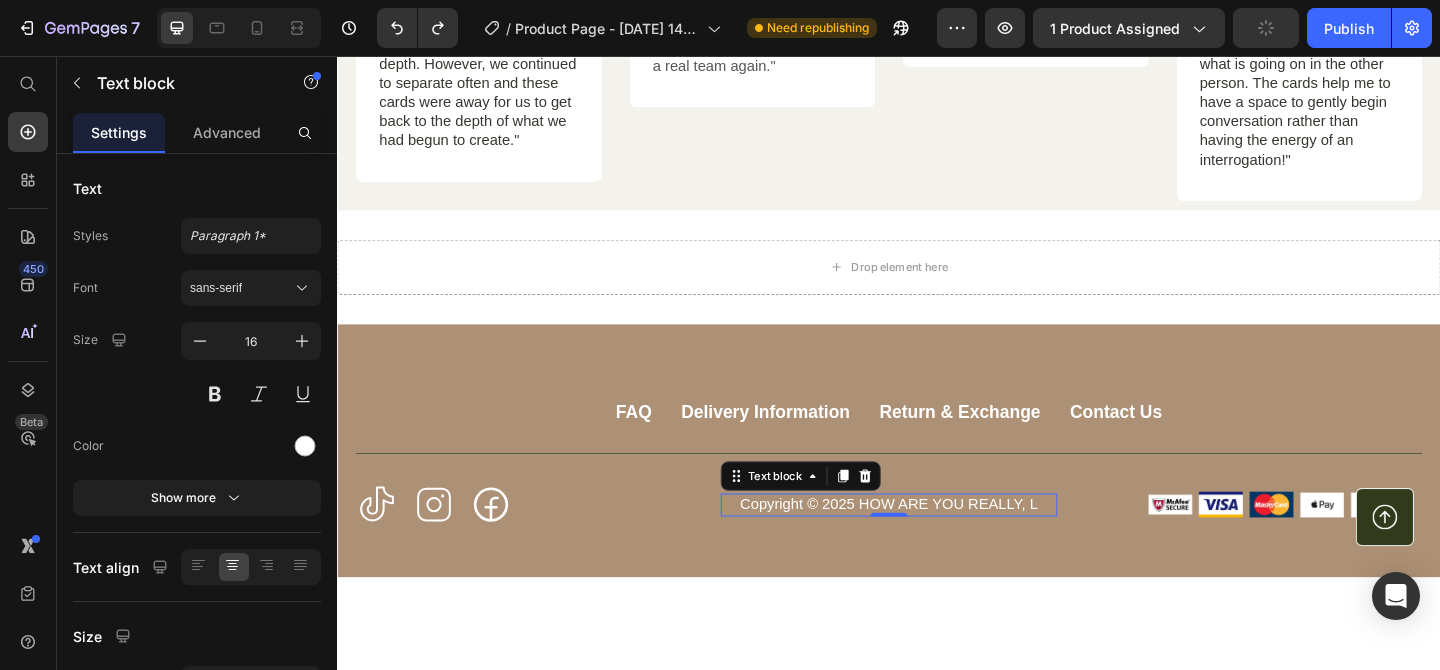 click on "Copyright © 2025 HOW ARE YOU REALLY, L" at bounding box center (936, 544) 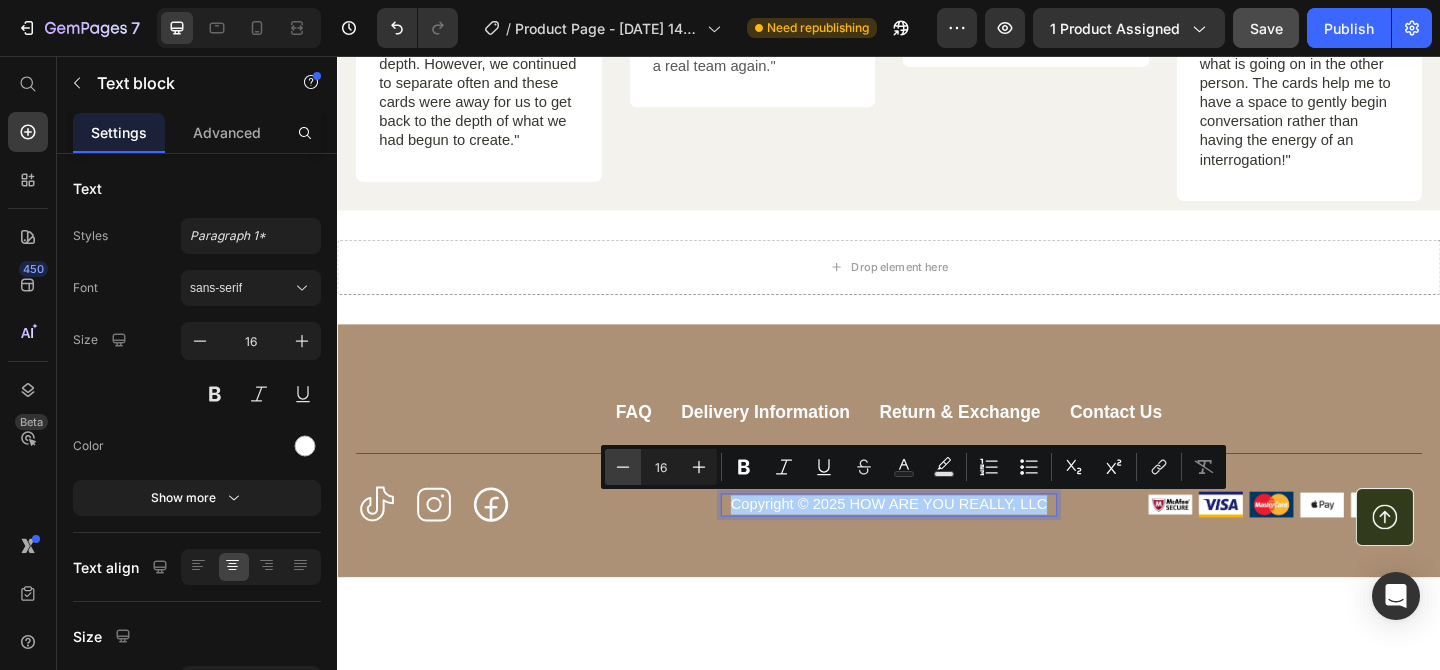 click 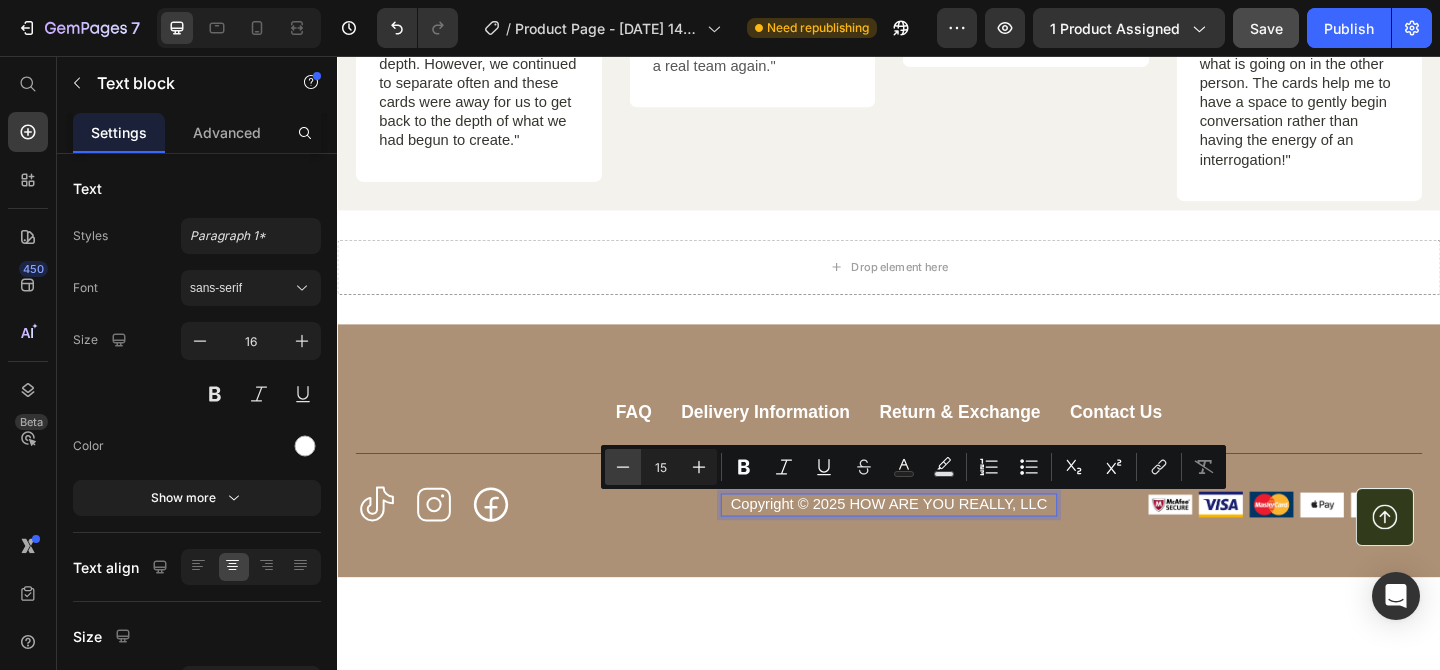 click 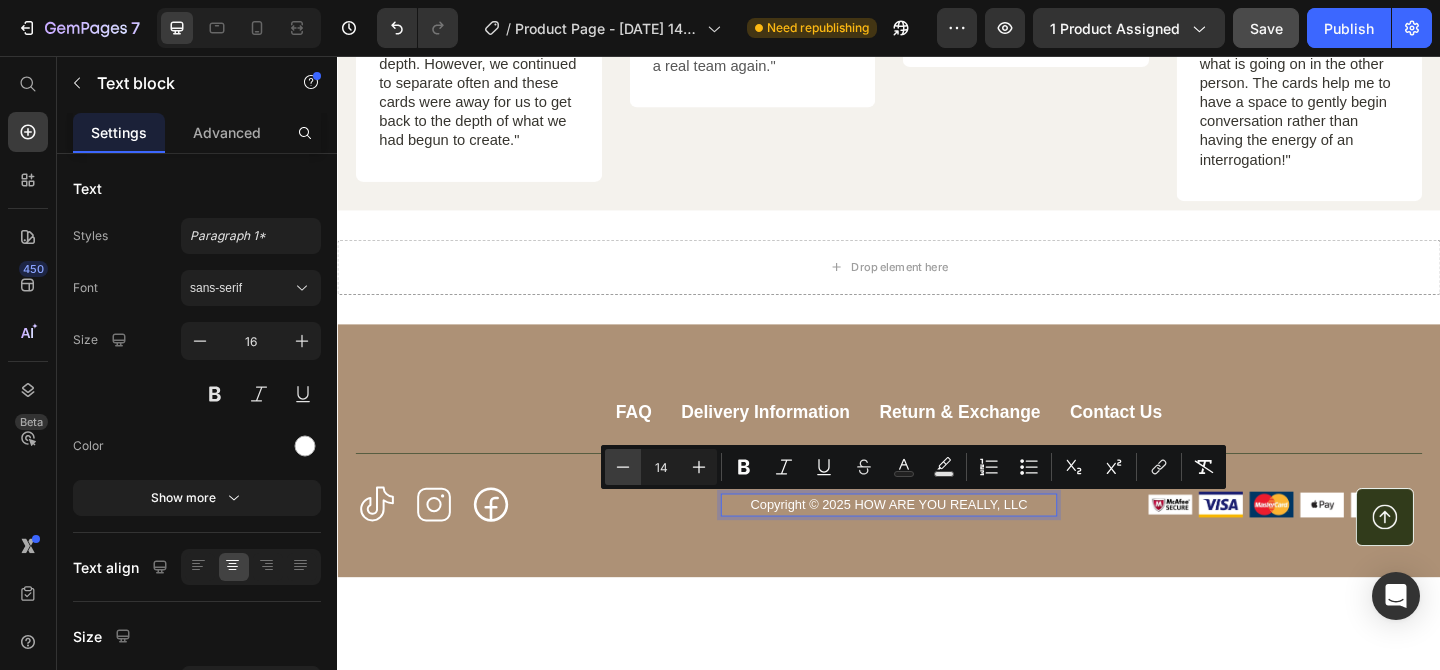 click 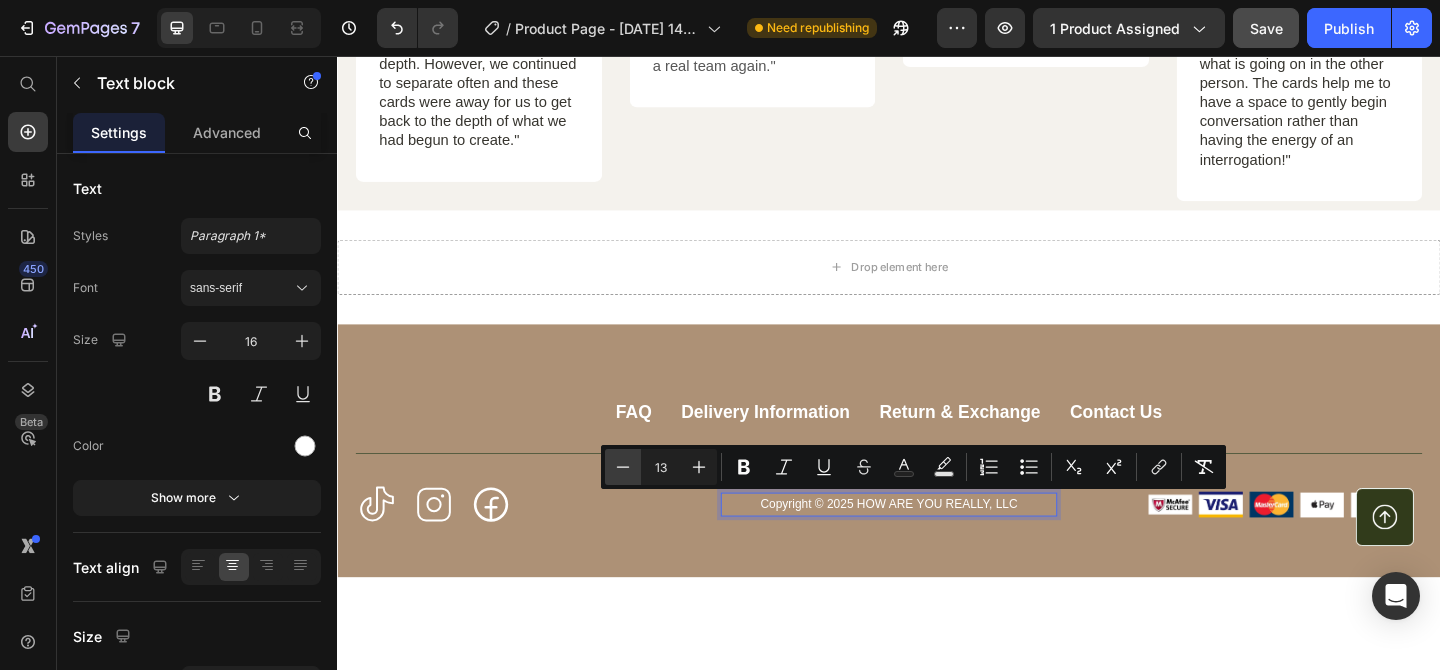 click 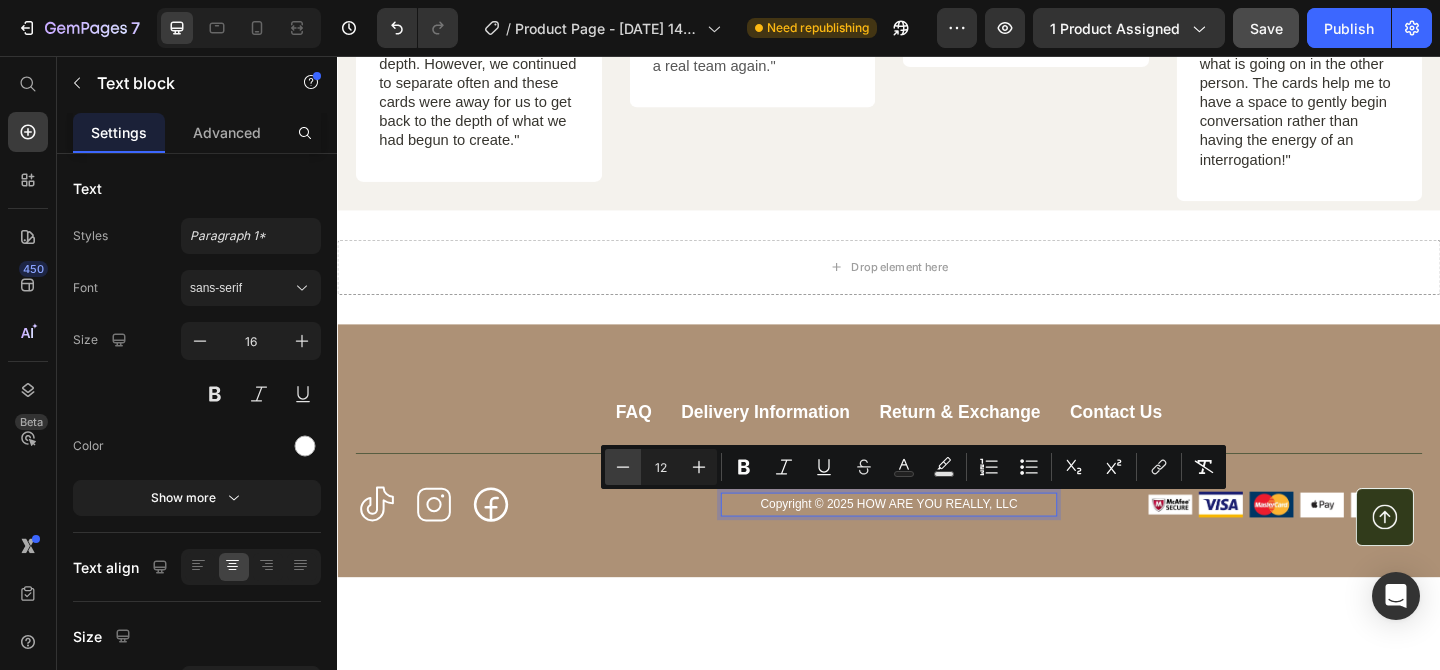 click 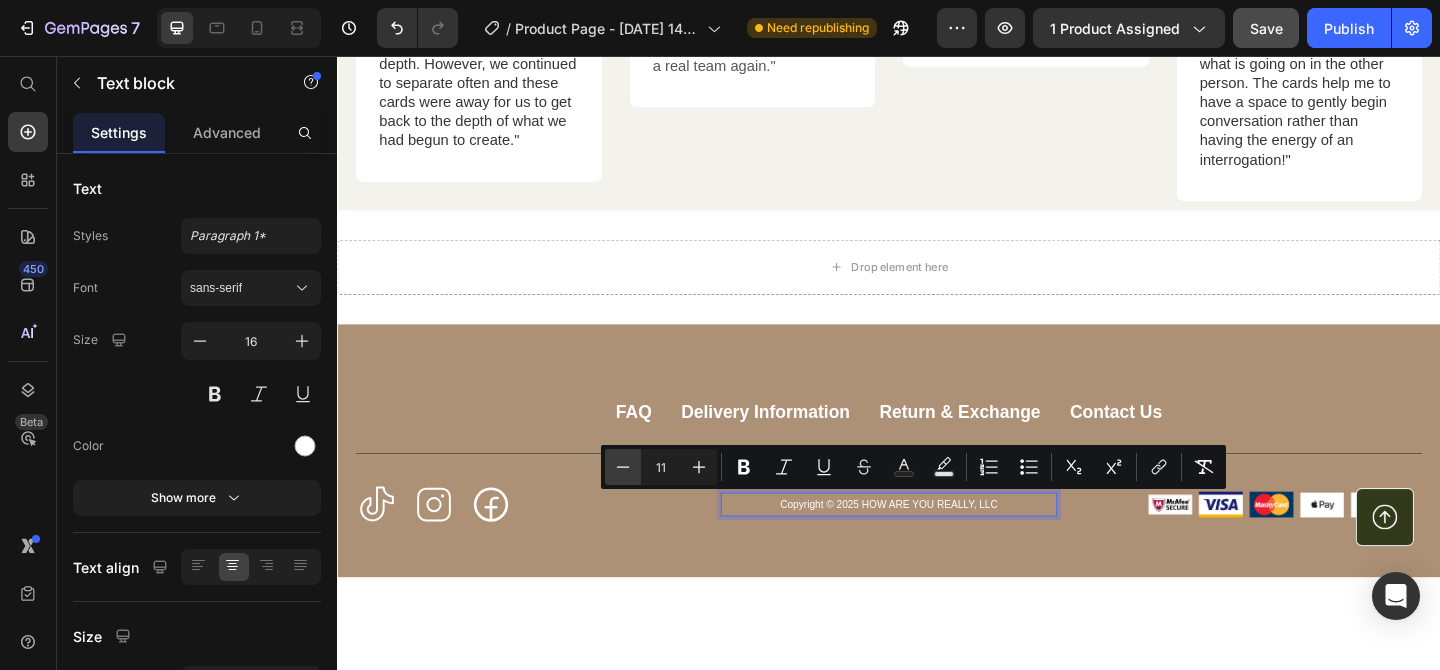 click 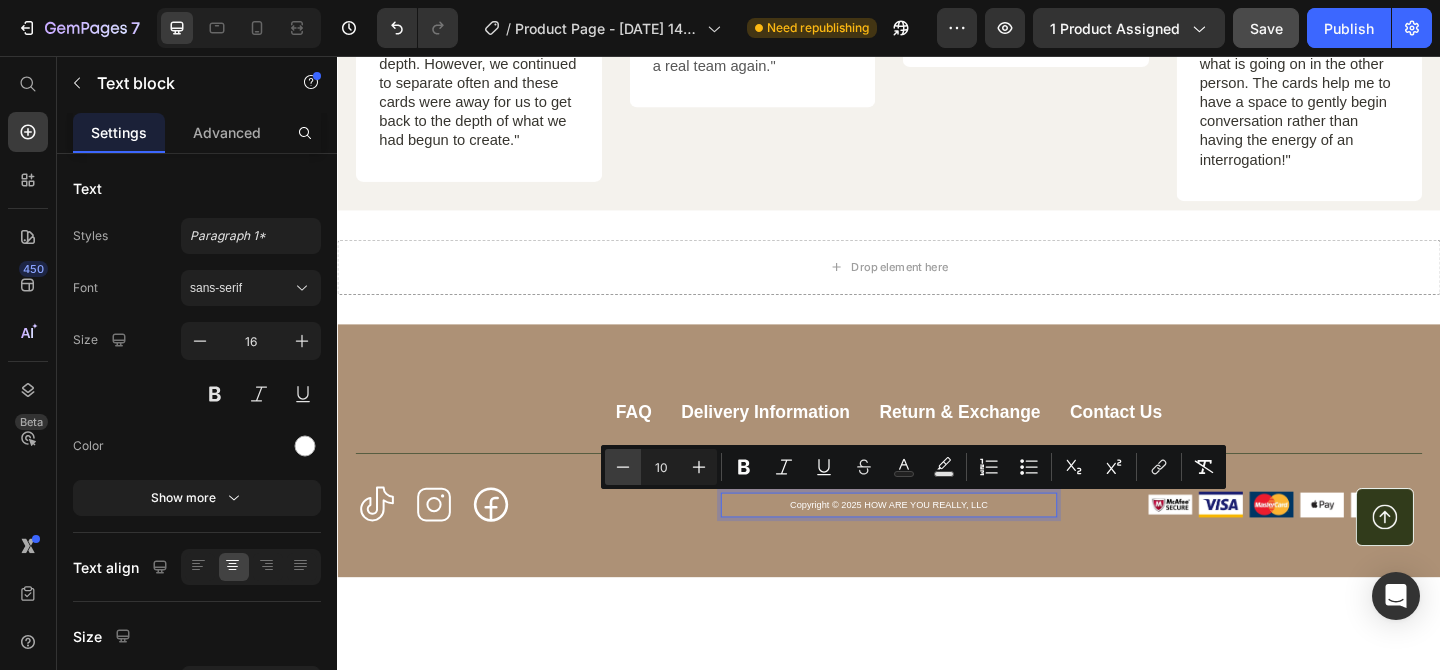 click 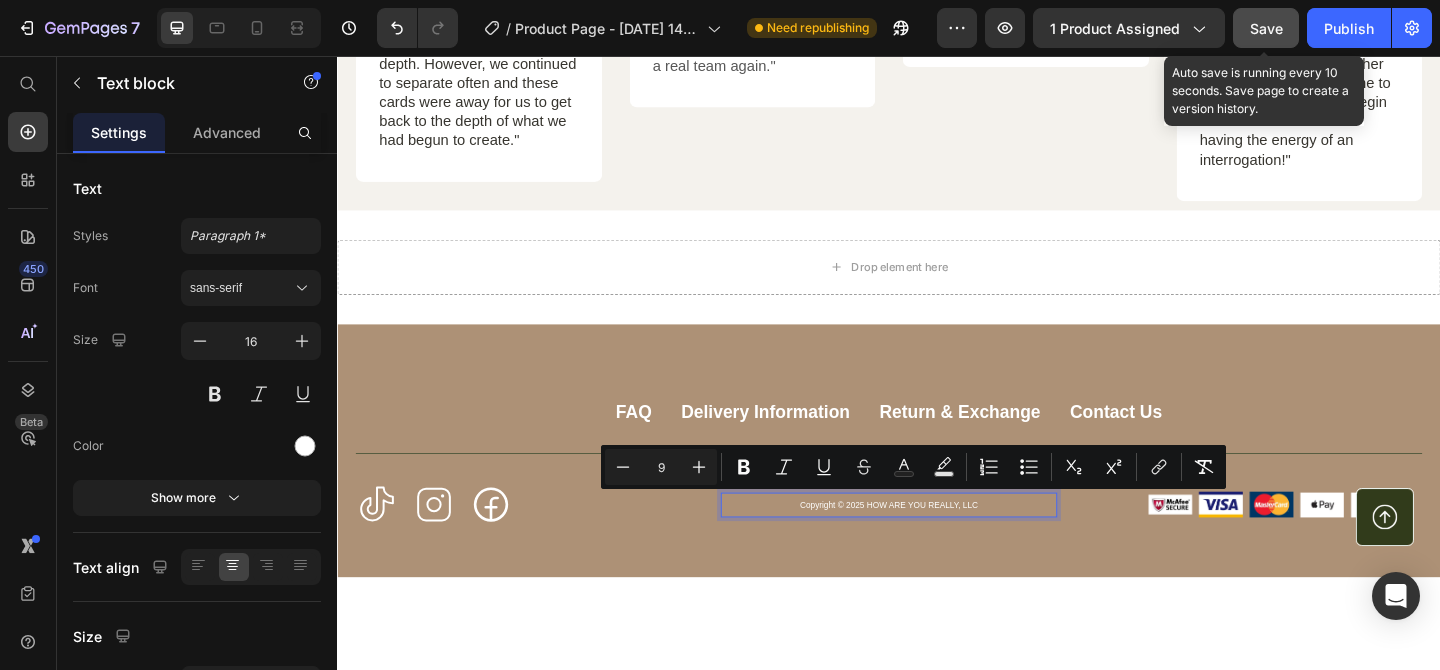 click on "Save" 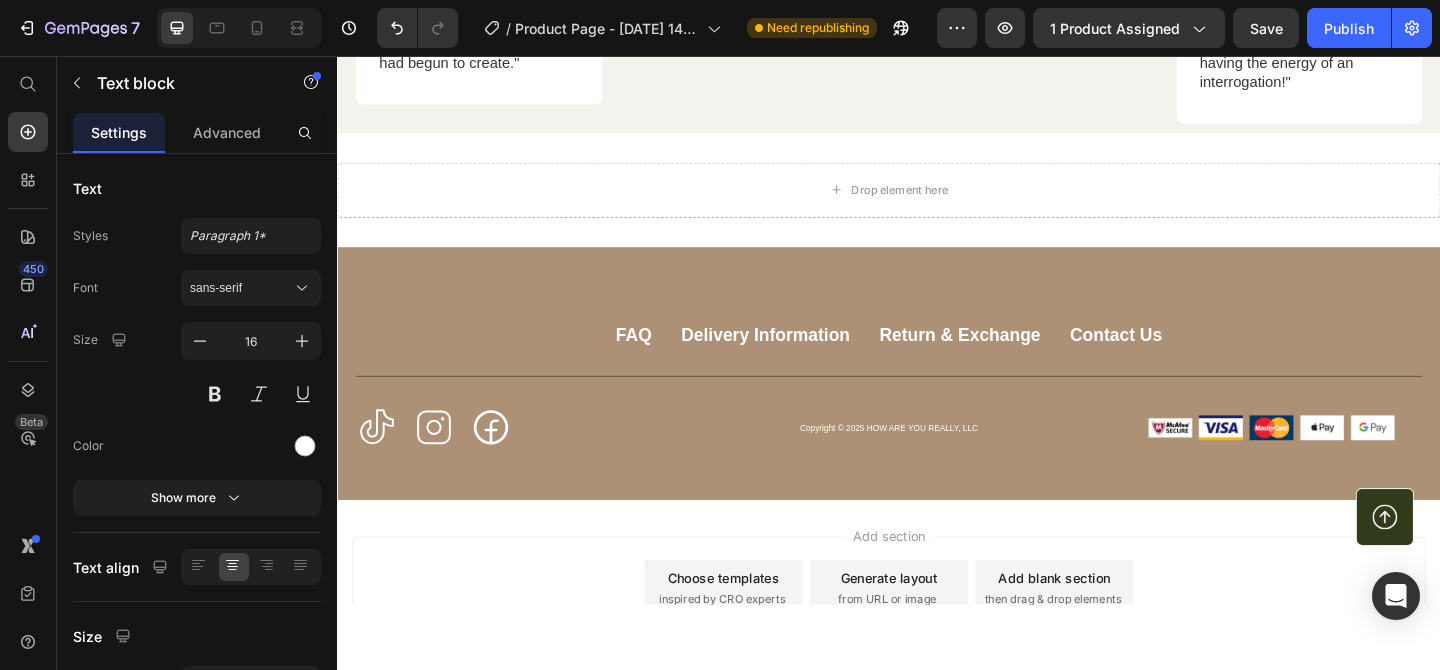 scroll, scrollTop: 6553, scrollLeft: 0, axis: vertical 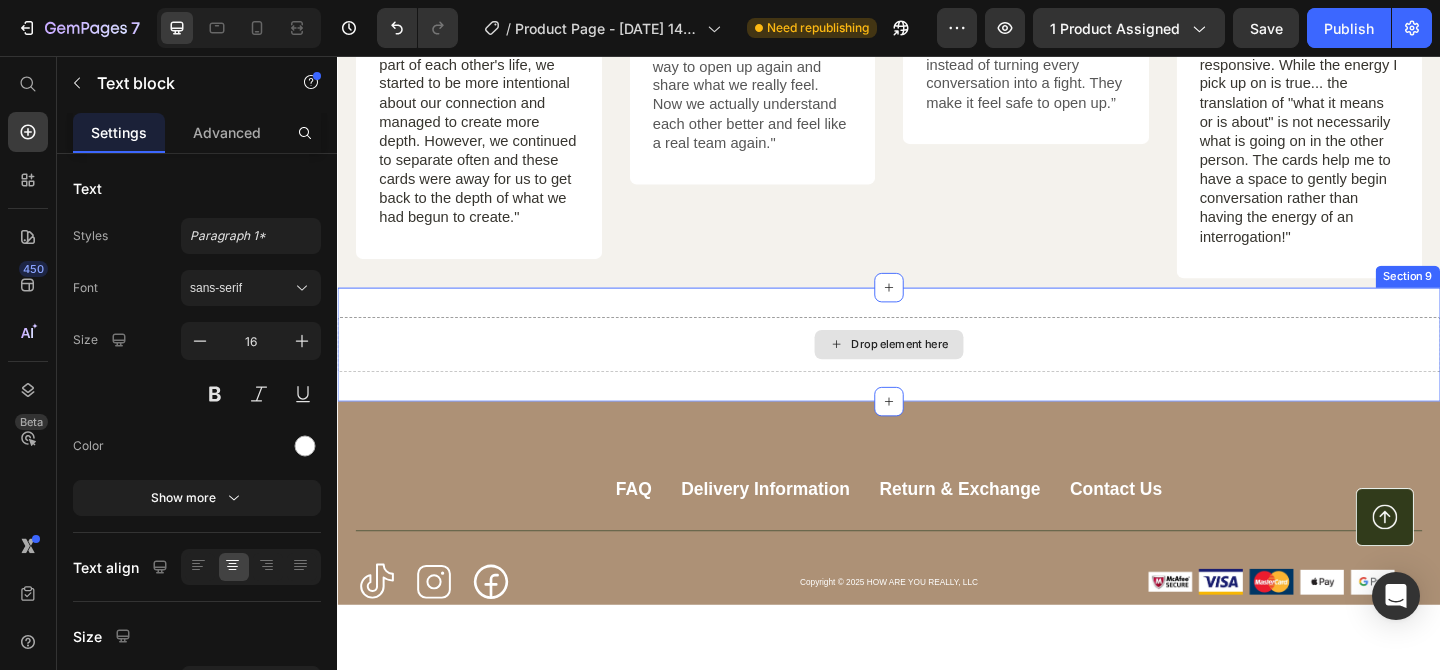 click on "Drop element here" at bounding box center (949, 370) 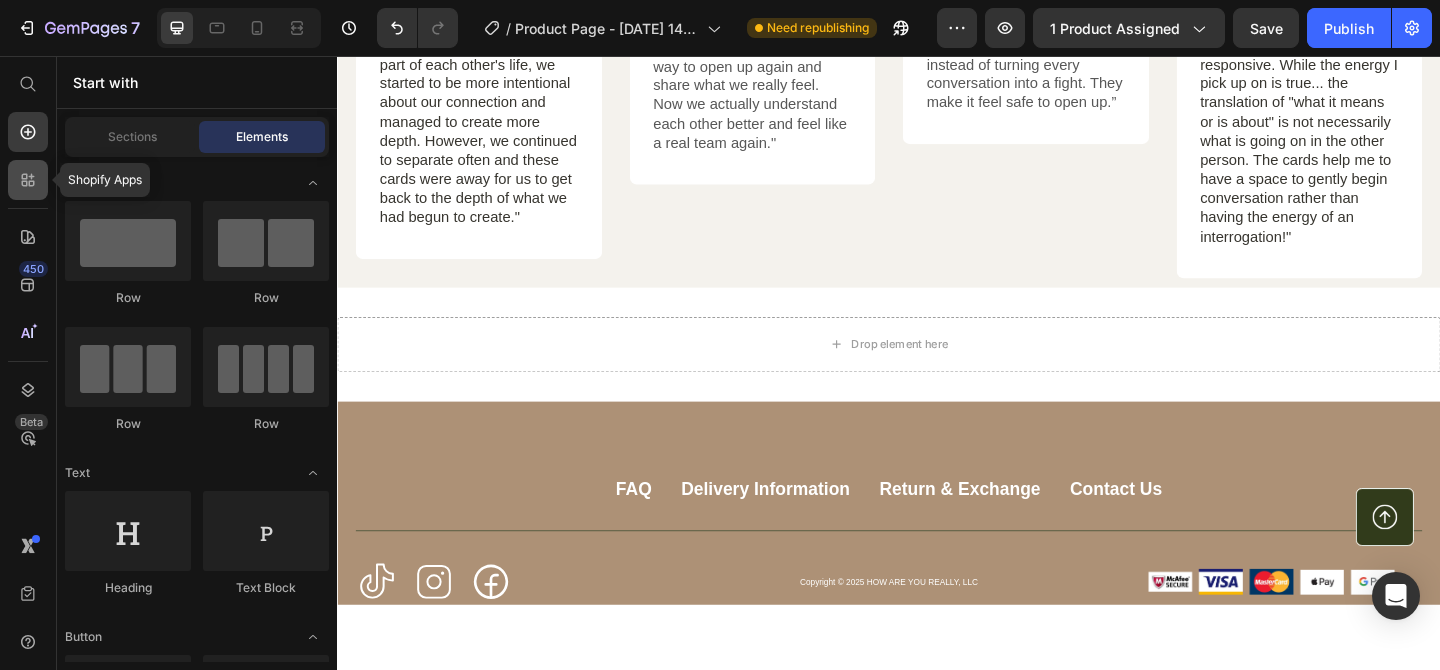 click 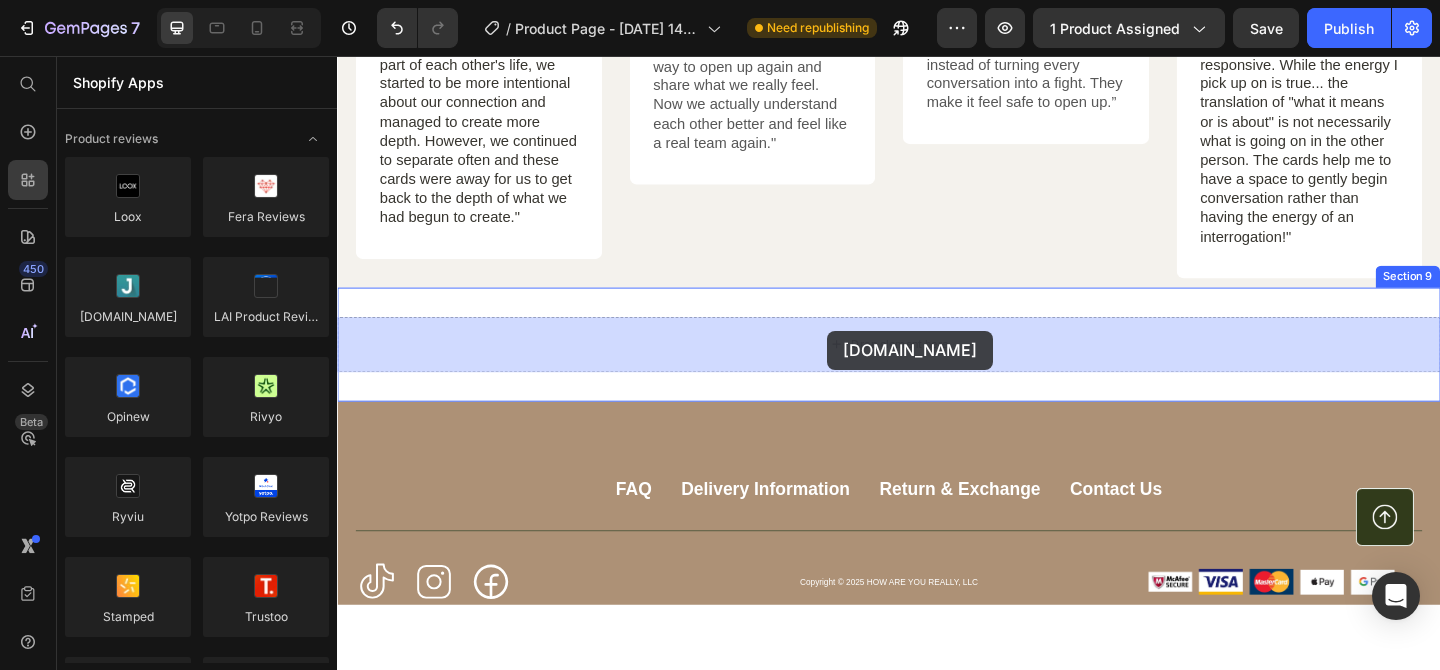 drag, startPoint x: 514, startPoint y: 344, endPoint x: 870, endPoint y: 353, distance: 356.11374 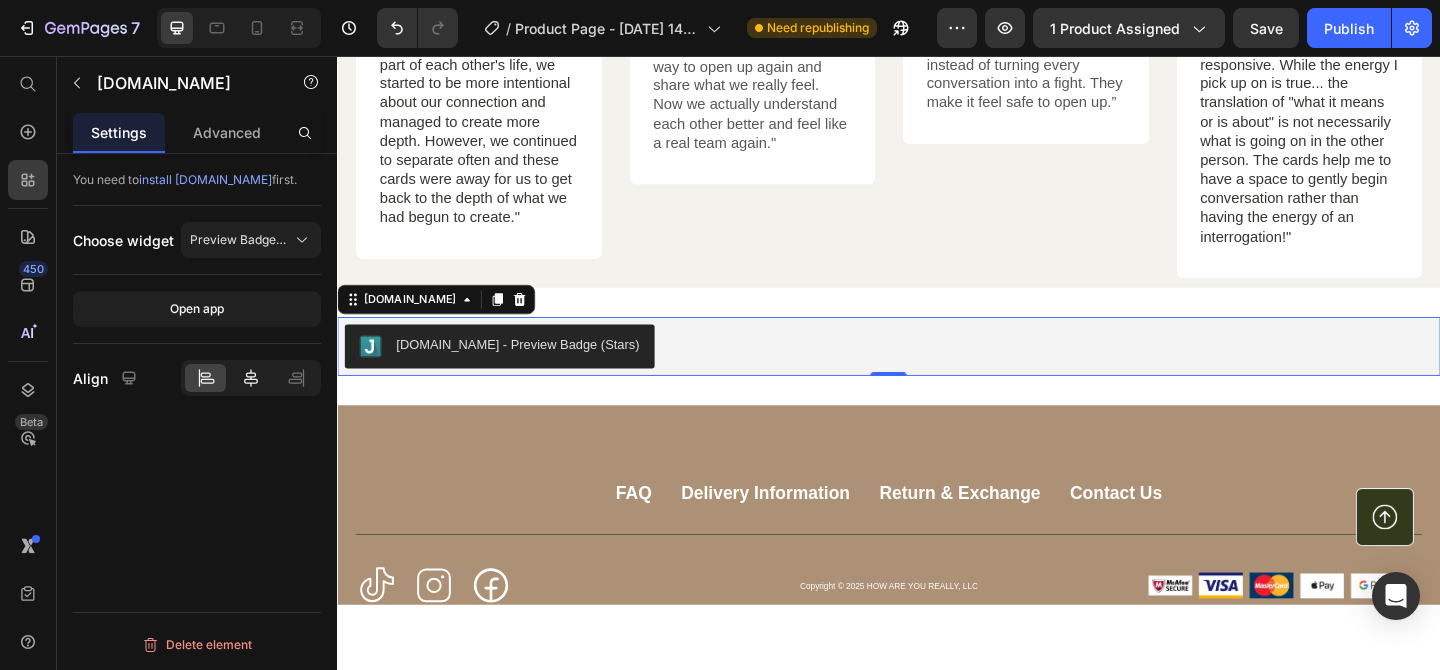 click 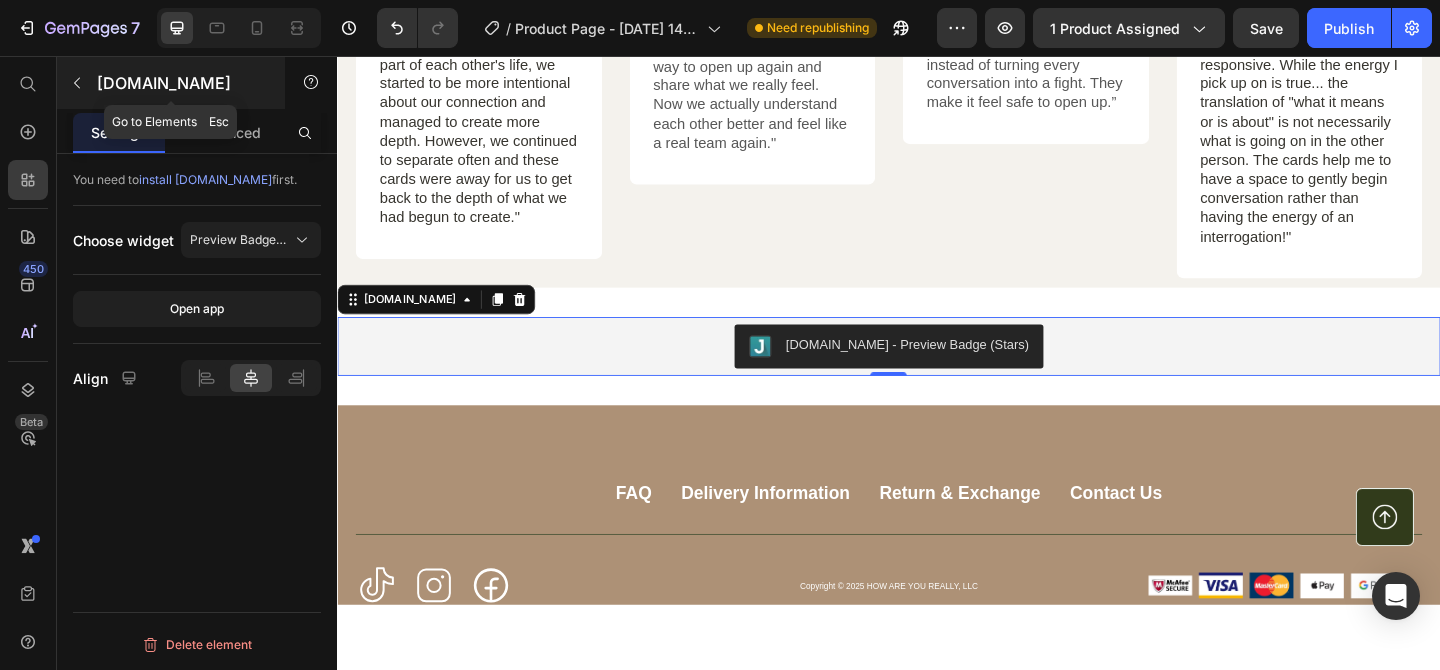 click 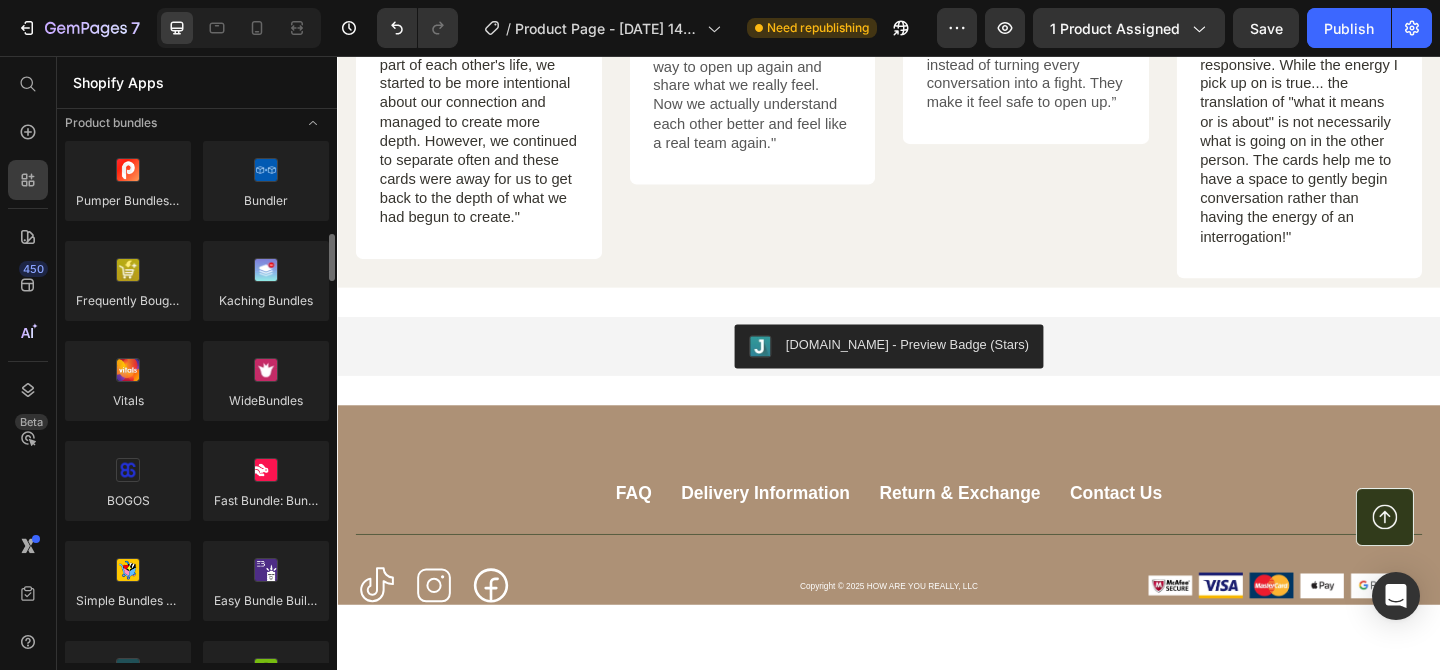 scroll, scrollTop: 1393, scrollLeft: 0, axis: vertical 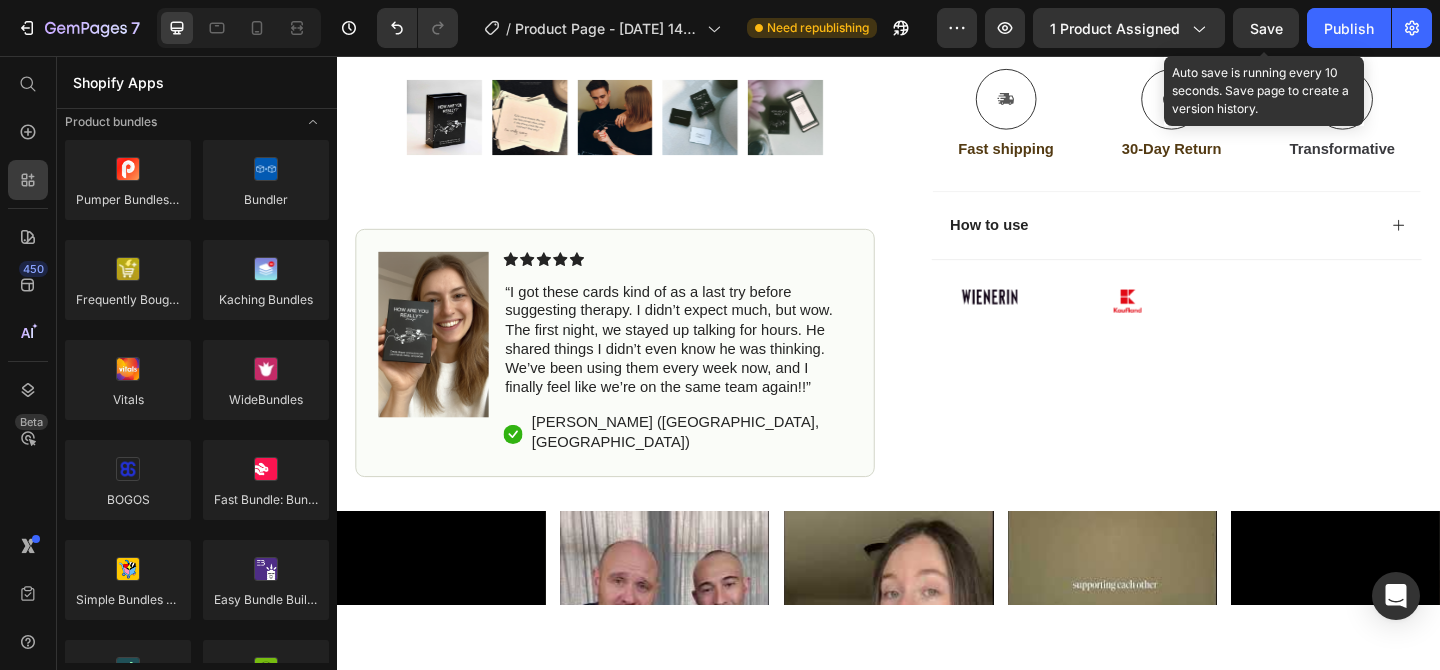 click on "Save" at bounding box center (1266, 28) 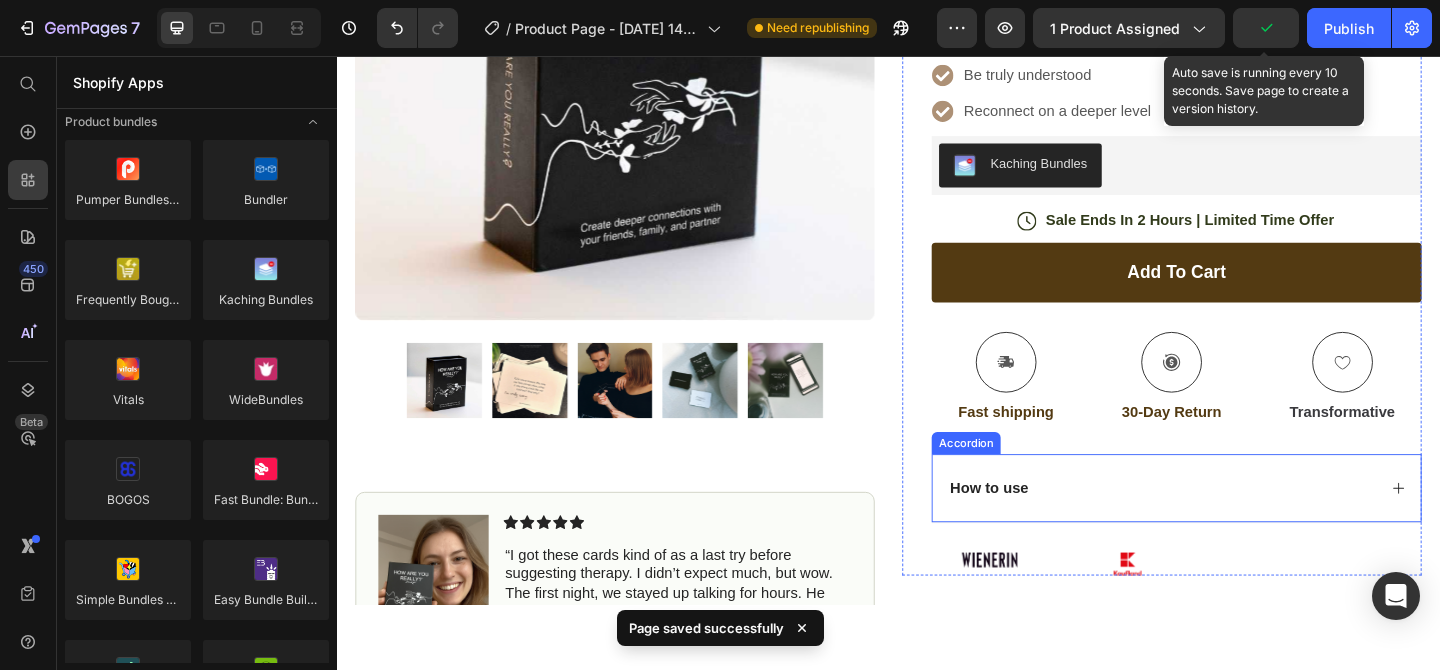 scroll, scrollTop: 318, scrollLeft: 0, axis: vertical 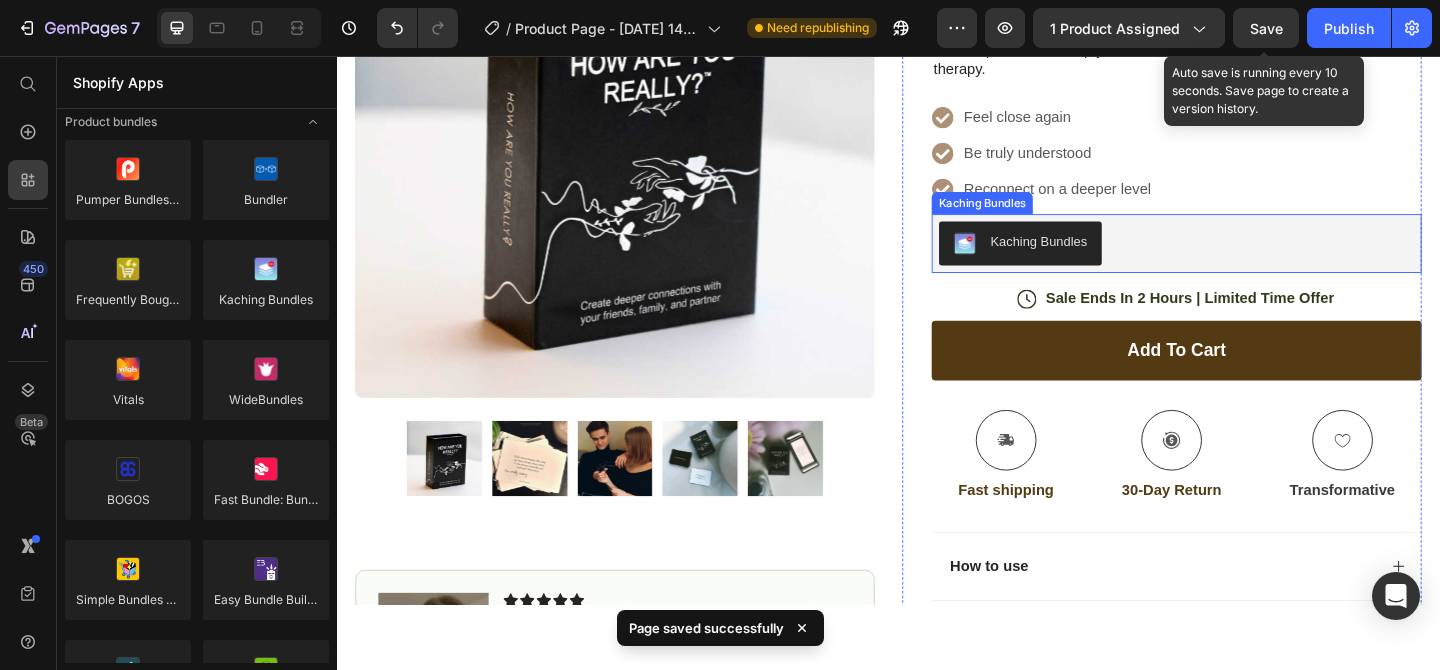 click on "Kaching Bundles" at bounding box center [1100, 258] 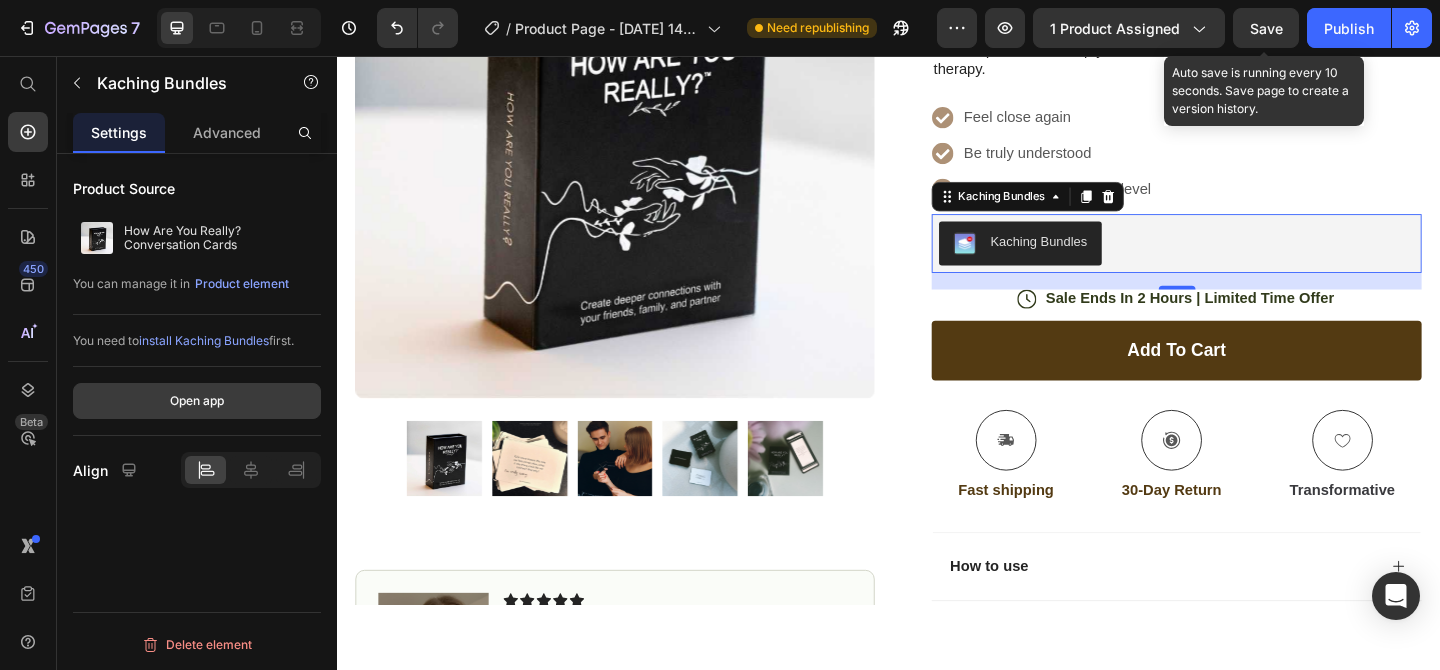 click on "Open app" at bounding box center [197, 401] 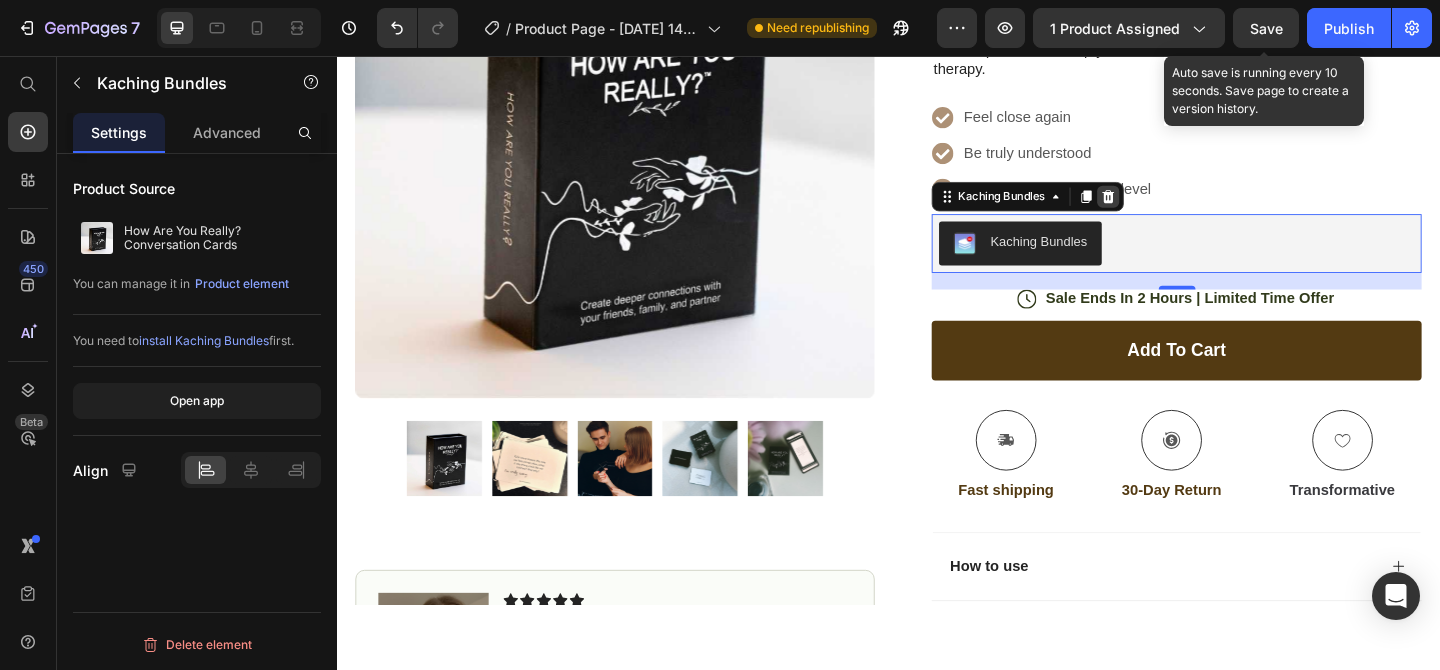 click 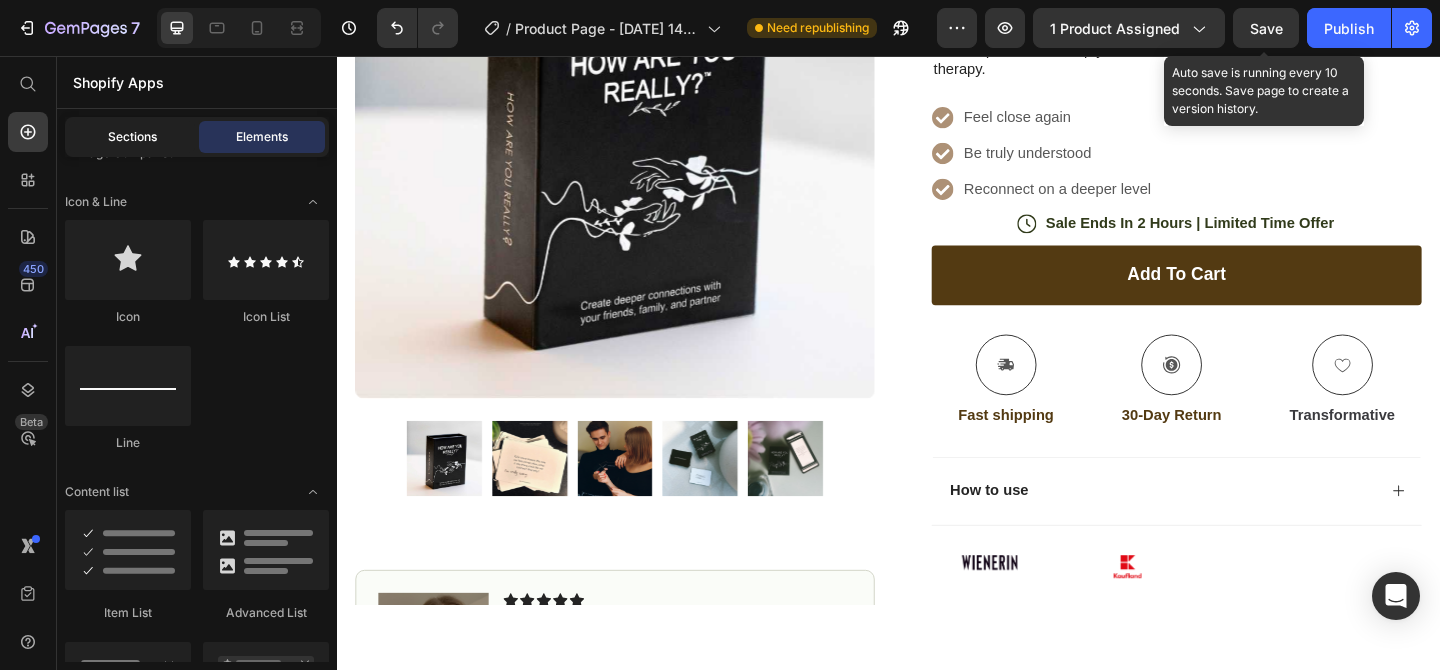 click on "Sections" at bounding box center (132, 137) 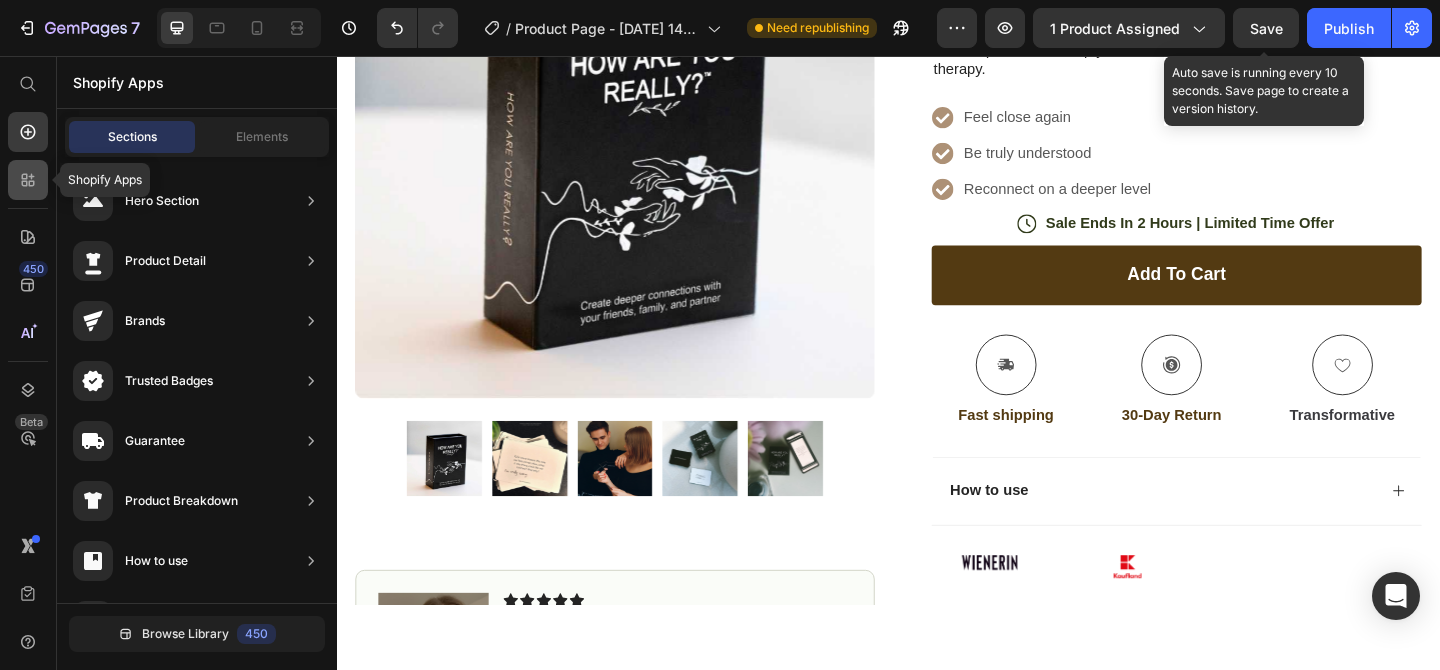 click 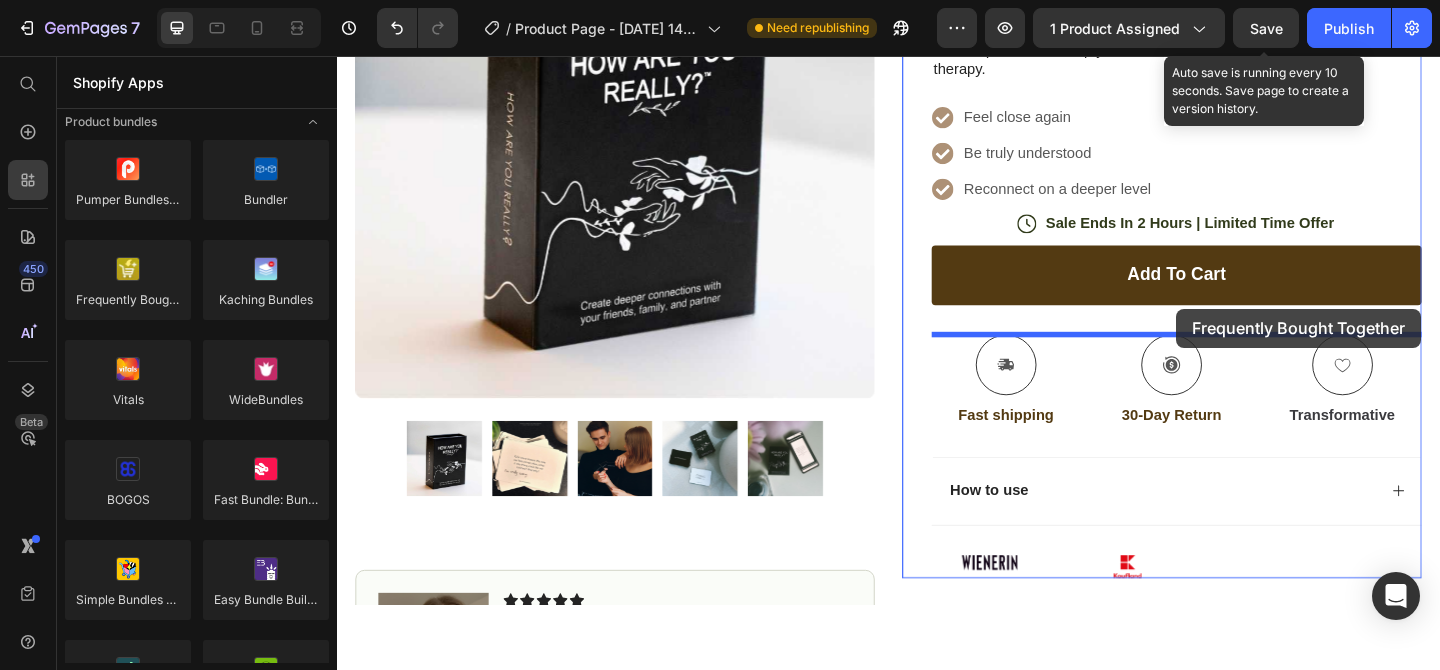 drag, startPoint x: 454, startPoint y: 355, endPoint x: 1250, endPoint y: 331, distance: 796.36176 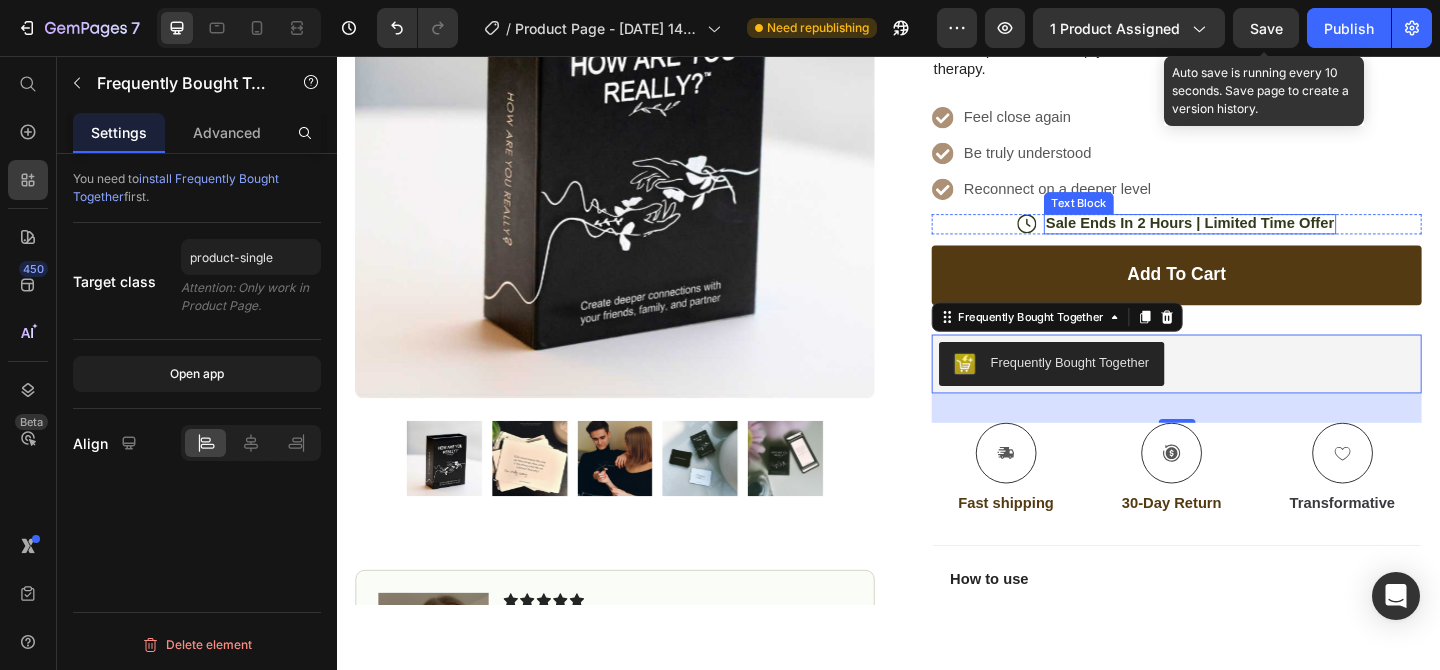 click on "Sale Ends In 2 Hours | Limited Time Offer" at bounding box center (1265, 238) 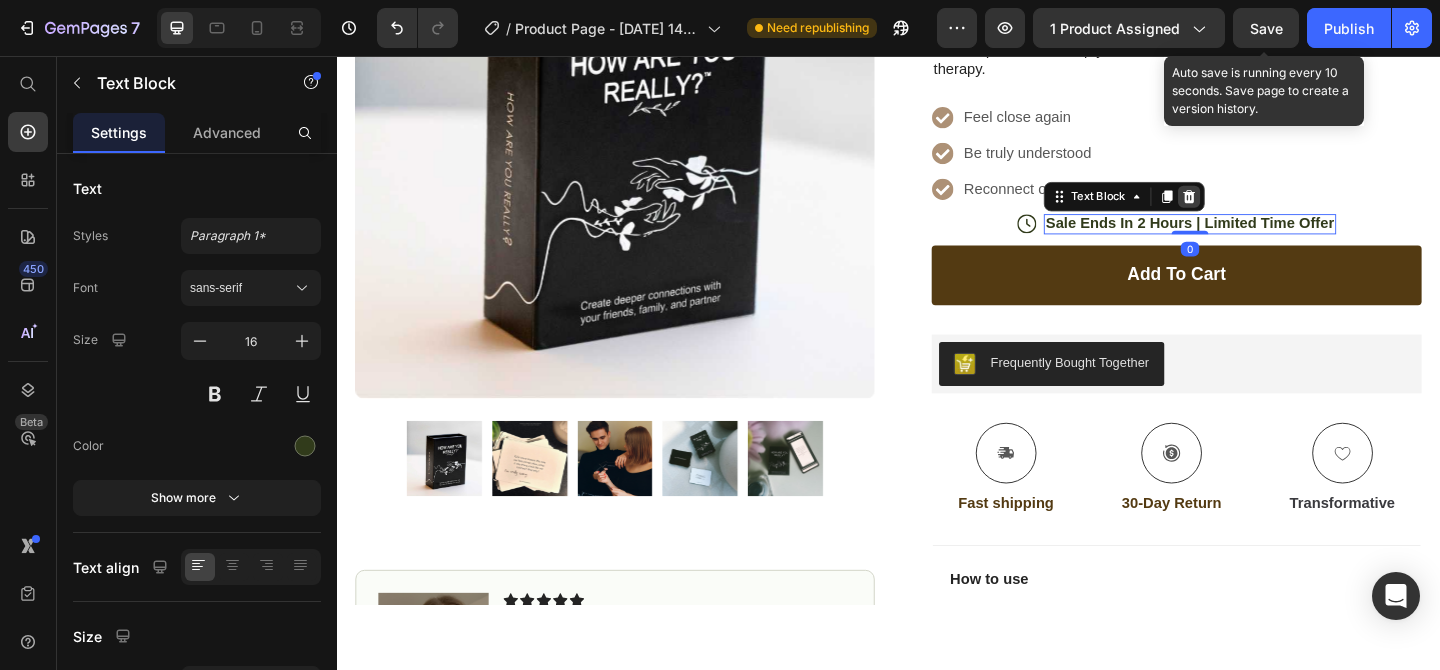 click 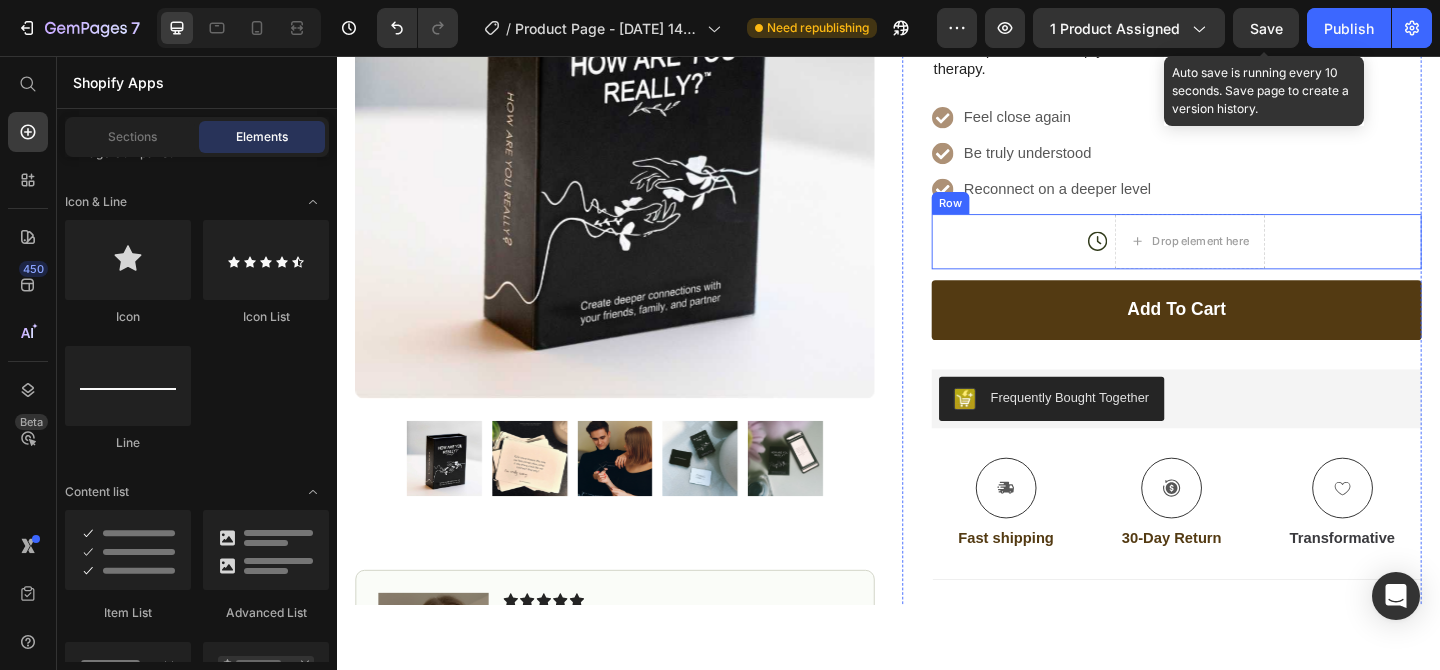 click on "Icon
Drop element here Row" at bounding box center [1250, 258] 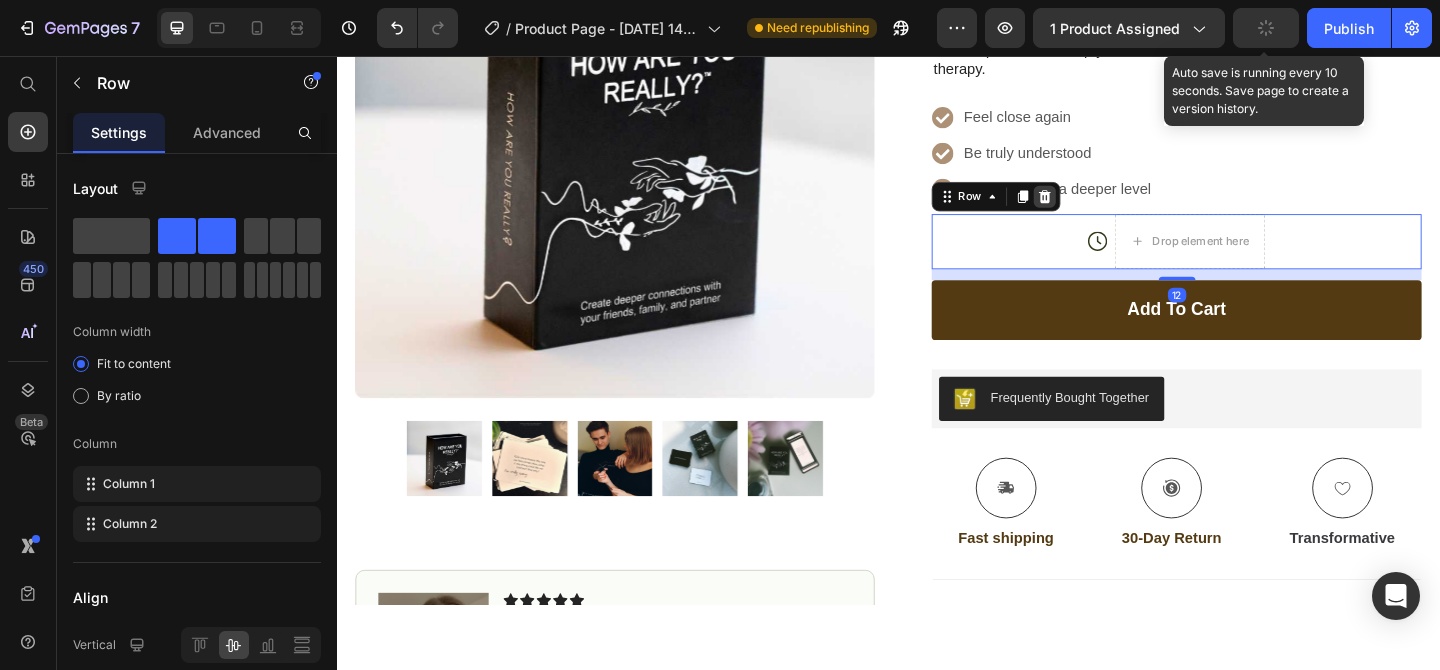 click at bounding box center [1107, 209] 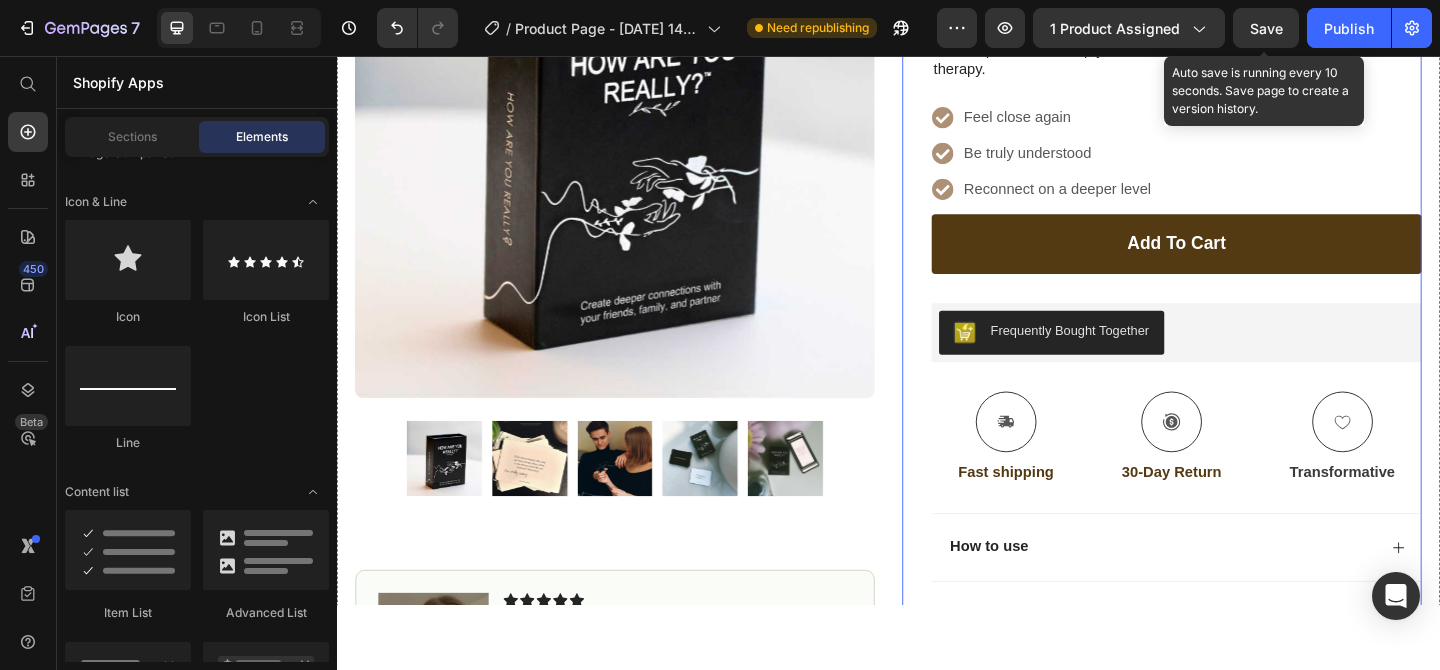 click on "Reconnect on a deeper level" at bounding box center [1121, 201] 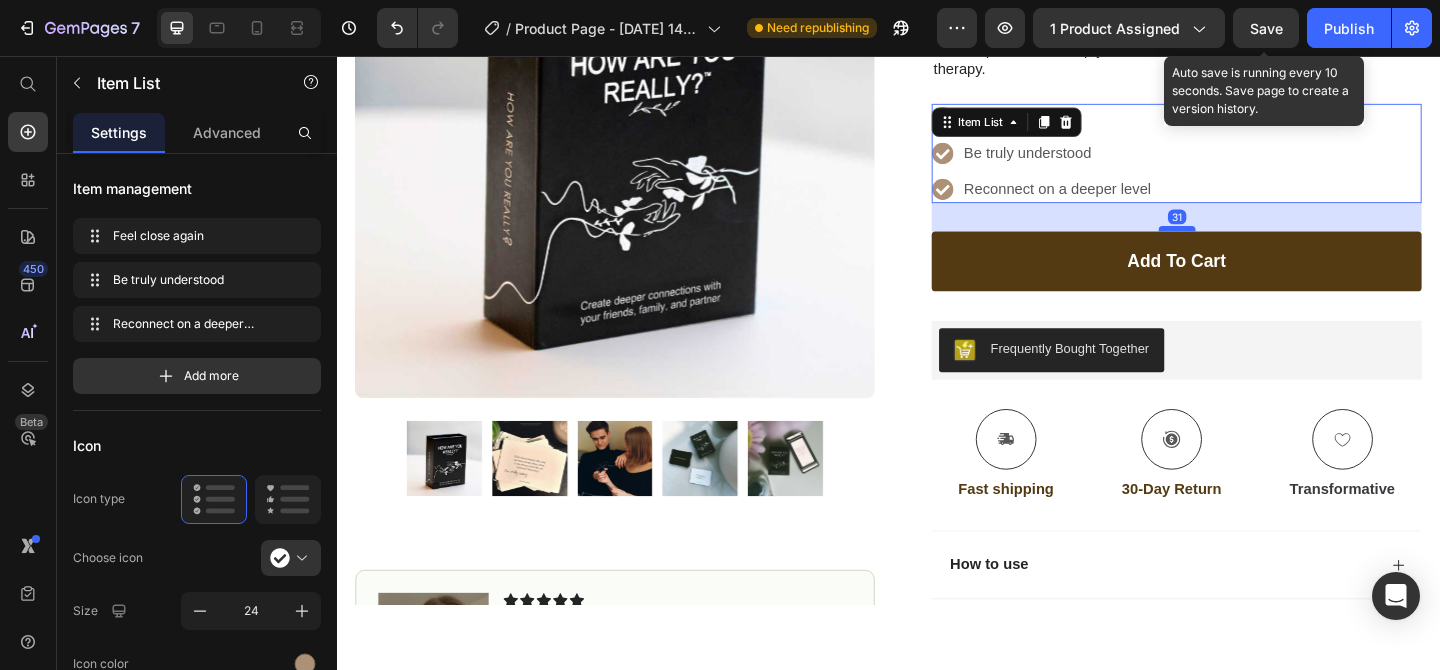 drag, startPoint x: 1257, startPoint y: 224, endPoint x: 1261, endPoint y: 243, distance: 19.416489 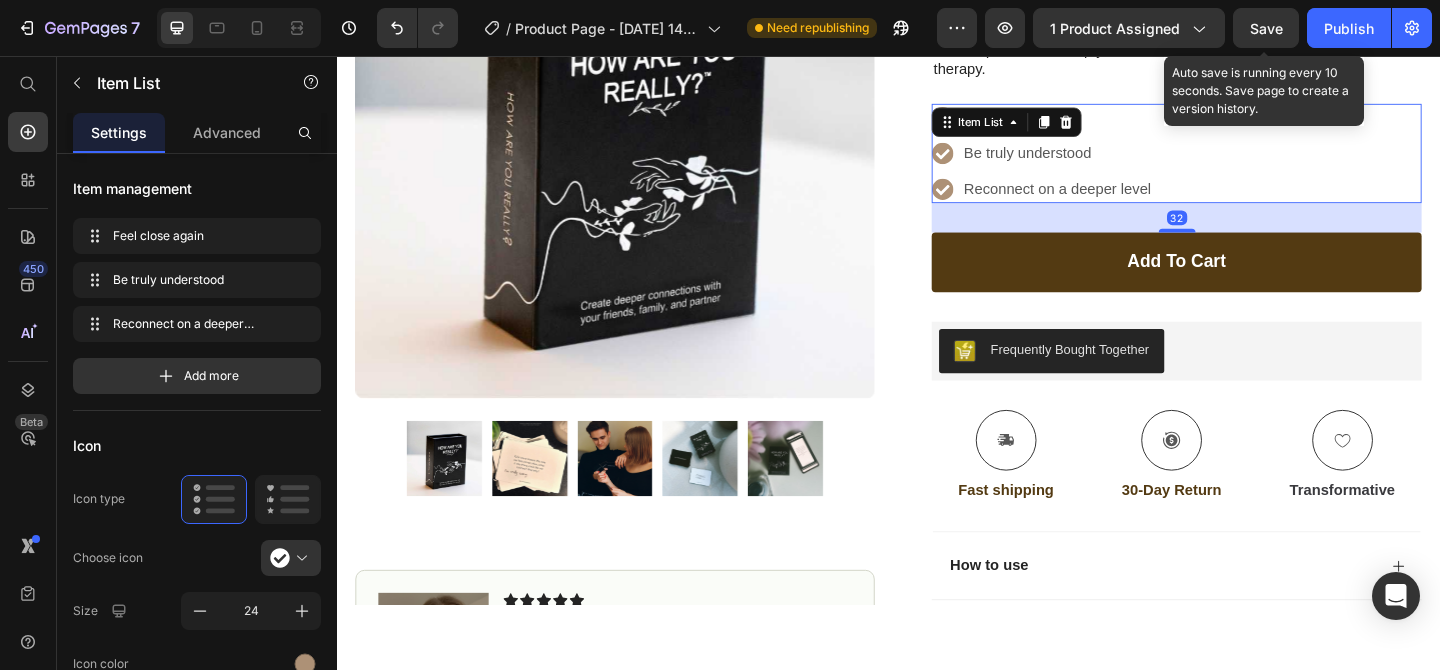 click on "Save" at bounding box center (1266, 28) 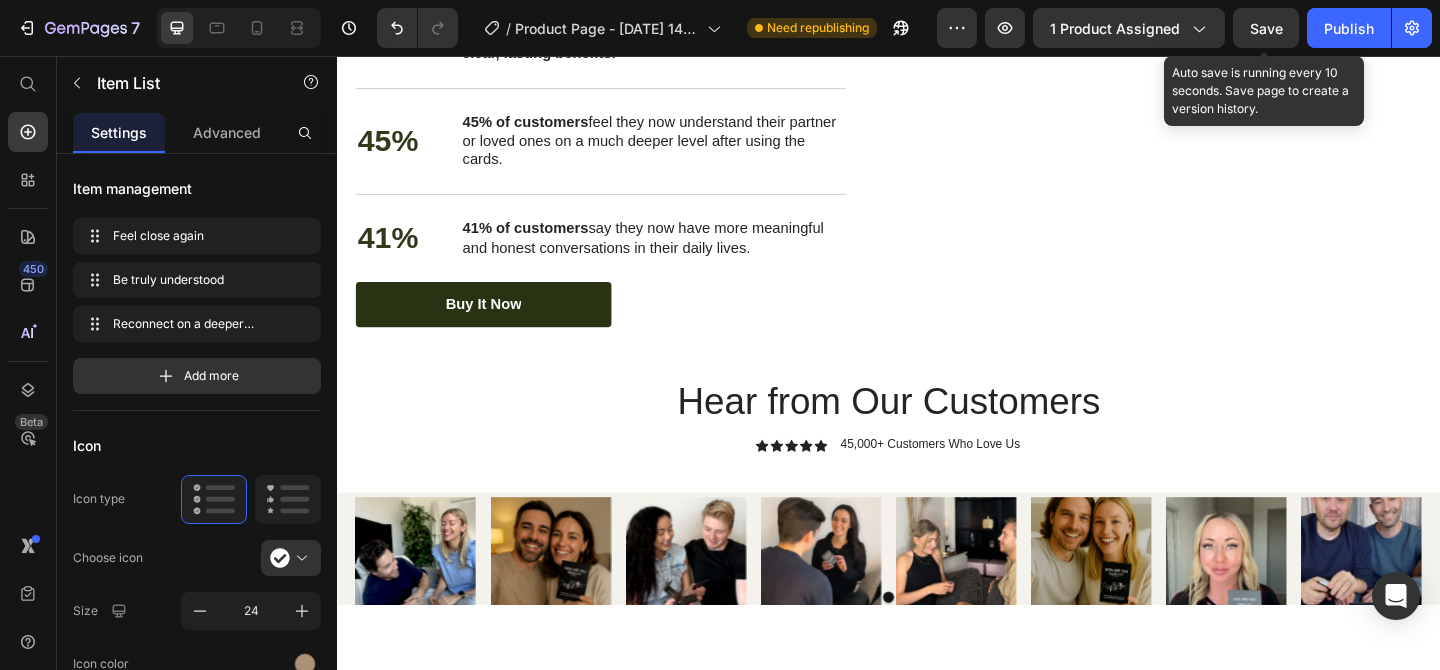 scroll, scrollTop: 4924, scrollLeft: 0, axis: vertical 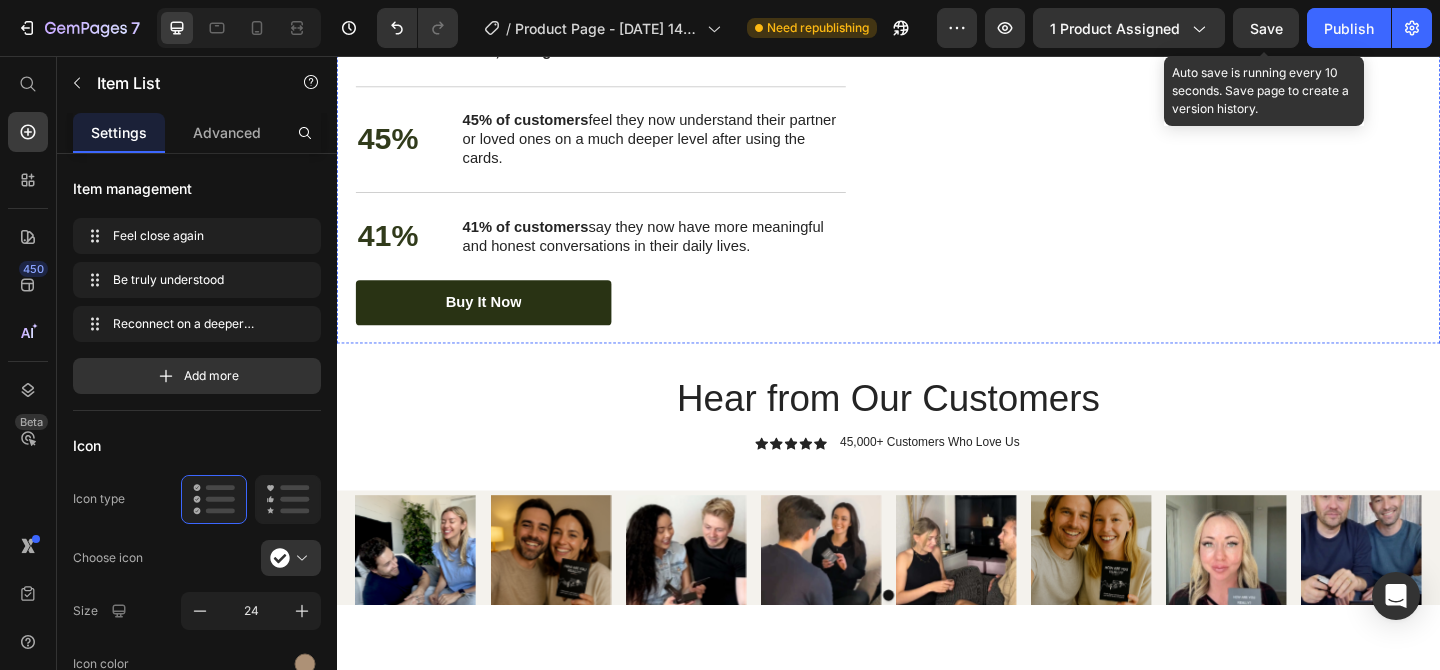 click on "Title Line" at bounding box center [937, -369] 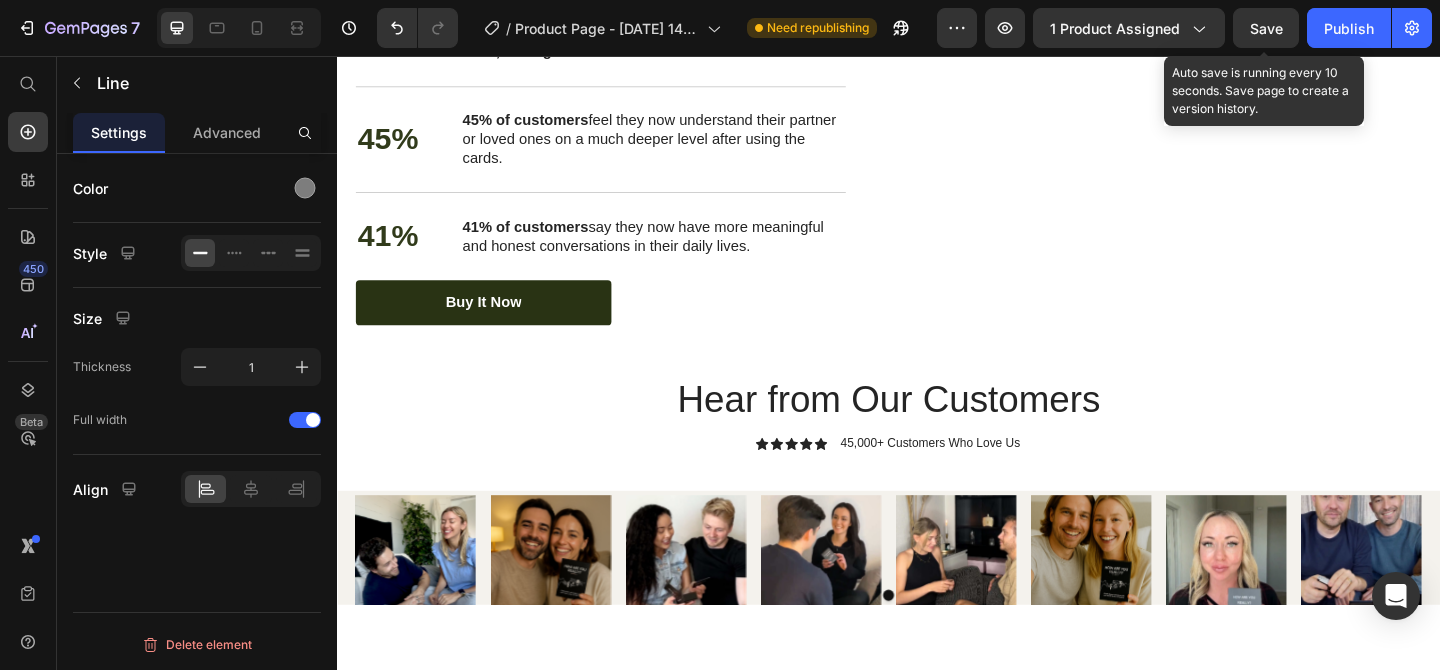 click on "20" at bounding box center (937, -346) 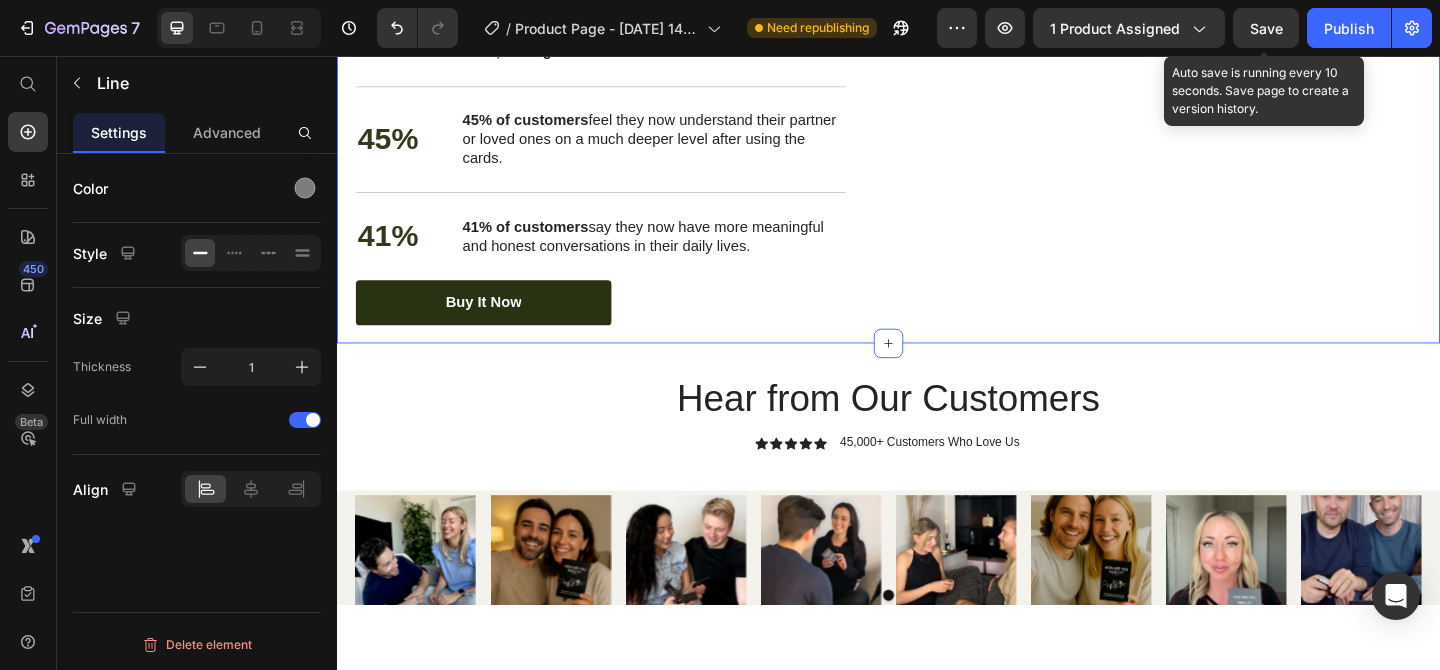 click on "Nourish, hydrate, and soften with our skin cream. Heading Image                Title Line   20 Real Results from 300+ Customers (Survey) Heading We conducted a detailed survey with over 300 of our customers to understand the real impact of How Are You Really? products. Here are just a few of the powerful, positive results   they shared with us. Text Block 52% Text Block 52% of customers  say their communication and sense of connection improved after using the Conversation Card Set. Text Block Row 81% Text Block Among those who use the cards every week,  81% report clear, lasting benefits. Text Block Row 45% Text Block 45% of customers  feel they now understand their partner or loved ones on a much deeper level after using the cards. Text Block Row 41% Text Block 41% of customers  say they now have more meaningful and honest conversations in their daily lives. Text Block Row buy it now Button Row Image Image Carousel Row Section 6" at bounding box center [937, -26] 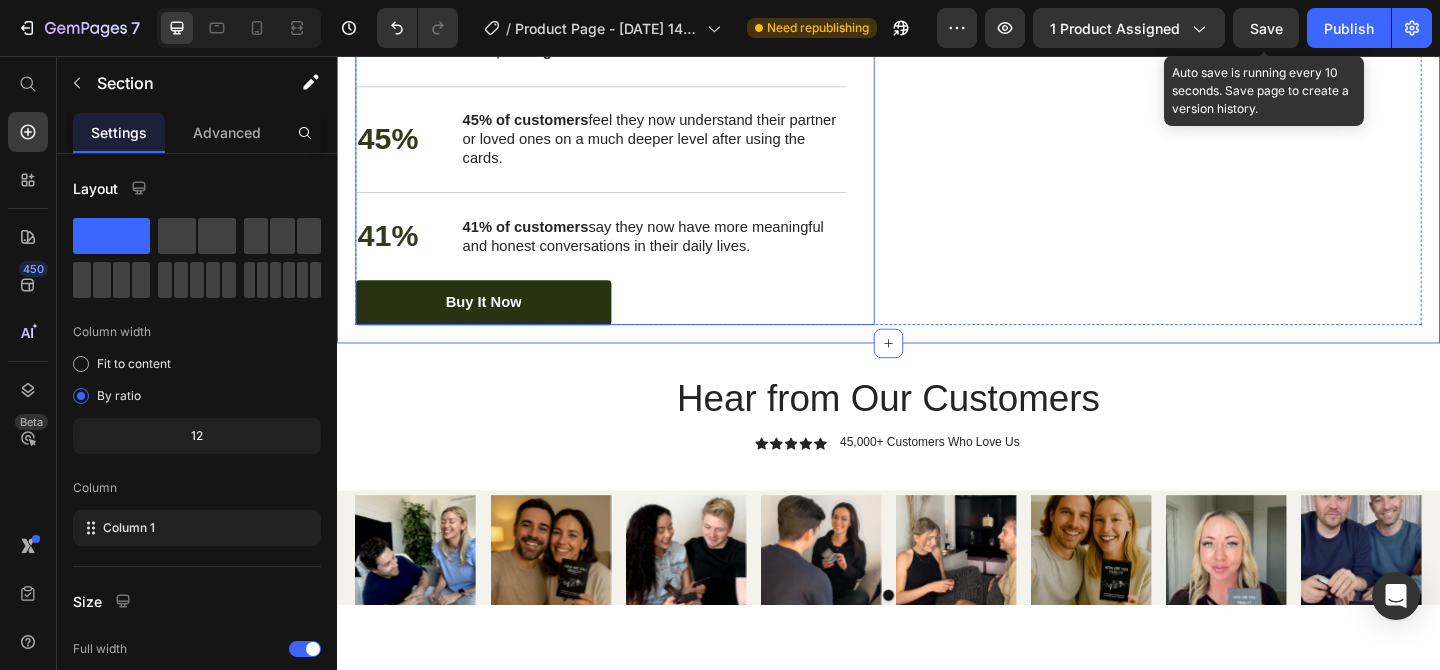click on "Real Results from 300+ Customers (Survey) Heading We conducted a detailed survey with over 300 of our customers to understand the real impact of How Are You Really? products. Here are just a few of the powerful, positive results   they shared with us. Text Block 52% Text Block 52% of customers  say their communication and sense of connection improved after using the Conversation Card Set. Text Block Row 81% Text Block Among those who use the cards every week,  81% report clear, lasting benefits. Text Block Row 45% Text Block 45% of customers  feel they now understand their partner or loved ones on a much deeper level after using the cards. Text Block Row 41% Text Block 41% of customers  say they now have more meaningful and honest conversations in their daily lives. Text Block Row buy it now Button Row" at bounding box center (639, 6) 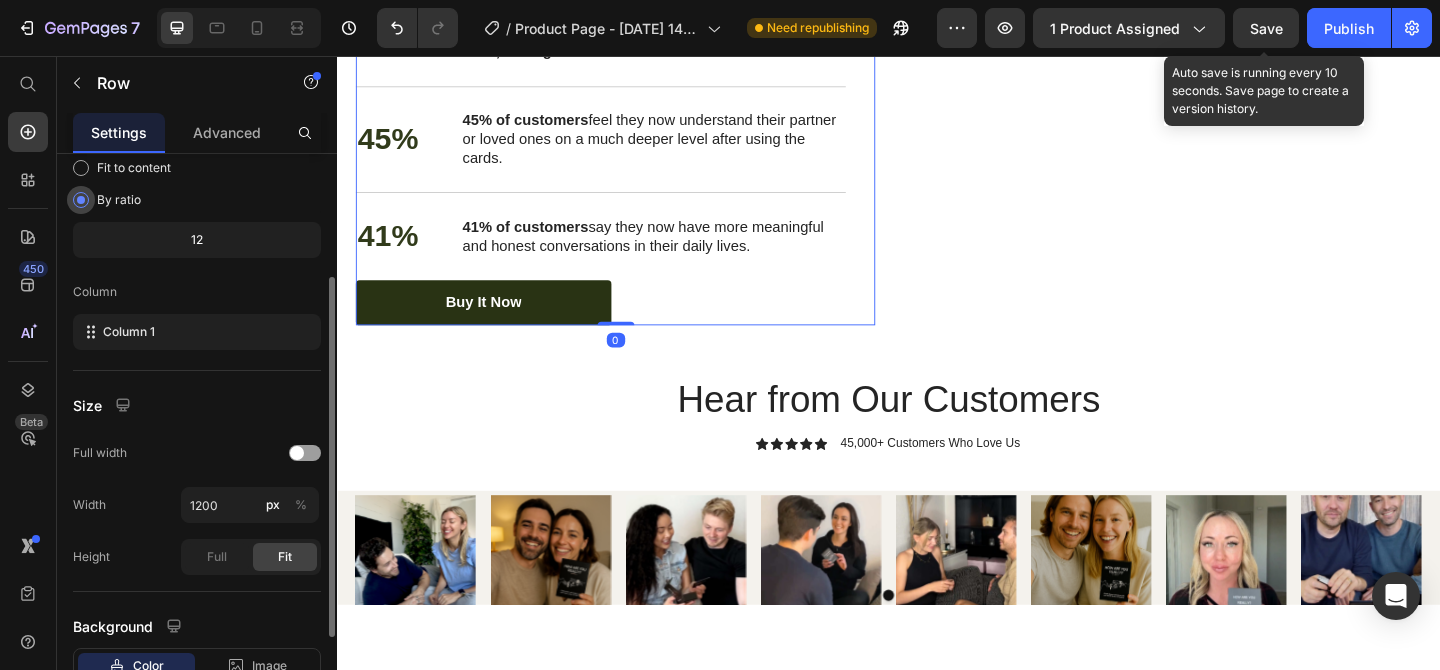 scroll, scrollTop: 339, scrollLeft: 0, axis: vertical 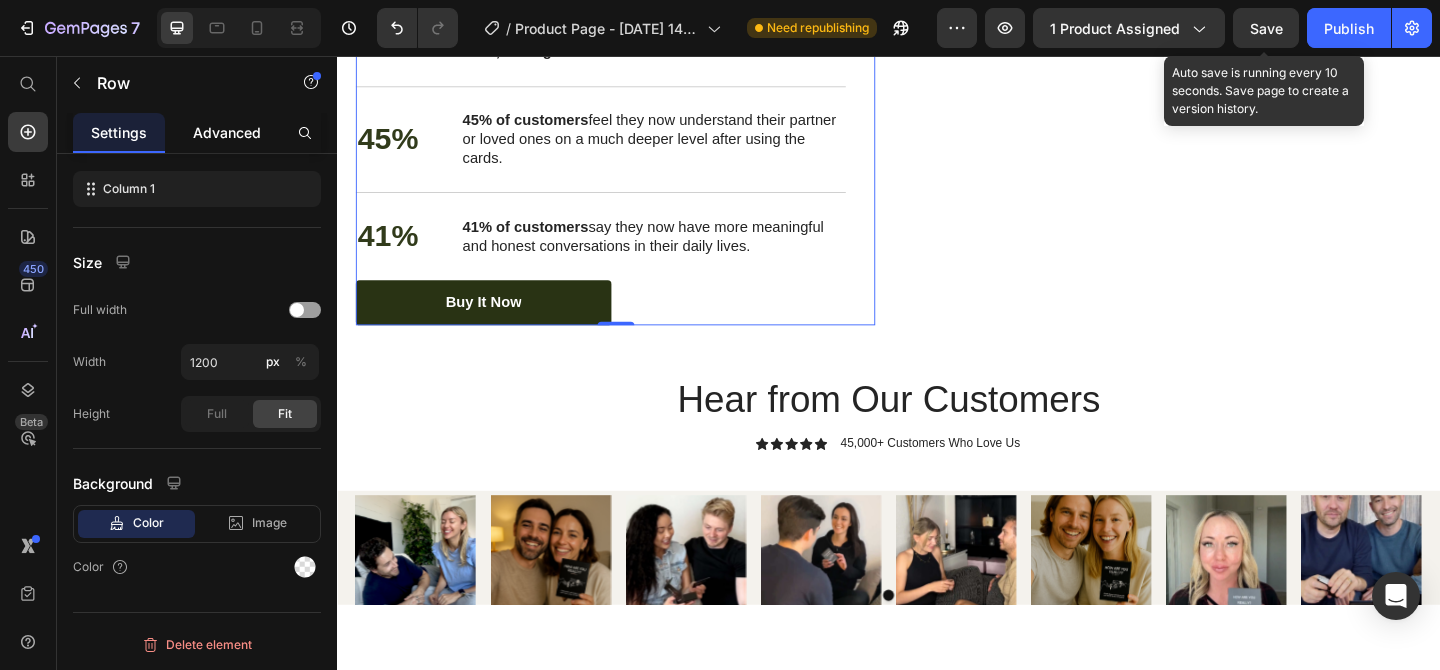 click on "Advanced" at bounding box center [227, 132] 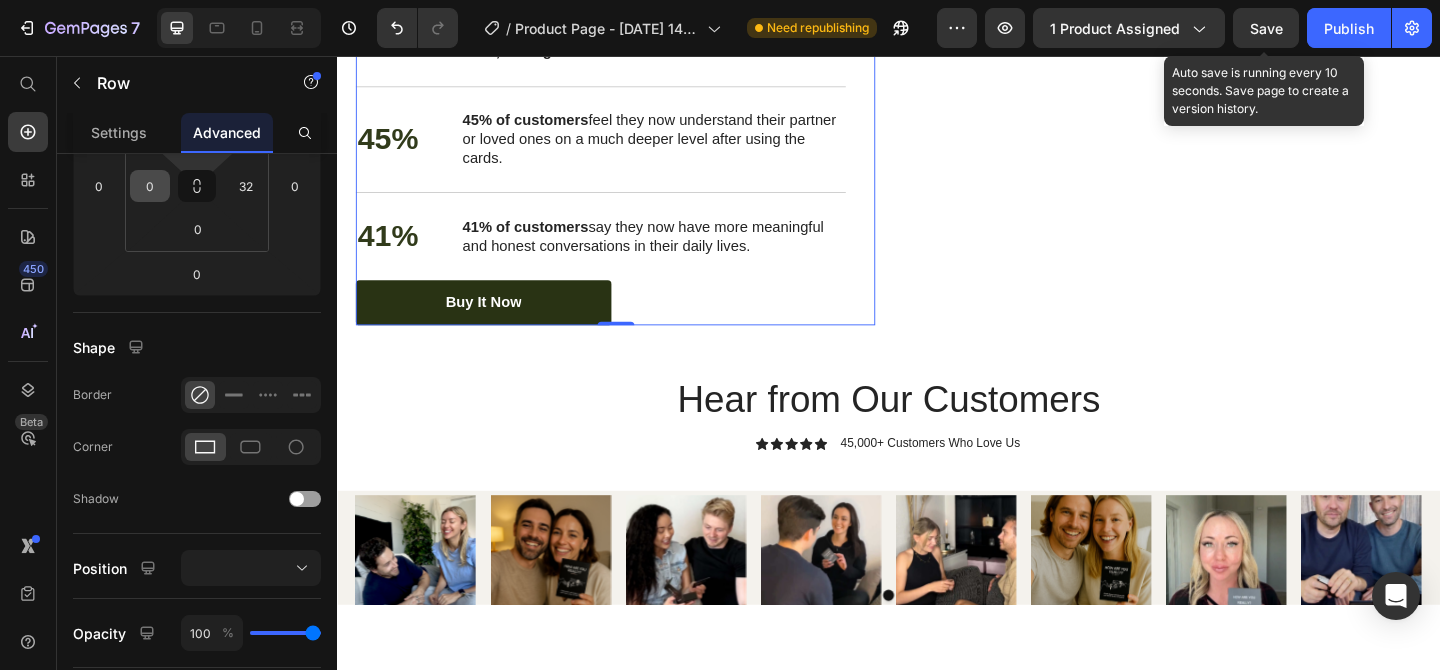 scroll, scrollTop: 0, scrollLeft: 0, axis: both 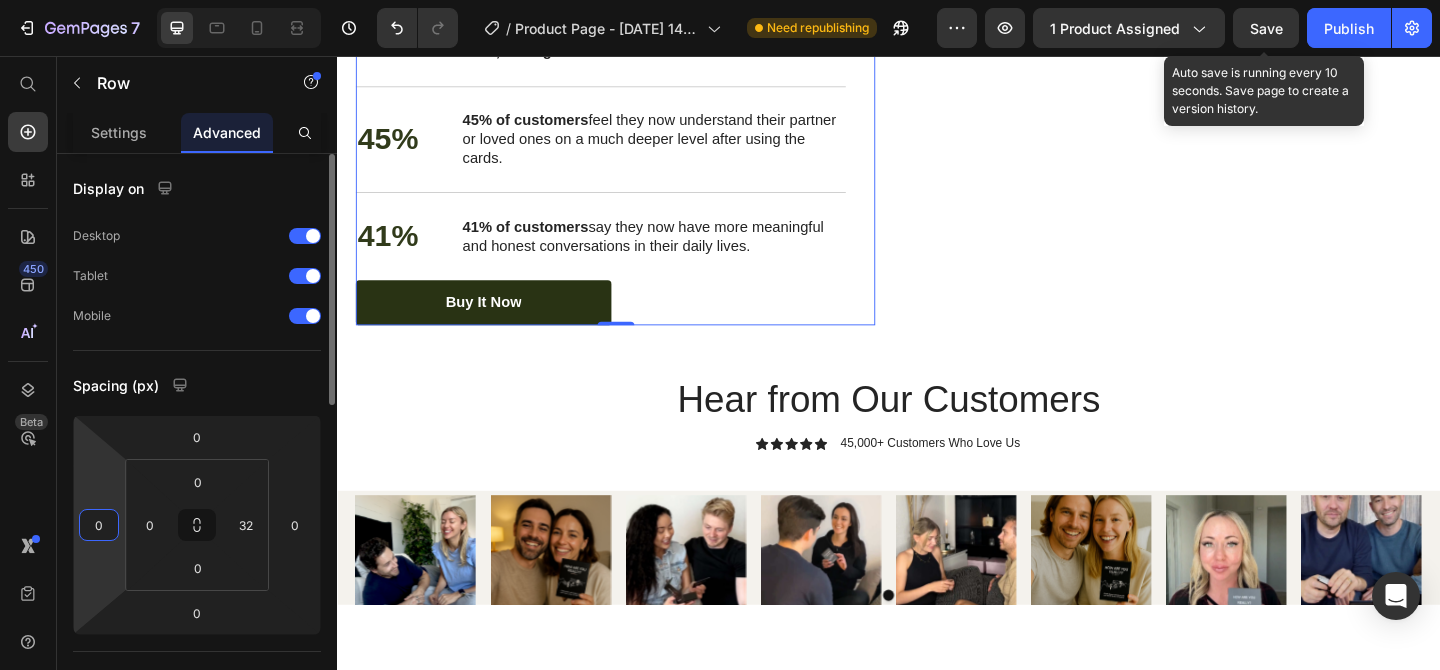 click on "0" at bounding box center (99, 525) 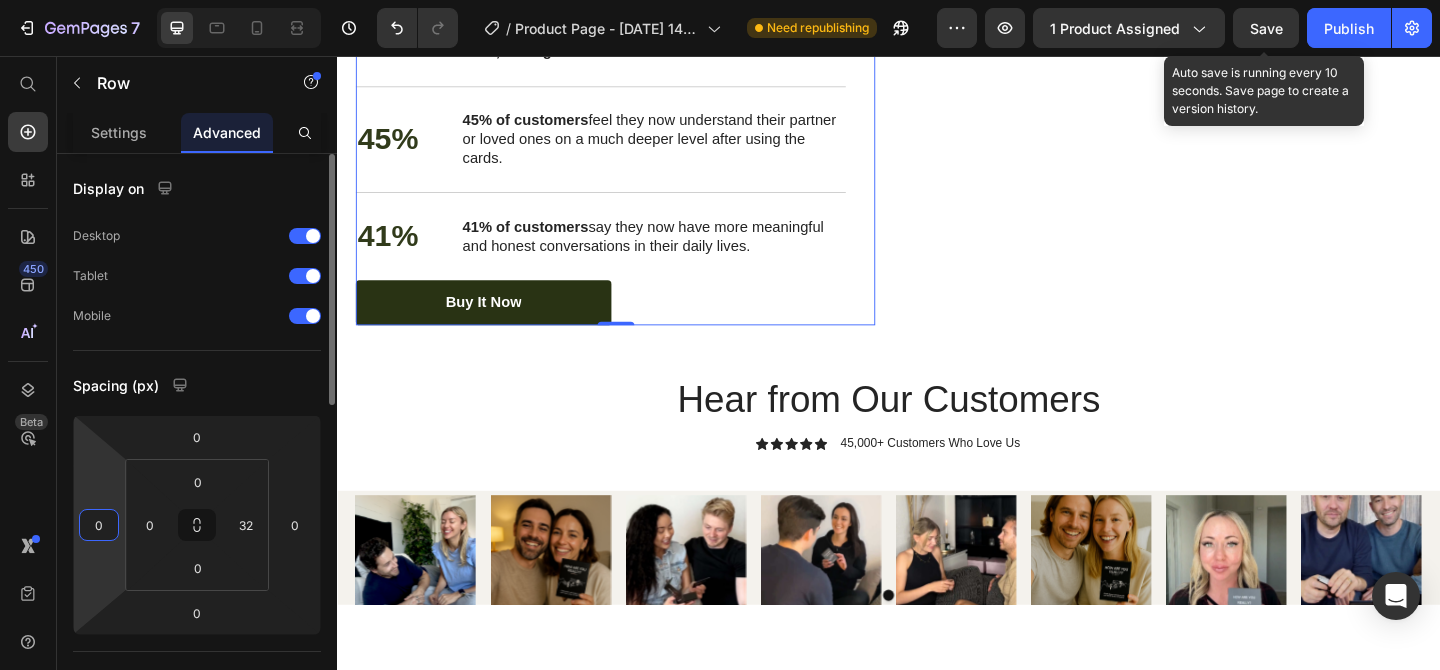click on "0" at bounding box center [99, 525] 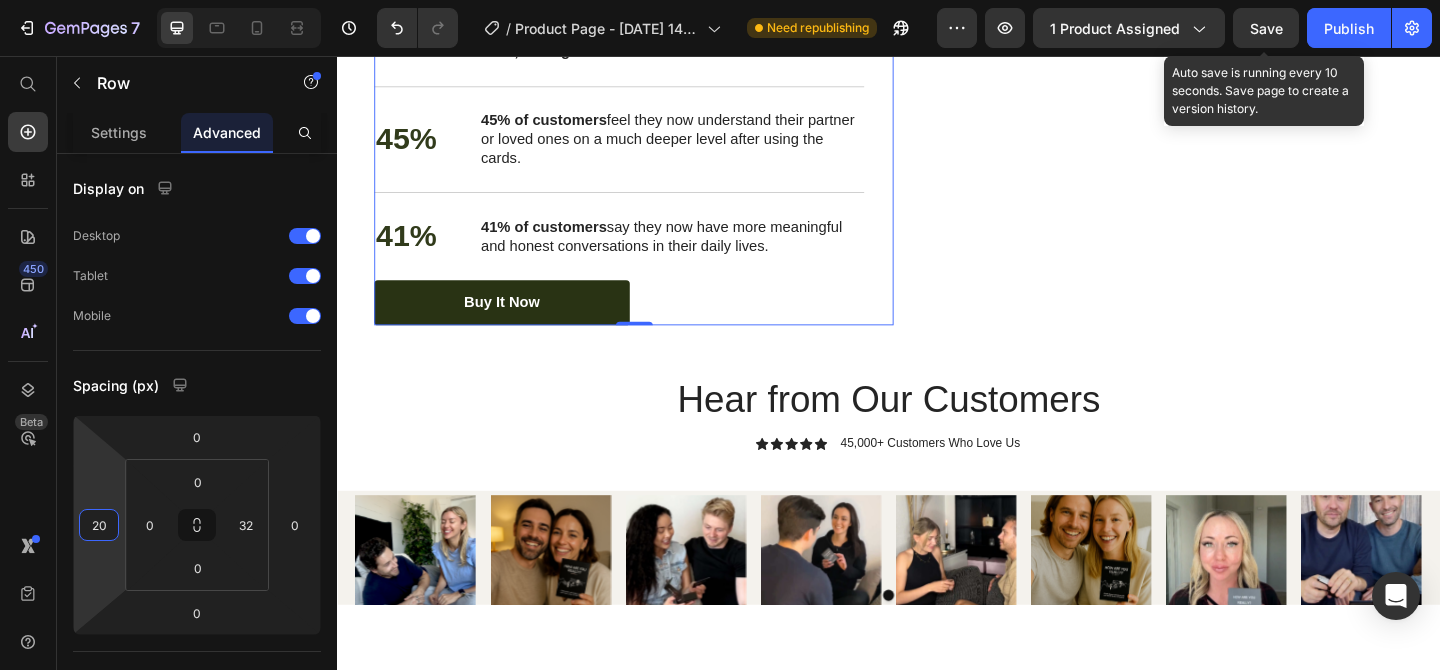 type on "20" 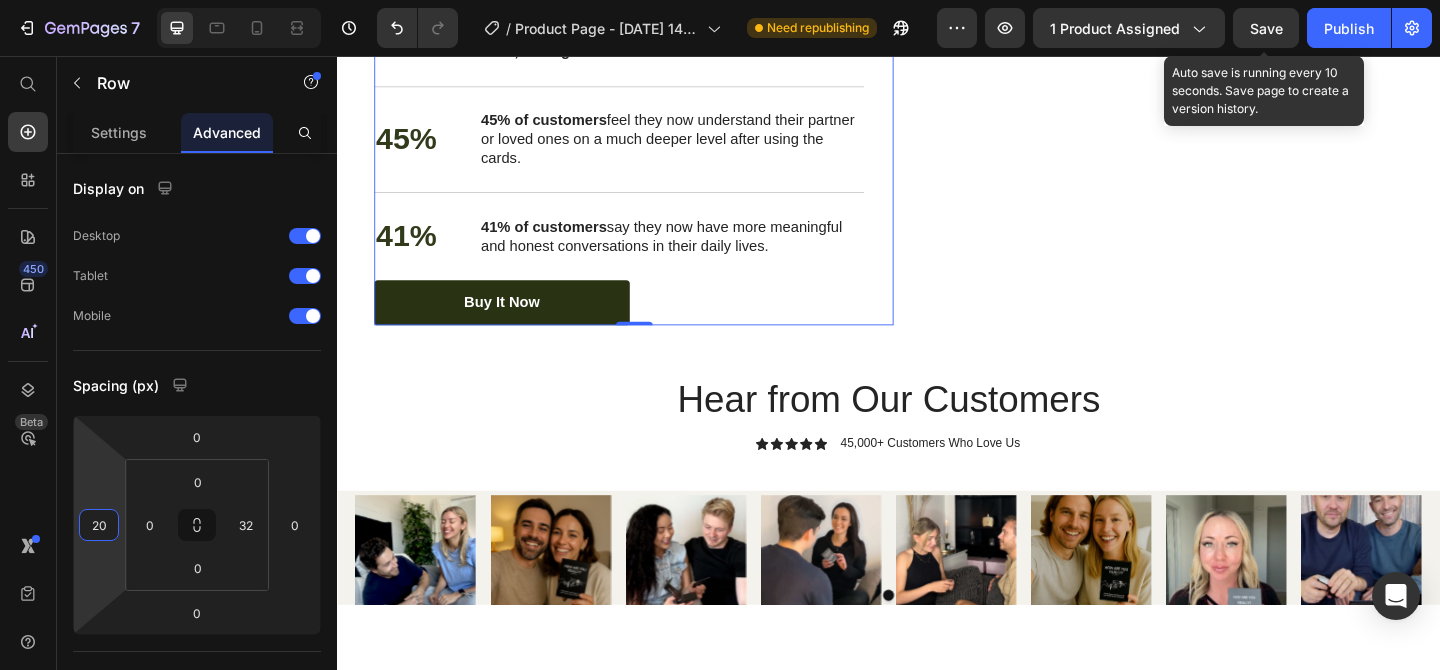 click on "Save" at bounding box center [1266, 28] 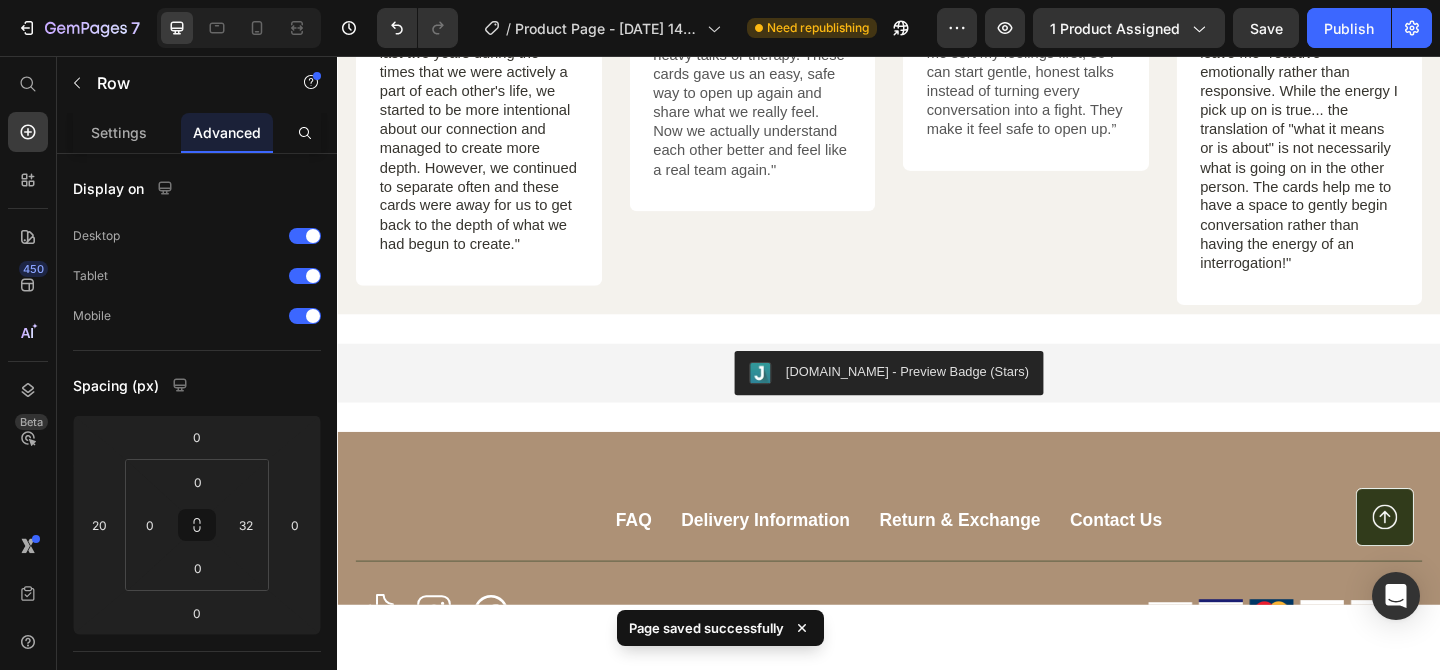 scroll, scrollTop: 6620, scrollLeft: 0, axis: vertical 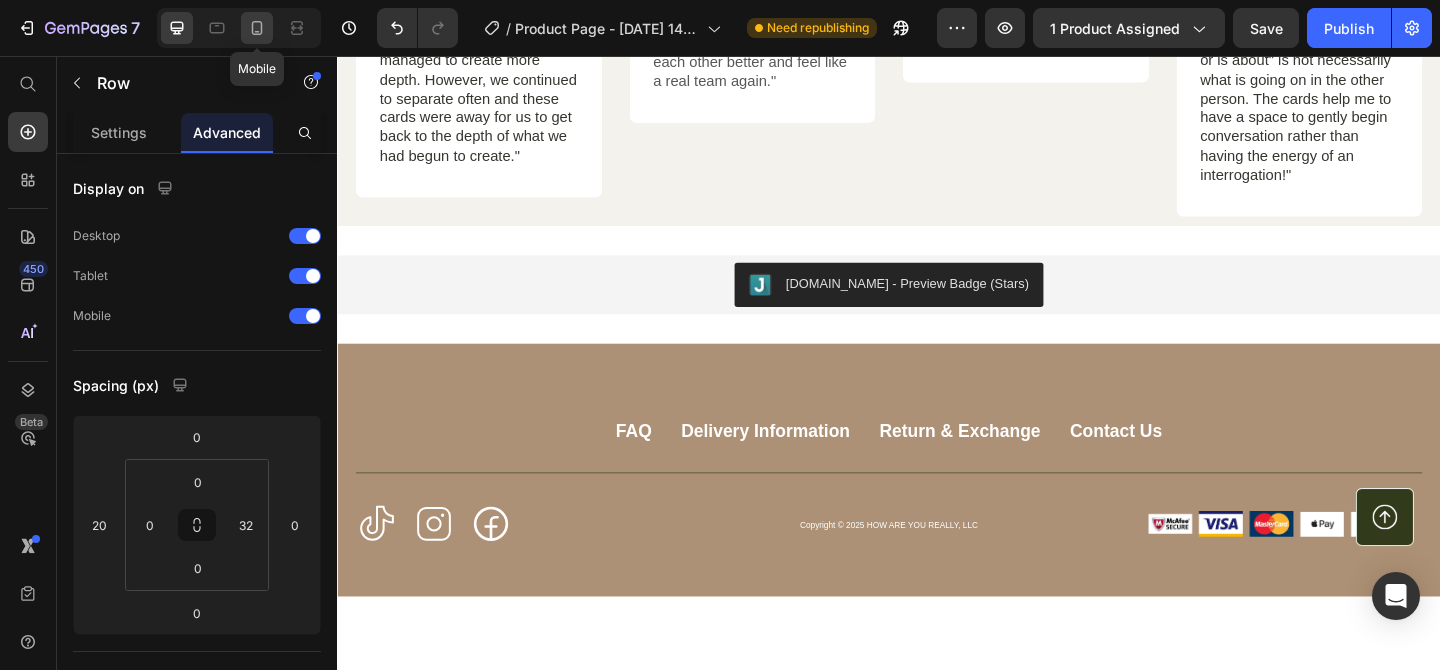 drag, startPoint x: 249, startPoint y: 27, endPoint x: 264, endPoint y: 145, distance: 118.94957 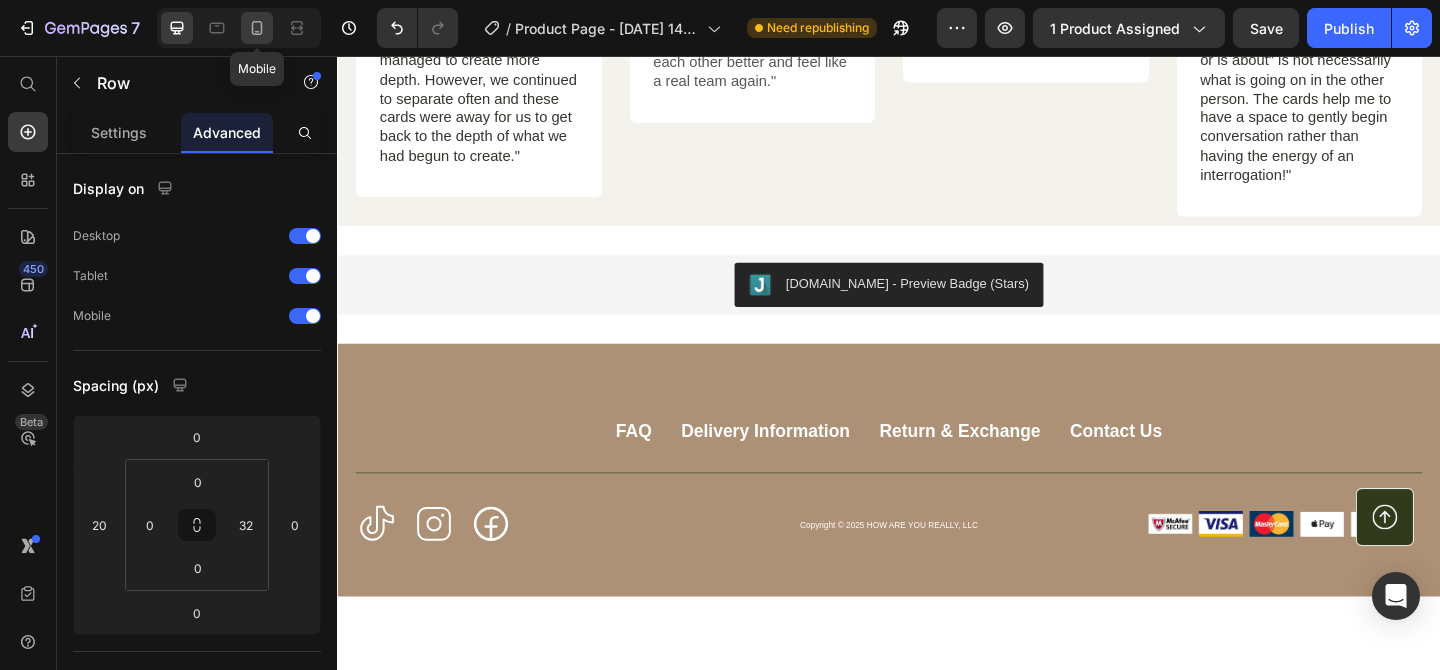 click 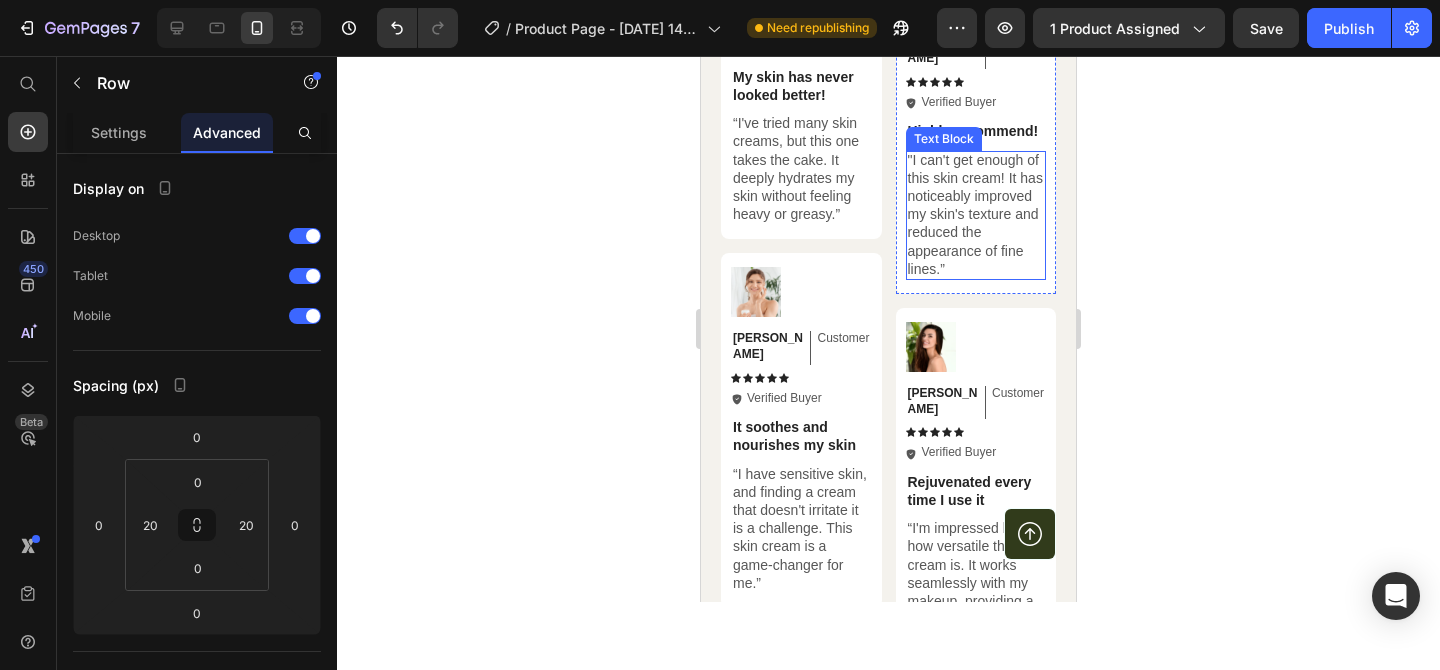 scroll, scrollTop: 6403, scrollLeft: 0, axis: vertical 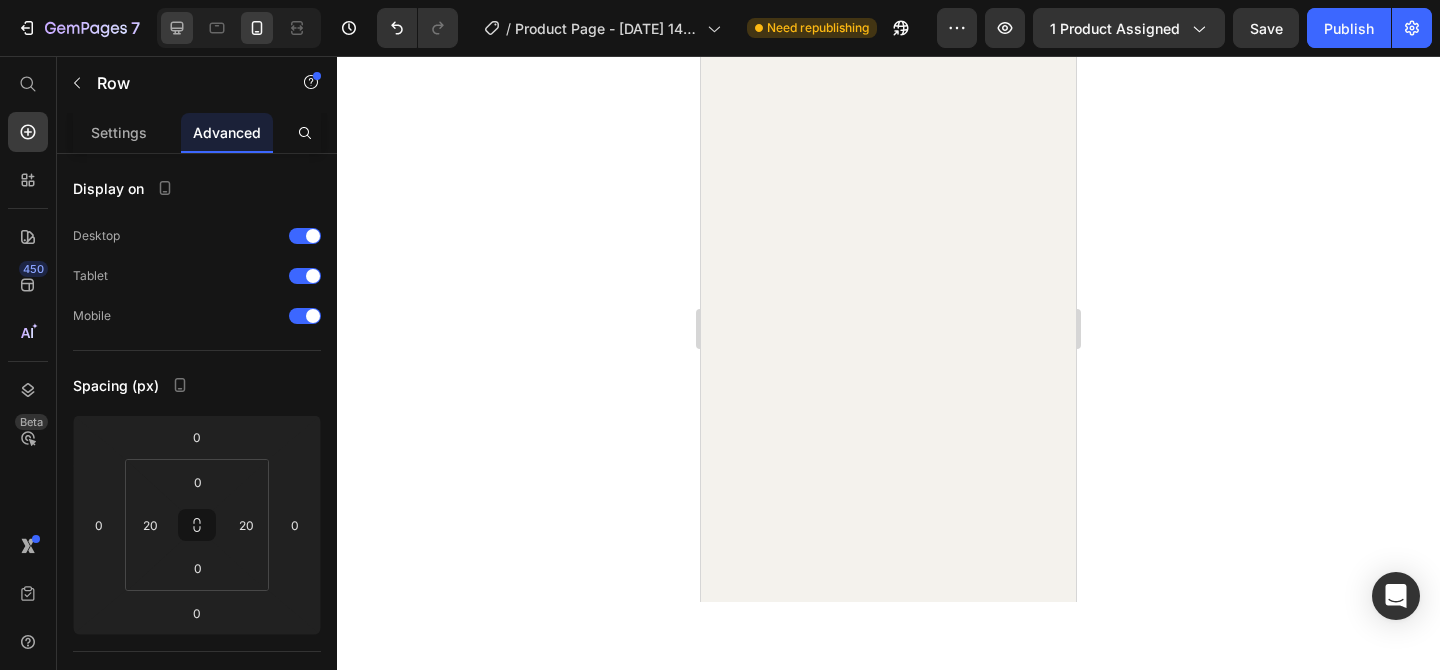 click 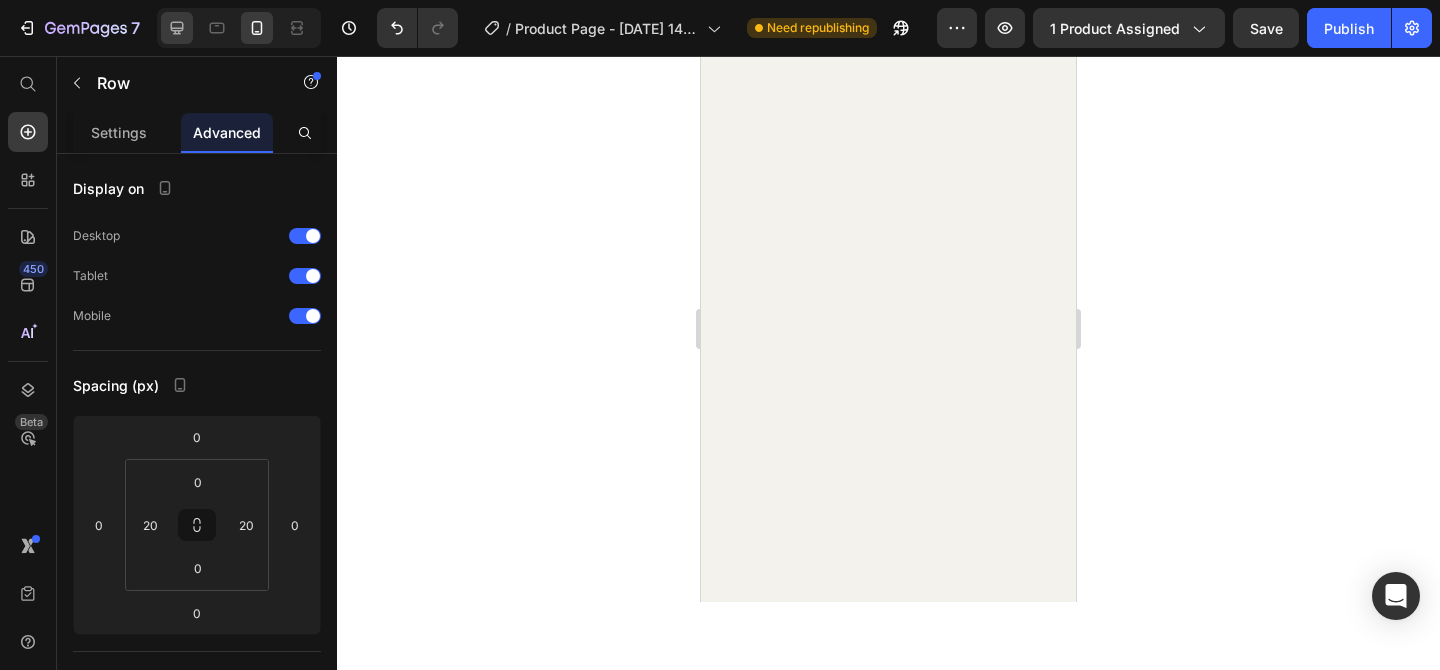click 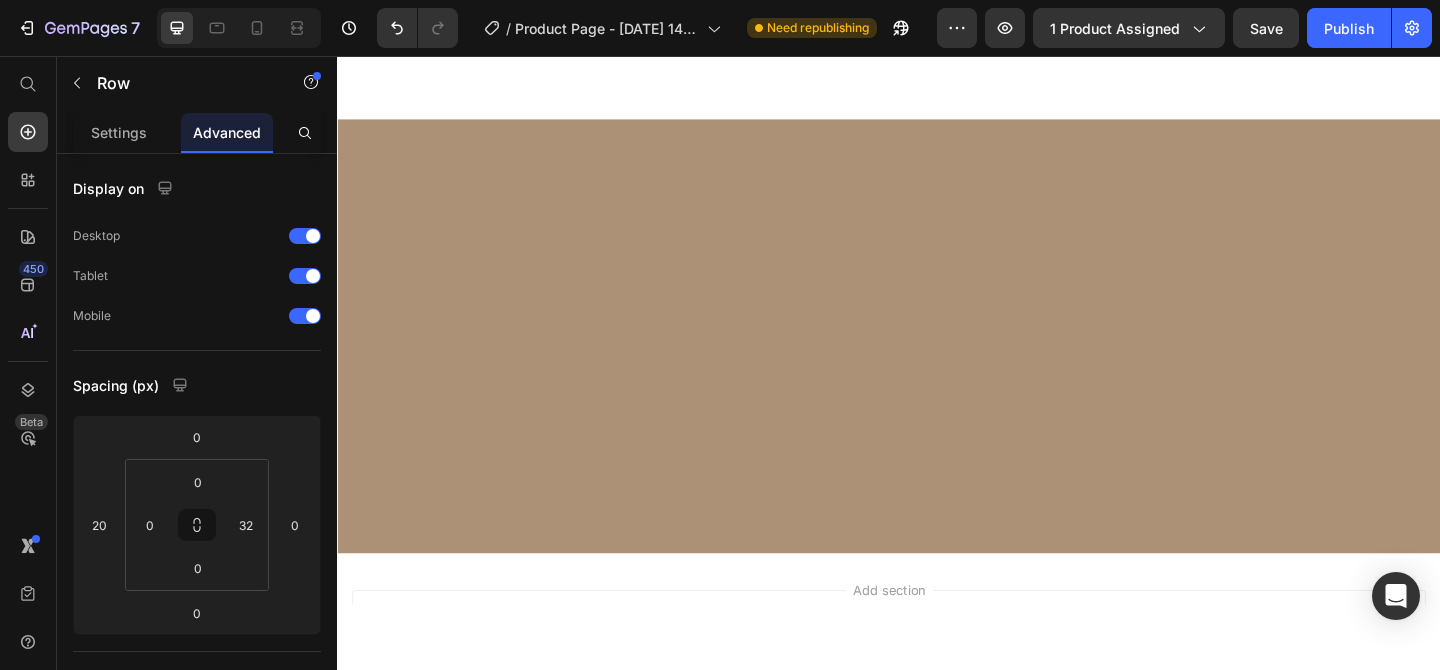 scroll, scrollTop: 997, scrollLeft: 0, axis: vertical 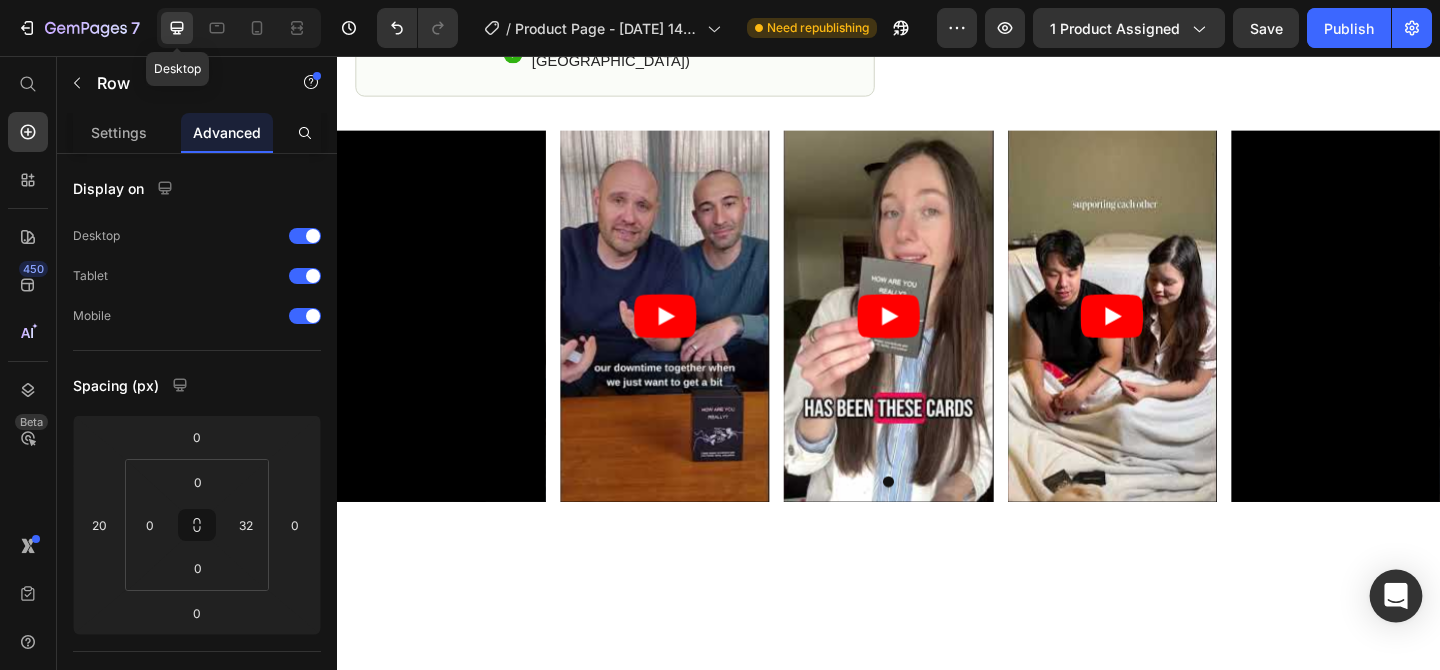 click 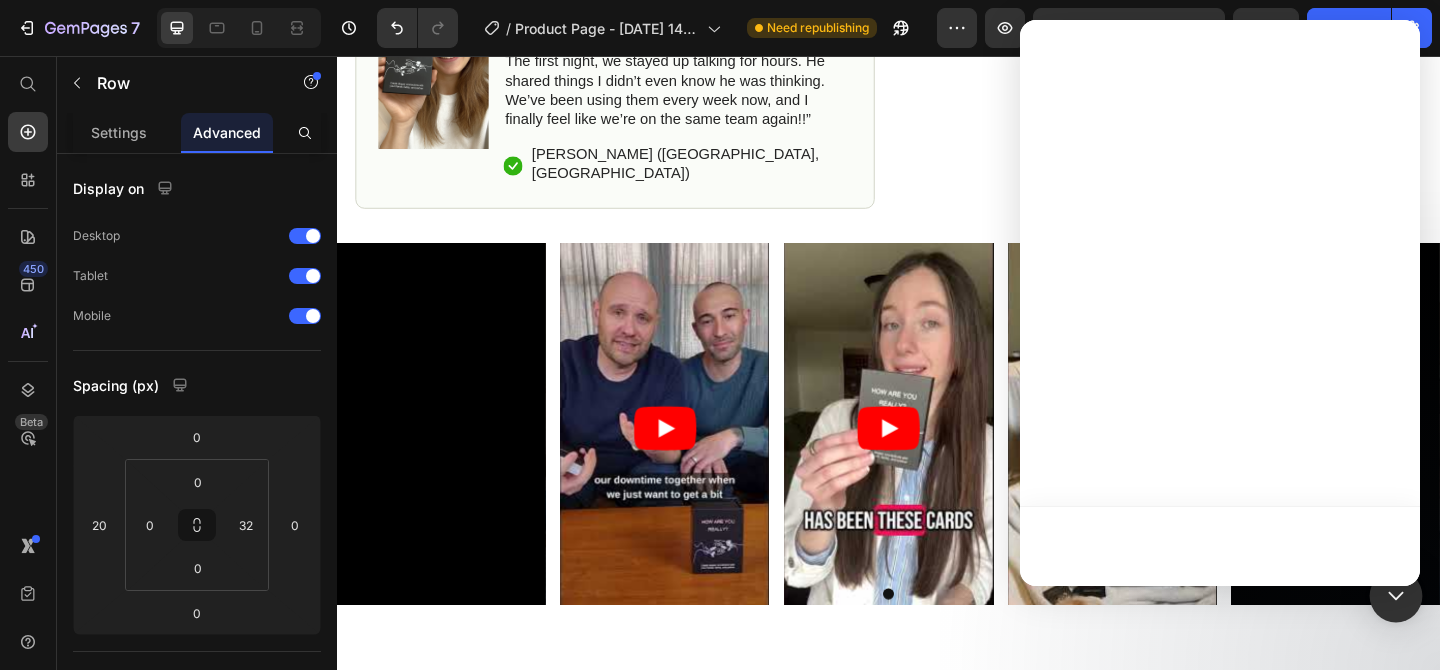 scroll, scrollTop: 3, scrollLeft: 0, axis: vertical 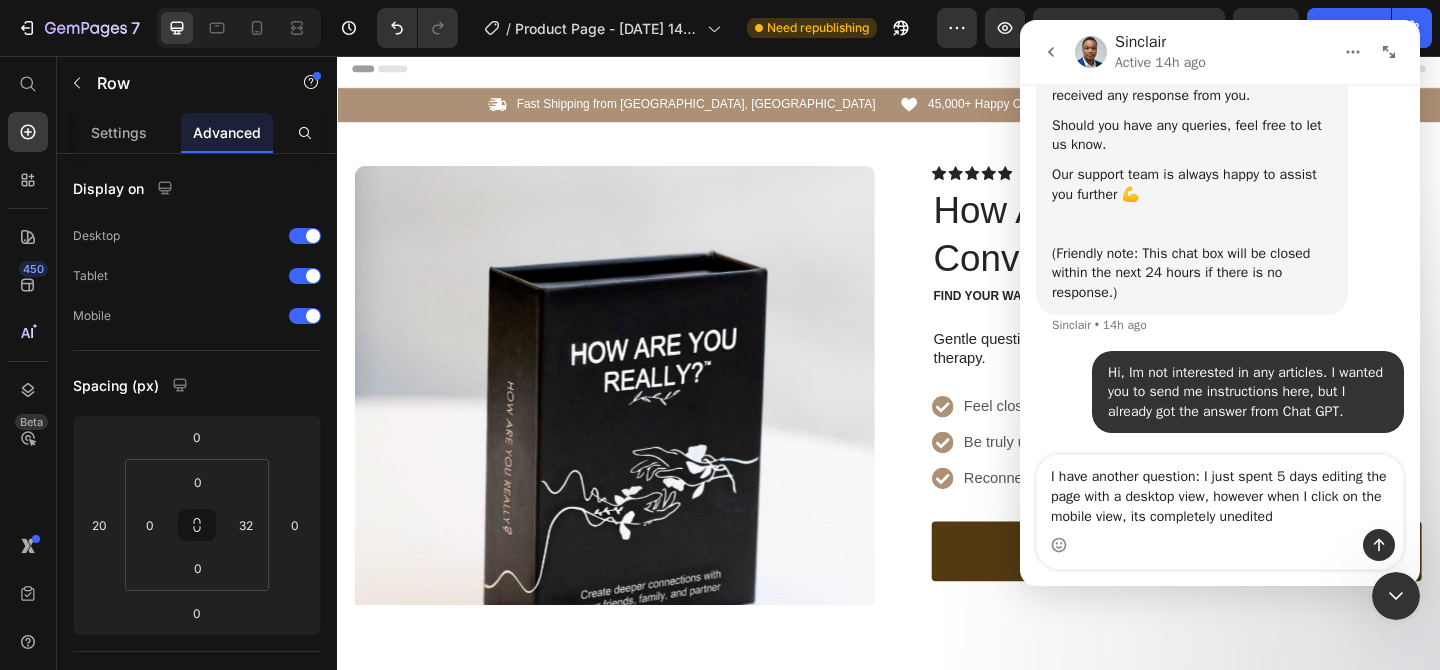 type on "I have another question: I just spent 5 days editing the page with a desktop view, however when I click on the mobile view, its completely unedited." 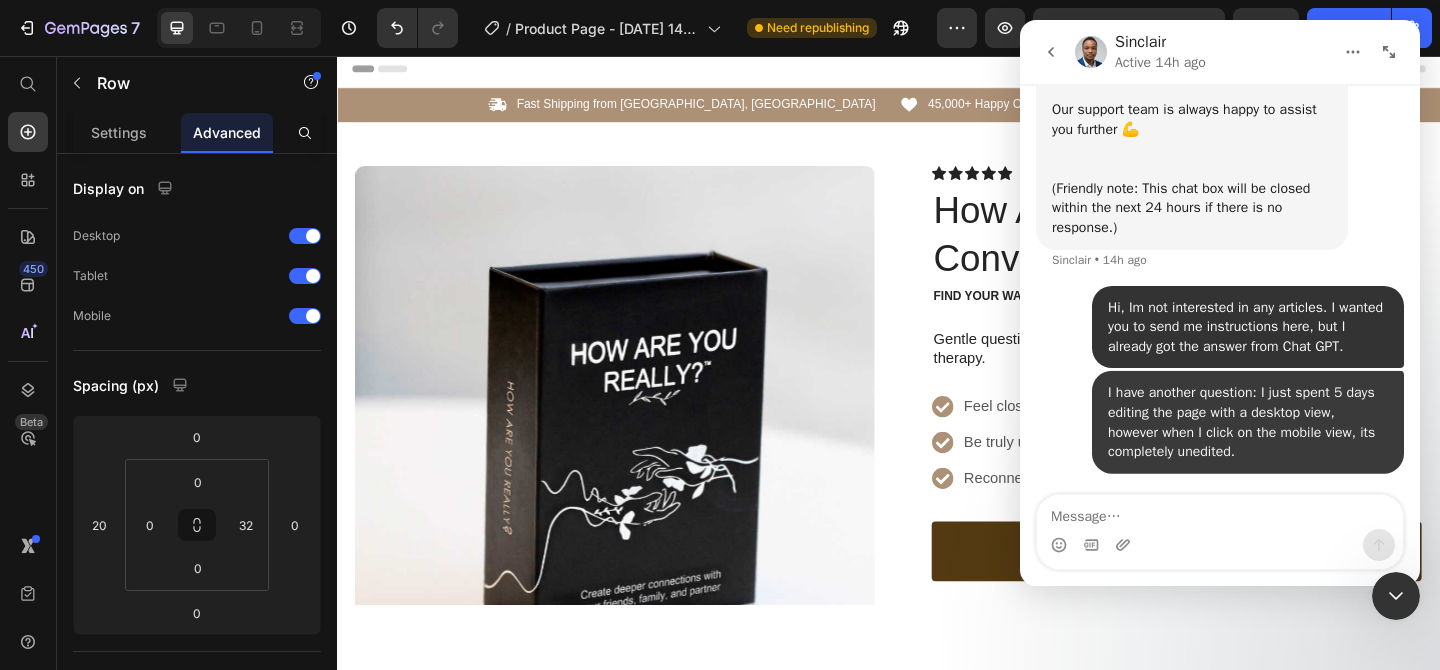 scroll, scrollTop: 1283, scrollLeft: 0, axis: vertical 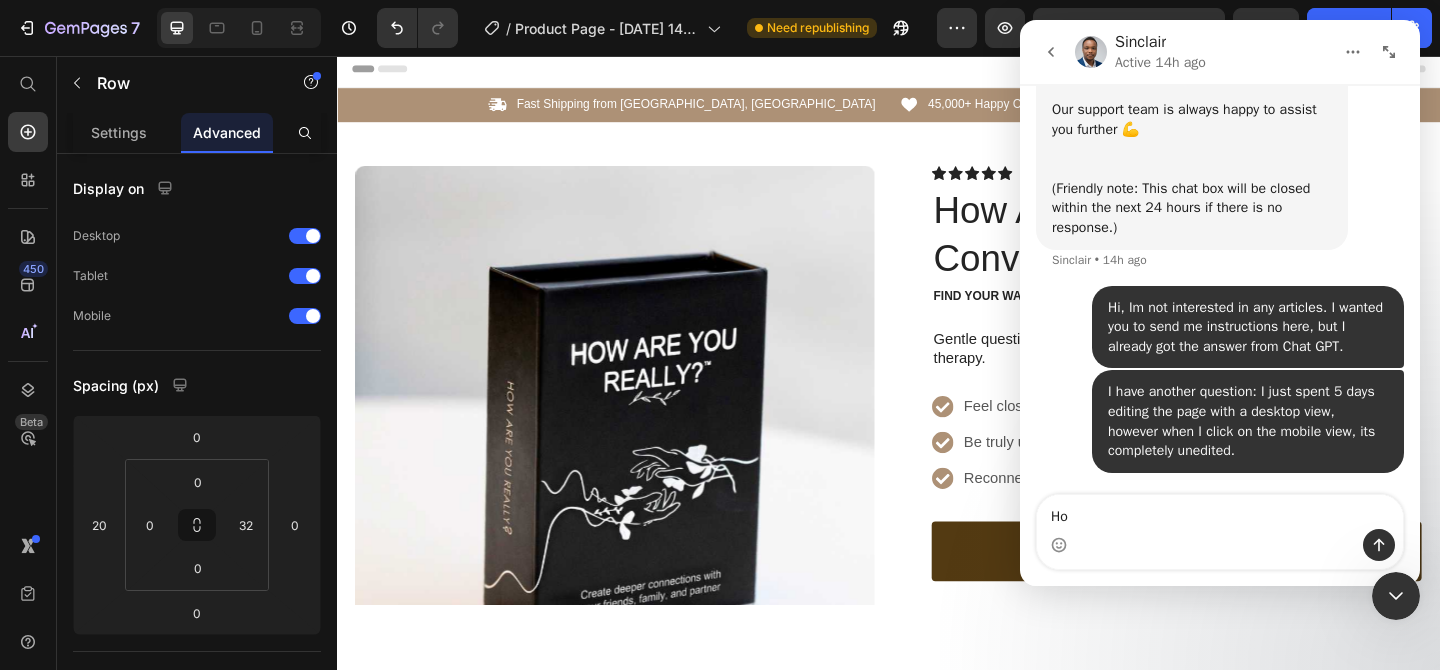 type on "H" 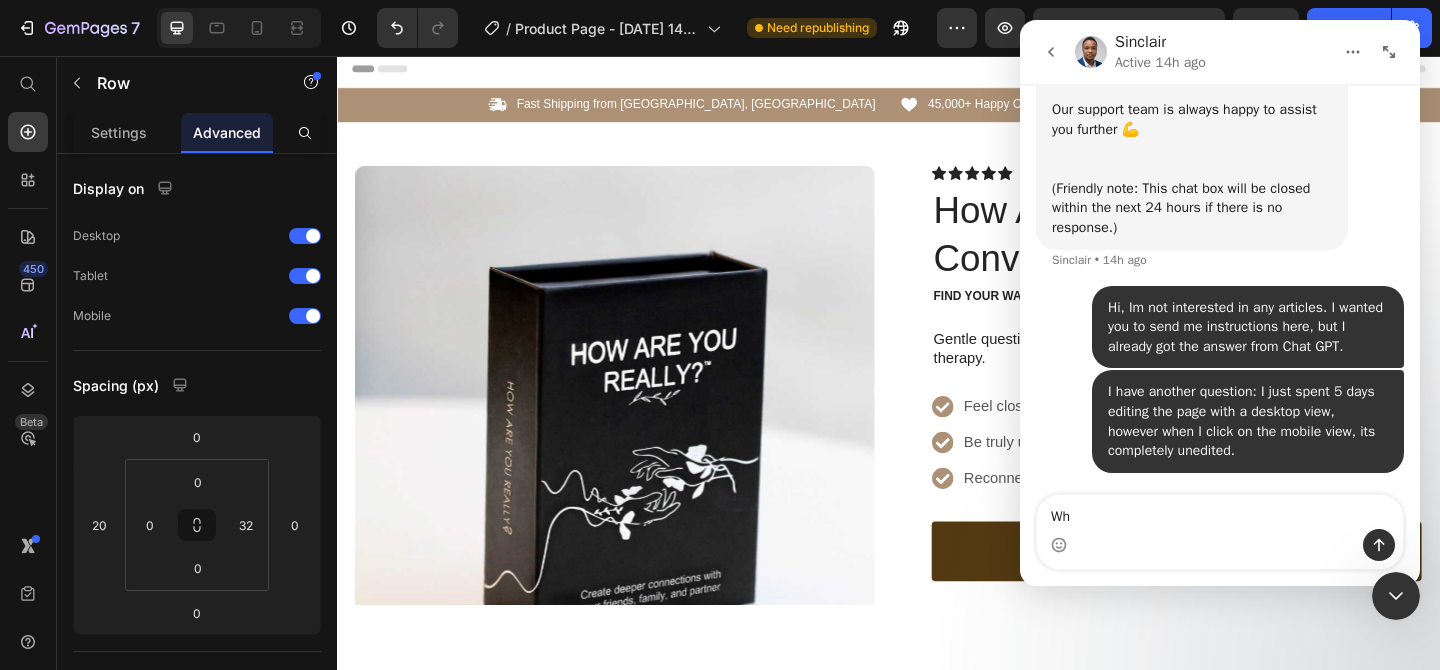 type on "W" 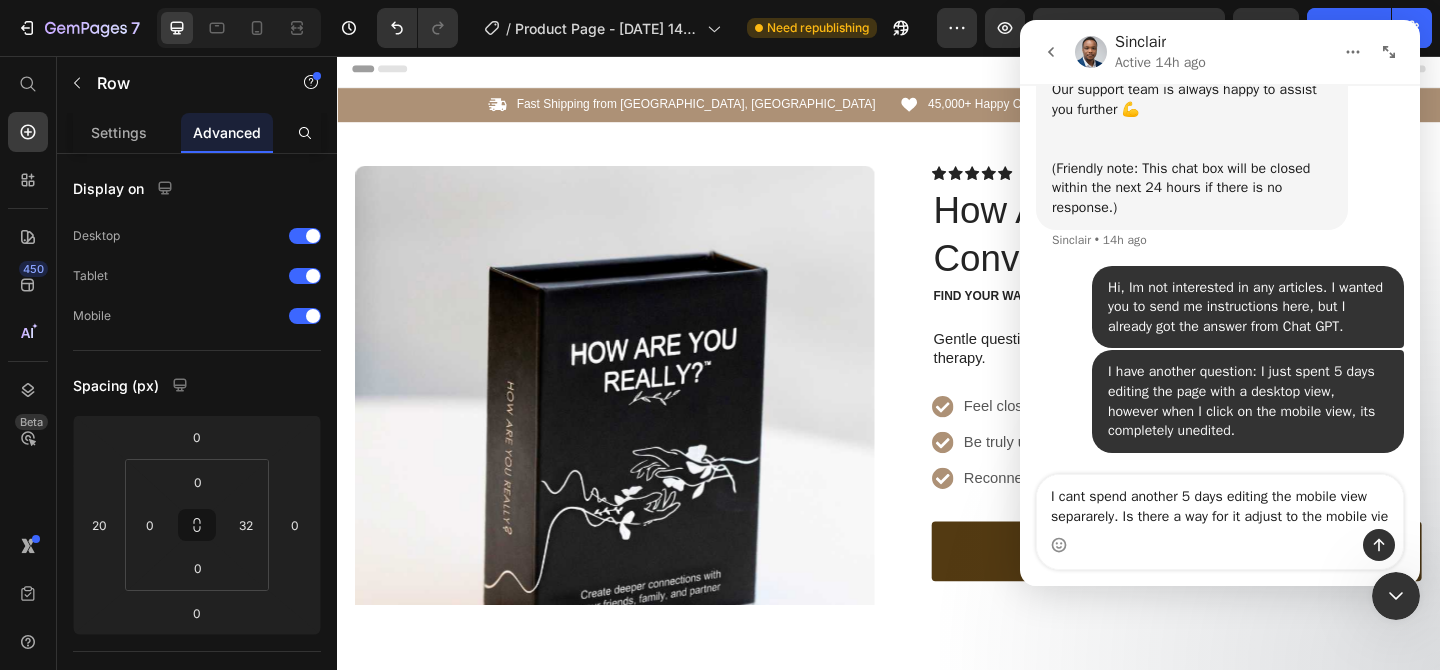 scroll, scrollTop: 1323, scrollLeft: 0, axis: vertical 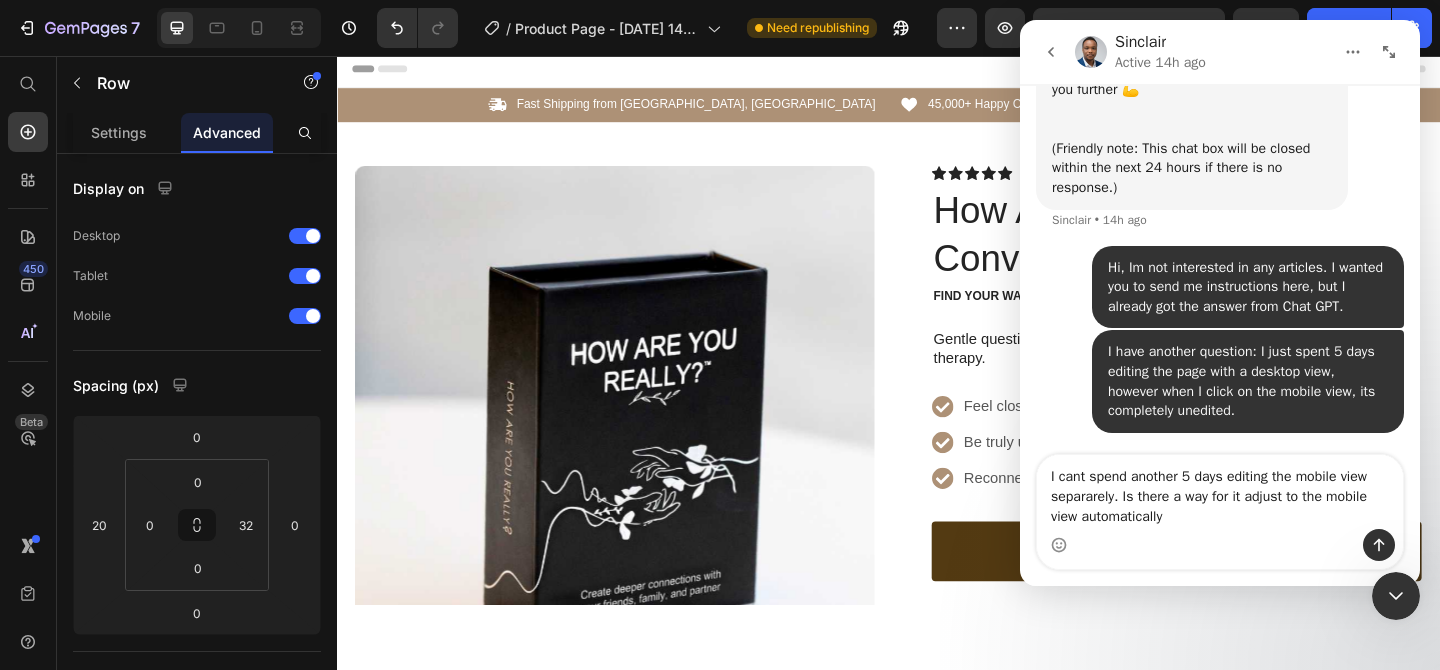type on "I cant spend another 5 days editing the mobile view separarely. Is there a way for it adjust to the mobile view automatically?" 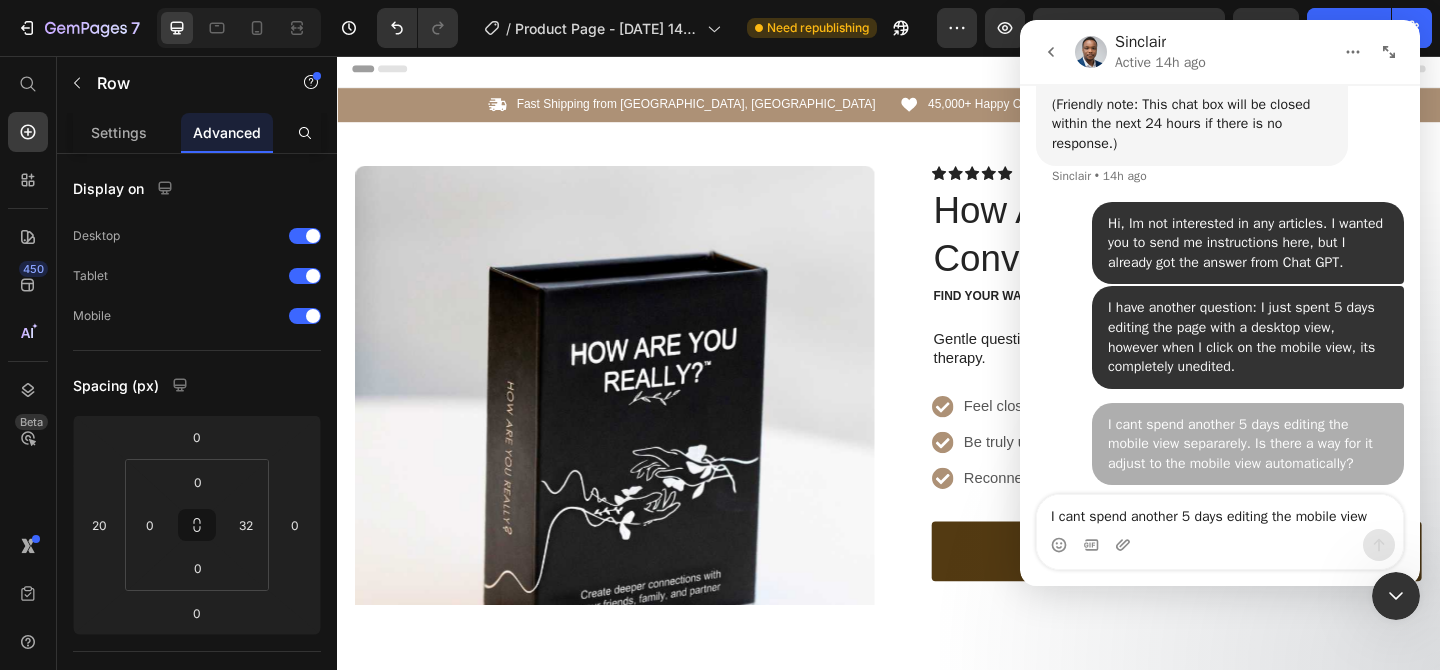 type 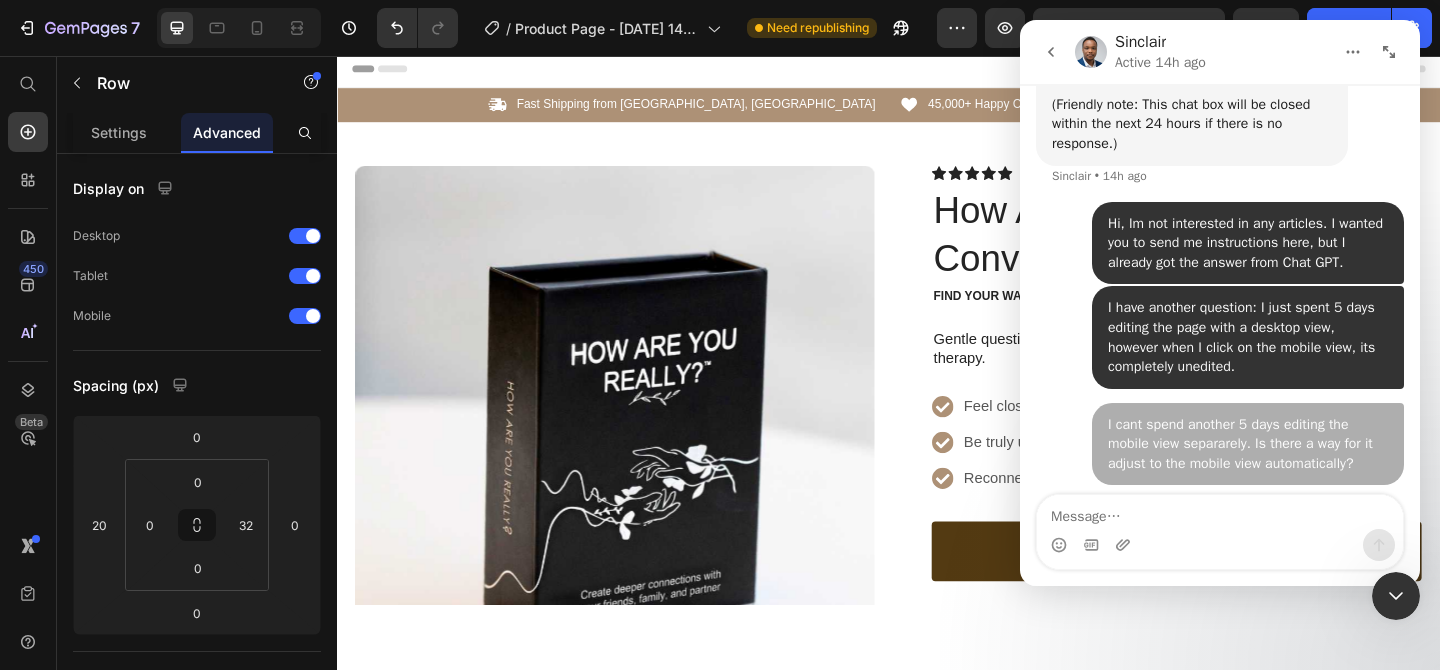 scroll, scrollTop: 1368, scrollLeft: 0, axis: vertical 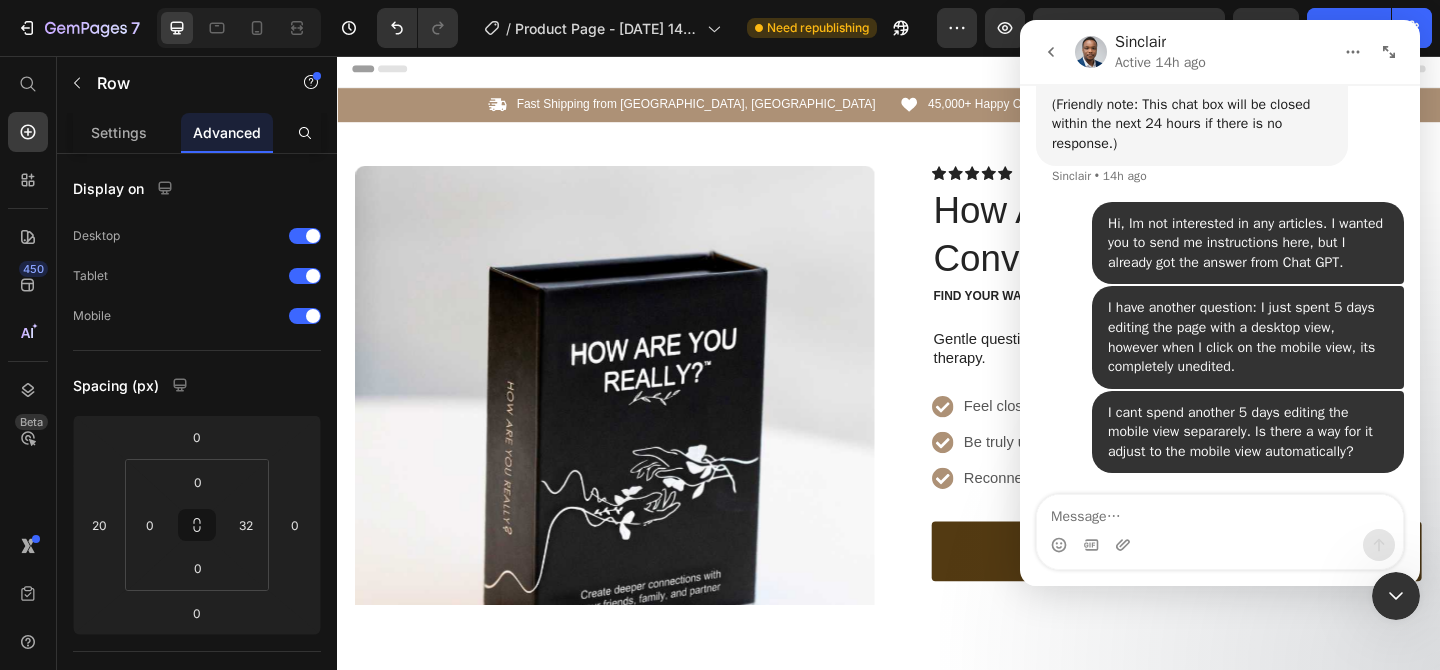 click at bounding box center [1396, 596] 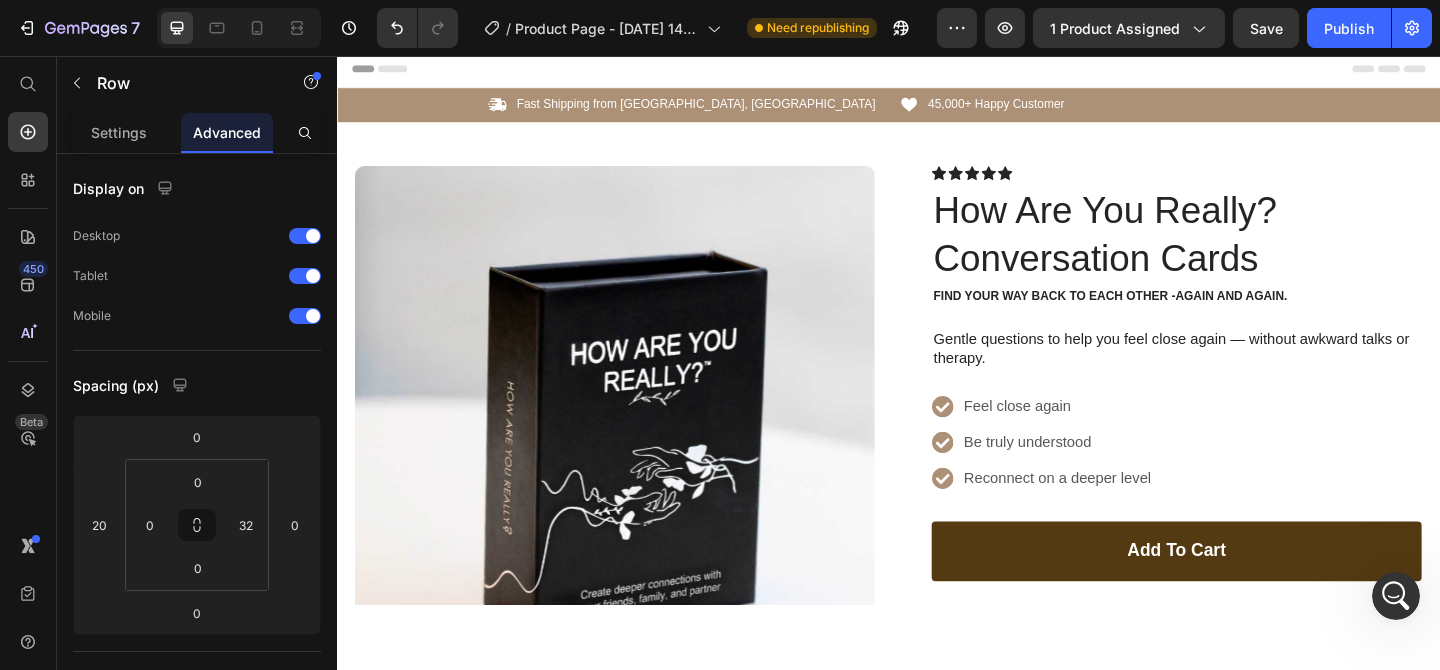scroll, scrollTop: 0, scrollLeft: 0, axis: both 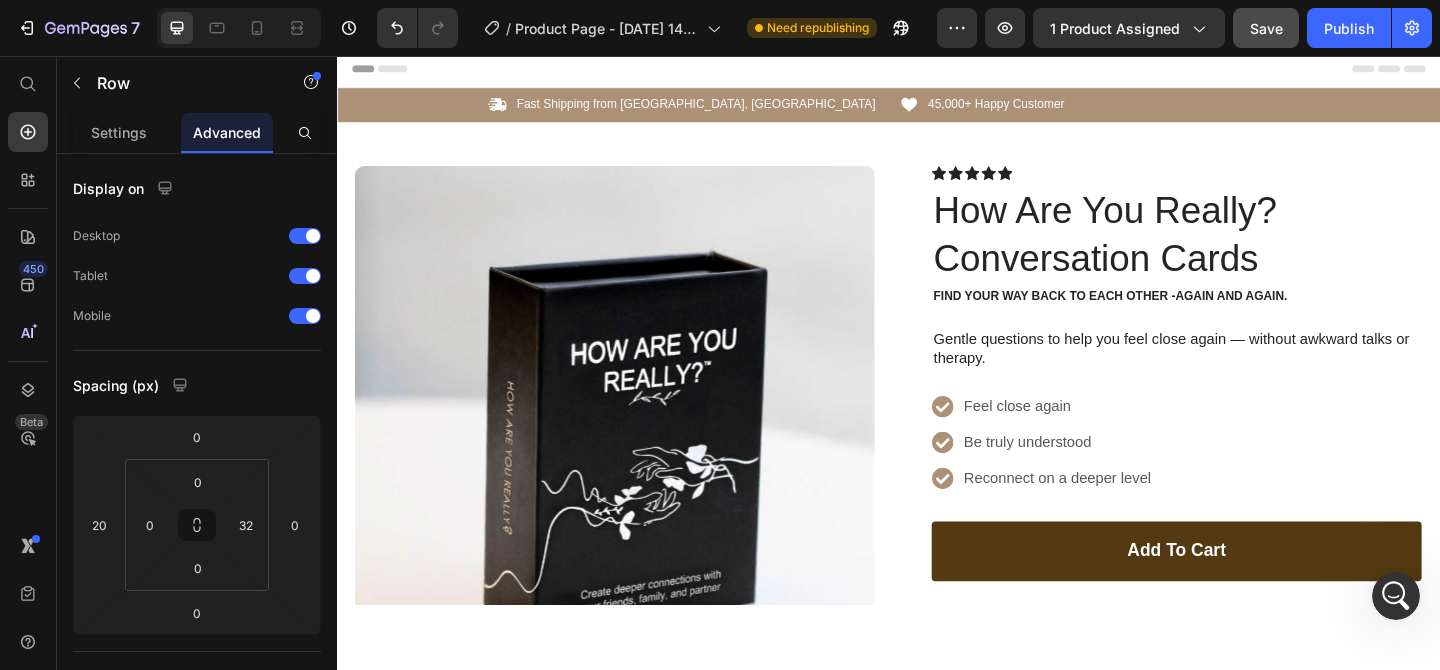 click on "Save" 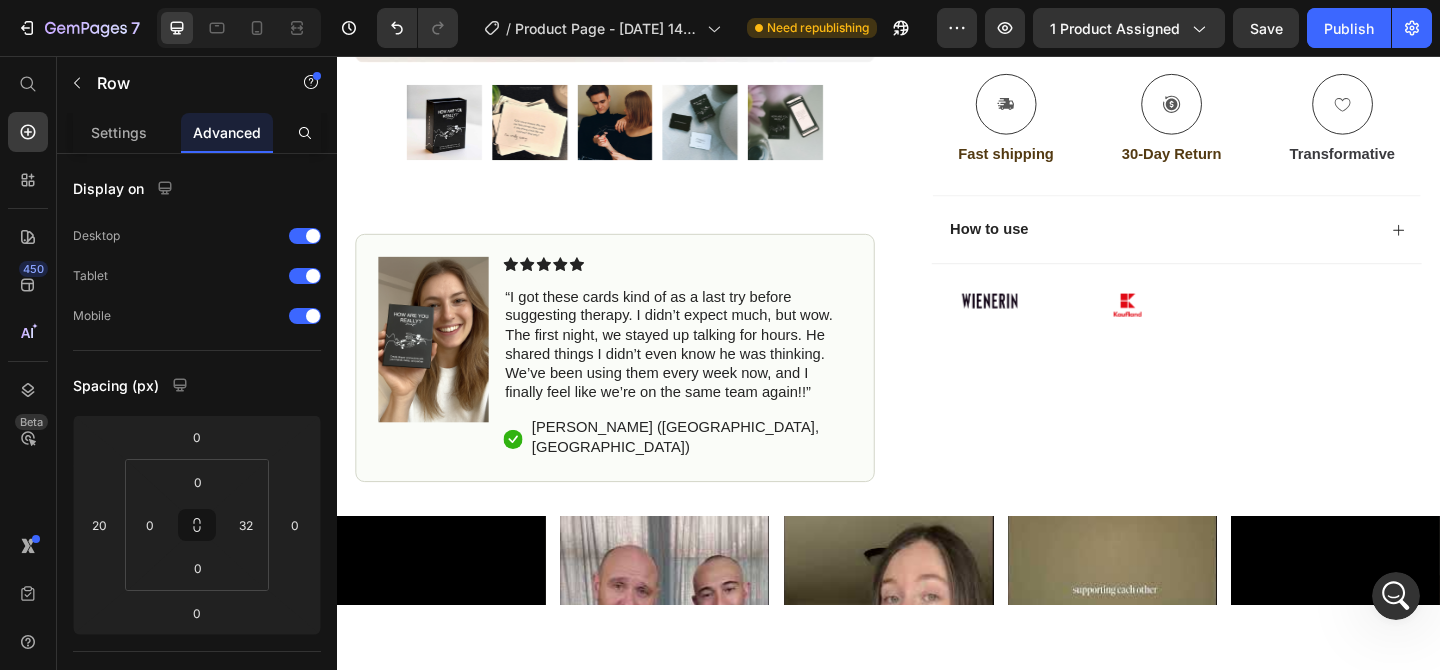 scroll, scrollTop: 3, scrollLeft: 0, axis: vertical 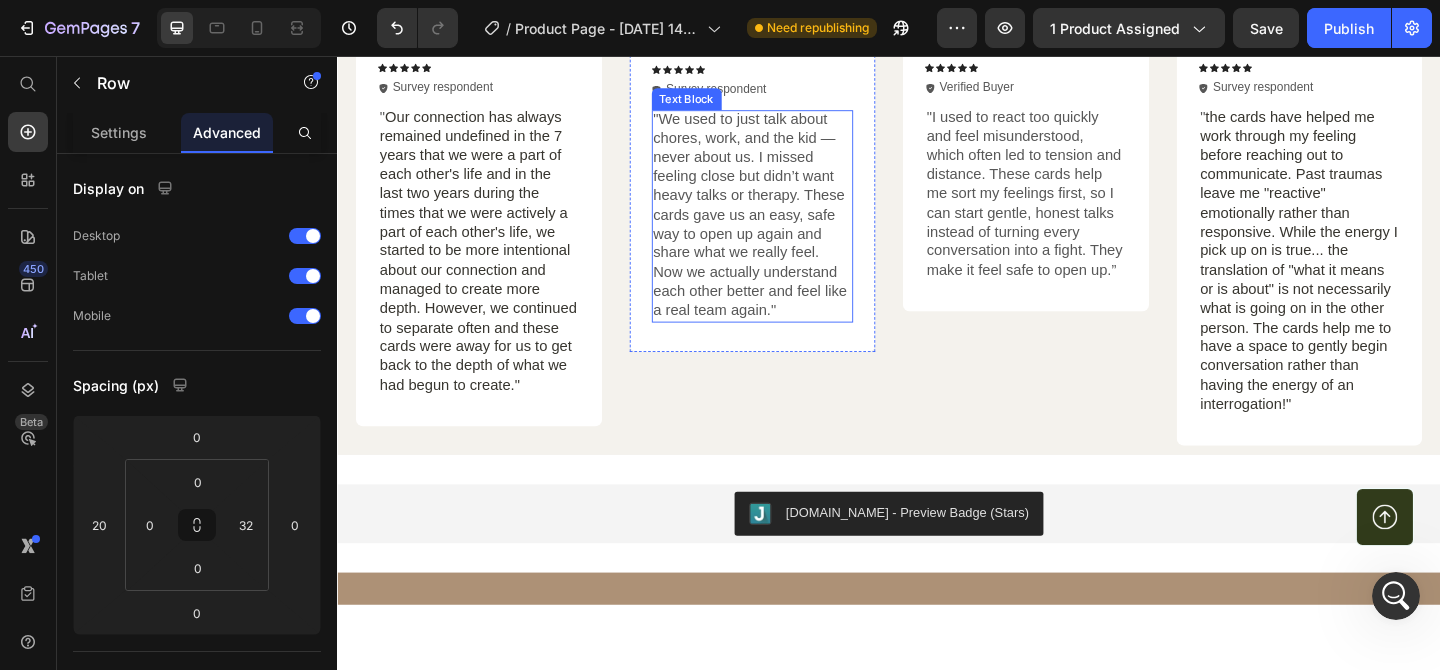 click on ""We used to just talk about chores, work, and the kid — never about us. I missed feeling close but didn’t want heavy talks or therapy. These cards gave us an easy, safe way to open up again and share what we really feel. Now we actually understand each other better and feel like a real team again."" at bounding box center (789, 229) 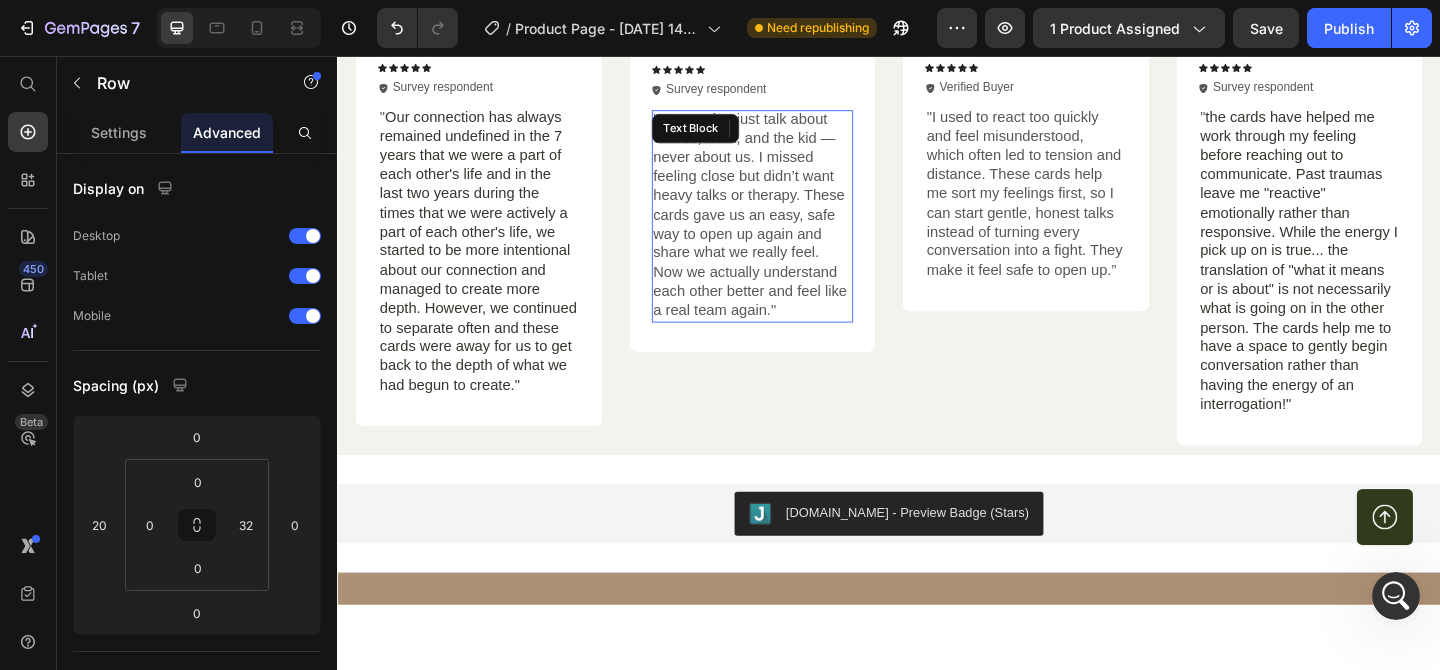 click on ""We used to just talk about chores, work, and the kid — never about us. I missed feeling close but didn’t want heavy talks or therapy. These cards gave us an easy, safe way to open up again and share what we really feel. Now we actually understand each other better and feel like a real team again."" at bounding box center [789, 229] 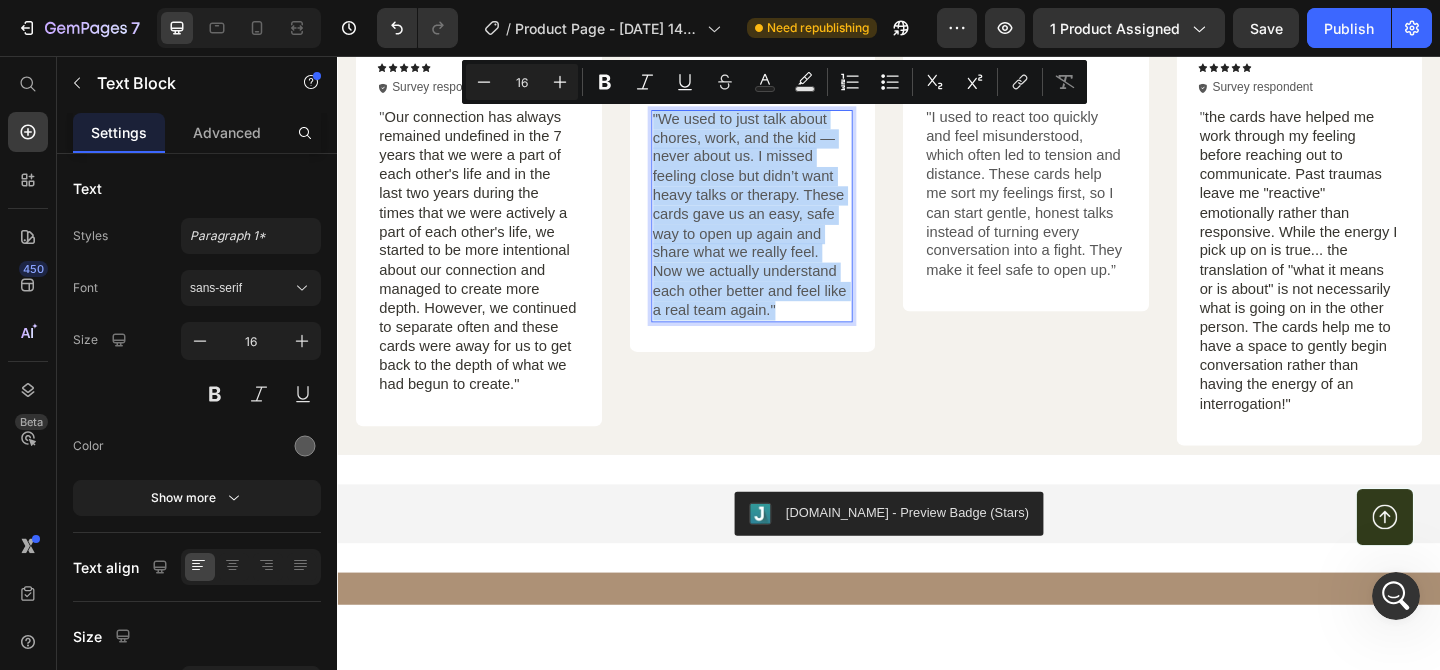 click on ""We used to just talk about chores, work, and the kid — never about us. I missed feeling close but didn’t want heavy talks or therapy. These cards gave us an easy, safe way to open up again and share what we really feel. Now we actually understand each other better and feel like a real team again."" at bounding box center (789, 229) 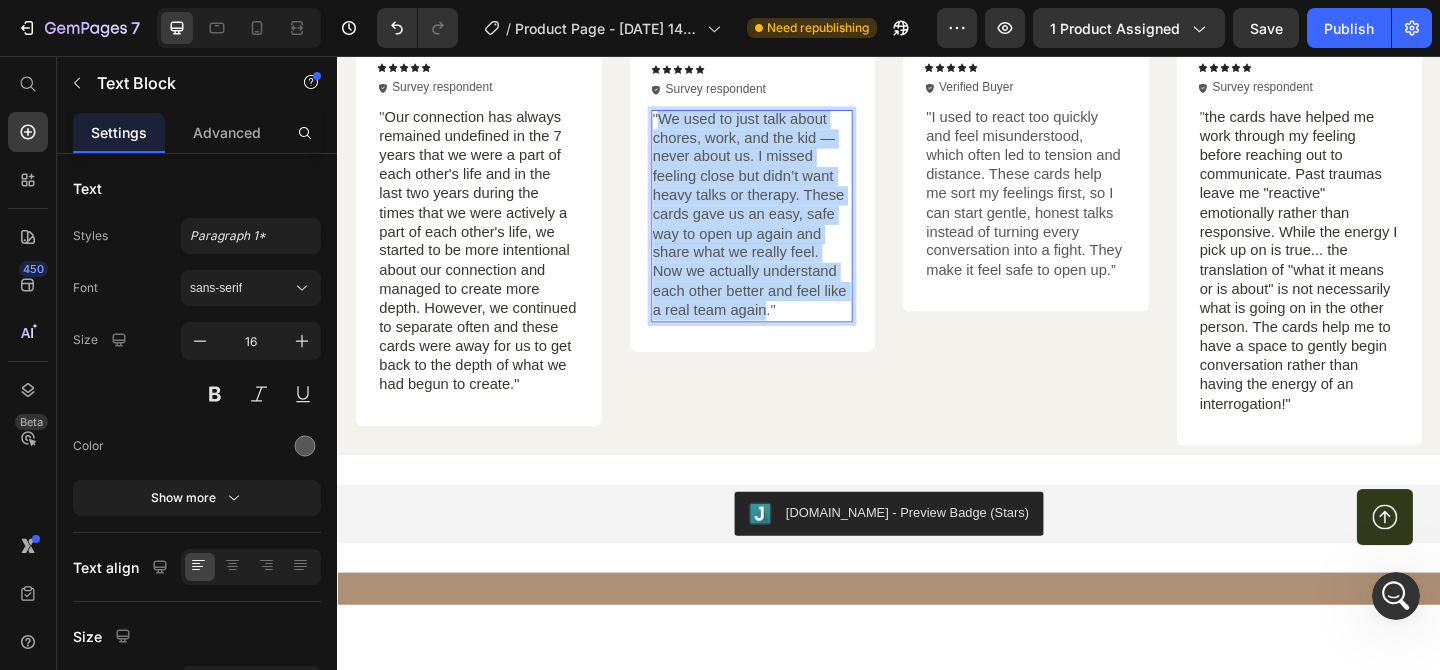 drag, startPoint x: 688, startPoint y: 123, endPoint x: 805, endPoint y: 336, distance: 243.01852 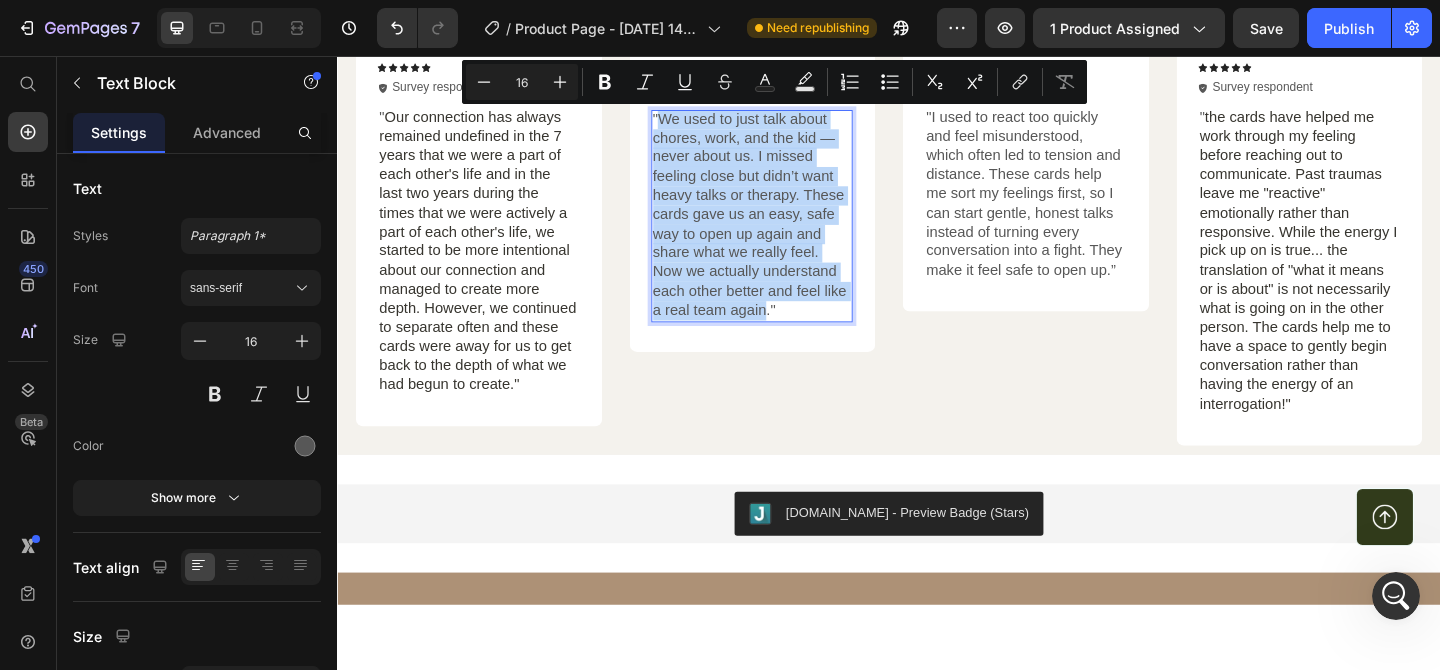 copy on "We used to just talk about chores, work, and the kid — never about us. I missed feeling close but didn’t want heavy talks or therapy. These cards gave us an easy, safe way to open up again and share what we really feel. Now we actually understand each other better and feel like a real team again" 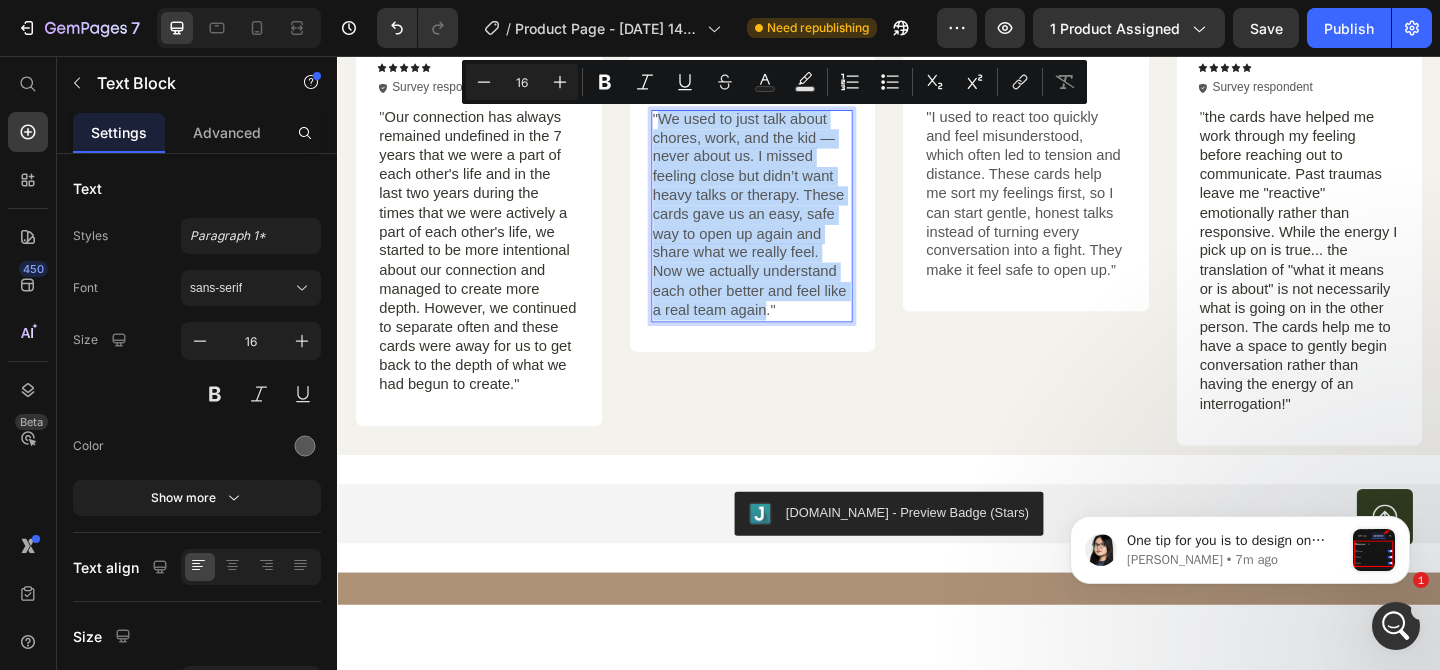 scroll, scrollTop: 0, scrollLeft: 0, axis: both 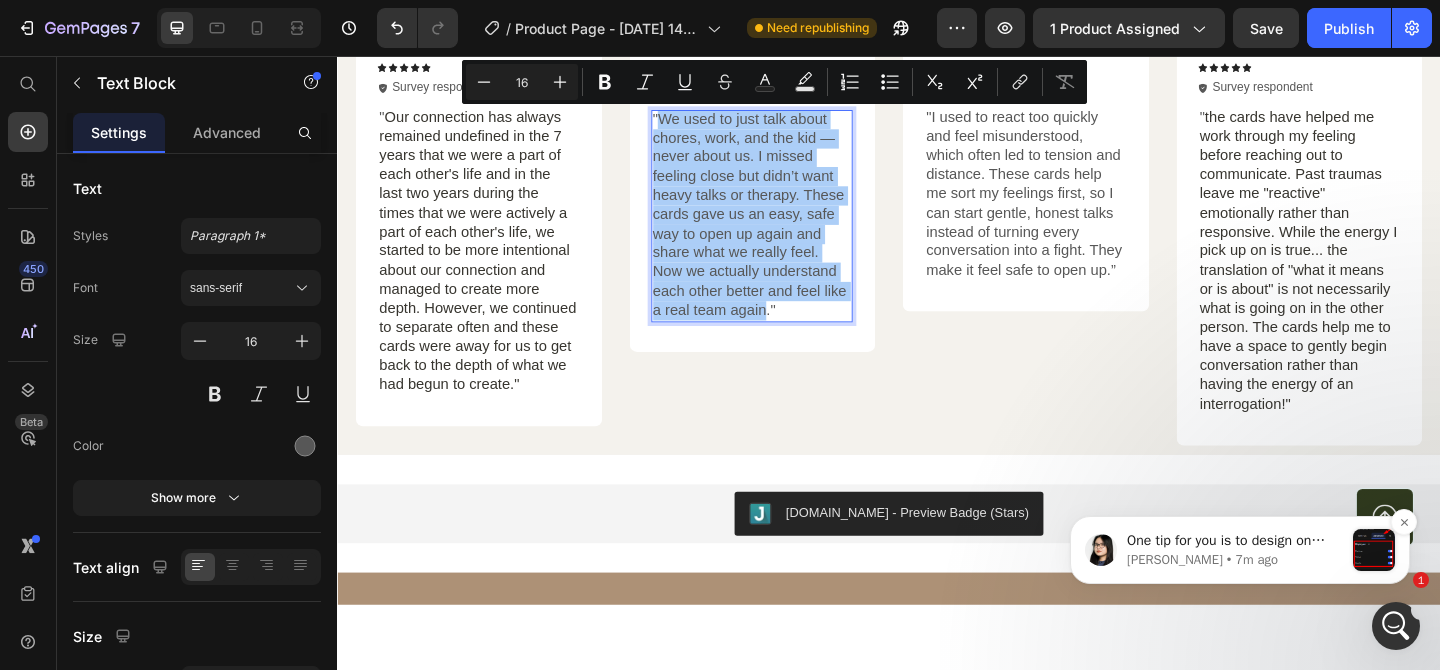 click on "[PERSON_NAME] • 7m ago" at bounding box center (1235, 560) 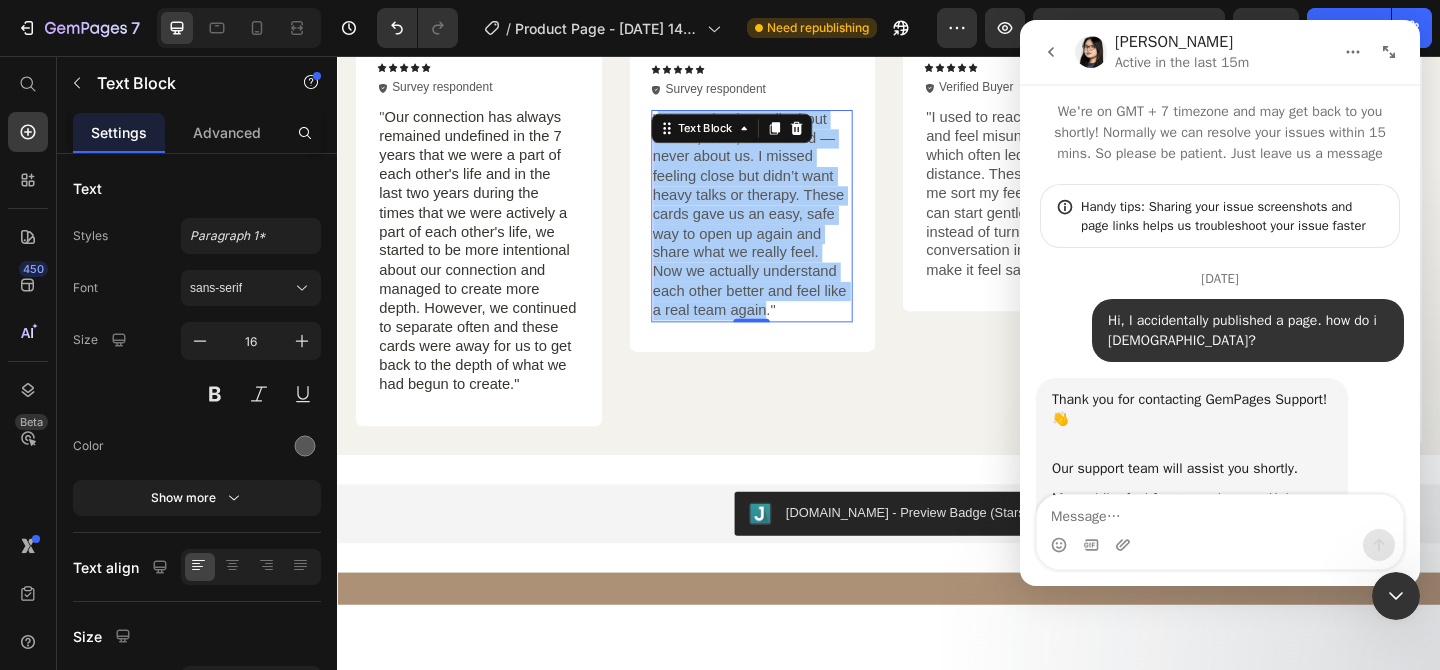 scroll, scrollTop: 3, scrollLeft: 0, axis: vertical 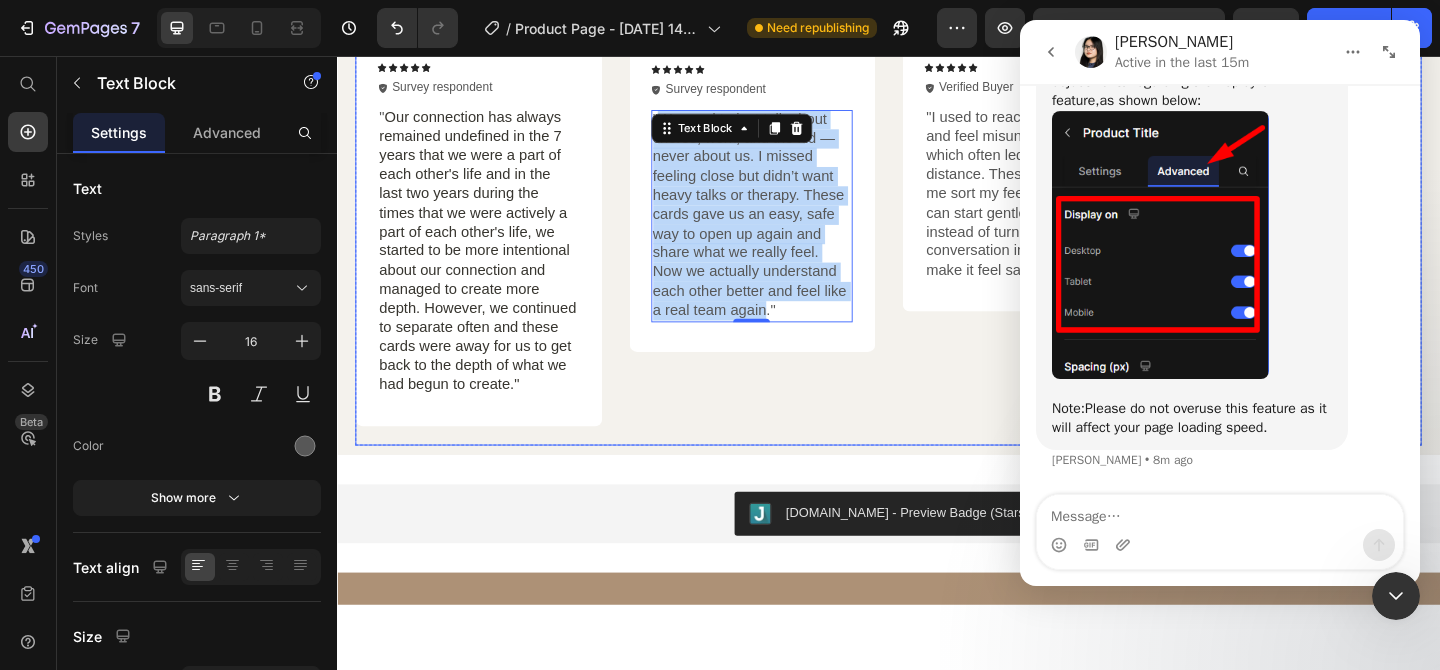 click on "Customer  Text Block Row Icon Icon Icon Icon Icon Icon List
Icon Verified Buyer Text Block Row Row "I used to react too quickly and feel misunderstood, which often led to tension and distance. These cards help me sort my feelings first, so I can start gentle, honest talks instead of turning every conversation into a fight. They make it feel safe to open up.” Text Block Row" at bounding box center [1086, 242] 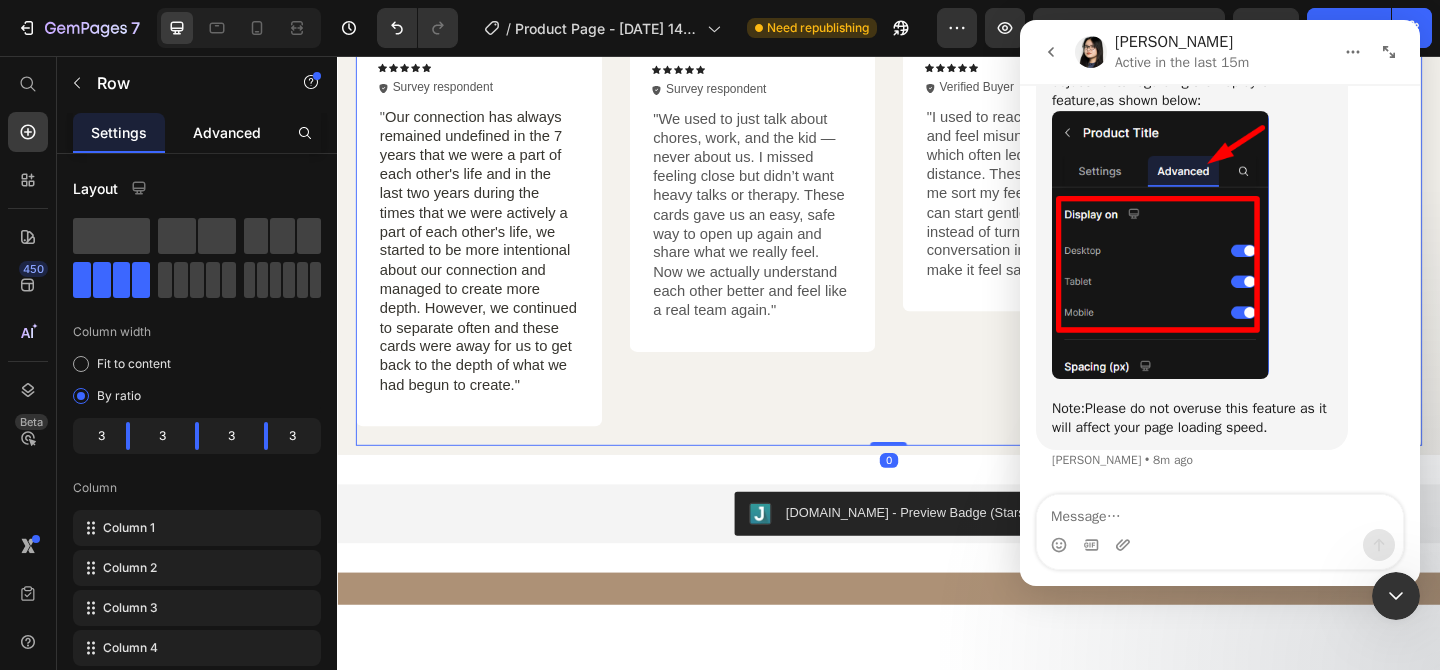 click on "Advanced" 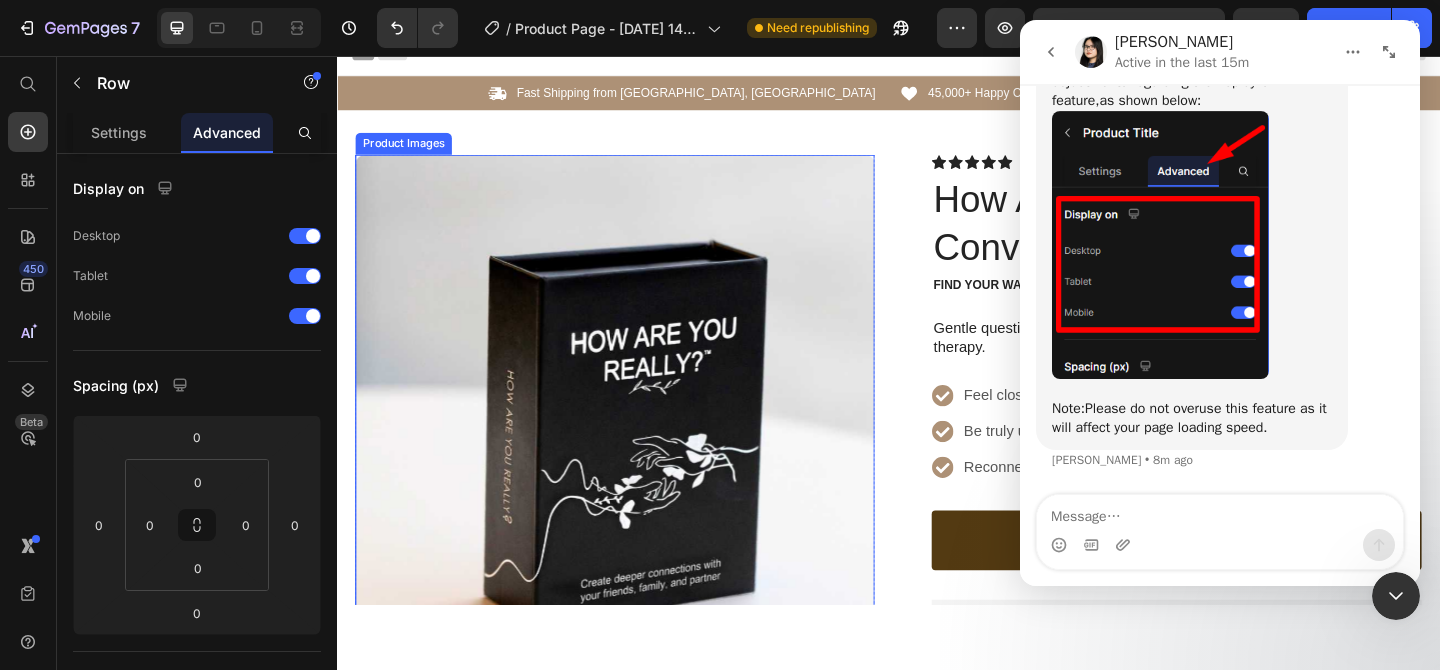 scroll, scrollTop: 407, scrollLeft: 0, axis: vertical 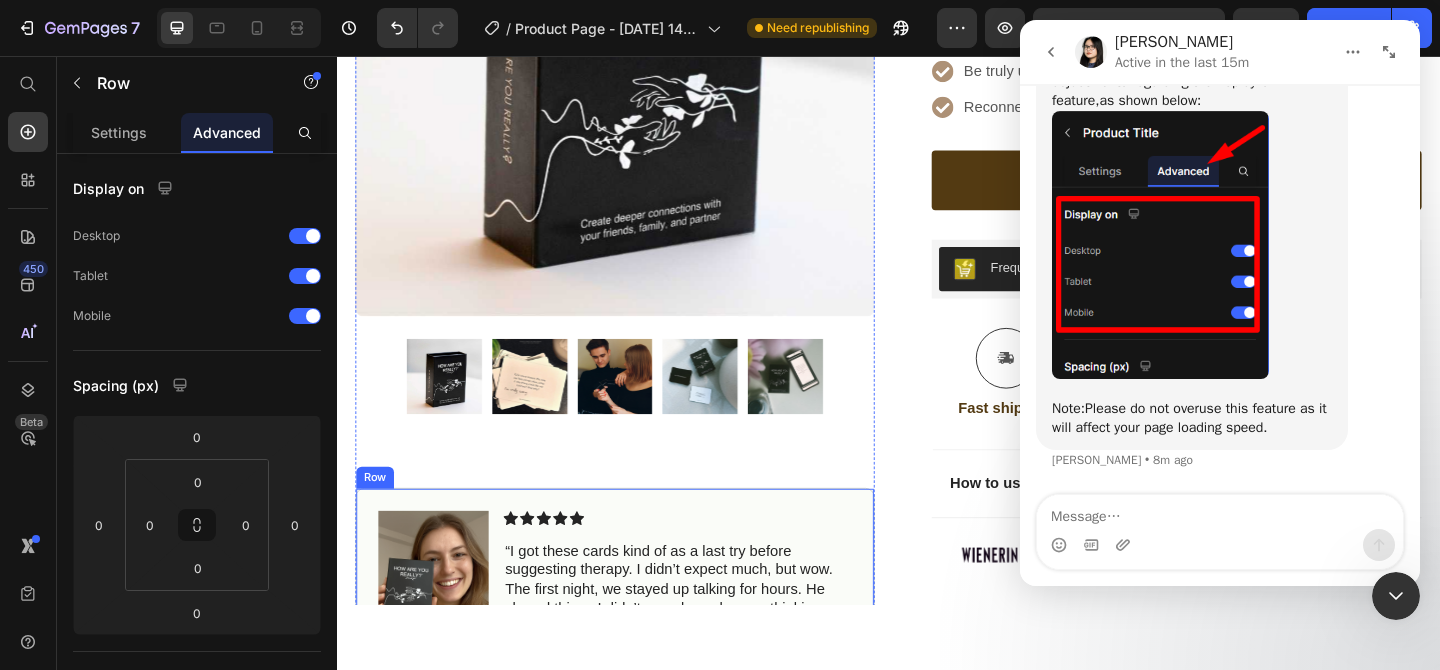 click on "Image Icon Icon Icon Icon Icon Icon List “I got these cards kind of as a last try before suggesting therapy. I didn’t expect much, but wow. The first night, we stayed up talking for hours. He shared things I didn’t even know he was thinking.  We’ve been using them every week now, and I finally feel like we’re on the same team again!!” Text Block
Icon [PERSON_NAME] ([GEOGRAPHIC_DATA], [GEOGRAPHIC_DATA]) Text Block Row Row" at bounding box center (639, 661) 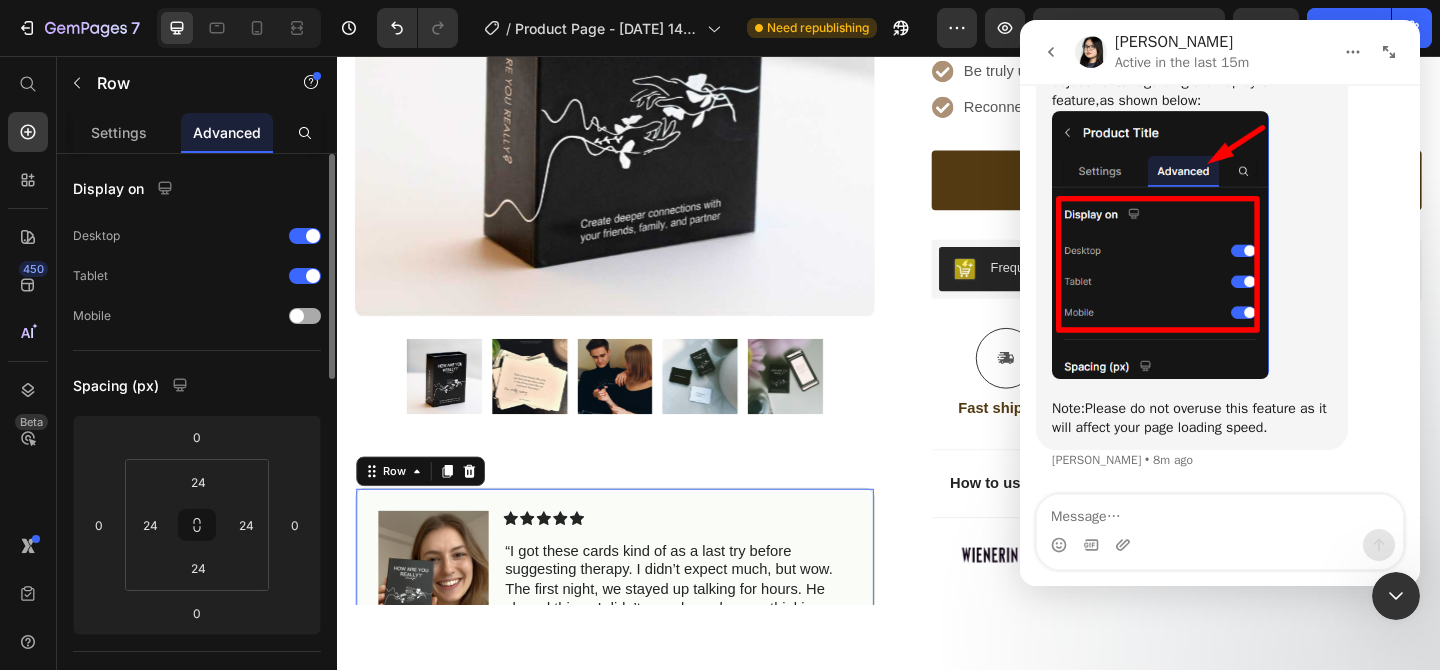 click at bounding box center [305, 316] 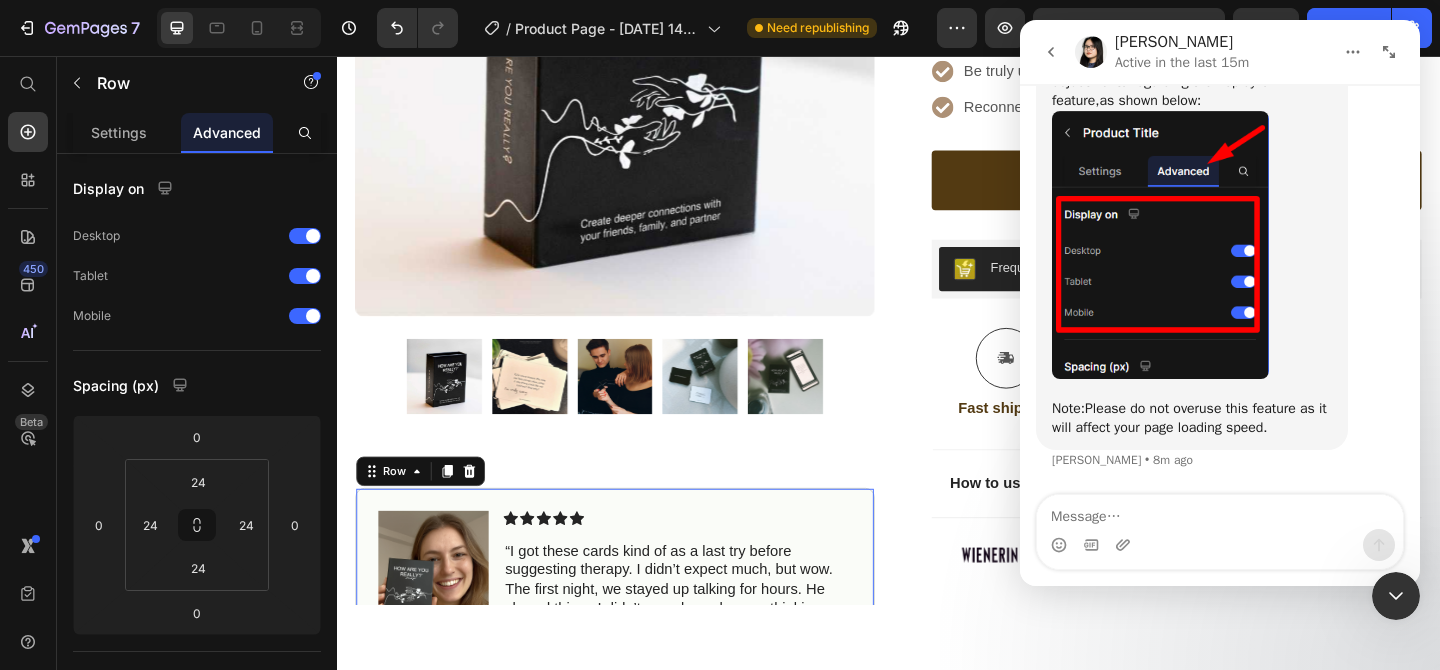 click 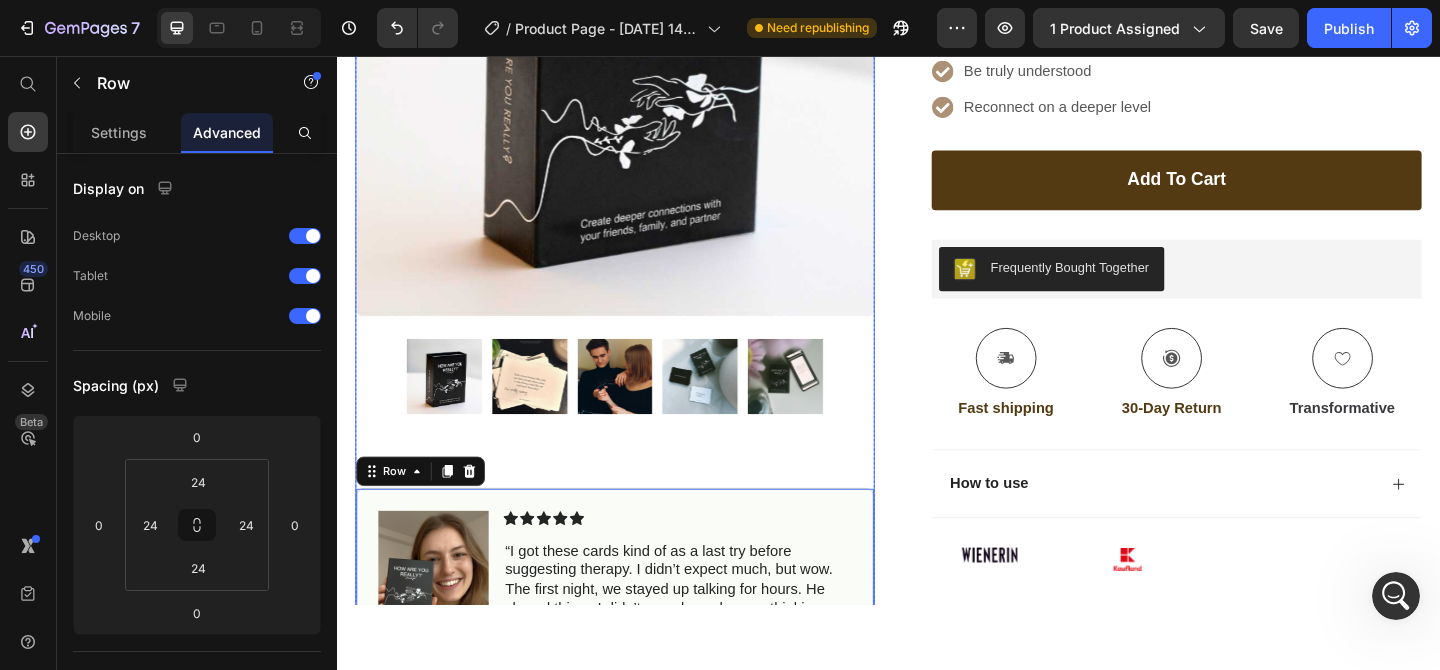 click at bounding box center [639, 56] 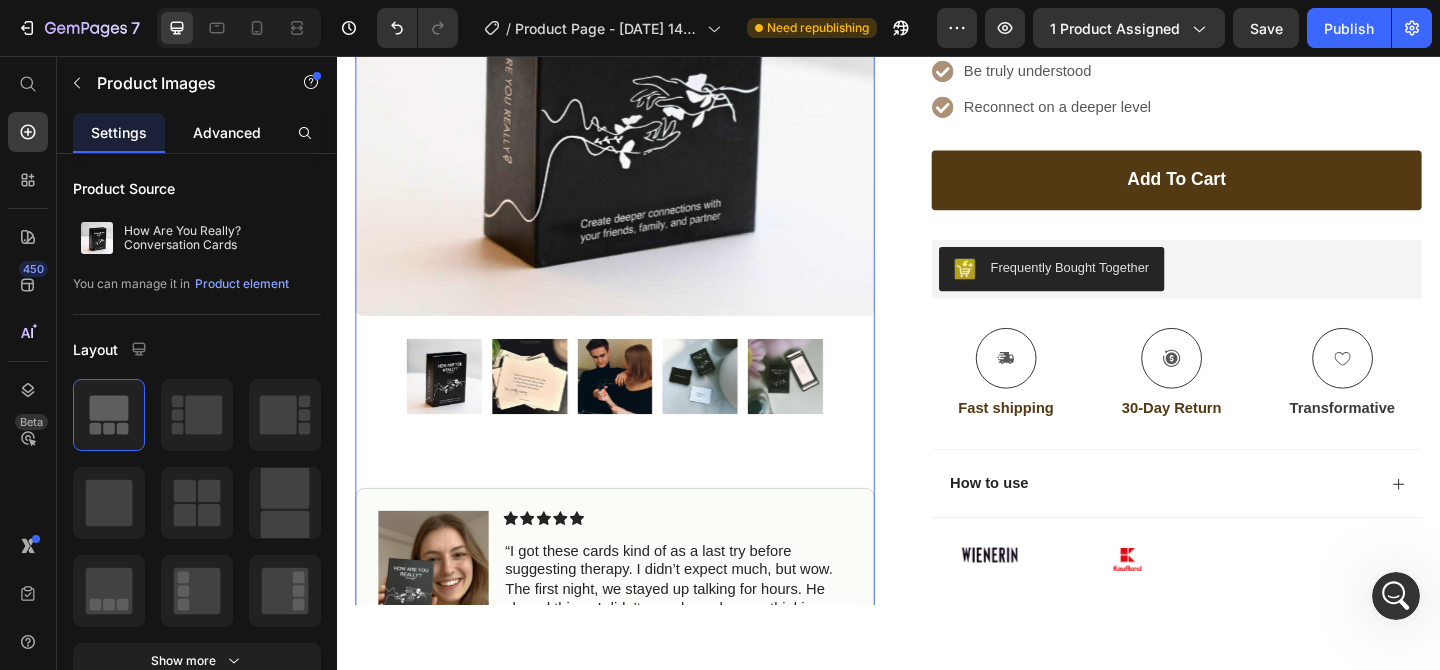 click on "Advanced" 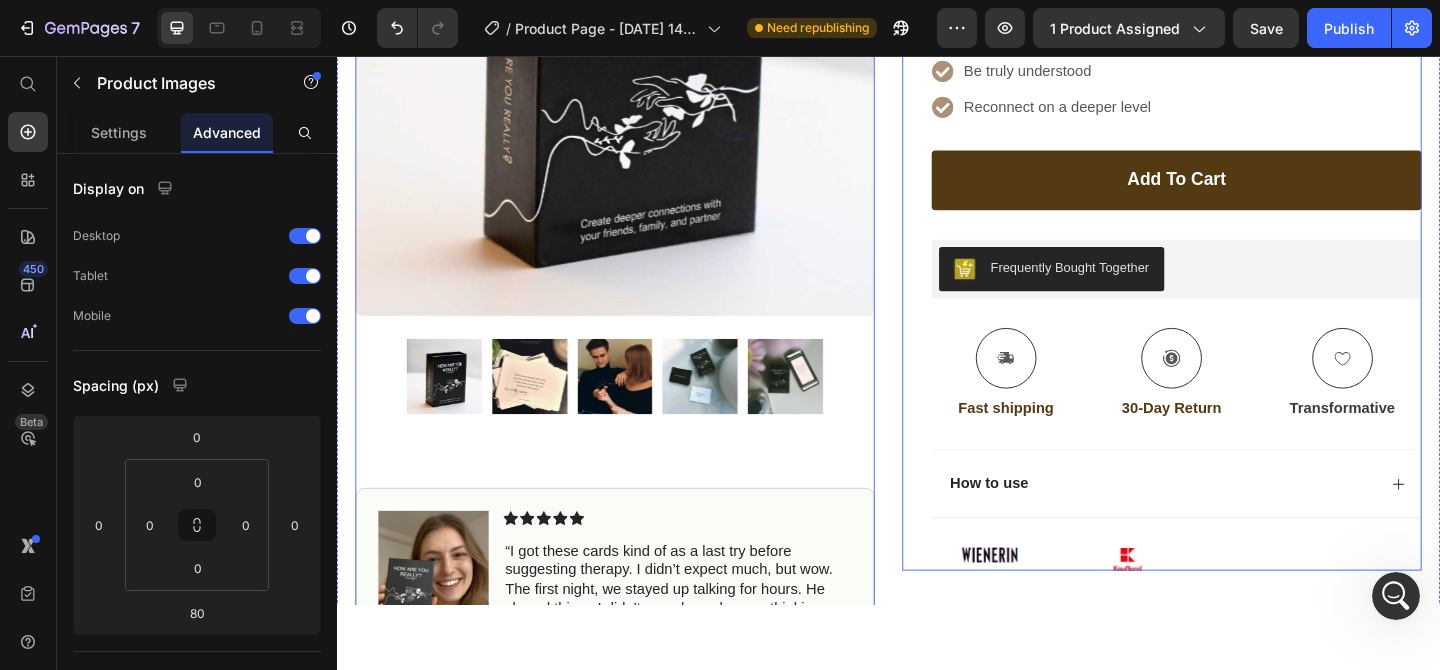 click on "Icon Icon Icon Icon Icon Icon List Text Block Row How Are You Really? Conversation Cards Product Title Find your way back to each other -again and again. Text Block Gentle questions to help you feel close again — without awkward talks or therapy. Text Block Feel close again Be truly understood Reconnect on a deeper level Item List add to cart Add to Cart Frequently Bought Together Frequently Bought Together
Icon Fast shipping Text Block
Icon 30-Day Return Text Block
Icon Transformative Text Block Row Image Icon Icon Icon Icon Icon Icon List “This skin cream is a game-changer! It has transformed my dry, lackluster skin into a hydrated and radiant complexion. I love how it absorbs quickly and leaves no greasy residue. Highly recommend” Text Block
Icon [PERSON_NAME] ([GEOGRAPHIC_DATA], [GEOGRAPHIC_DATA]) Text Block Row Row
How to use Accordion Image Image Carousel Row" at bounding box center (1234, 194) 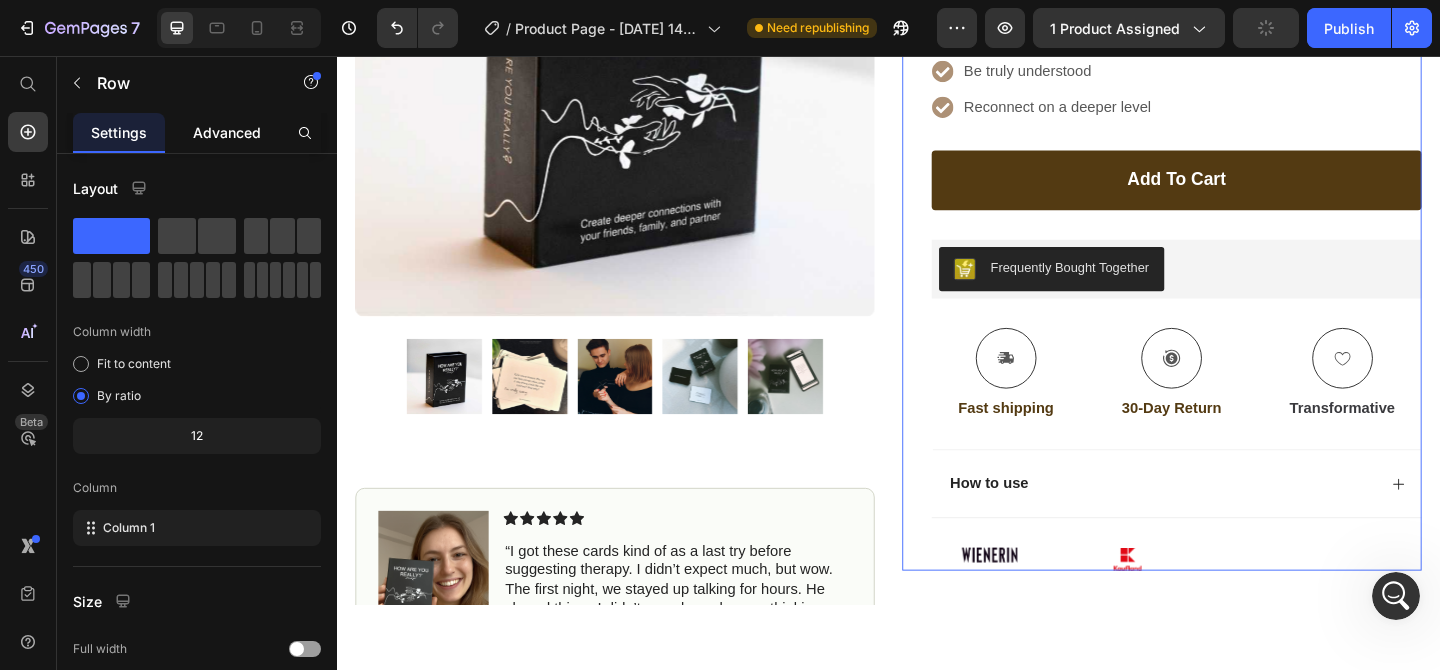 click on "Advanced" at bounding box center [227, 132] 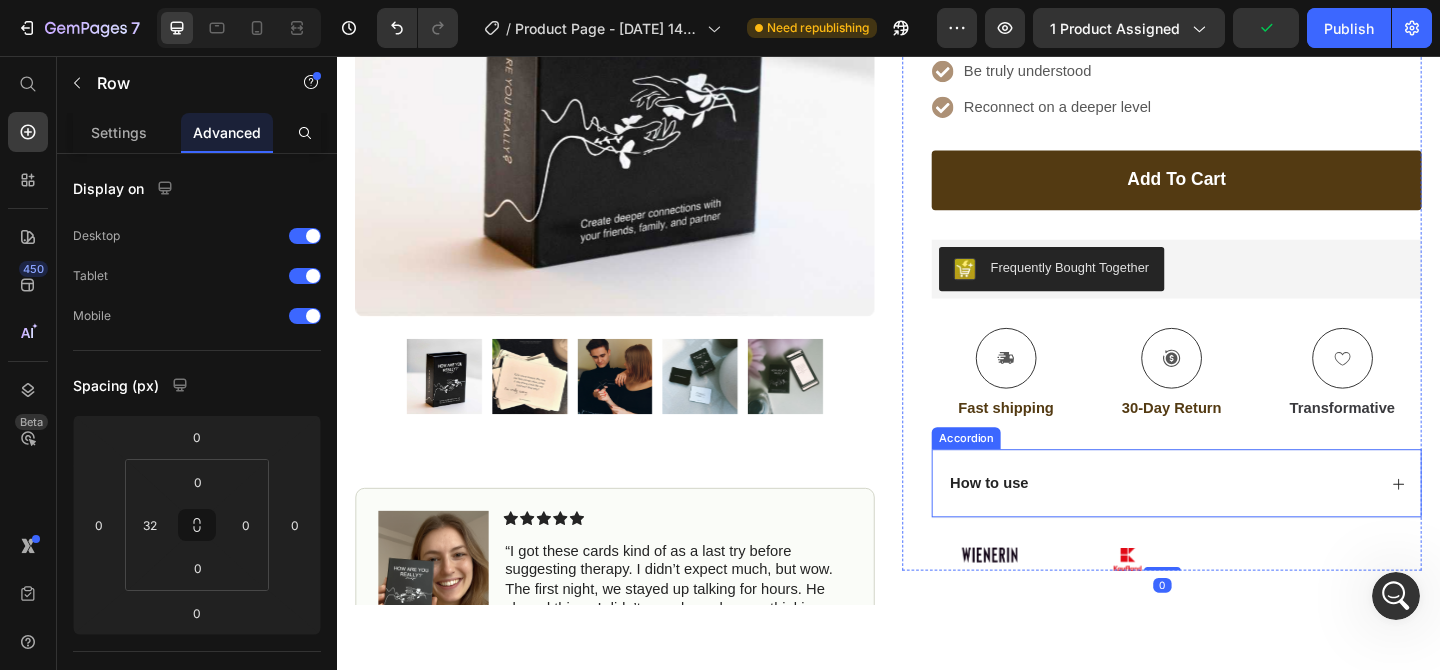 scroll, scrollTop: 659, scrollLeft: 0, axis: vertical 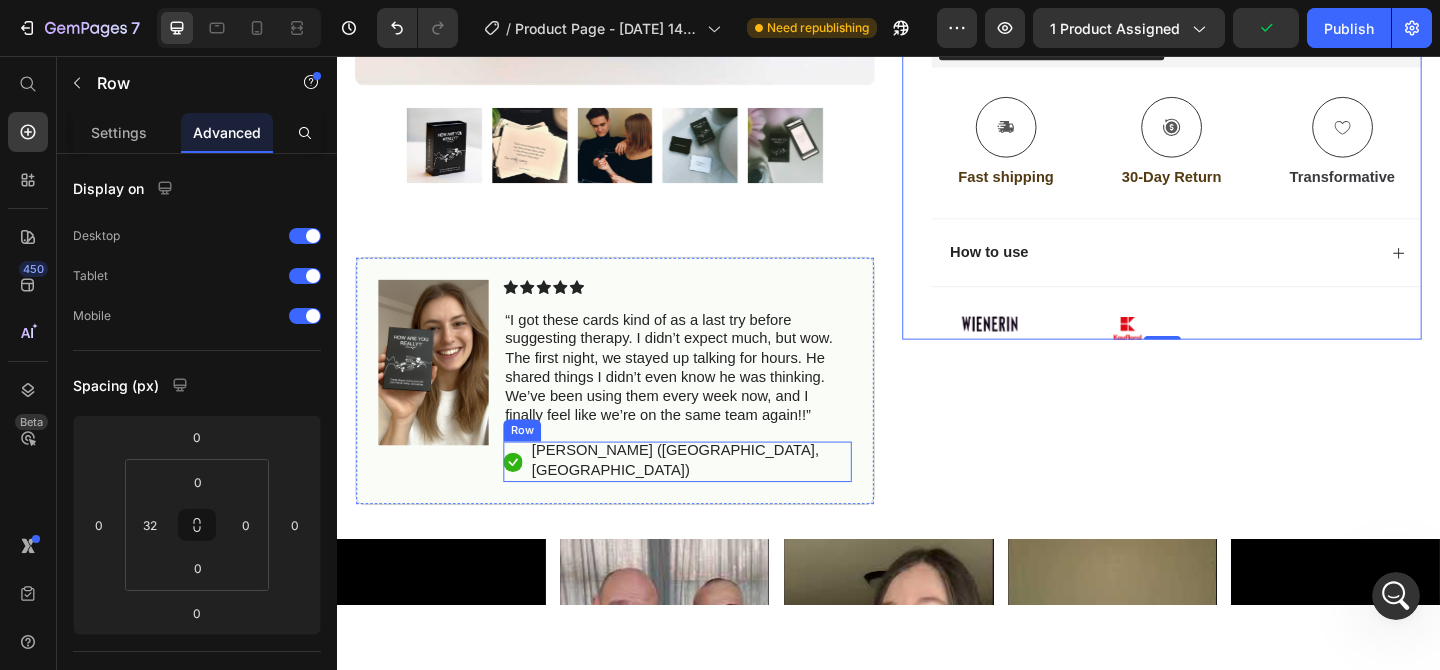 click on "Icon [PERSON_NAME] ([GEOGRAPHIC_DATA], [GEOGRAPHIC_DATA]) Text Block Row" at bounding box center (707, 497) 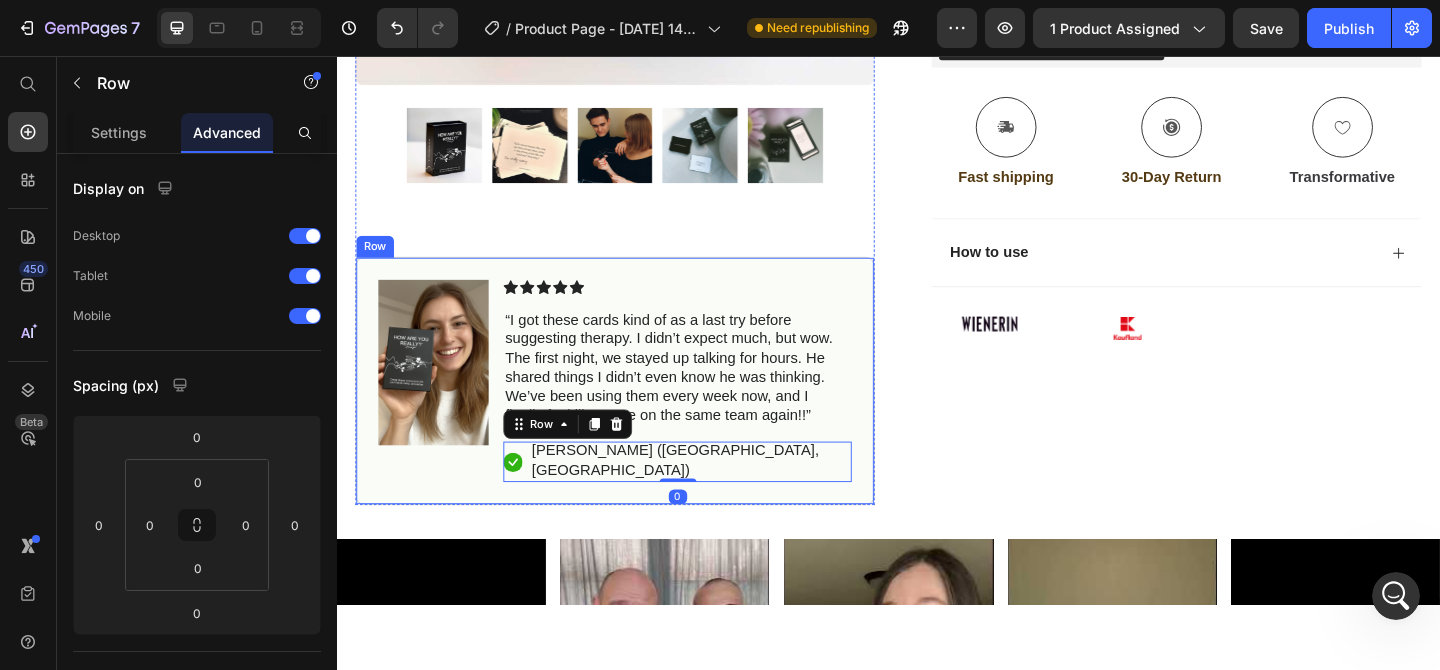 click on "Image Icon Icon Icon Icon Icon Icon List “I got these cards kind of as a last try before suggesting therapy. I didn’t expect much, but wow. The first night, we stayed up talking for hours. He shared things I didn’t even know he was thinking.  We’ve been using them every week now, and I finally feel like we’re on the same team again!!” Text Block
Icon [PERSON_NAME] ([GEOGRAPHIC_DATA], [GEOGRAPHIC_DATA]) Text Block Row   0 Row" at bounding box center (639, 409) 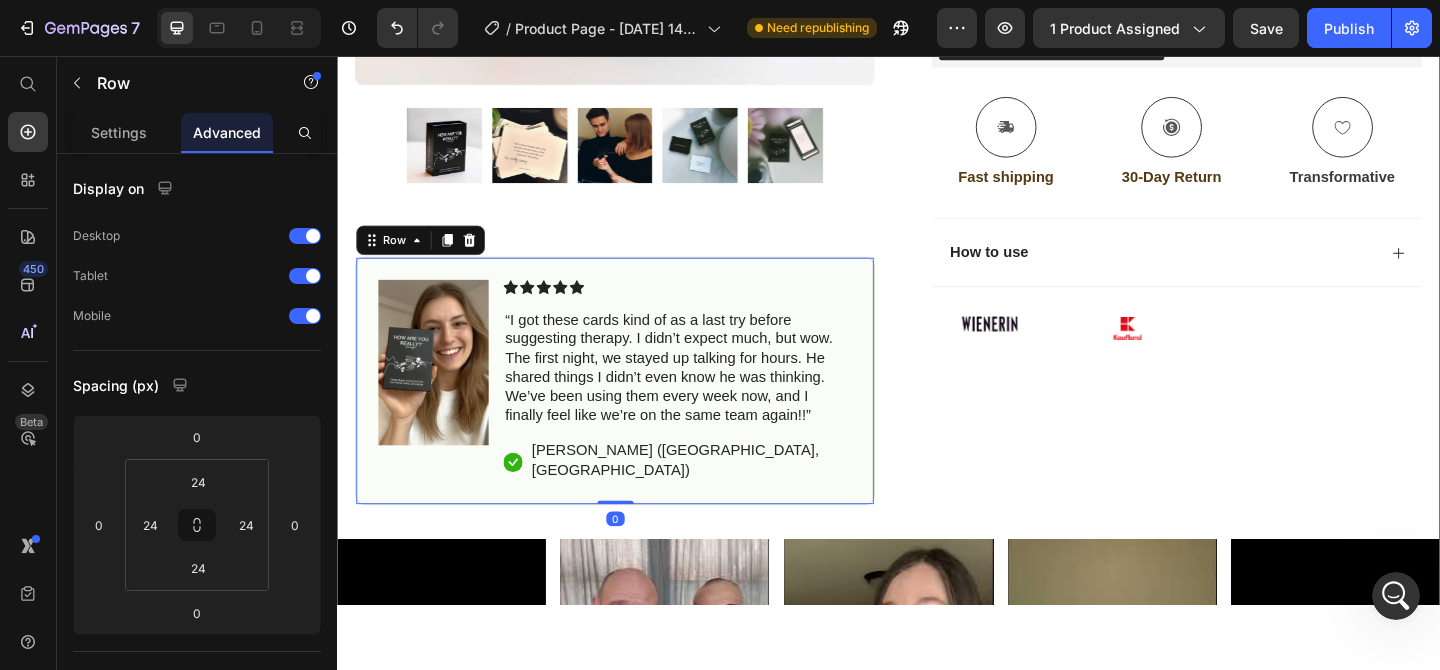 scroll, scrollTop: 853, scrollLeft: 0, axis: vertical 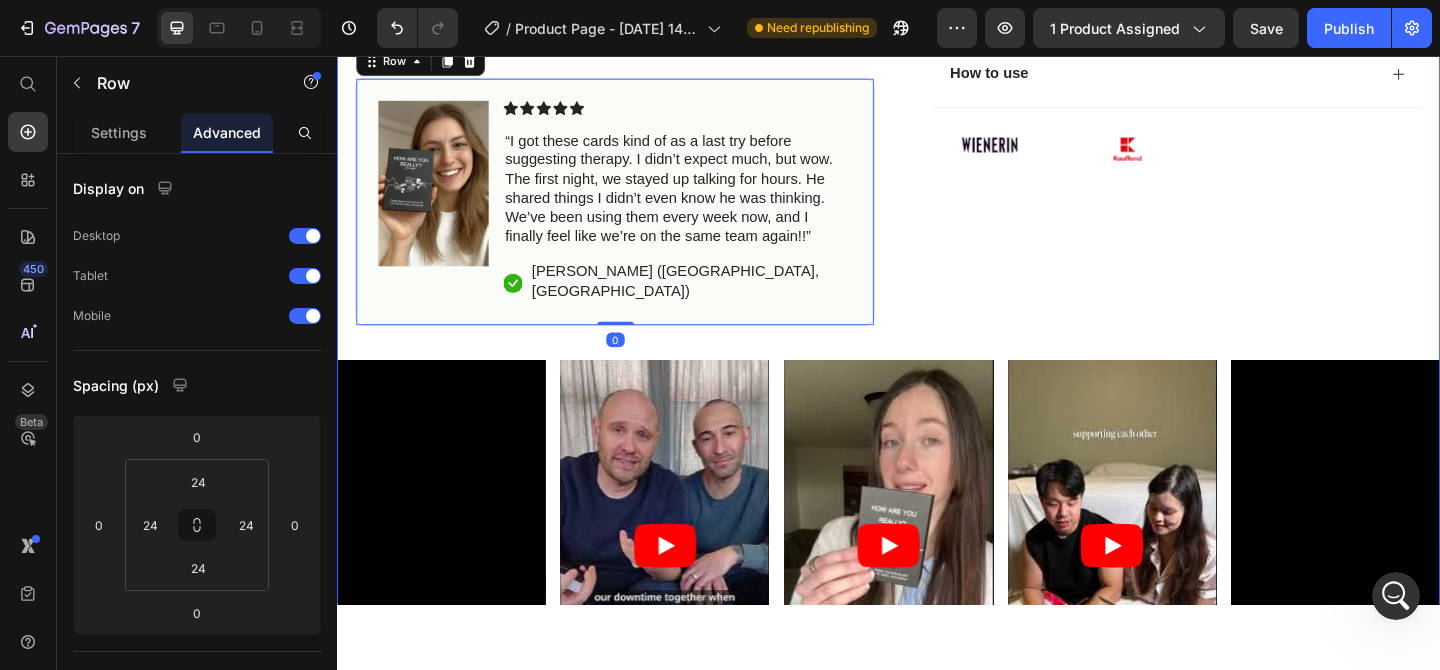 click on "Icon Fast Shipping from [GEOGRAPHIC_DATA], [GEOGRAPHIC_DATA] Text Block Row
Icon 45,000+ Happy Customer Text Block Row Carousel Row
Product Images Image Icon Icon Icon Icon Icon Icon List “I got these cards kind of as a last try before suggesting therapy. I didn’t expect much, but wow. The first night, we stayed up talking for hours. He shared things I didn’t even know he was thinking.  We’ve been using them every week now, and I finally feel like we’re on the same team again!!” Text Block
Icon [PERSON_NAME] ([GEOGRAPHIC_DATA], [GEOGRAPHIC_DATA]) Text Block Row Row   0 Row Icon Icon Icon Icon Icon Icon List Text Block Row How Are You Really? Conversation Cards Product Title Find your way back to each other -again and again. Text Block Gentle questions to help you feel close again — without awkward talks or therapy. Text Block Feel close again Be truly understood Reconnect on a deeper level Item List add to cart Add to Cart Frequently Bought Together Frequently Bought Together
Icon Fast shipping" at bounding box center [937, 16] 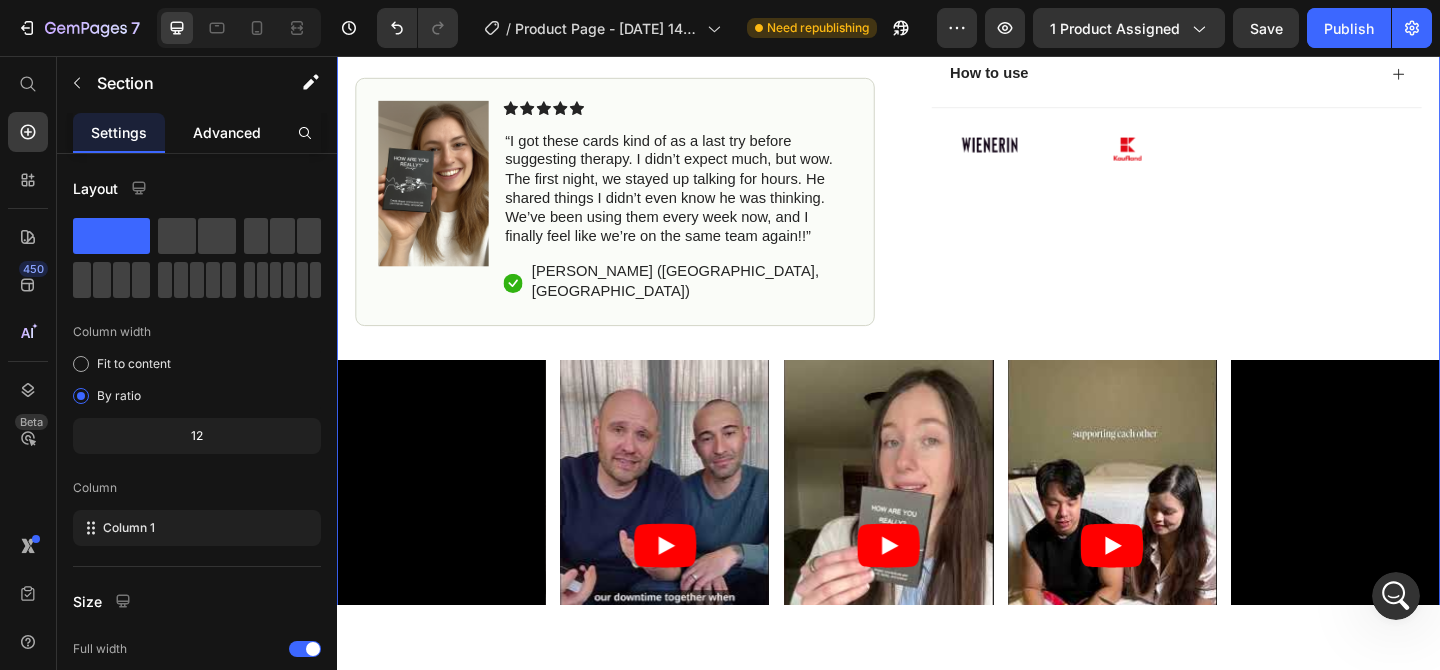 click on "Advanced" at bounding box center (227, 132) 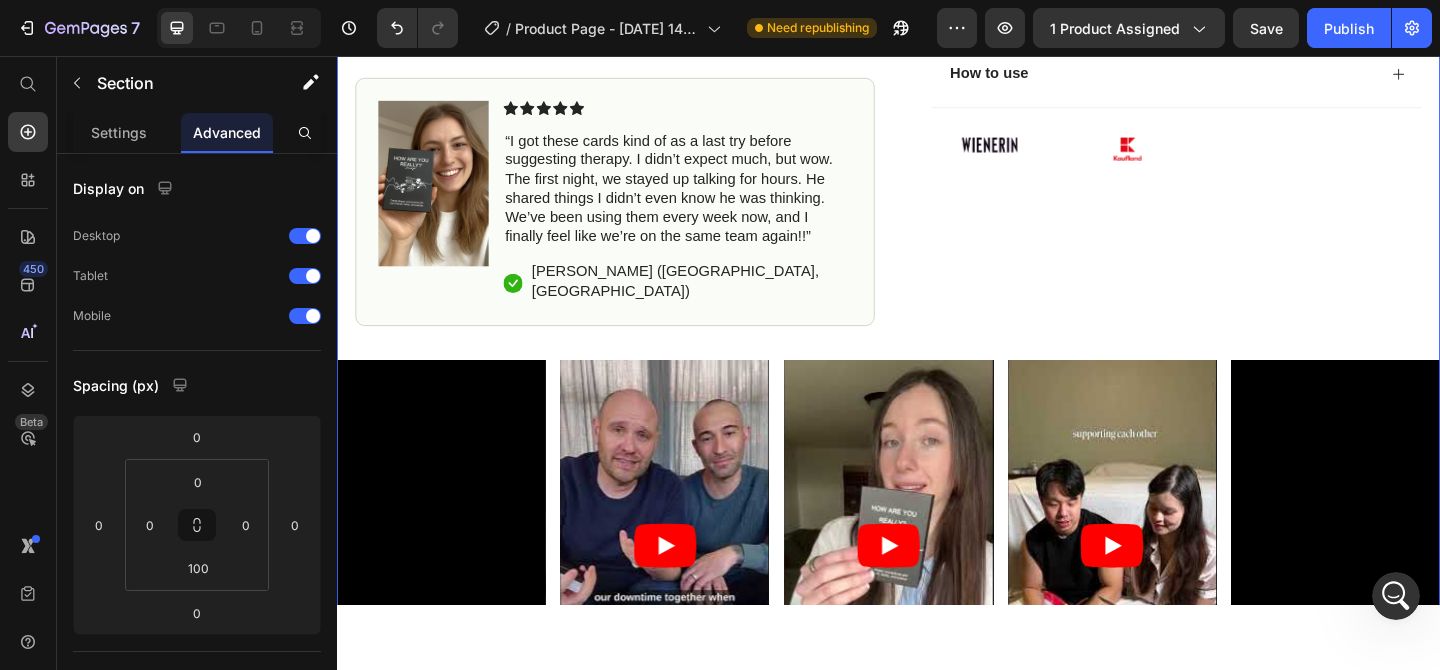 click on "Icon Fast Shipping from [GEOGRAPHIC_DATA], [GEOGRAPHIC_DATA] Text Block Row
Icon 45,000+ Happy Customer Text Block Row Carousel Row
Product Images Image Icon Icon Icon Icon Icon Icon List “I got these cards kind of as a last try before suggesting therapy. I didn’t expect much, but wow. The first night, we stayed up talking for hours. He shared things I didn’t even know he was thinking.  We’ve been using them every week now, and I finally feel like we’re on the same team again!!” Text Block
Icon [PERSON_NAME] ([GEOGRAPHIC_DATA], [GEOGRAPHIC_DATA]) Text Block Row Row Row Icon Icon Icon Icon Icon Icon List Text Block Row How Are You Really? Conversation Cards Product Title Find your way back to each other -again and again. Text Block Gentle questions to help you feel close again — without awkward talks or therapy. Text Block Feel close again Be truly understood Reconnect on a deeper level Item List add to cart Add to Cart Frequently Bought Together Frequently Bought Together
Icon Fast shipping" at bounding box center (937, 16) 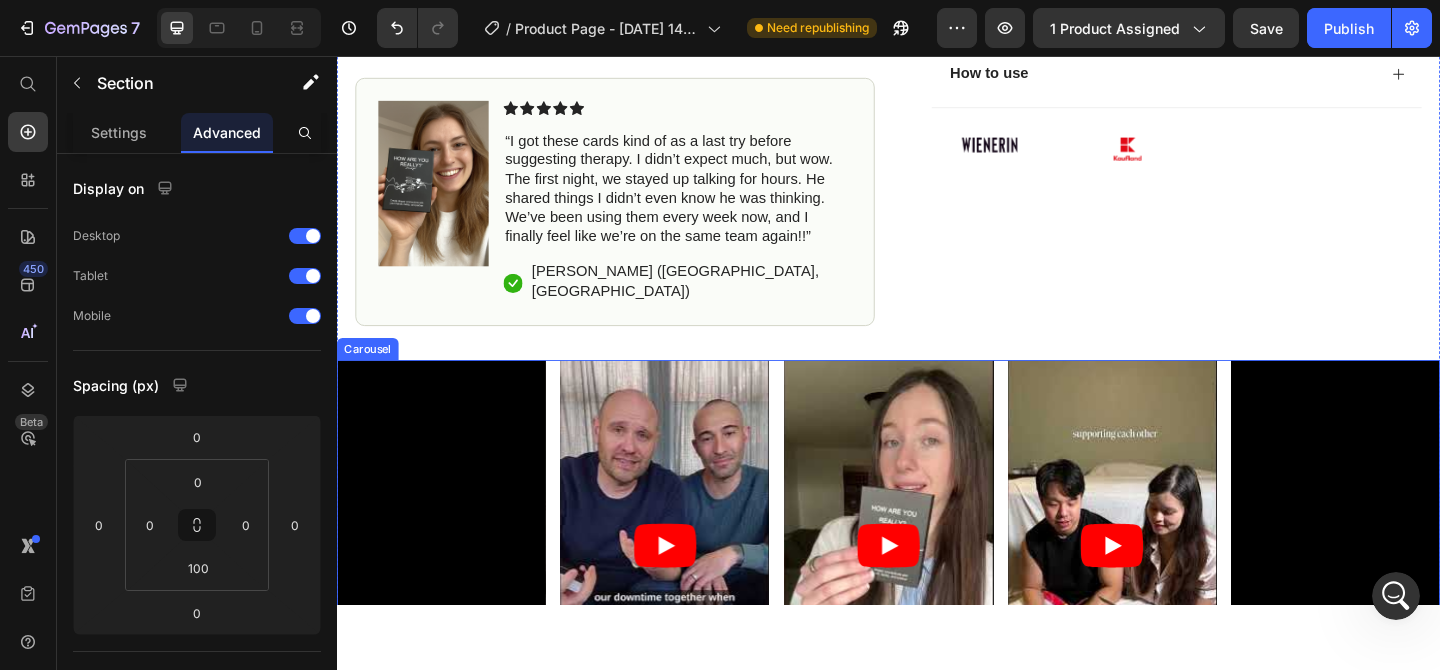 click on "Video Video Video Video Video" at bounding box center [937, 589] 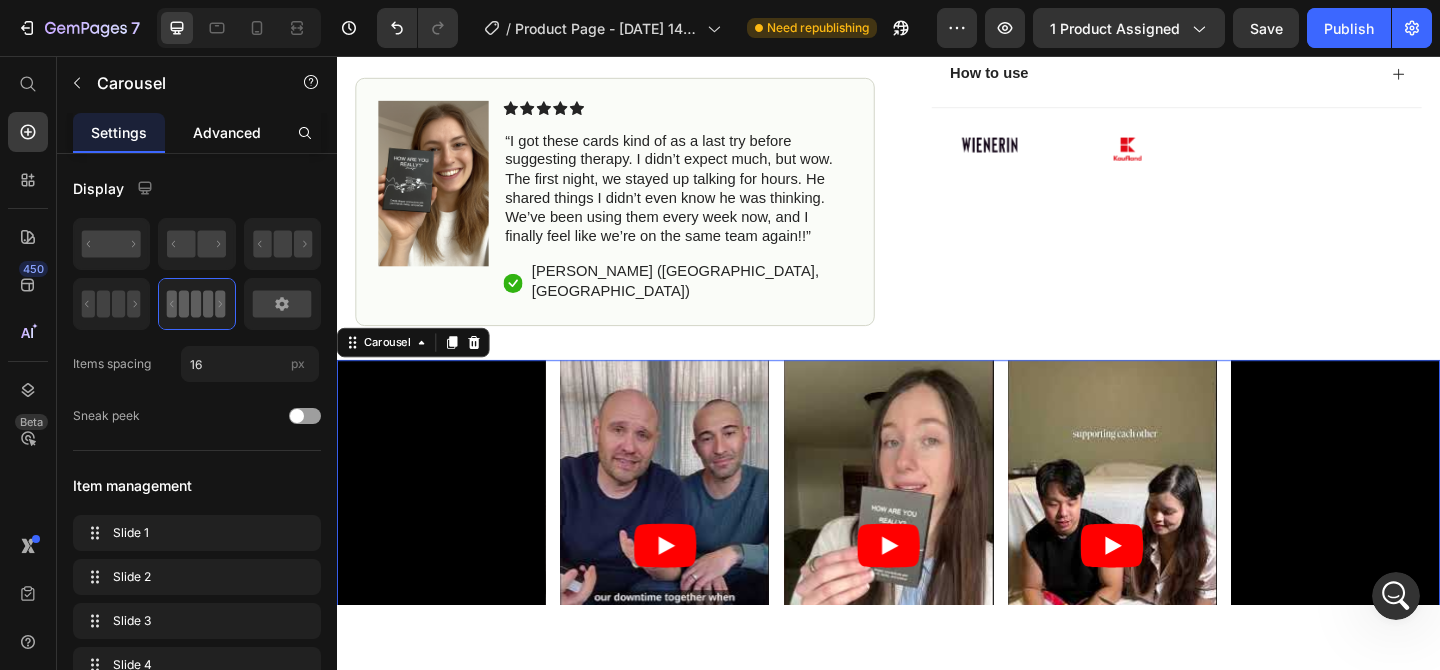 click on "Advanced" at bounding box center (227, 132) 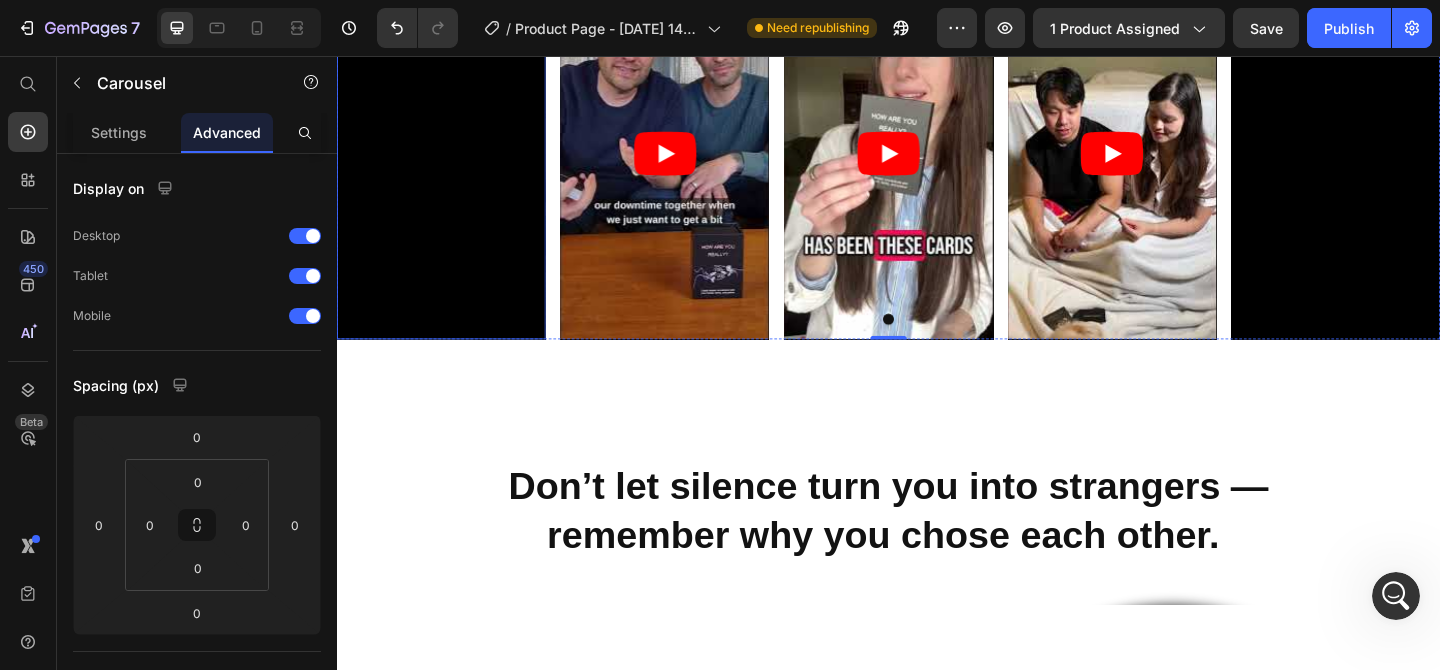 click on "Don’t let silence turn you into strangers — remember why you chose each other.   Heading You’re close — but you may miss the deeper spark. You love each other. You share jokes, plans, and maybe a family. But sometimes, real connection feels buried under the busy everyday. You’re not broken — you just want to feel seen and truly close again.   Most couples say the same: They don’t need therapy. They don’t want forced talks. They just want gentle moments that bring them back to  us .   The  How Are You Really?  cards  were created with a  licensed therapist  to help  couples, close friends, and families deepen their bond . It’s a gentle way to slow down, feel truly seen, and bring back — or improve — the warmth you share.   No therapy. No awkward talks. Just simple moments to feel close again. Text Block Image Row Section 2" at bounding box center [937, 826] 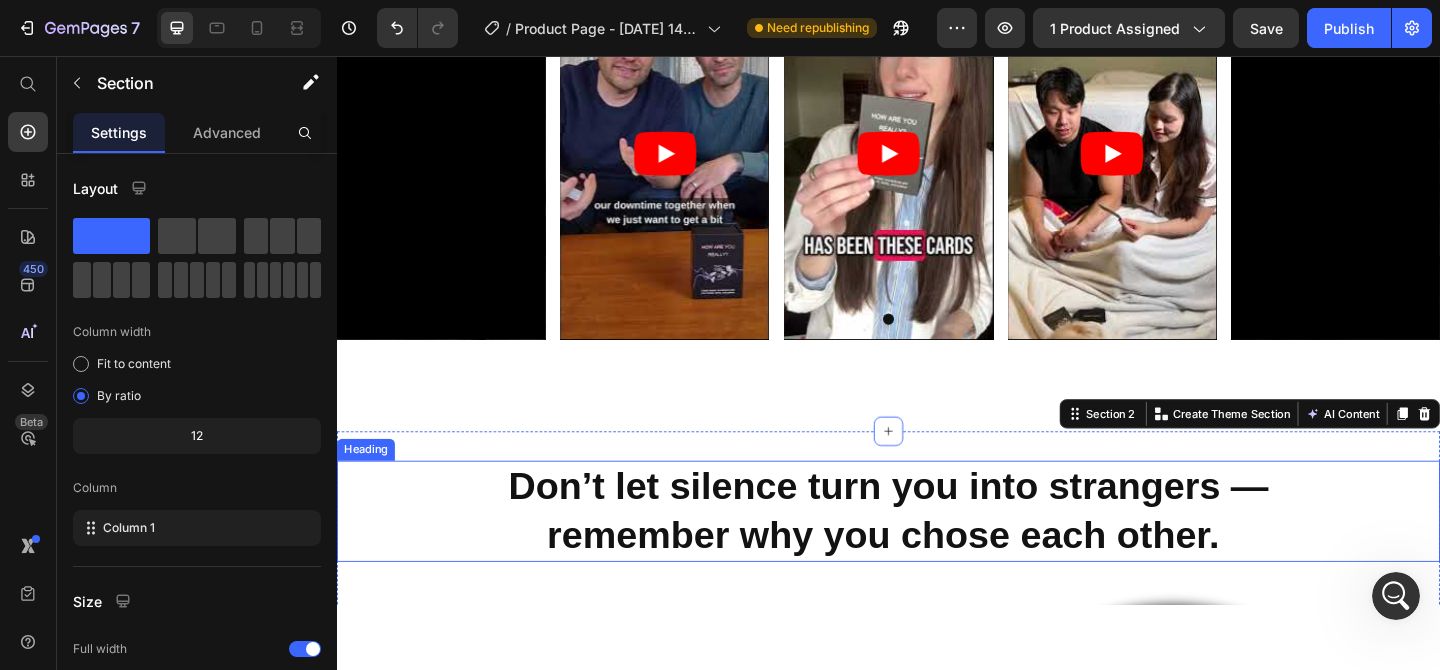 scroll, scrollTop: 1302, scrollLeft: 0, axis: vertical 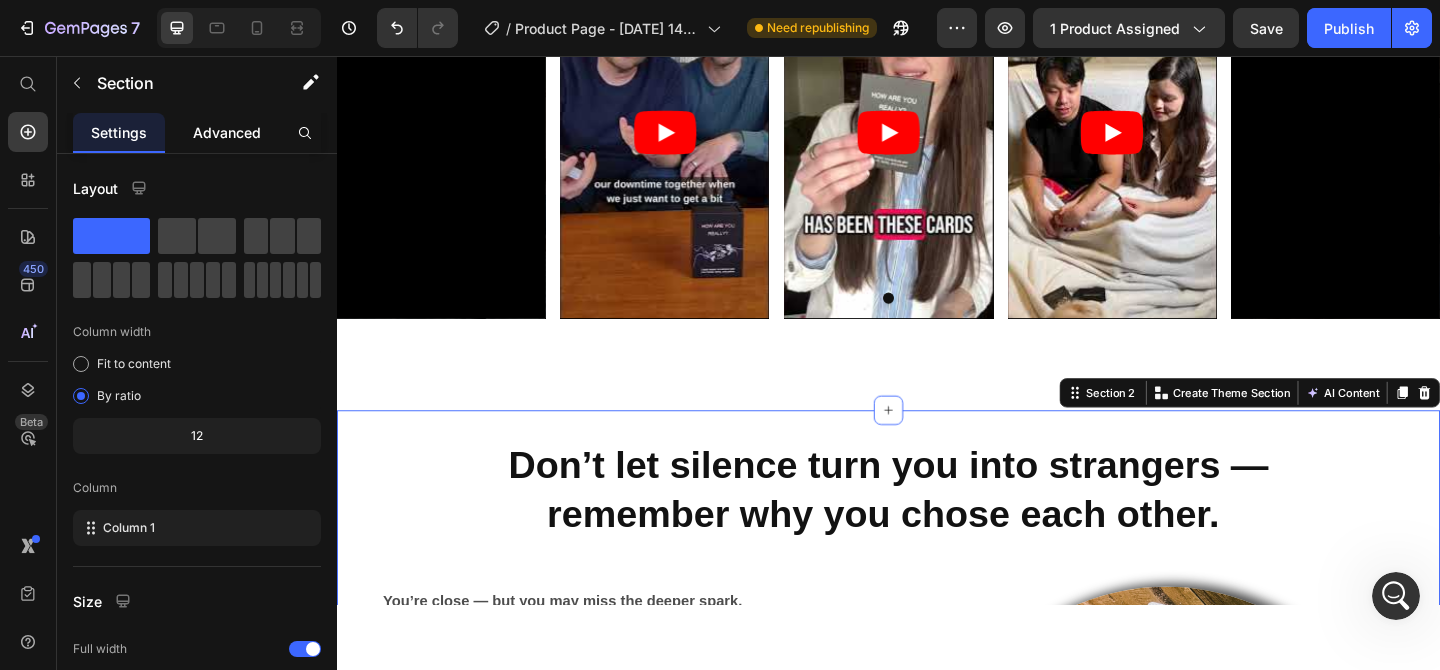 click on "Advanced" at bounding box center [227, 132] 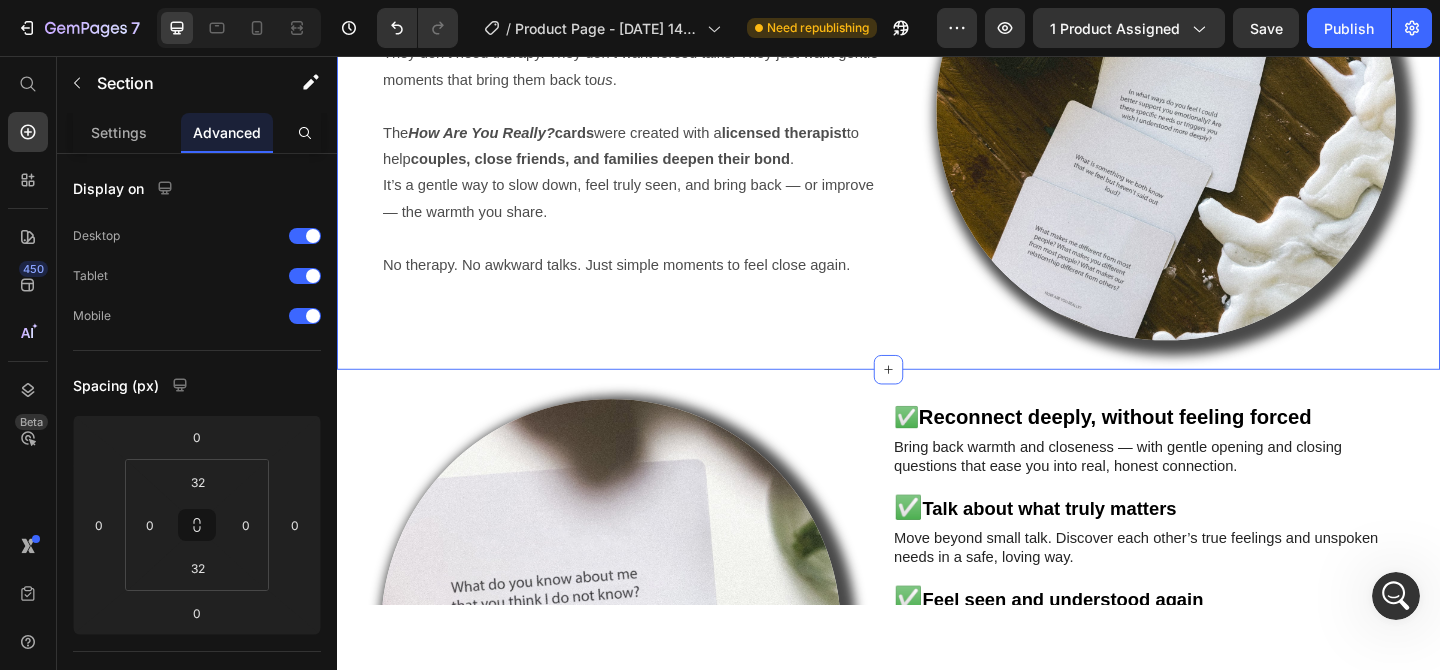 scroll, scrollTop: 2153, scrollLeft: 0, axis: vertical 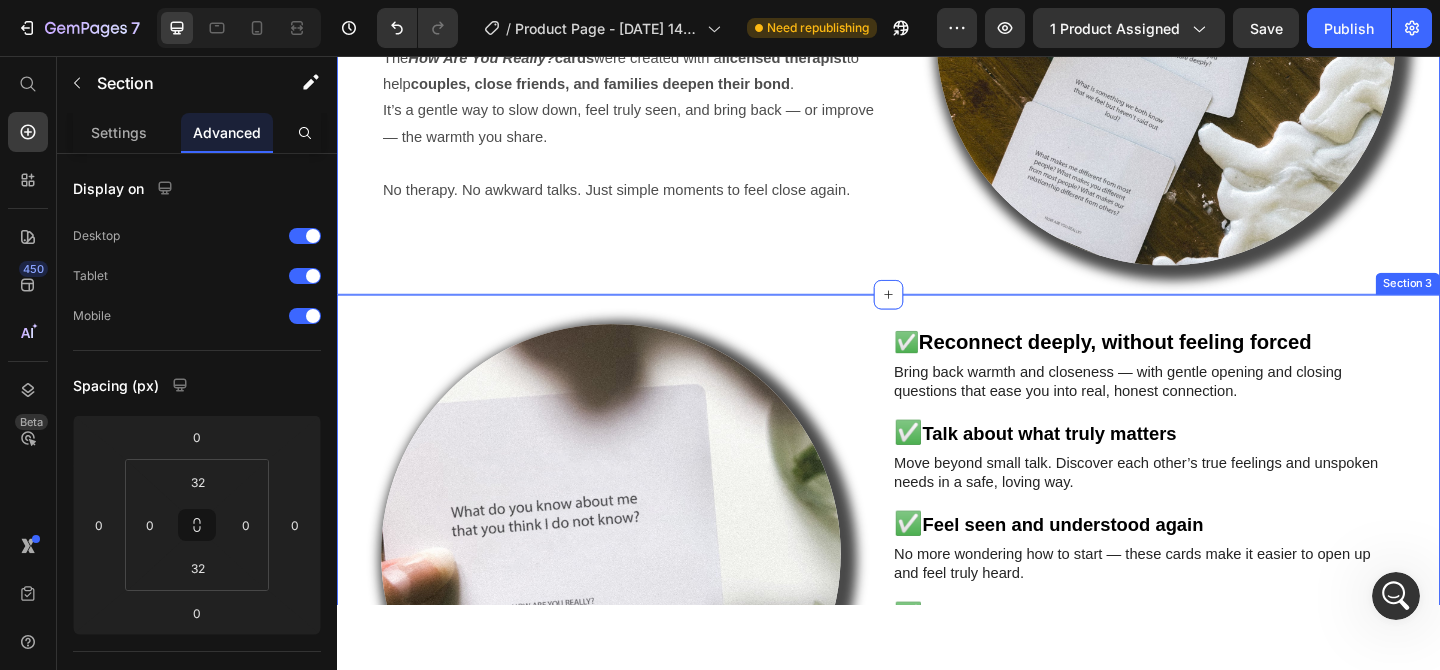 click on "Image ✅  Reconnect deeply, without feeling forced Heading Bring back warmth and closeness — with gentle opening and closing questions that ease you into real, honest connection. Text Block ✅  Talk about what truly matters Heading Move beyond small talk. Discover each other’s true feelings and unspoken needs in a safe, loving way. Text Block ✅  Feel seen and understood again Heading No more wondering how to start — these cards make it easier to open up and feel truly heard. Text Block ✅  Turn “fine” into deeply connected Heading Even if things aren’t “bad,” there’s always a deeper connection waiting to be discovered. Text Block Row Section 3" at bounding box center (937, 598) 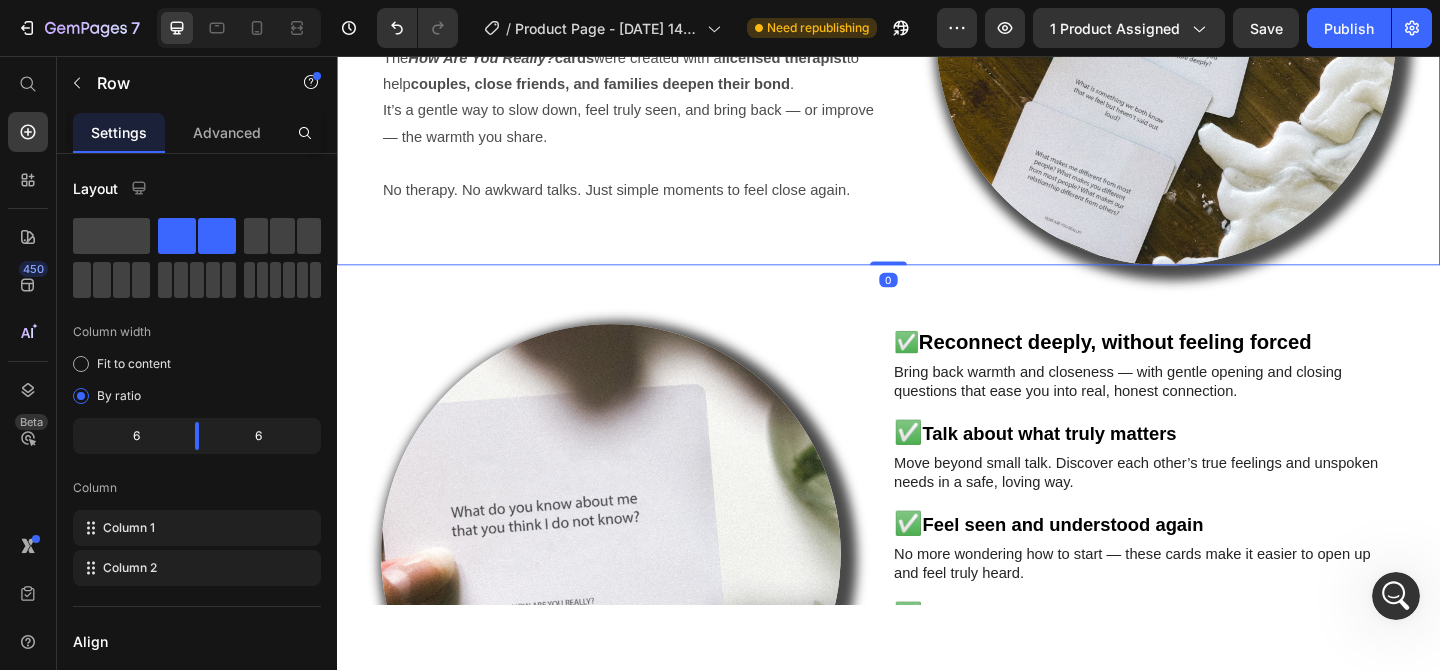click on "You’re close — but you may miss the deeper spark. You love each other. You share jokes, plans, and maybe a family. But sometimes, real connection feels buried under the busy everyday. You’re not broken — you just want to feel seen and truly close again.   Most couples say the same: They don’t need therapy. They don’t want forced talks. They just want gentle moments that bring them back to  us .   The  How Are You Really?  cards  were created with a  licensed therapist  to help  couples, close friends, and families deepen their bond . It’s a gentle way to slow down, feel truly seen, and bring back — or improve — the warmth you share.   No therapy. No awkward talks. Just simple moments to feel close again. Text Block" at bounding box center [635, 33] 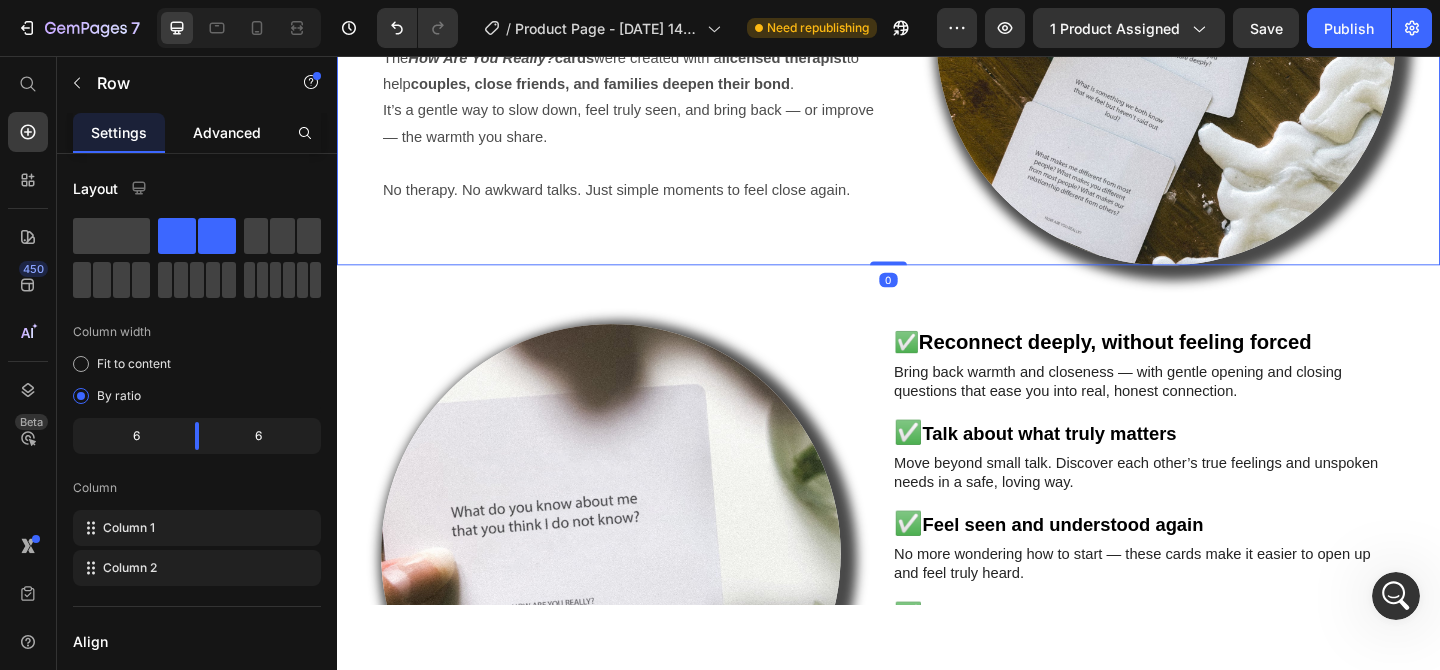 click on "Advanced" at bounding box center (227, 132) 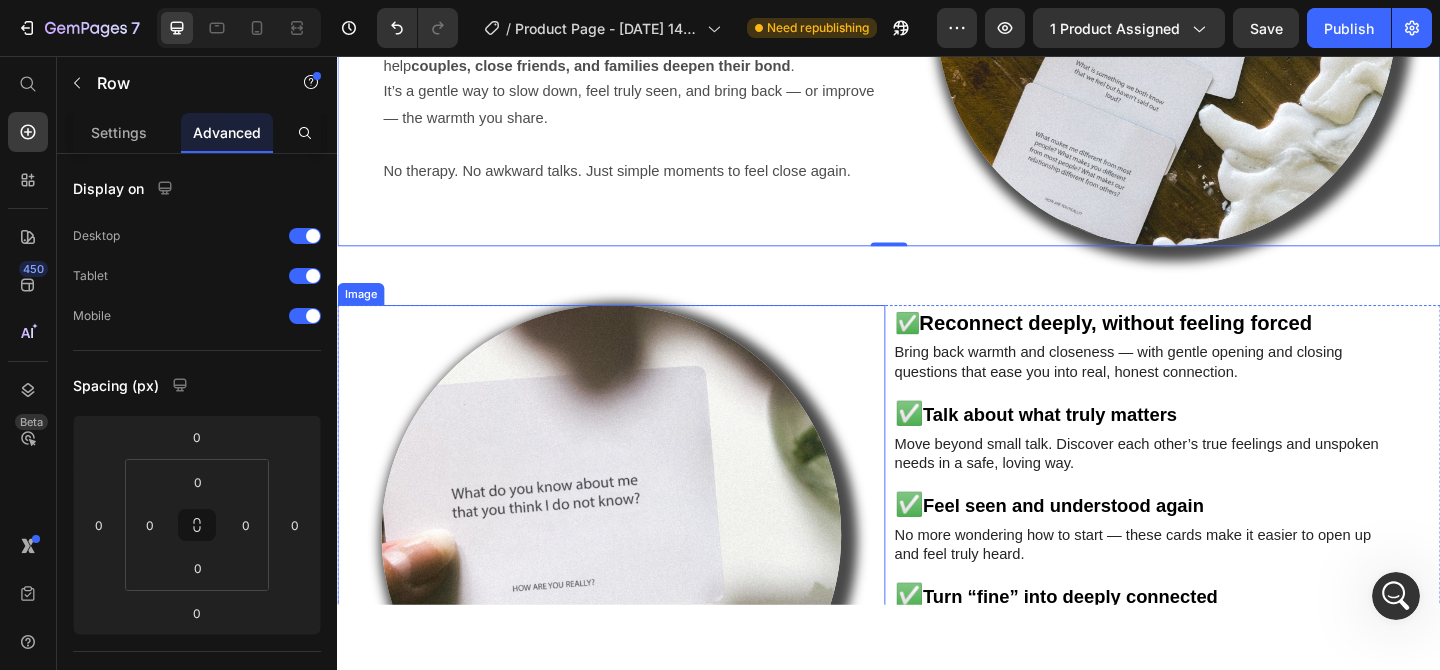 scroll, scrollTop: 2426, scrollLeft: 0, axis: vertical 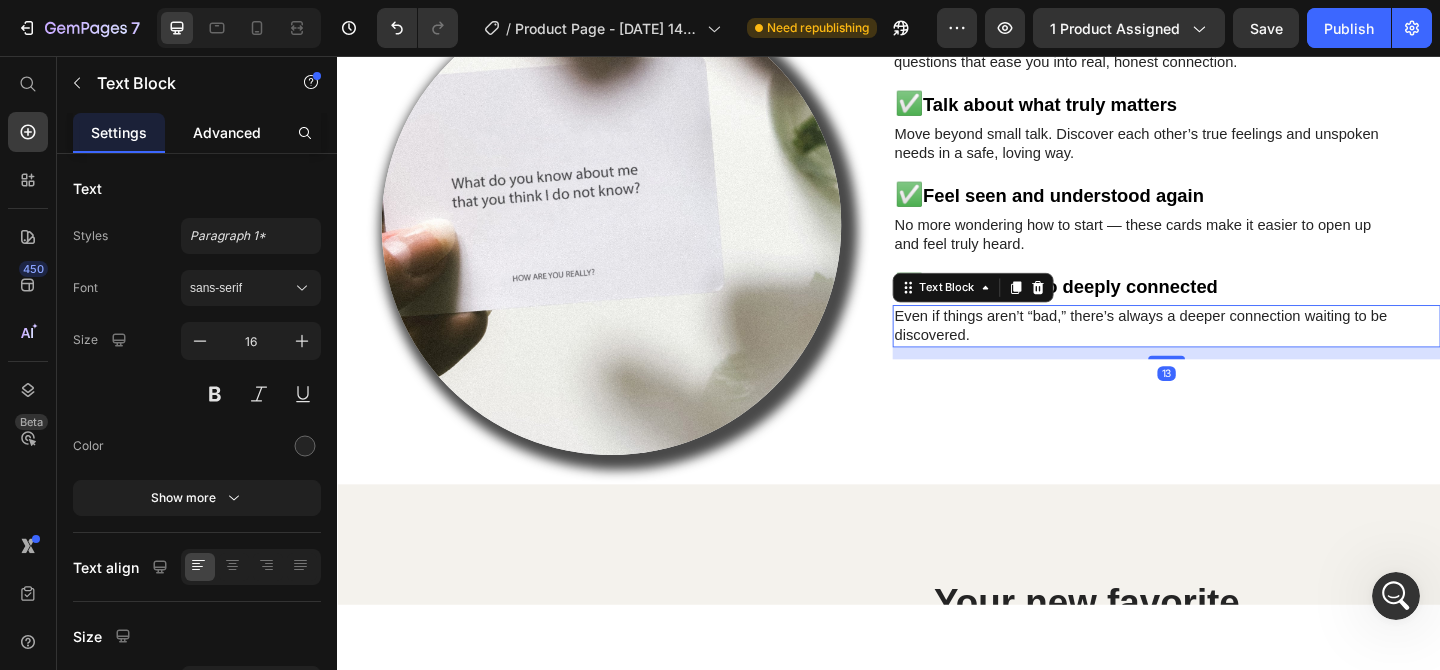click on "Advanced" at bounding box center [227, 132] 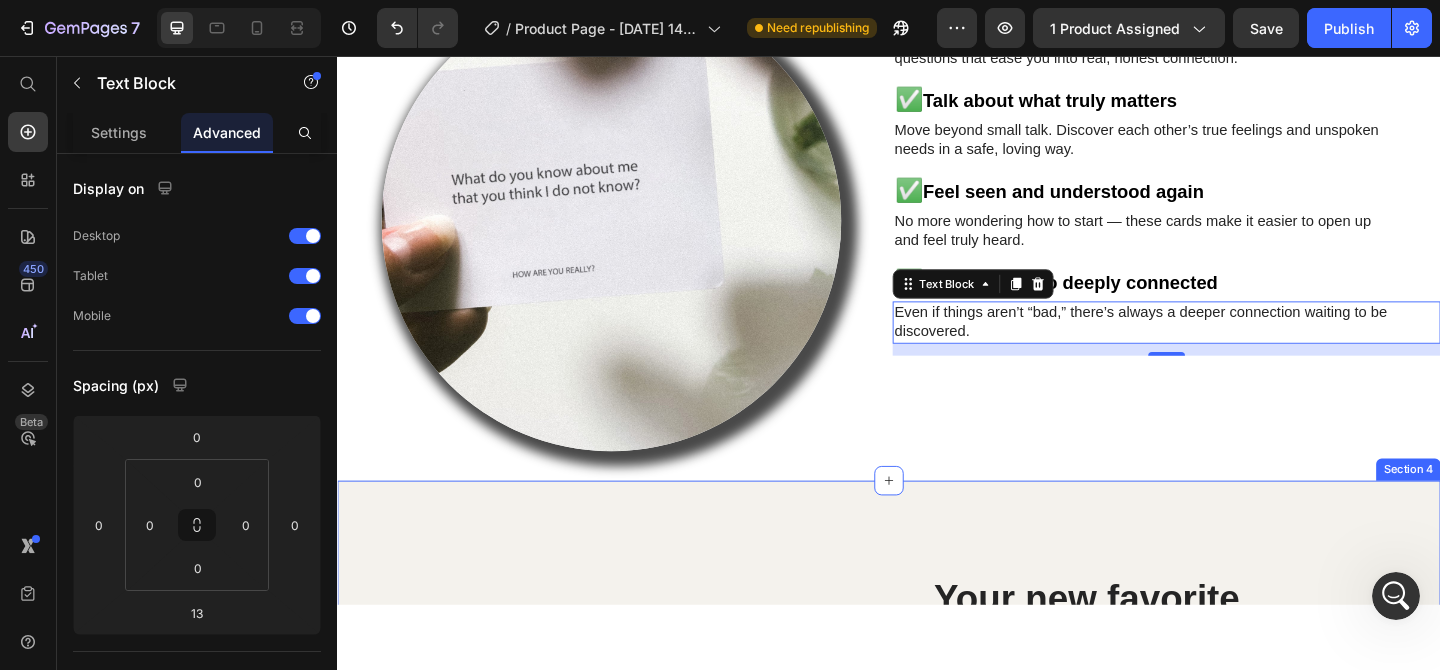 scroll, scrollTop: 2875, scrollLeft: 0, axis: vertical 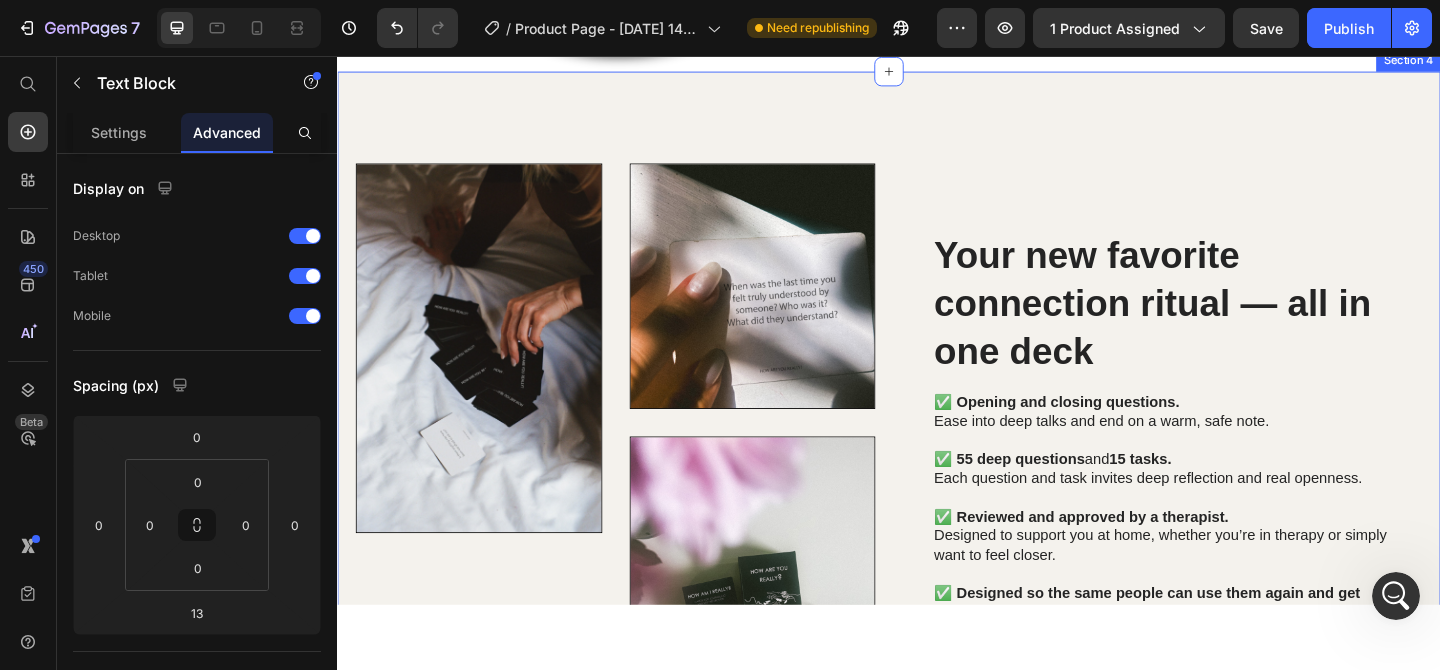 click on "Image Image Image Row Your new favorite connection ritual — all in one deck Heading ✅ Opening and closing questions.  Ease into deep talks and end on a warm, safe note.   ✅ 55 deep questions  and  15 tasks. Each question and task invites deep reflection and real openness.   ✅ Reviewed and approved by a therapist. Designed to support you at home, whether you’re in therapy or simply want to feel closer.   ✅ Designed so the same people can use them again and get different answers each time.   ✅ Option to add a digital copy  to stay connected, even while traveling or apart. Text Block
Organic
Sulfate-Free
Paraben-Free Item List
100% Vegan
Cruelty Free
Lab-Tested Item List Row Row Row Section 4" at bounding box center [937, 500] 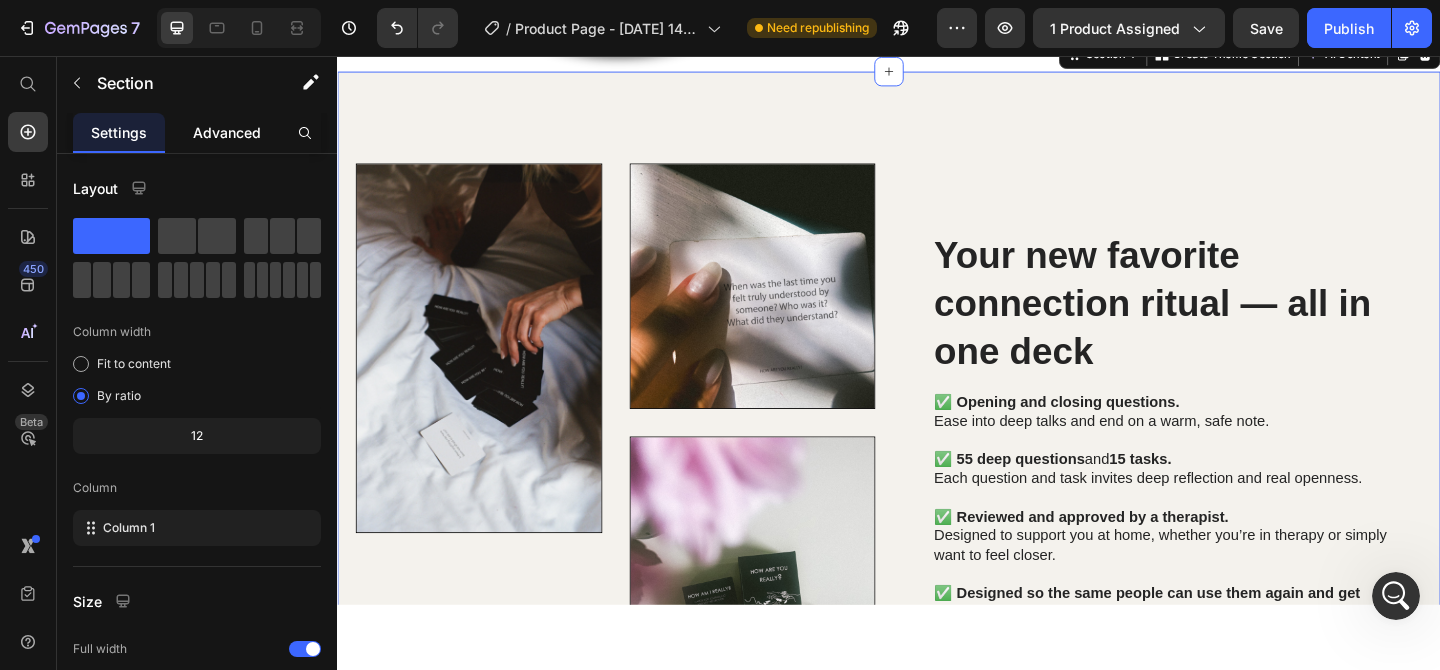 click on "Advanced" at bounding box center [227, 132] 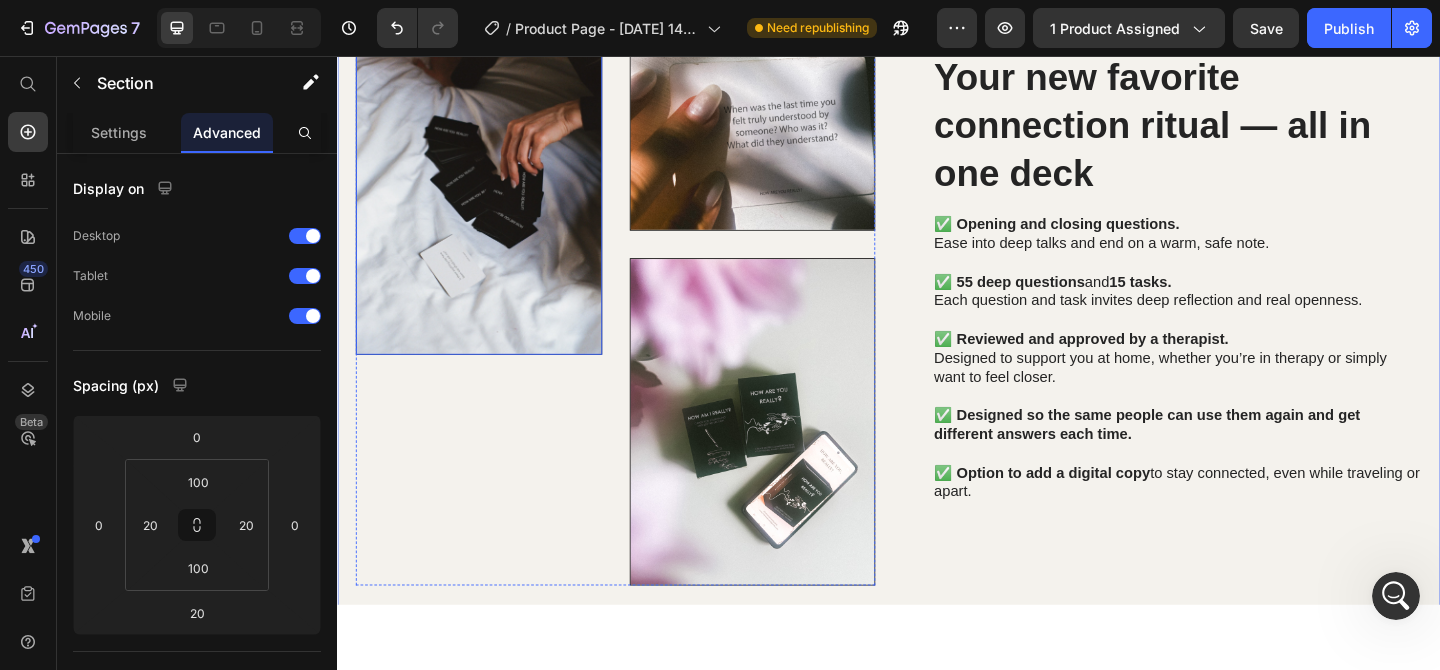 scroll, scrollTop: 3265, scrollLeft: 0, axis: vertical 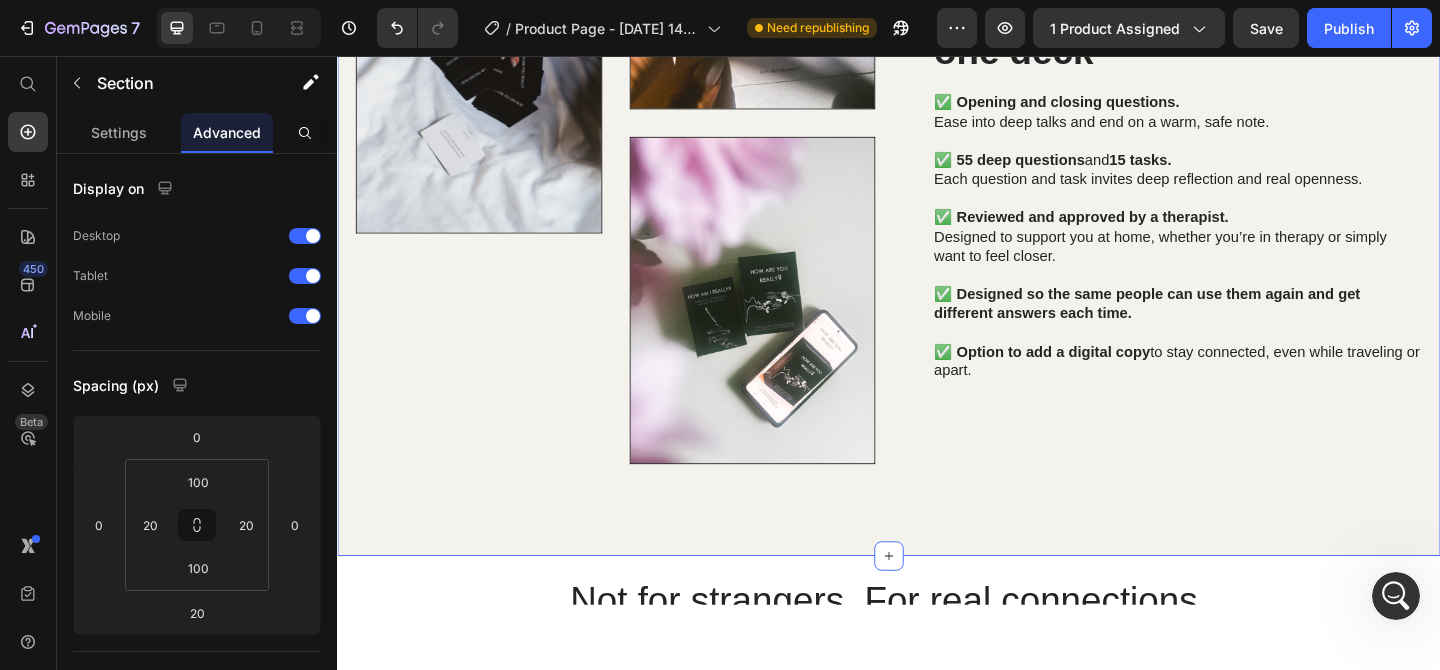 click on "Not for strangers. For real connections." at bounding box center [937, 648] 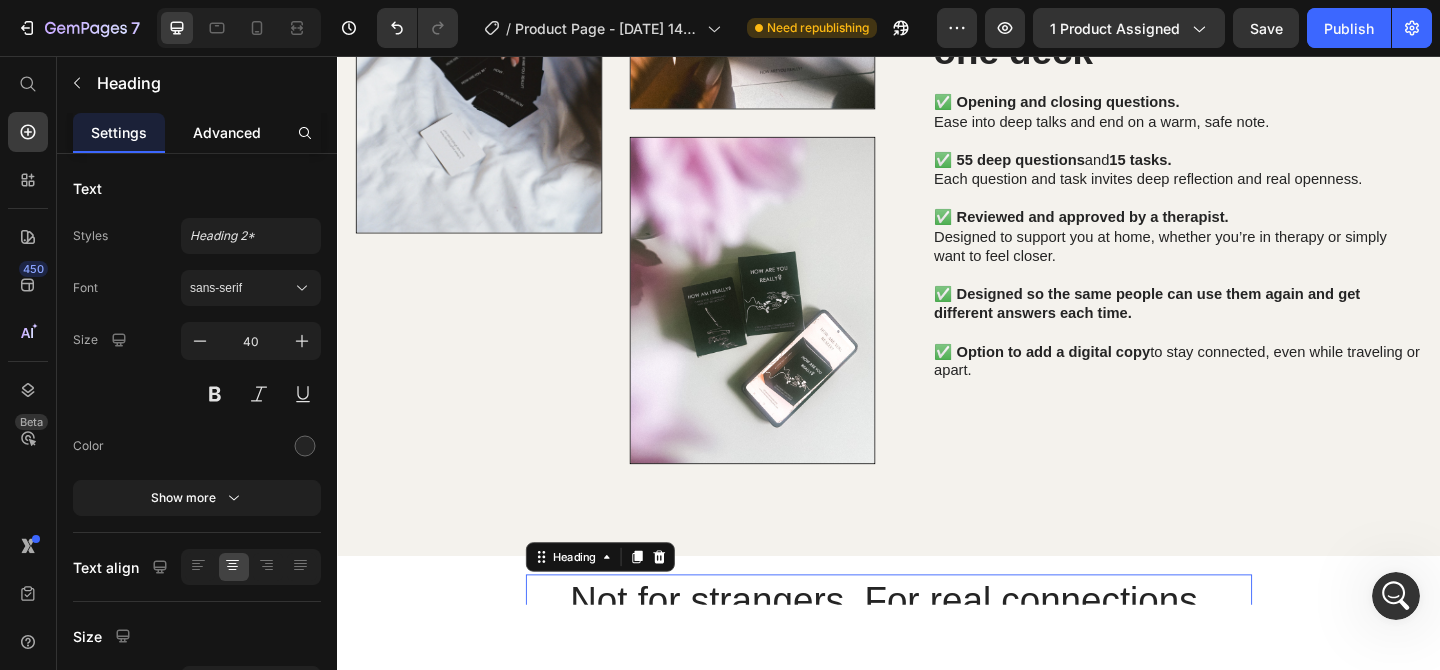 click on "Advanced" at bounding box center [227, 132] 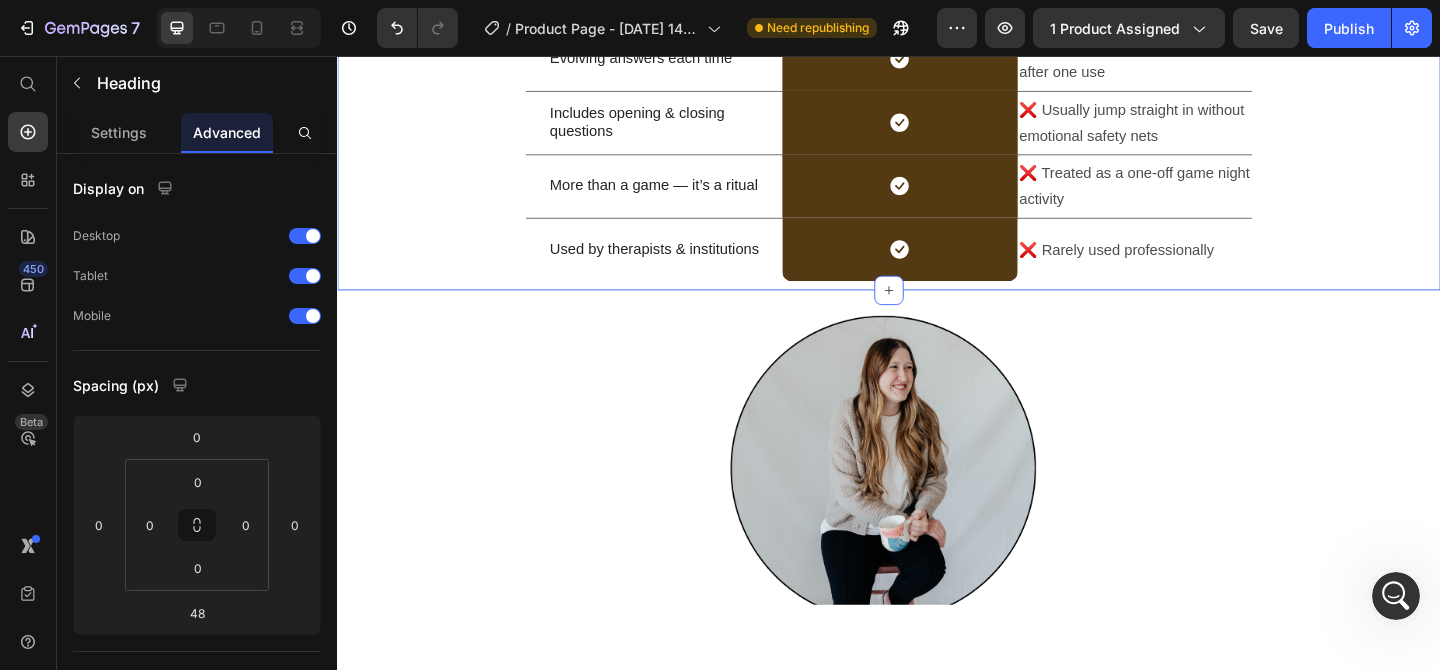scroll, scrollTop: 4224, scrollLeft: 0, axis: vertical 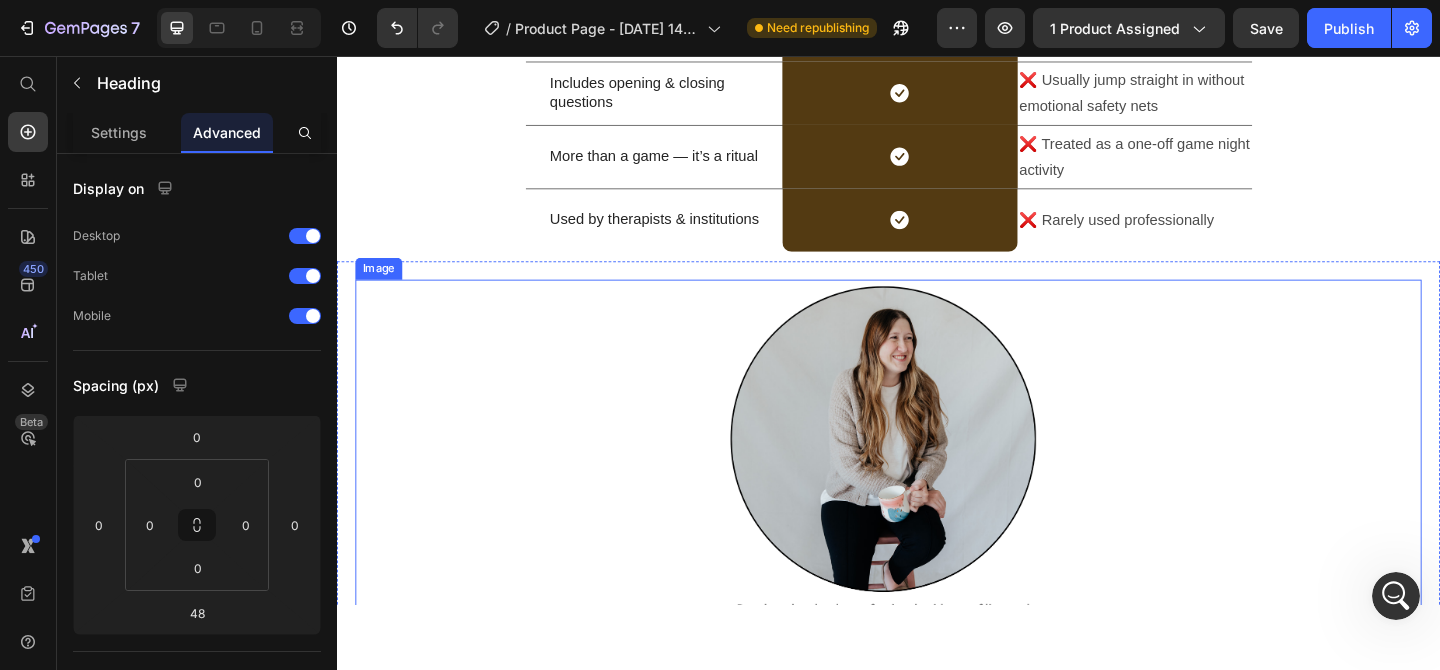 click at bounding box center (937, 549) 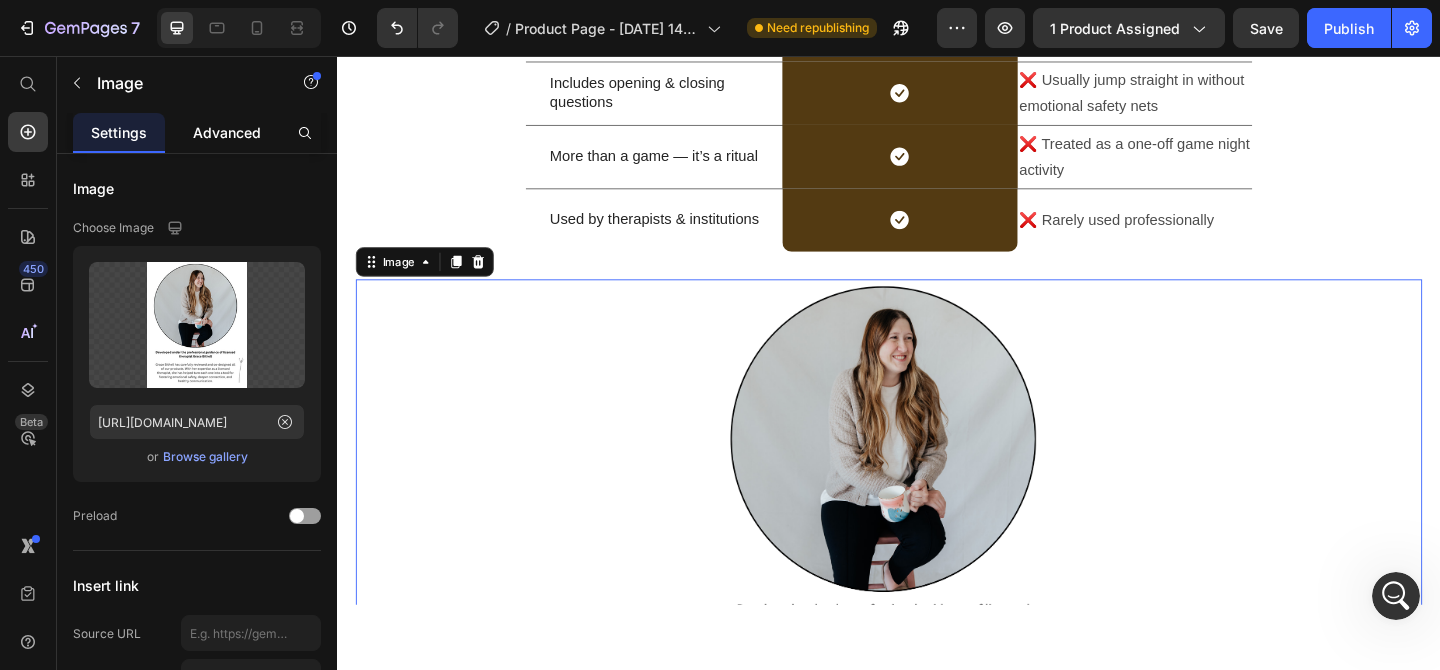 click on "Advanced" 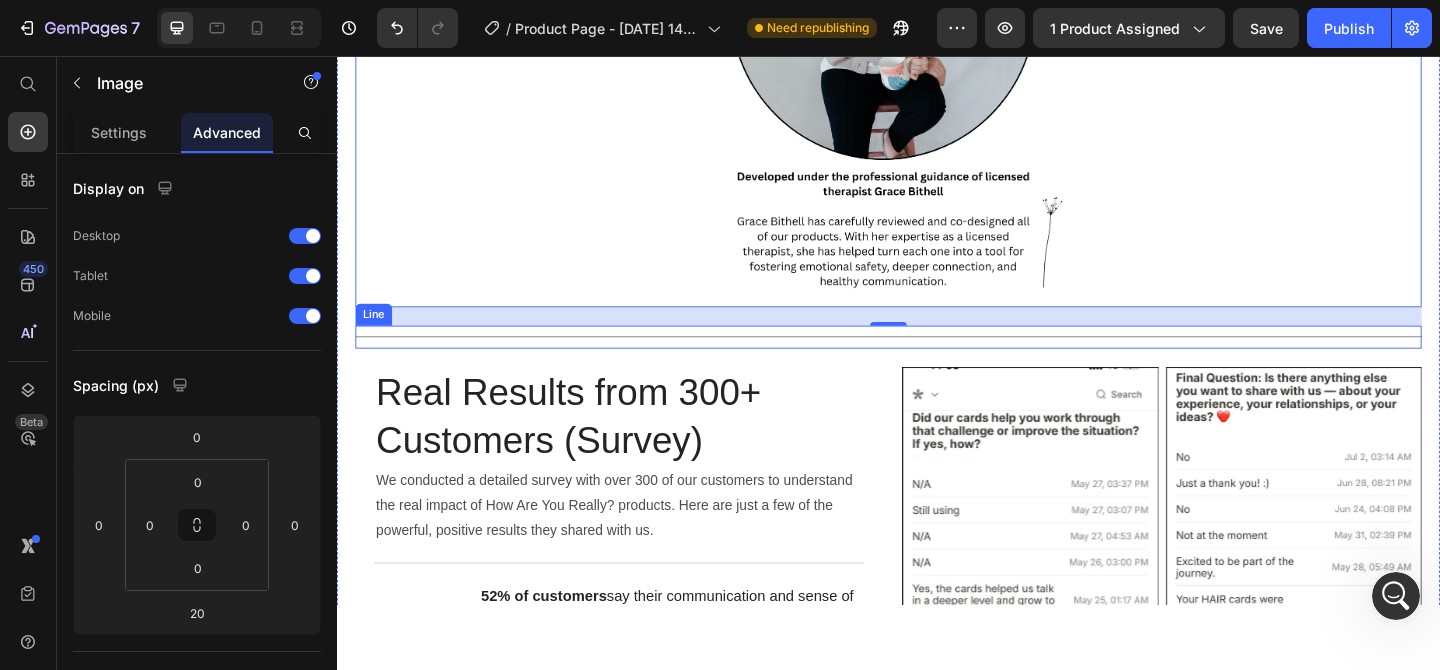 scroll, scrollTop: 4700, scrollLeft: 0, axis: vertical 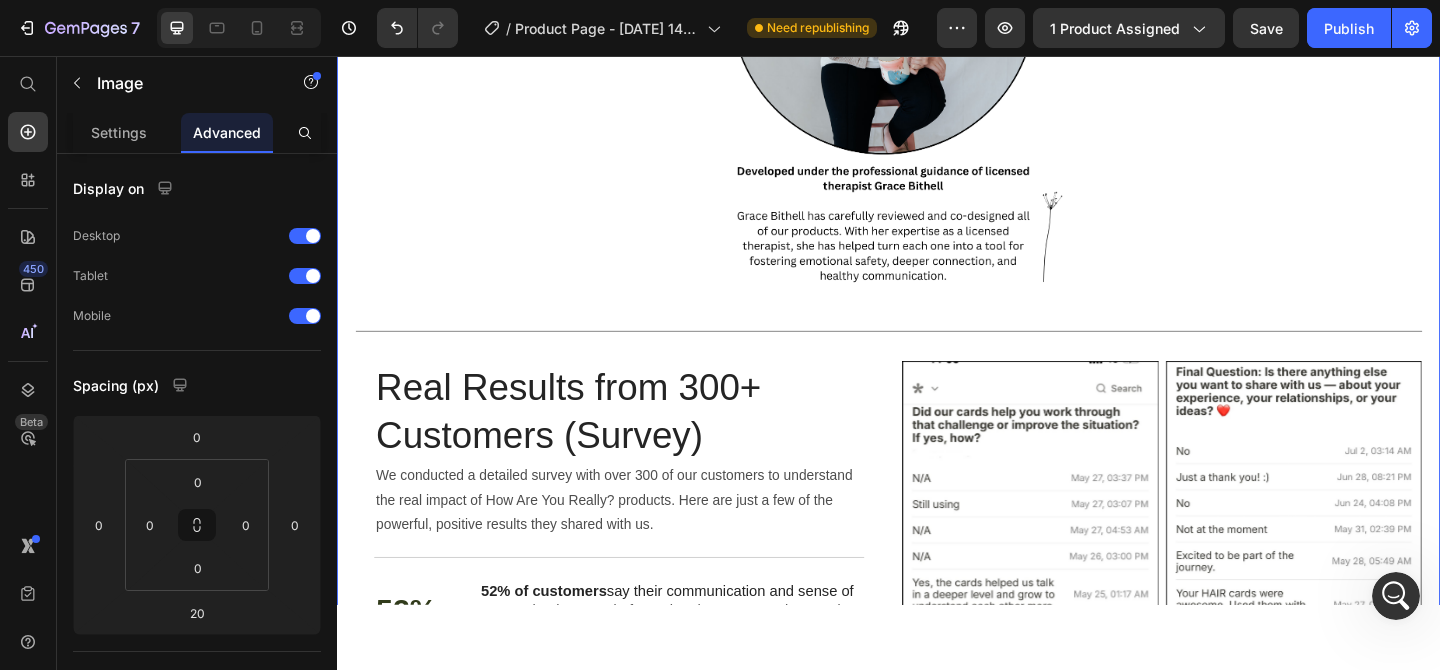 click on "Nourish, hydrate, and soften with our skin cream. Heading Image                Title Line Real Results from 300+ Customers (Survey) Heading We conducted a detailed survey with over 300 of our customers to understand the real impact of How Are You Really? products. Here are just a few of the powerful, positive results   they shared with us. Text Block 52% Text Block 52% of customers  say their communication and sense of connection improved after using the Conversation Card Set. Text Block Row 81% Text Block Among those who use the cards every week,  81% report clear, lasting benefits. Text Block Row 45% Text Block 45% of customers  feel they now understand their partner or loved ones on a much deeper level after using the cards. Text Block Row 41% Text Block 41% of customers  say they now have more meaningful and honest conversations in their daily lives. Text Block Row buy it now Button Row Image Image Carousel Row" at bounding box center [937, 447] 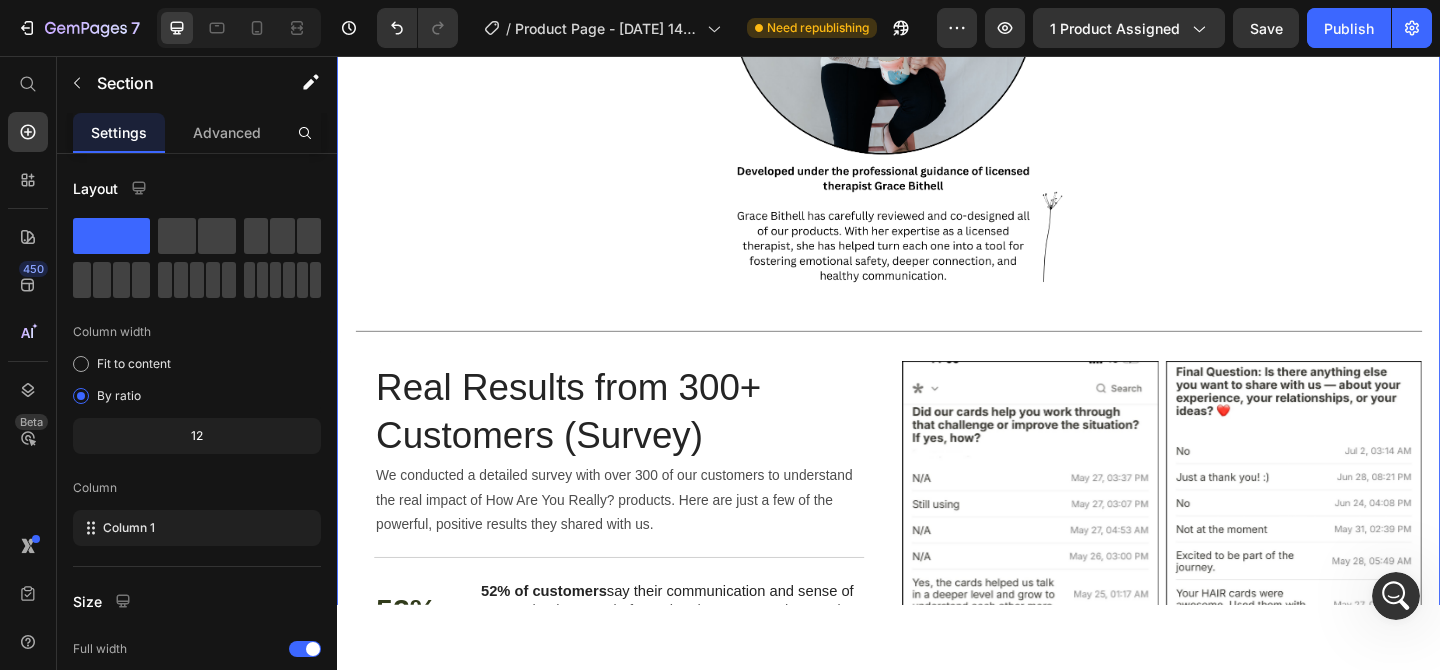 click on "Nourish, hydrate, and soften with our skin cream. Heading Image                Title Line Real Results from 300+ Customers (Survey) Heading We conducted a detailed survey with over 300 of our customers to understand the real impact of How Are You Really? products. Here are just a few of the powerful, positive results   they shared with us. Text Block 52% Text Block 52% of customers  say their communication and sense of connection improved after using the Conversation Card Set. Text Block Row 81% Text Block Among those who use the cards every week,  81% report clear, lasting benefits. Text Block Row 45% Text Block 45% of customers  feel they now understand their partner or loved ones on a much deeper level after using the cards. Text Block Row 41% Text Block 41% of customers  say they now have more meaningful and honest conversations in their daily lives. Text Block Row buy it now Button Row Image Image Carousel Row" at bounding box center [937, 447] 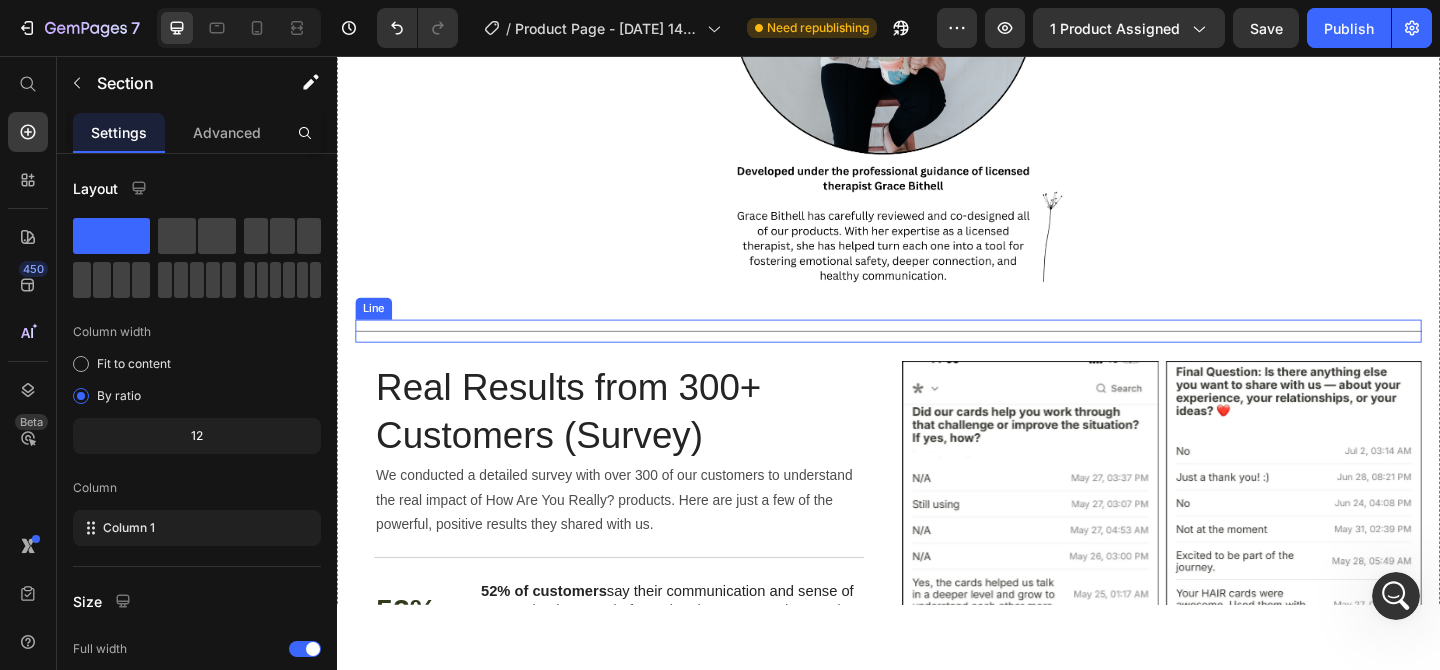 click on "Title Line" at bounding box center (937, 355) 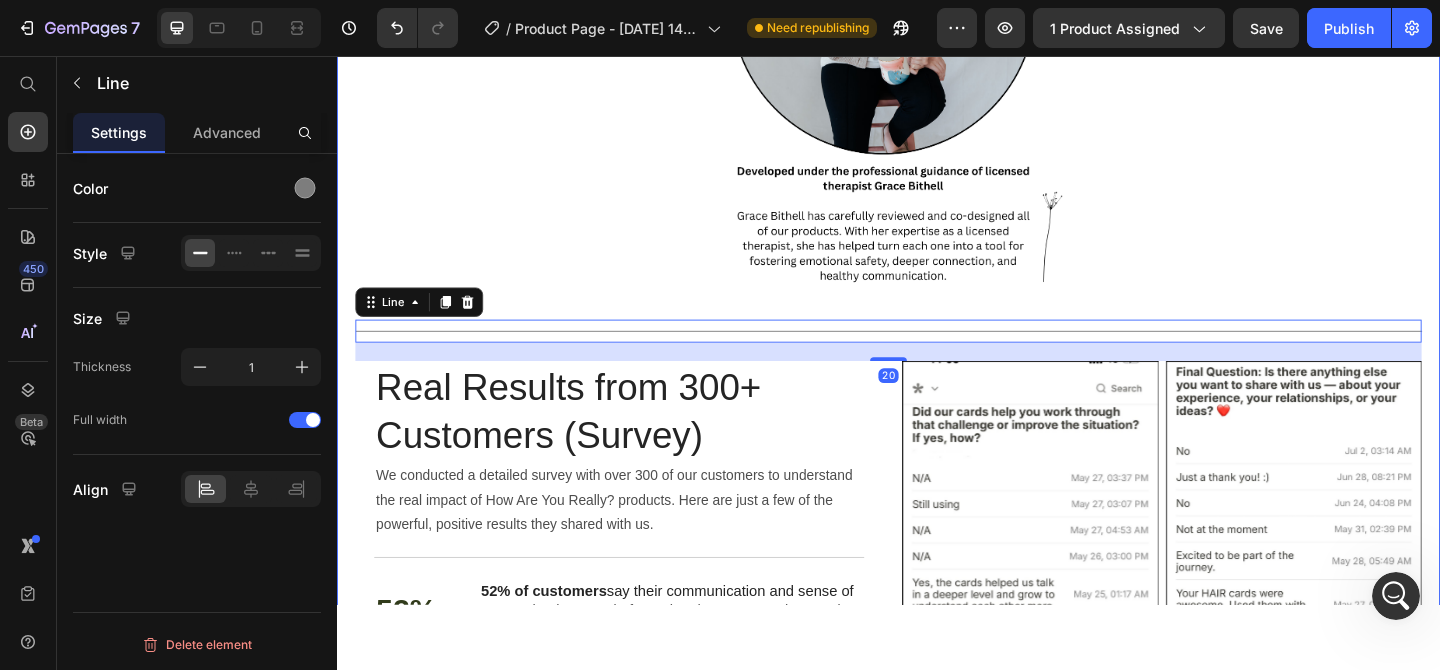 click on "Real Results from 300+ Customers (Survey) Heading We conducted a detailed survey with over 300 of our customers to understand the real impact of How Are You Really? products. Here are just a few of the powerful, positive results   they shared with us. Text Block 52% Text Block 52% of customers  say their communication and sense of connection improved after using the Conversation Card Set. Text Block Row 81% Text Block Among those who use the cards every week,  81% report clear, lasting benefits. Text Block Row 45% Text Block 45% of customers  feel they now understand their partner or loved ones on a much deeper level after using the cards. Text Block Row 41% Text Block 41% of customers  say they now have more meaningful and honest conversations in their daily lives. Text Block Row buy it now Button Row" at bounding box center (639, 730) 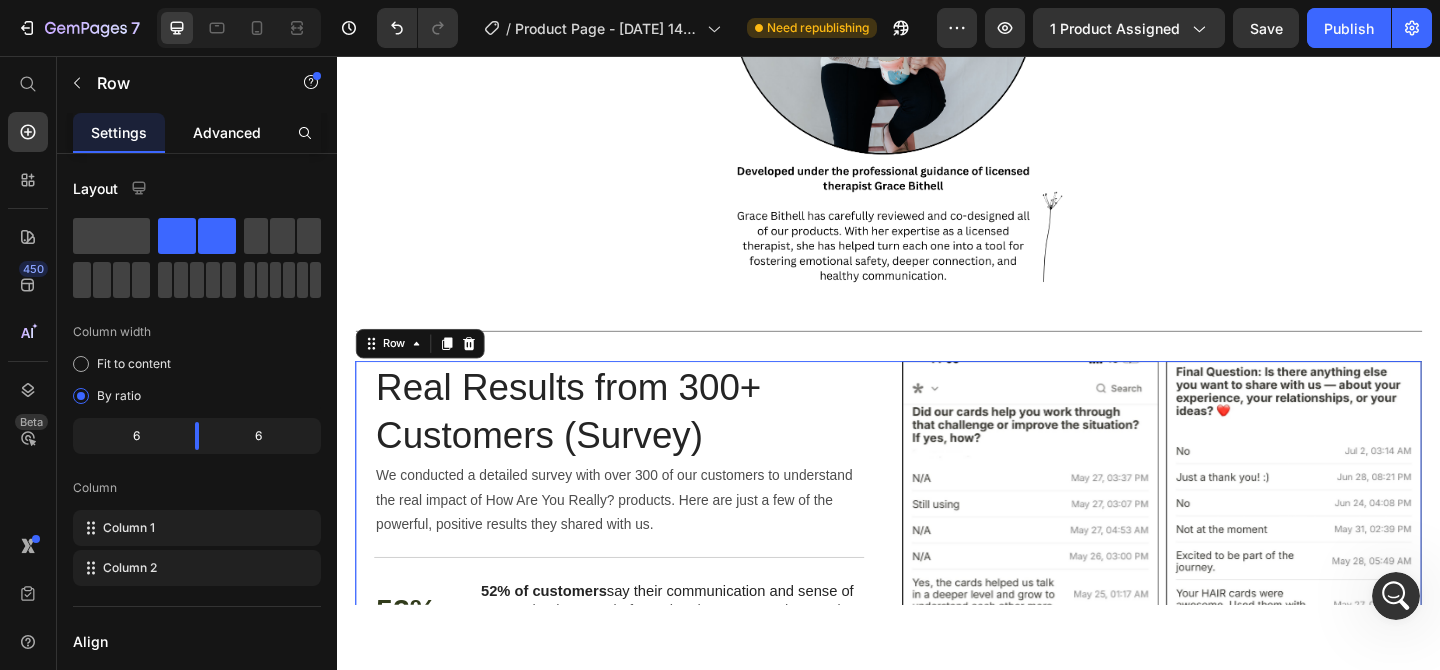 click on "Advanced" at bounding box center (227, 132) 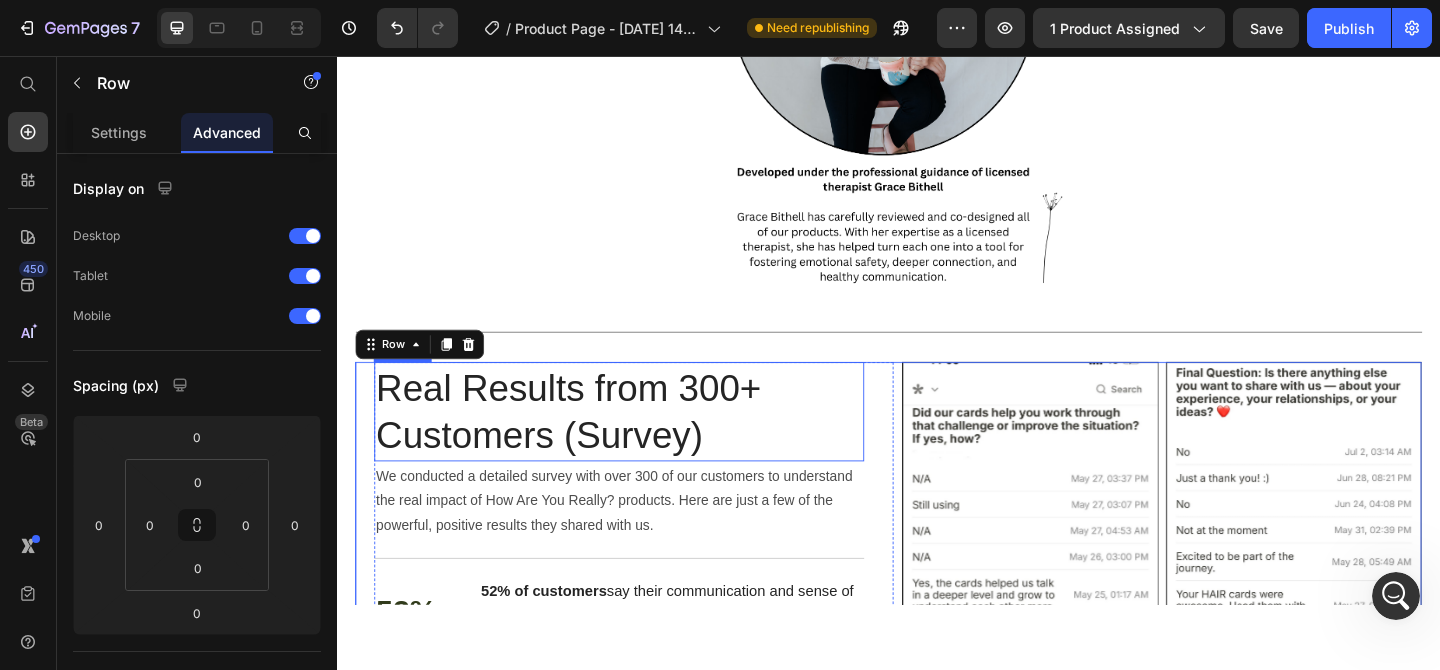 scroll, scrollTop: 5271, scrollLeft: 0, axis: vertical 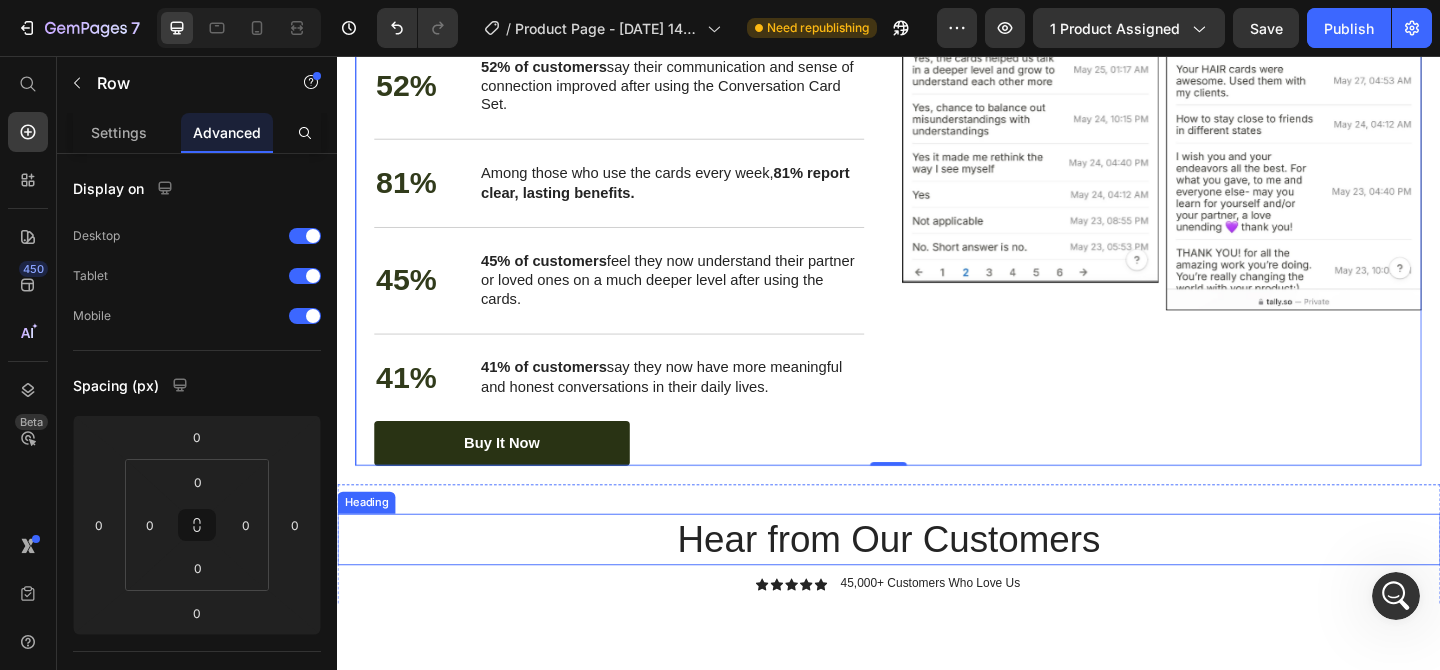 click on "Hear from Our Customers" at bounding box center (937, 582) 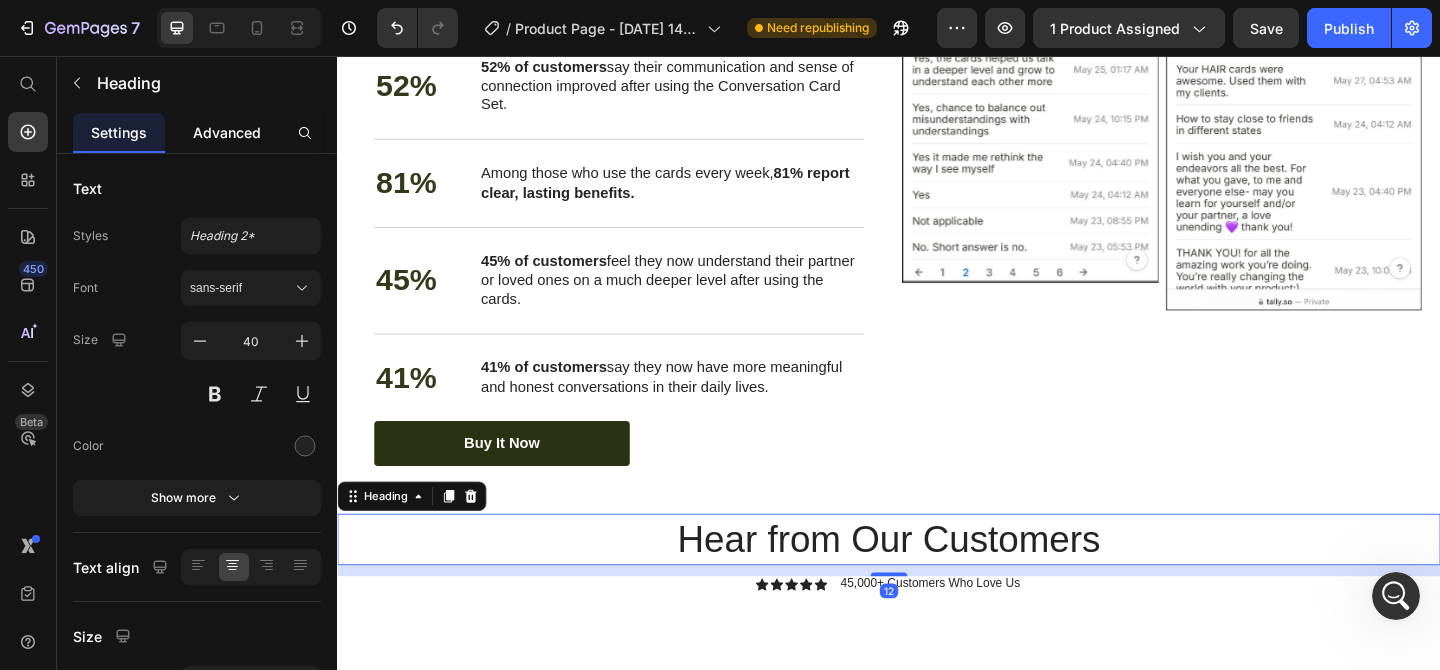 click on "Advanced" at bounding box center [227, 132] 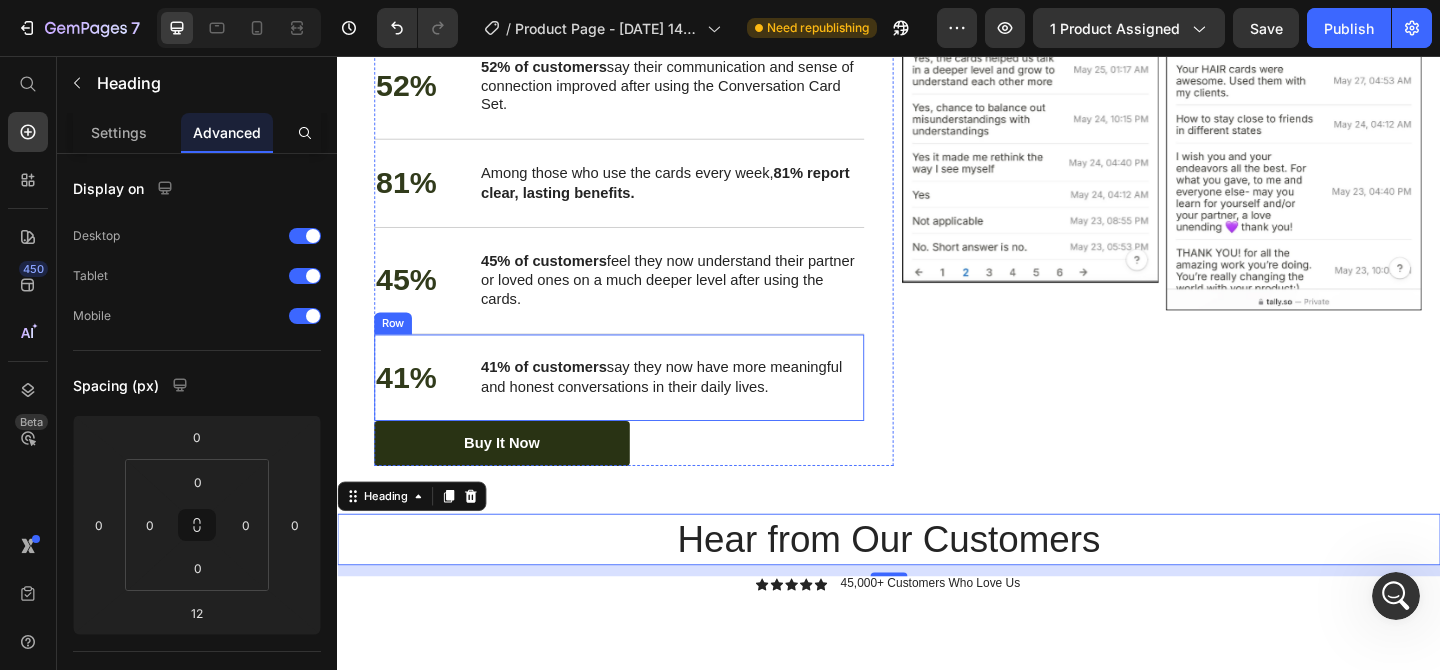 scroll, scrollTop: 5617, scrollLeft: 0, axis: vertical 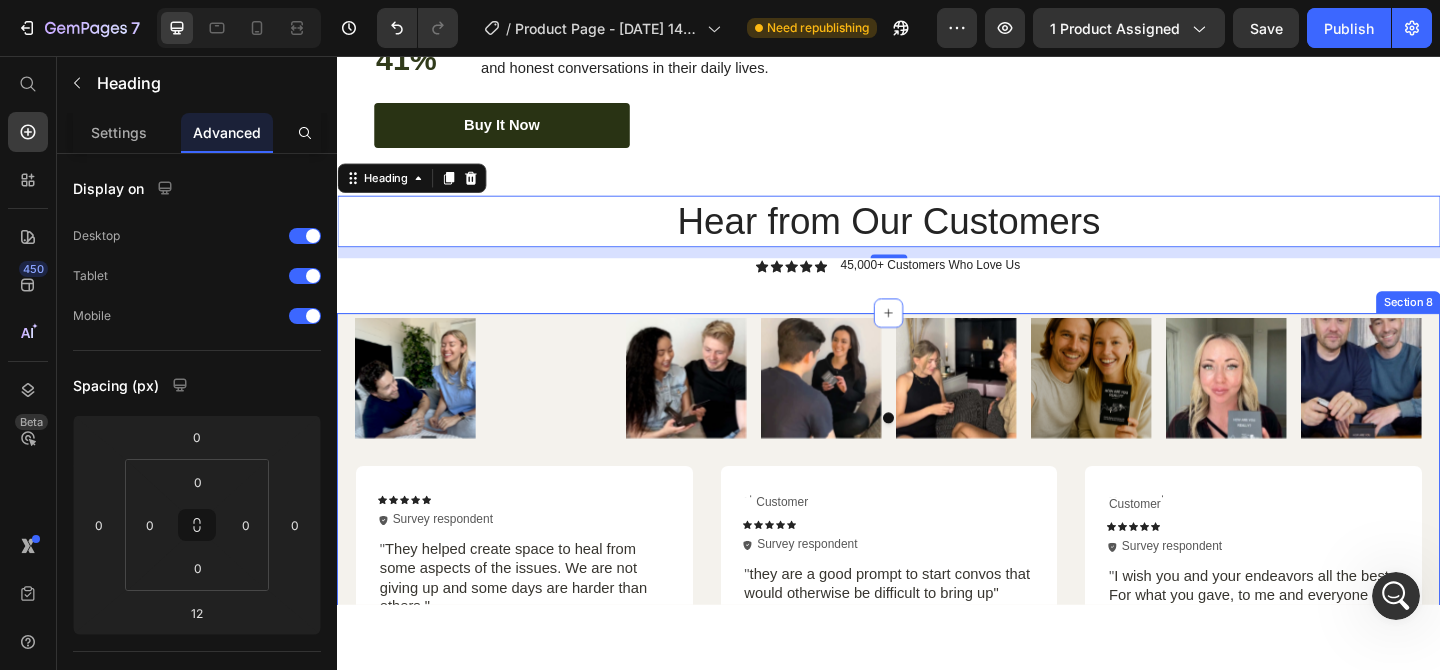 click on "Image Image Image Image Image Image Image Image
Carousel Icon Icon Icon Icon Icon Icon List
Icon Survey respondent Text Block Row Row " They helped create space to heal from some aspects of the issues. We are not giving up and some days are harder than others." Text Block Row Text Block Customer  Text Block Row Icon Icon Icon Icon Icon Icon List
Icon Survey respondent Text Block Row Row " they are a good prompt to start convos that would otherwise be difficult to bring up" Text Block Row Text Block Customer  Text Block Row Icon Icon Icon Icon Icon Icon List
Icon Survey respondent Text Block Row Row " I wish you and your endeavors all the best. For what you gave, to me and everyone else- may you learn for yourself and/or your partner, a love unending 💜 thank you!" Text Block Row Row Text Block Customer  Text Block Row Icon Icon Icon Icon Icon Icon List" at bounding box center (937, 790) 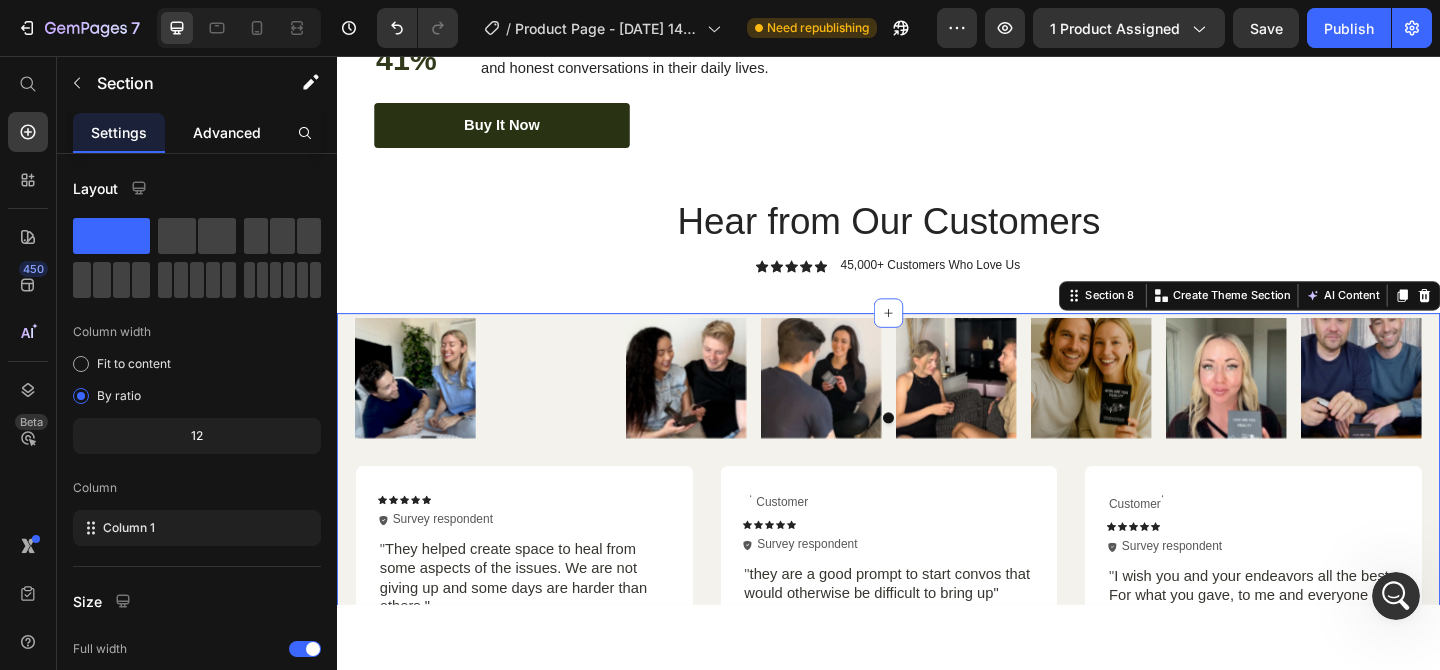 click on "Advanced" at bounding box center (227, 132) 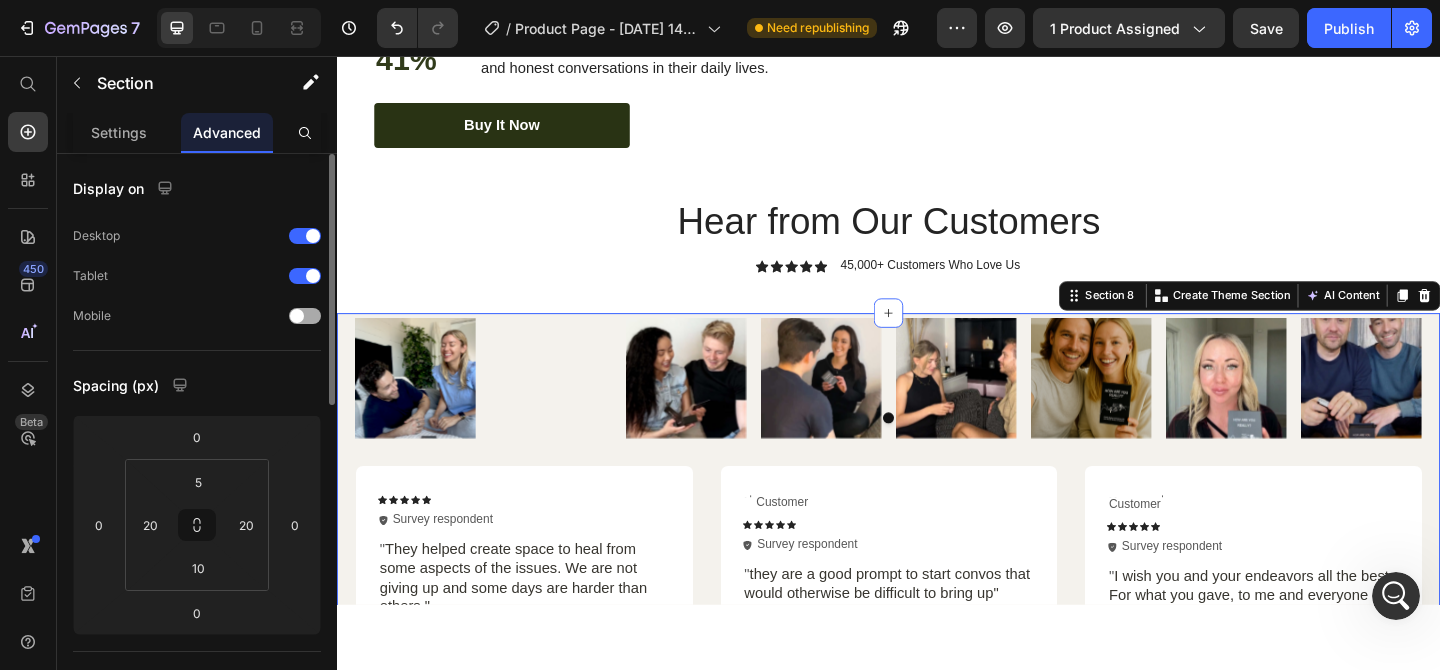click at bounding box center (297, 316) 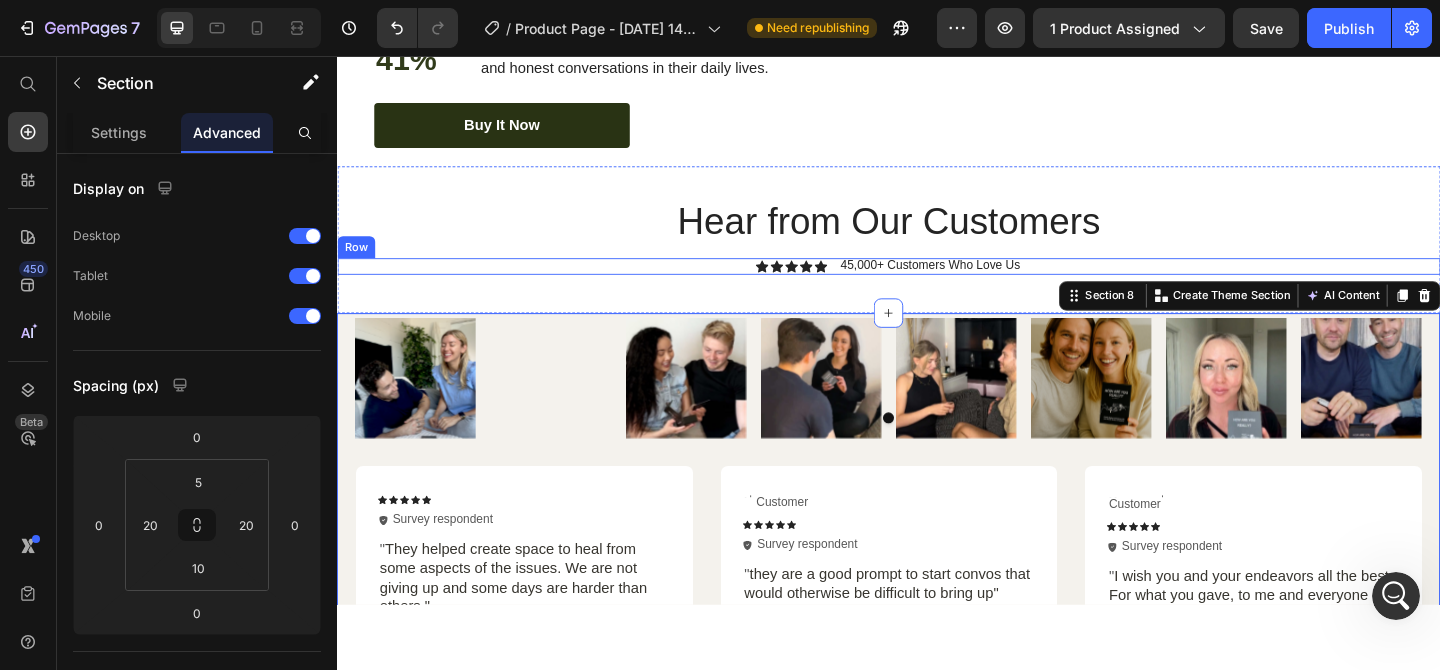 click on "Icon Icon Icon Icon Icon Icon List 45,000+ Customers Who Love Us Text Block Row" at bounding box center [937, 285] 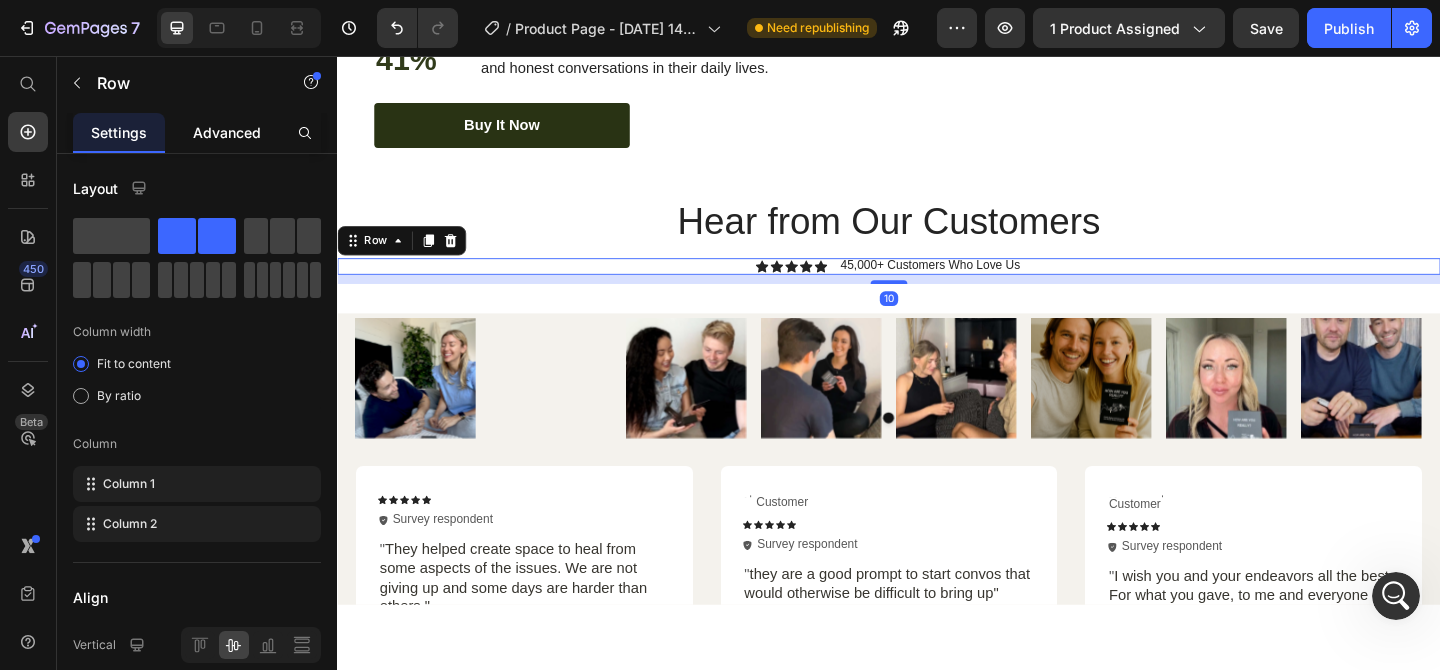click on "Advanced" at bounding box center (227, 132) 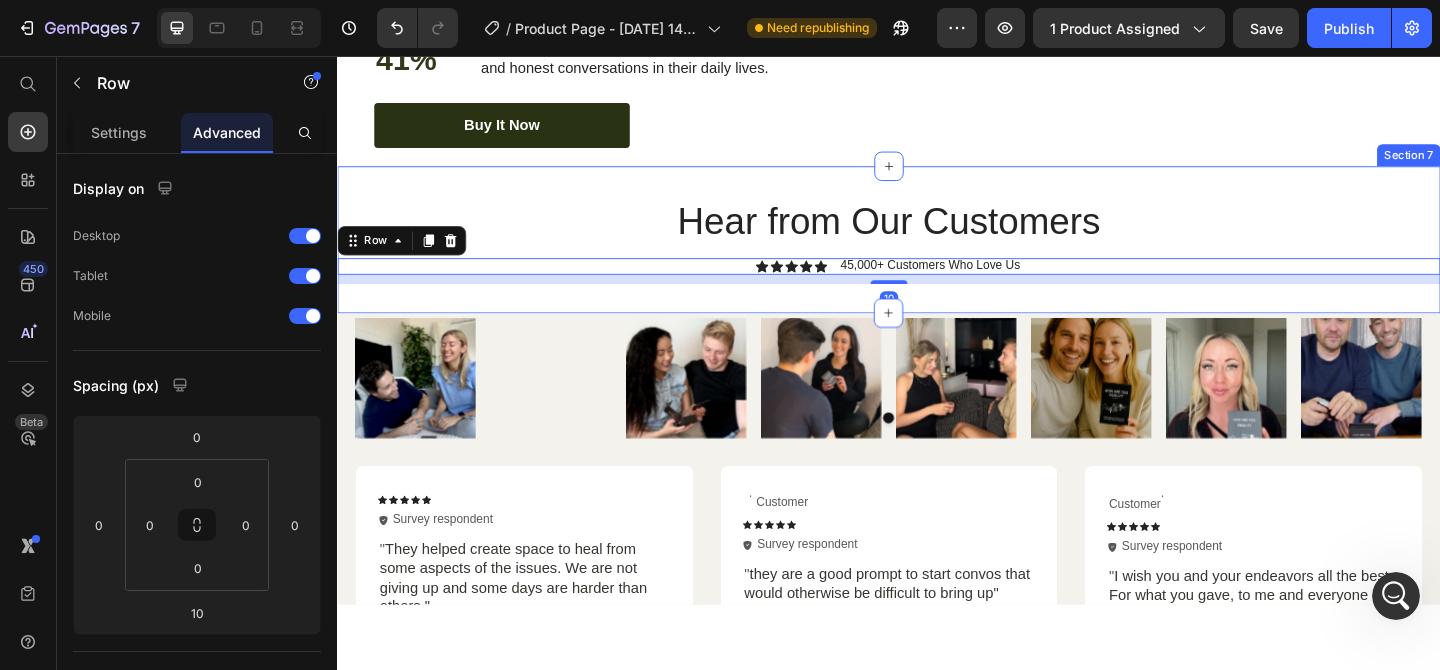 click on "Hear from Our Customers" at bounding box center [937, 236] 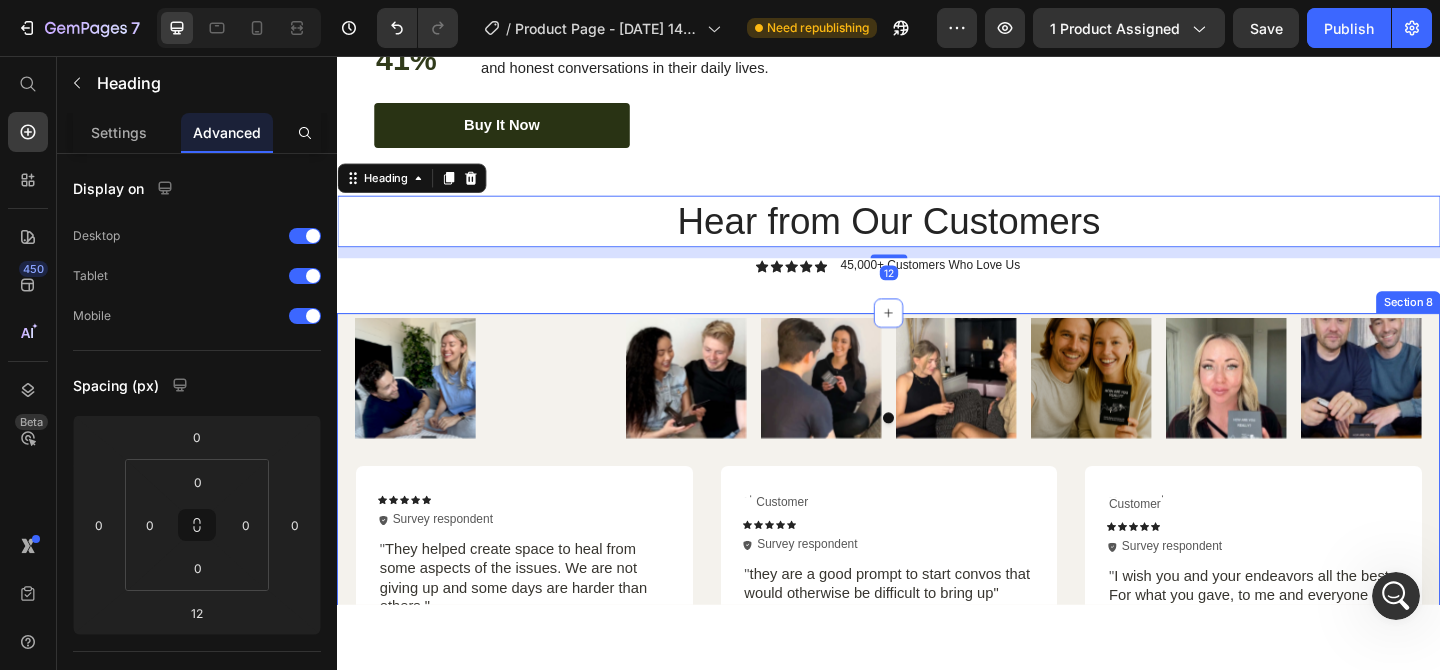 click on "Image Image Image Image Image Image Image Image
Carousel Icon Icon Icon Icon Icon Icon List
Icon Survey respondent Text Block Row Row " They helped create space to heal from some aspects of the issues. We are not giving up and some days are harder than others." Text Block Row Text Block Customer  Text Block Row Icon Icon Icon Icon Icon Icon List
Icon Survey respondent Text Block Row Row " they are a good prompt to start convos that would otherwise be difficult to bring up" Text Block Row Text Block Customer  Text Block Row Icon Icon Icon Icon Icon Icon List
Icon Survey respondent Text Block Row Row " I wish you and your endeavors all the best. For what you gave, to me and everyone else- may you learn for yourself and/or your partner, a love unending 💜 thank you!" Text Block Row Row Text Block Customer  Text Block Row Icon Icon Icon Icon Icon Icon List" at bounding box center [937, 790] 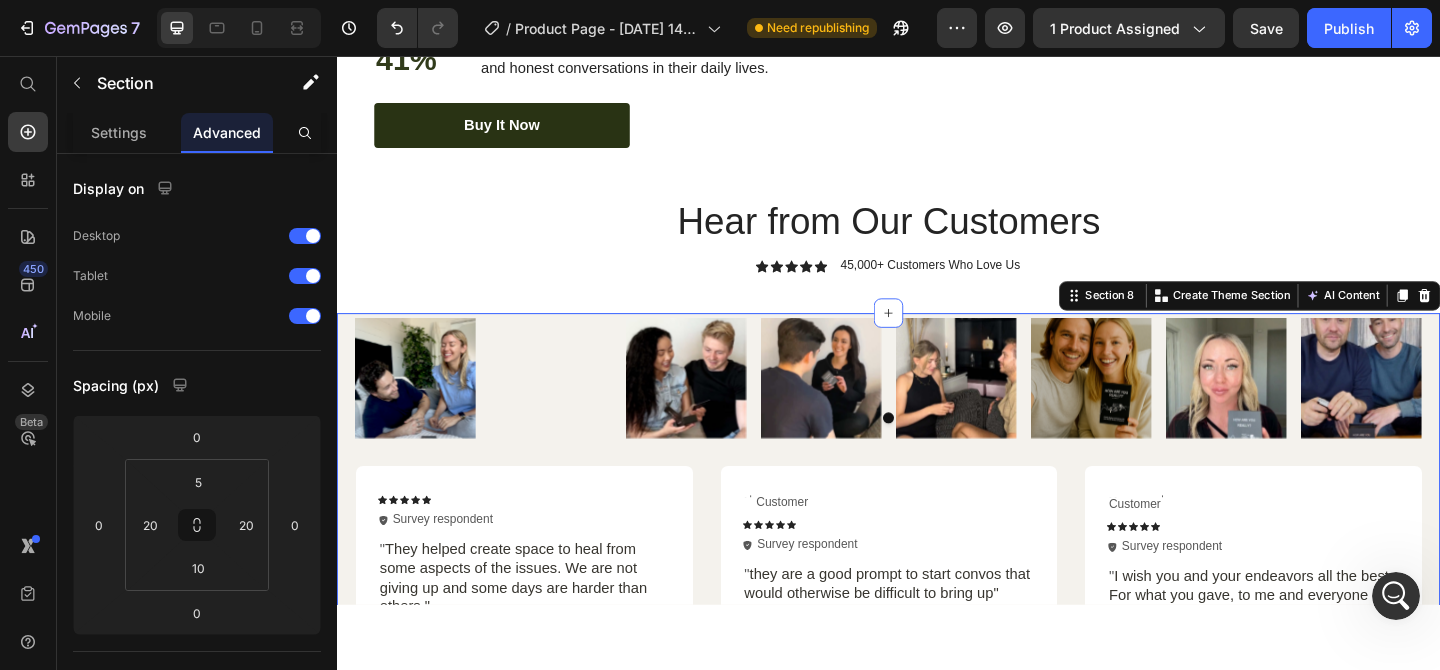 scroll, scrollTop: 5676, scrollLeft: 0, axis: vertical 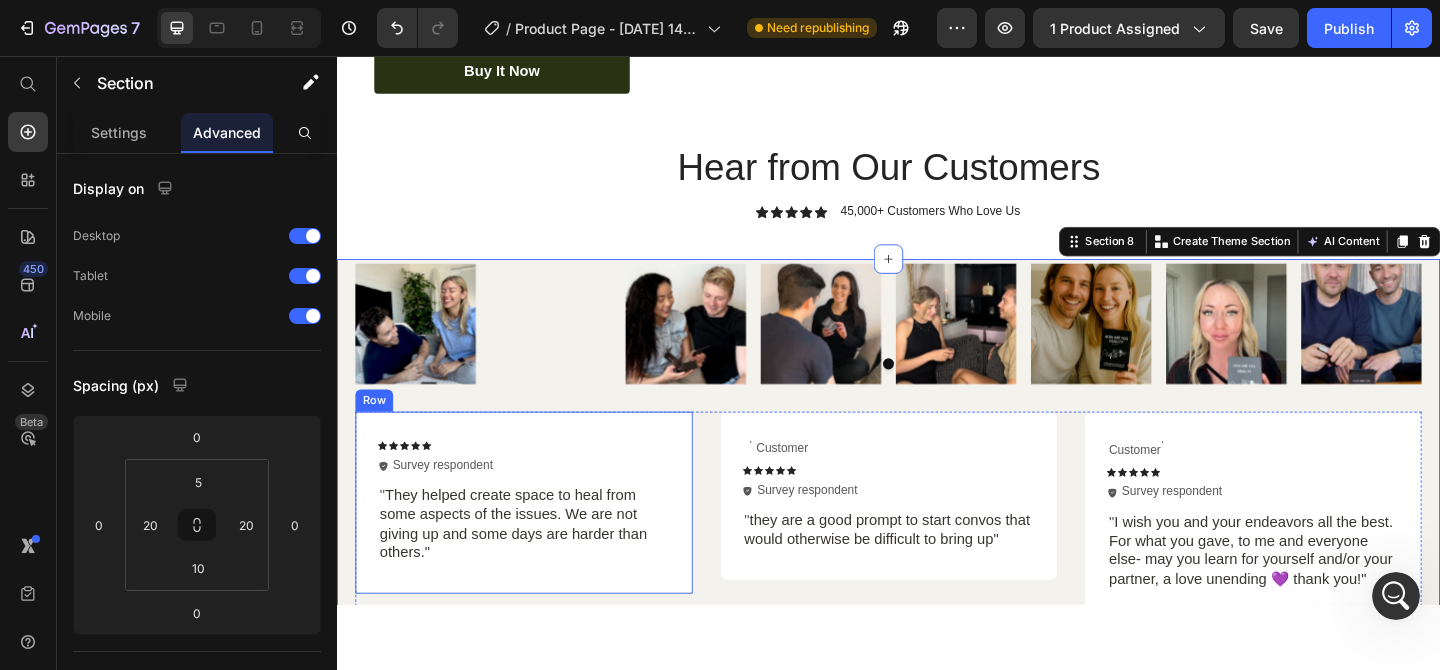 click on "Icon Icon Icon Icon Icon Icon List
Icon Survey respondent Text Block Row Row " They helped create space to heal from some aspects of the issues. We are not giving up and some days are harder than others." Text Block Row" at bounding box center [540, 542] 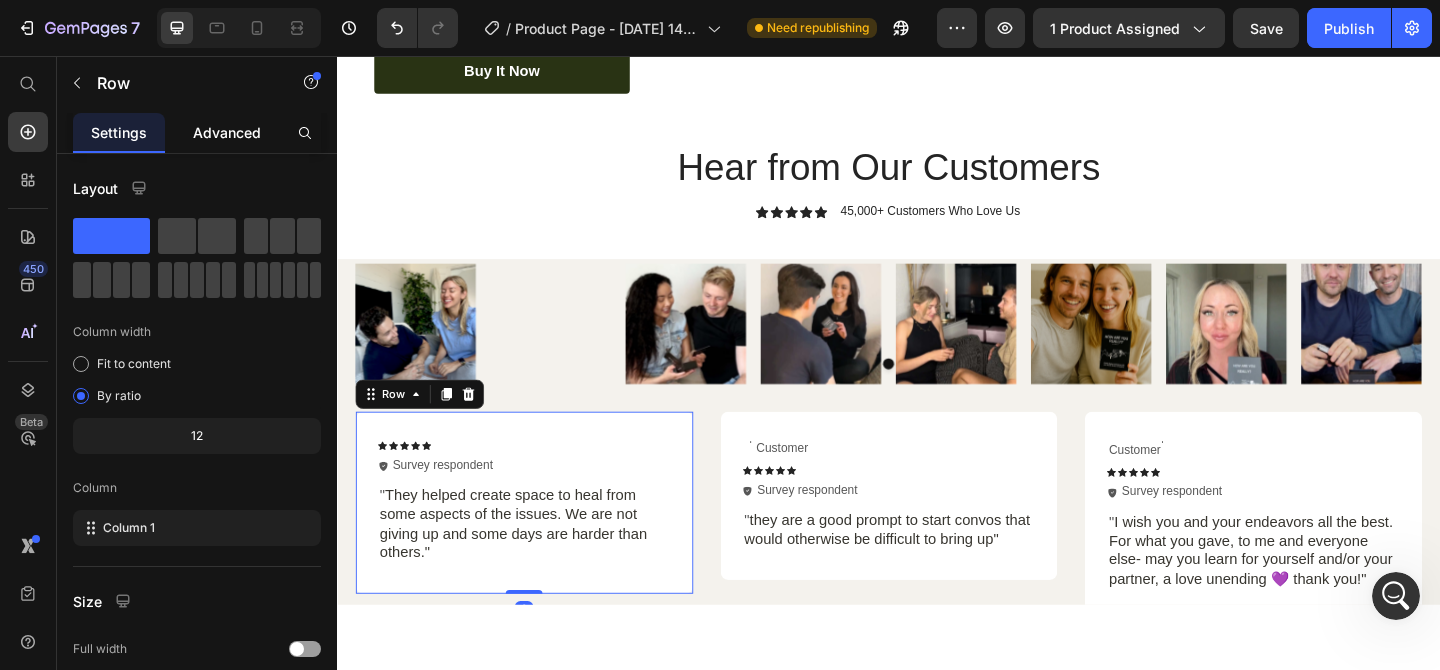 click on "Advanced" at bounding box center (227, 132) 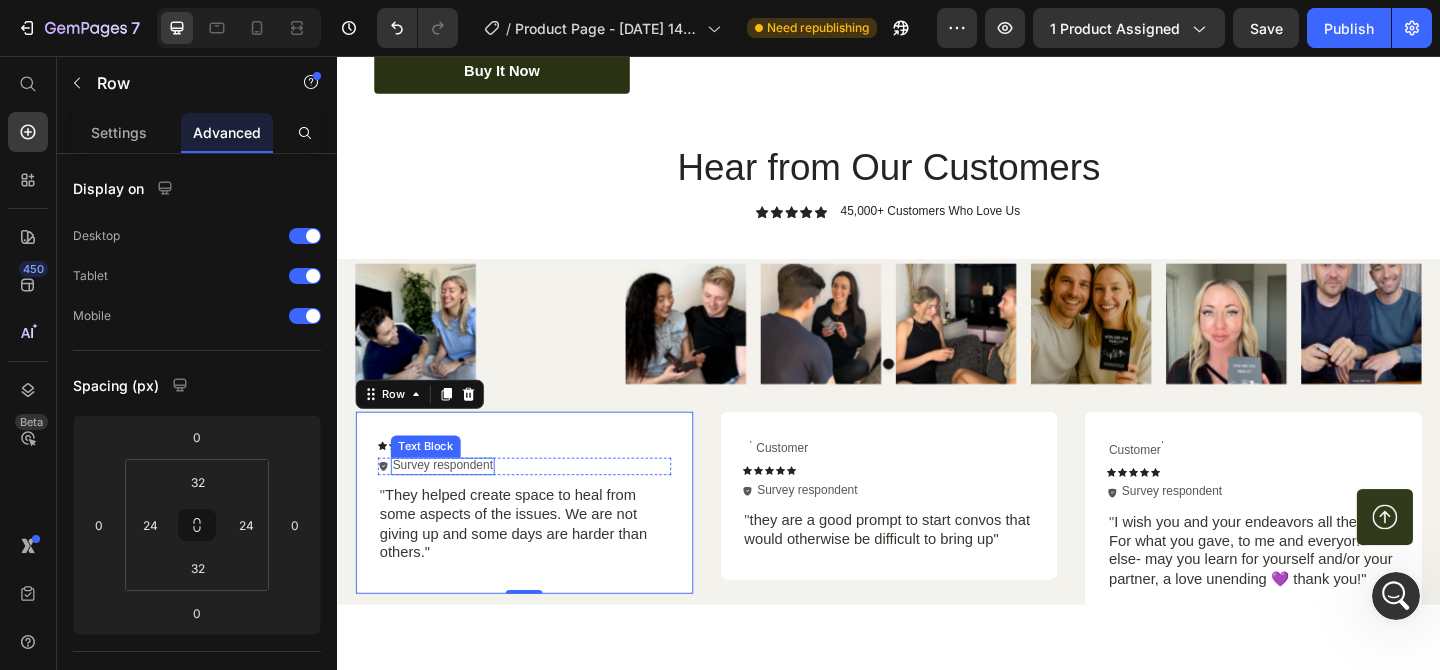 scroll, scrollTop: 6005, scrollLeft: 0, axis: vertical 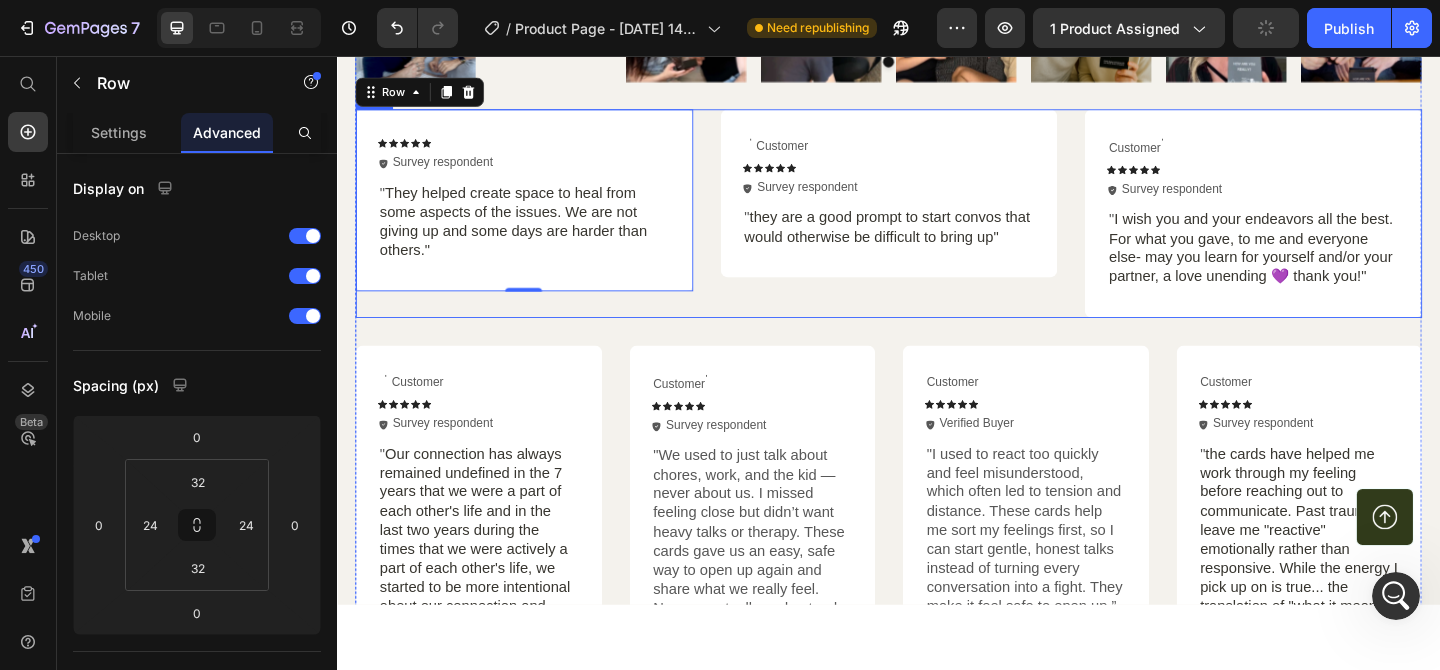 click on "Icon Icon Icon Icon Icon Icon List
Icon Survey respondent Text Block Row Row " They helped create space to heal from some aspects of the issues. We are not giving up and some days are harder than others." Text Block Row   0" at bounding box center [540, 227] 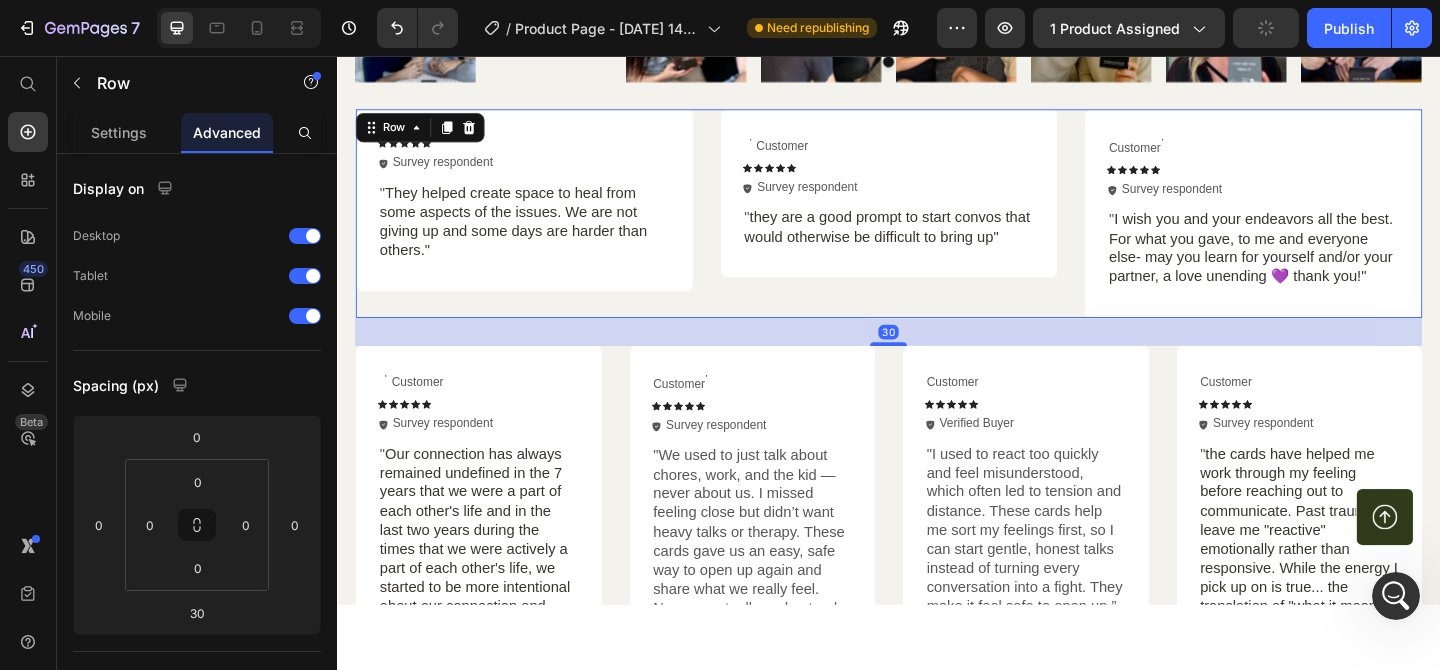 click on "30" at bounding box center (937, 356) 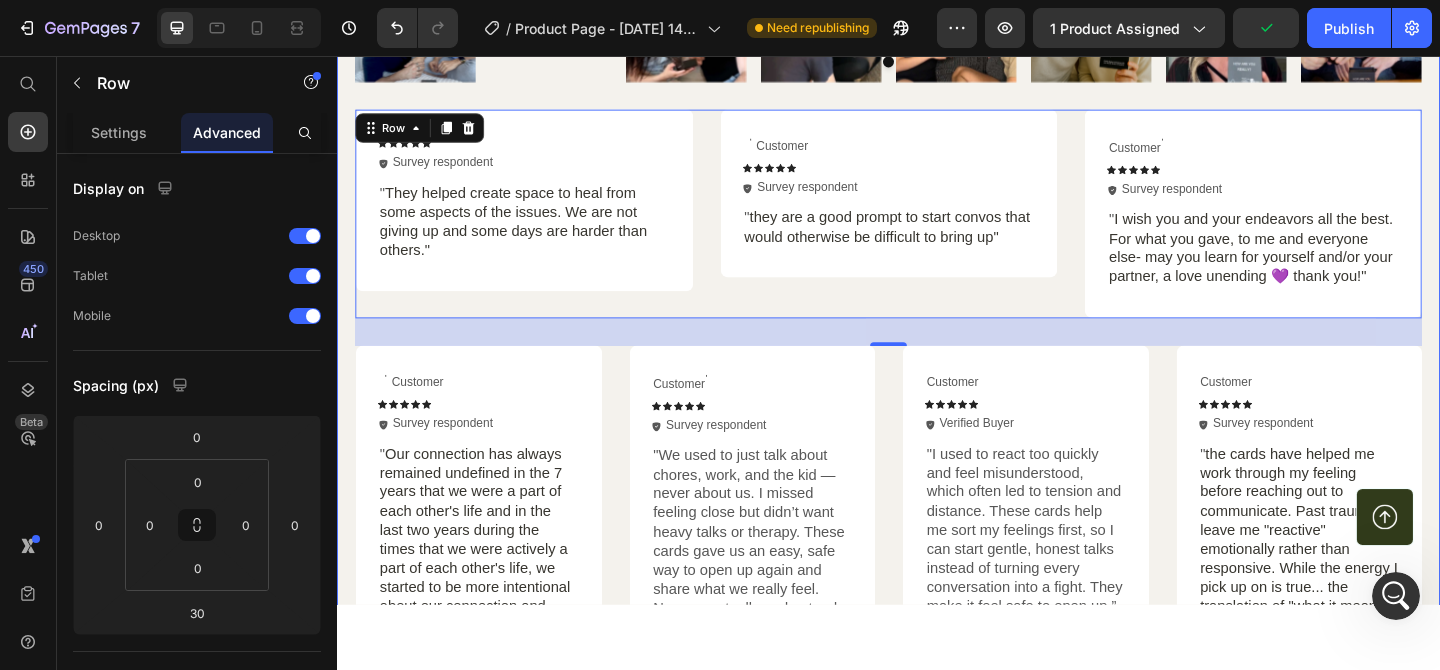 click on "Image Image Image Image Image Image Image Image
Carousel Icon Icon Icon Icon Icon Icon List
Icon Survey respondent Text Block Row Row " They helped create space to heal from some aspects of the issues. We are not giving up and some days are harder than others." Text Block Row Text Block Customer  Text Block Row Icon Icon Icon Icon Icon Icon List
Icon Survey respondent Text Block Row Row " they are a good prompt to start convos that would otherwise be difficult to bring up" Text Block Row Text Block Customer  Text Block Row Icon Icon Icon Icon Icon Icon List
Icon Survey respondent Text Block Row Row " I wish you and your endeavors all the best. For what you gave, to me and everyone else- may you learn for yourself and/or your partner, a love unending 💜 thank you!" Text Block Row Row   30 Text Block Customer  Text Block Row Icon Icon Icon Icon Icon Icon List" at bounding box center [937, 402] 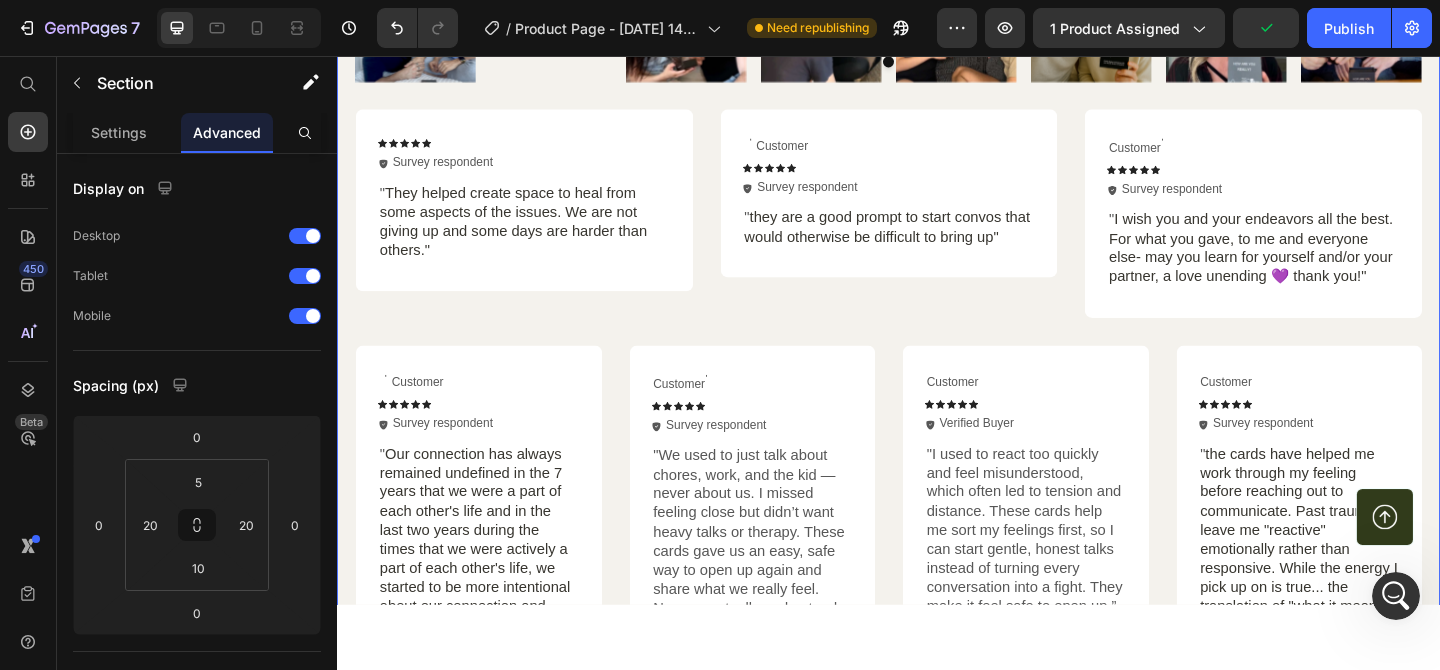 click on "Image Image Image Image Image Image Image Image
Carousel Icon Icon Icon Icon Icon Icon List
Icon Survey respondent Text Block Row Row " They helped create space to heal from some aspects of the issues. We are not giving up and some days are harder than others." Text Block Row Text Block Customer  Text Block Row Icon Icon Icon Icon Icon Icon List
Icon Survey respondent Text Block Row Row " they are a good prompt to start convos that would otherwise be difficult to bring up" Text Block Row Text Block Customer  Text Block Row Icon Icon Icon Icon Icon Icon List
Icon Survey respondent Text Block Row Row " I wish you and your endeavors all the best. For what you gave, to me and everyone else- may you learn for yourself and/or your partner, a love unending 💜 thank you!" Text Block Row Row Text Block Customer  Text Block Row Icon Icon Icon Icon Icon Icon List" at bounding box center [937, 402] 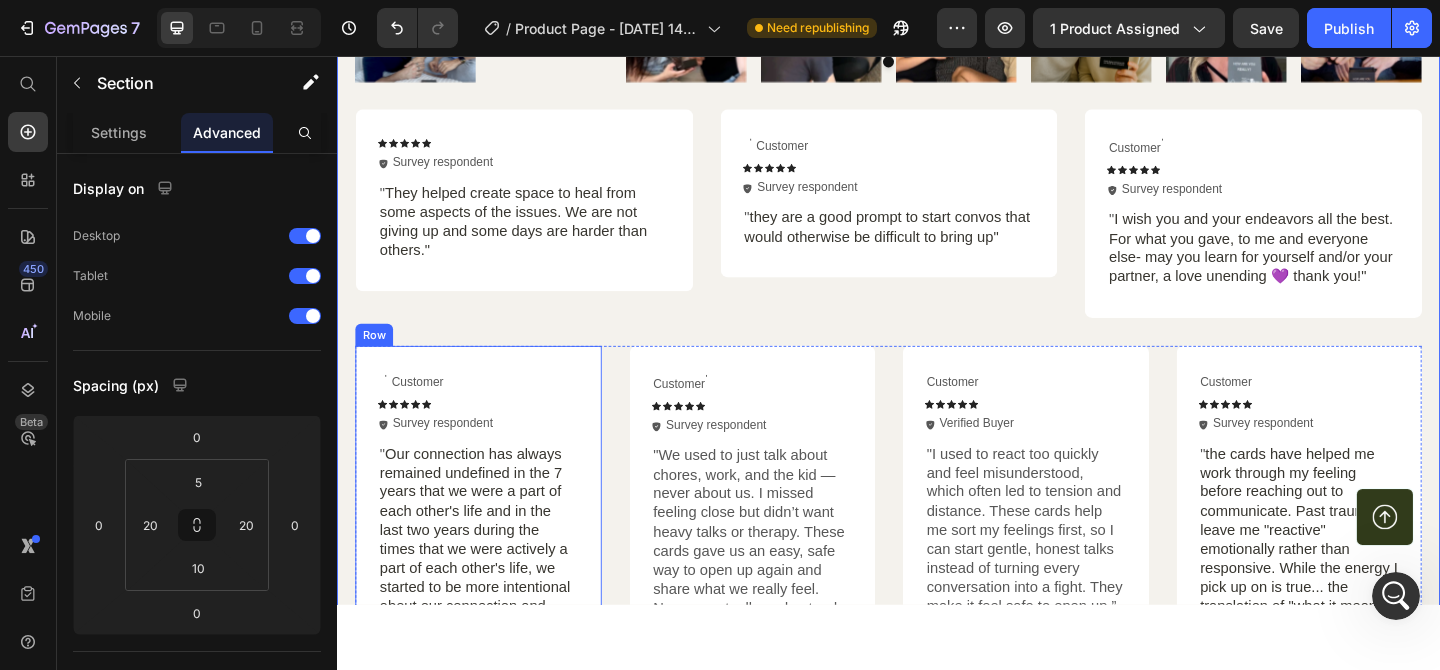 click on "Text Block Customer  Text Block Row Icon Icon Icon Icon Icon Icon List
Icon Survey respondent Text Block Row Row " Our connection has always remained undefined in the 7 years that we were a part of each other's life and in the last two years during the times that we were actively a part of each other's life, we started to be more intentional about our connection and managed to create more depth. However, we continued to separate often and these cards were away for us to get back to the depth of what we had begun to create." Text Block Row" at bounding box center (491, 598) 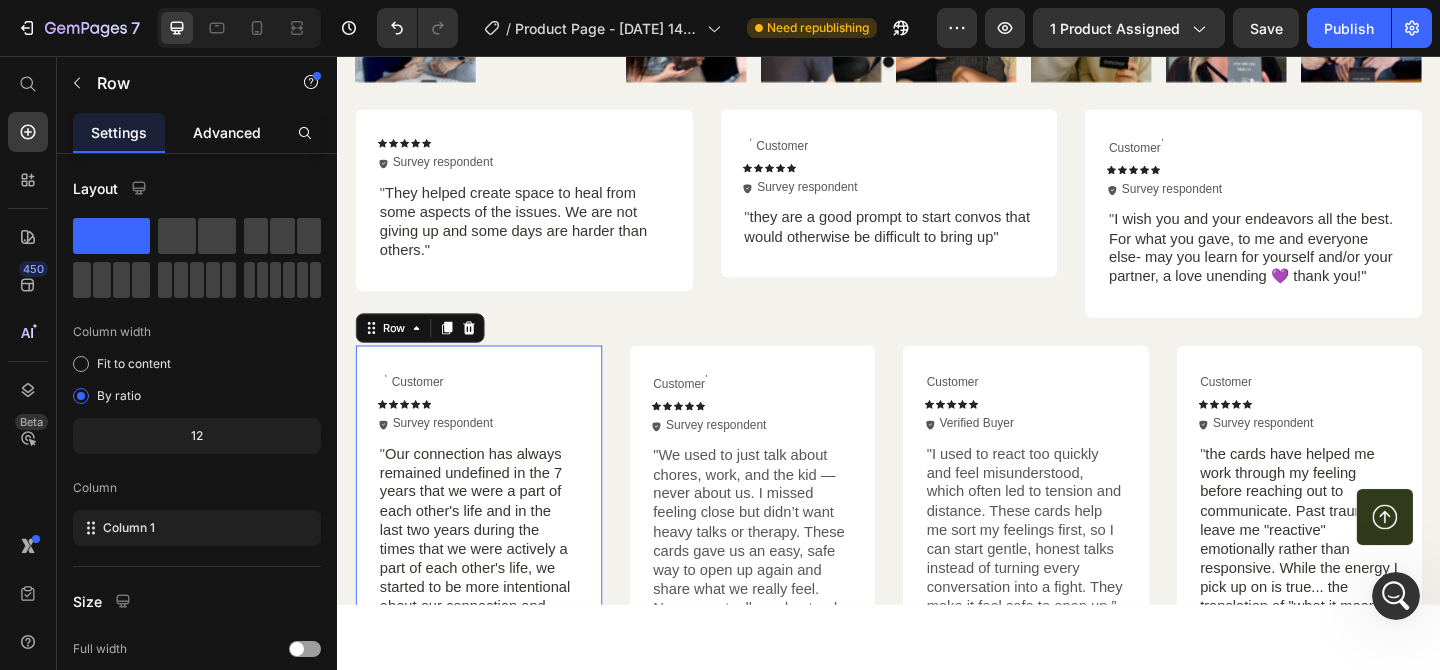 click on "Advanced" 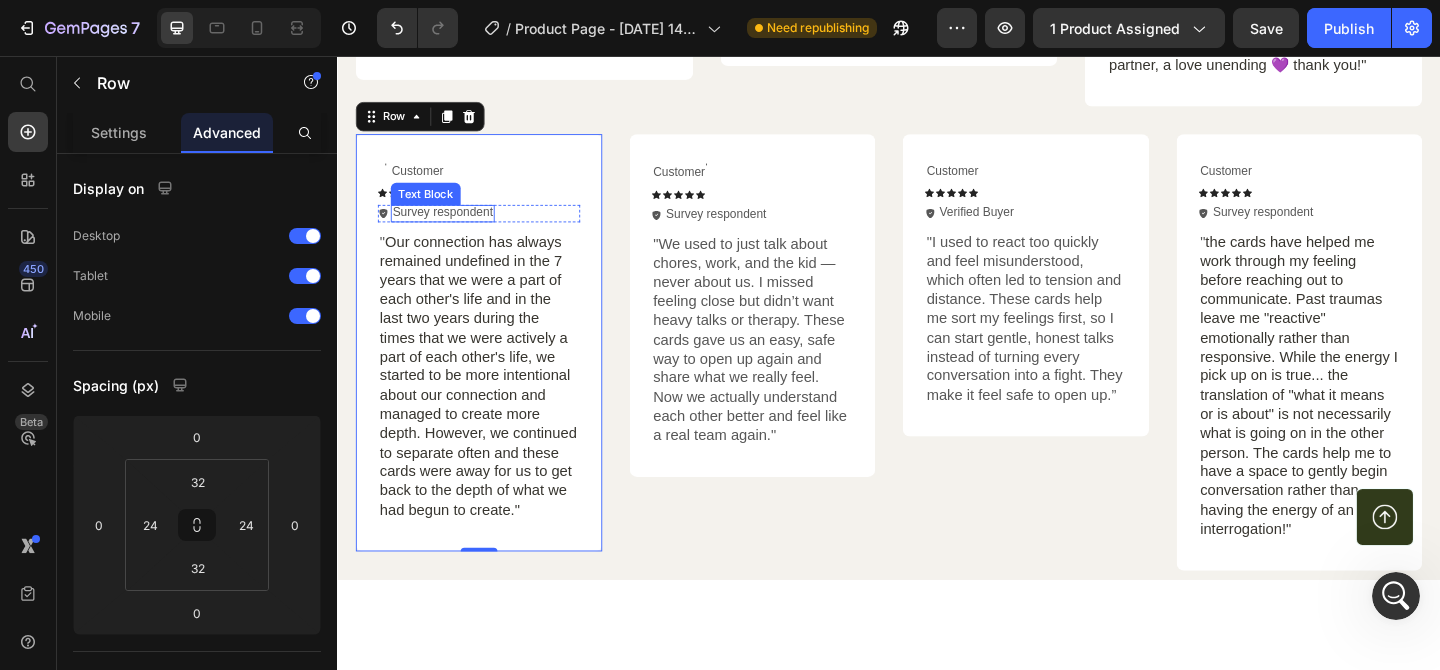 scroll, scrollTop: 6567, scrollLeft: 0, axis: vertical 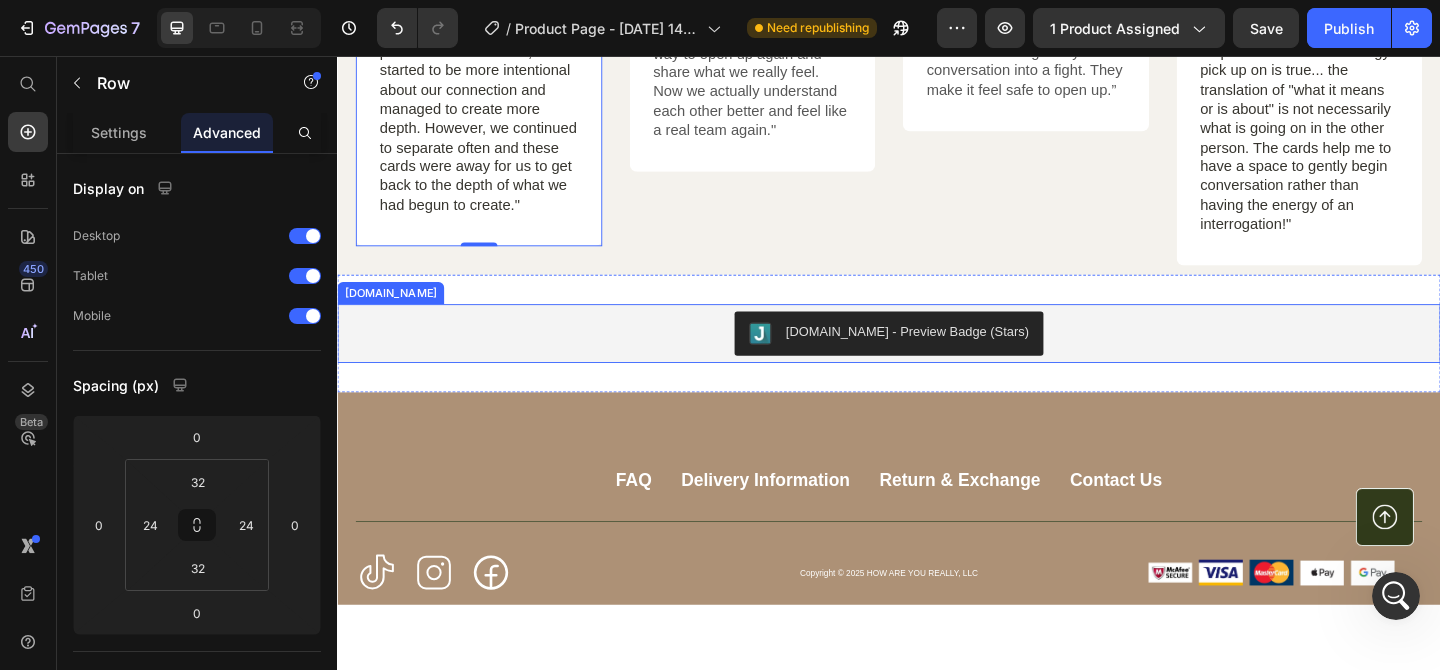 click on "[DOMAIN_NAME] - Preview Badge (Stars)" at bounding box center [937, 358] 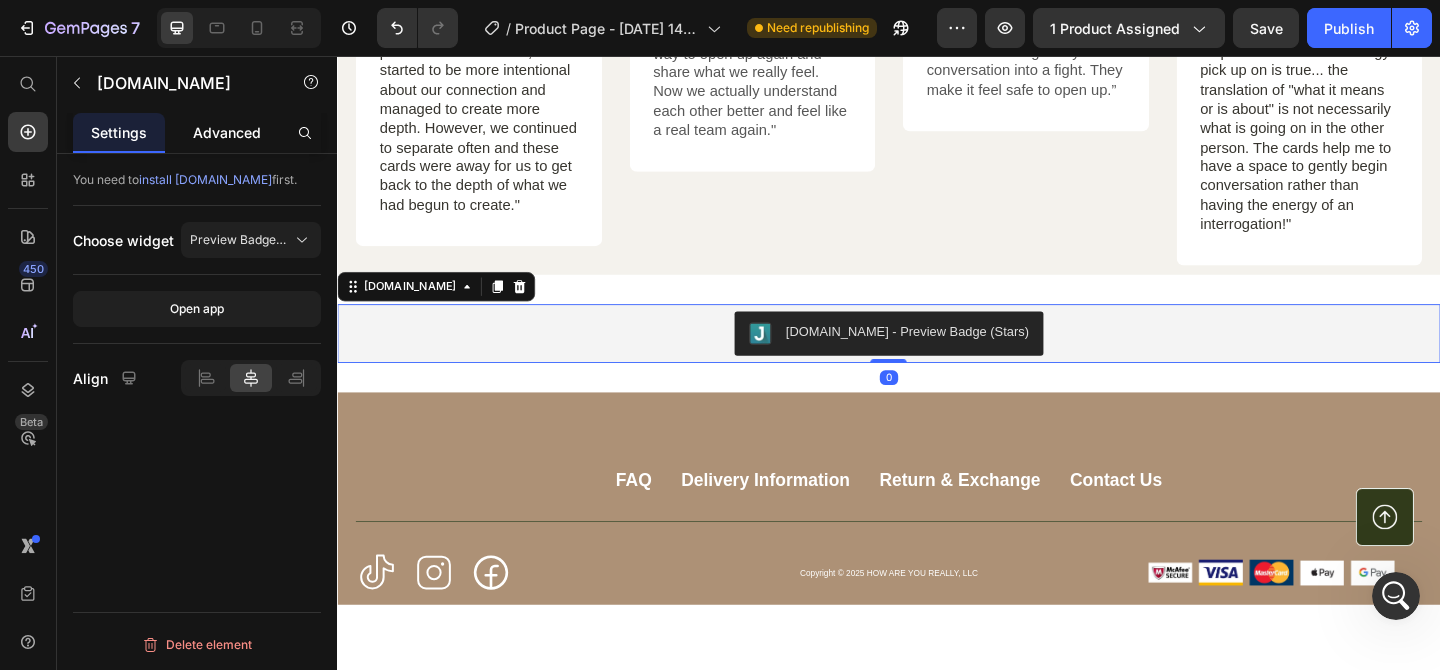click on "Advanced" 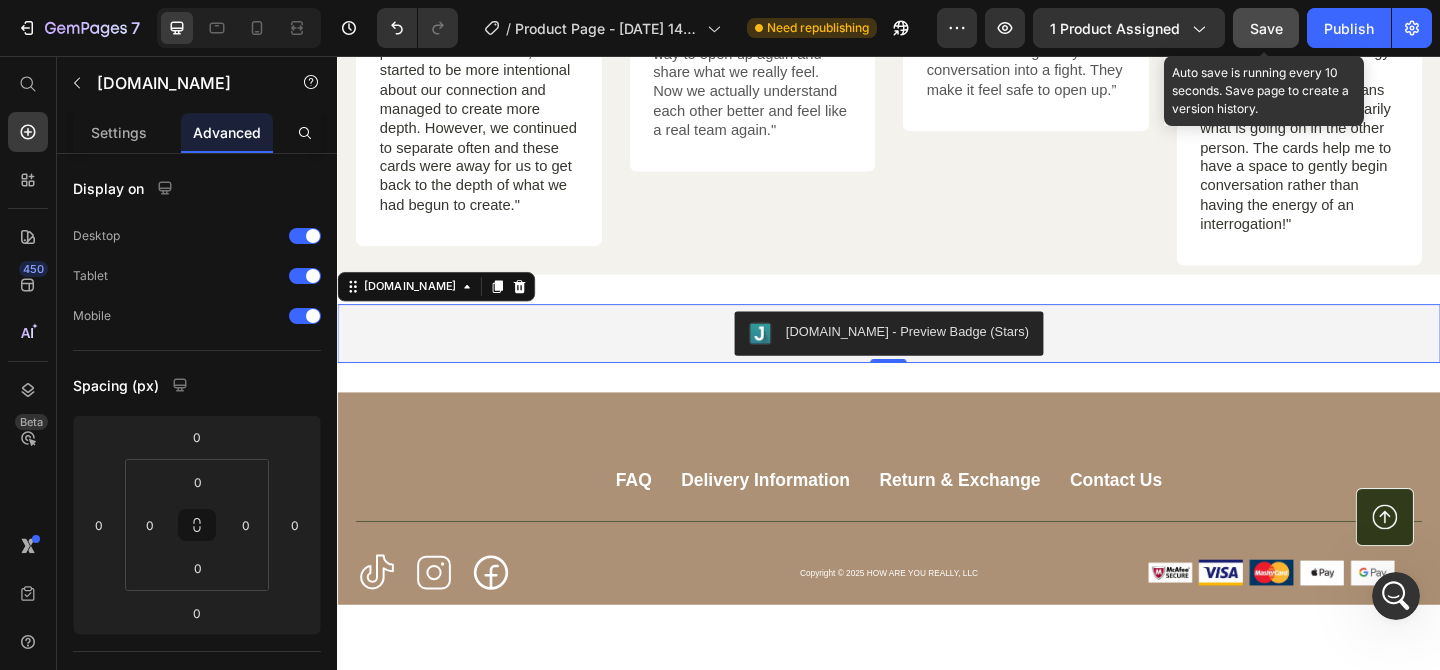click on "Save" at bounding box center (1266, 28) 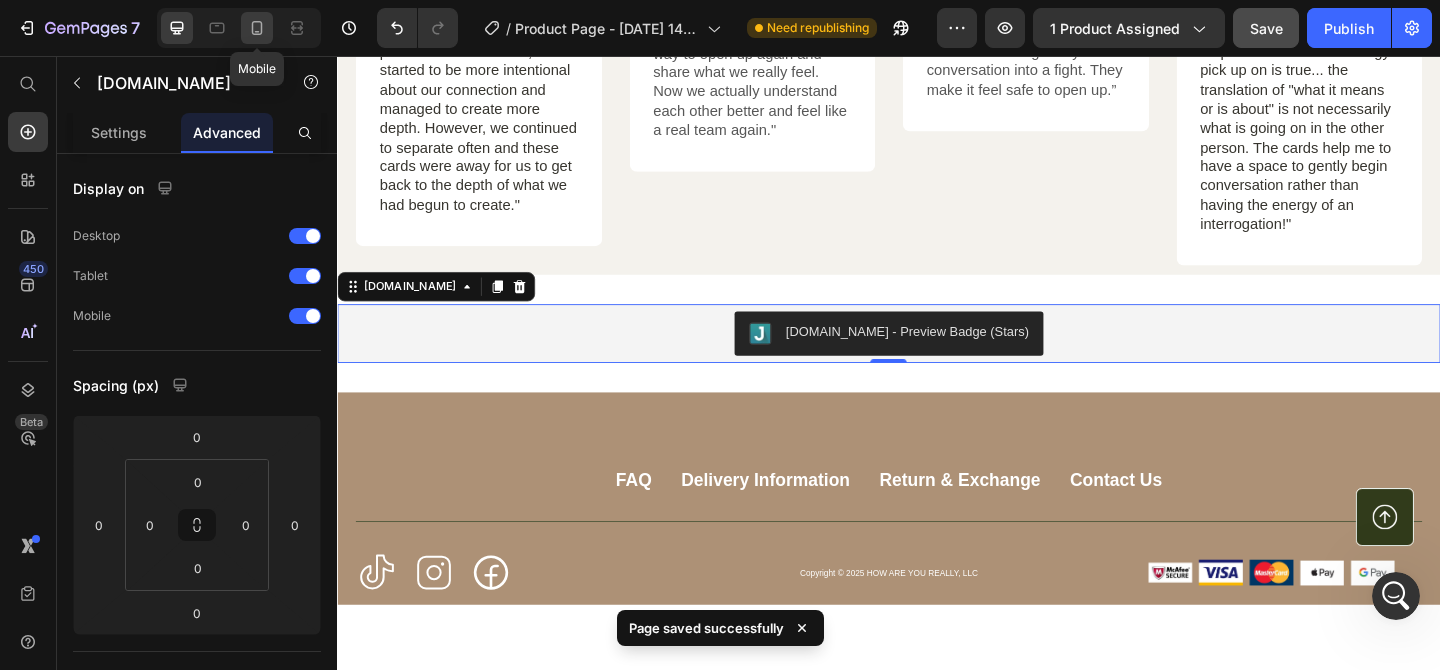 click 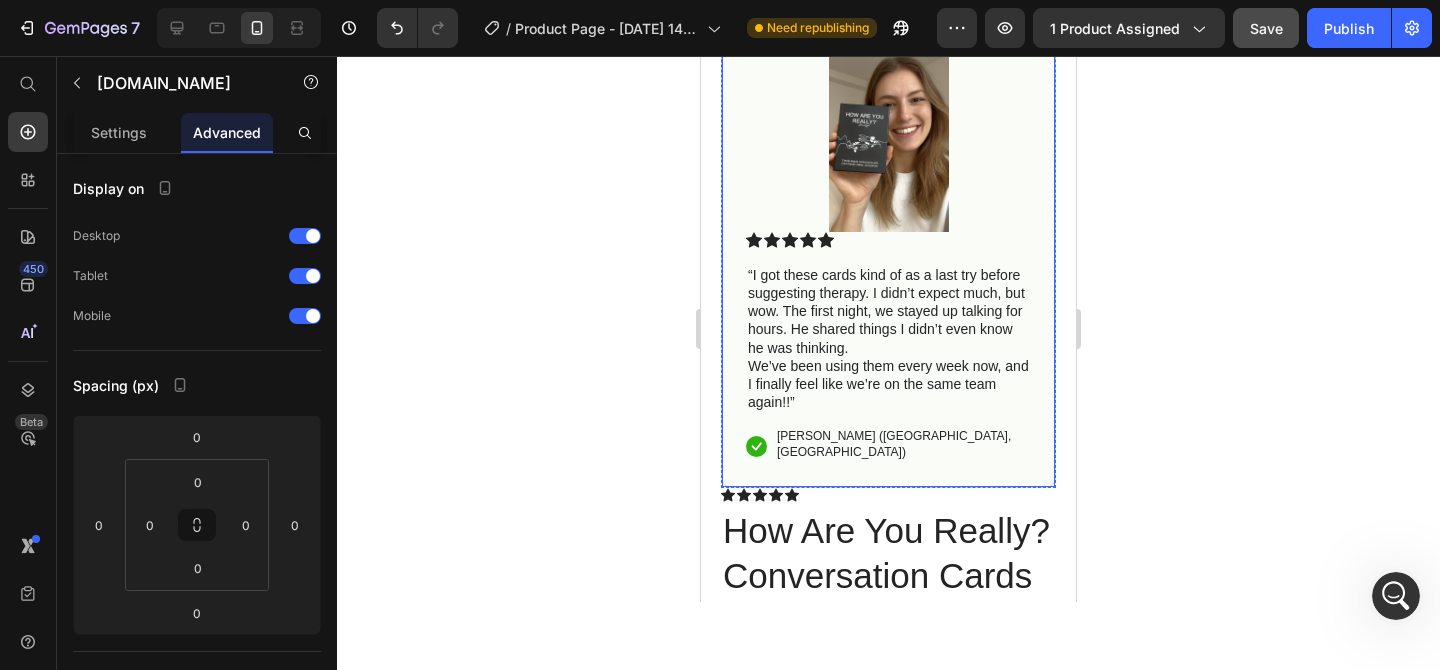 scroll, scrollTop: 473, scrollLeft: 0, axis: vertical 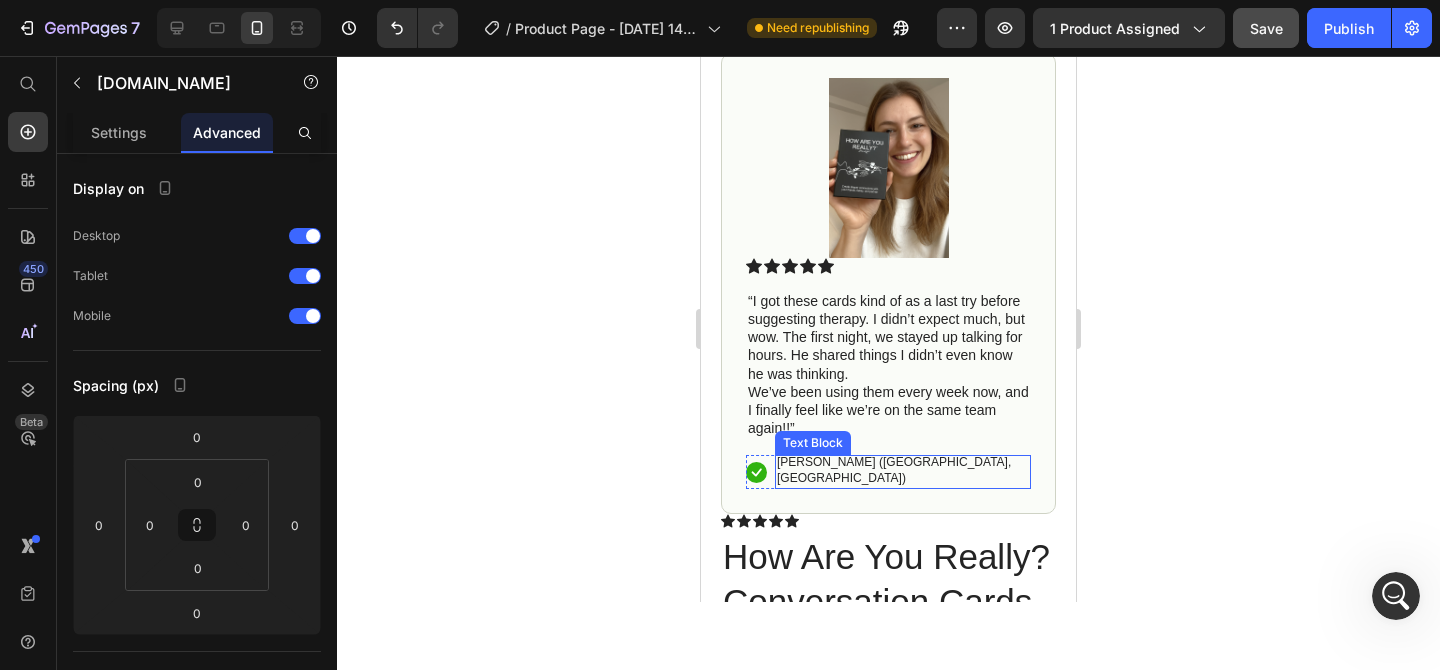 click on "Emma N. (Houston, USA) Text Block" at bounding box center [903, 471] 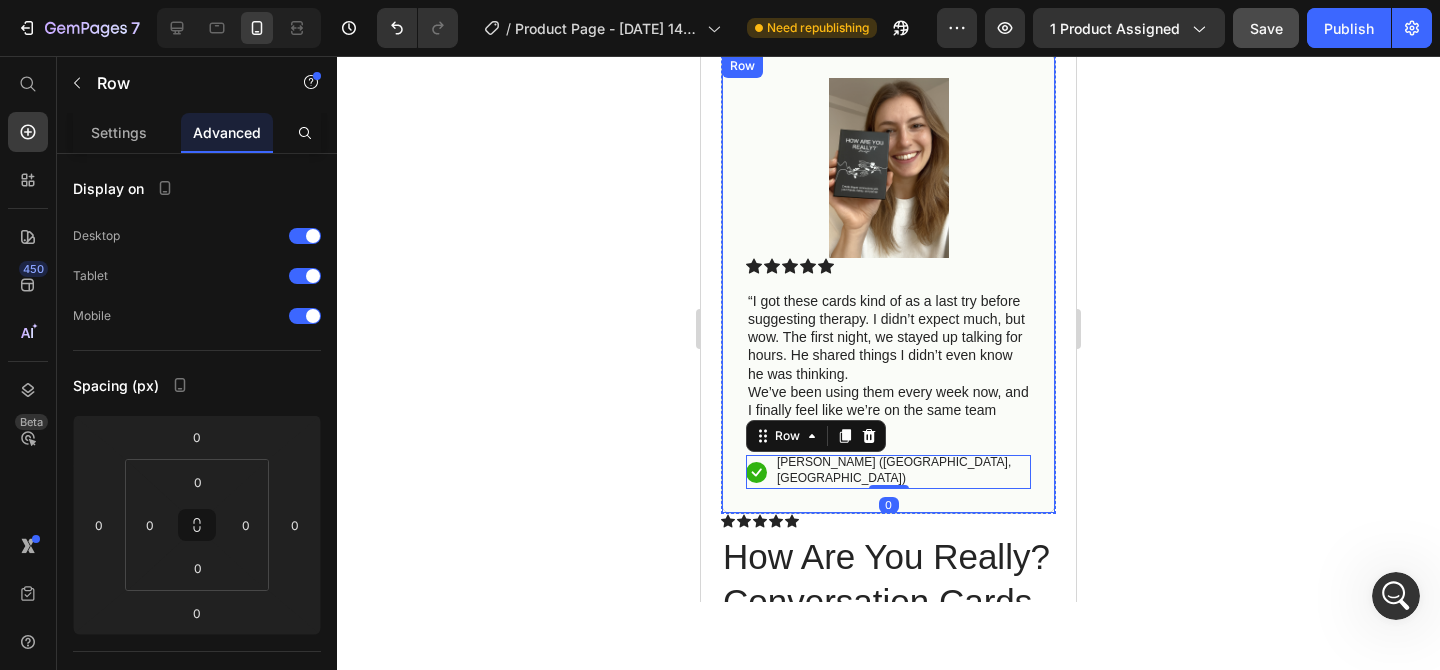click on "Image Icon Icon Icon Icon Icon Icon List “I got these cards kind of as a last try before suggesting therapy. I didn’t expect much, but wow. The first night, we stayed up talking for hours. He shared things I didn’t even know he was thinking.  We’ve been using them every week now, and I finally feel like we’re on the same team again!!” Text Block
Icon [PERSON_NAME] ([GEOGRAPHIC_DATA], [GEOGRAPHIC_DATA]) Text Block Row   0 Row" at bounding box center (888, 283) 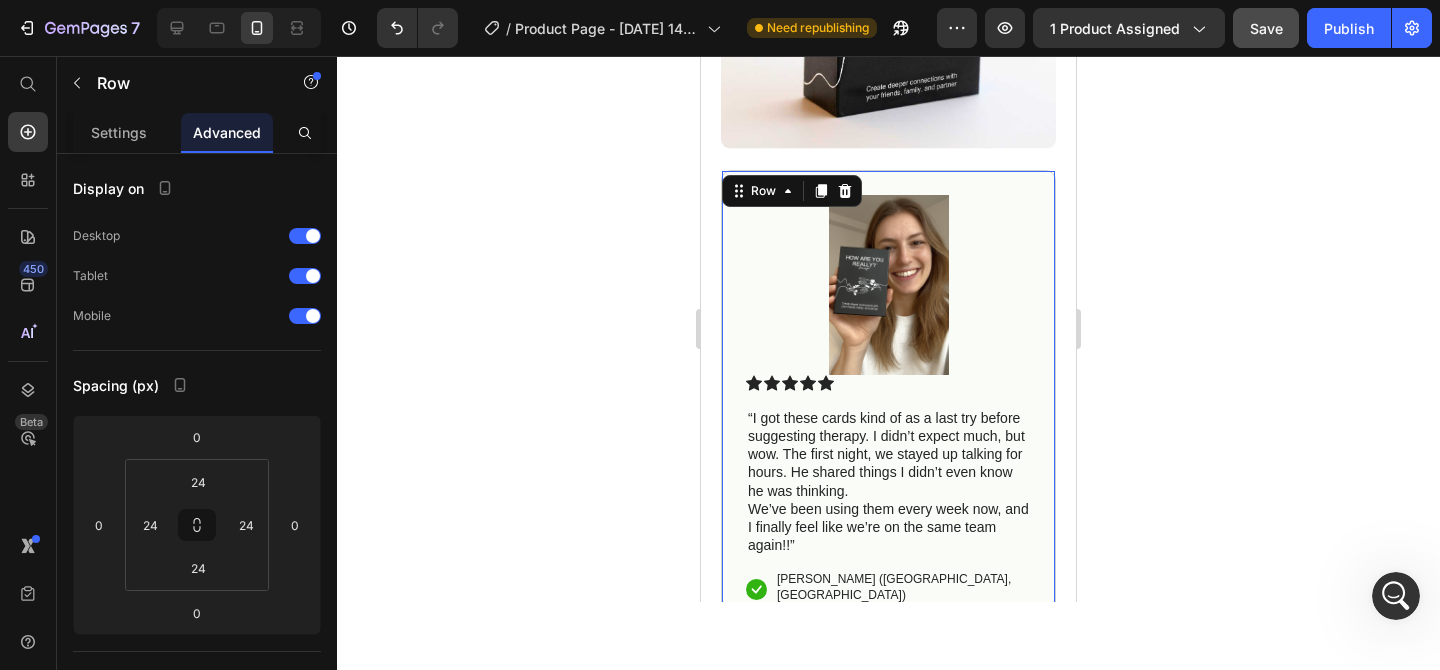 scroll, scrollTop: 357, scrollLeft: 0, axis: vertical 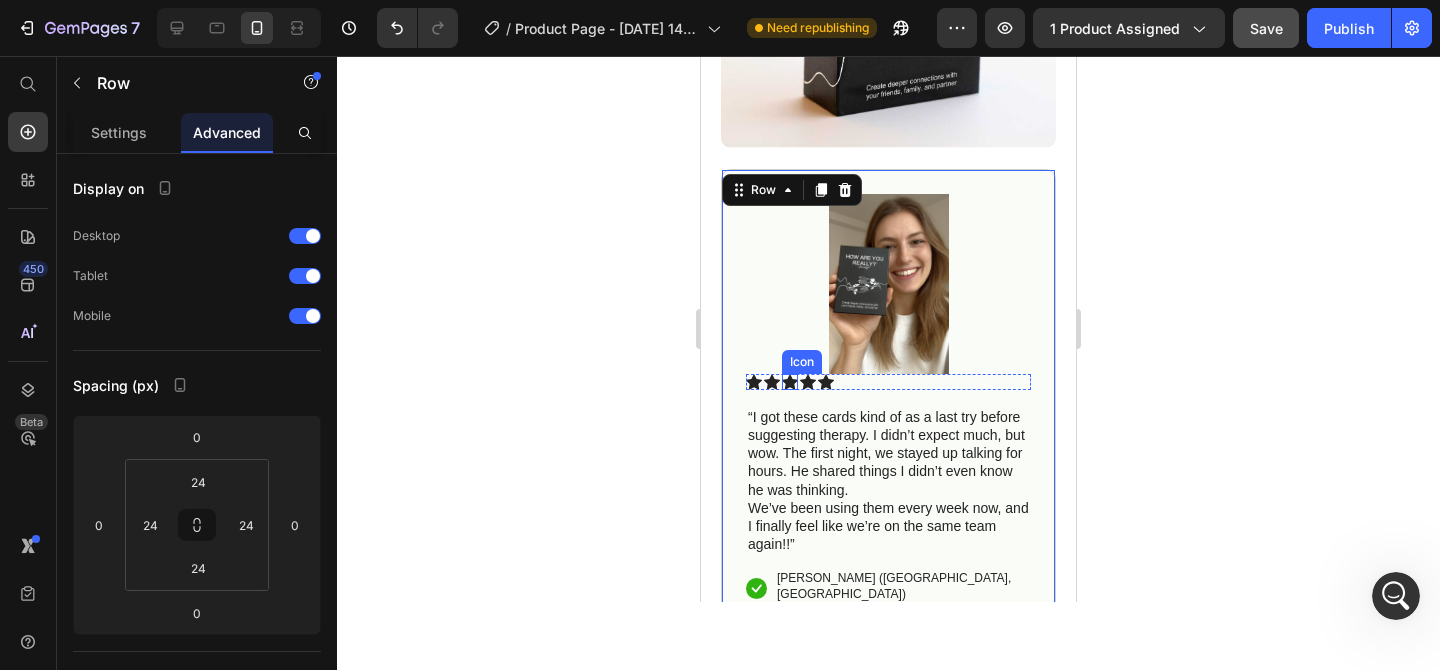 click 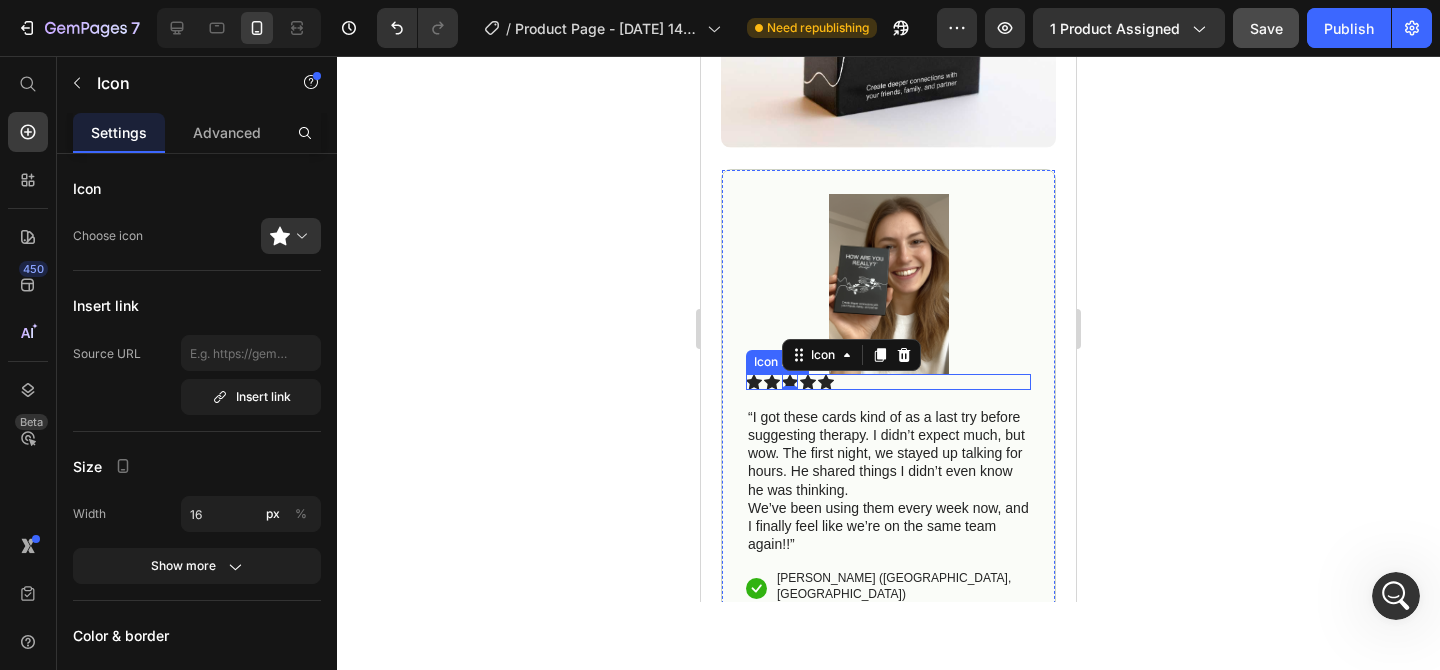 click on "Icon Icon Icon   0 Icon Icon" at bounding box center [888, 382] 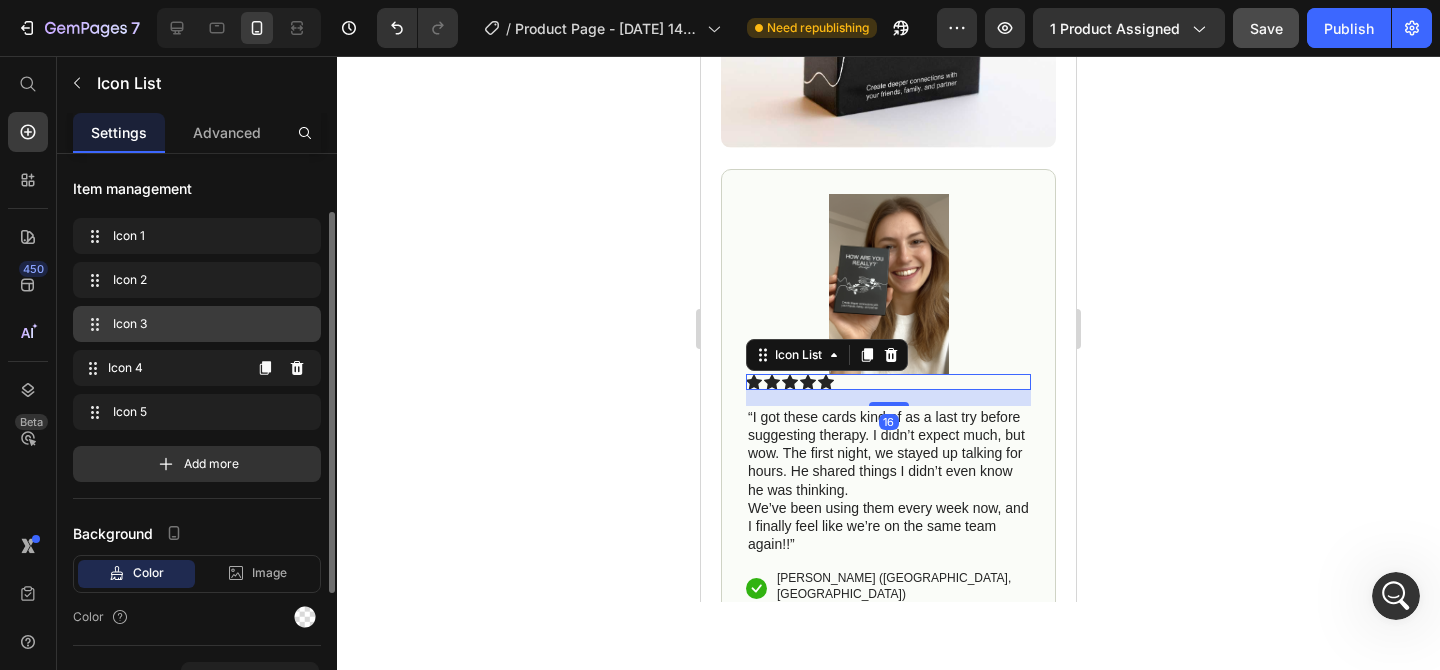 scroll, scrollTop: 243, scrollLeft: 0, axis: vertical 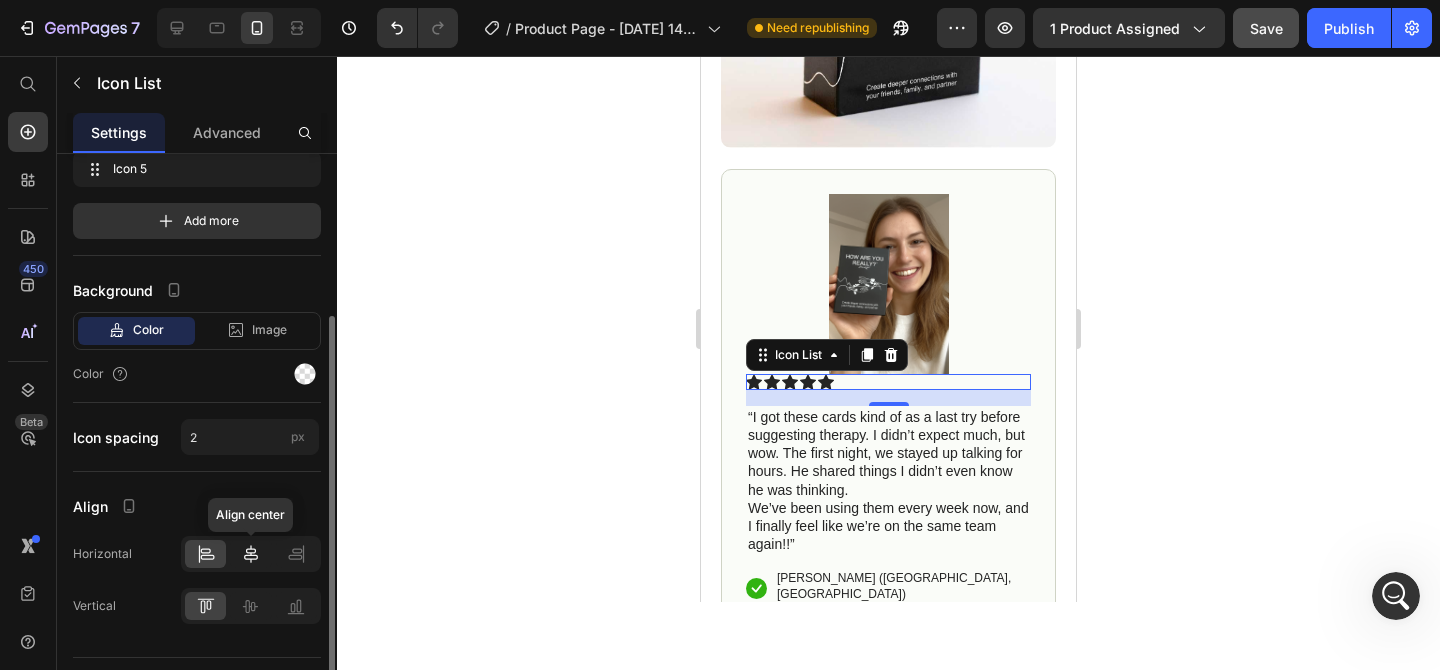 click 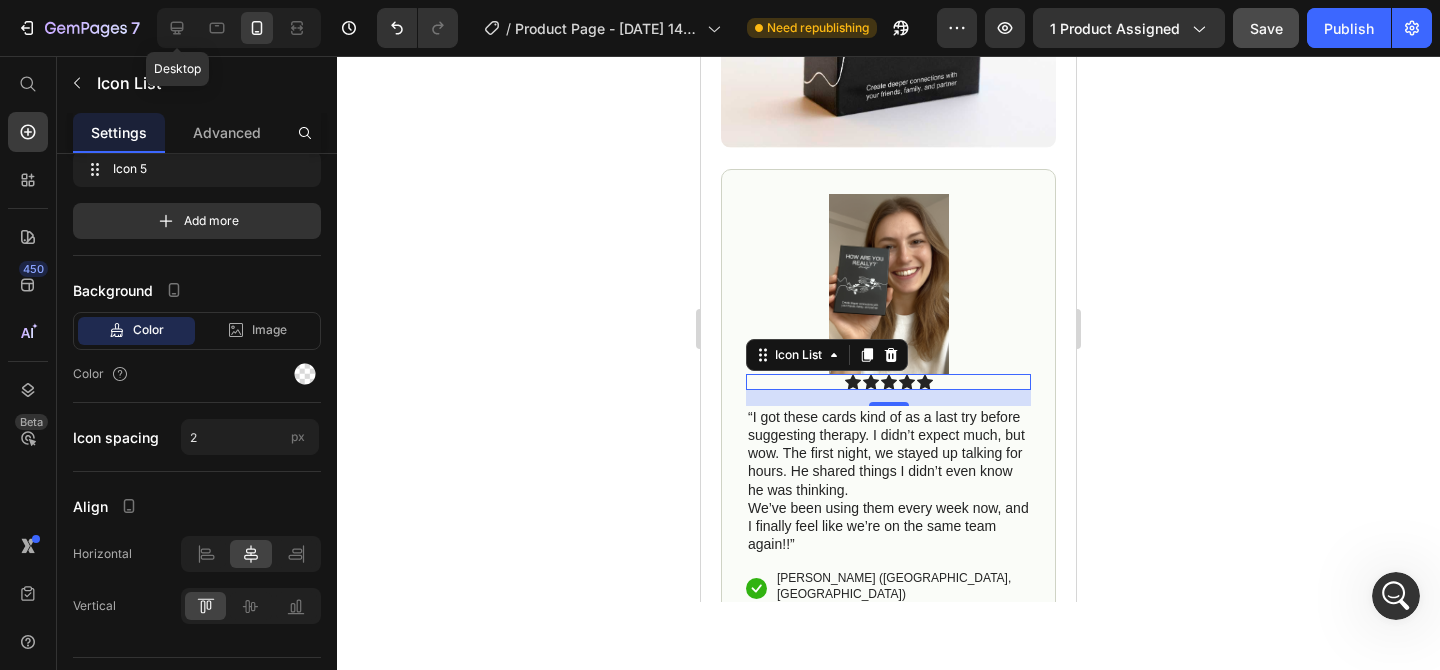 click 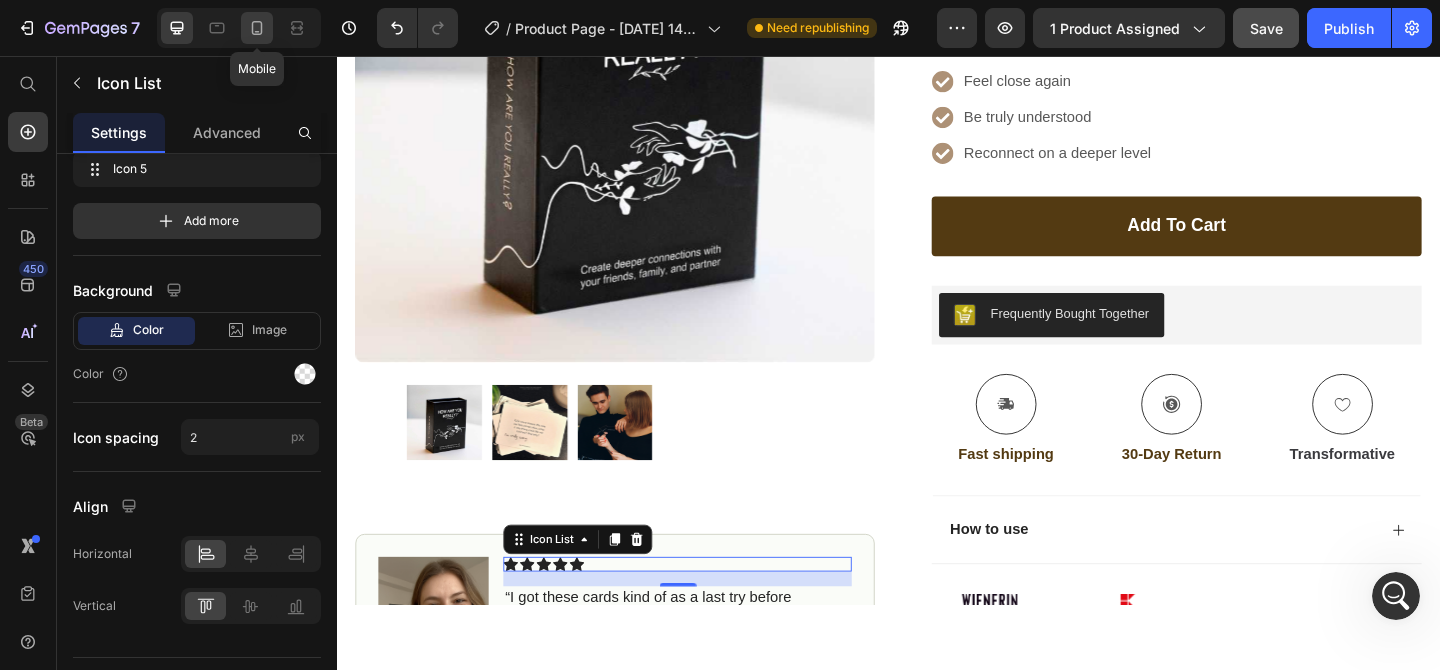 click 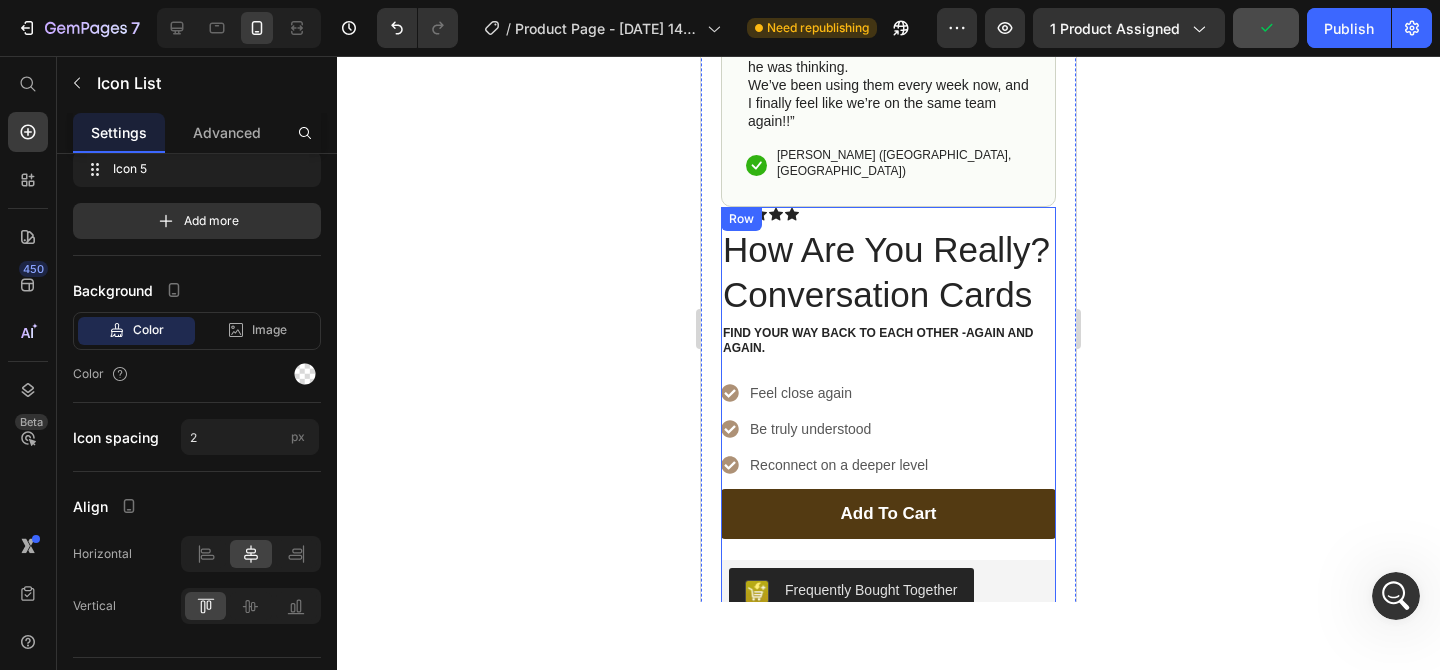 scroll, scrollTop: 800, scrollLeft: 0, axis: vertical 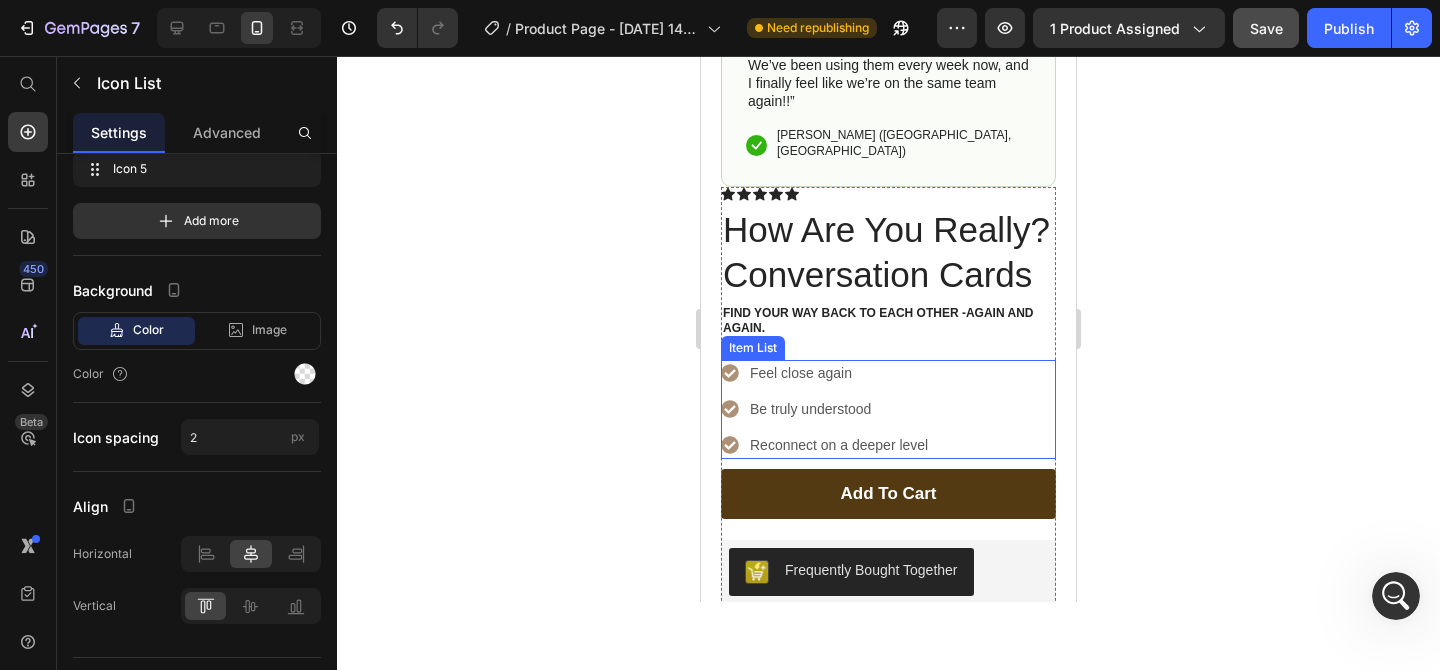 click on "Feel close again Be truly understood Reconnect on a deeper level" at bounding box center (888, 409) 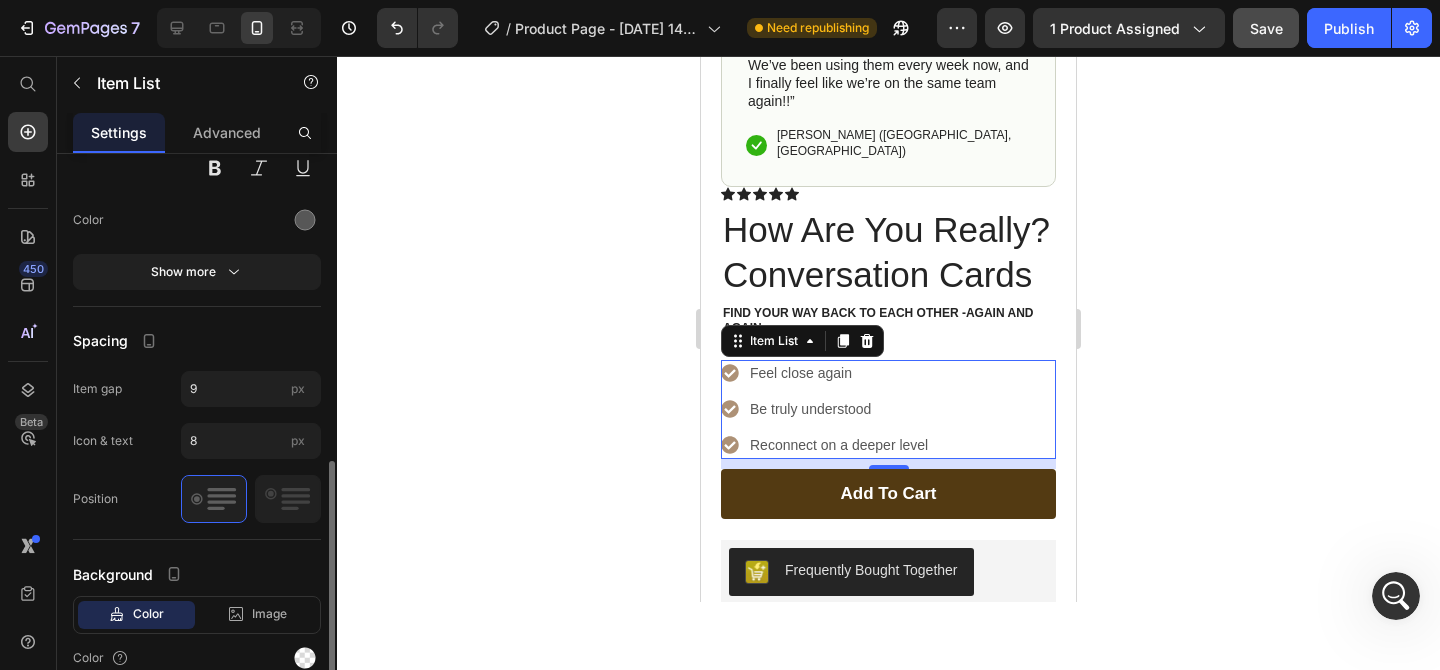 scroll, scrollTop: 826, scrollLeft: 0, axis: vertical 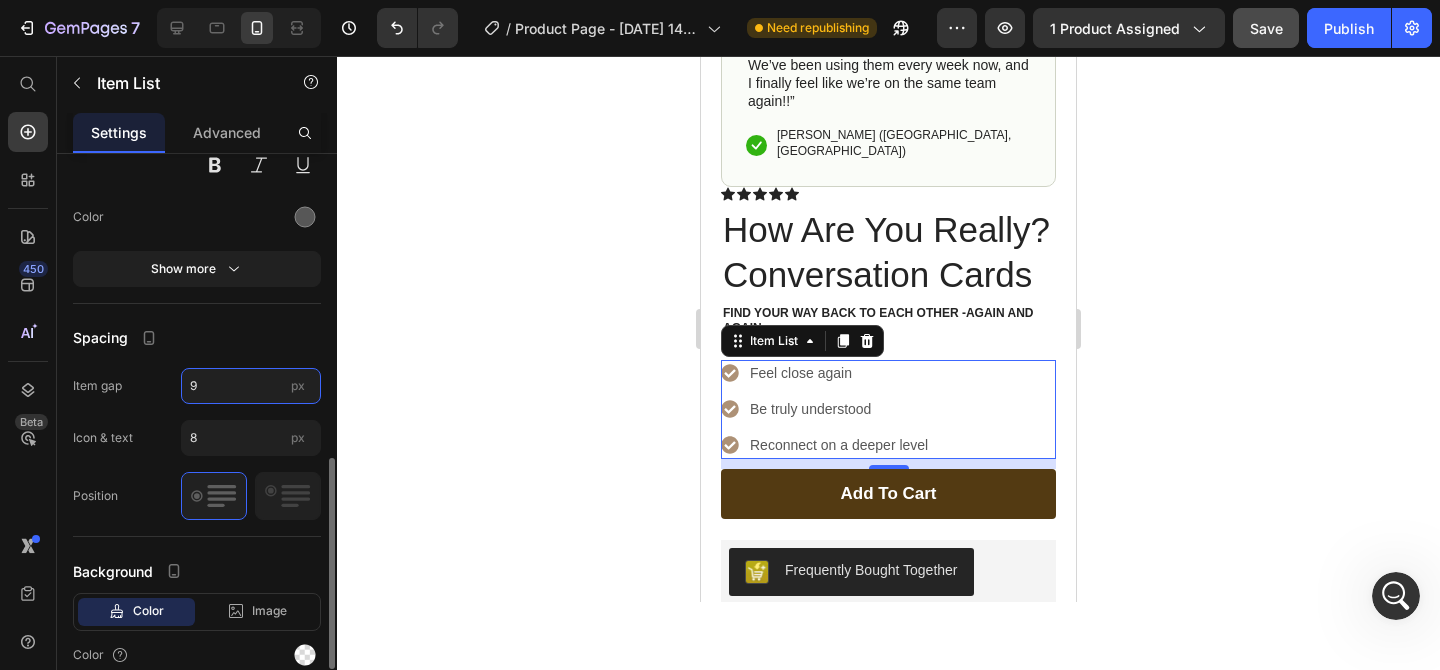 click on "9" at bounding box center (251, 386) 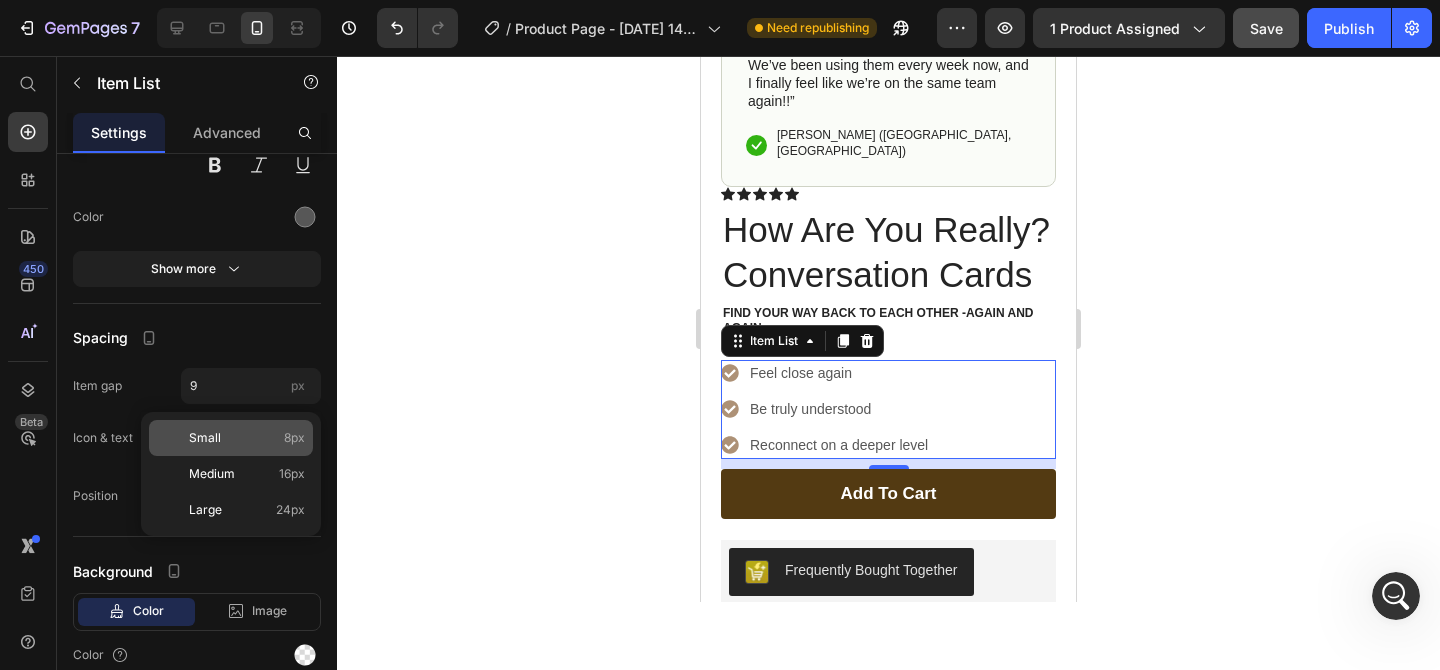 click on "Small 8px" 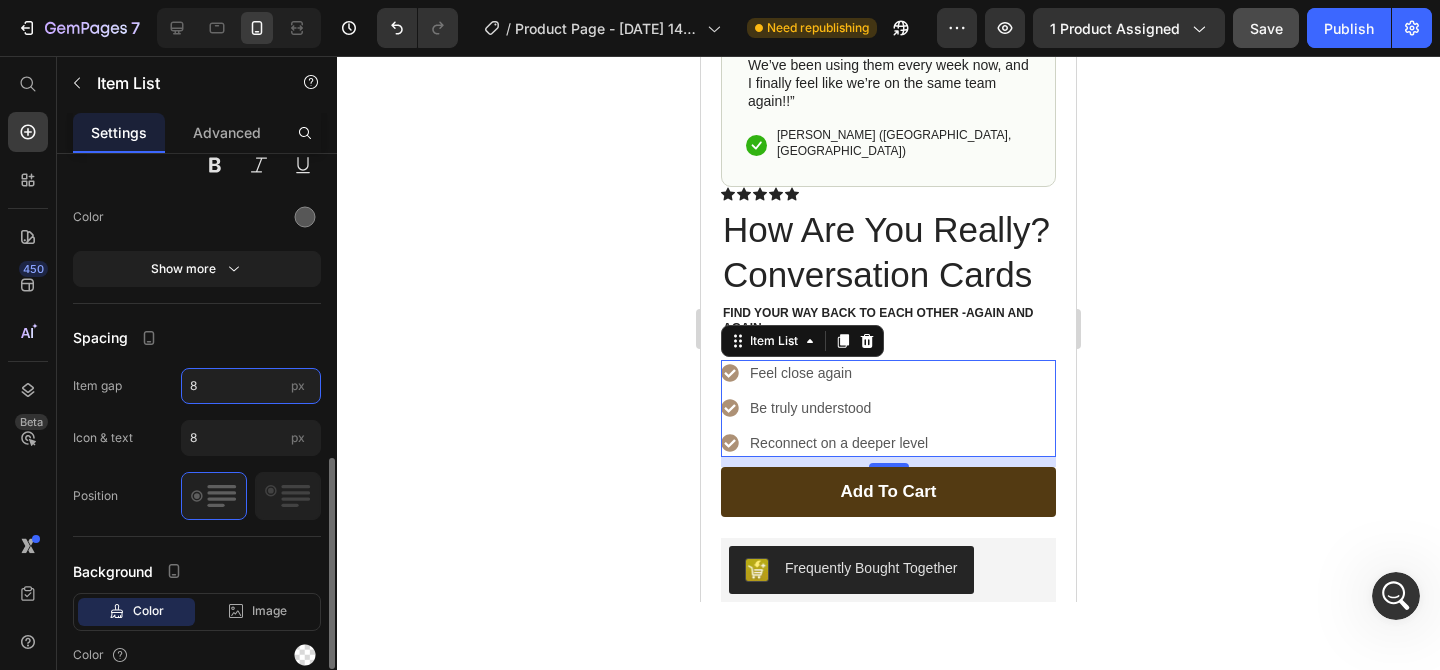 drag, startPoint x: 211, startPoint y: 387, endPoint x: 168, endPoint y: 386, distance: 43.011627 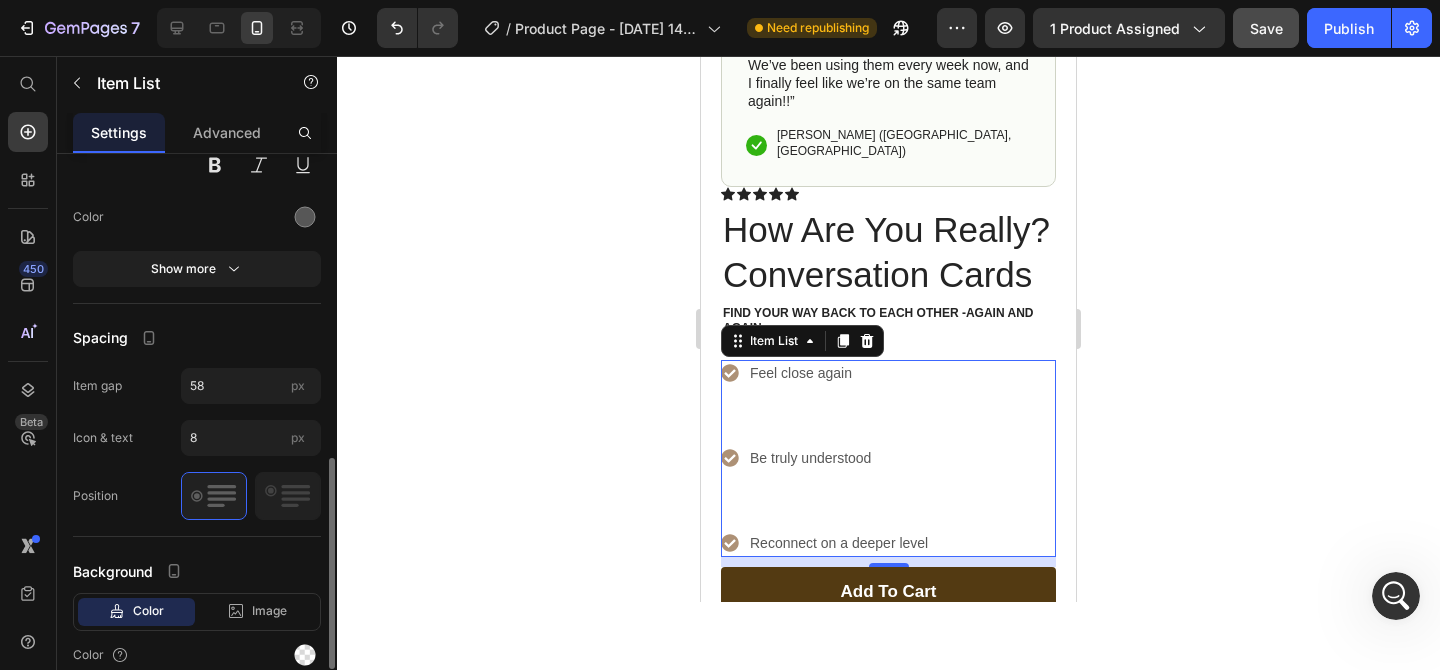 click on "Item gap 58 px" 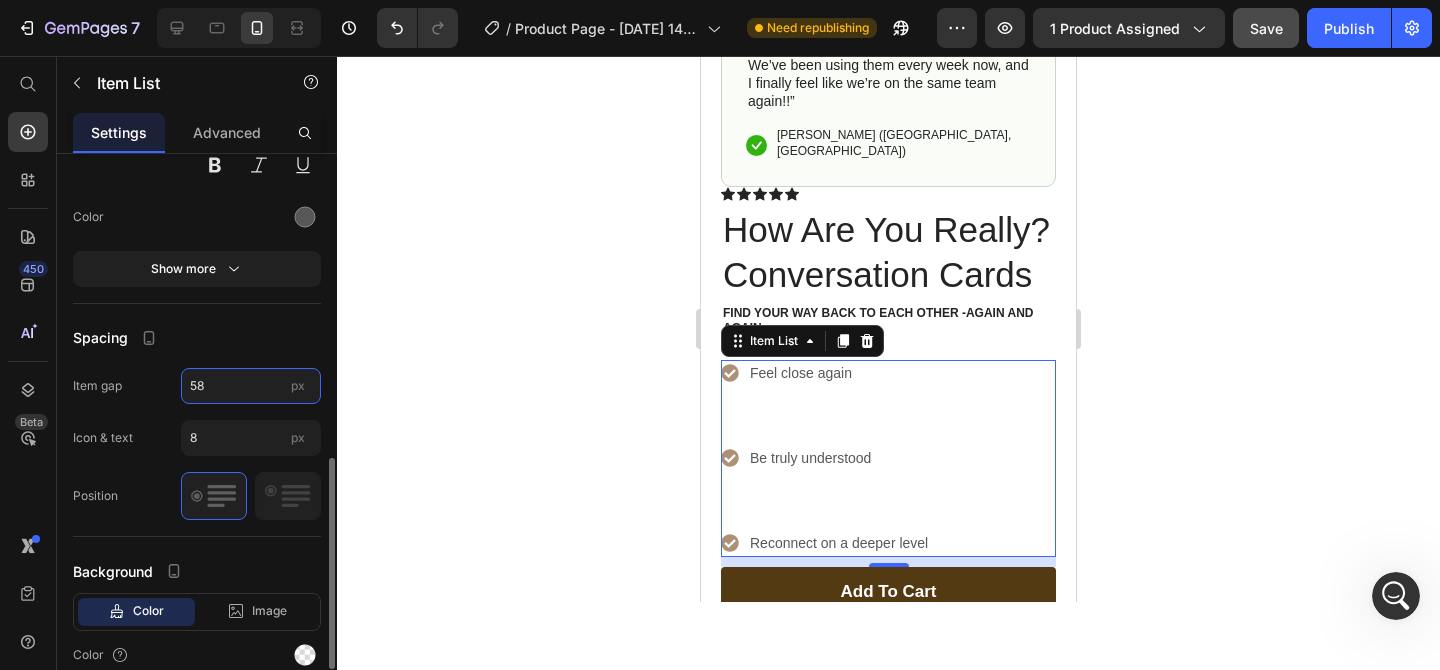 click on "58" at bounding box center (251, 386) 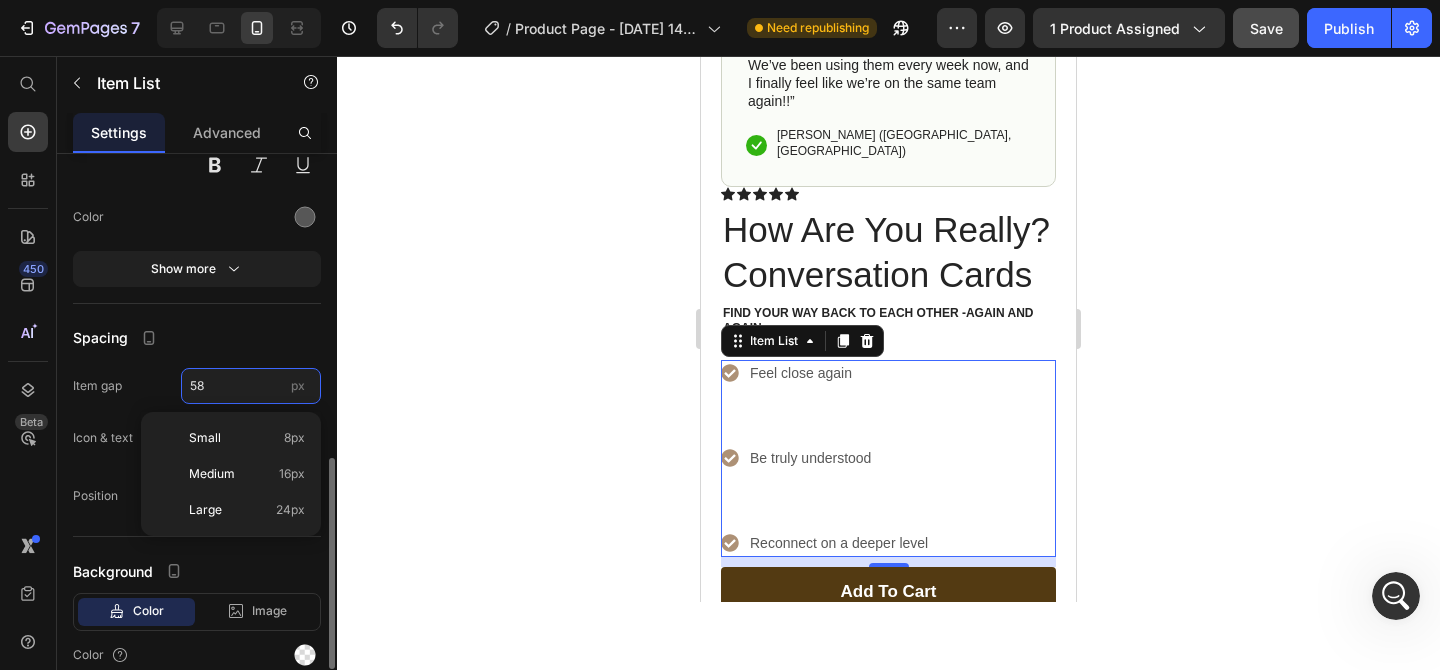 type on "5" 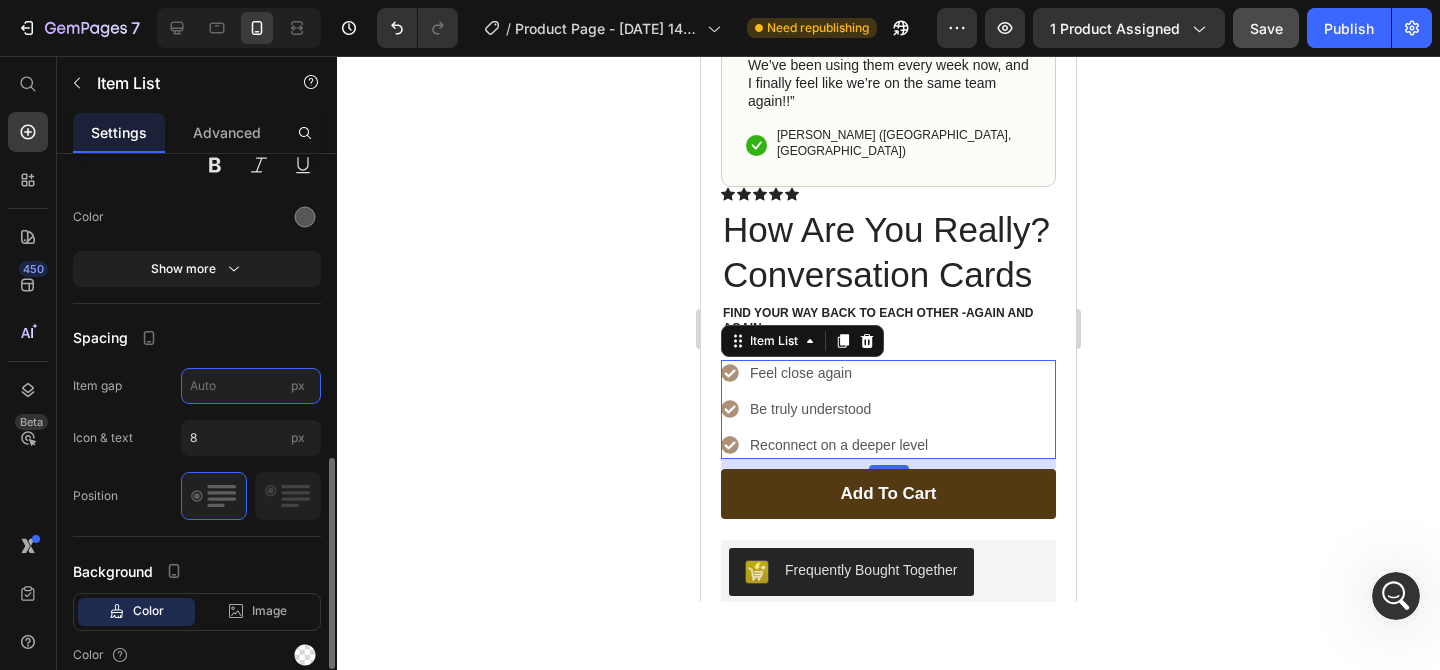 type on "3" 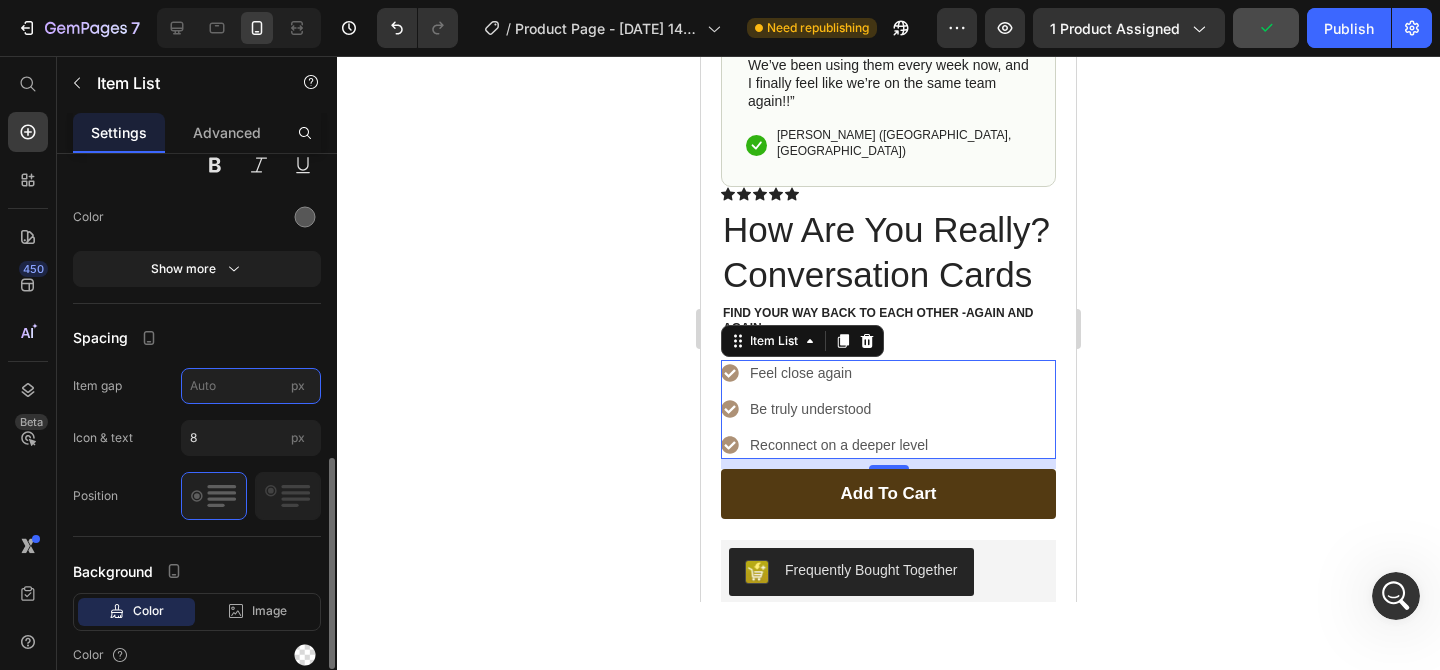 type on "1" 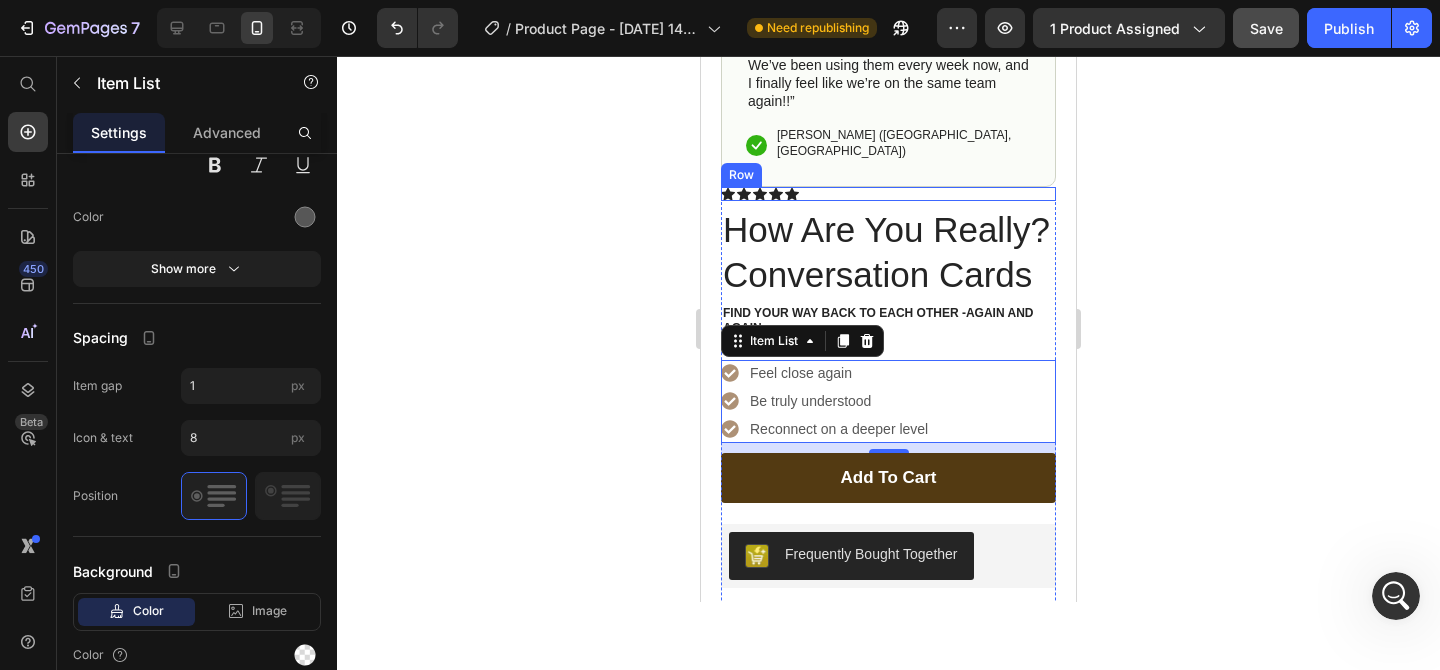 click on "Icon Icon Icon Icon Icon Icon List Text Block Row" at bounding box center [888, 194] 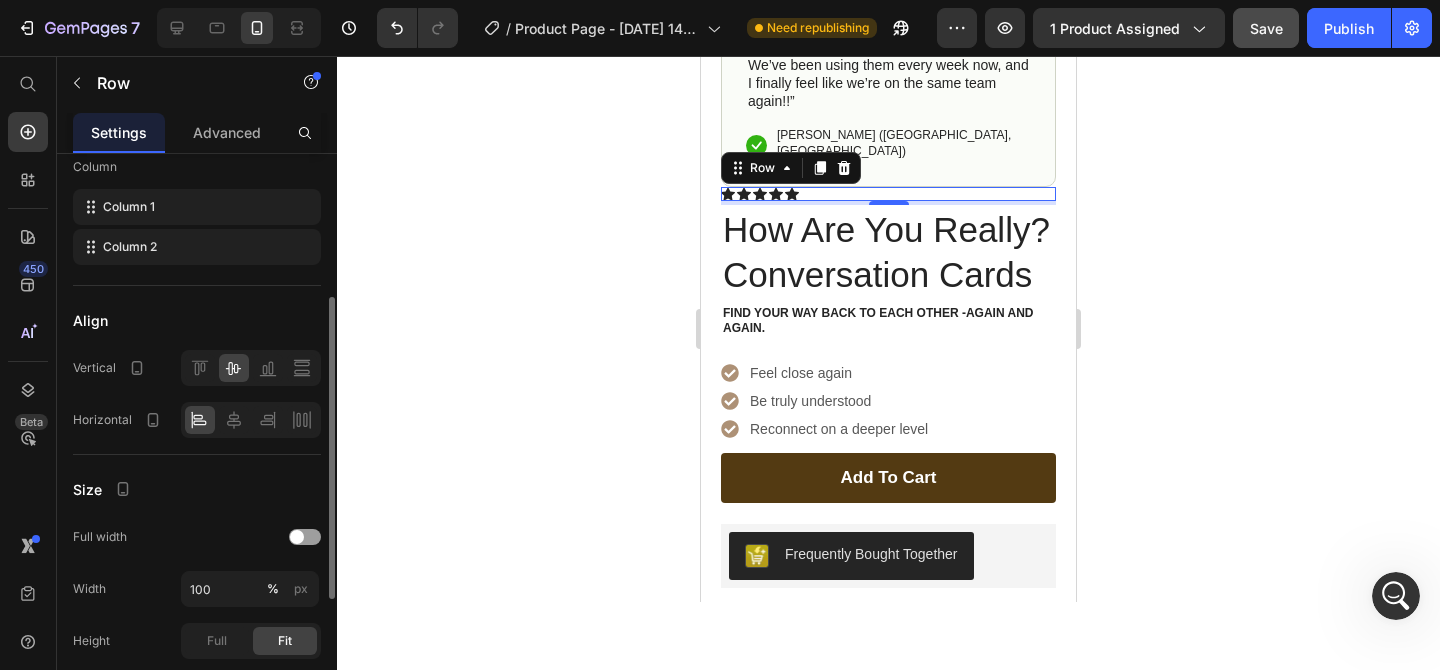 scroll, scrollTop: 250, scrollLeft: 0, axis: vertical 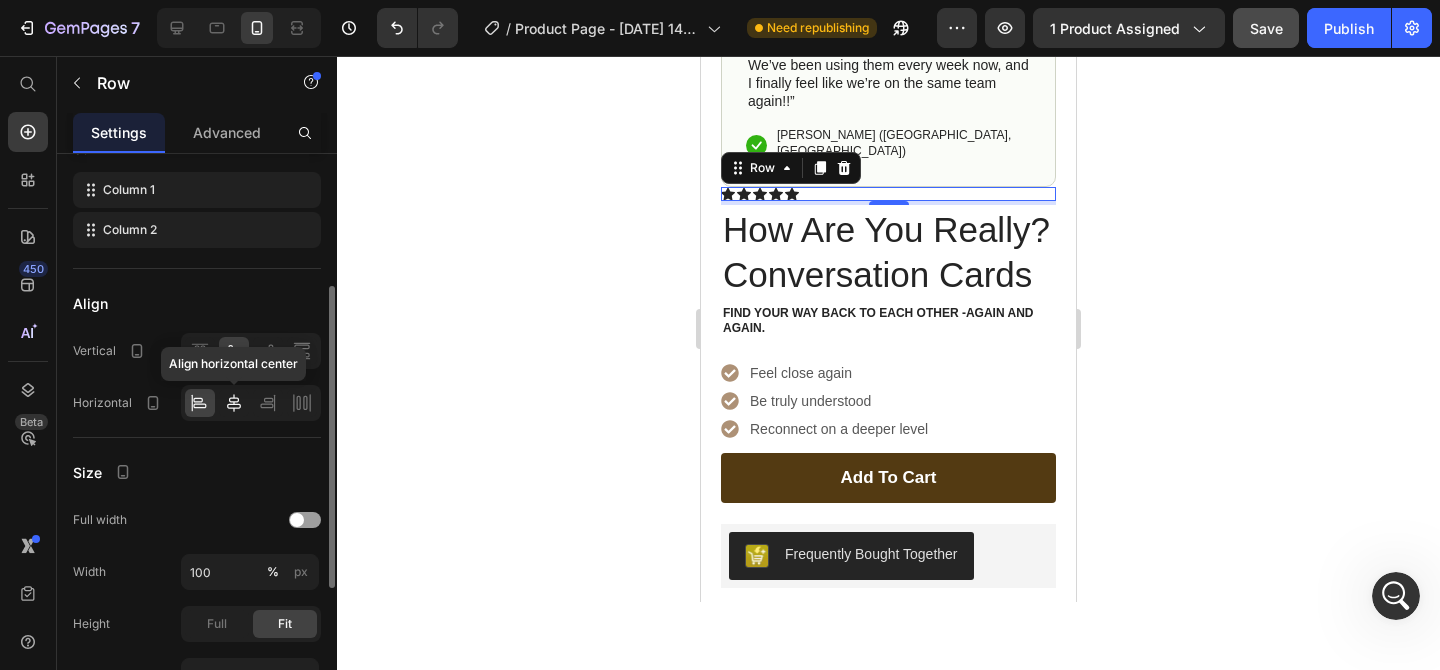 click 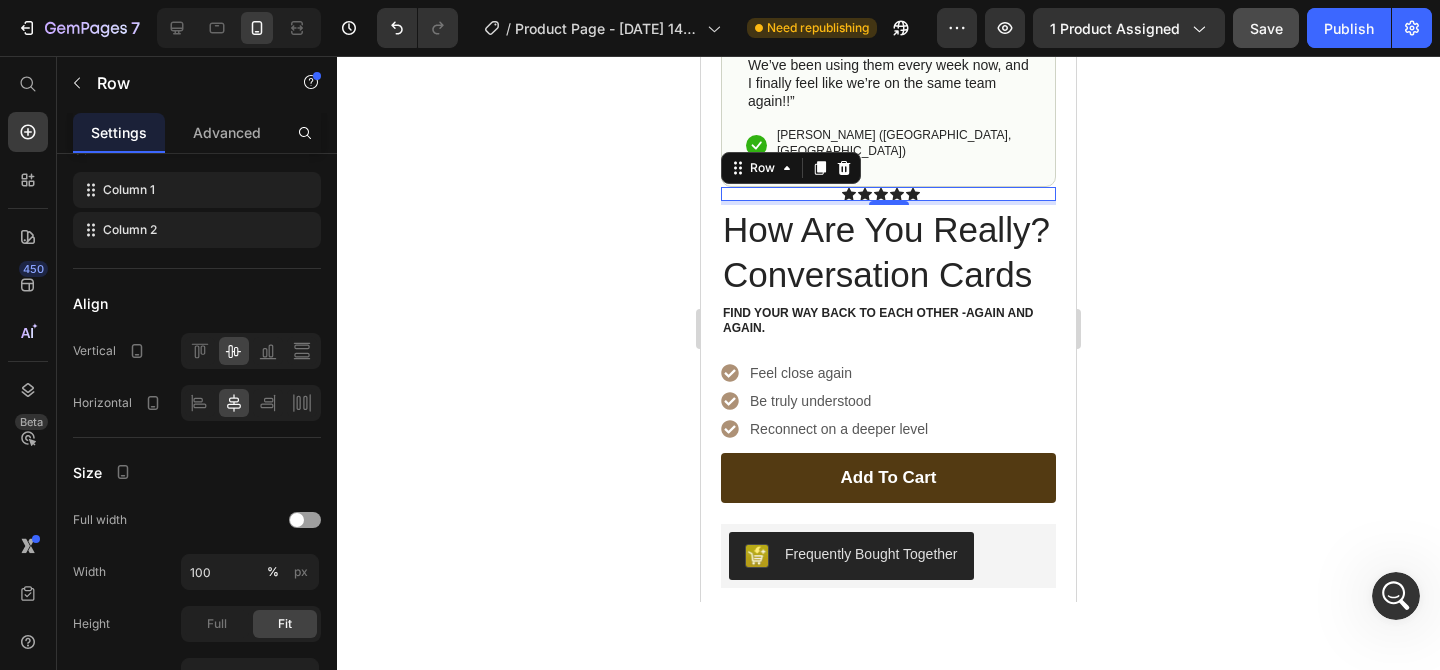 click 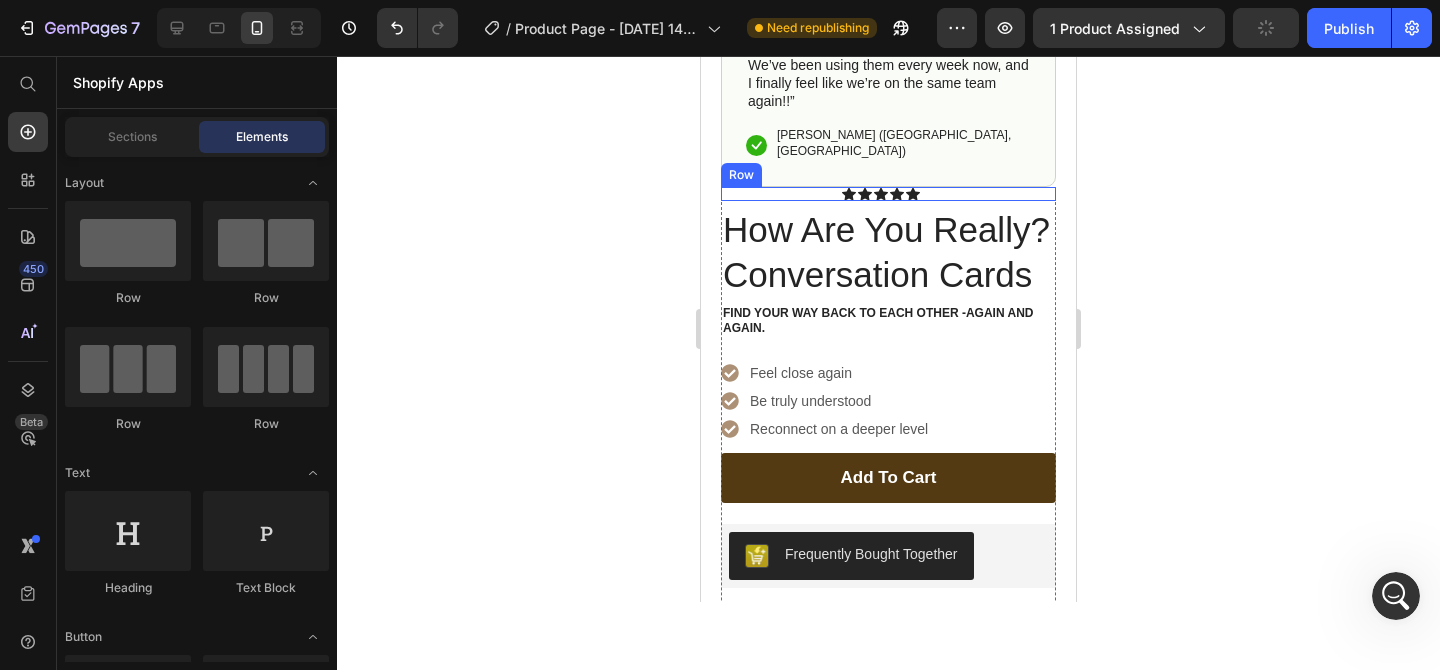 click on "Image Icon Icon Icon Icon Icon Icon List “I got these cards kind of as a last try before suggesting therapy. I didn’t expect much, but wow. The first night, we stayed up talking for hours. He shared things I didn’t even know he was thinking.  We’ve been using them every week now, and I finally feel like we’re on the same team again!!” Text Block
Icon [PERSON_NAME] ([GEOGRAPHIC_DATA], [GEOGRAPHIC_DATA]) Text Block Row Row" at bounding box center (888, -44) 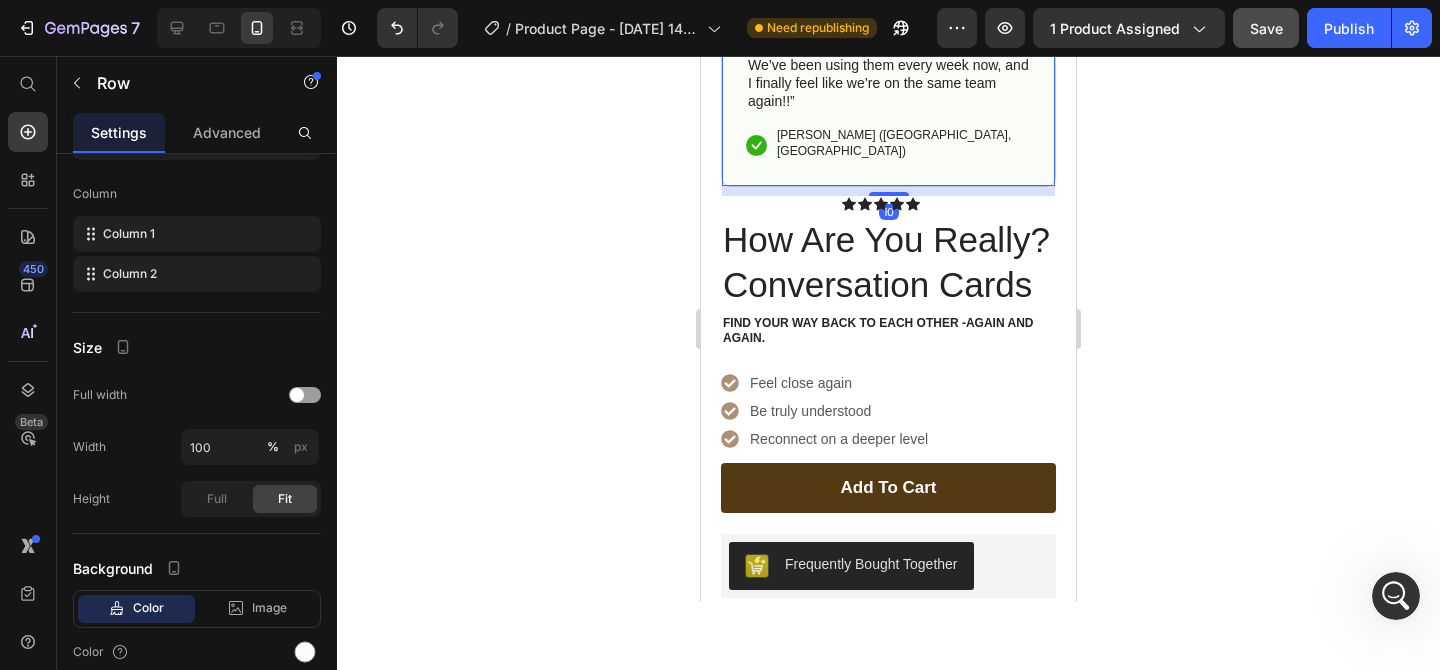 drag, startPoint x: 870, startPoint y: 154, endPoint x: 931, endPoint y: 164, distance: 61.81424 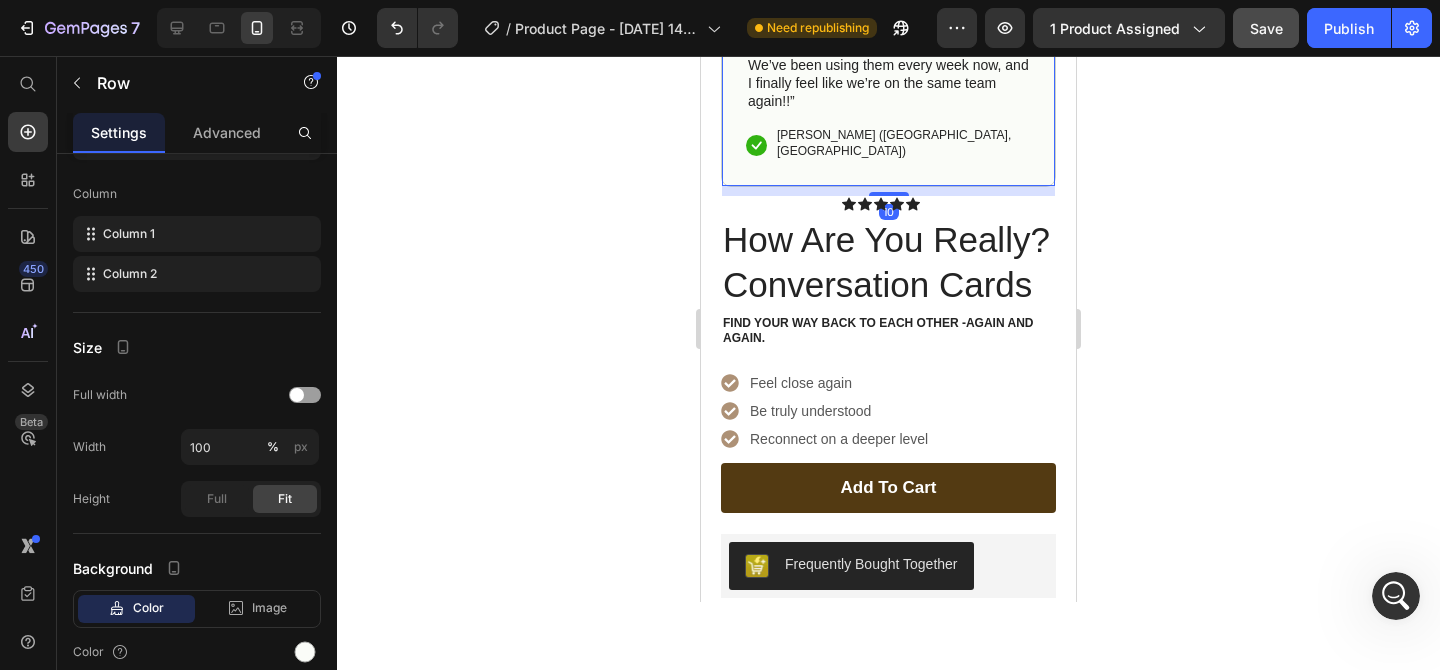 click 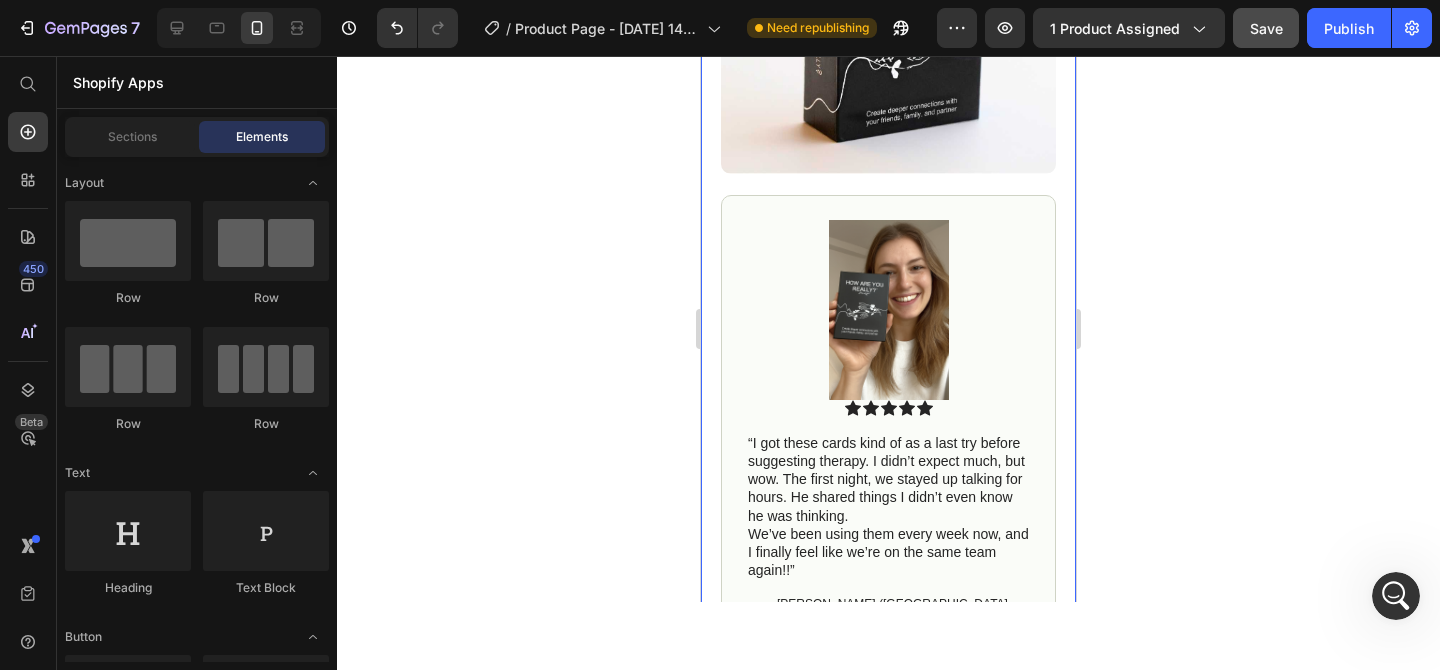 scroll, scrollTop: 360, scrollLeft: 0, axis: vertical 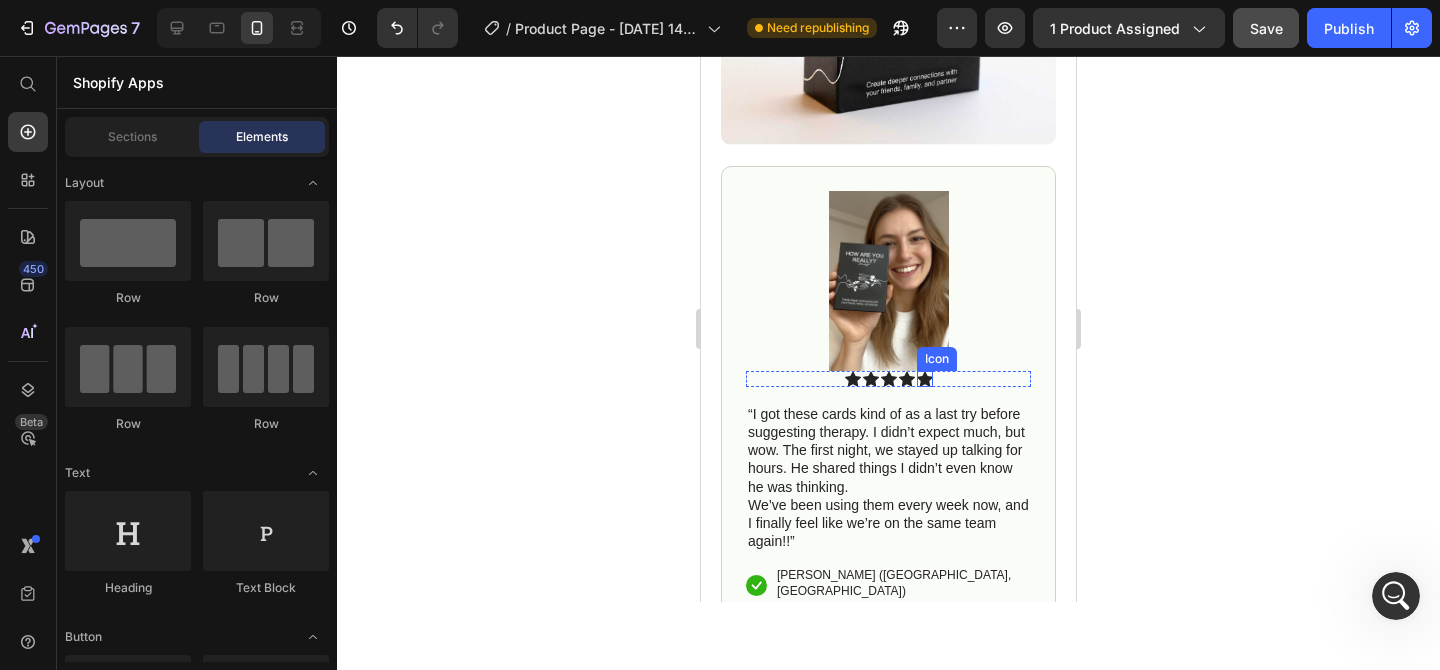 click on "Icon" at bounding box center (937, 359) 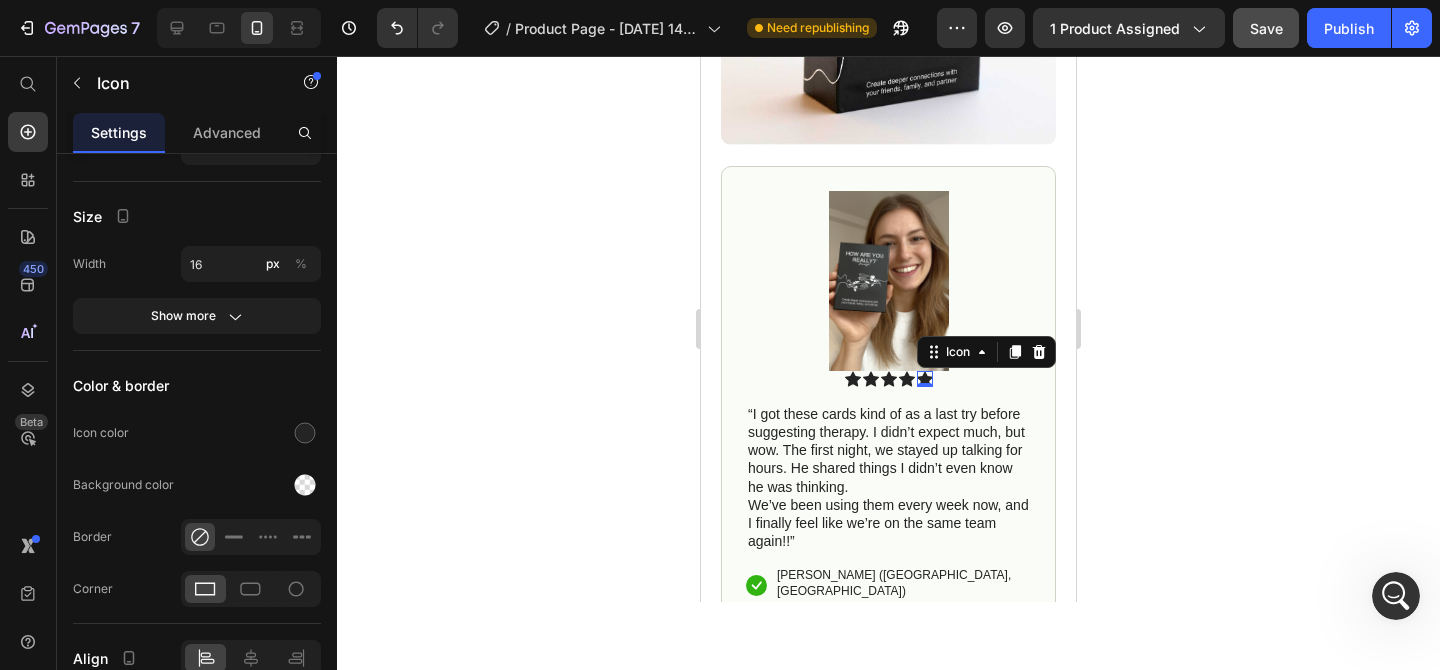 scroll, scrollTop: 0, scrollLeft: 0, axis: both 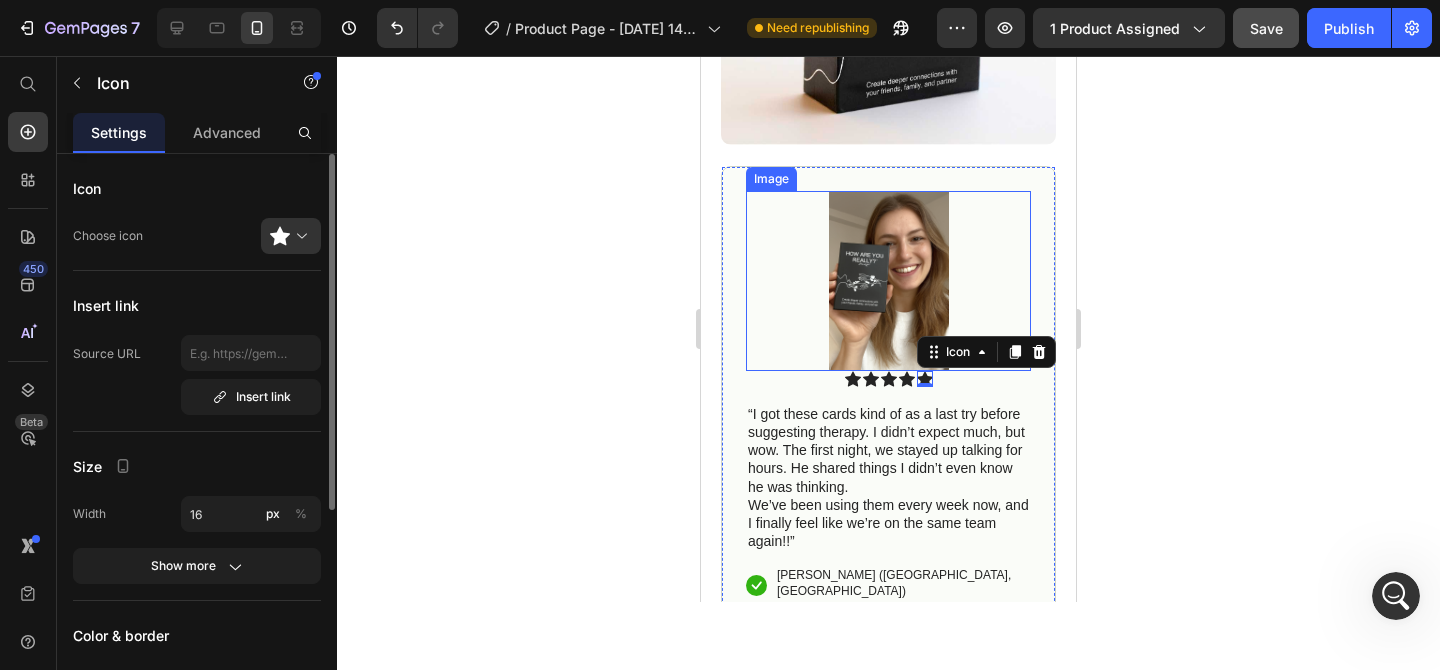 click at bounding box center (888, 281) 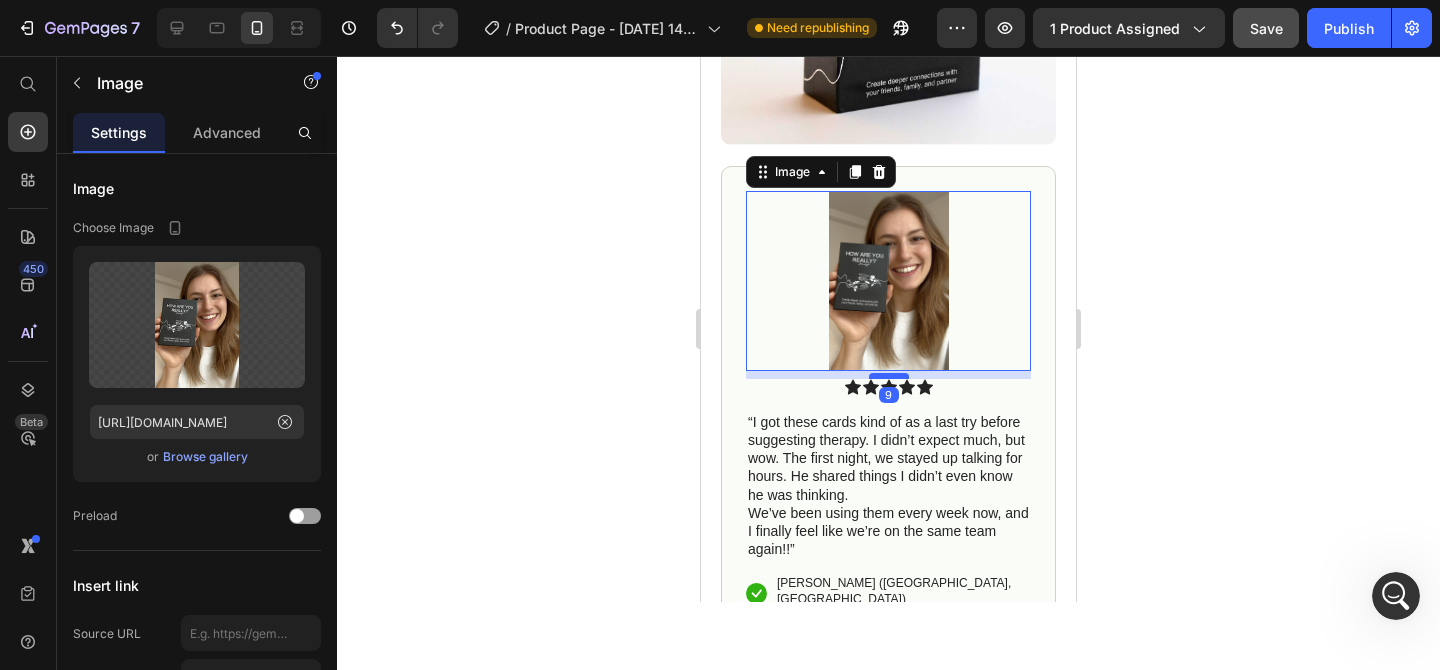 click at bounding box center (889, 376) 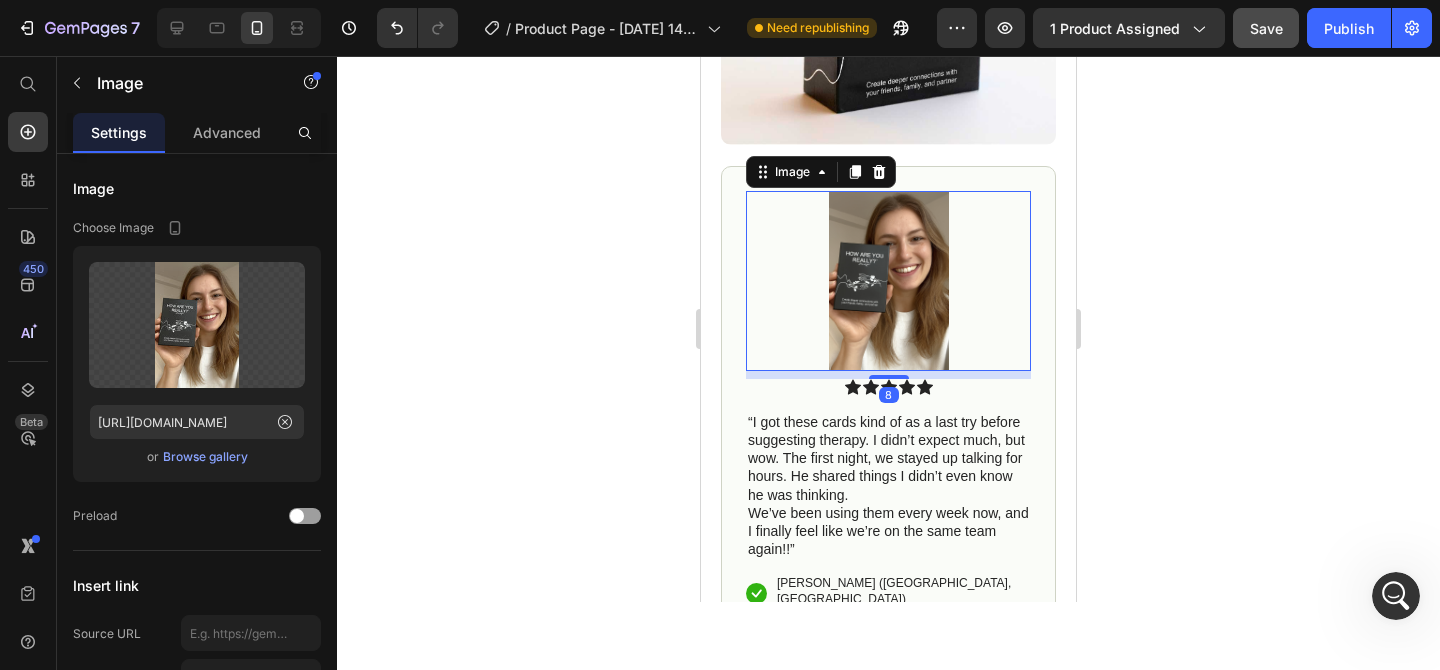 click 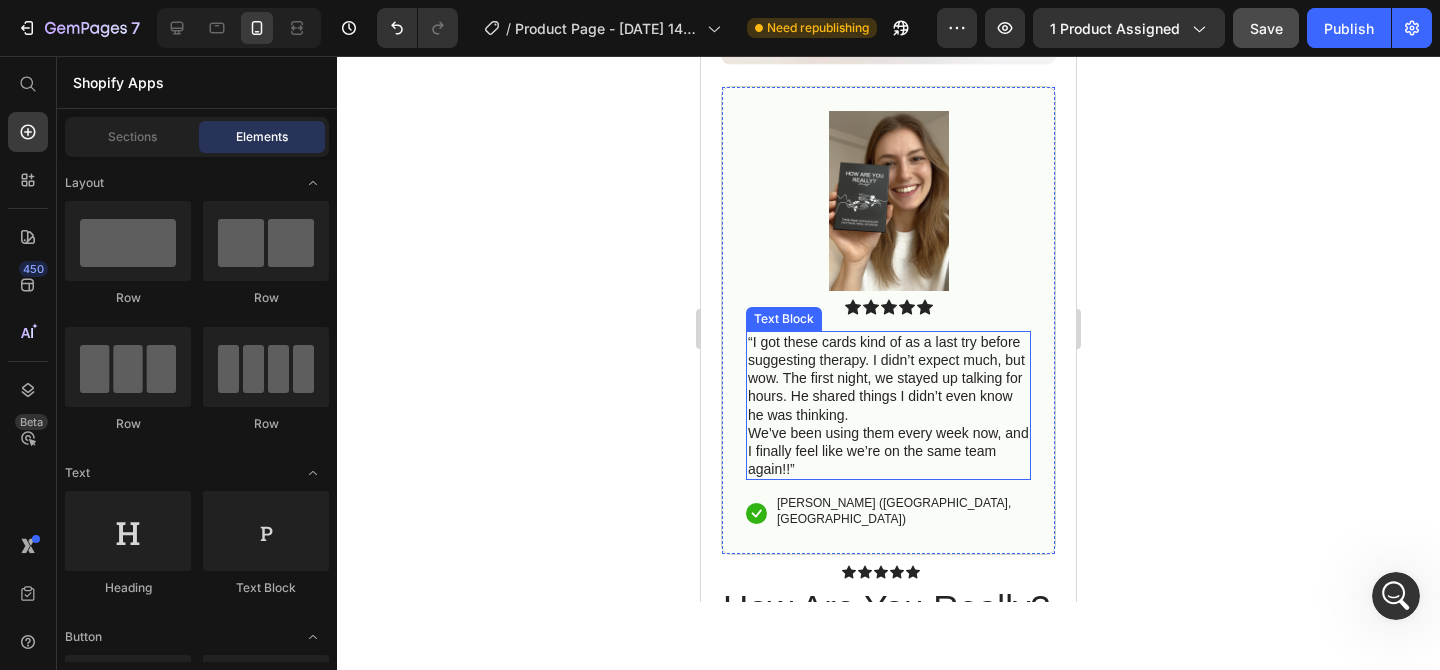 scroll, scrollTop: 633, scrollLeft: 0, axis: vertical 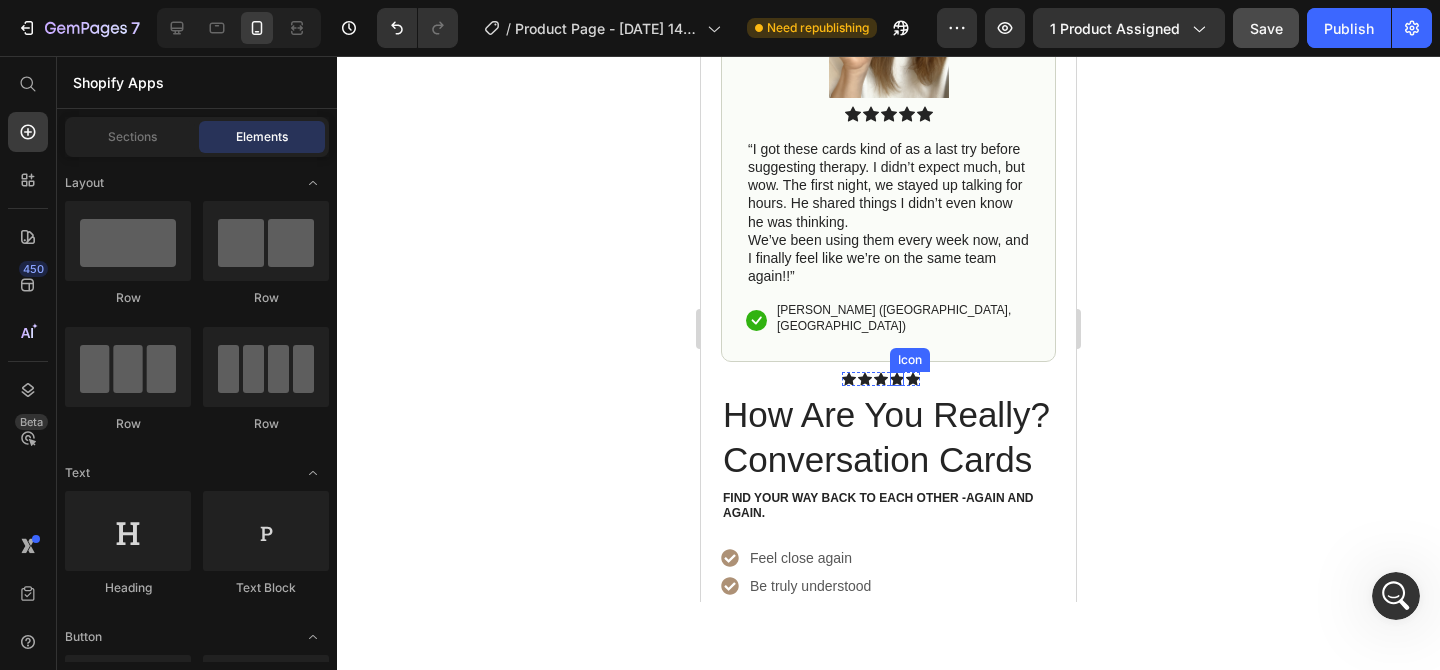 click on "Icon" at bounding box center [910, 360] 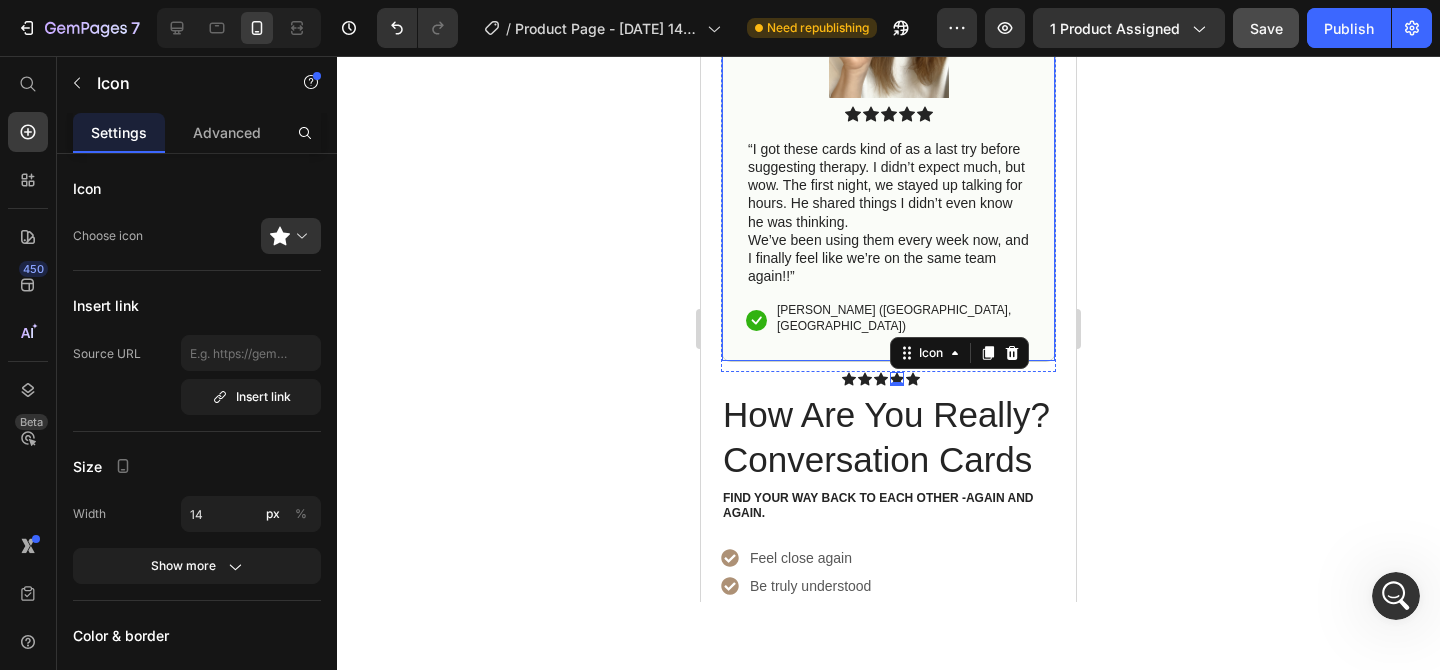 click on "Image Icon Icon Icon Icon Icon Icon List “I got these cards kind of as a last try before suggesting therapy. I didn’t expect much, but wow. The first night, we stayed up talking for hours. He shared things I didn’t even know he was thinking.  We’ve been using them every week now, and I finally feel like we’re on the same team again!!” Text Block
Icon [PERSON_NAME] ([GEOGRAPHIC_DATA], [GEOGRAPHIC_DATA]) Text Block Row Row" at bounding box center (888, 127) 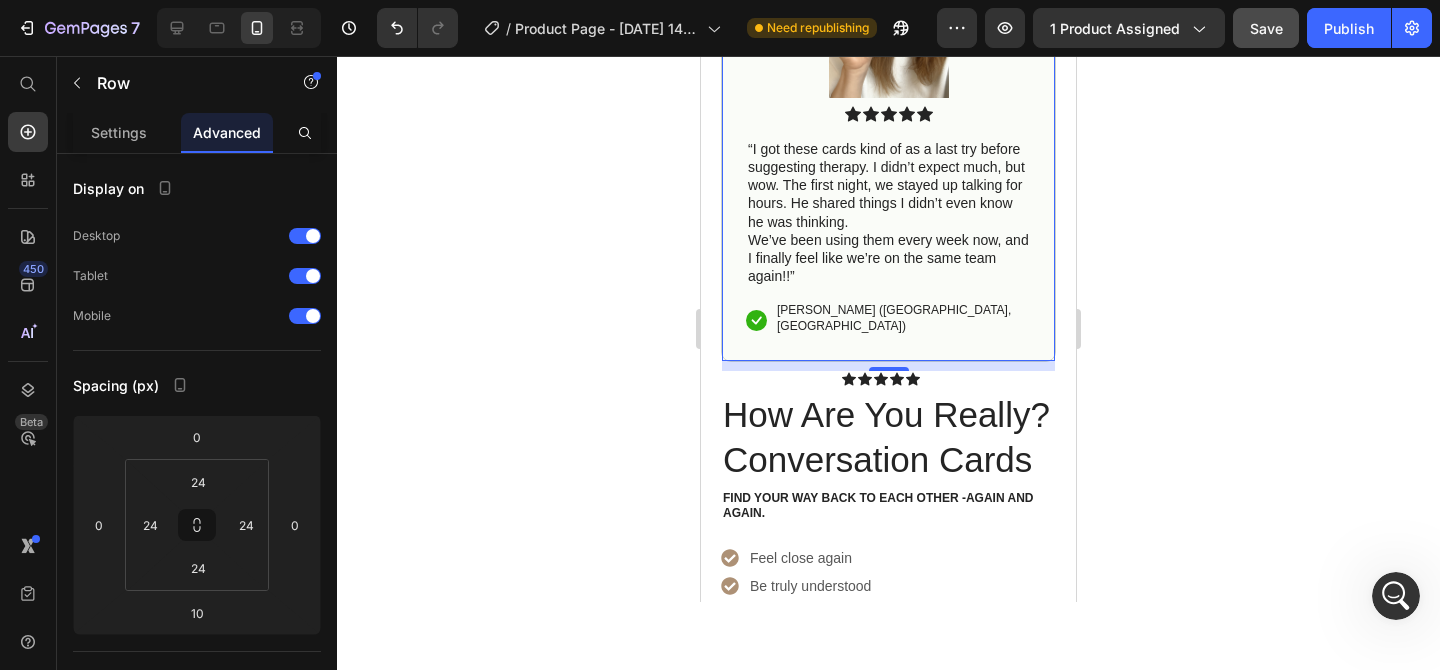 click on "Image Icon Icon Icon Icon Icon Icon List “I got these cards kind of as a last try before suggesting therapy. I didn’t expect much, but wow. The first night, we stayed up talking for hours. He shared things I didn’t even know he was thinking.  We’ve been using them every week now, and I finally feel like we’re on the same team again!!” Text Block
Icon Emma N. (Houston, USA) Text Block Row Row   10" at bounding box center (888, 127) 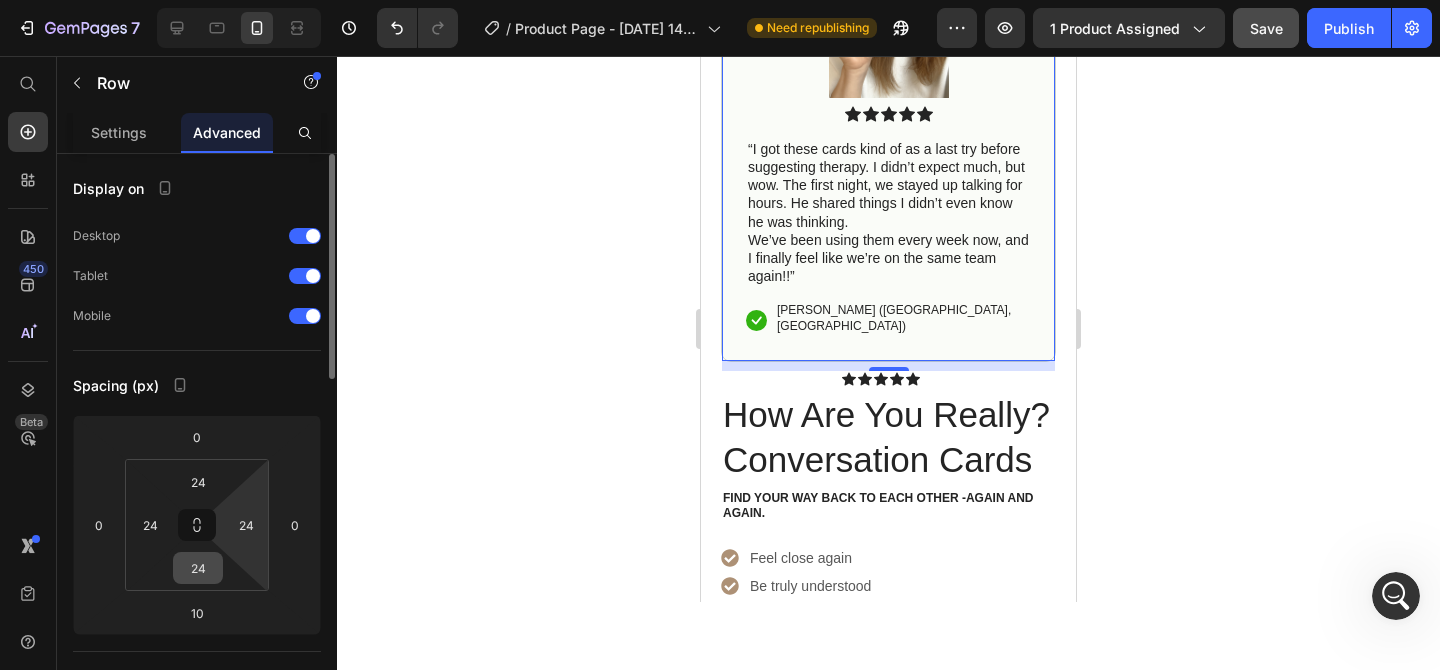 click on "24" at bounding box center [198, 568] 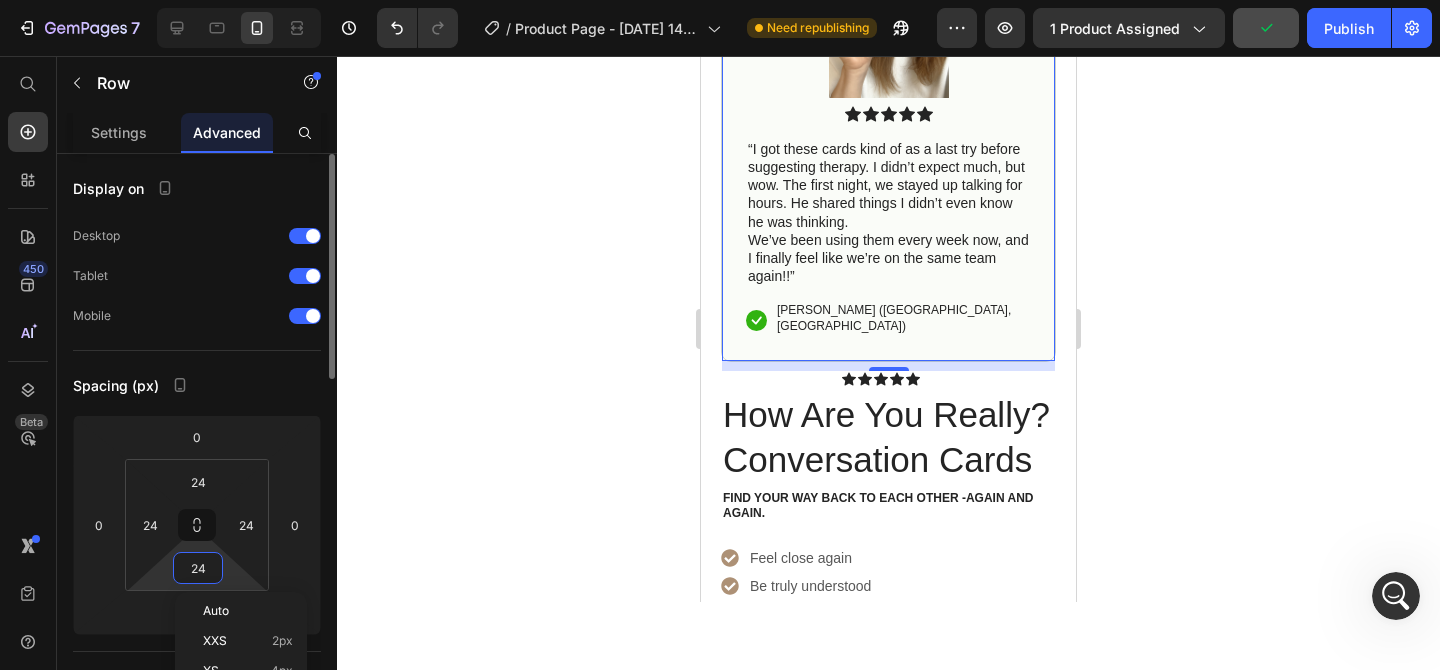 type on "5" 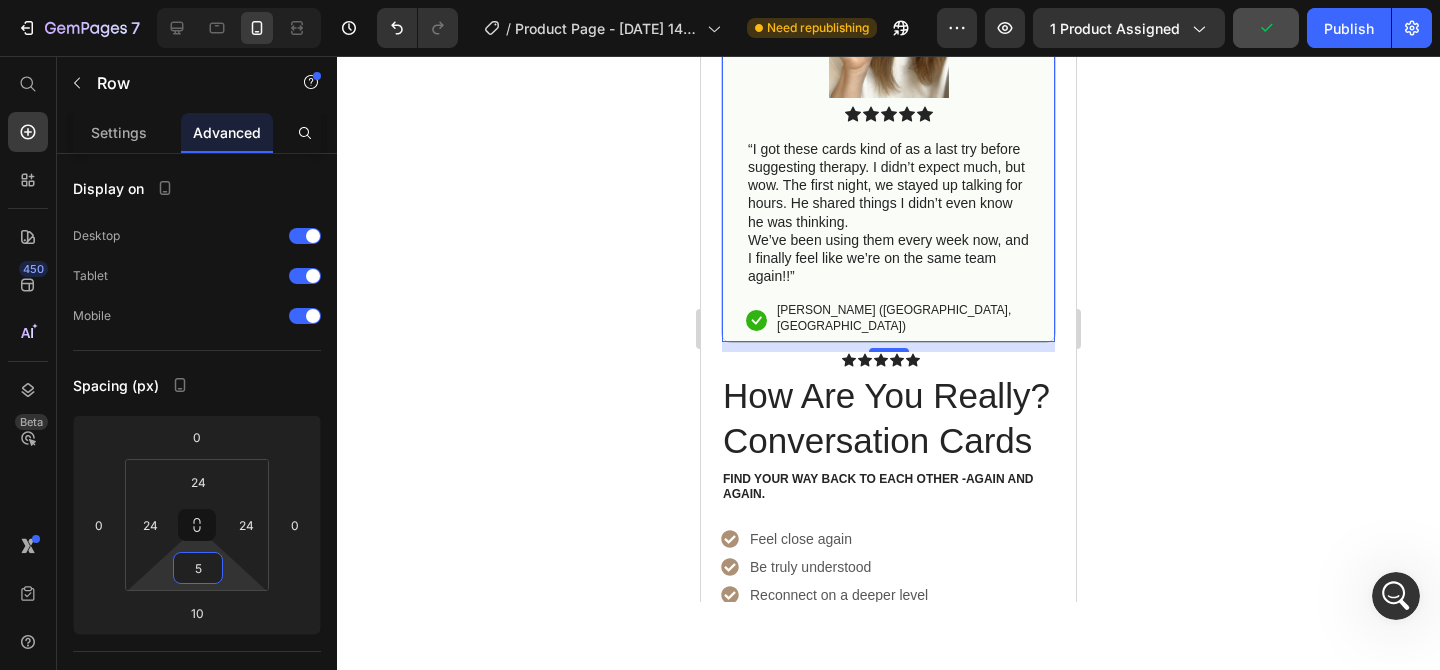 click 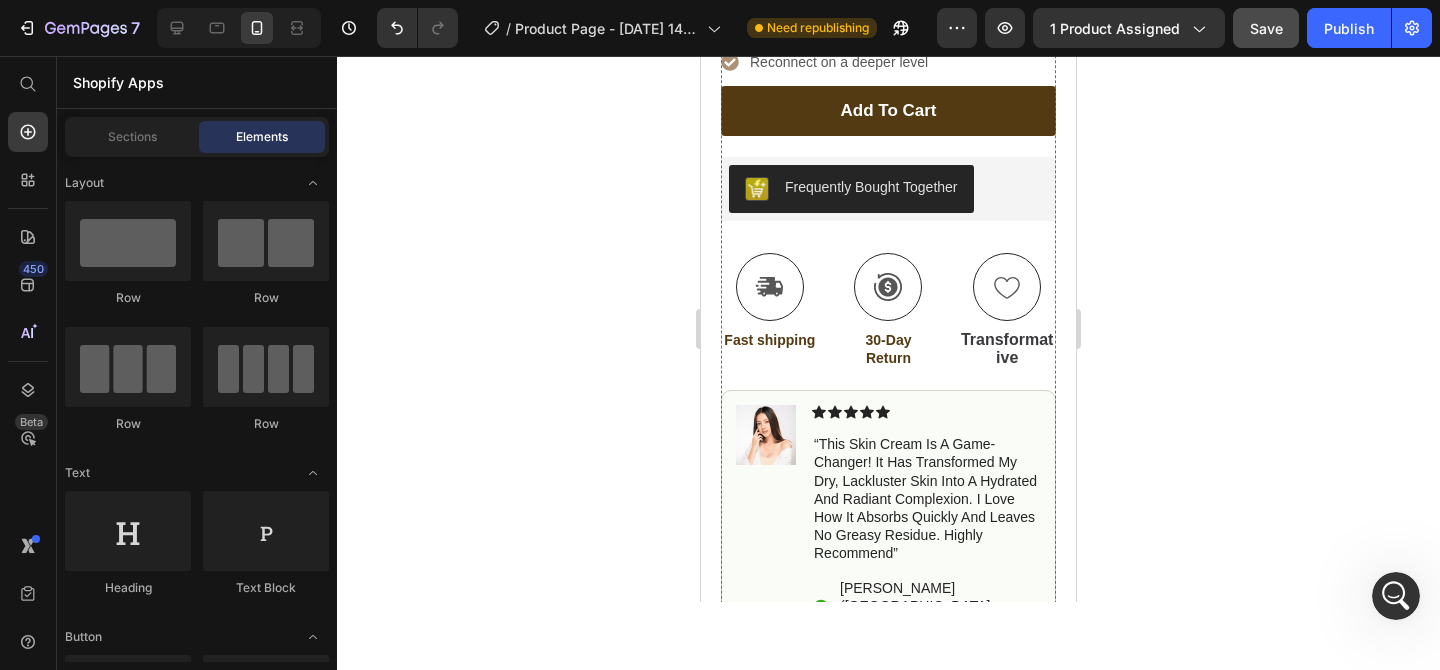 scroll, scrollTop: 1170, scrollLeft: 0, axis: vertical 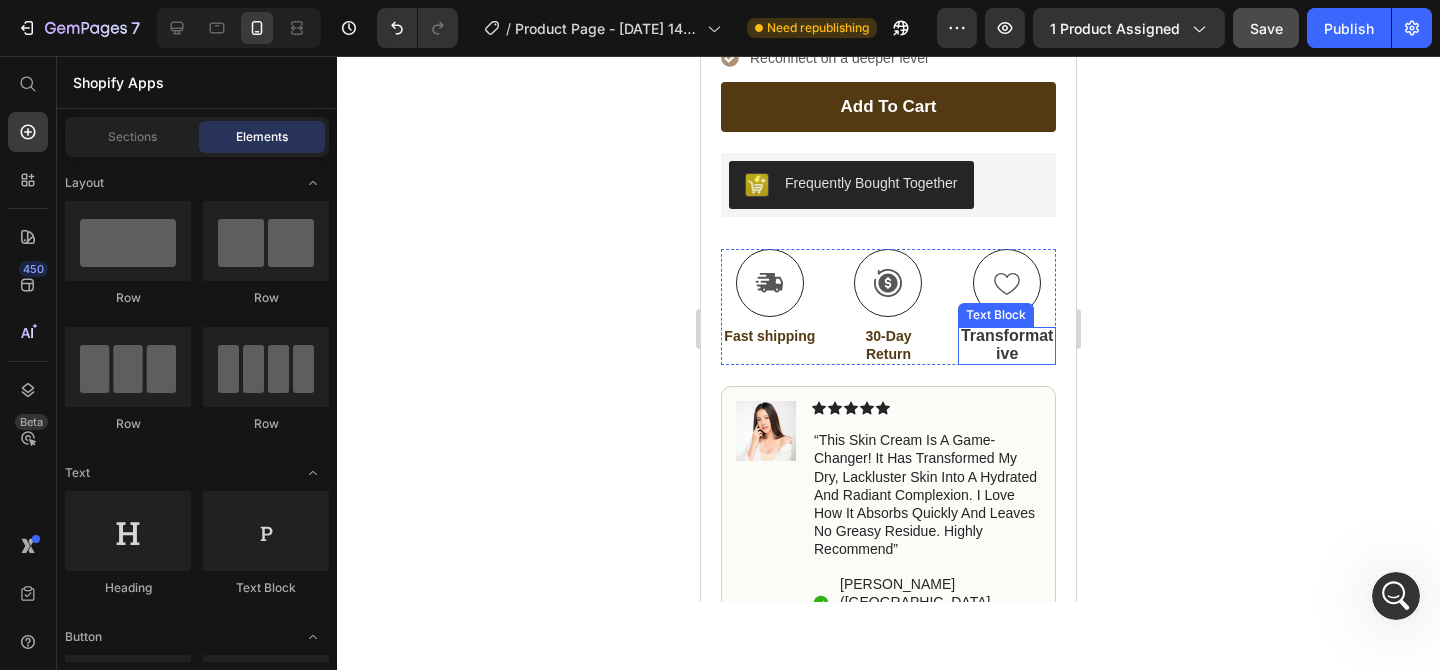 click on "Transformative" at bounding box center [1007, 344] 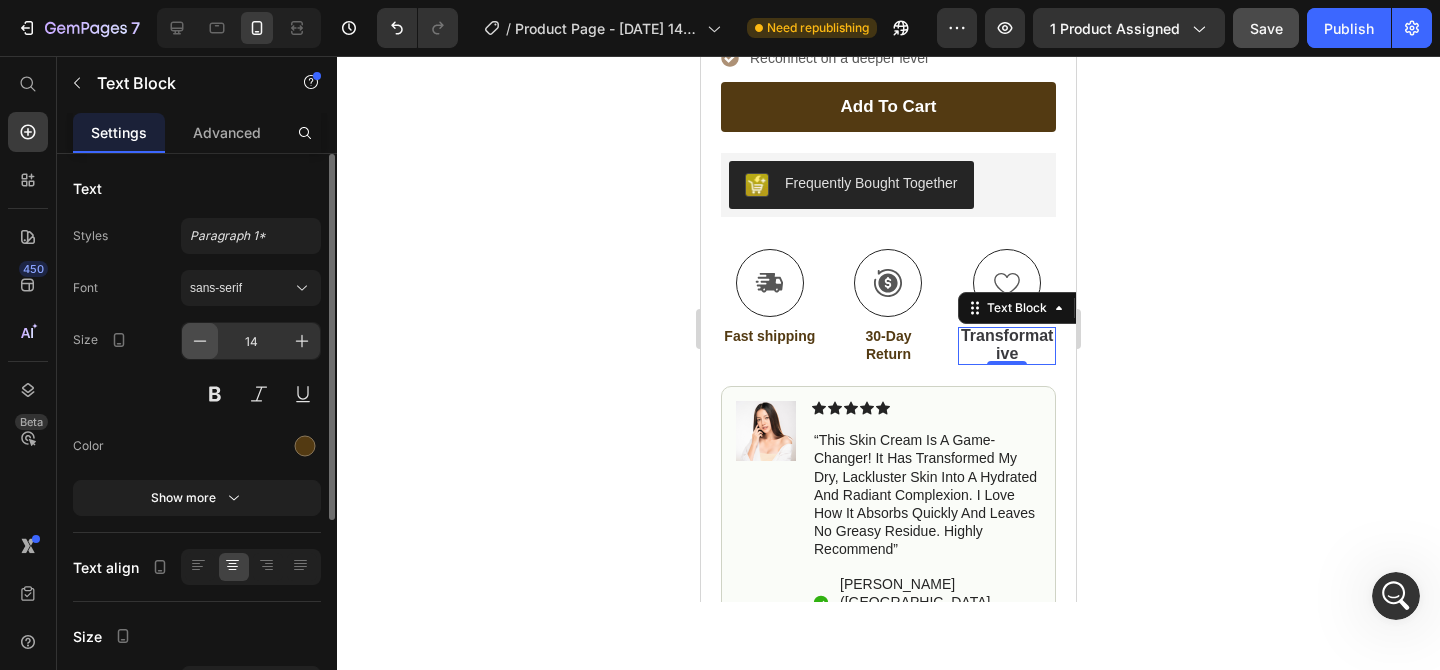 click 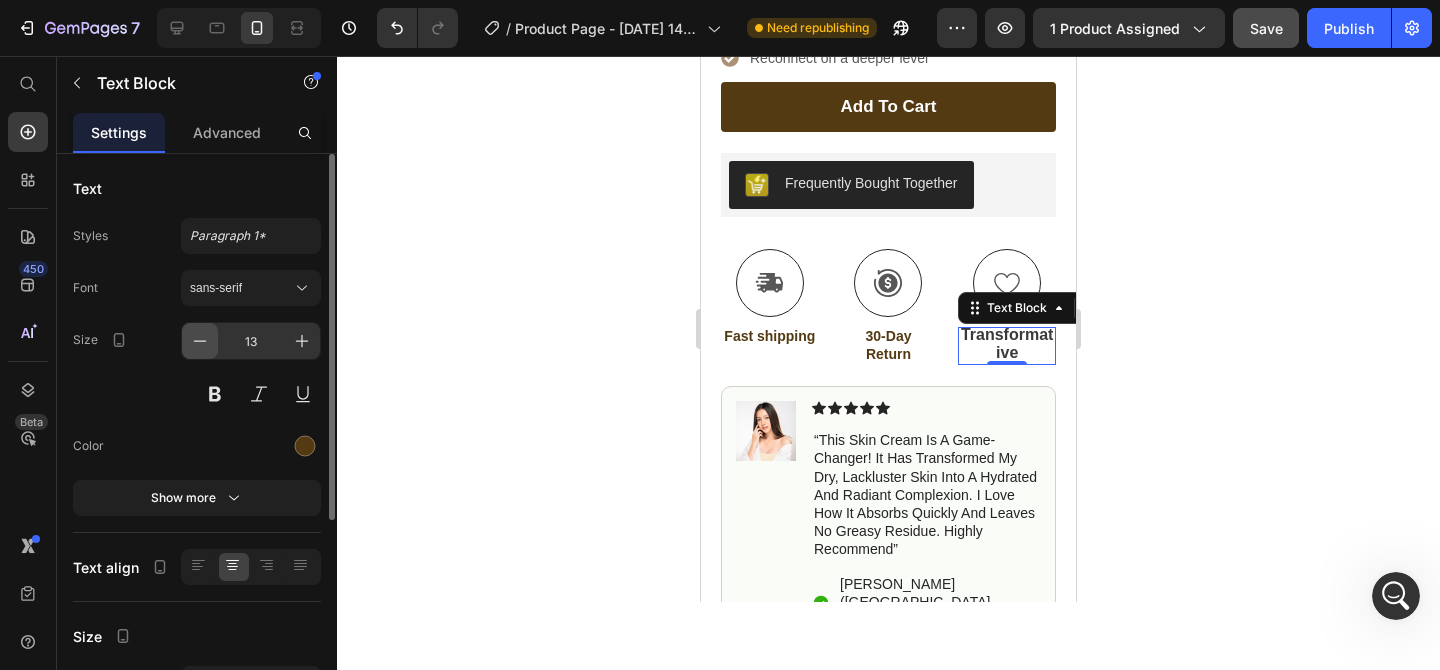click 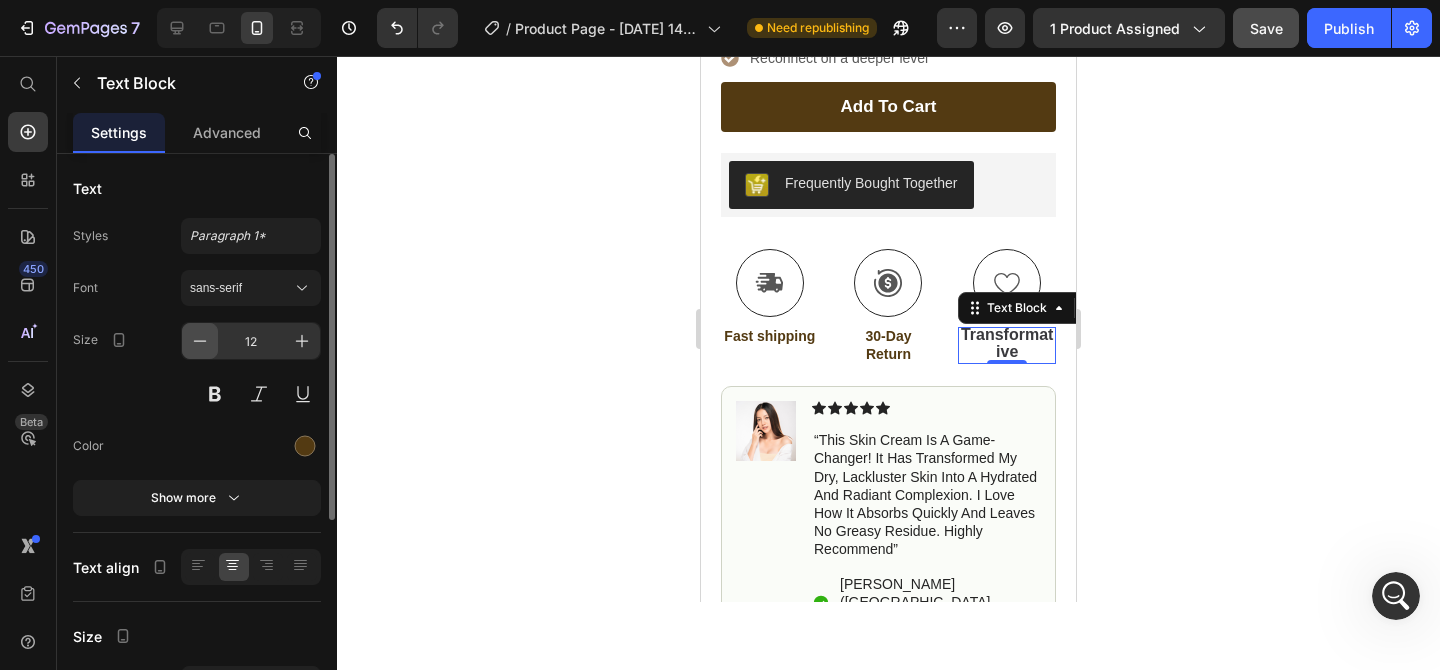 click 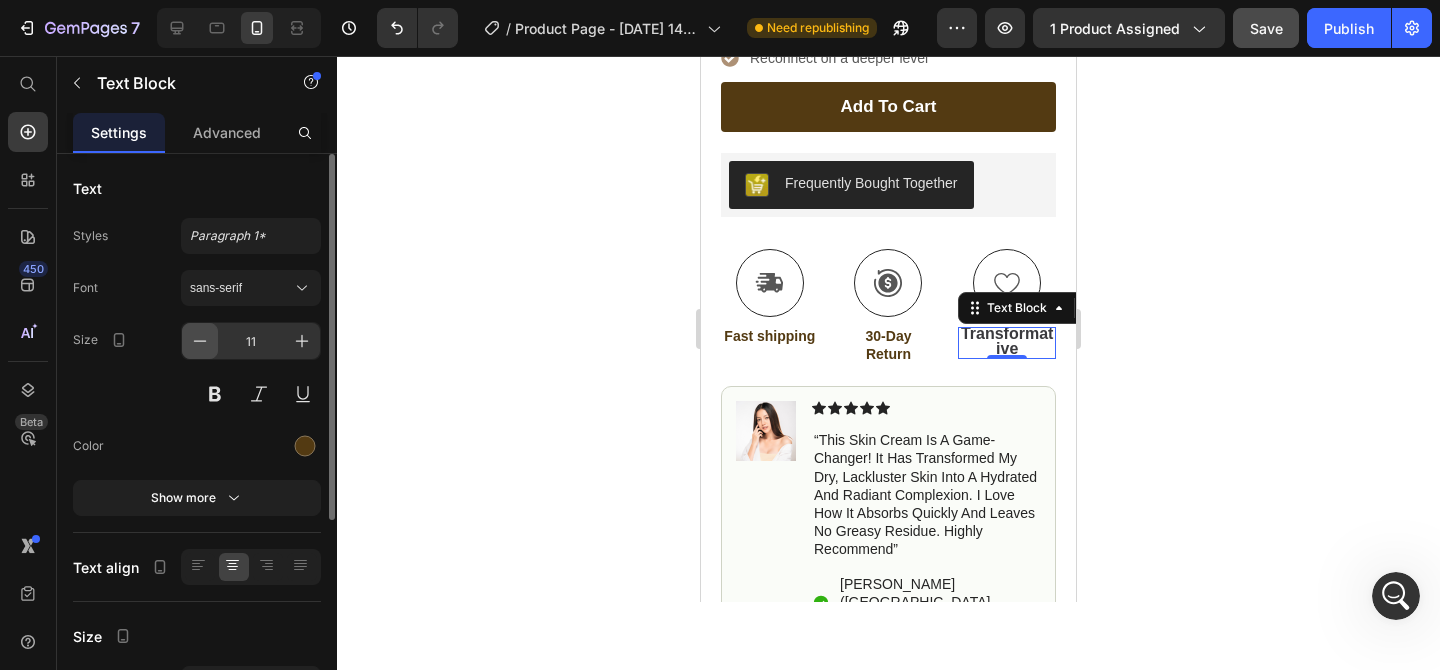 click 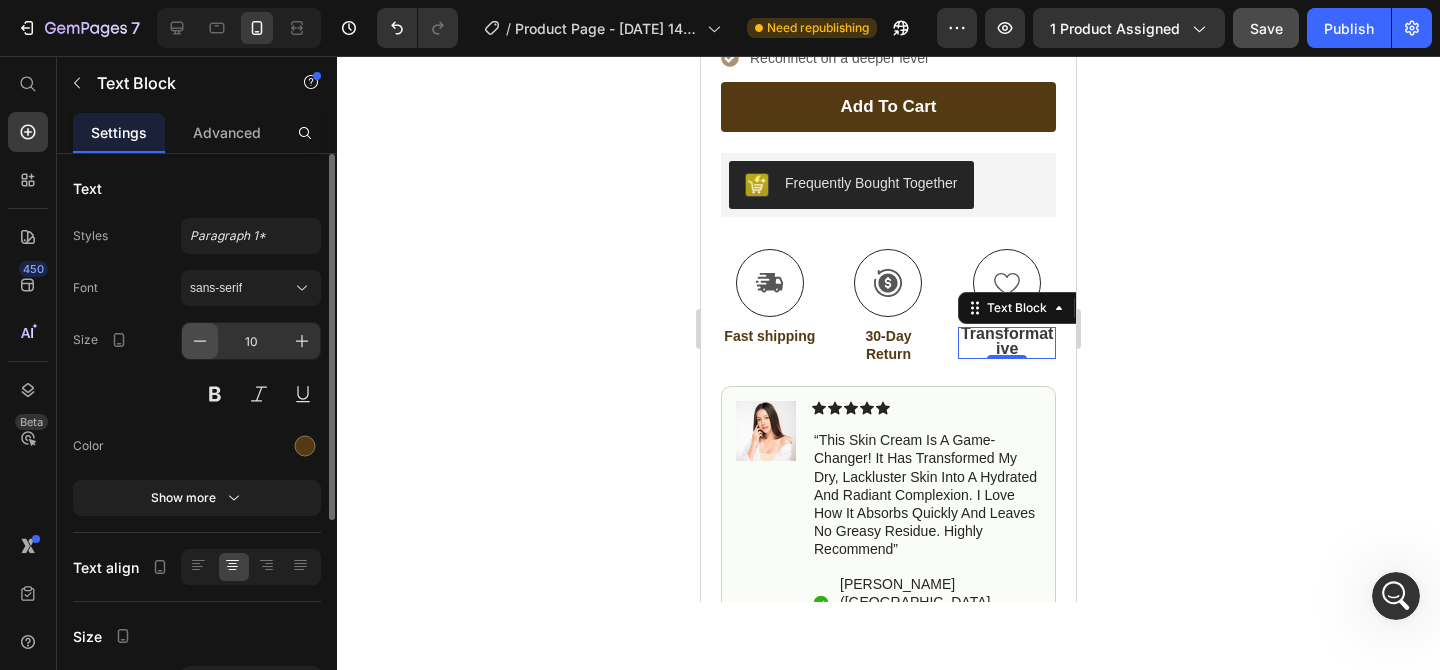 click 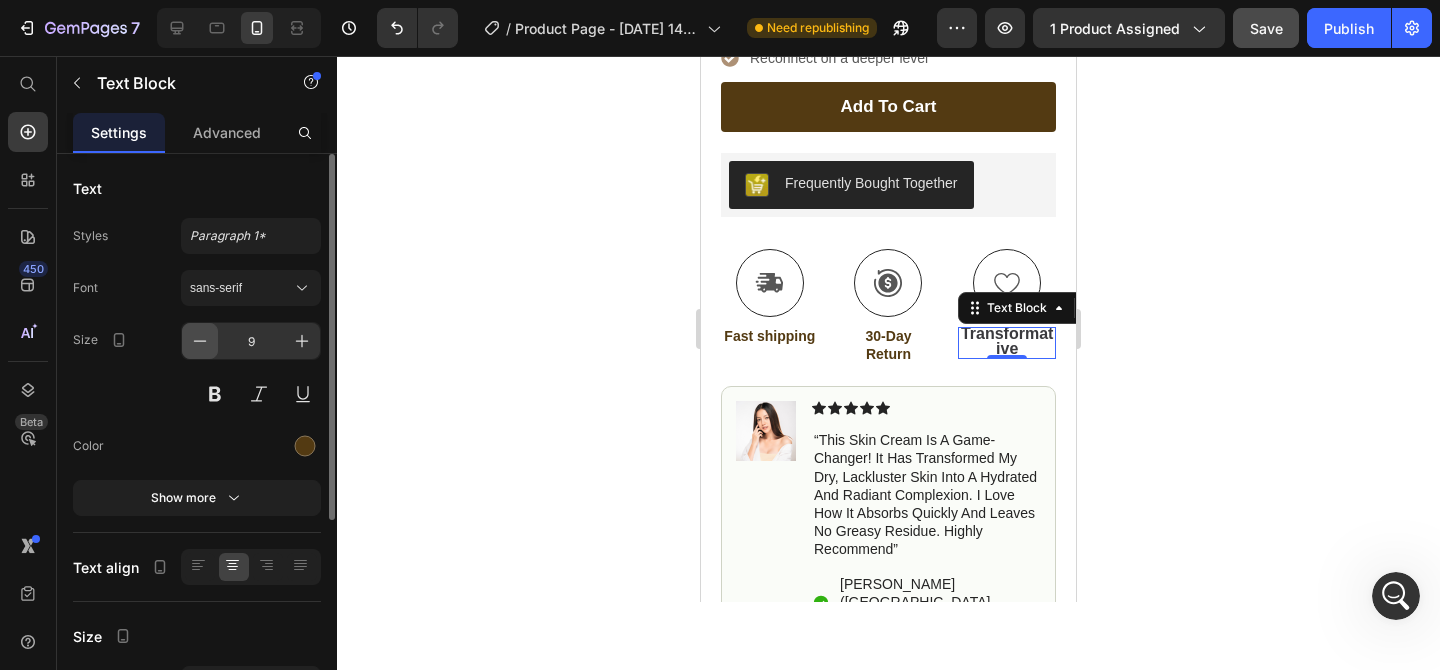 click 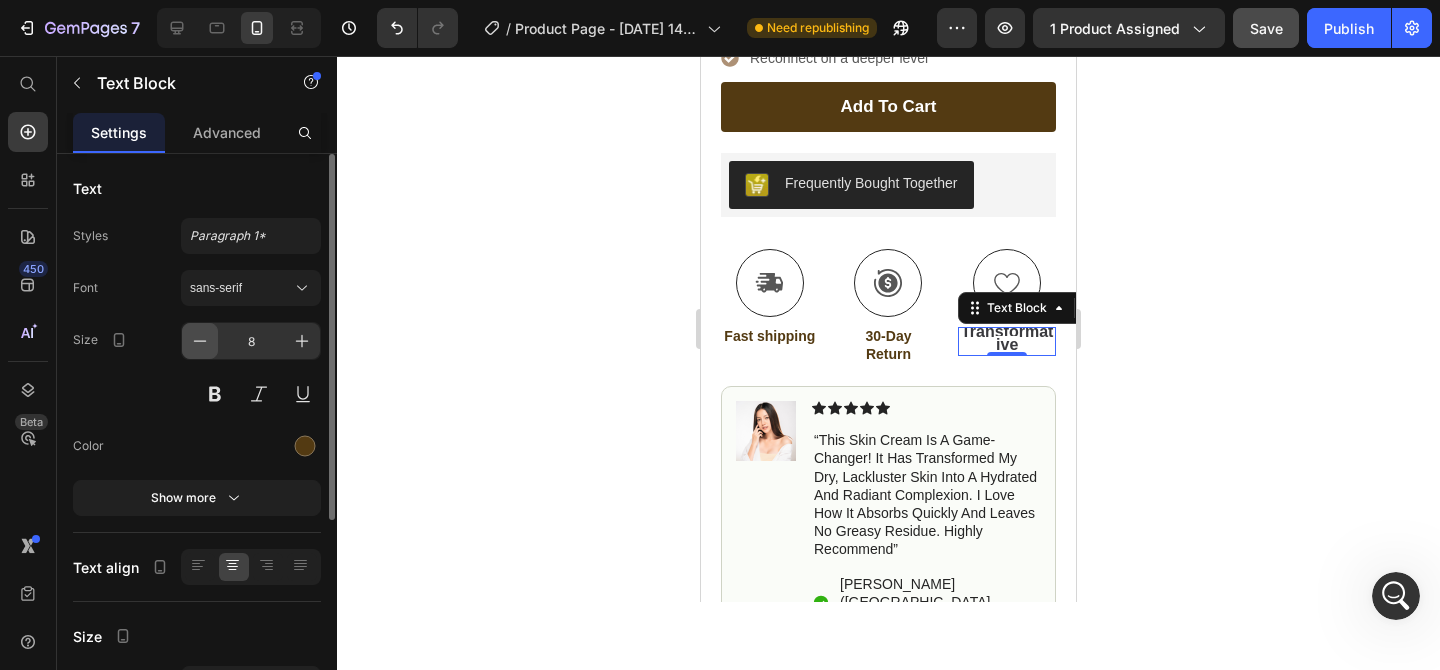 click 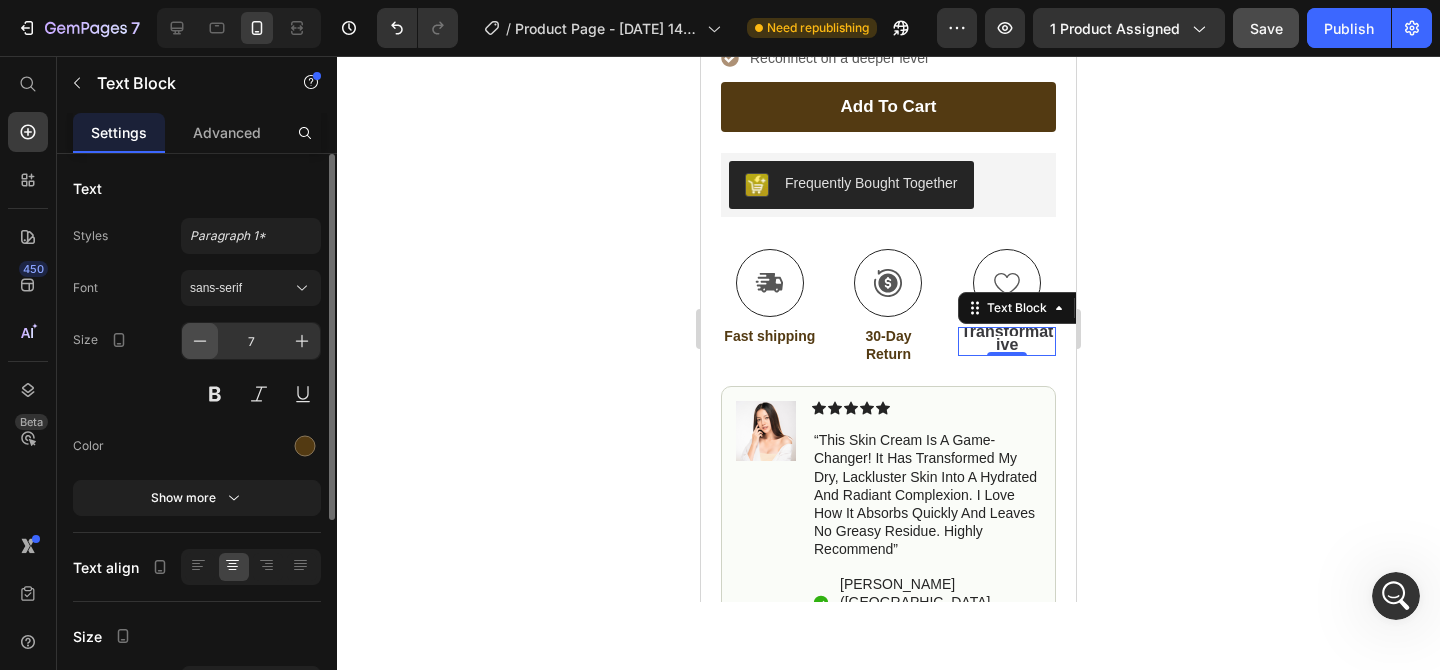 click 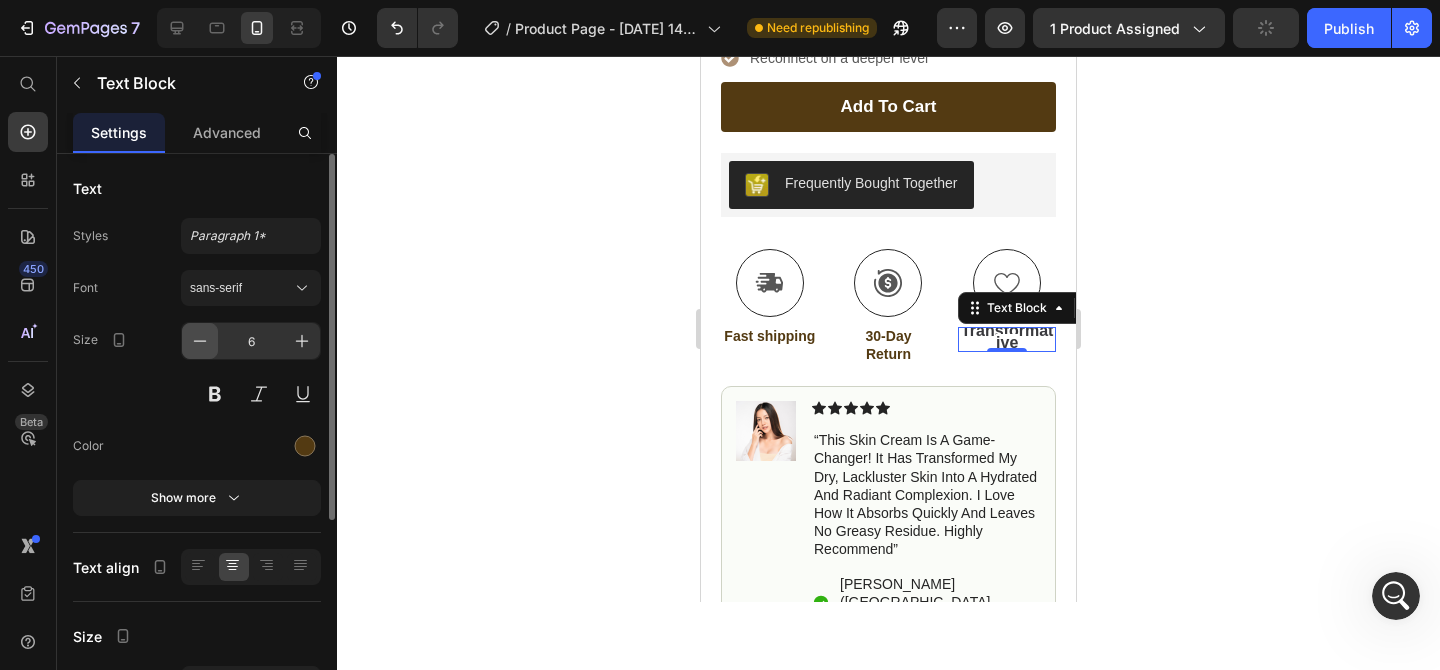 click 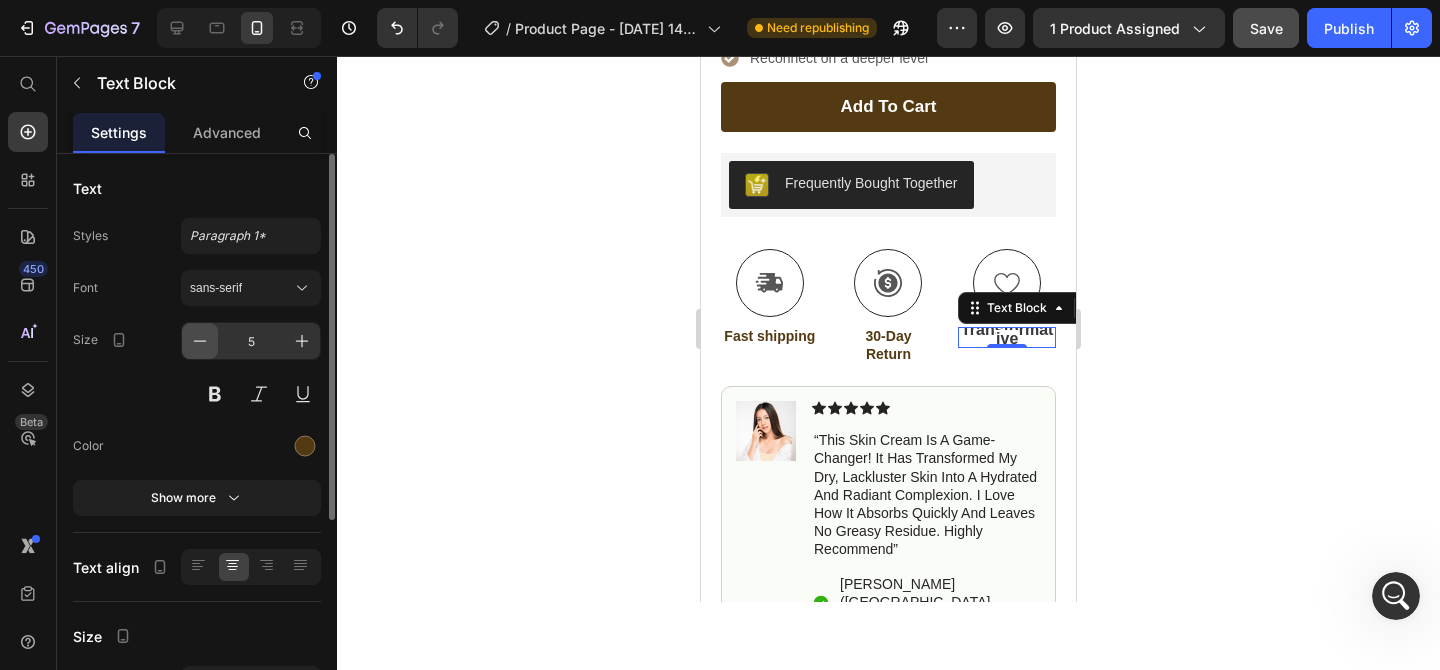 click 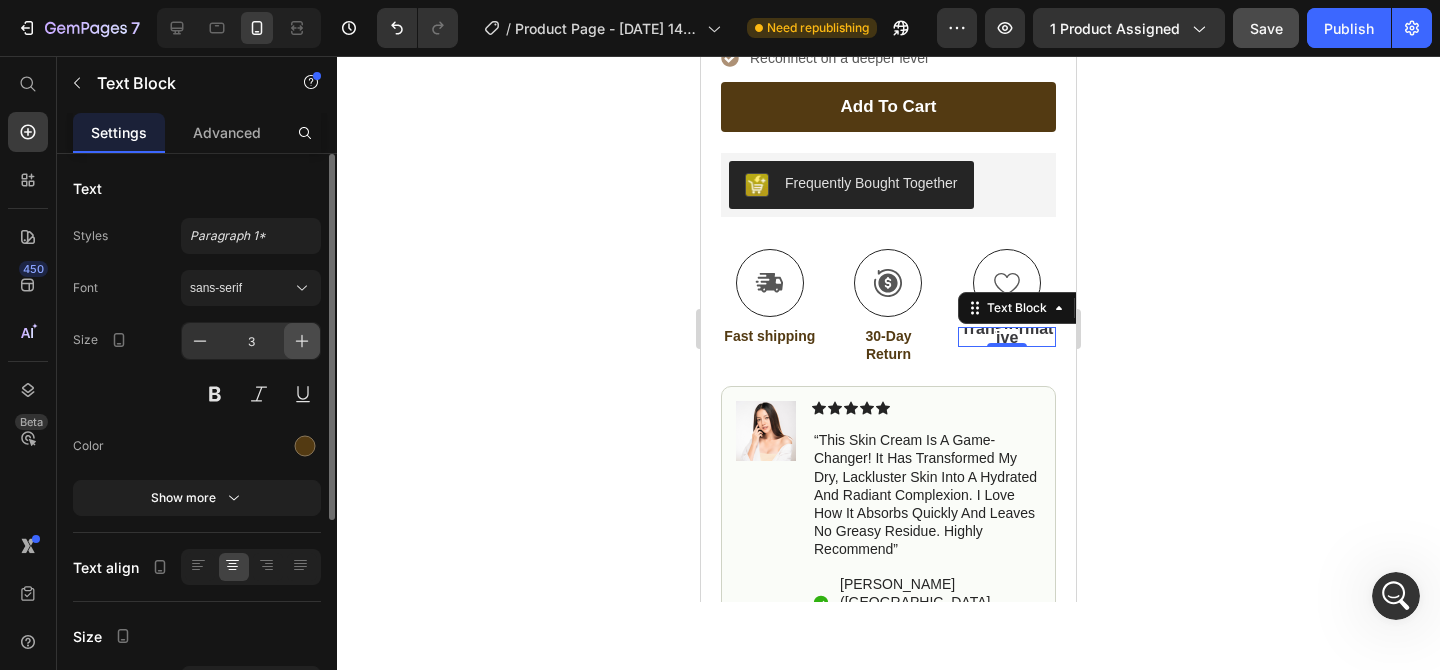 click 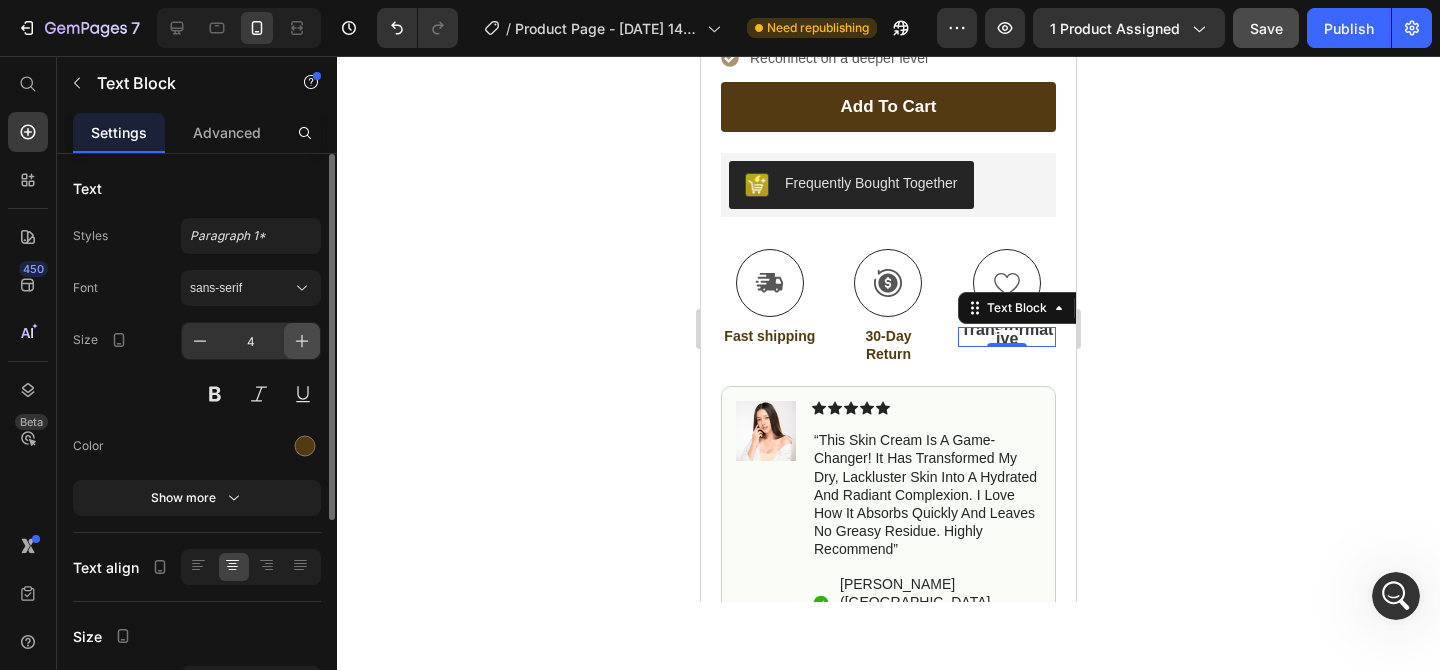 click 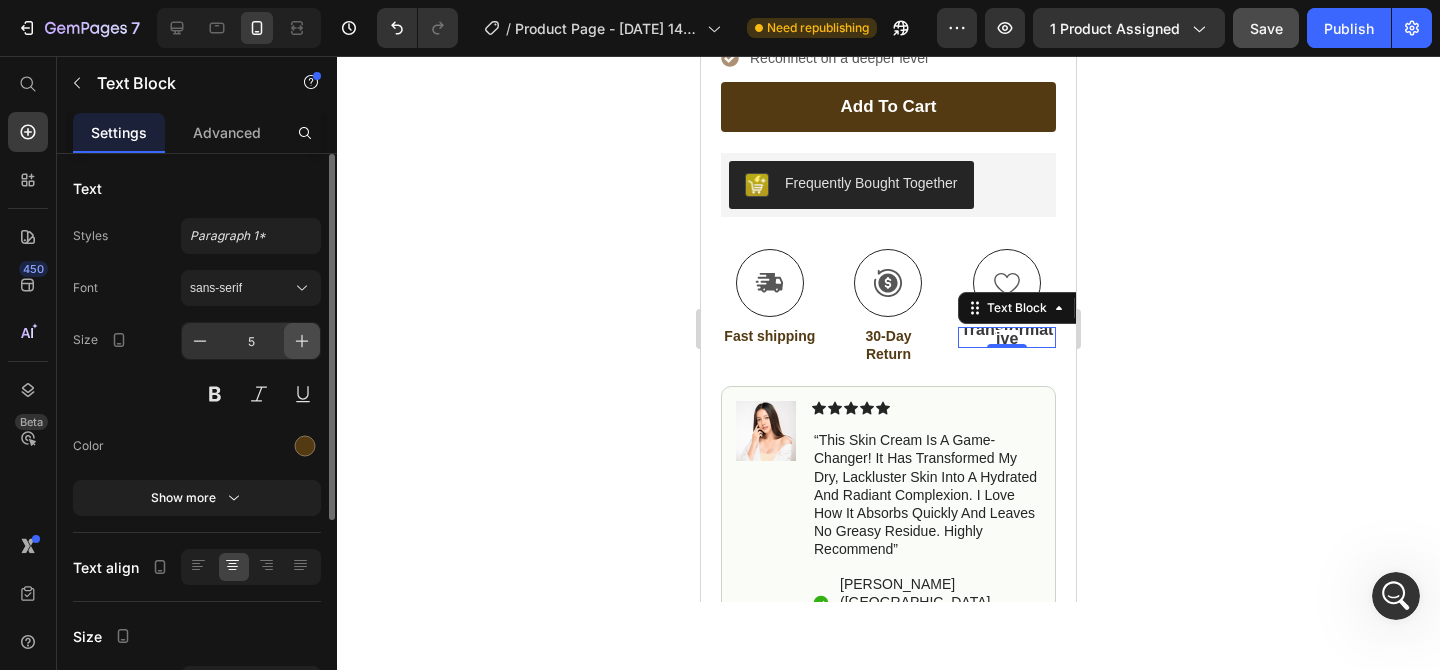 click 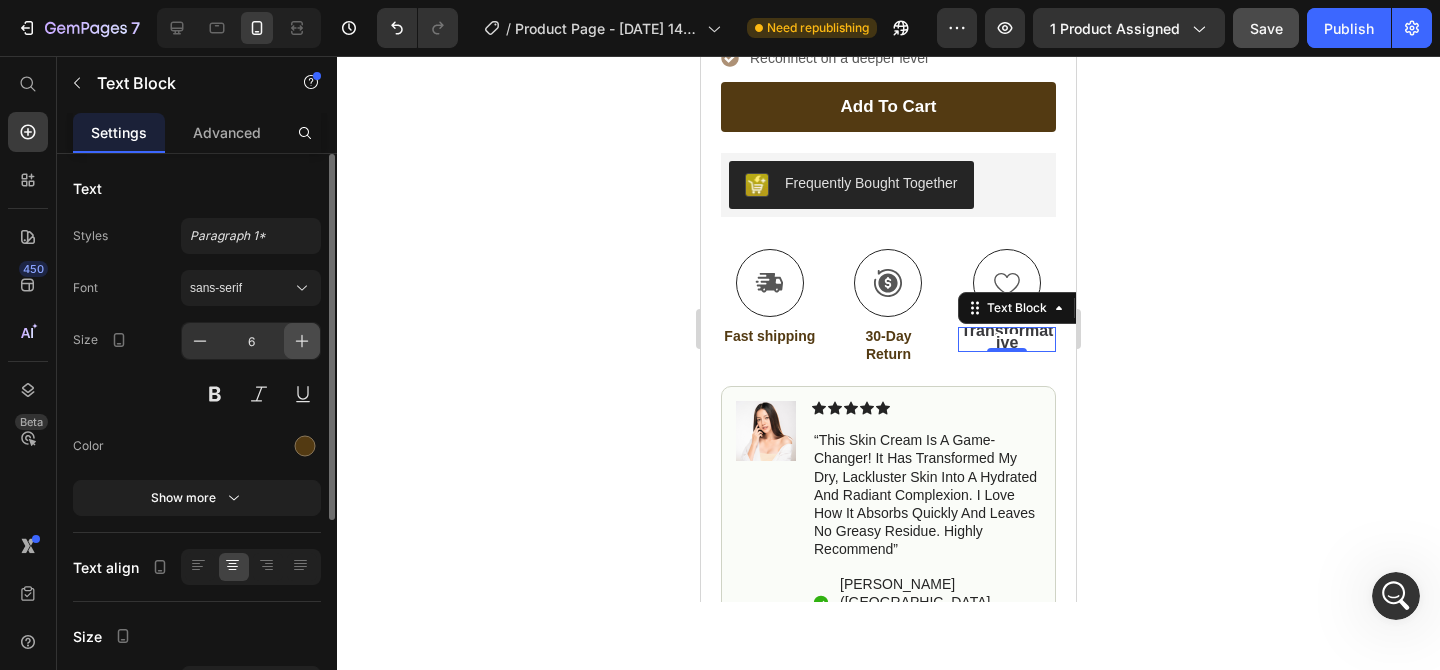 click 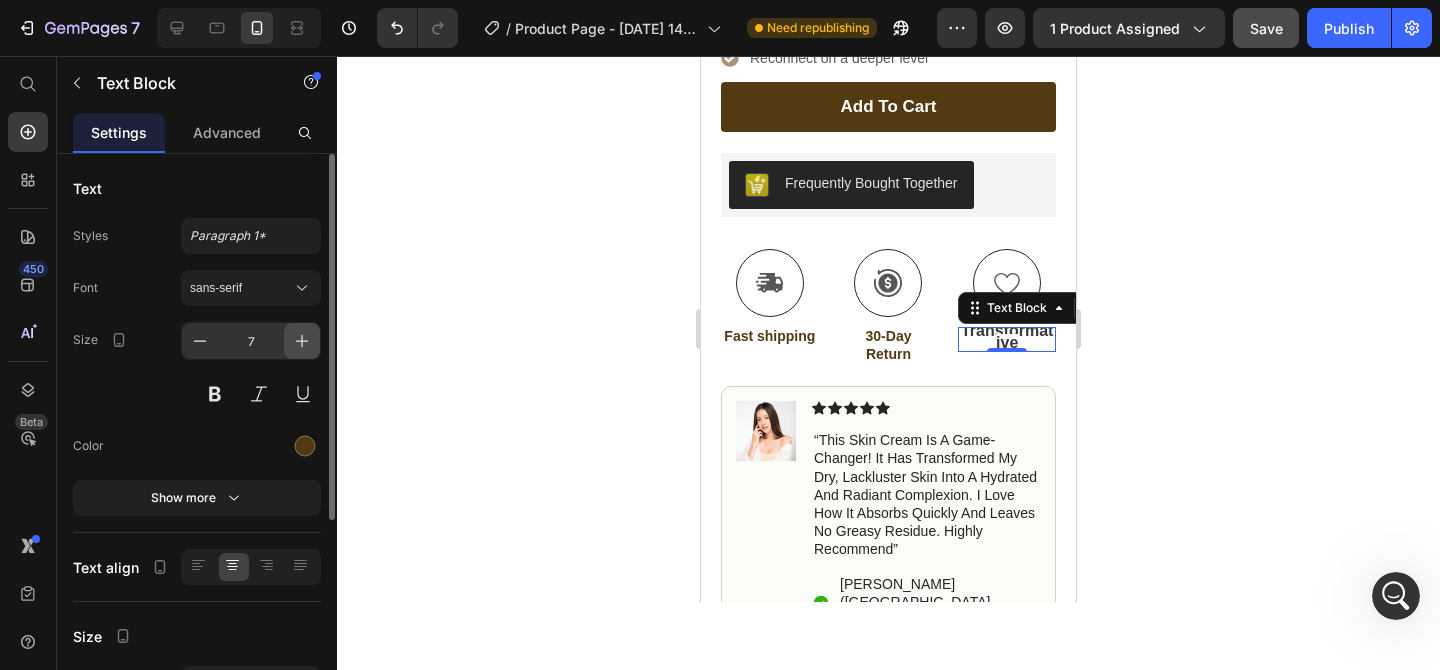 click 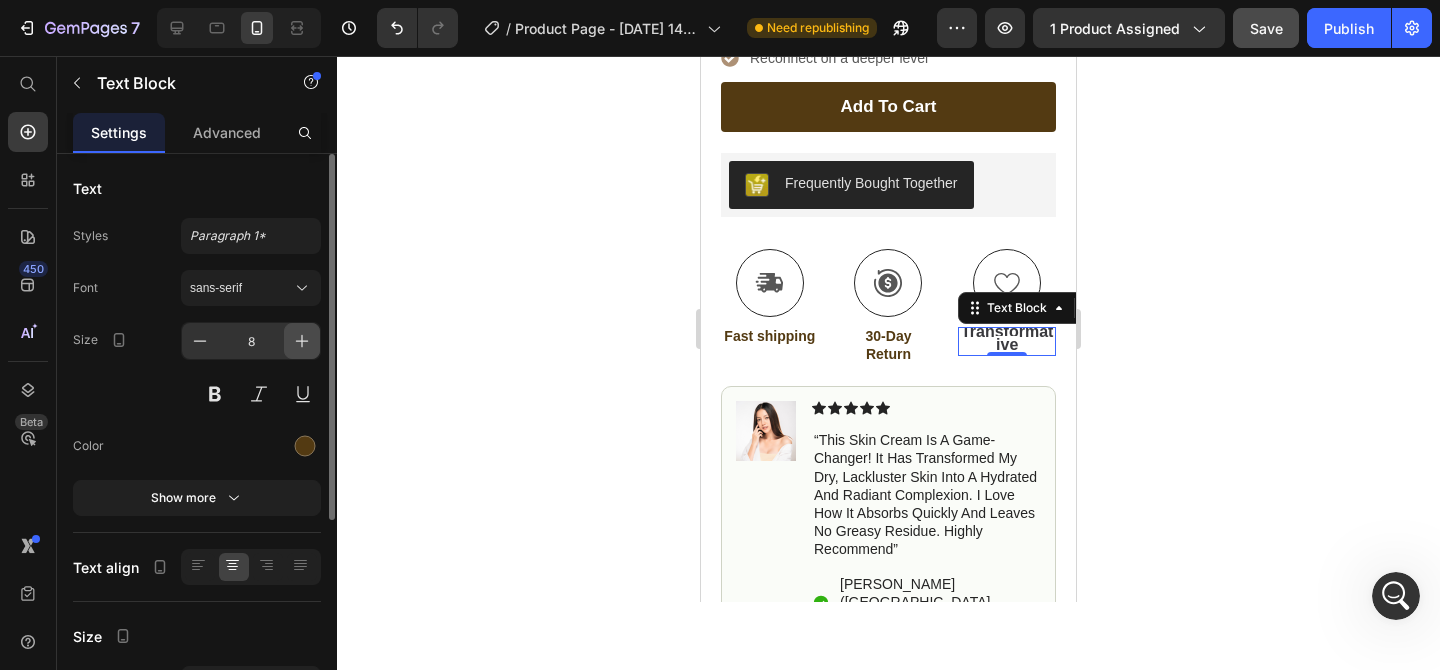 click 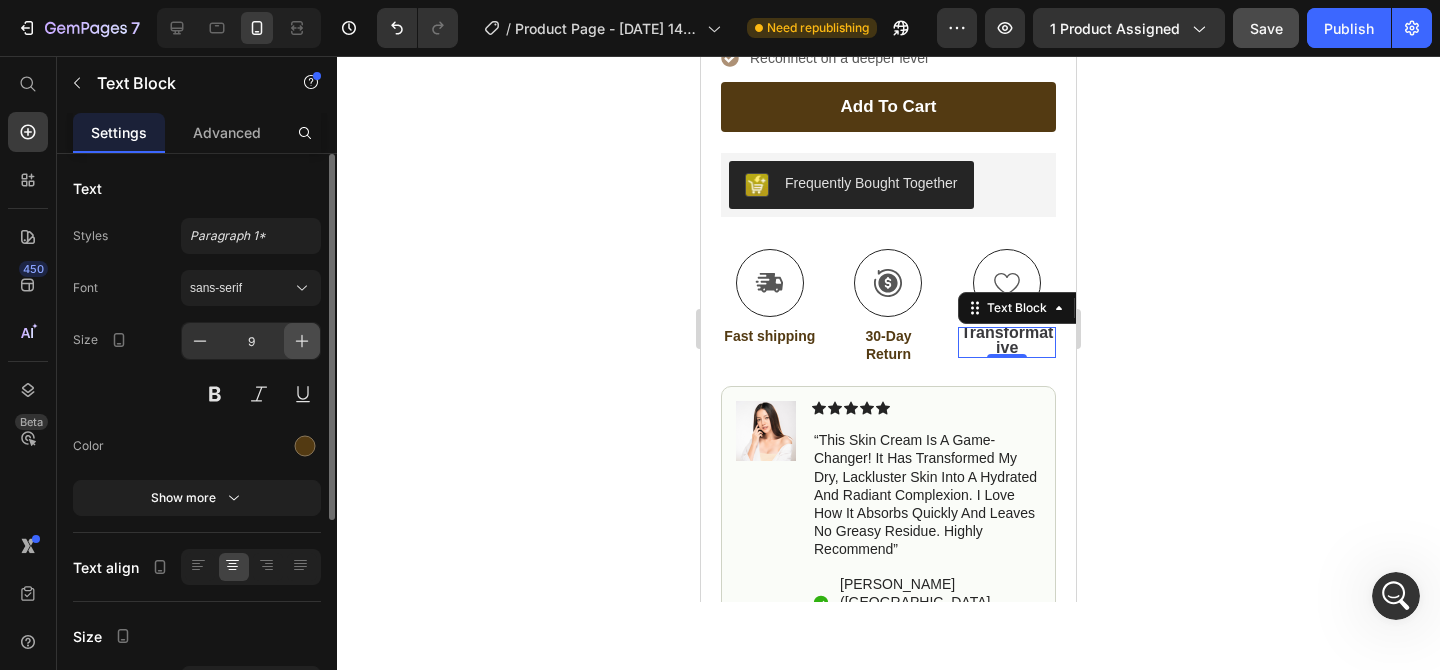 type 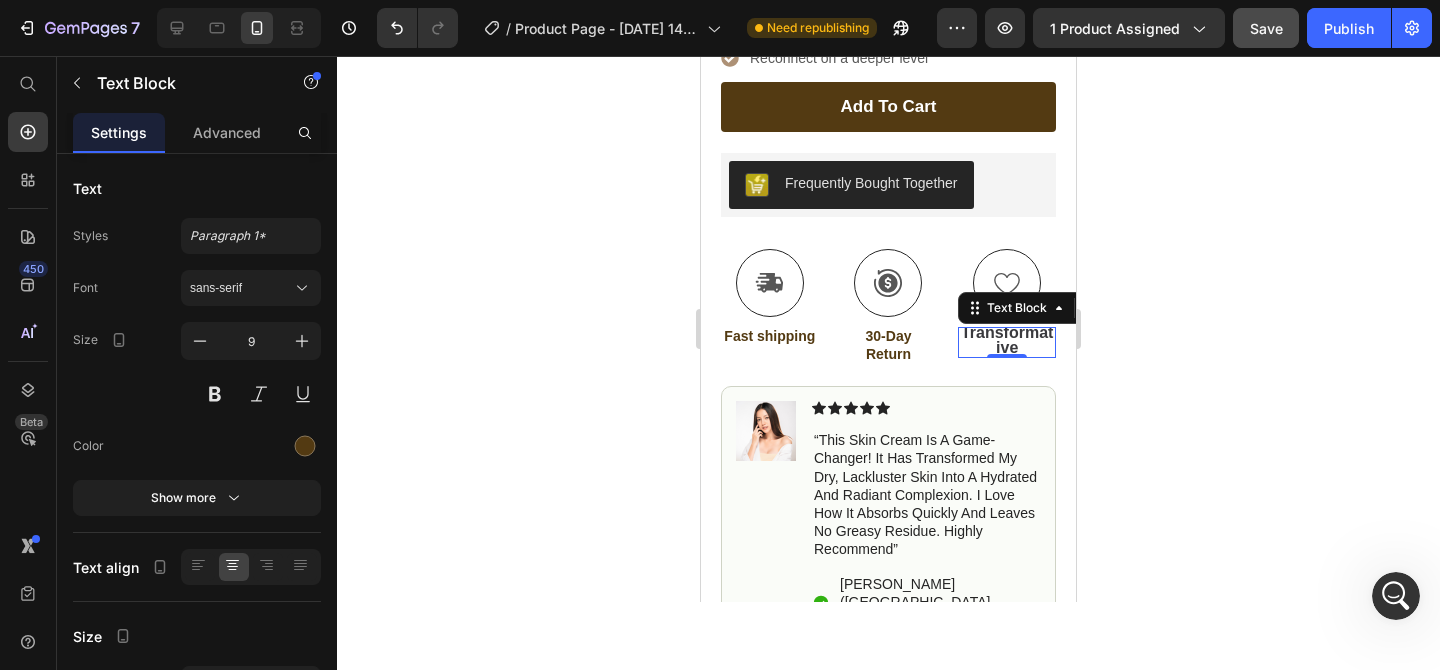 click on "Transformative" at bounding box center [1007, 340] 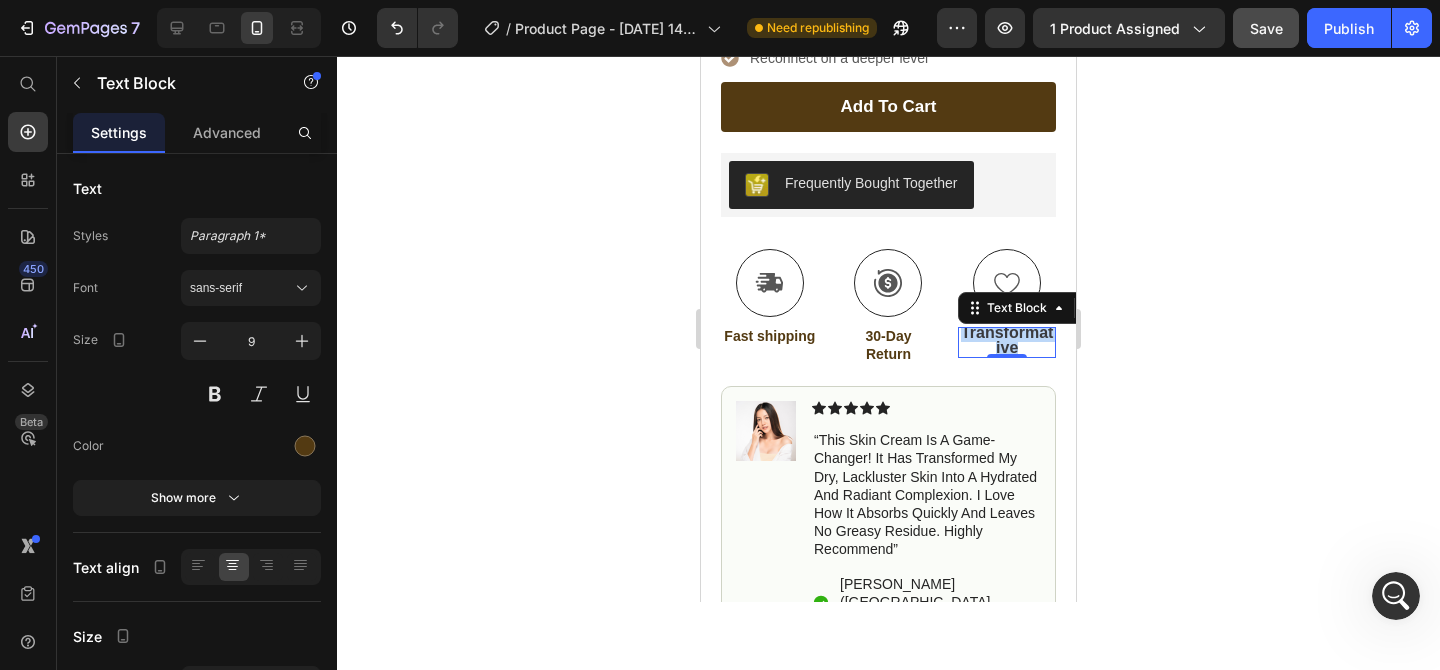 click on "Transformative" at bounding box center (1007, 340) 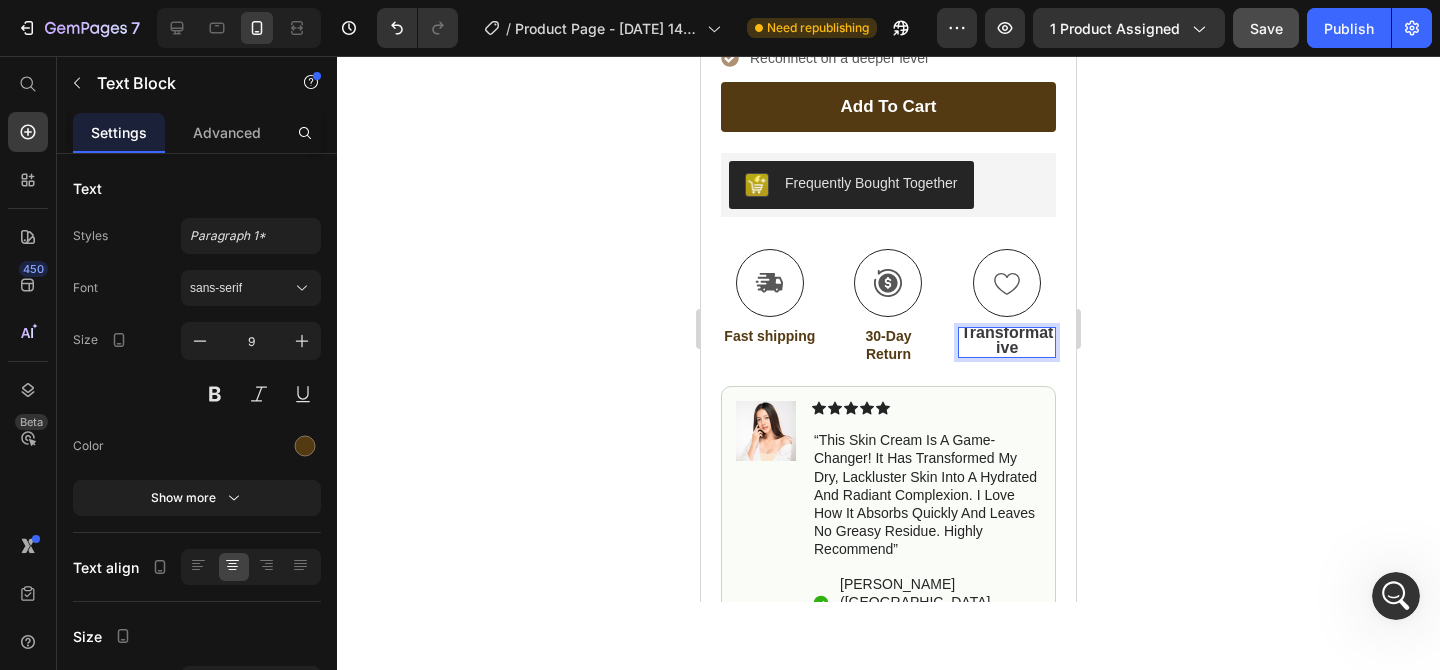 click on "Transformative" at bounding box center (1007, 340) 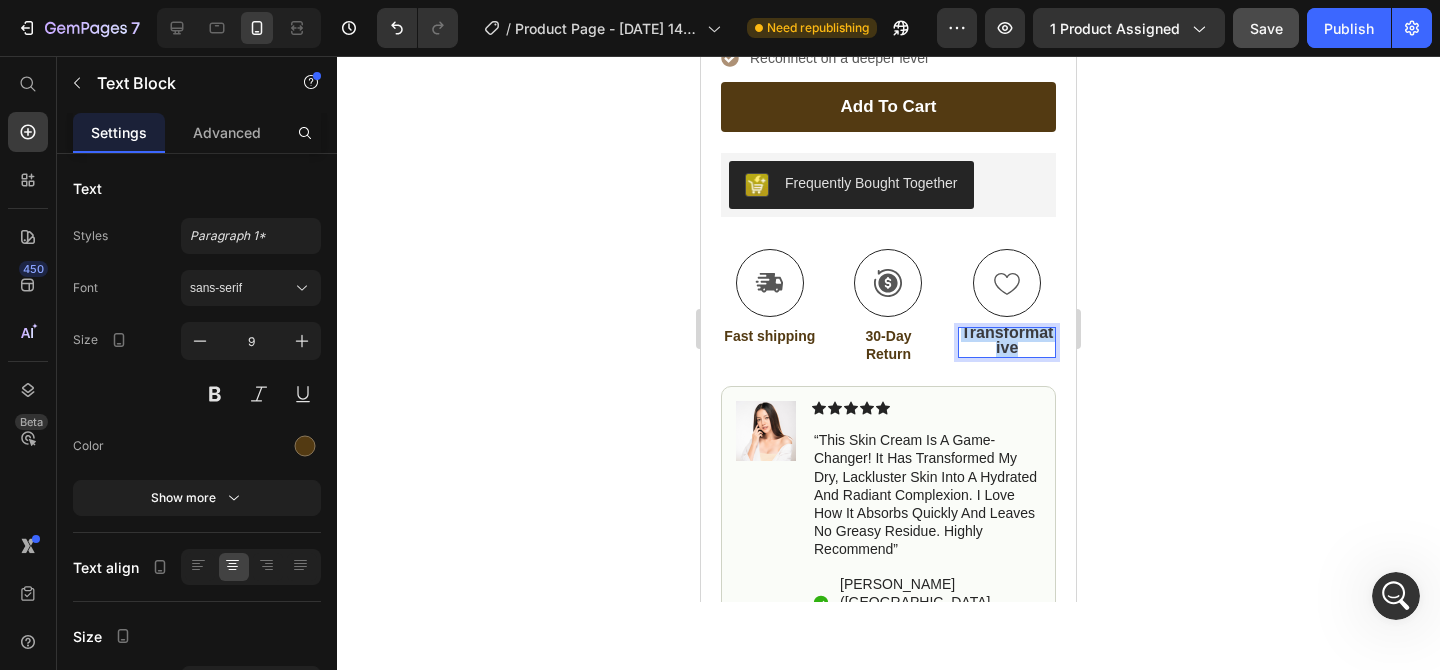 click on "Transformative" at bounding box center (1007, 340) 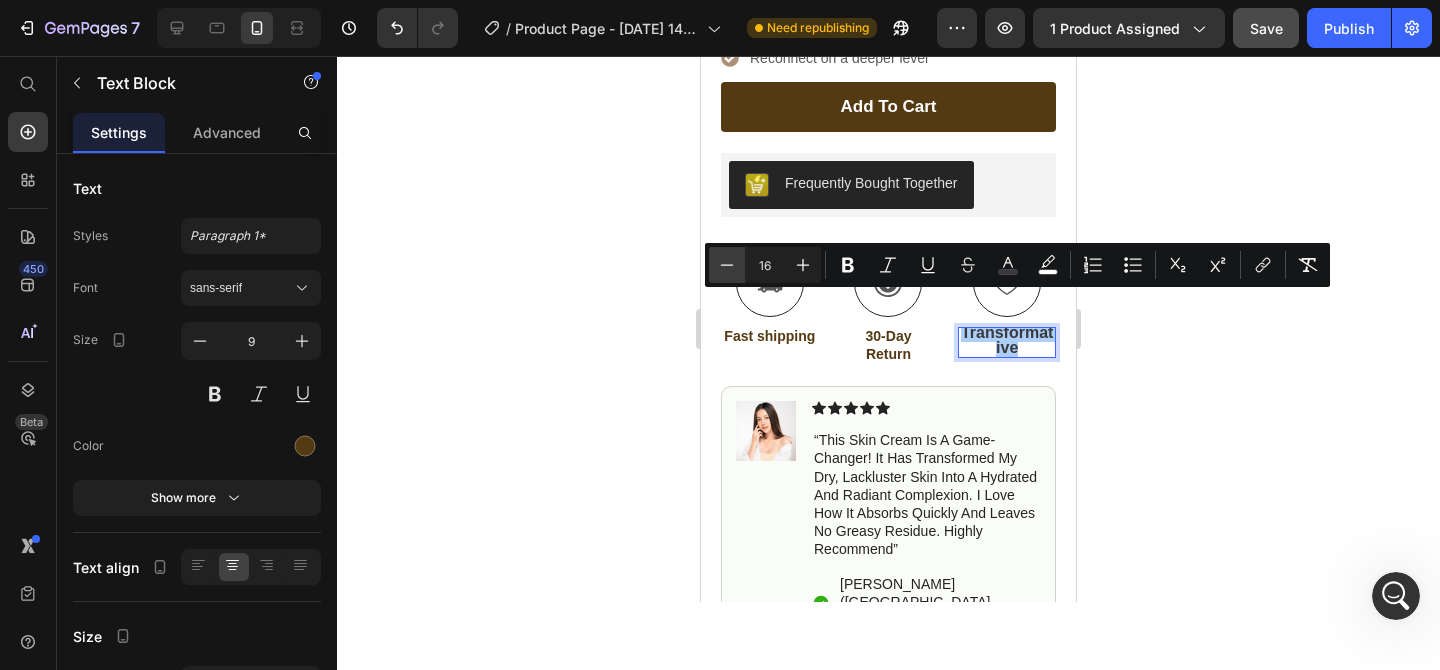 click 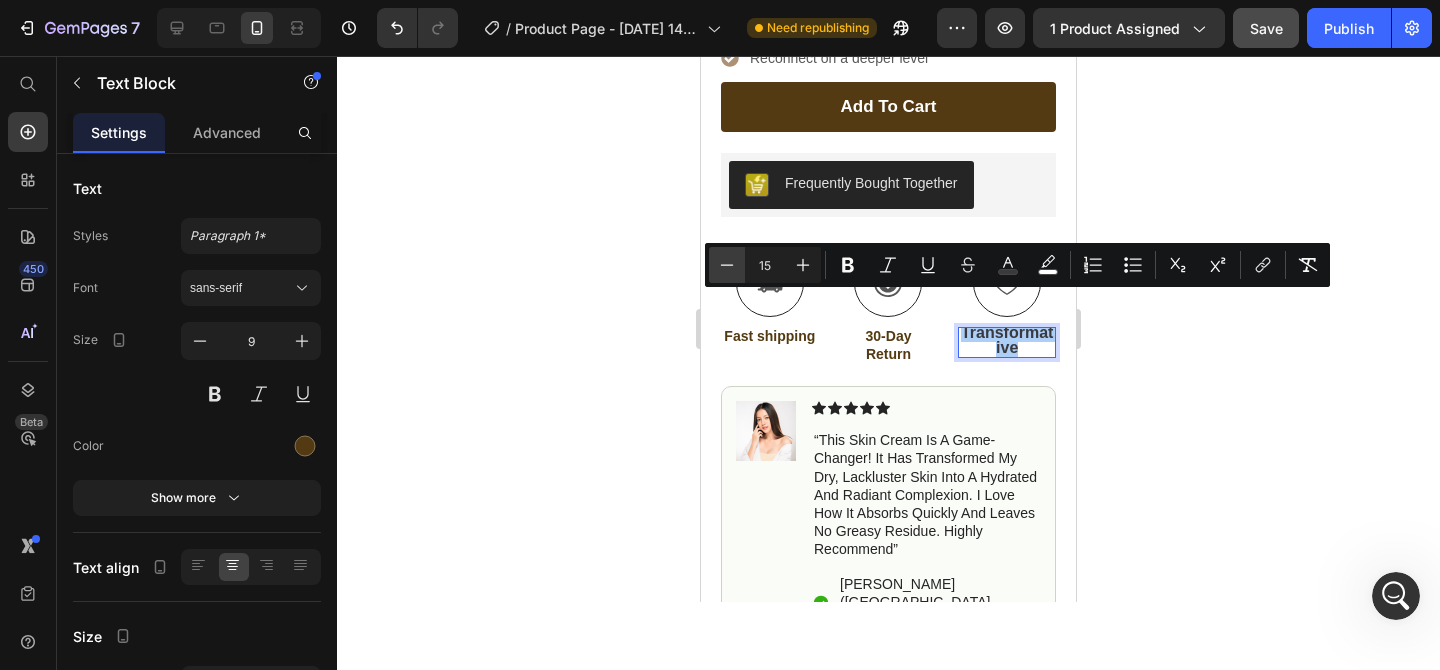 click 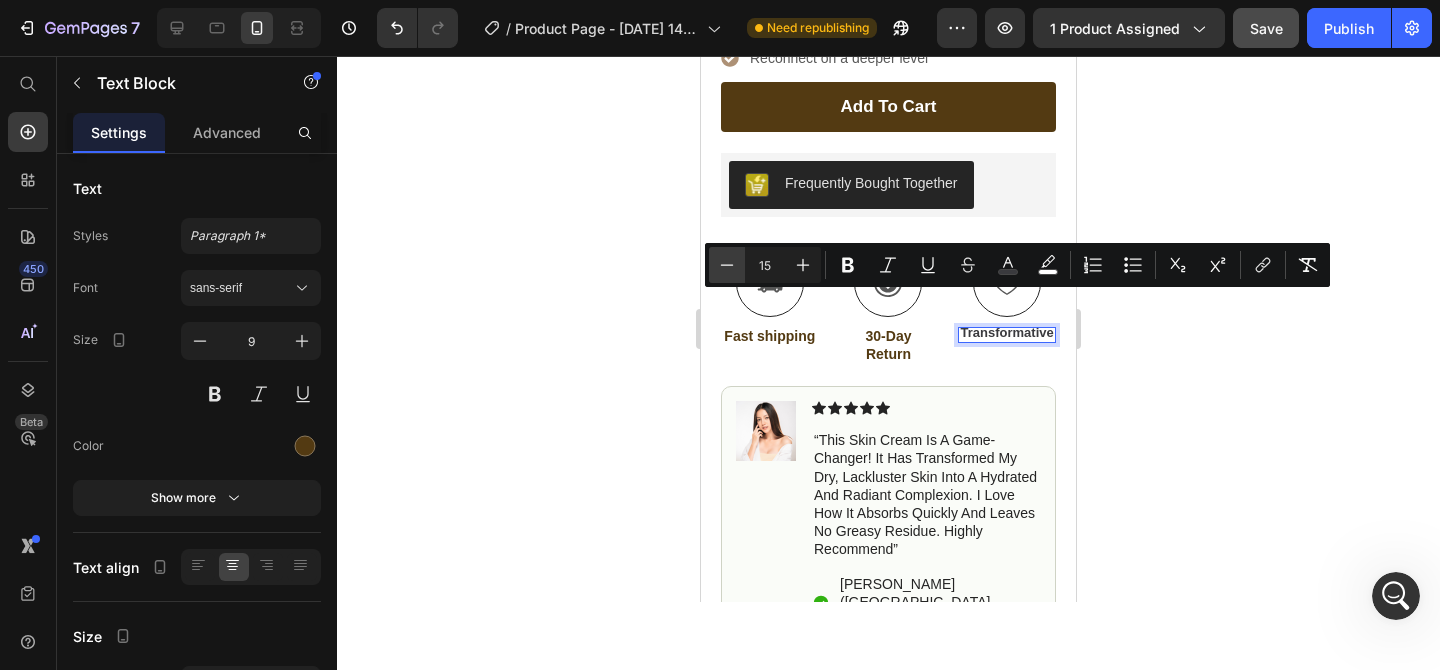 type on "13" 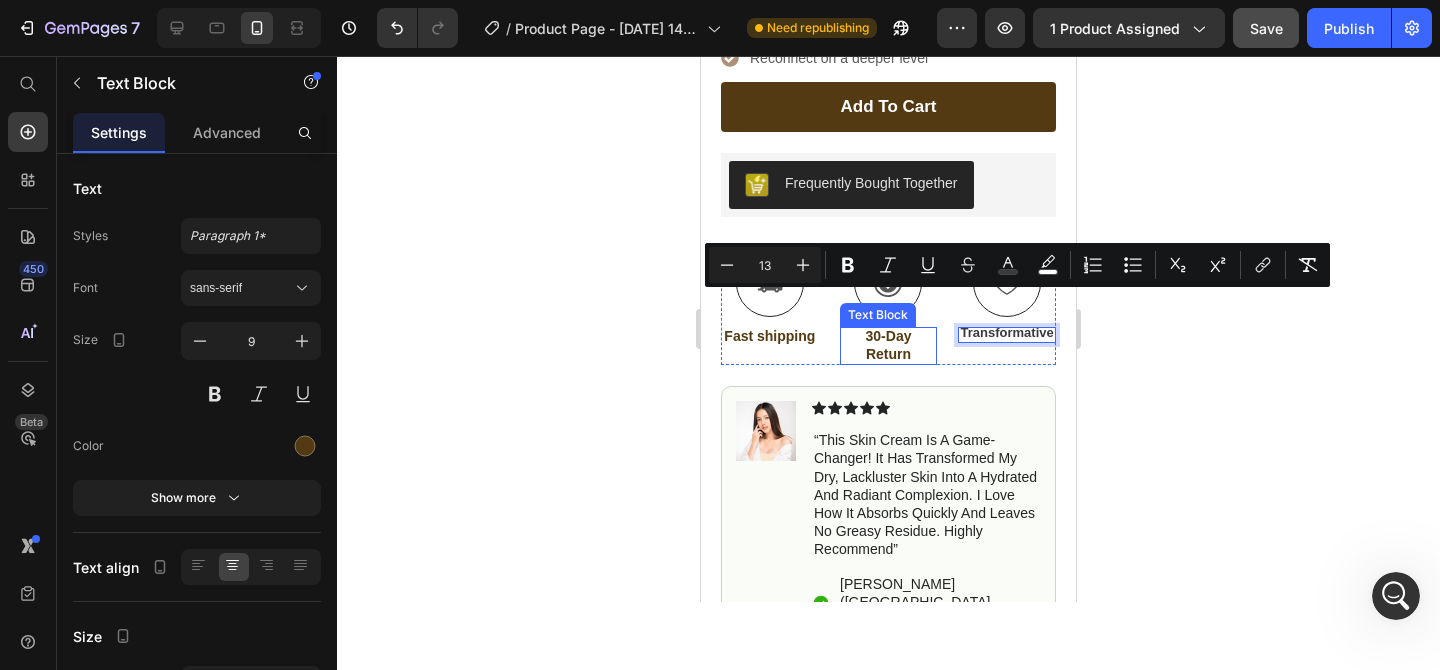 click on "30-Day Return" at bounding box center [889, 345] 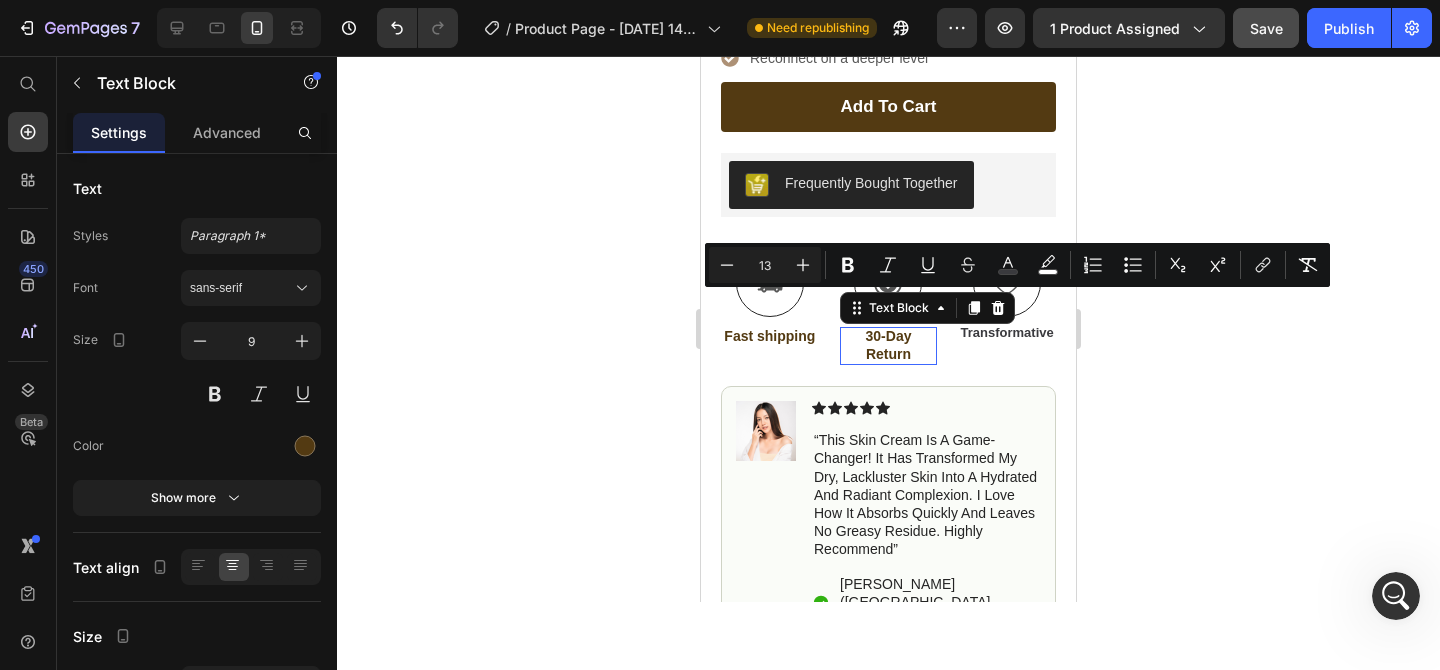 click on "30-Day Return" at bounding box center (889, 345) 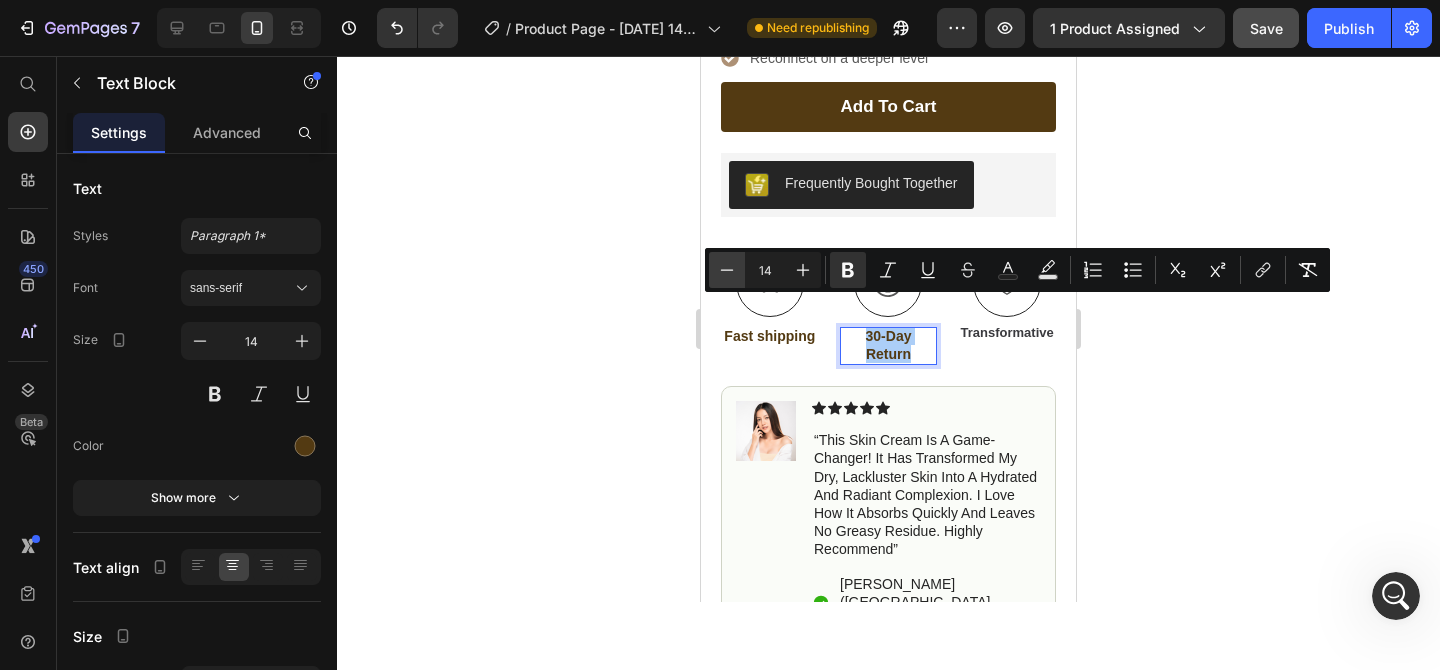click 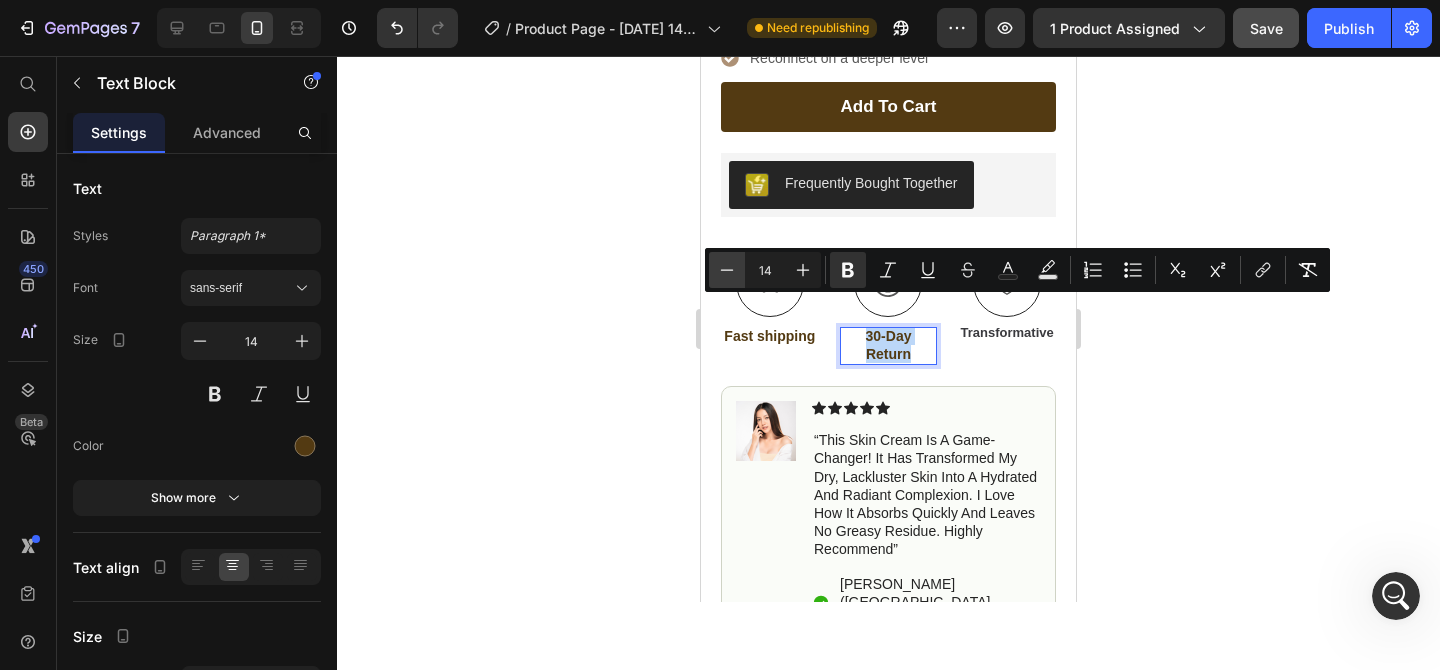 type on "13" 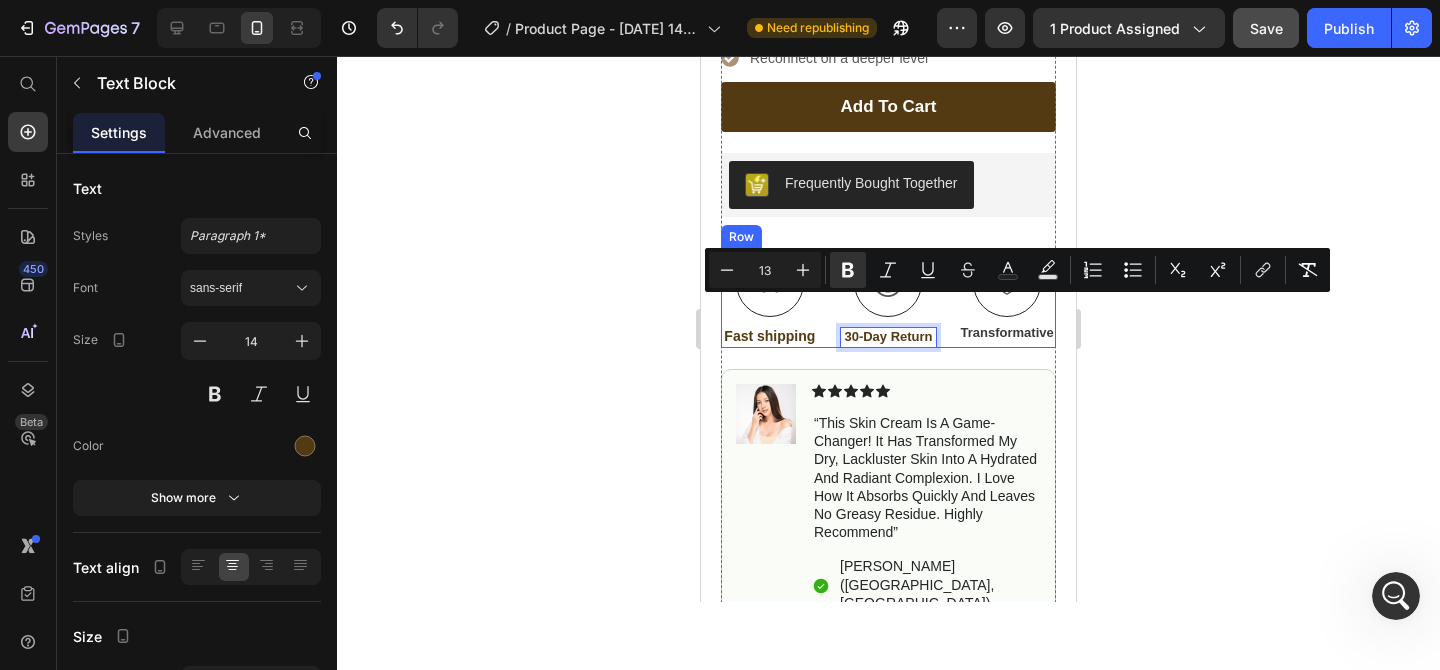 click on "Icon Fast shipping Text Block" at bounding box center [770, 298] 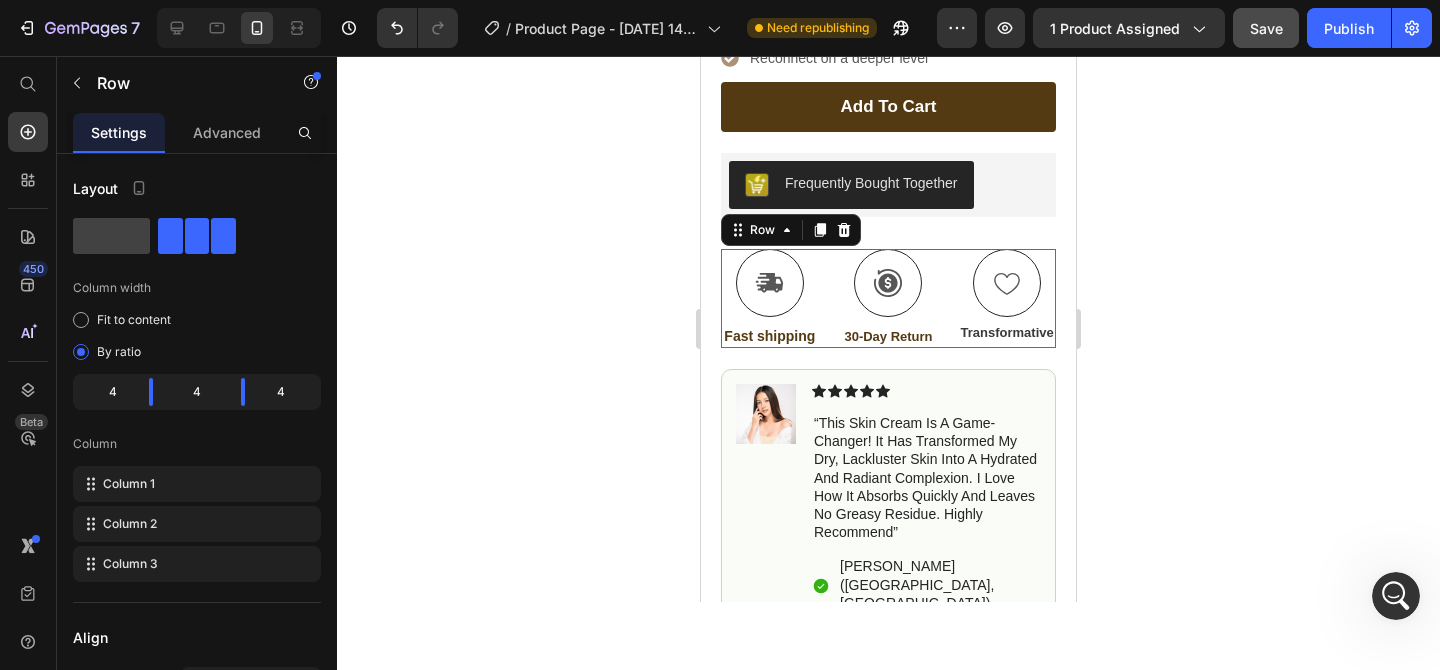 click on "Fast shipping" at bounding box center (770, 336) 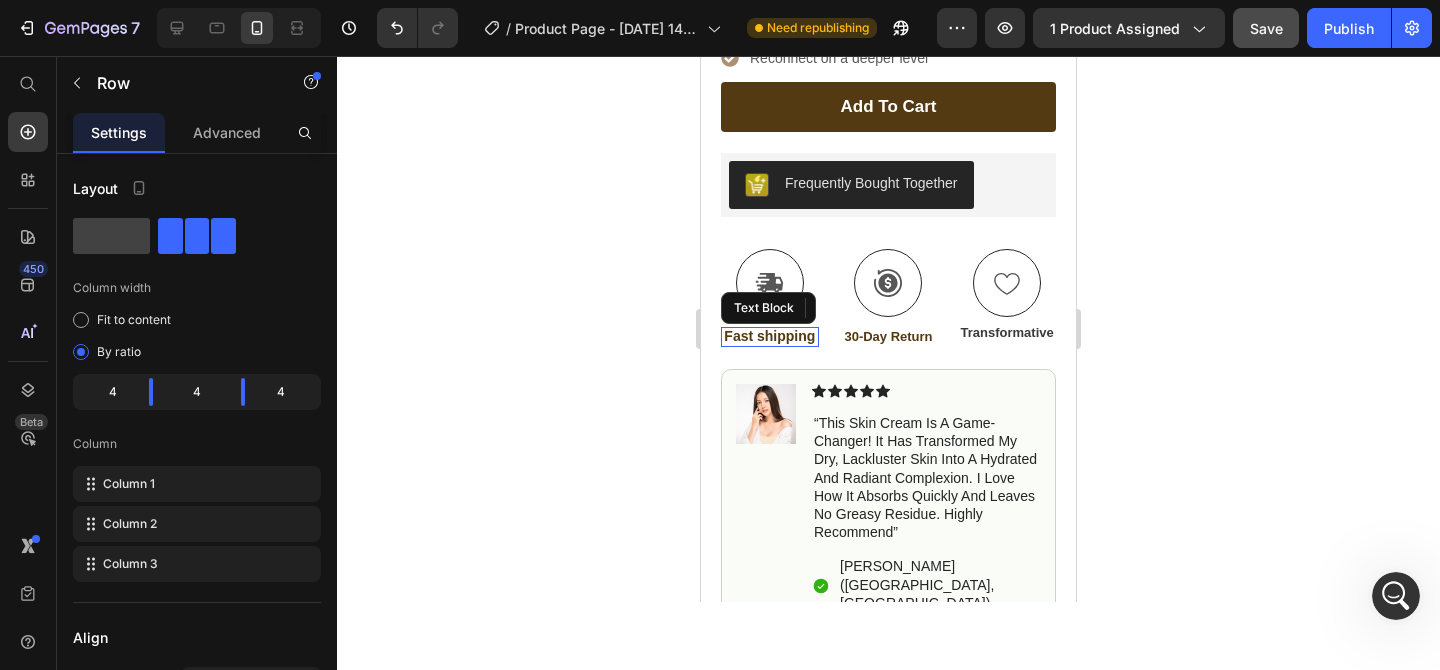 click on "Fast shipping" at bounding box center (770, 336) 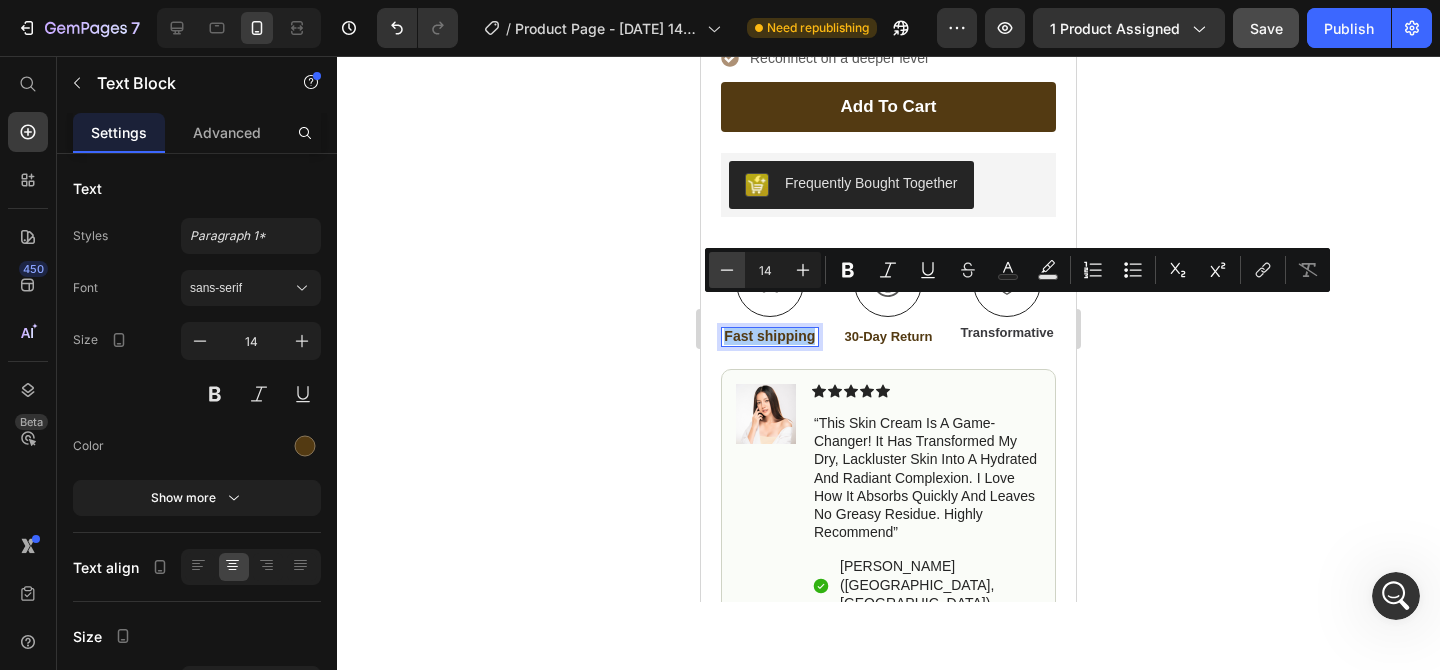 click 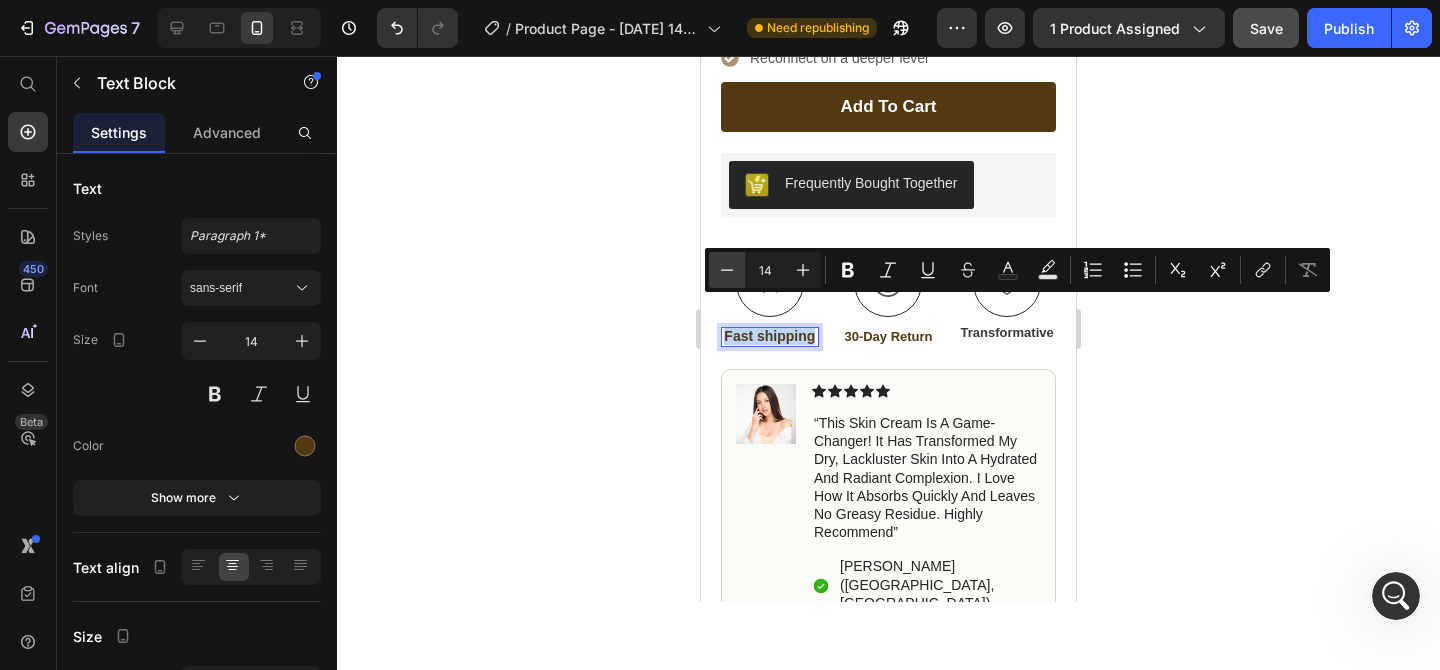 type on "13" 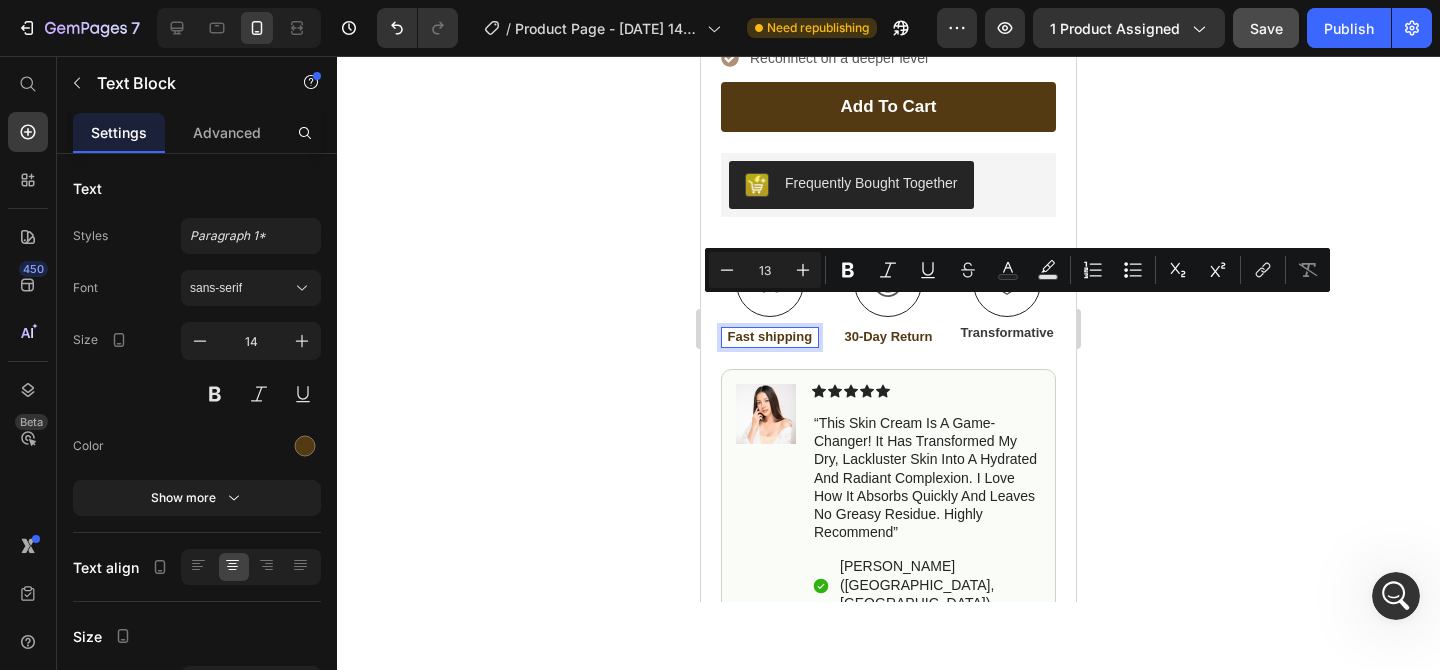 click 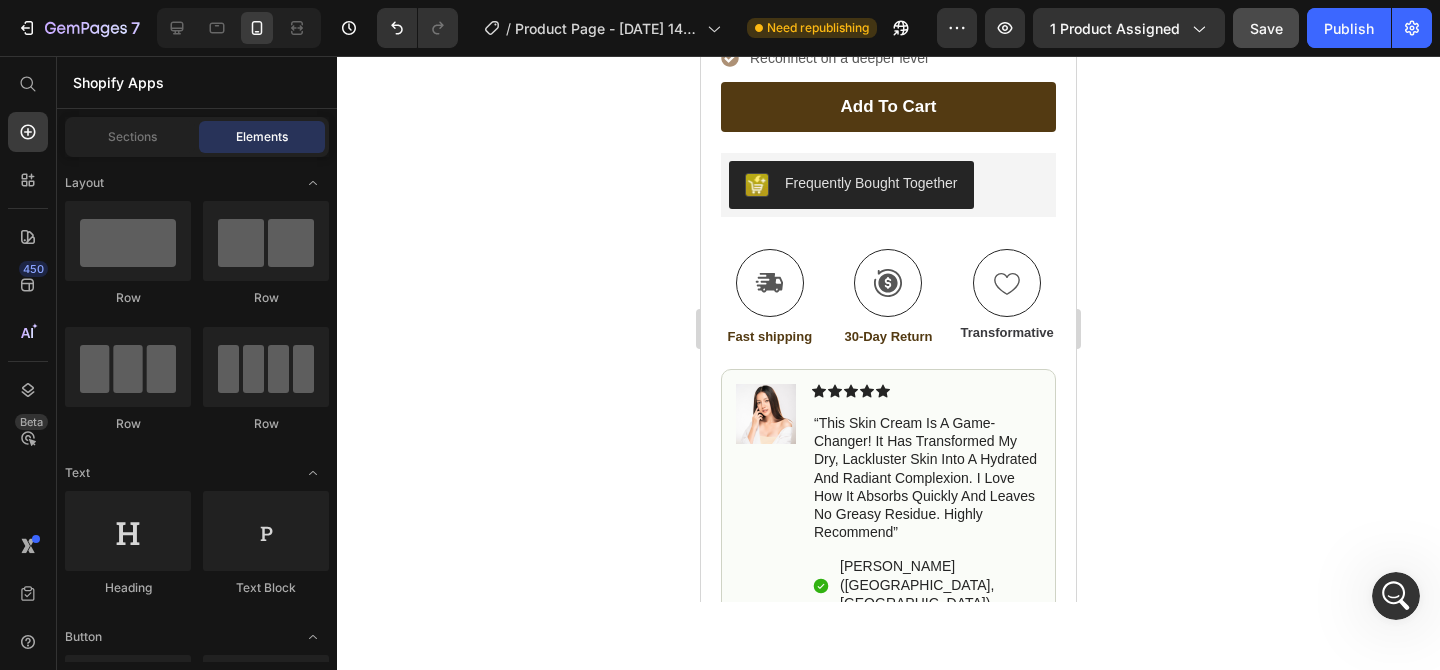 click 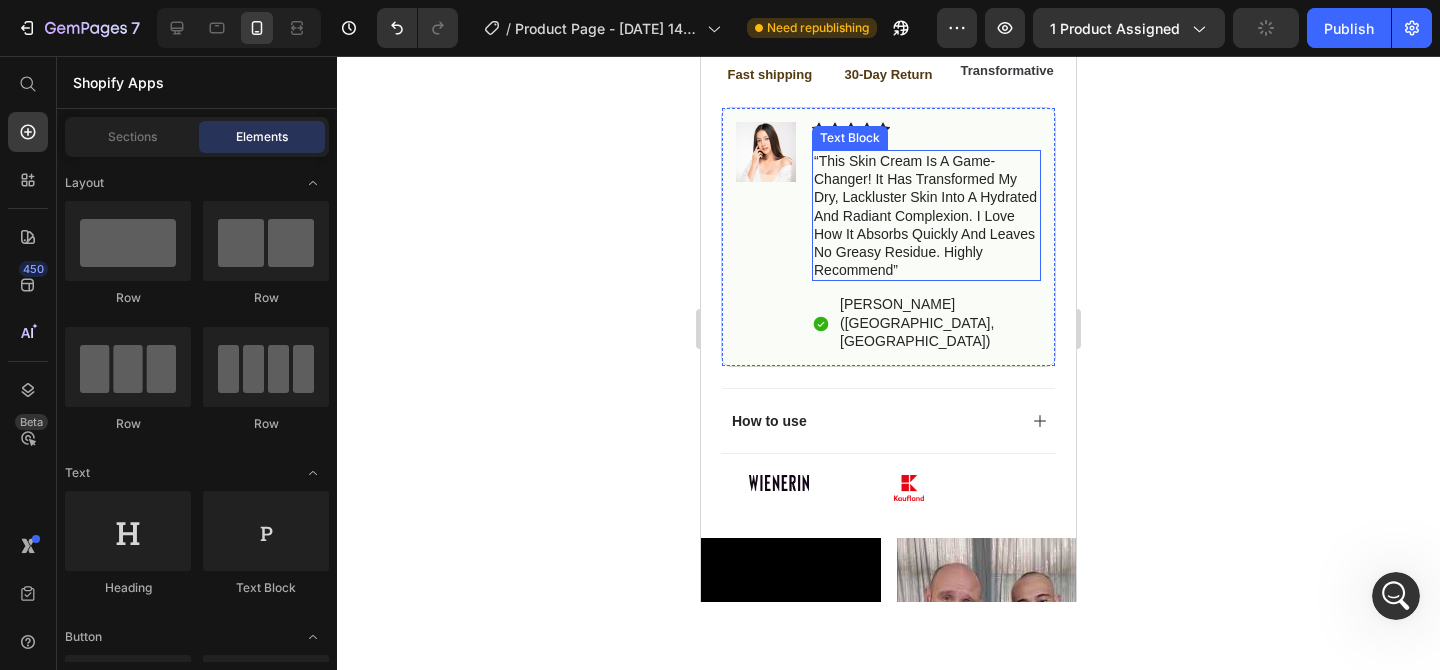 scroll, scrollTop: 1444, scrollLeft: 0, axis: vertical 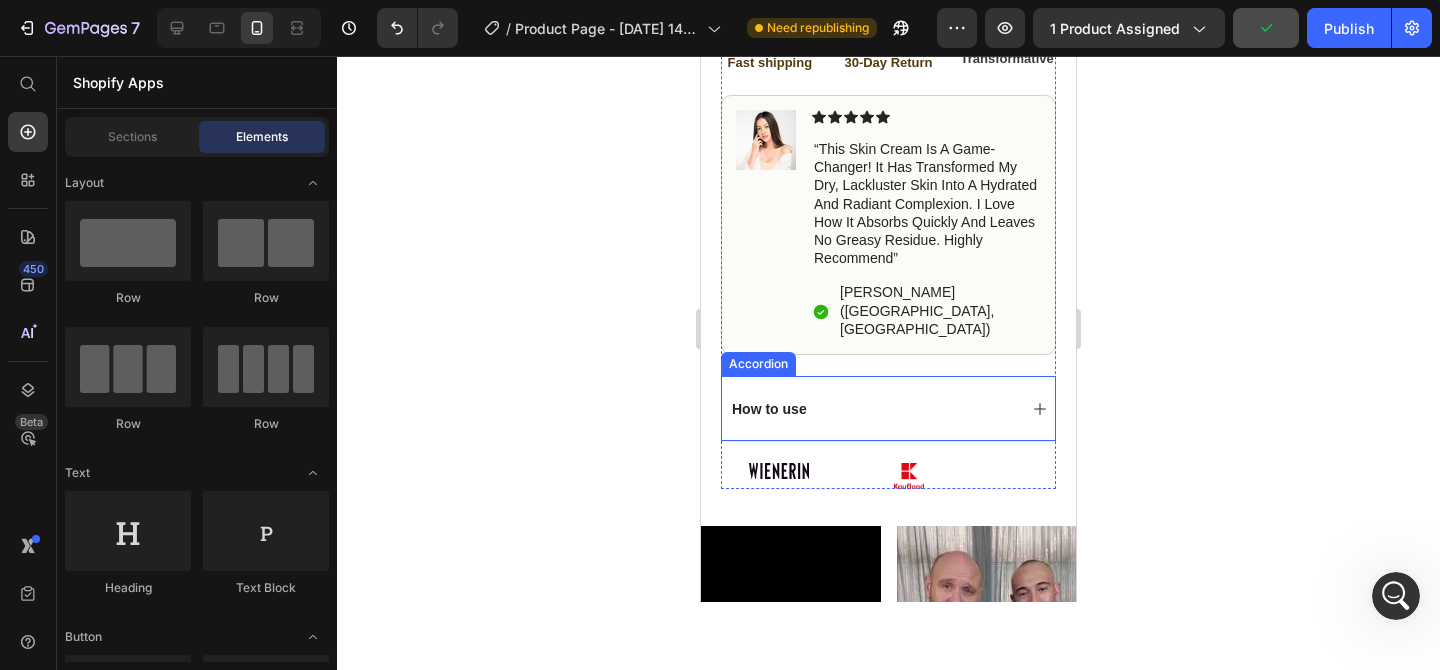 click 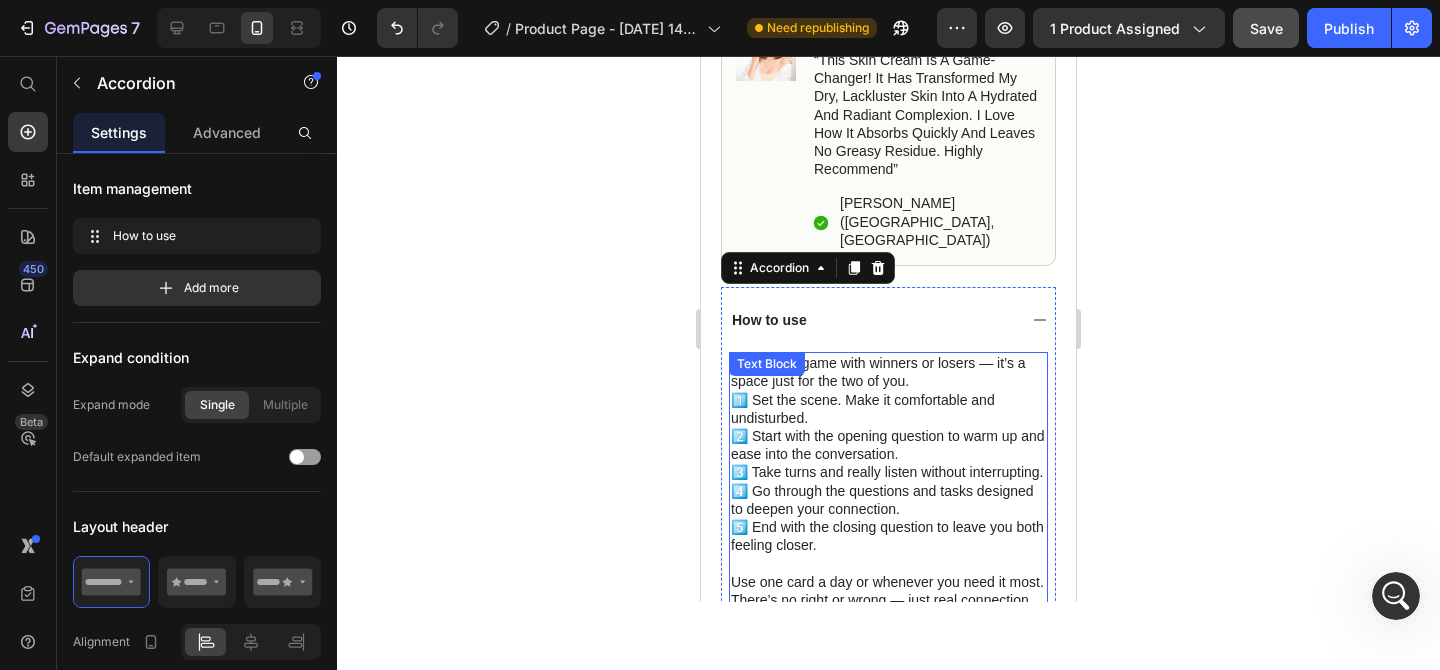scroll, scrollTop: 1530, scrollLeft: 0, axis: vertical 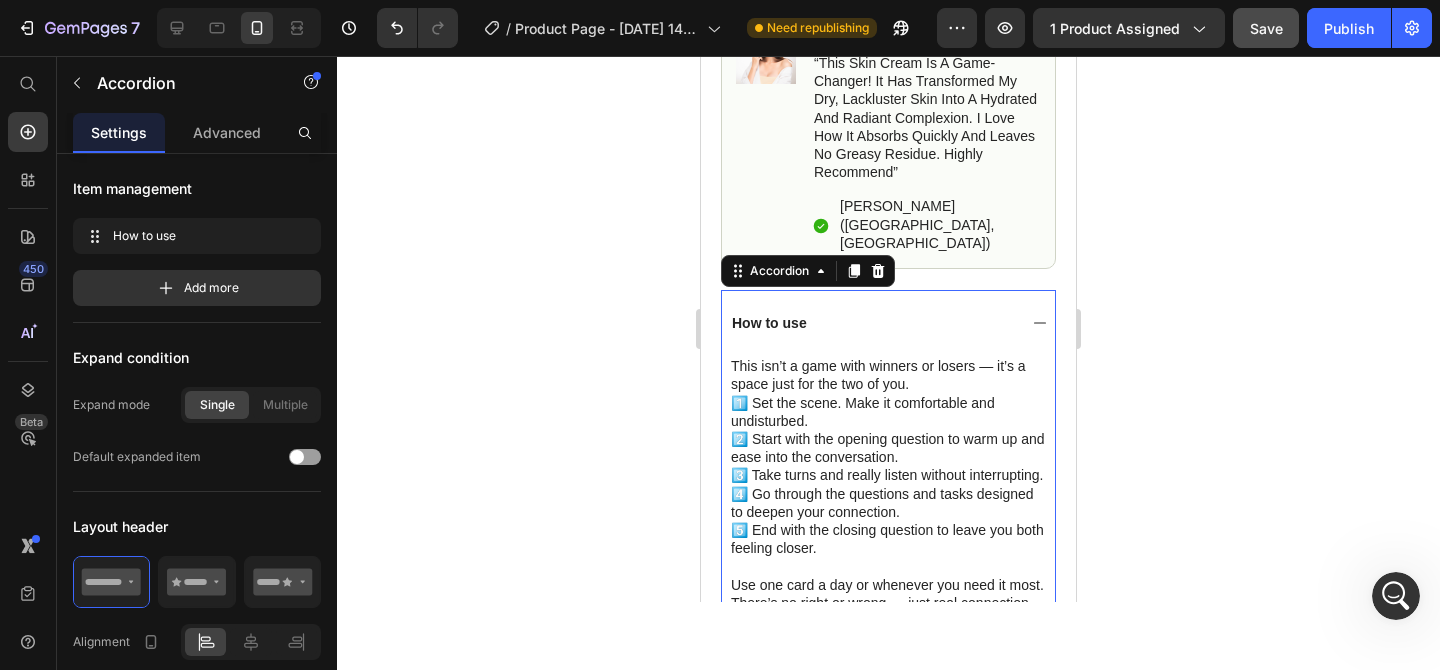 click on "How to use" at bounding box center [888, 322] 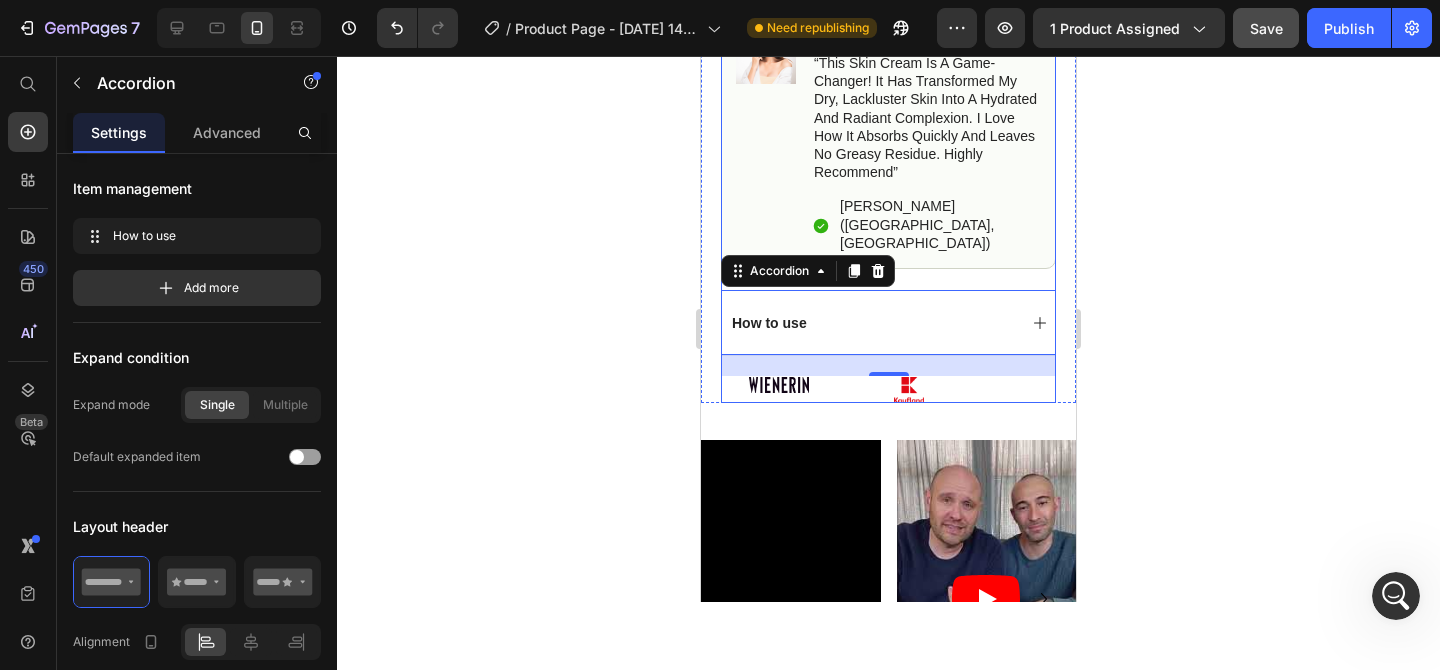 click 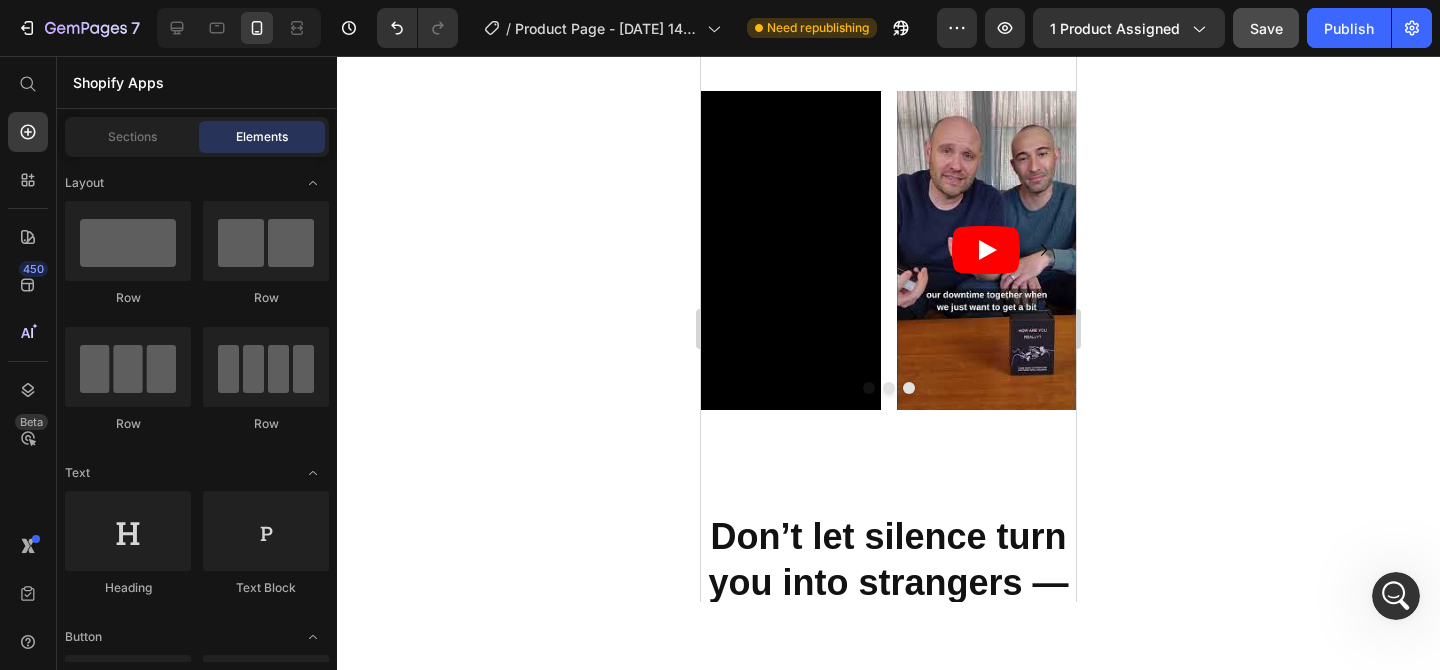 scroll, scrollTop: 1877, scrollLeft: 0, axis: vertical 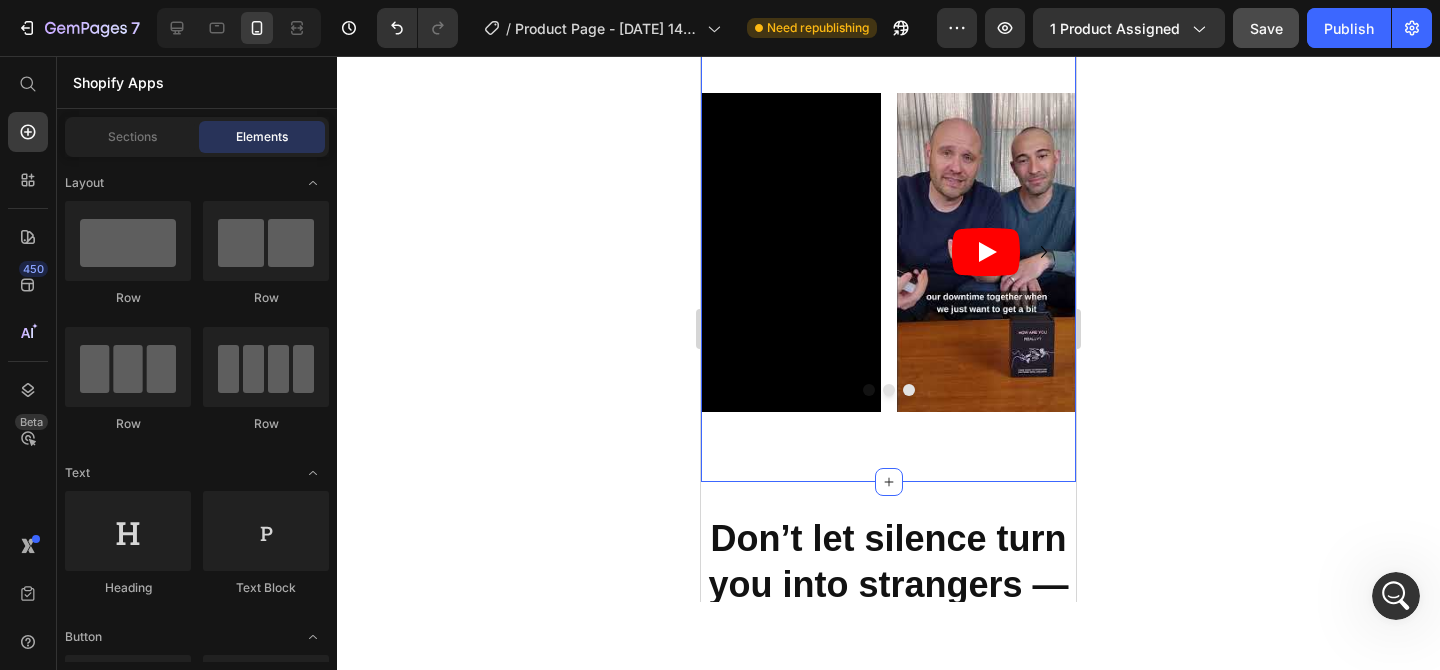click on "Icon Fast Shipping from Tulsa, OK Text Block Row
Icon 45,000+ Happy Customer Text Block Row
Carousel Row Product Images Image Icon Icon Icon Icon Icon Icon List “I got these cards kind of as a last try before suggesting therapy. I didn’t expect much, but wow. The first night, we stayed up talking for hours. He shared things I didn’t even know he was thinking.  We’ve been using them every week now, and I finally feel like we’re on the same team again!!” Text Block
Icon Emma N. (Houston, USA) Text Block Row Row Row Icon Icon Icon Icon Icon Icon List Text Block Row How Are You Really? Conversation Cards Product Title Find your way back to each other -again and again. Text Block Gentle questions to help you feel close again — without awkward talks or therapy. Text Block Feel close again Be truly understood Reconnect on a deeper level Item List add to cart Add to Cart
Icon Text Block" at bounding box center (888, -649) 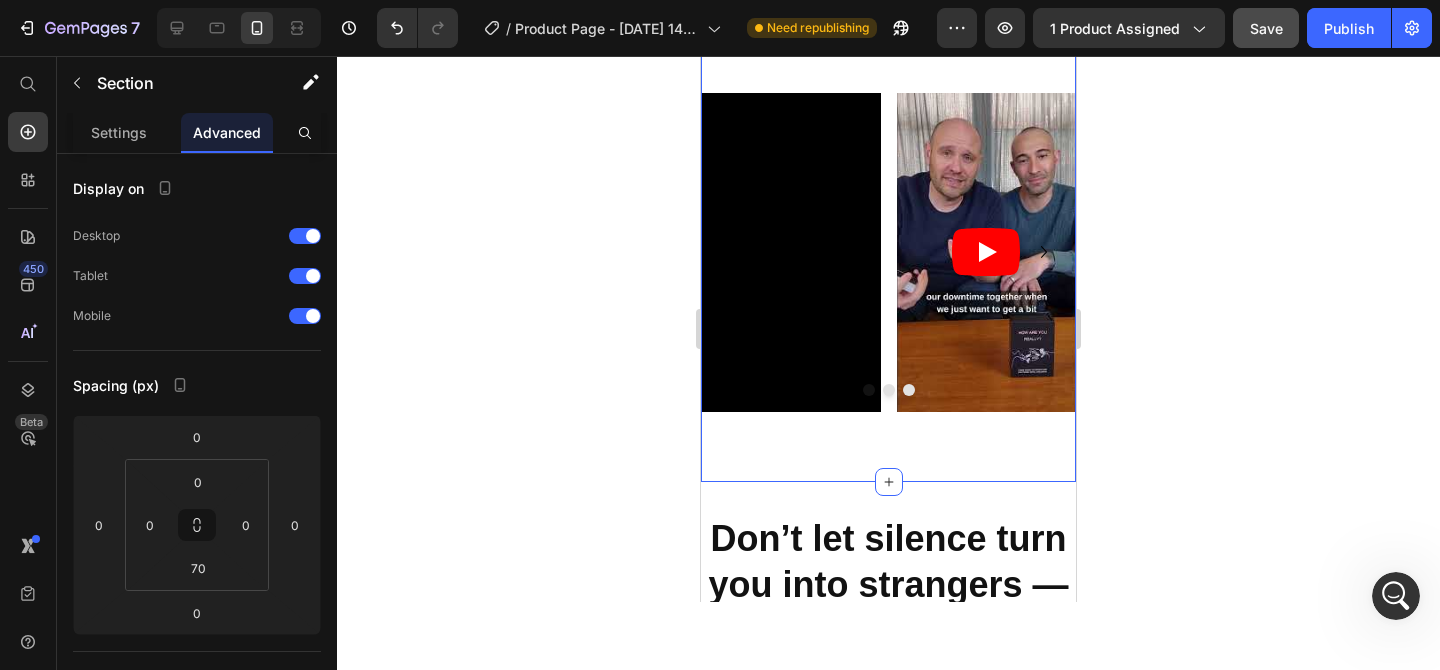 click on "Icon Fast Shipping from Tulsa, OK Text Block Row
Icon 45,000+ Happy Customer Text Block Row
Carousel Row Product Images Image Icon Icon Icon Icon Icon Icon List “I got these cards kind of as a last try before suggesting therapy. I didn’t expect much, but wow. The first night, we stayed up talking for hours. He shared things I didn’t even know he was thinking.  We’ve been using them every week now, and I finally feel like we’re on the same team again!!” Text Block
Icon Emma N. (Houston, USA) Text Block Row Row Row Icon Icon Icon Icon Icon Icon List Text Block Row How Are You Really? Conversation Cards Product Title Find your way back to each other -again and again. Text Block Gentle questions to help you feel close again — without awkward talks or therapy. Text Block Feel close again Be truly understood Reconnect on a deeper level Item List add to cart Add to Cart
Icon Text Block" at bounding box center [888, -649] 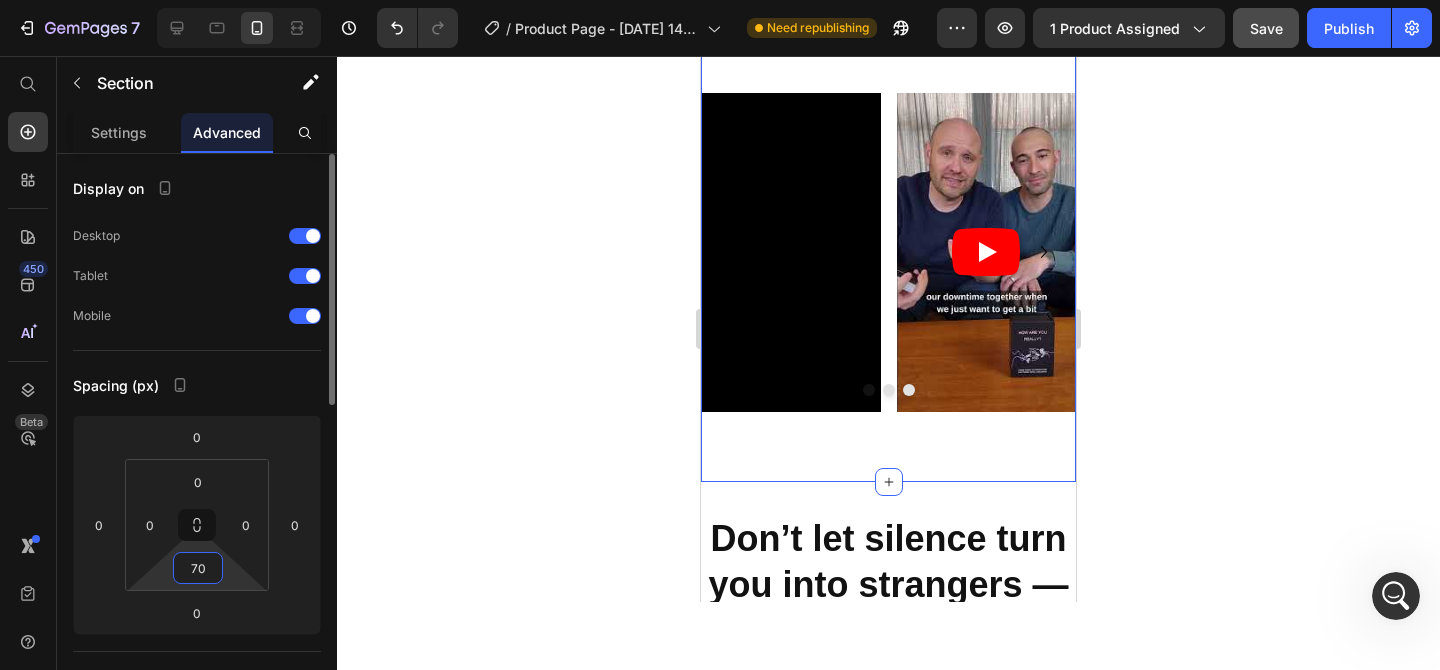 click on "70" at bounding box center (198, 568) 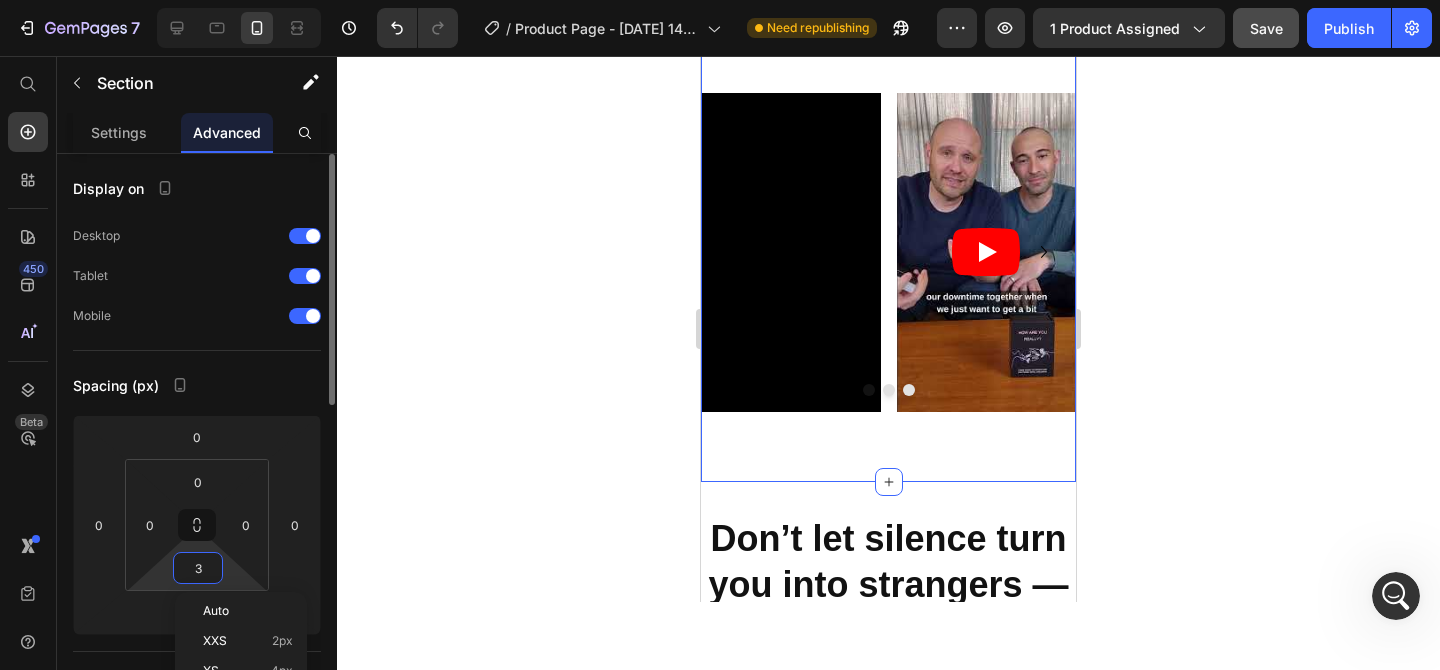 type on "30" 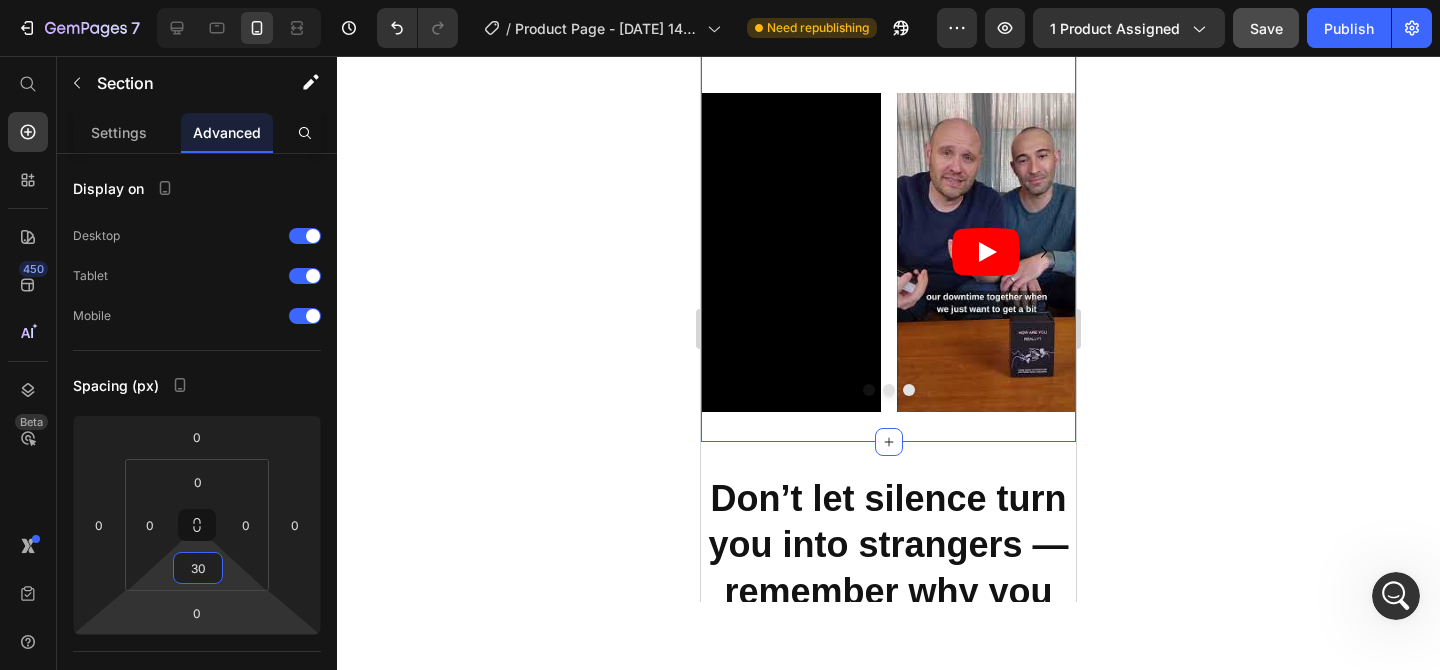 click 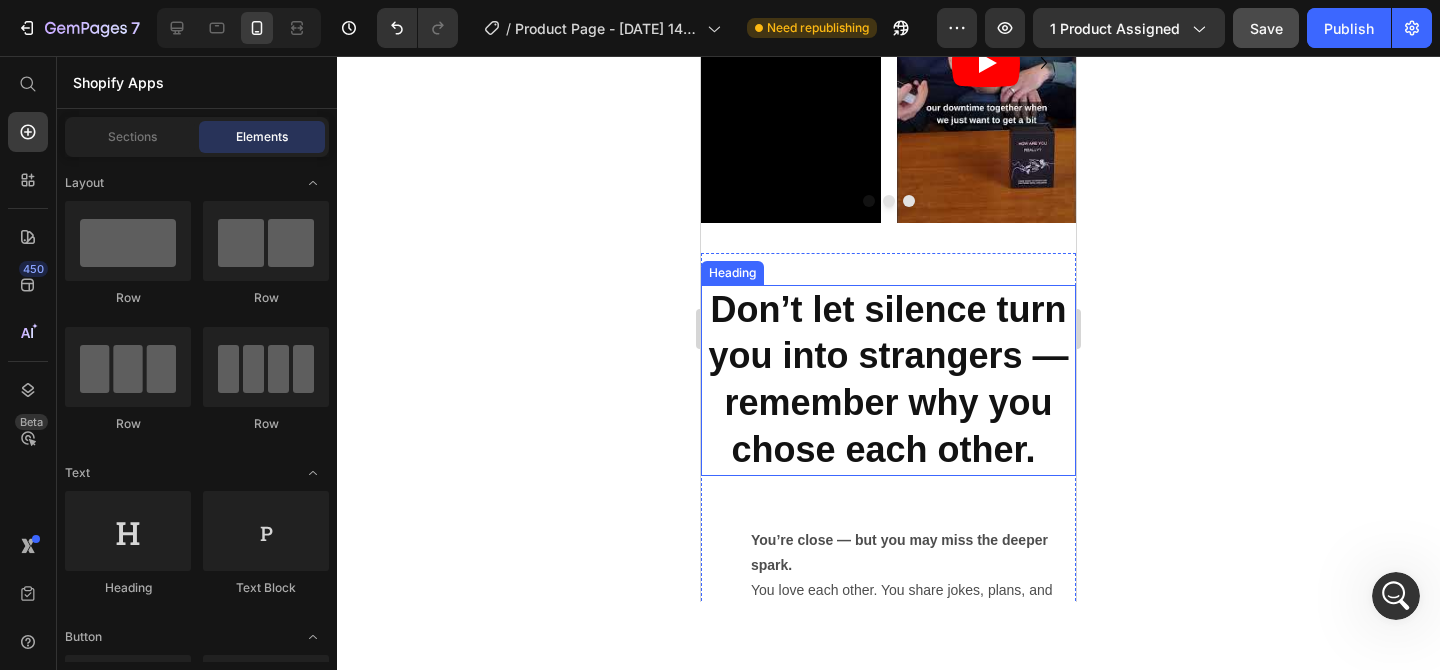 scroll, scrollTop: 2074, scrollLeft: 0, axis: vertical 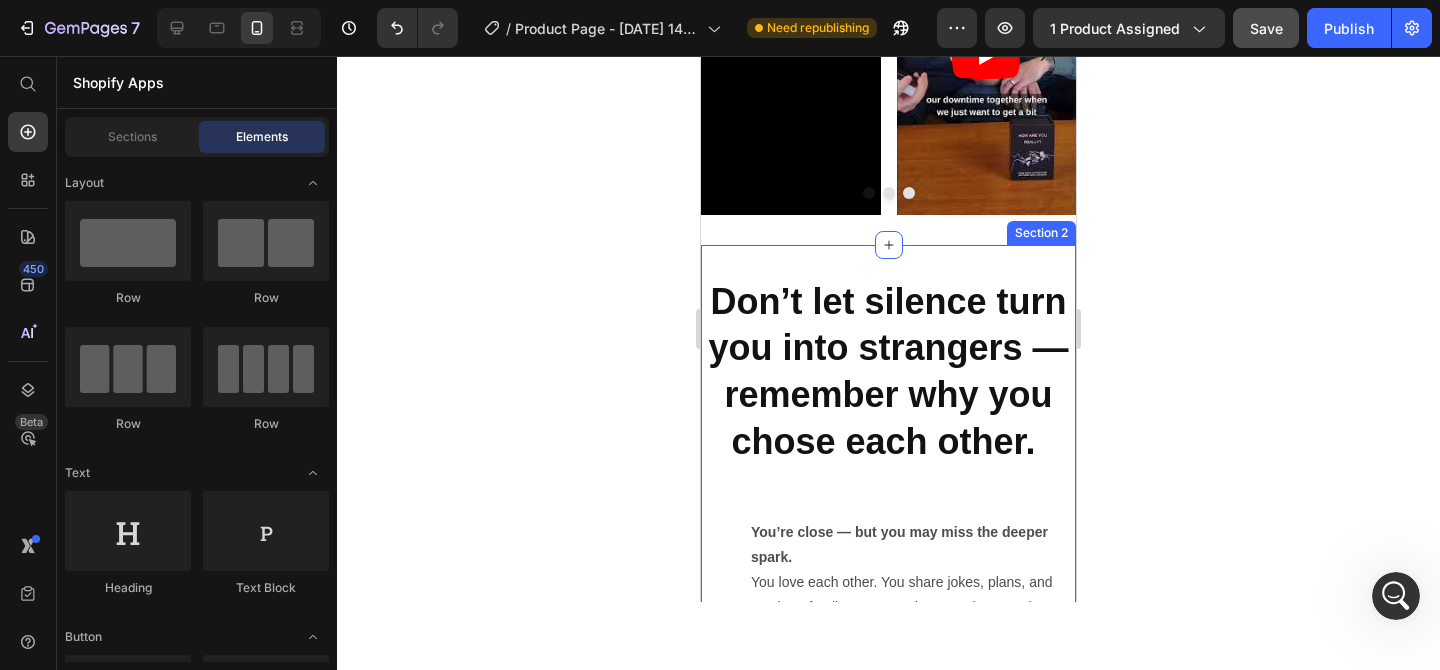 click on "Don’t let silence turn you into strangers — remember why you chose each other.   Heading You’re close — but you may miss the deeper spark. You love each other. You share jokes, plans, and maybe a family. But sometimes, real connection feels buried under the busy everyday. You’re not broken — you just want to feel seen and truly close again.   Most couples say the same: They don’t need therapy. They don’t want forced talks. They just want gentle moments that bring them back to  us .   The  How Are You Really?  cards  were created with a  licensed therapist  to help  couples, close friends, and families deepen their bond . It’s a gentle way to slow down, feel truly seen, and bring back — or improve — the warmth you share.   No therapy. No awkward talks. Just simple moments to feel close again. Text Block Image Row" at bounding box center (888, 851) 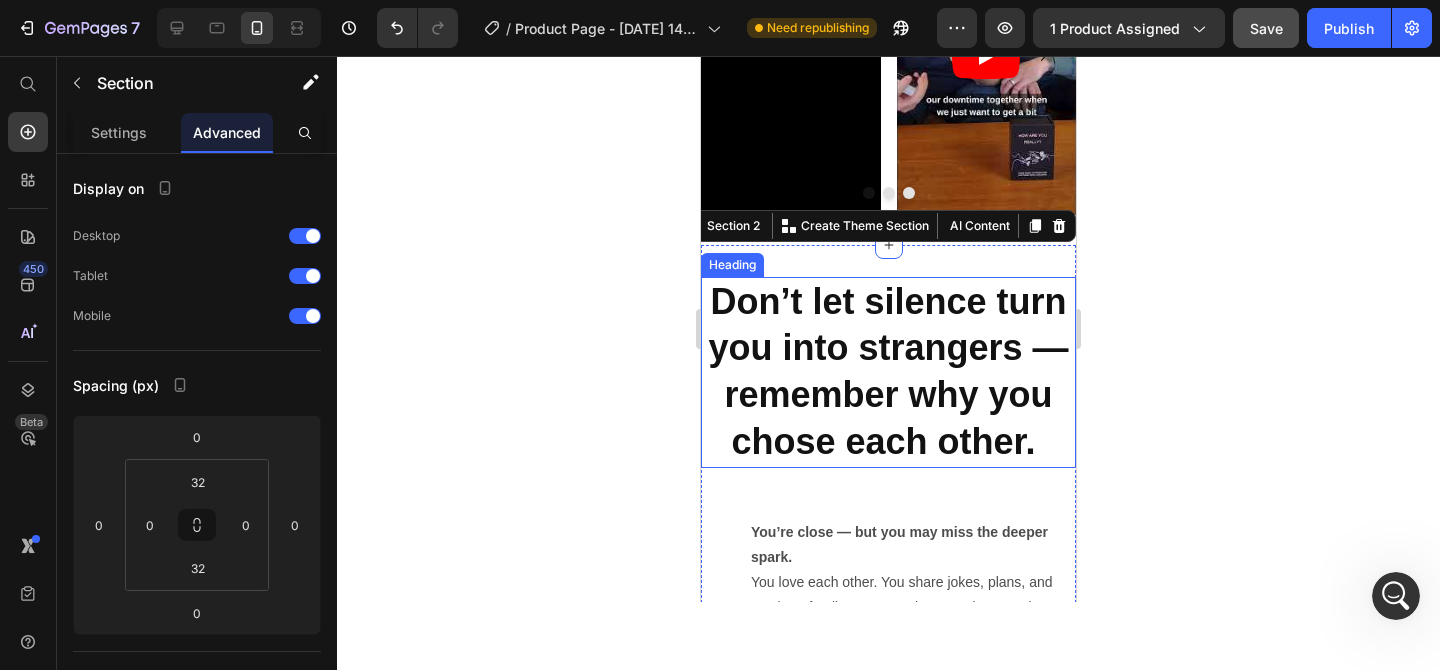 click on "Don’t let silence turn you into strangers — remember why you chose each other." at bounding box center [888, 371] 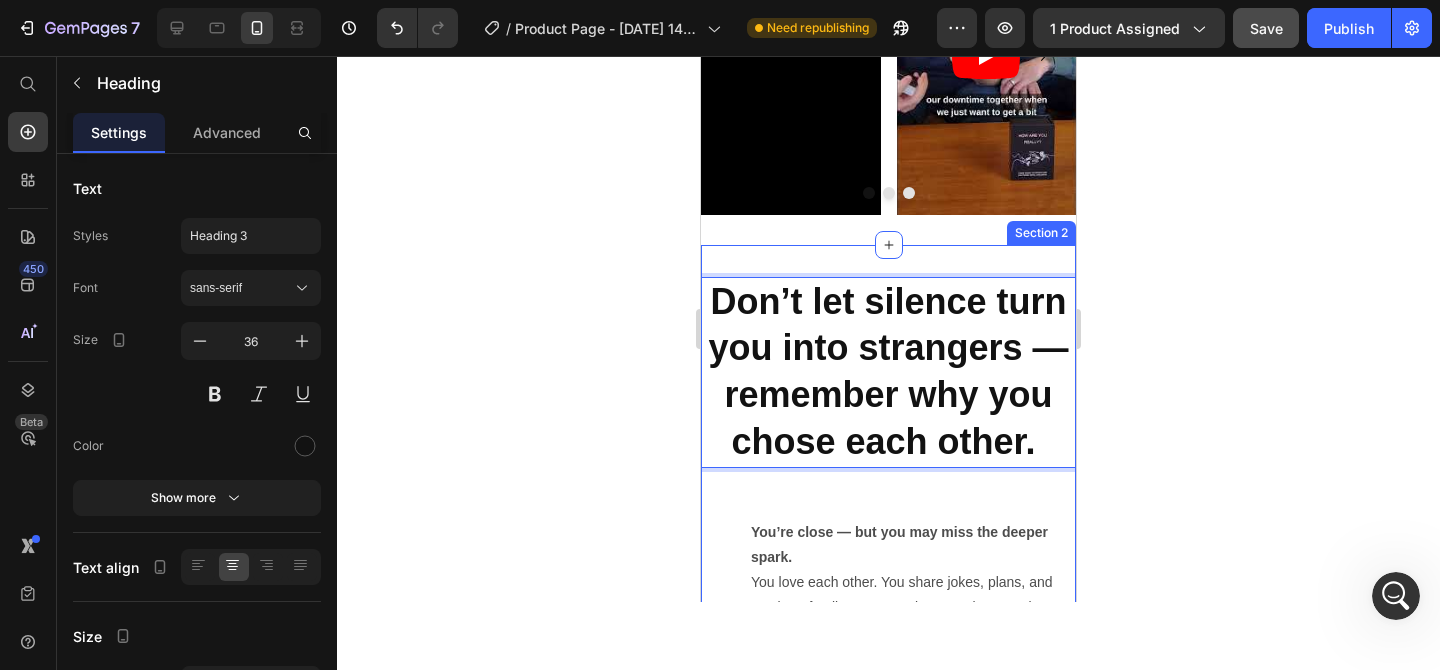 click on "Don’t let silence turn you into strangers — remember why you chose each other.   Heading   50 You’re close — but you may miss the deeper spark. You love each other. You share jokes, plans, and maybe a family. But sometimes, real connection feels buried under the busy everyday. You’re not broken — you just want to feel seen and truly close again.   Most couples say the same: They don’t need therapy. They don’t want forced talks. They just want gentle moments that bring them back to  us .   The  How Are You Really?  cards  were created with a  licensed therapist  to help  couples, close friends, and families deepen their bond . It’s a gentle way to slow down, feel truly seen, and bring back — or improve — the warmth you share.   No therapy. No awkward talks. Just simple moments to feel close again. Text Block Image Row" at bounding box center [888, 851] 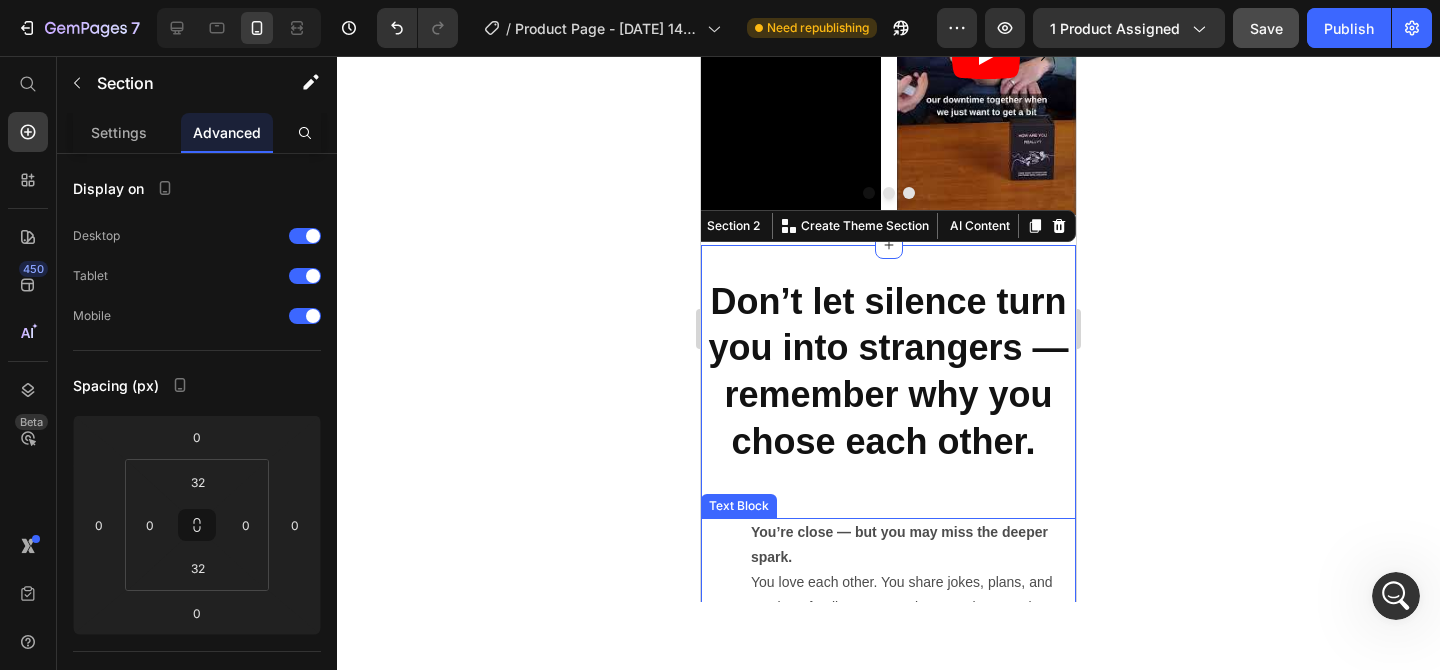click on "You’re close — but you may miss the deeper spark." at bounding box center (899, 544) 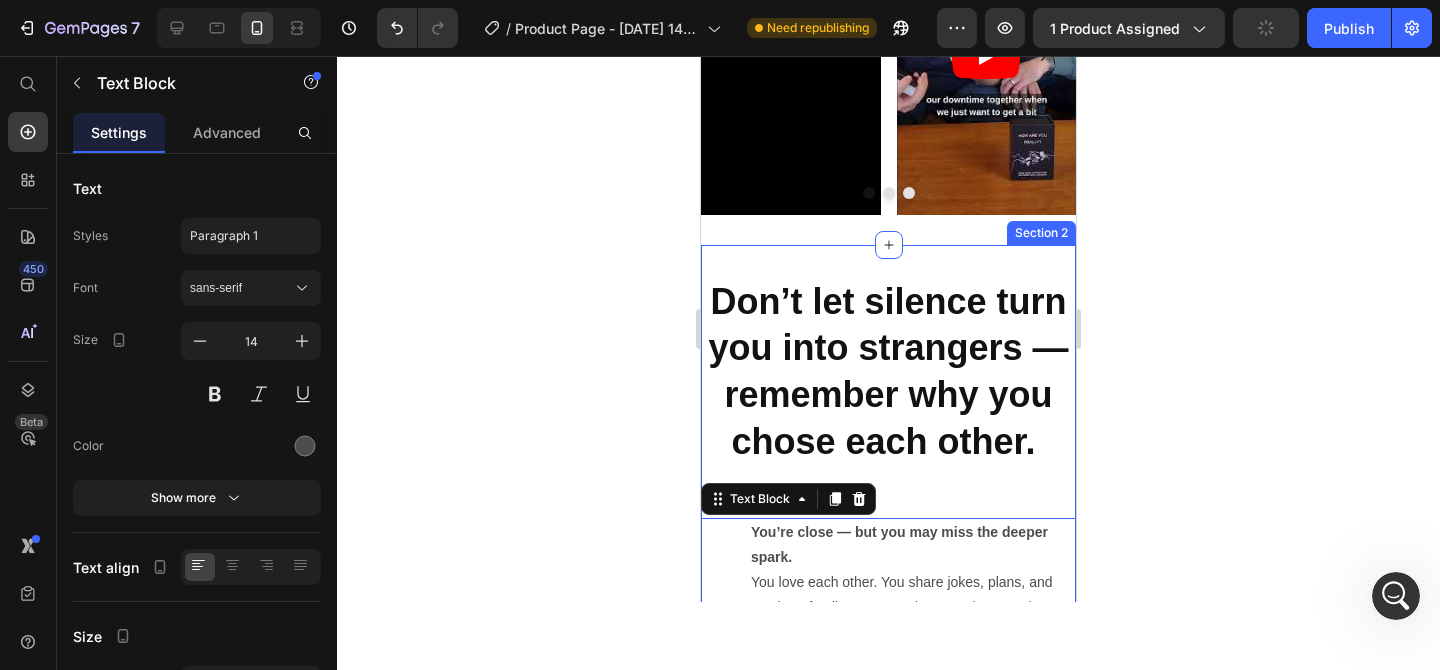 click on "Don’t let silence turn you into strangers — remember why you chose each other." at bounding box center (888, 371) 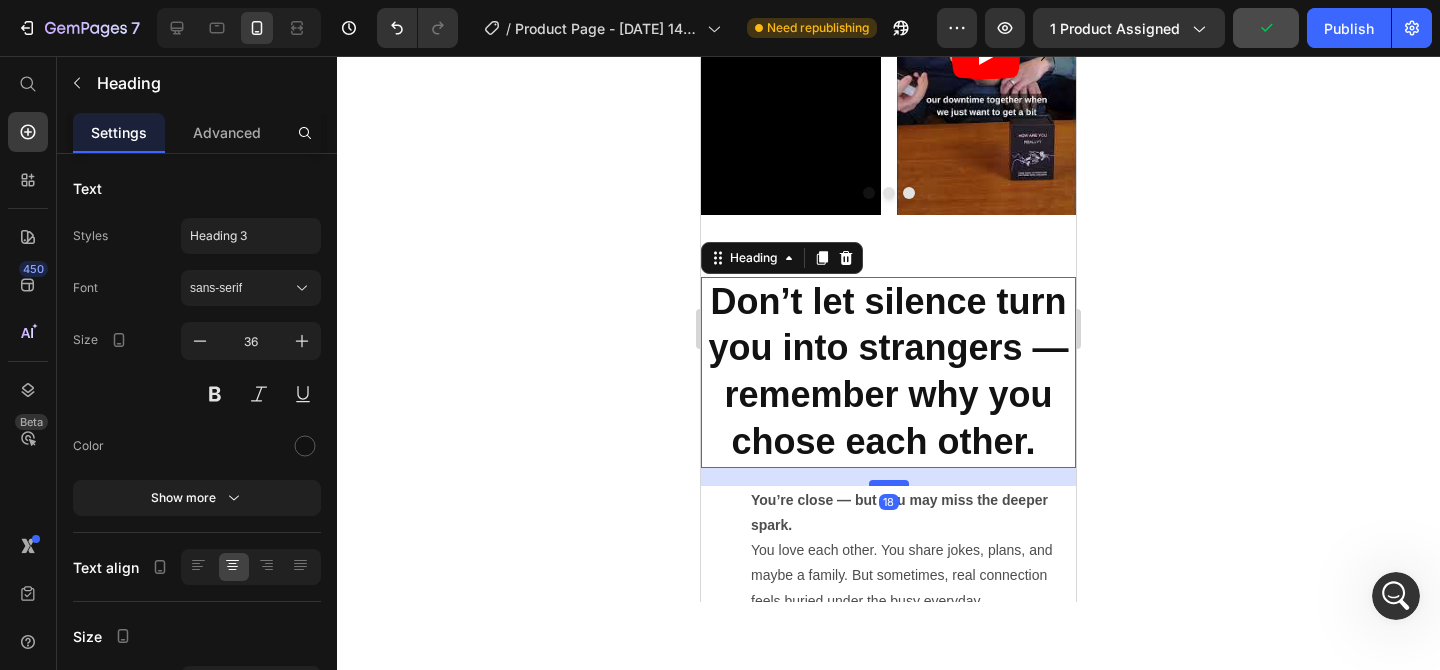 drag, startPoint x: 892, startPoint y: 451, endPoint x: 892, endPoint y: 419, distance: 32 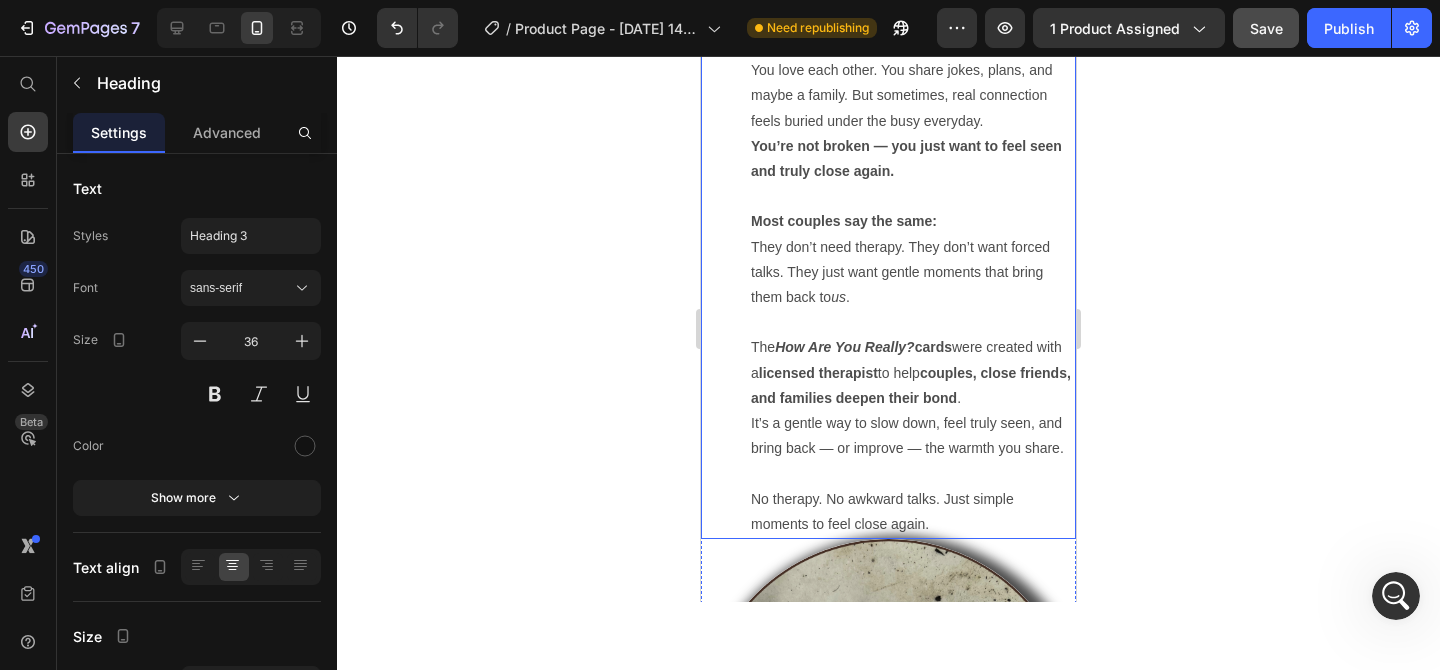 scroll, scrollTop: 2559, scrollLeft: 0, axis: vertical 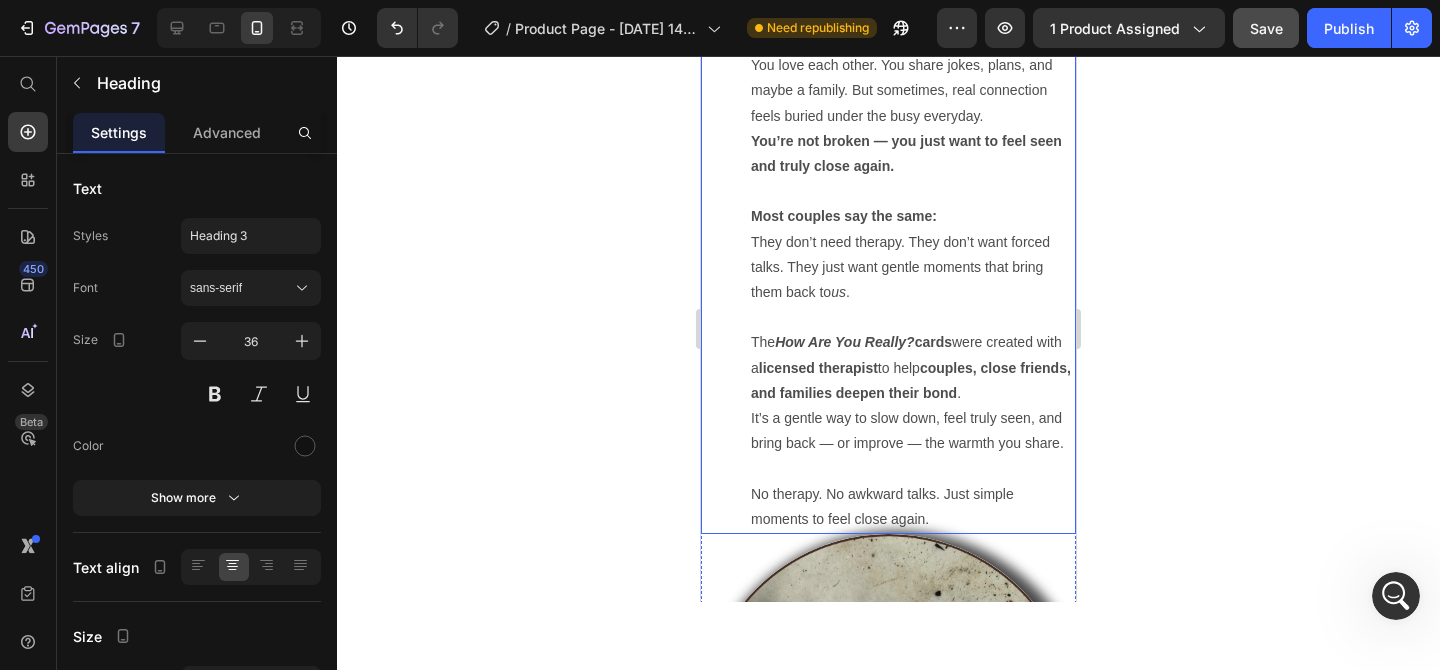 click on "No therapy. No awkward talks. Just simple moments to feel close again." at bounding box center (912, 507) 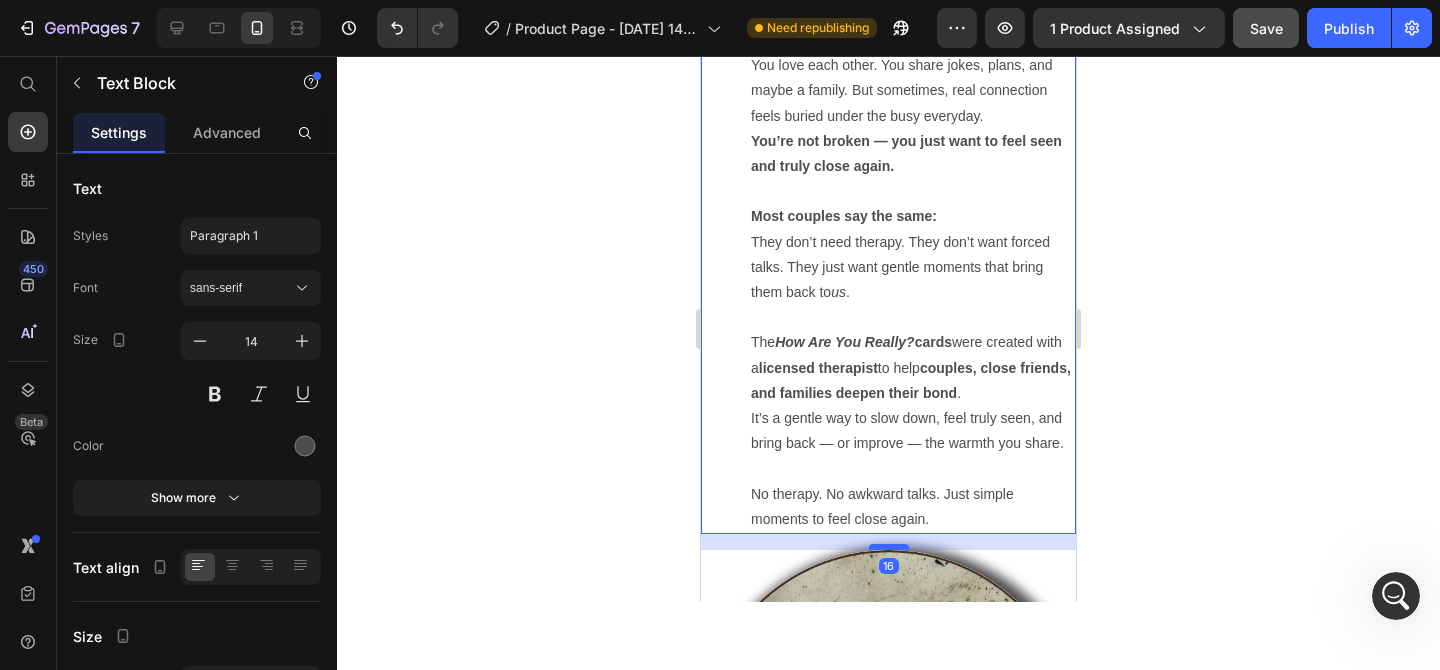drag, startPoint x: 888, startPoint y: 466, endPoint x: 891, endPoint y: 481, distance: 15.297058 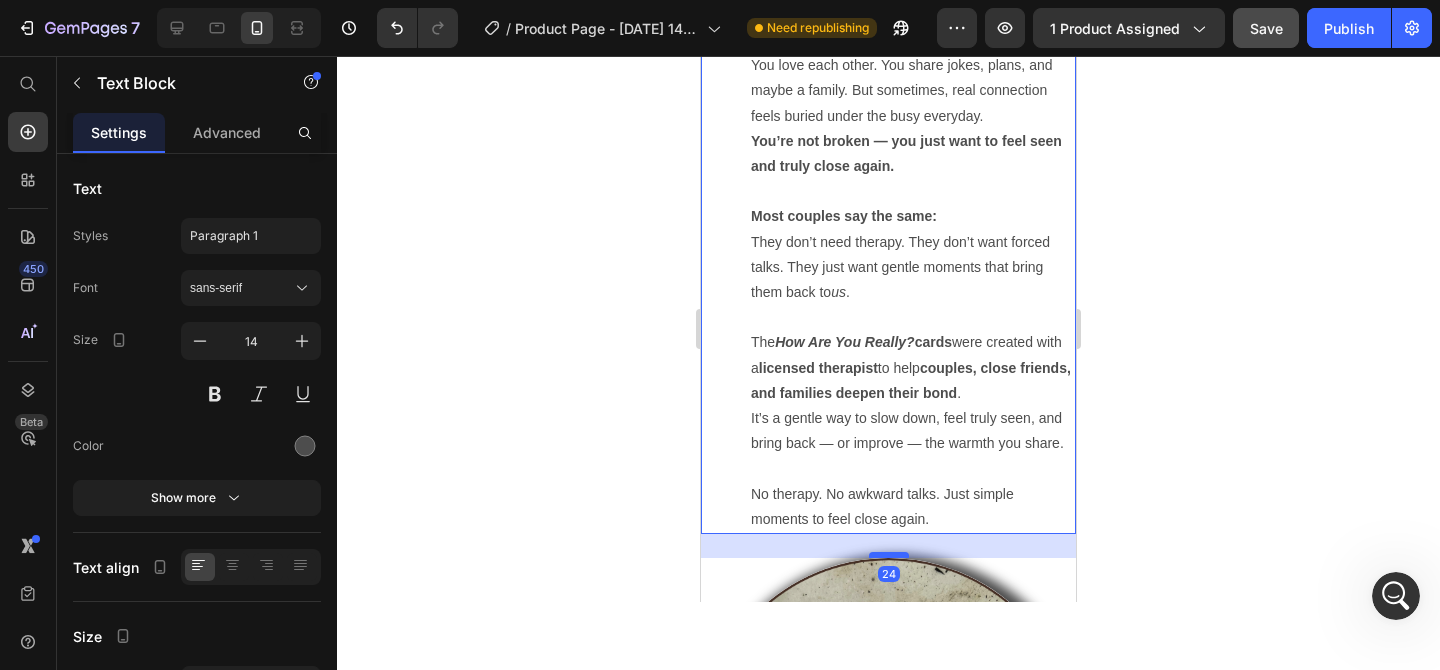 click at bounding box center (889, 555) 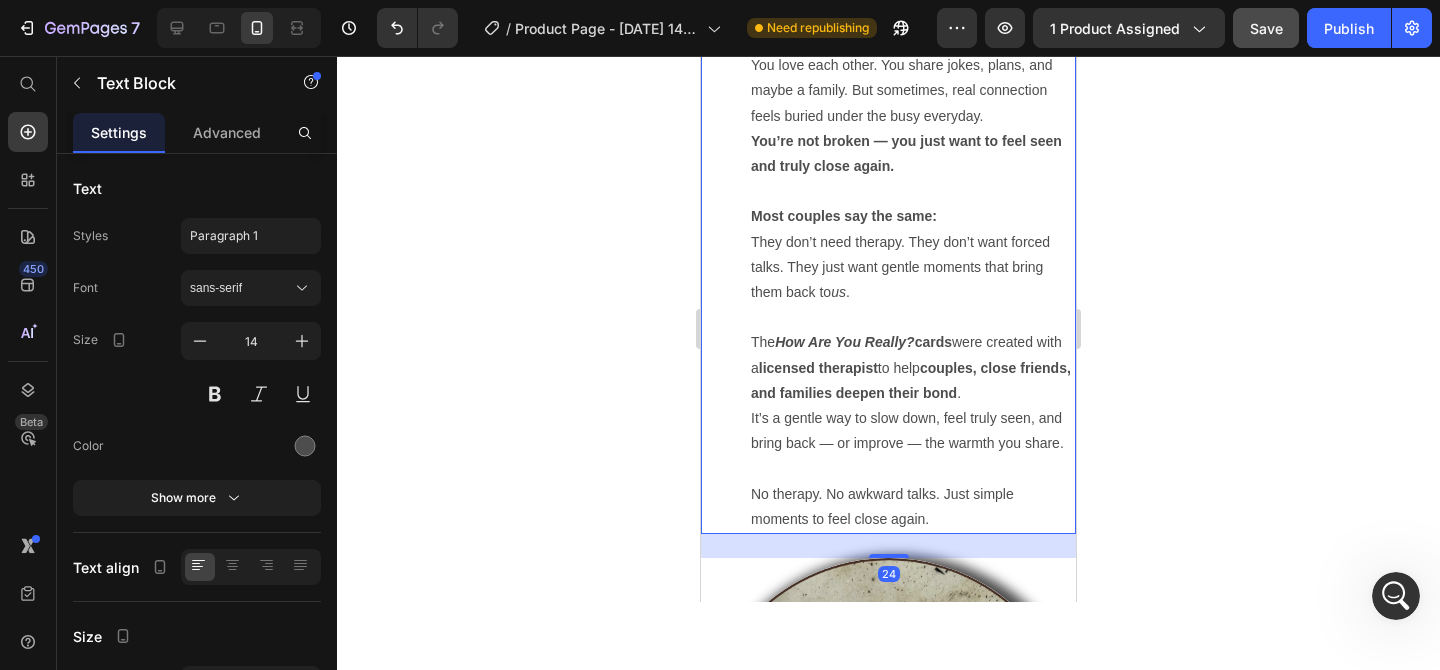 click 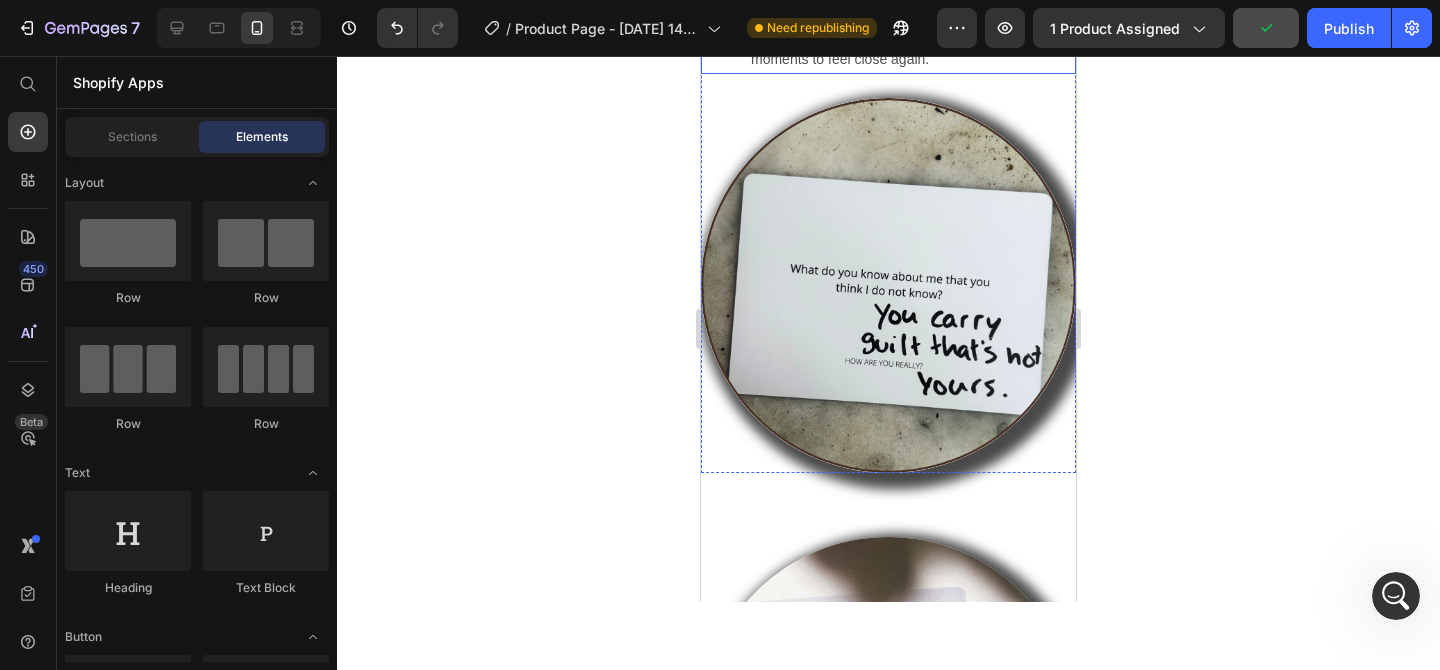 scroll, scrollTop: 2953, scrollLeft: 0, axis: vertical 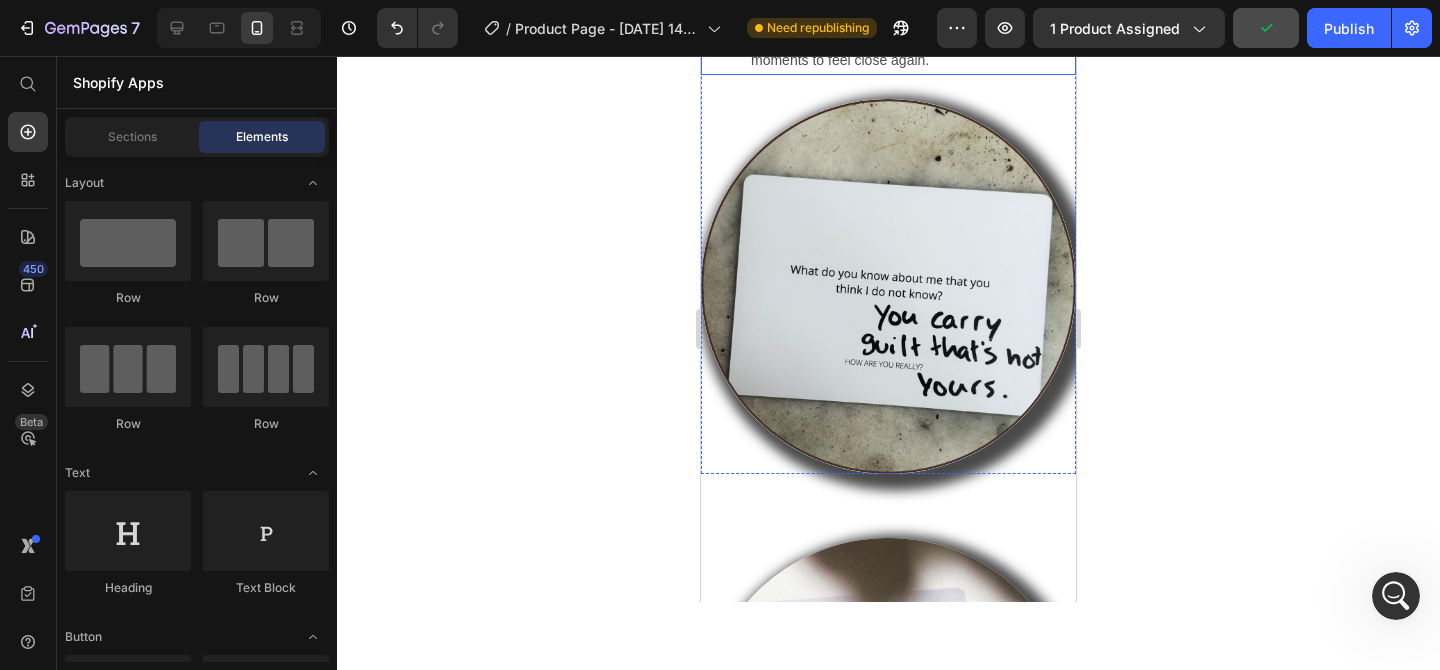 click at bounding box center [888, 286] 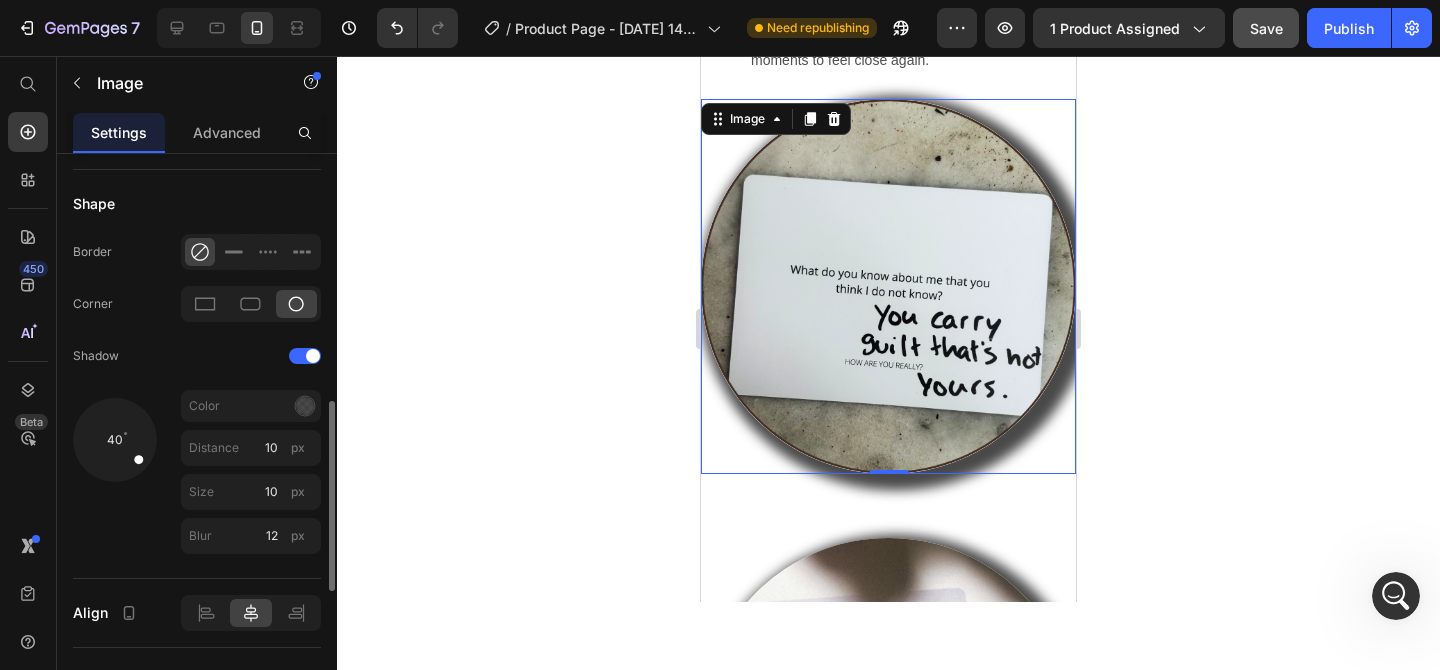 scroll, scrollTop: 807, scrollLeft: 0, axis: vertical 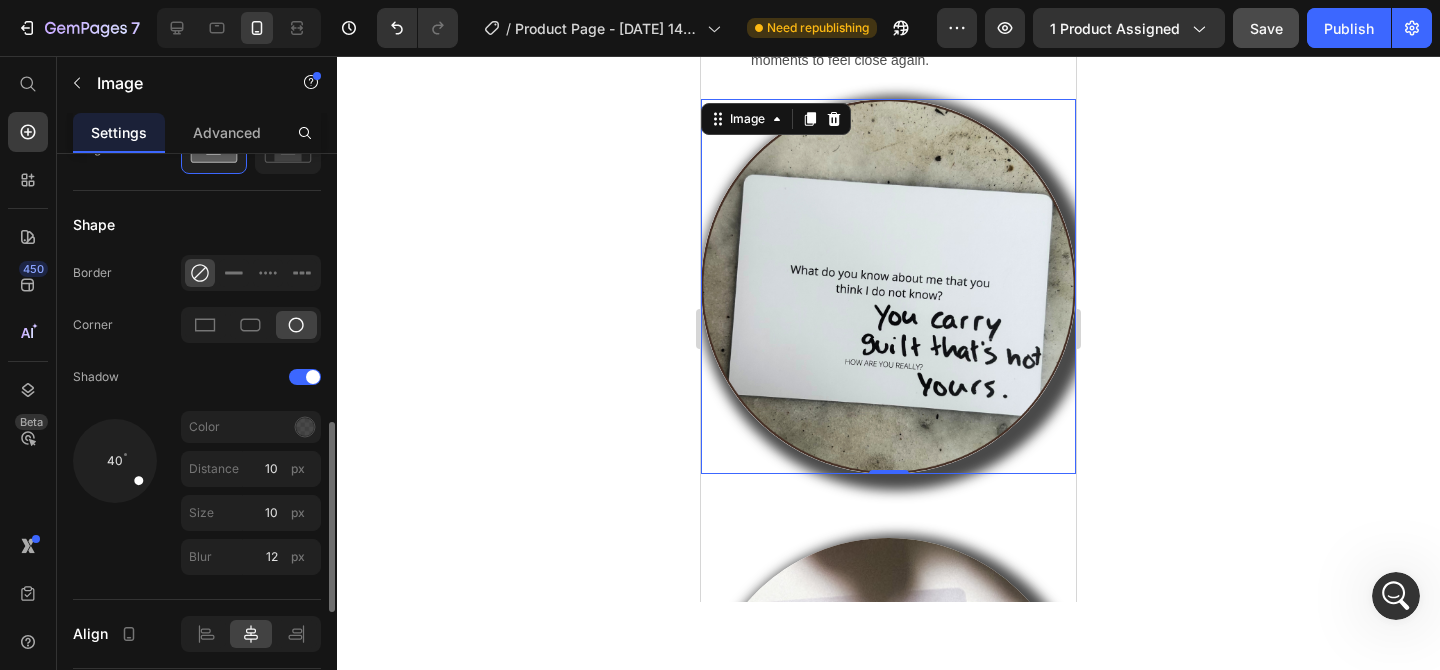 click at bounding box center [131, 473] 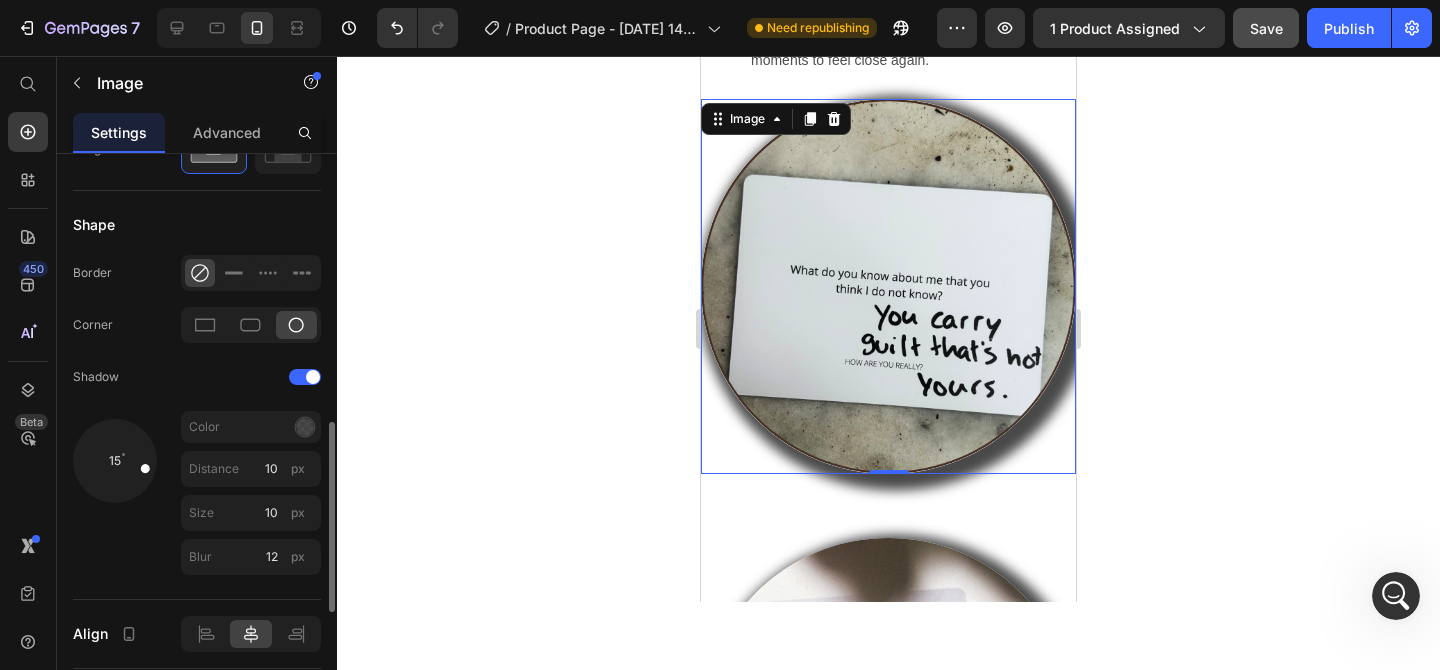 drag, startPoint x: 133, startPoint y: 476, endPoint x: 117, endPoint y: 456, distance: 25.612497 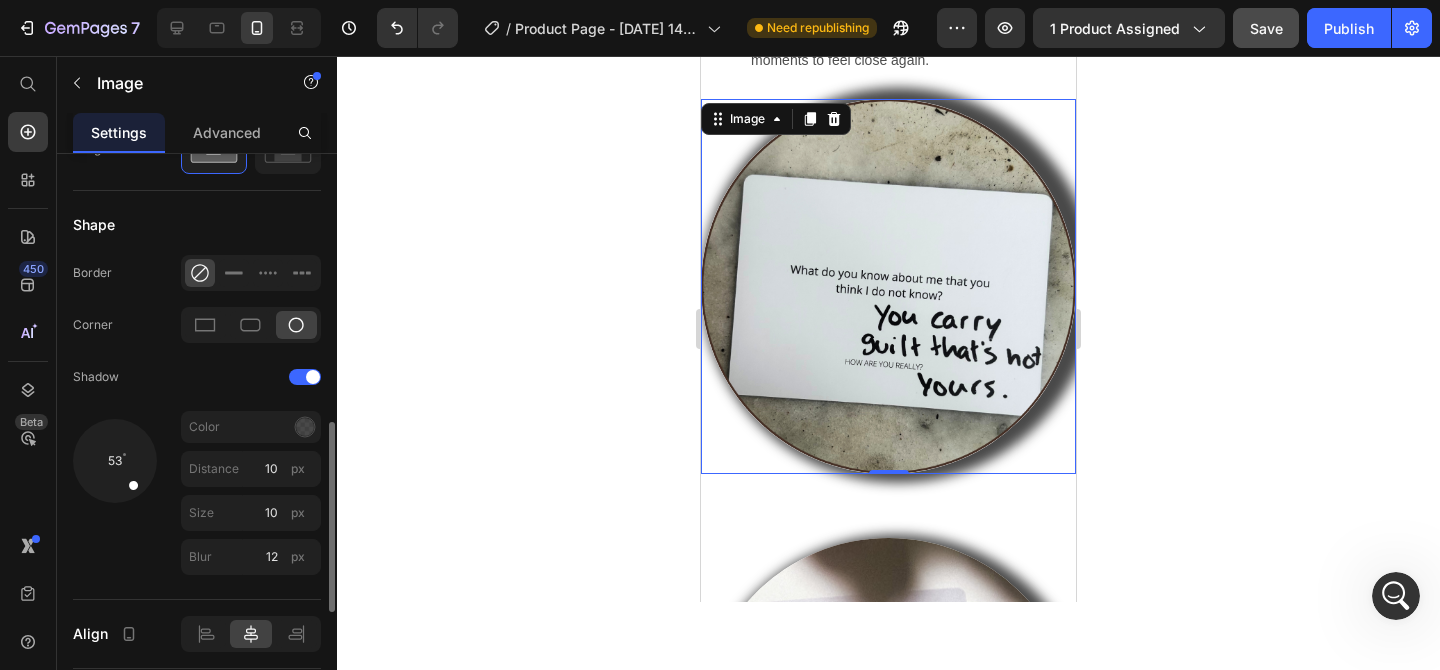 drag, startPoint x: 140, startPoint y: 457, endPoint x: 137, endPoint y: 489, distance: 32.140316 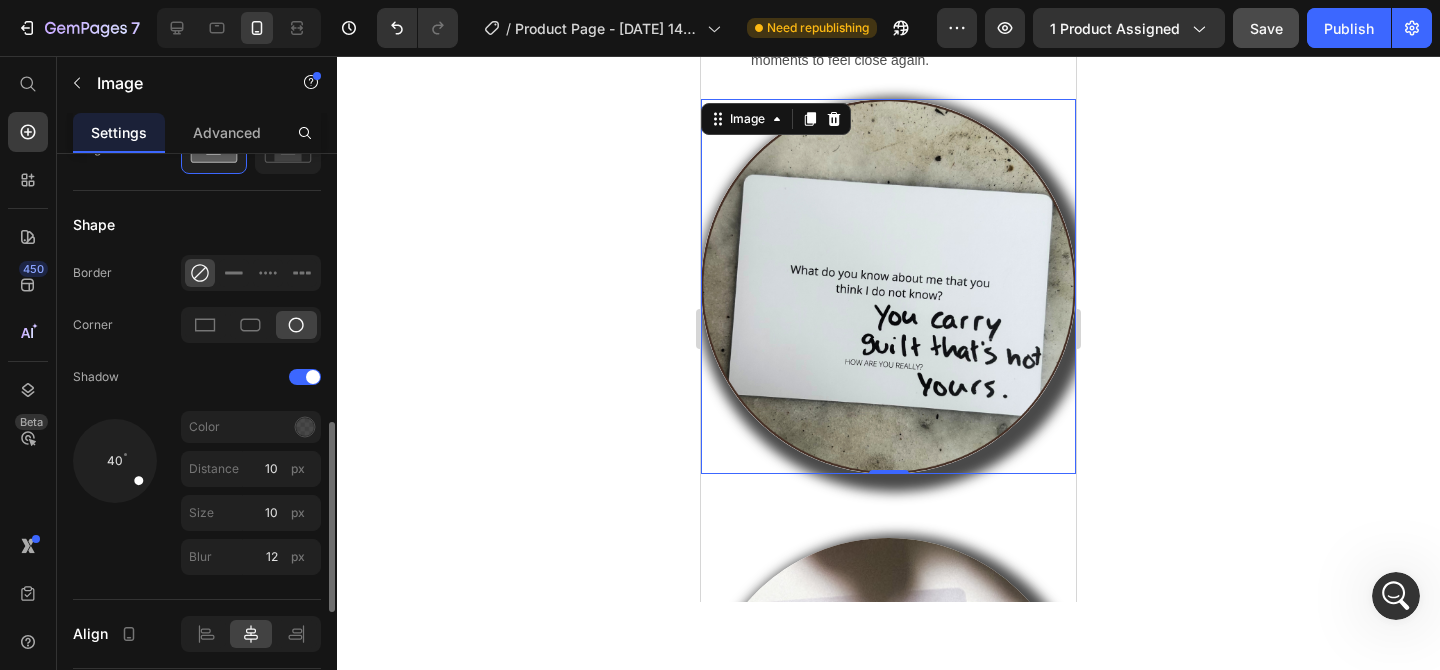 drag, startPoint x: 137, startPoint y: 489, endPoint x: 138, endPoint y: 476, distance: 13.038404 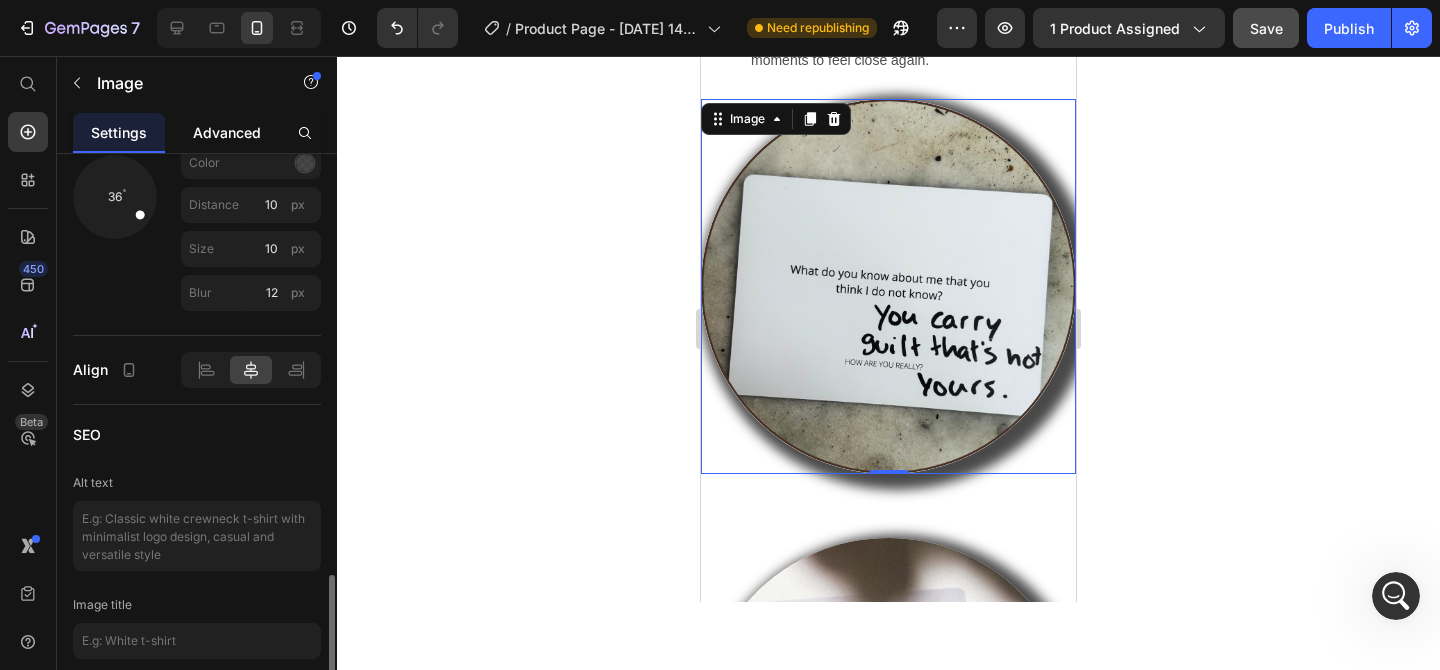 scroll, scrollTop: 1120, scrollLeft: 0, axis: vertical 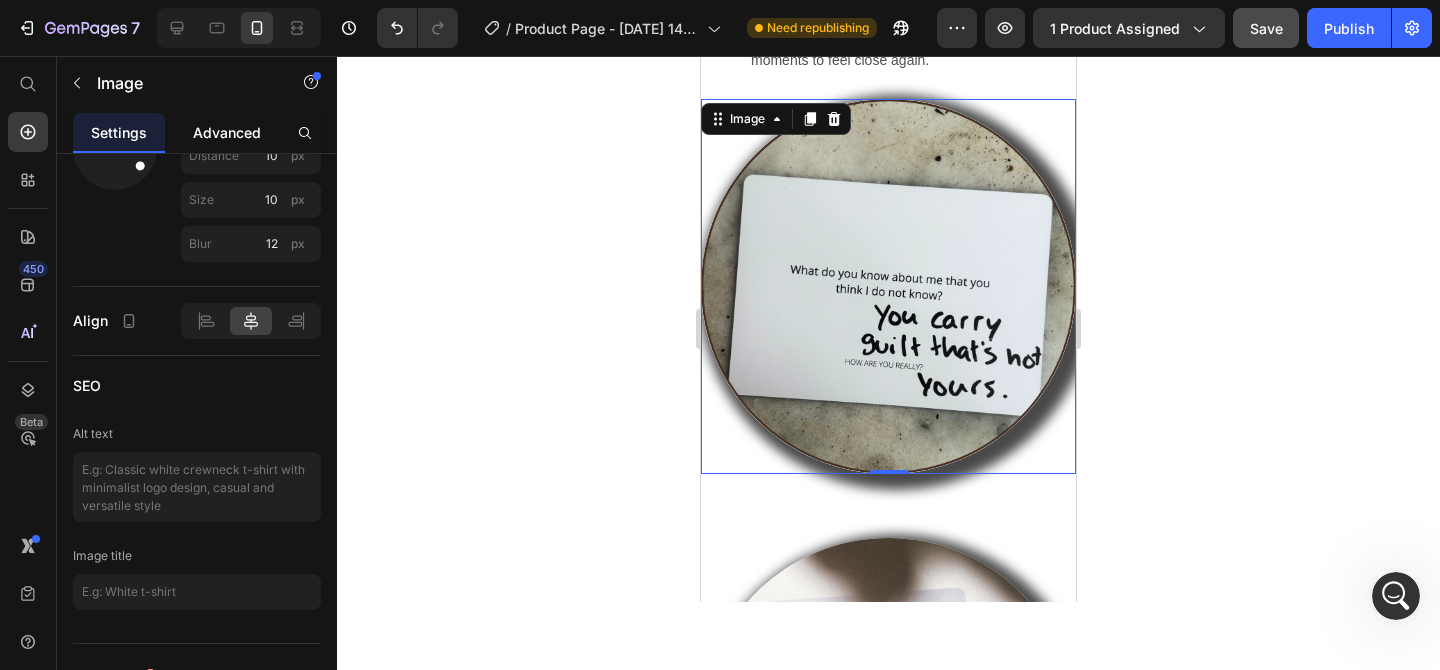 click on "Advanced" at bounding box center [227, 132] 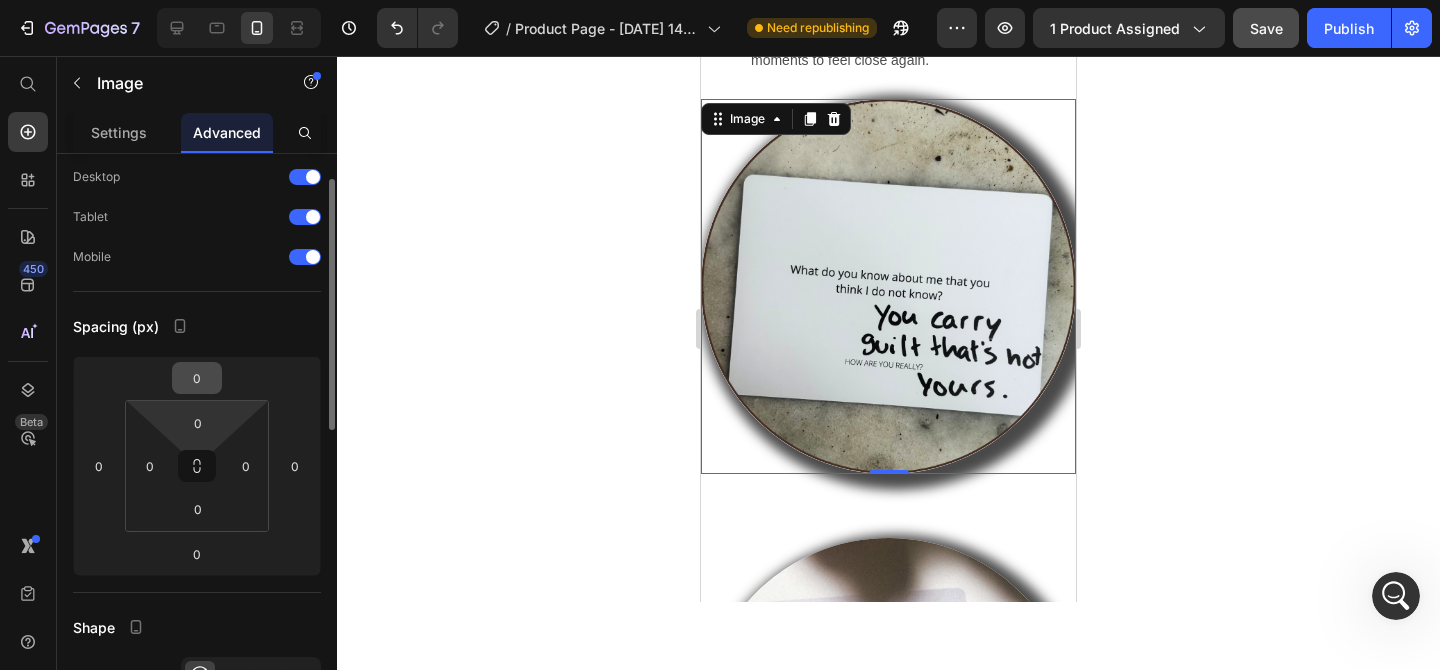 scroll, scrollTop: 70, scrollLeft: 0, axis: vertical 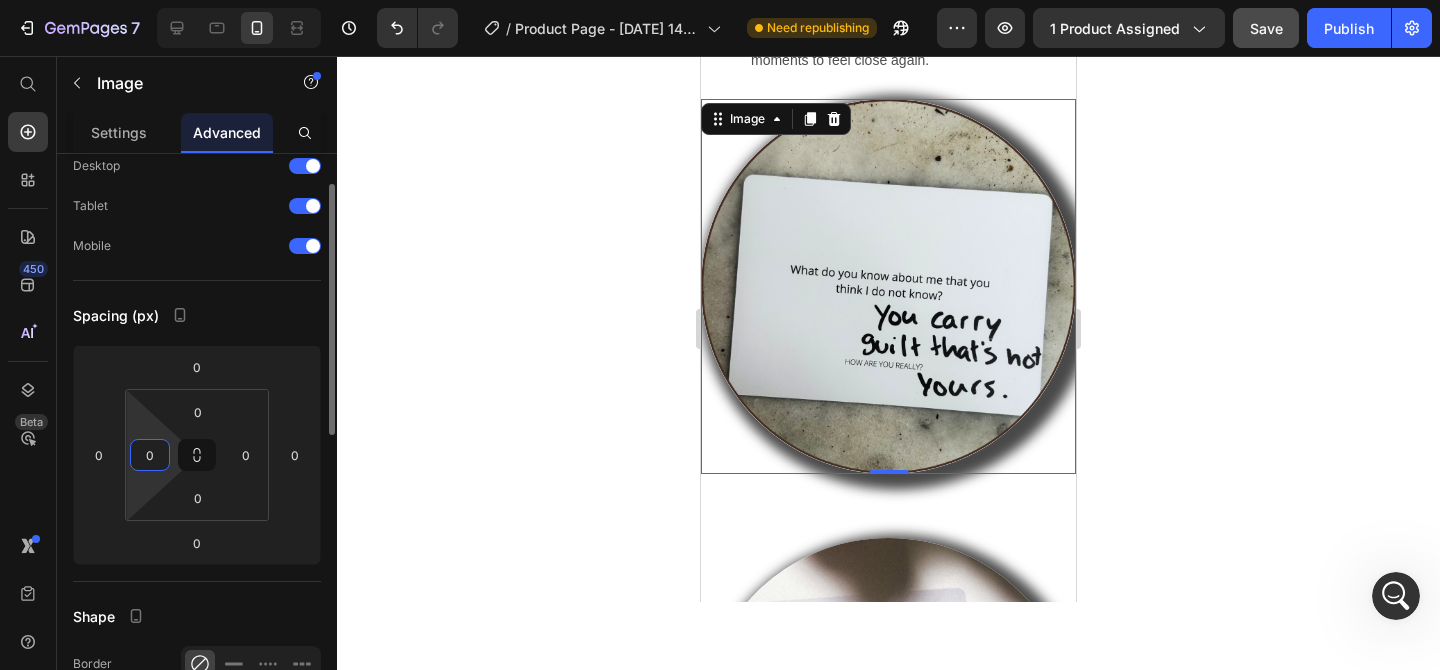 click on "0" at bounding box center (150, 455) 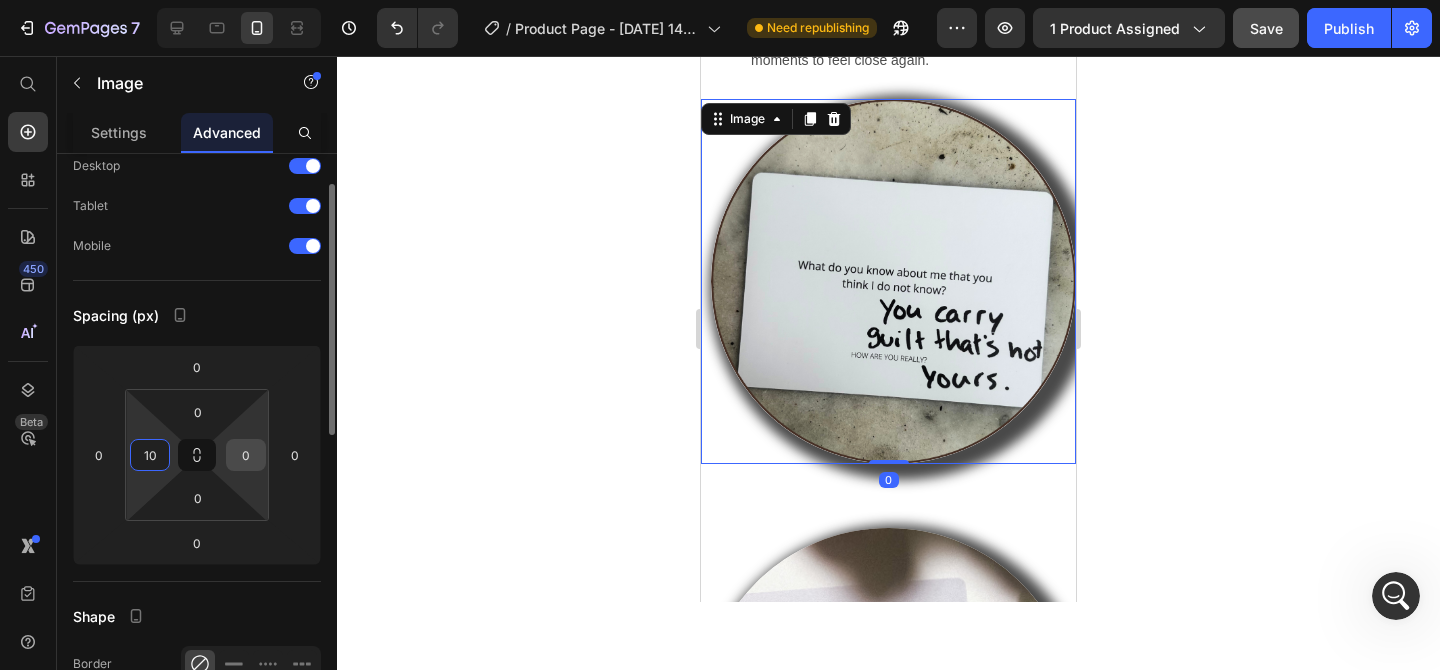 type on "10" 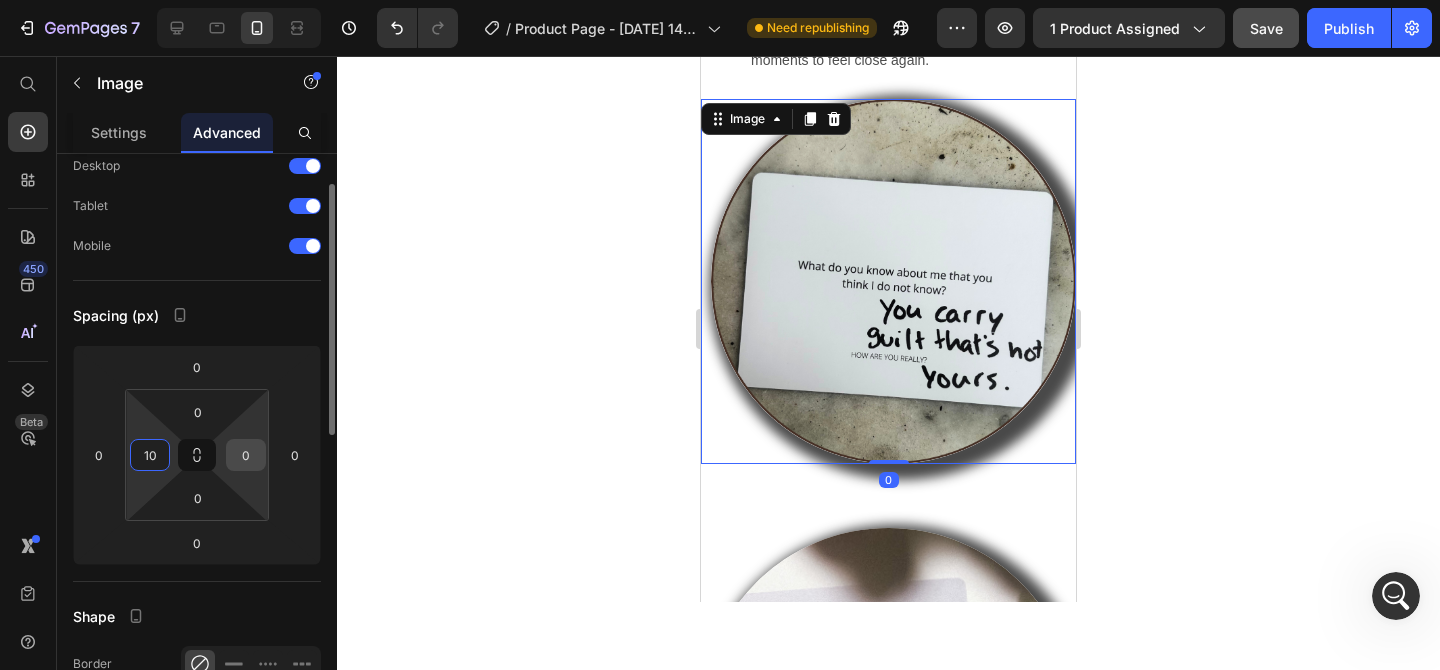click on "0" at bounding box center [246, 455] 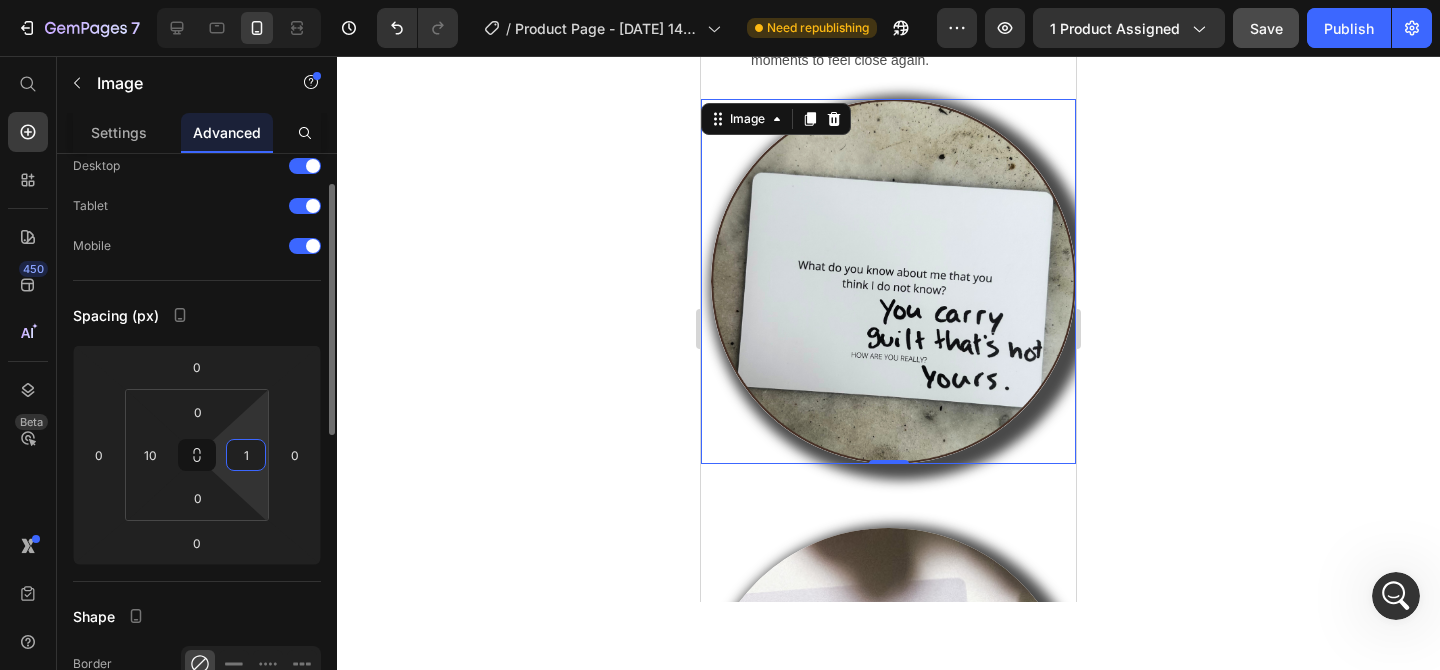 type on "10" 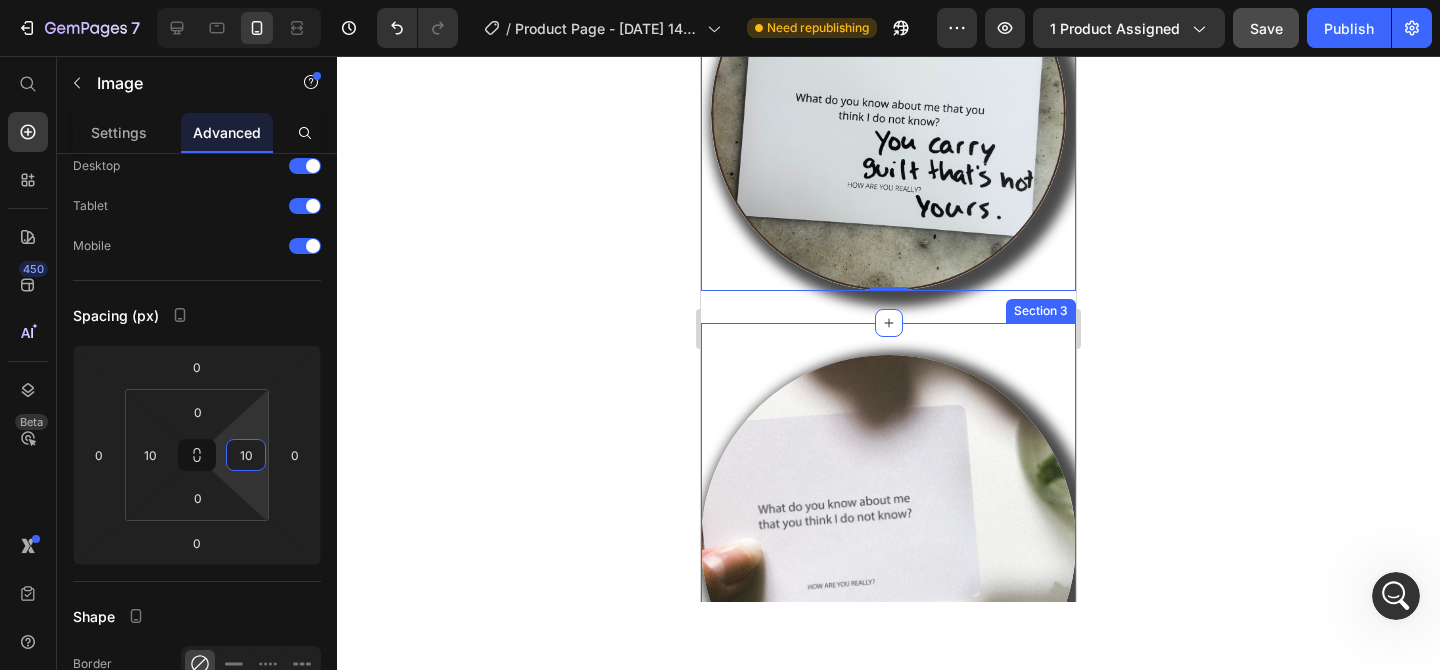 scroll, scrollTop: 3169, scrollLeft: 0, axis: vertical 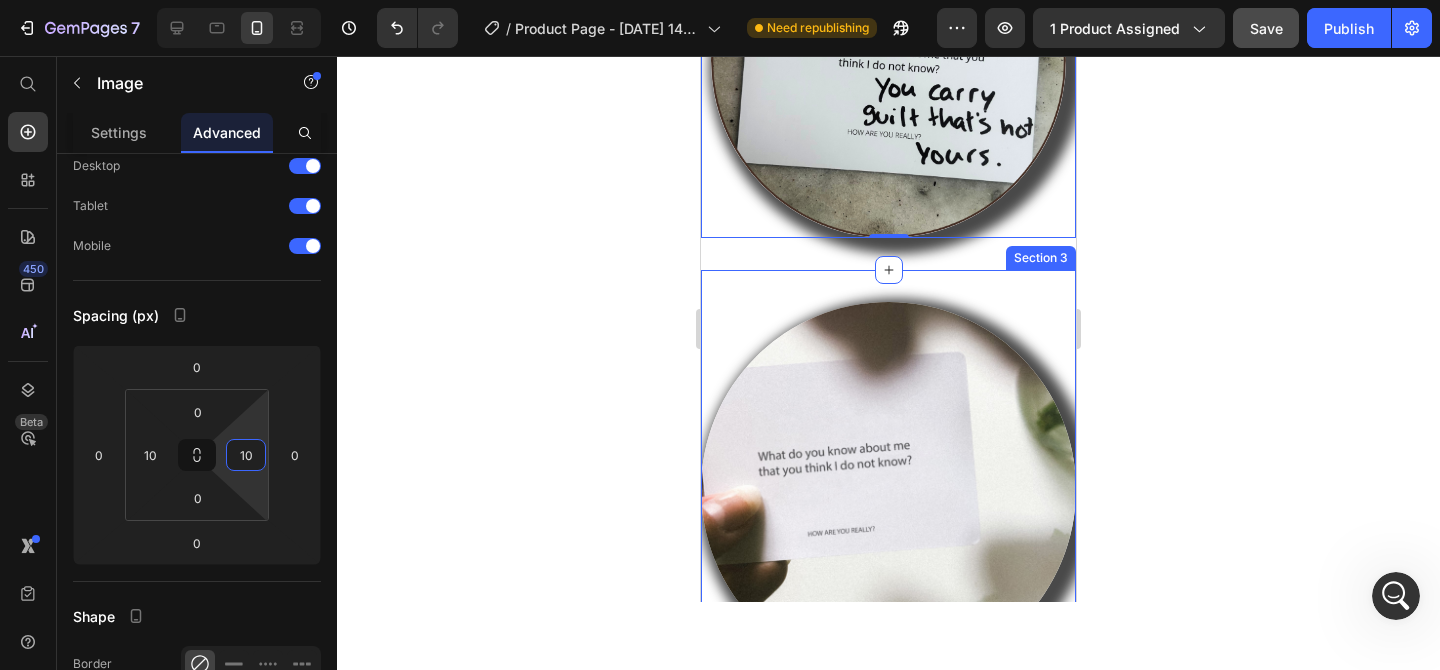 click at bounding box center [888, 489] 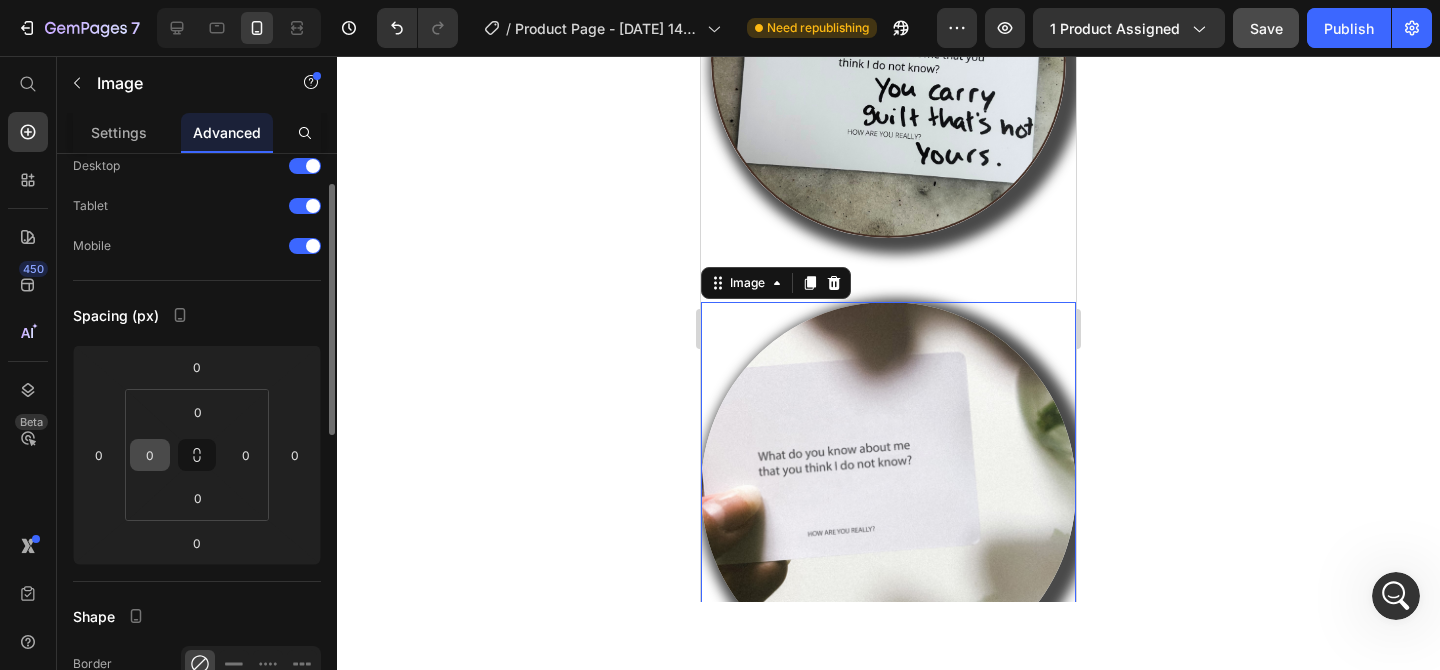 click at bounding box center (197, 455) 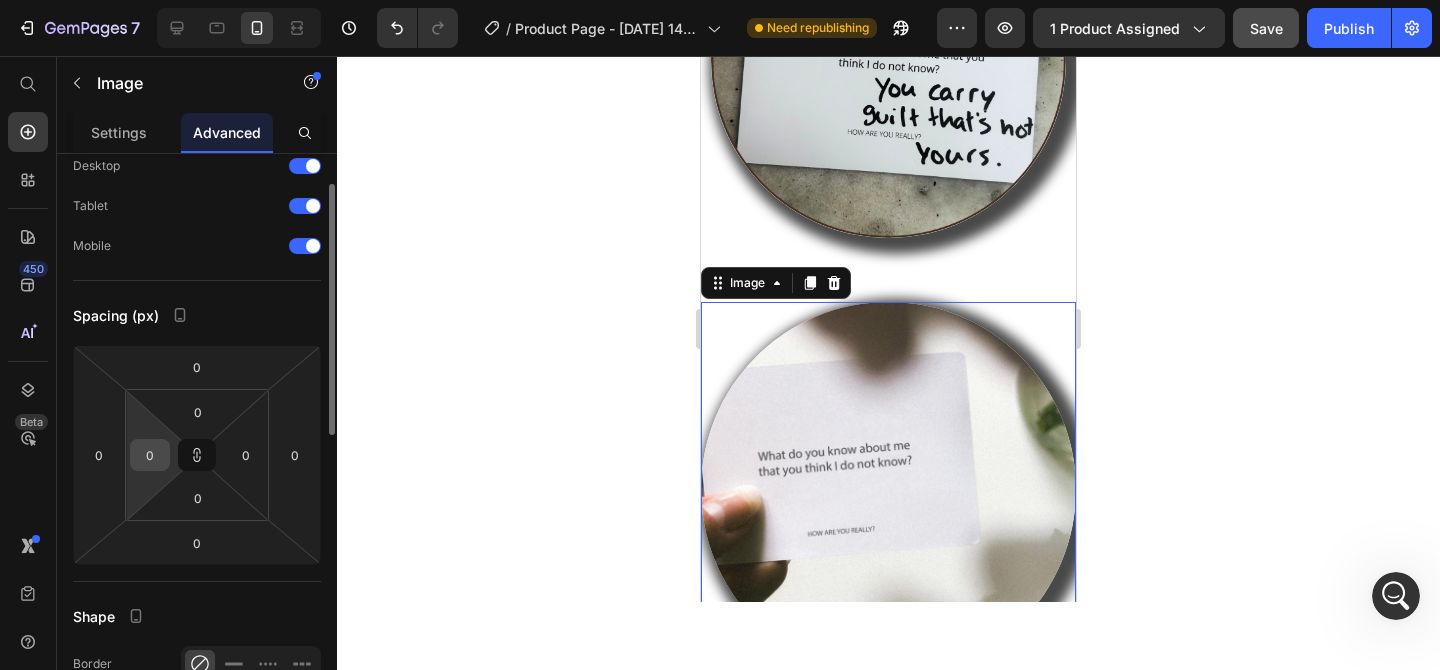 click on "0" at bounding box center (150, 455) 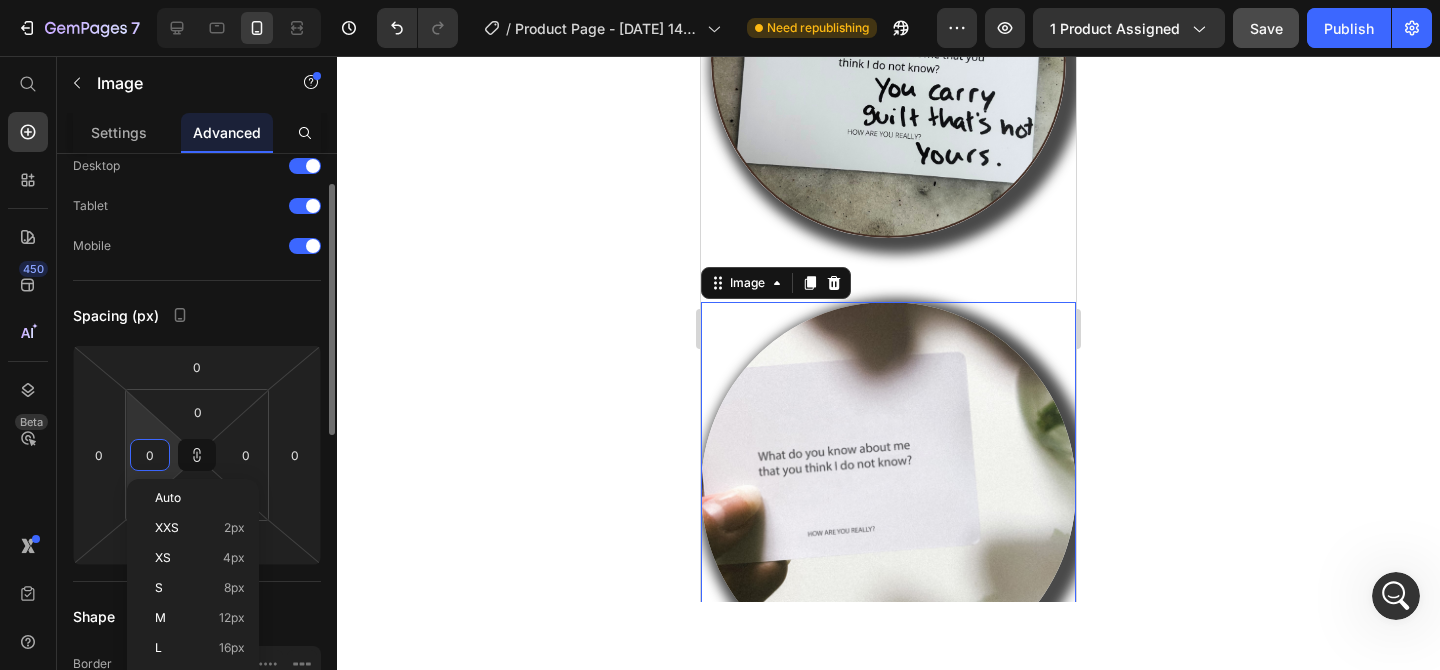 click on "0" at bounding box center (150, 455) 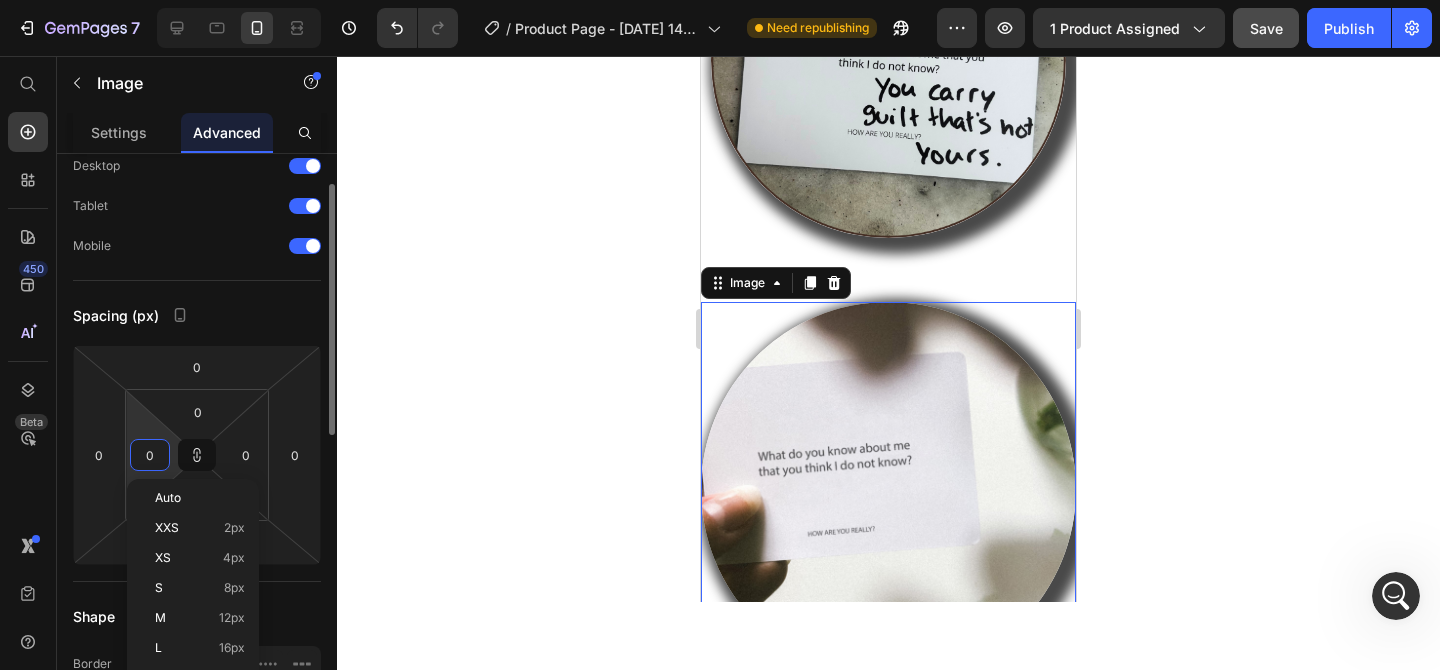 type on "1" 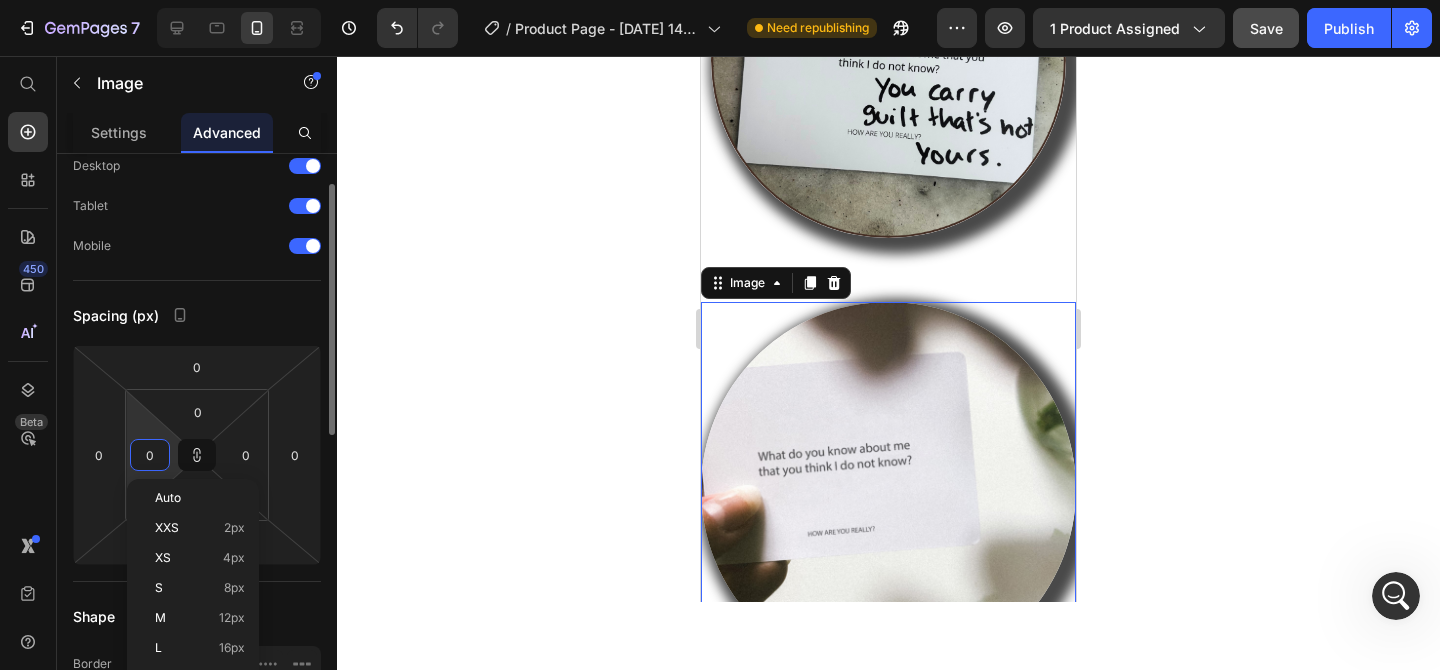 type on "1" 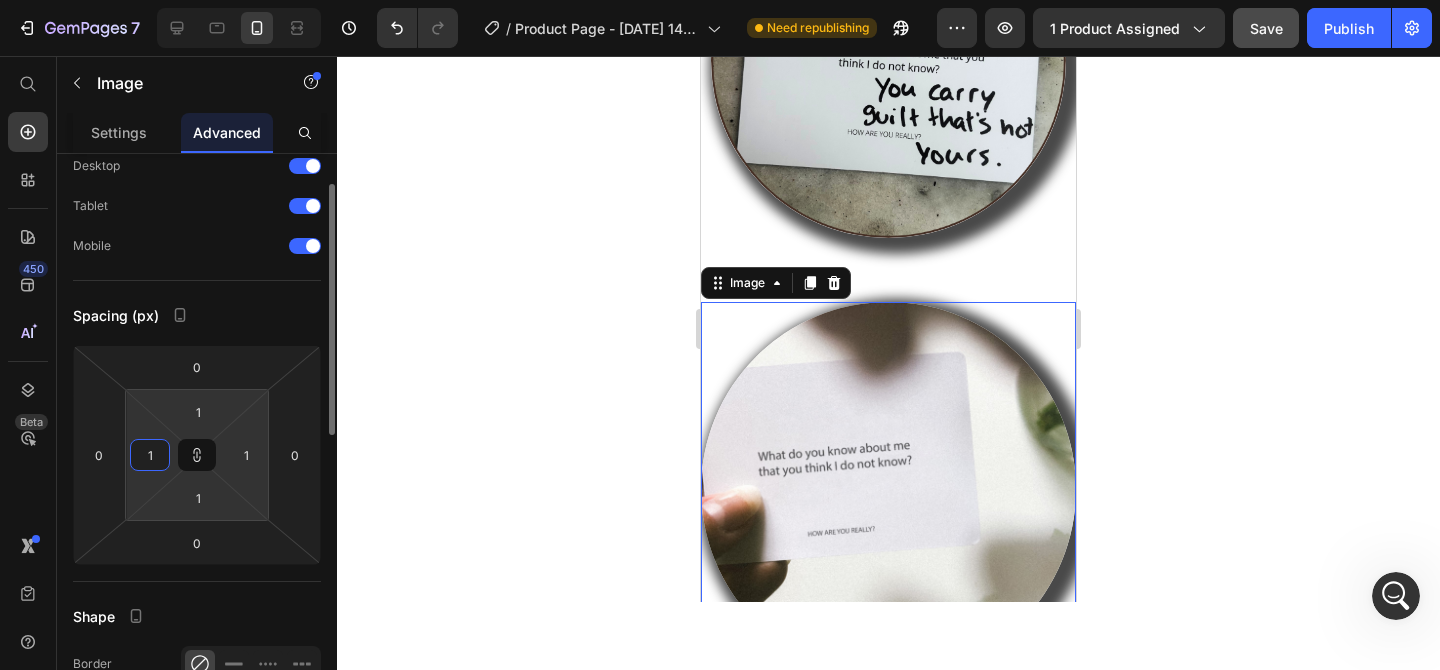 type on "10" 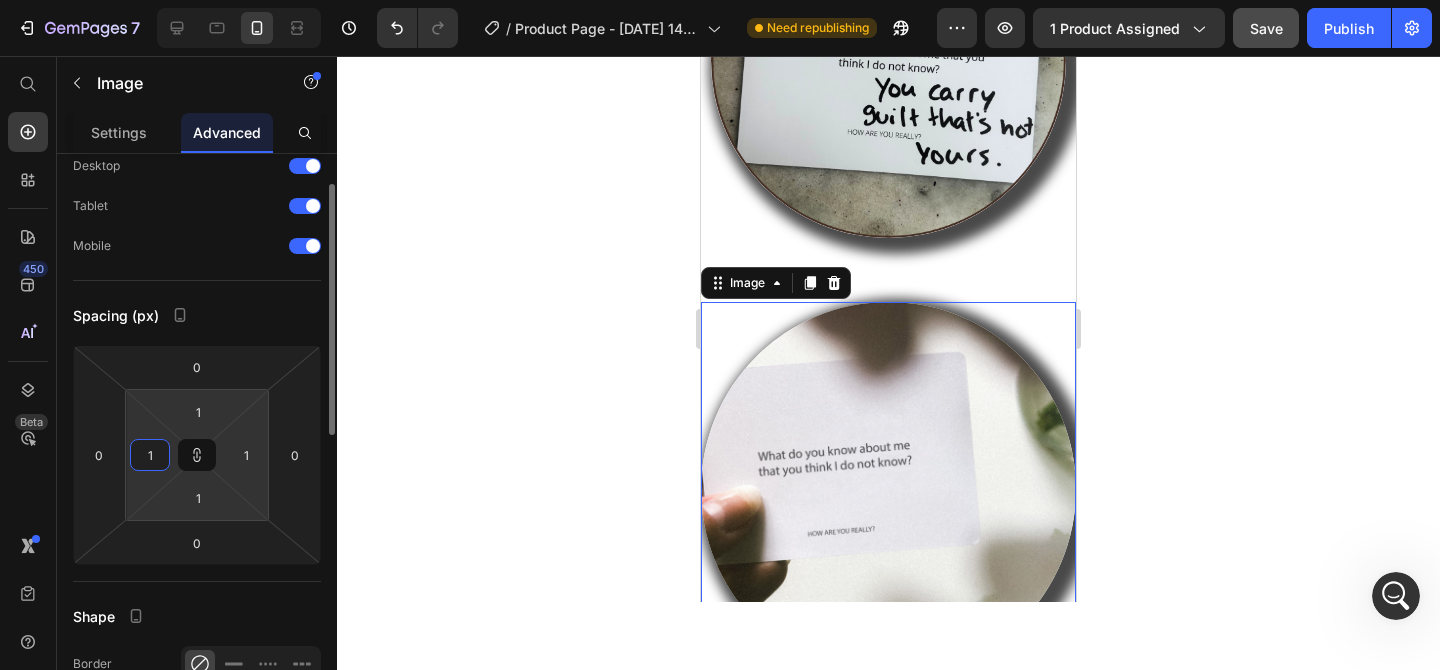 type on "10" 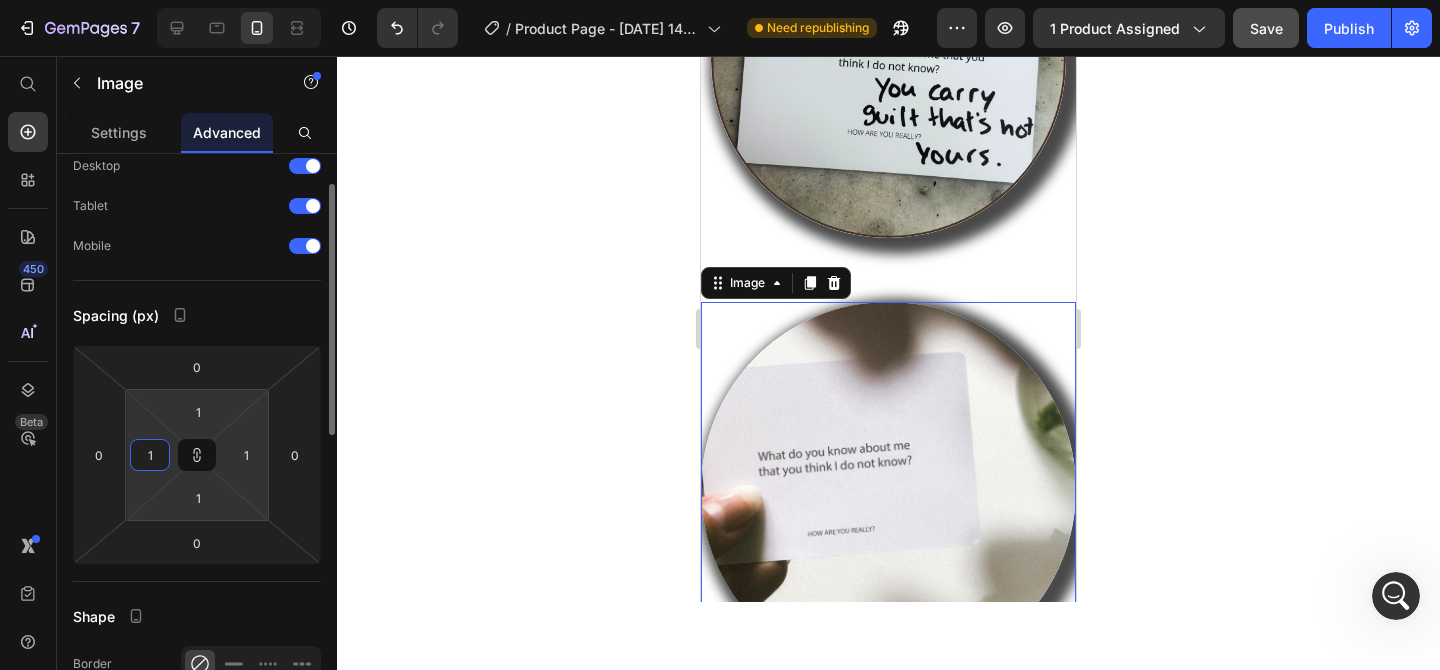 type on "10" 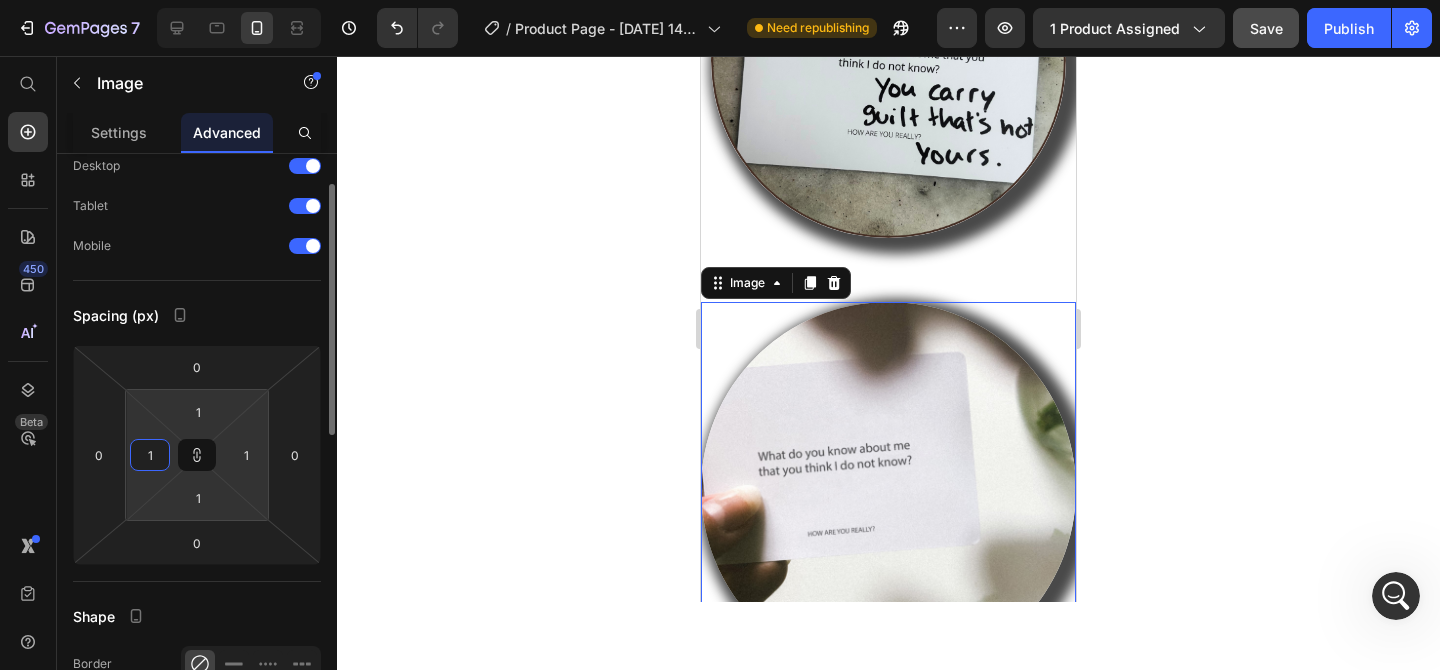 type on "10" 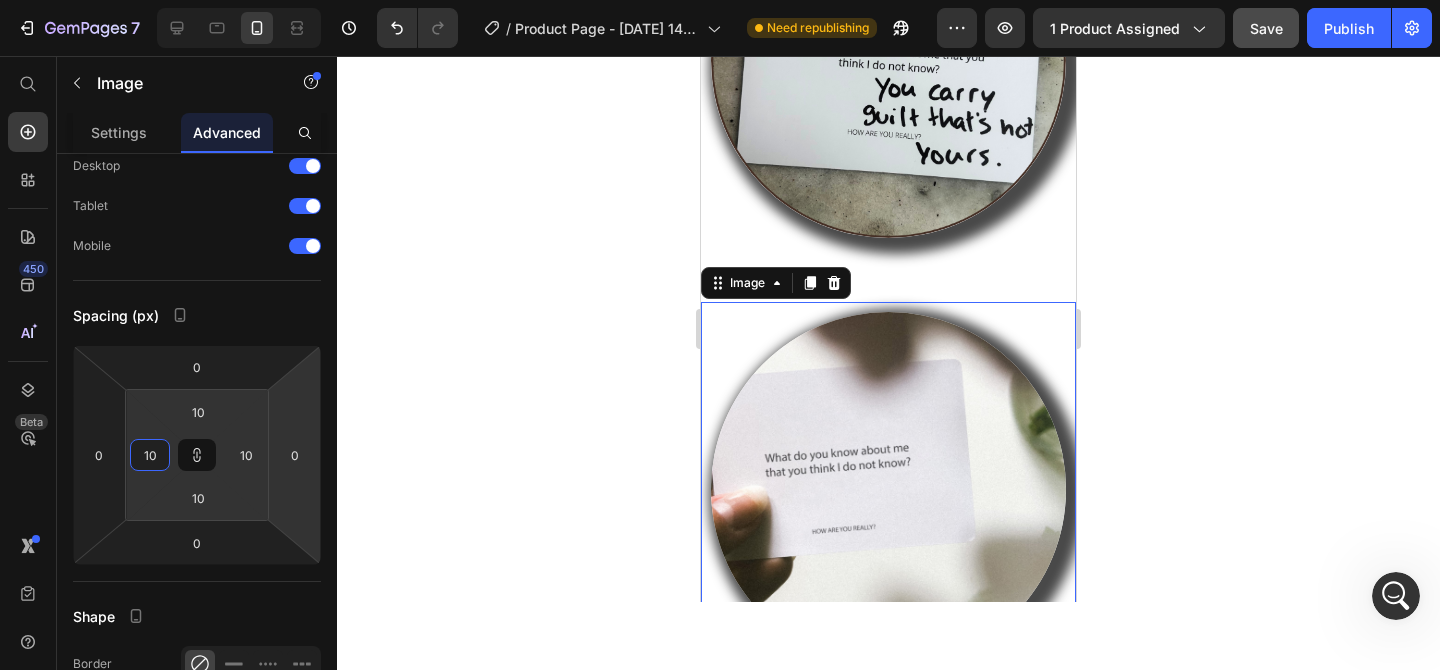 click 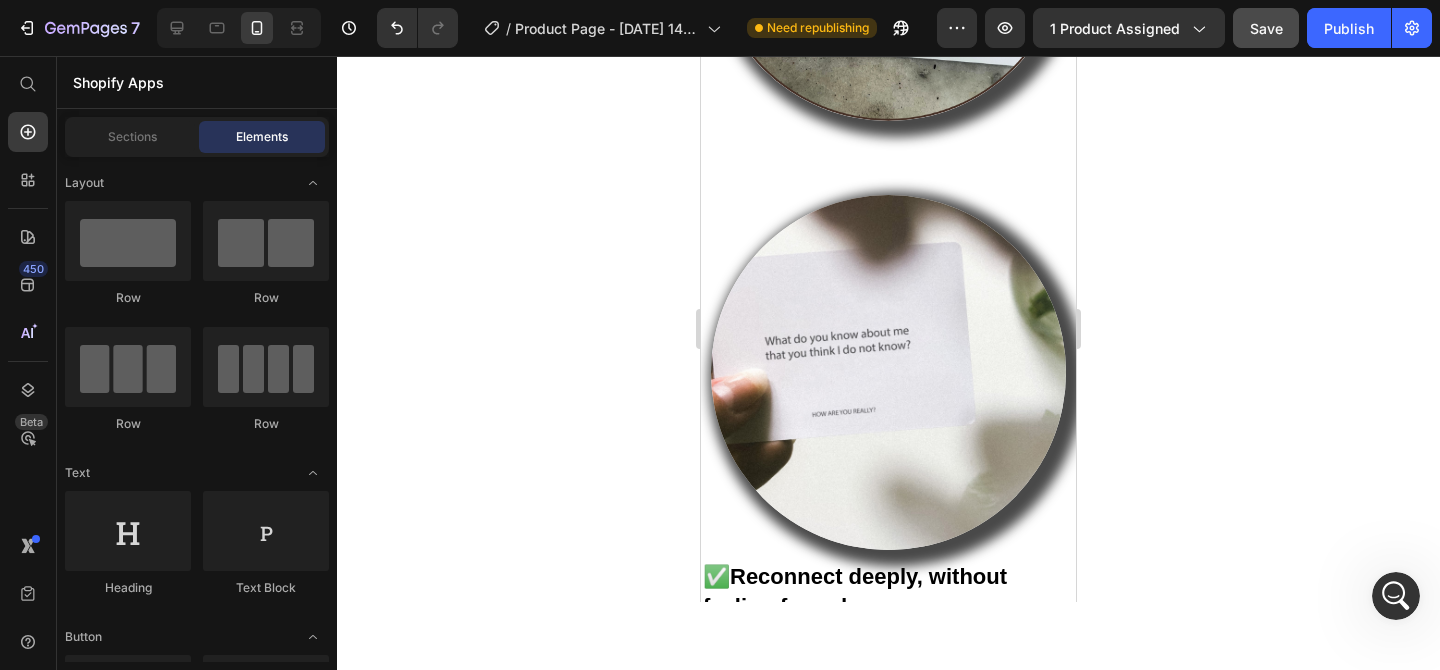 scroll, scrollTop: 3344, scrollLeft: 0, axis: vertical 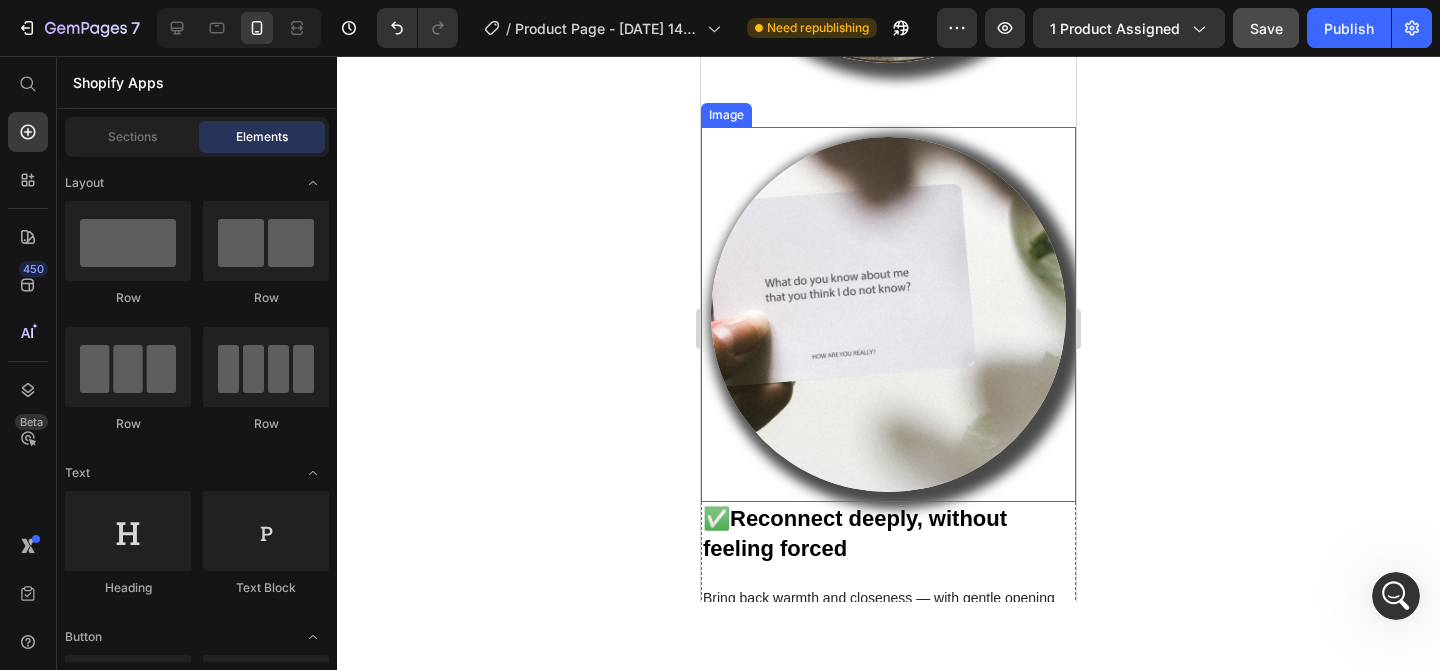 click at bounding box center (888, 314) 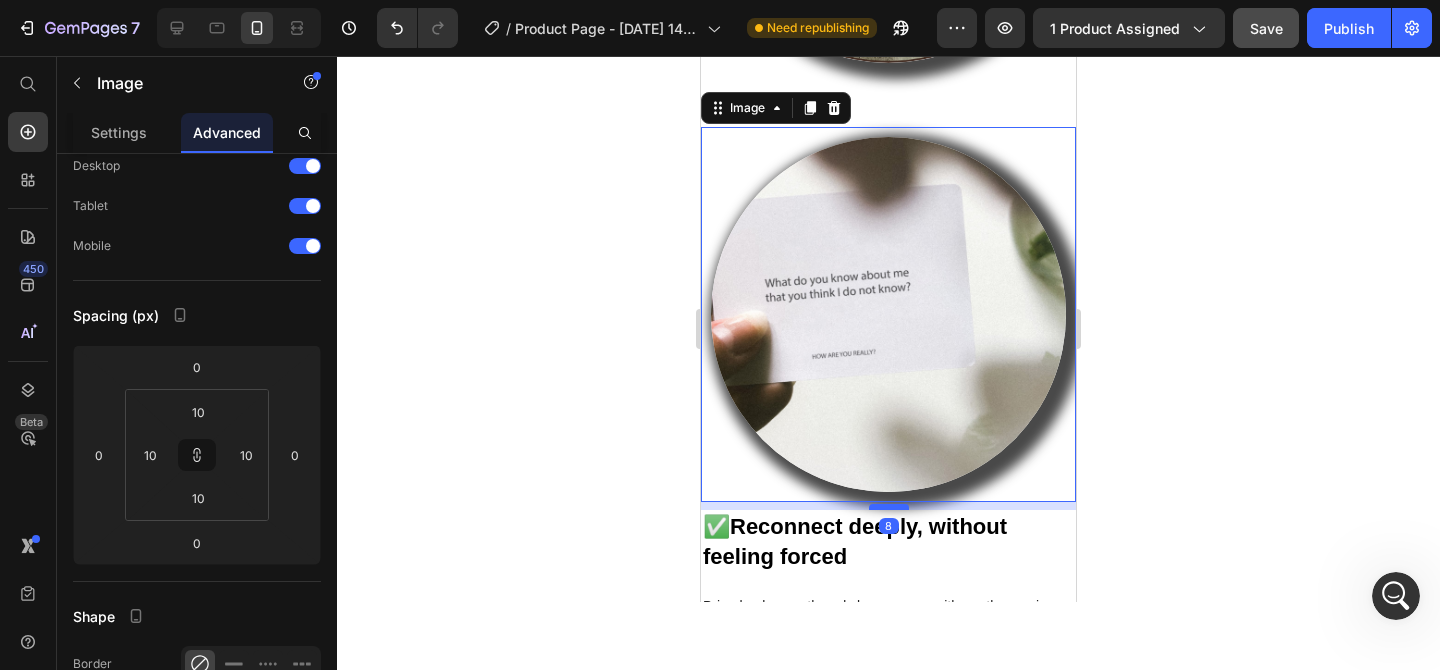 click at bounding box center (889, 507) 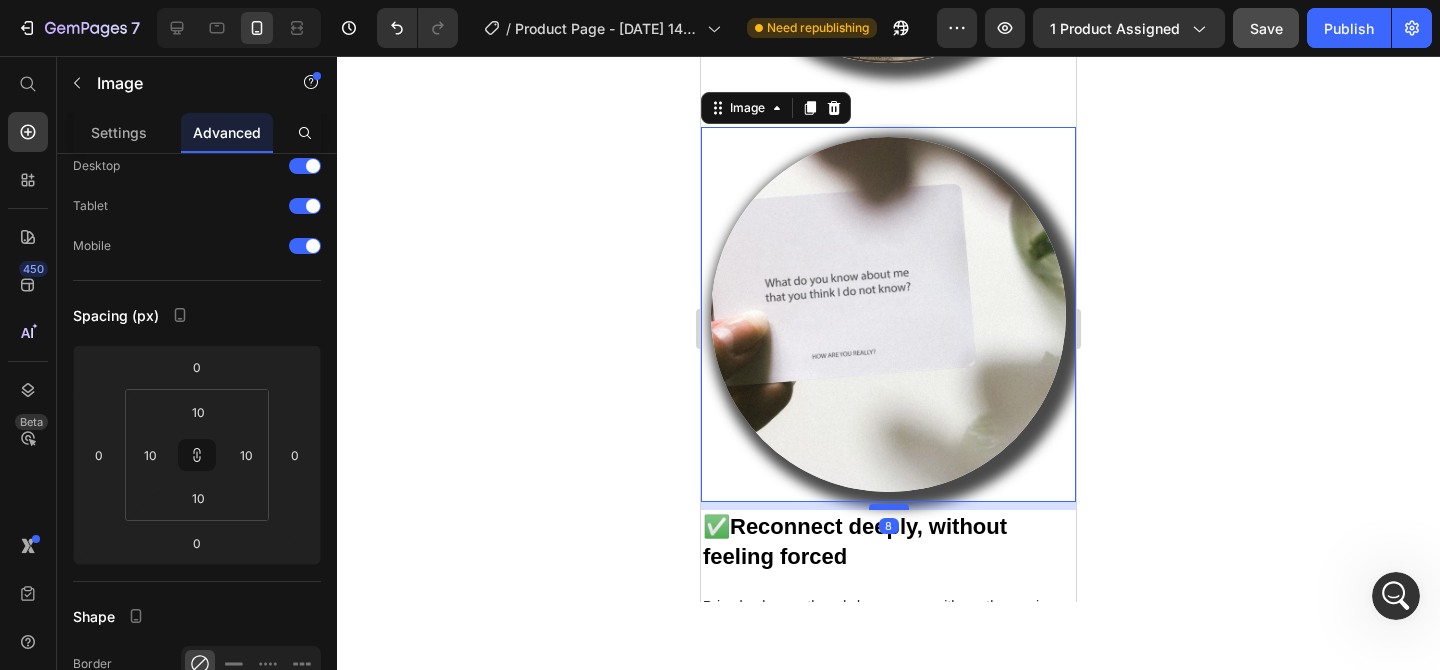 type on "8" 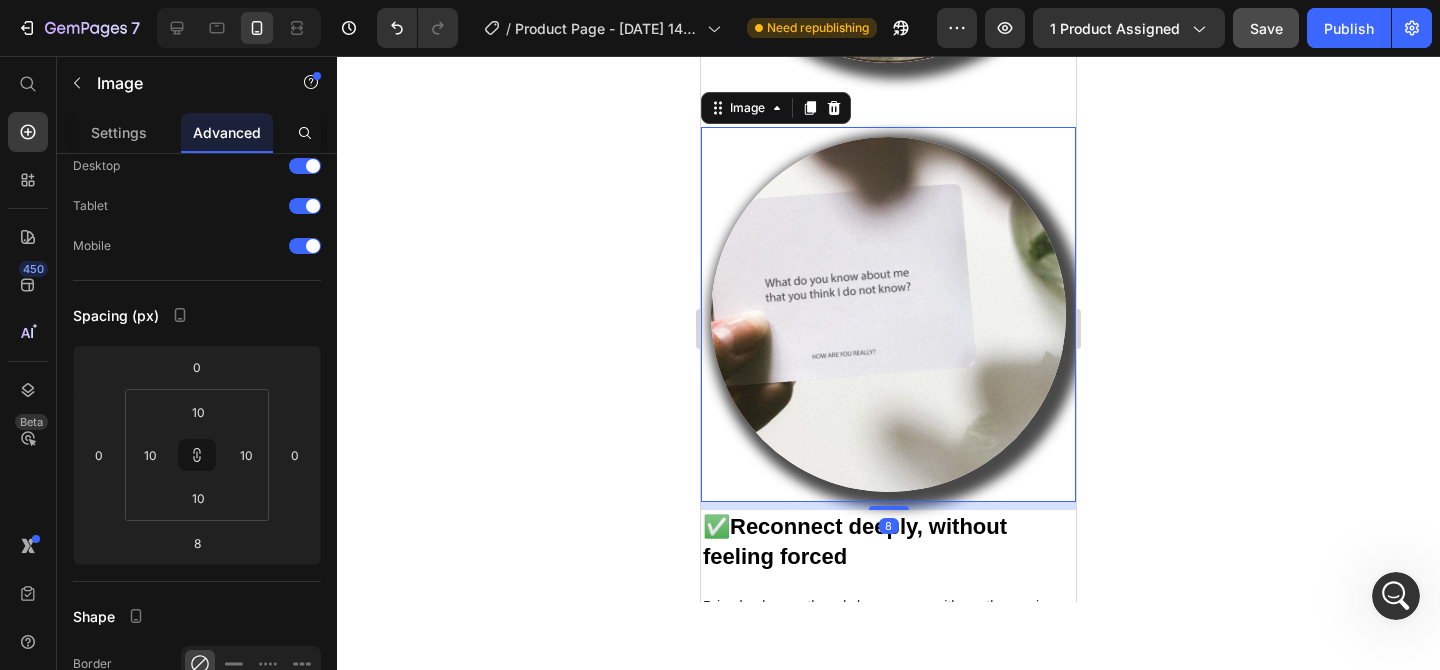 click 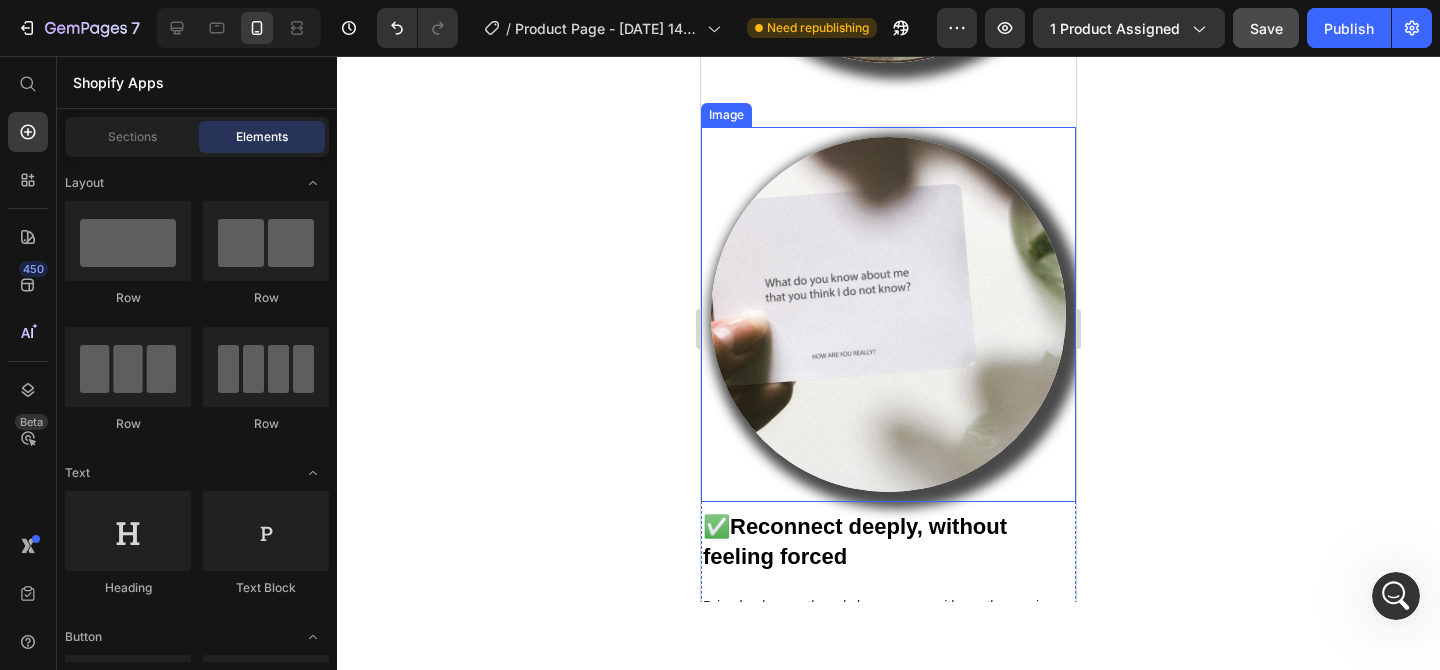 click at bounding box center (888, 314) 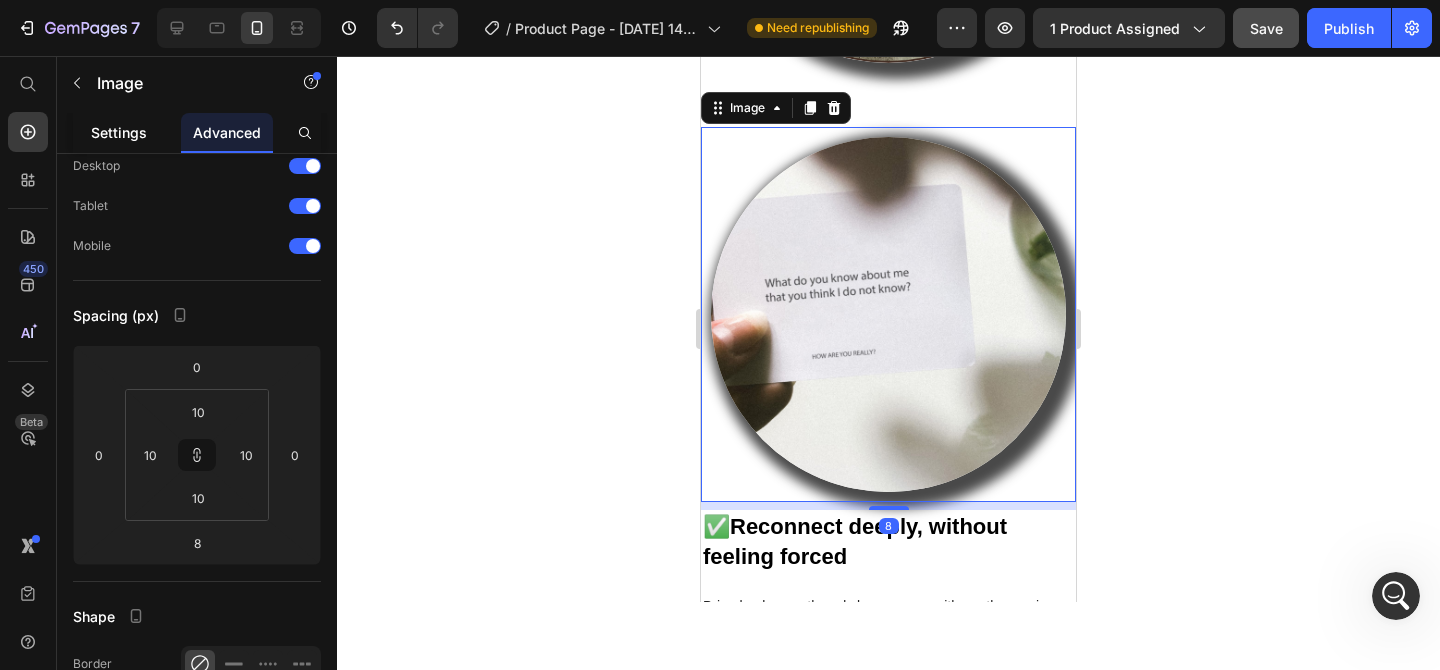 click on "Settings" at bounding box center (119, 132) 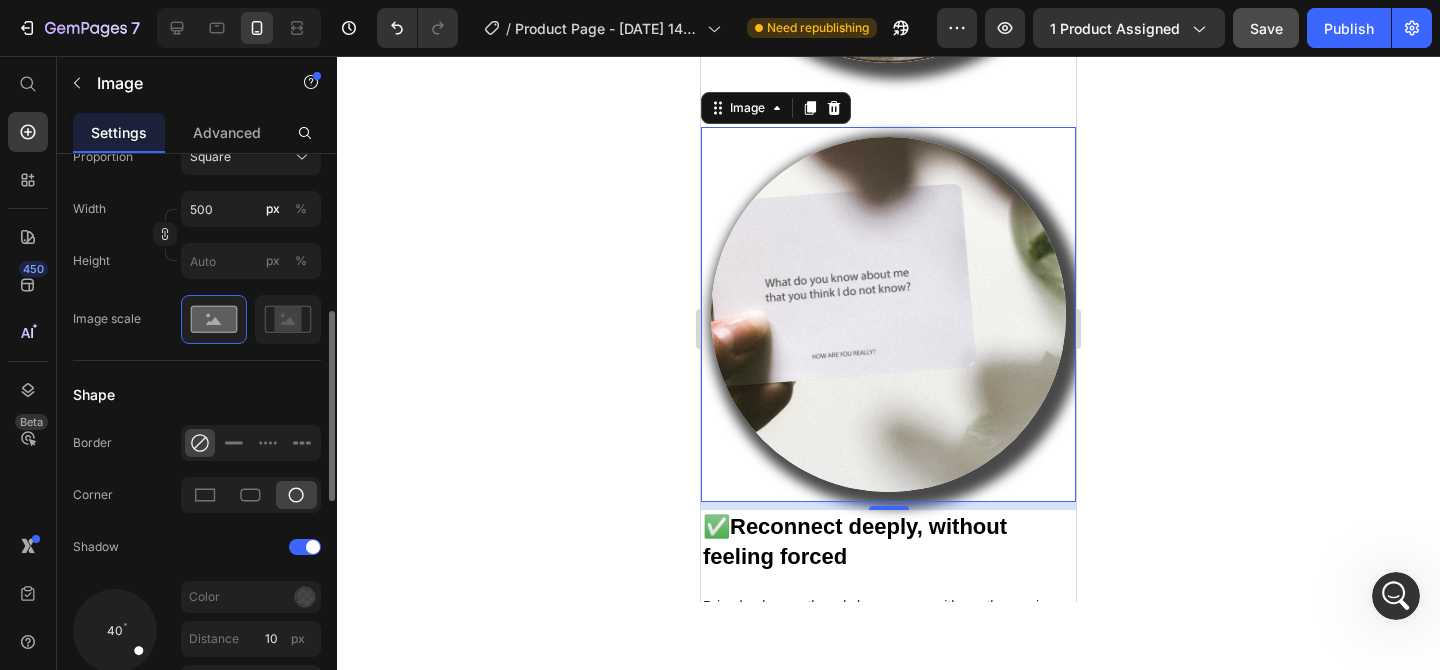 scroll, scrollTop: 724, scrollLeft: 0, axis: vertical 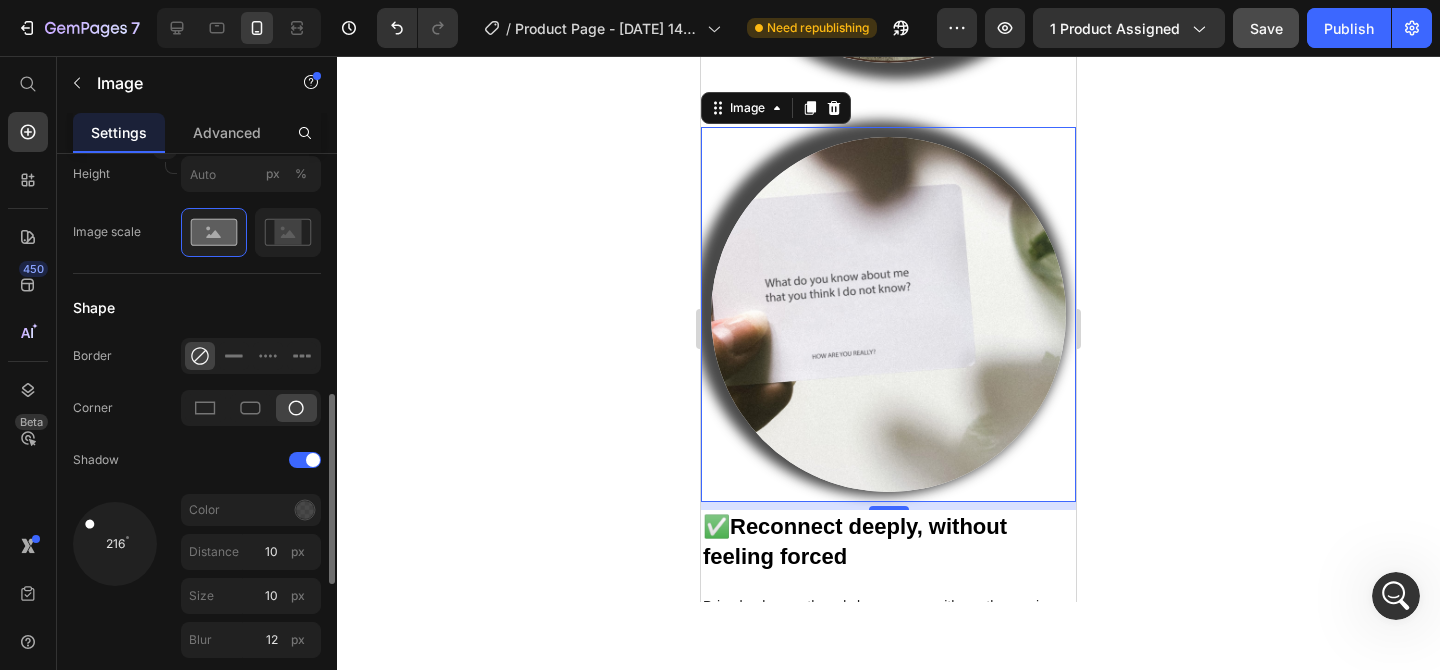 drag, startPoint x: 133, startPoint y: 558, endPoint x: 79, endPoint y: 517, distance: 67.80118 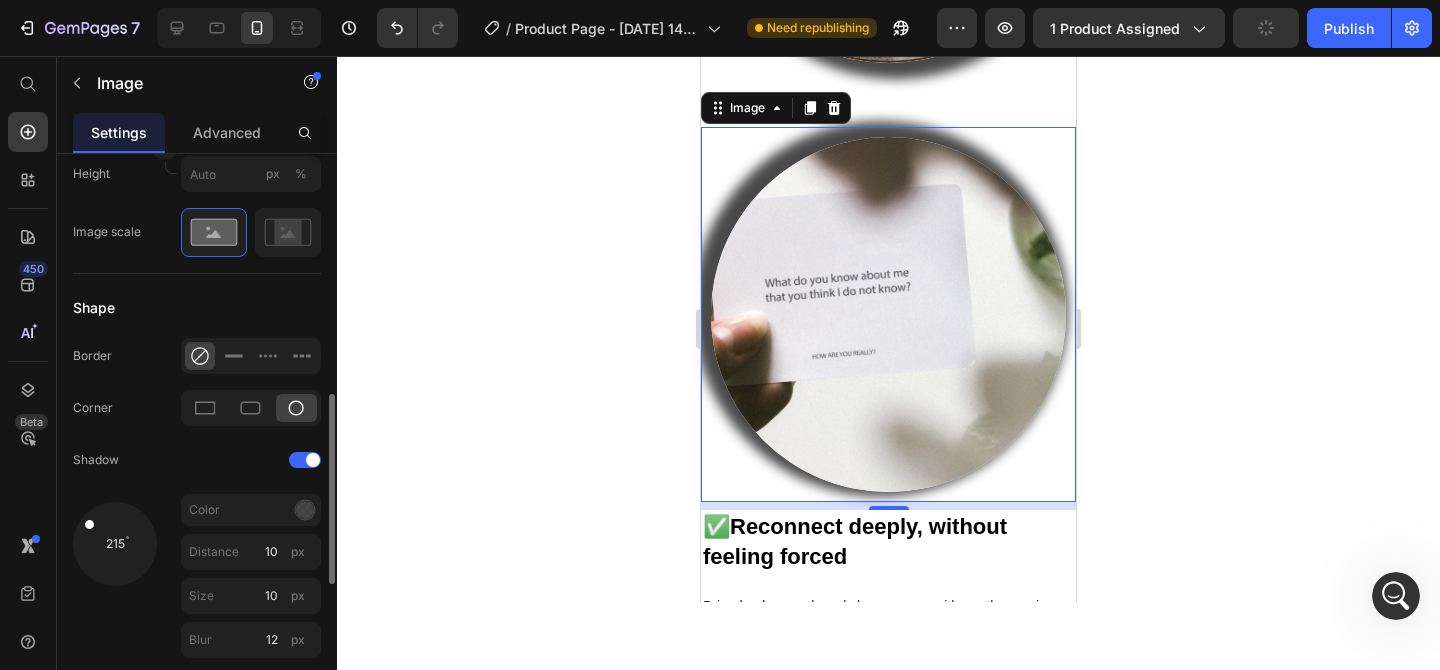 drag, startPoint x: 79, startPoint y: 517, endPoint x: 84, endPoint y: 536, distance: 19.646883 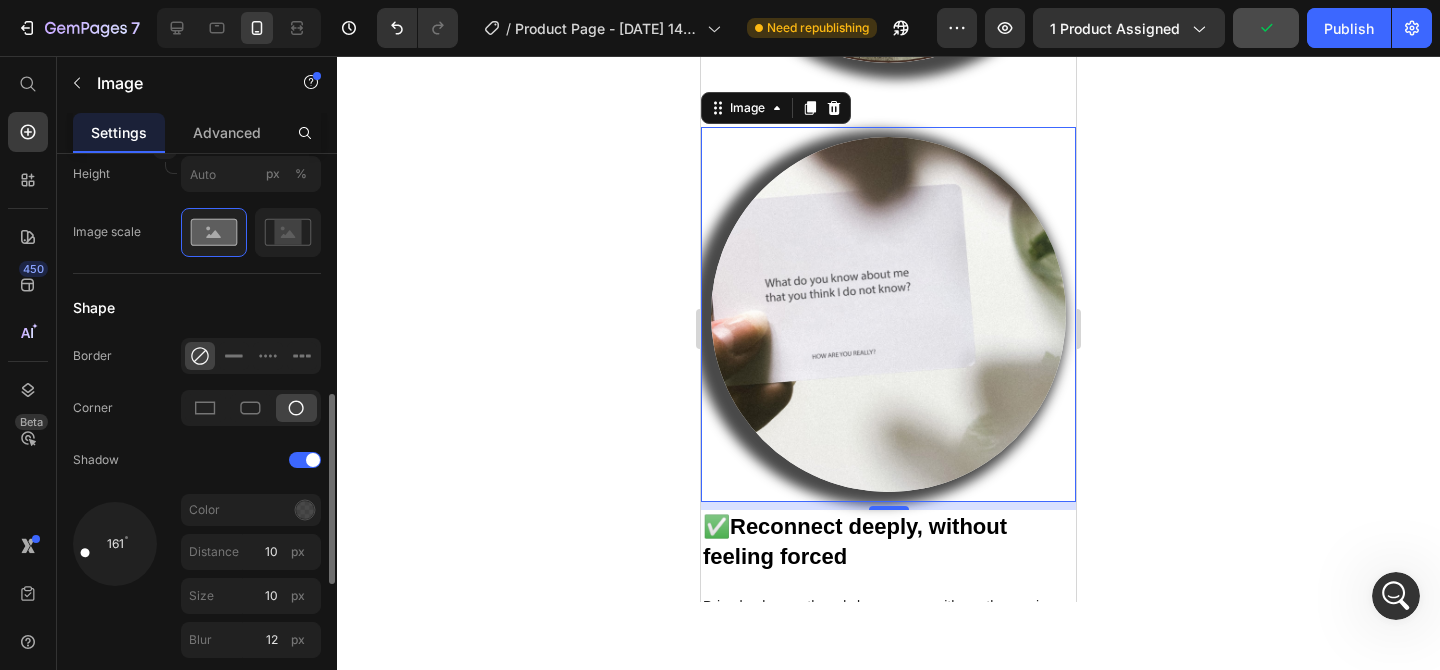 drag, startPoint x: 84, startPoint y: 523, endPoint x: 85, endPoint y: 549, distance: 26.019224 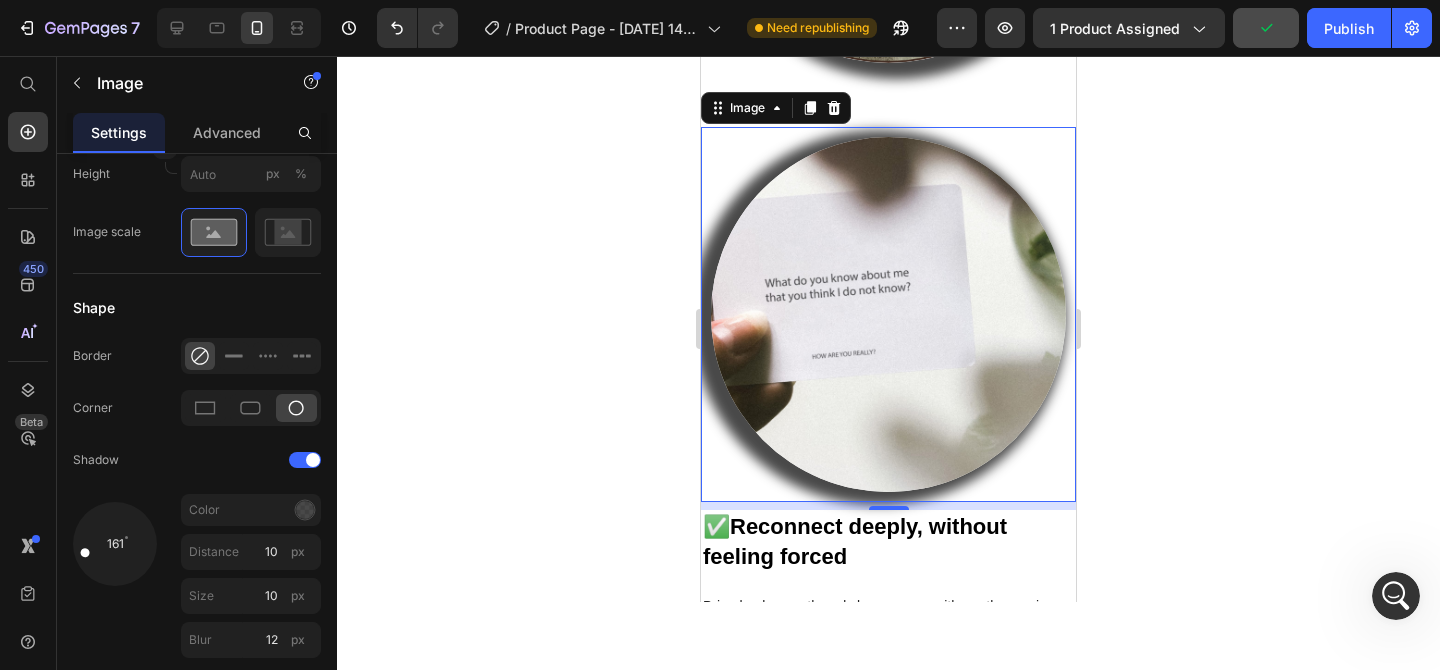 click 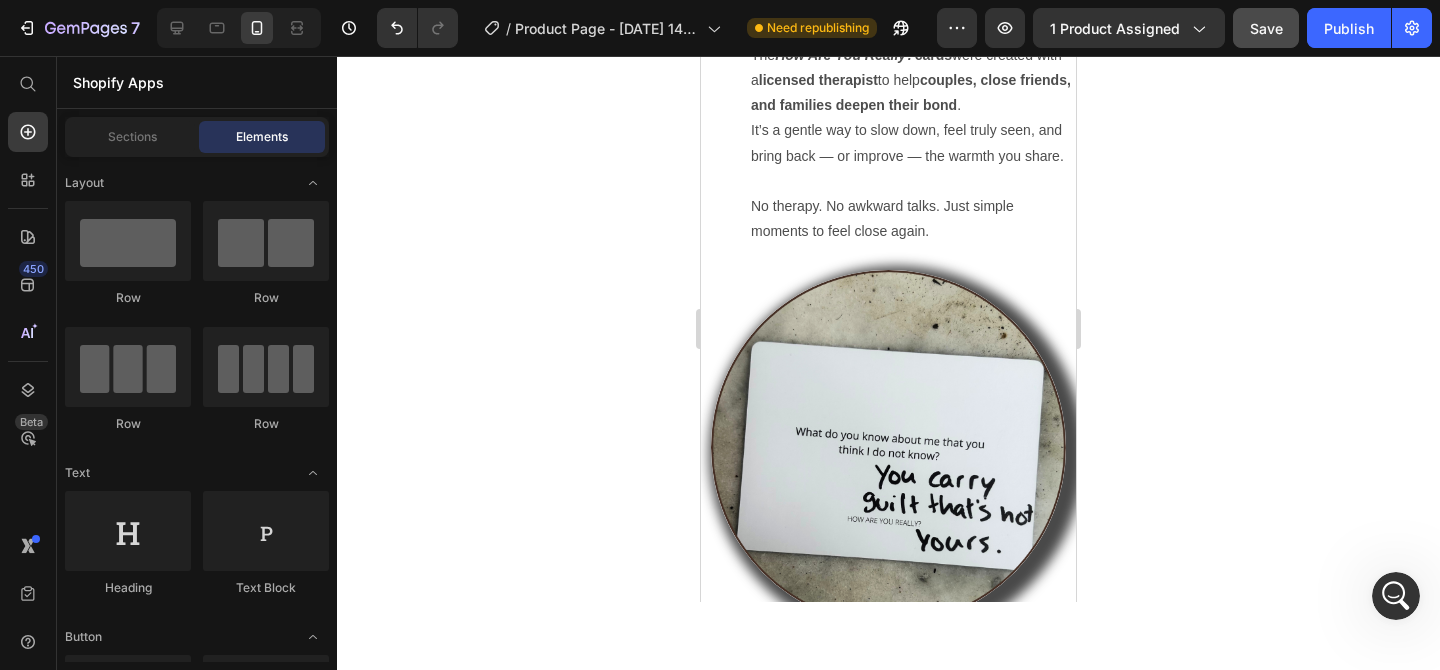 scroll, scrollTop: 2727, scrollLeft: 0, axis: vertical 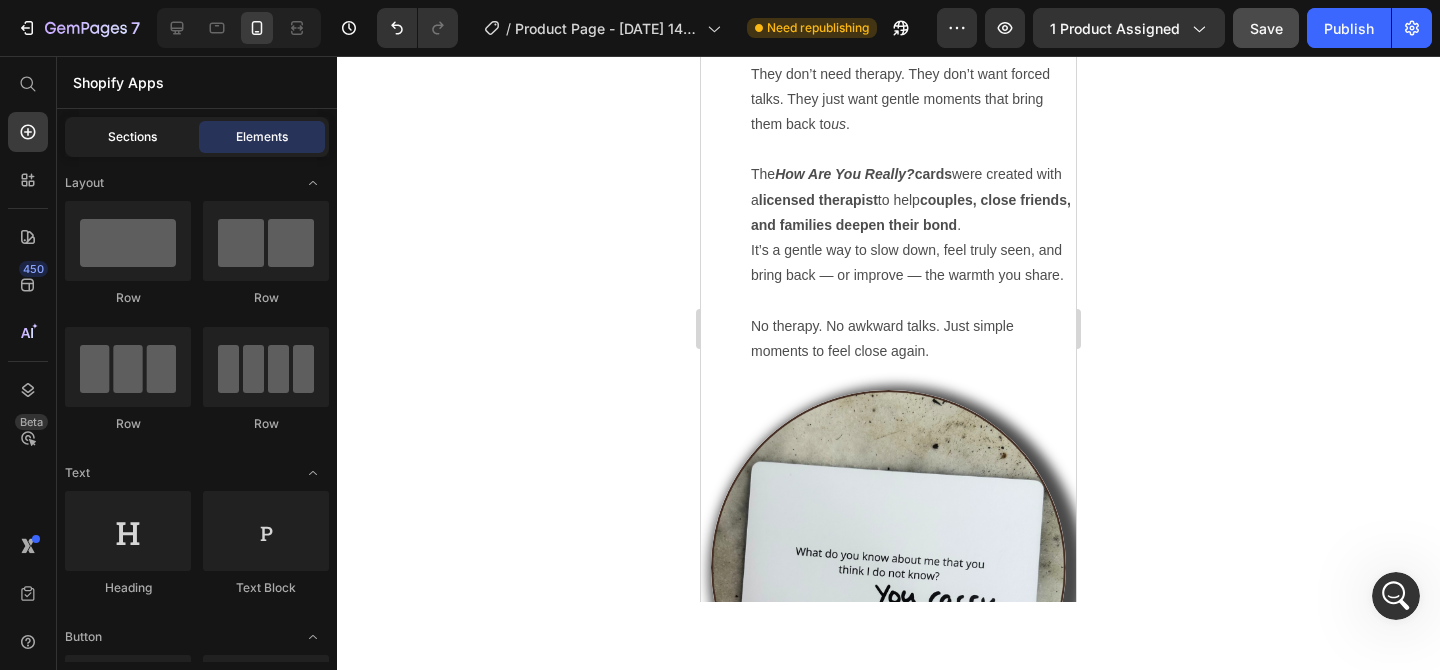 click on "Sections" at bounding box center (132, 137) 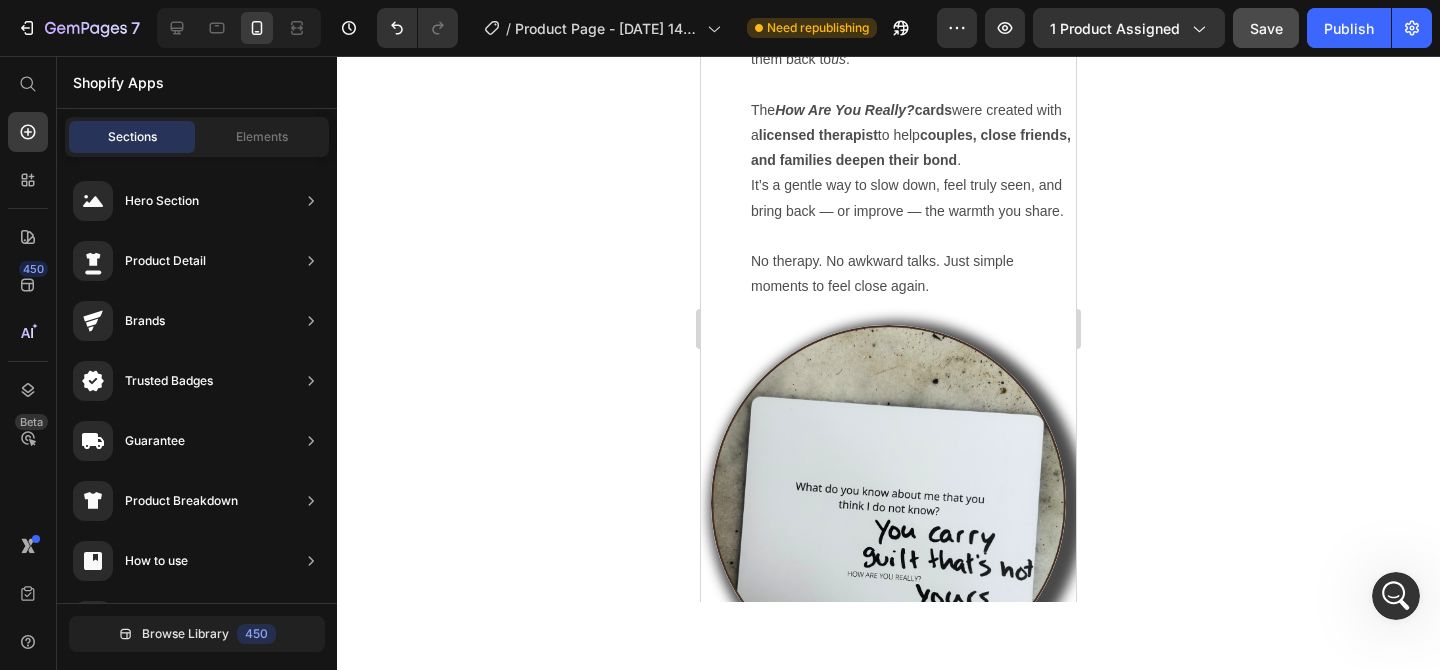 scroll, scrollTop: 3258, scrollLeft: 0, axis: vertical 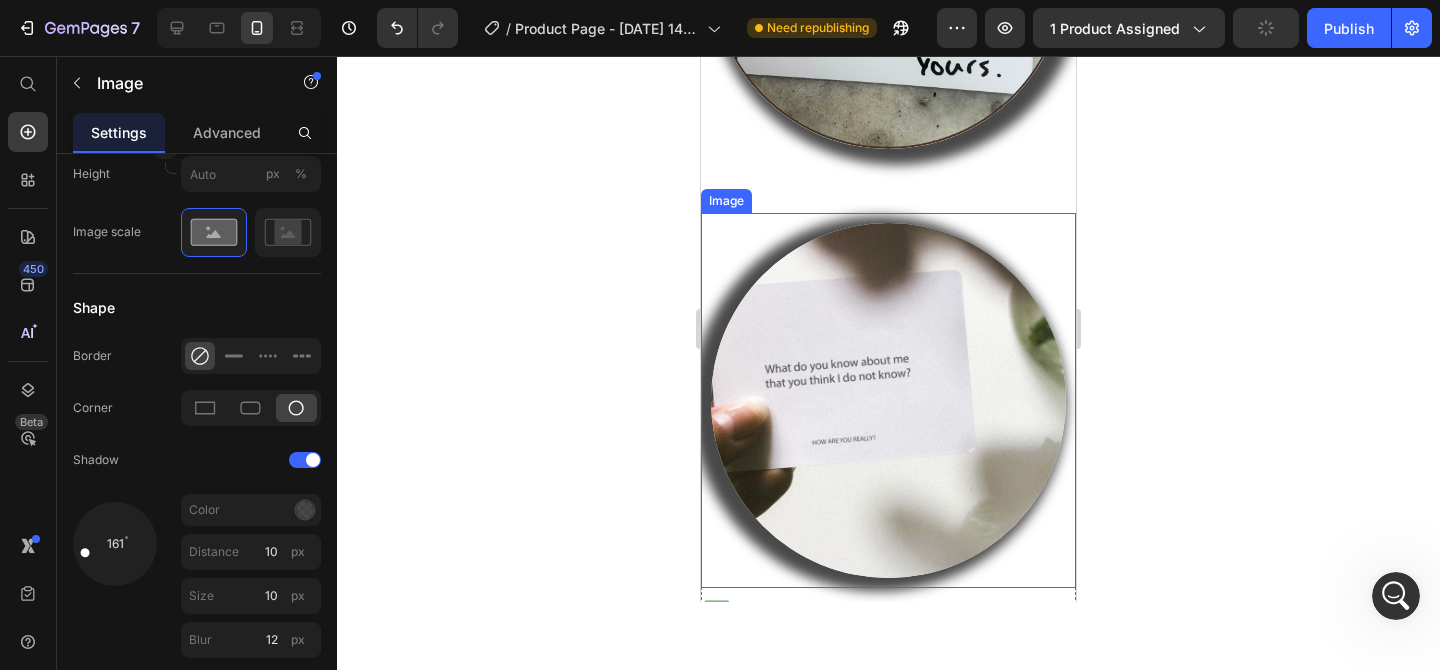 click at bounding box center [888, 400] 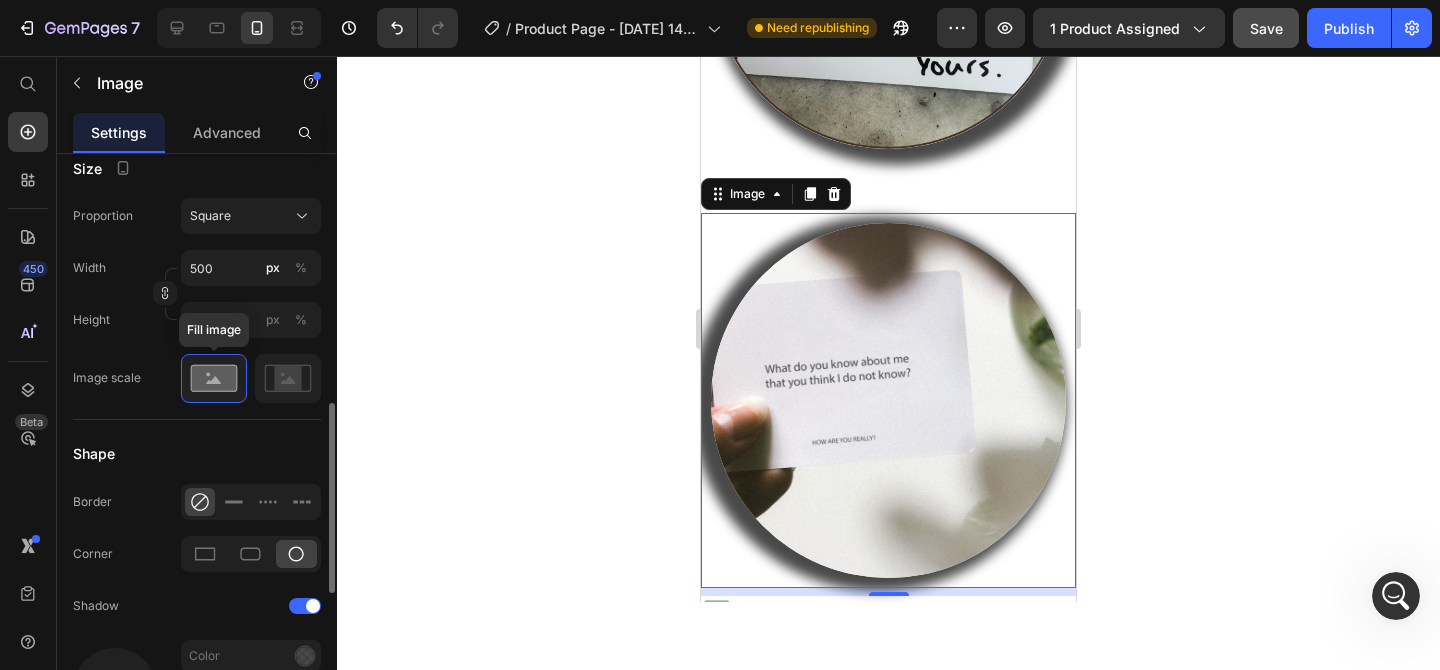 scroll, scrollTop: 0, scrollLeft: 0, axis: both 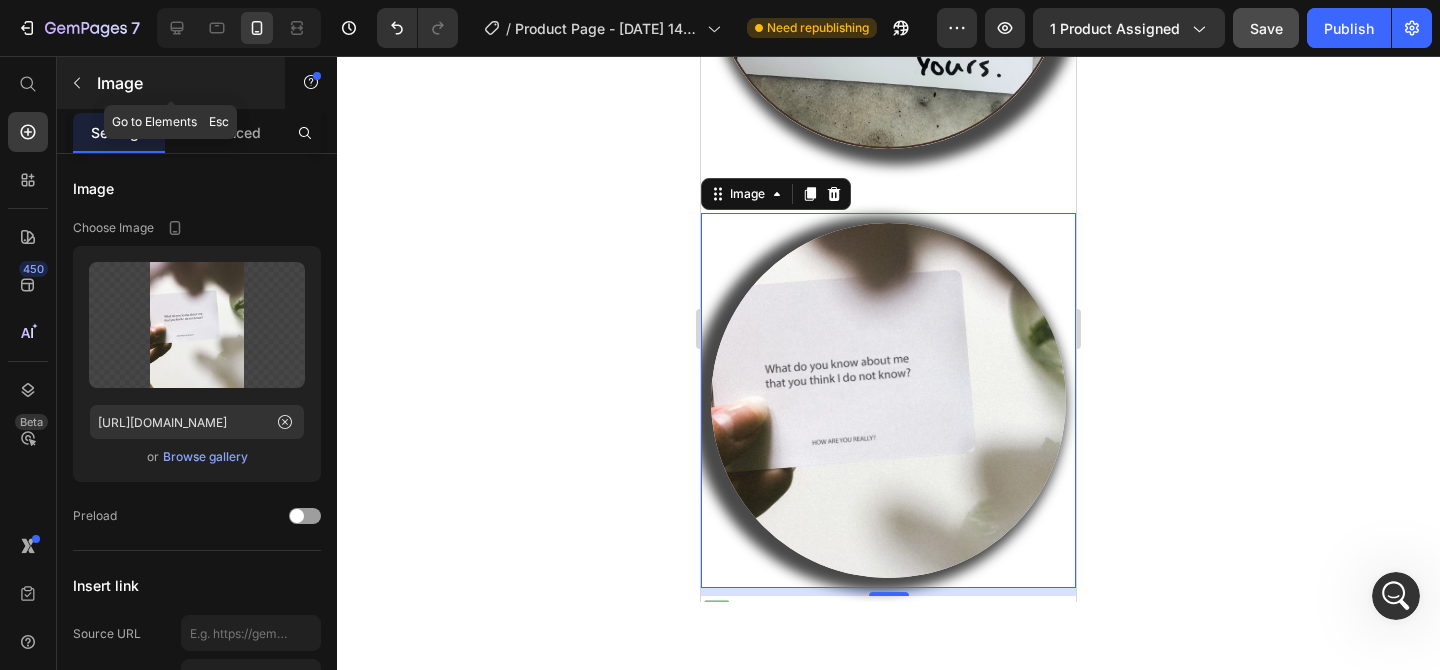 click 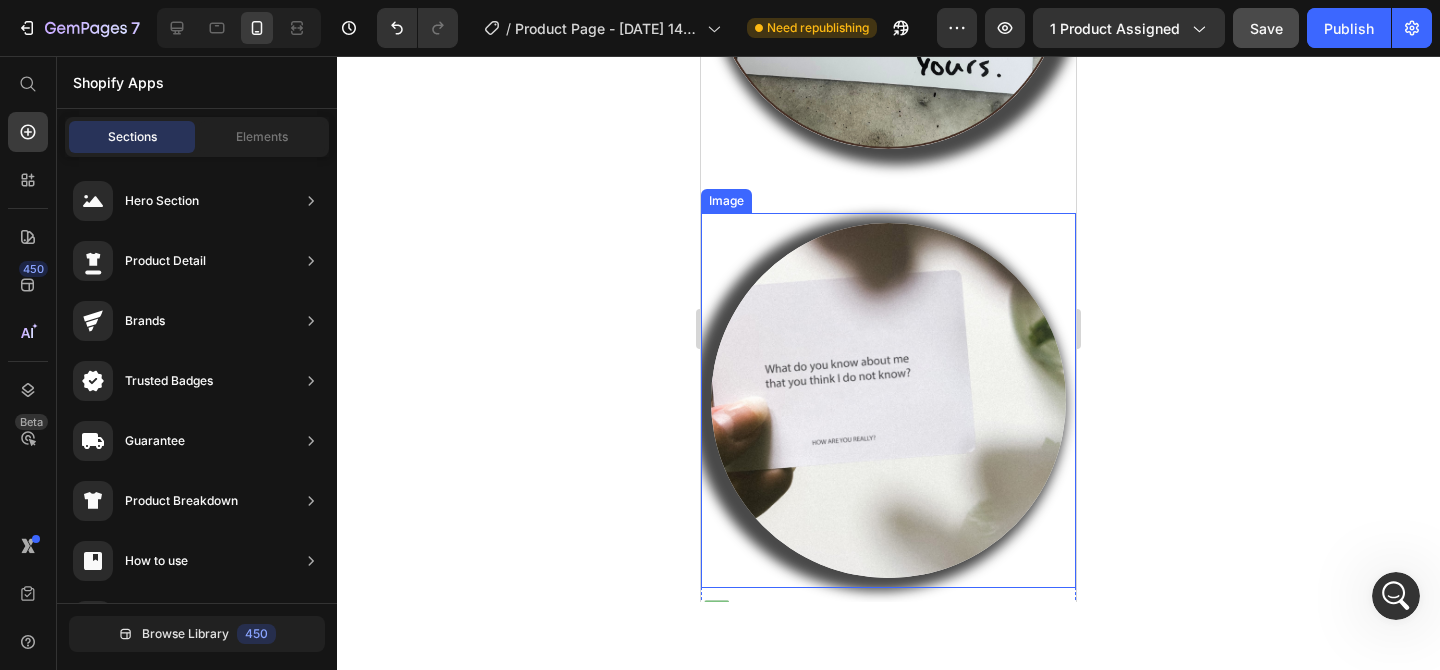 click at bounding box center [888, 400] 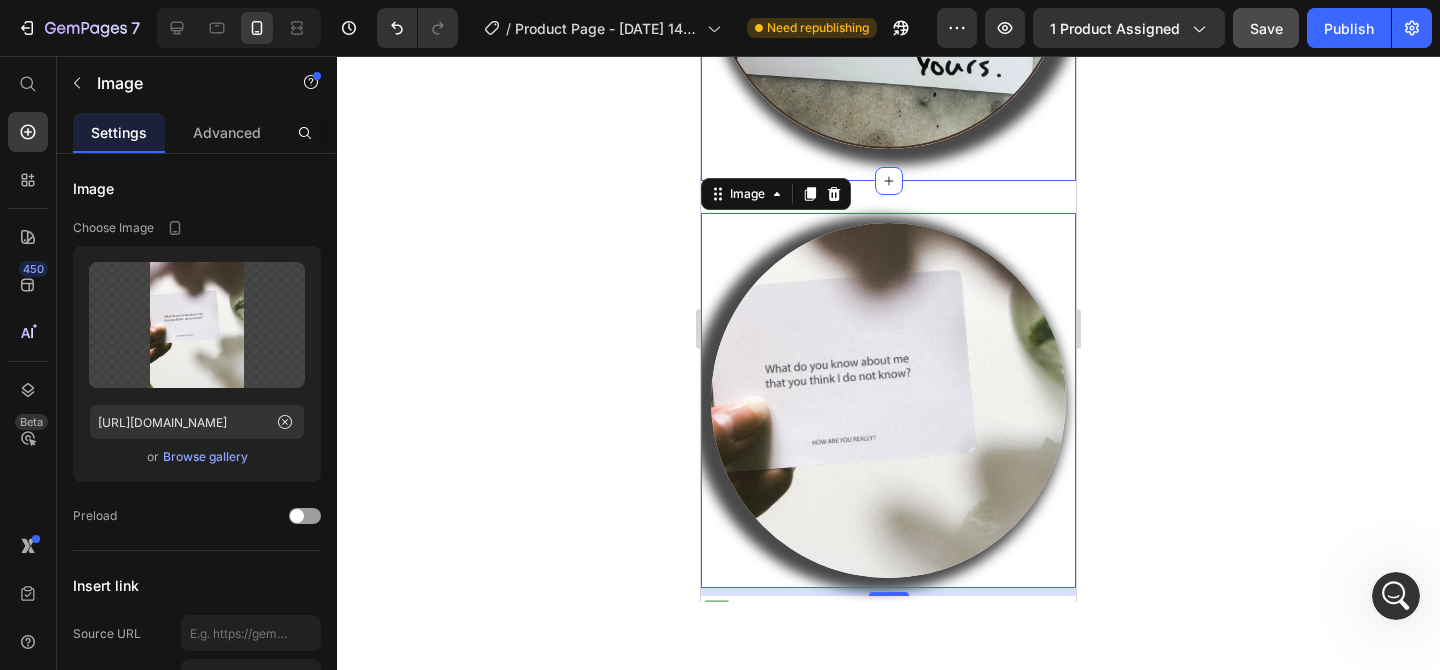 click on "Don’t let silence turn you into strangers — remember why you chose each other.   Heading You’re close — but you may miss the deeper spark. You love each other. You share jokes, plans, and maybe a family. But sometimes, real connection feels buried under the busy everyday. You’re not broken — you just want to feel seen and truly close again.   Most couples say the same: They don’t need therapy. They don’t want forced talks. They just want gentle moments that bring them back to  us .   The  How Are You Really?  cards  were created with a  licensed therapist  to help  couples, close friends, and families deepen their bond . It’s a gentle way to slow down, feel truly seen, and bring back — or improve — the warmth you share.   No therapy. No awkward talks. Just simple moments to feel close again. Text Block Image Row Section 2" at bounding box center (888, -412) 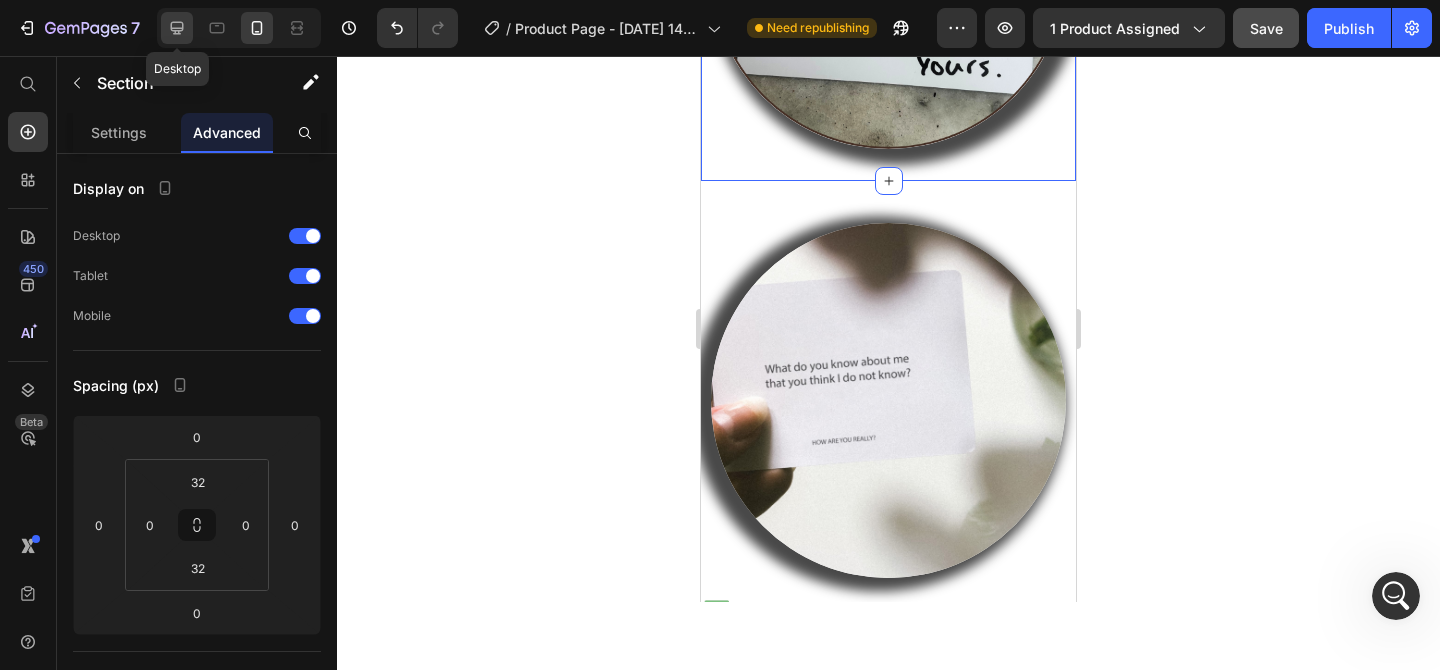 click 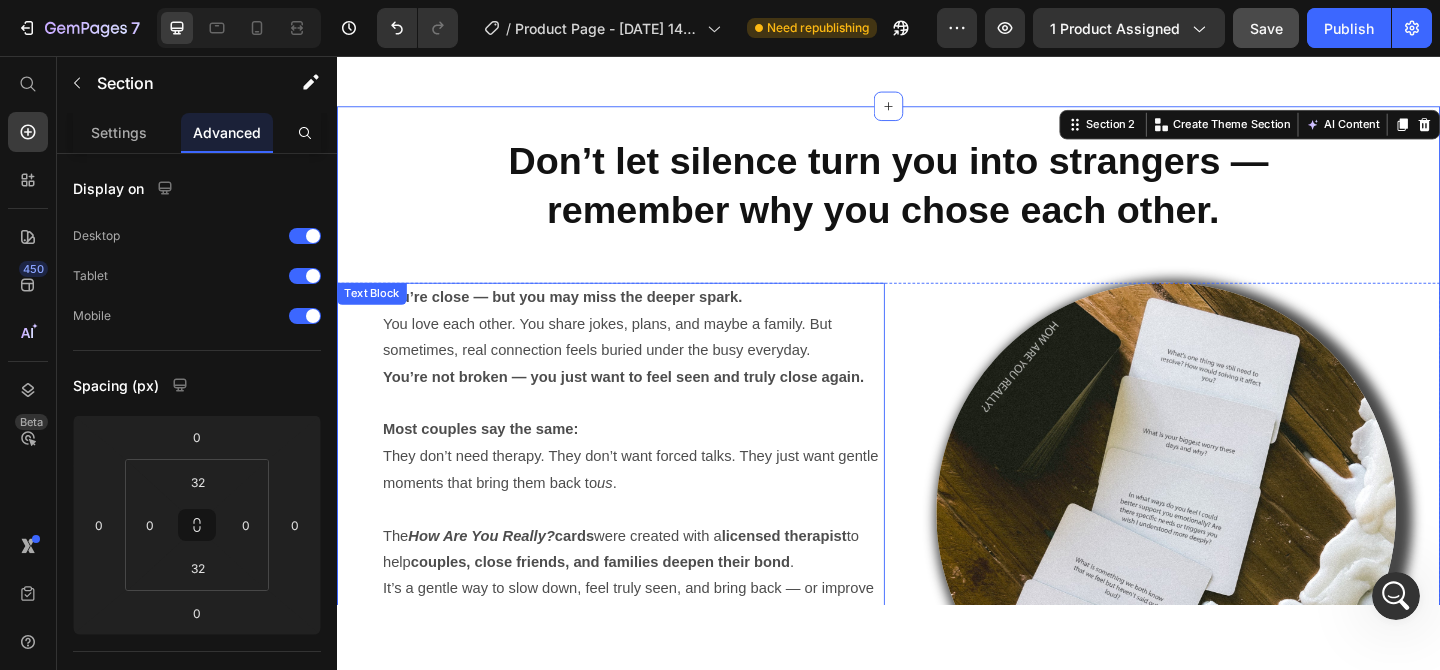 scroll, scrollTop: 1634, scrollLeft: 0, axis: vertical 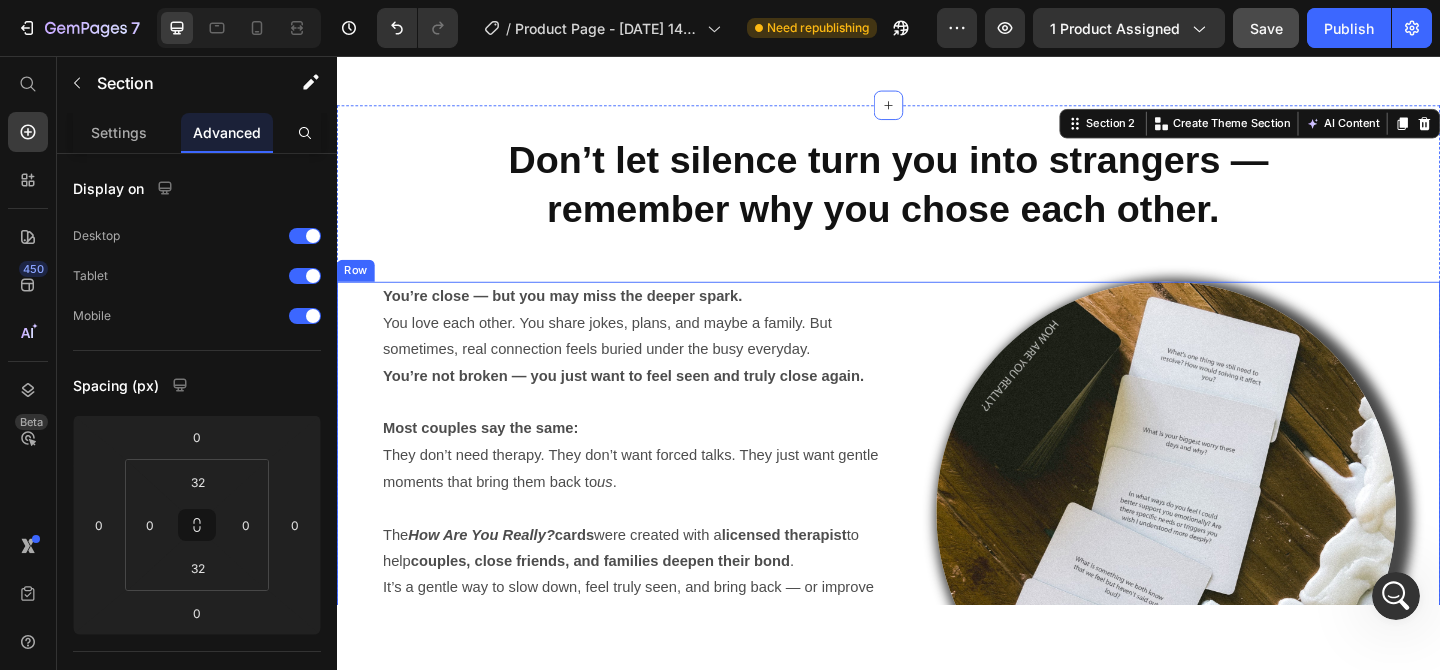 click on "You’re close — but you may miss the deeper spark. You love each other. You share jokes, plans, and maybe a family. But sometimes, real connection feels buried under the busy everyday. You’re not broken — you just want to feel seen and truly close again.   Most couples say the same: They don’t need therapy. They don’t want forced talks. They just want gentle moments that bring them back to  us .   The  How Are You Really?  cards  were created with a  licensed therapist  to help  couples, close friends, and families deepen their bond . It’s a gentle way to slow down, feel truly seen, and bring back — or improve — the warmth you share.   No therapy. No awkward talks. Just simple moments to feel close again. Text Block Image Row" at bounding box center (937, 552) 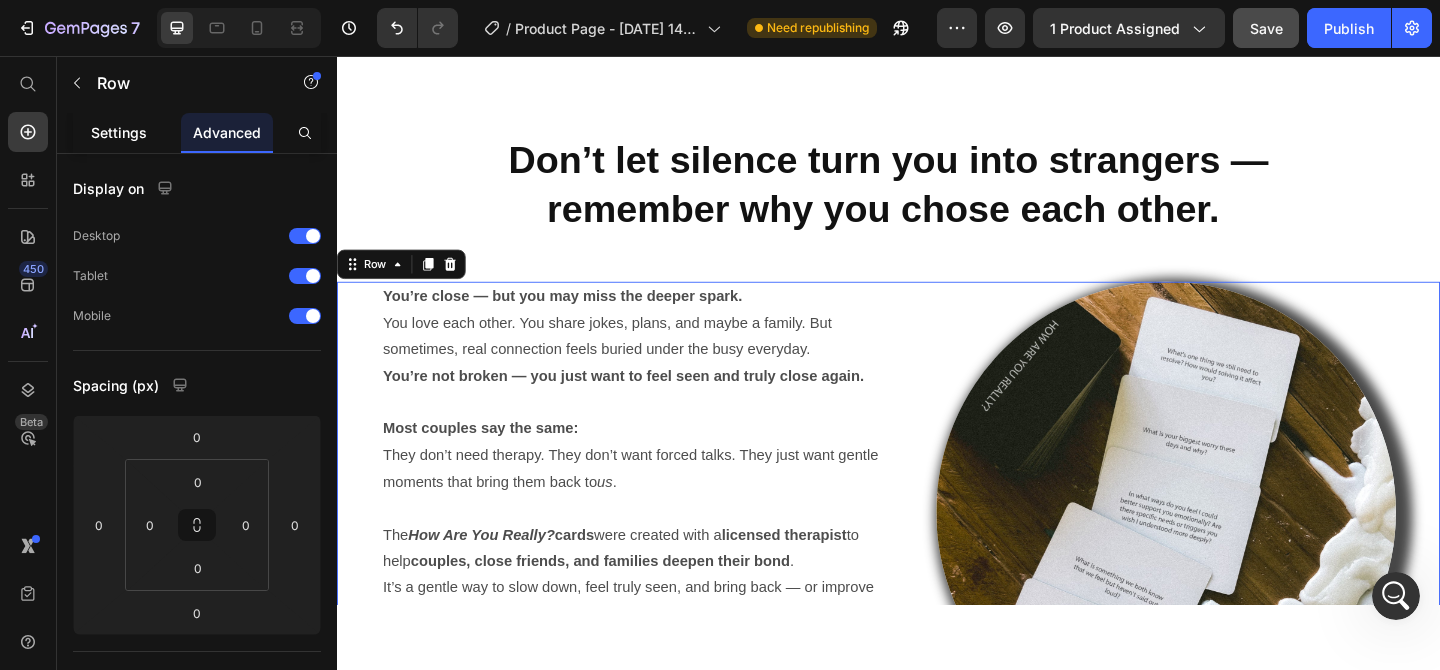 click on "Settings" at bounding box center [119, 132] 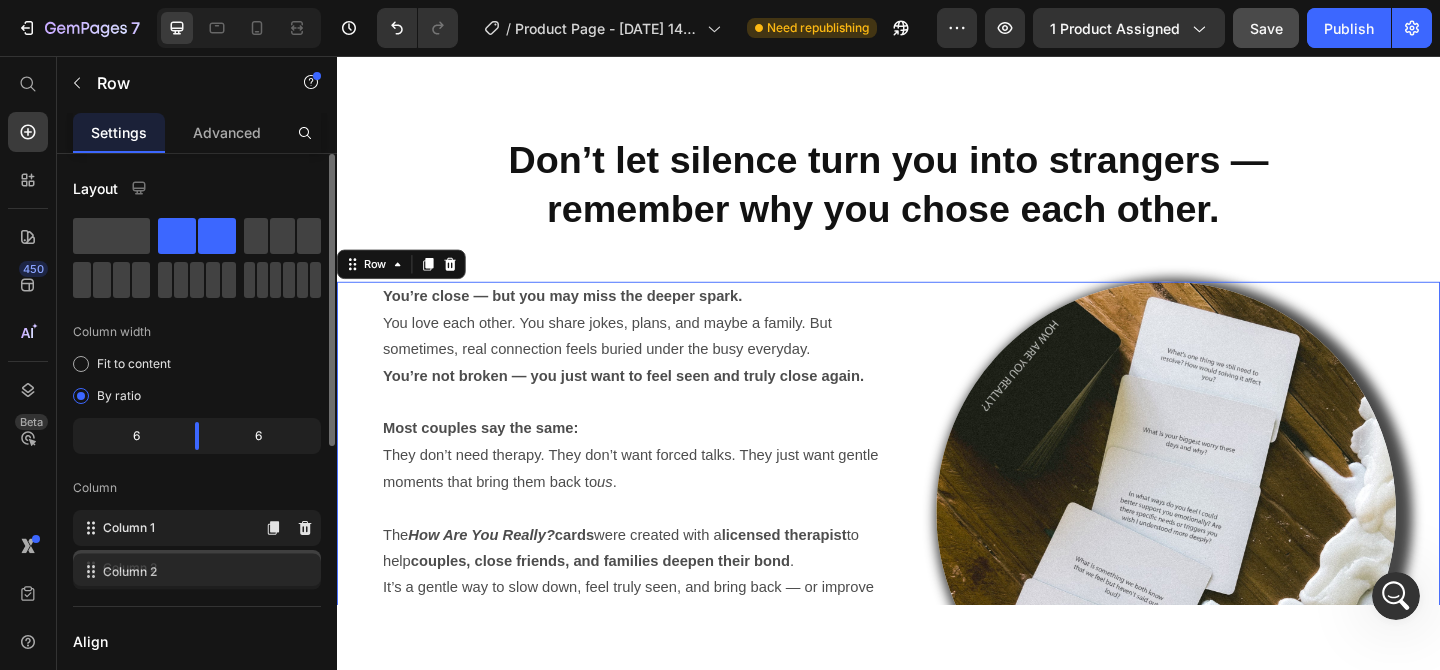 type 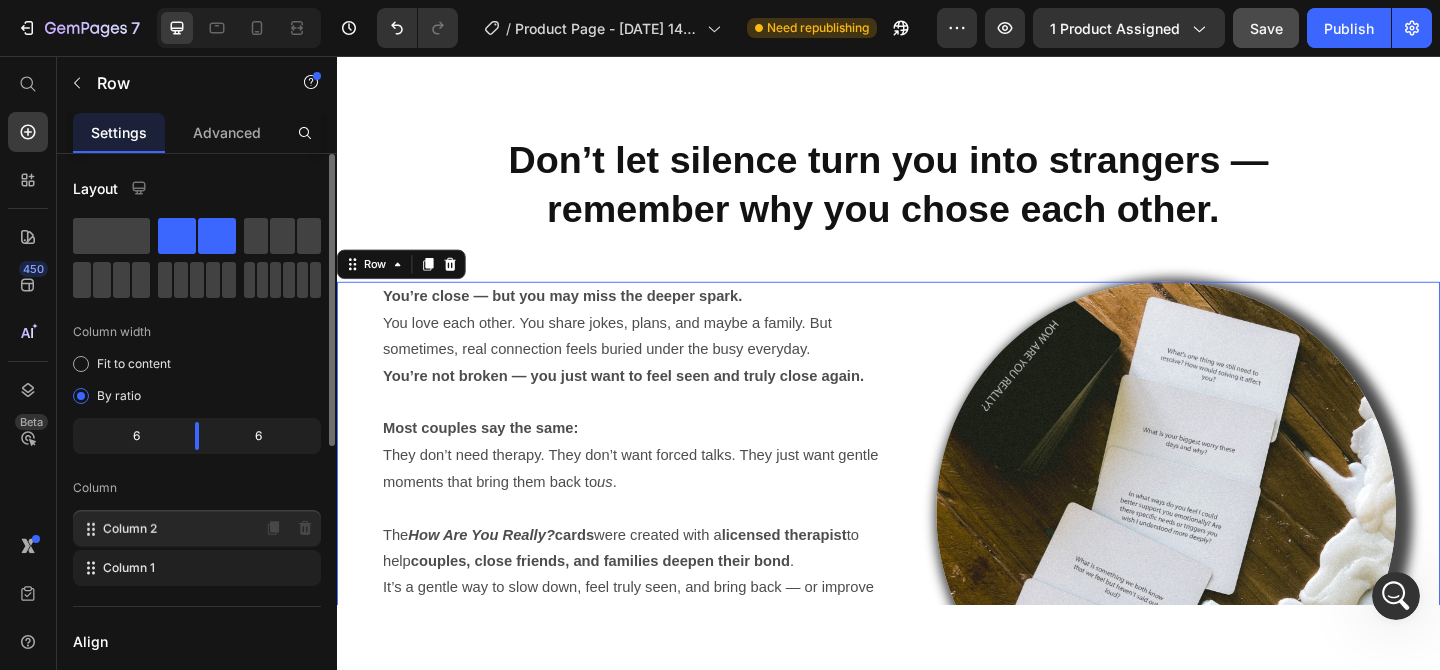 drag, startPoint x: 83, startPoint y: 574, endPoint x: 83, endPoint y: 532, distance: 42 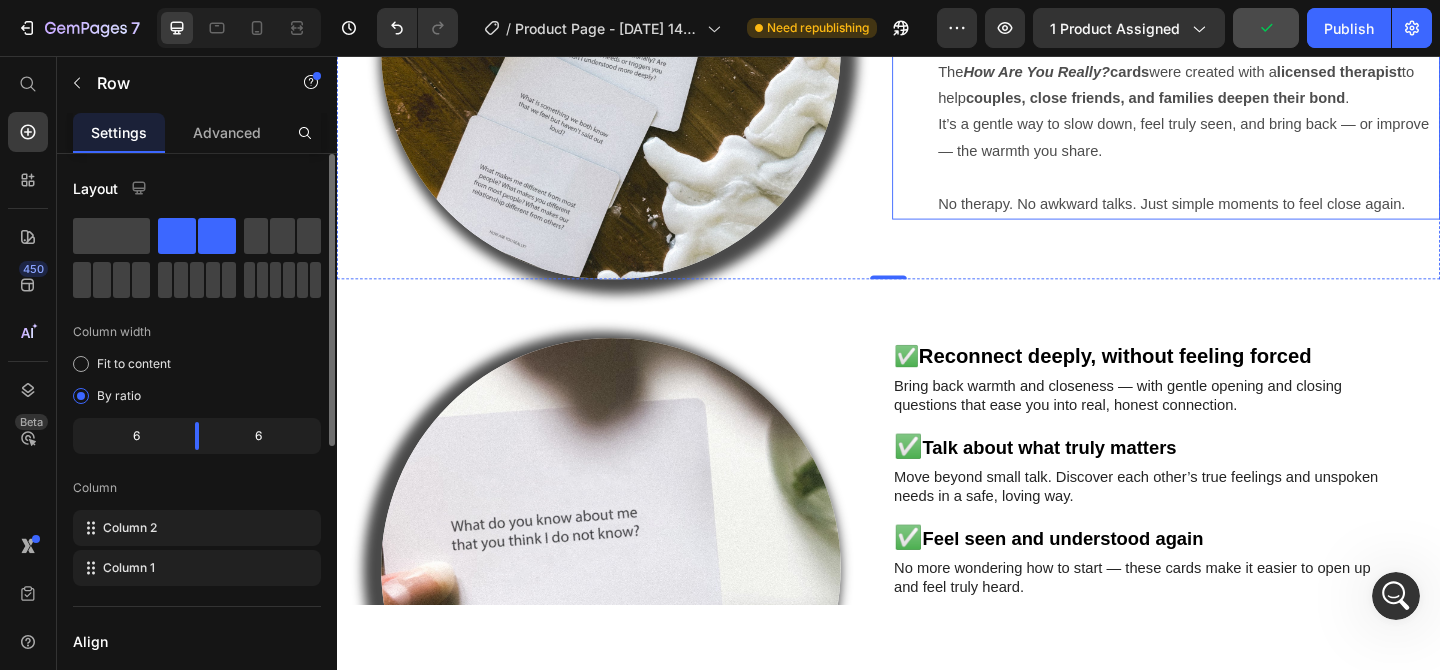 scroll, scrollTop: 1940, scrollLeft: 0, axis: vertical 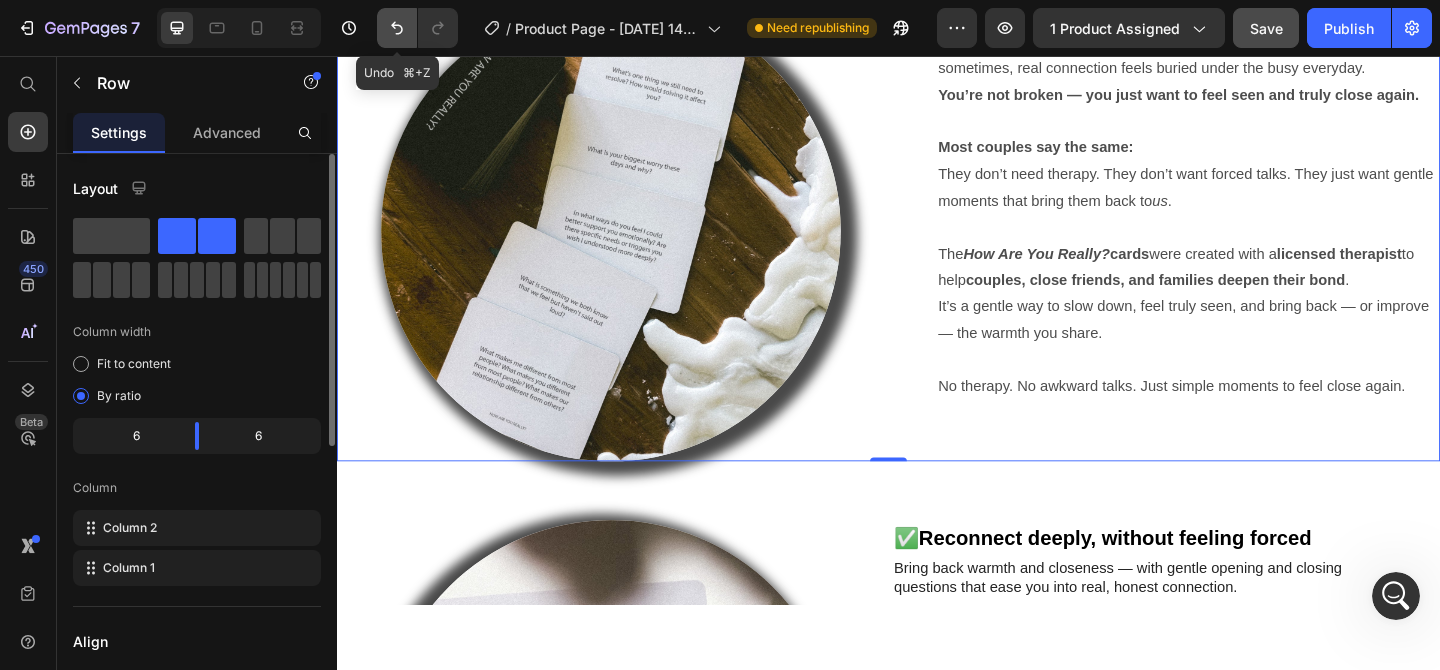 click 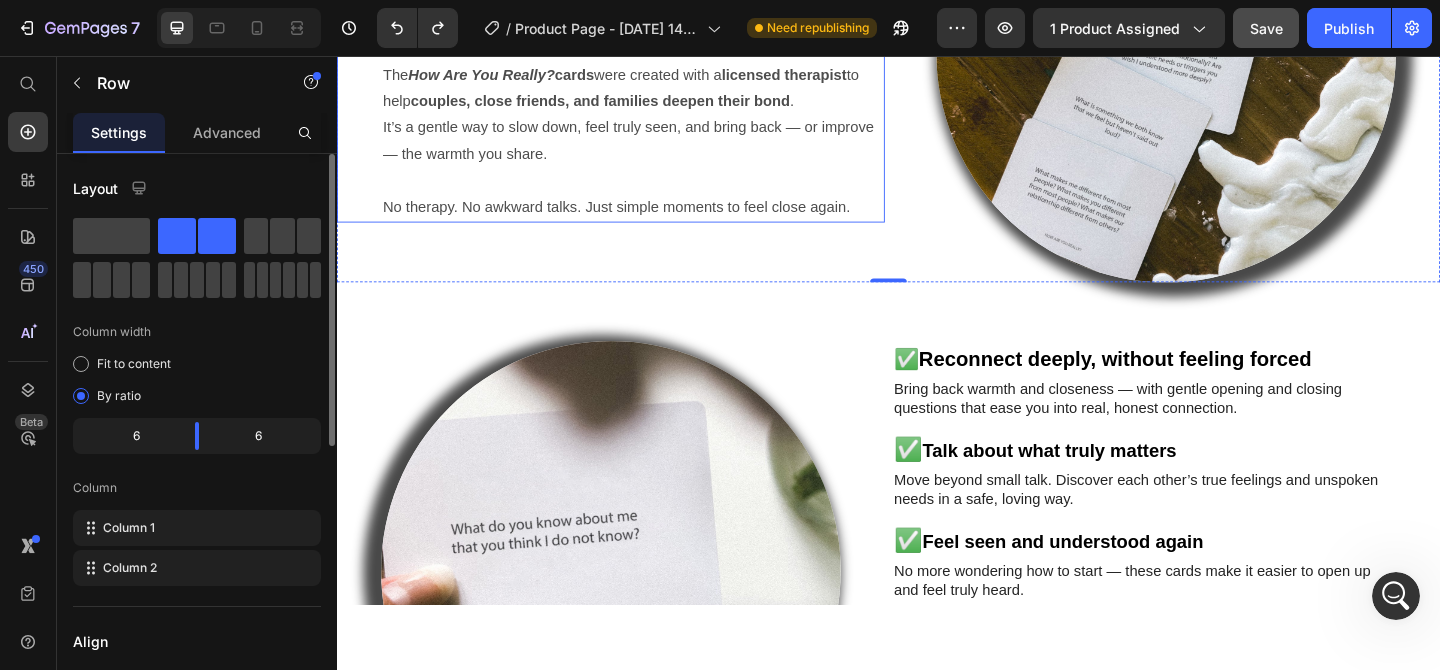 scroll, scrollTop: 2152, scrollLeft: 0, axis: vertical 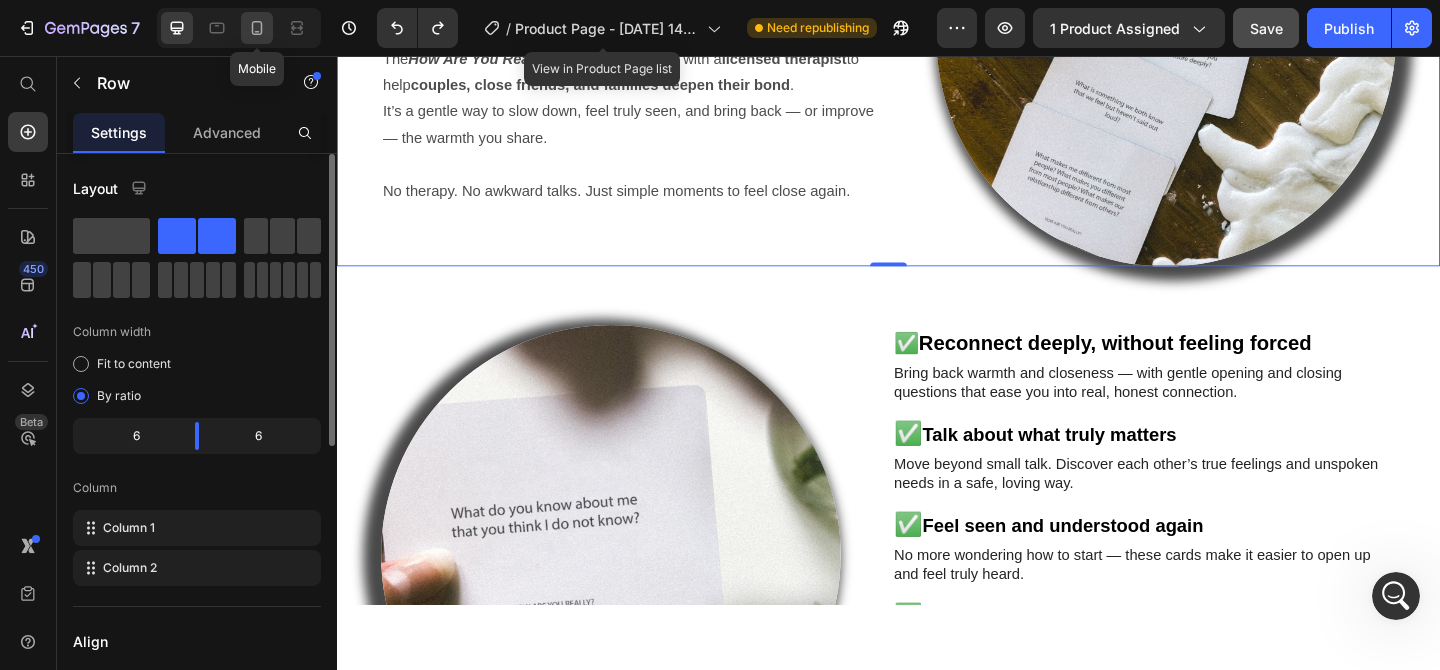 click 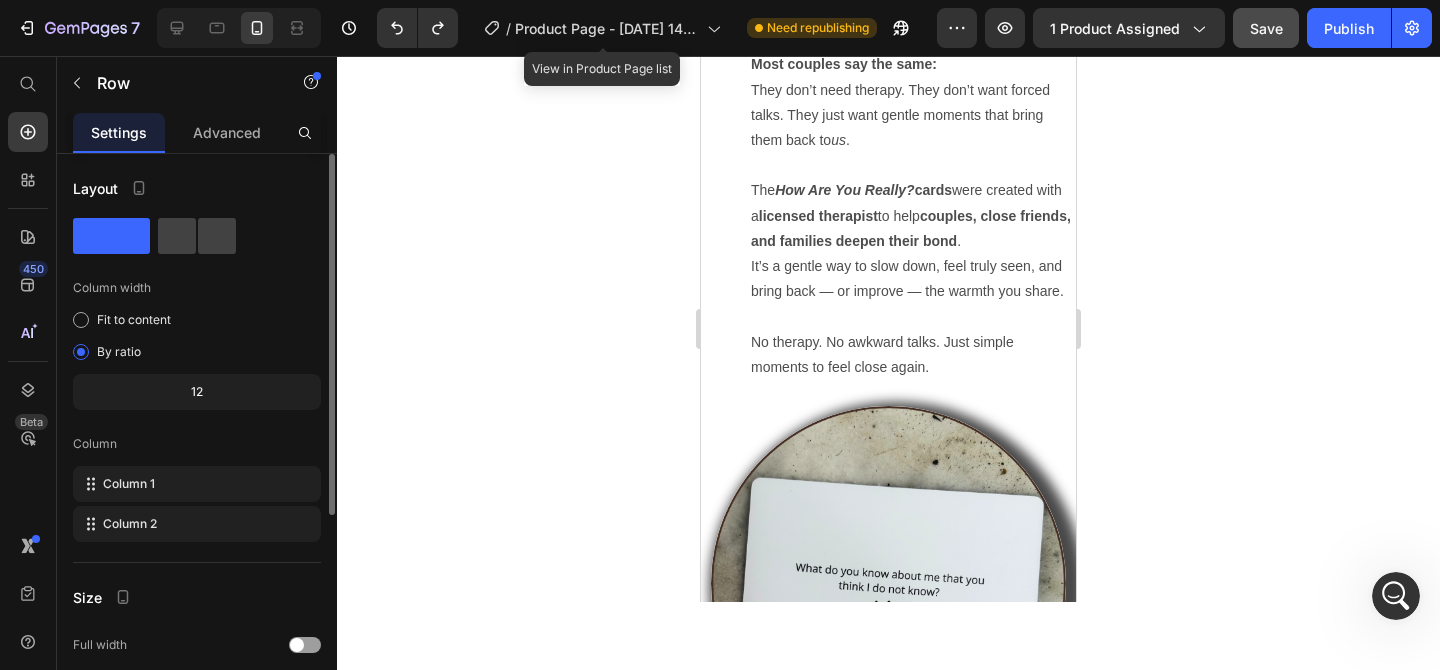 scroll, scrollTop: 2488, scrollLeft: 0, axis: vertical 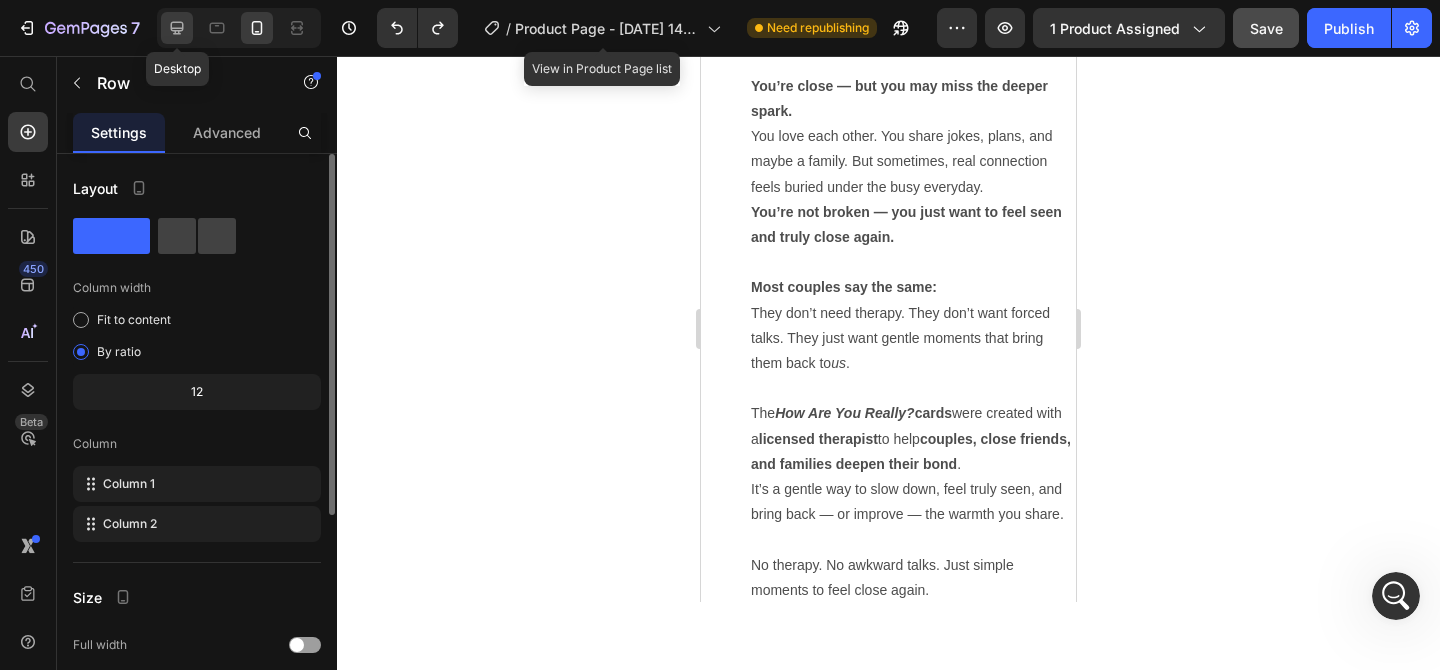 click 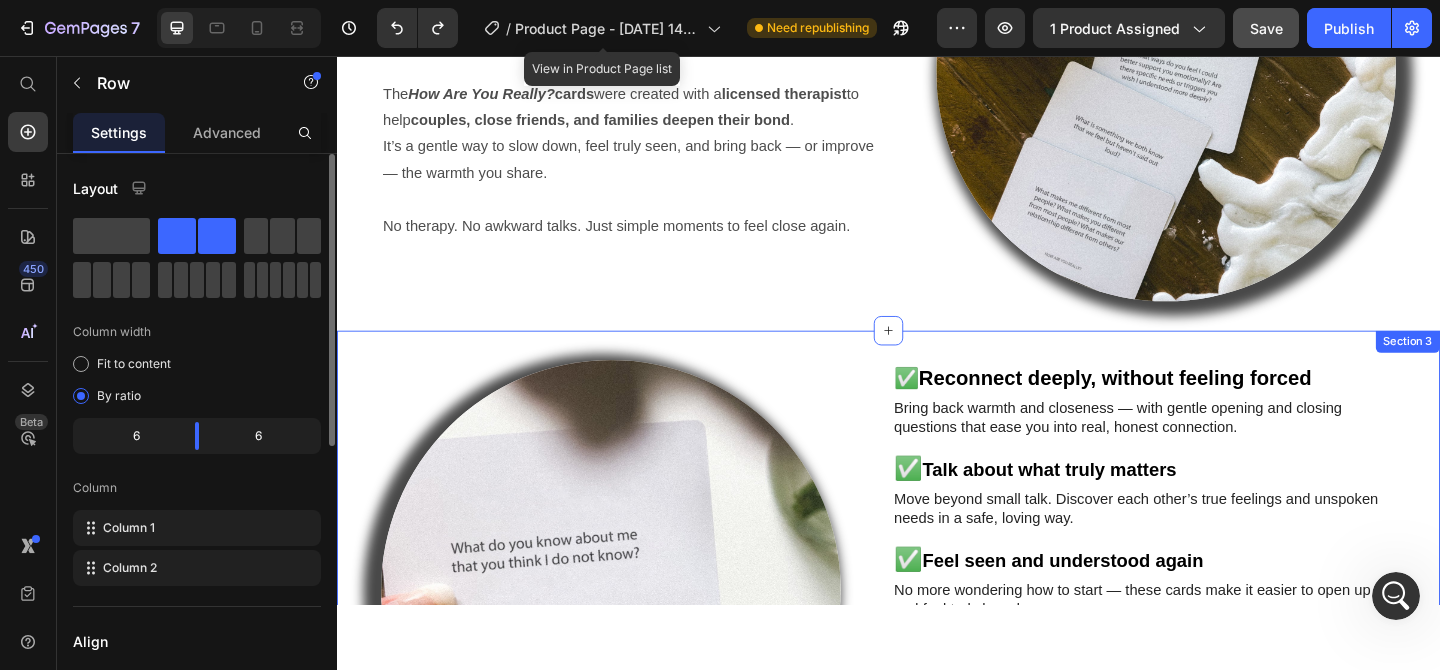 scroll, scrollTop: 1793, scrollLeft: 0, axis: vertical 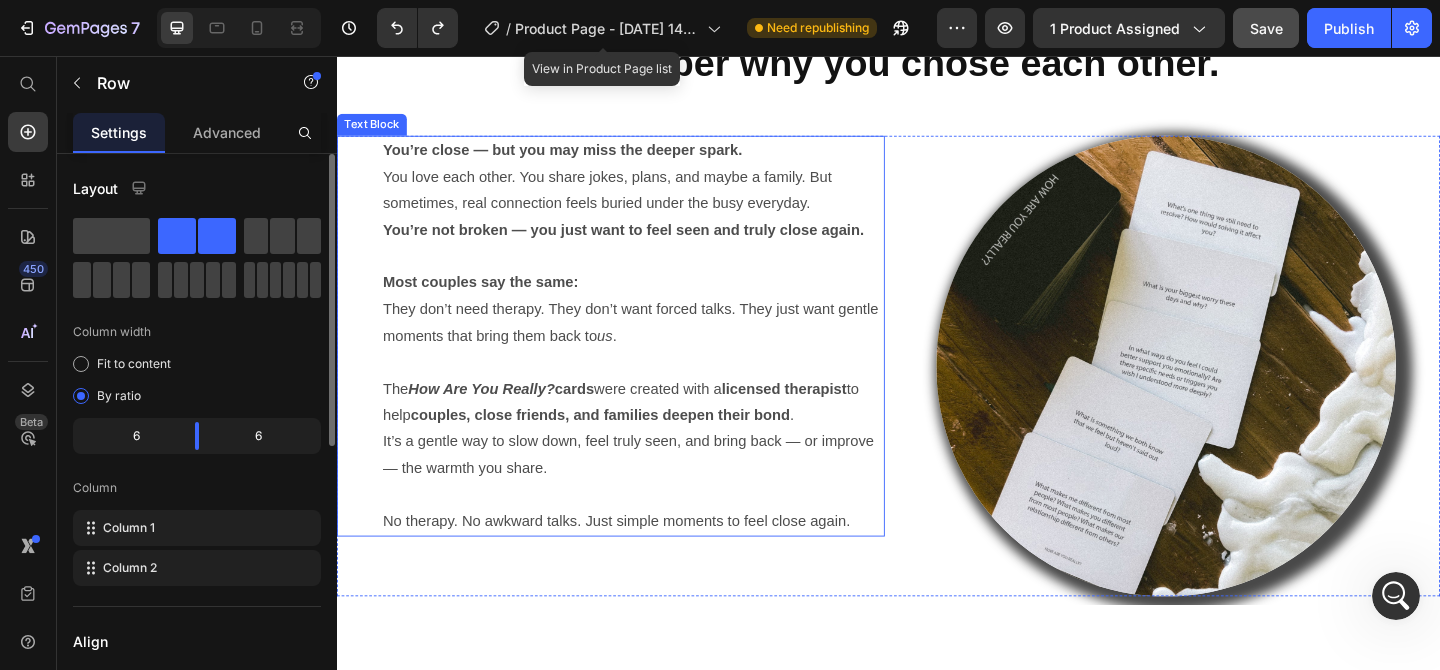 click on "The  How Are You Really?  cards  were created with a  licensed therapist  to help  couples, close friends, and families deepen their bond ." at bounding box center (659, 434) 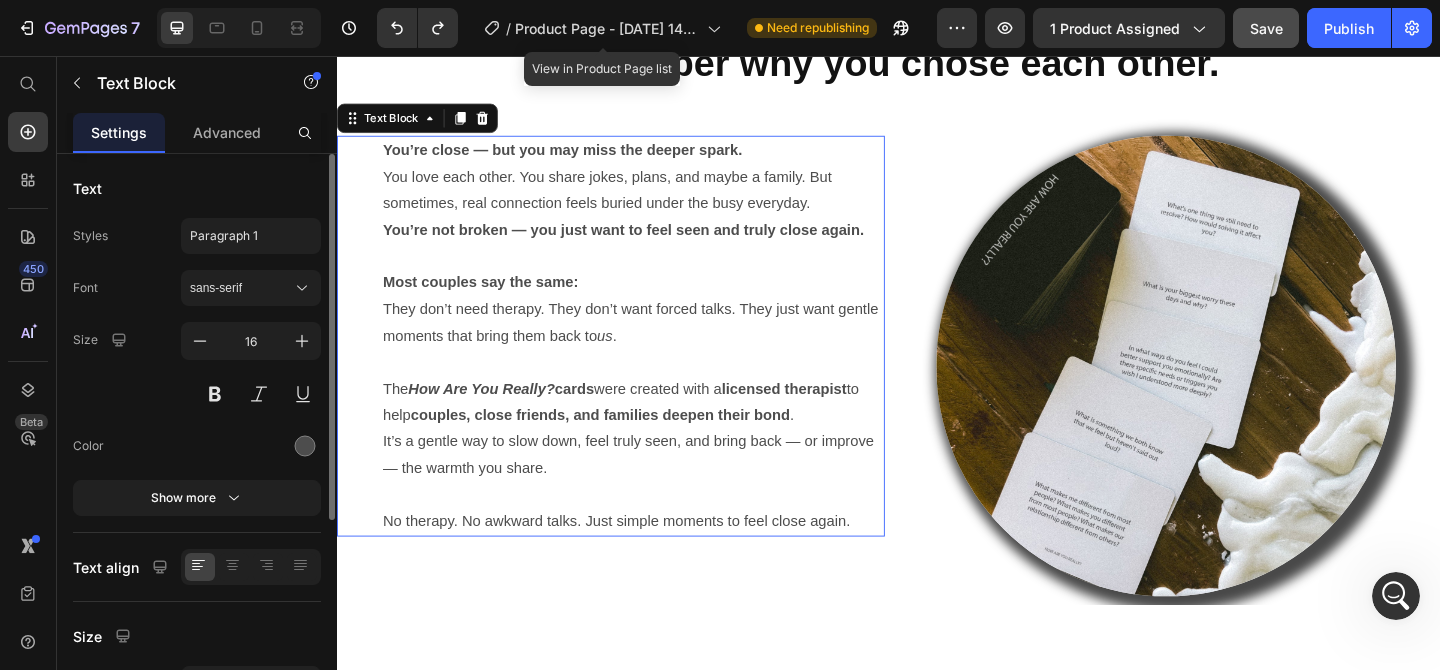 click on "The  How Are You Really?  cards  were created with a  licensed therapist  to help  couples, close friends, and families deepen their bond ." at bounding box center (659, 434) 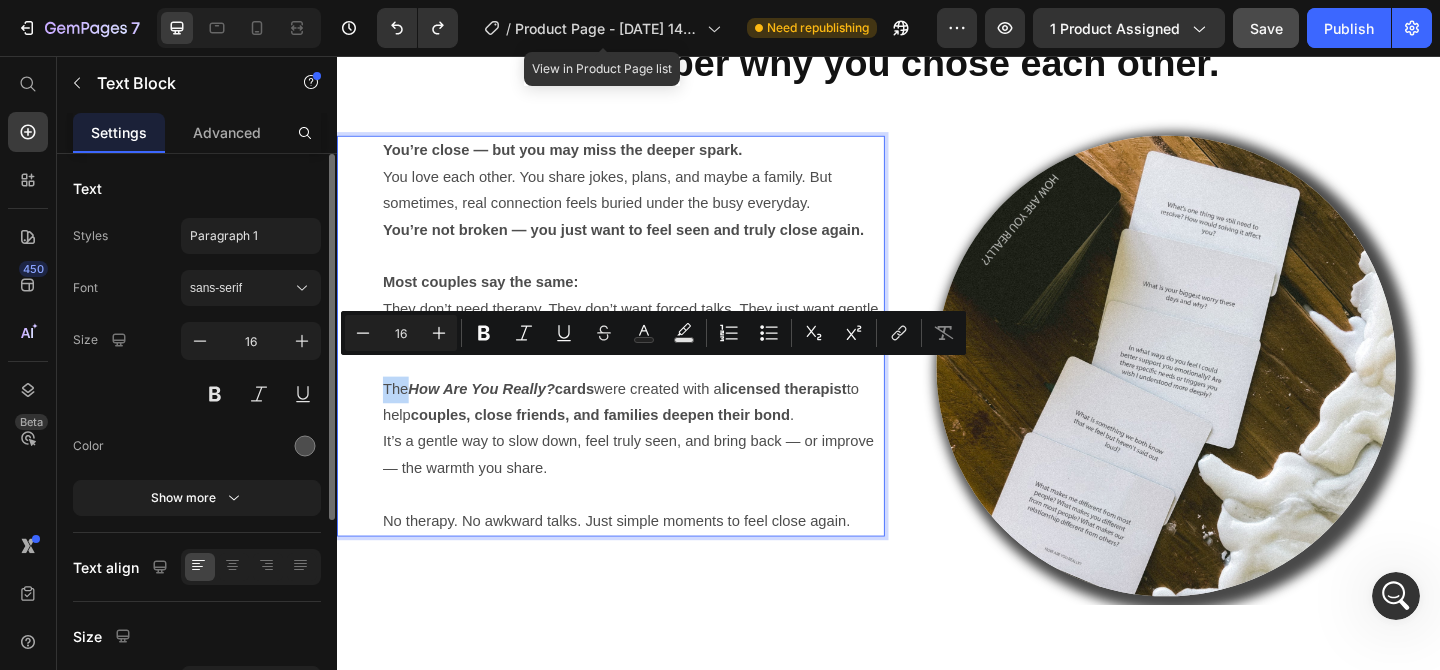 click on "The  How Are You Really?  cards  were created with a  licensed therapist  to help  couples, close friends, and families deepen their bond ." at bounding box center [659, 434] 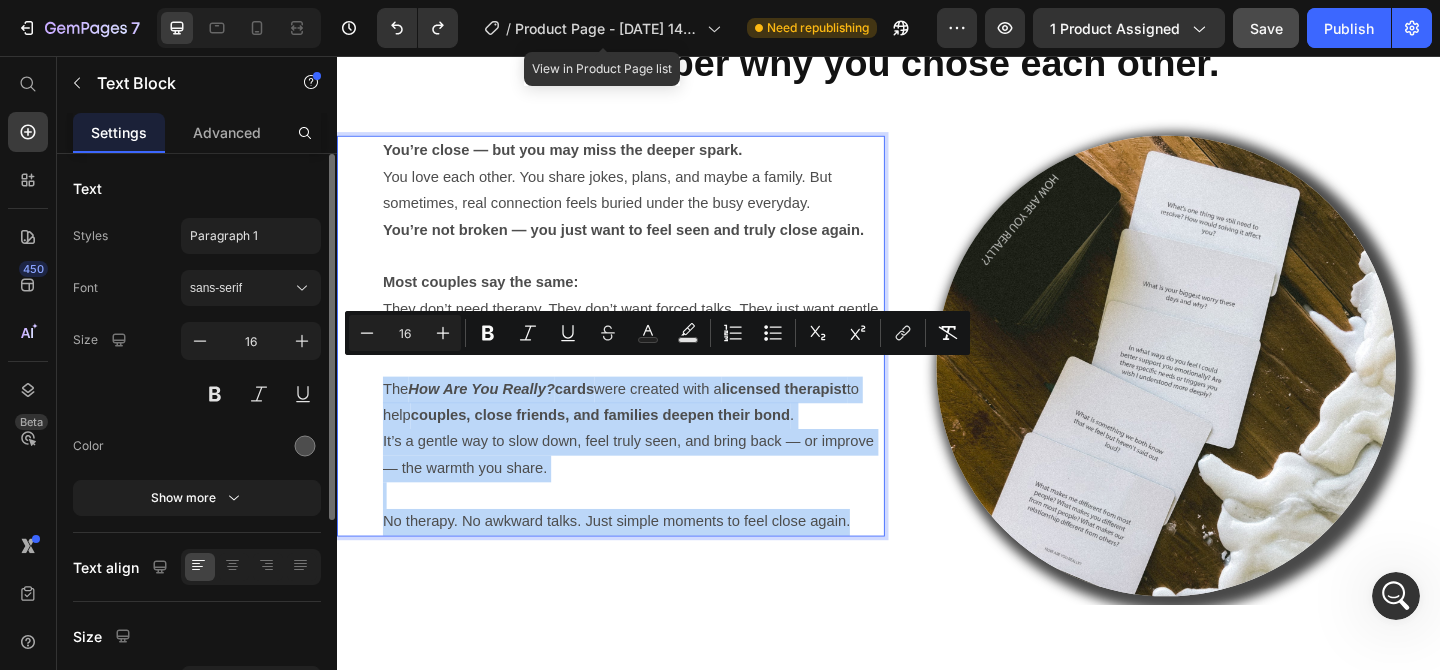 drag, startPoint x: 385, startPoint y: 393, endPoint x: 907, endPoint y: 546, distance: 543.96045 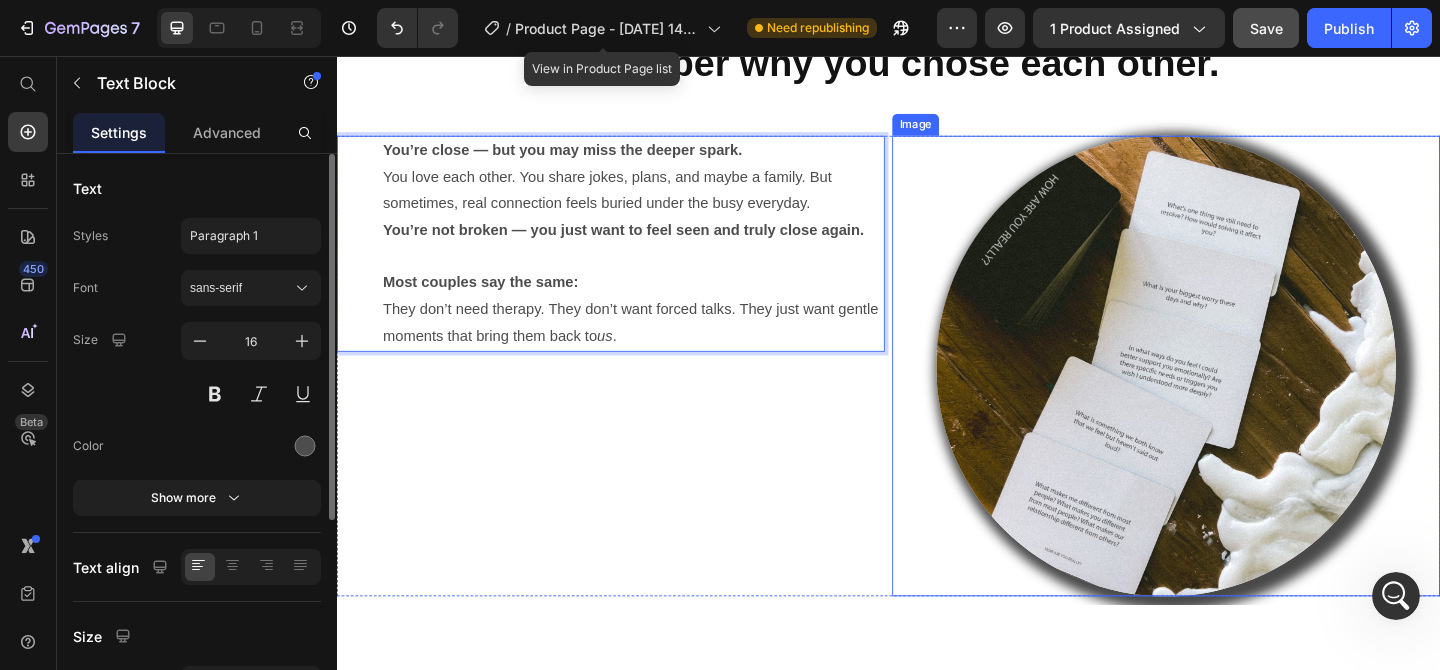 click at bounding box center [1239, 393] 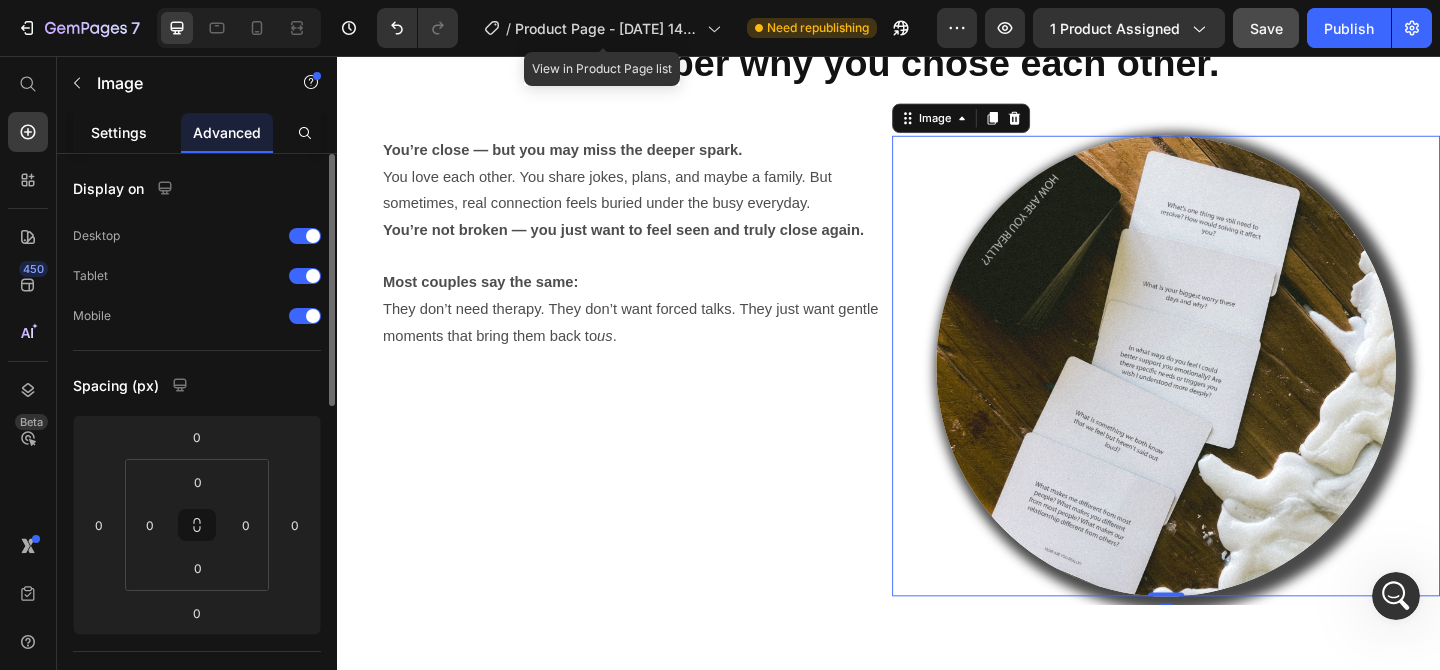 click on "Settings" at bounding box center [119, 132] 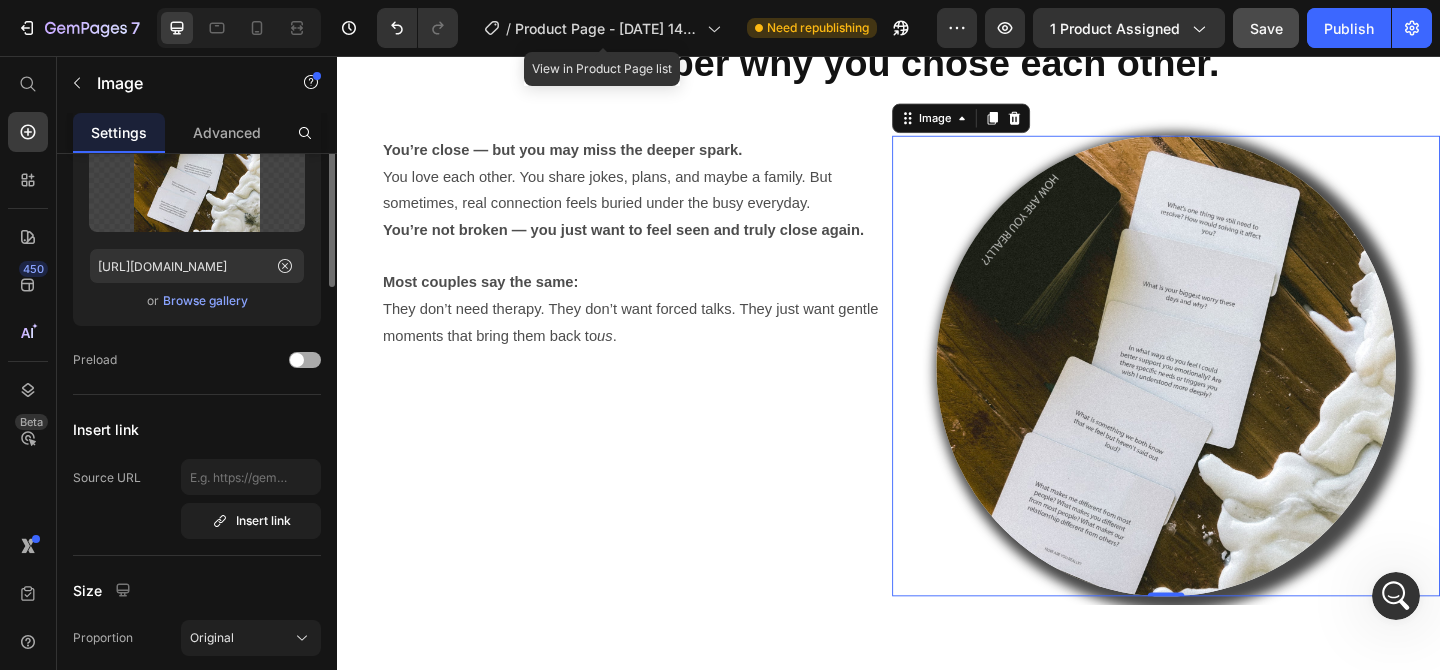 scroll, scrollTop: 0, scrollLeft: 0, axis: both 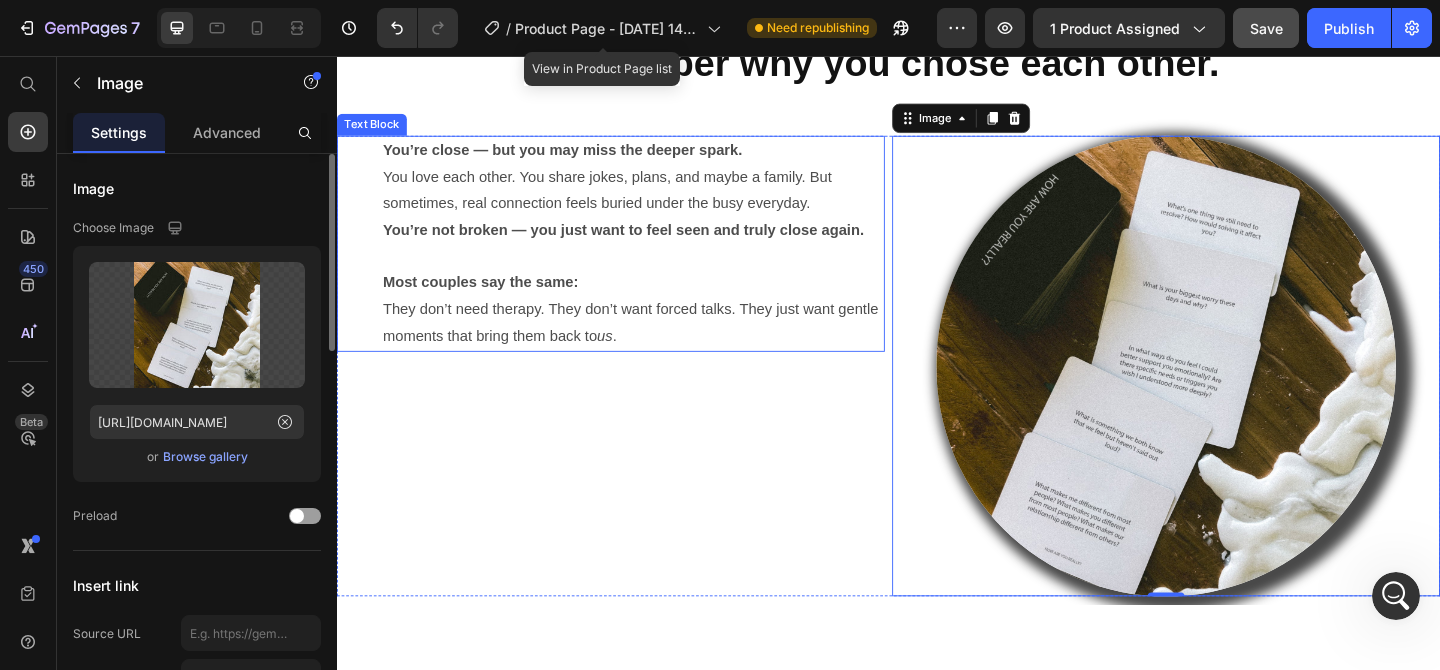 click on "You’re close — but you may miss the deeper spark." at bounding box center (582, 158) 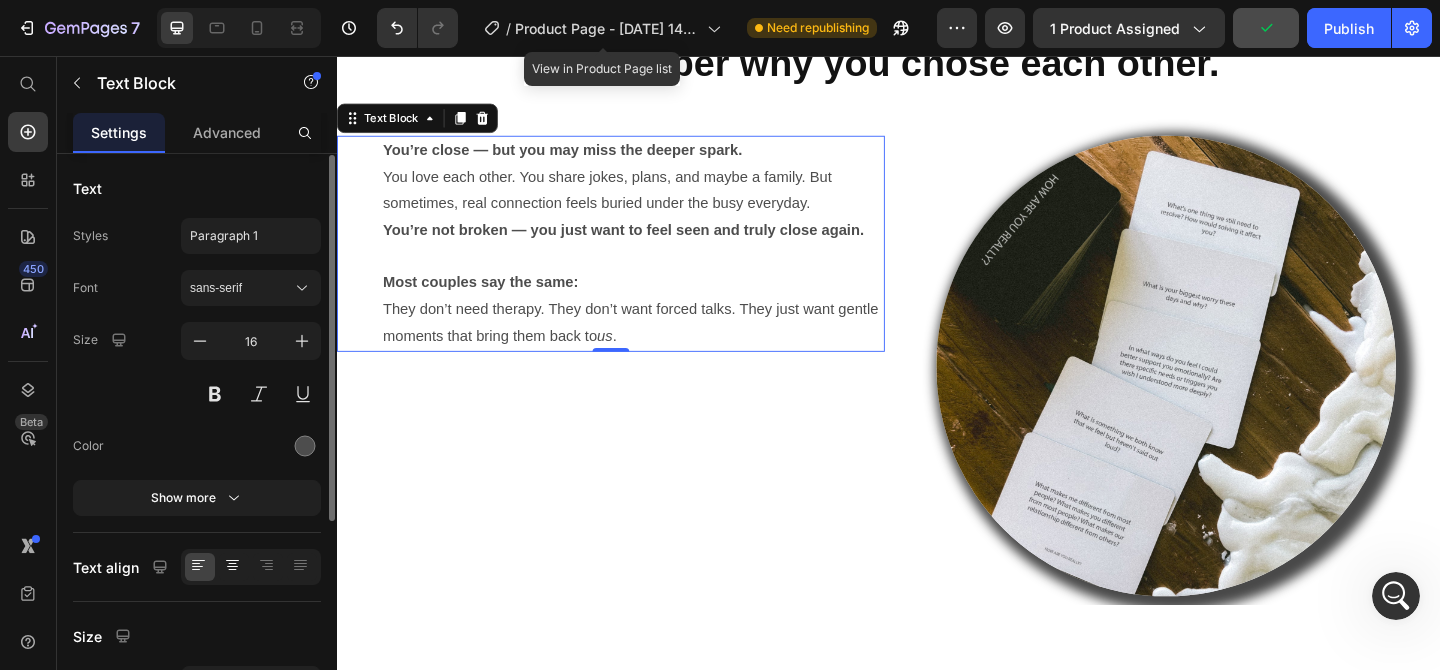 scroll, scrollTop: 1, scrollLeft: 0, axis: vertical 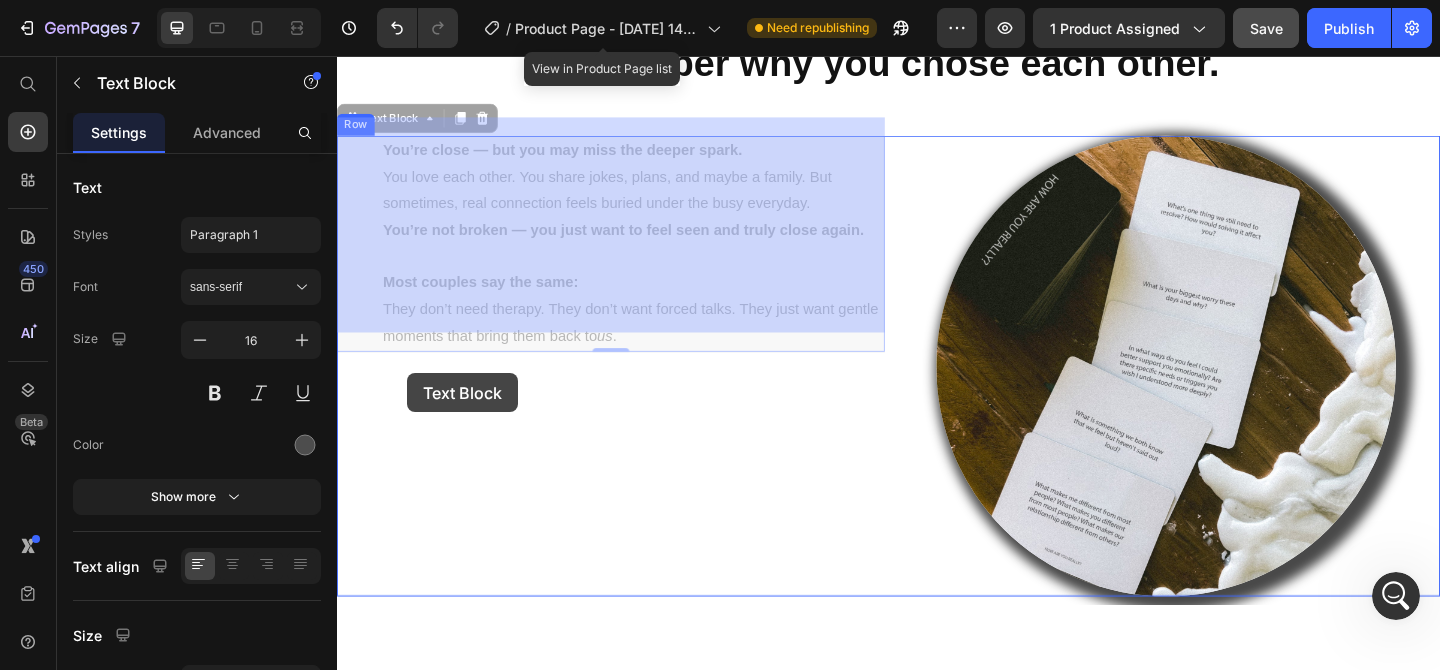 drag, startPoint x: 356, startPoint y: 110, endPoint x: 413, endPoint y: 401, distance: 296.52994 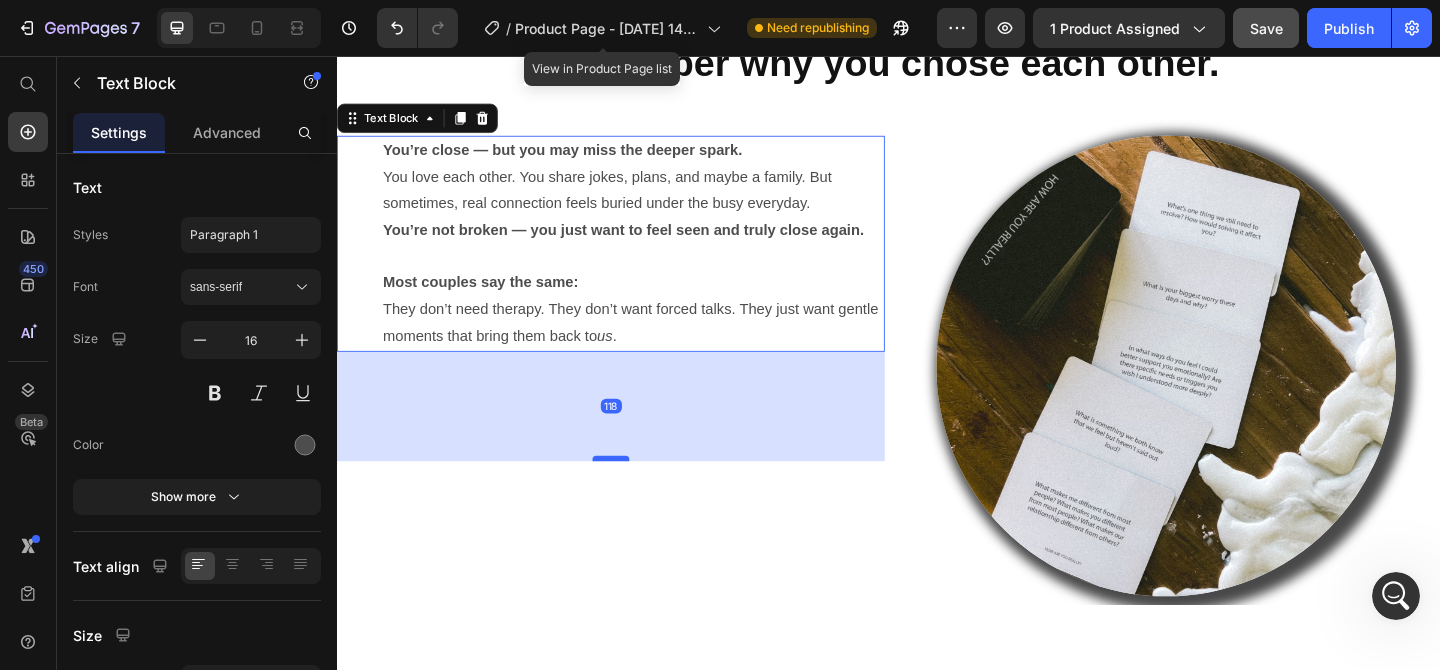 drag, startPoint x: 644, startPoint y: 355, endPoint x: 644, endPoint y: 468, distance: 113 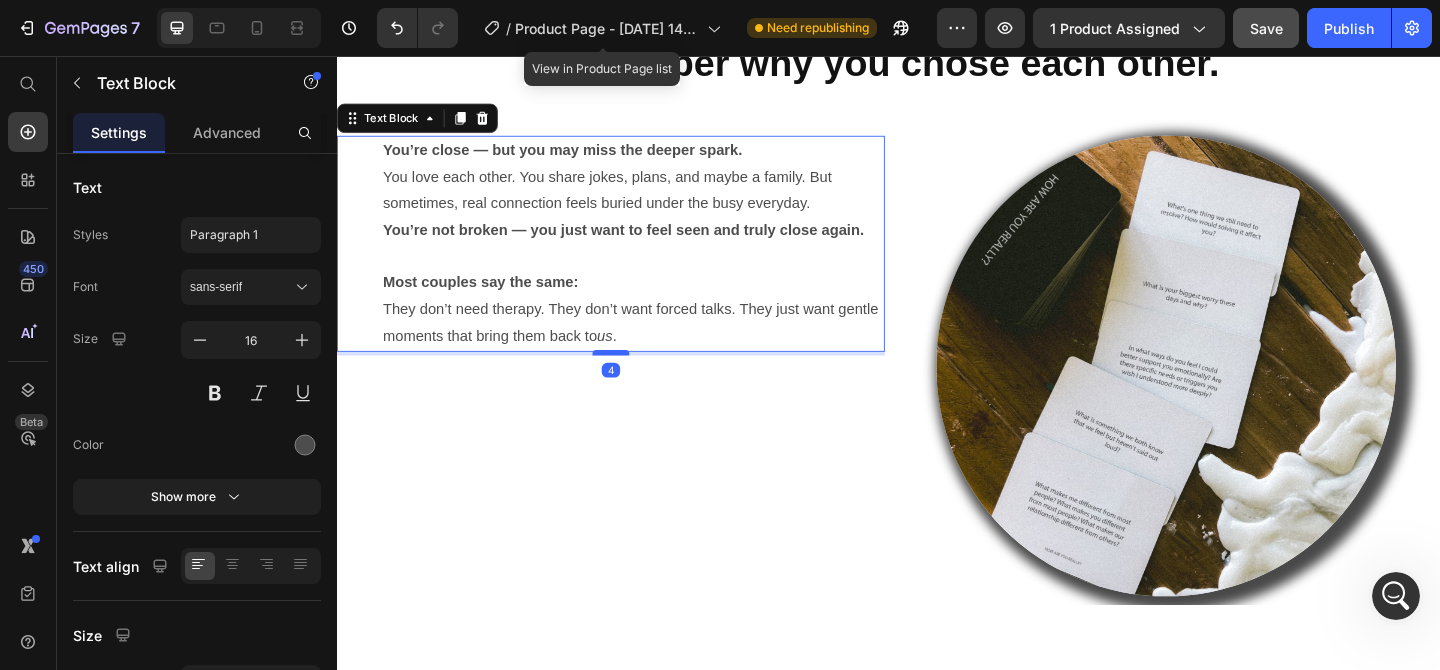 drag, startPoint x: 644, startPoint y: 468, endPoint x: 635, endPoint y: 357, distance: 111.364265 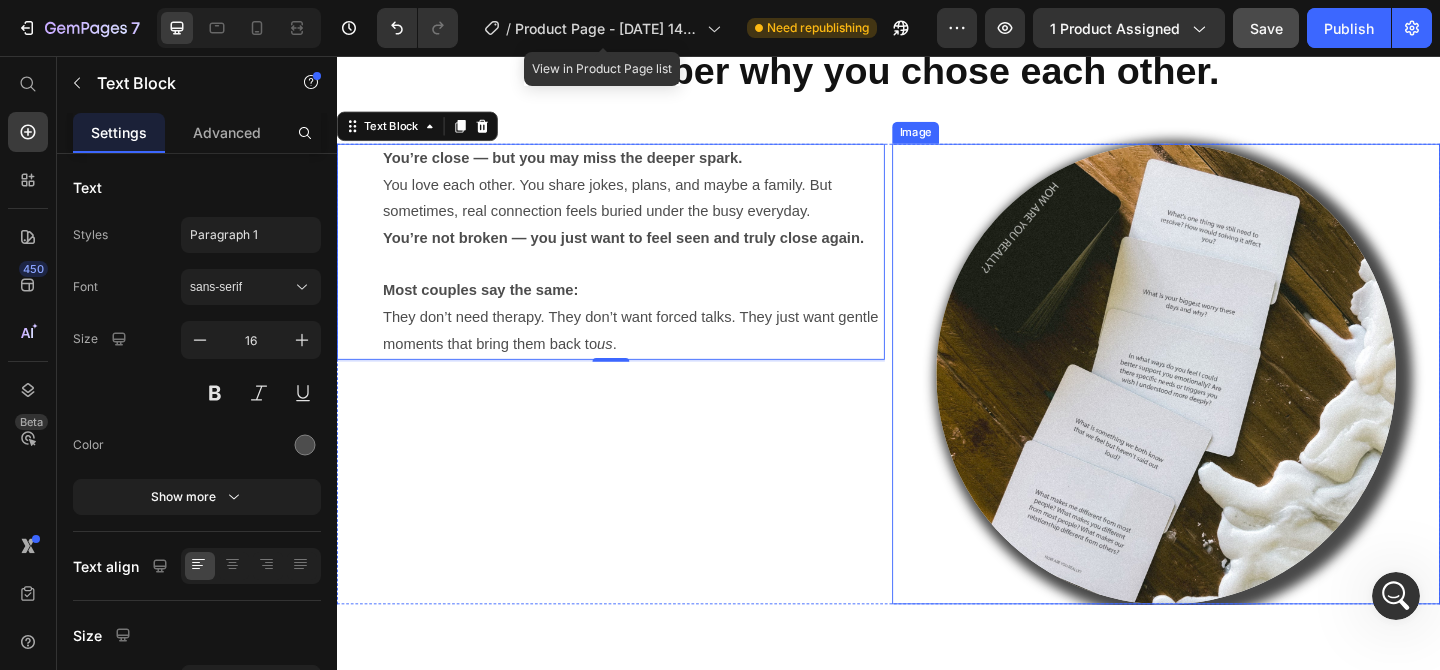 scroll, scrollTop: 1788, scrollLeft: 0, axis: vertical 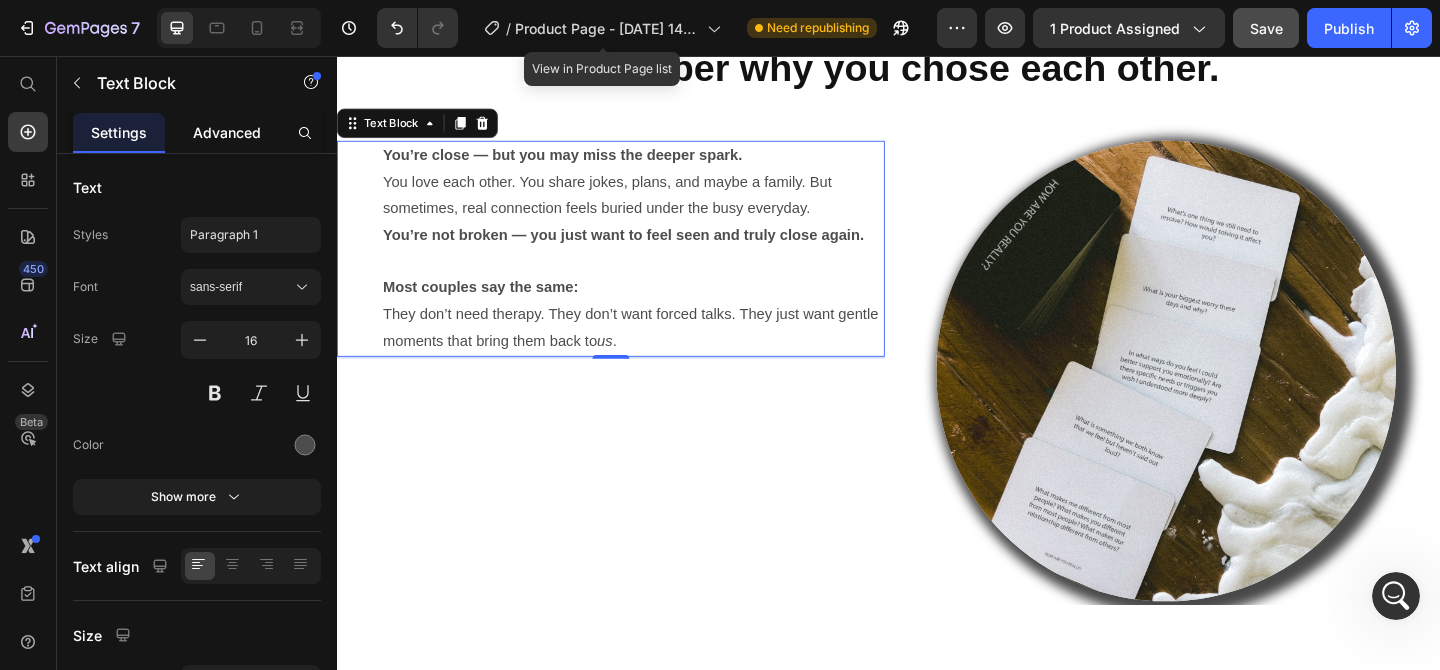 click on "Advanced" at bounding box center (227, 132) 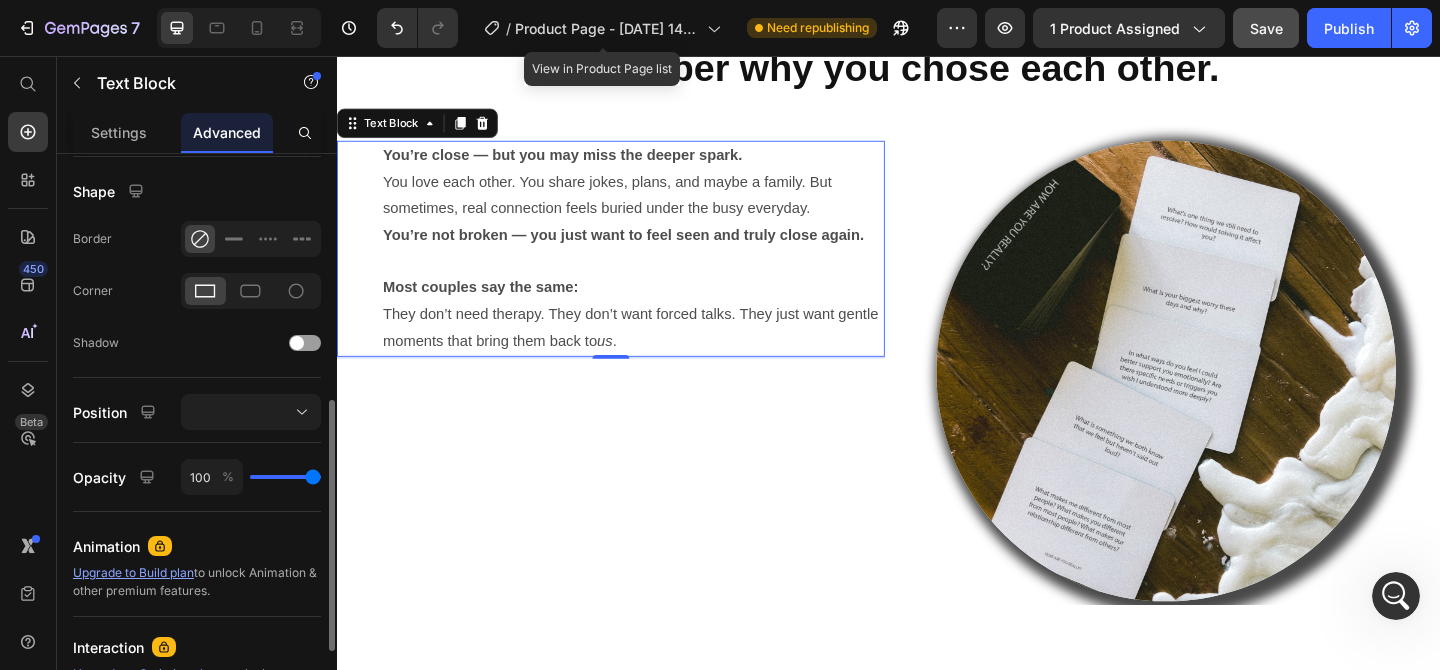 scroll, scrollTop: 515, scrollLeft: 0, axis: vertical 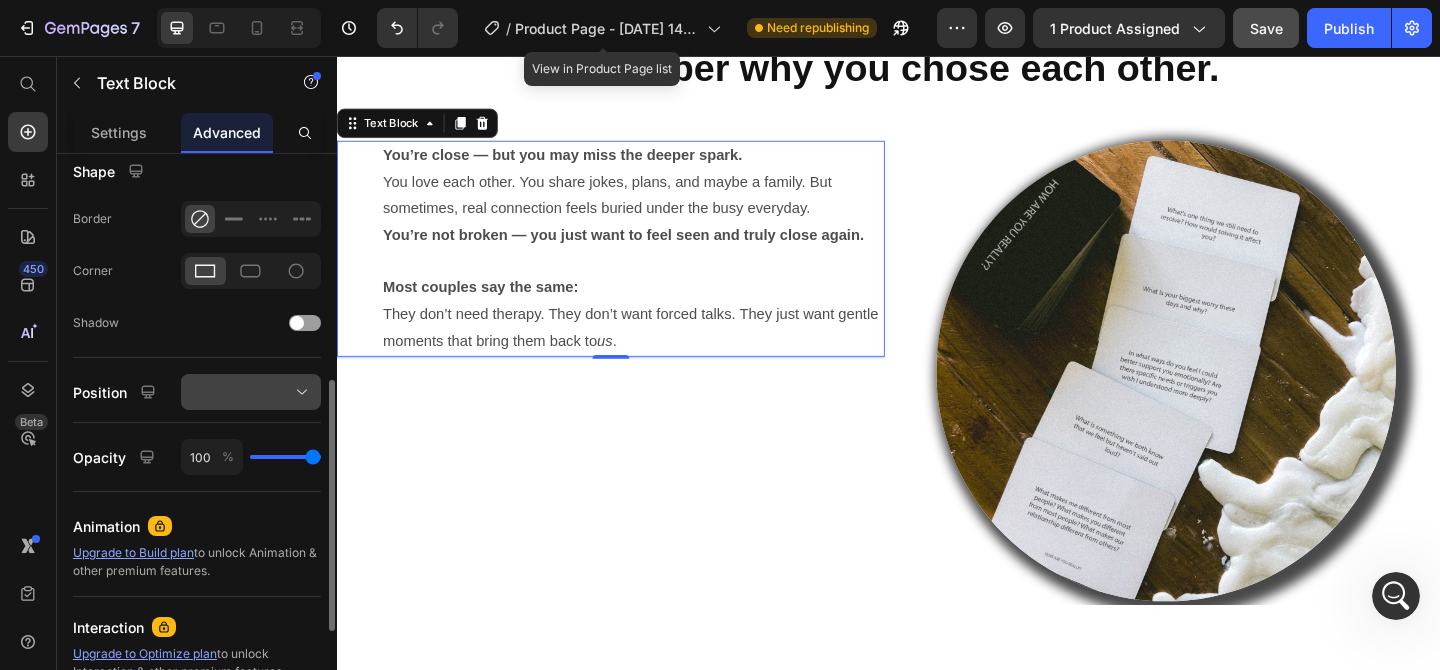 click at bounding box center (251, 392) 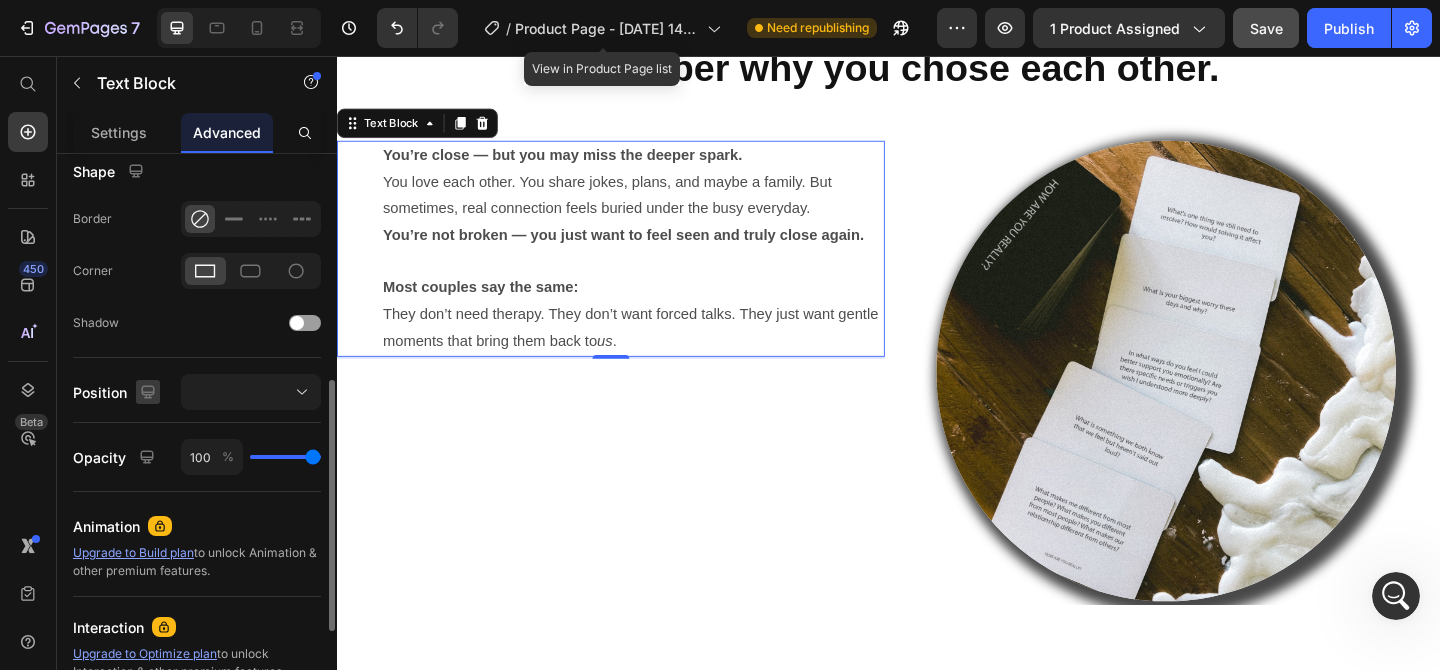 click 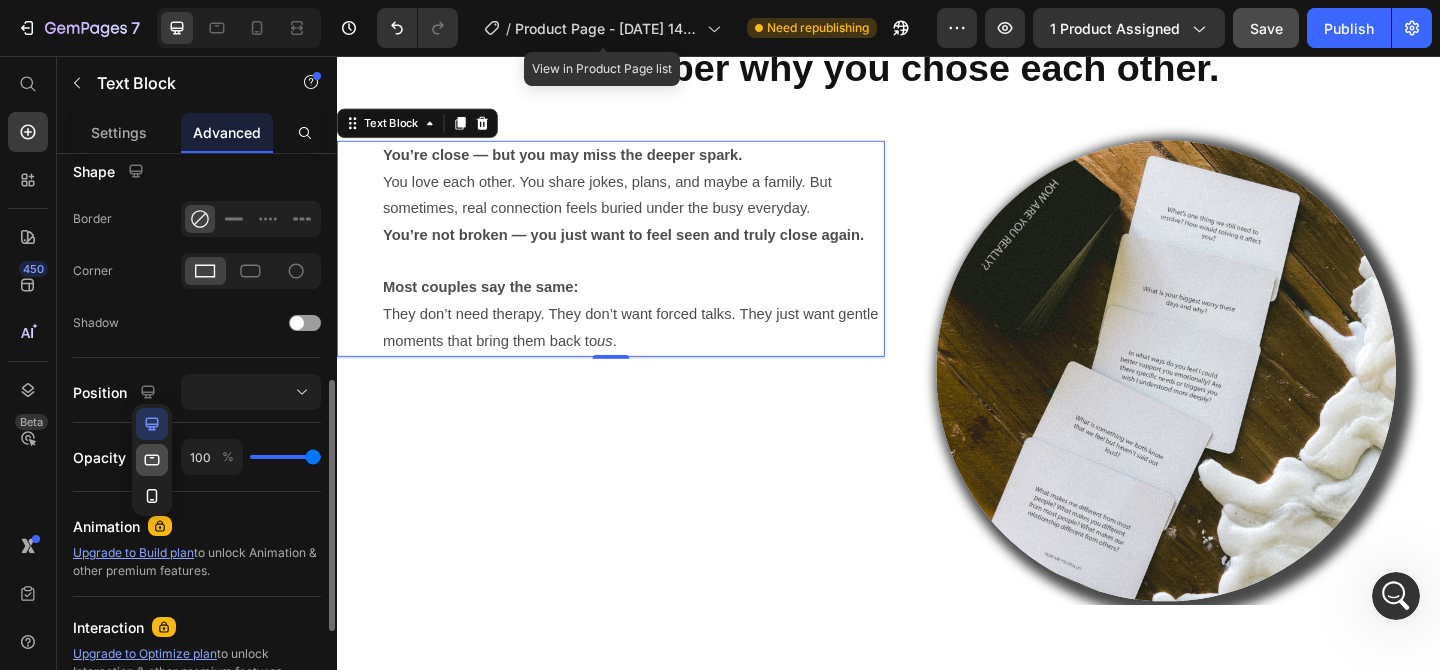 click 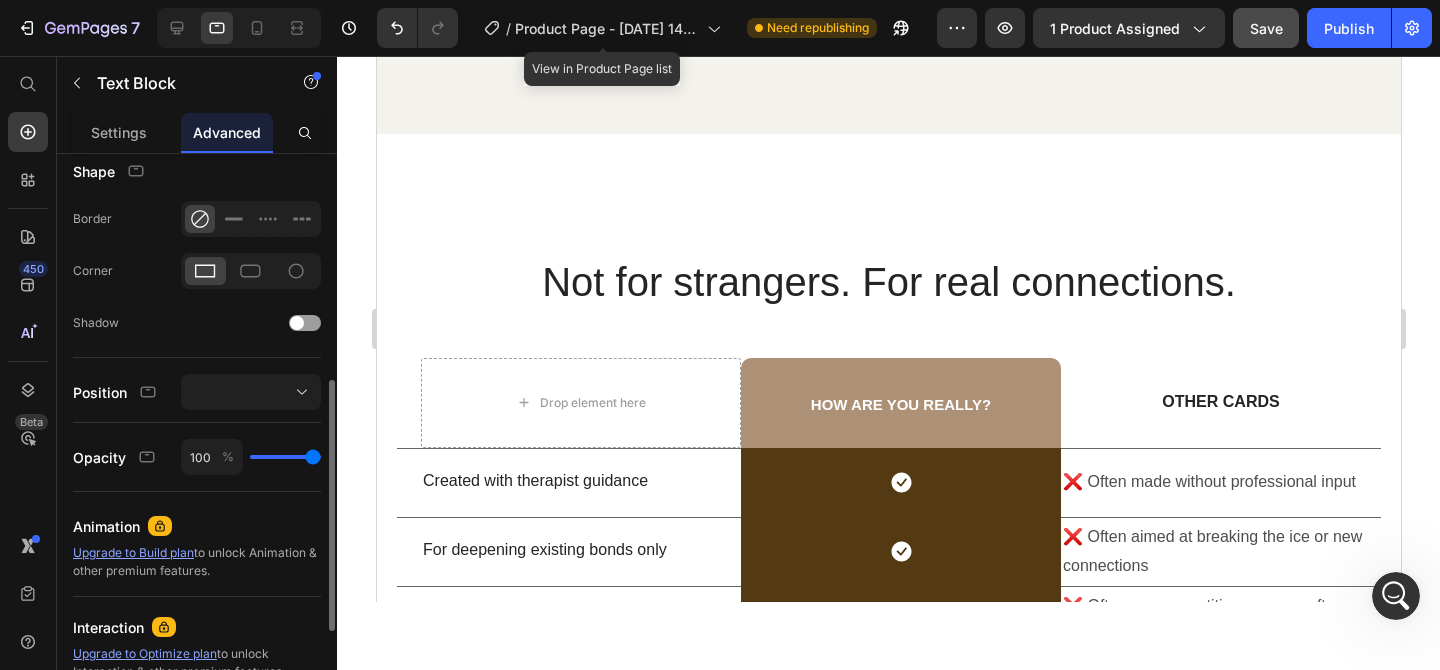 scroll, scrollTop: 3849, scrollLeft: 0, axis: vertical 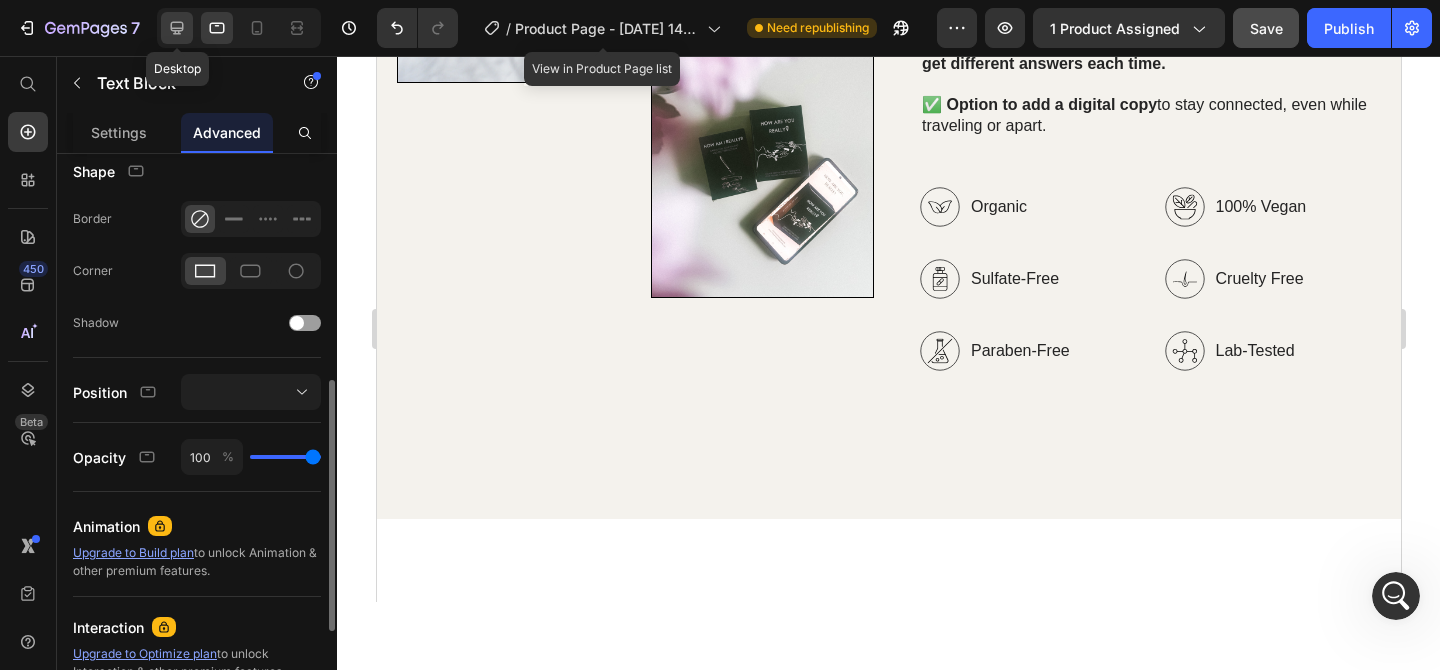 click 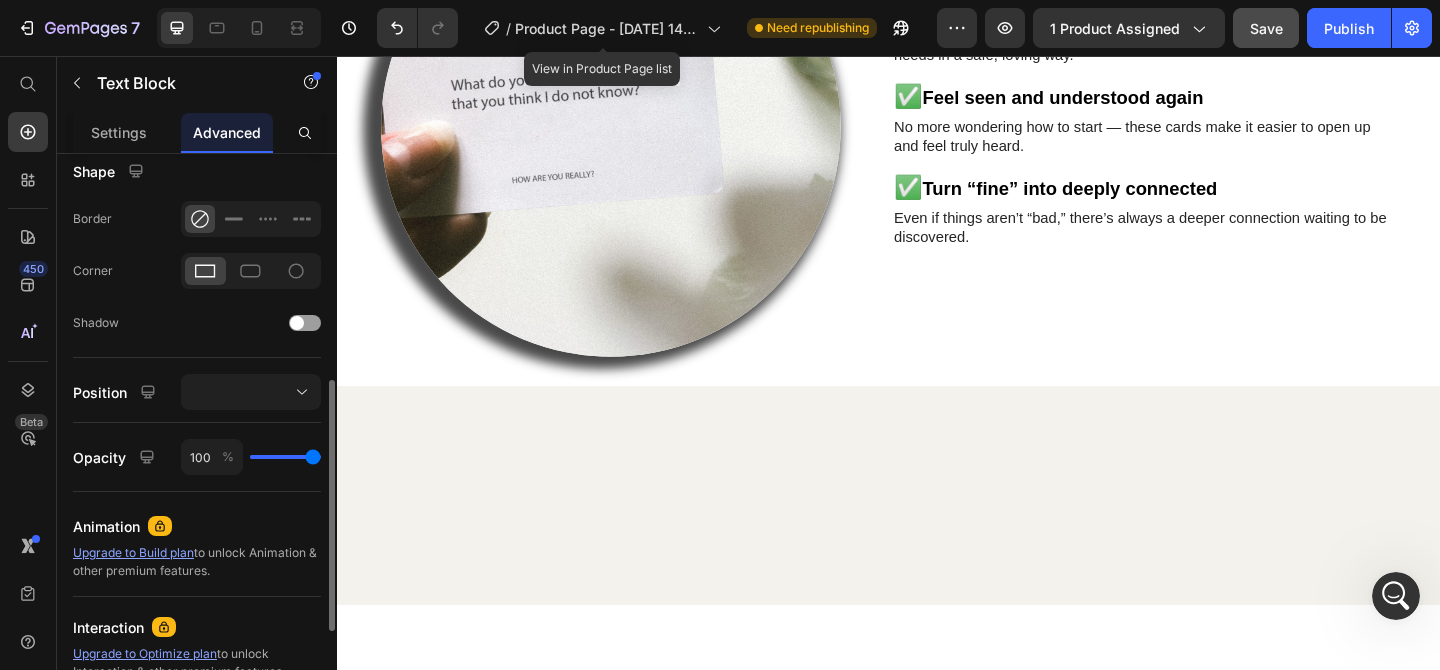 scroll, scrollTop: 1724, scrollLeft: 0, axis: vertical 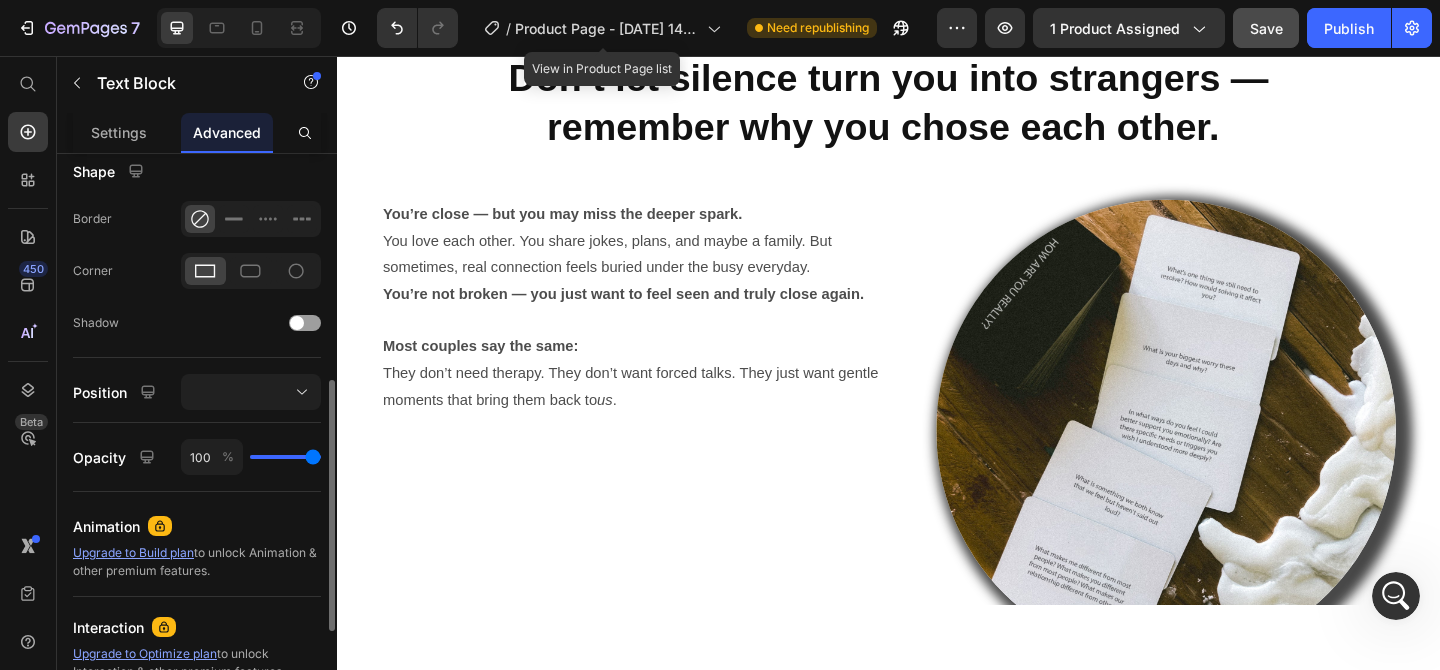 click on "You’re close — but you may miss the deeper spark." at bounding box center [582, 227] 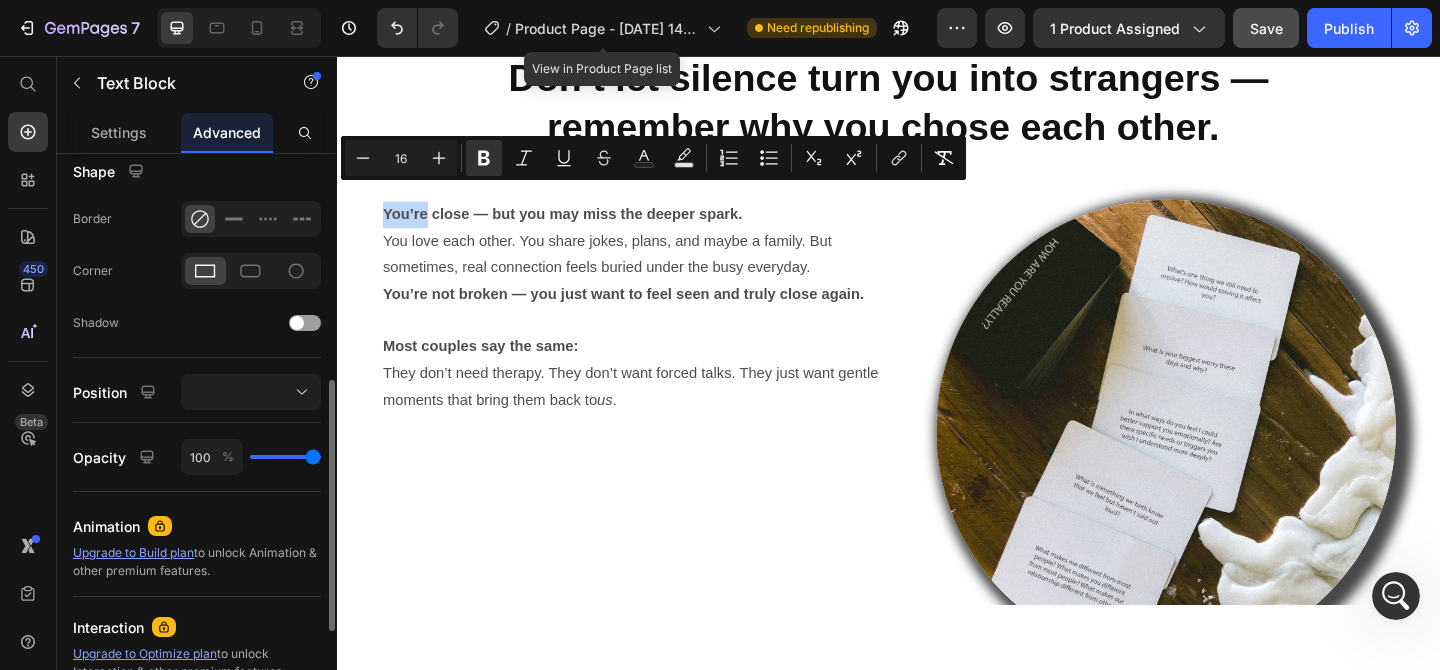 click on "You’re close — but you may miss the deeper spark. You love each other. You share jokes, plans, and maybe a family. But sometimes, real connection feels buried under the busy everyday. You’re not broken — you just want to feel seen and truly close again. Most couples say the same: They don’t need therapy. They don’t want forced talks. They just want gentle moments that bring them back to  us ." at bounding box center (635, 329) 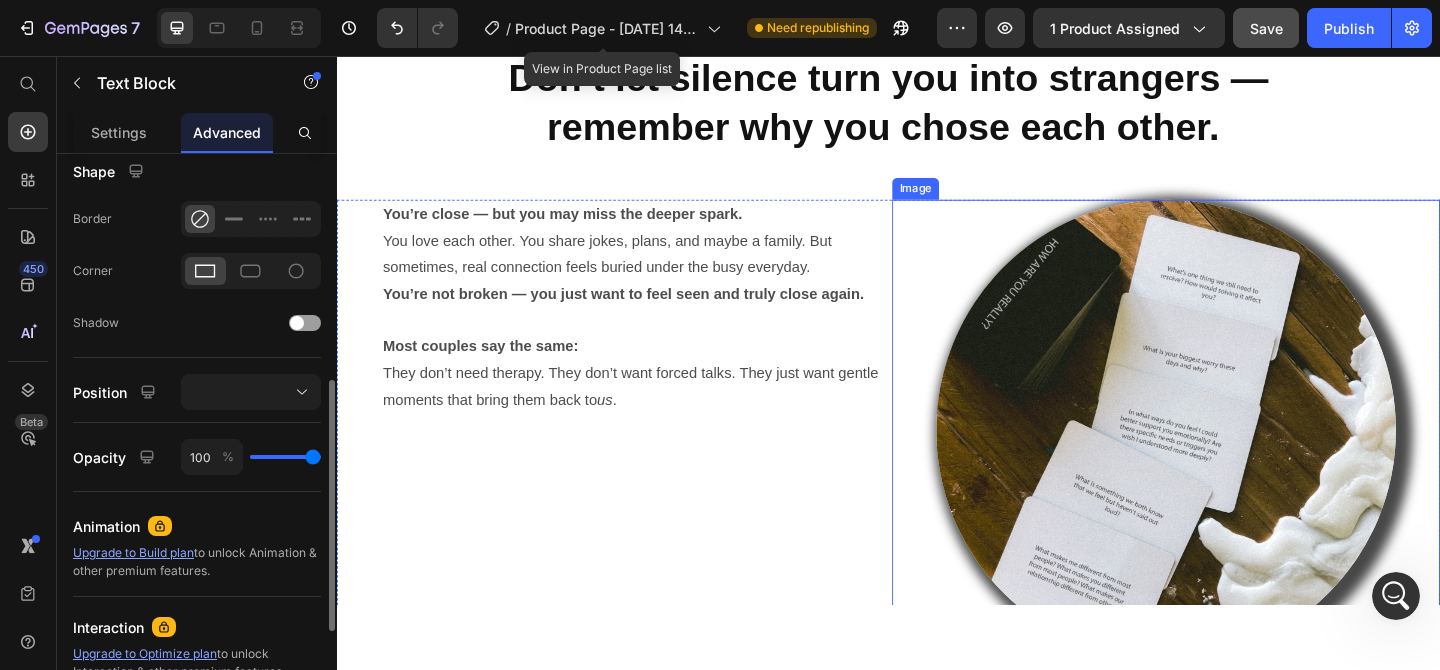 click at bounding box center (1239, 462) 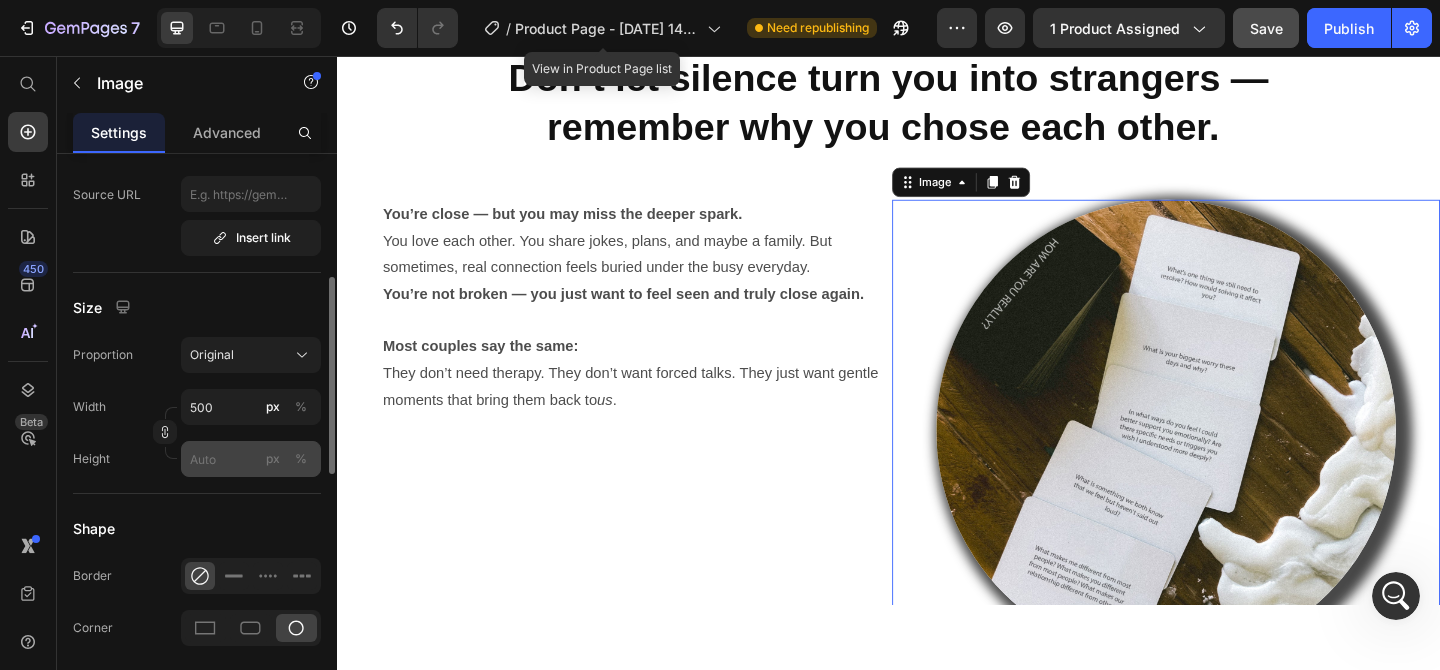 scroll, scrollTop: 440, scrollLeft: 0, axis: vertical 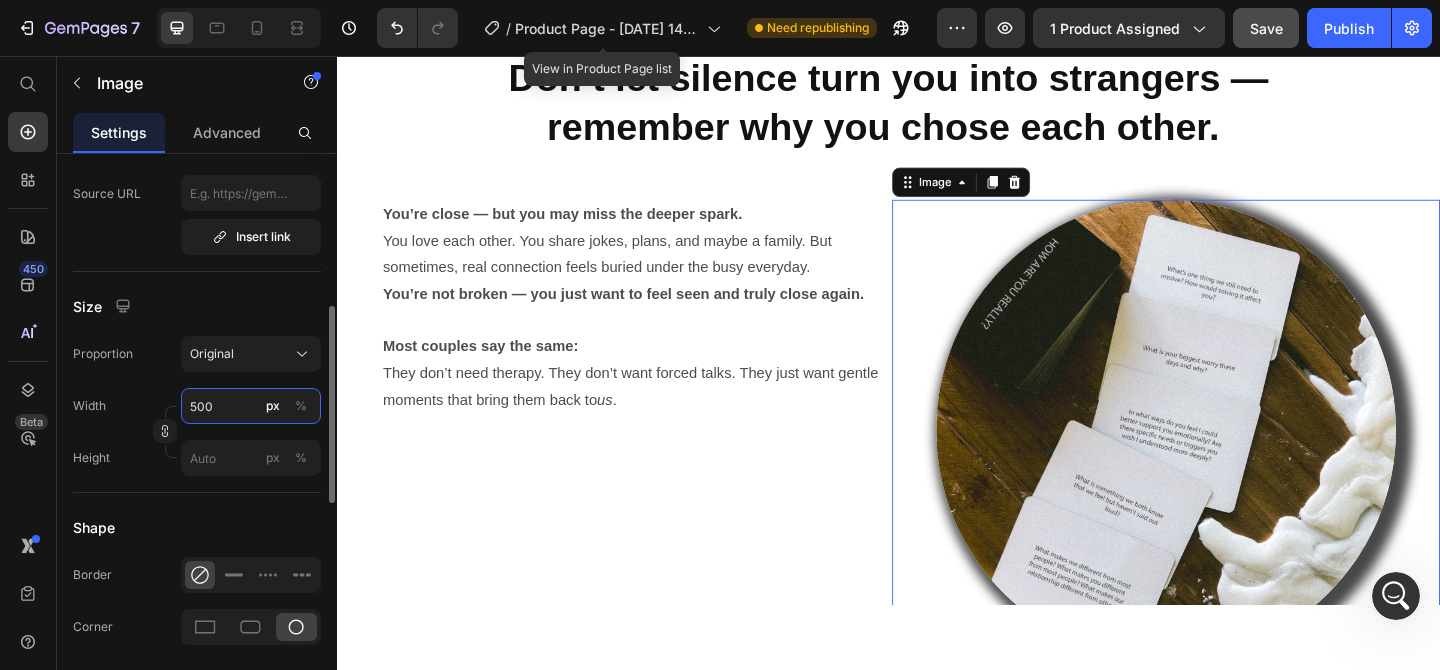 click on "500" at bounding box center [251, 406] 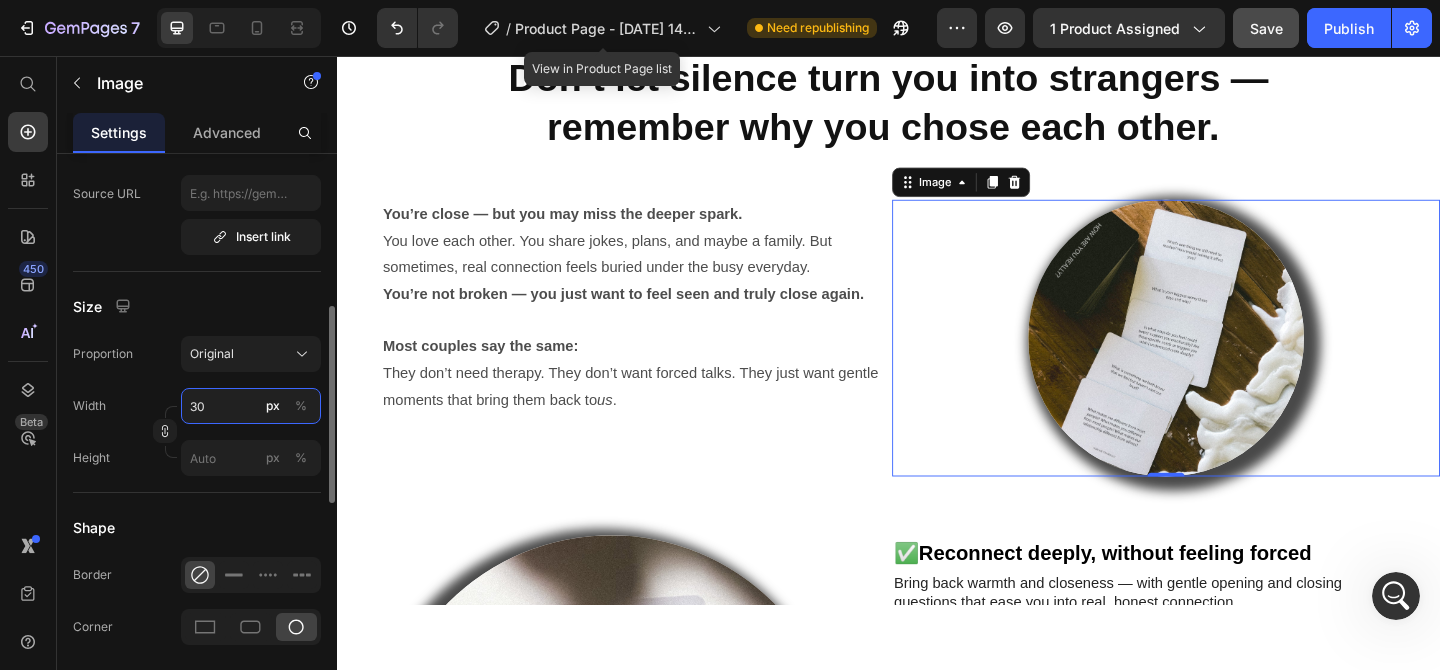 type on "3" 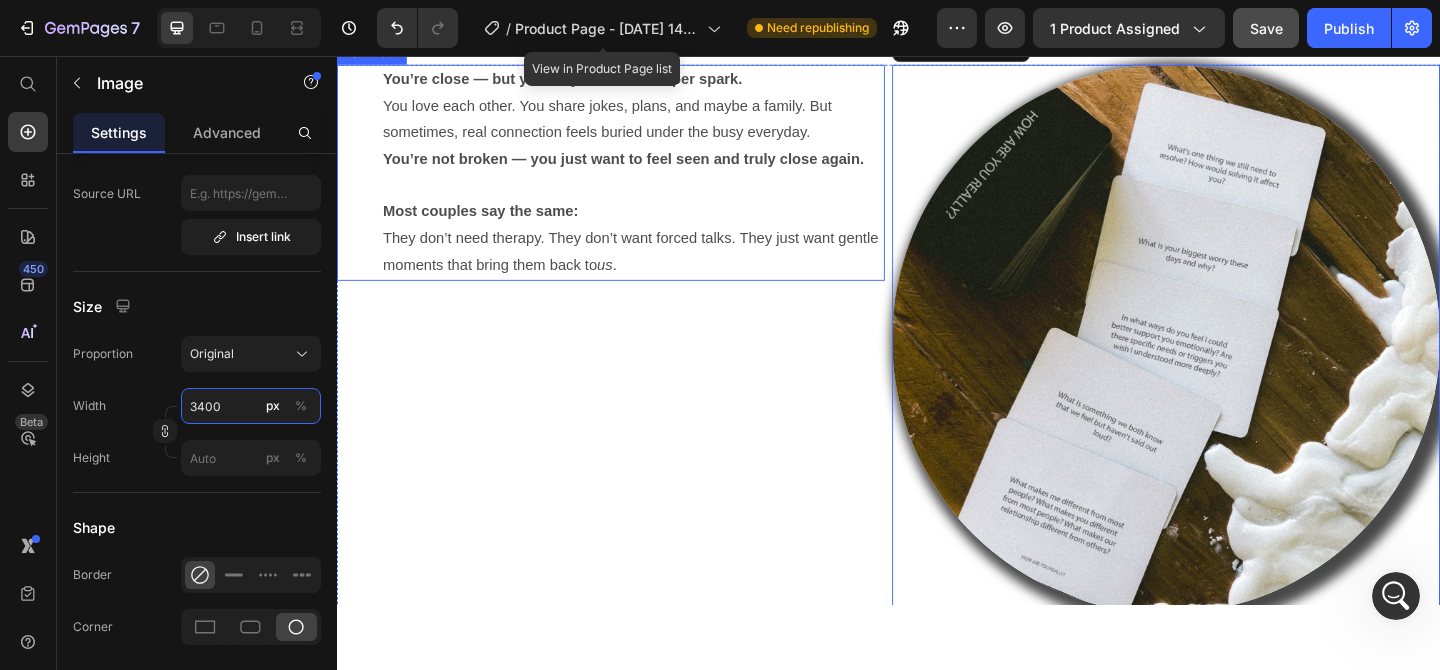 scroll, scrollTop: 1873, scrollLeft: 0, axis: vertical 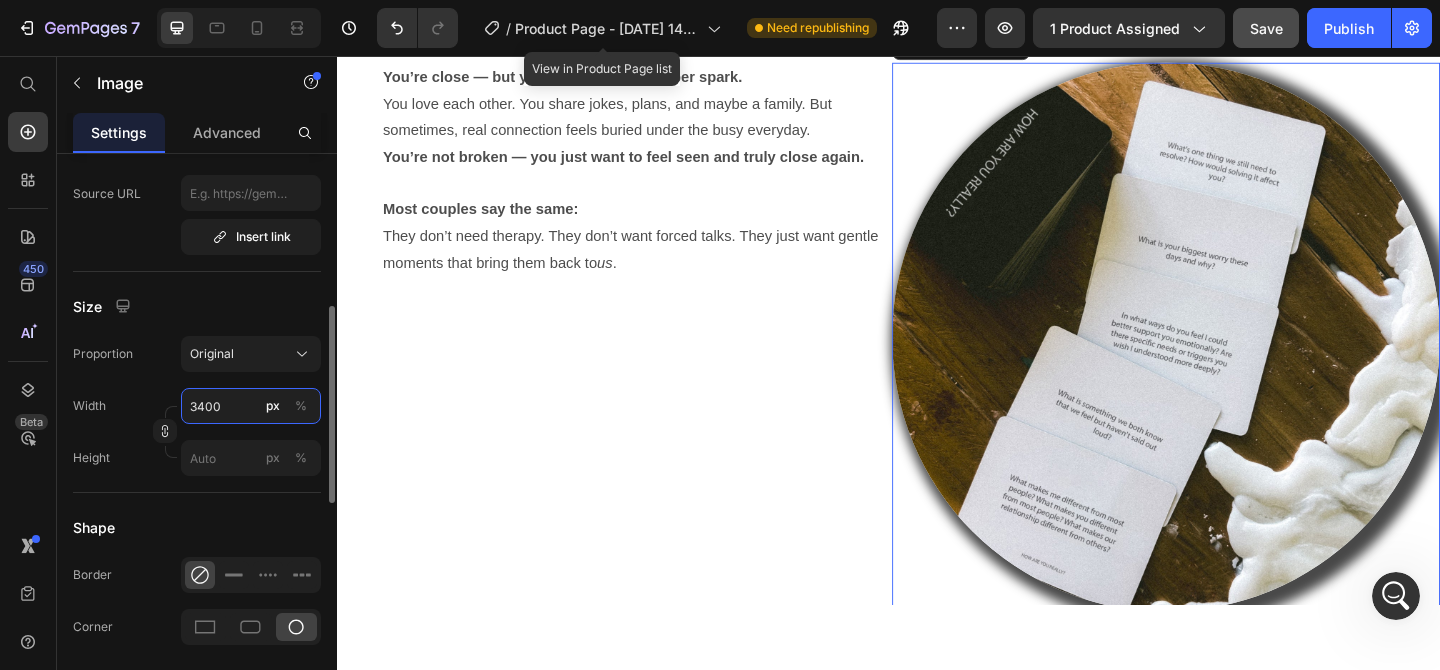 click on "3400" at bounding box center [251, 406] 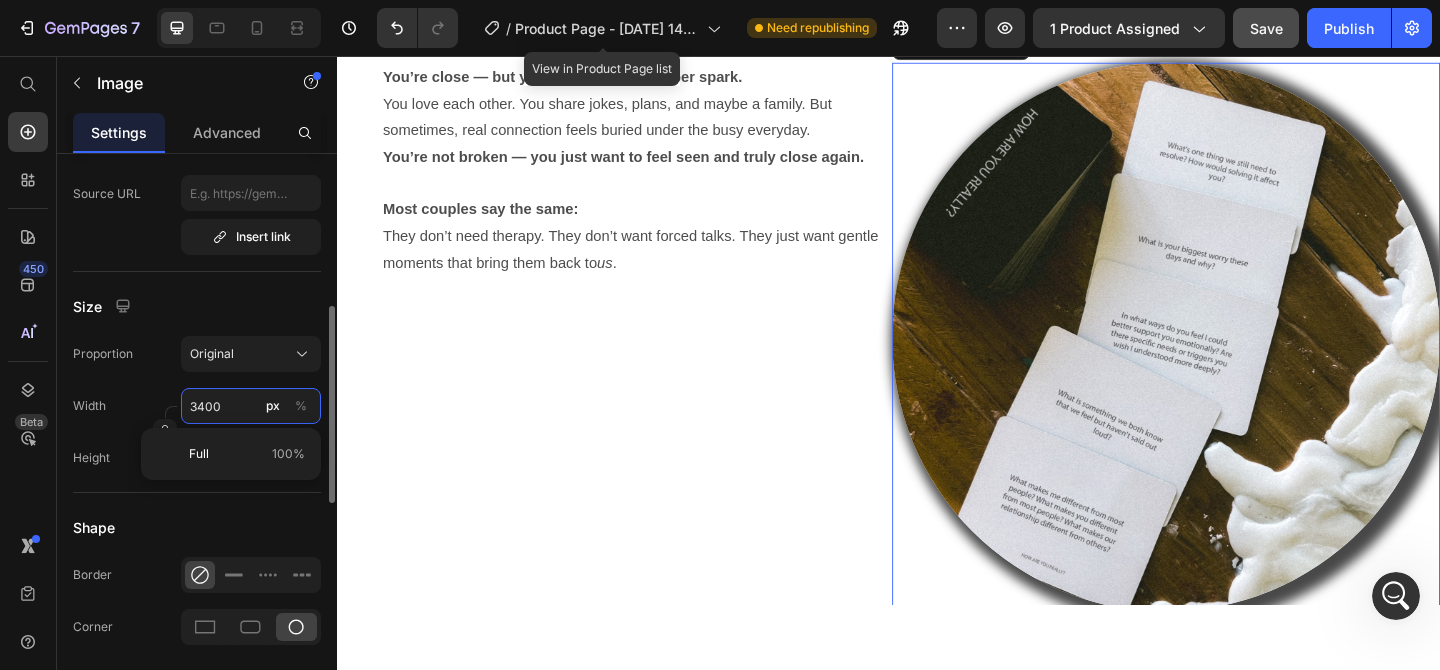 type on "400" 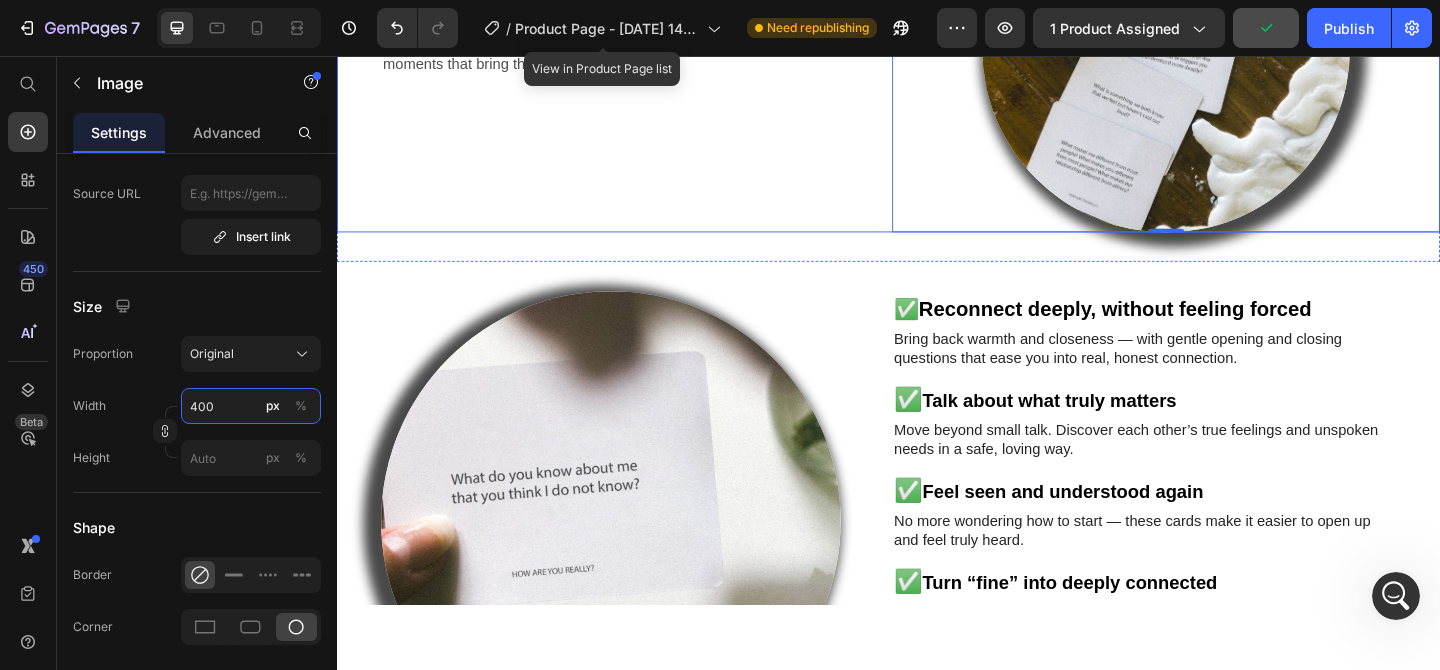 scroll, scrollTop: 2103, scrollLeft: 0, axis: vertical 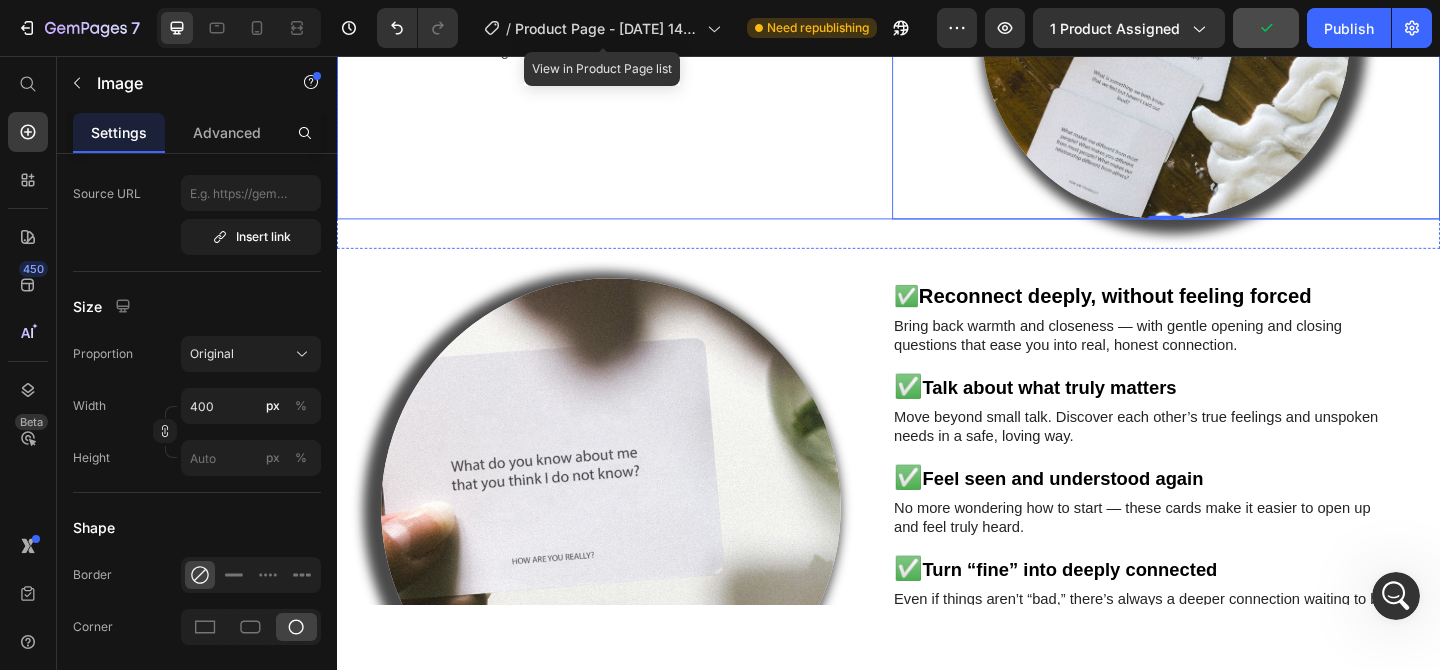 click at bounding box center (635, 548) 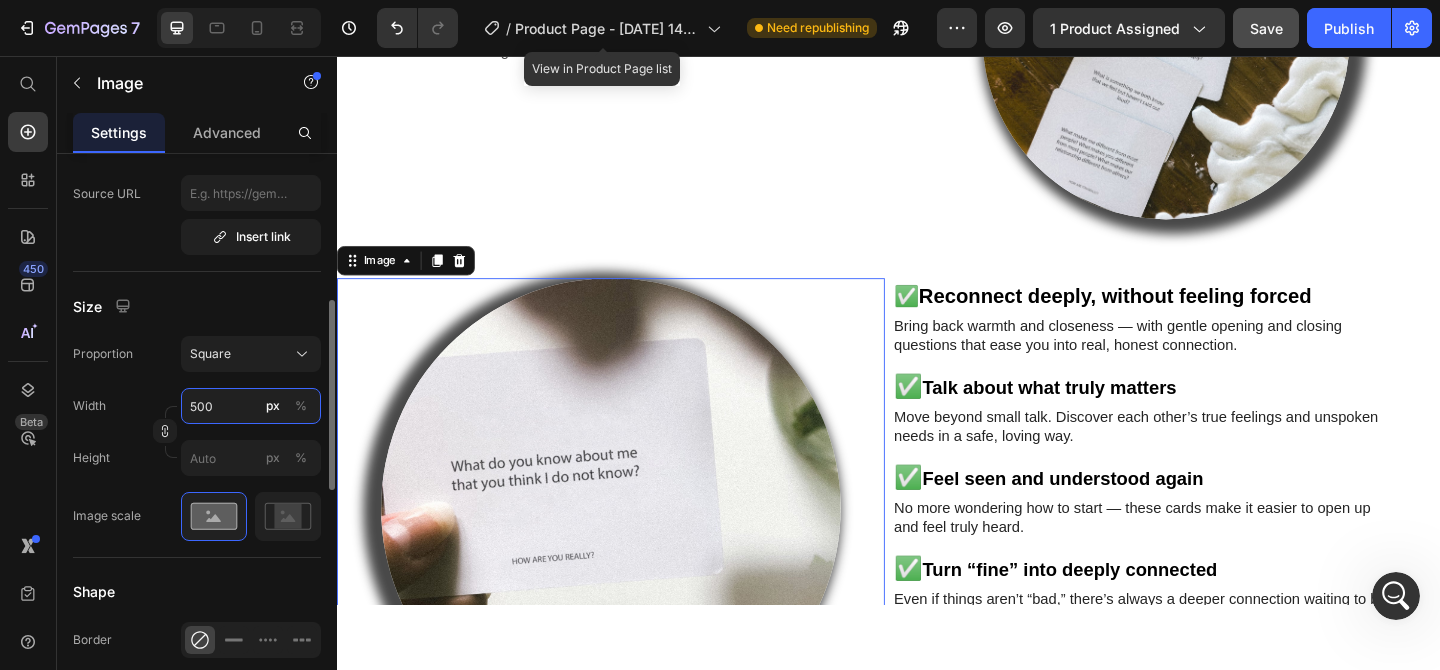 click on "500" at bounding box center [251, 406] 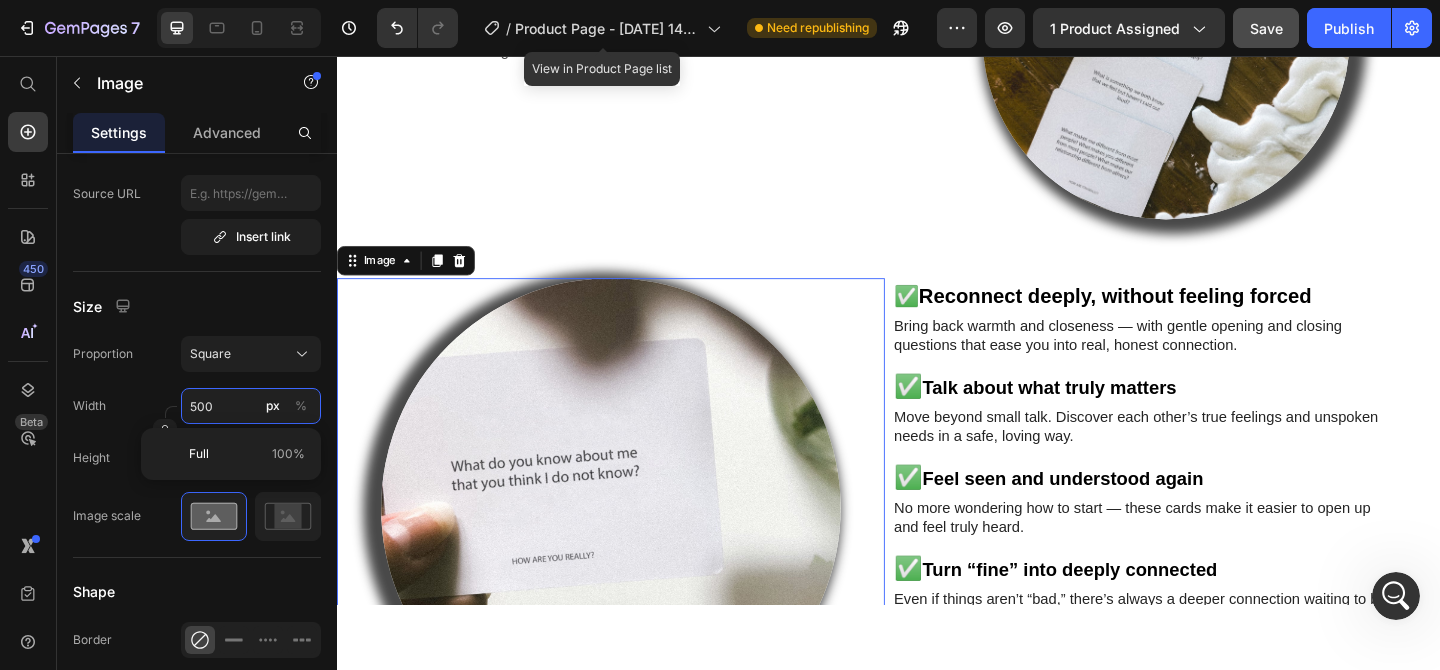 type on "0" 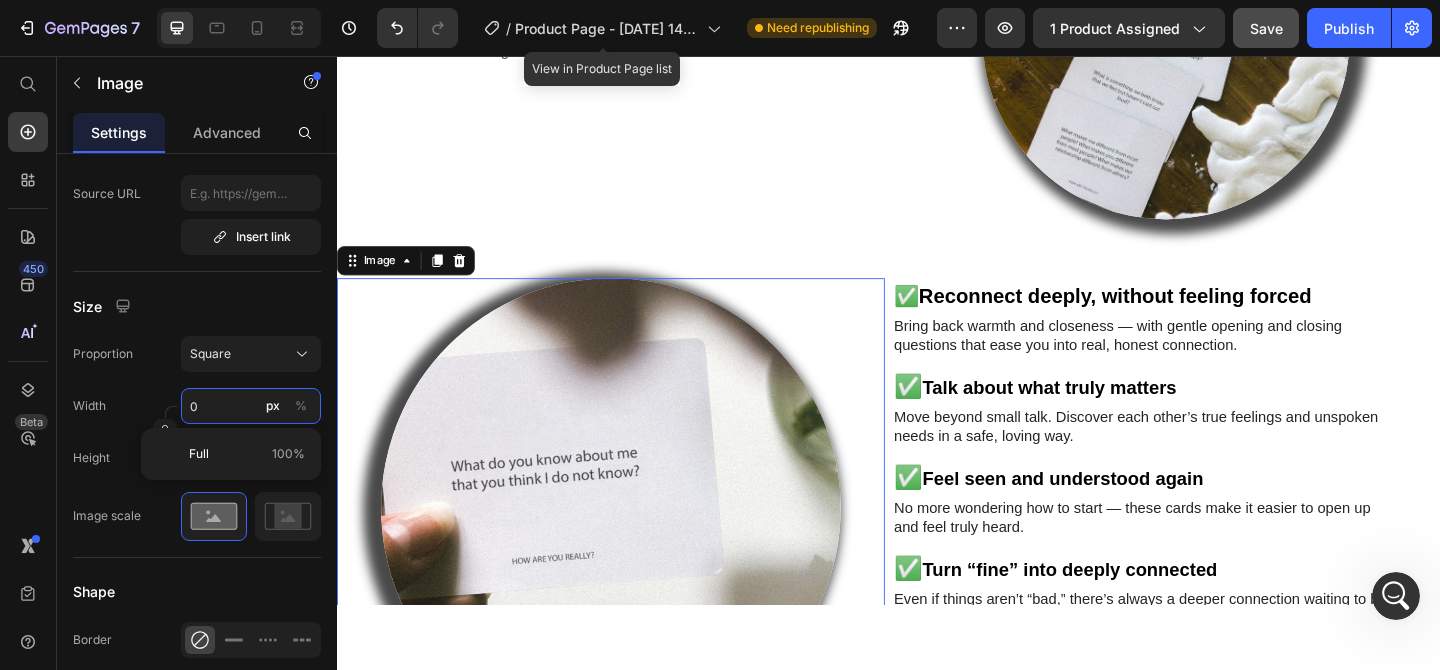 type on "0" 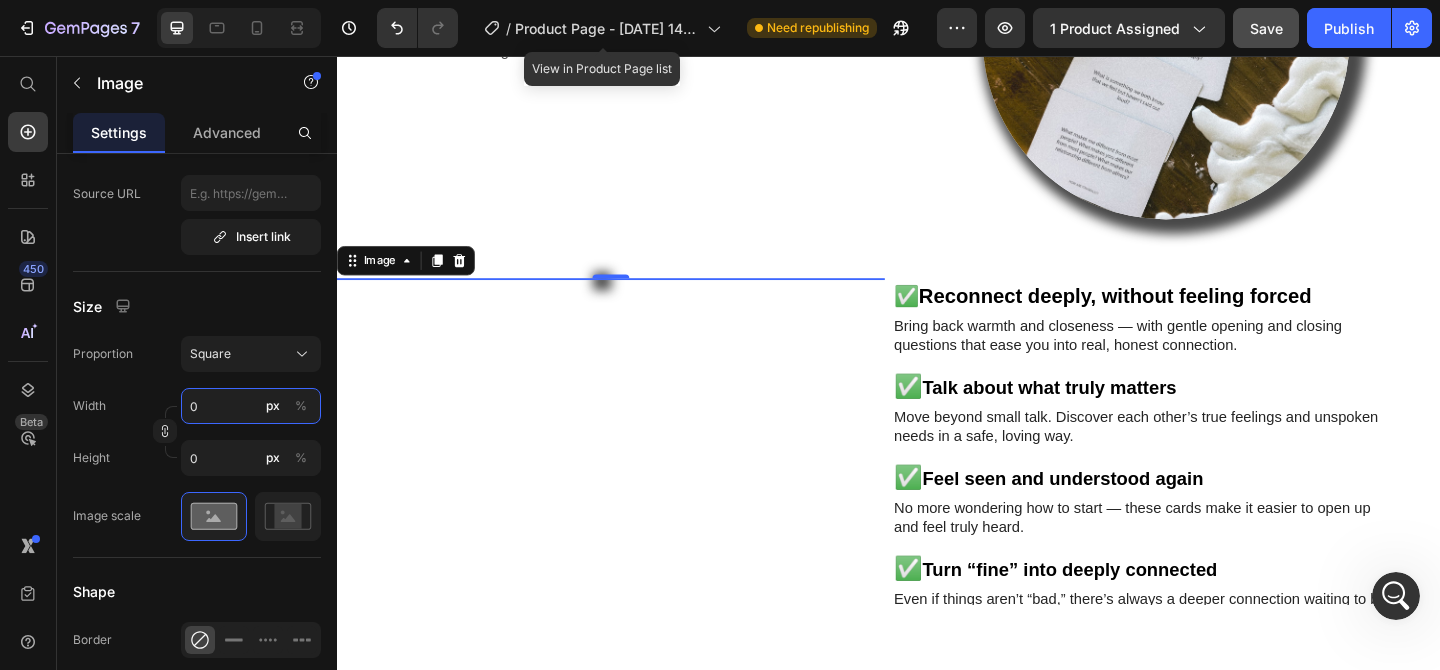 type on "4" 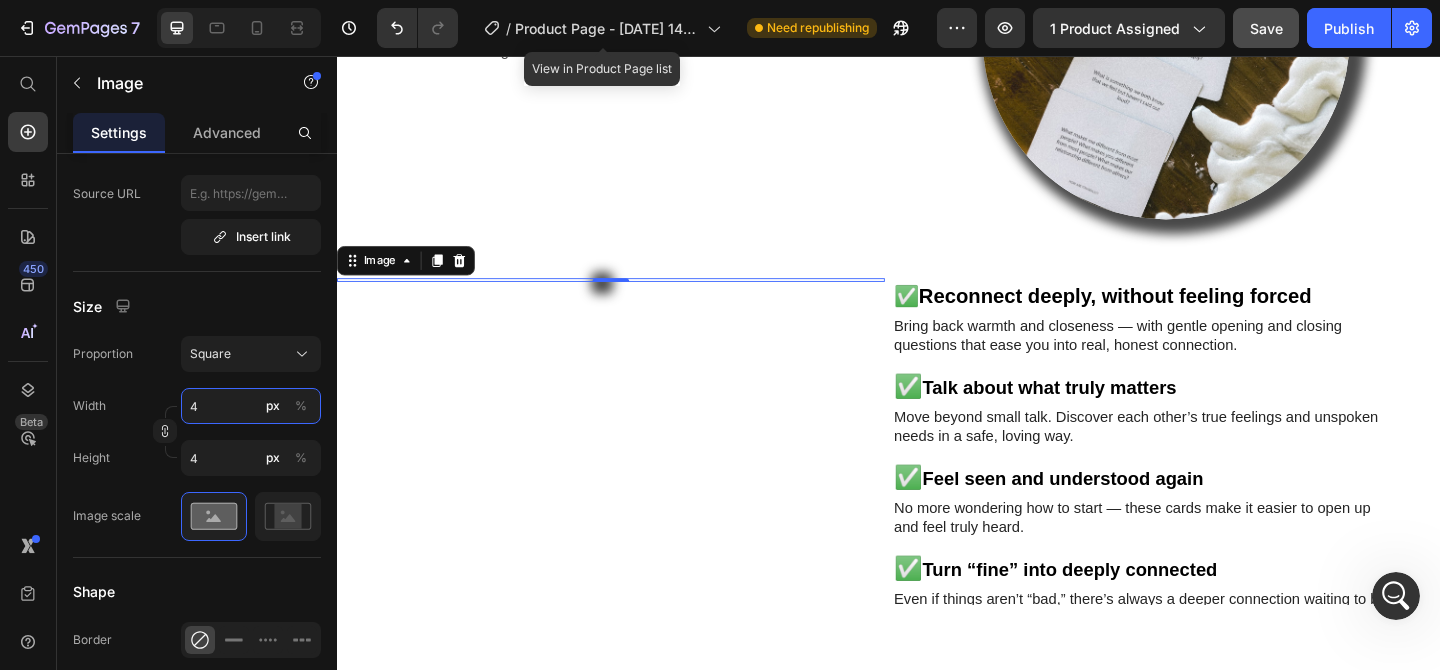 type on "40" 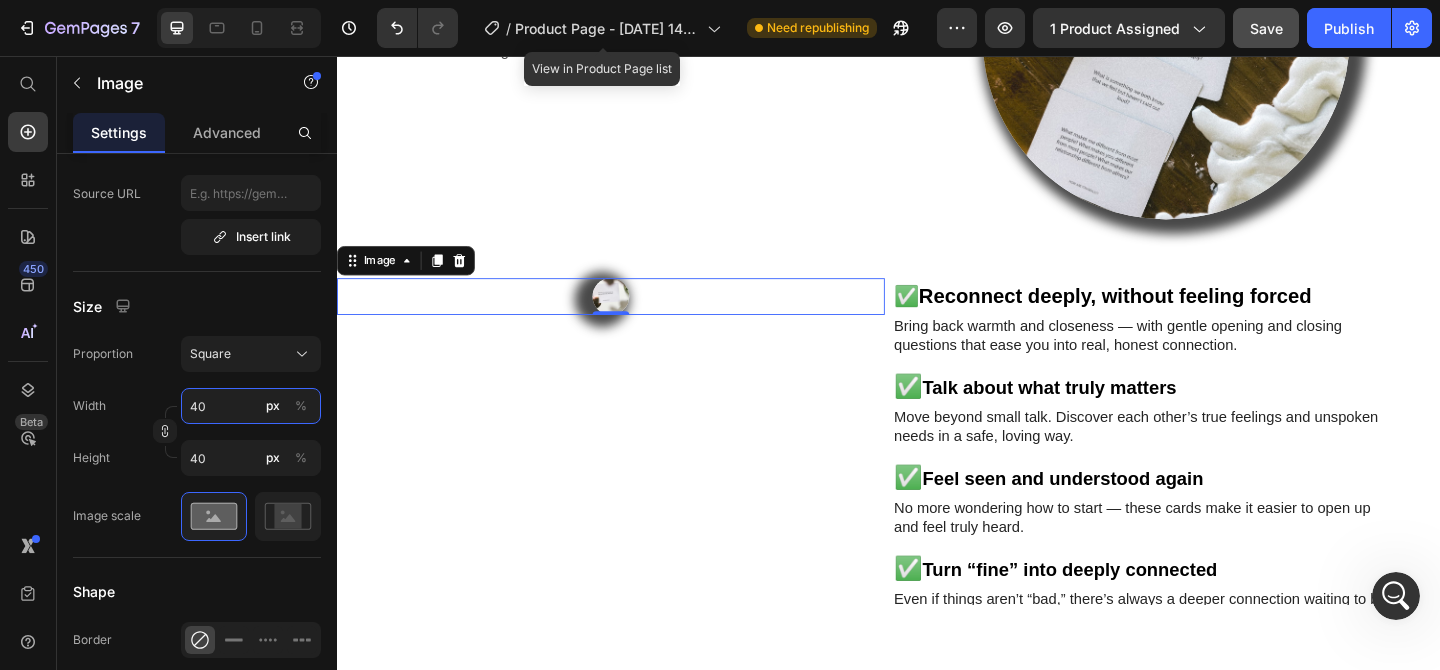 type on "400" 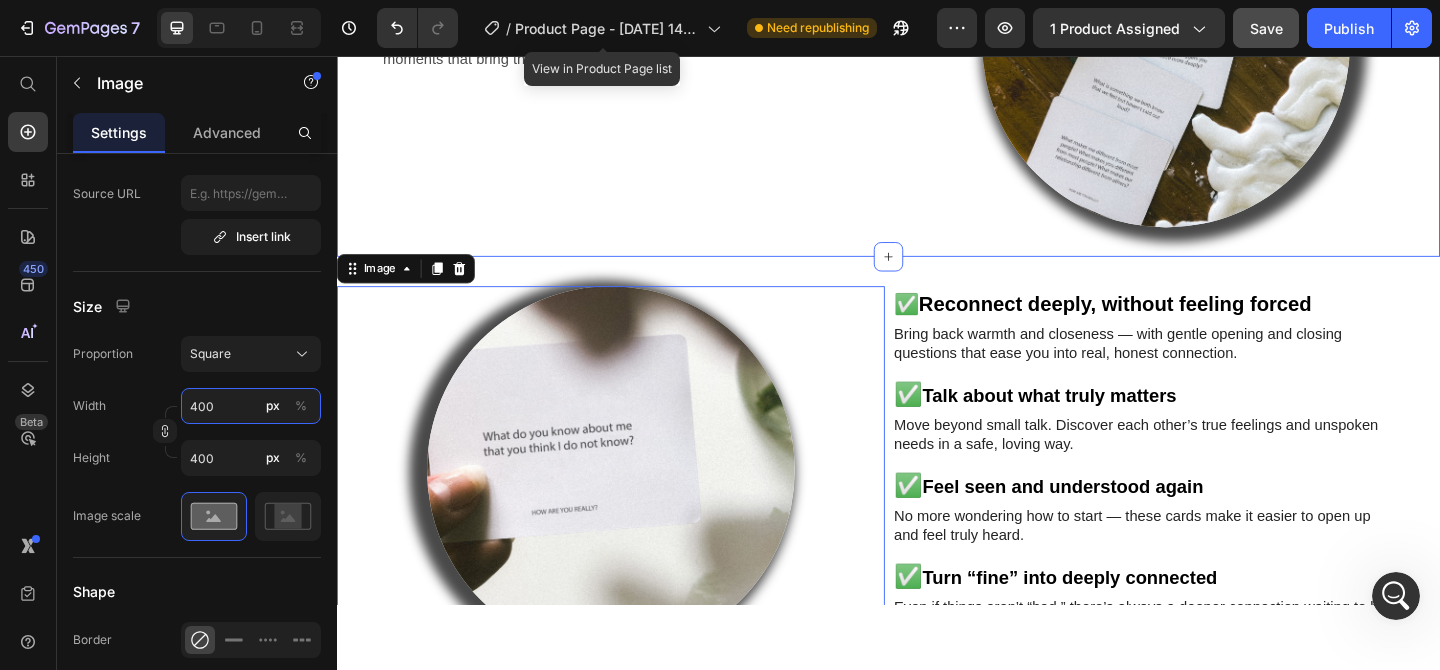 scroll, scrollTop: 1841, scrollLeft: 0, axis: vertical 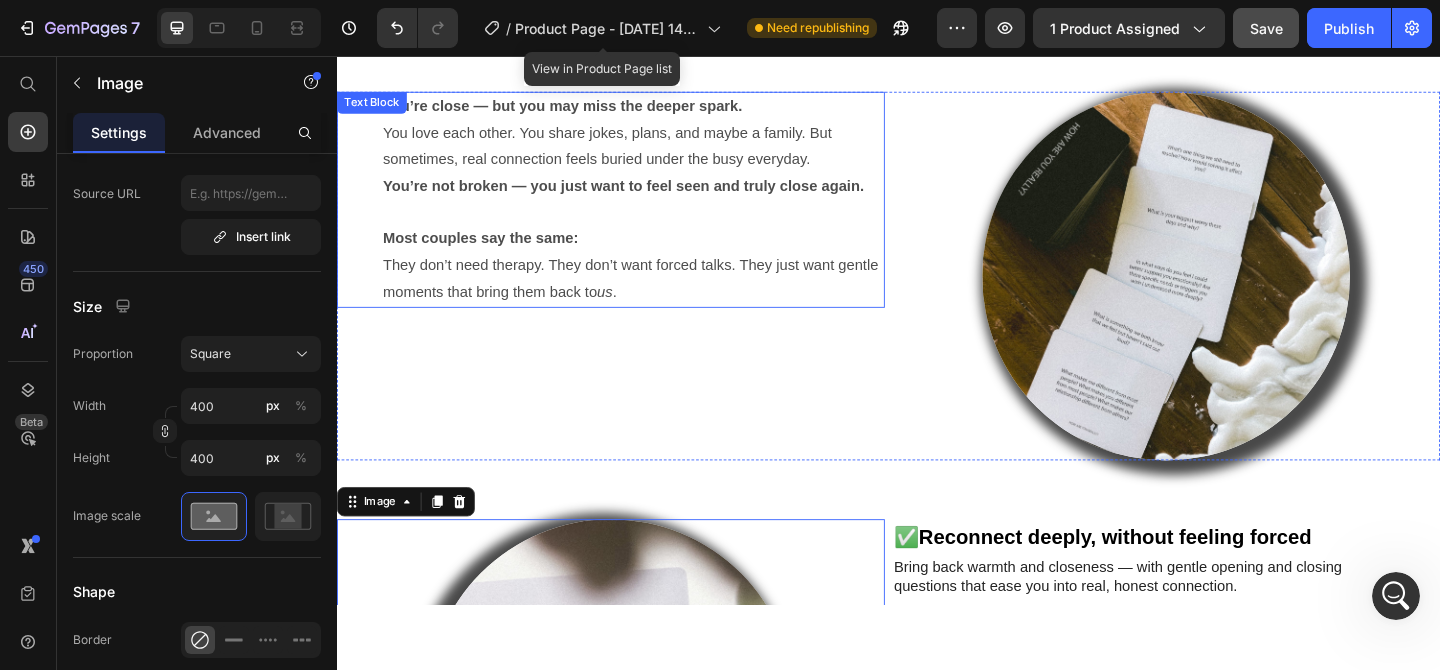 click at bounding box center [659, 227] 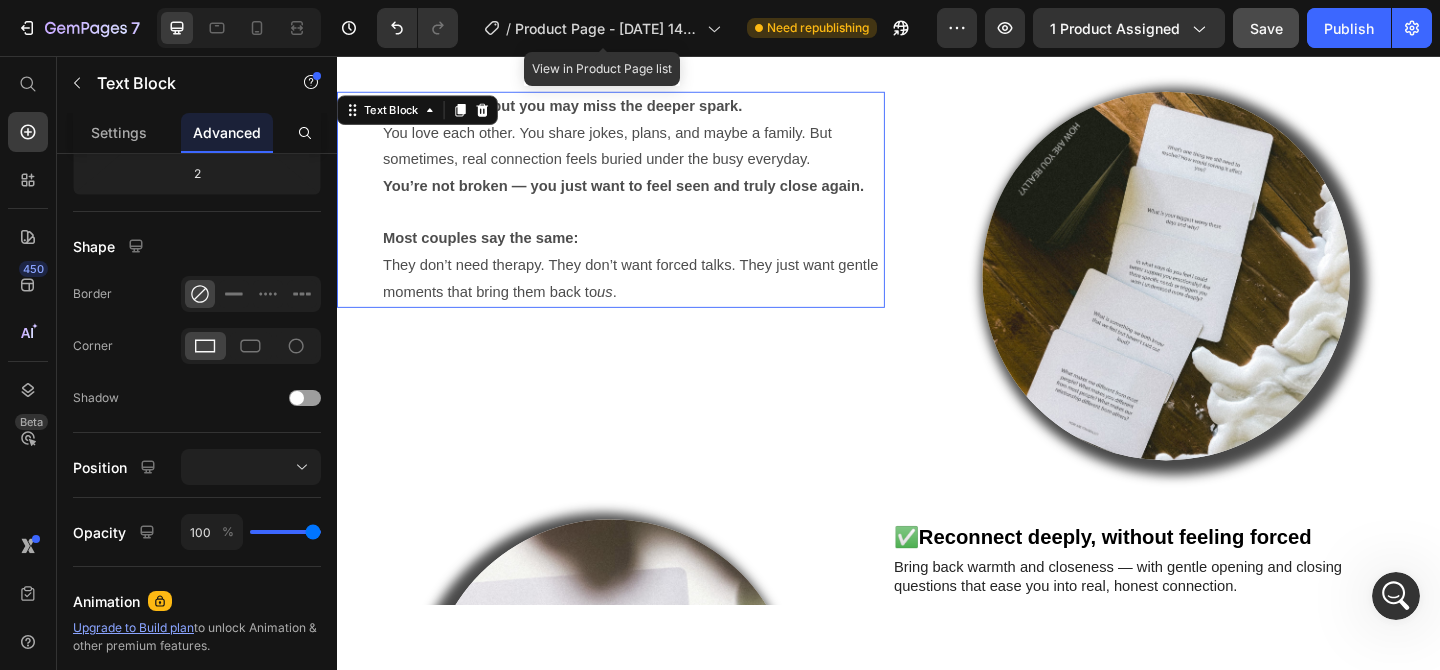 scroll, scrollTop: 0, scrollLeft: 0, axis: both 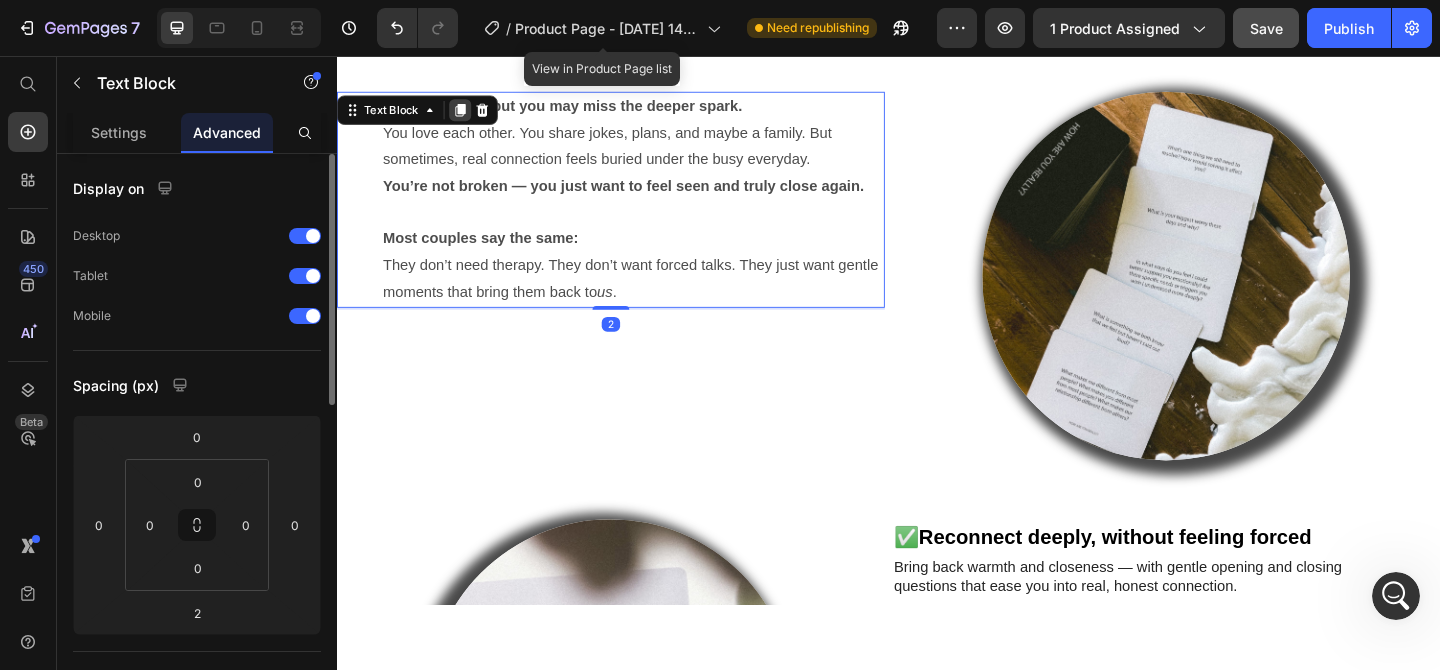 click 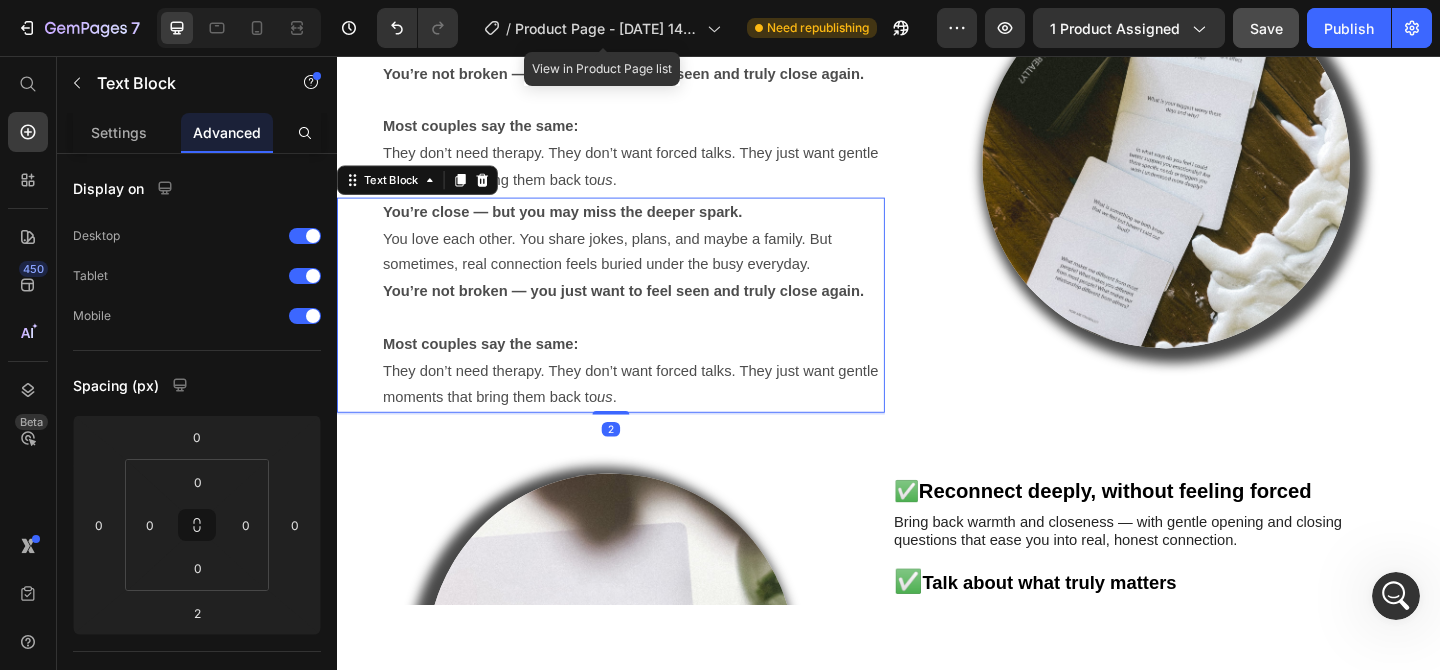 scroll, scrollTop: 1978, scrollLeft: 0, axis: vertical 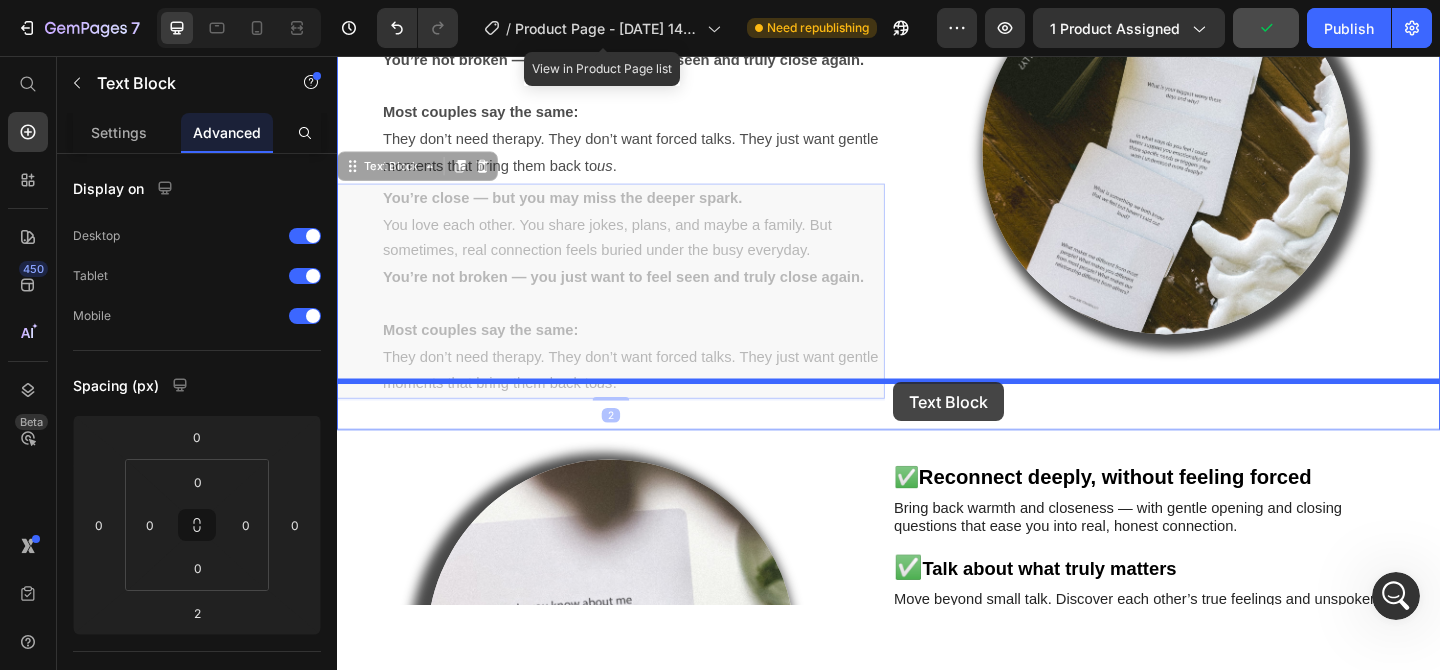 drag, startPoint x: 348, startPoint y: 156, endPoint x: 943, endPoint y: 410, distance: 646.94745 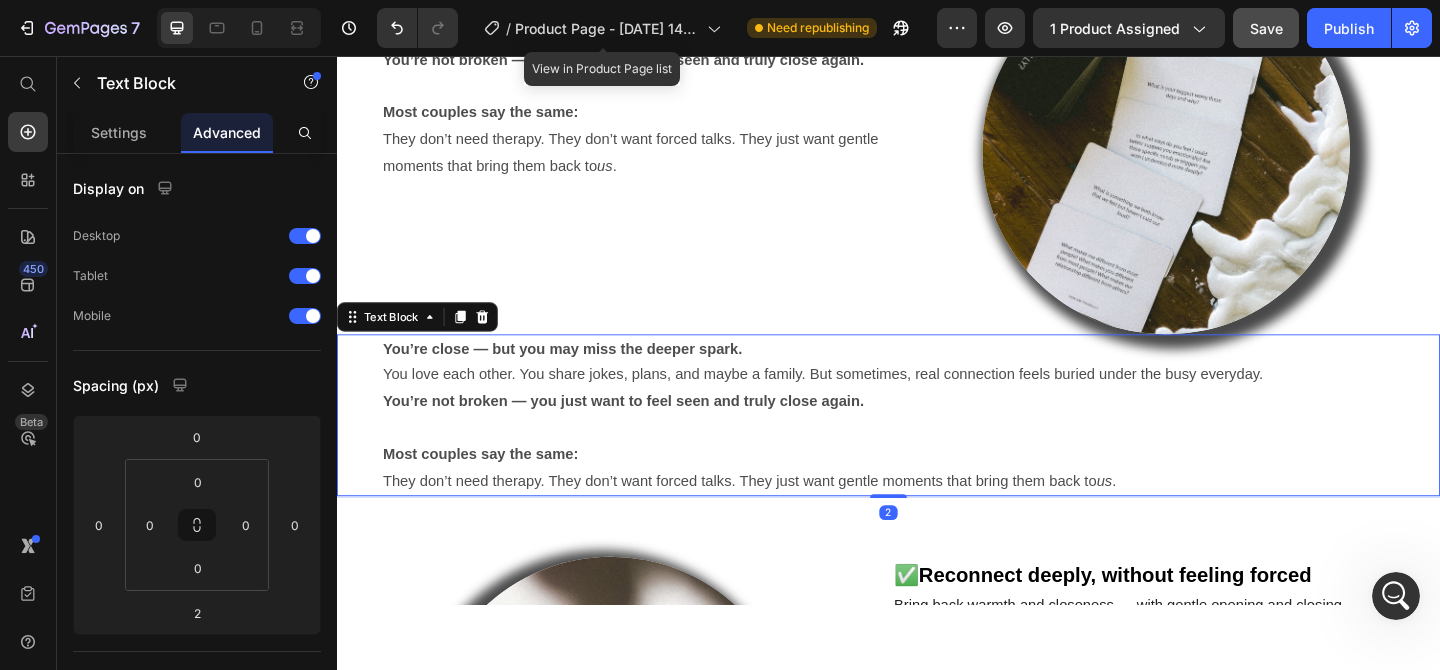 click on "You love each other. You share jokes, plans, and maybe a family. But sometimes, real connection feels buried under the busy everyday." at bounding box center (961, 403) 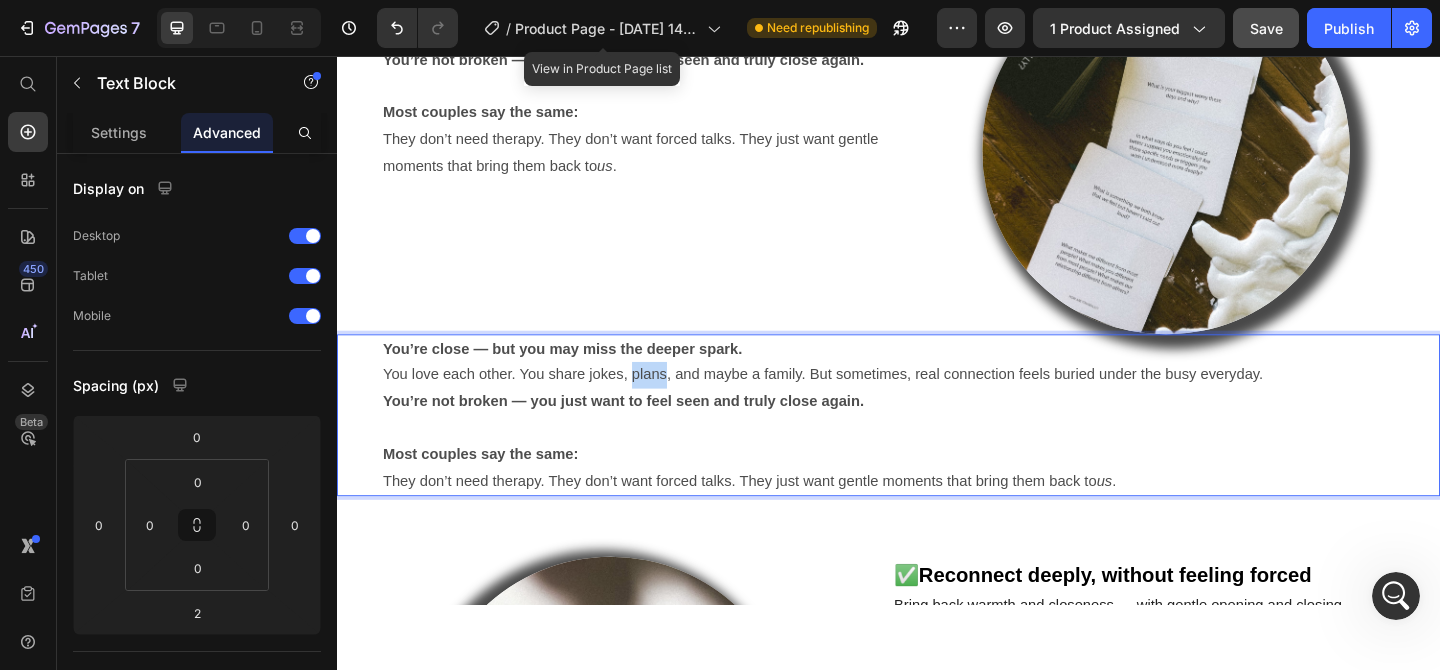 click on "You love each other. You share jokes, plans, and maybe a family. But sometimes, real connection feels buried under the busy everyday." at bounding box center [961, 403] 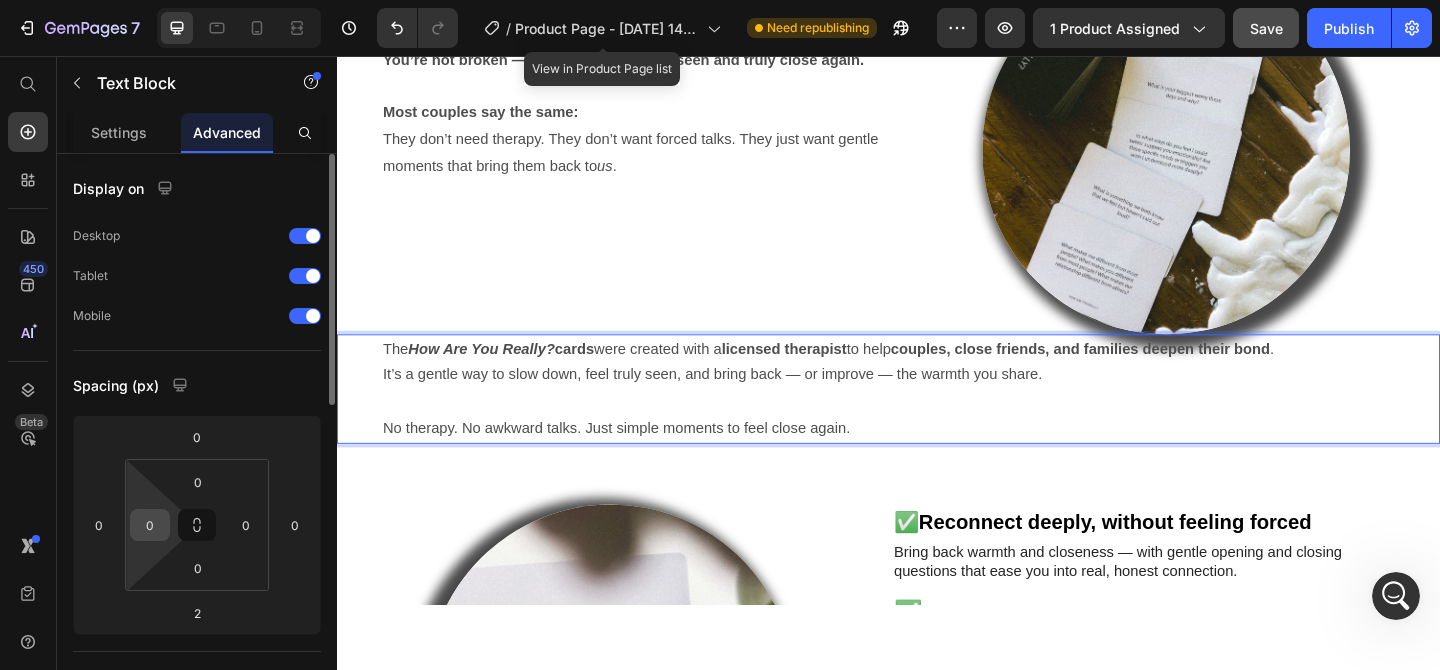 click on "0" at bounding box center (150, 525) 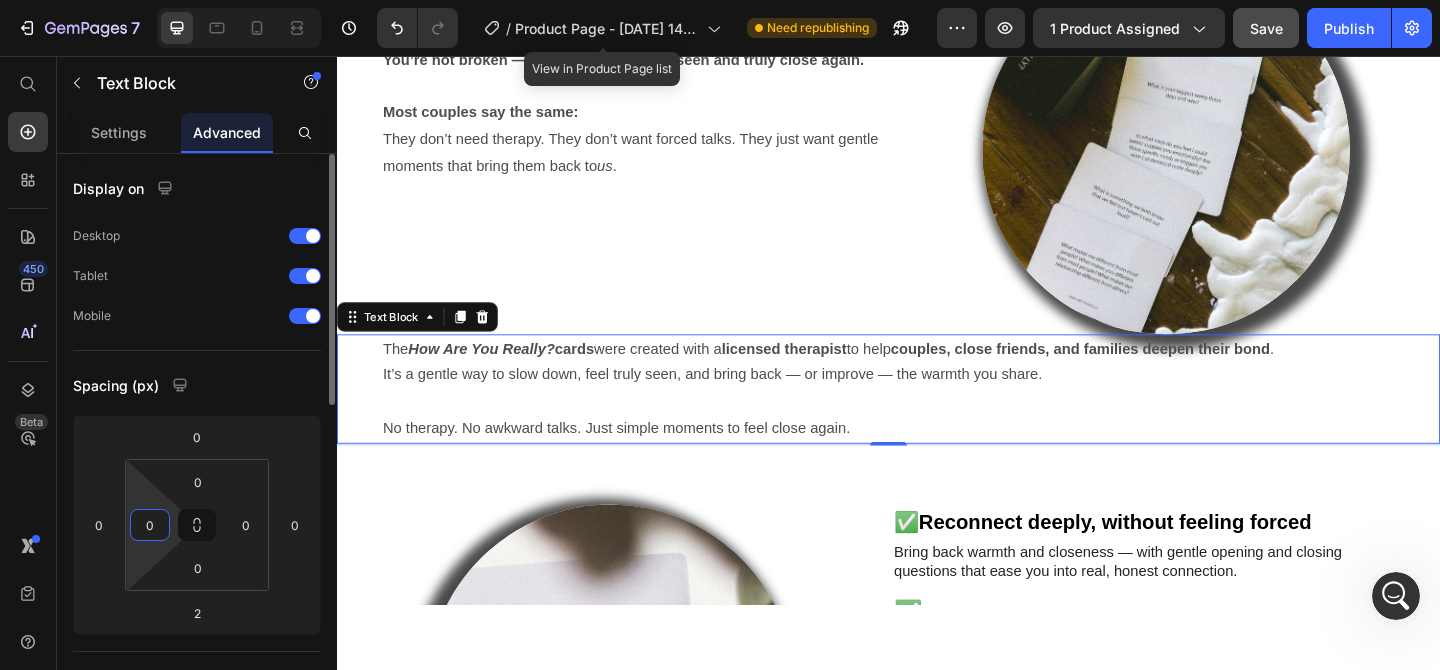 click on "0" at bounding box center [150, 525] 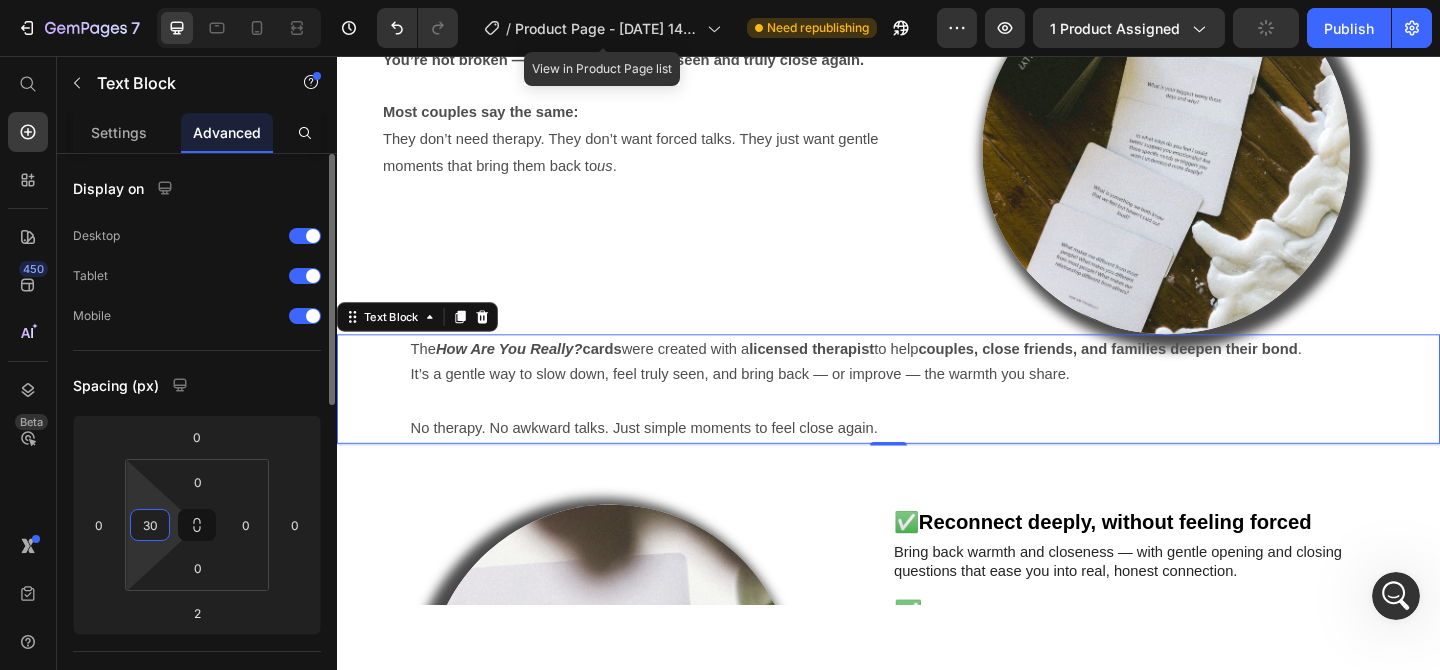 click on "30" at bounding box center [150, 525] 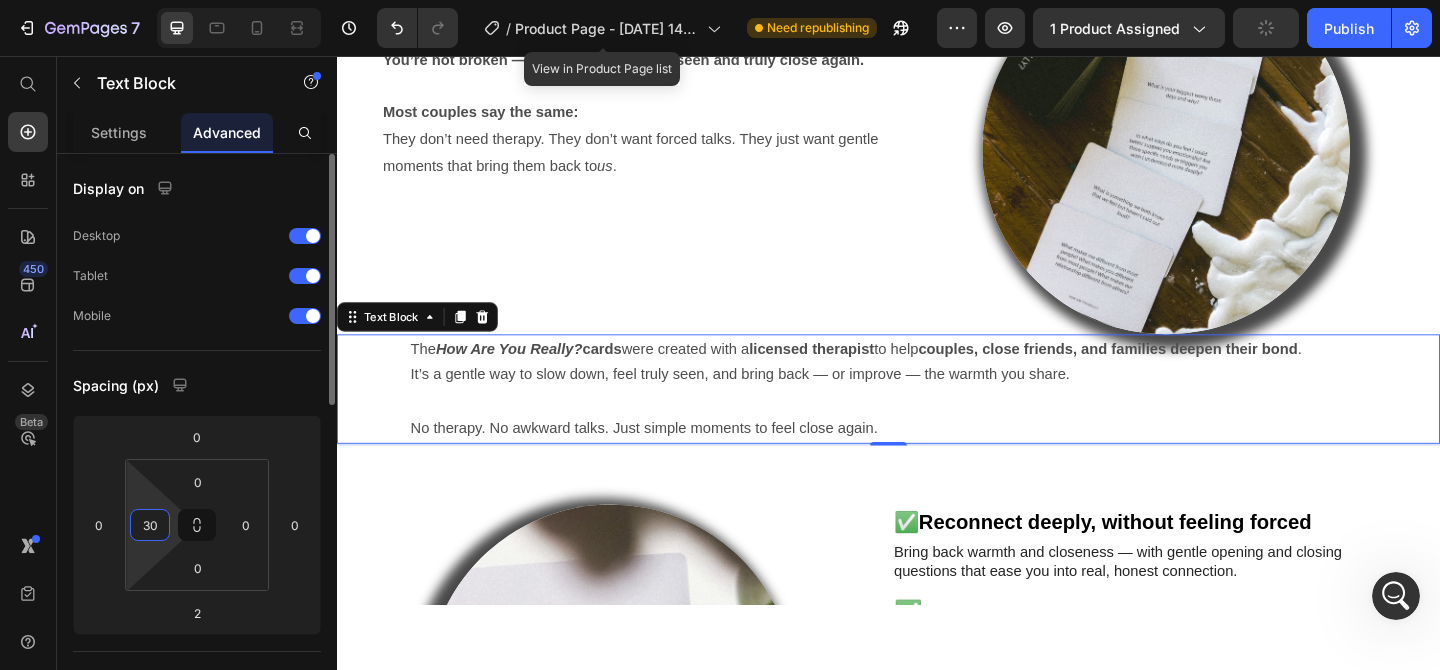 click on "30" at bounding box center (150, 525) 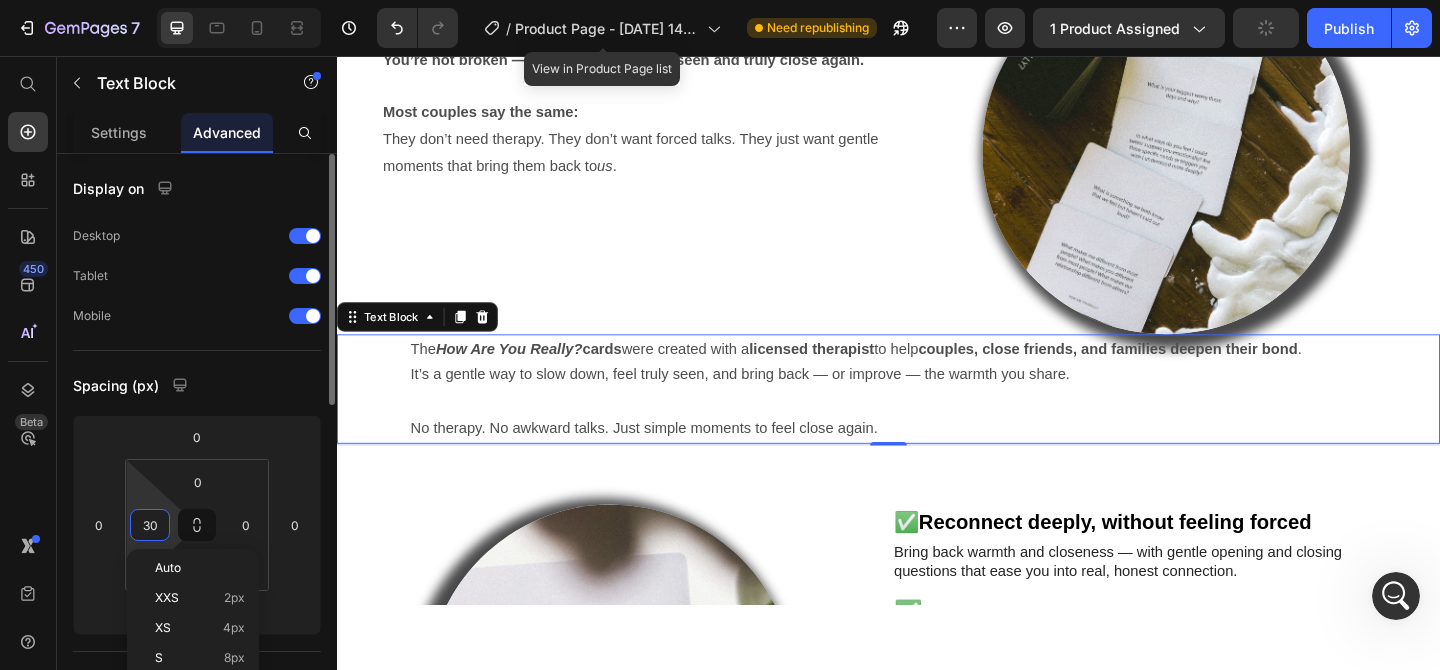 click on "30" at bounding box center [150, 525] 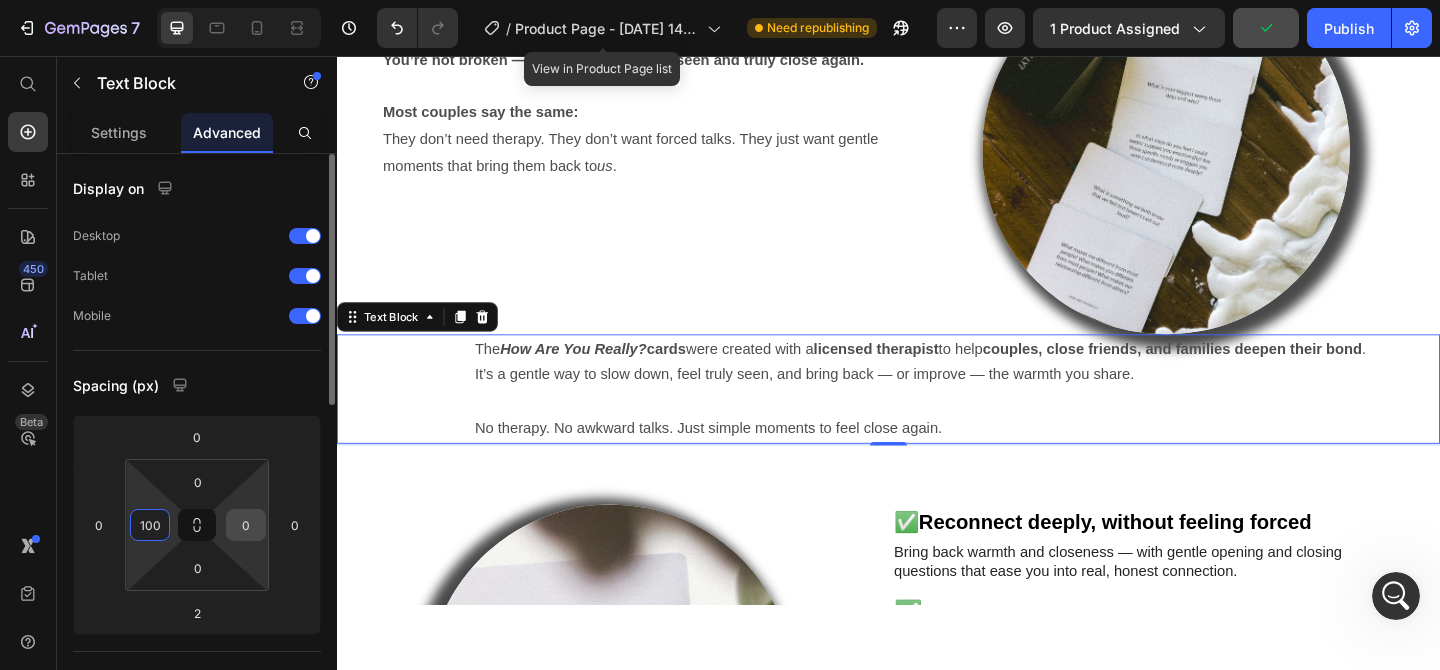 type on "100" 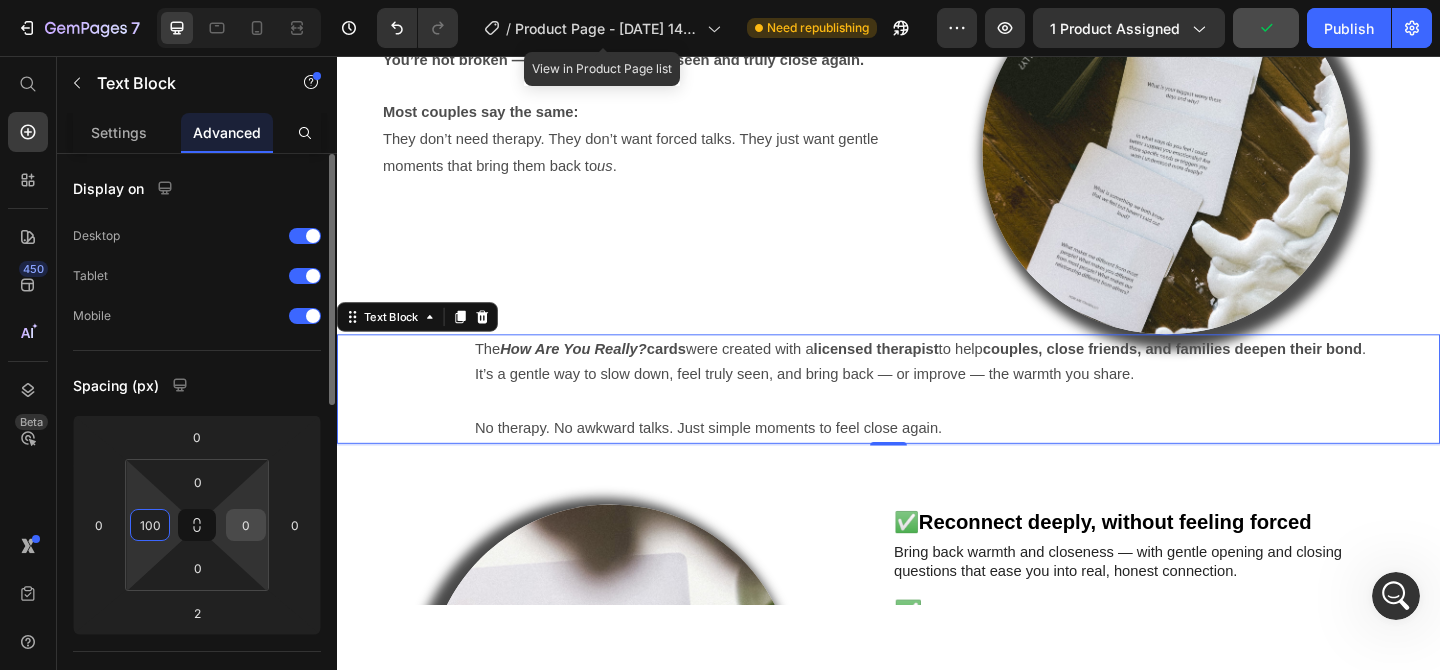 click on "0" at bounding box center [246, 525] 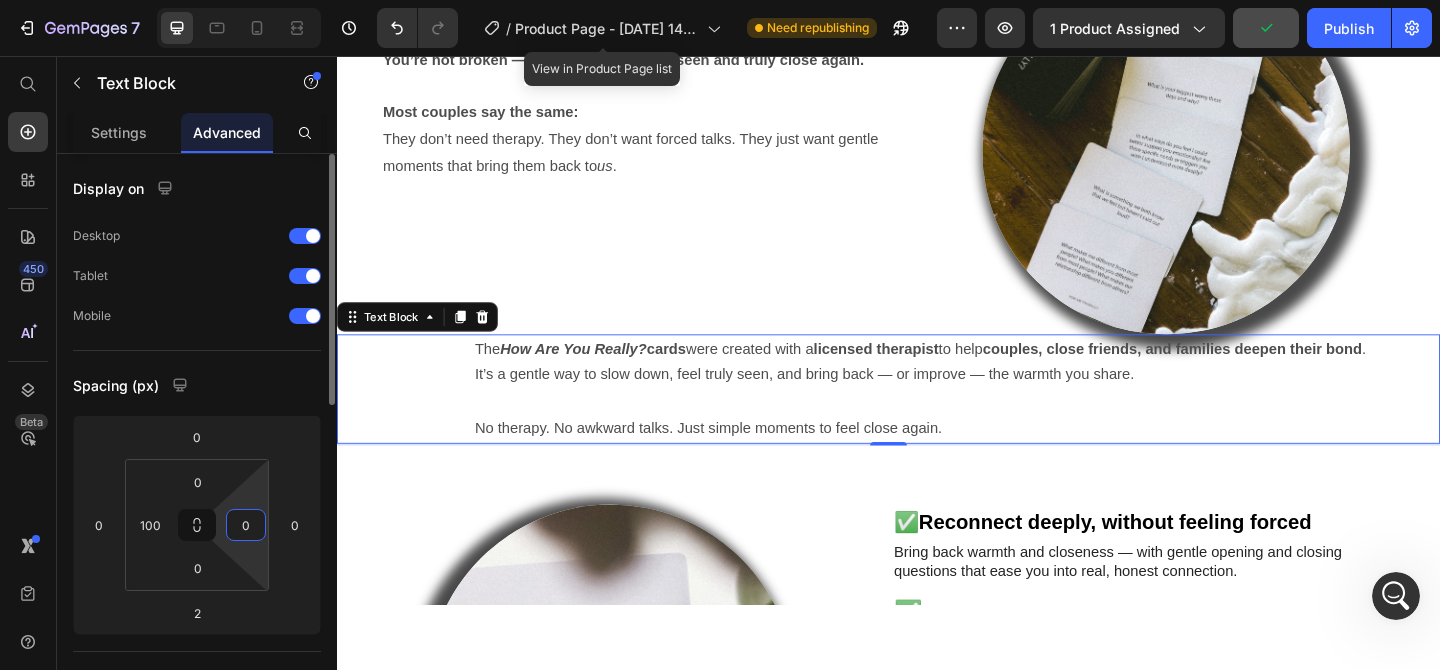 click on "0" at bounding box center [246, 525] 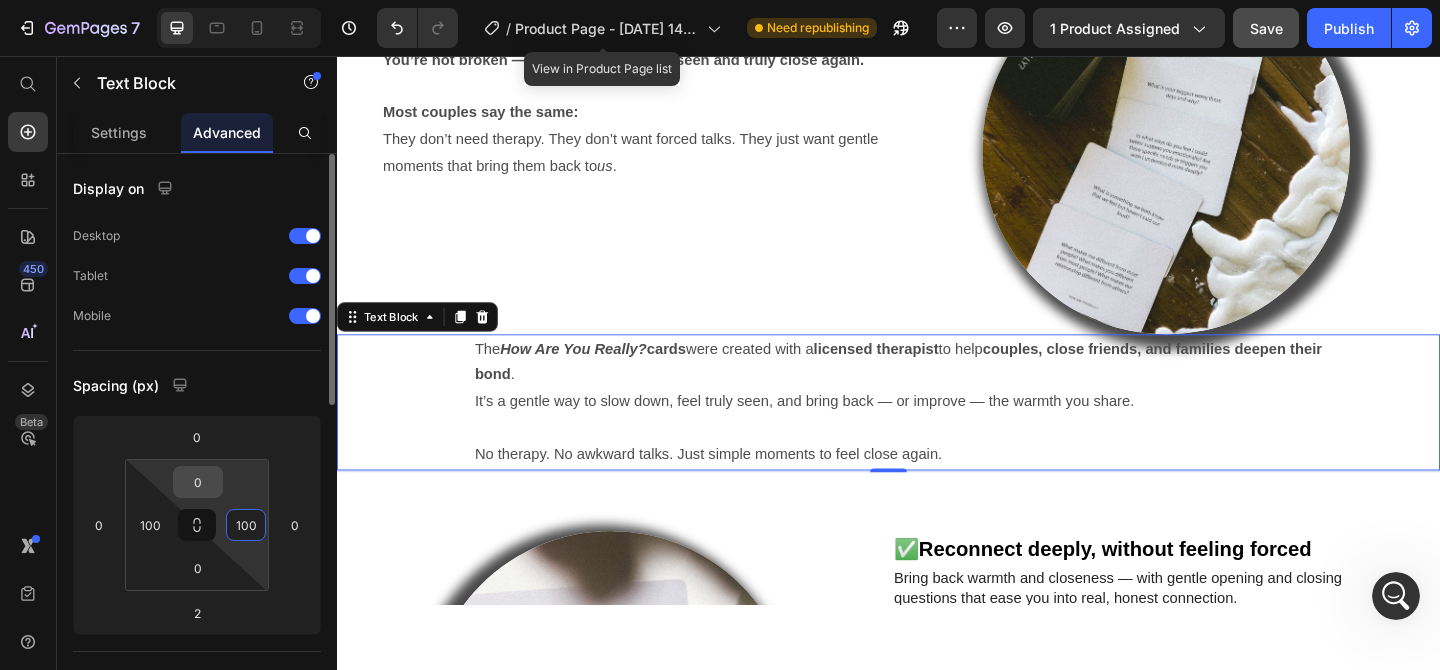 type on "100" 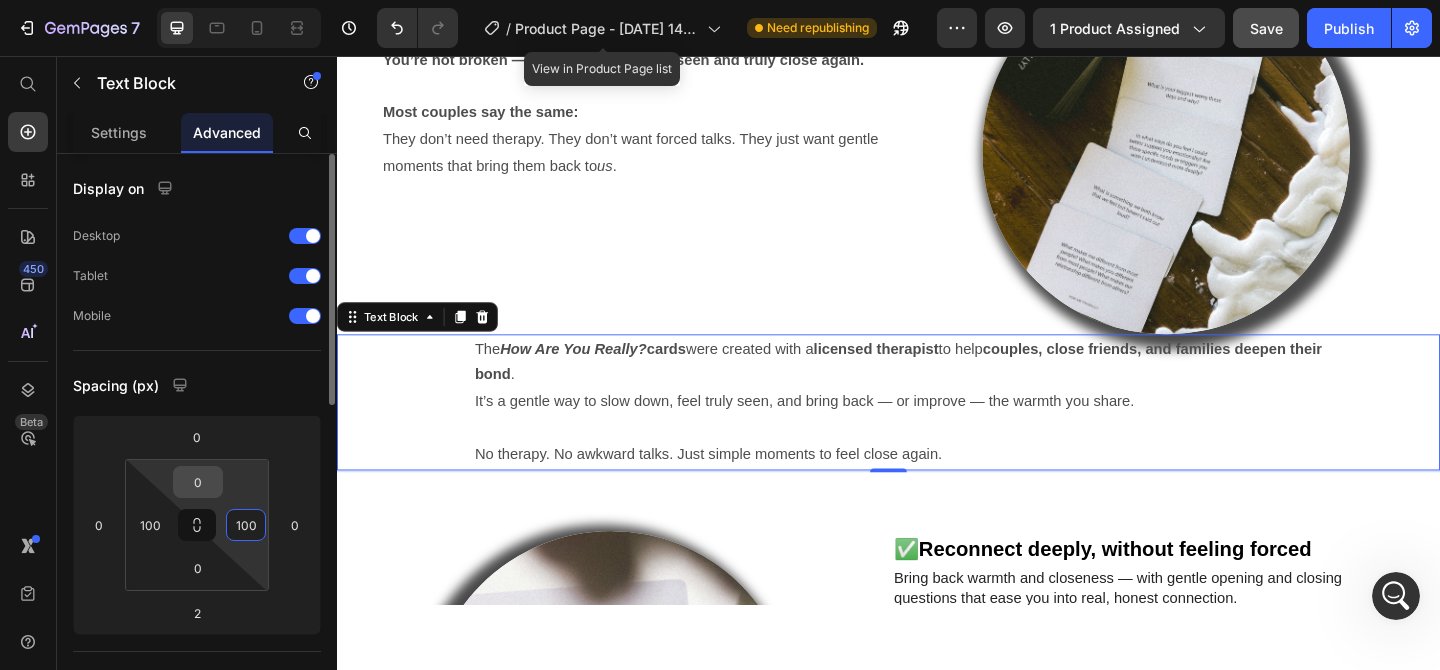 click on "0" at bounding box center [198, 482] 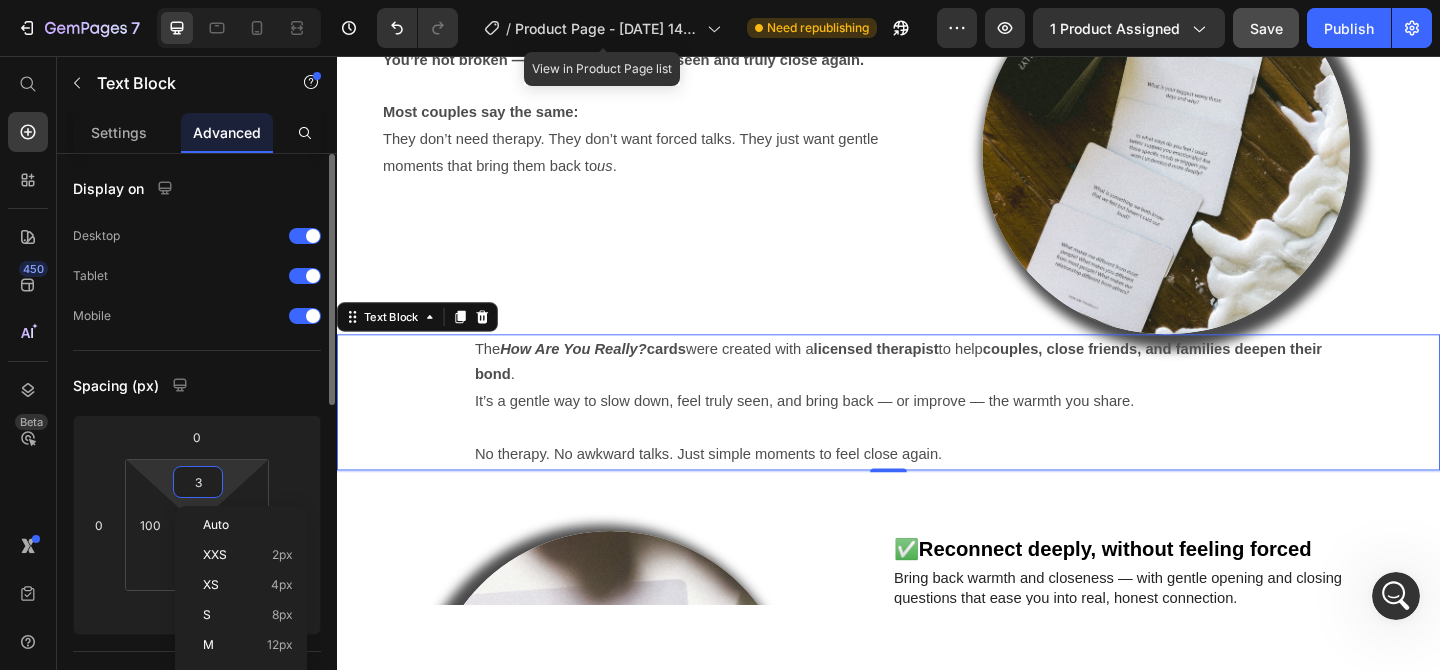 type on "30" 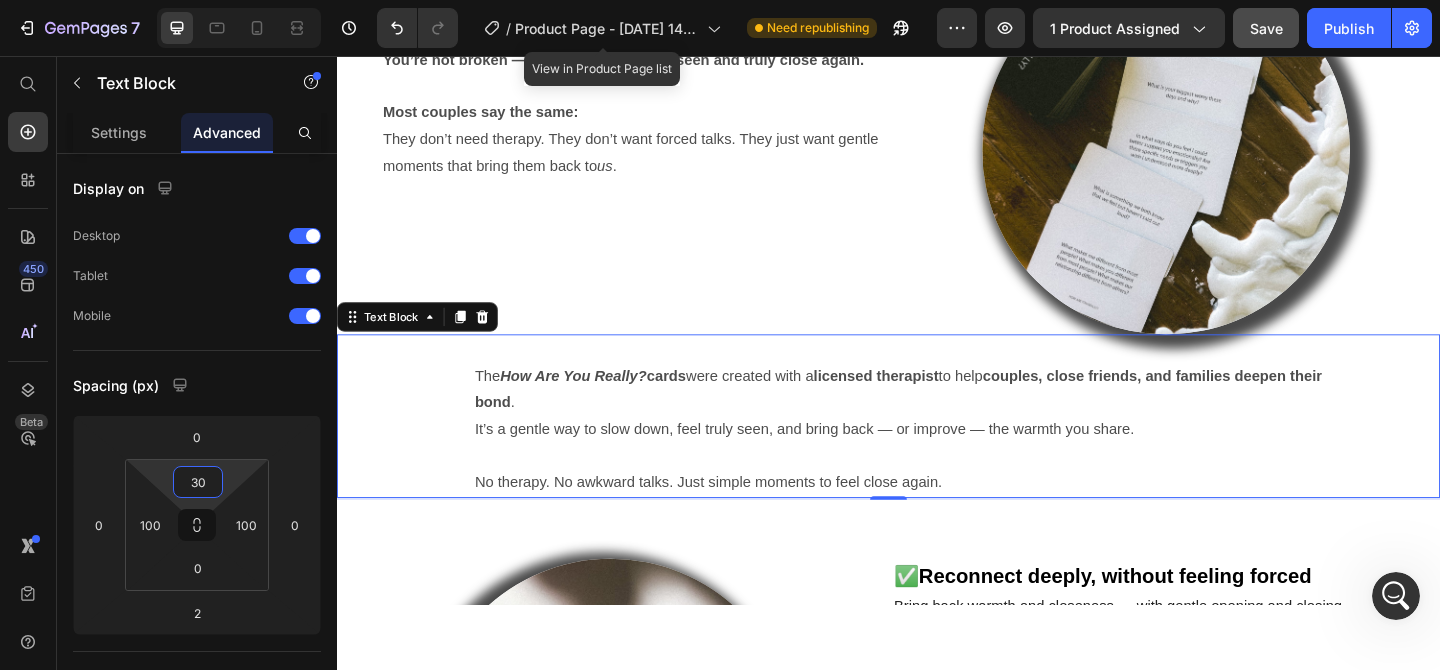 click at bounding box center [1239, 158] 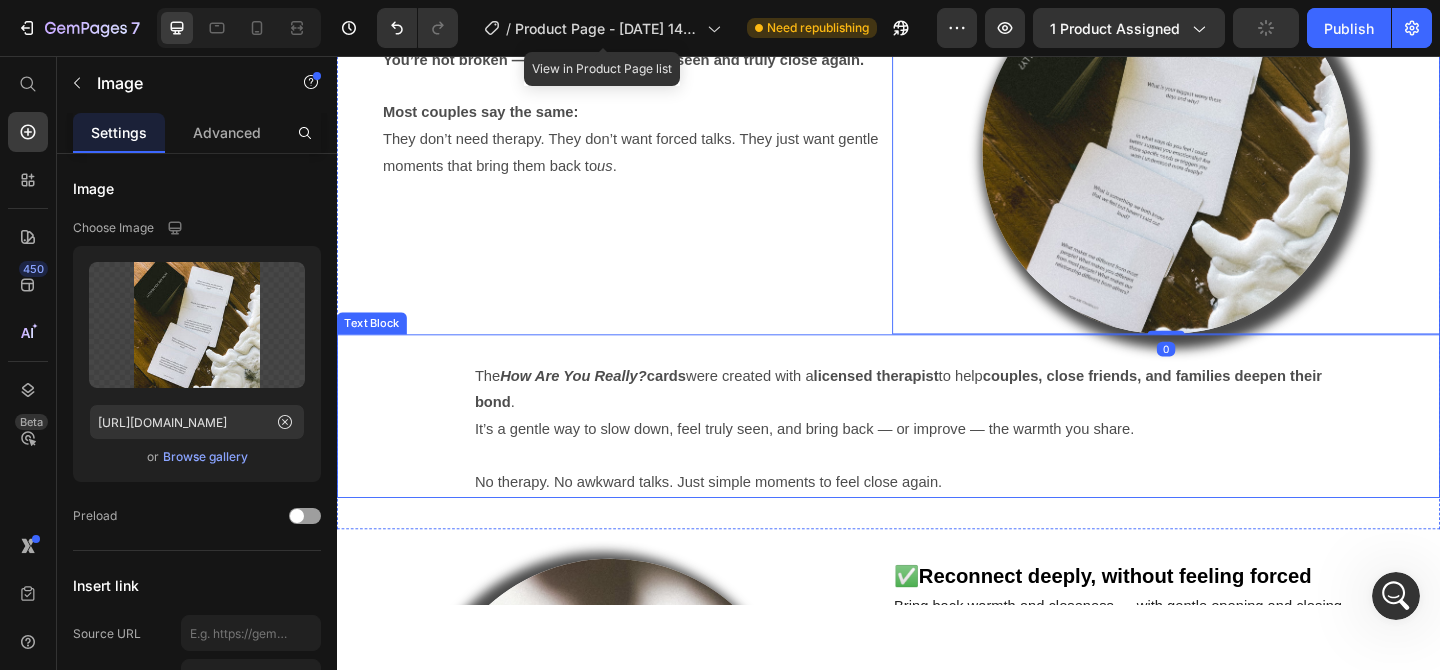 click at bounding box center [961, 491] 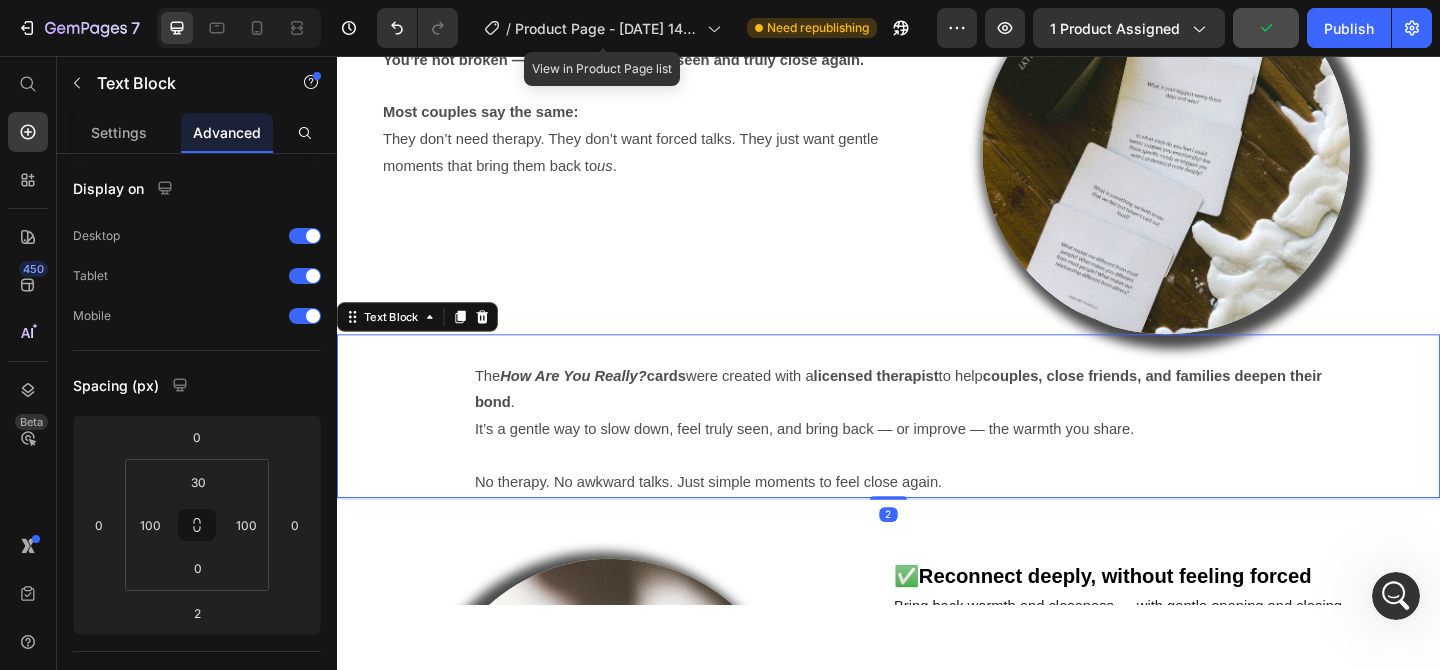 click on "The  How Are You Really?  cards  were created with a  licensed therapist  to help  couples, close friends, and families deepen their bond . It’s a gentle way to slow down, feel truly seen, and bring back — or improve — the warmth you share. No therapy. No awkward talks. Just simple moments to feel close again." at bounding box center (937, 463) 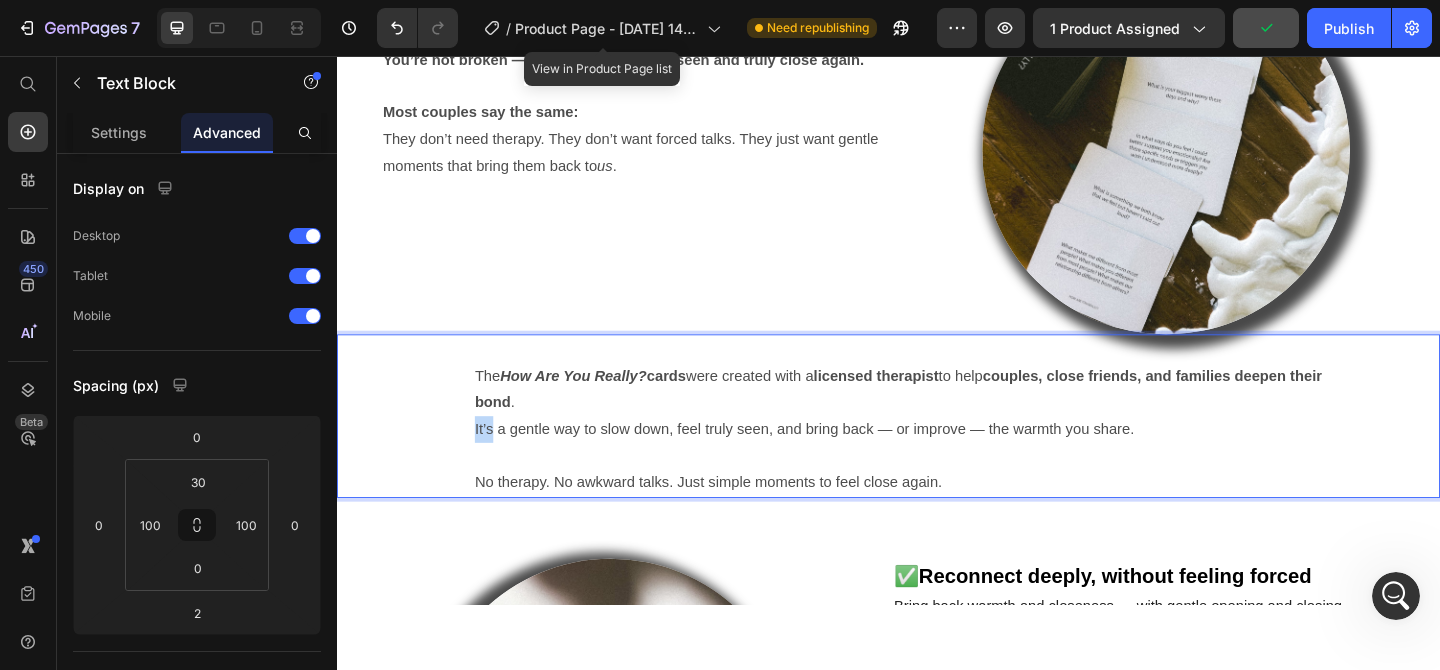 click on "The  How Are You Really?  cards  were created with a  licensed therapist  to help  couples, close friends, and families deepen their bond . It’s a gentle way to slow down, feel truly seen, and bring back — or improve — the warmth you share. No therapy. No awkward talks. Just simple moments to feel close again." at bounding box center (937, 463) 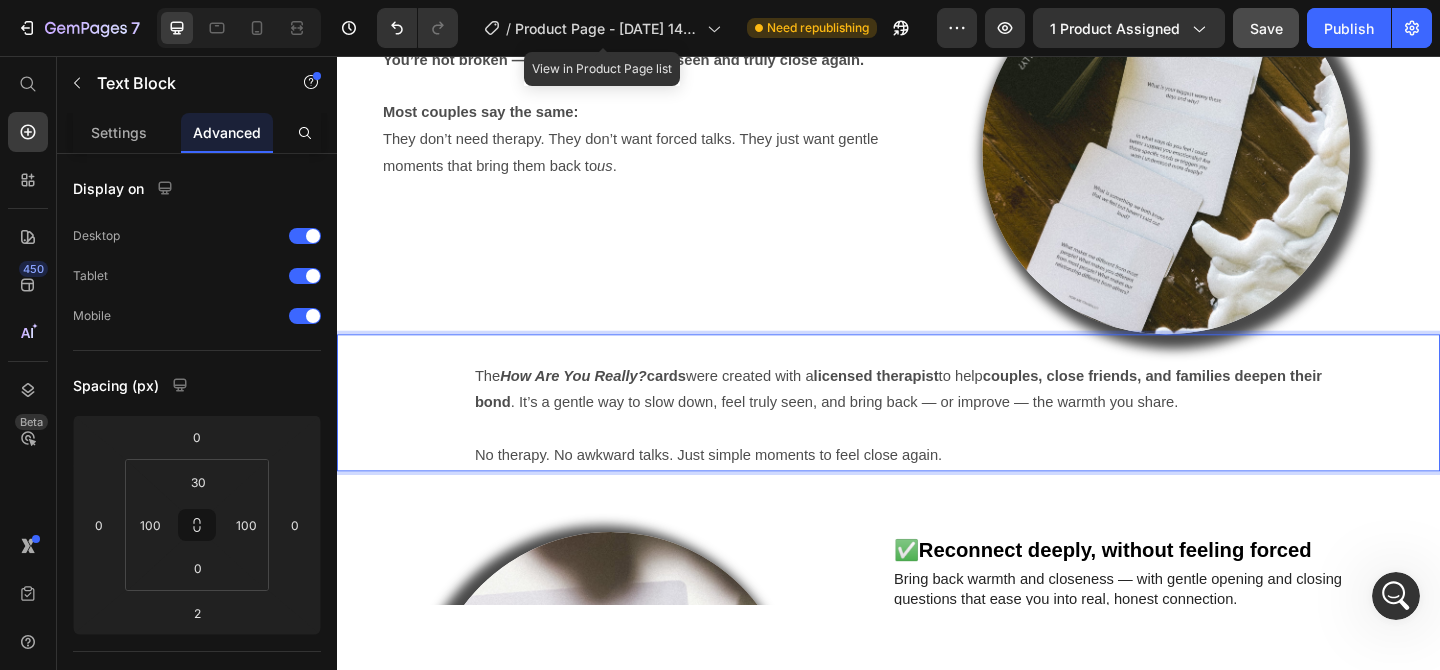 click at bounding box center (961, 462) 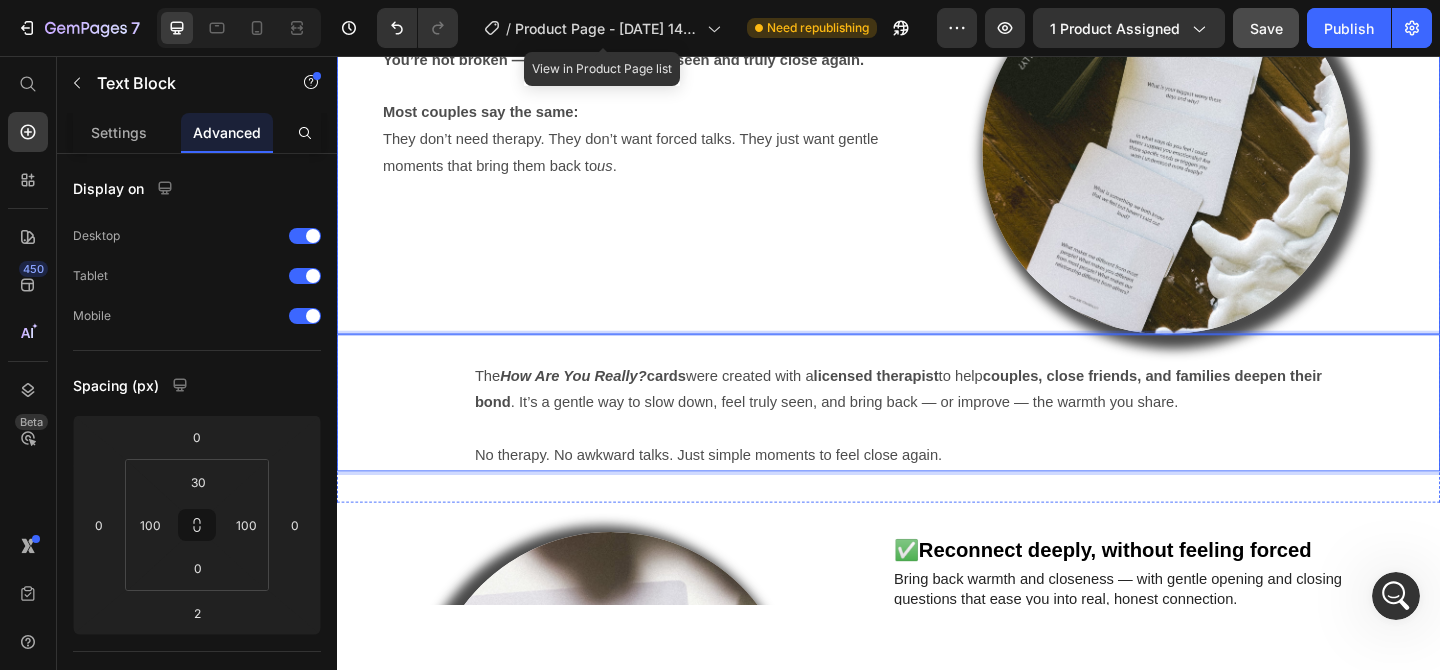 click on "You’re close — but you may miss the deeper spark. You love each other. You share jokes, plans, and maybe a family. But sometimes, real connection feels buried under the busy everyday. You’re not broken — you just want to feel seen and truly close again. Most couples say the same: They don’t need therapy. They don’t want forced talks. They just want gentle moments that bring them back to  us . Text Block" at bounding box center [635, 158] 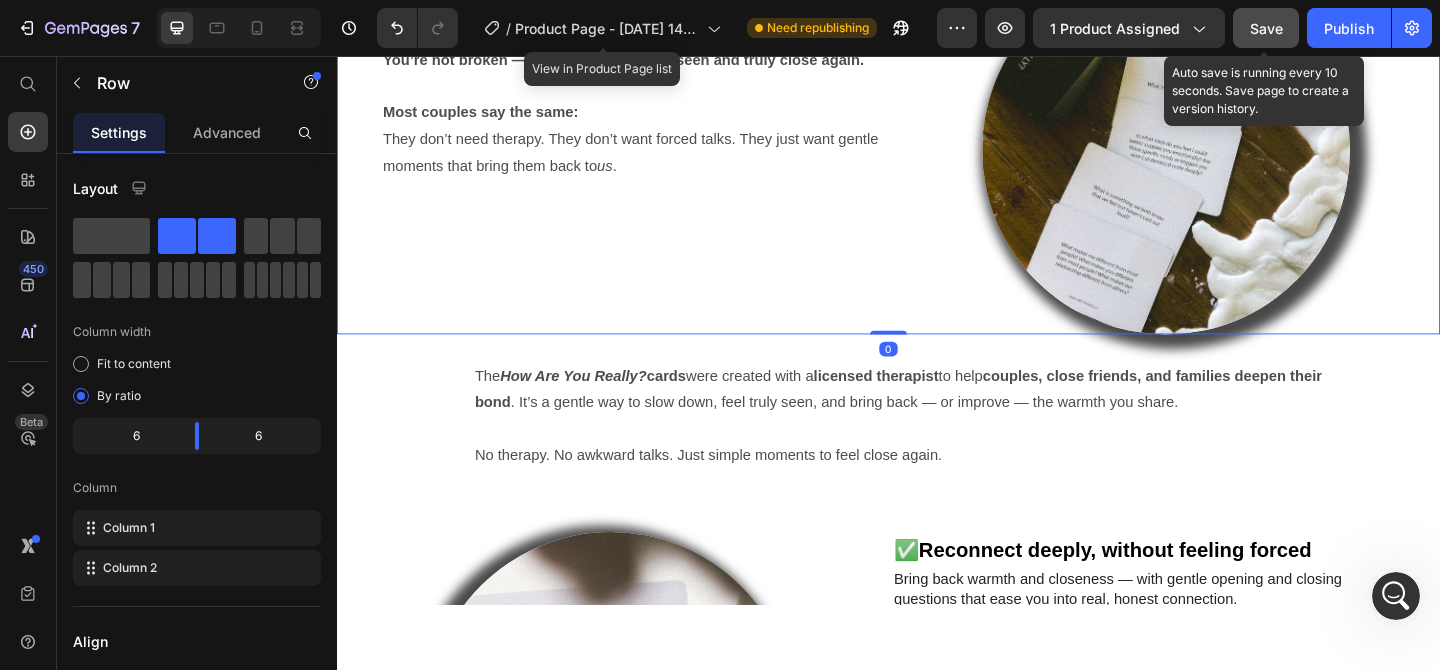 drag, startPoint x: 1272, startPoint y: 32, endPoint x: 1190, endPoint y: 209, distance: 195.07178 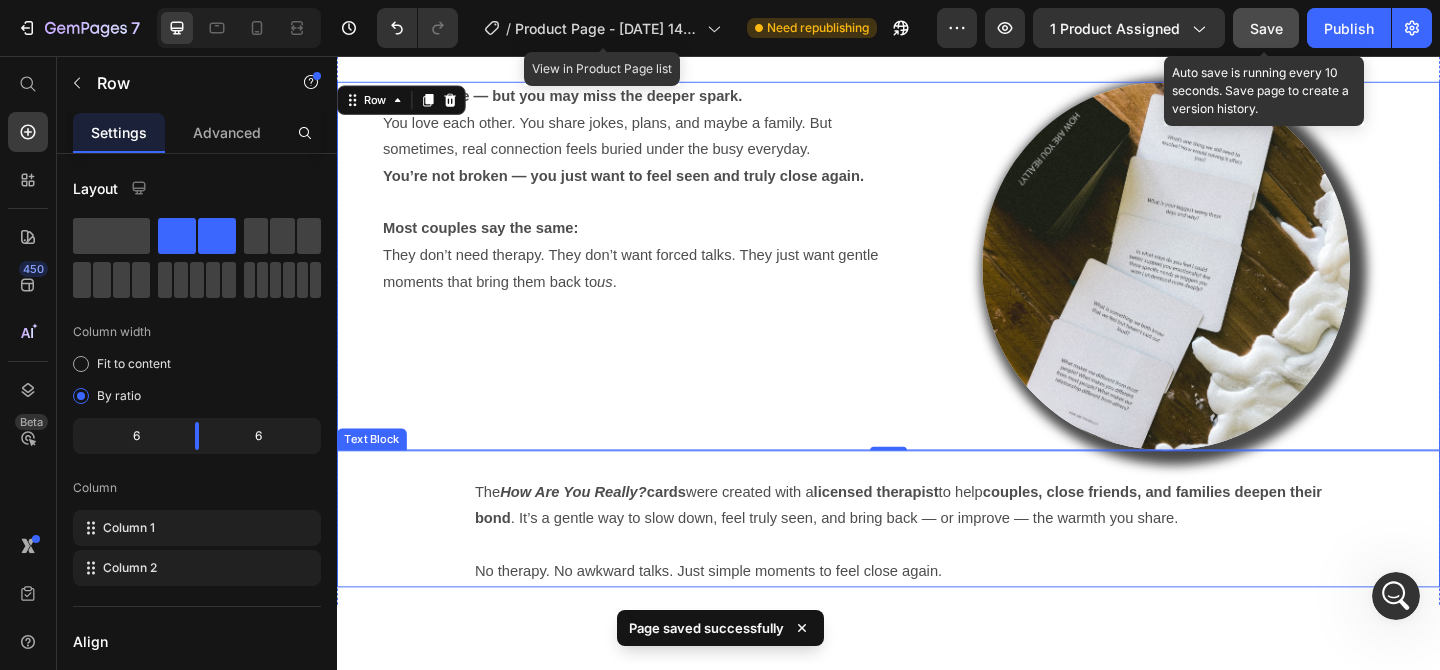 scroll, scrollTop: 1853, scrollLeft: 0, axis: vertical 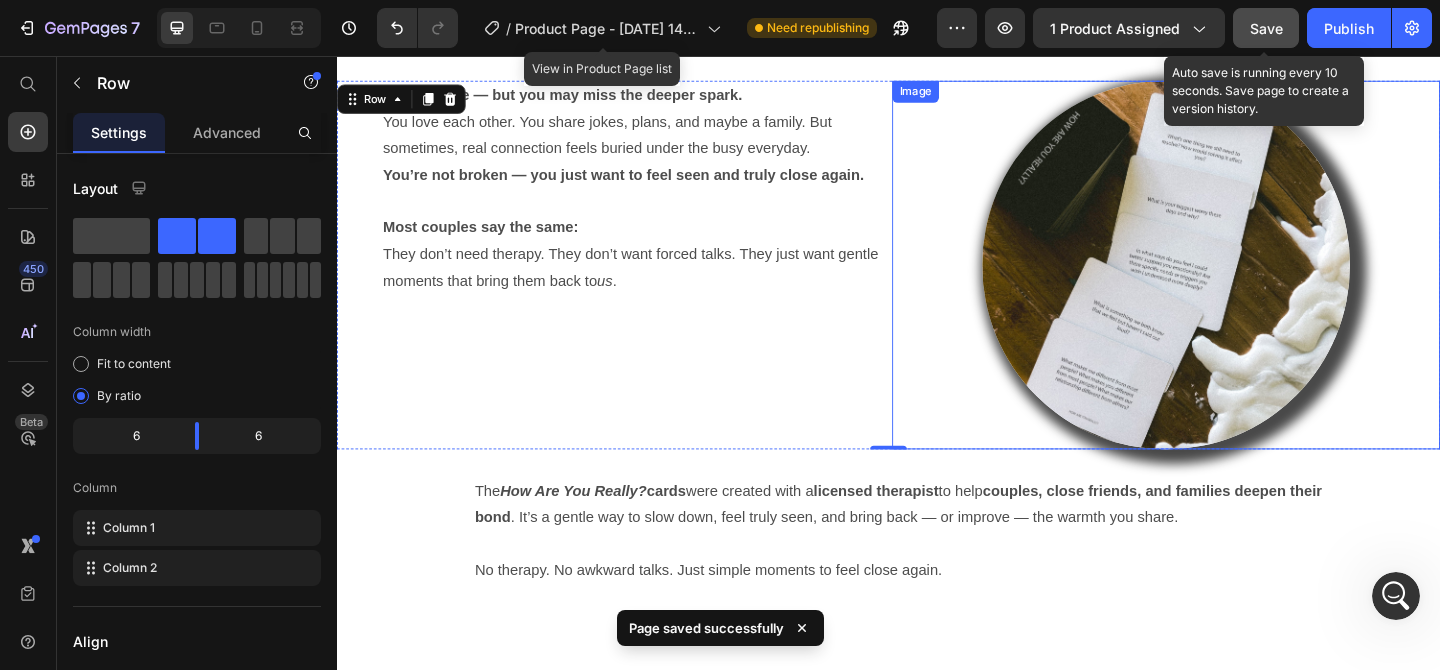 click at bounding box center (1239, 283) 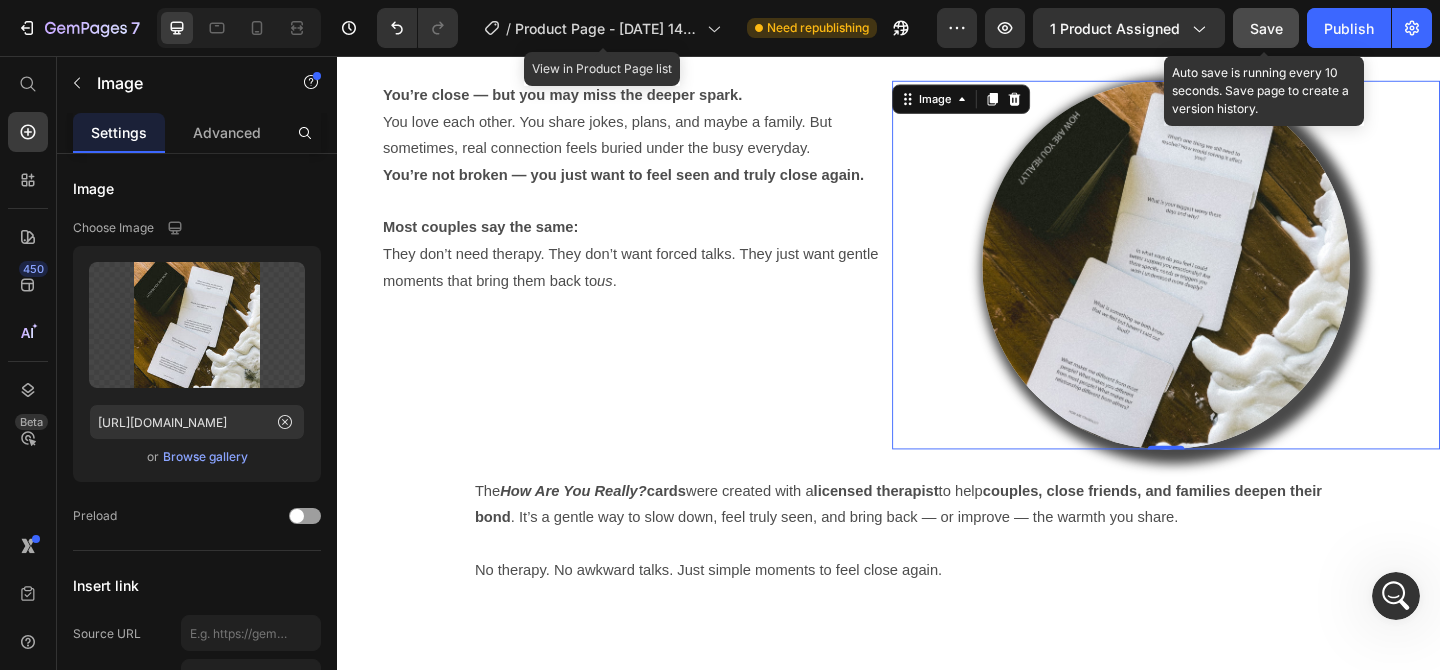 click on "Save" at bounding box center [1266, 28] 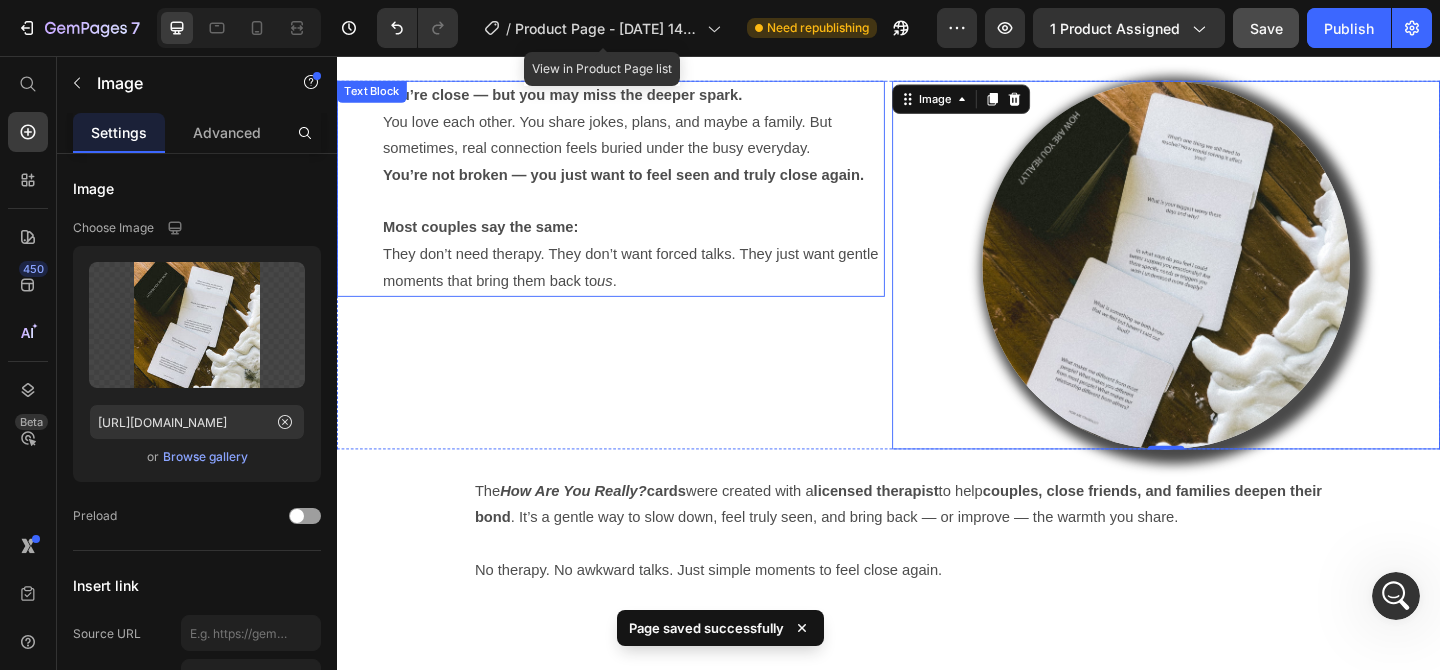 click on "Icon Fast Shipping from [GEOGRAPHIC_DATA], [GEOGRAPHIC_DATA] Text Block Row
Icon 45,000+ Happy Customer Text Block Row Carousel Row
Product Images Image Icon Icon Icon Icon Icon Icon List “I got these cards kind of as a last try before suggesting therapy. I didn’t expect much, but wow. The first night, we stayed up talking for hours. He shared things I didn’t even know he was thinking.  We’ve been using them every week now, and I finally feel like we’re on the same team again!!” Text Block
Icon [PERSON_NAME] ([GEOGRAPHIC_DATA], [GEOGRAPHIC_DATA]) Text Block Row Row Row Icon Icon Icon Icon Icon Icon List Text Block Row How Are You Really? Conversation Cards Product Title Find your way back to each other -again and again. Text Block Gentle questions to help you feel close again — without awkward talks or therapy. Text Block Feel close again Be truly understood Reconnect on a deeper level Item List add to cart Add to Cart Frequently Bought Together Frequently Bought Together
Icon Fast shipping" at bounding box center (937, -934) 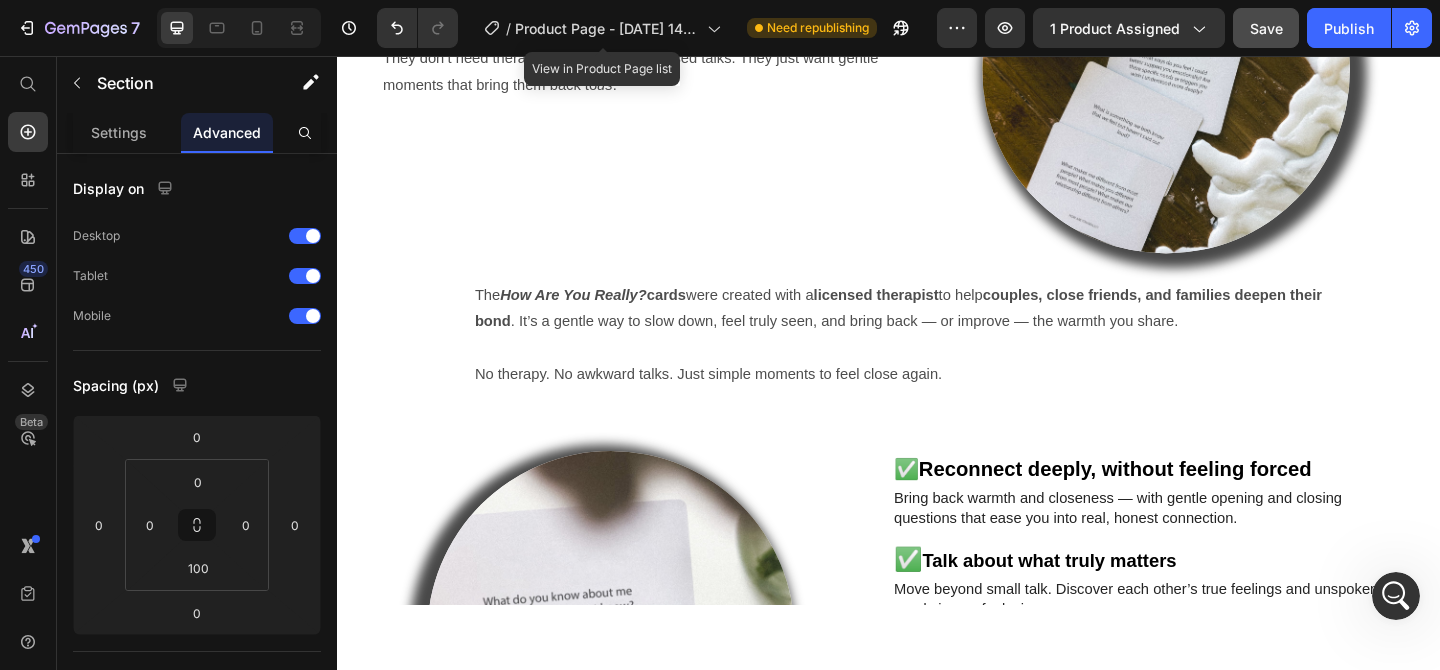 scroll, scrollTop: 2119, scrollLeft: 0, axis: vertical 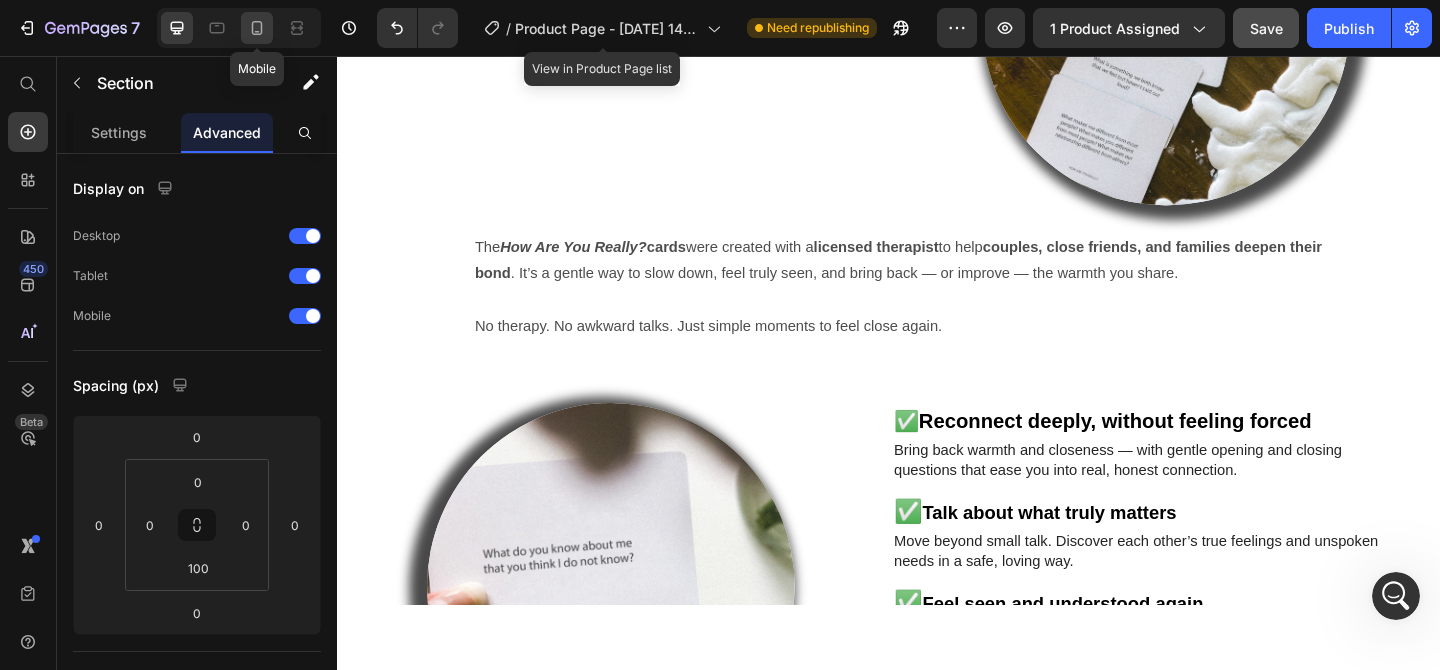drag, startPoint x: 247, startPoint y: 14, endPoint x: 259, endPoint y: 109, distance: 95.7549 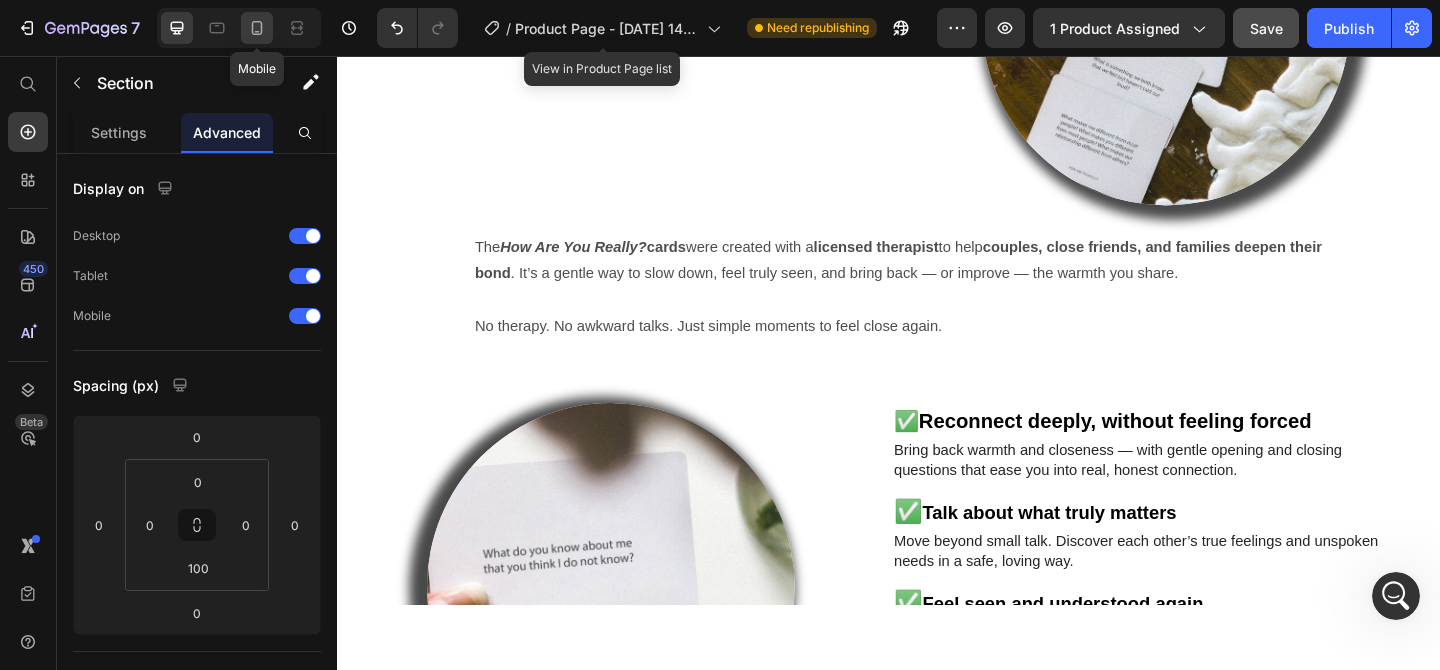 click 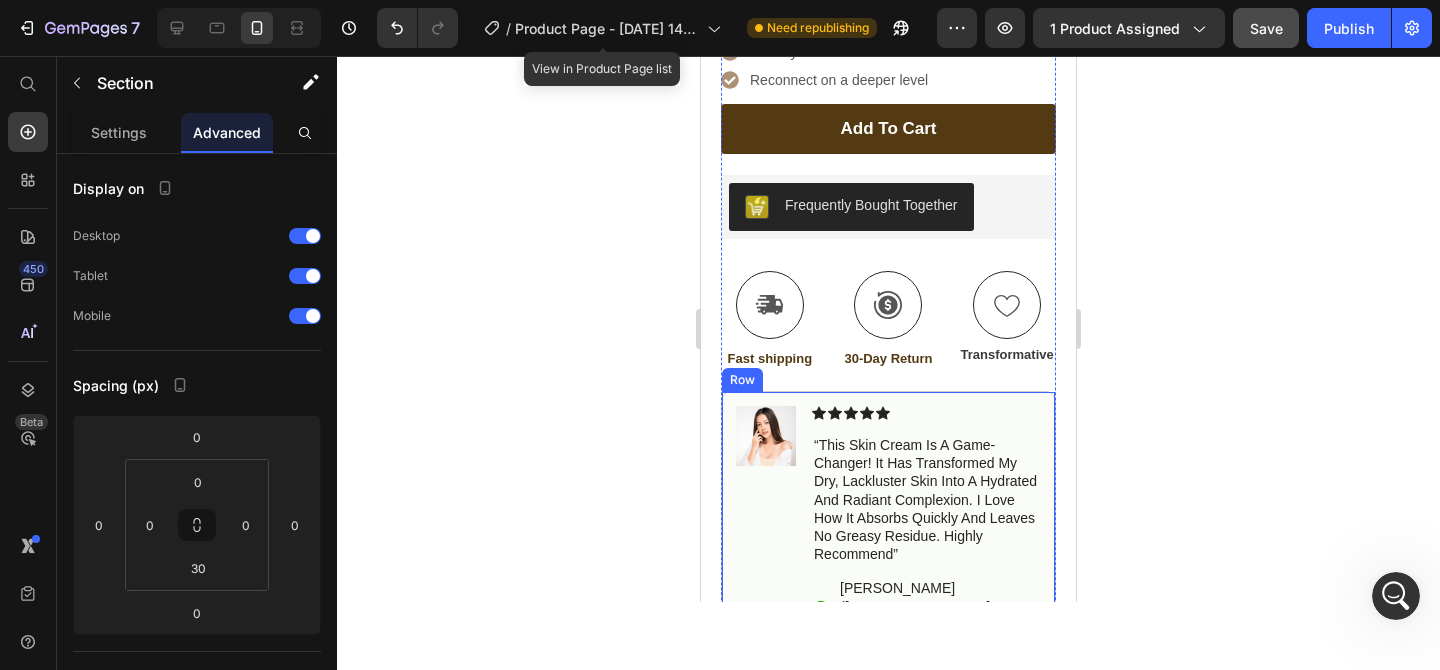 scroll, scrollTop: 1330, scrollLeft: 0, axis: vertical 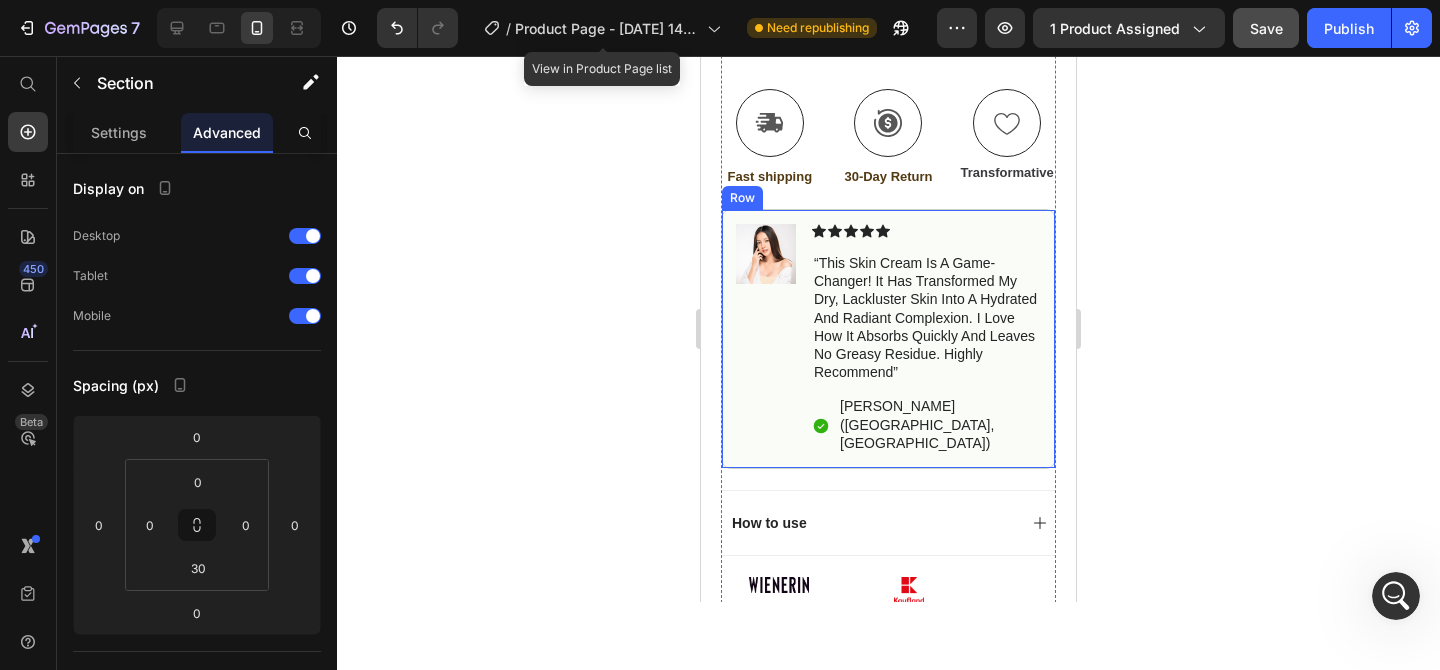 click on "Image Icon Icon Icon Icon Icon Icon List “This skin cream is a game-changer! It has transformed my dry, lackluster skin into a hydrated and radiant complexion. I love how it absorbs quickly and leaves no greasy residue. Highly recommend” Text Block
Icon Hannah N. (Houston, USA) Text Block Row Row" at bounding box center [888, 339] 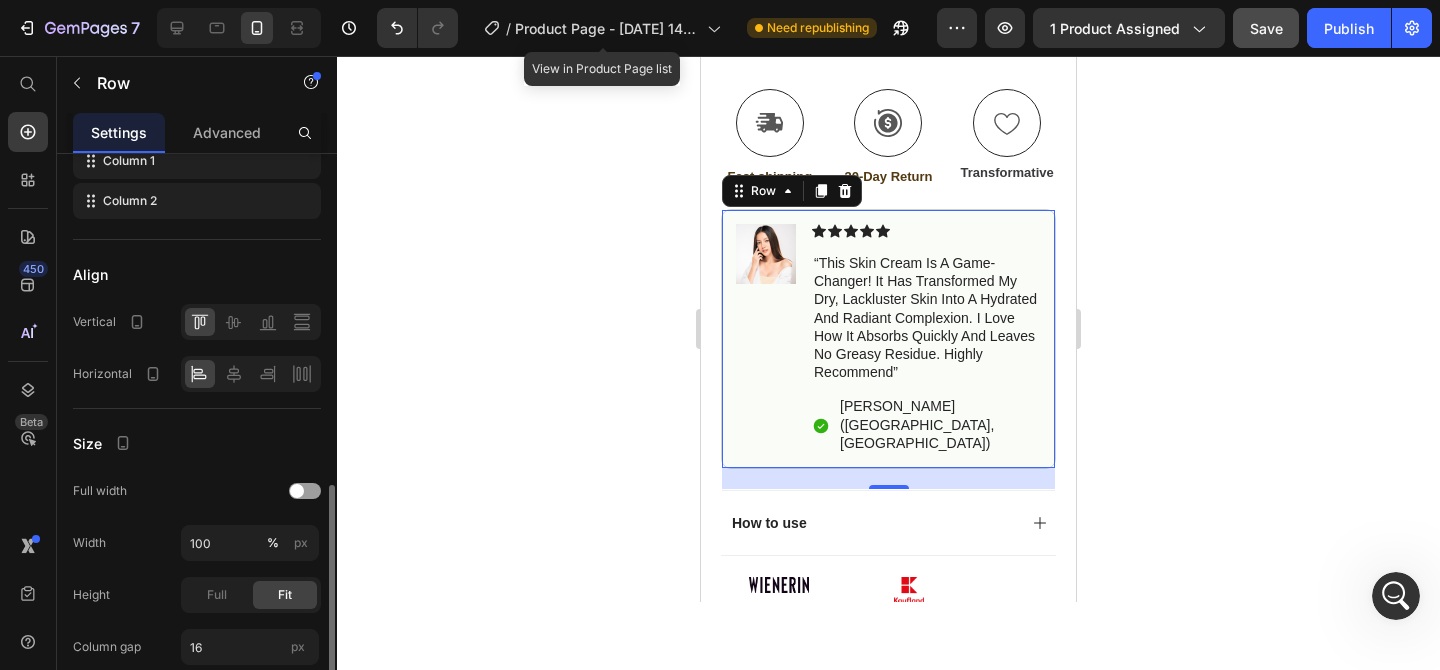 scroll, scrollTop: 399, scrollLeft: 0, axis: vertical 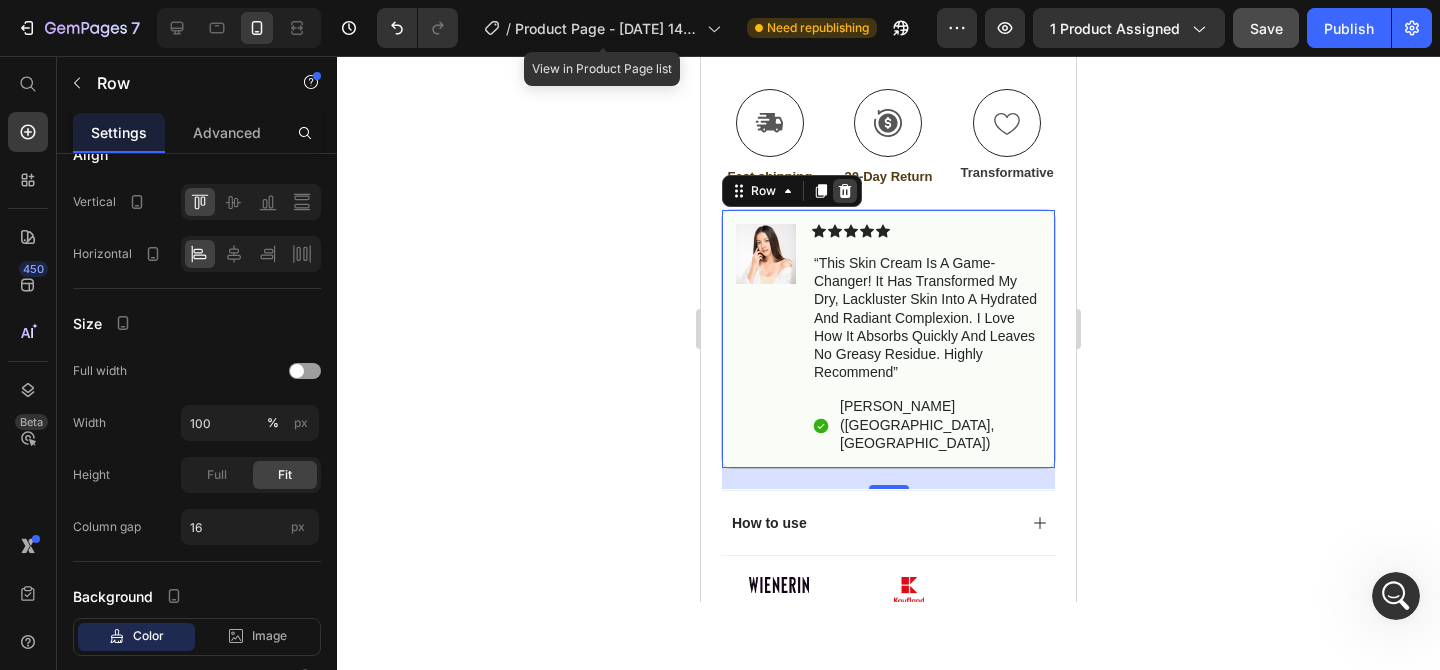 click 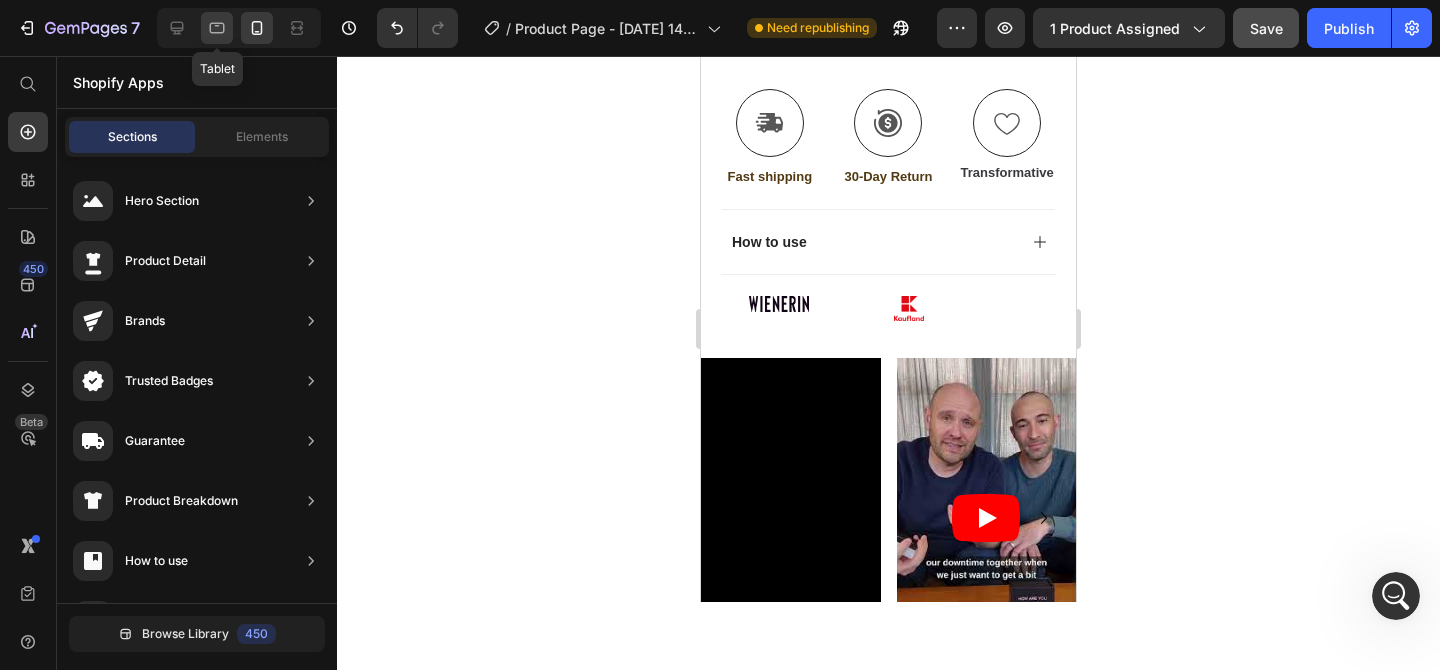 click 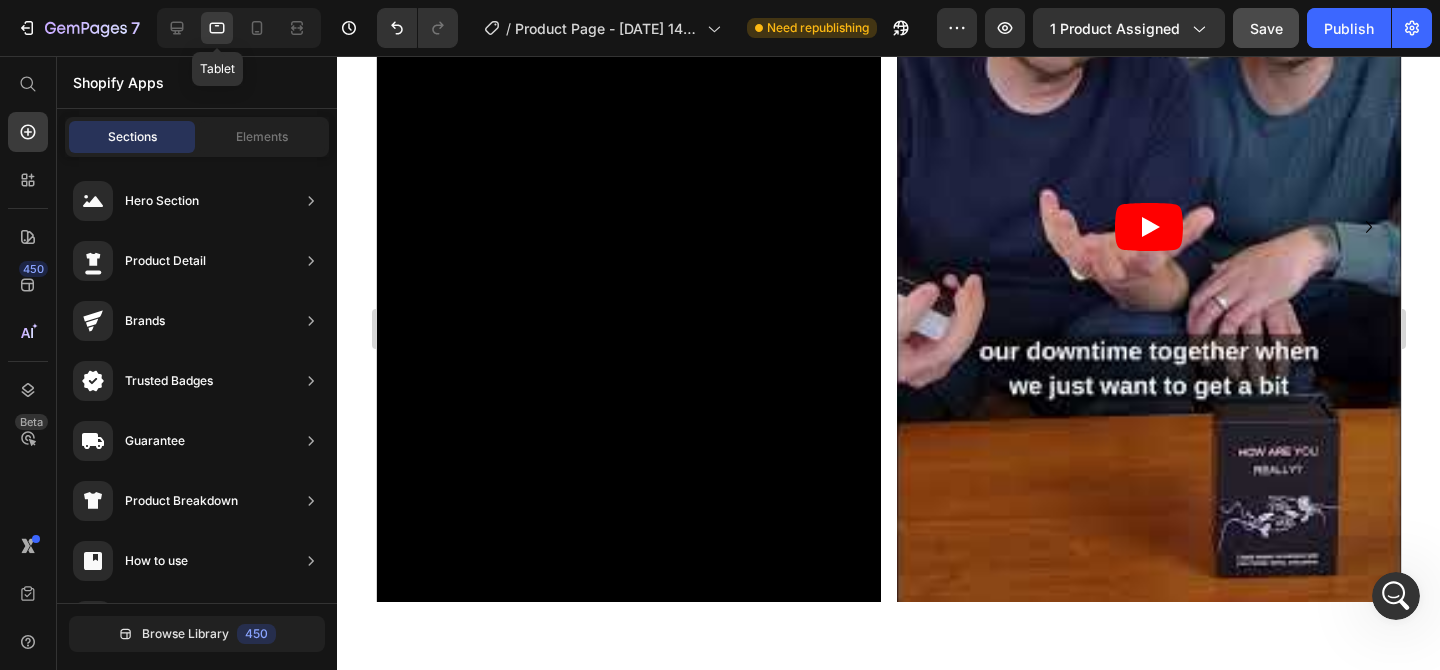 click 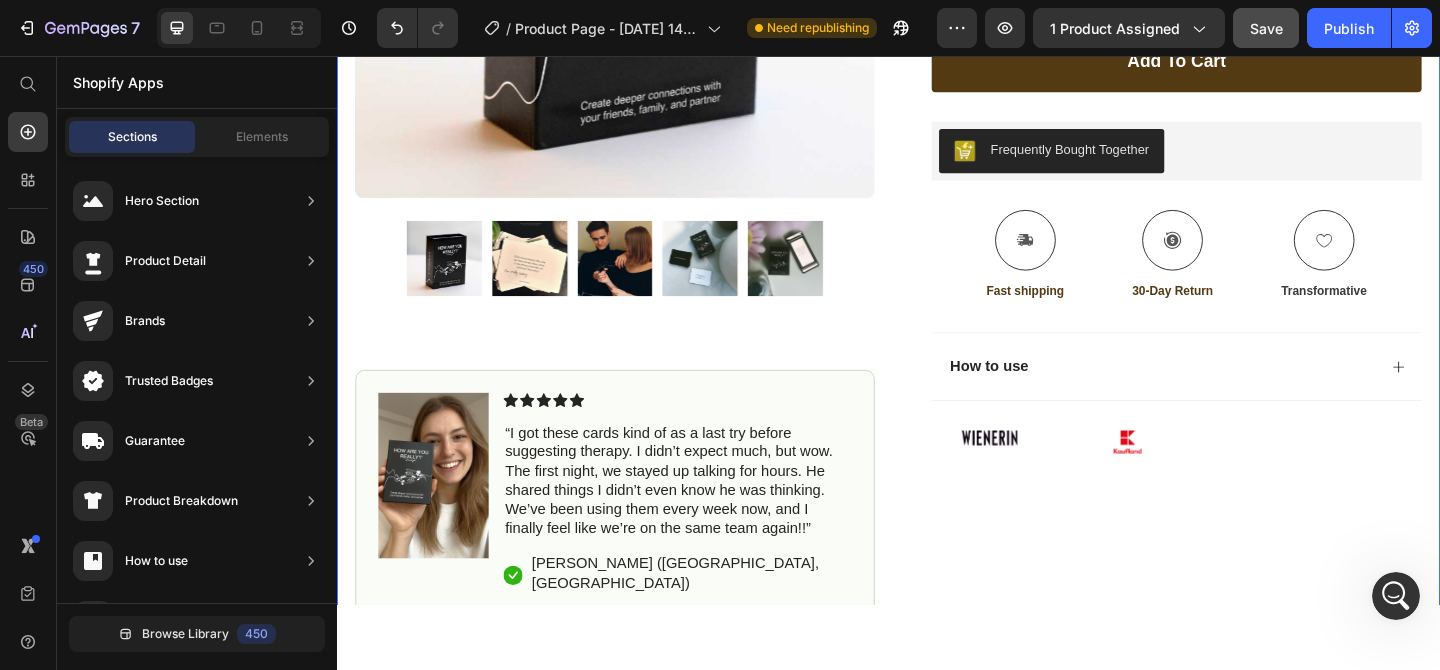 scroll, scrollTop: 623, scrollLeft: 0, axis: vertical 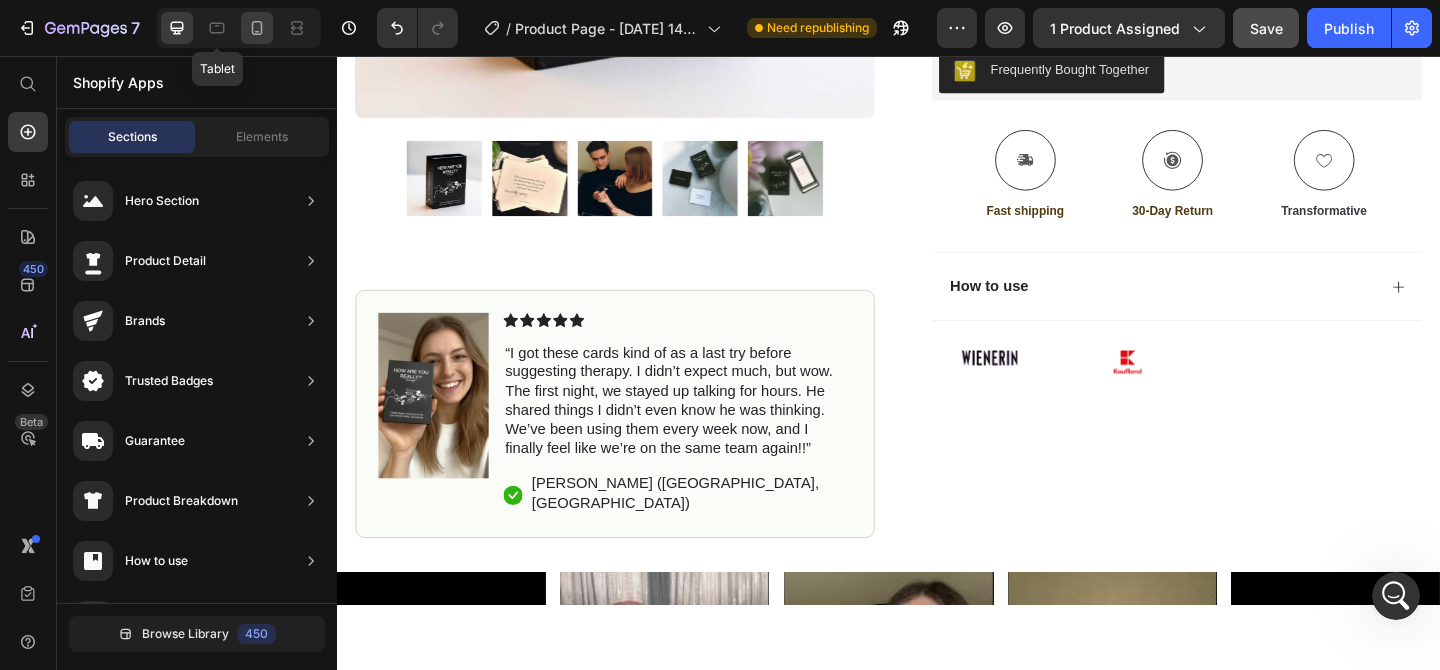 click 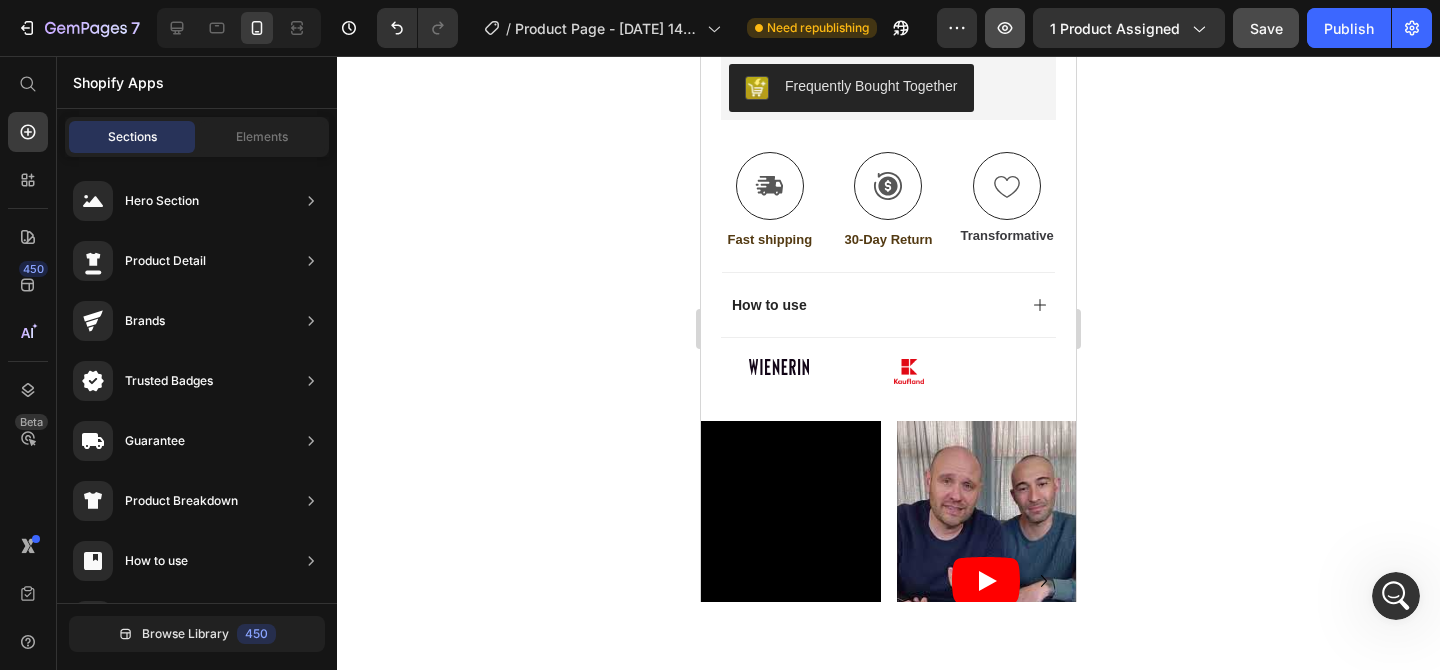 scroll, scrollTop: 1475, scrollLeft: 0, axis: vertical 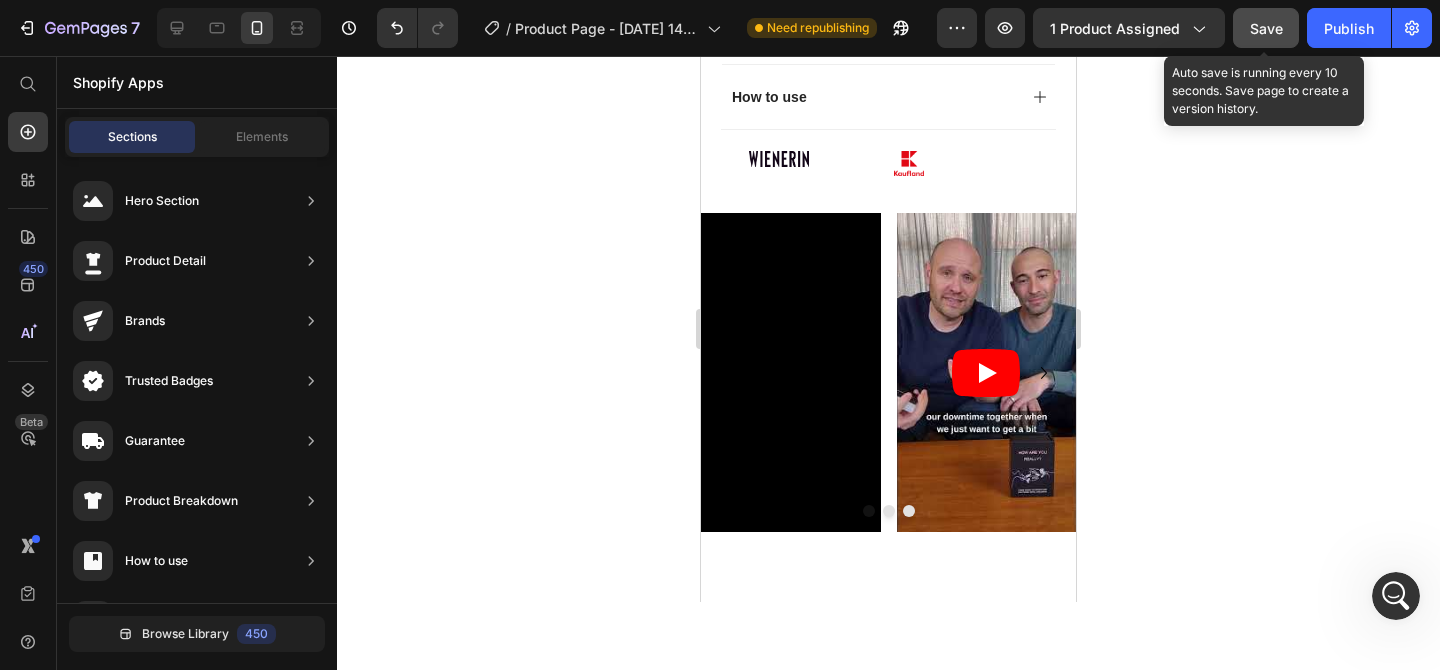 click on "Save" 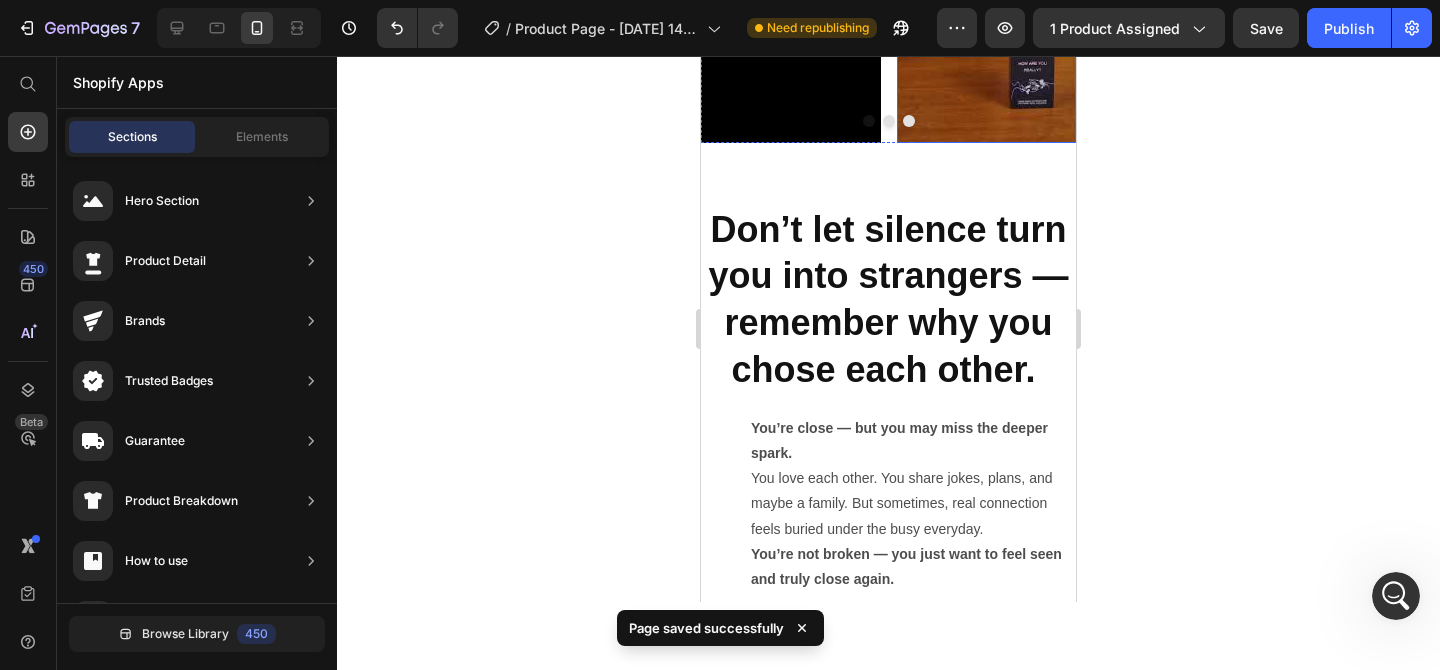 scroll, scrollTop: 1850, scrollLeft: 0, axis: vertical 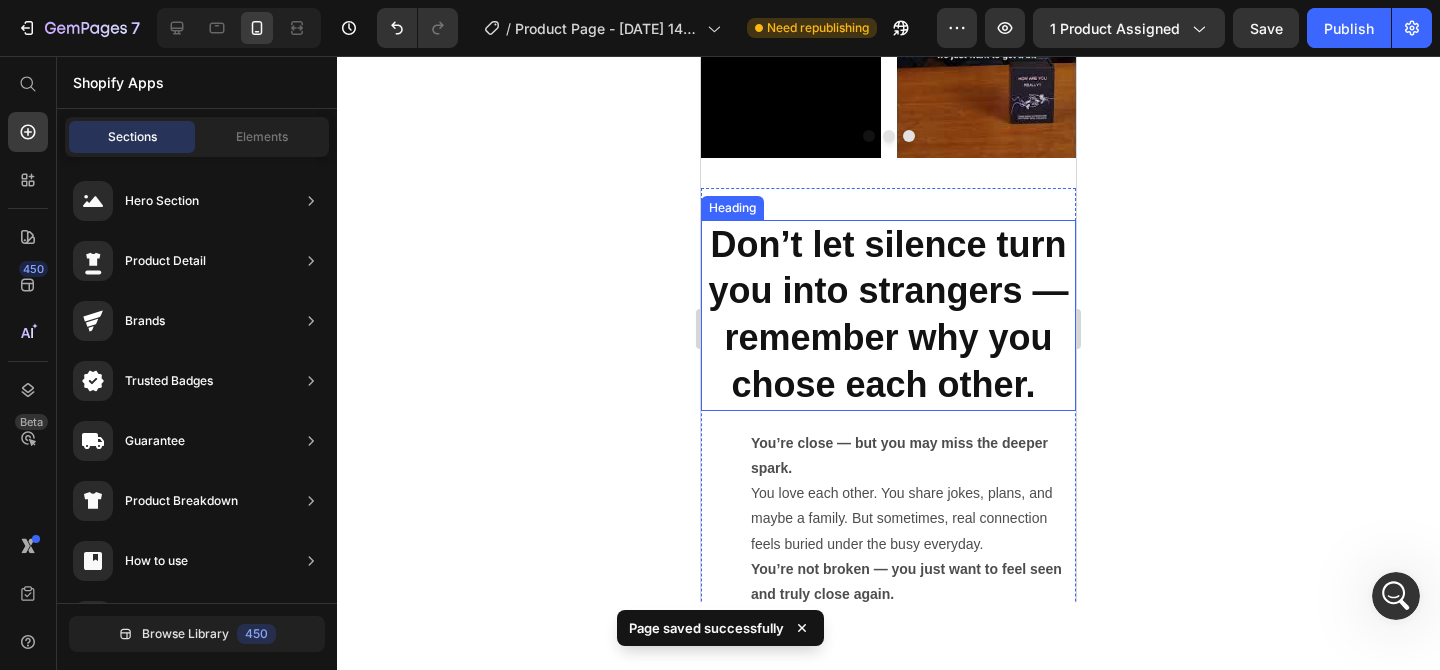 click on "Don’t let silence turn you into strangers — remember why you chose each other." at bounding box center [888, 314] 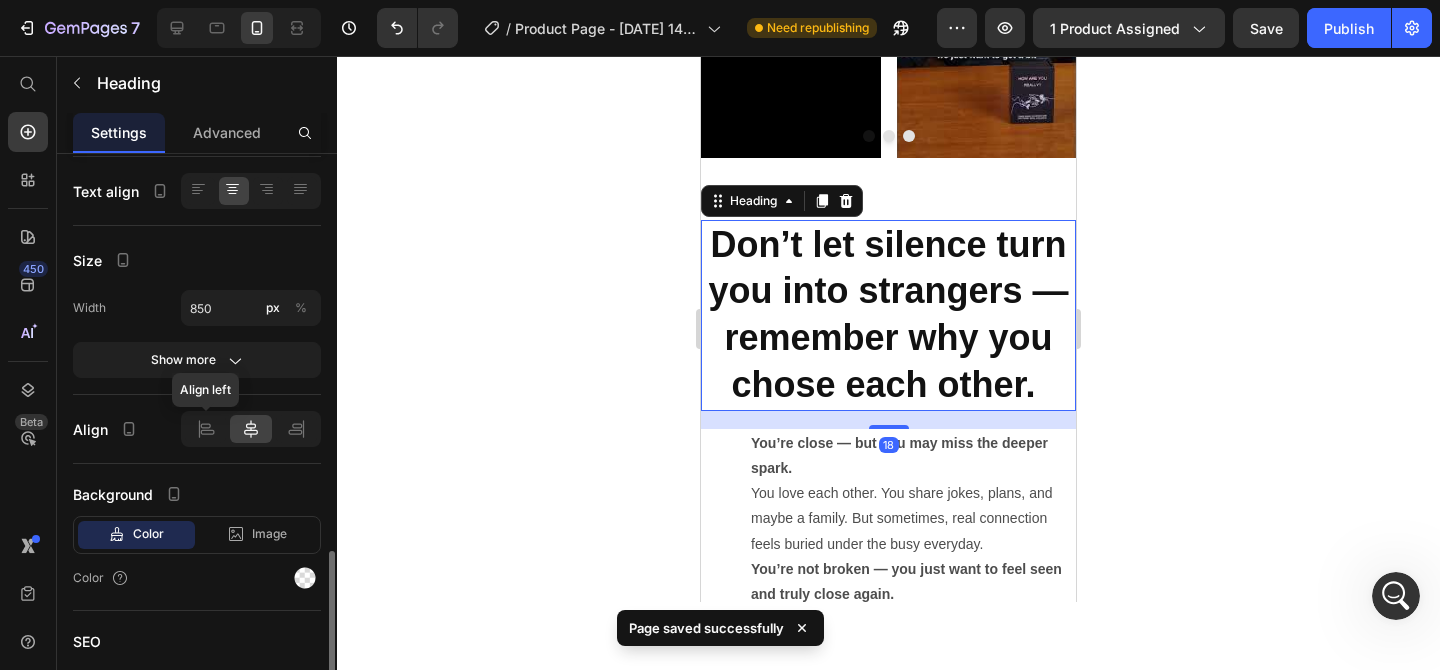 scroll, scrollTop: 504, scrollLeft: 0, axis: vertical 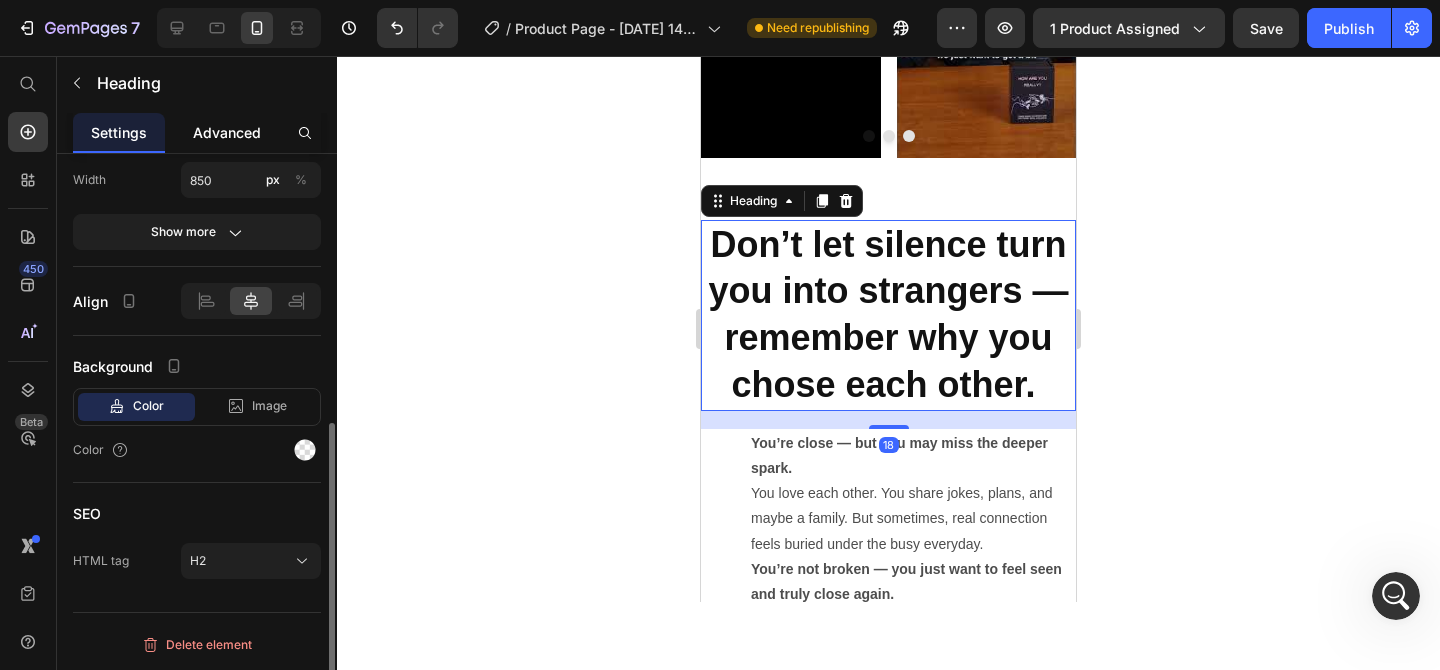 click on "Advanced" at bounding box center (227, 132) 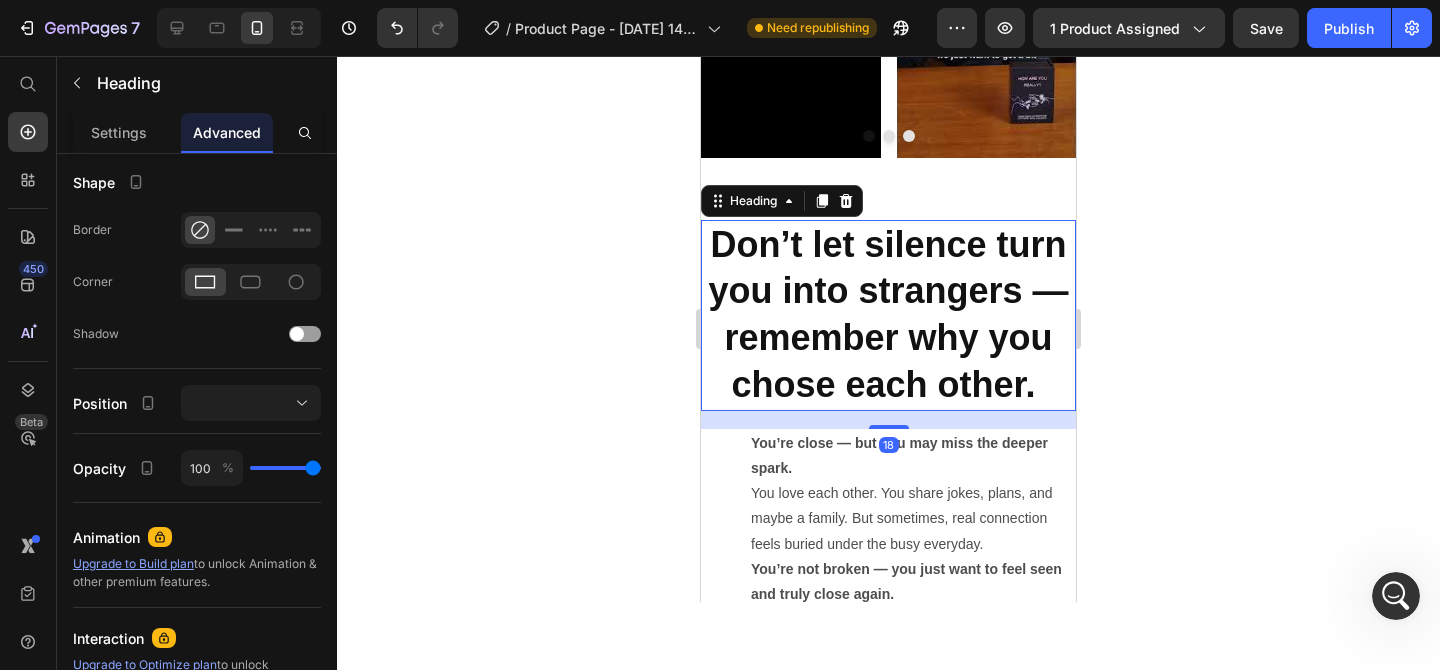 scroll, scrollTop: 0, scrollLeft: 0, axis: both 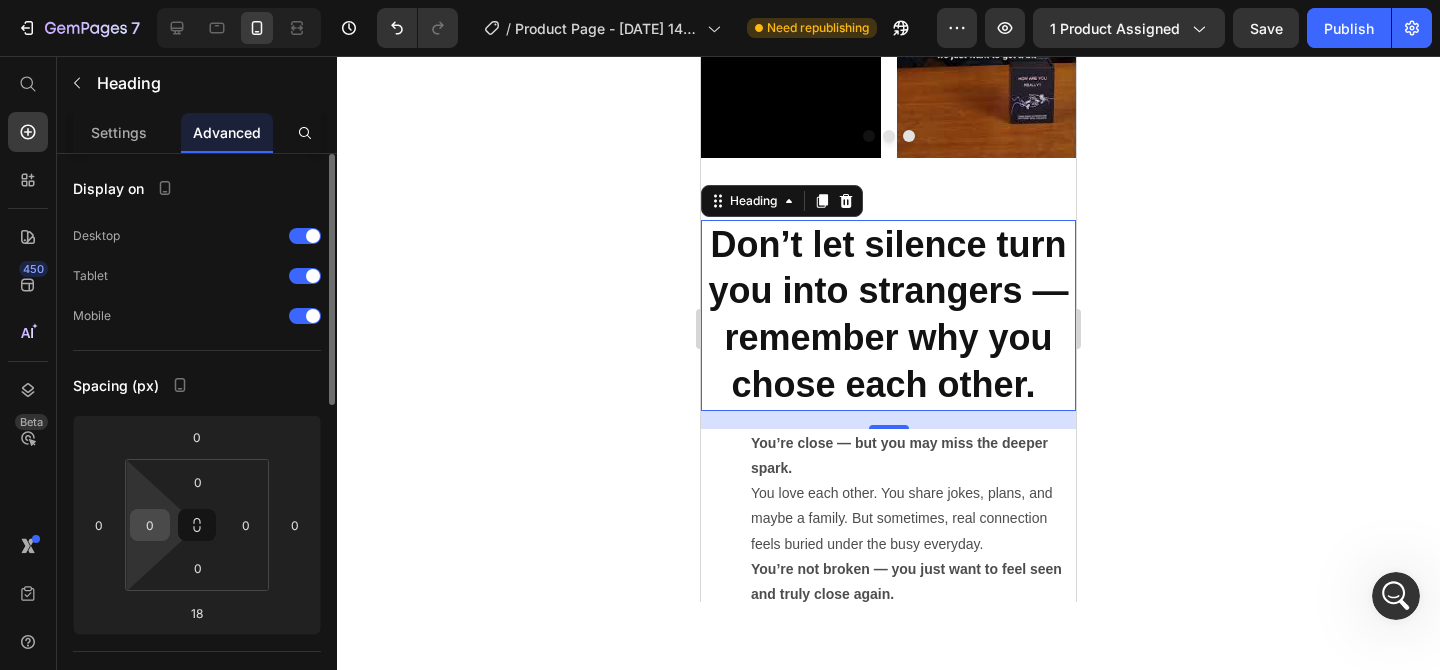 click on "0" at bounding box center (150, 525) 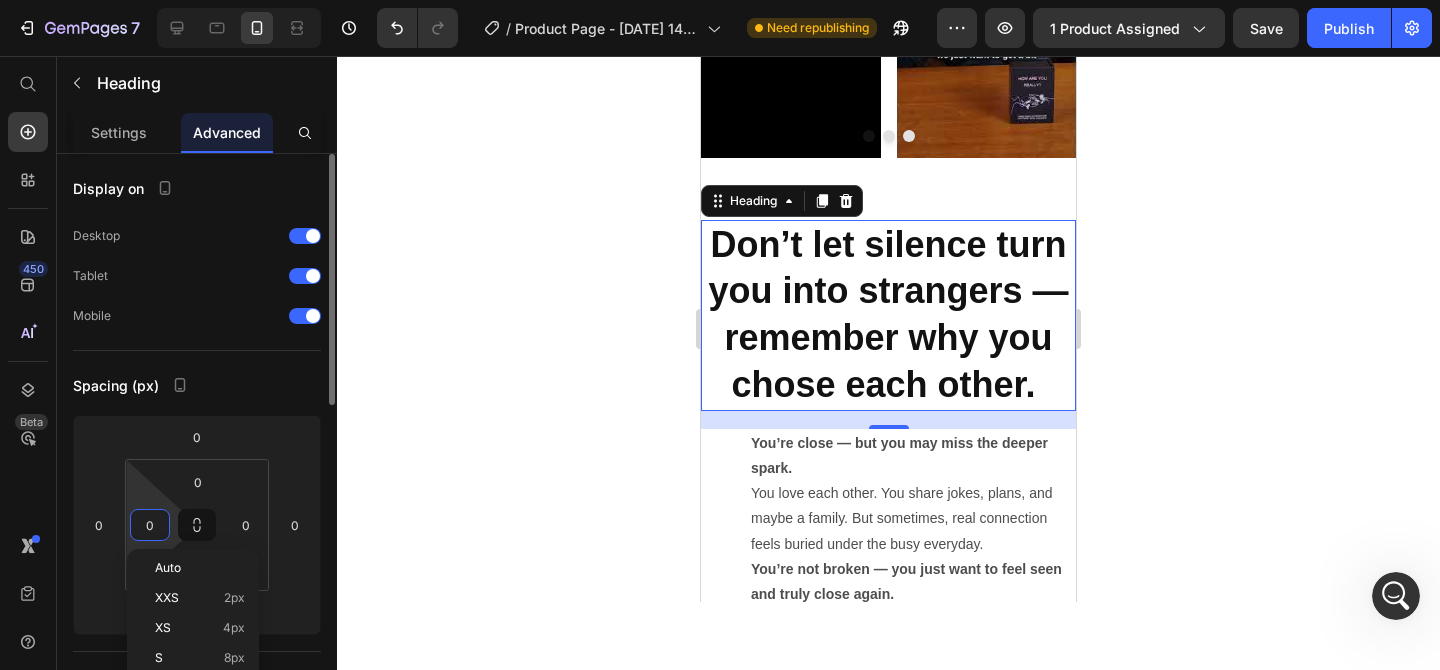 click on "0" at bounding box center [150, 525] 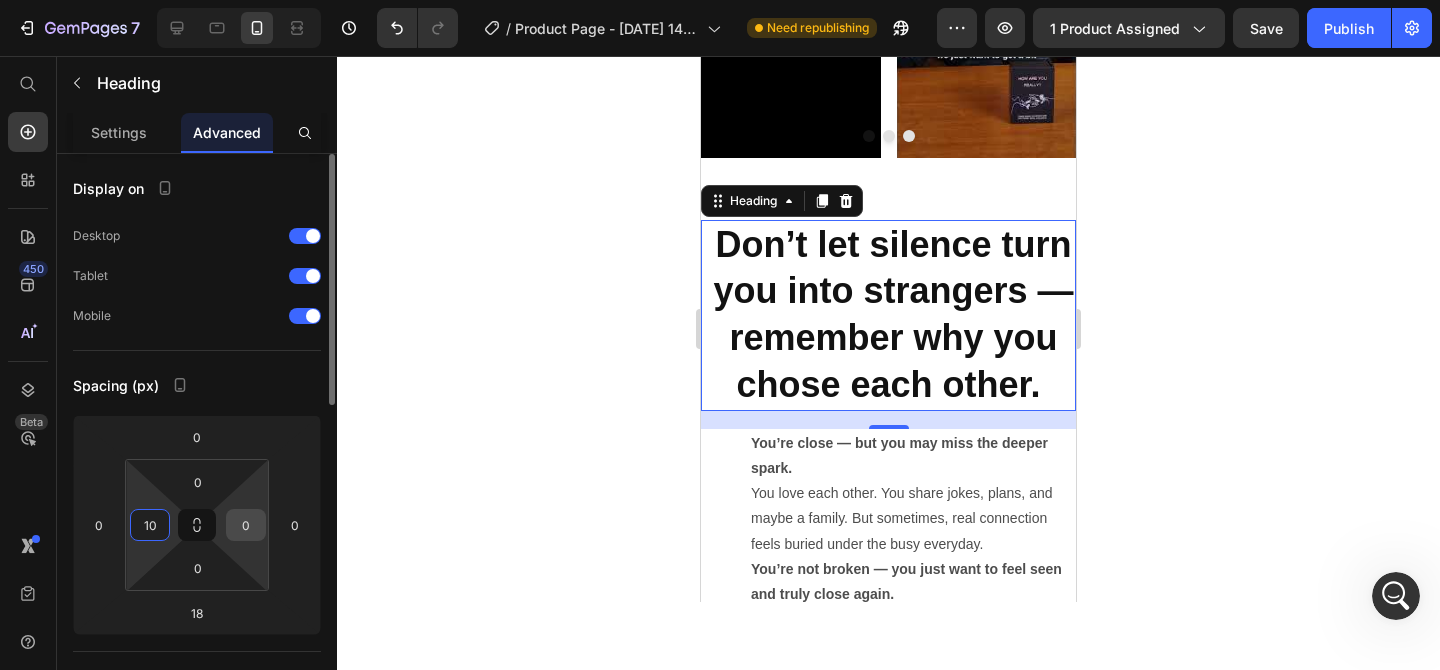 type on "10" 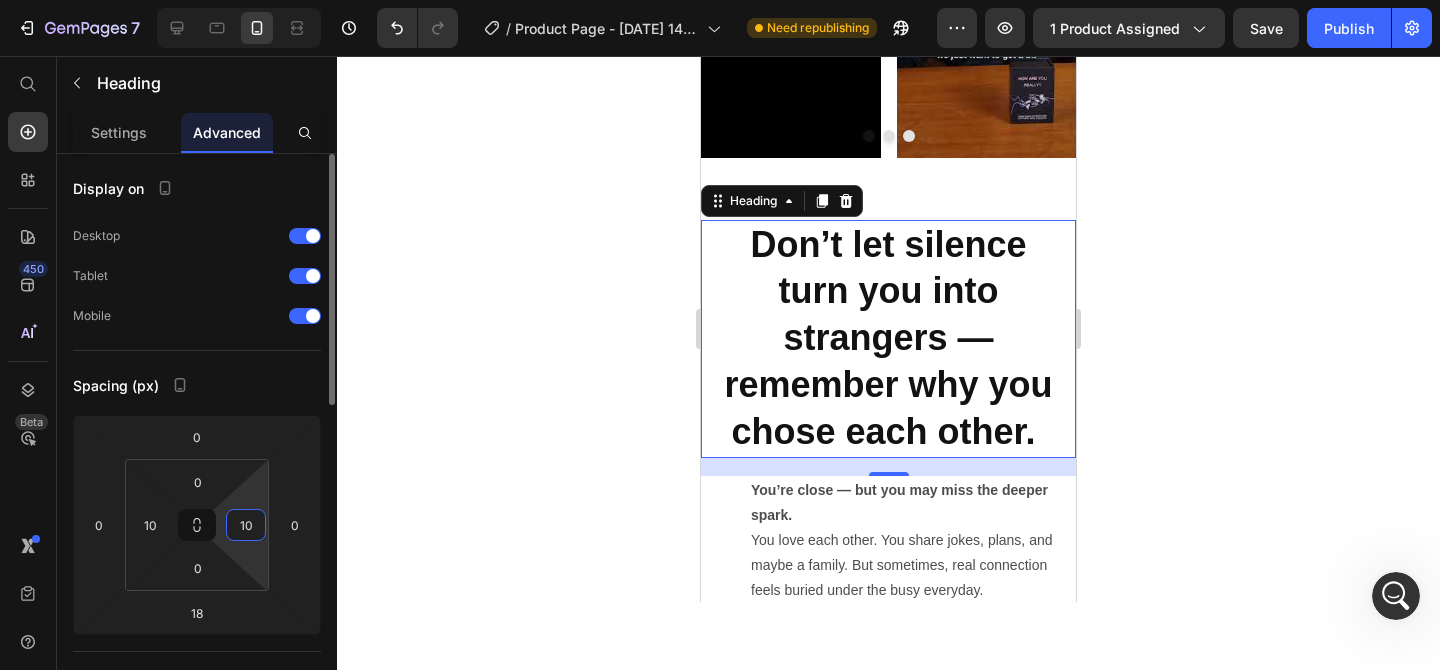 type on "1" 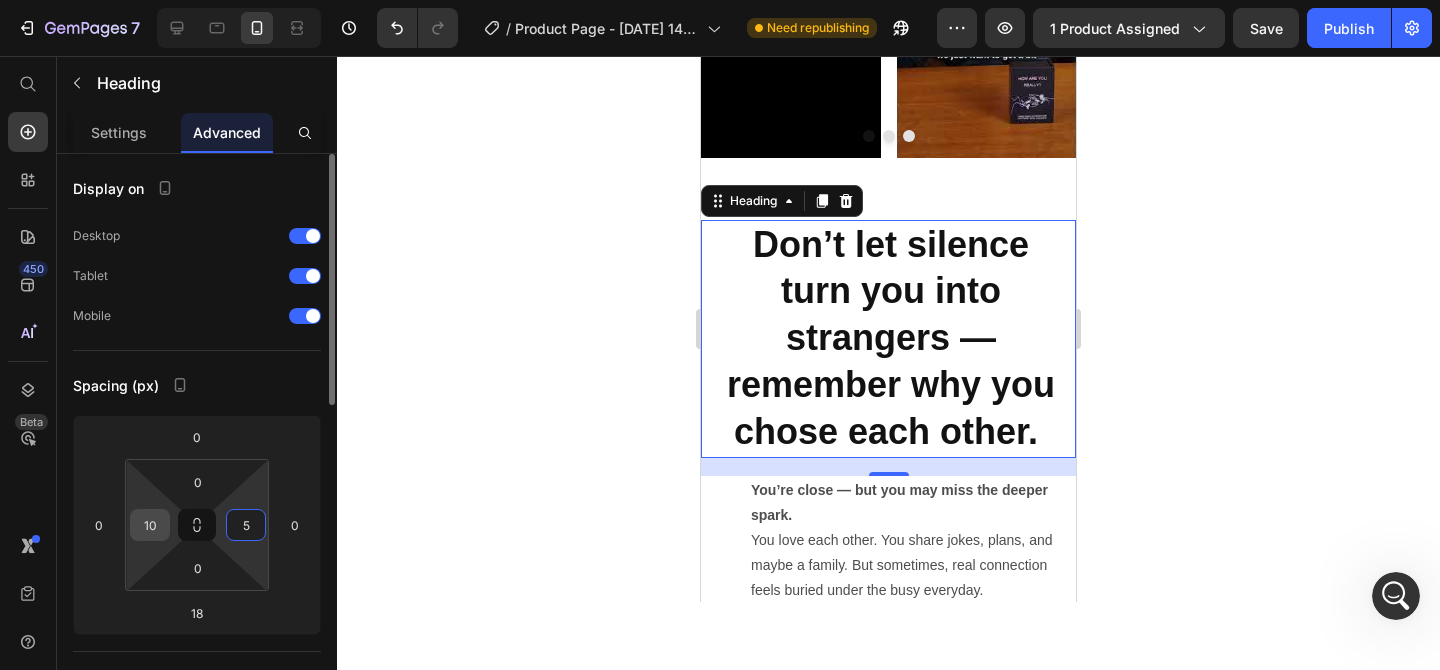 type on "5" 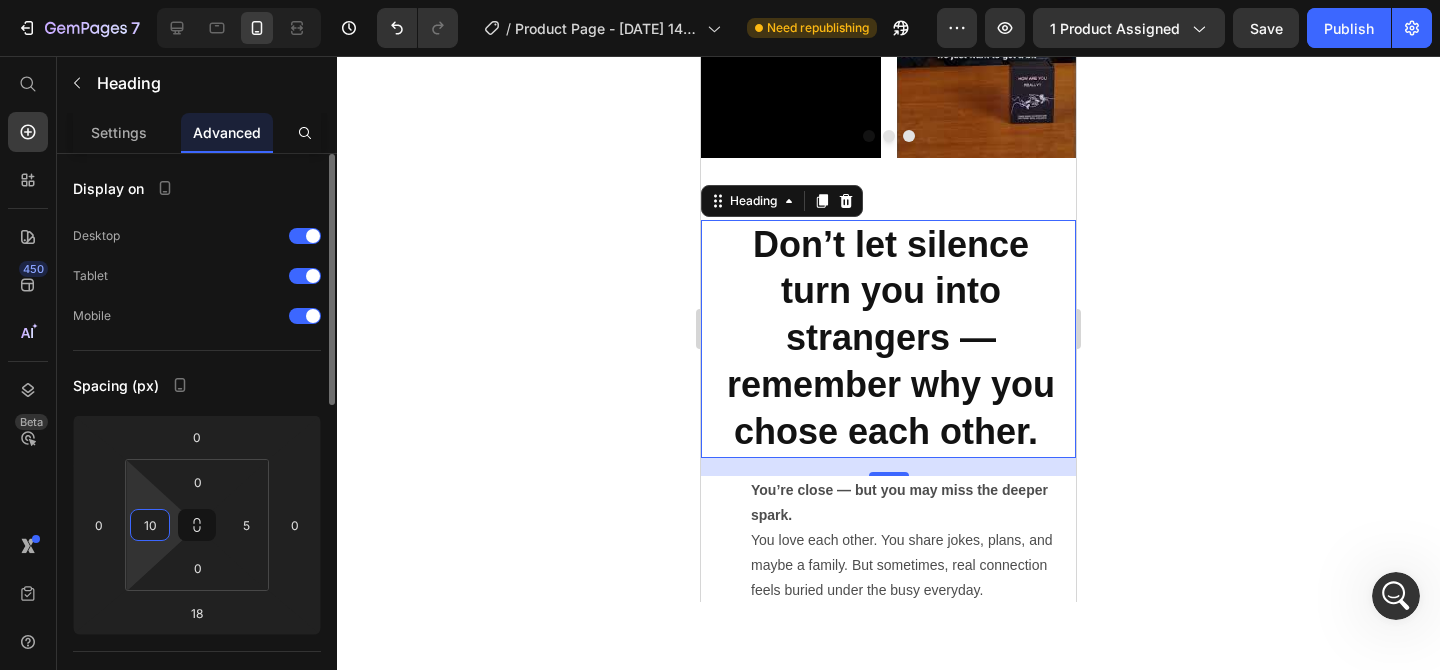 click on "10" at bounding box center (150, 525) 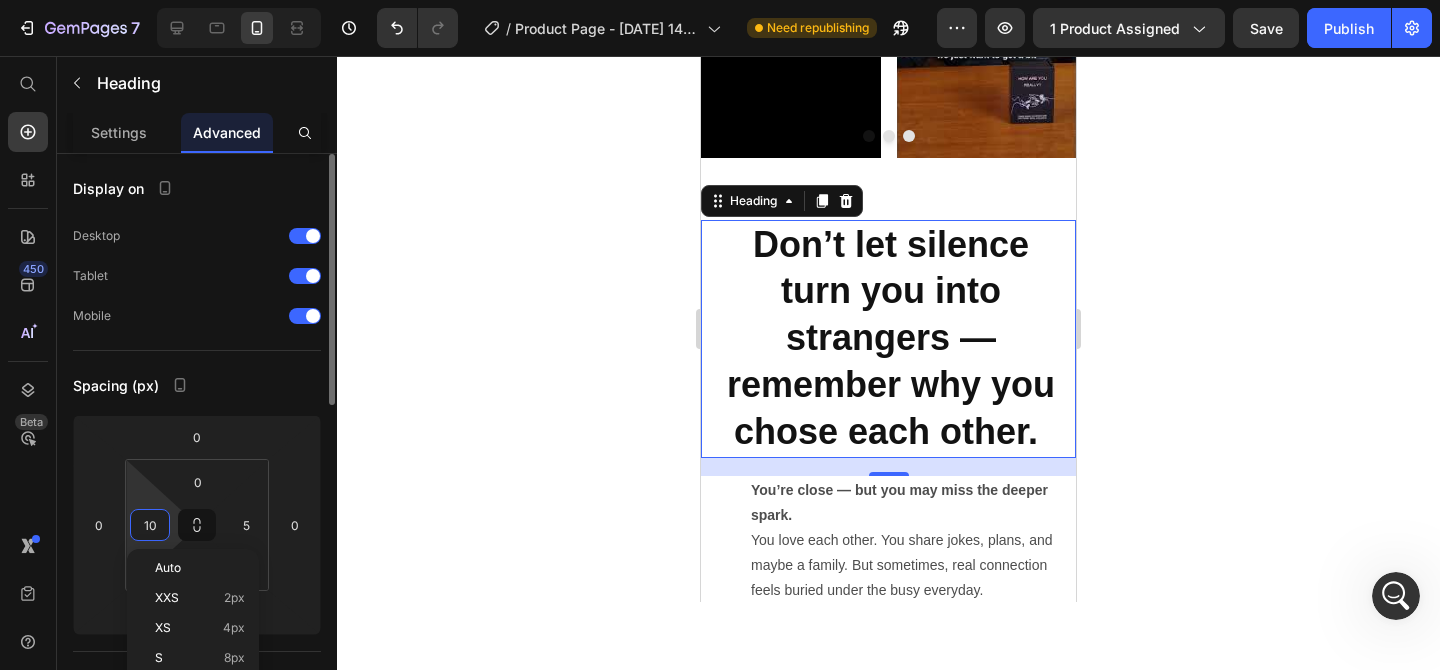 click on "10" at bounding box center (150, 525) 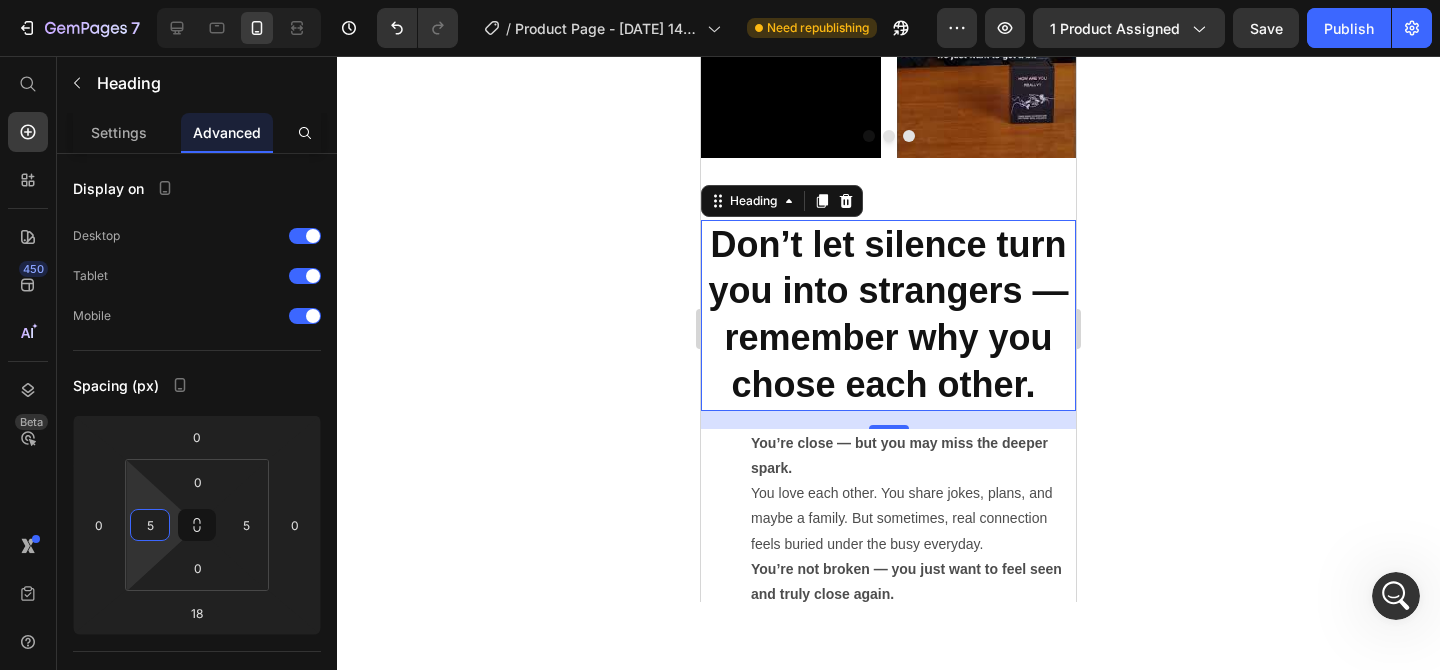 click 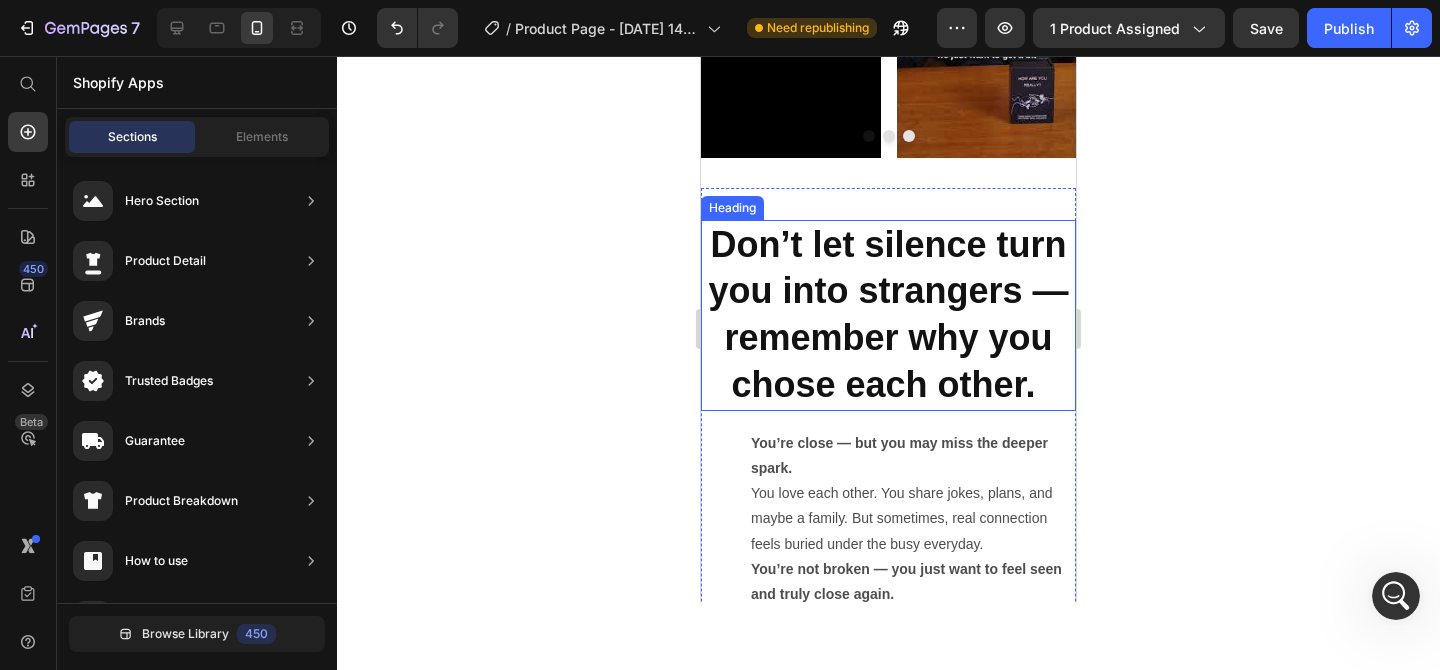 click on "Don’t let silence turn you into strangers — remember why you chose each other." at bounding box center (888, 314) 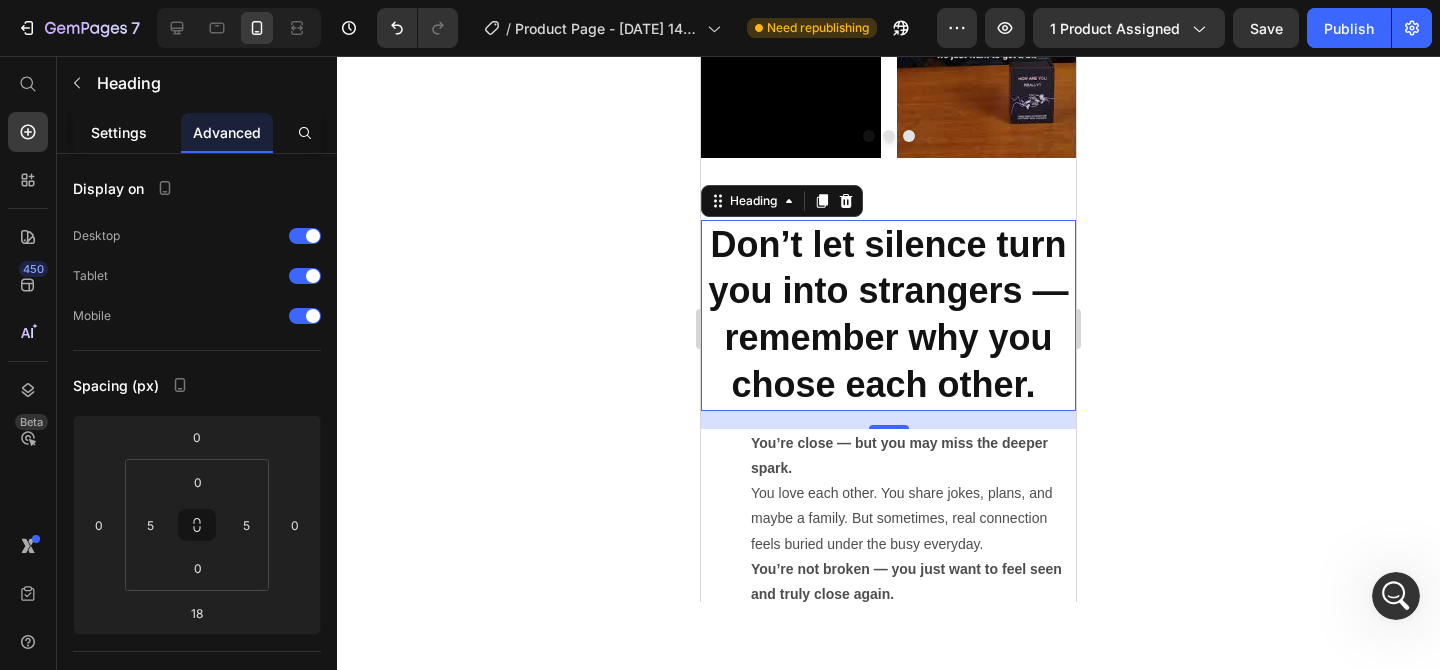 click on "Settings" 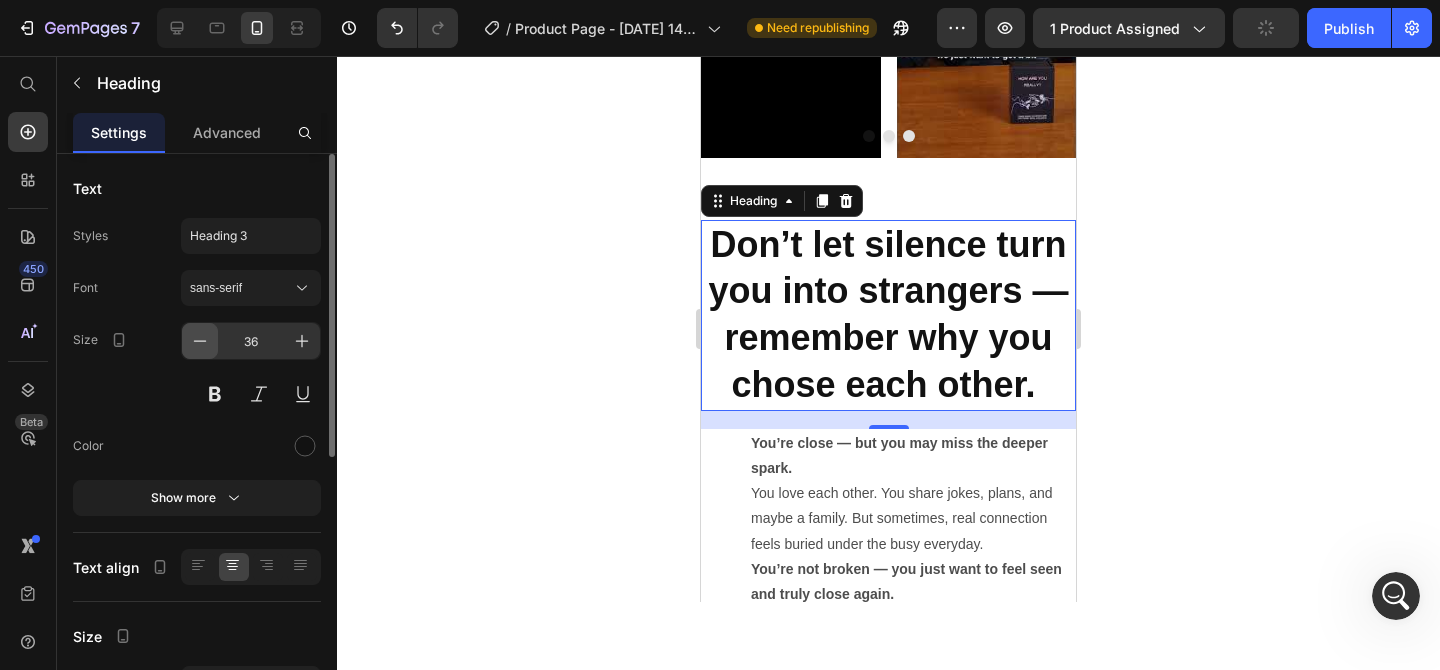 click 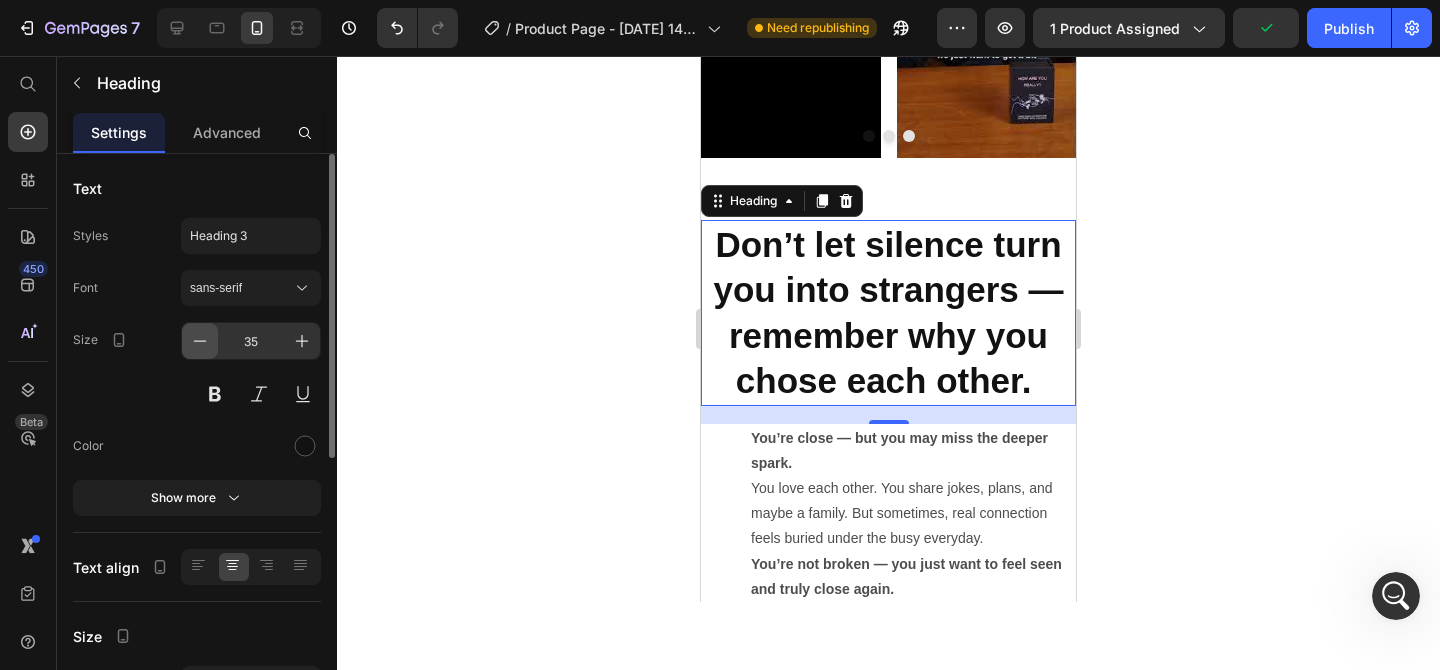 click 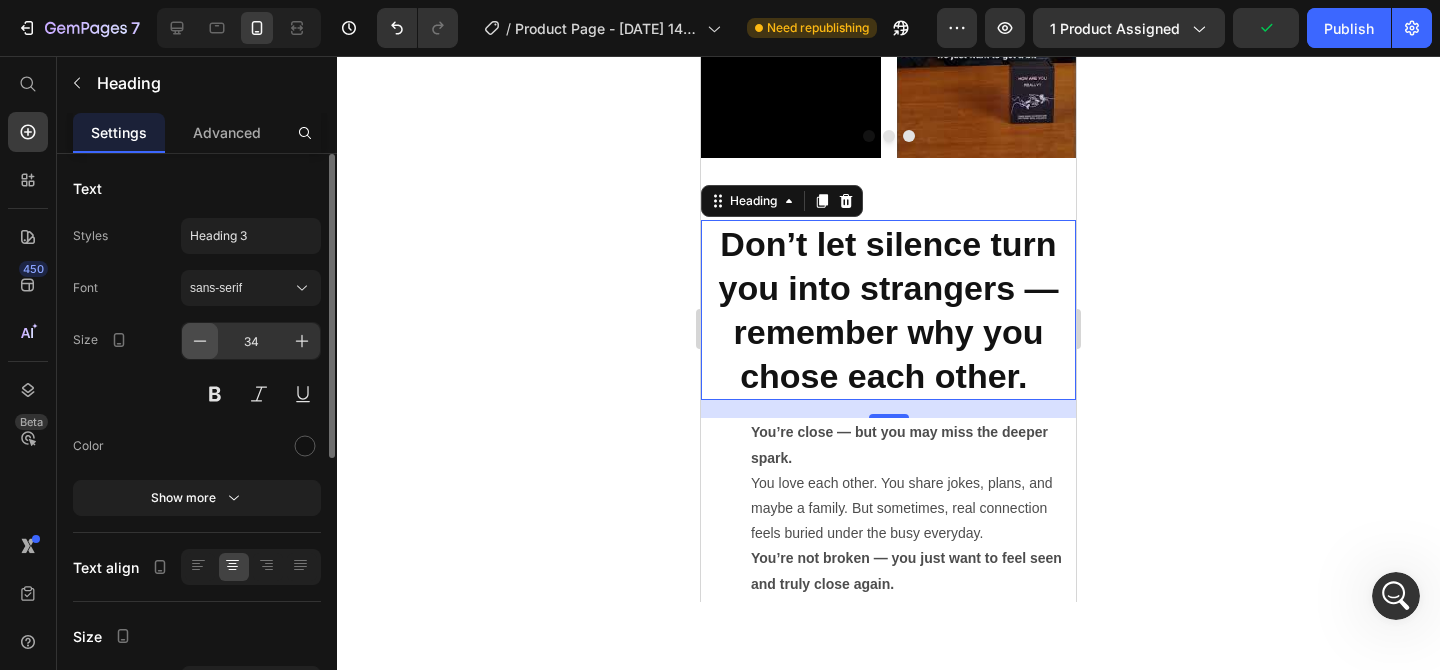 click 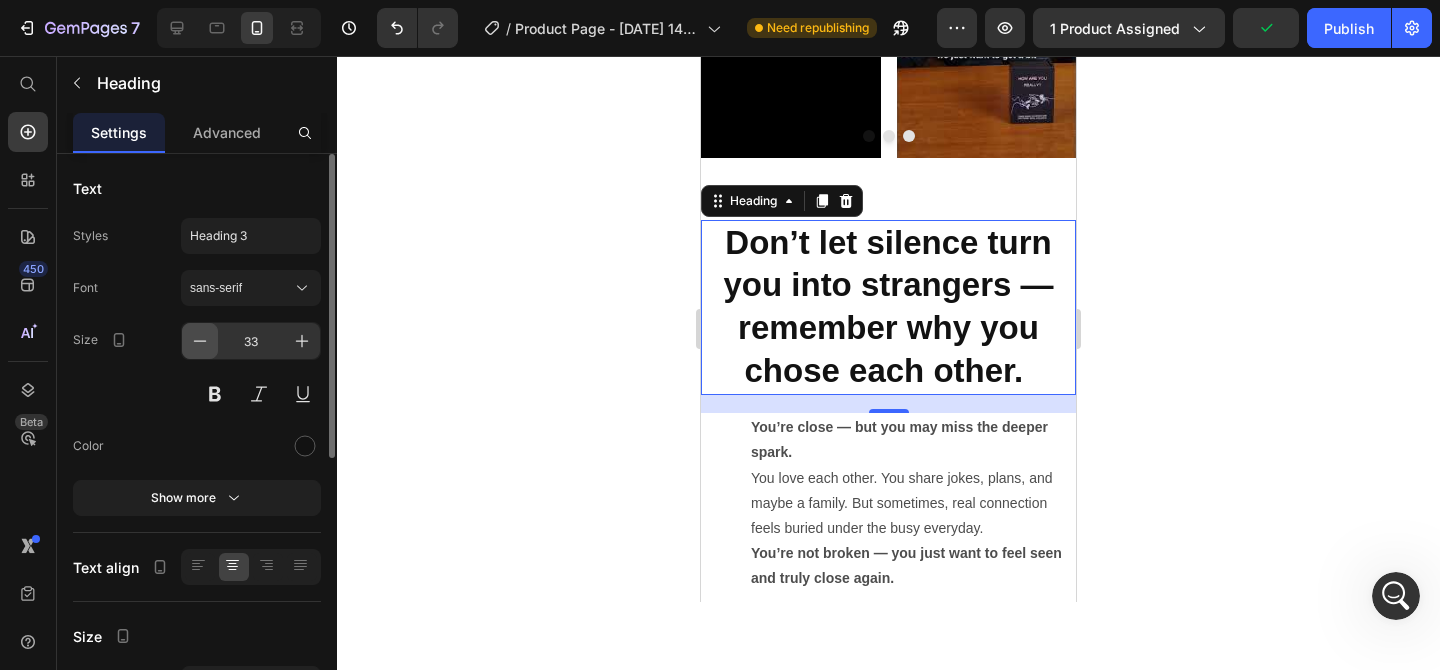 click 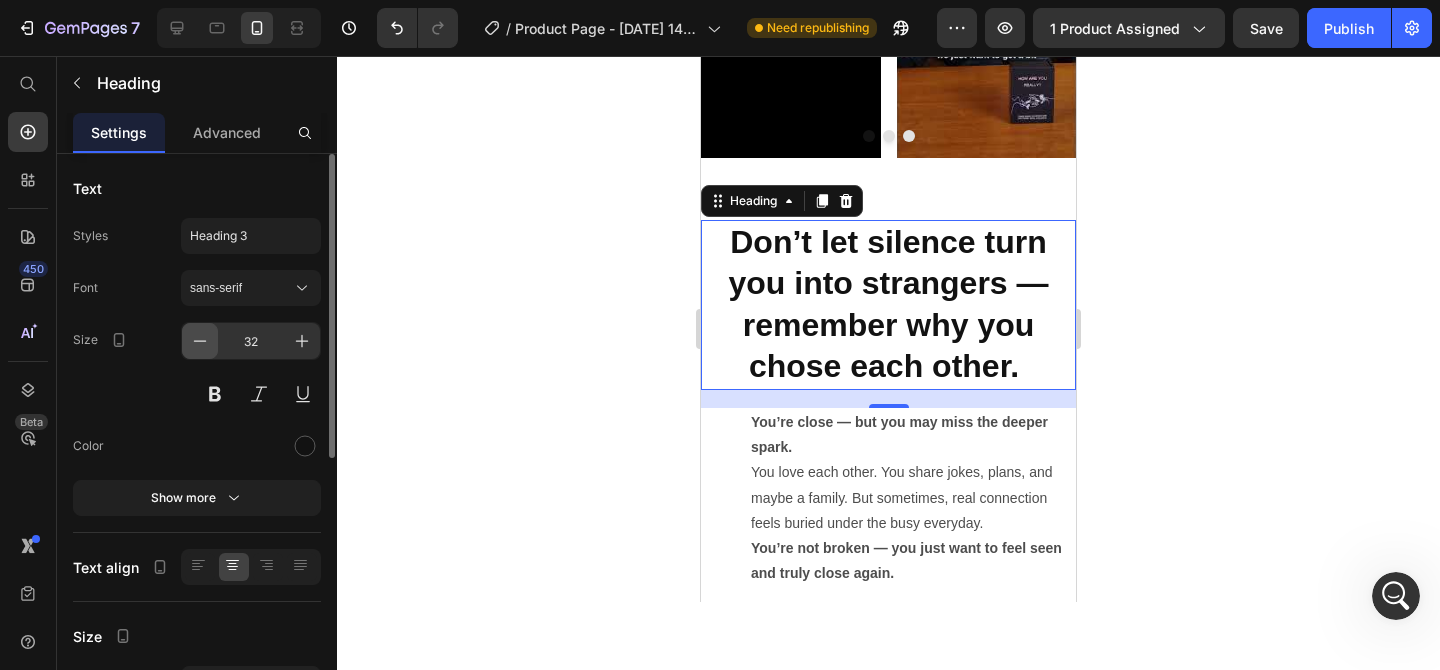 click 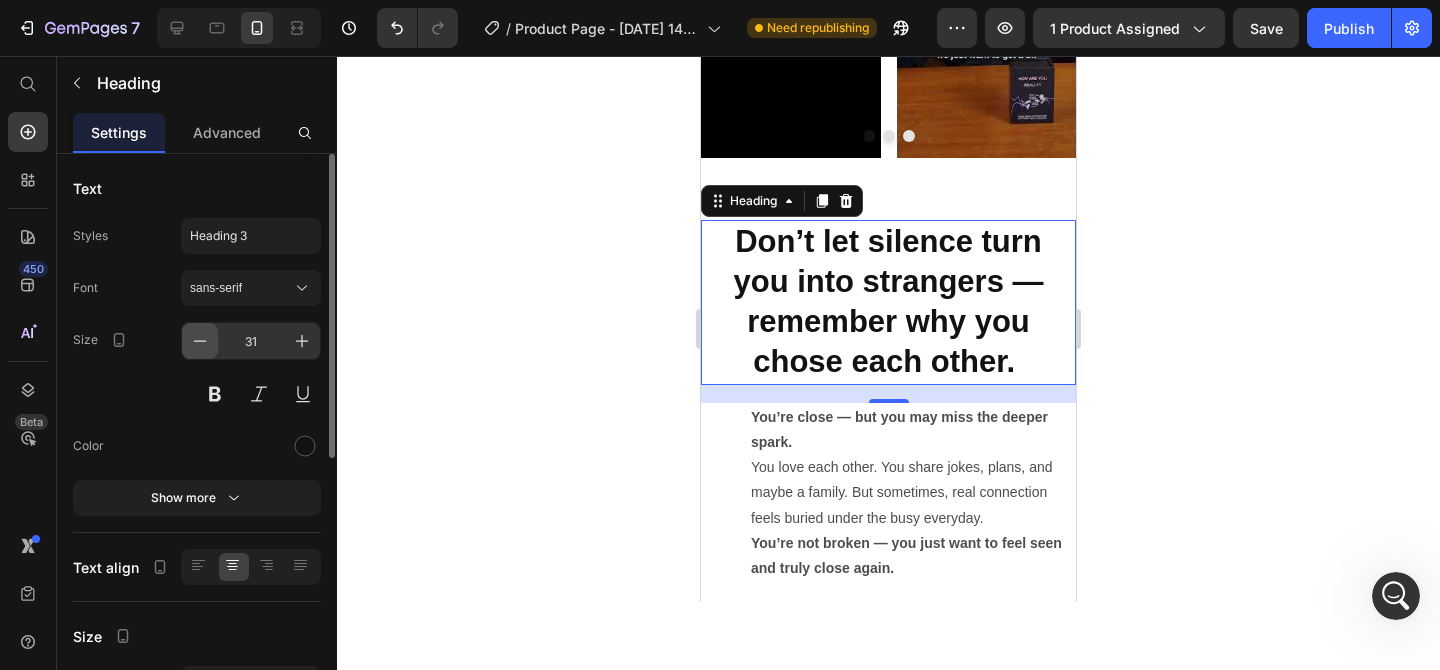click 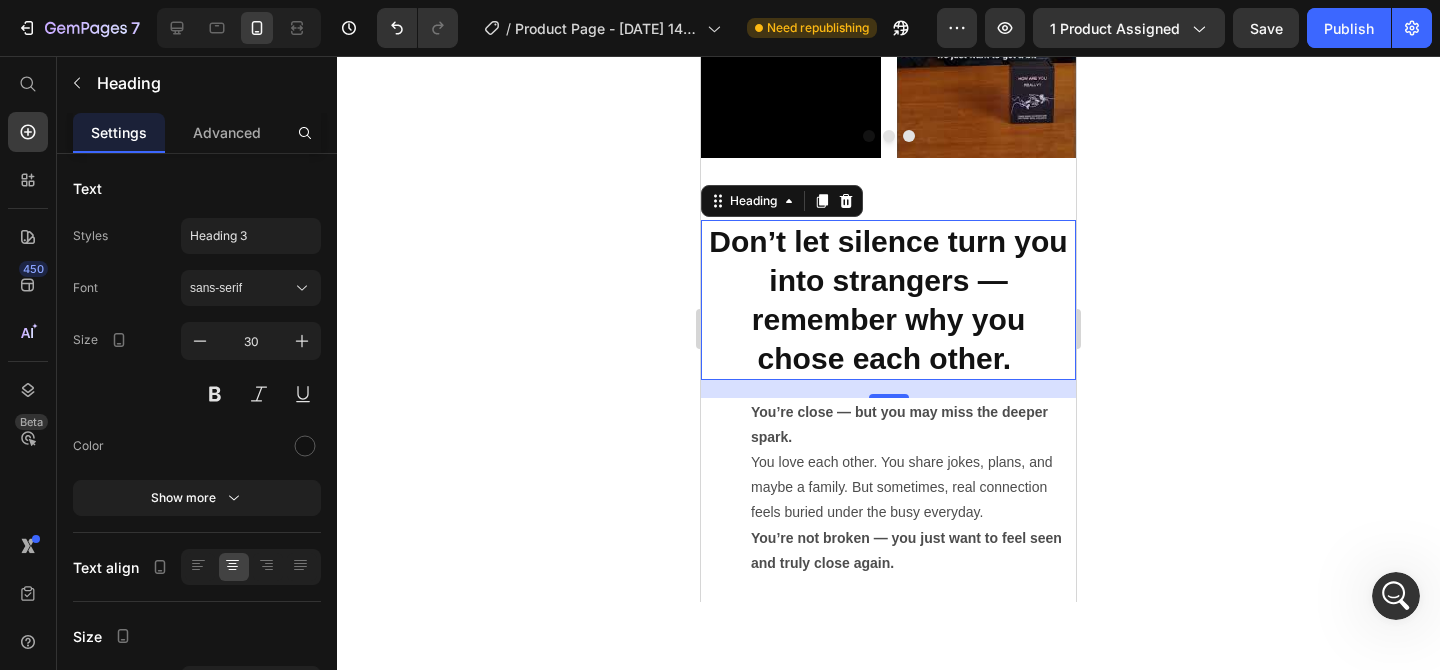 click 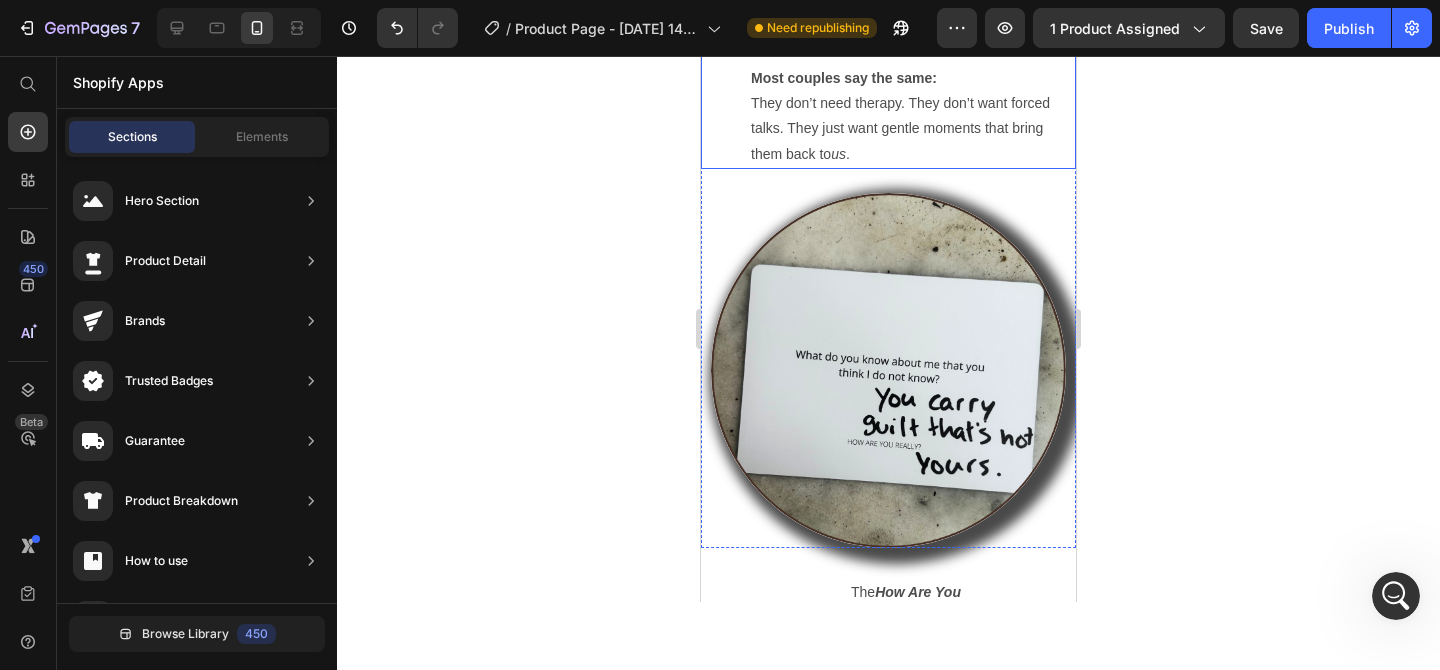 scroll, scrollTop: 2680, scrollLeft: 0, axis: vertical 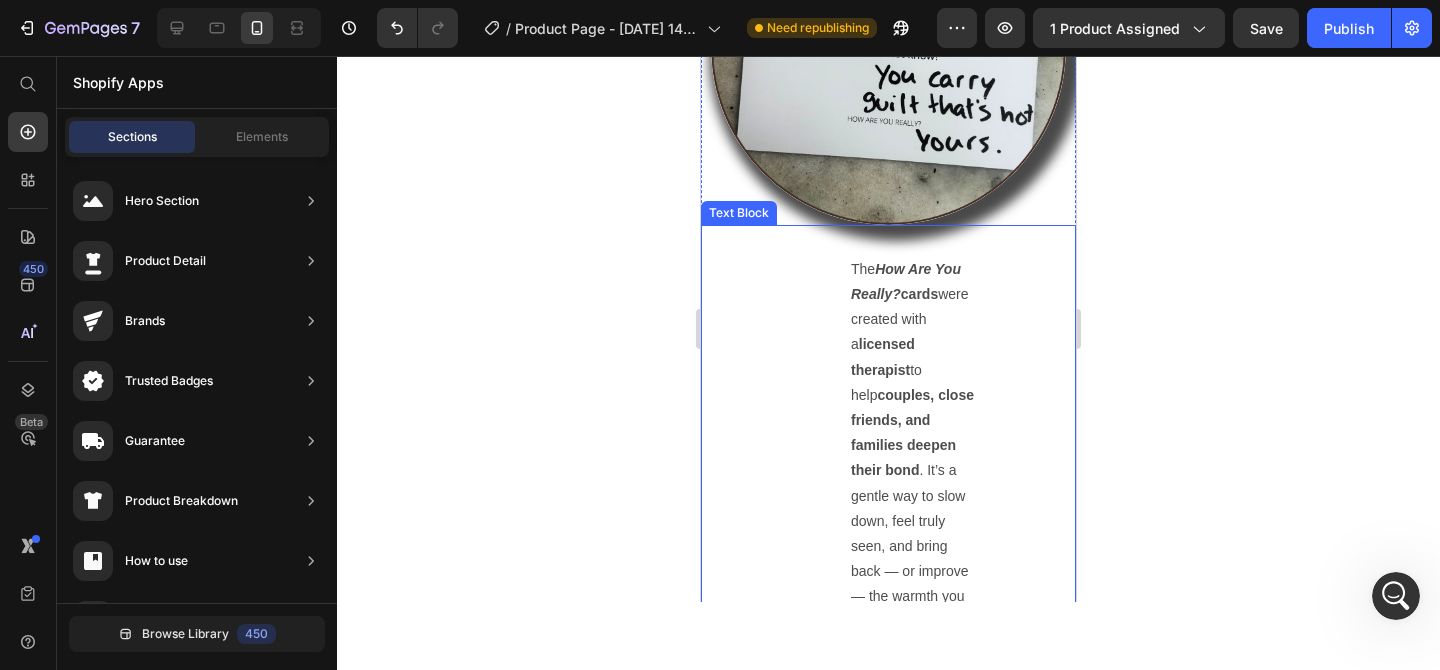 click on "The  How Are You Really?  cards  were created with a  licensed therapist  to help  couples, close friends, and families deepen their bond . It’s a gentle way to slow down, feel truly seen, and bring back — or improve — the warmth you share." at bounding box center (912, 458) 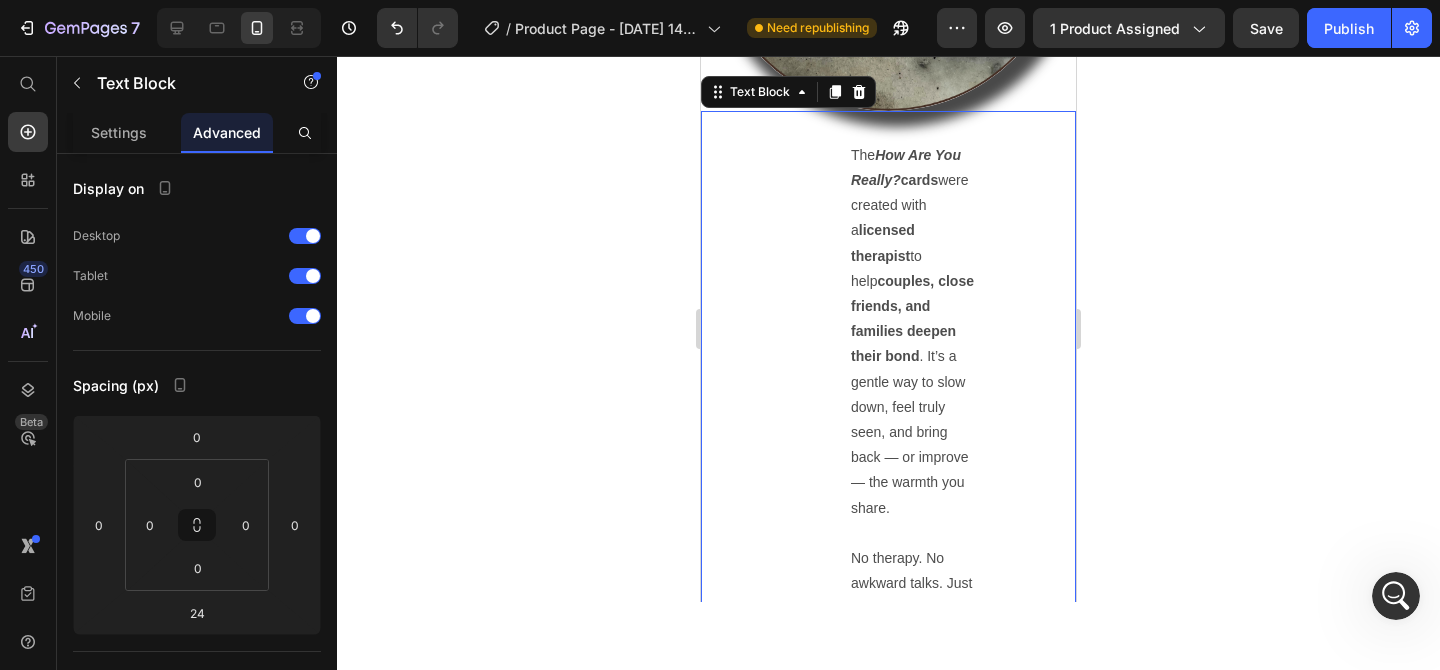 scroll, scrollTop: 2777, scrollLeft: 0, axis: vertical 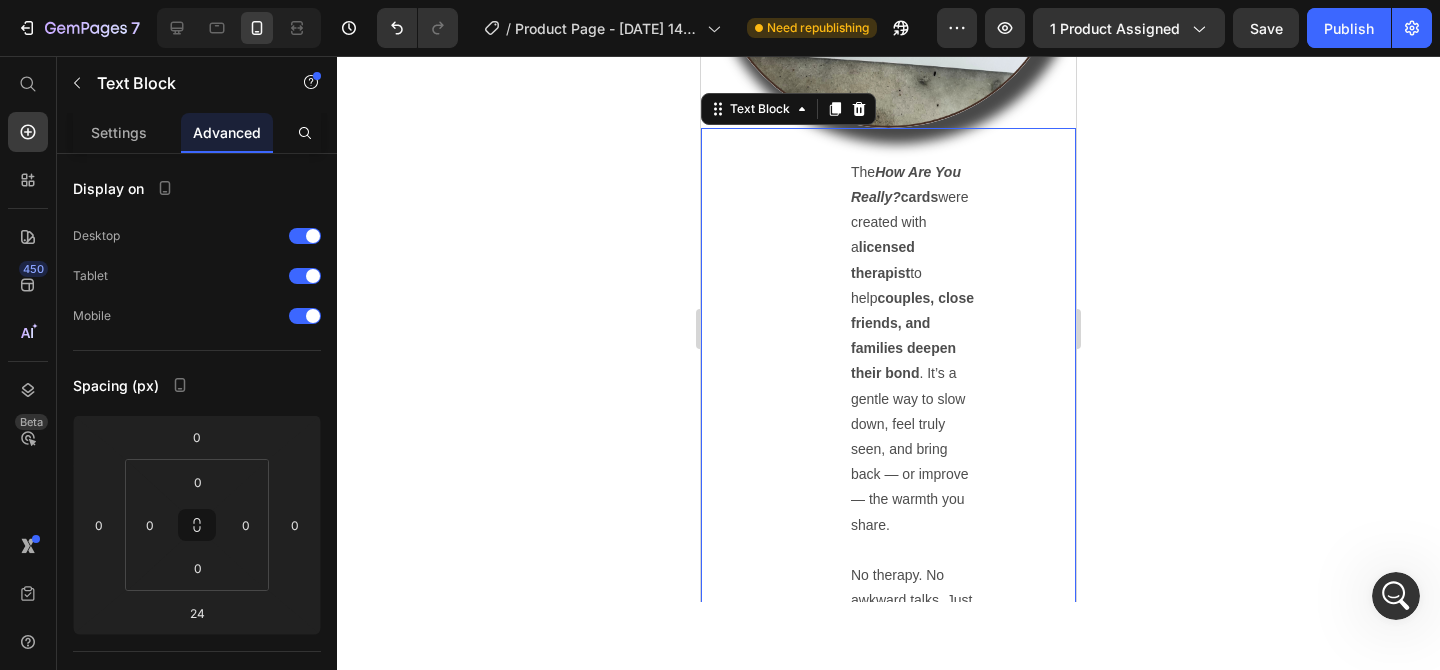 click on "The  How Are You Really?  cards  were created with a  licensed therapist  to help  couples, close friends, and families deepen their bond . It’s a gentle way to slow down, feel truly seen, and bring back — or improve — the warmth you share.   No therapy. No awkward talks. Just simple moments to feel close again." at bounding box center [888, 412] 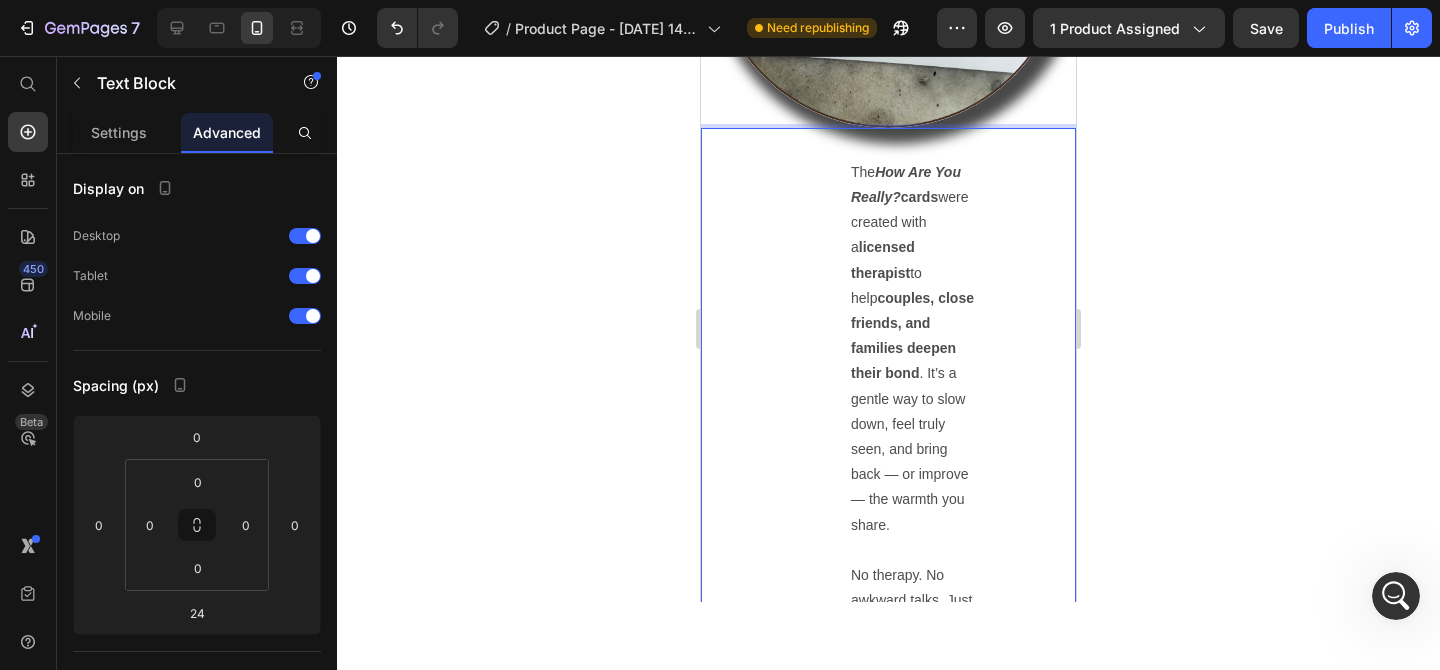 click on "The  How Are You Really?  cards  were created with a  licensed therapist  to help  couples, close friends, and families deepen their bond . It’s a gentle way to slow down, feel truly seen, and bring back — or improve — the warmth you share.   No therapy. No awkward talks. Just simple moments to feel close again." at bounding box center [888, 412] 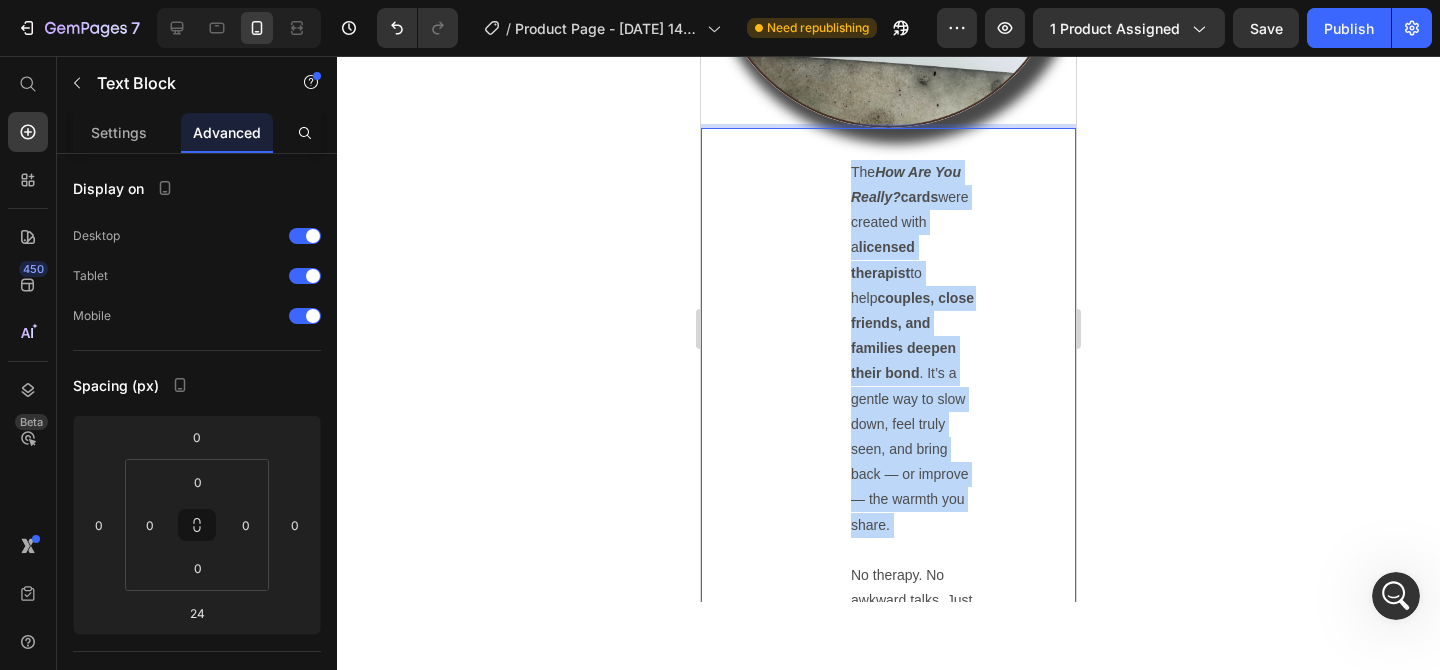 click on "The  How Are You Really?  cards  were created with a  licensed therapist  to help  couples, close friends, and families deepen their bond . It’s a gentle way to slow down, feel truly seen, and bring back — or improve — the warmth you share.   No therapy. No awkward talks. Just simple moments to feel close again." at bounding box center (888, 412) 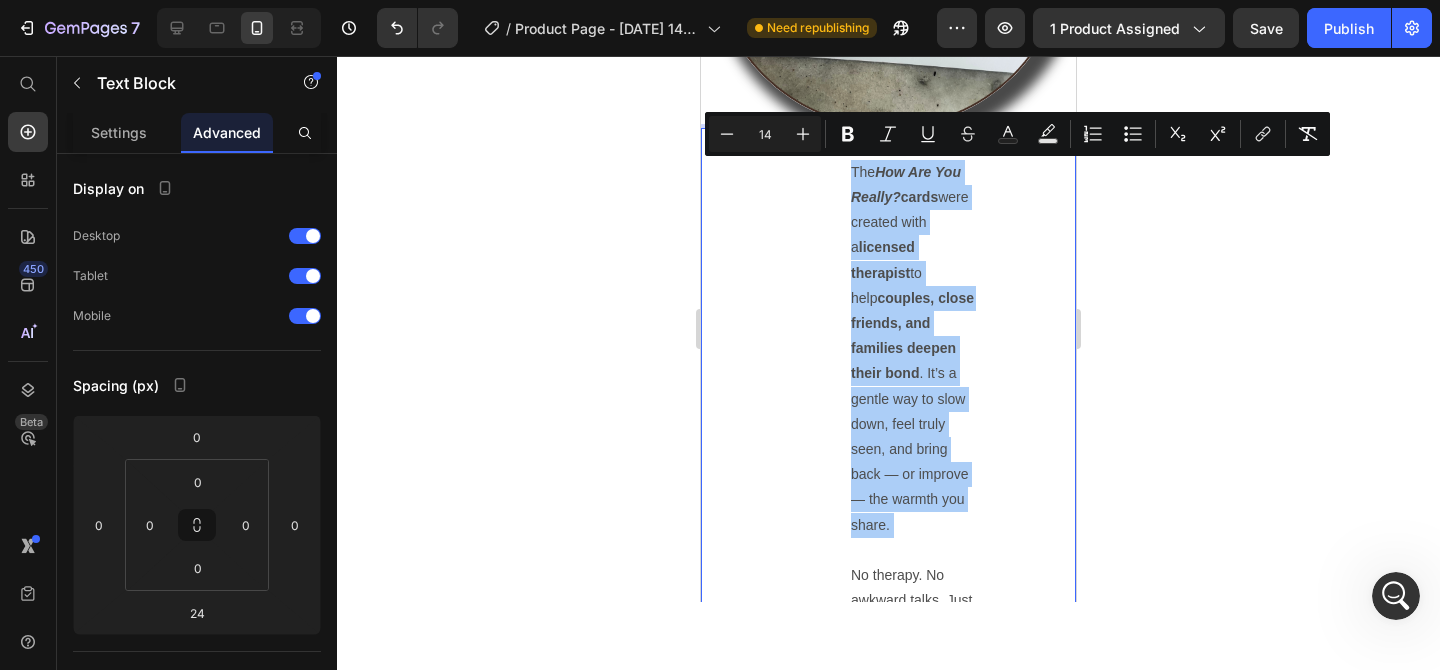click 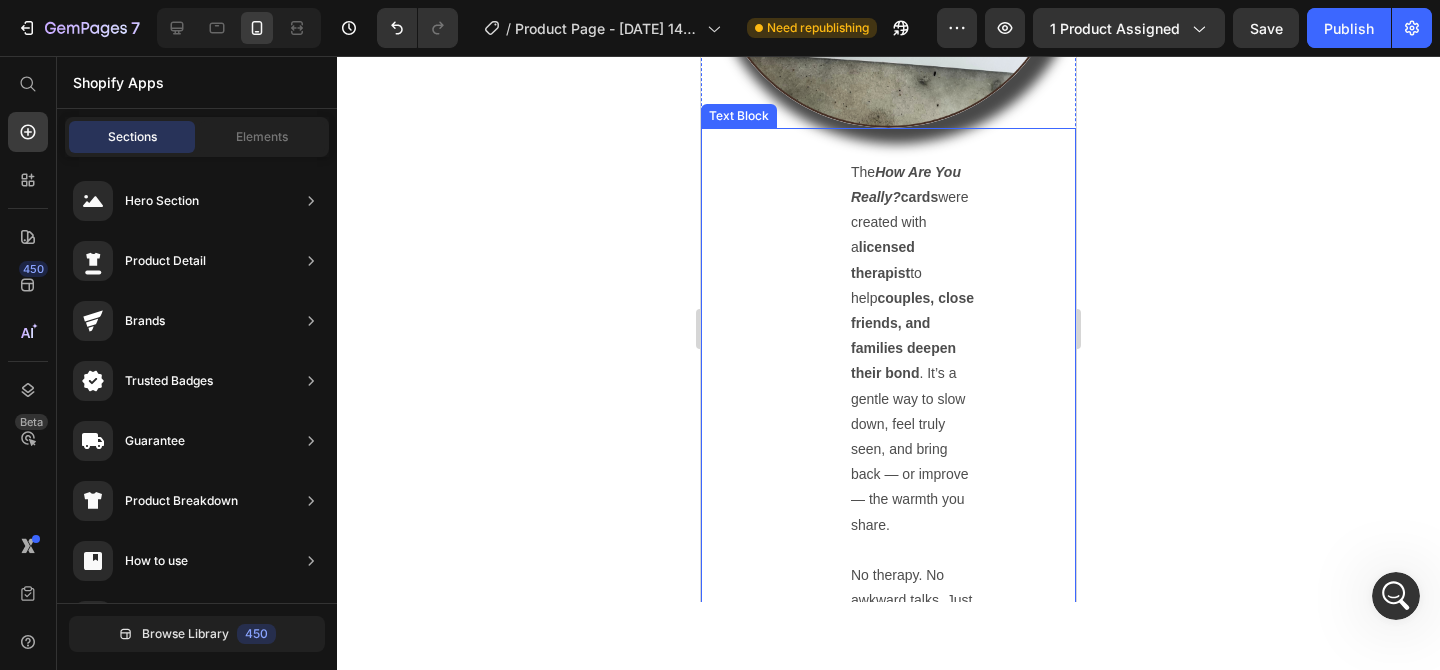 click on "couples, close friends, and families deepen their bond" at bounding box center (912, 336) 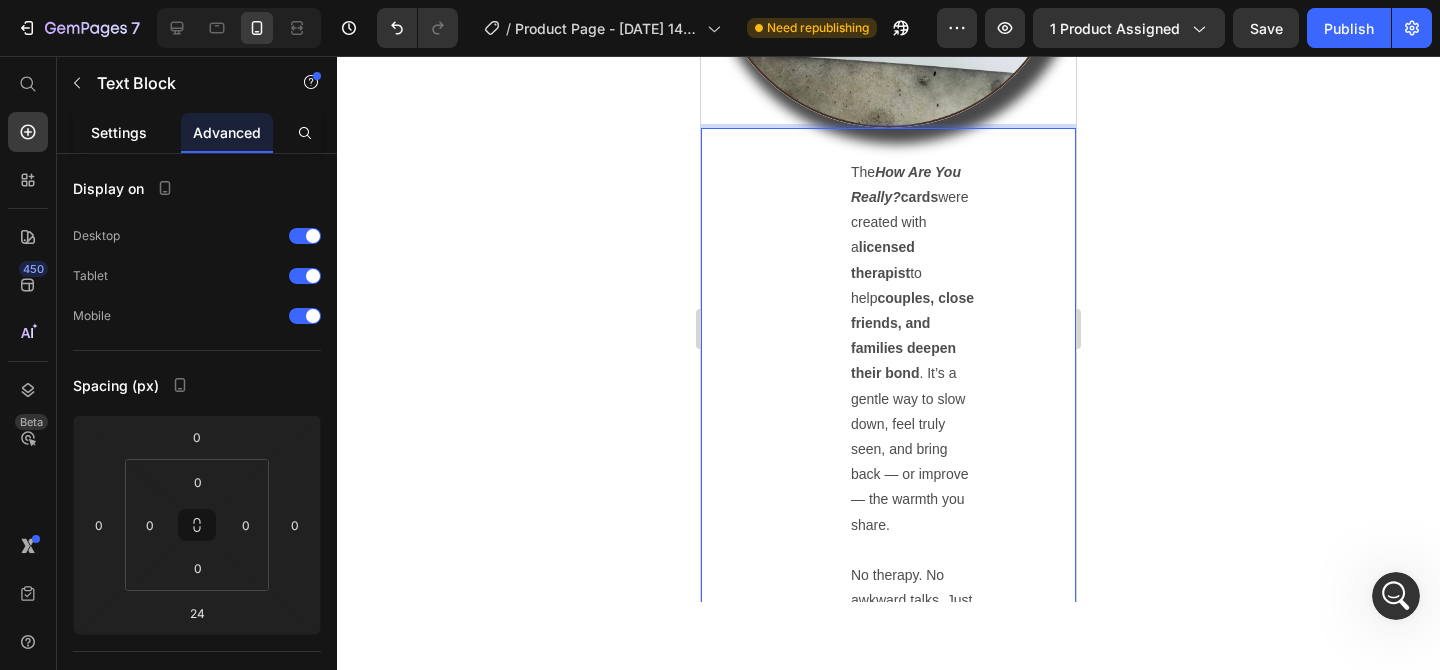 click on "Settings" at bounding box center (119, 132) 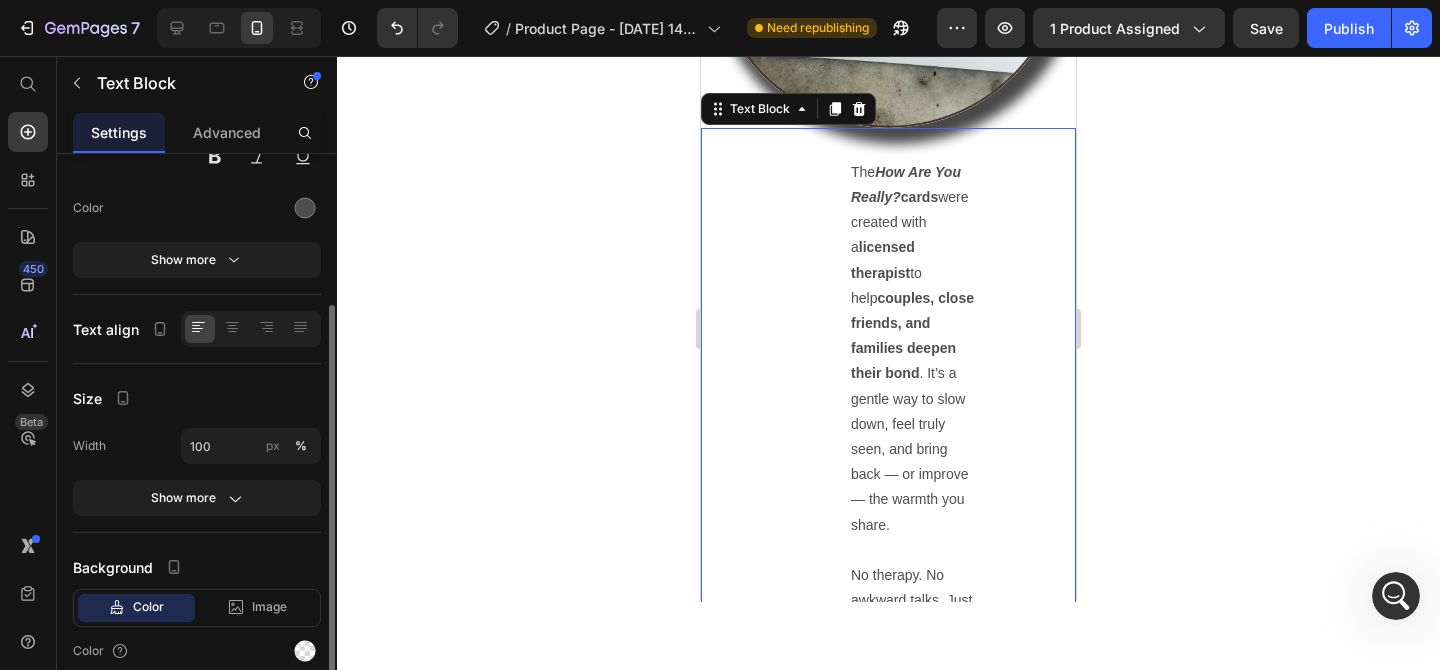scroll, scrollTop: 240, scrollLeft: 0, axis: vertical 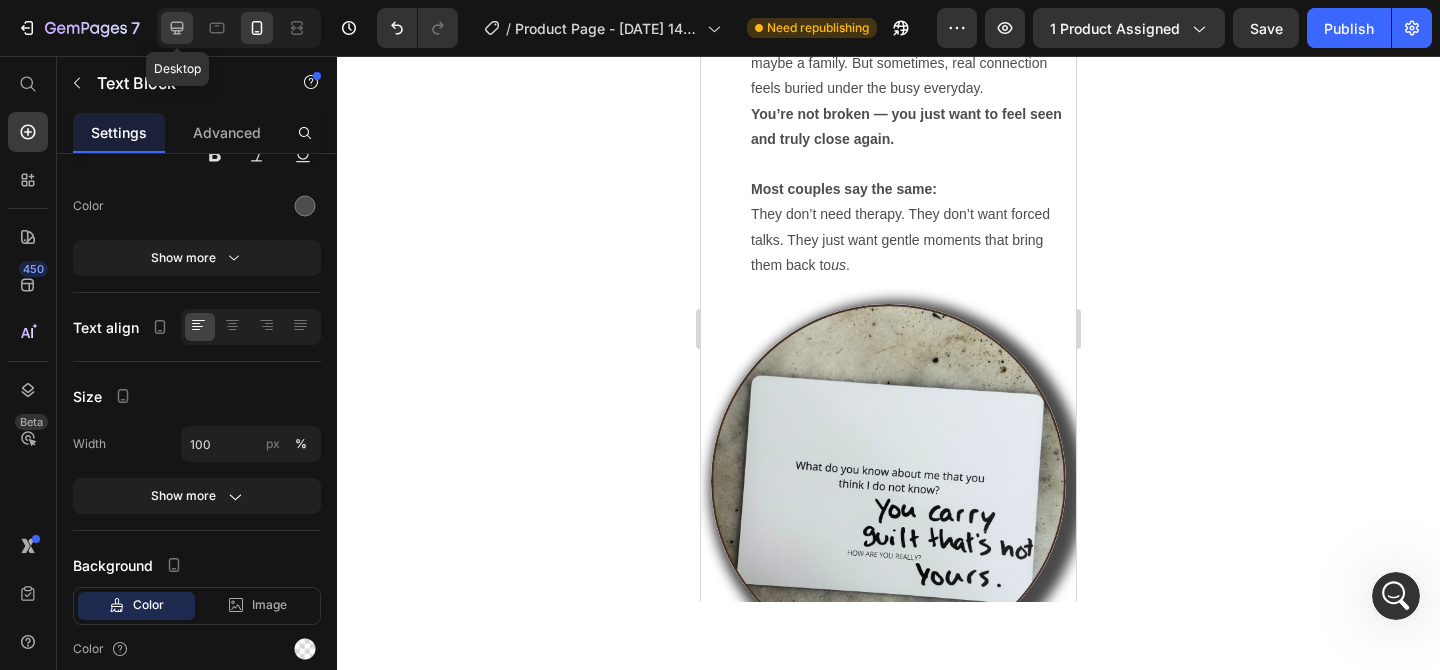 click 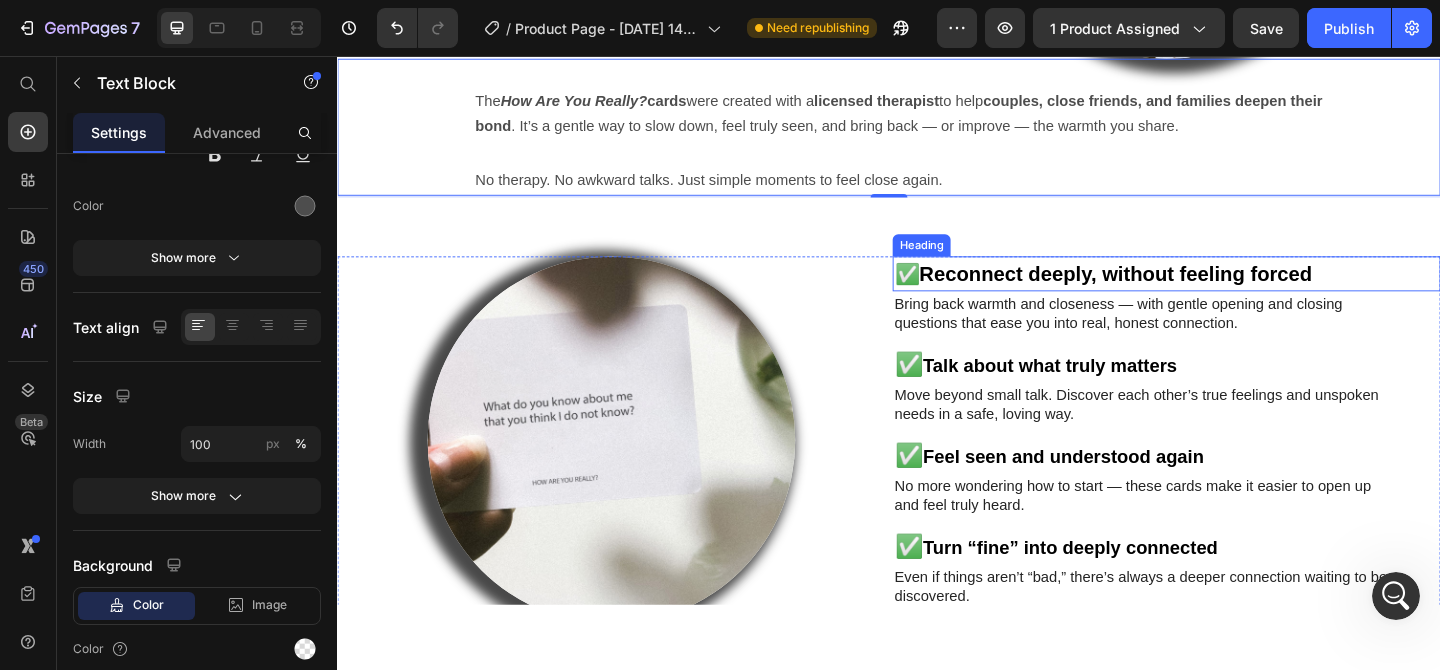 scroll, scrollTop: 2095, scrollLeft: 0, axis: vertical 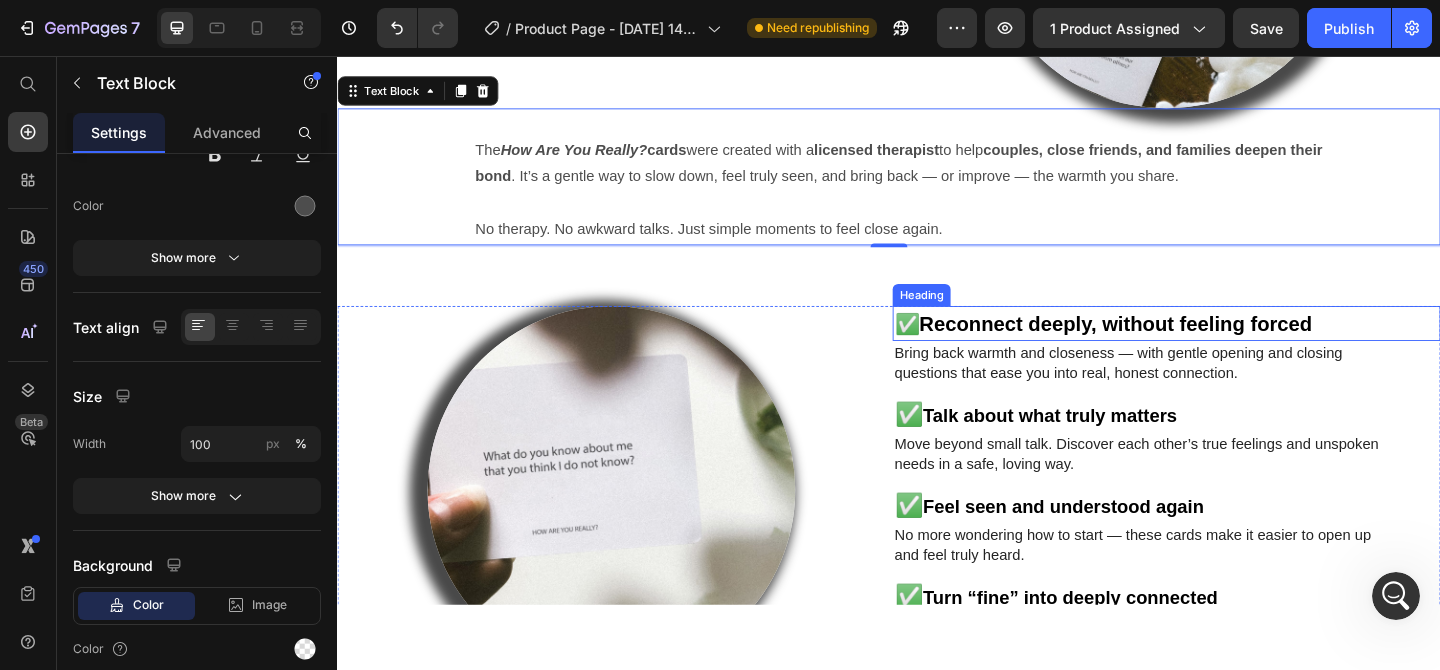 click on "The  How Are You Really?  cards  were created with a  licensed therapist  to help  couples, close friends, and families deepen their bond . It’s a gentle way to slow down, feel truly seen, and bring back — or improve — the warmth you share.   No therapy. No awkward talks. Just simple moments to feel close again." at bounding box center (937, 202) 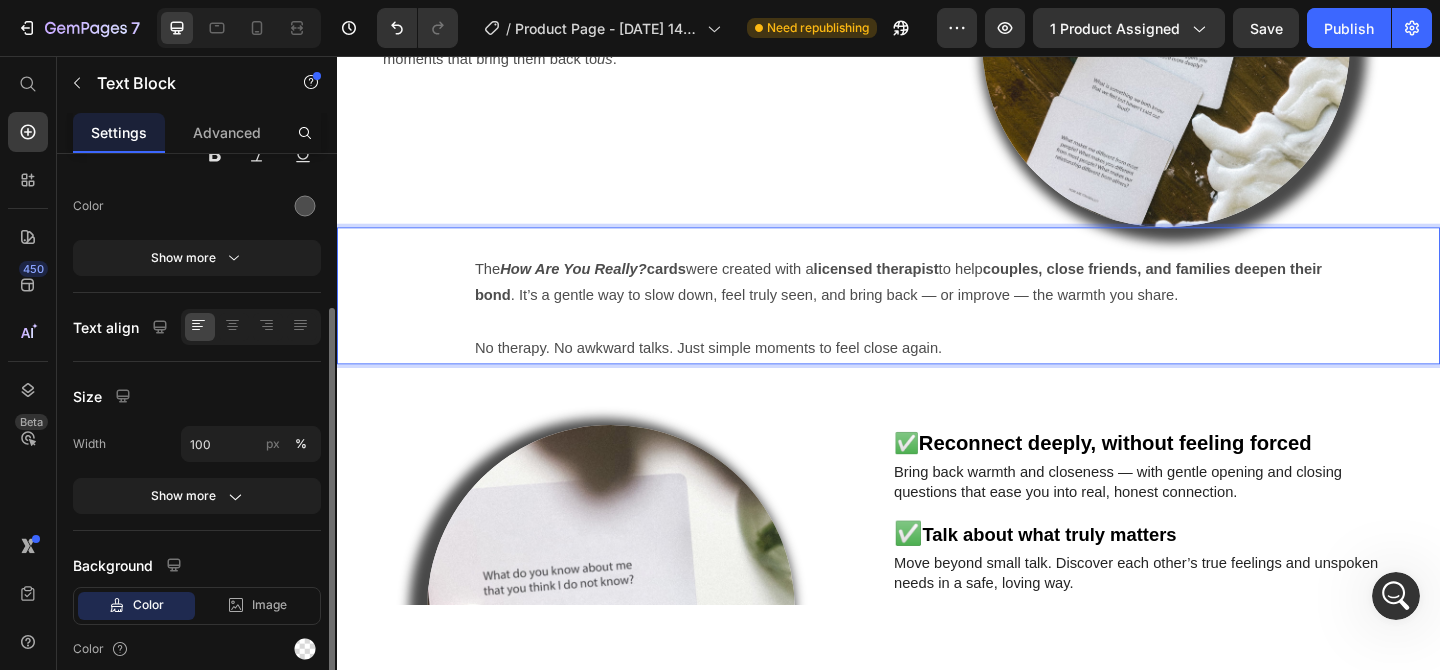 scroll, scrollTop: 2136, scrollLeft: 0, axis: vertical 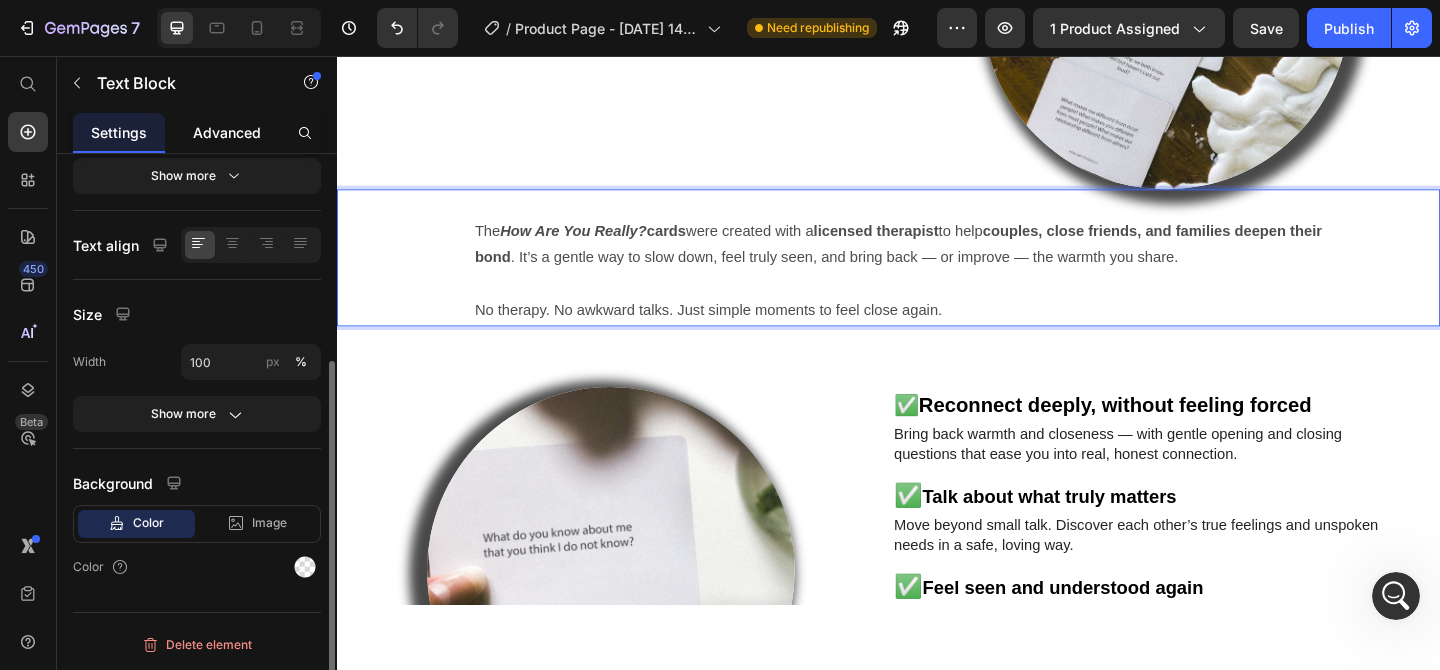 click on "Advanced" at bounding box center (227, 132) 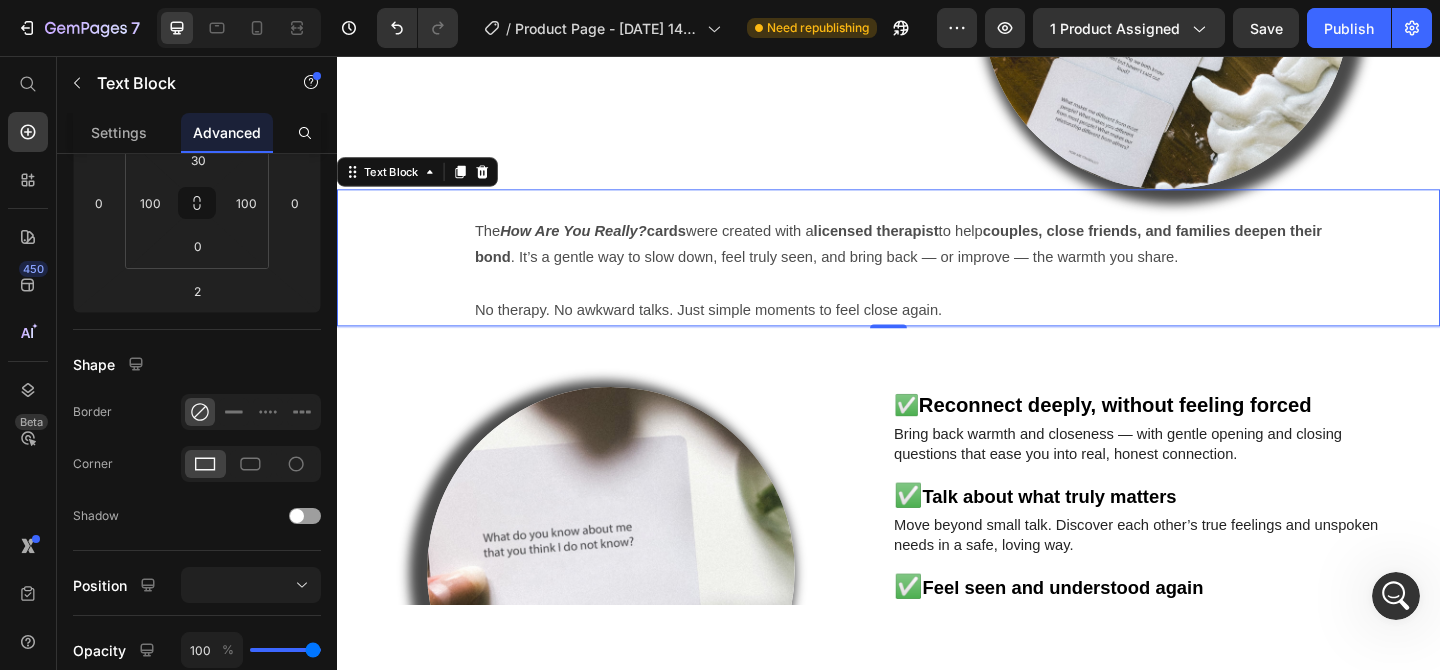 scroll, scrollTop: 0, scrollLeft: 0, axis: both 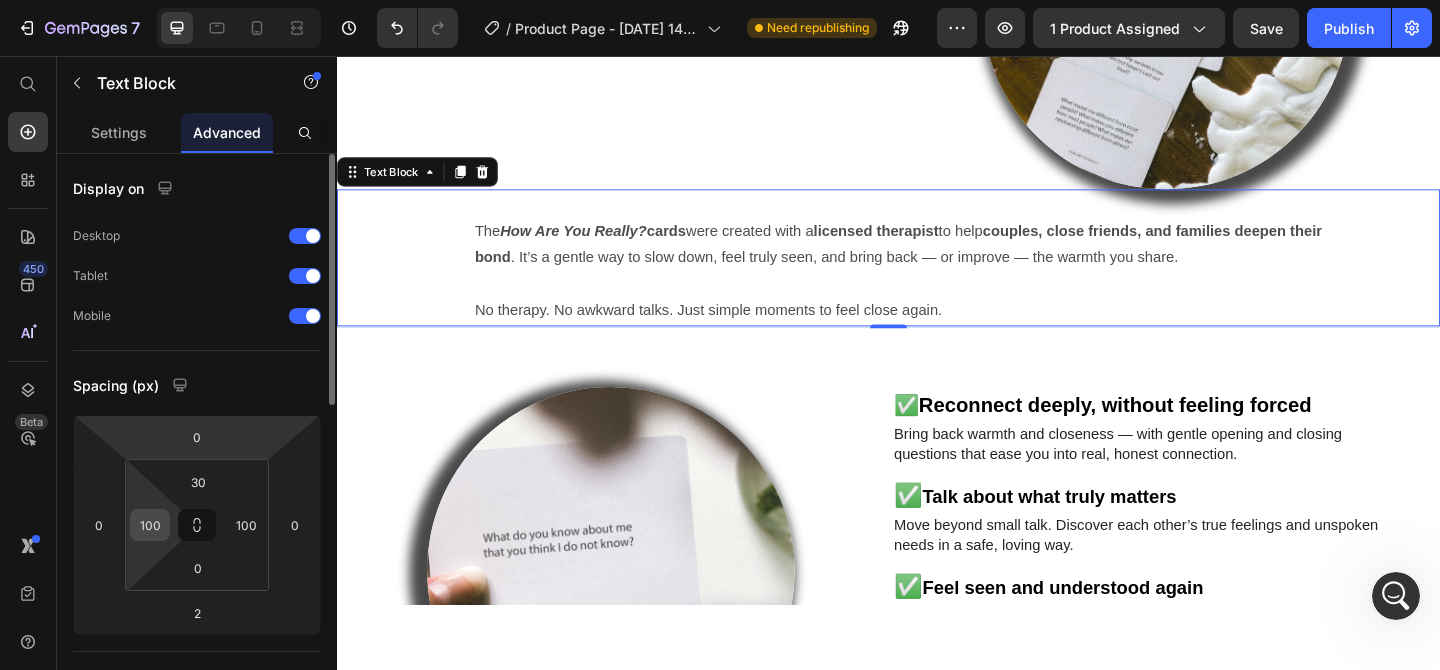click on "100" at bounding box center (150, 525) 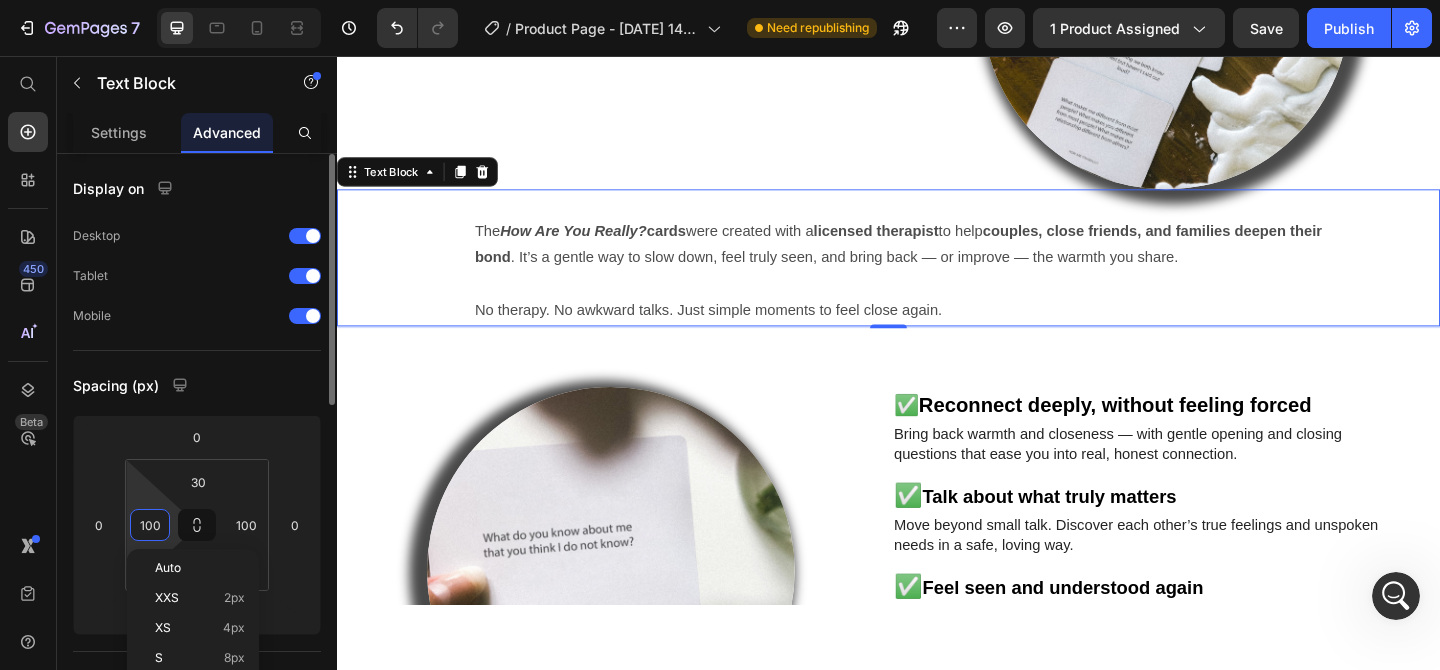 click on "100" at bounding box center [150, 525] 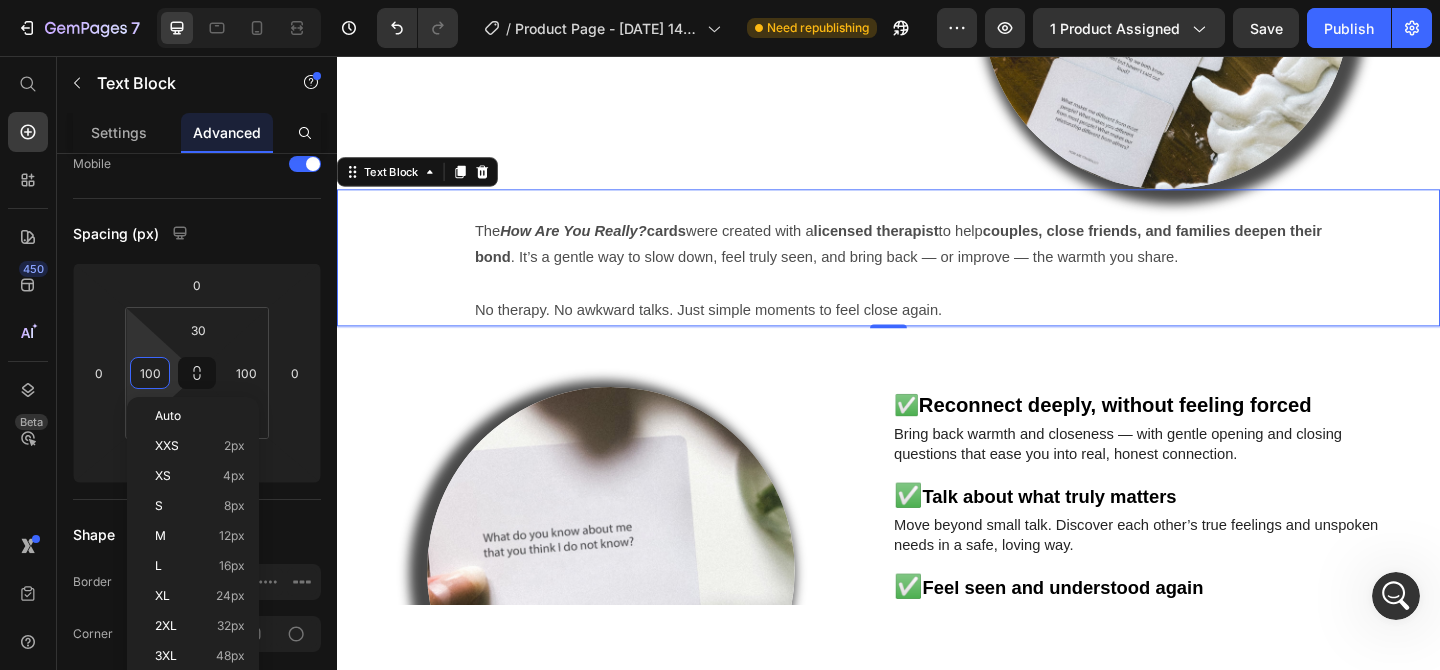 click on "The  How Are You Really?  cards  were created with a  licensed therapist  to help  couples, close friends, and families deepen their bond . It’s a gentle way to slow down, feel truly seen, and bring back — or improve — the warmth you share.   No therapy. No awkward talks. Just simple moments to feel close again. Text Block   24" at bounding box center (937, 275) 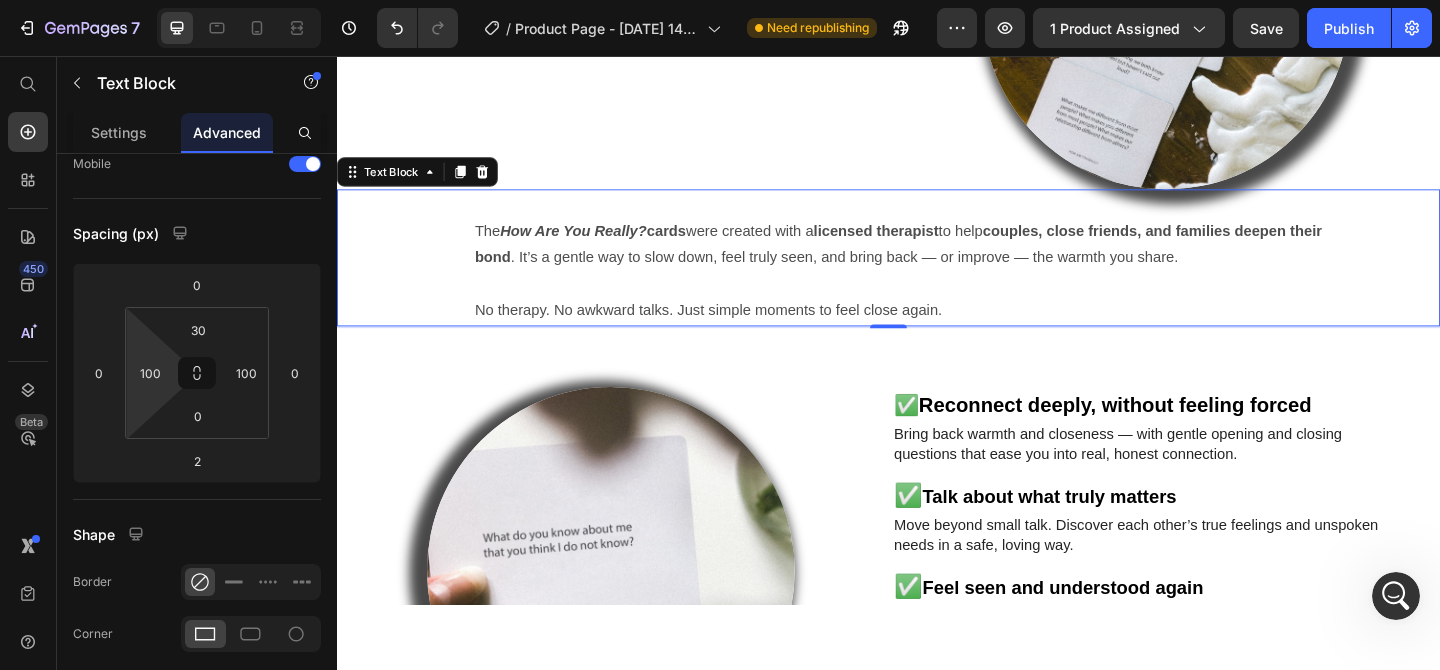 click on "The  How Are You Really?  cards  were created with a  licensed therapist  to help  couples, close friends, and families deepen their bond . It’s a gentle way to slow down, feel truly seen, and bring back — or improve — the warmth you share.   No therapy. No awkward talks. Just simple moments to feel close again." at bounding box center (937, 290) 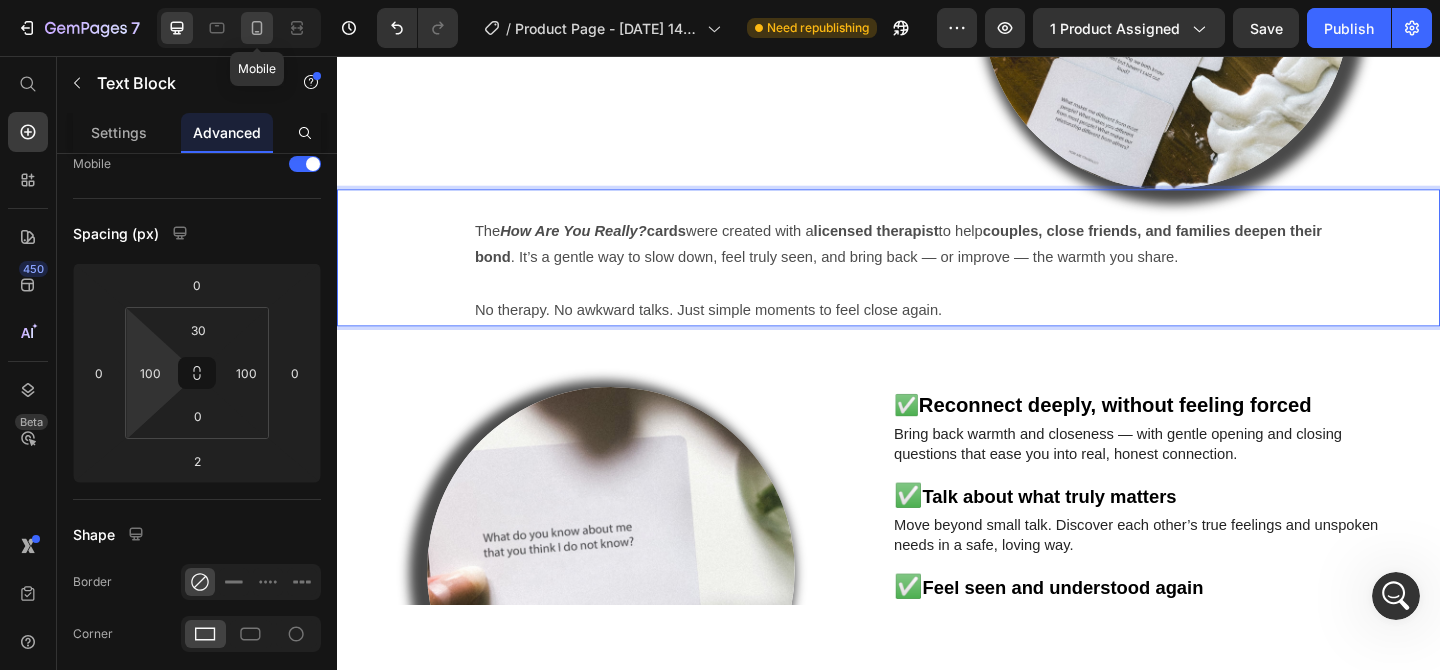 click 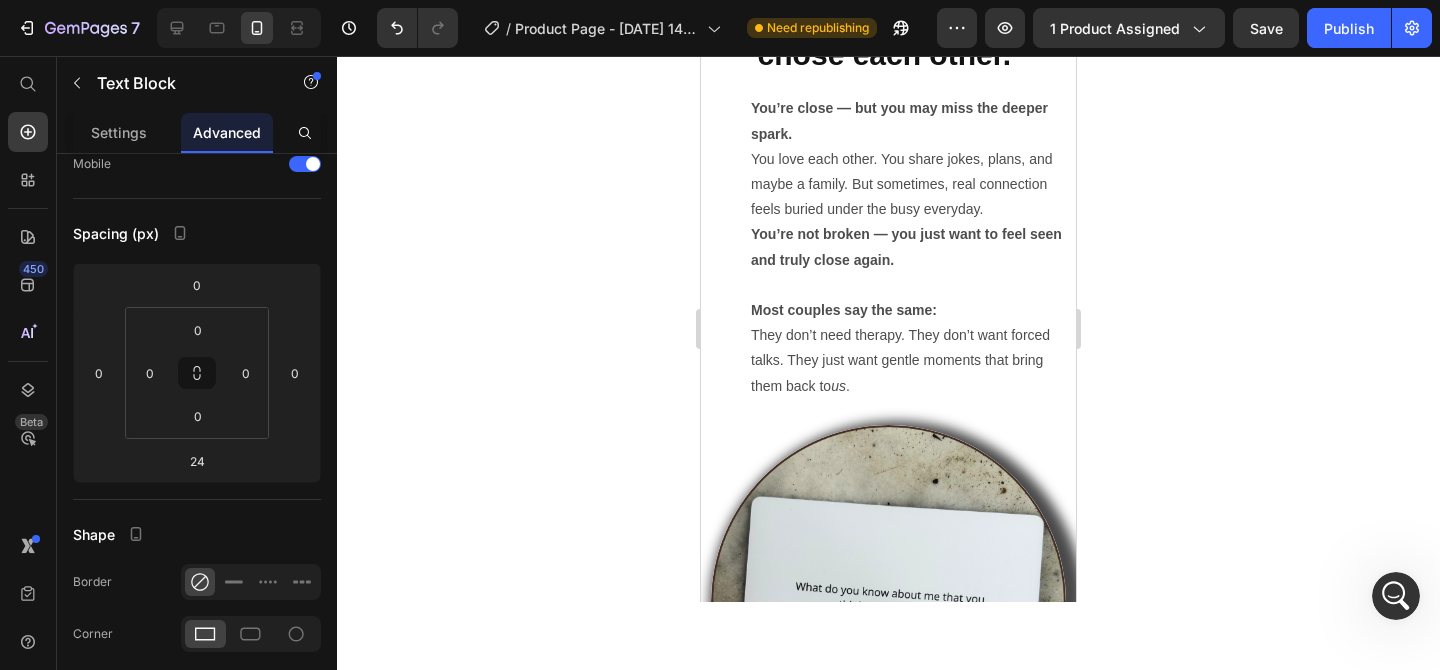 scroll, scrollTop: 3042, scrollLeft: 0, axis: vertical 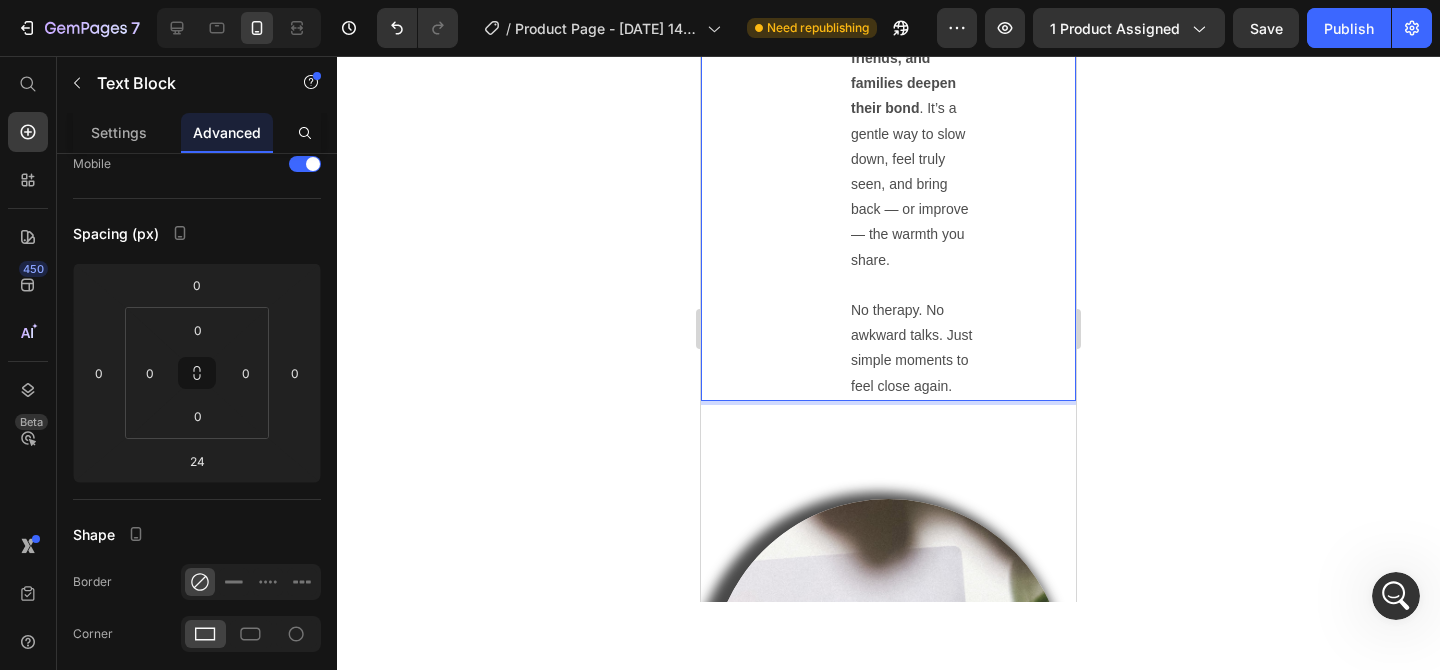 click 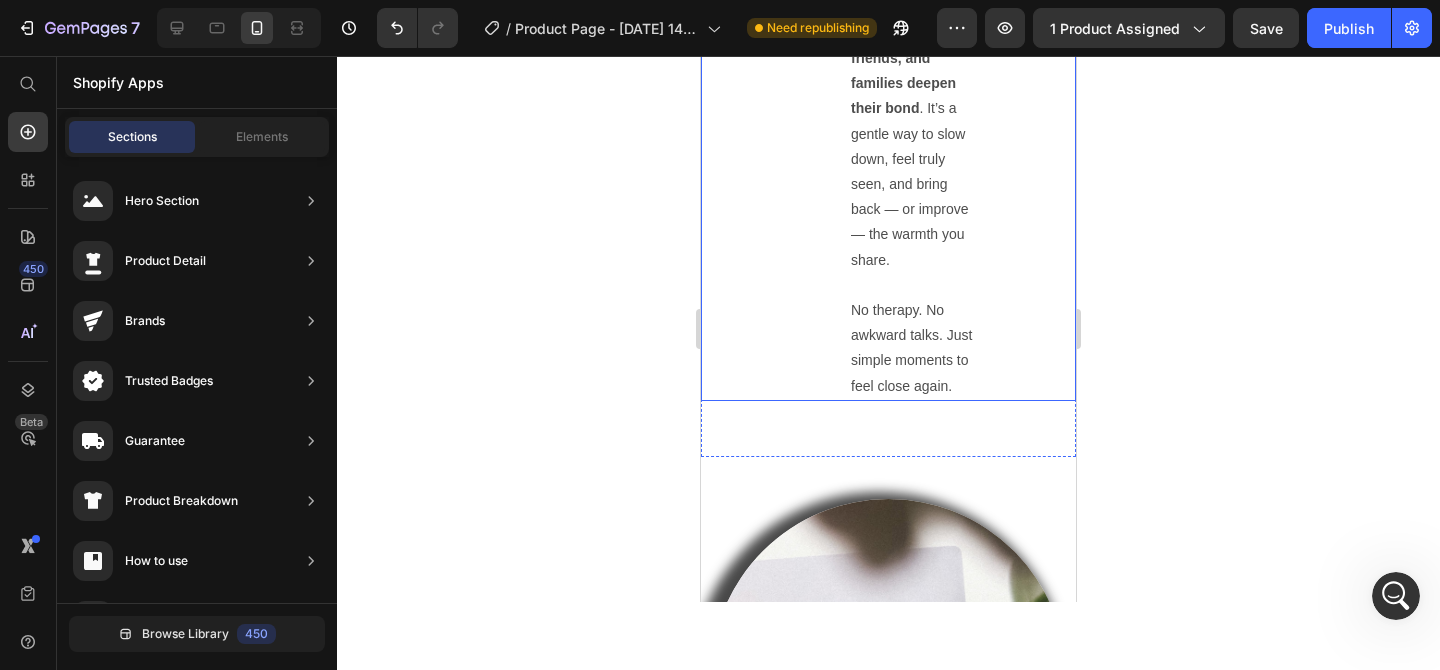 click on "The  How Are You Really?  cards  were created with a  licensed therapist  to help  couples, close friends, and families deepen their bond . It’s a gentle way to slow down, feel truly seen, and bring back — or improve — the warmth you share.   No therapy. No awkward talks. Just simple moments to feel close again." at bounding box center [888, 147] 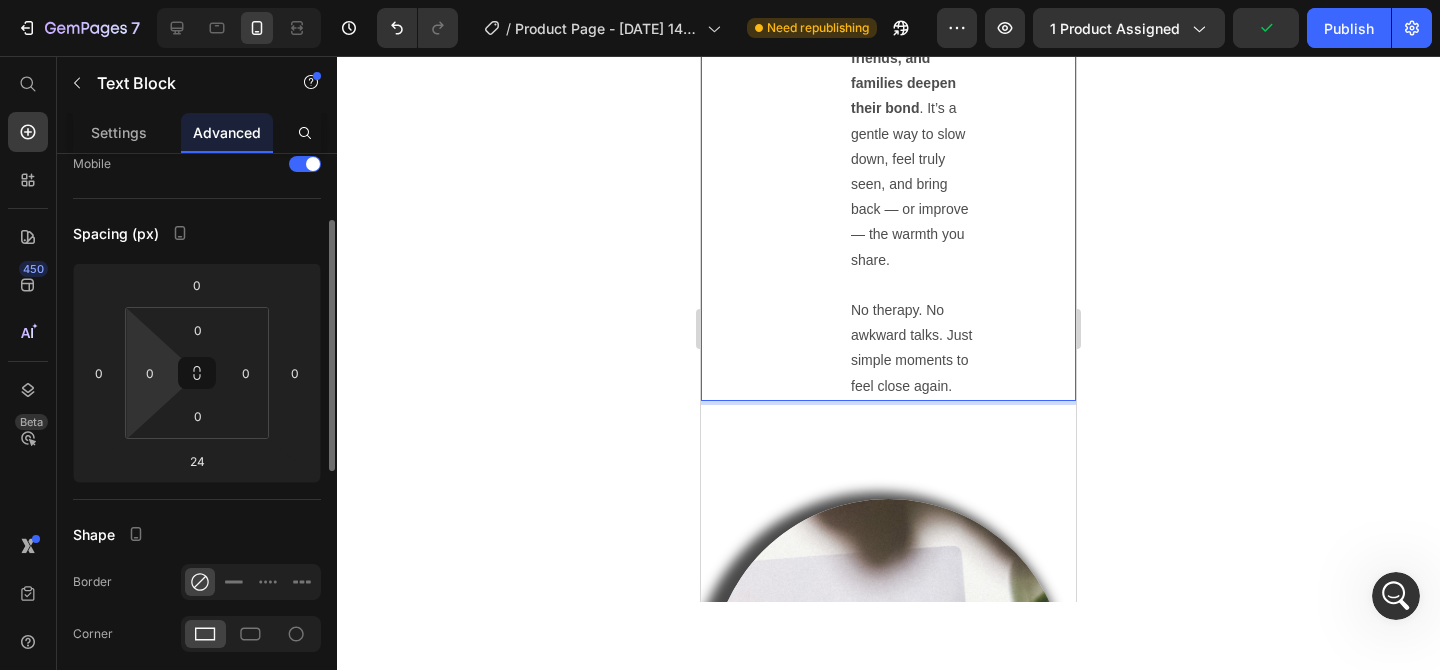 click on "7   /  Product Page - Jul 5, 14:51:51 Need republishing Preview 1 product assigned  Publish  450 Beta Shopify Apps Sections Elements Hero Section Product Detail Brands Trusted Badges Guarantee Product Breakdown How to use Testimonials Compare Bundle FAQs Social Proof Brand Story Product List Collection Blog List Contact Sticky Add to Cart Custom Footer Browse Library 450 Layout
Row
Row
Row
Row Text
Heading
Text Block Button
Button
Button
Sticky Back to top Media" at bounding box center (720, 0) 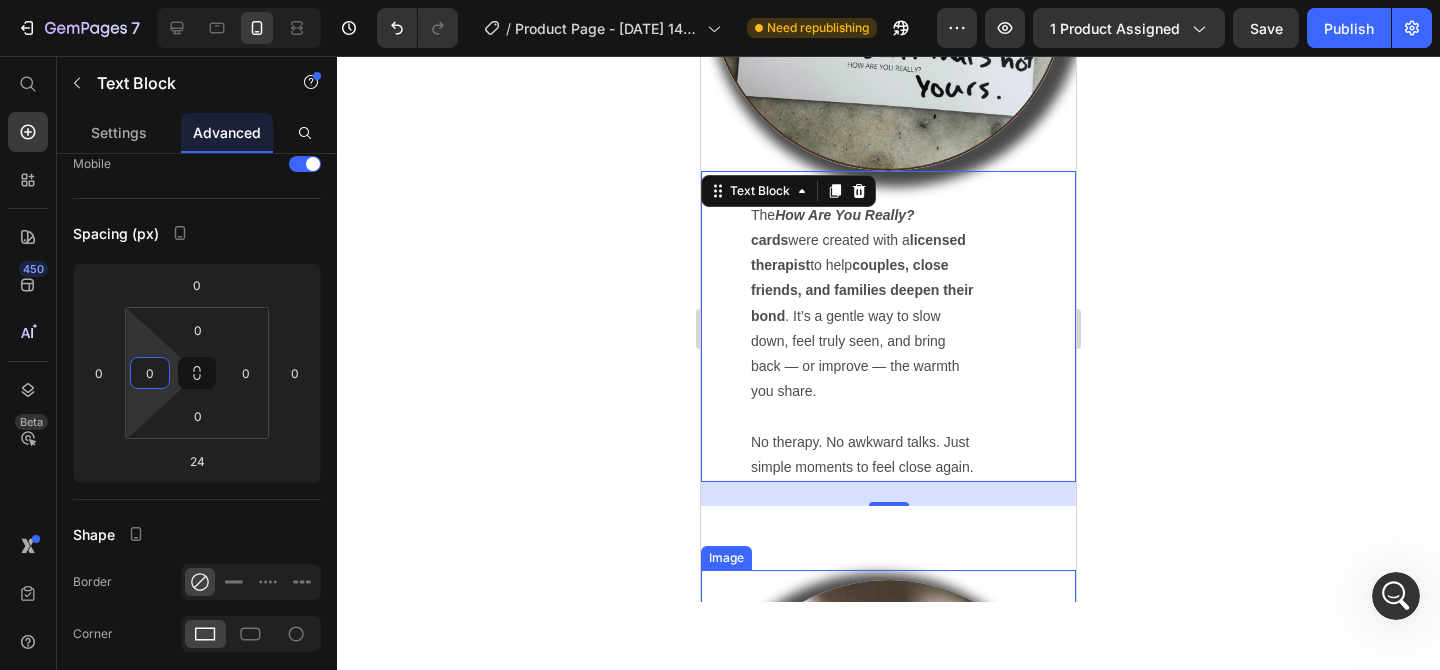 scroll, scrollTop: 2757, scrollLeft: 0, axis: vertical 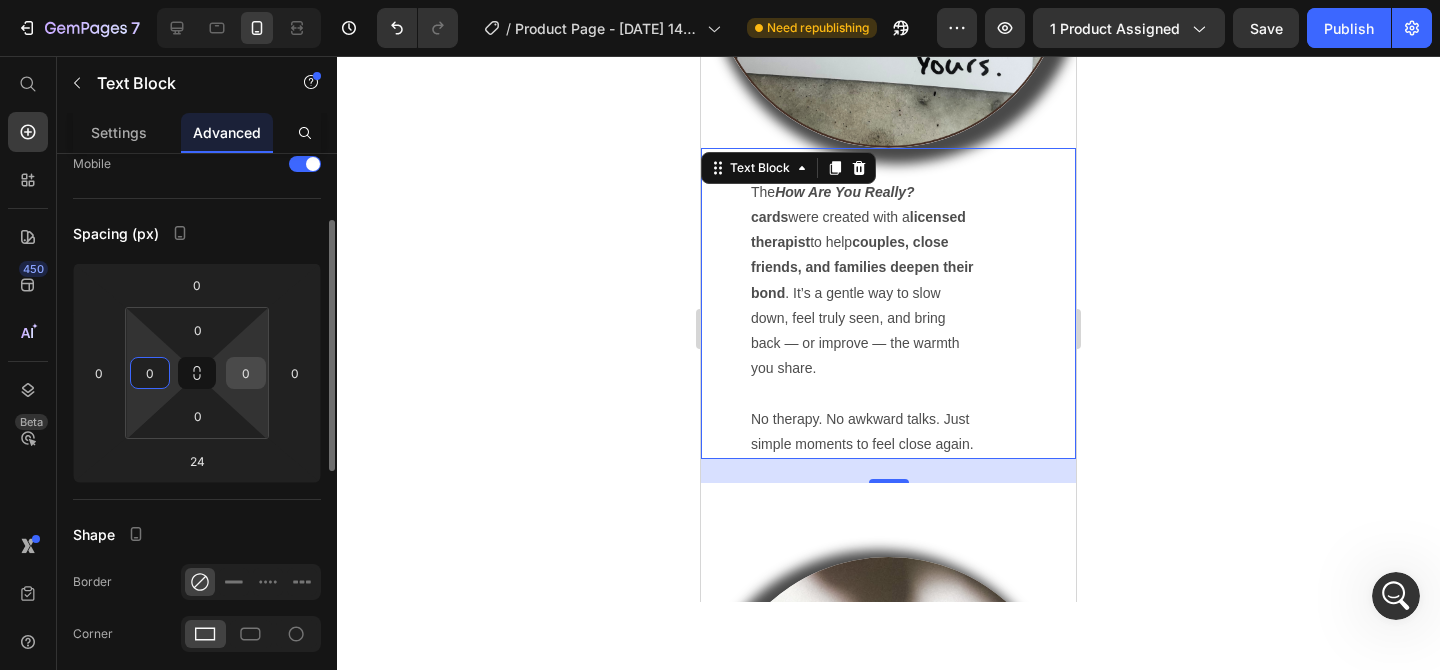 click on "0" at bounding box center [246, 373] 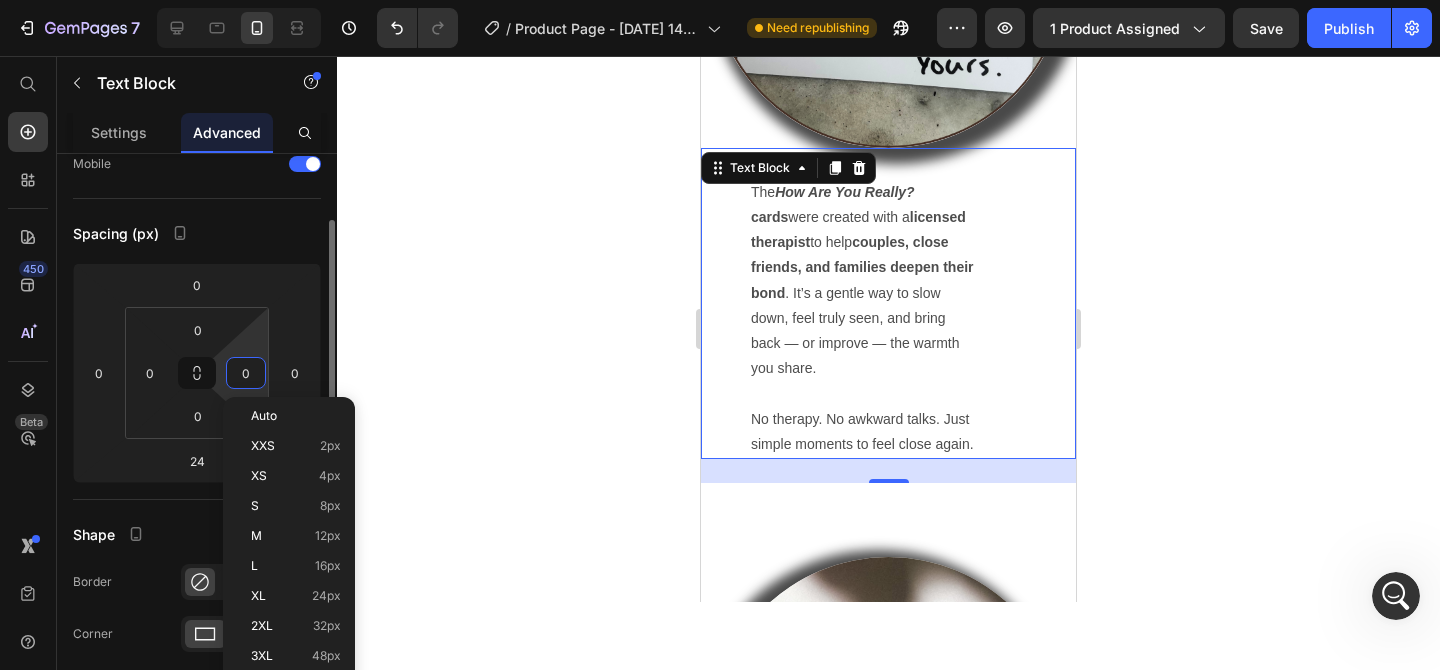 click on "0" at bounding box center [246, 373] 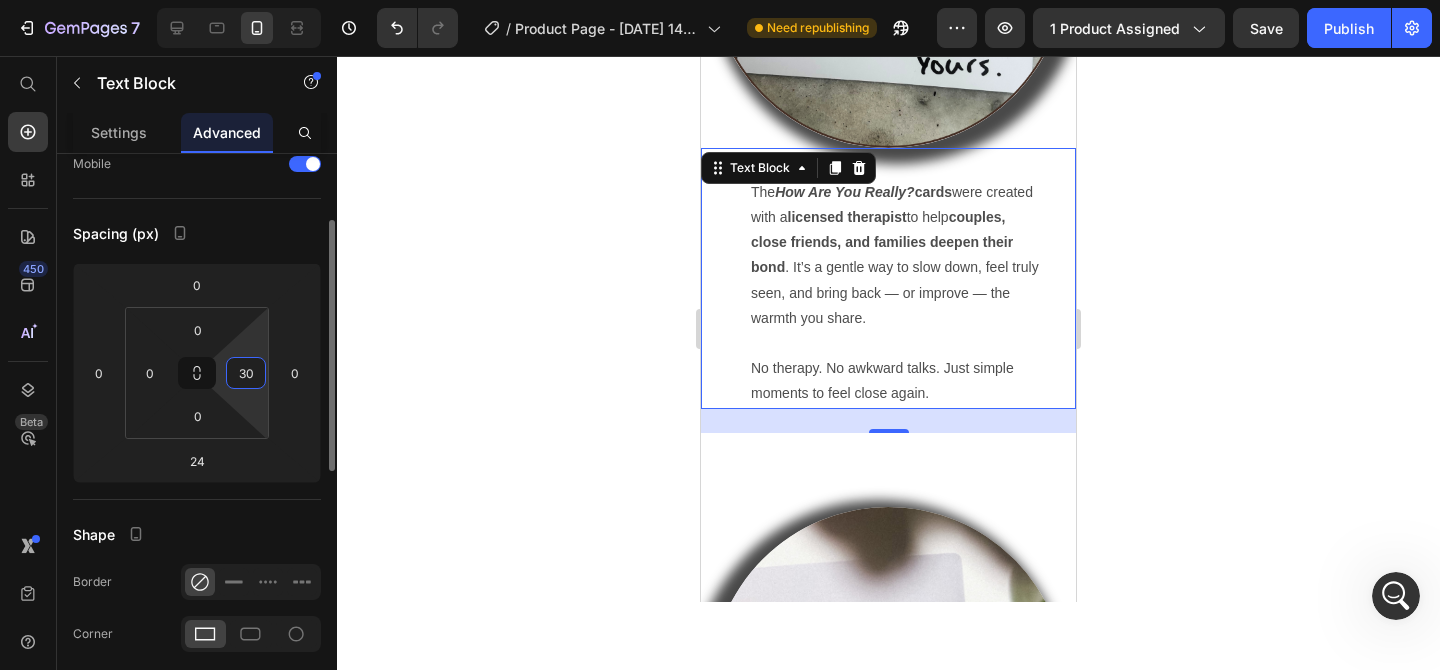 type on "3" 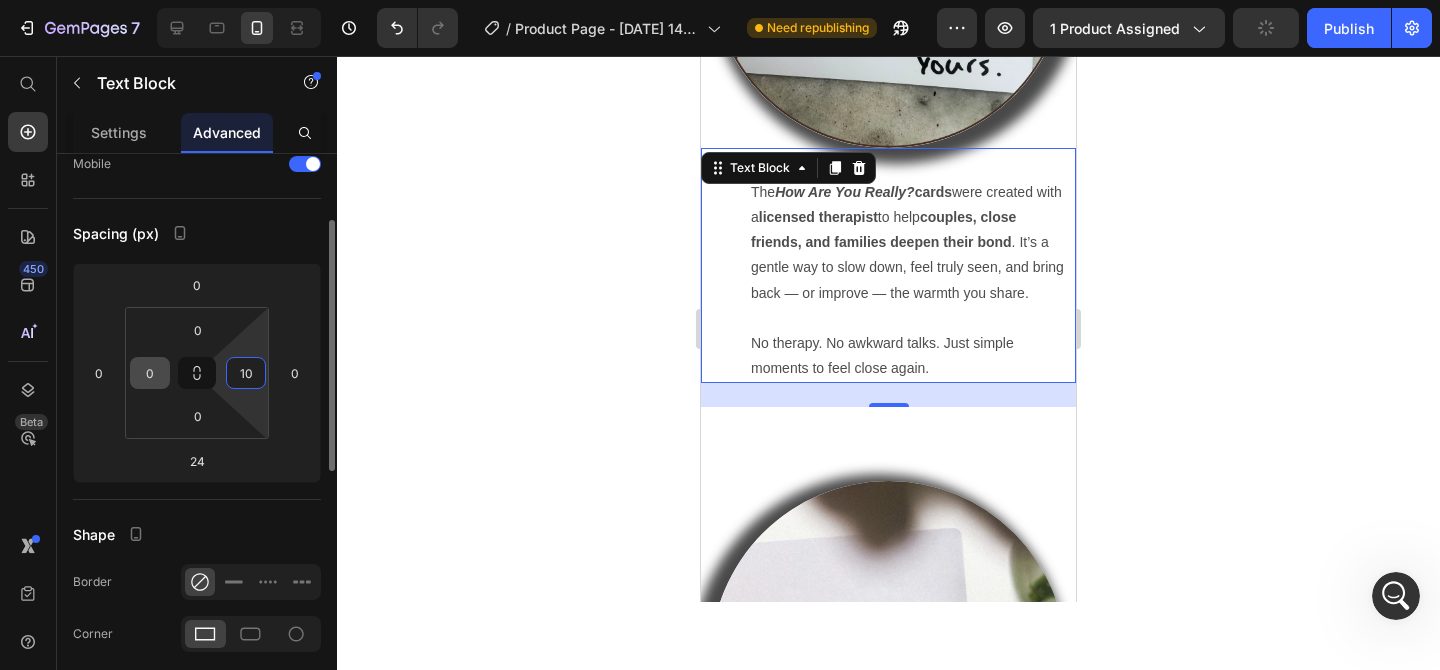 type on "10" 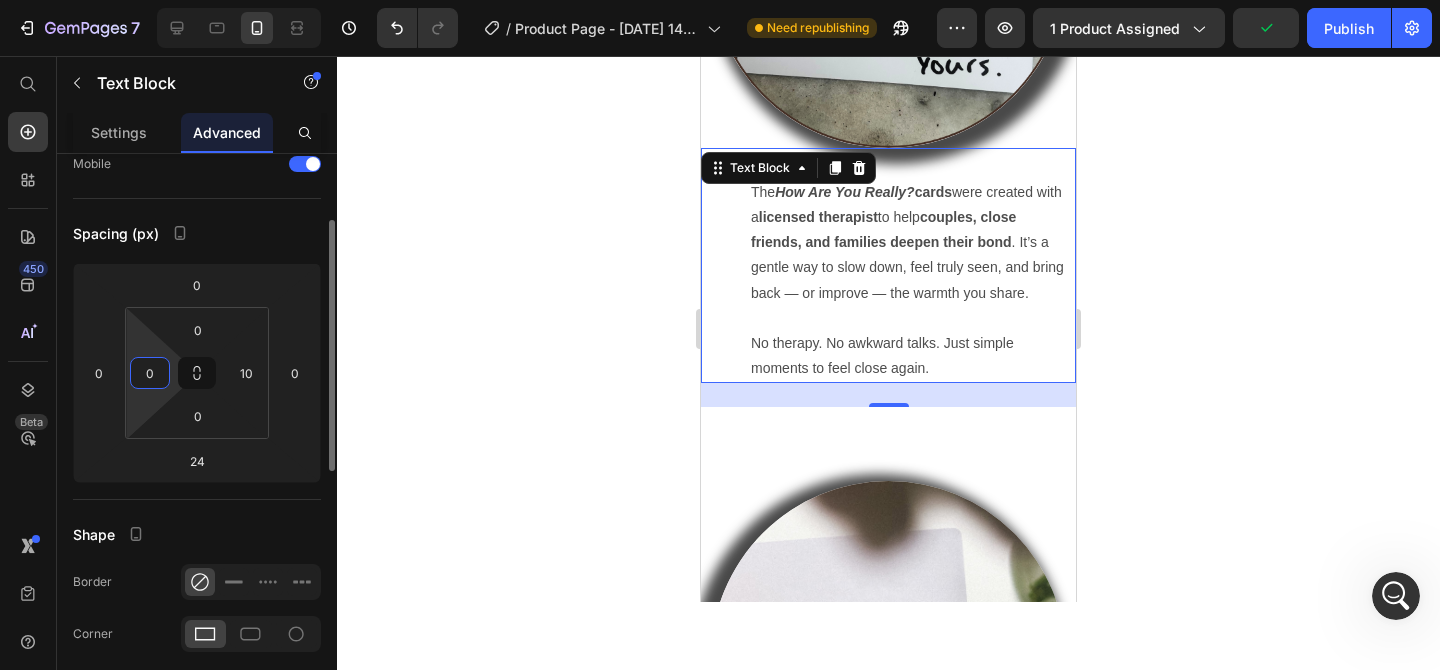 click on "0" at bounding box center (150, 373) 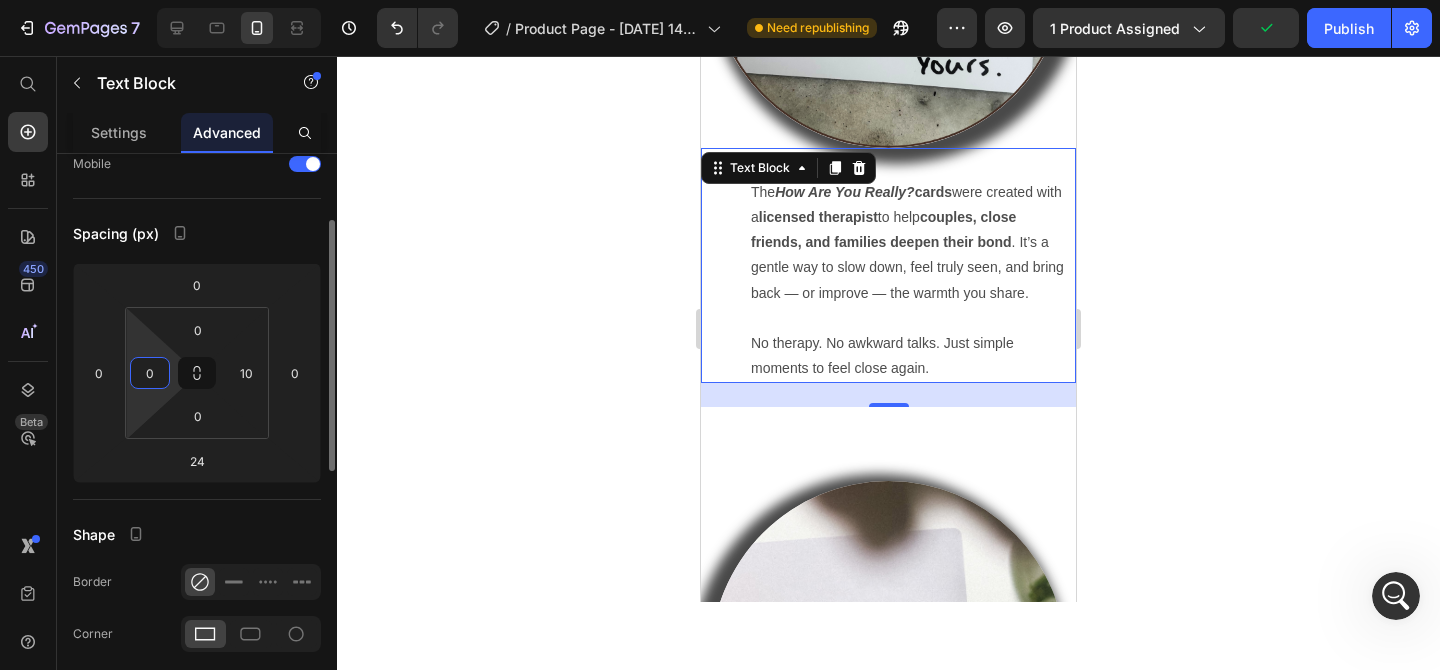 click on "0" at bounding box center [150, 373] 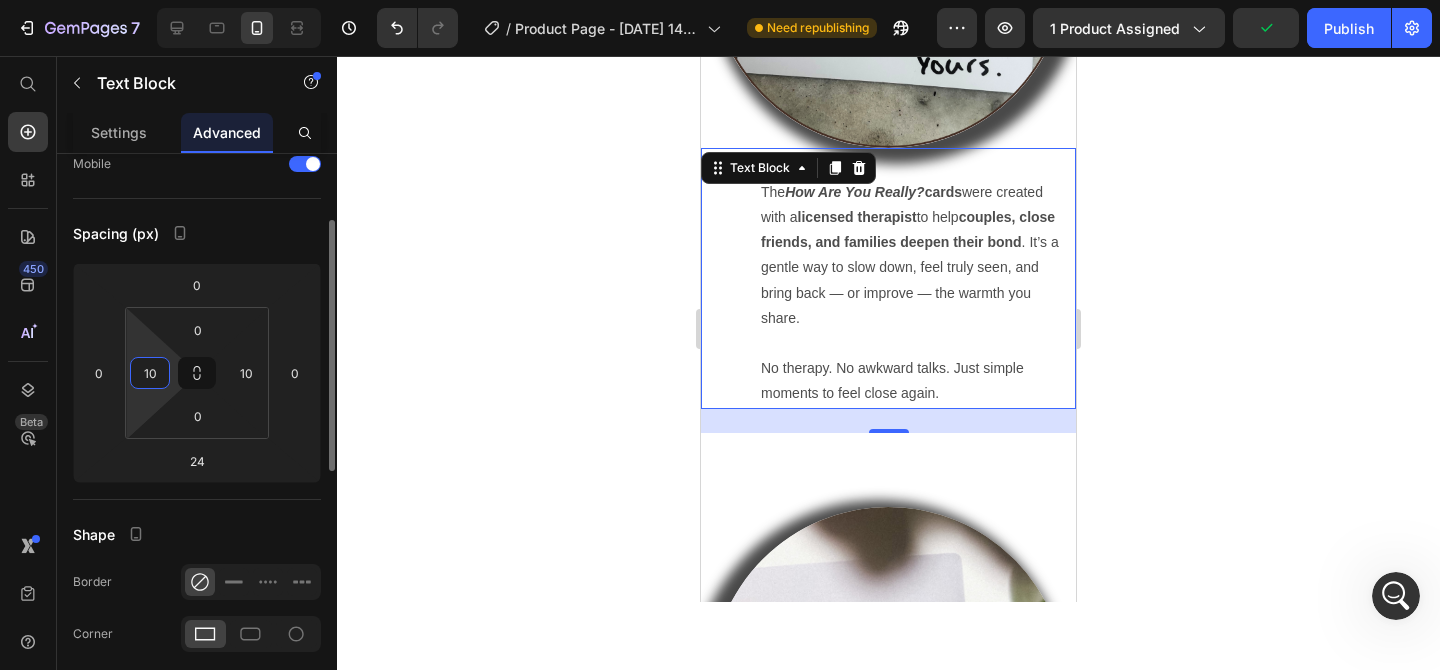 type on "1" 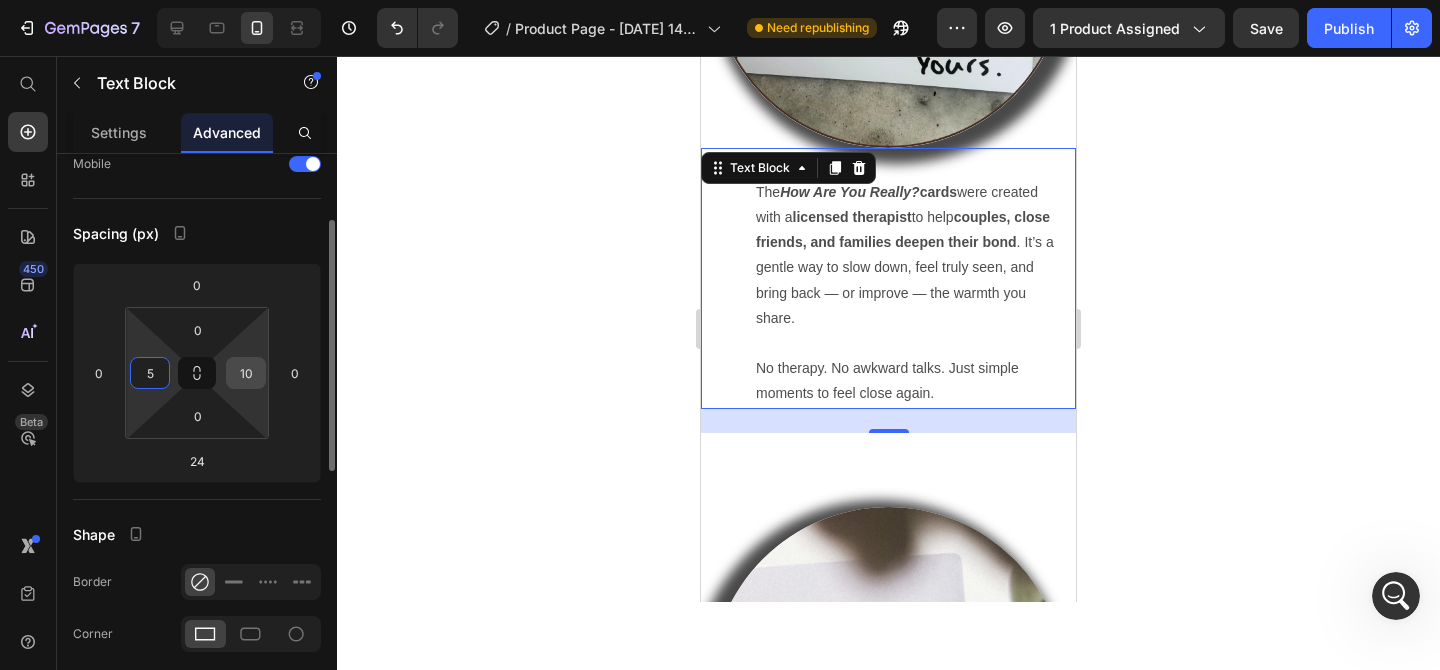 type on "5" 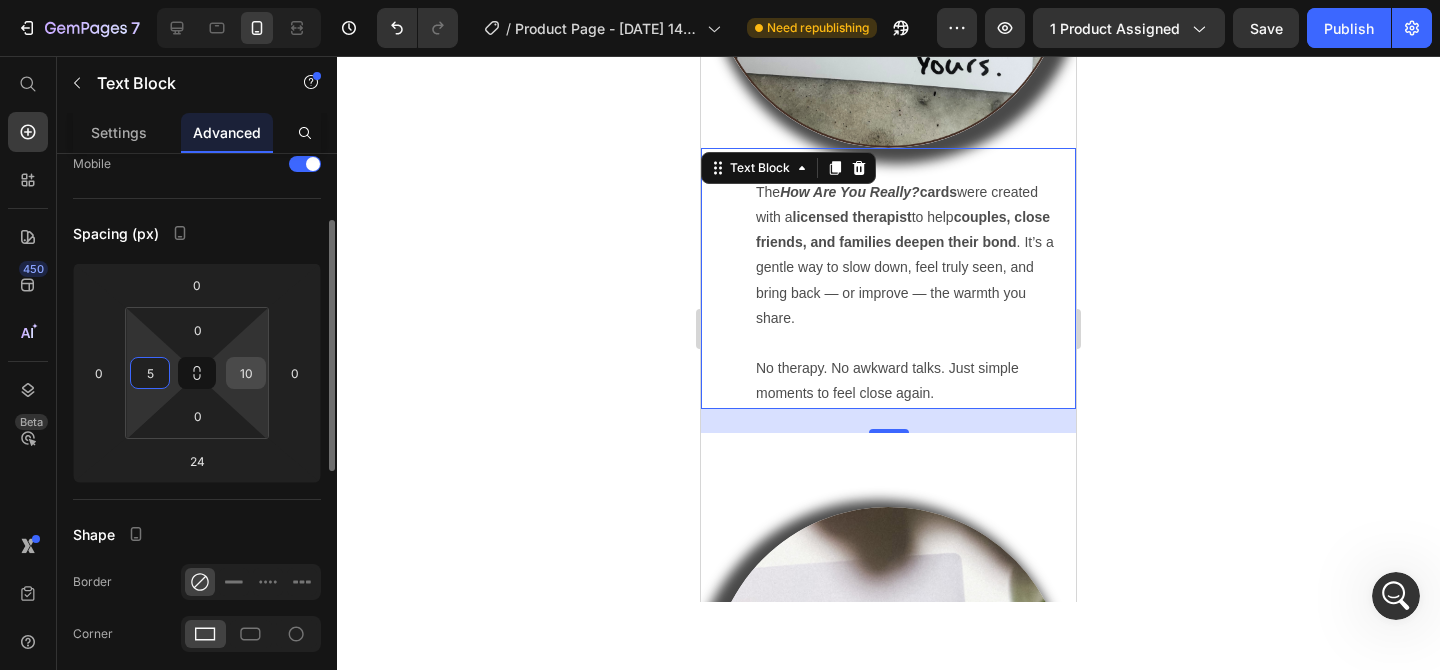 click on "10" at bounding box center [246, 373] 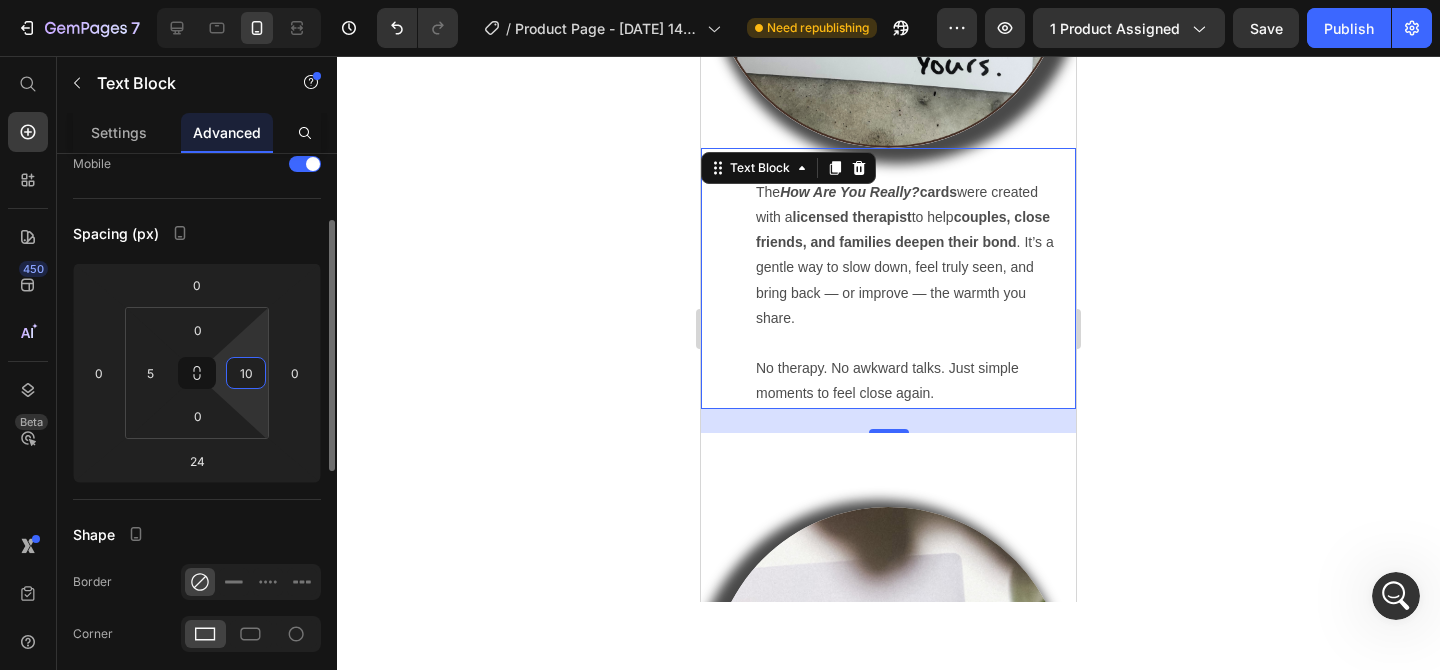 click on "10" at bounding box center [246, 373] 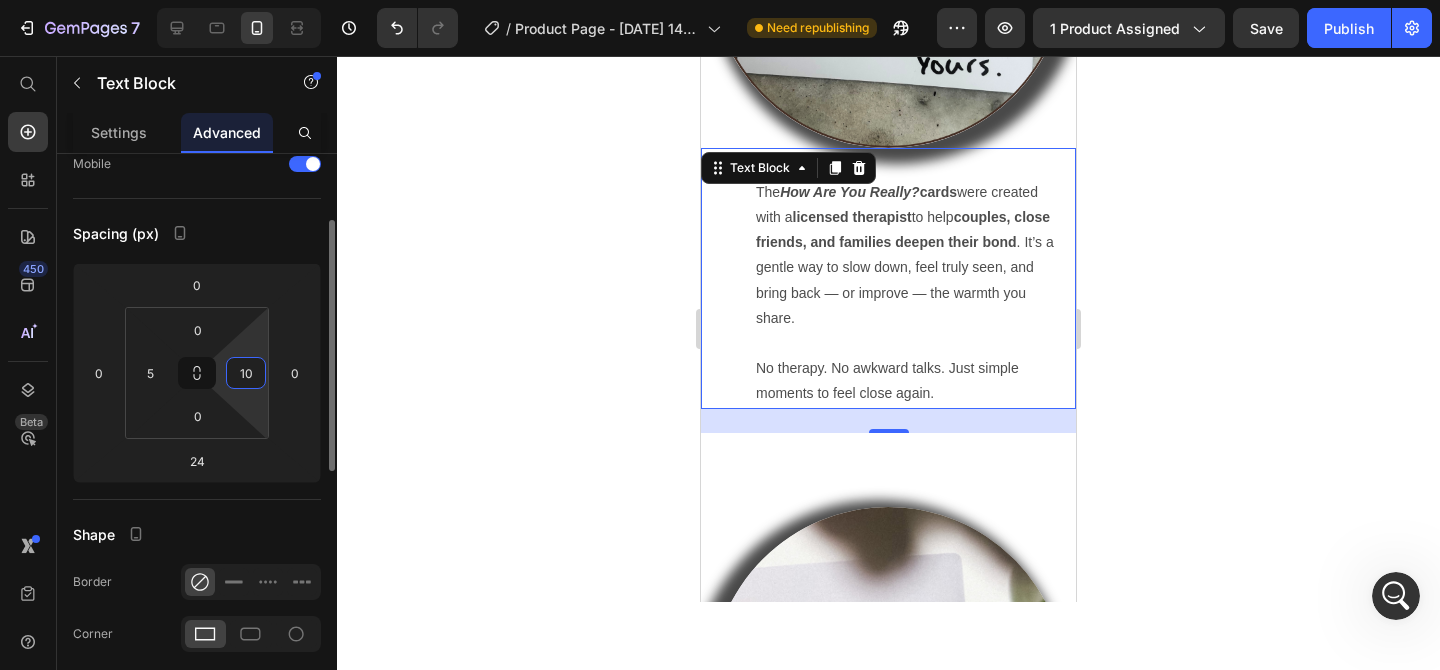 click on "10" at bounding box center [246, 373] 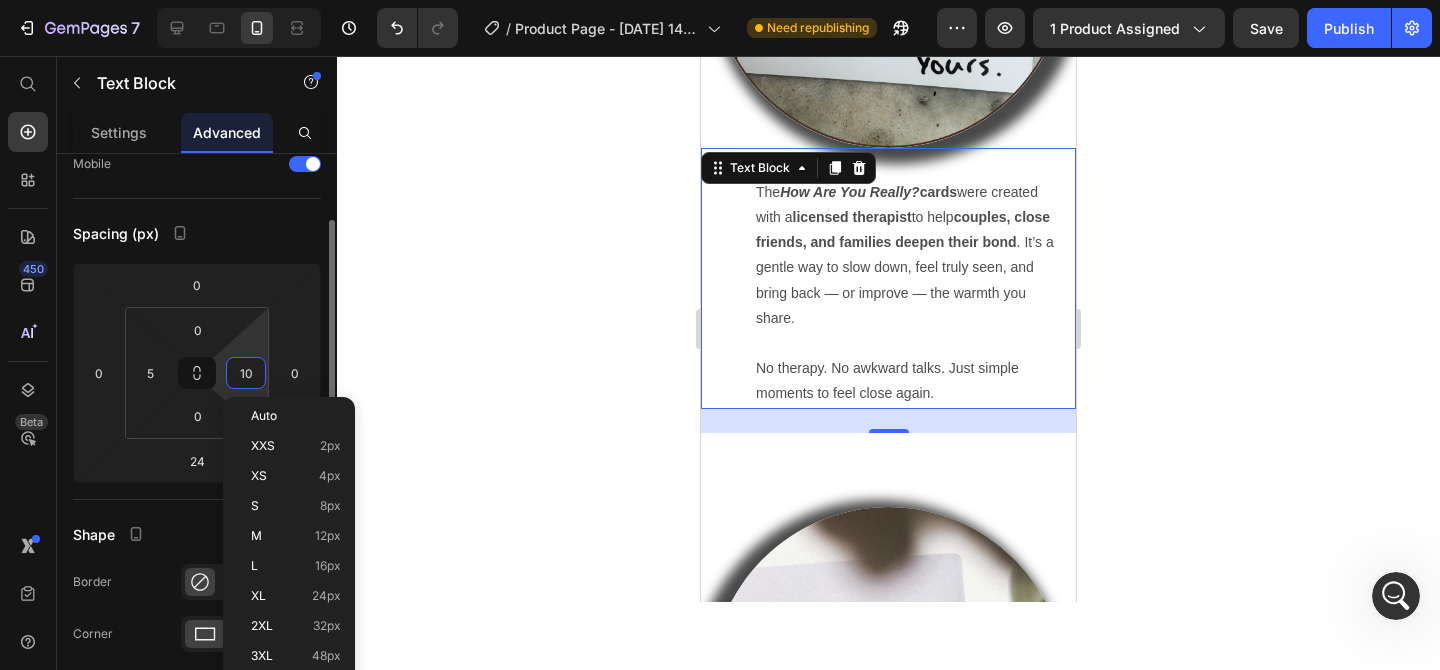 type on "5" 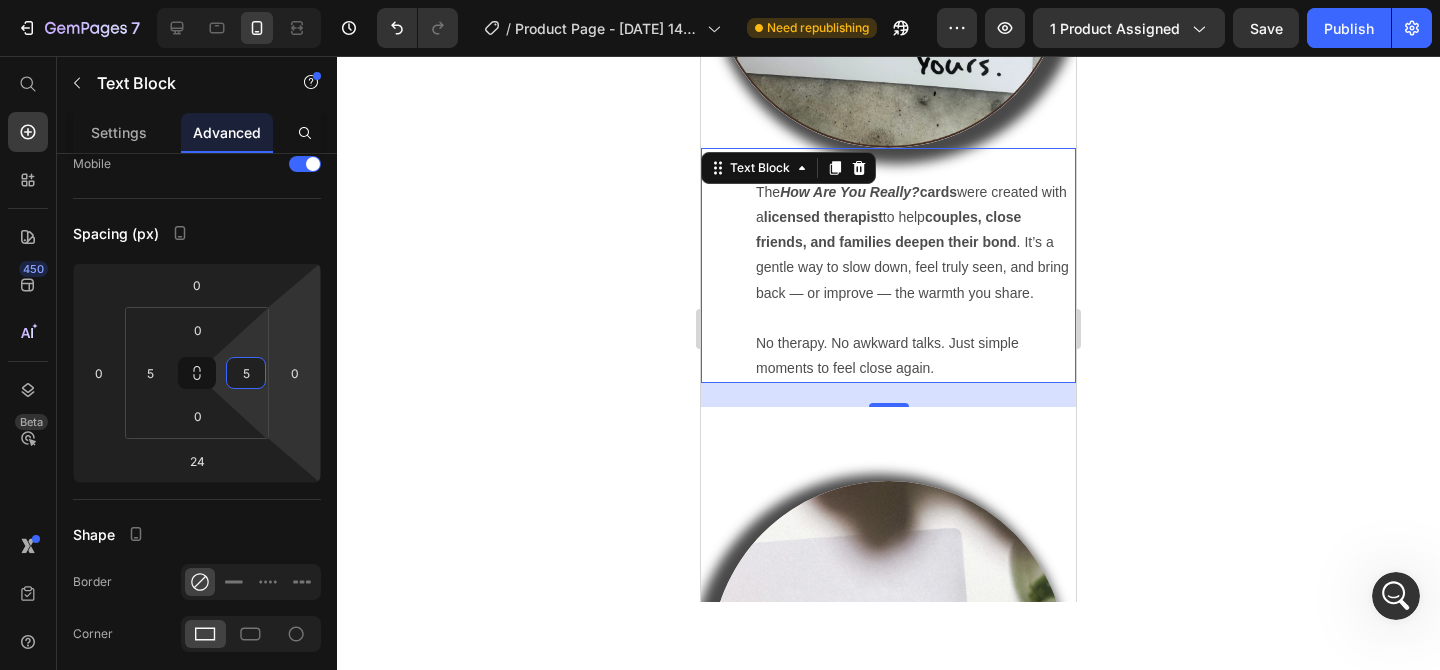 scroll, scrollTop: 2456, scrollLeft: 0, axis: vertical 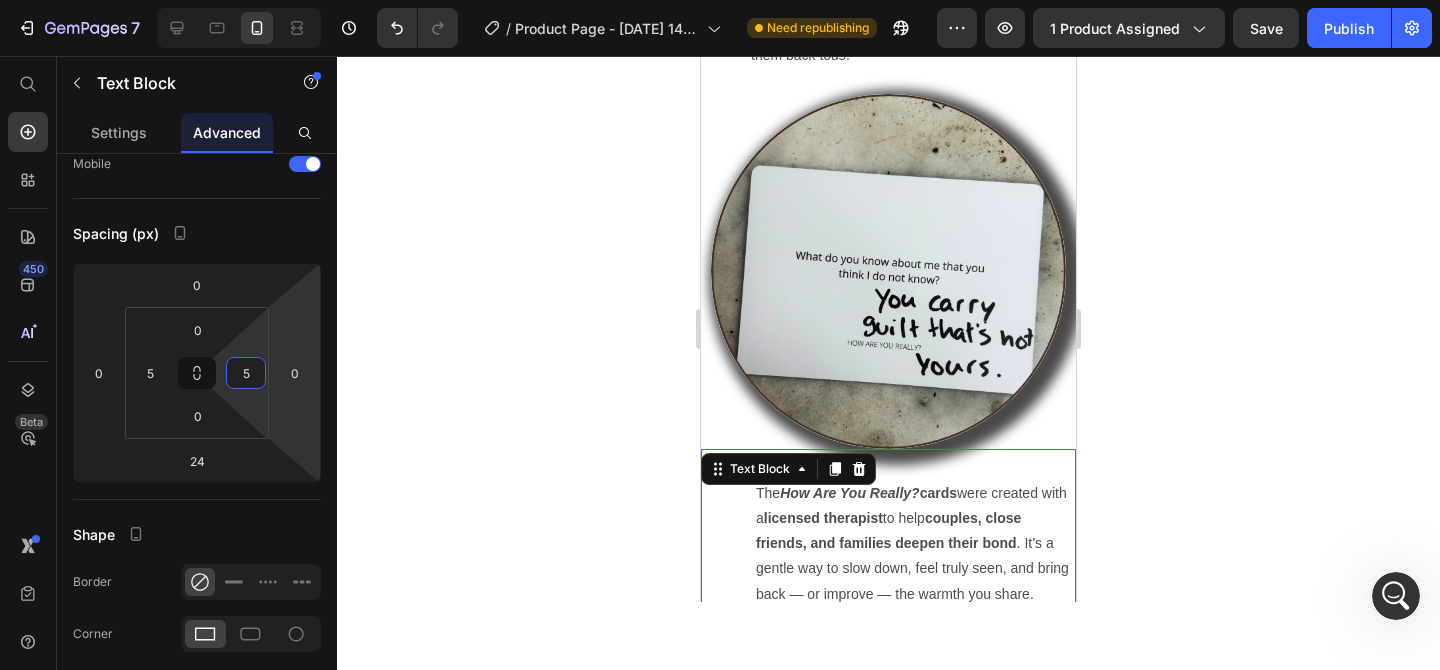click at bounding box center [888, 271] 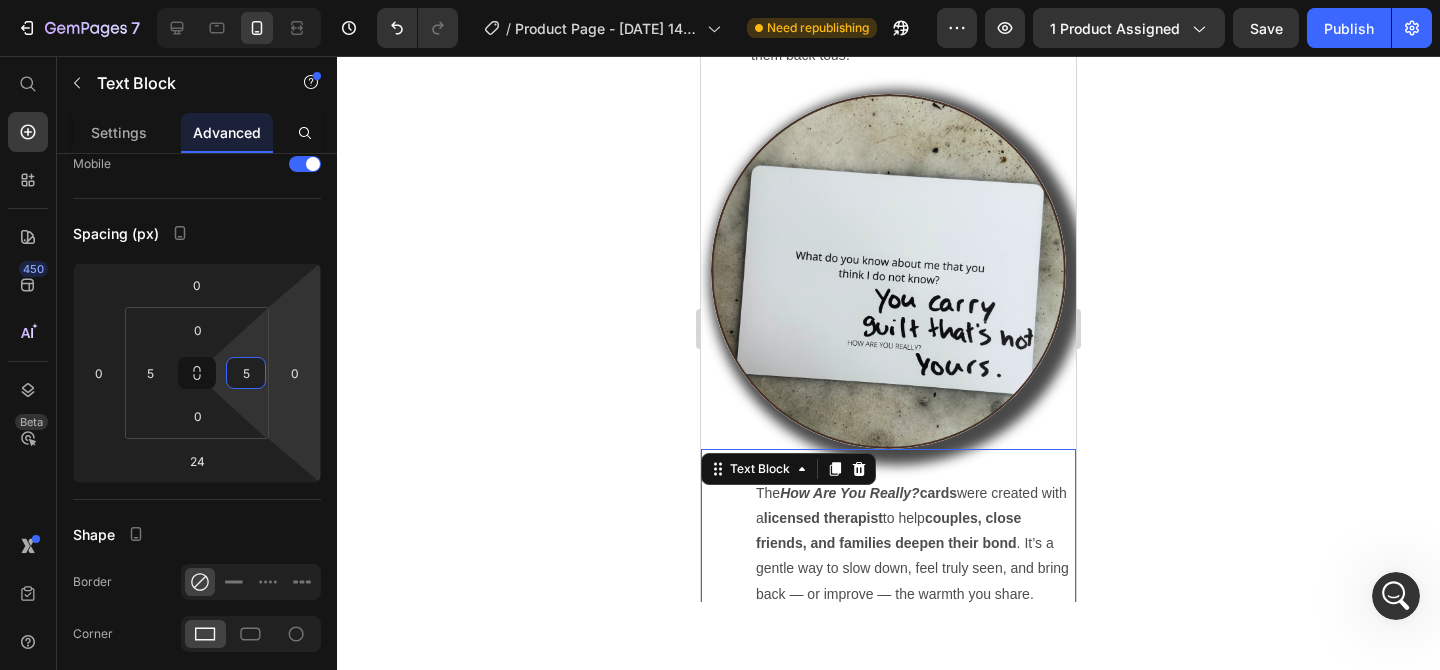 click at bounding box center [888, 271] 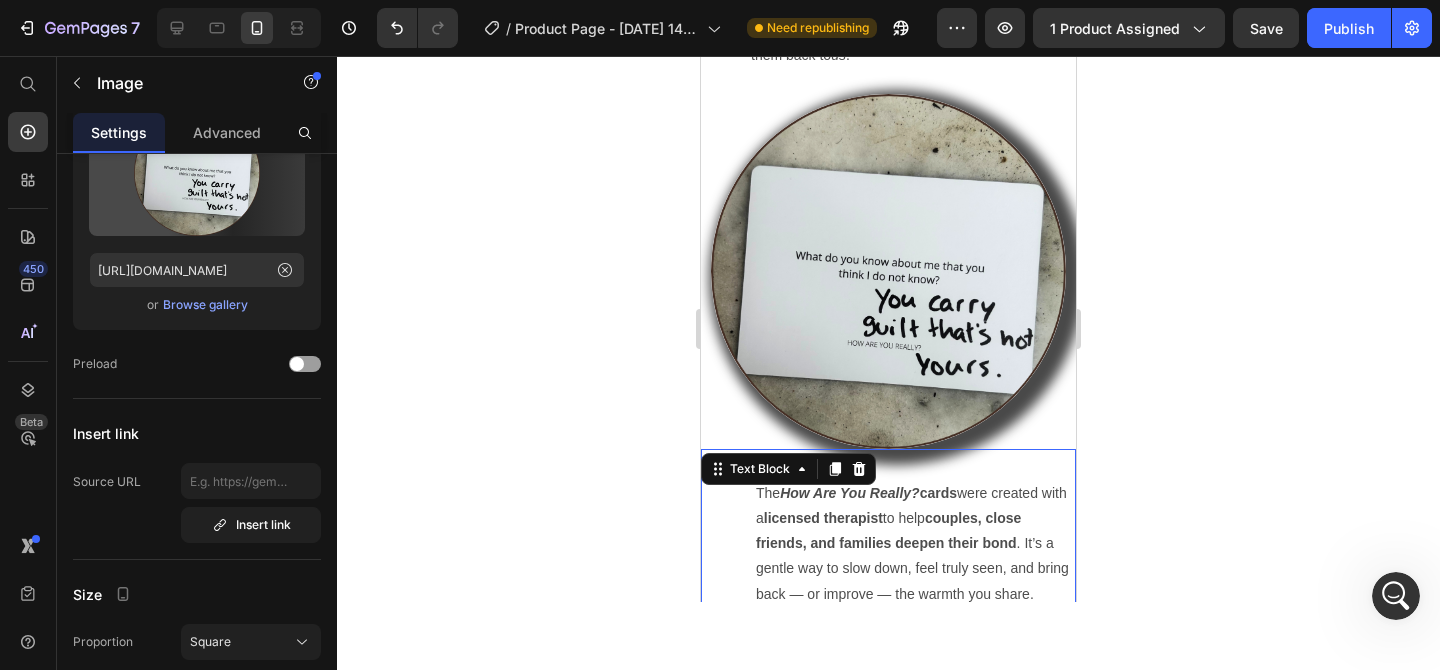 click at bounding box center [888, 271] 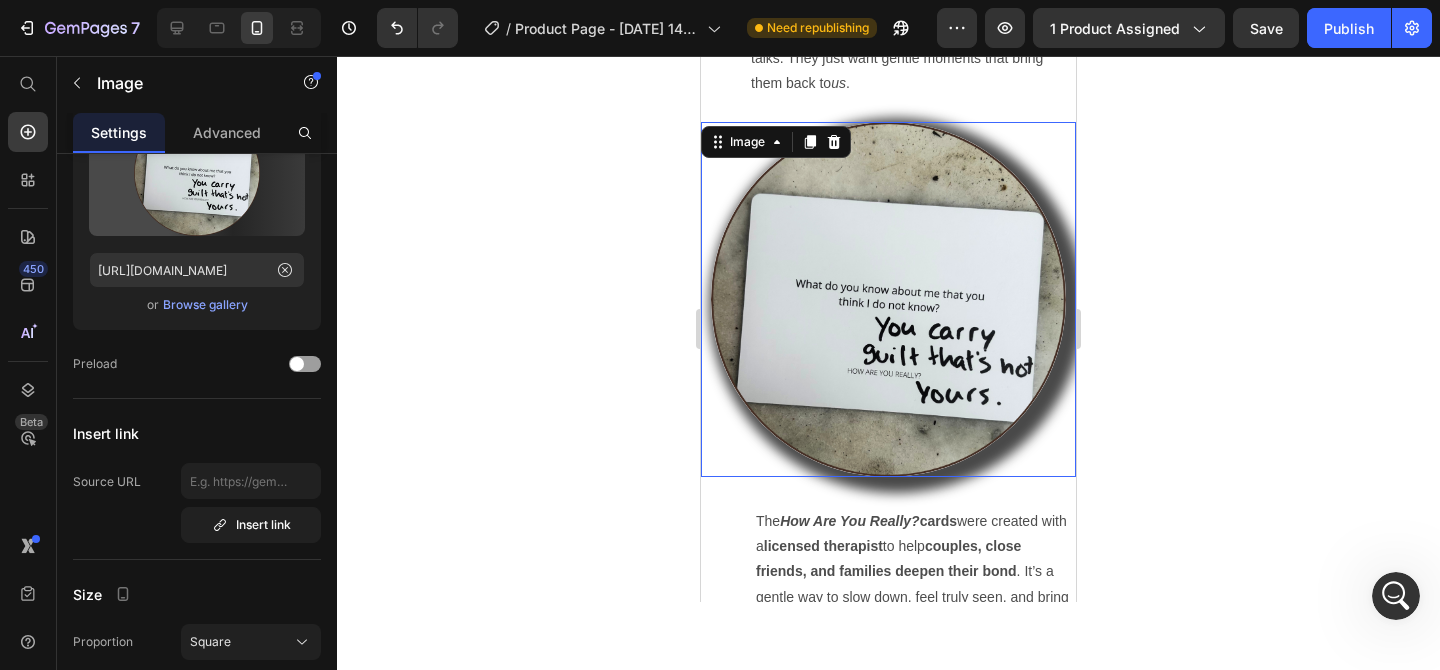 click at bounding box center [912, -18] 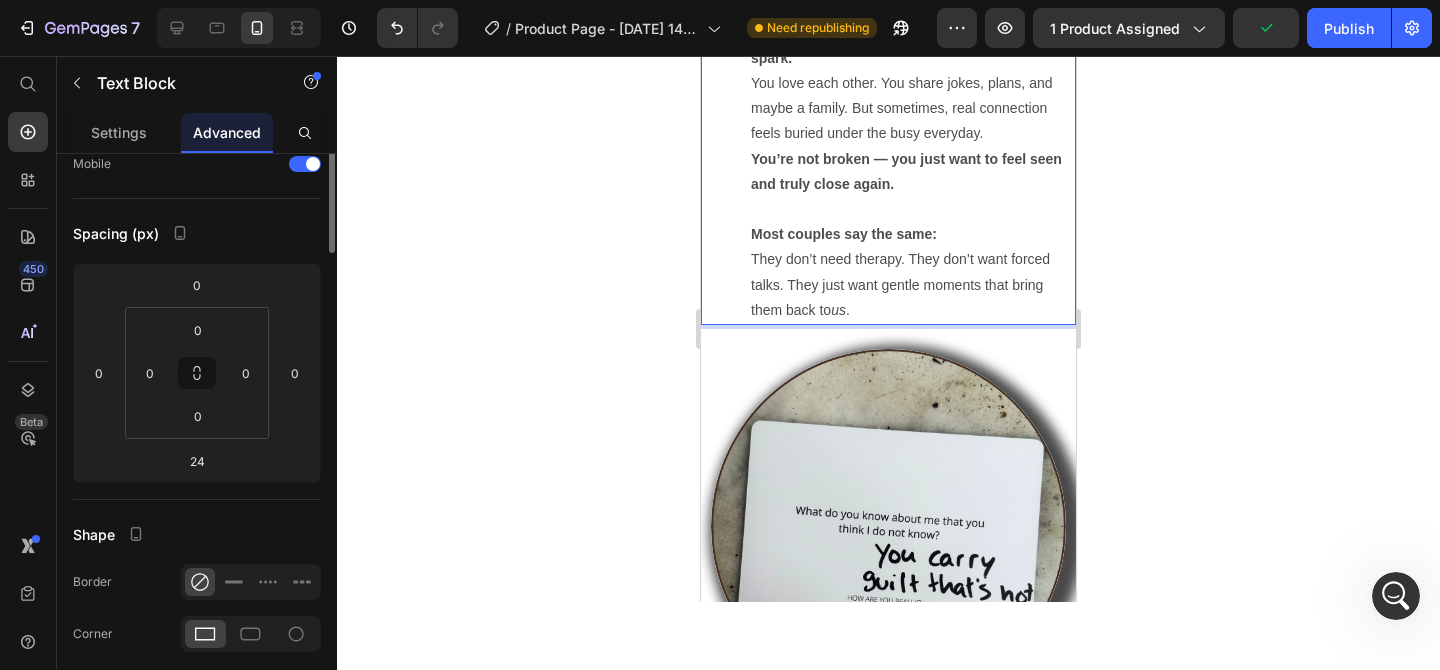 scroll, scrollTop: 0, scrollLeft: 0, axis: both 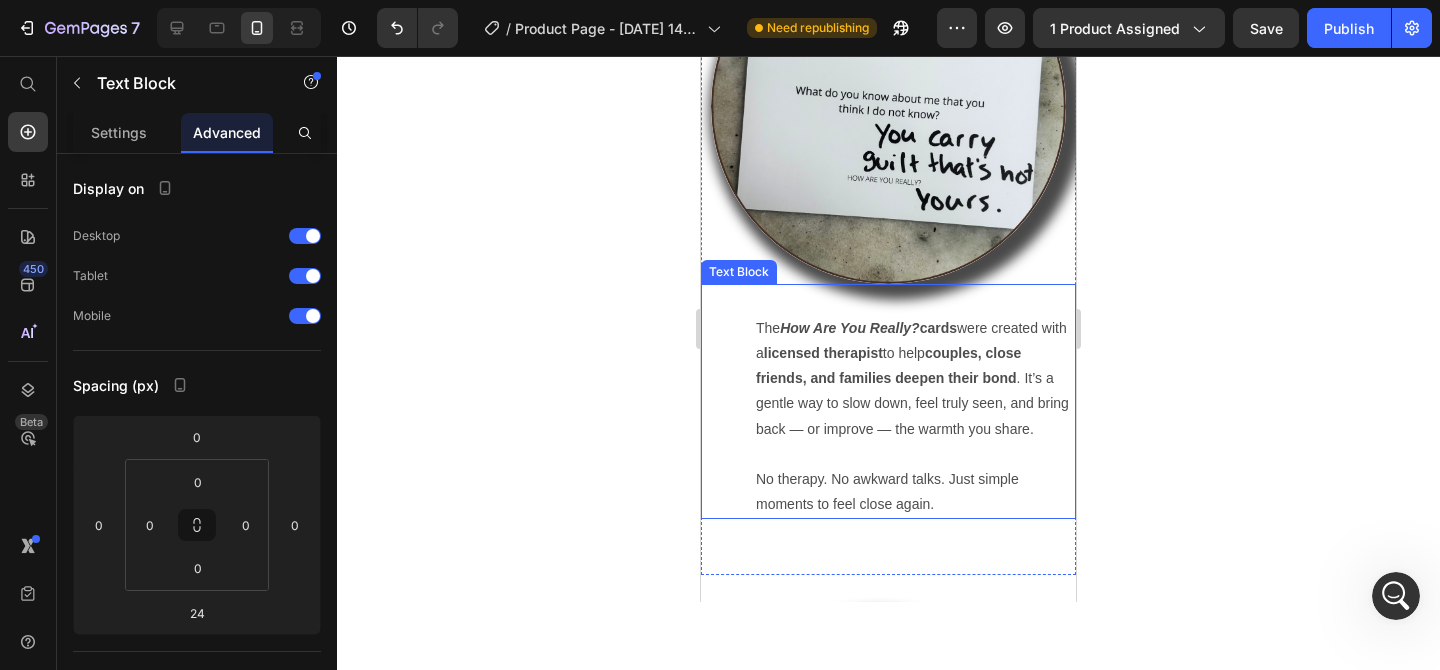 click on "The  How Are You Really?  cards  were created with a  licensed therapist  to help  couples, close friends, and families deepen their bond . It’s a gentle way to slow down, feel truly seen, and bring back — or improve — the warmth you share." at bounding box center (912, 391) 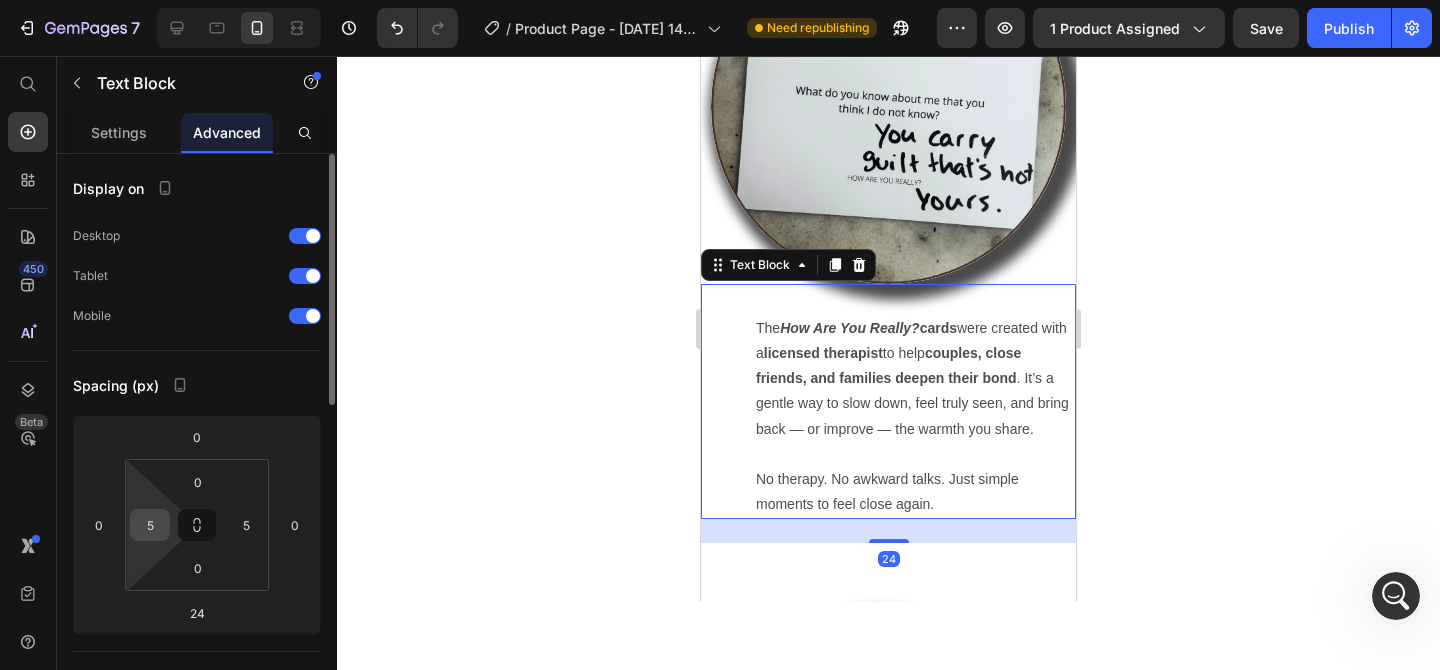 click on "5" at bounding box center (150, 525) 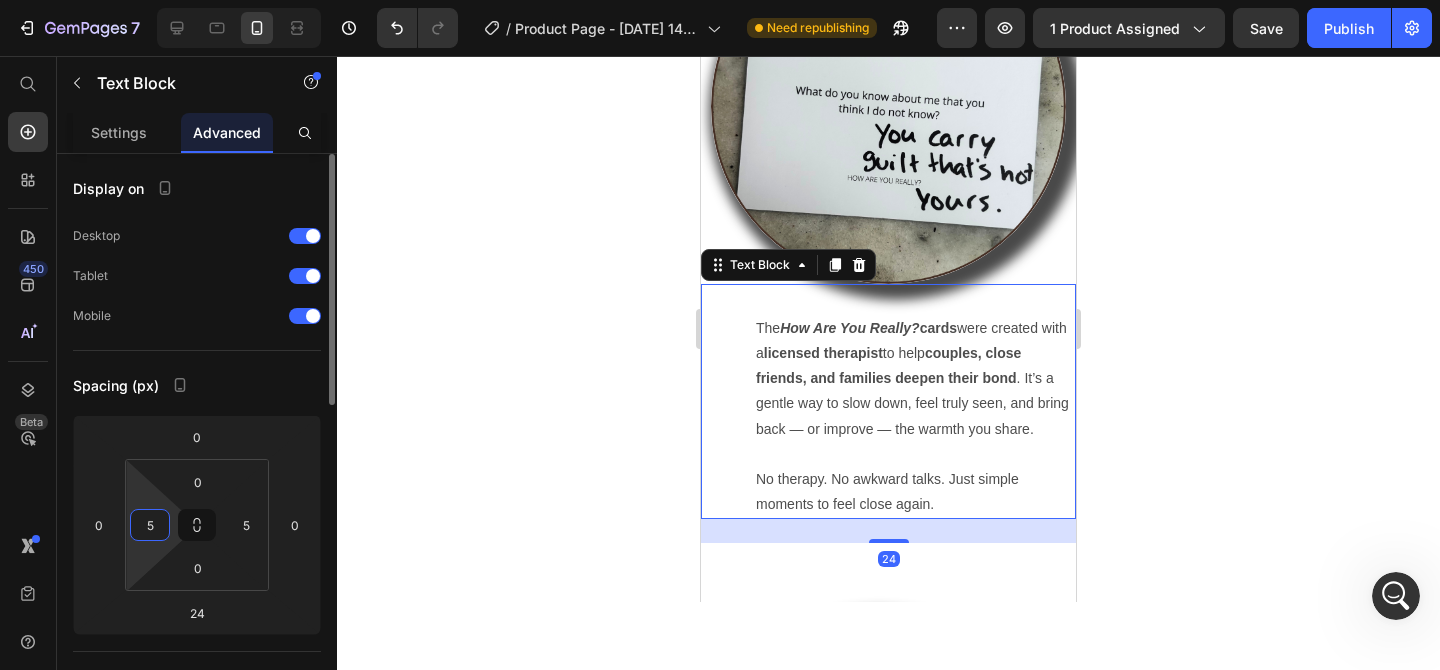 click on "5" at bounding box center [150, 525] 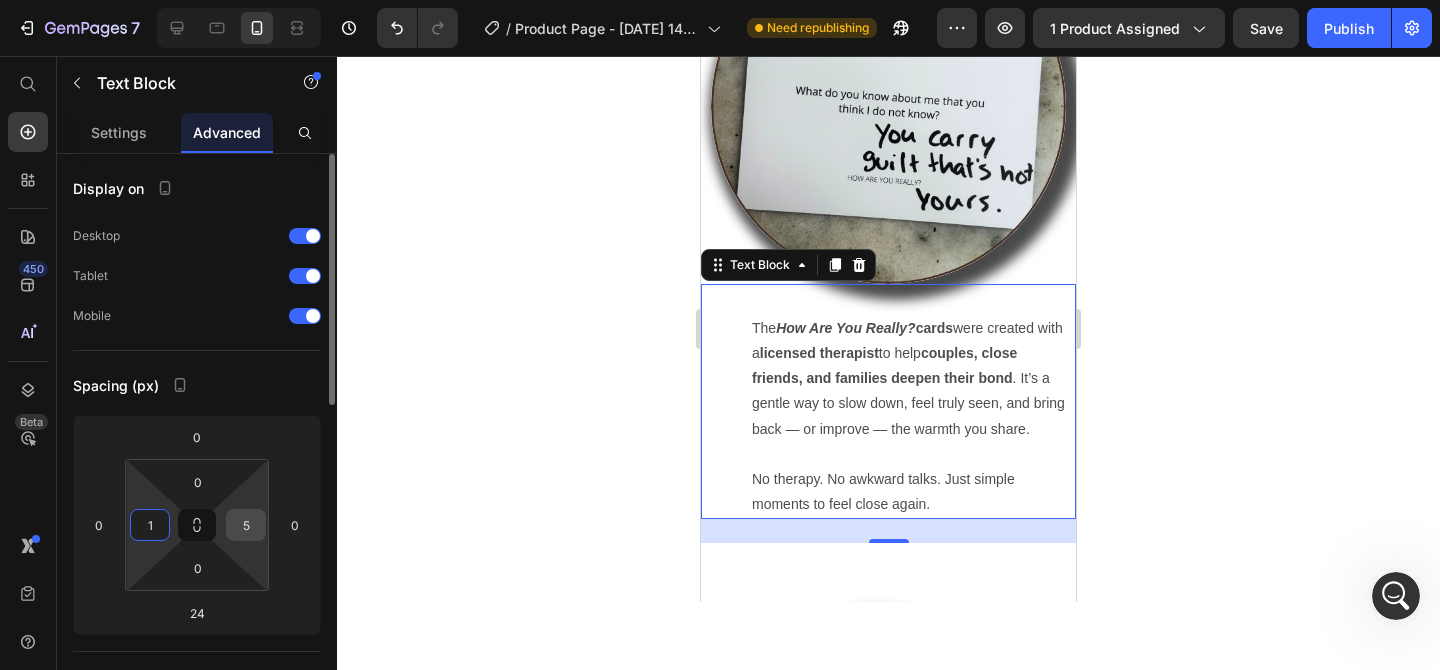 type on "1" 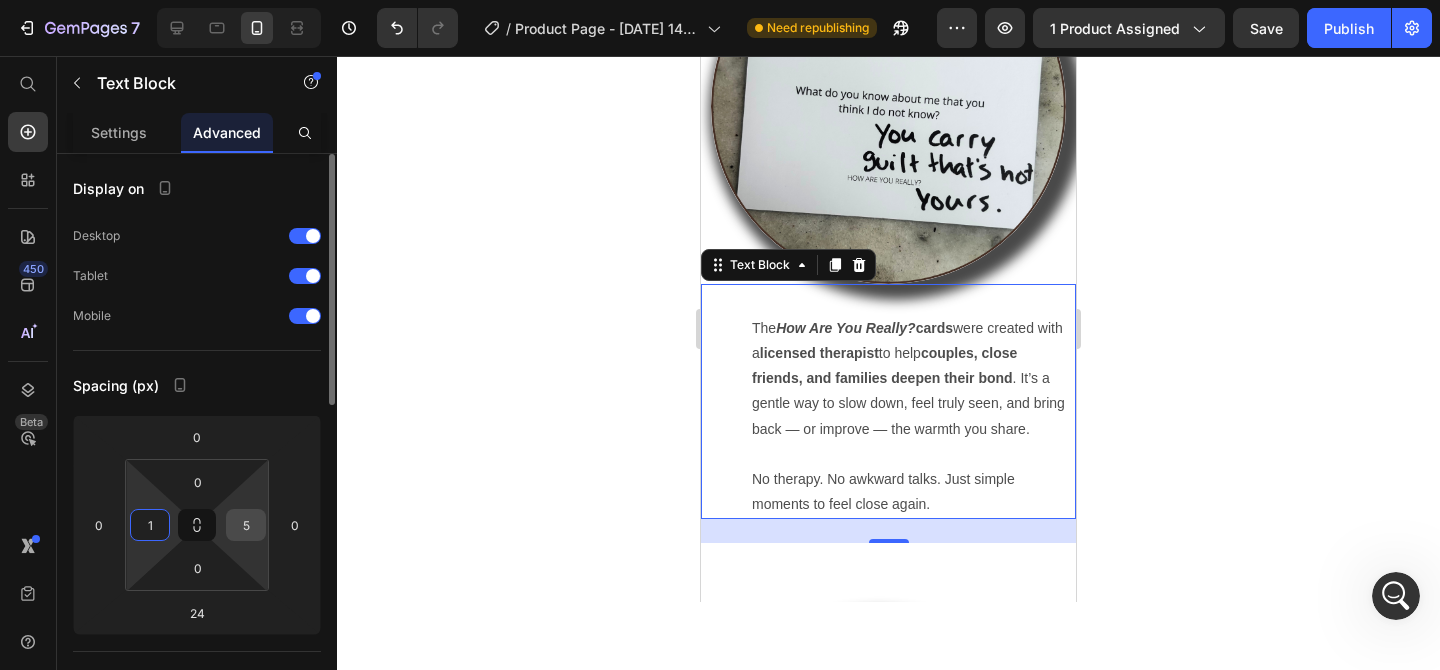 click on "5" at bounding box center [246, 525] 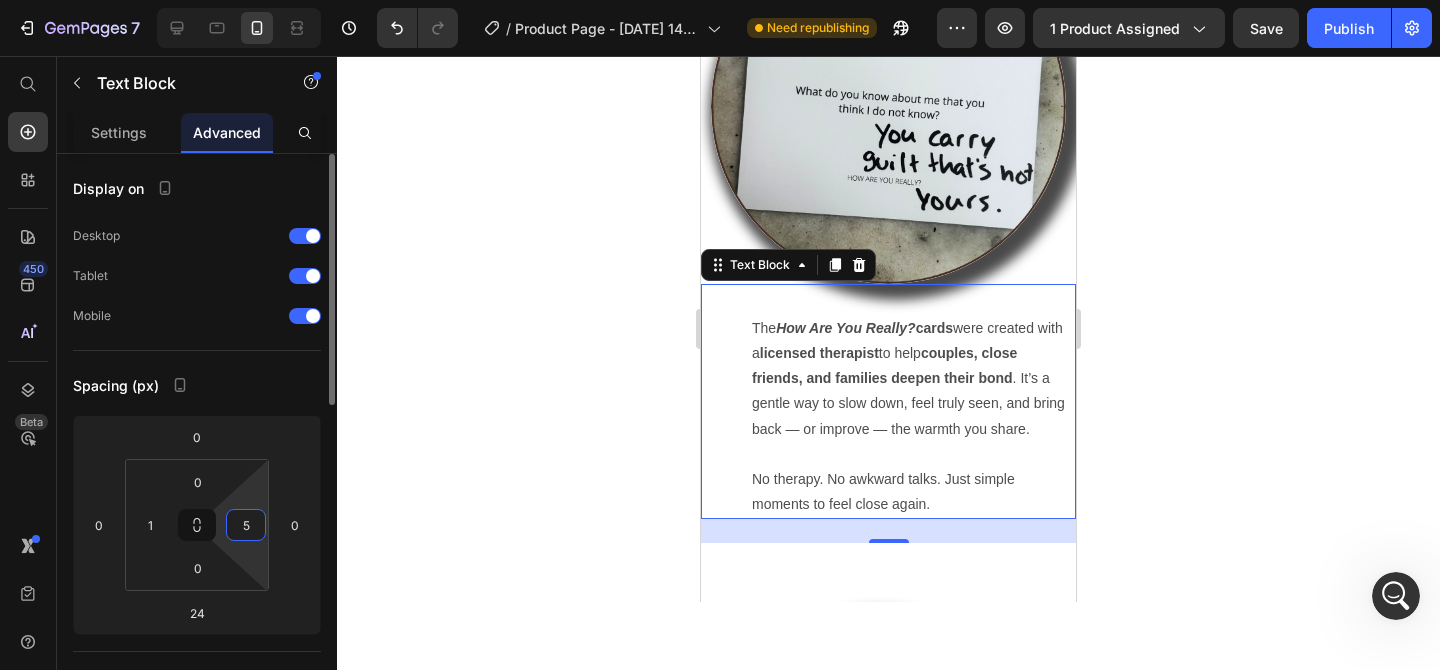 click on "5" at bounding box center (246, 525) 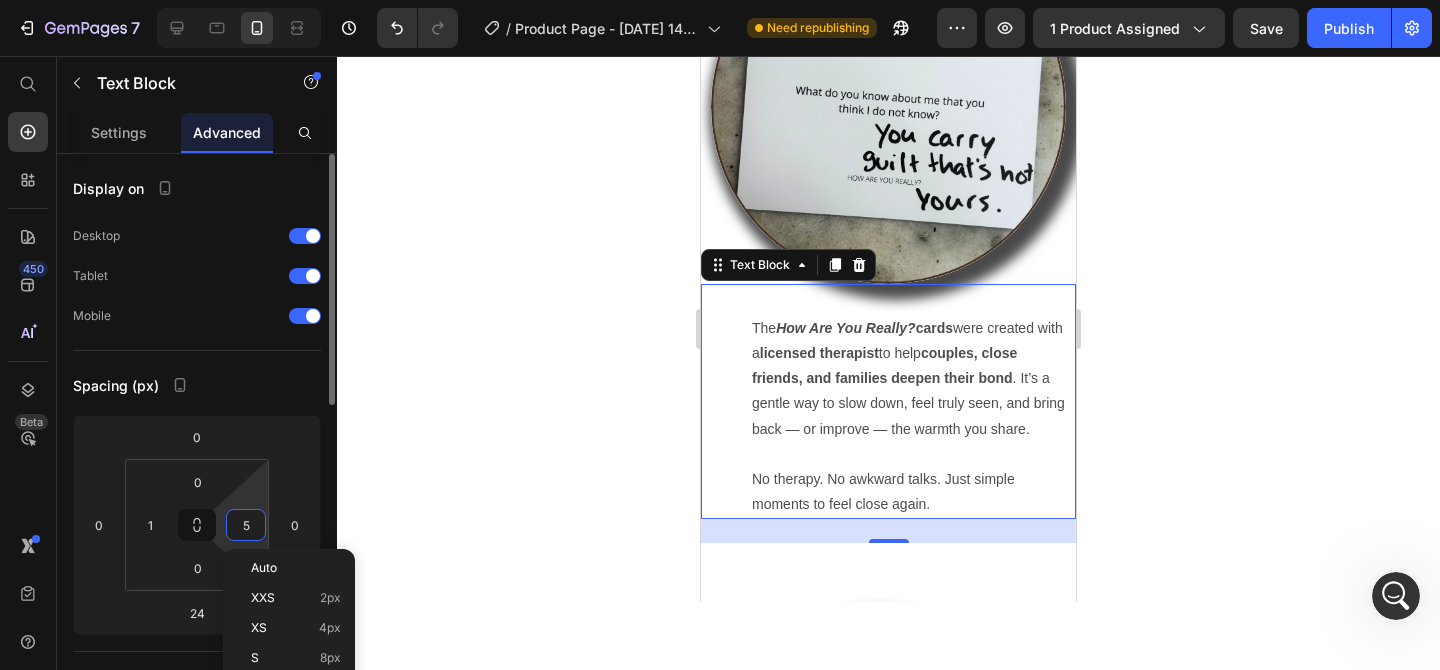 type on "1" 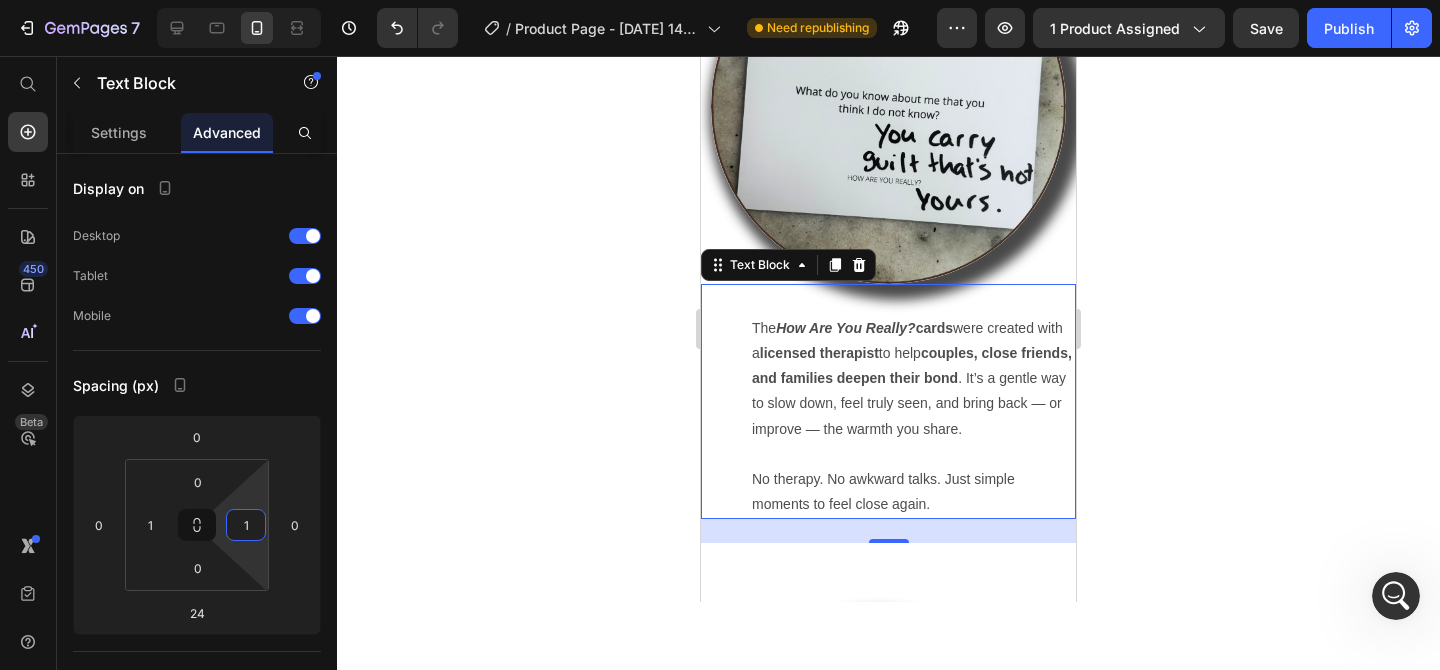 click 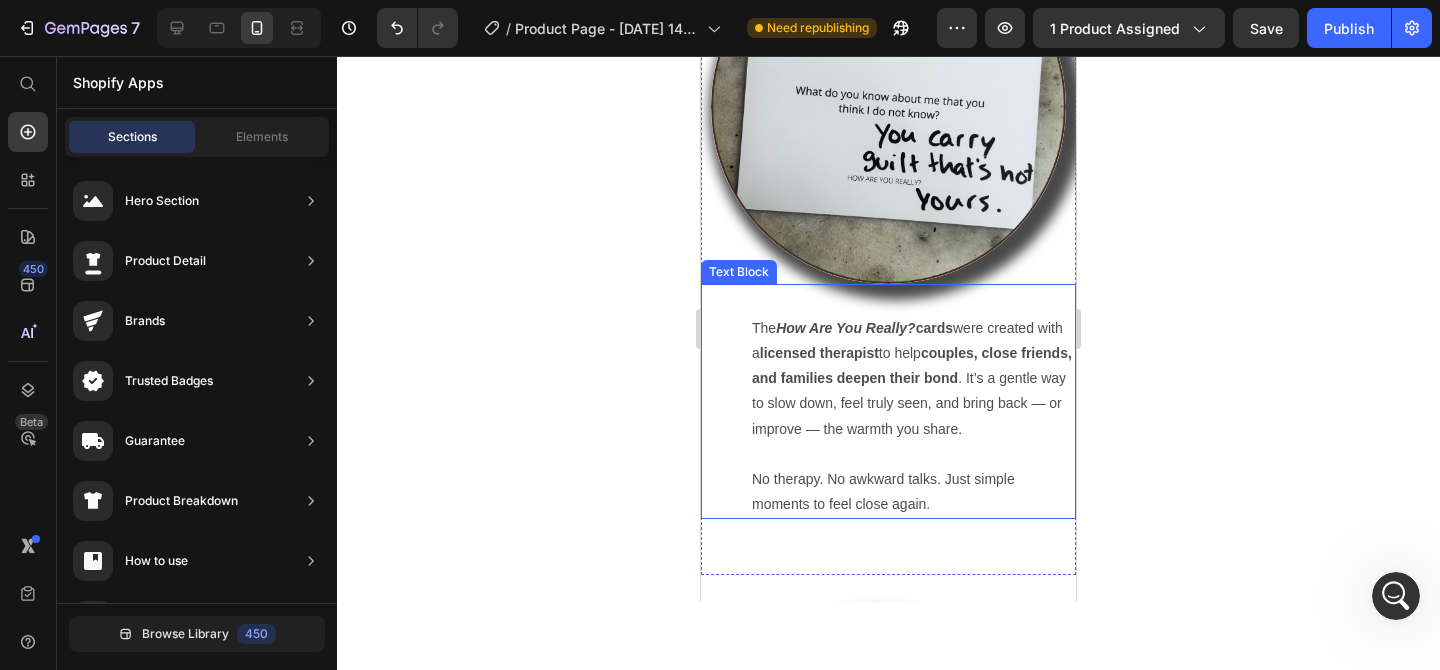 click on "The  How Are You Really?  cards  were created with a  licensed therapist  to help  couples, close friends, and families deepen their bond . It’s a gentle way to slow down, feel truly seen, and bring back — or improve — the warmth you share.   No therapy. No awkward talks. Just simple moments to feel close again." at bounding box center [888, 417] 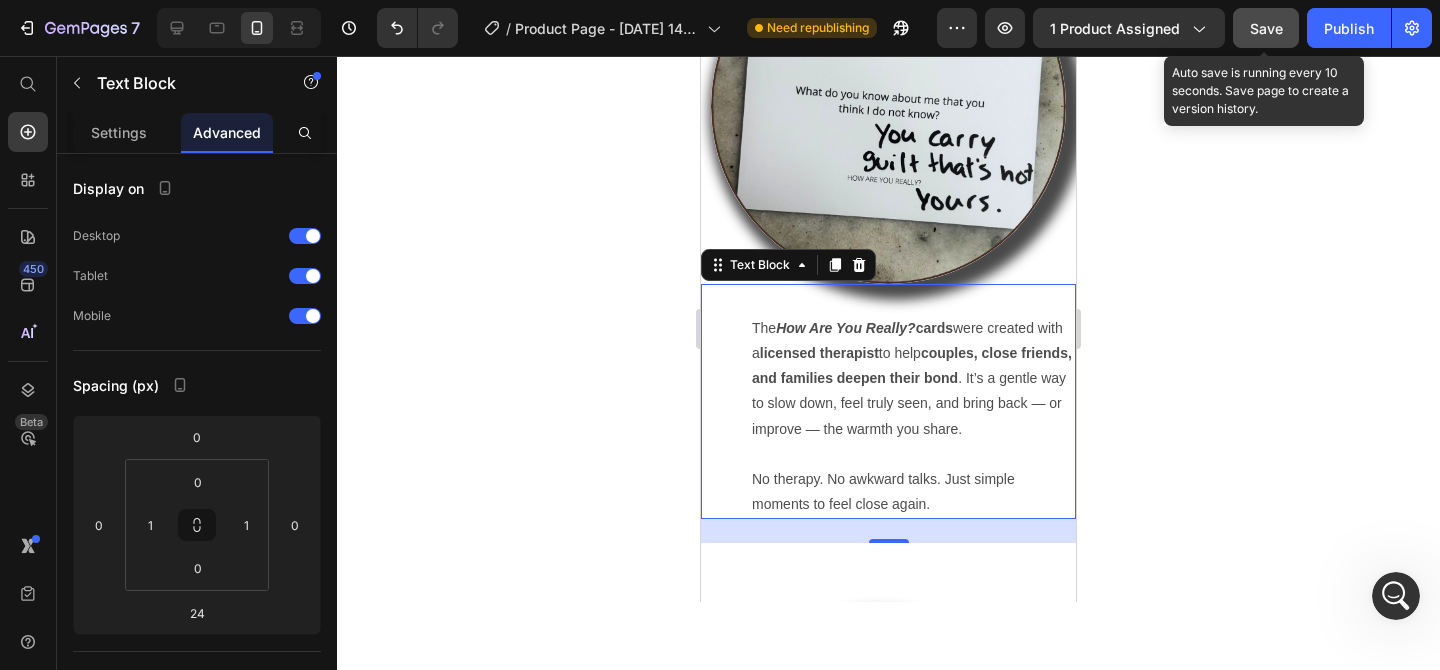 drag, startPoint x: 1244, startPoint y: 33, endPoint x: 354, endPoint y: 118, distance: 894.0498 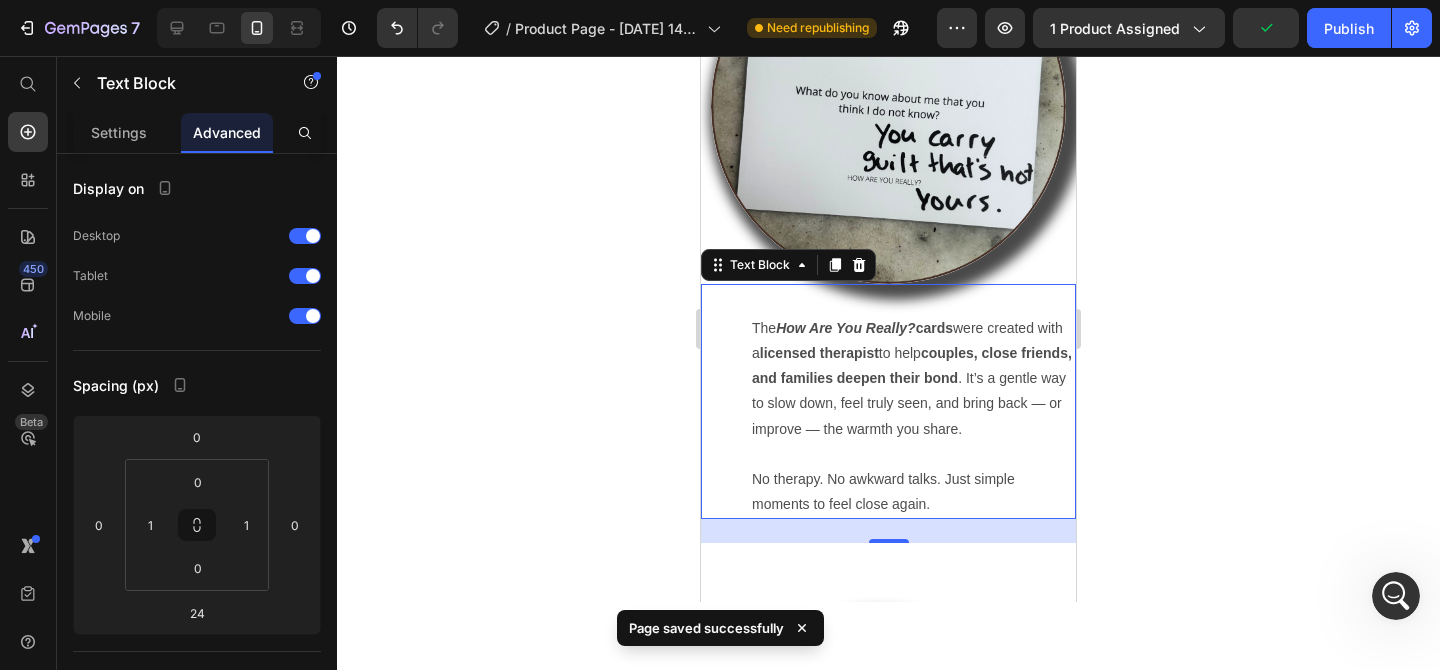 scroll, scrollTop: 2819, scrollLeft: 0, axis: vertical 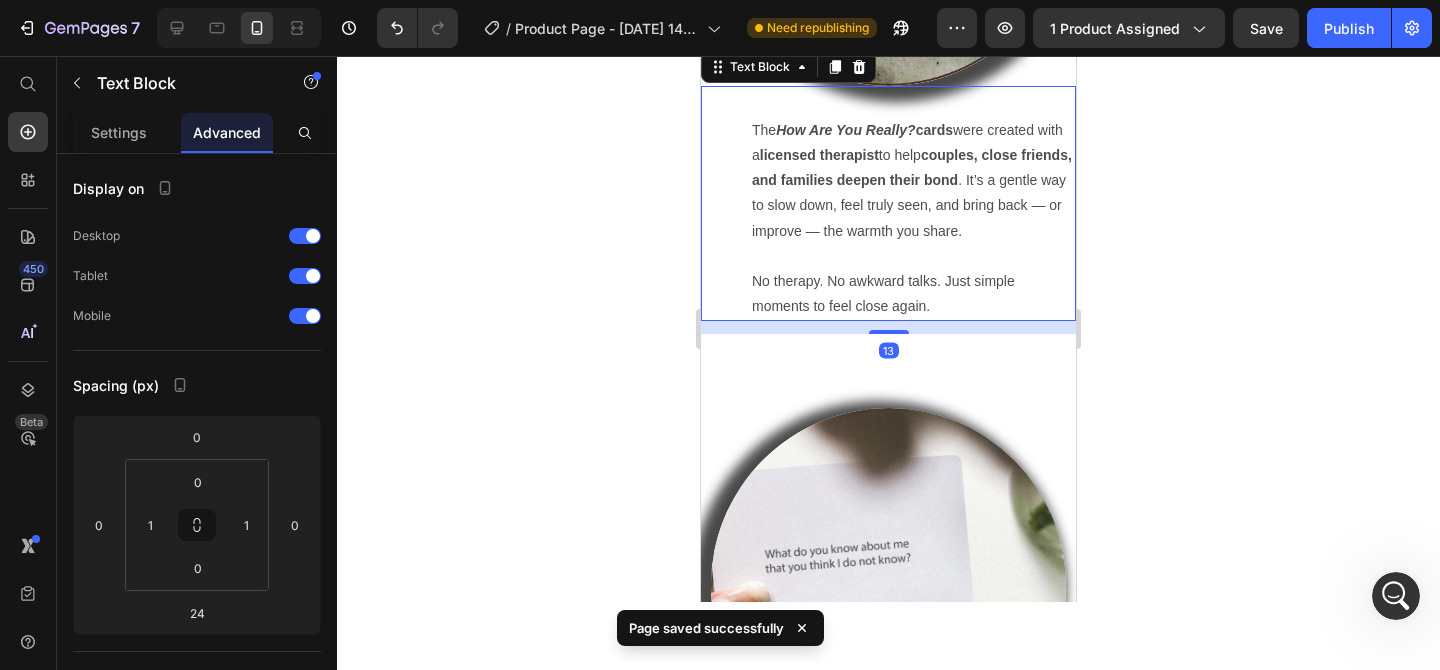 drag, startPoint x: 894, startPoint y: 344, endPoint x: 894, endPoint y: 364, distance: 20 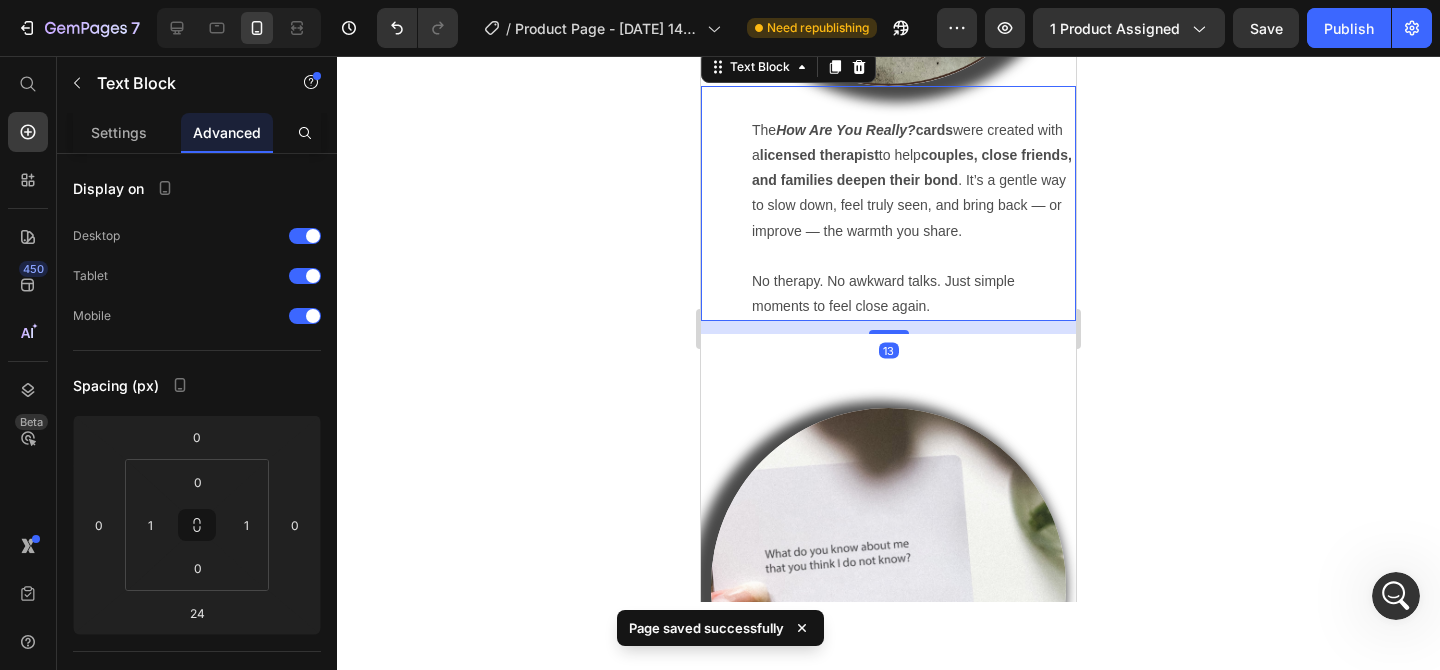click at bounding box center (889, 332) 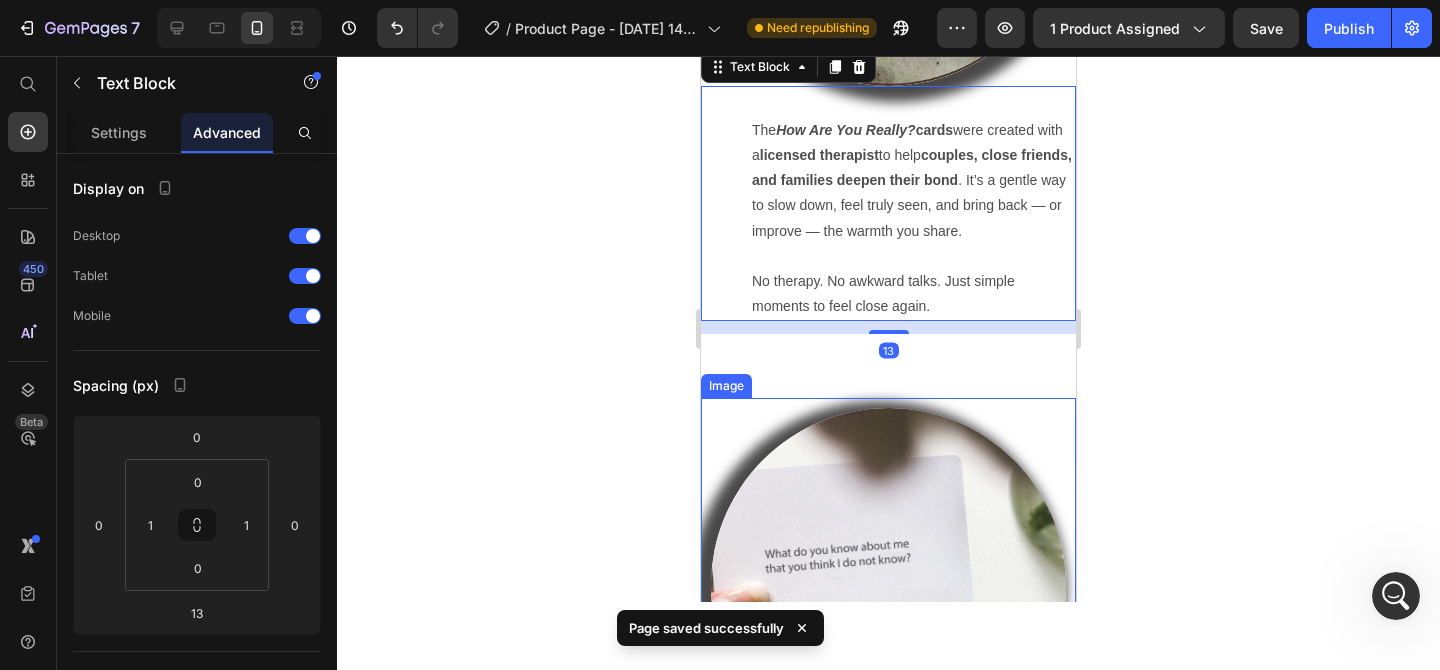 click at bounding box center [888, 585] 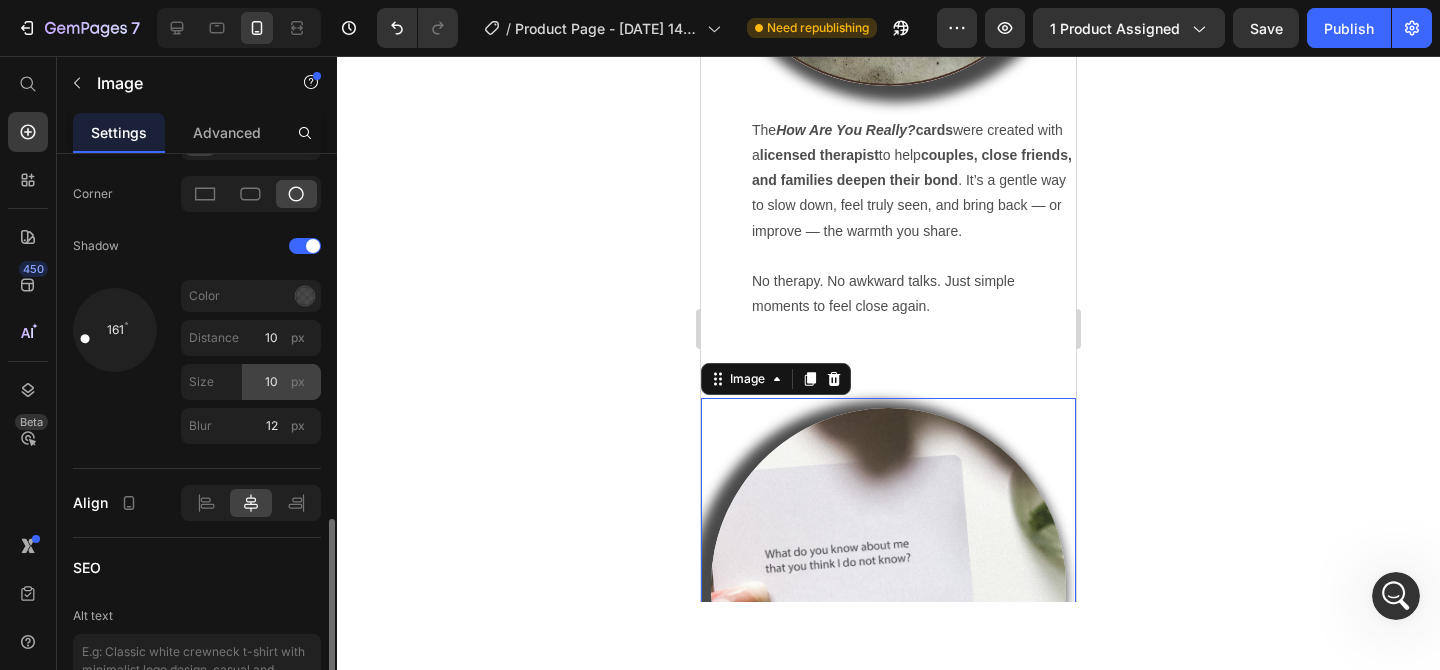 scroll, scrollTop: 995, scrollLeft: 0, axis: vertical 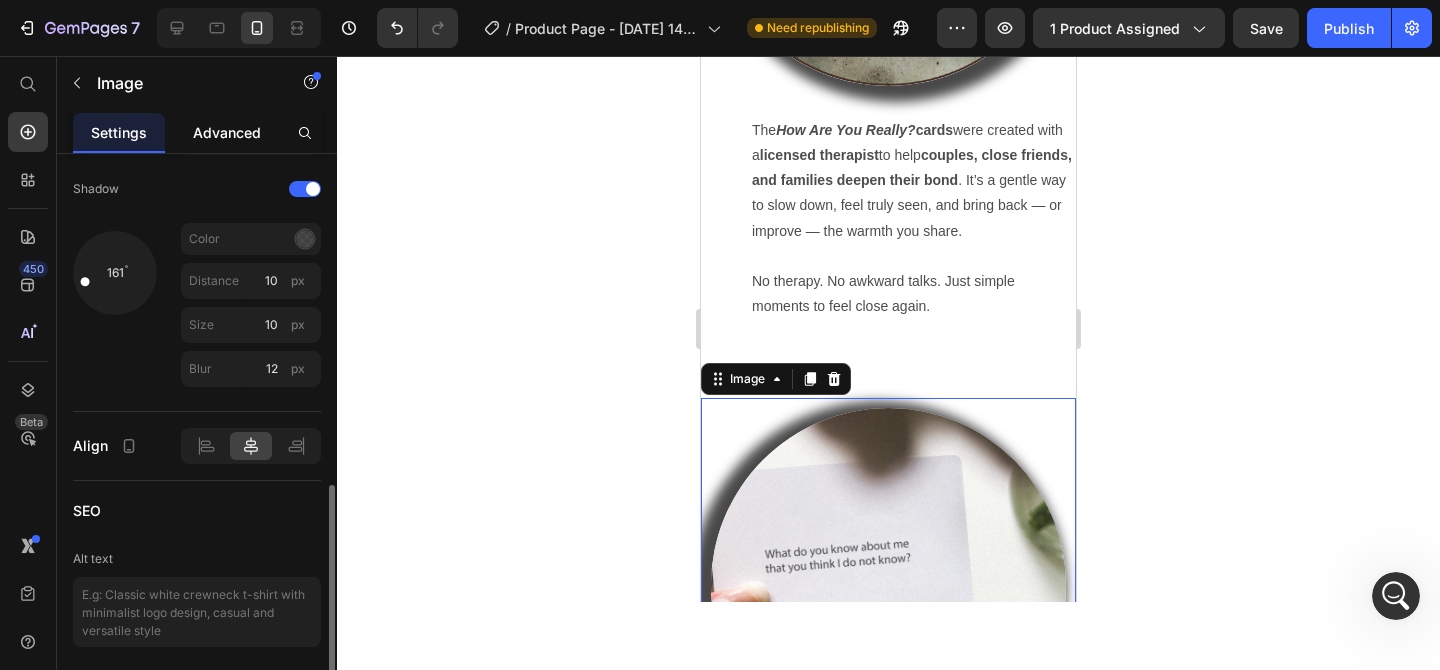click on "Advanced" at bounding box center (227, 132) 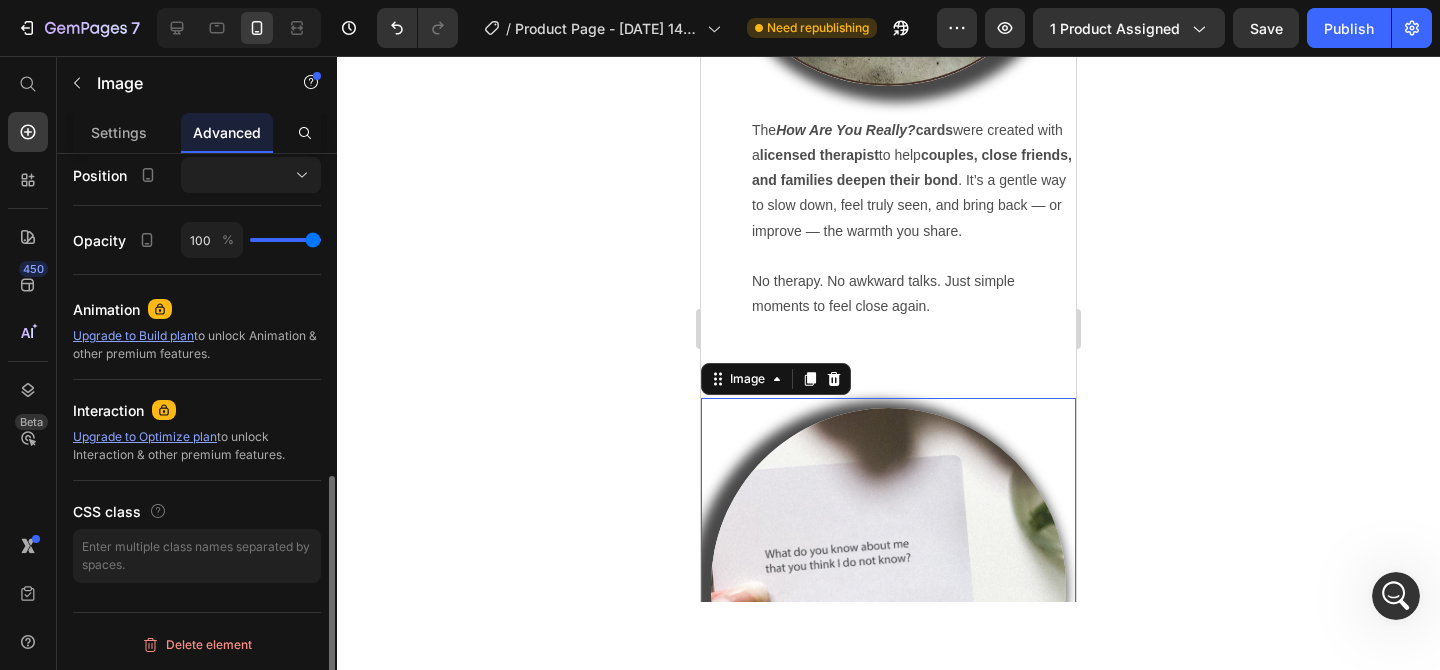 scroll, scrollTop: 0, scrollLeft: 0, axis: both 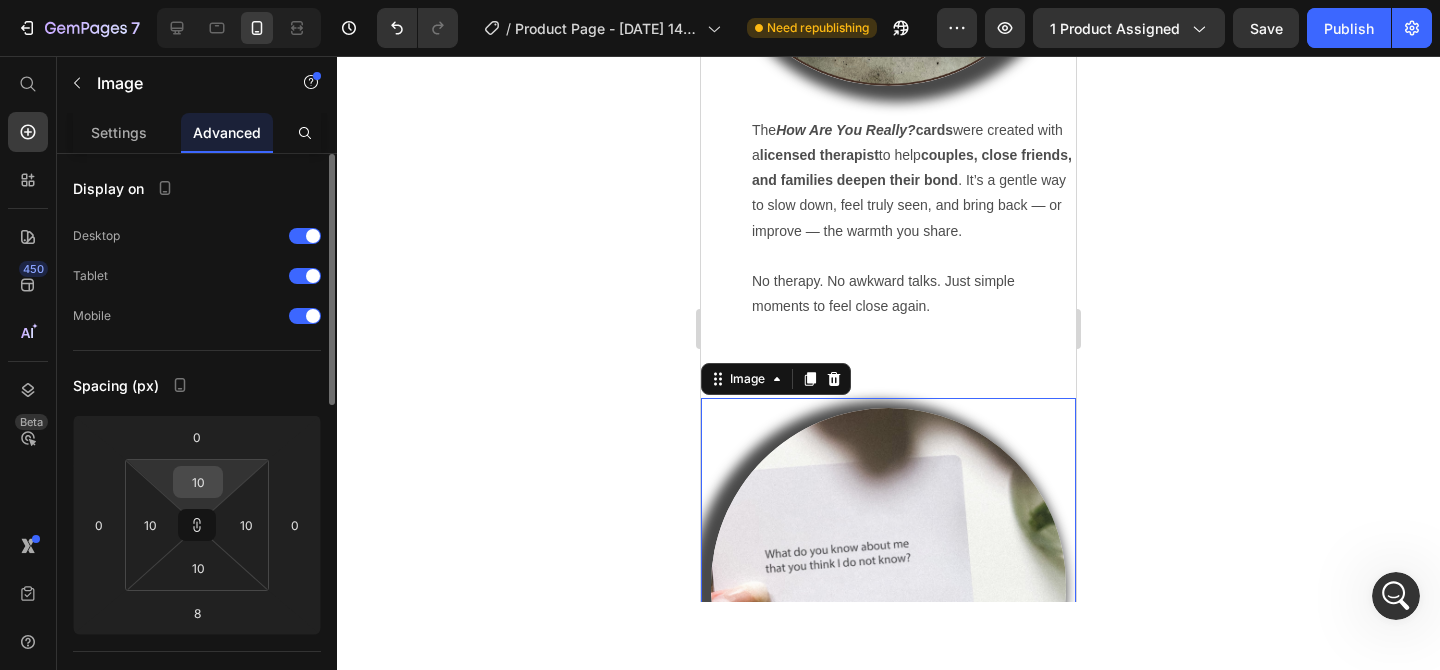 click on "10" at bounding box center [198, 482] 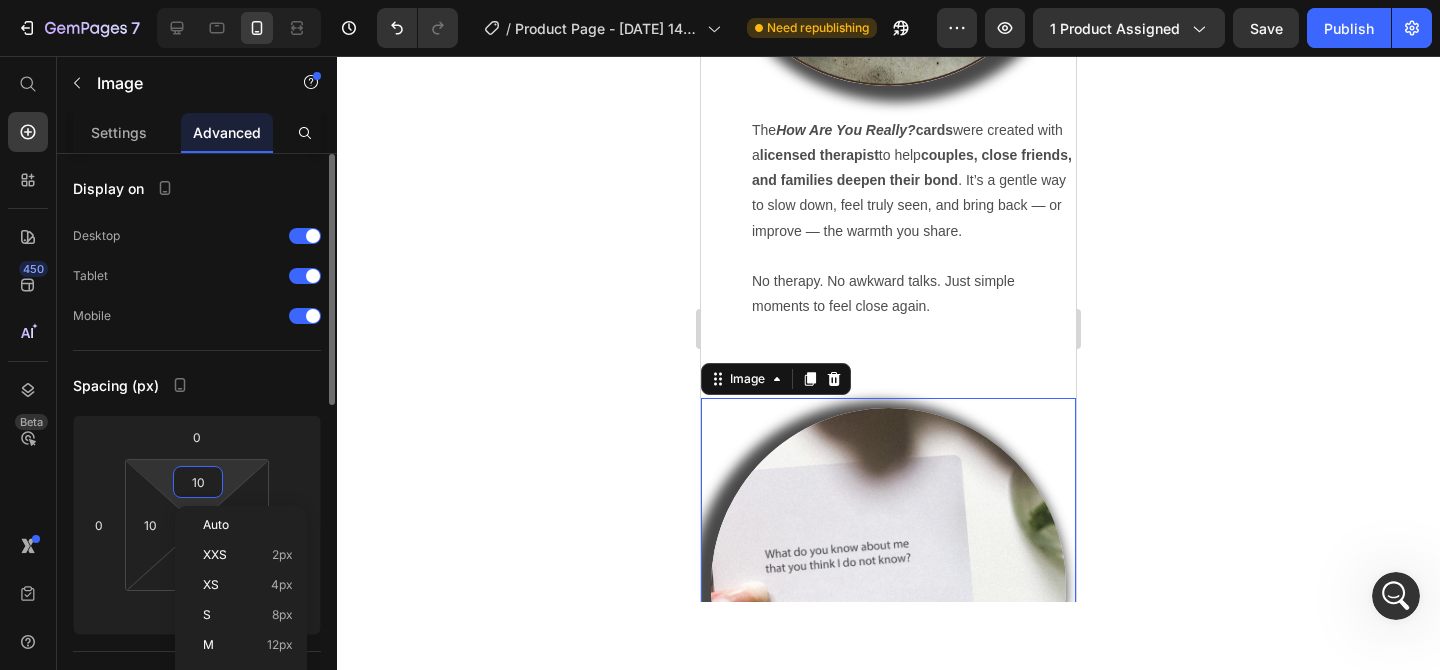 click on "10" at bounding box center (198, 482) 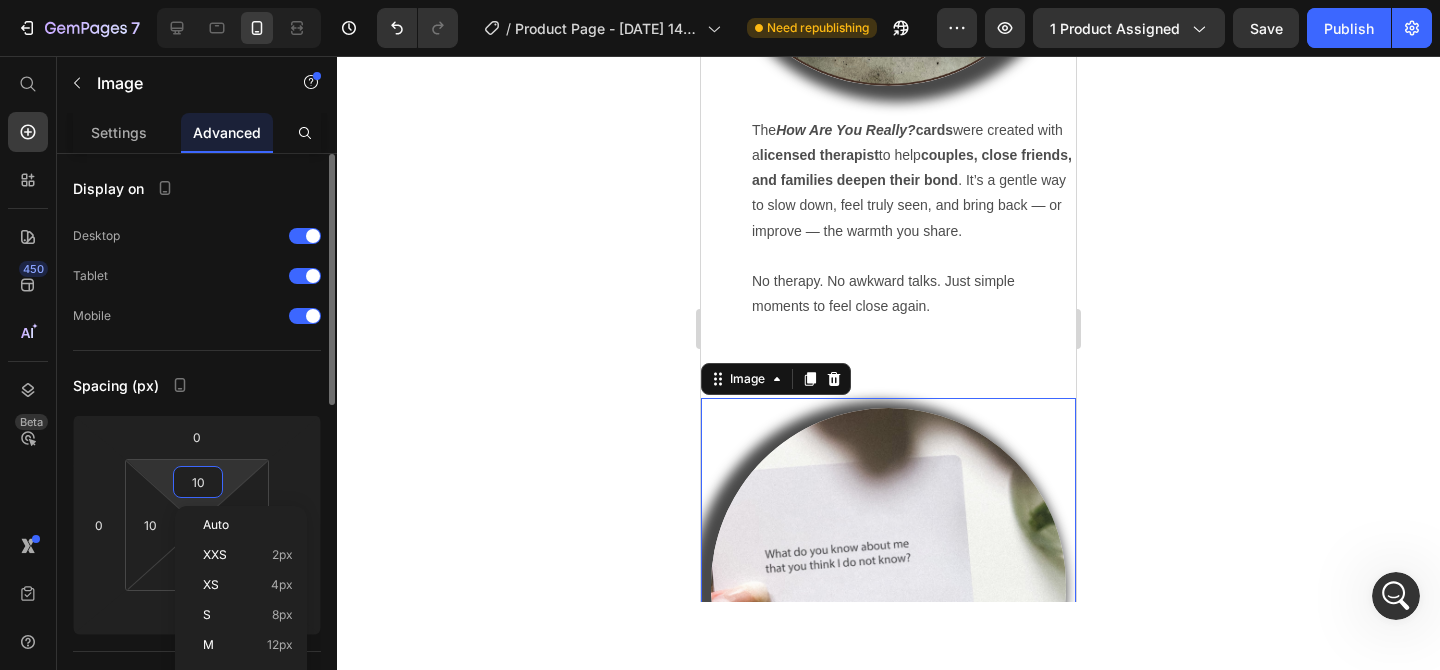 type on "2" 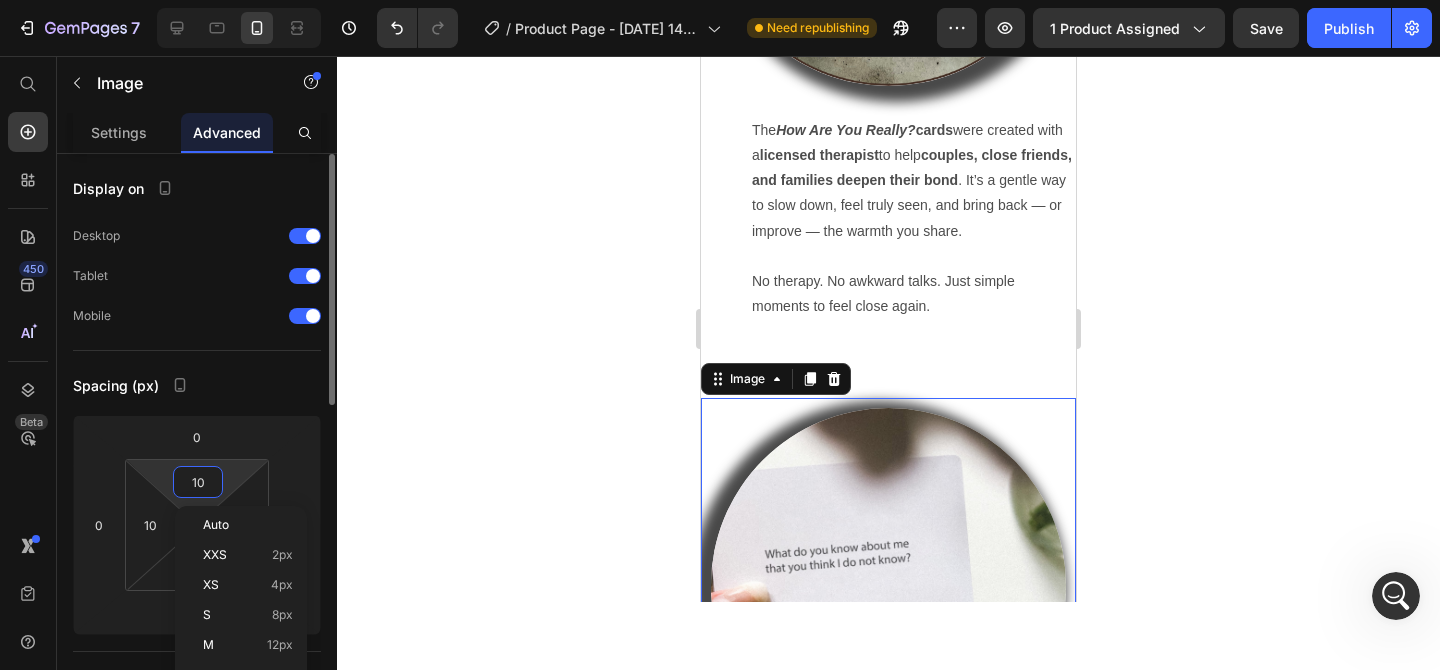 type on "2" 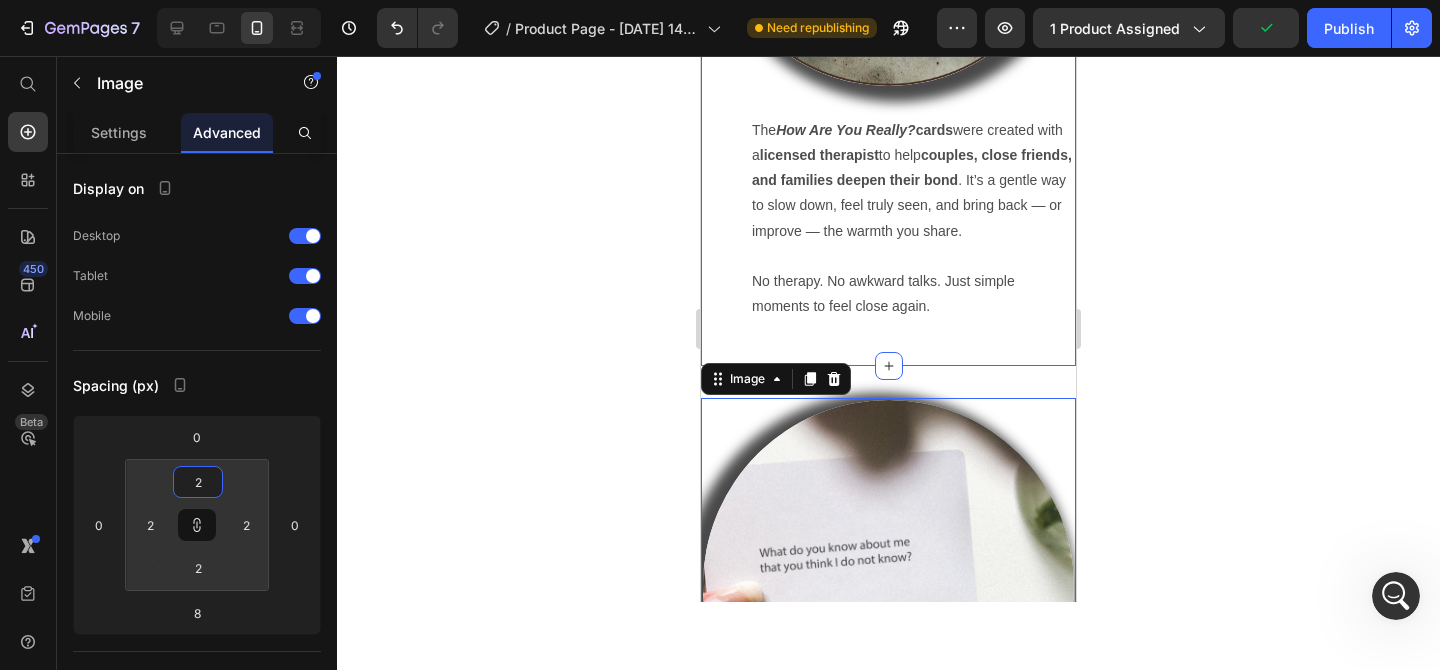 scroll, scrollTop: 3035, scrollLeft: 0, axis: vertical 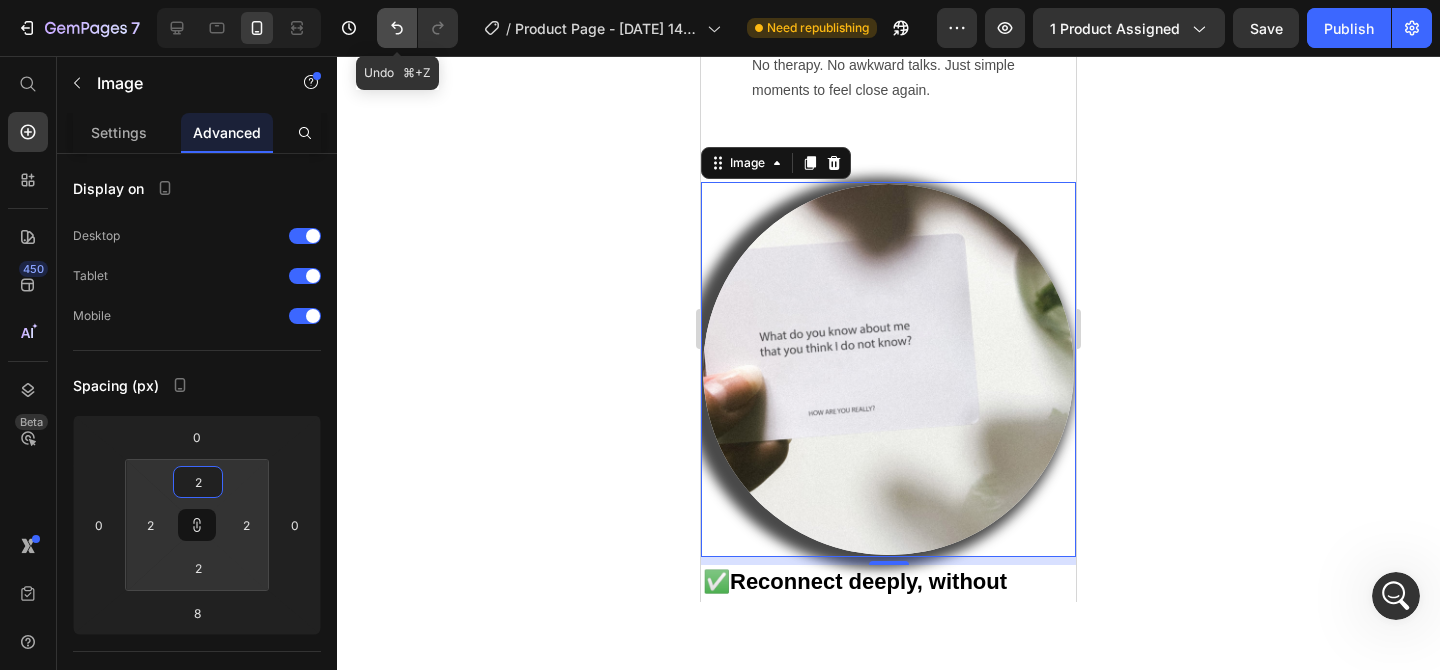 click 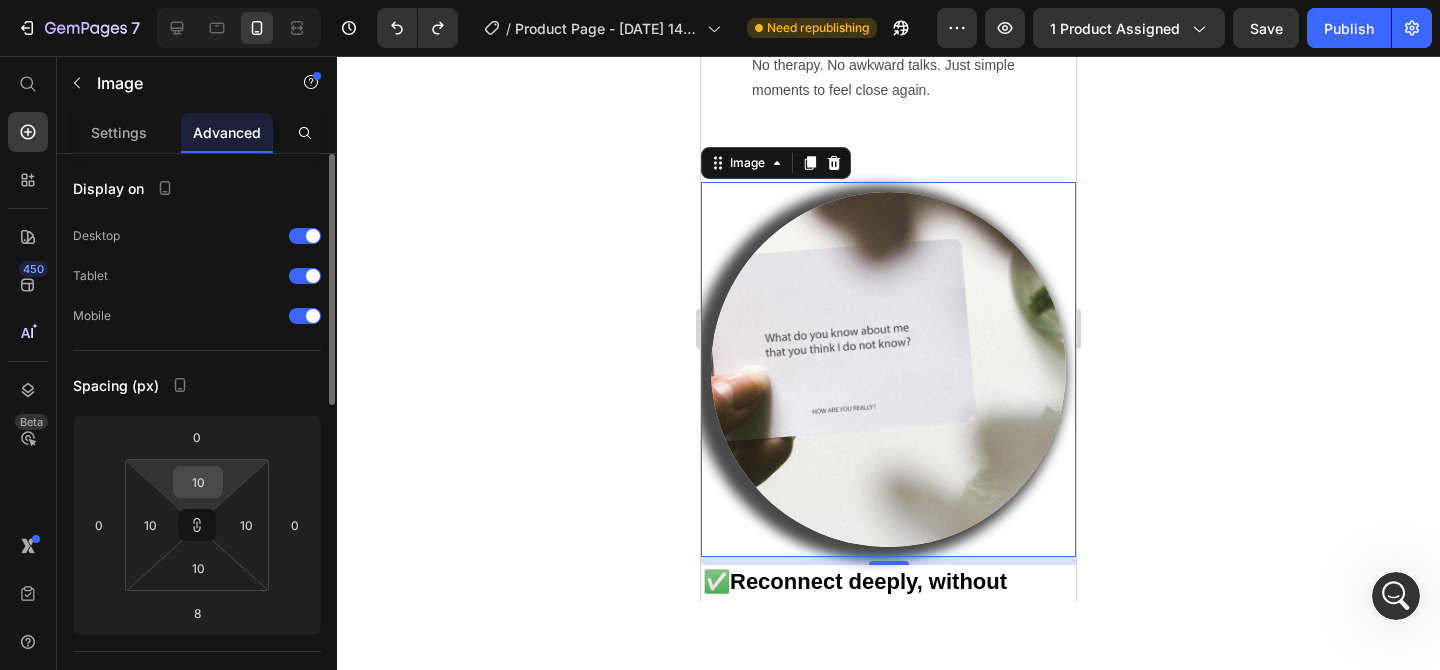 click on "10" at bounding box center (198, 482) 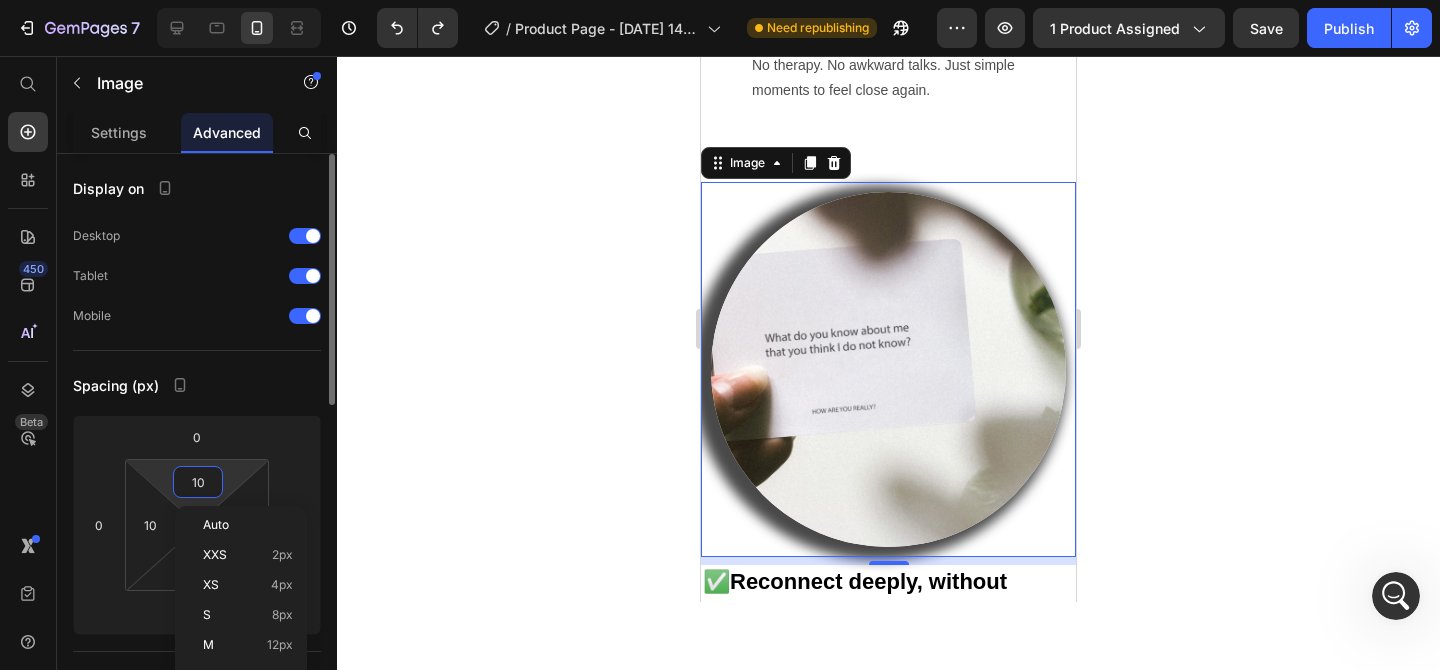 click on "10" at bounding box center [198, 482] 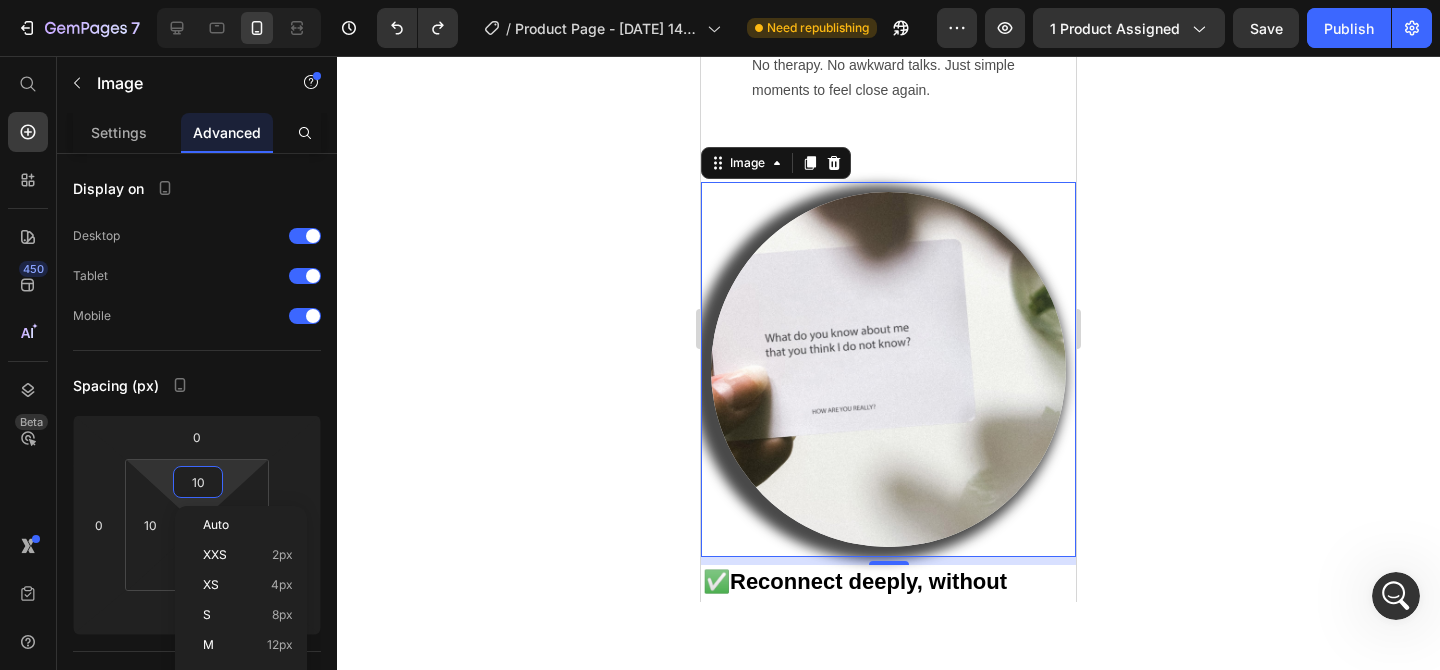 click 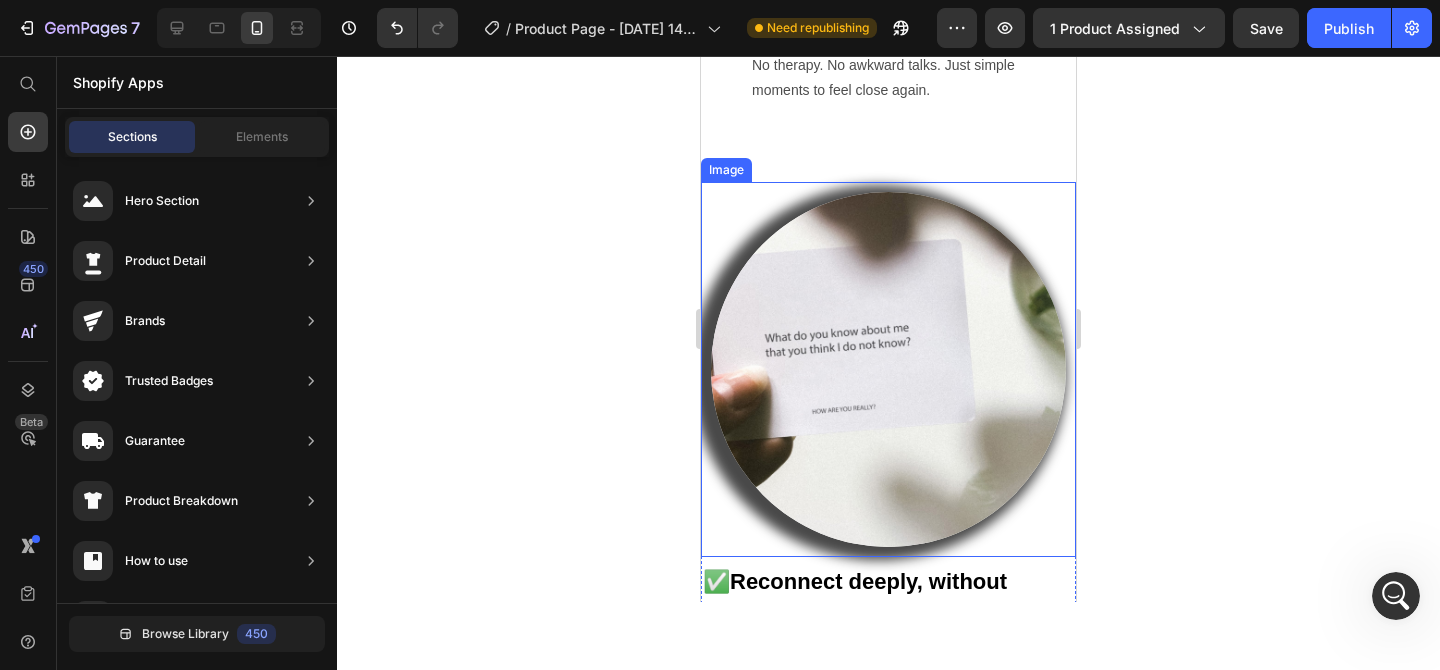 click at bounding box center (888, 369) 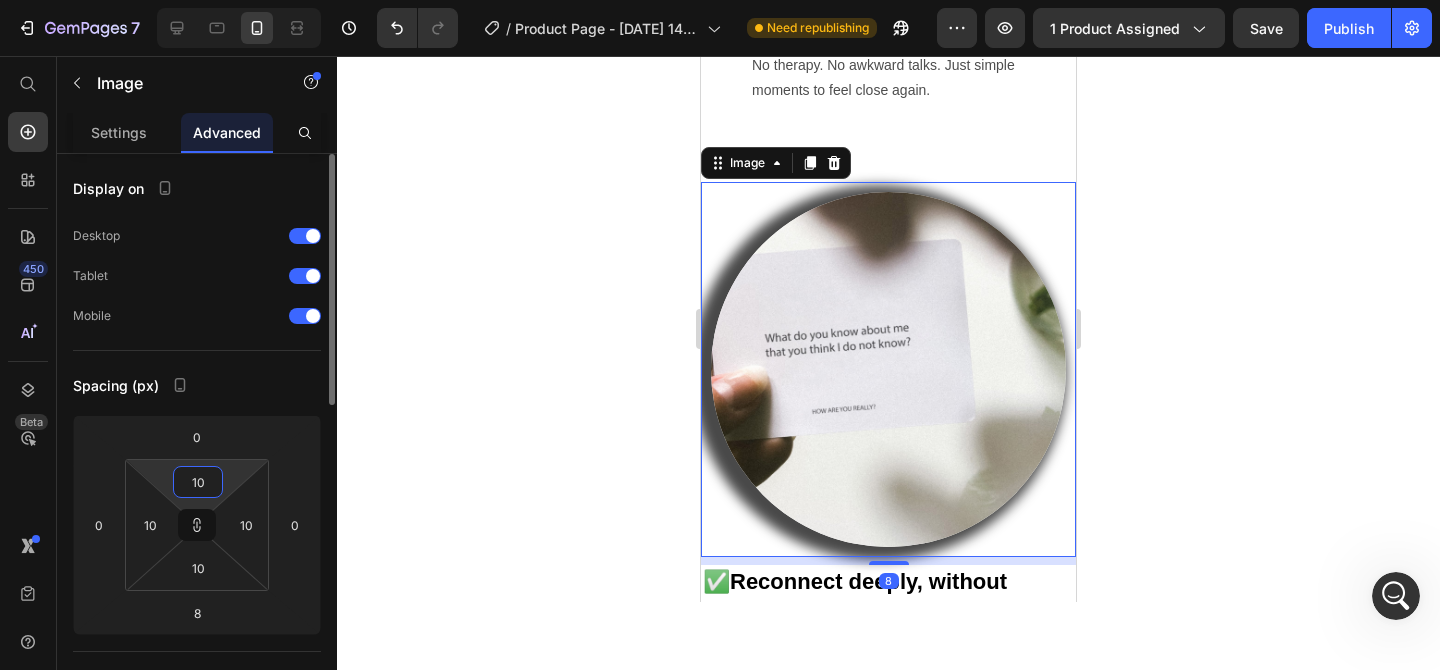 click on "10" at bounding box center (198, 482) 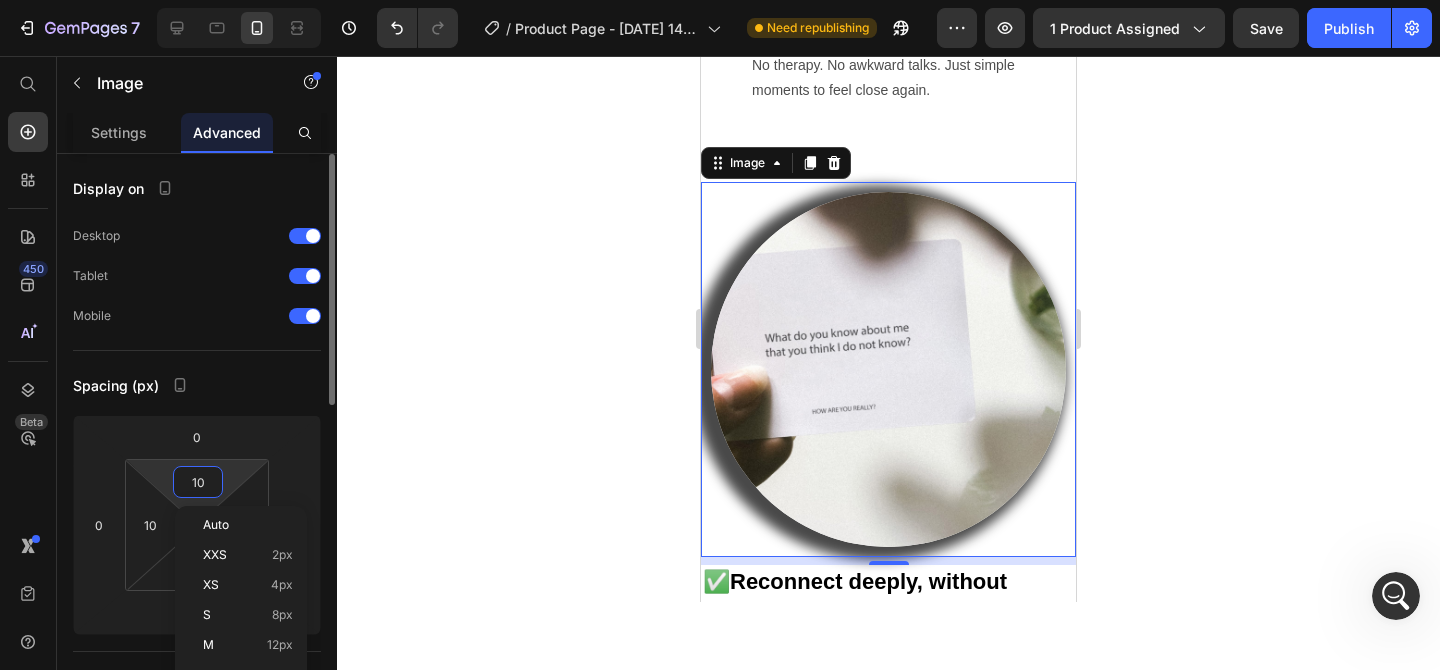 type on "2" 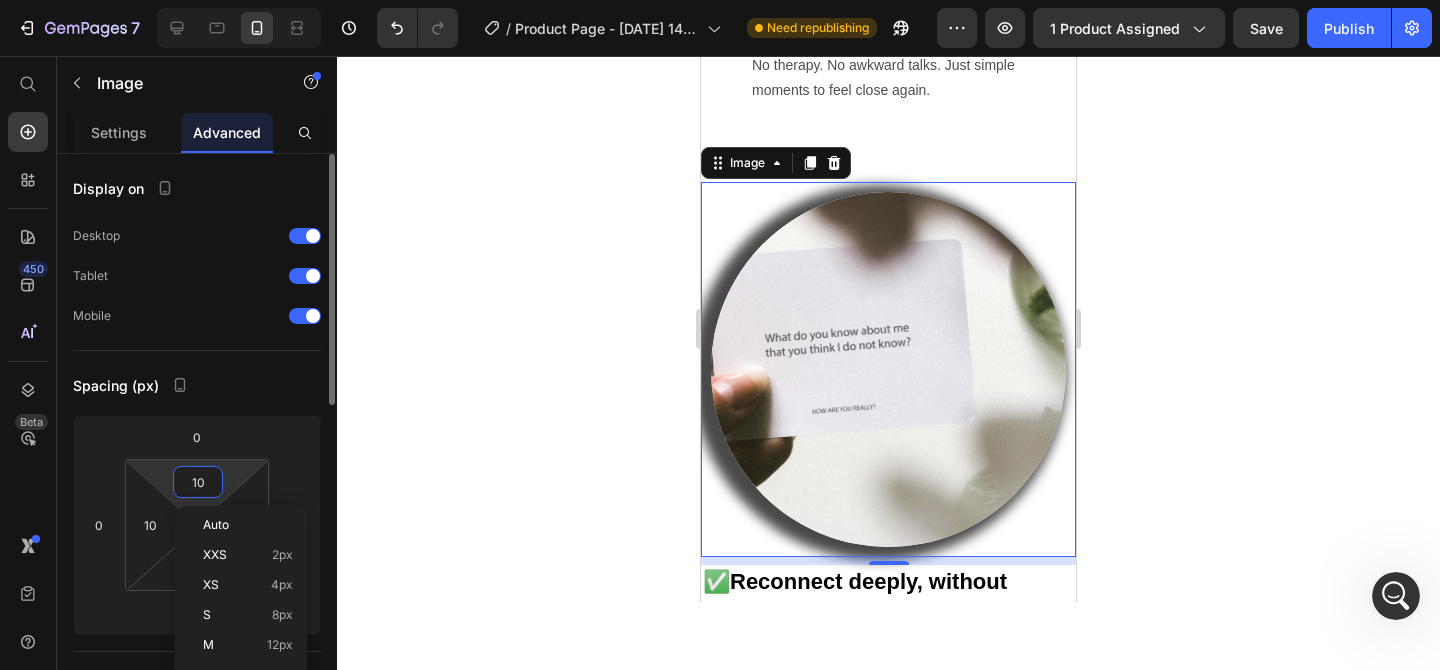 type on "2" 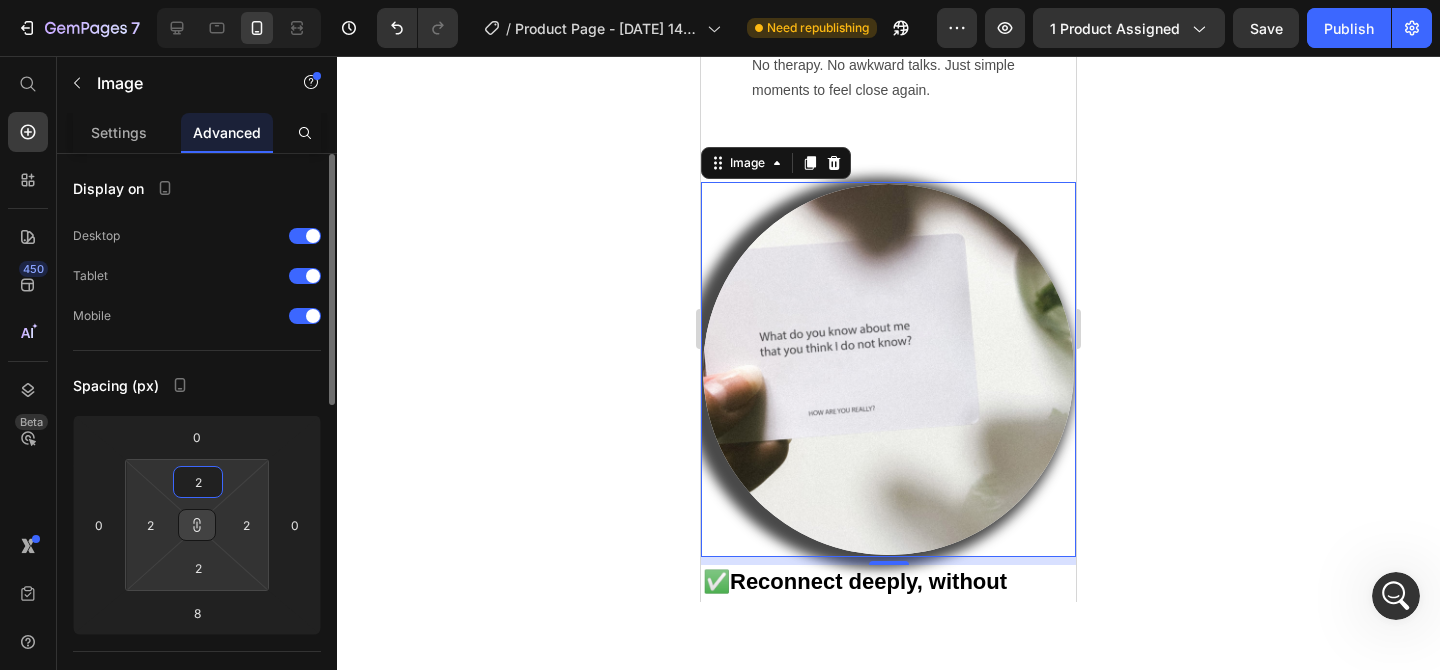 type on "2" 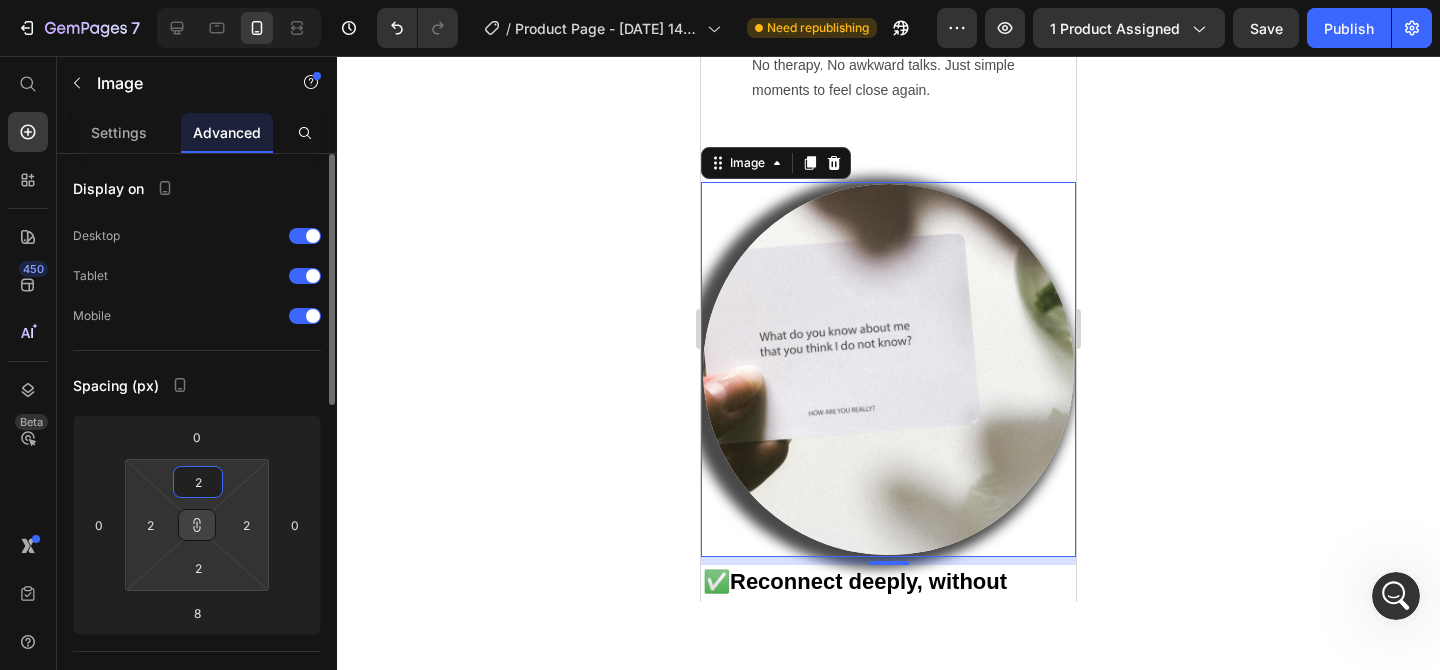 click 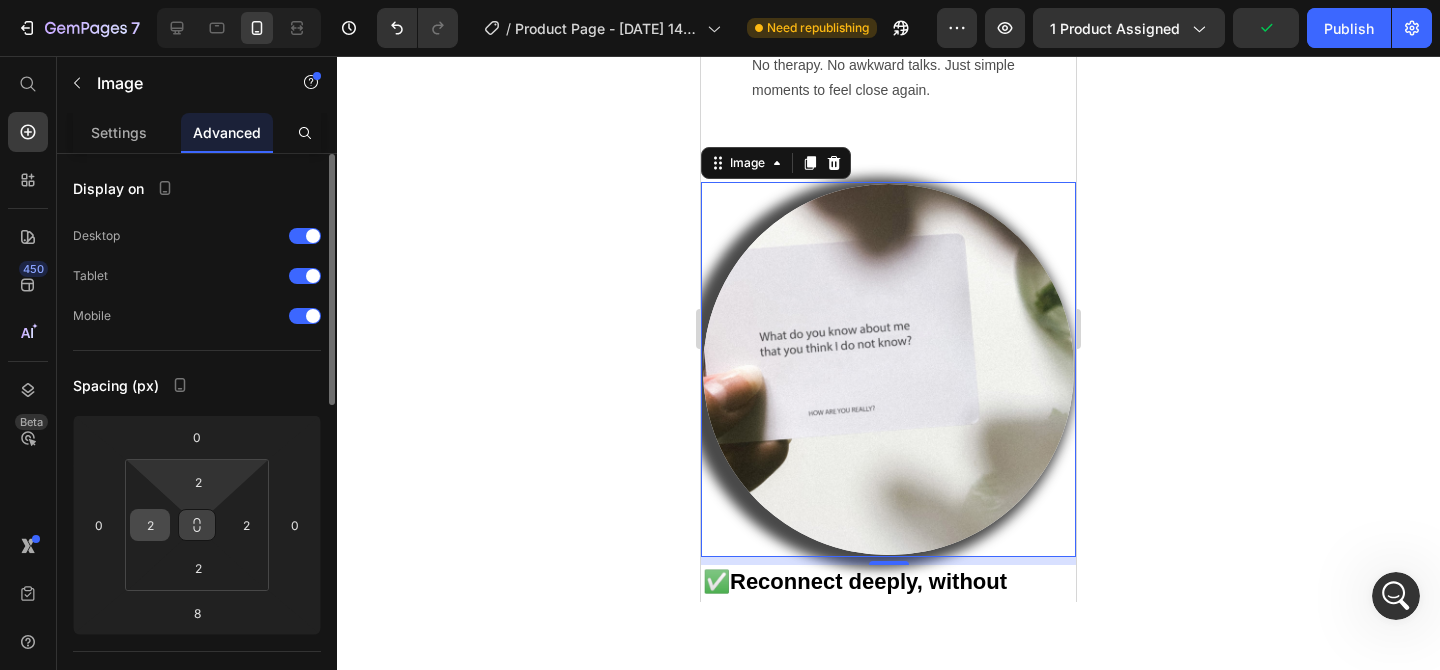 click on "2" at bounding box center [150, 525] 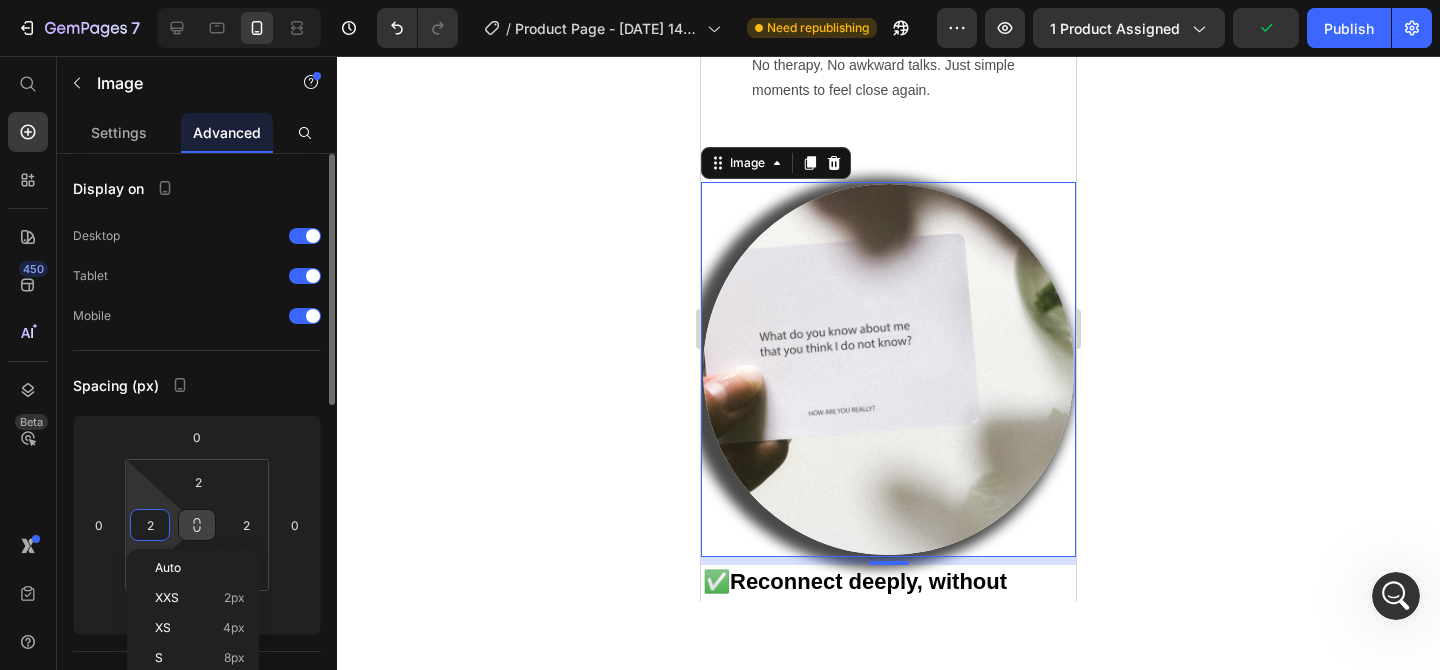 click on "2" at bounding box center (150, 525) 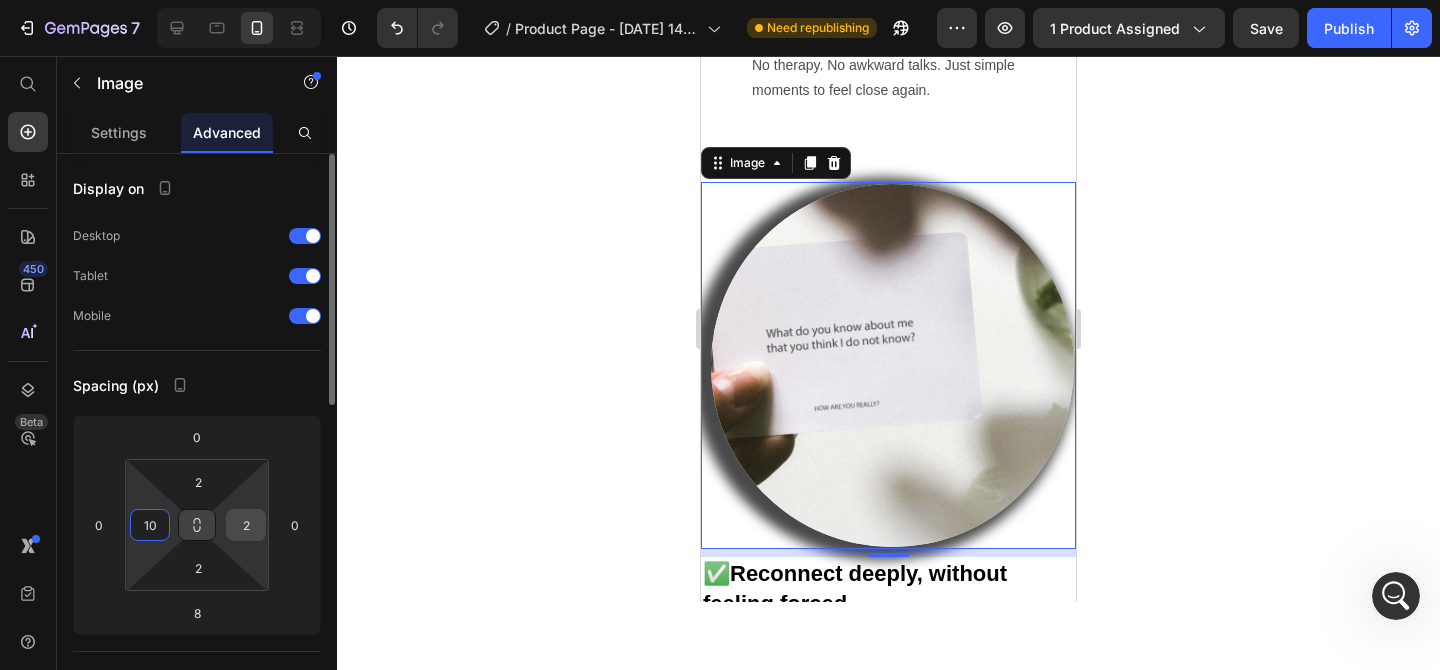 type on "10" 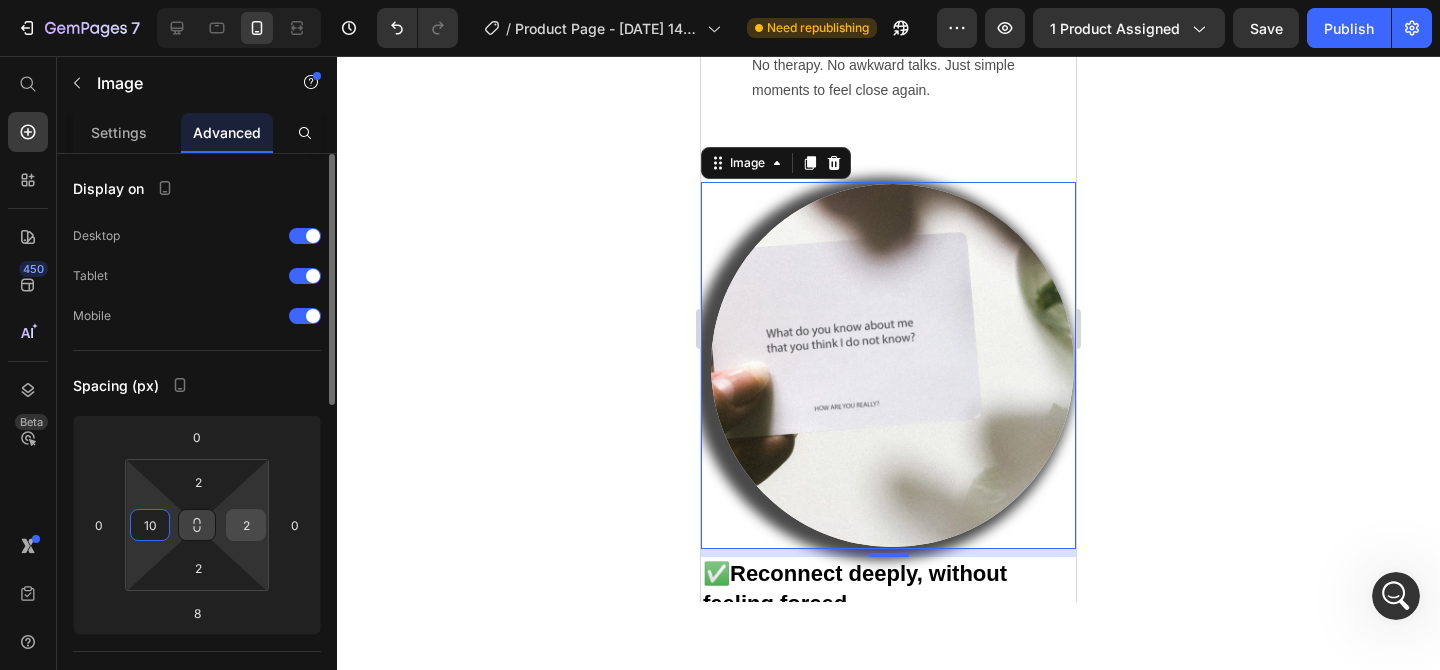 click on "2" at bounding box center (246, 525) 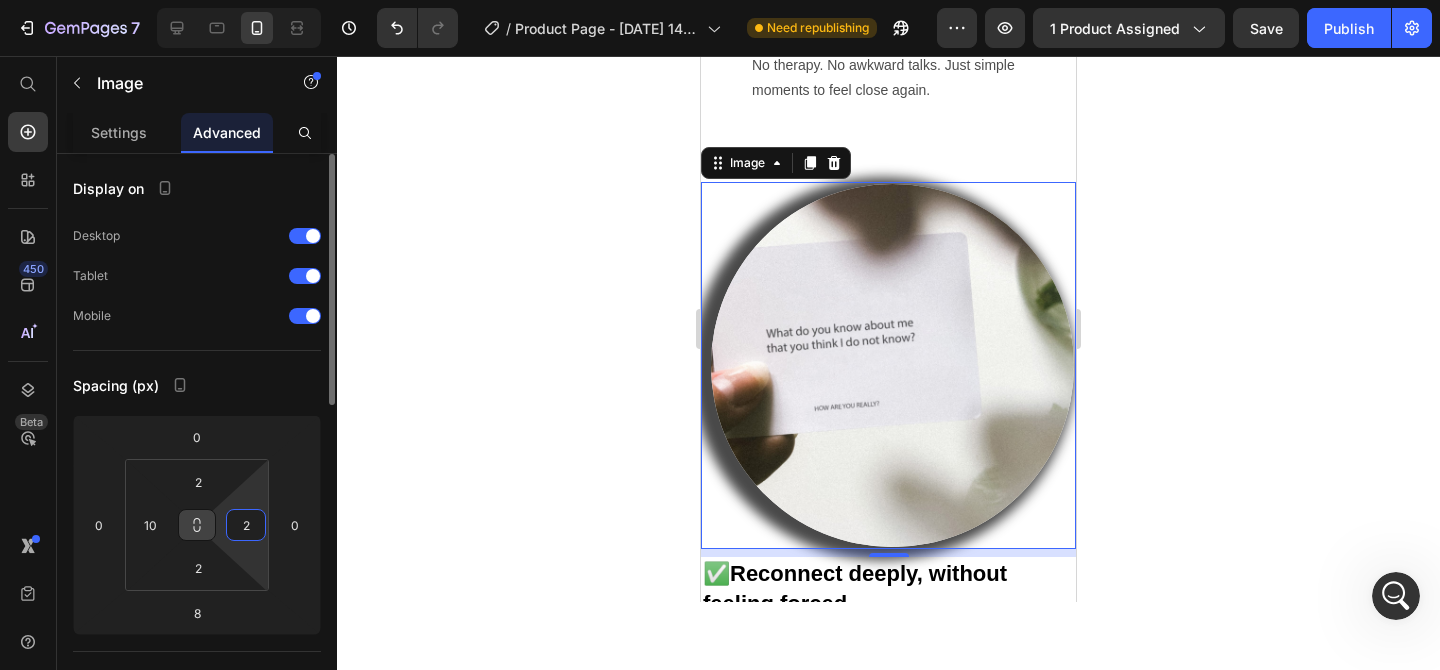 click on "2" at bounding box center (246, 525) 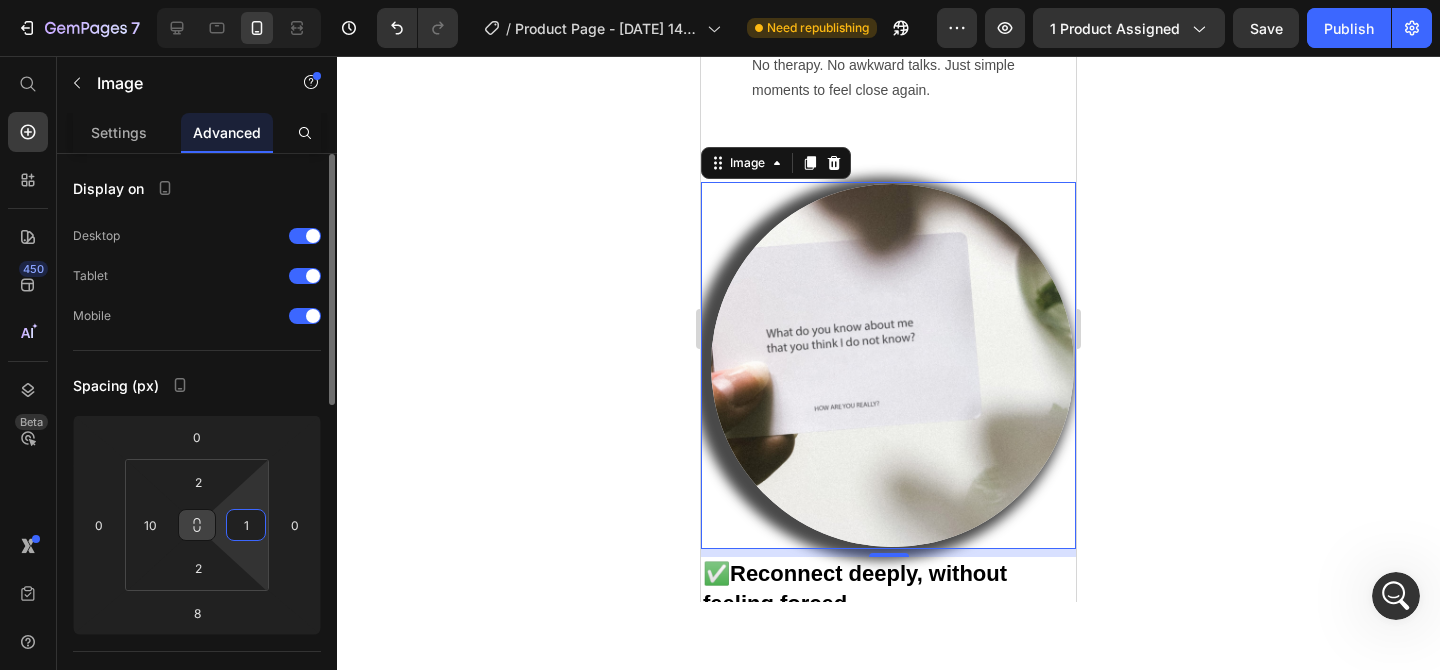 type on "10" 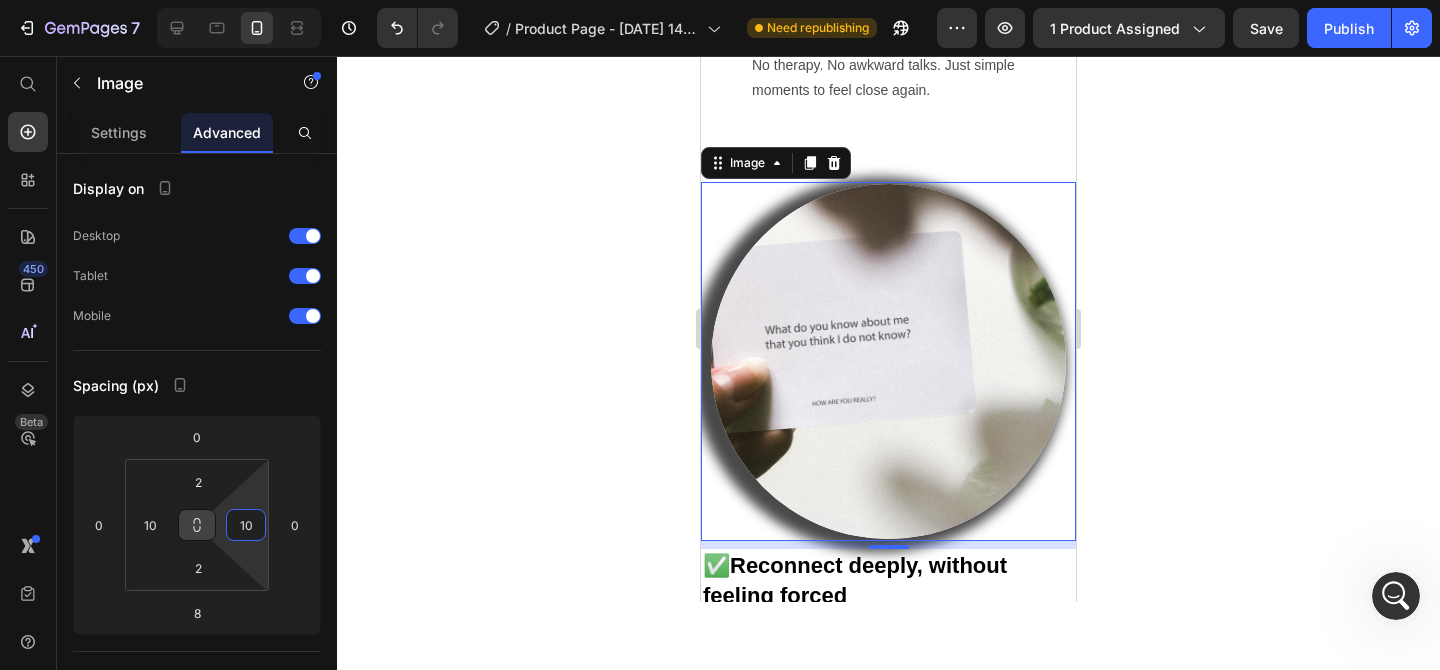 click 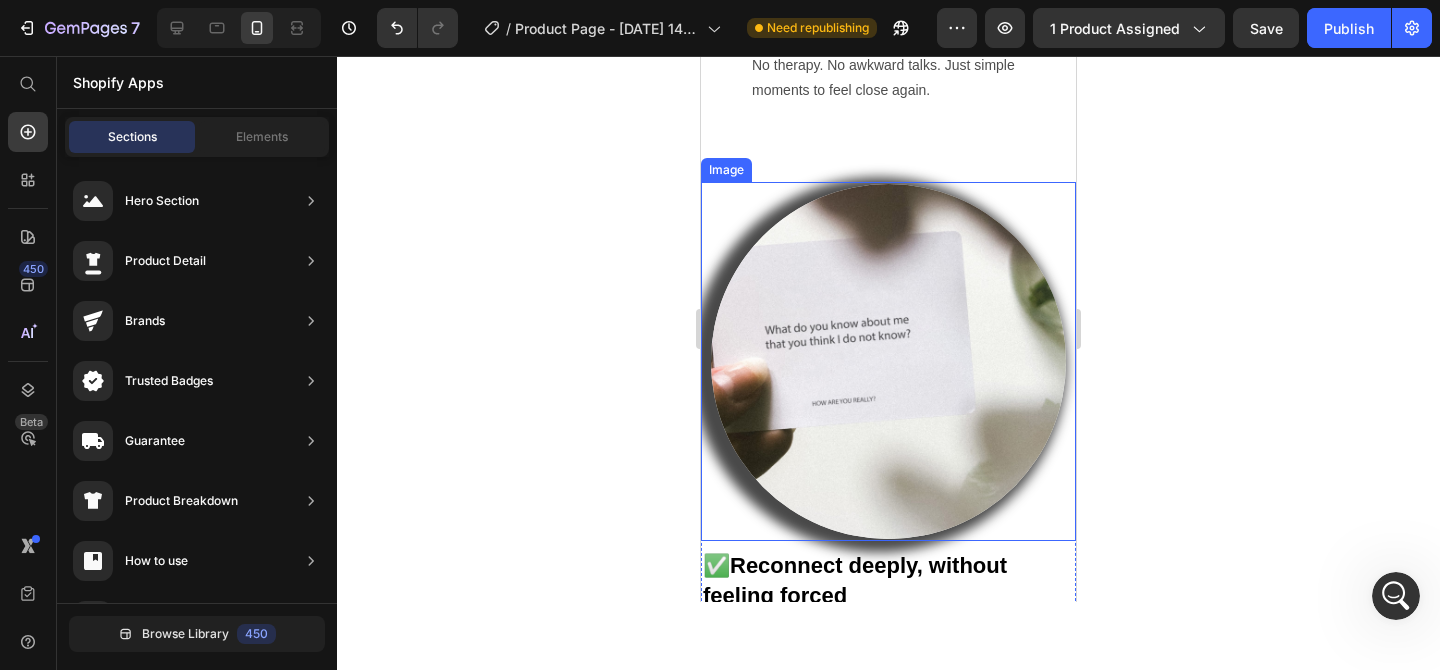 click on "Don’t let silence turn you into strangers — remember why you chose each other.   Heading You’re close — but you may miss the deeper spark. You love each other. You share jokes, plans, and maybe a family. But sometimes, real connection feels buried under the busy everyday. You’re not broken — you just want to feel seen and truly close again. Most couples say the same: They don’t need therapy. They don’t want forced talks. They just want gentle moments that bring them back to  us . Text Block Image Row The  How Are You Really?  cards  were created with a  licensed therapist  to help  couples, close friends, and families deepen their bond . It’s a gentle way to slow down, feel truly seen, and bring back — or improve — the warmth you share.   No therapy. No awkward talks. Just simple moments to feel close again. Text Block Section 2" at bounding box center (888, -438) 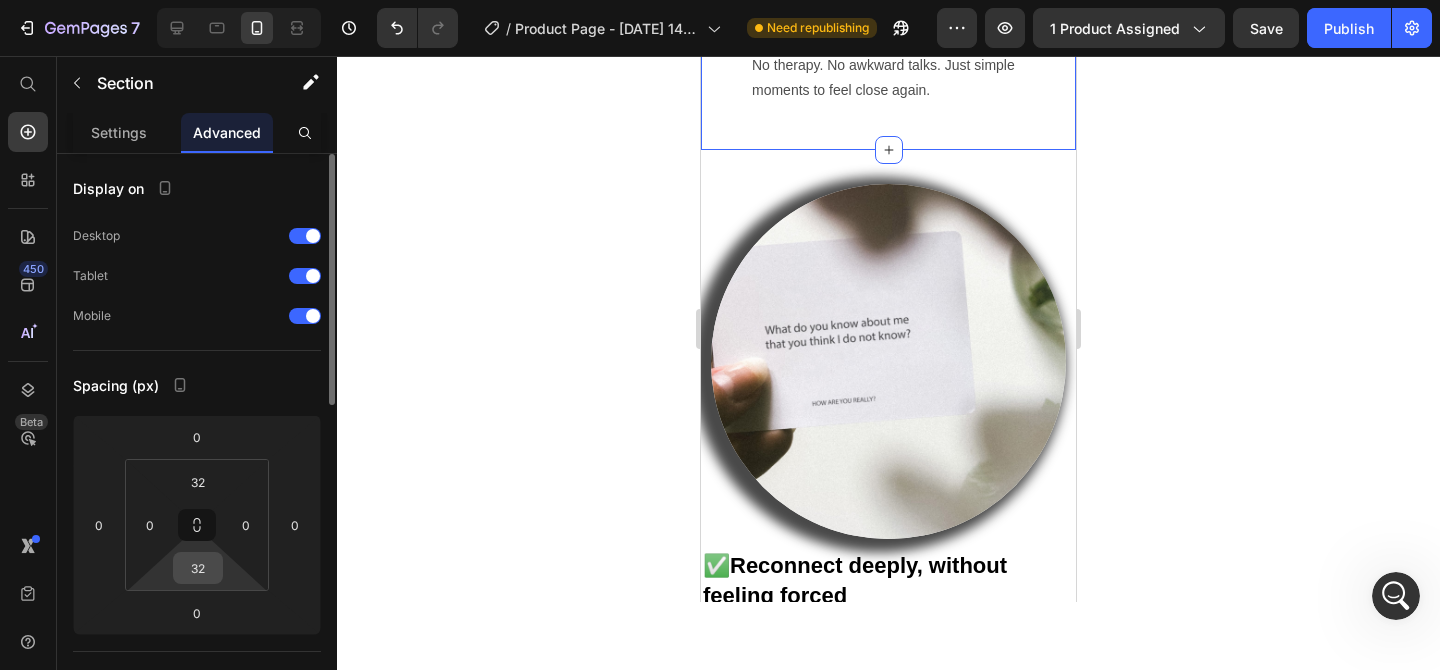 click on "32" at bounding box center [198, 568] 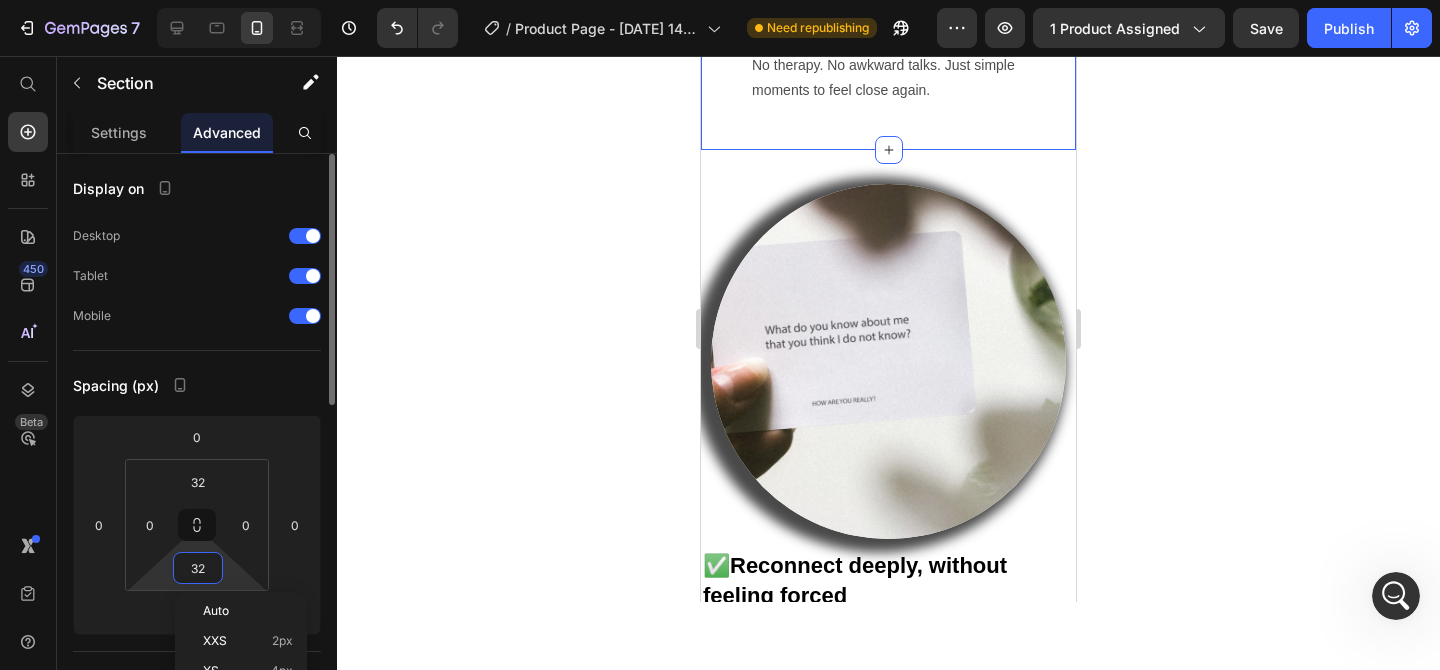 click on "32" at bounding box center [198, 568] 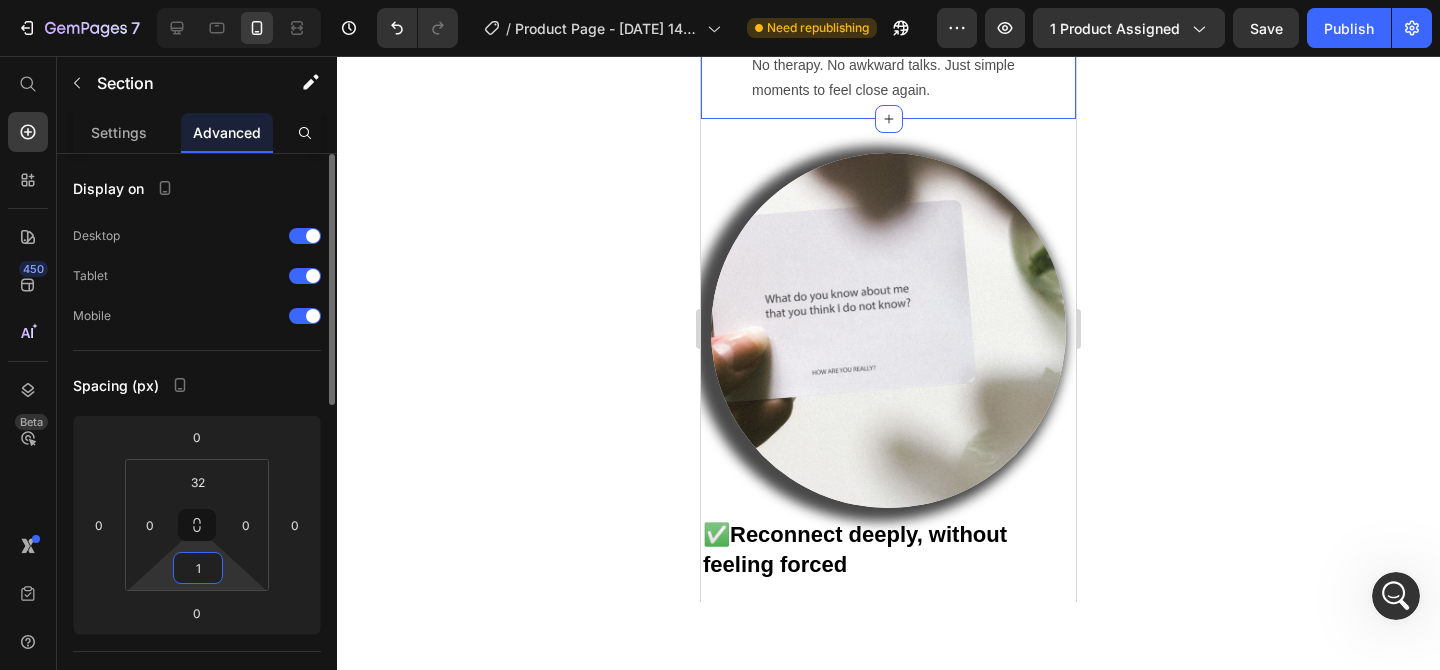 type on "10" 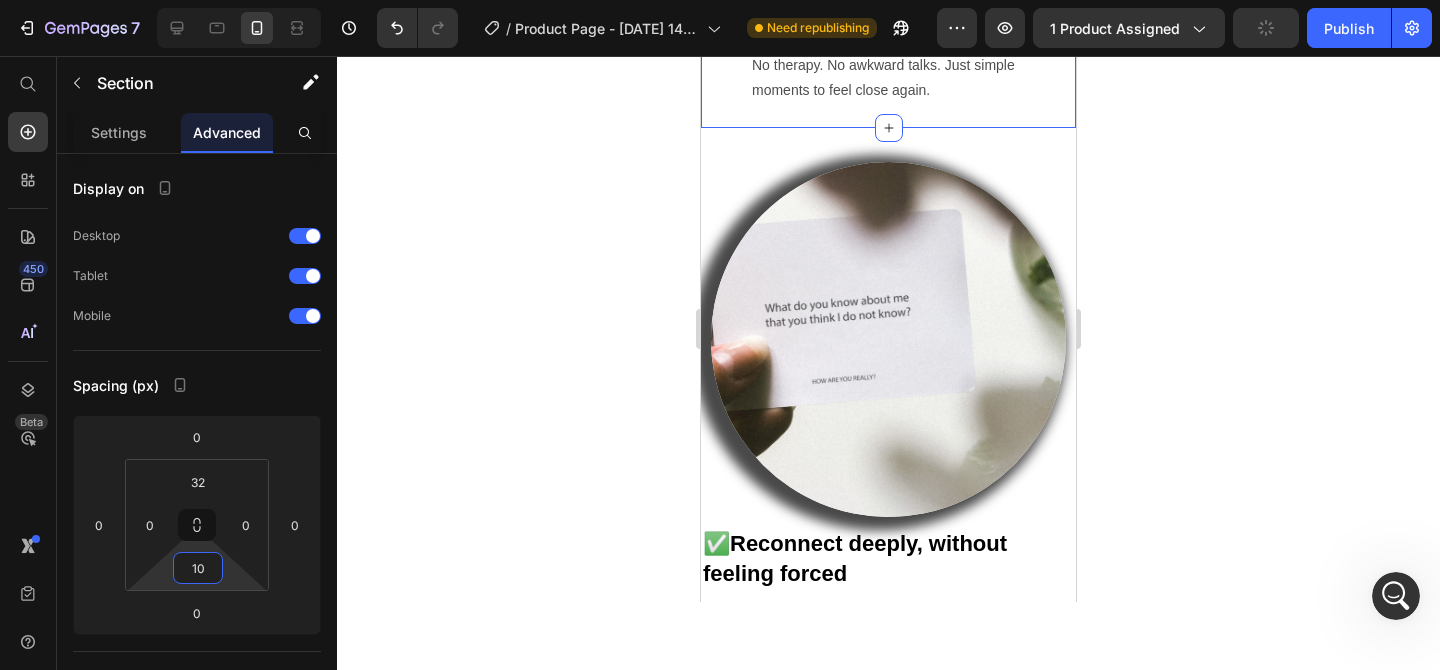 click 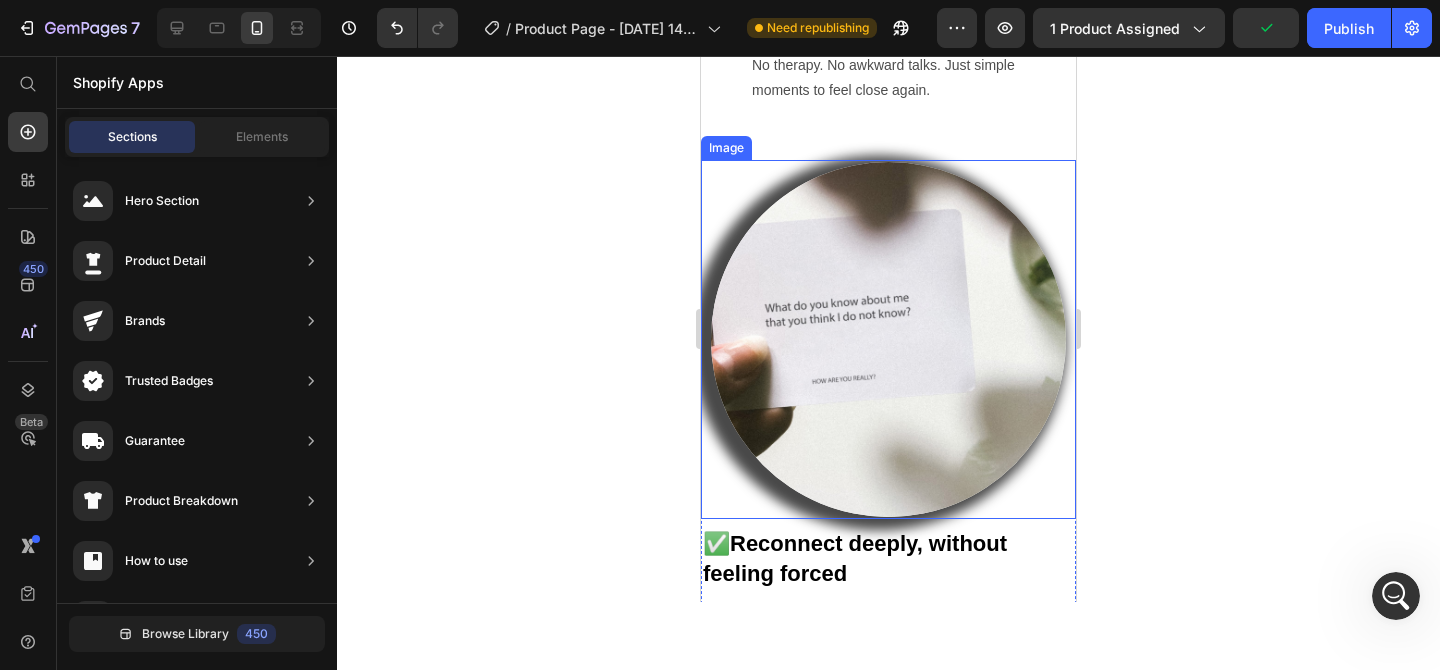 click at bounding box center [888, 339] 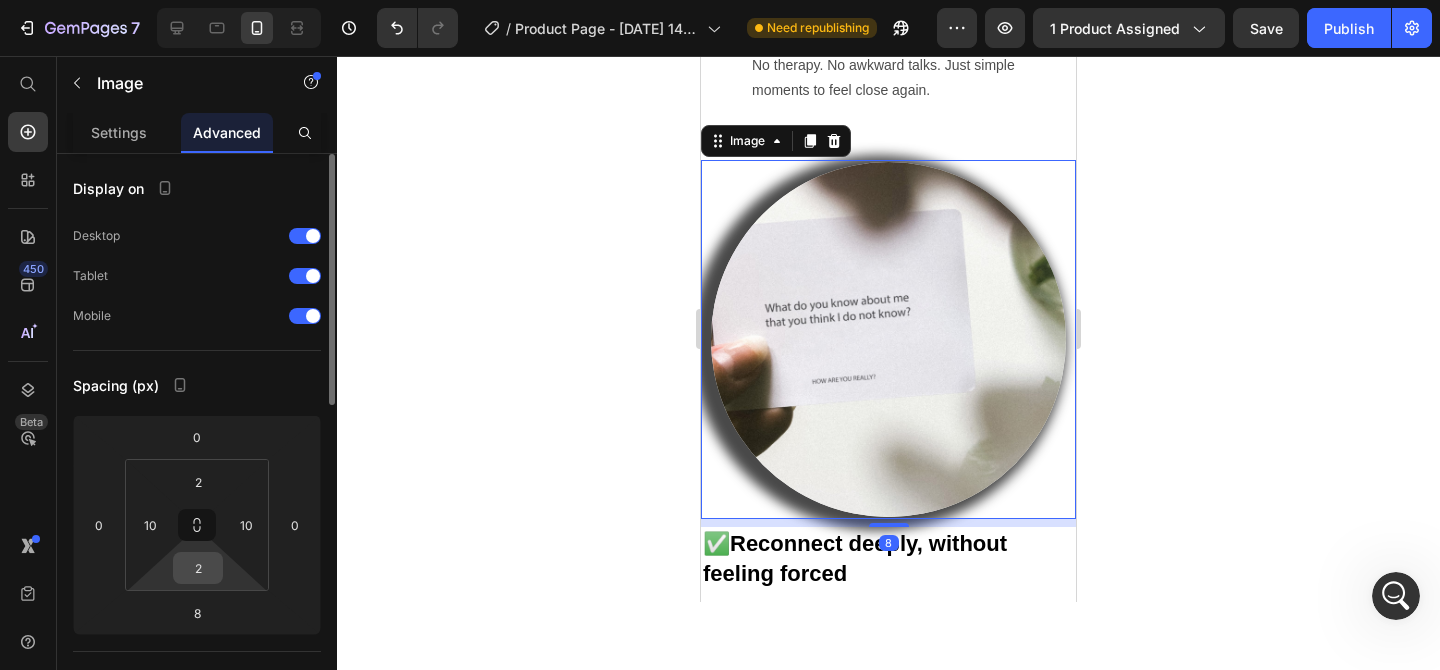 click on "2" at bounding box center (198, 568) 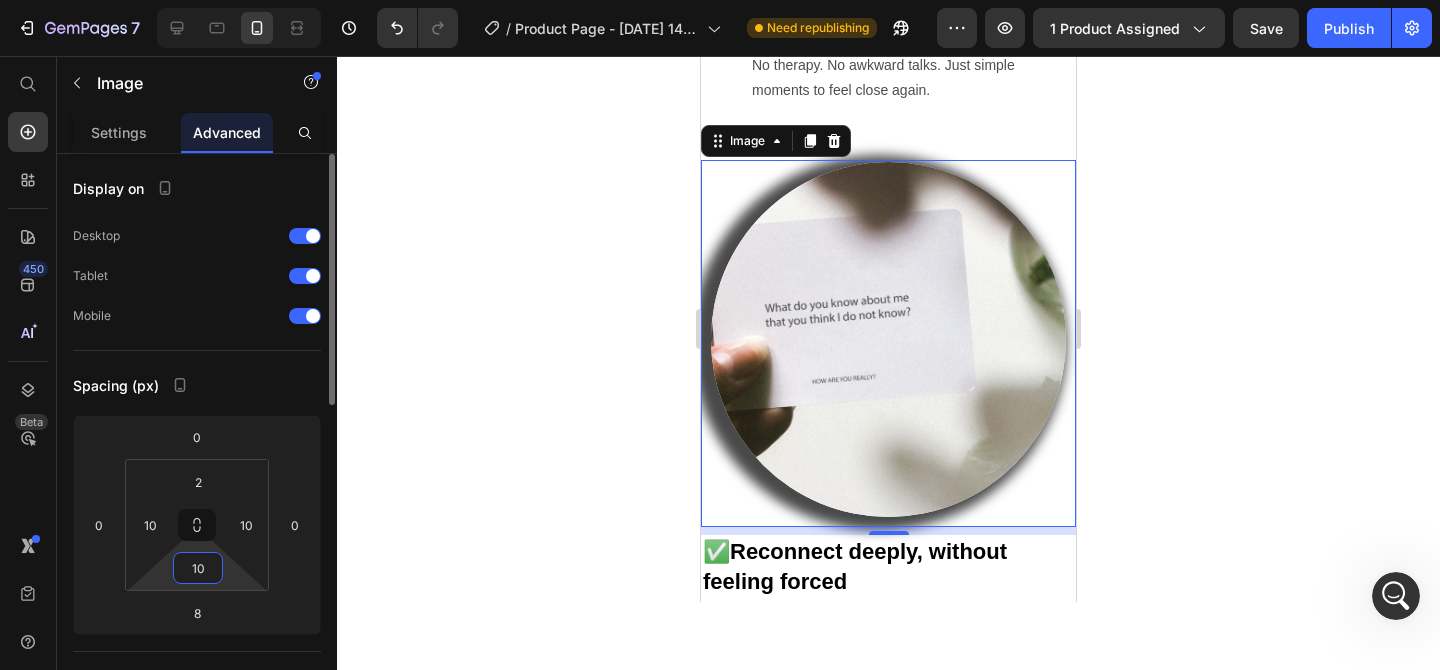 type on "1" 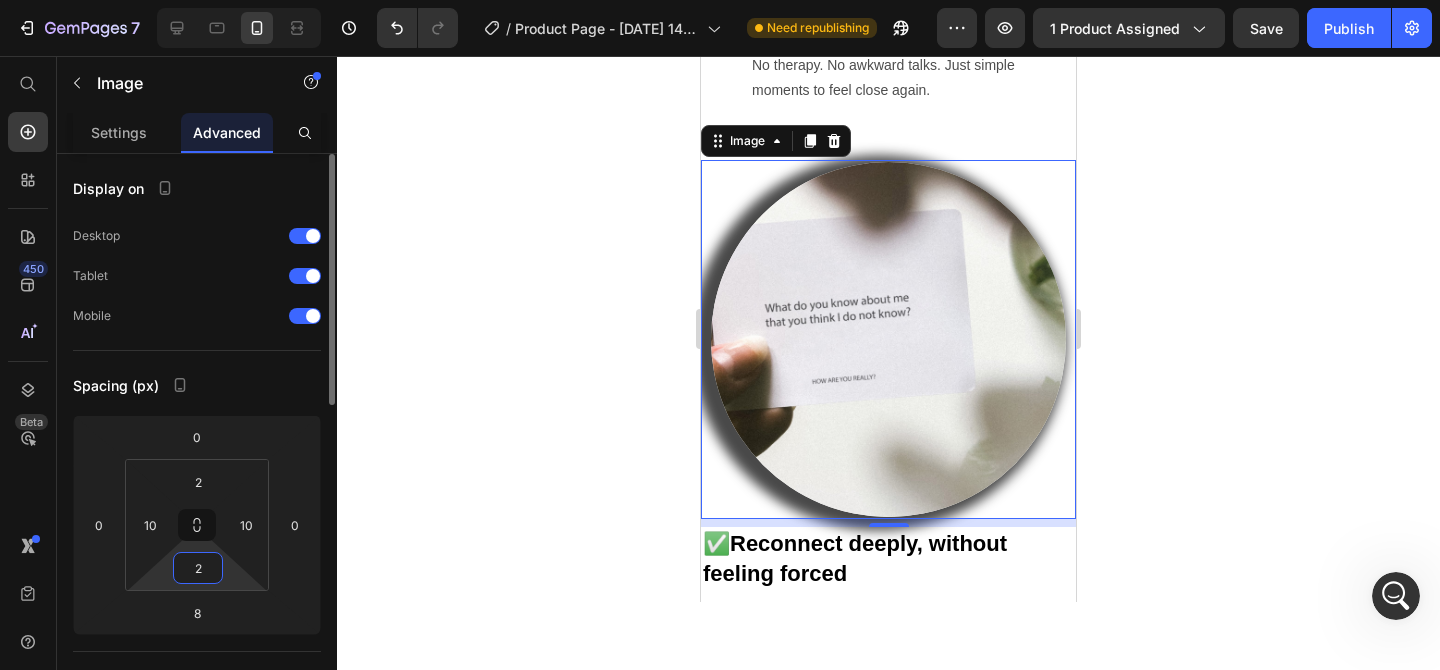 type on "20" 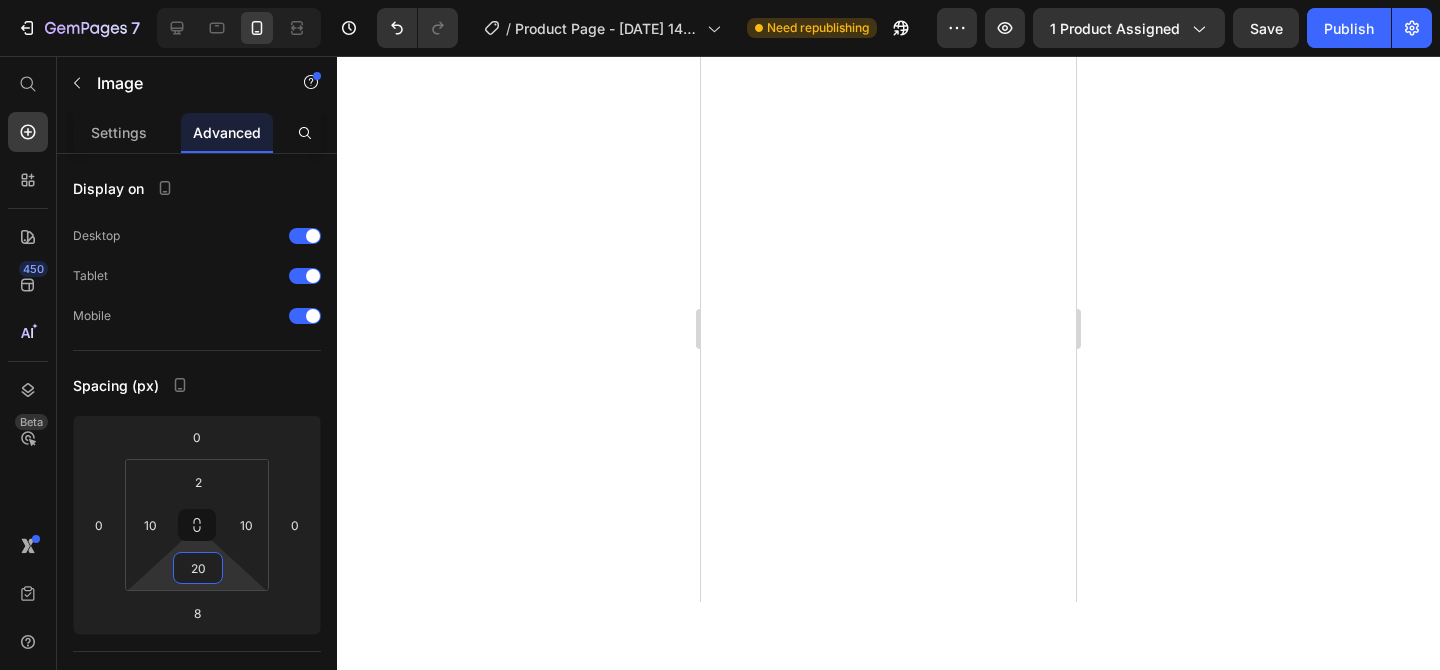 scroll, scrollTop: 0, scrollLeft: 0, axis: both 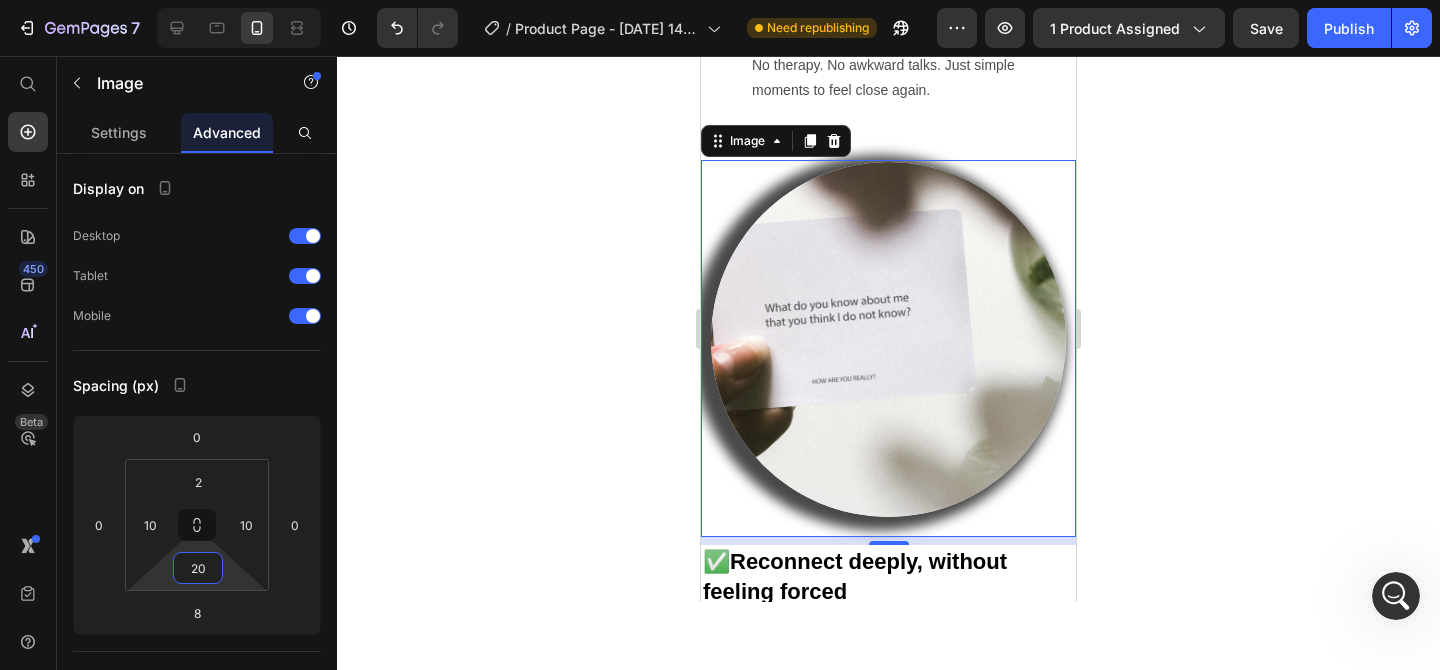 click 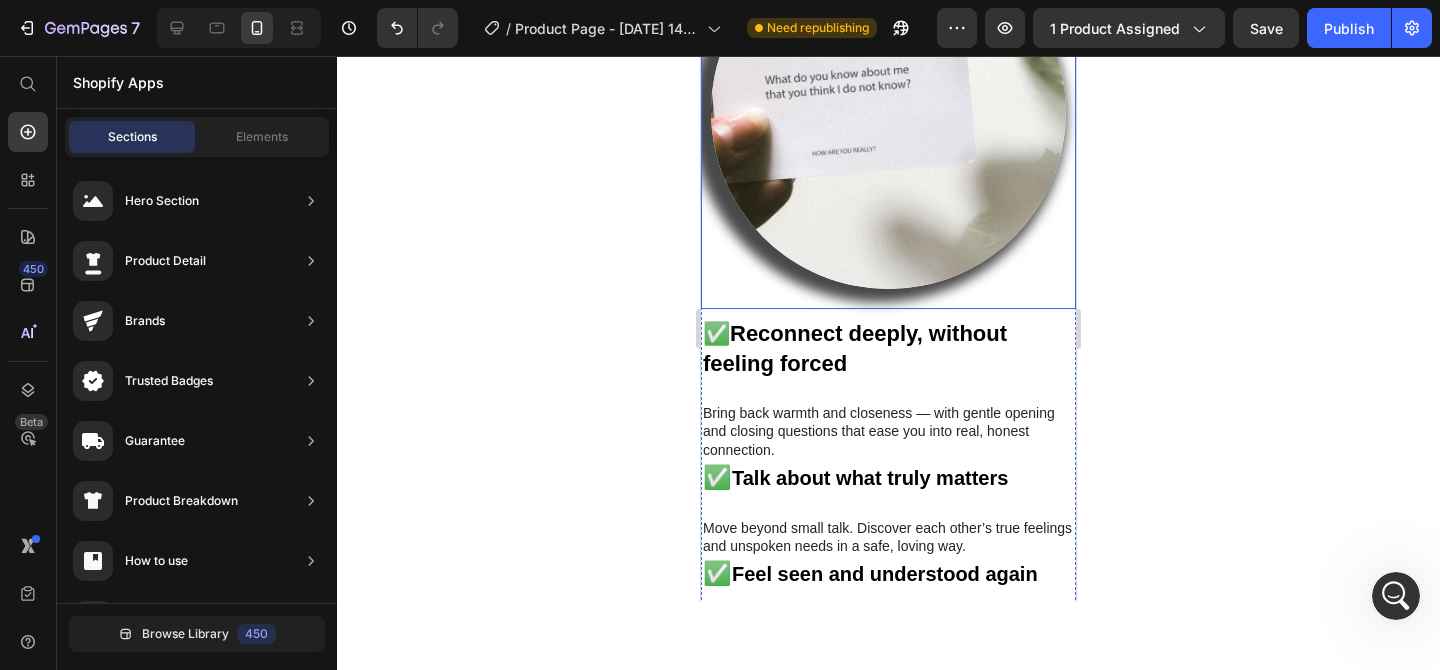 scroll, scrollTop: 3262, scrollLeft: 0, axis: vertical 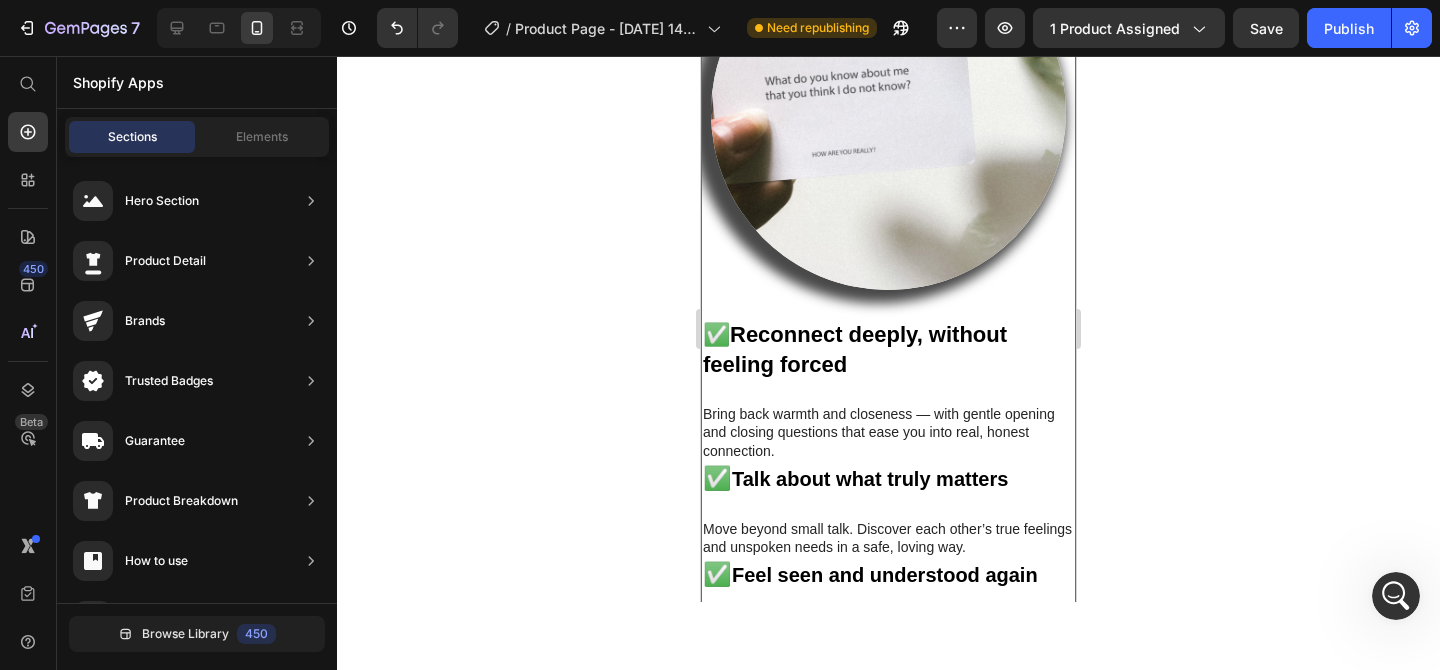 click on "✅  Reconnect deeply, without feeling forced" at bounding box center [888, 350] 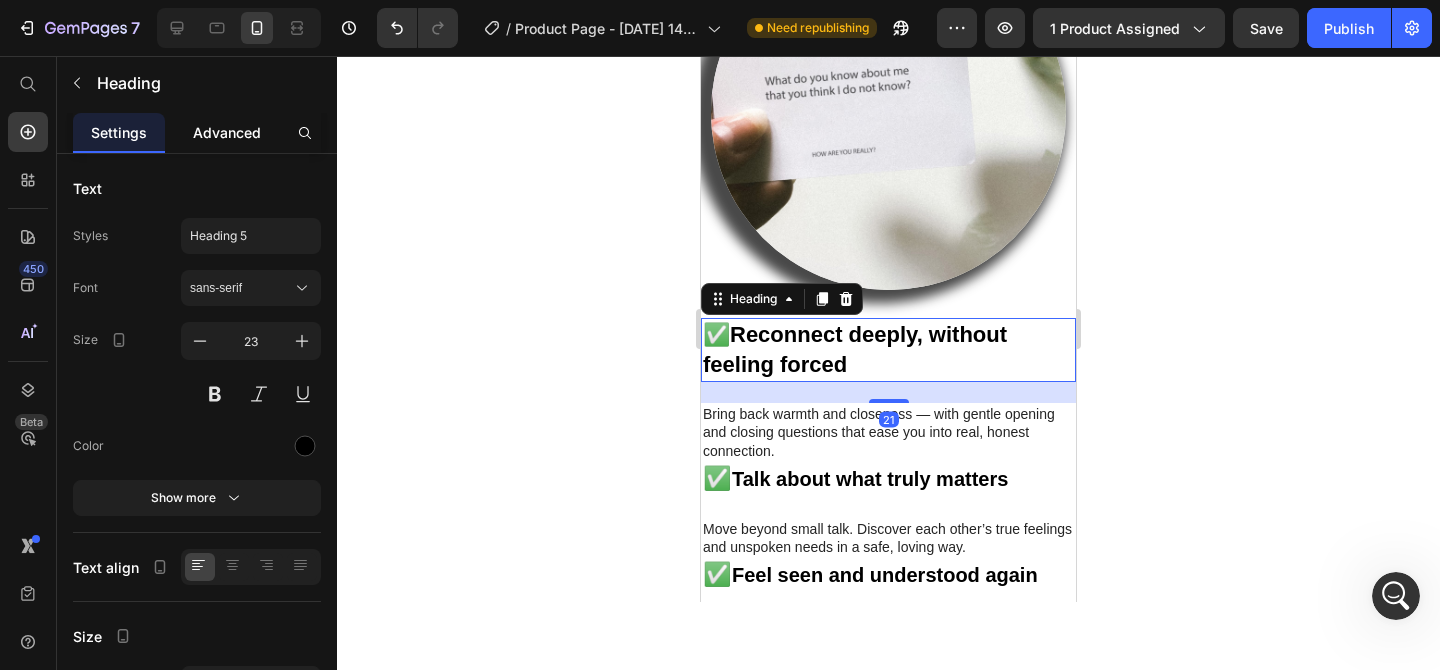 click on "Advanced" at bounding box center [227, 132] 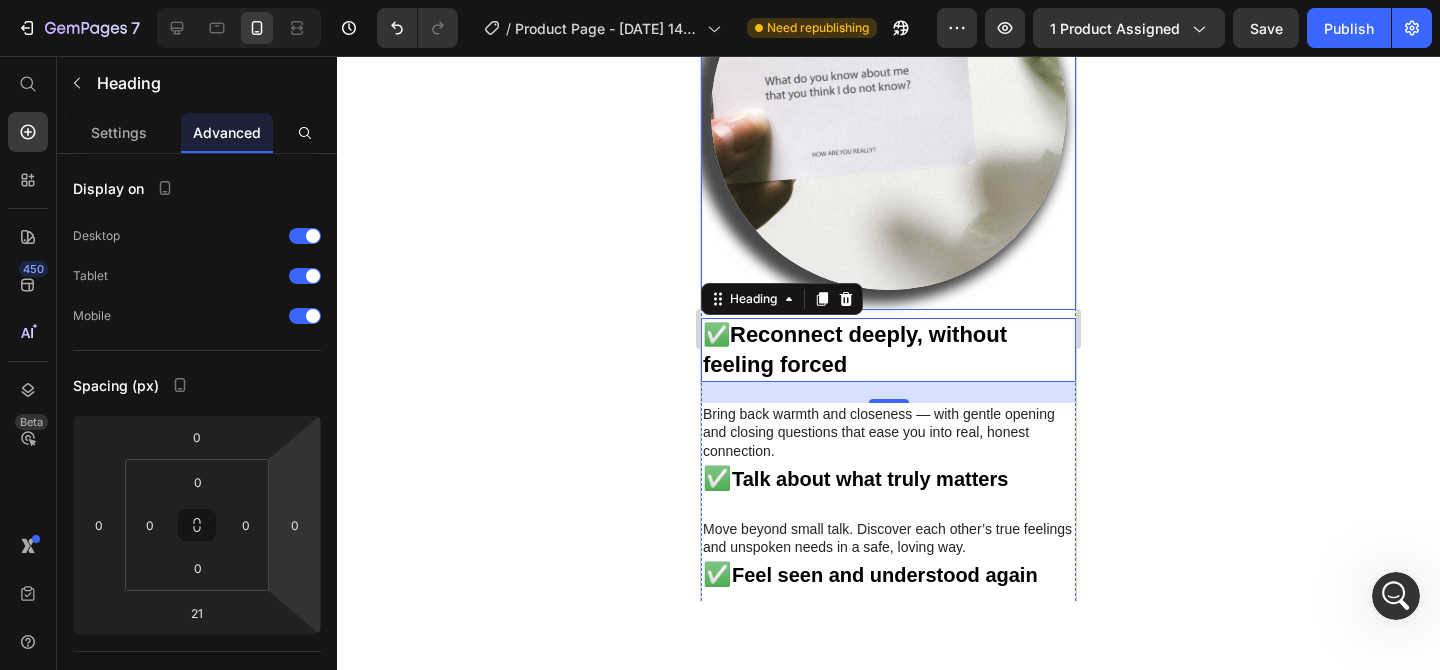 click at bounding box center (888, 121) 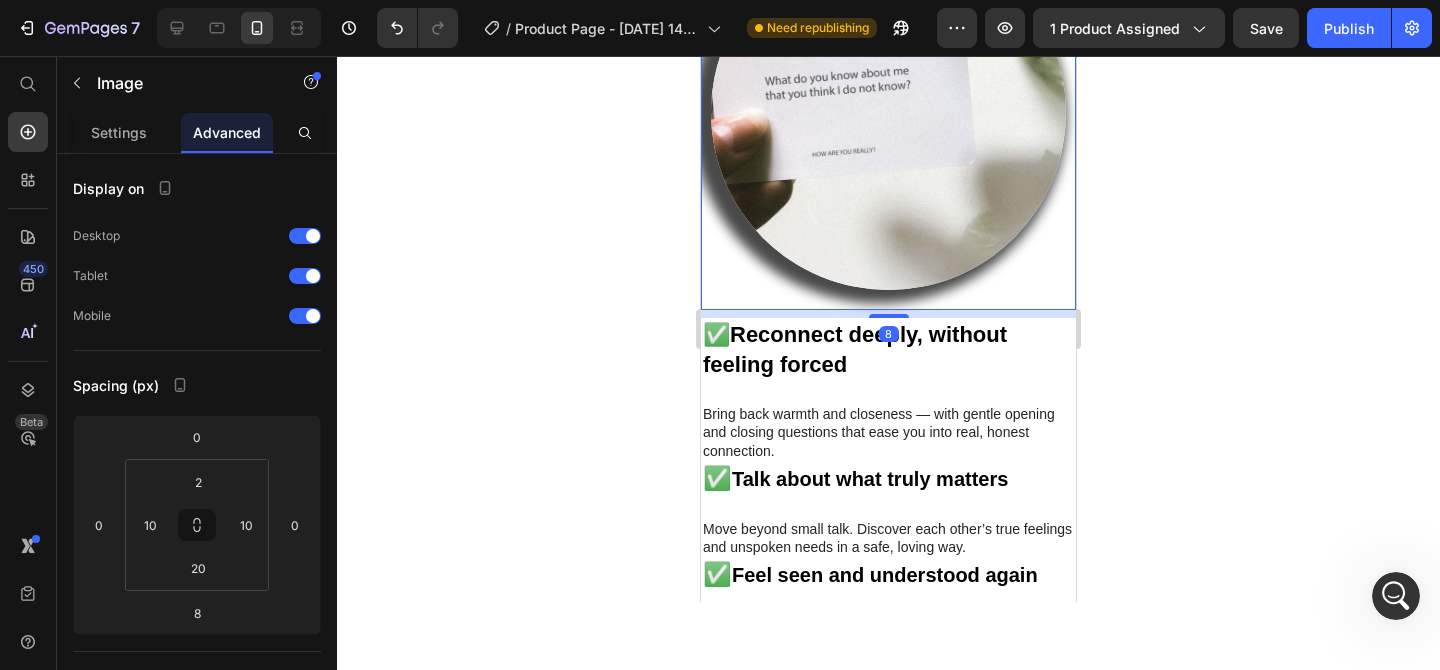 click on "8" at bounding box center [888, 314] 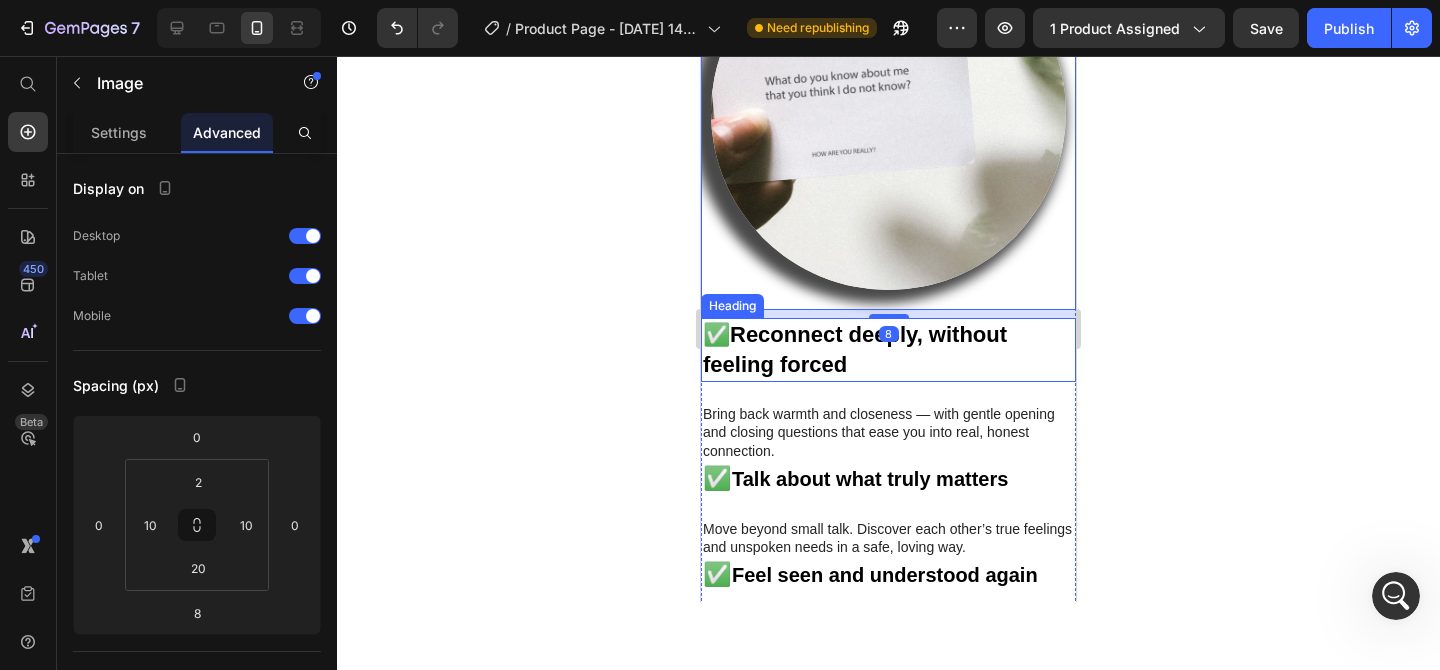 click on "✅  Reconnect deeply, without feeling forced" at bounding box center (888, 350) 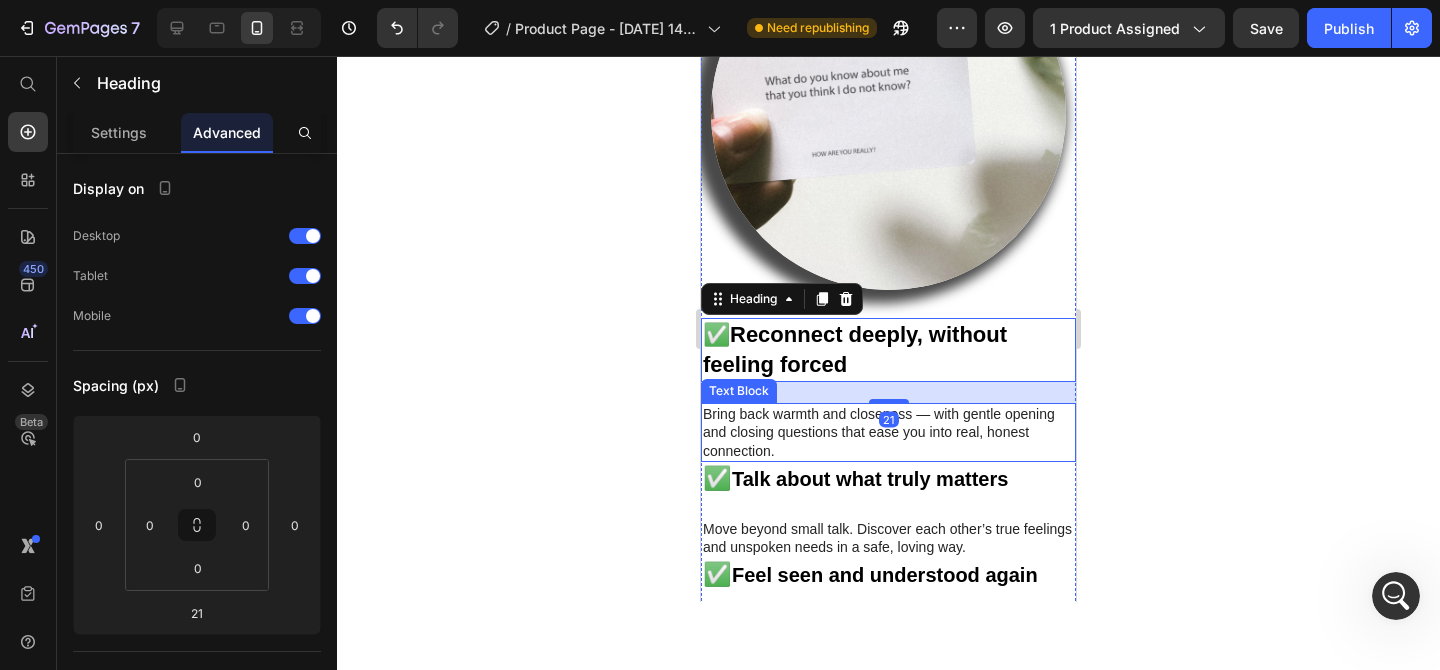 click on "Bring back warmth and closeness — with gentle opening and closing questions that ease you into real, honest connection." at bounding box center [888, 432] 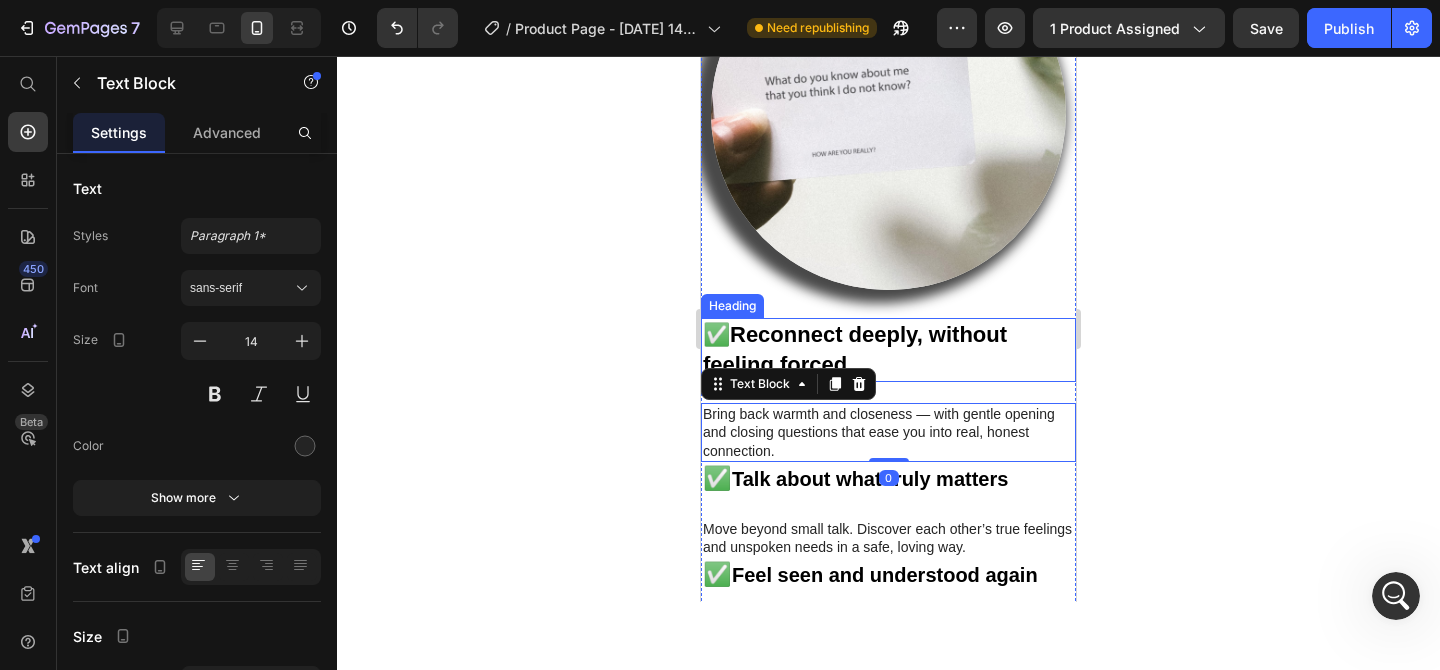 click on "✅  Reconnect deeply, without feeling forced" at bounding box center [888, 350] 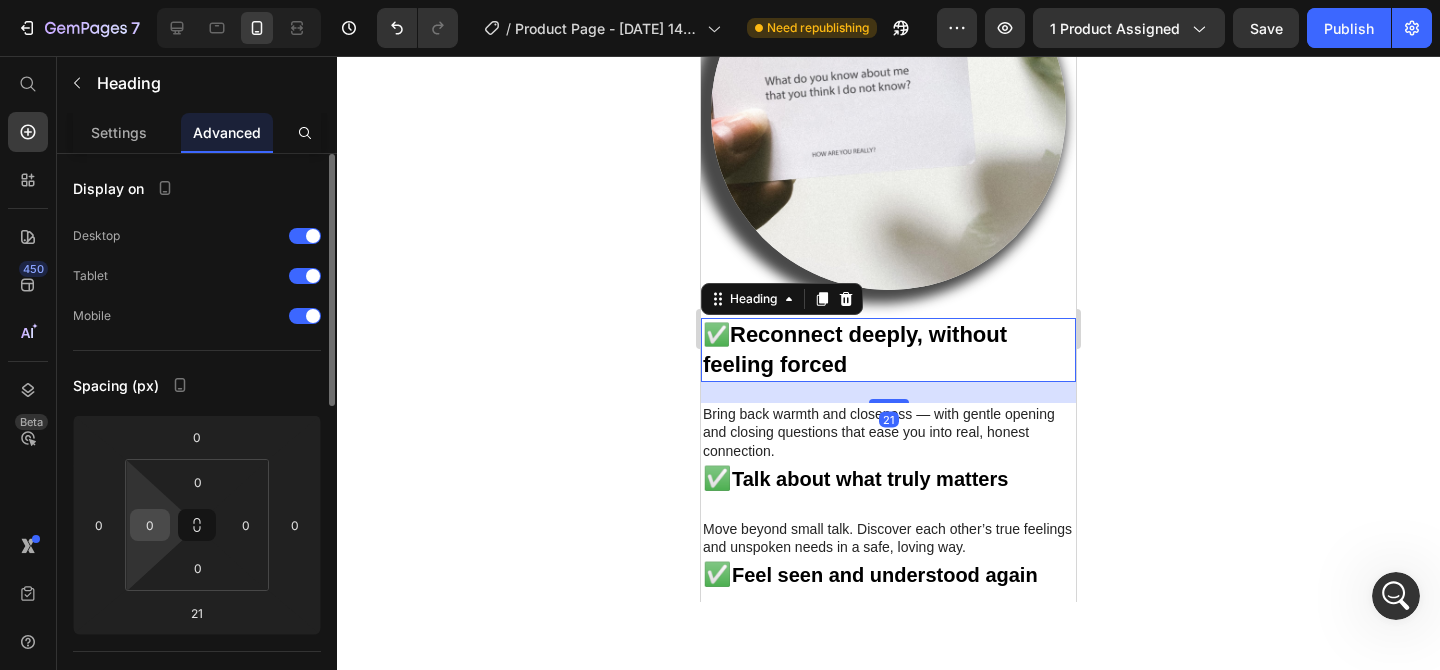 click on "0" at bounding box center (150, 525) 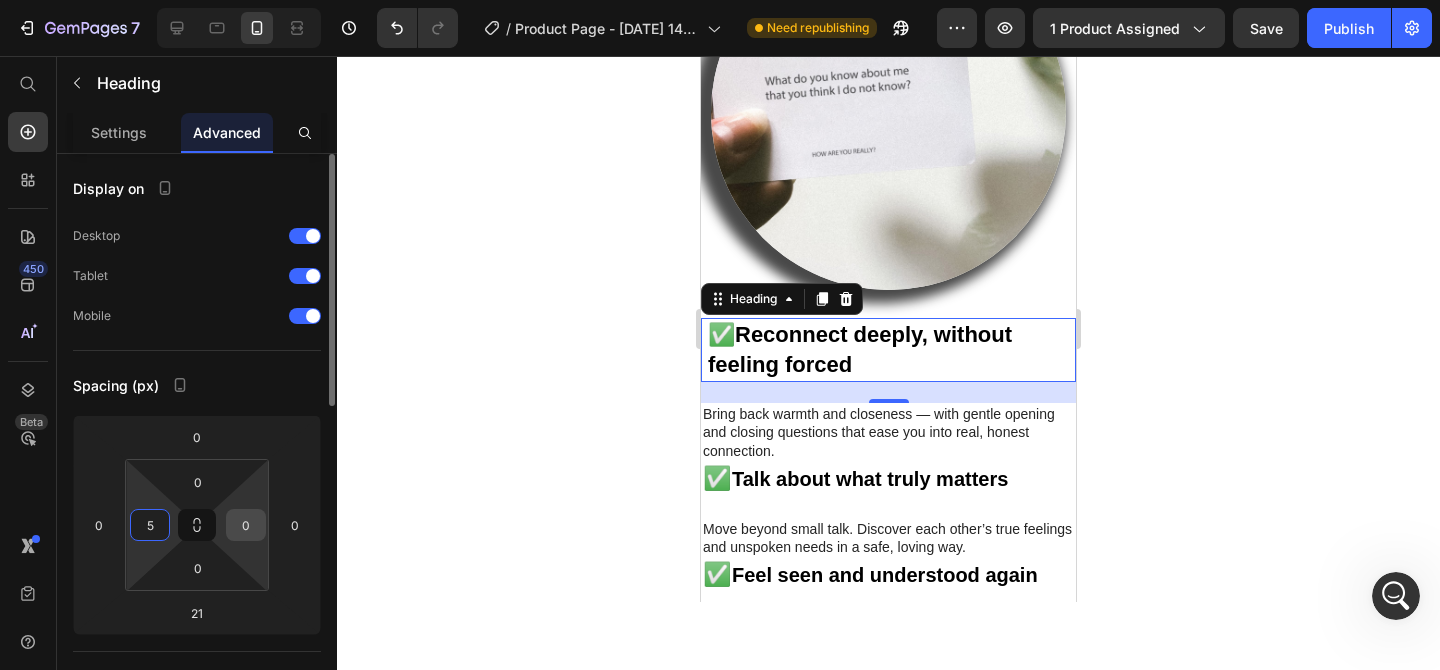 type on "5" 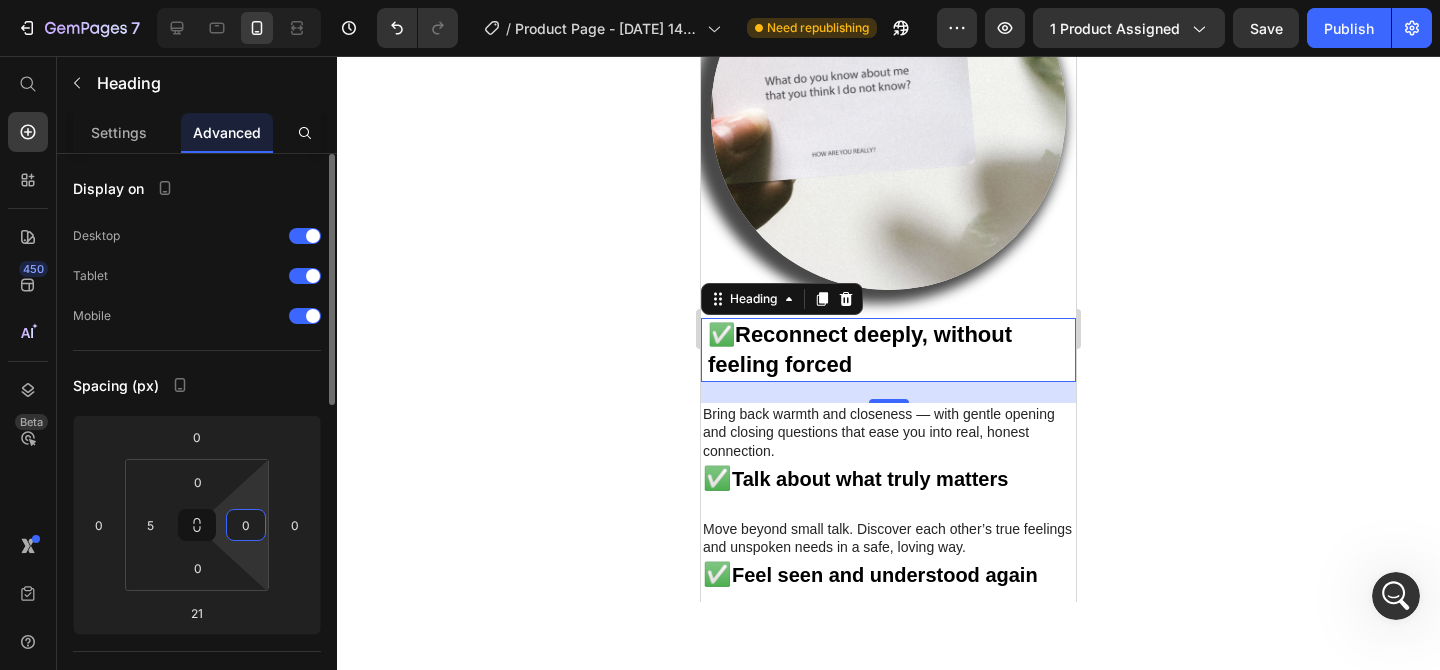 click on "0" at bounding box center (246, 525) 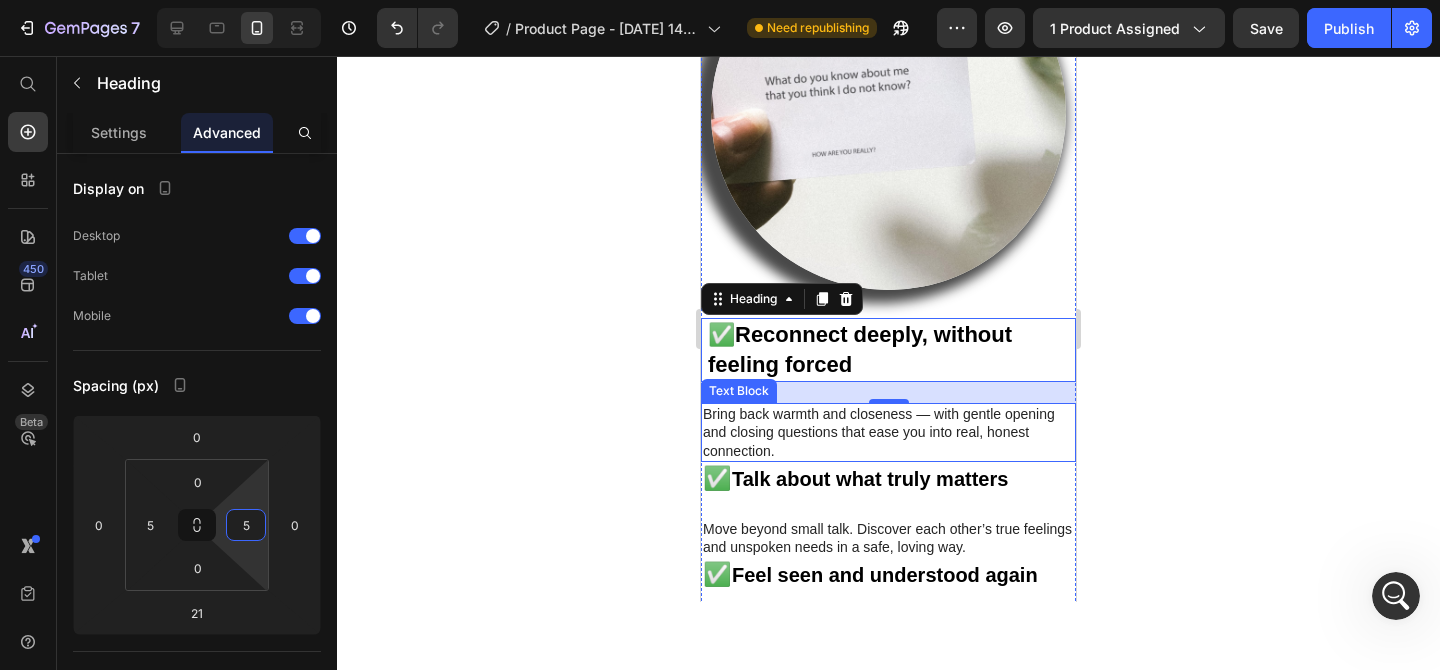 click on "✅  Talk about what truly matters" at bounding box center (888, 479) 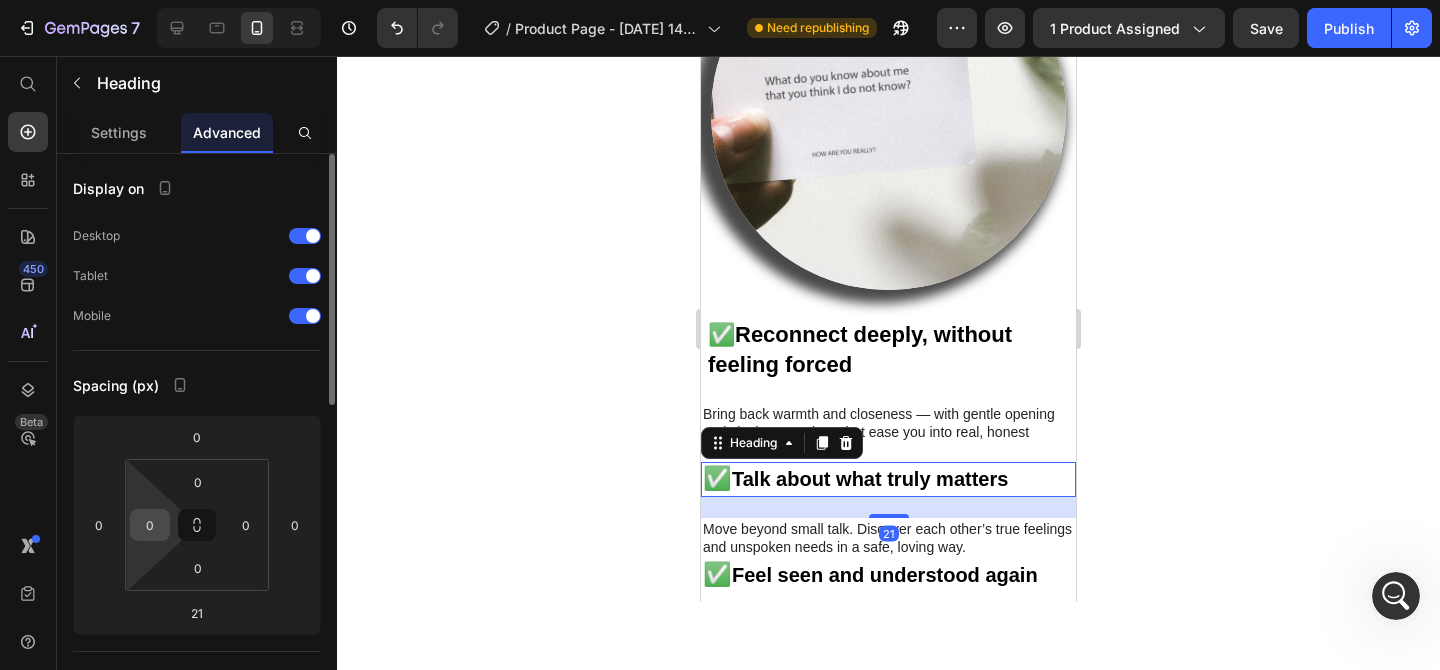click on "0" at bounding box center (150, 525) 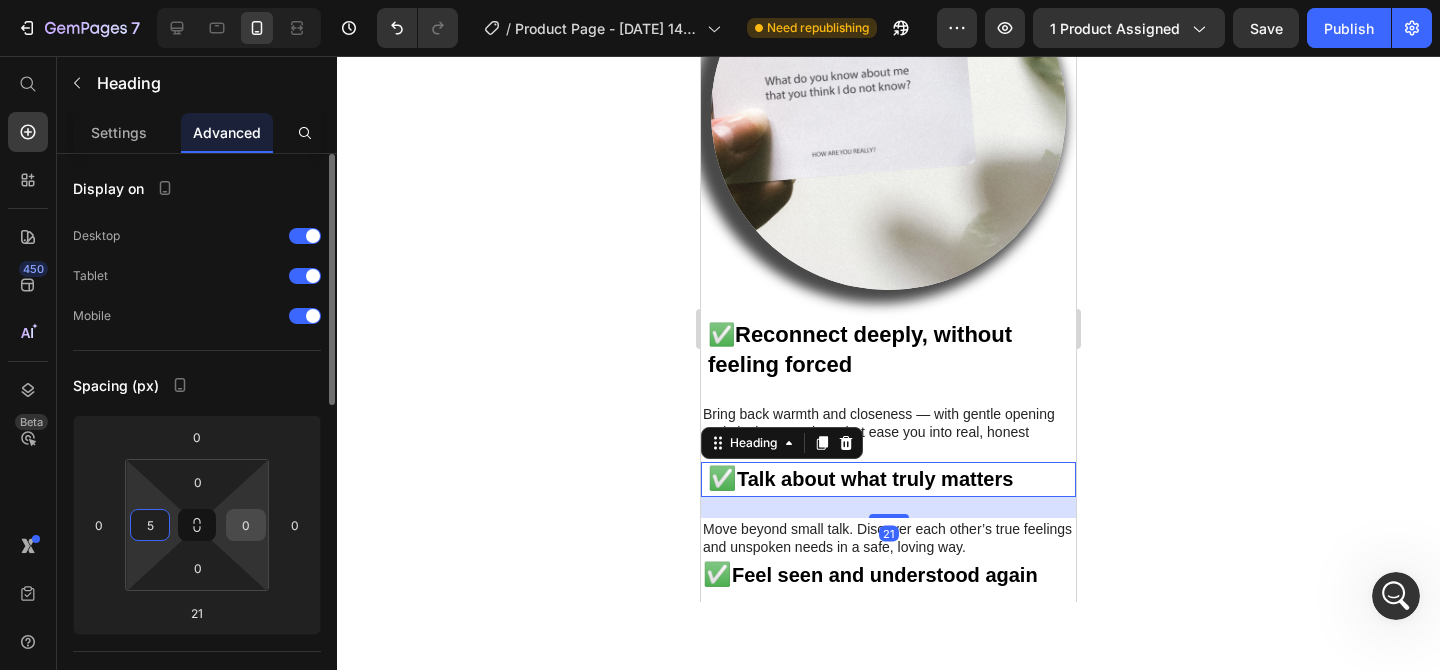 type on "5" 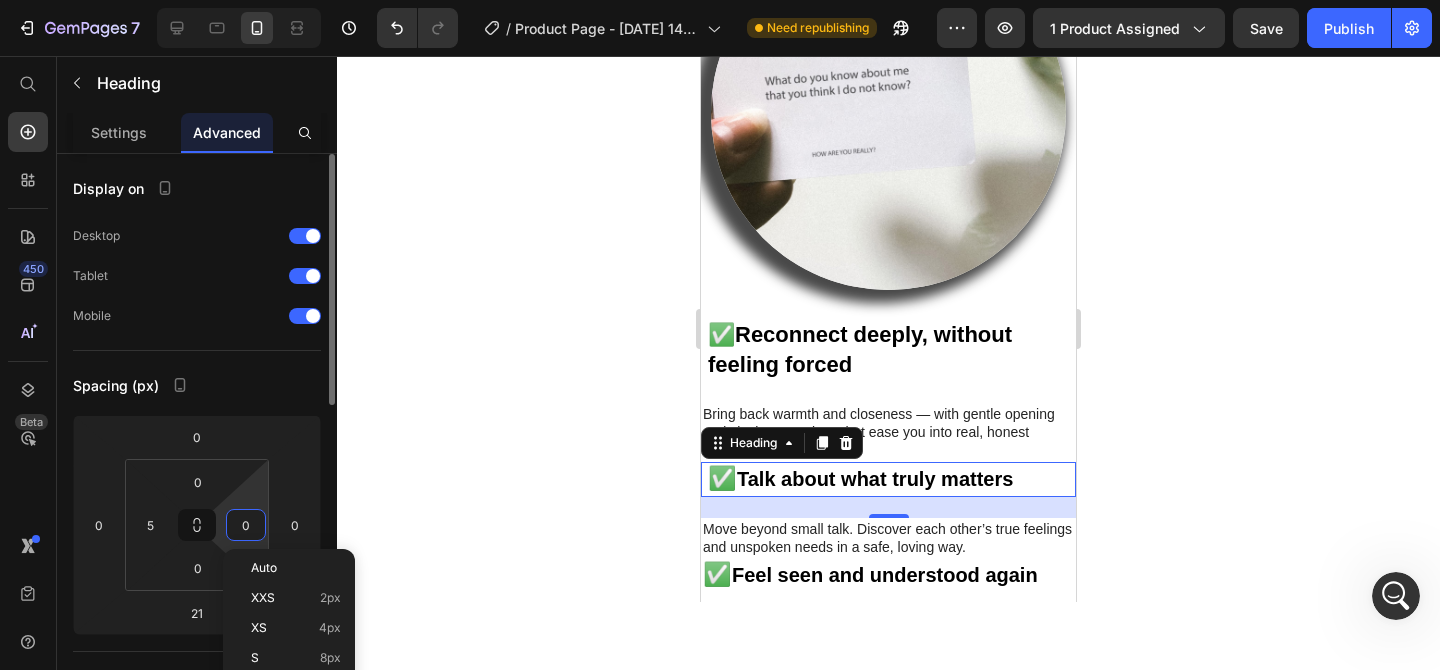 type on "5" 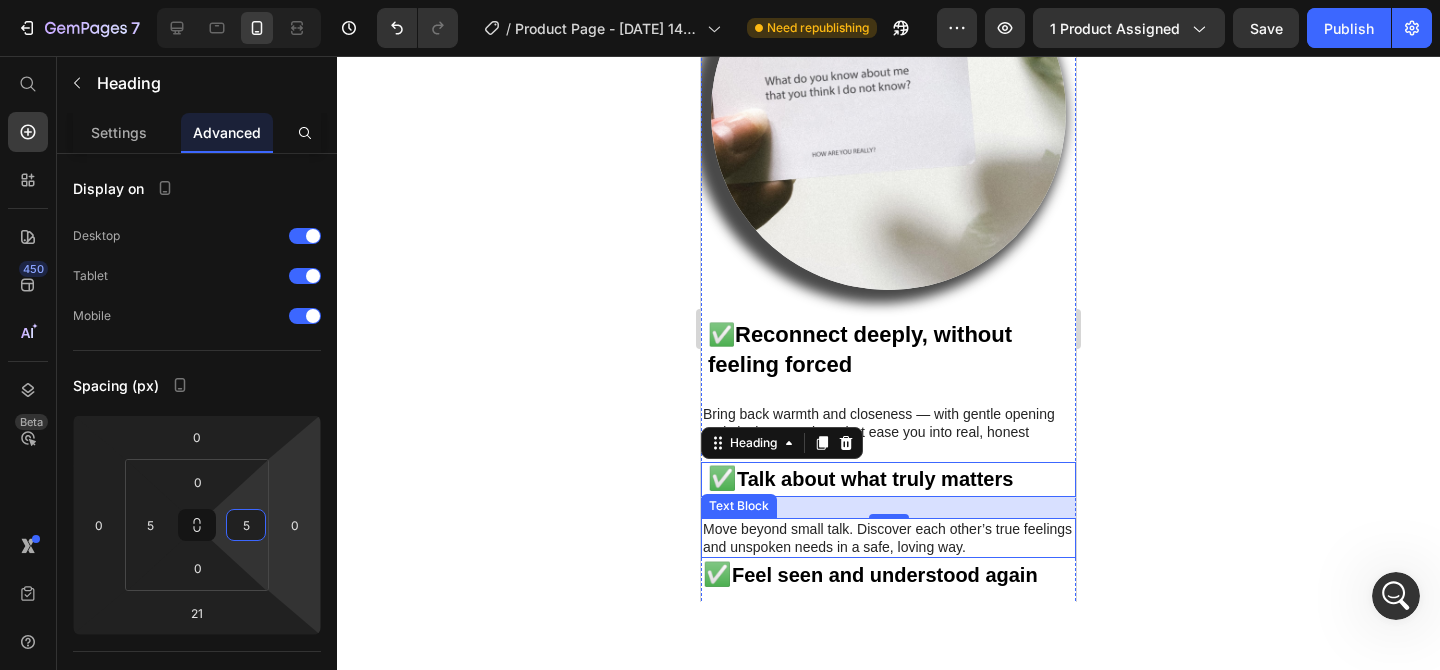 scroll, scrollTop: 3350, scrollLeft: 0, axis: vertical 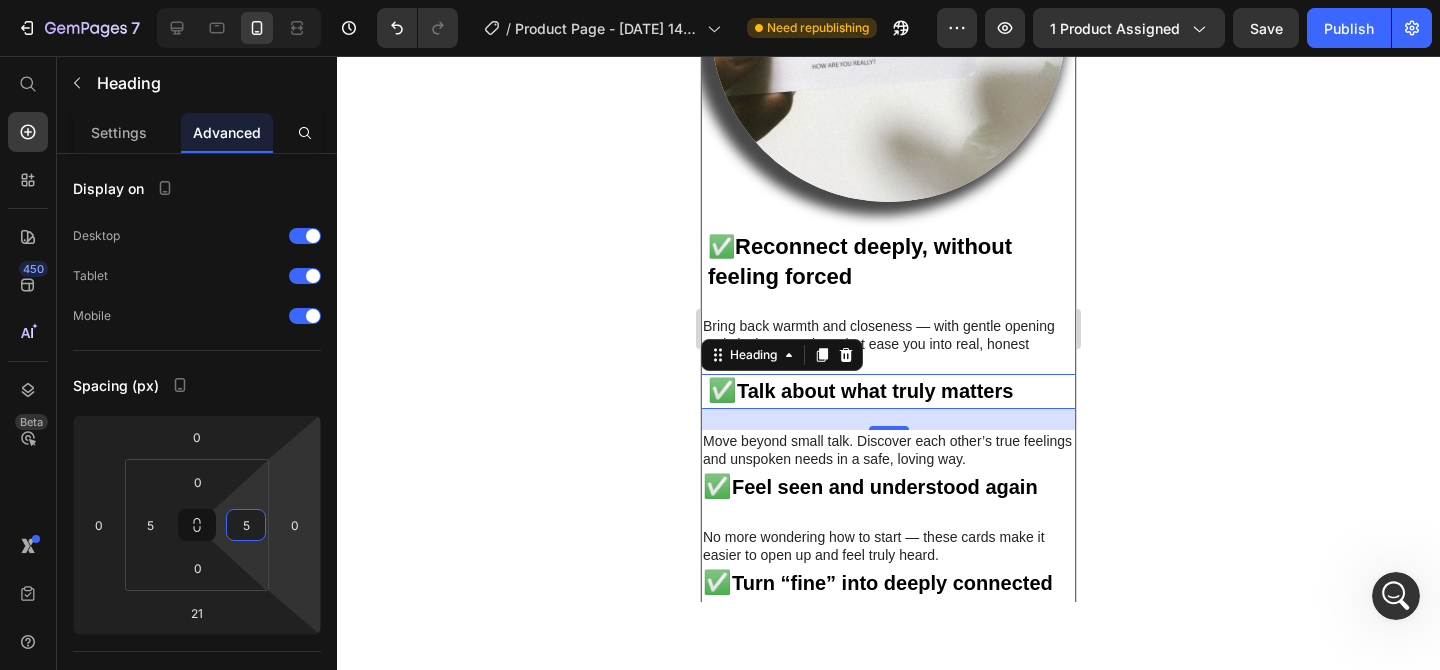 click on "Feel seen and understood again" at bounding box center [885, 487] 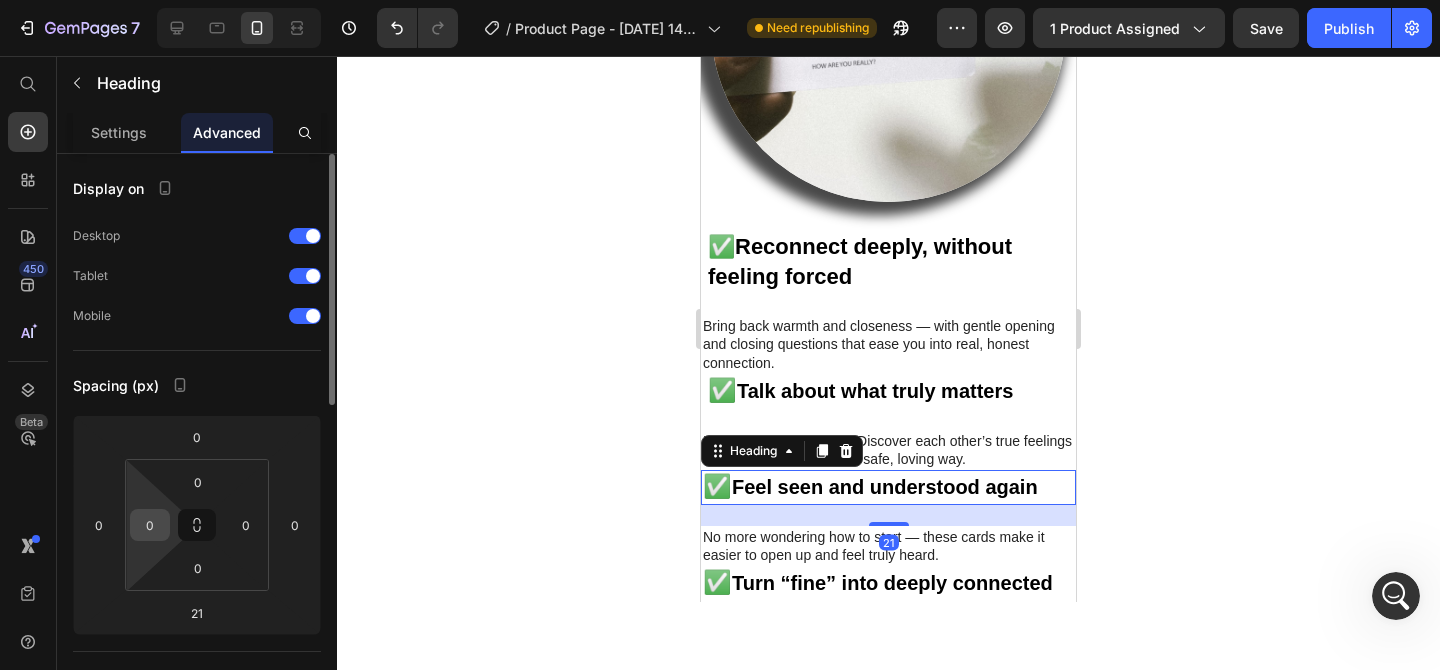 click on "0" at bounding box center [150, 525] 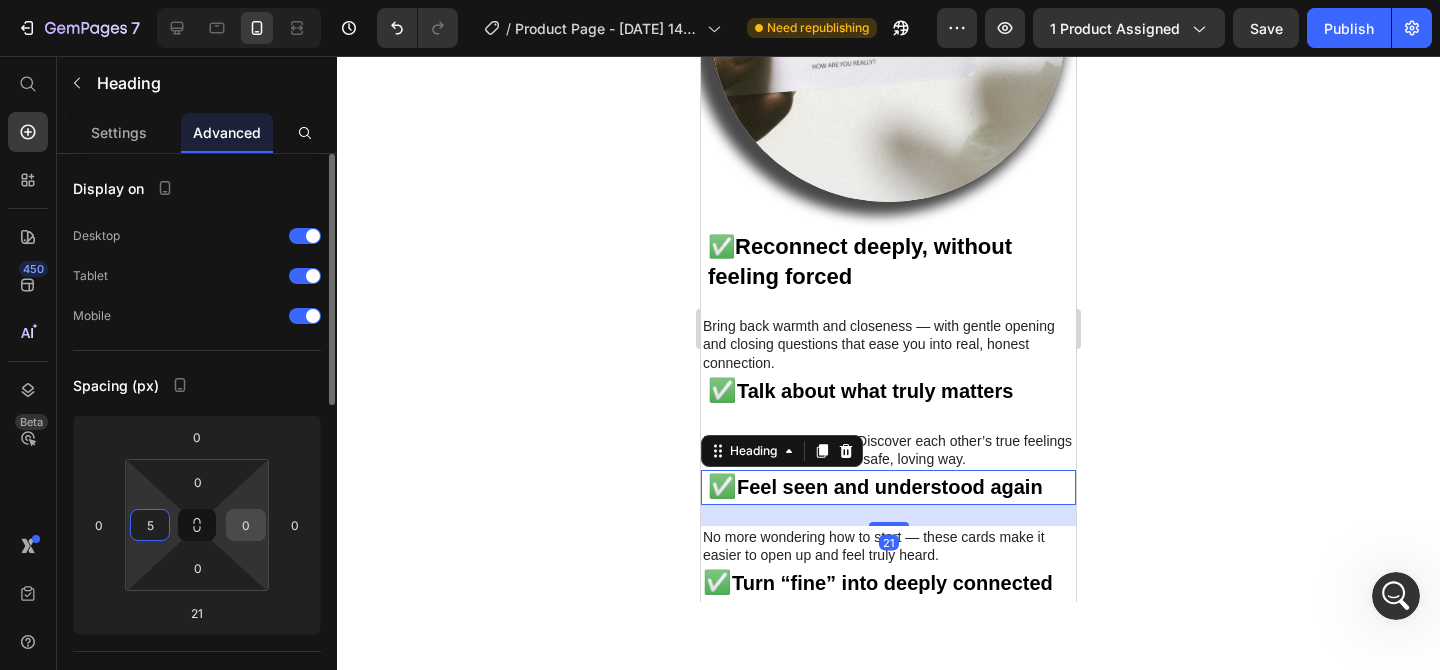 type on "5" 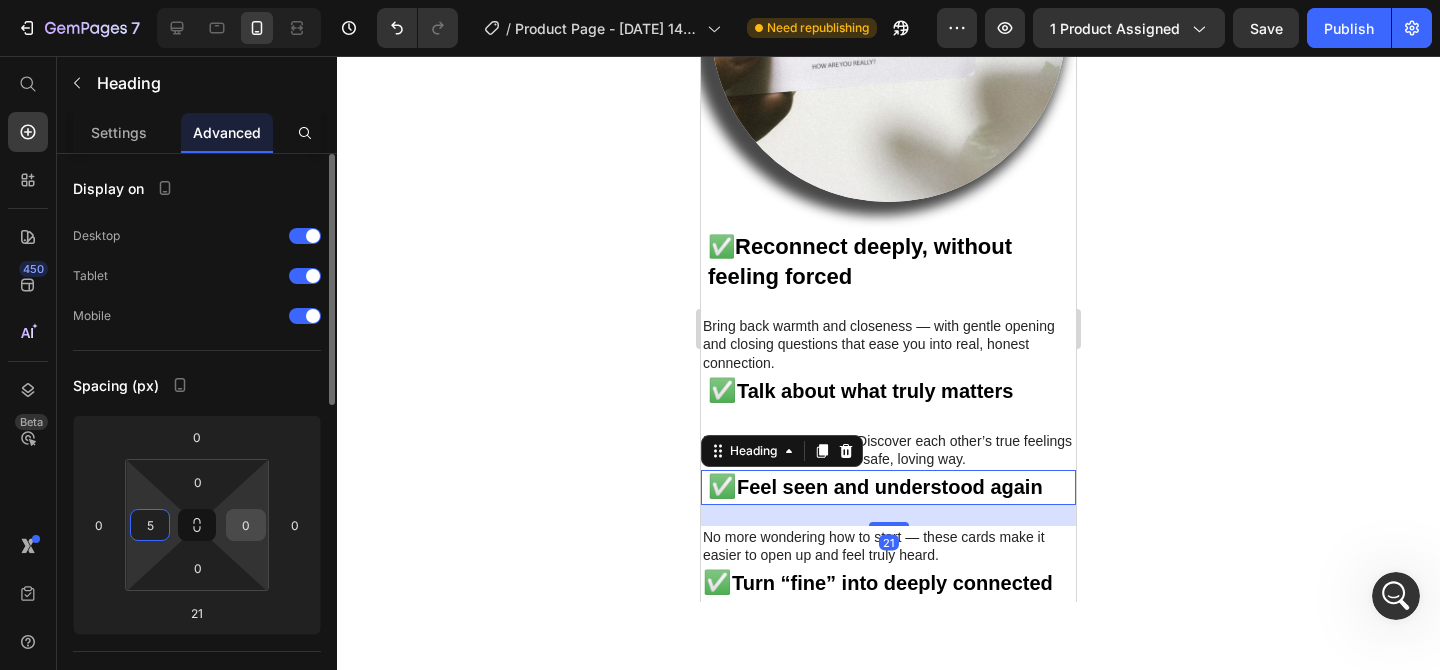 click on "0" at bounding box center [246, 525] 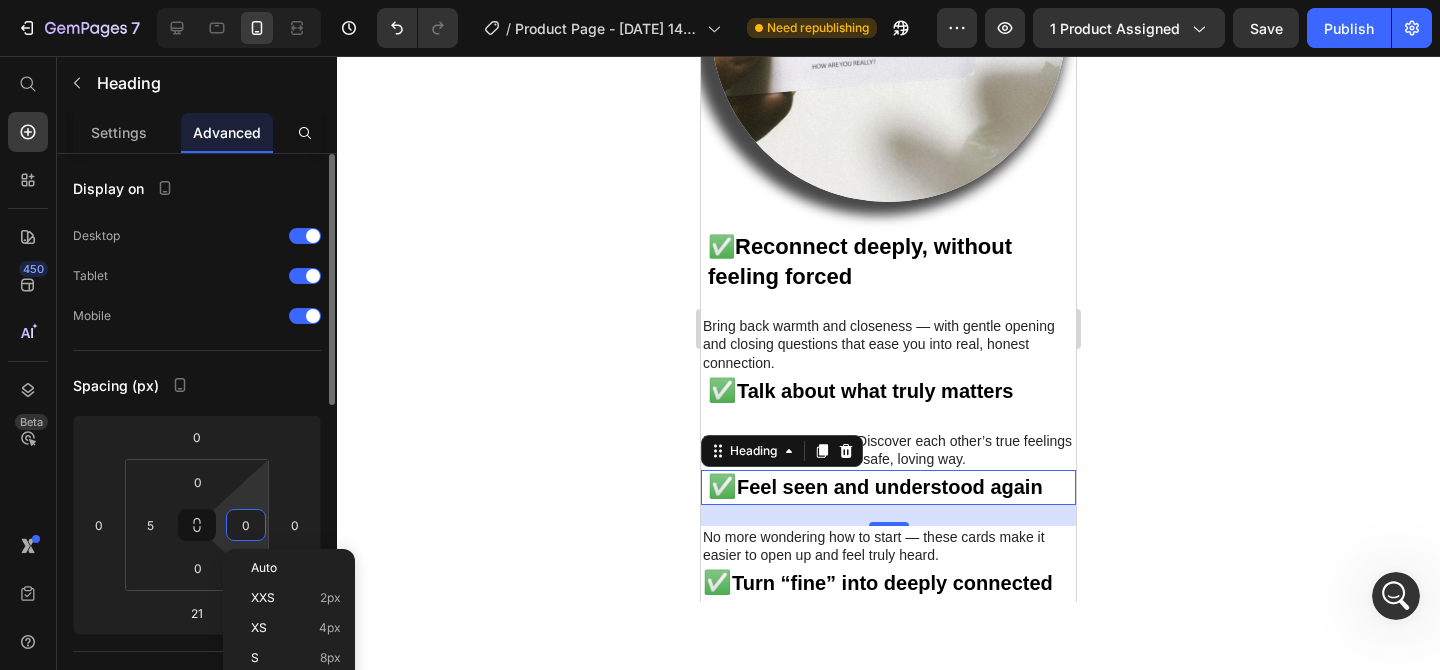 type on "5" 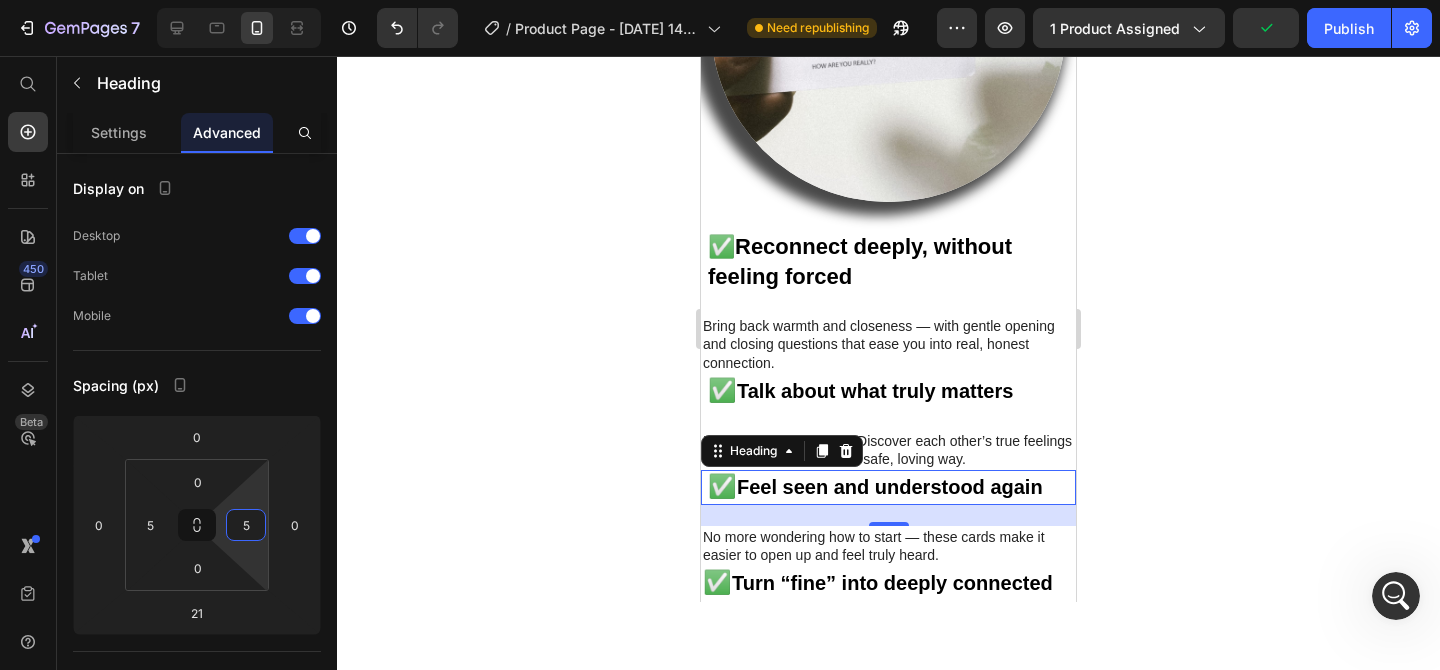 scroll, scrollTop: 3422, scrollLeft: 0, axis: vertical 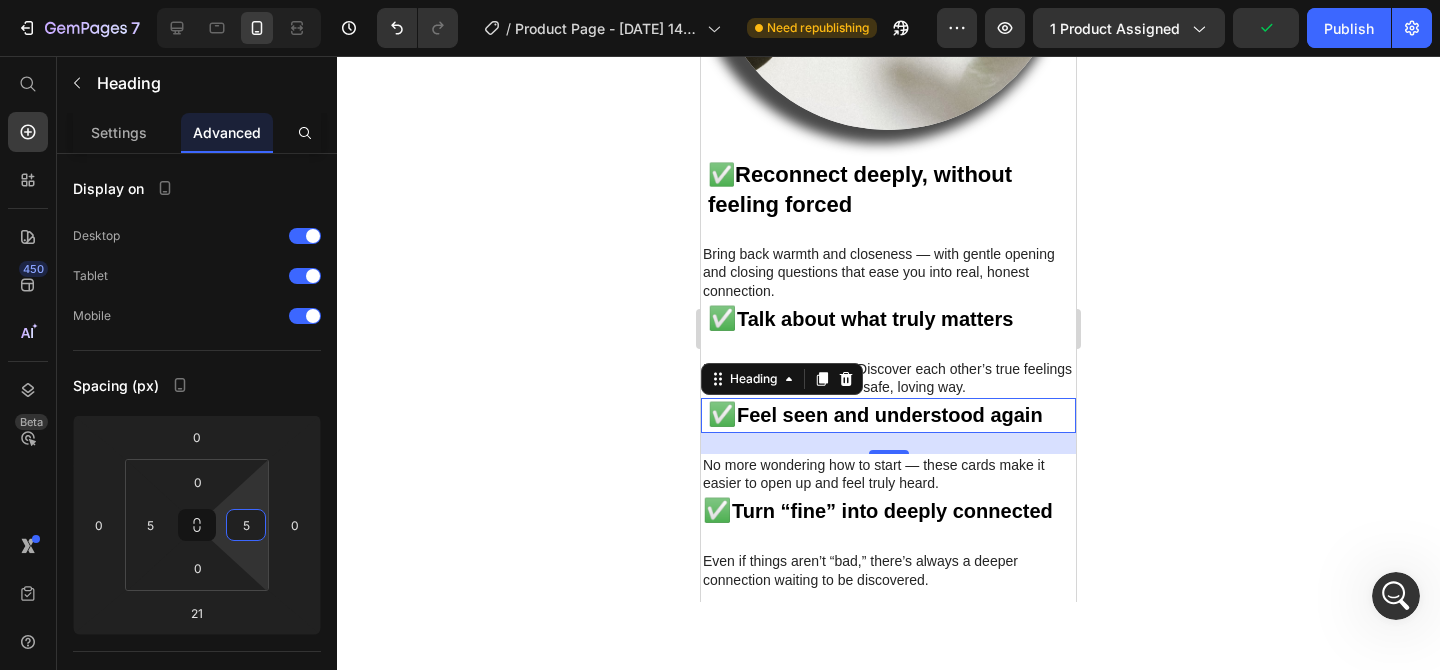 click on "Turn “fine” into deeply connected" at bounding box center (892, 511) 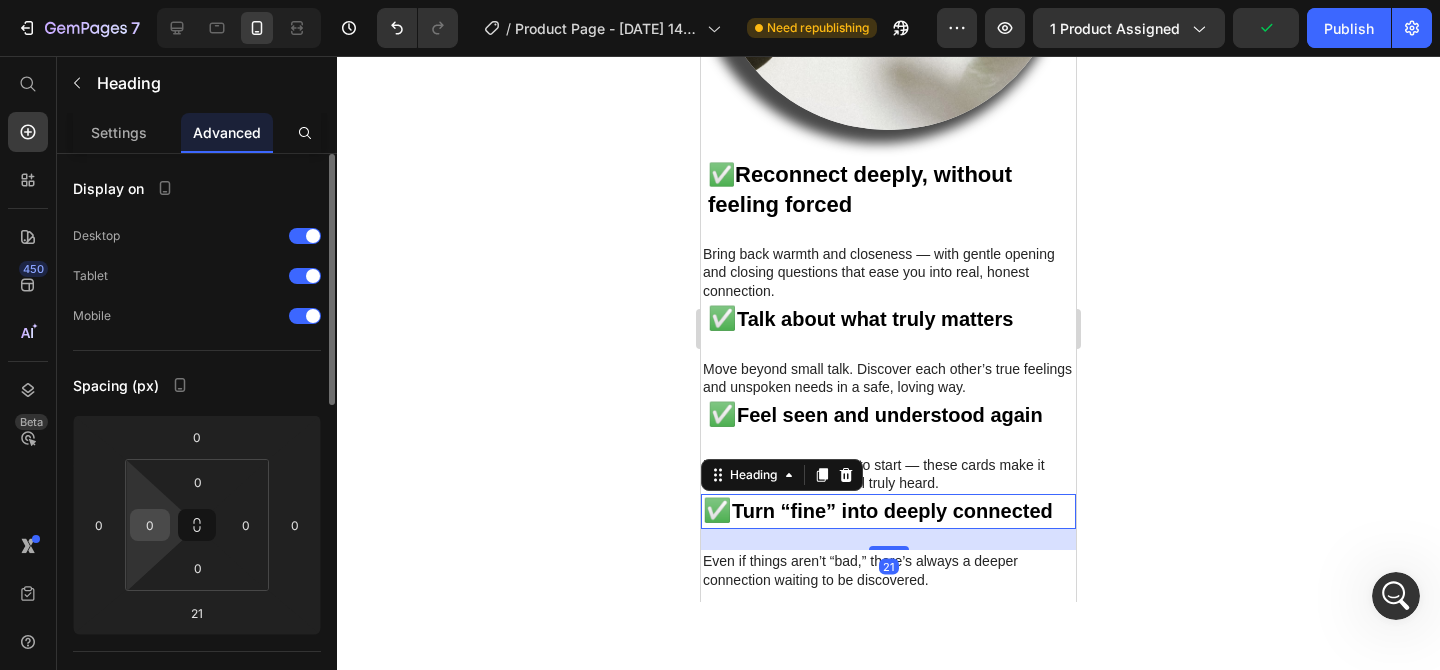 click on "0" at bounding box center [150, 525] 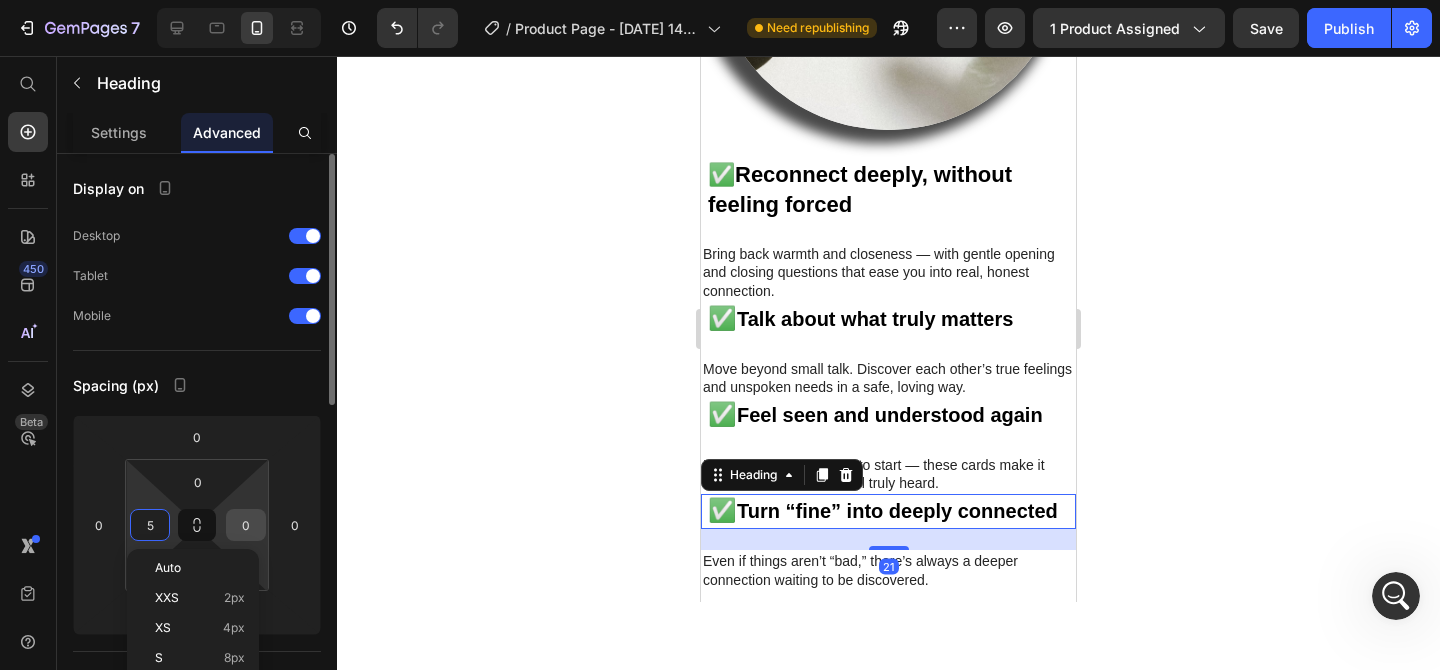 type on "5" 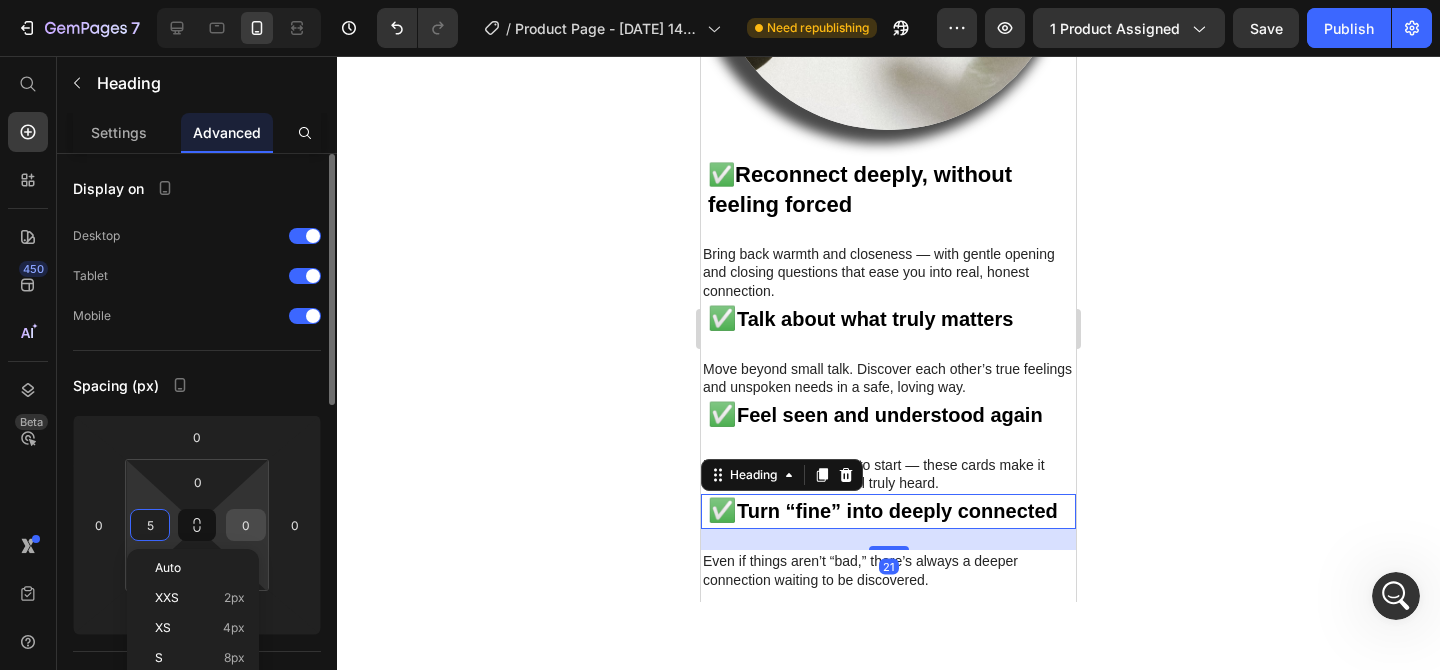 click on "0" at bounding box center [246, 525] 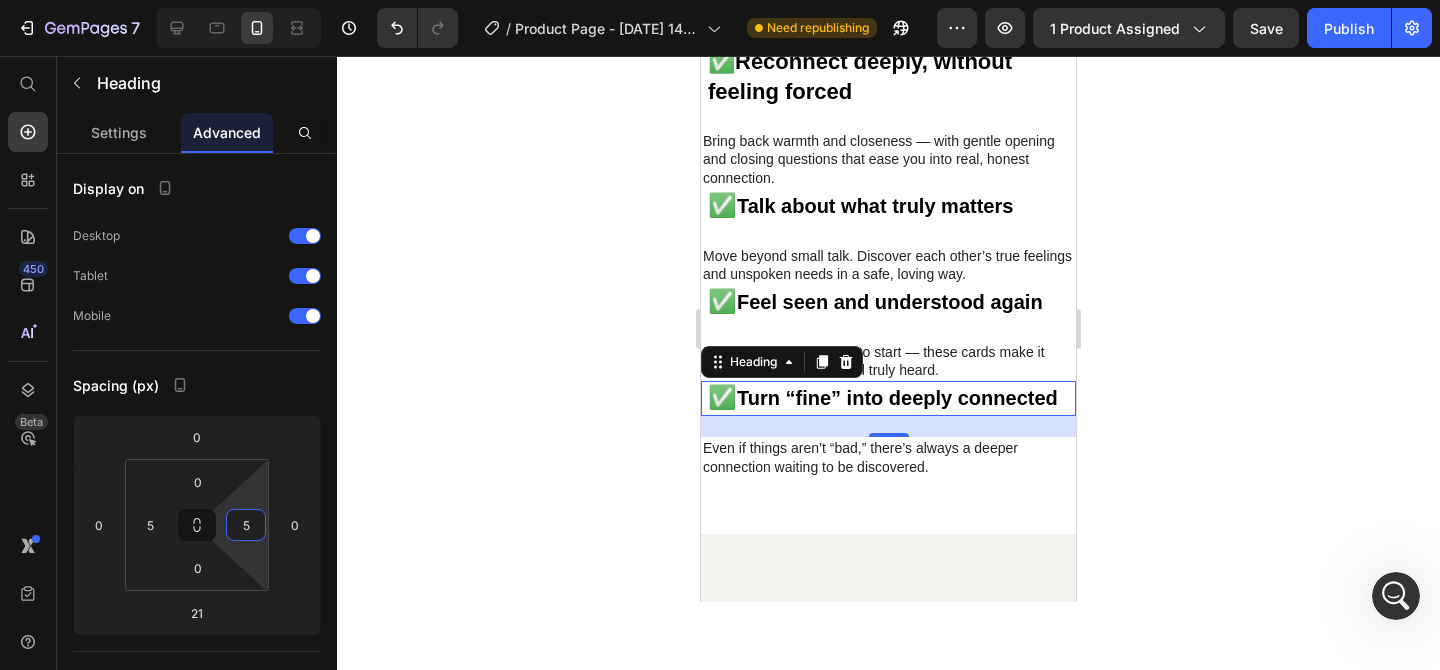 scroll, scrollTop: 3556, scrollLeft: 0, axis: vertical 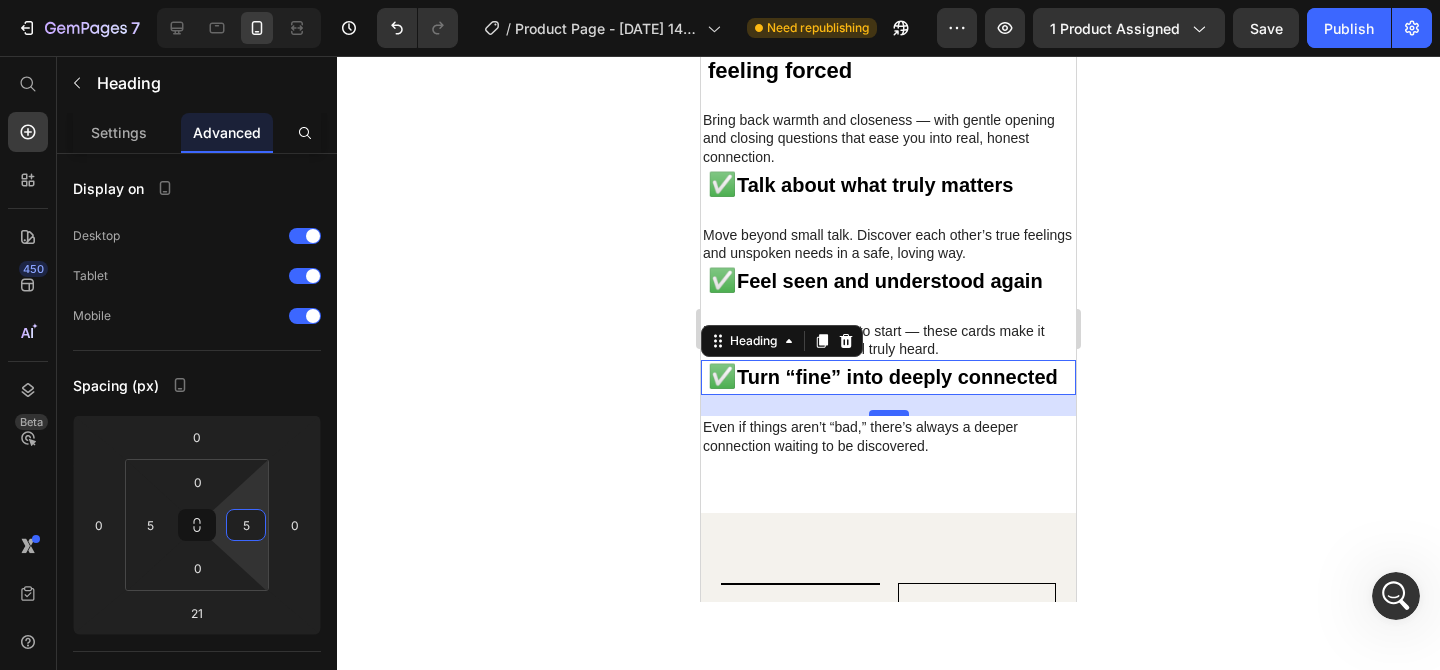 type on "5" 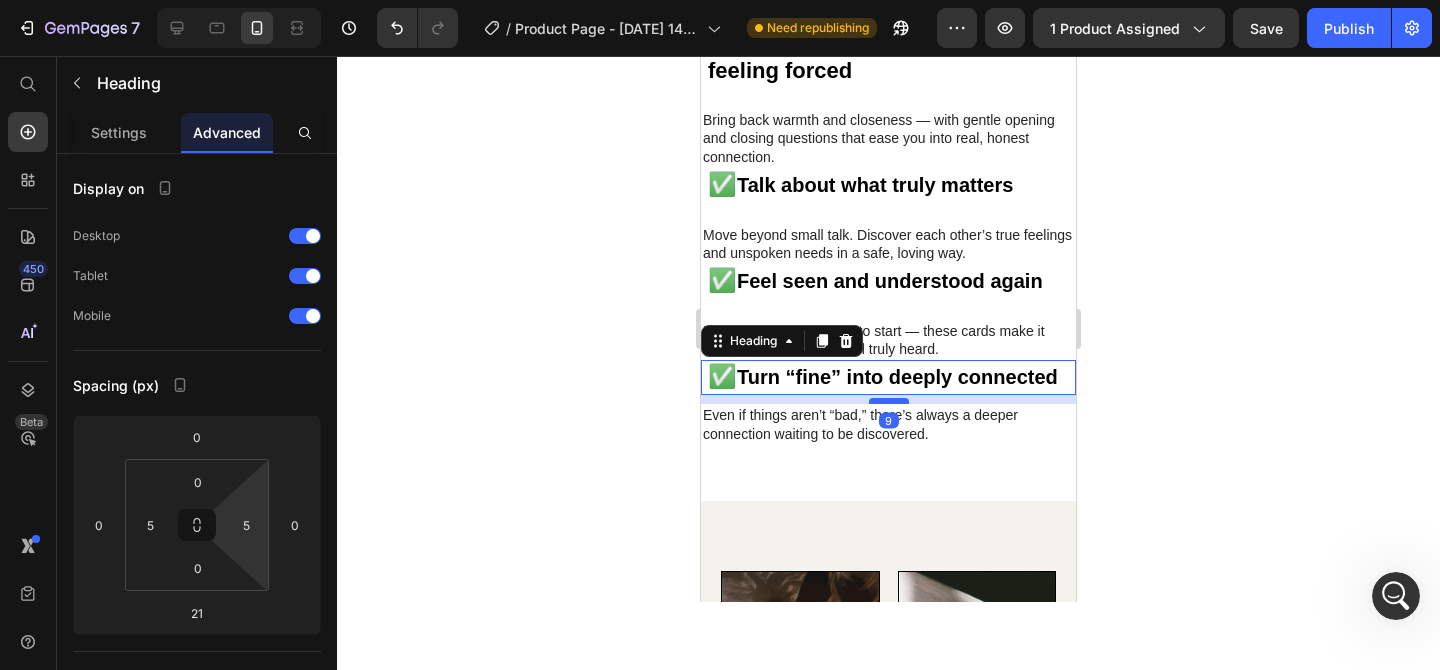 drag, startPoint x: 875, startPoint y: 414, endPoint x: 877, endPoint y: 402, distance: 12.165525 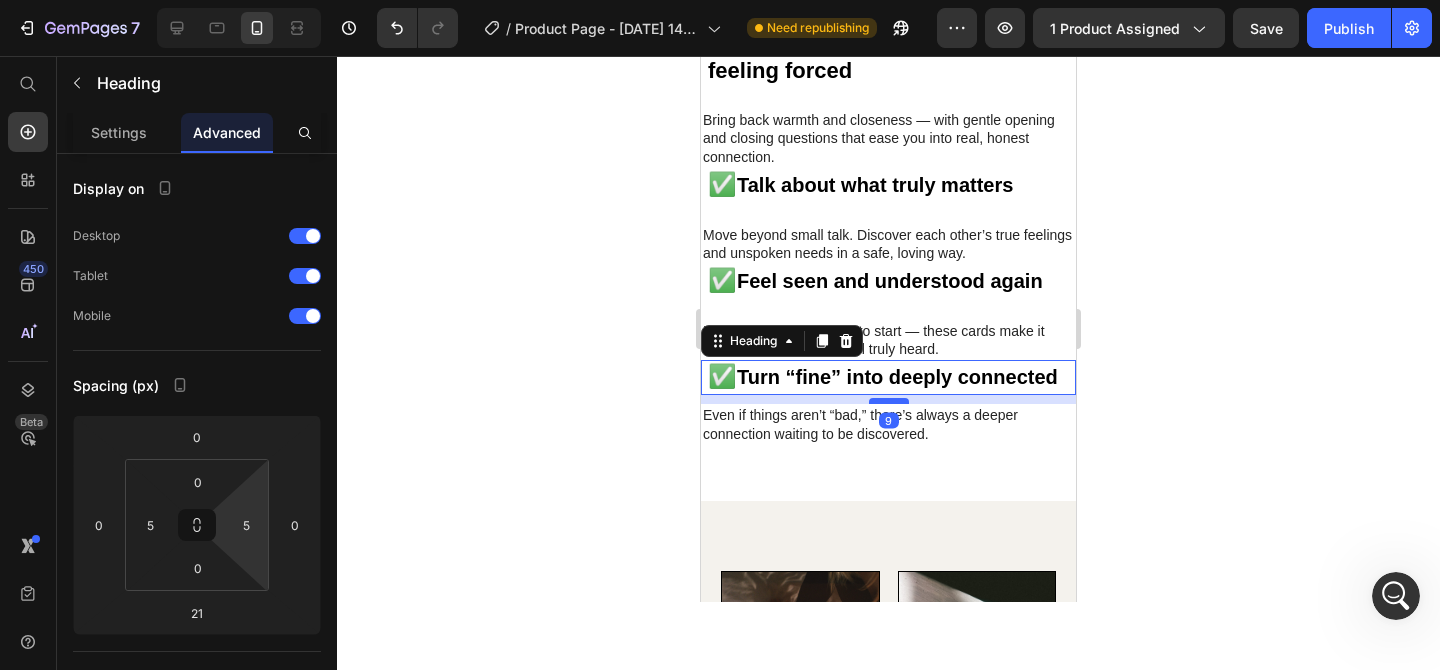 click at bounding box center (889, 401) 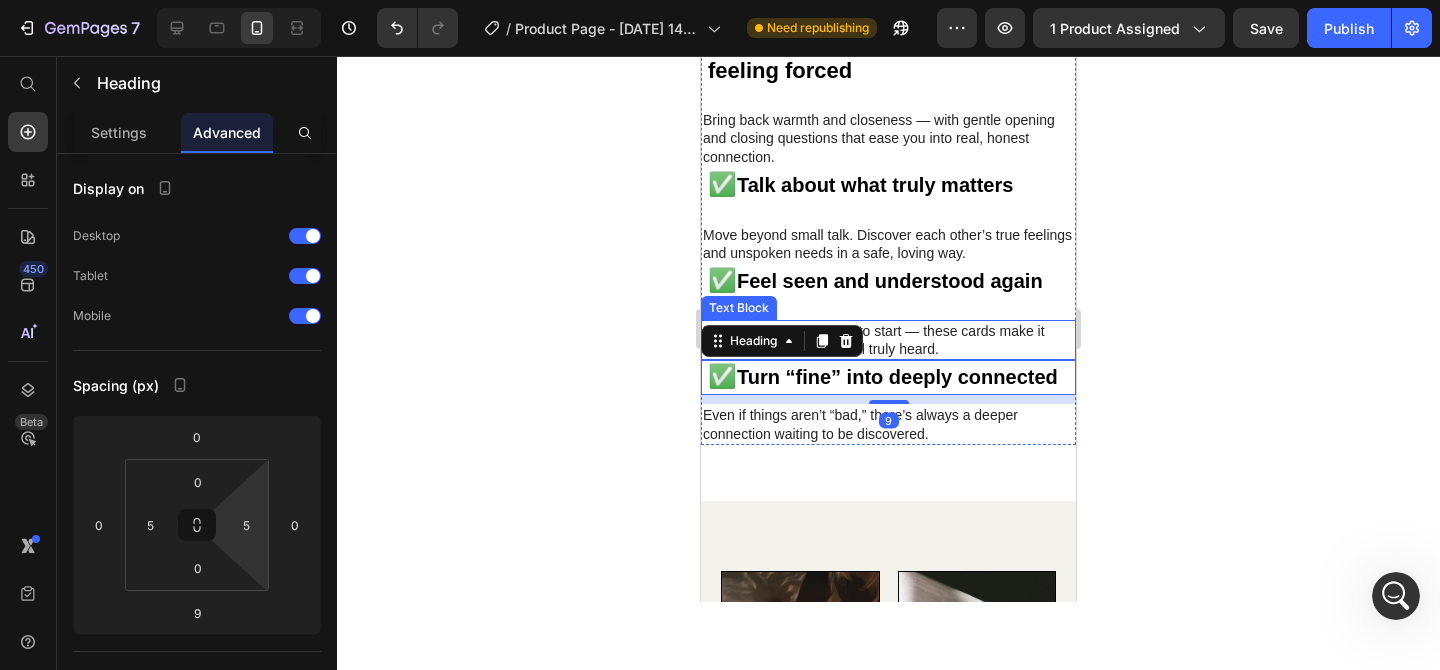 click on "✅  Reconnect deeply, without feeling forced Heading Bring back warmth and closeness — with gentle opening and closing questions that ease you into real, honest connection. Text Block ✅  Talk about what truly matters Heading Move beyond small talk. Discover each other’s true feelings and unspoken needs in a safe, loving way. Text Block ✅  Feel seen and understood again Heading No more wondering how to start — these cards make it easier to open up and feel truly heard. Text Block ✅  Turn “fine” into deeply connected Heading   9 Even if things aren’t “bad,” there’s always a deeper connection waiting to be discovered. Text Block" at bounding box center (888, 234) 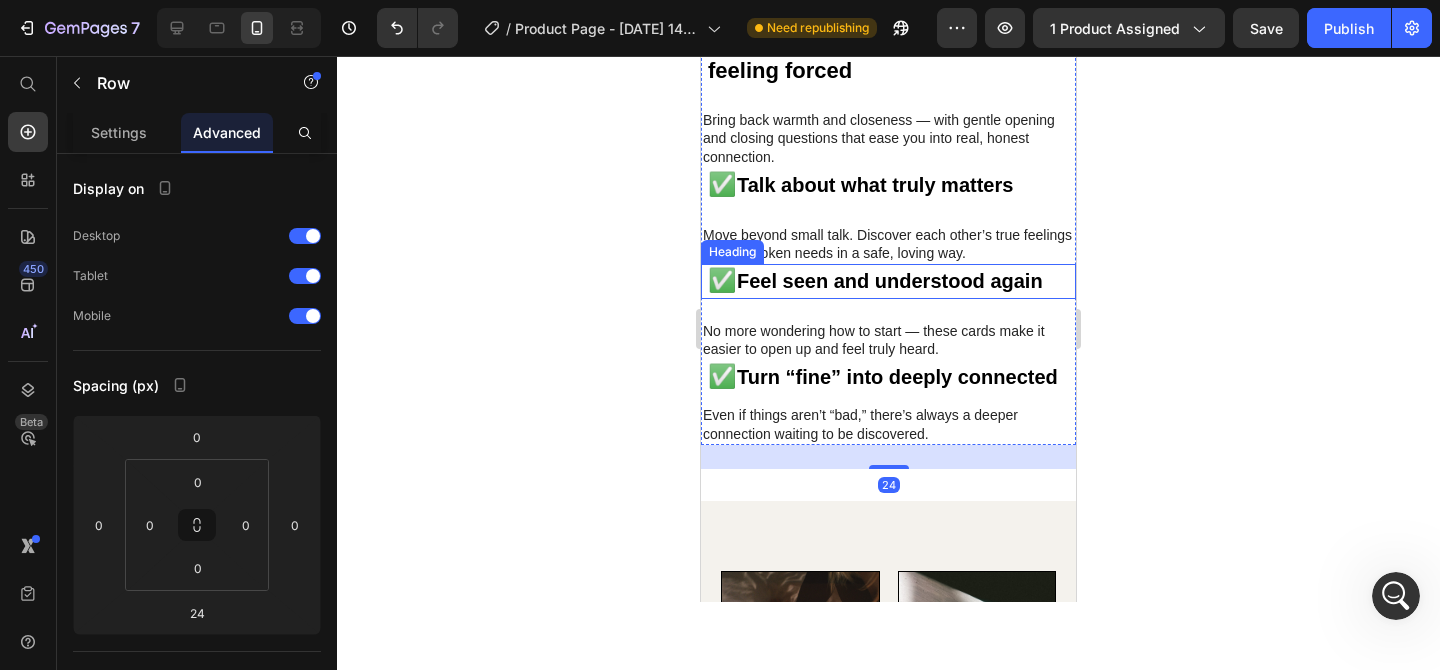 click on "Feel seen and understood again" at bounding box center [890, 281] 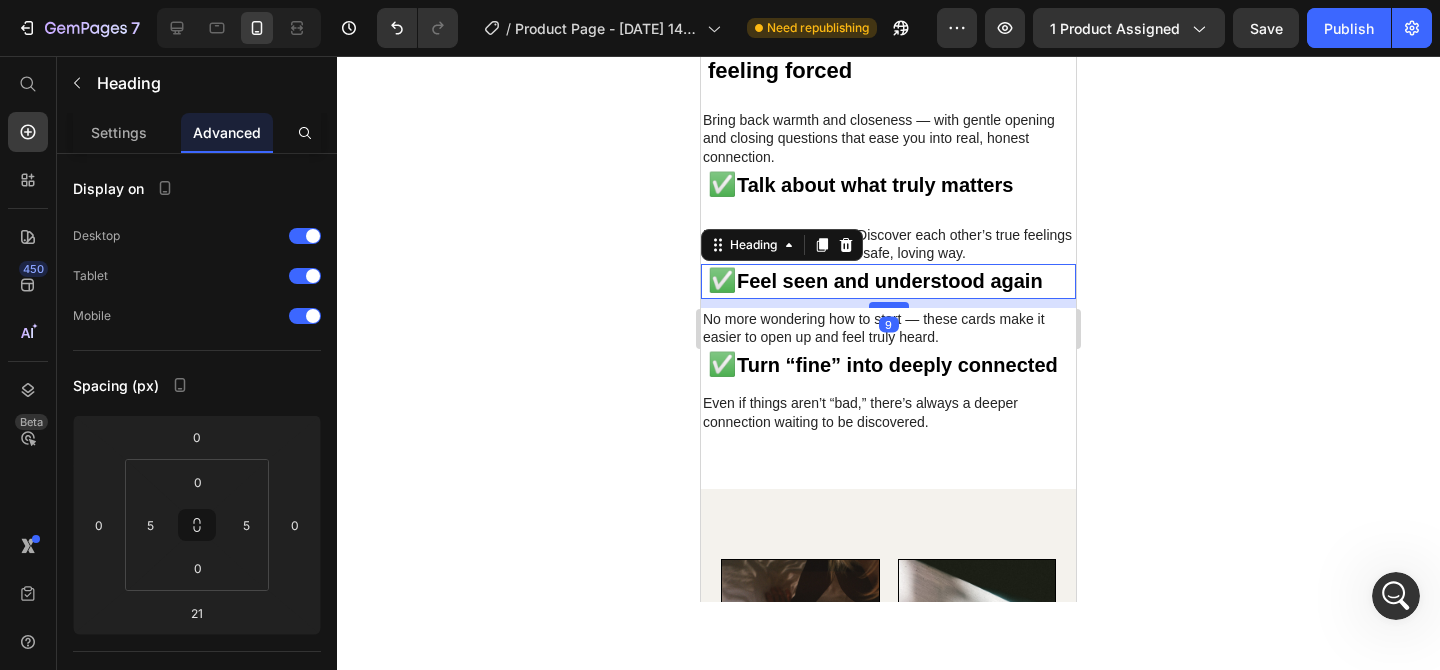 drag, startPoint x: 902, startPoint y: 317, endPoint x: 902, endPoint y: 305, distance: 12 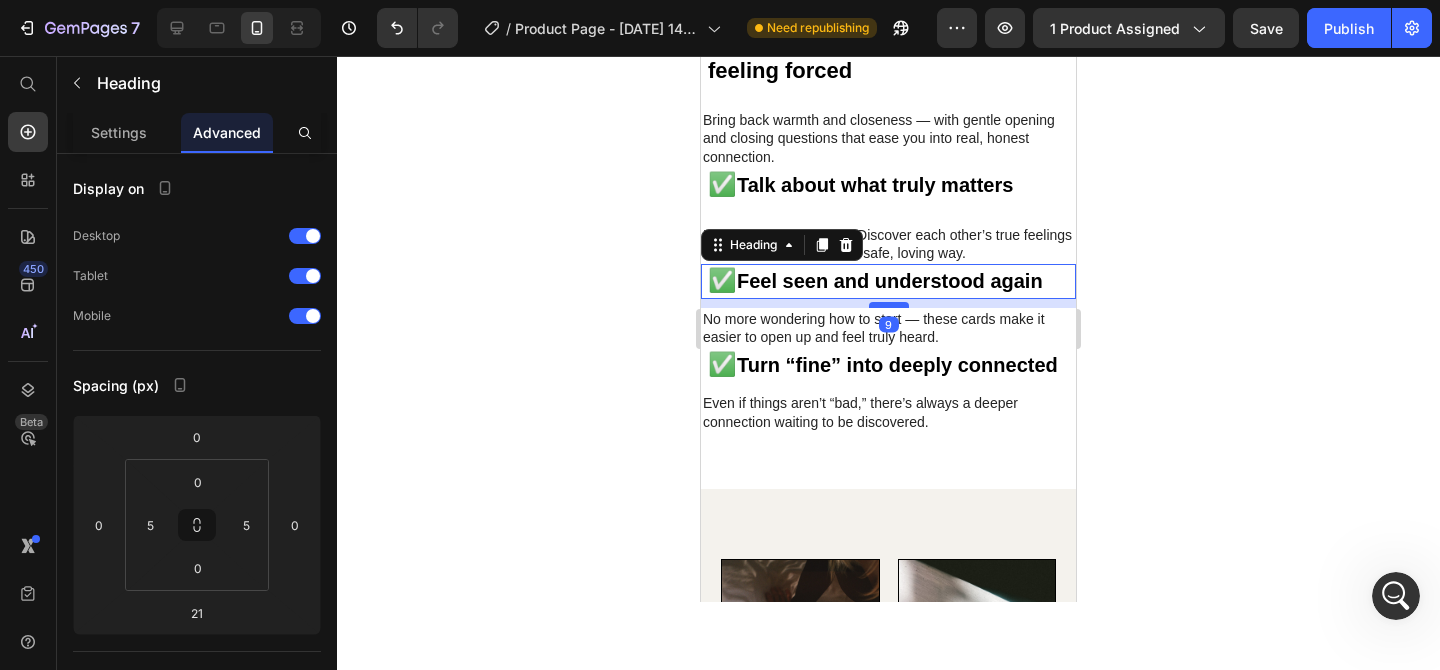 click at bounding box center [889, 305] 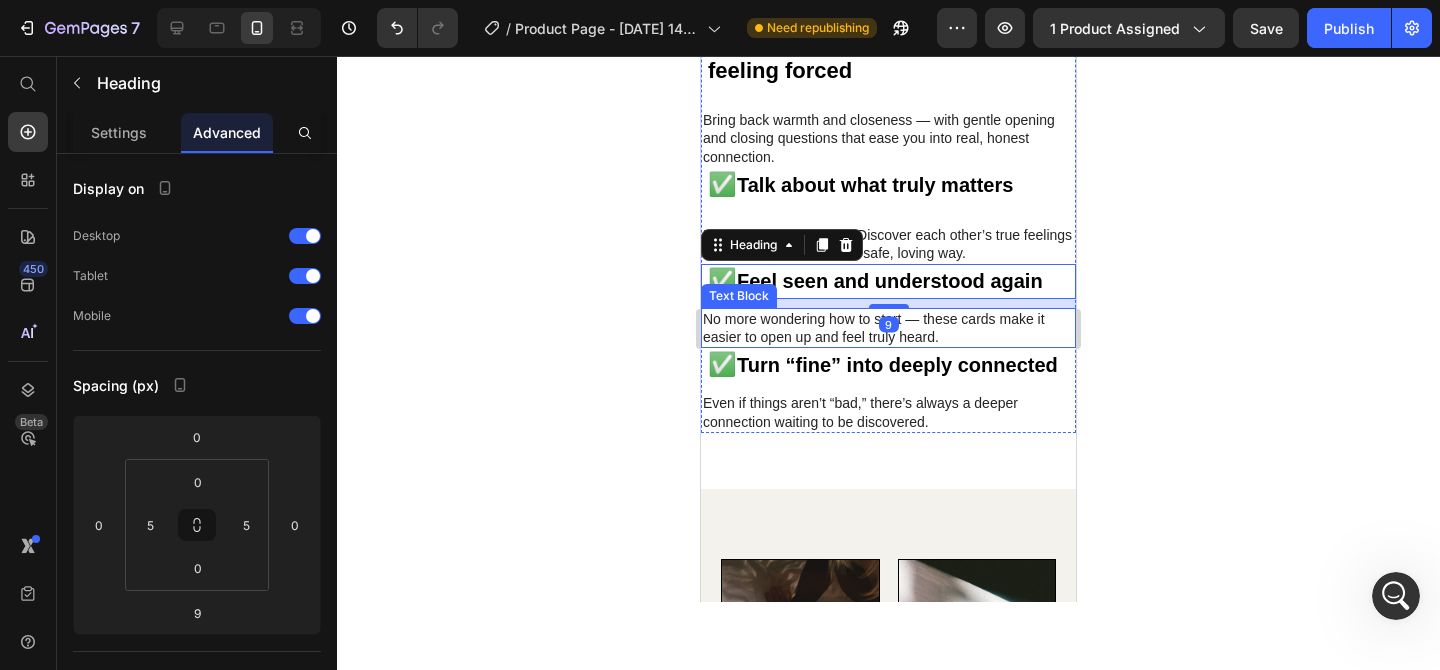 drag, startPoint x: 919, startPoint y: 343, endPoint x: 953, endPoint y: 343, distance: 34 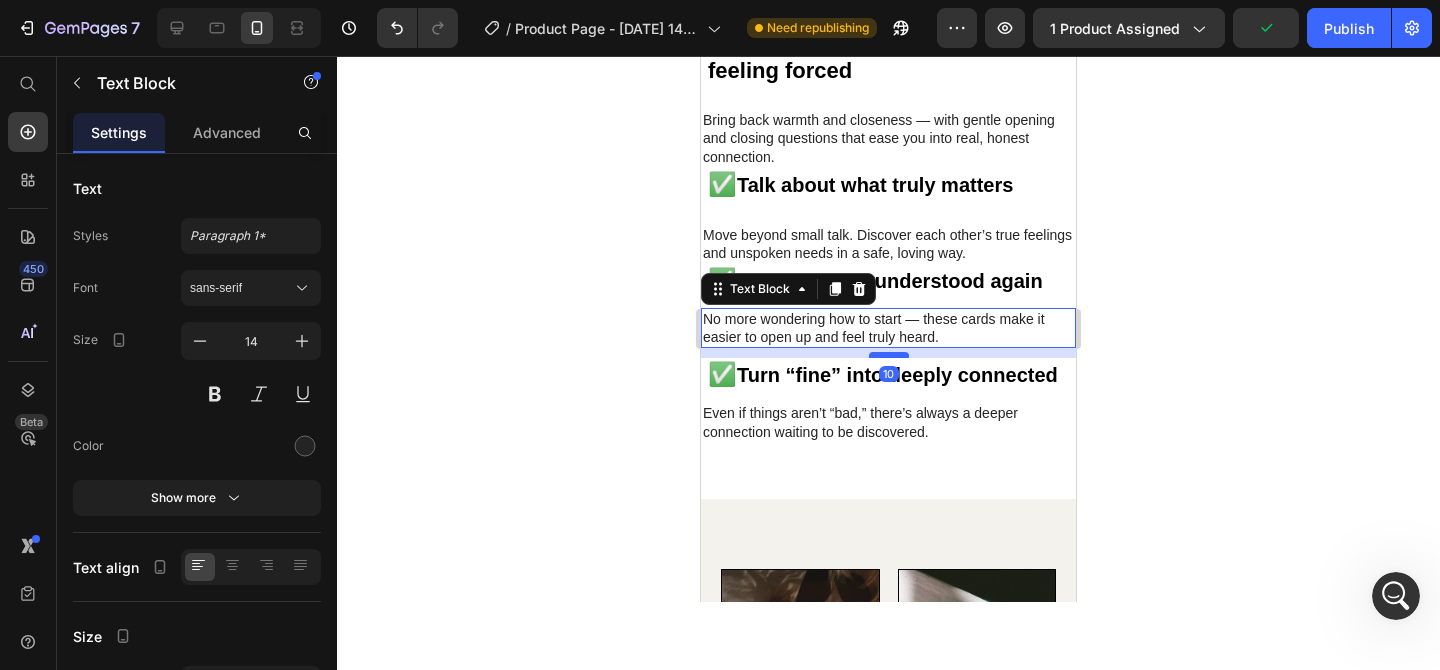 drag, startPoint x: 893, startPoint y: 345, endPoint x: 895, endPoint y: 356, distance: 11.18034 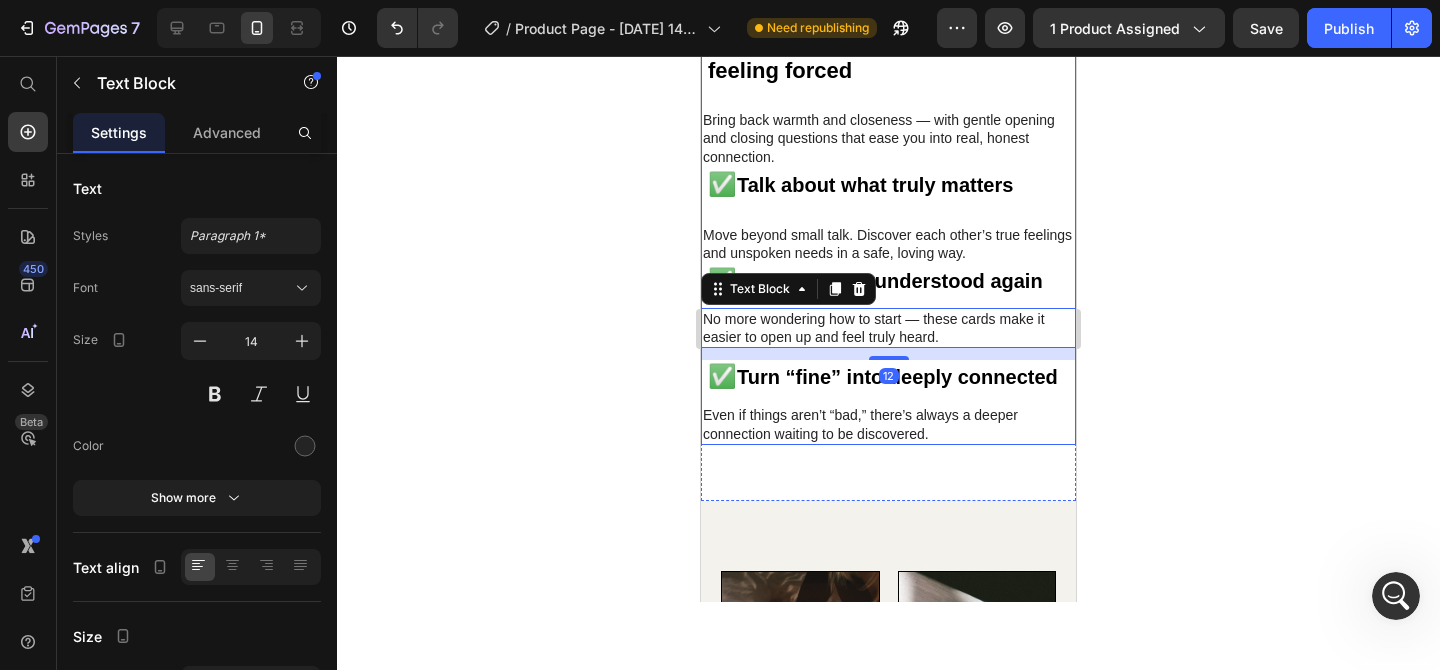 click on "Talk about what truly matters" at bounding box center (875, 185) 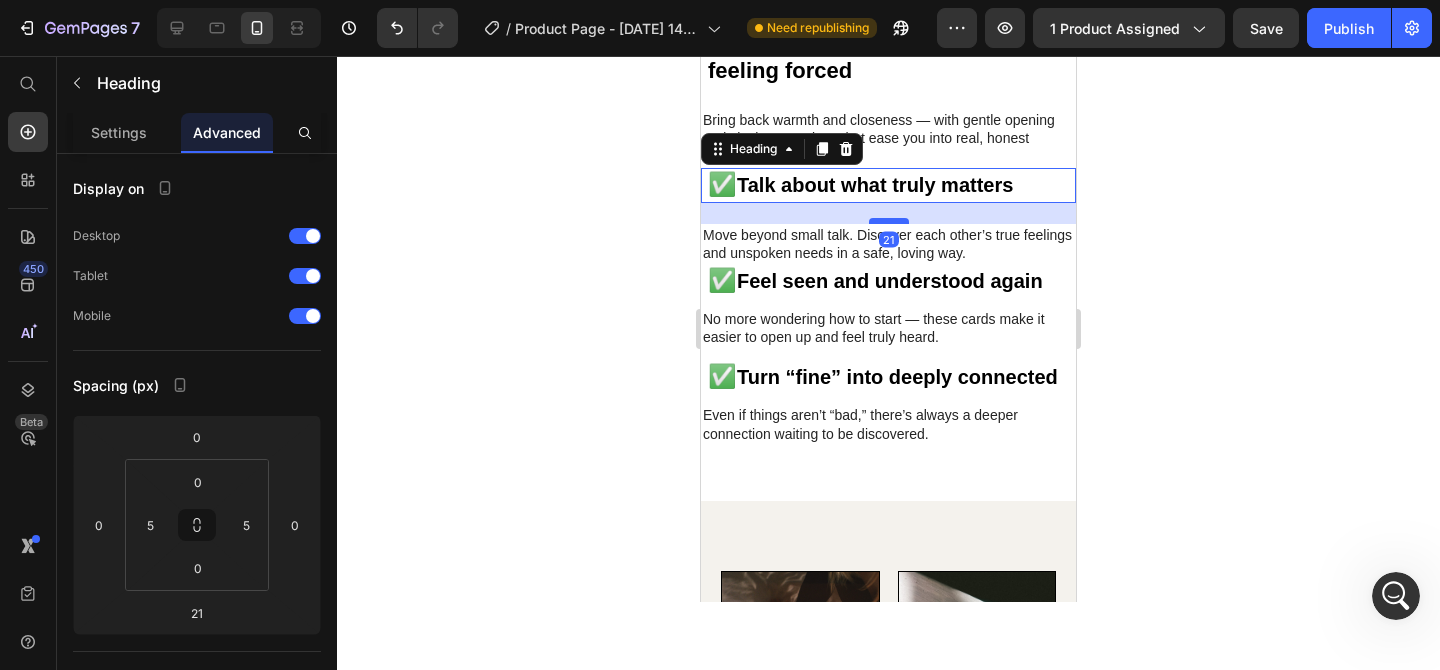 click at bounding box center [889, 221] 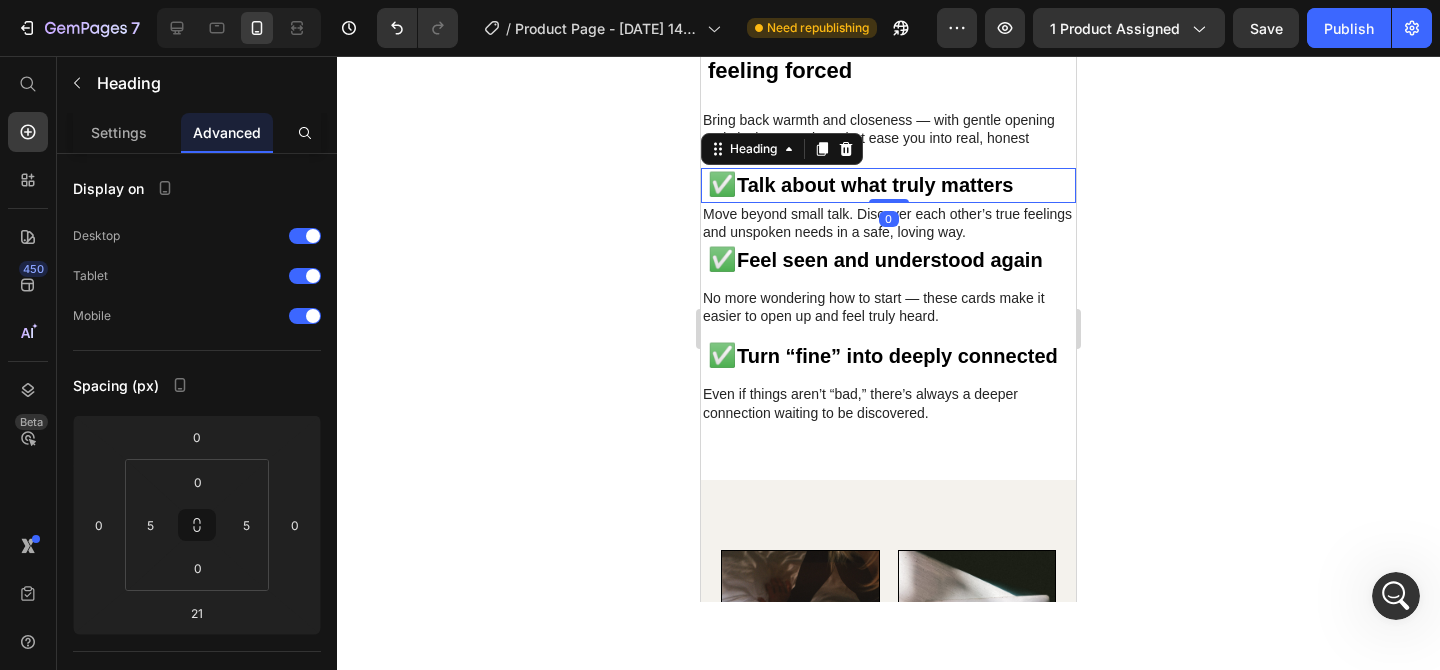 drag, startPoint x: 878, startPoint y: 220, endPoint x: 882, endPoint y: 195, distance: 25.317978 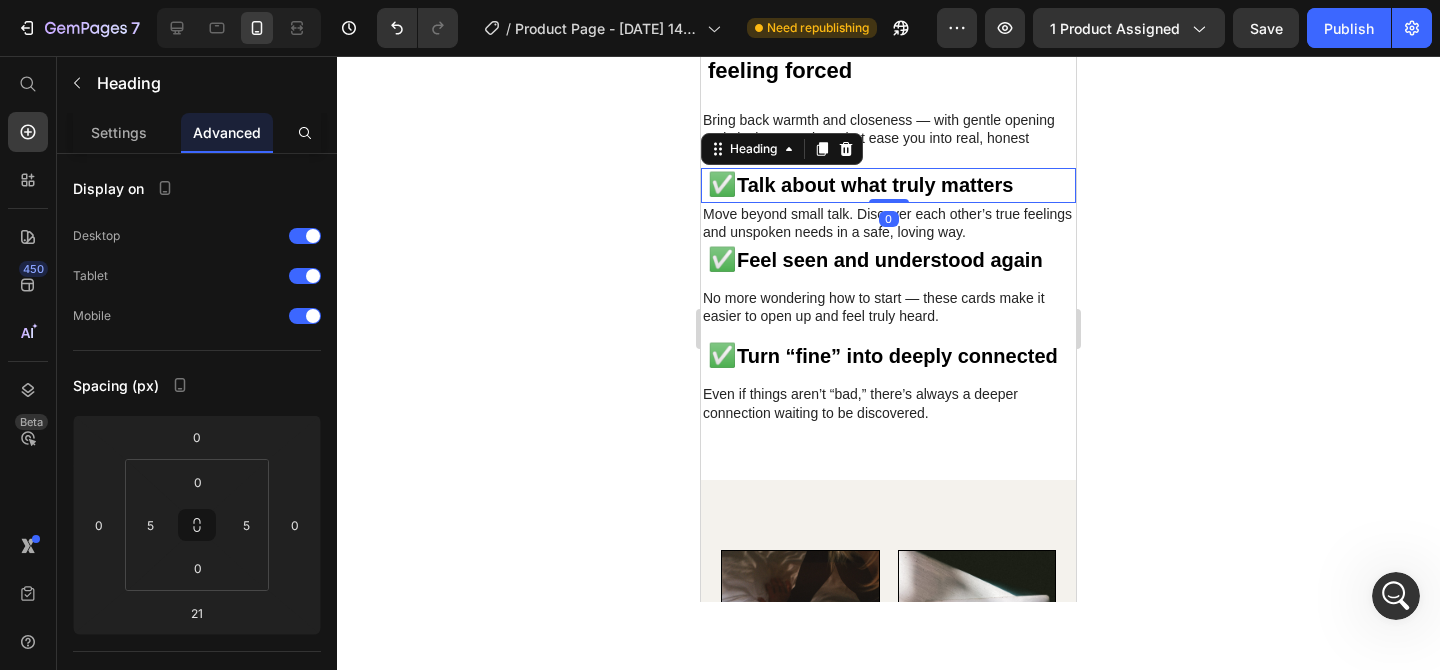click on "✅  Talk about what truly matters Heading   0" at bounding box center (888, 185) 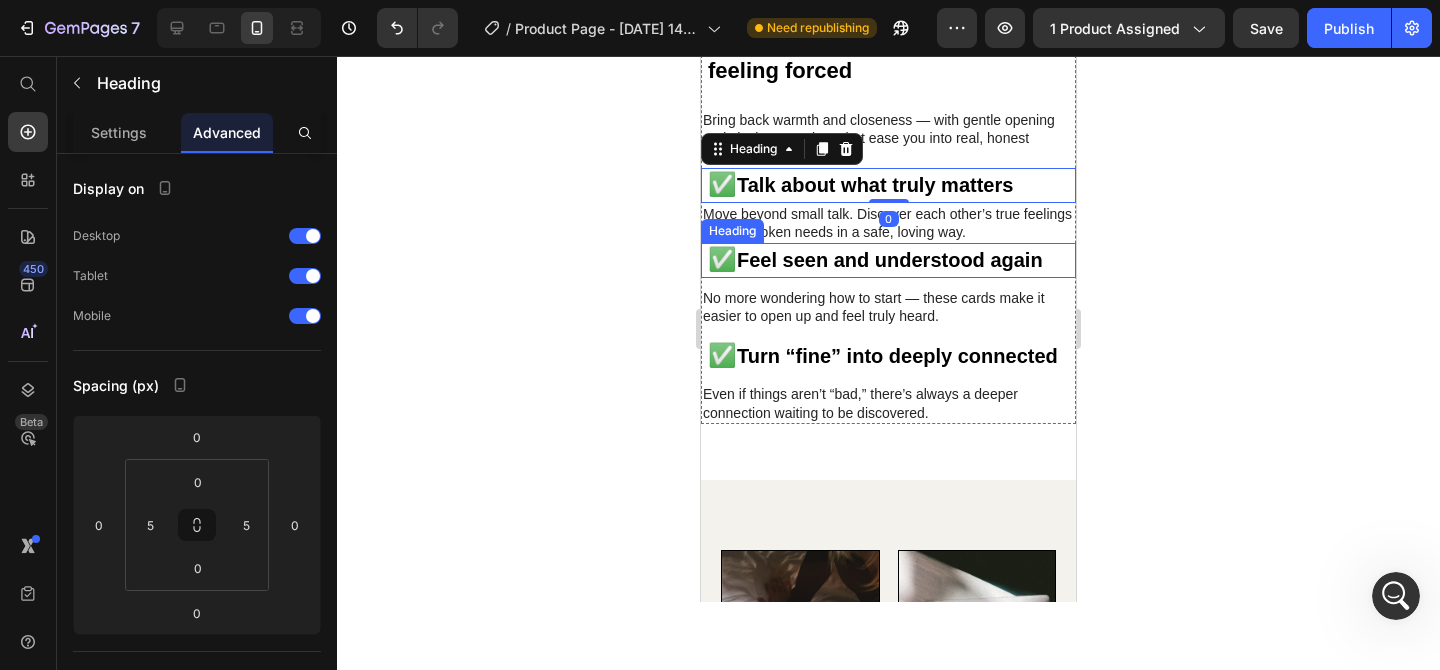 click on "✅  Feel seen and understood again" at bounding box center (888, 260) 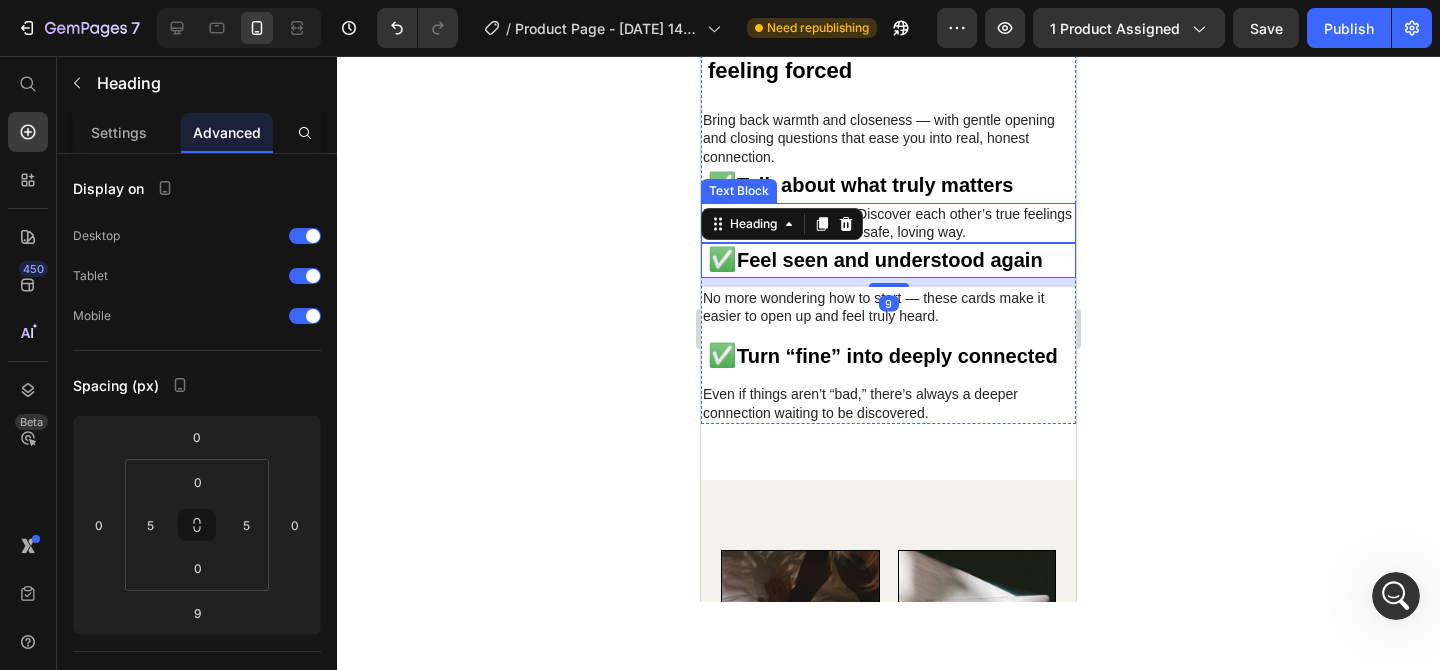 click on "Move beyond small talk. Discover each other’s true feelings and unspoken needs in a safe, loving way." at bounding box center [888, 223] 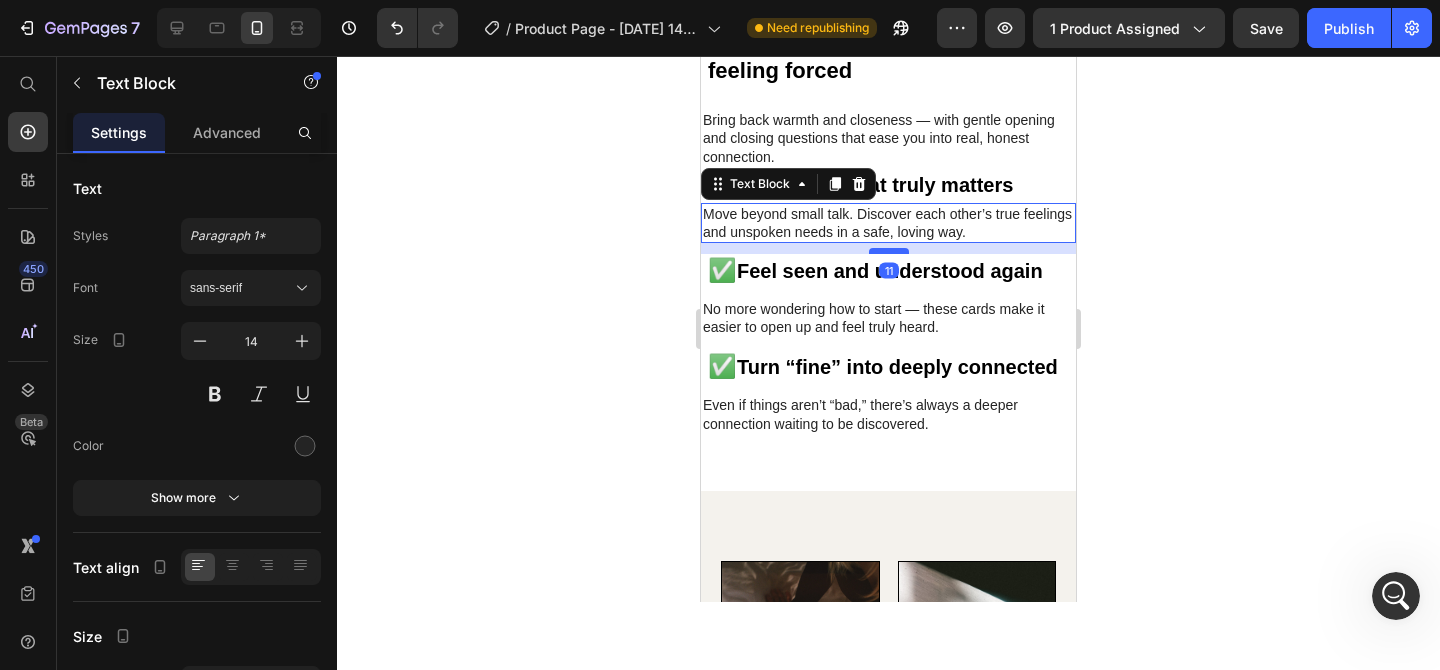 drag, startPoint x: 890, startPoint y: 240, endPoint x: 892, endPoint y: 251, distance: 11.18034 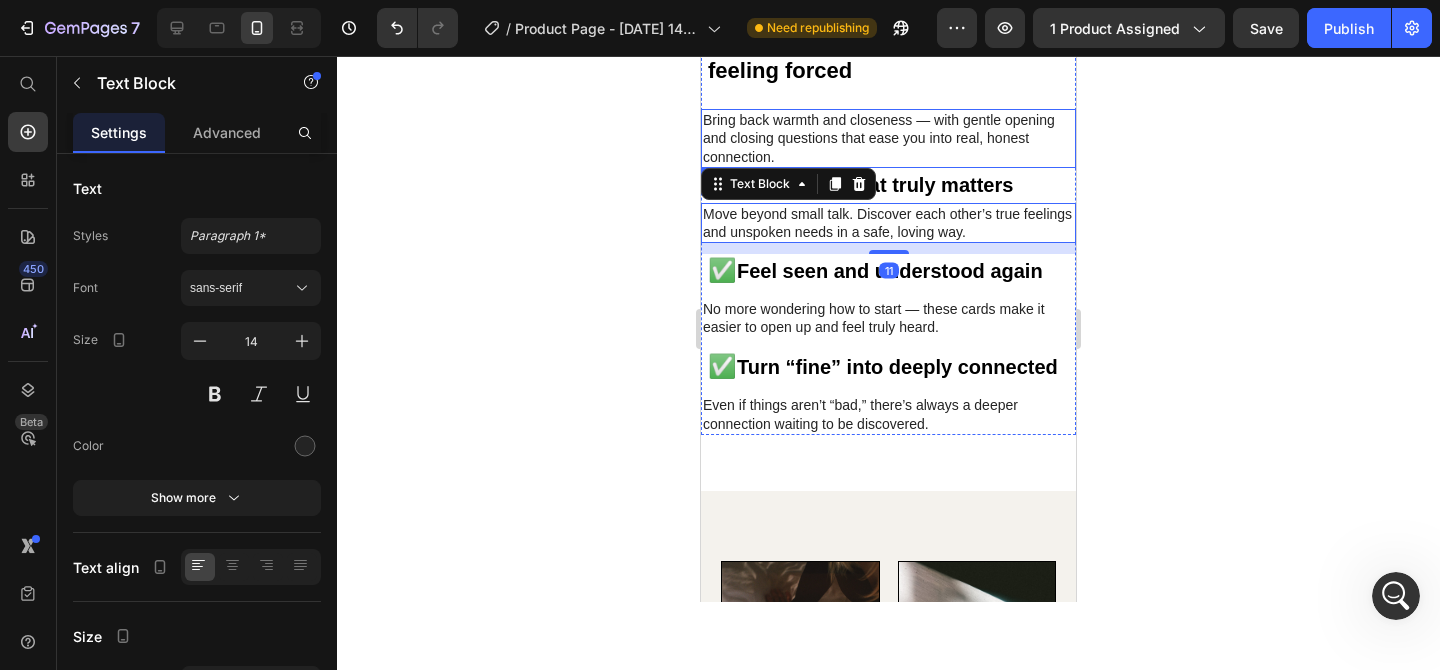 click on "Bring back warmth and closeness — with gentle opening and closing questions that ease you into real, honest connection." at bounding box center (888, 138) 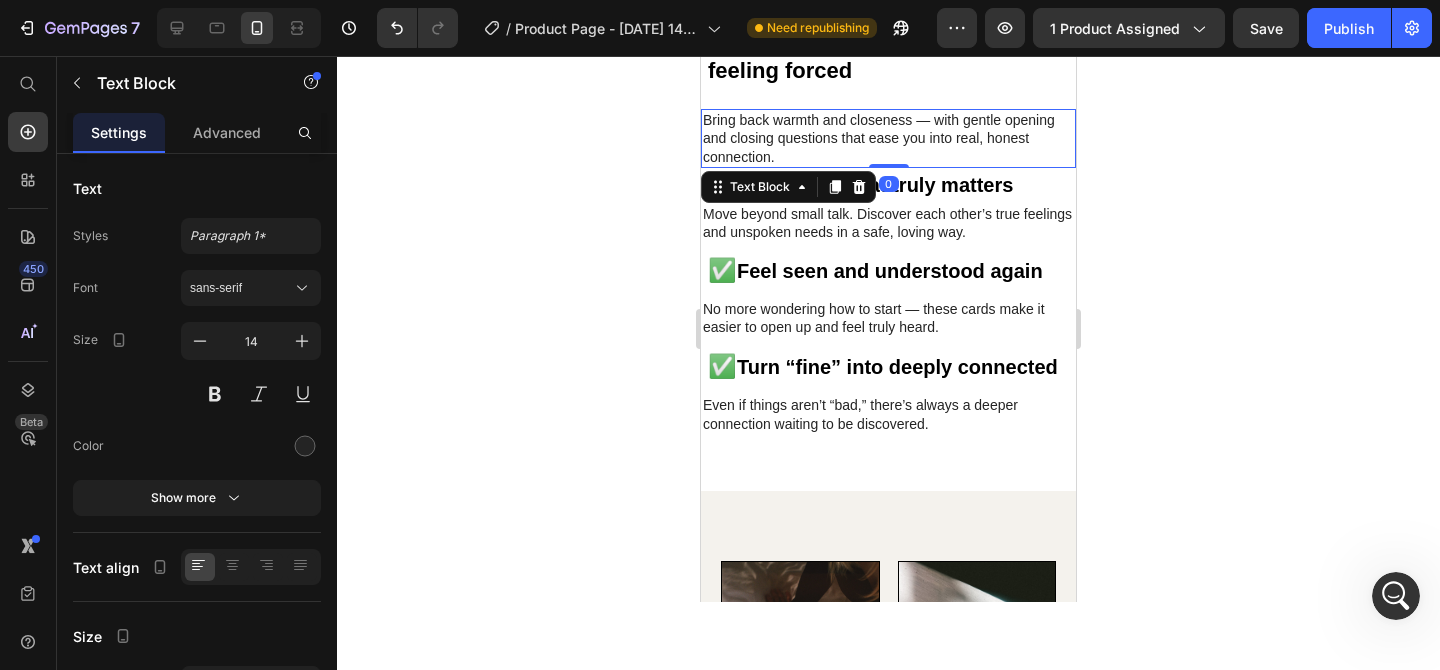 scroll, scrollTop: 3494, scrollLeft: 0, axis: vertical 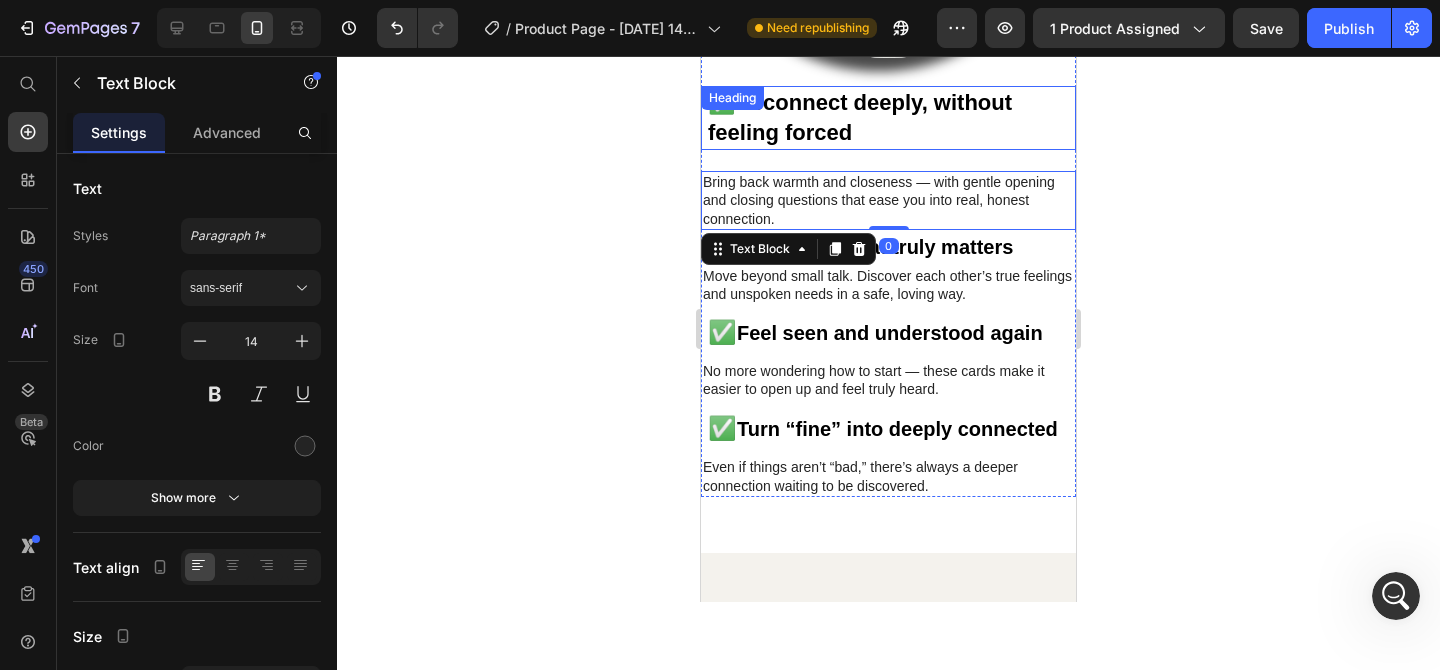 click on "✅  Reconnect deeply, without feeling forced" at bounding box center [888, 118] 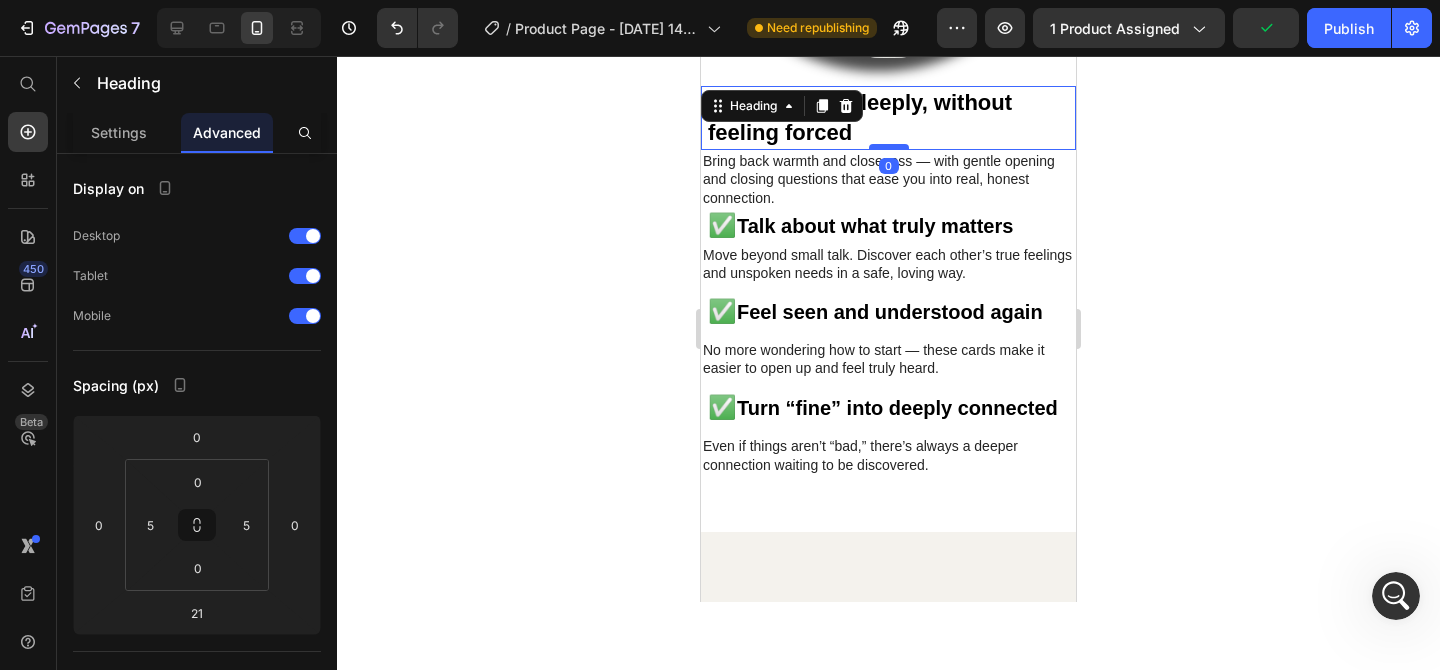 drag, startPoint x: 886, startPoint y: 169, endPoint x: 890, endPoint y: 143, distance: 26.305893 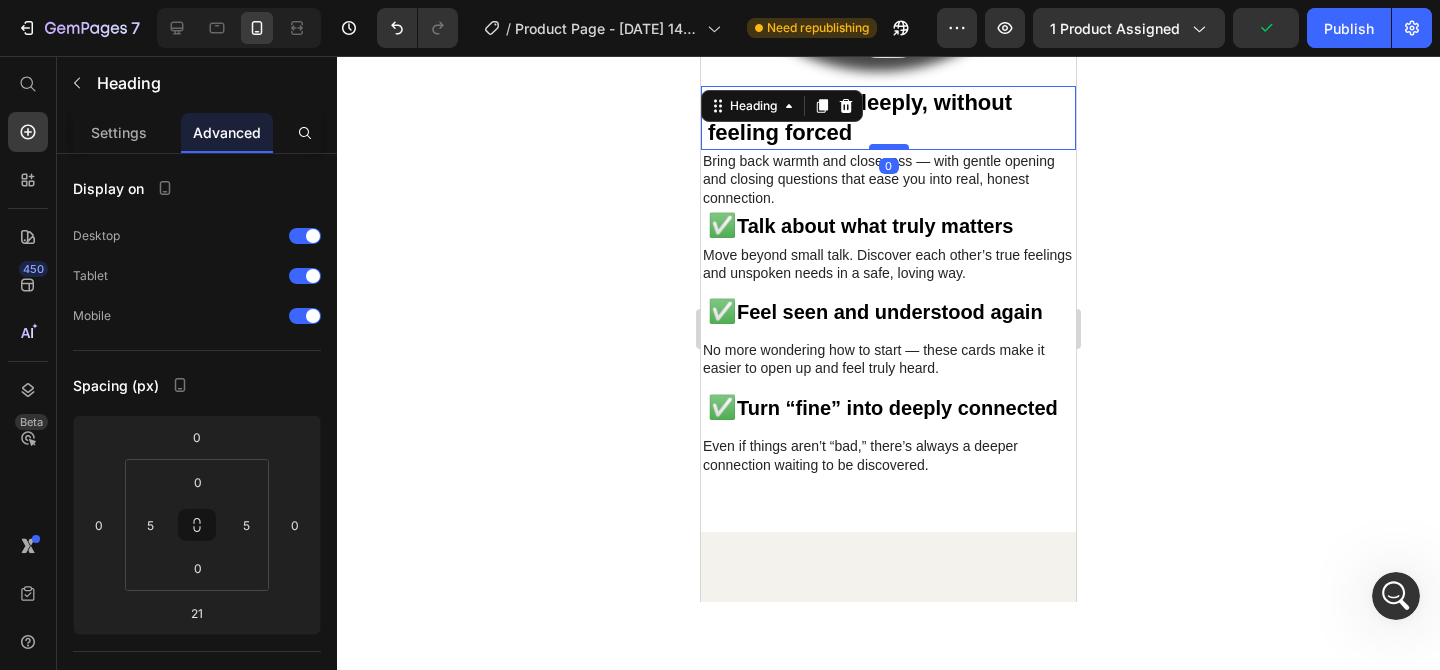 click at bounding box center (889, 147) 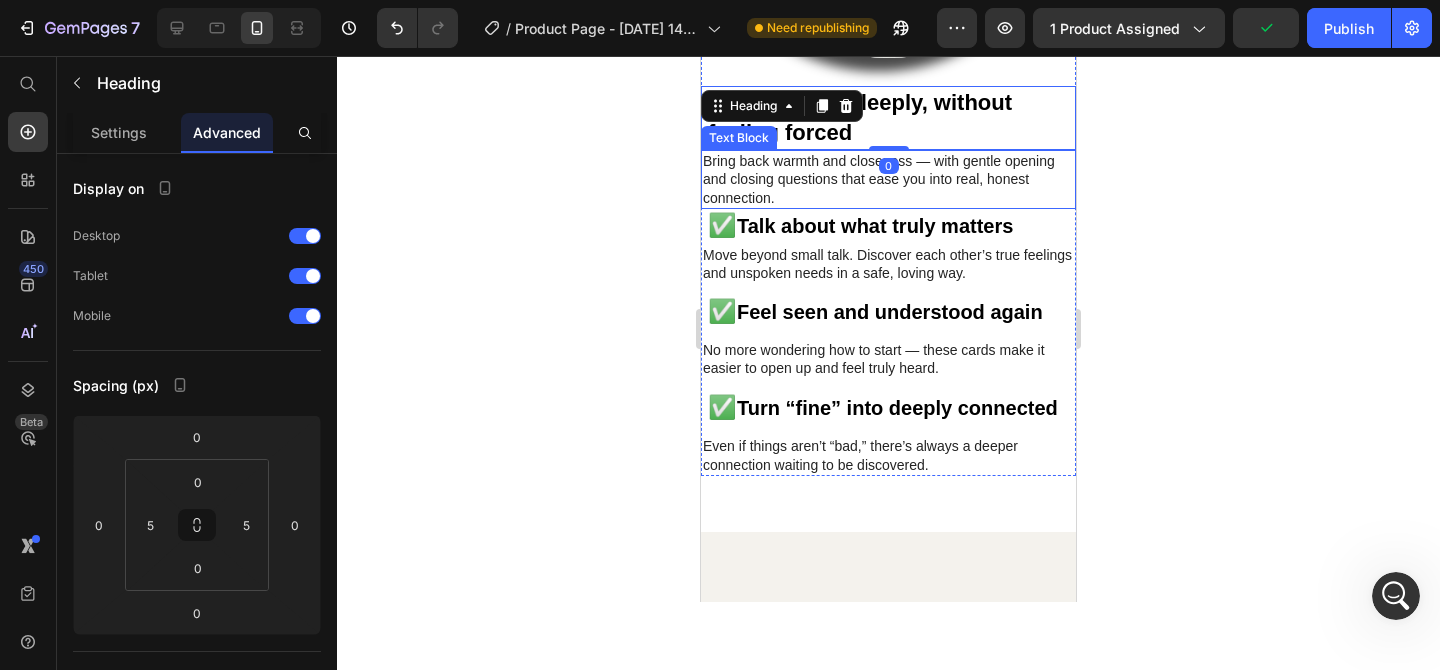 click on "Bring back warmth and closeness — with gentle opening and closing questions that ease you into real, honest connection." at bounding box center (888, 179) 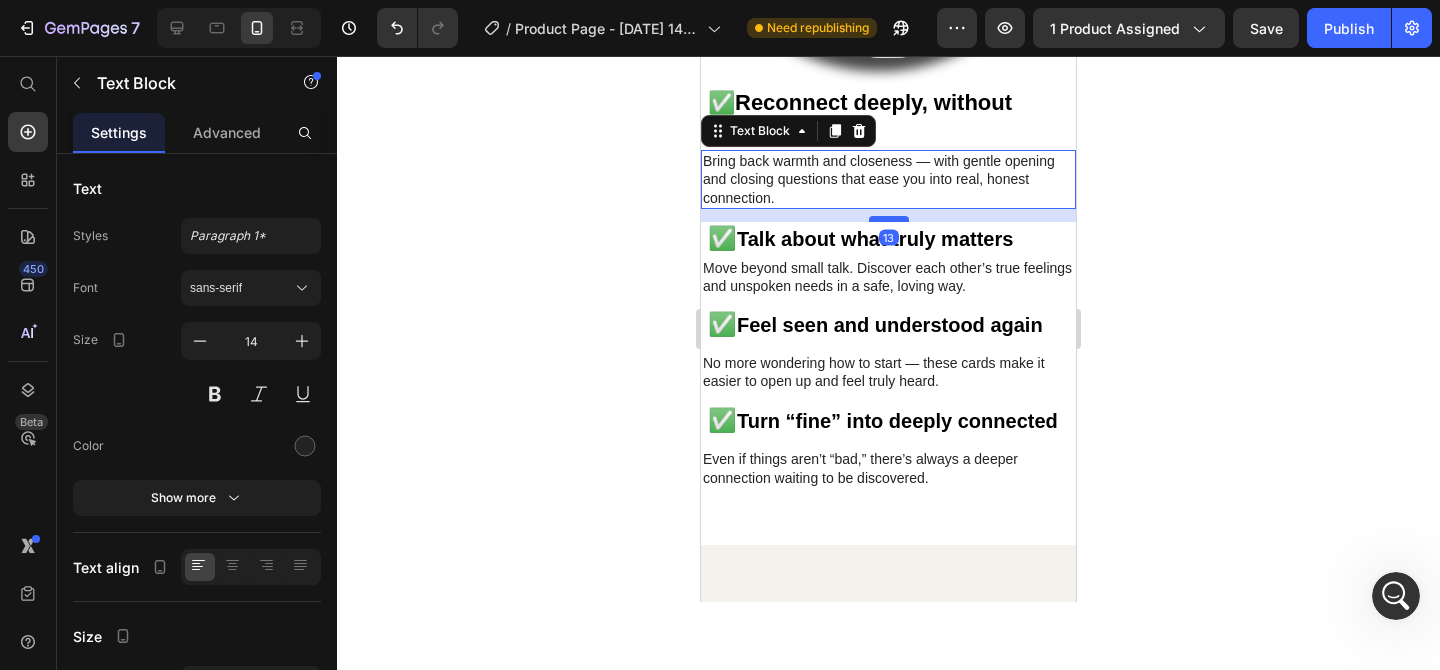 drag, startPoint x: 884, startPoint y: 205, endPoint x: 888, endPoint y: 218, distance: 13.601471 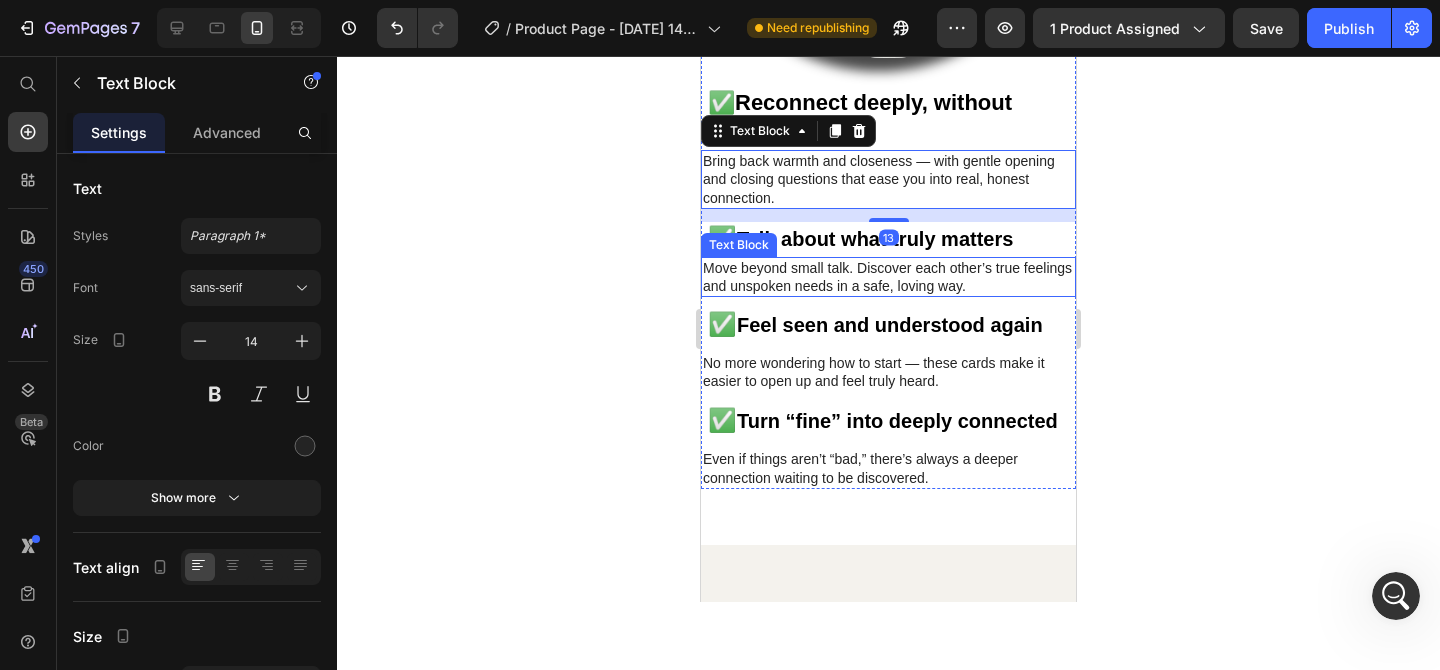 click on "Move beyond small talk. Discover each other’s true feelings and unspoken needs in a safe, loving way." at bounding box center (888, 277) 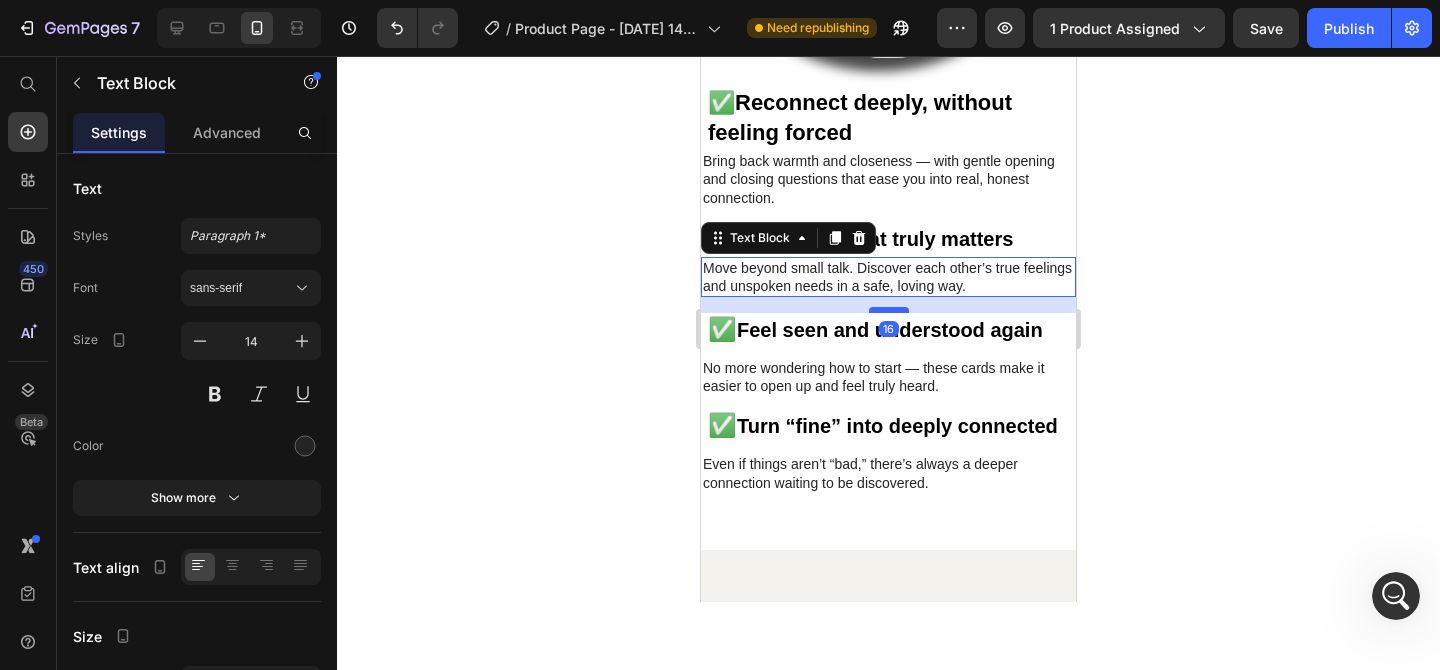 click at bounding box center [889, 310] 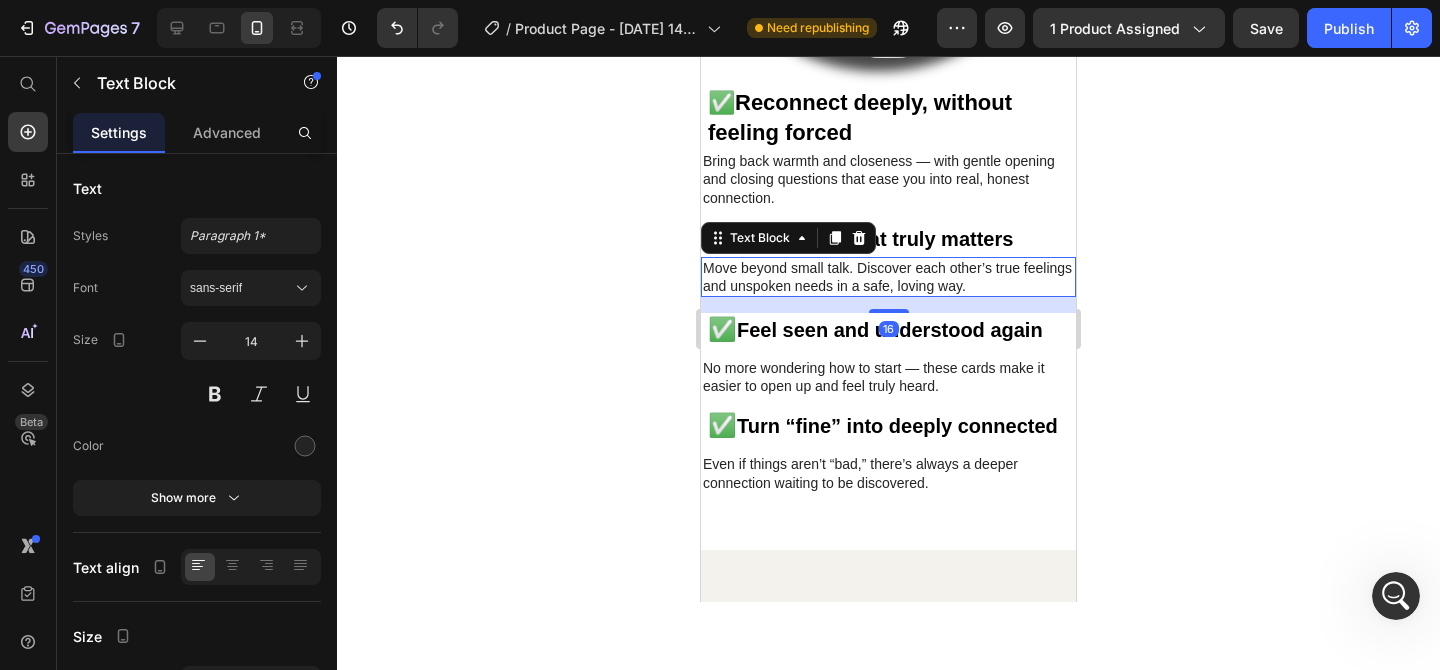 click 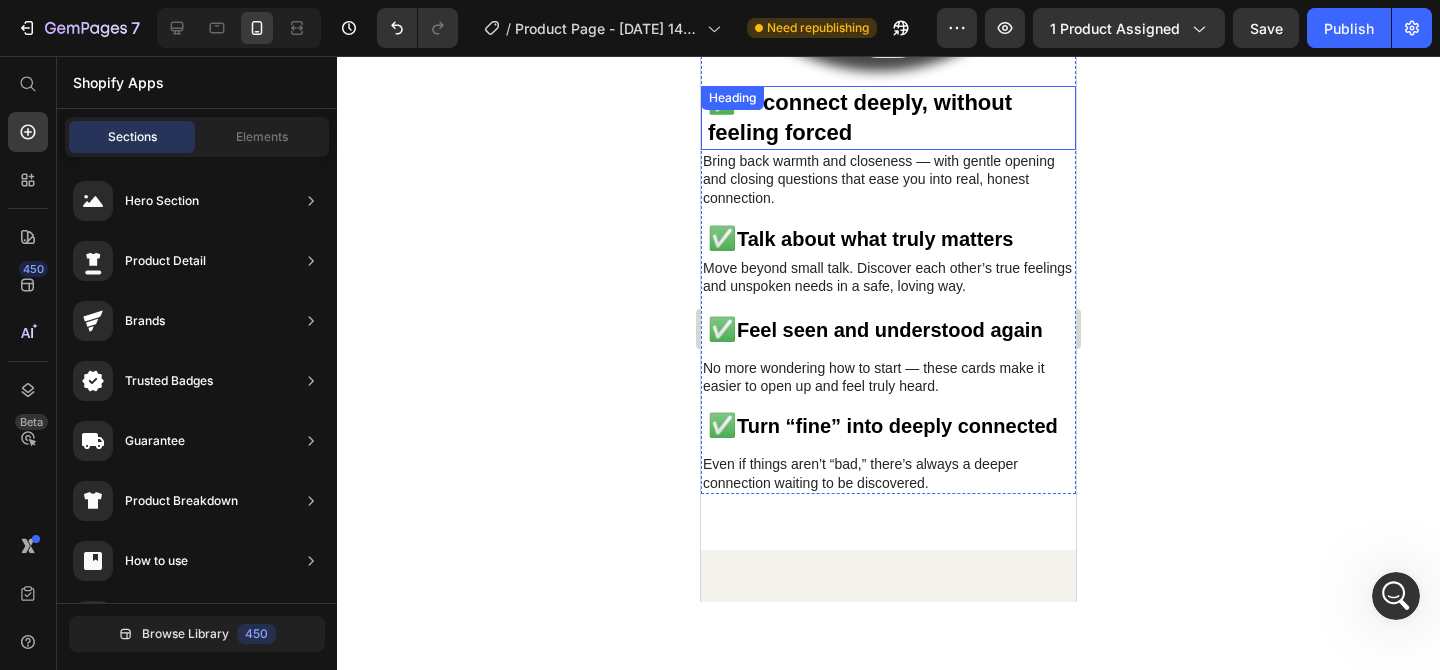 click on "Reconnect deeply, without feeling forced" at bounding box center (860, 117) 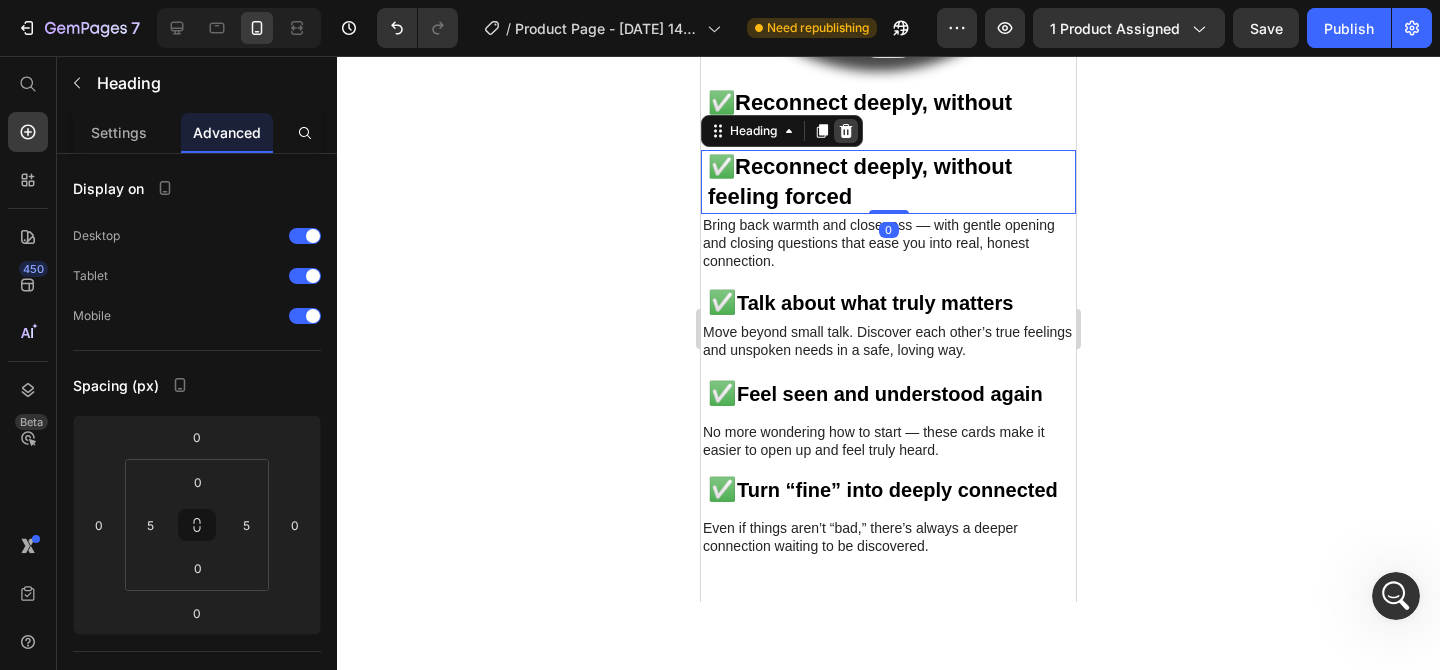 drag, startPoint x: 847, startPoint y: 131, endPoint x: 1887, endPoint y: 221, distance: 1043.887 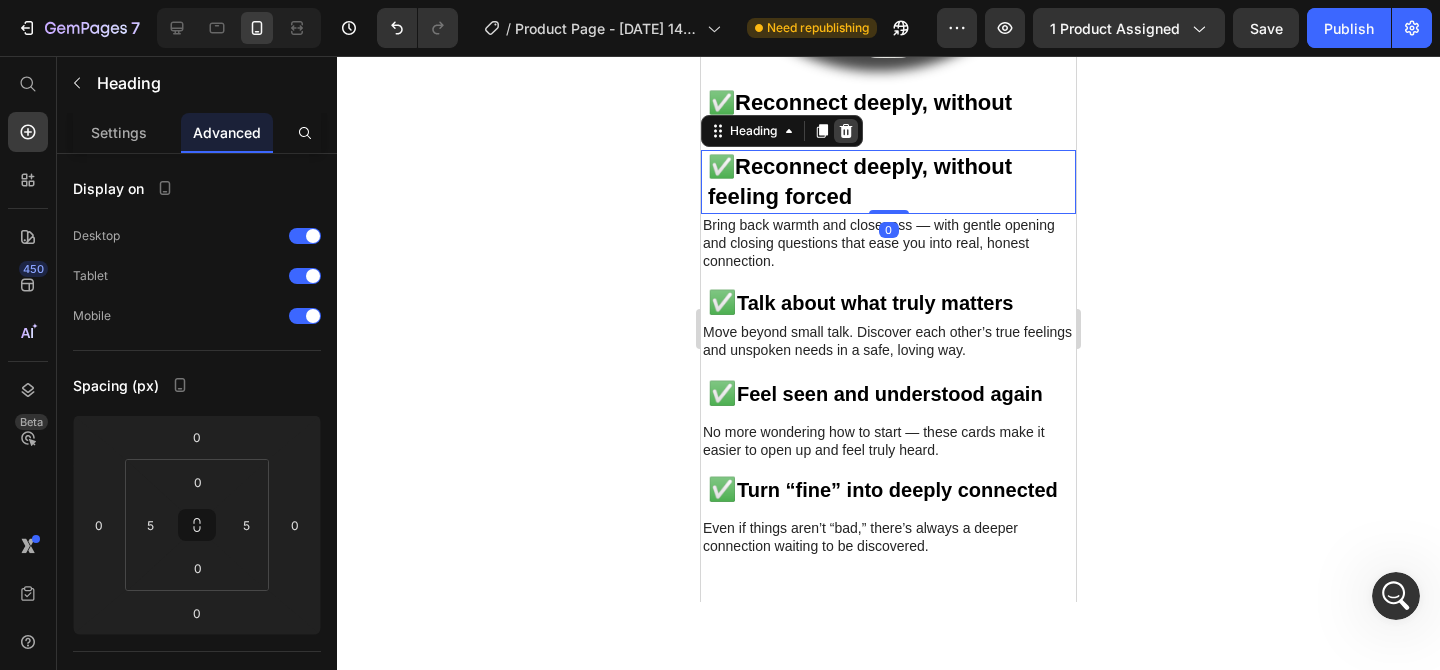 click 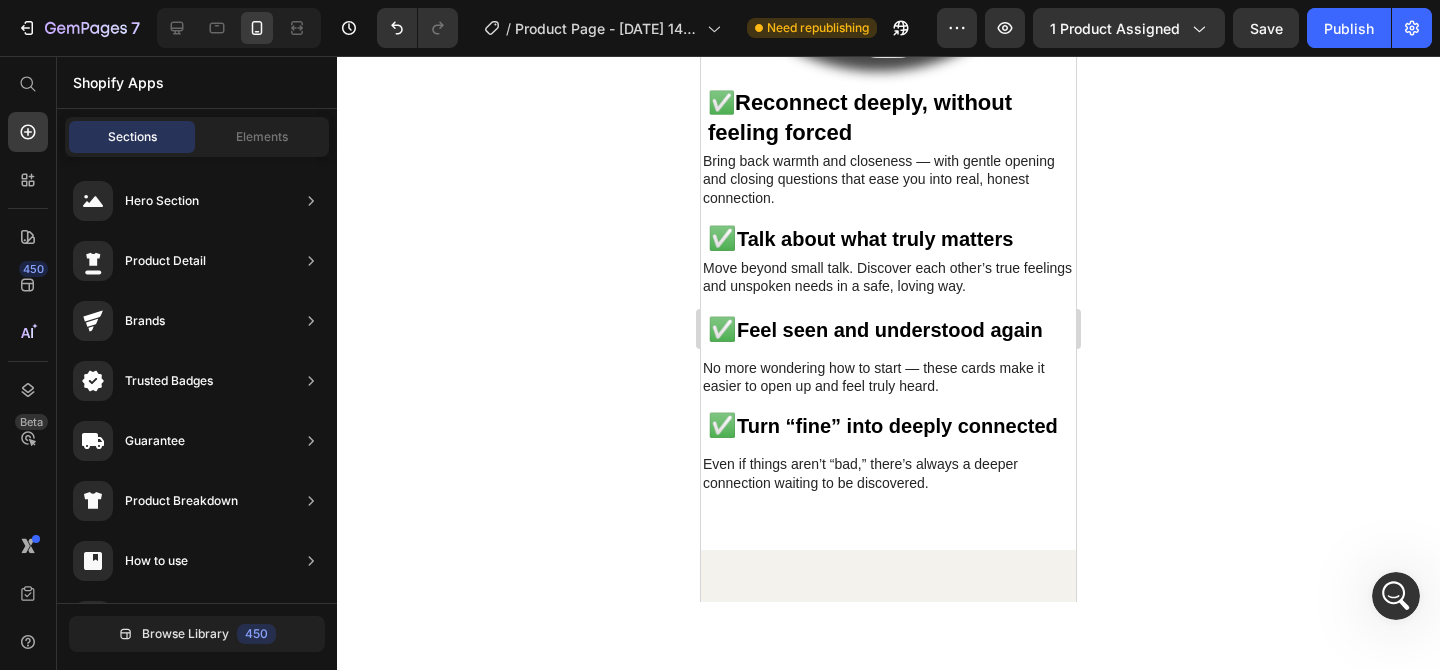 click 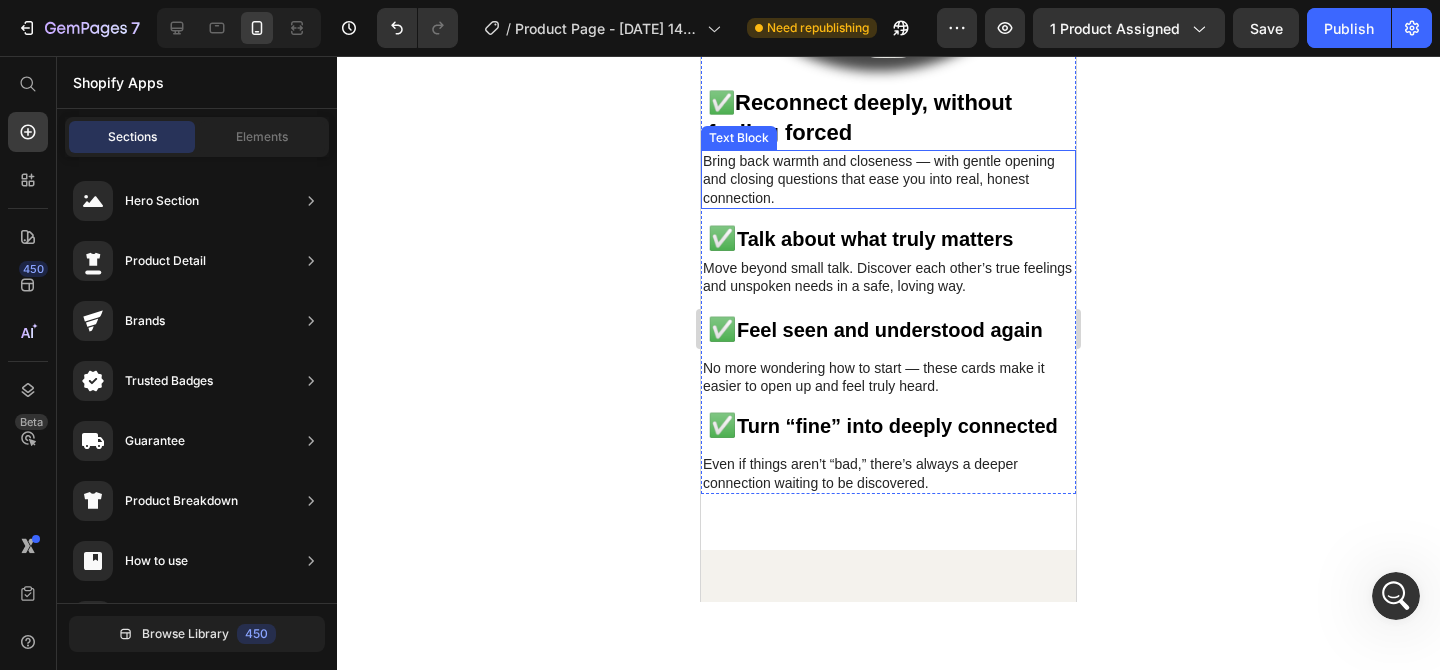 click on "Bring back warmth and closeness — with gentle opening and closing questions that ease you into real, honest connection." at bounding box center (888, 179) 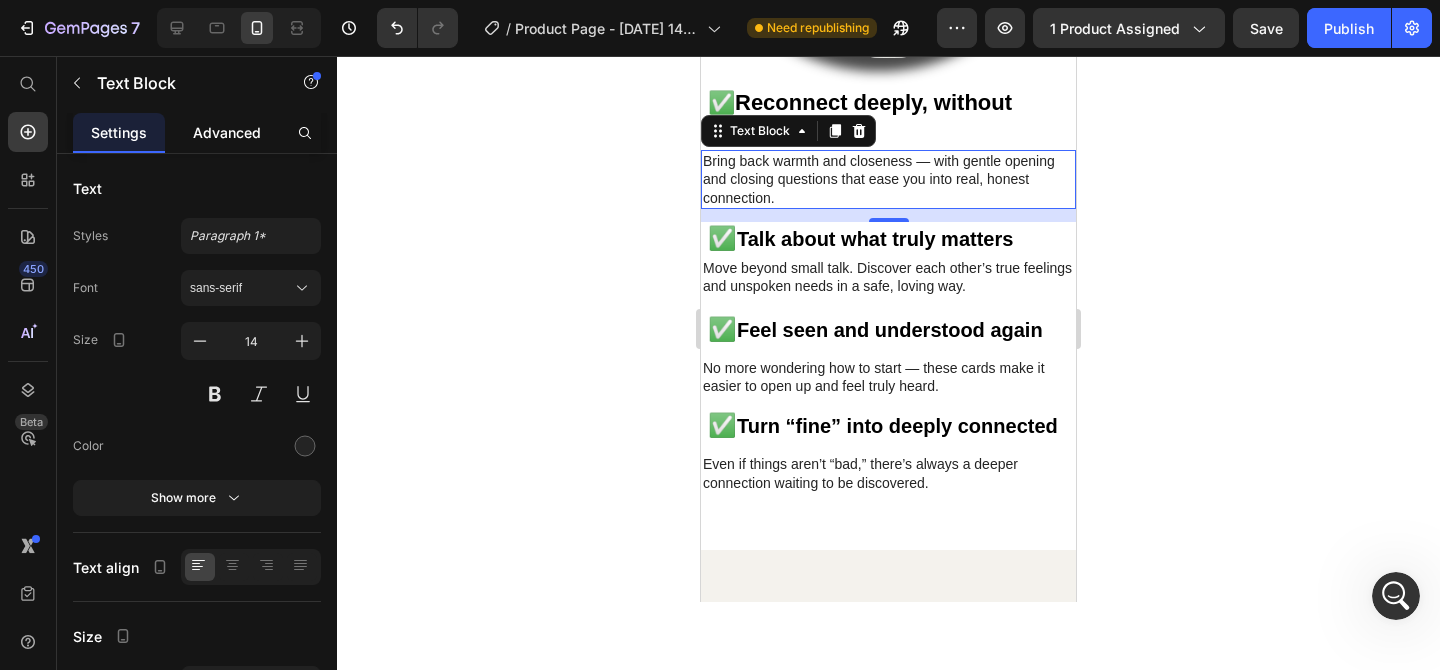 click on "Advanced" 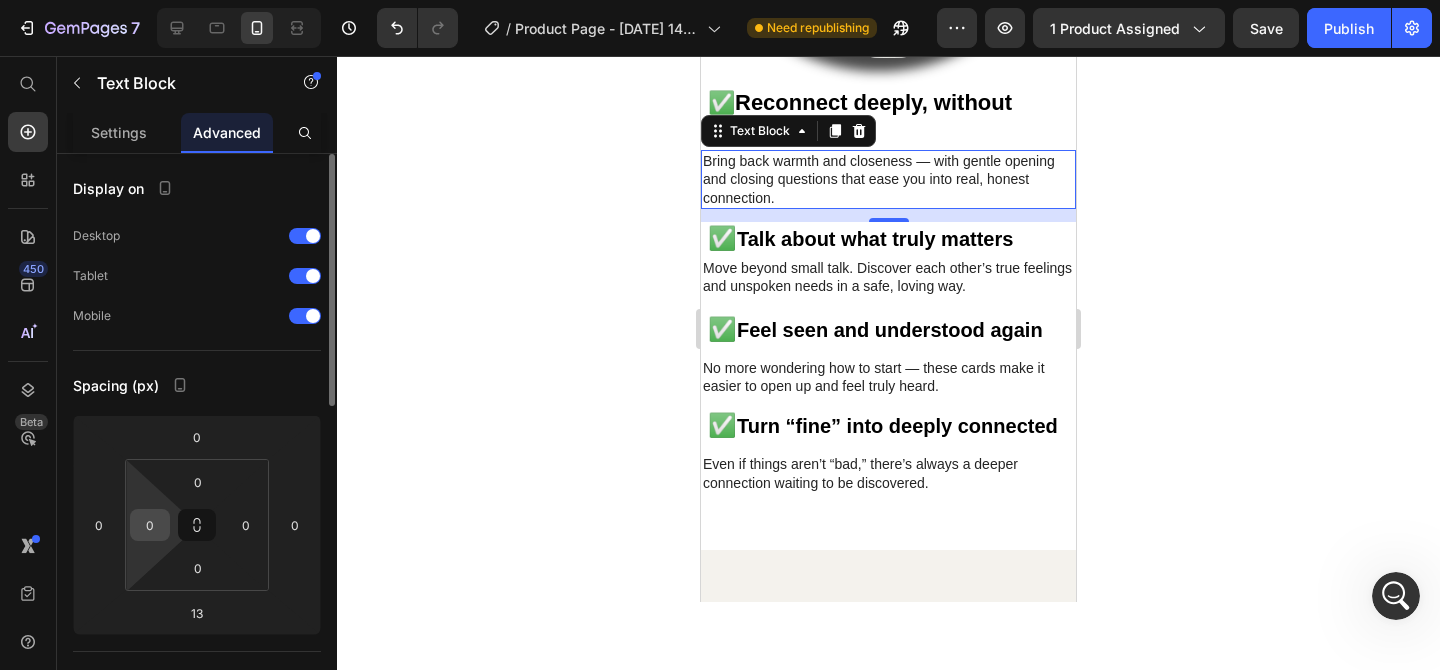 click on "0" at bounding box center (150, 525) 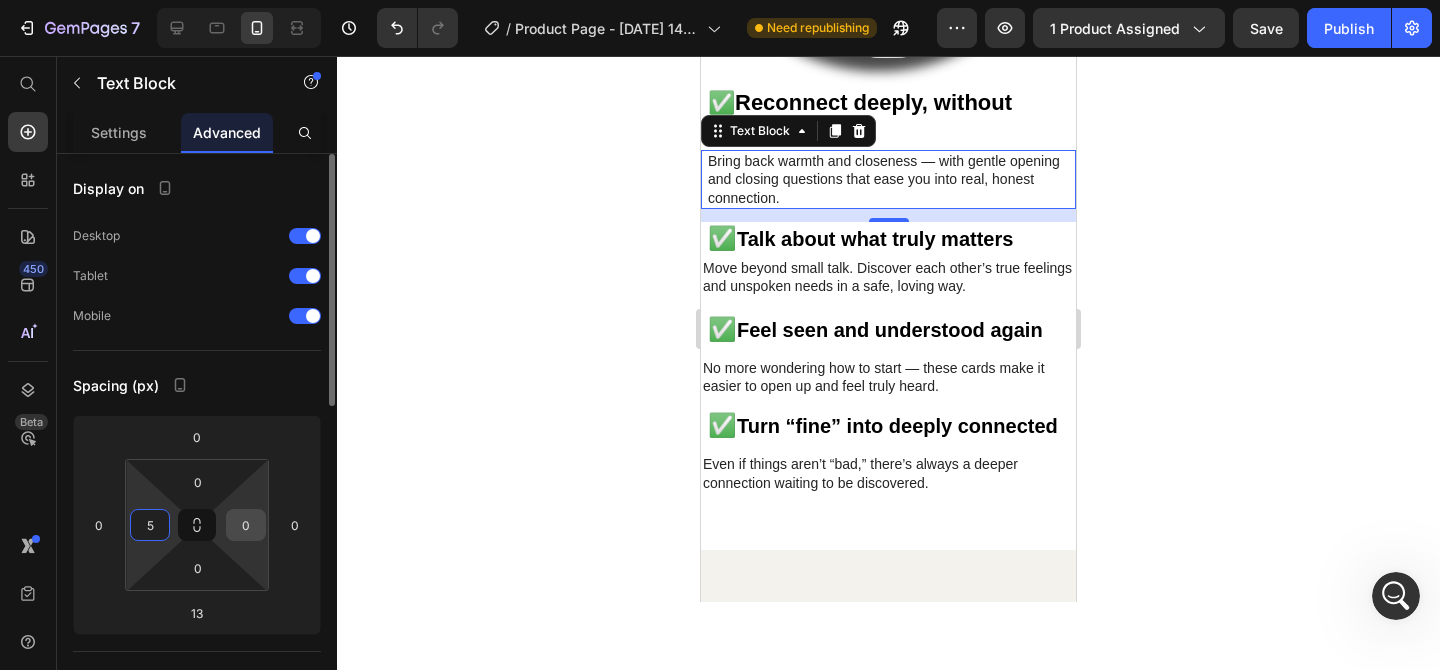 type on "5" 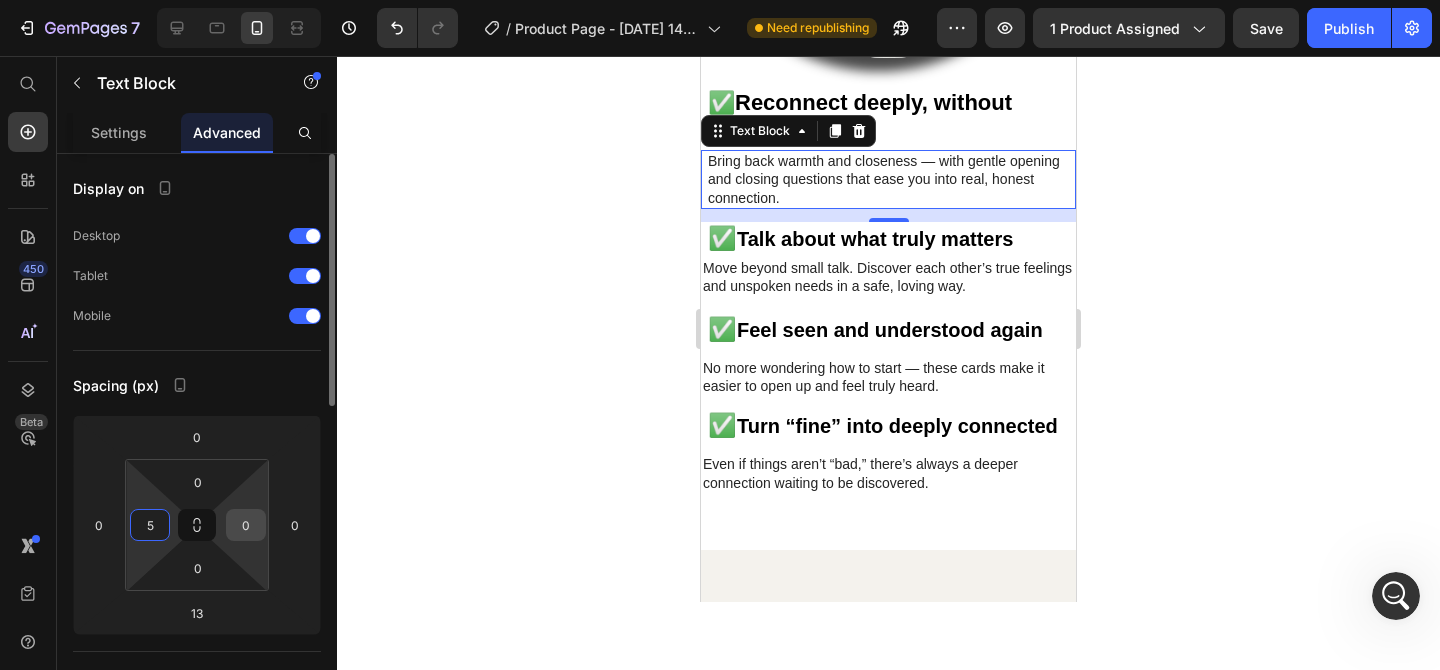 click on "0" at bounding box center (246, 525) 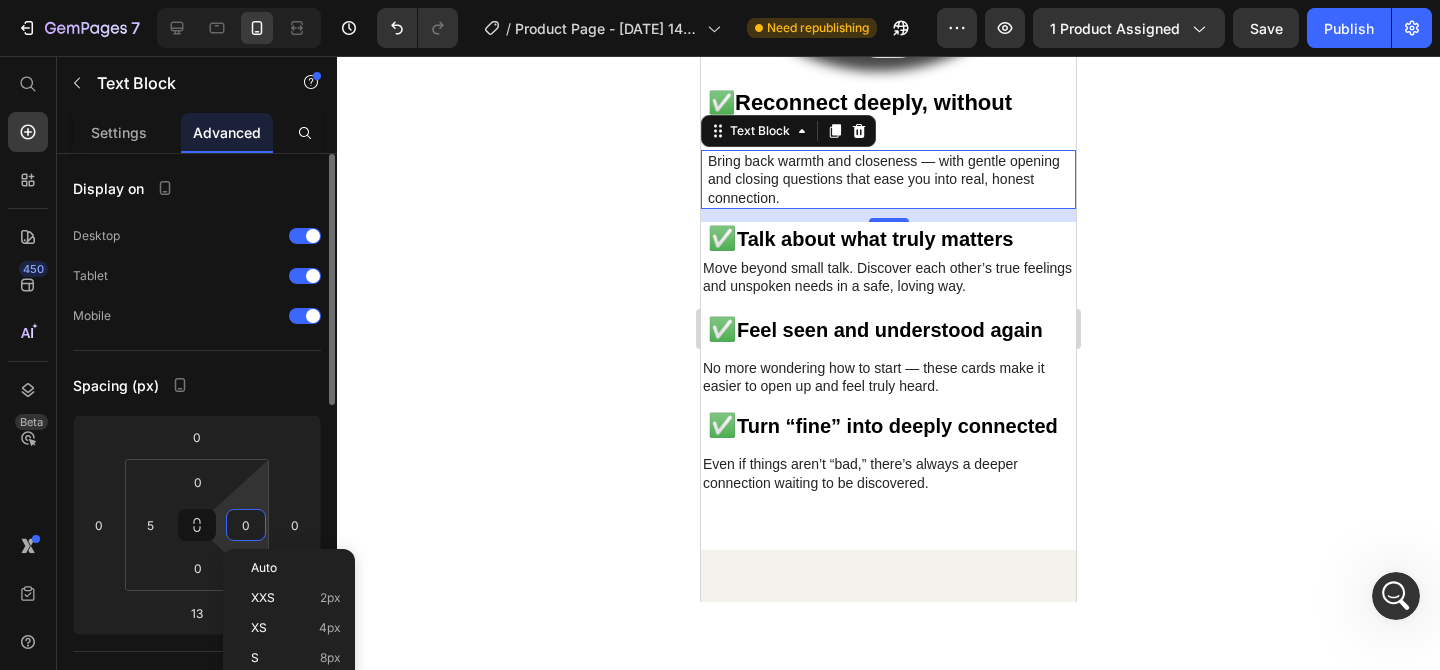type on "5" 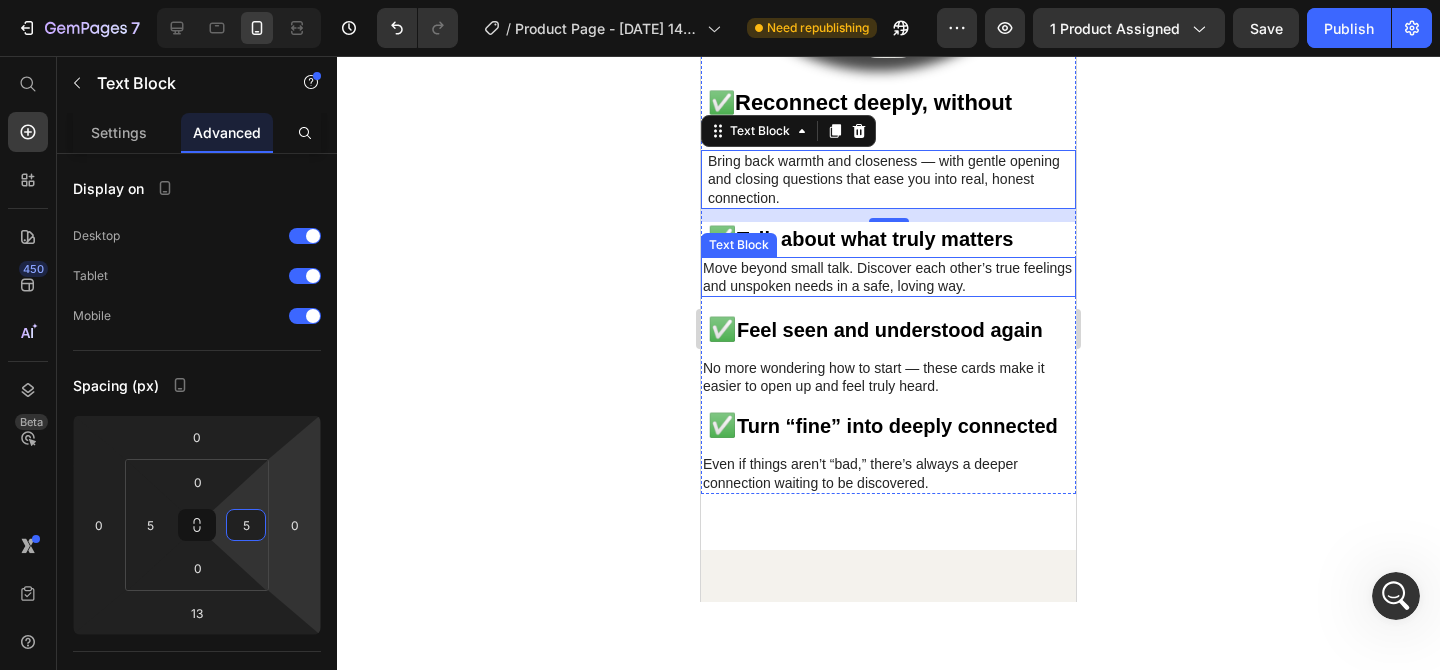 click on "Move beyond small talk. Discover each other’s true feelings and unspoken needs in a safe, loving way." at bounding box center (888, 277) 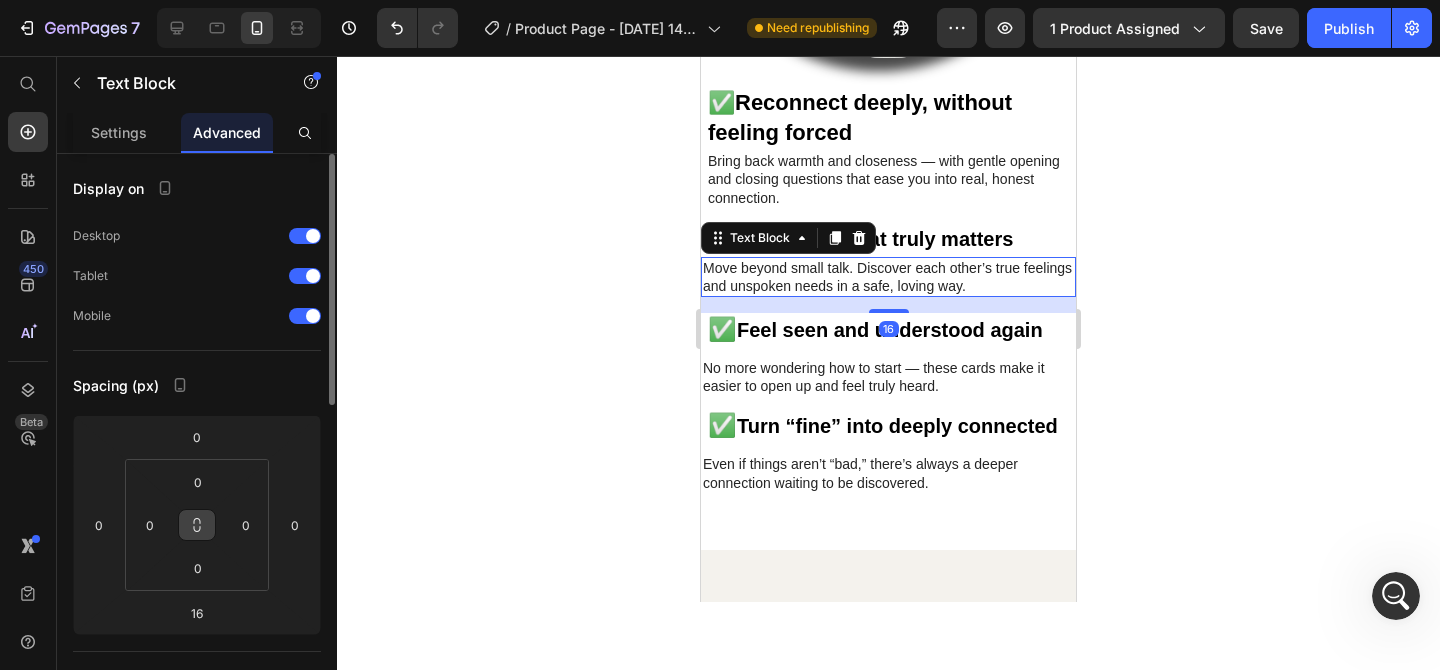 click 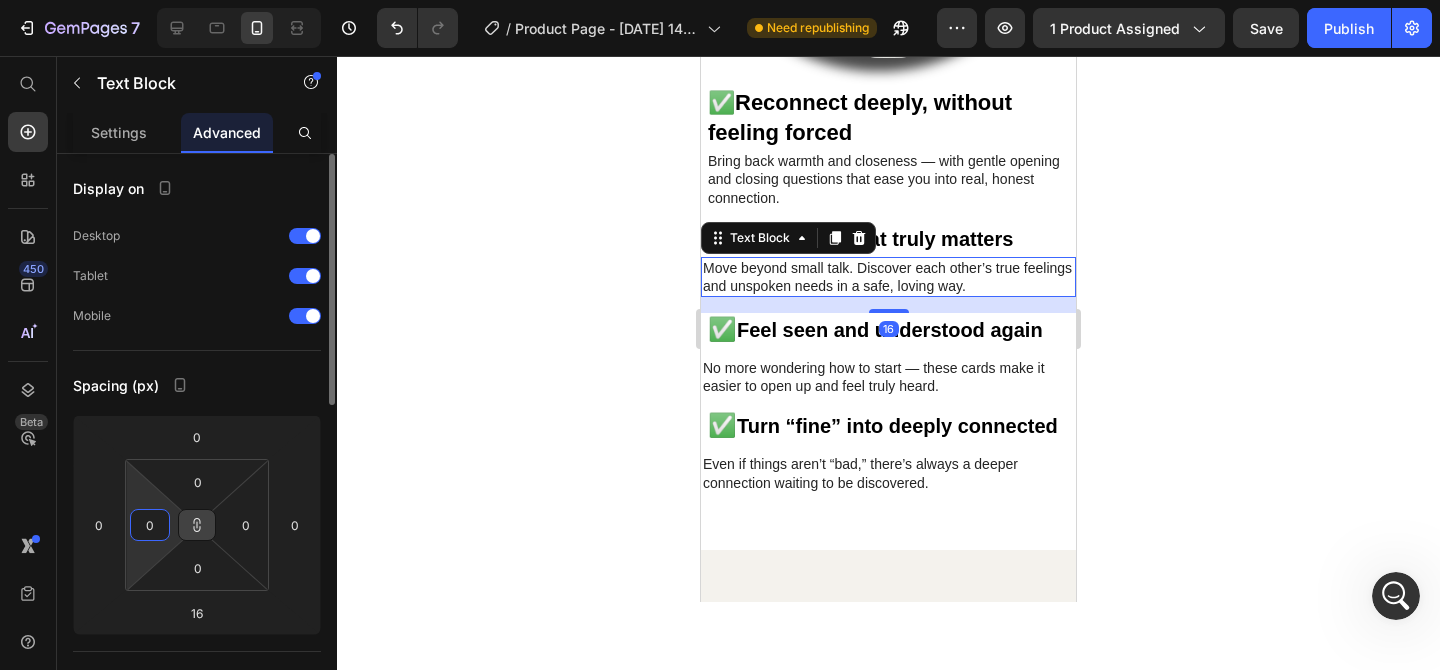 click on "0" at bounding box center [150, 525] 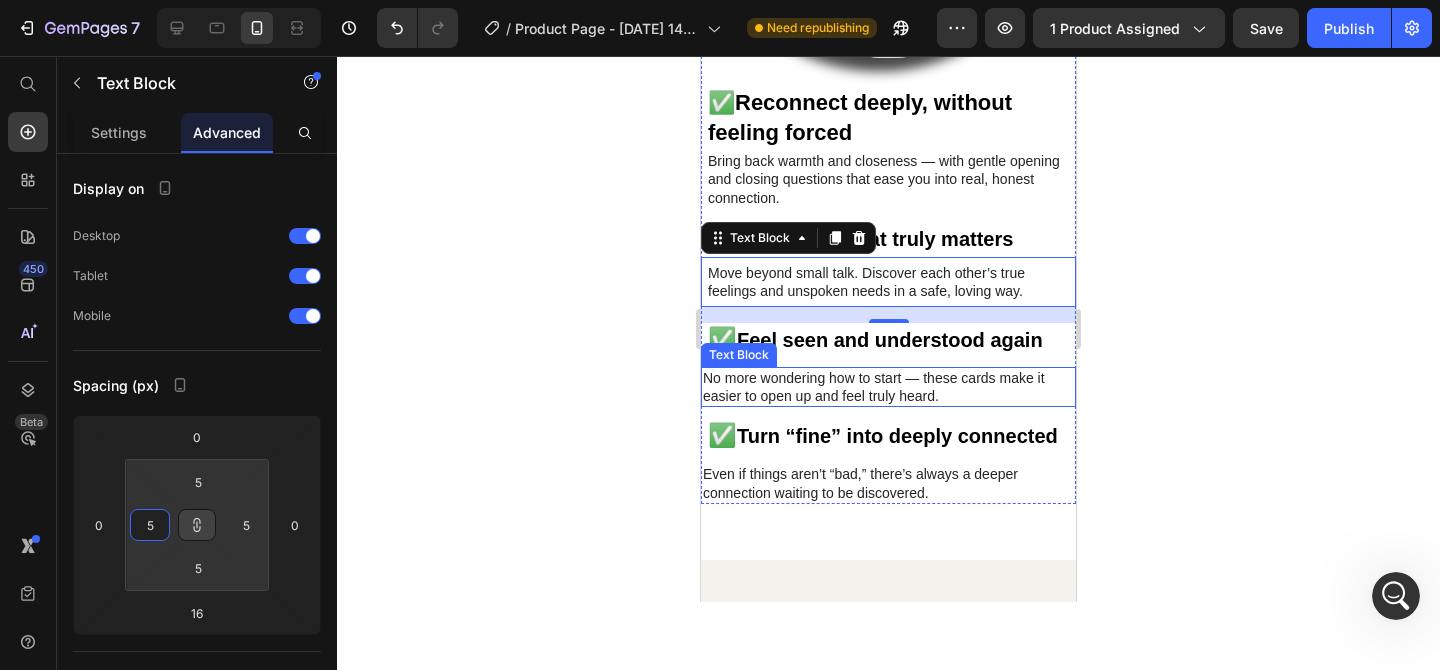 click on "No more wondering how to start — these cards make it easier to open up and feel truly heard." at bounding box center (888, 387) 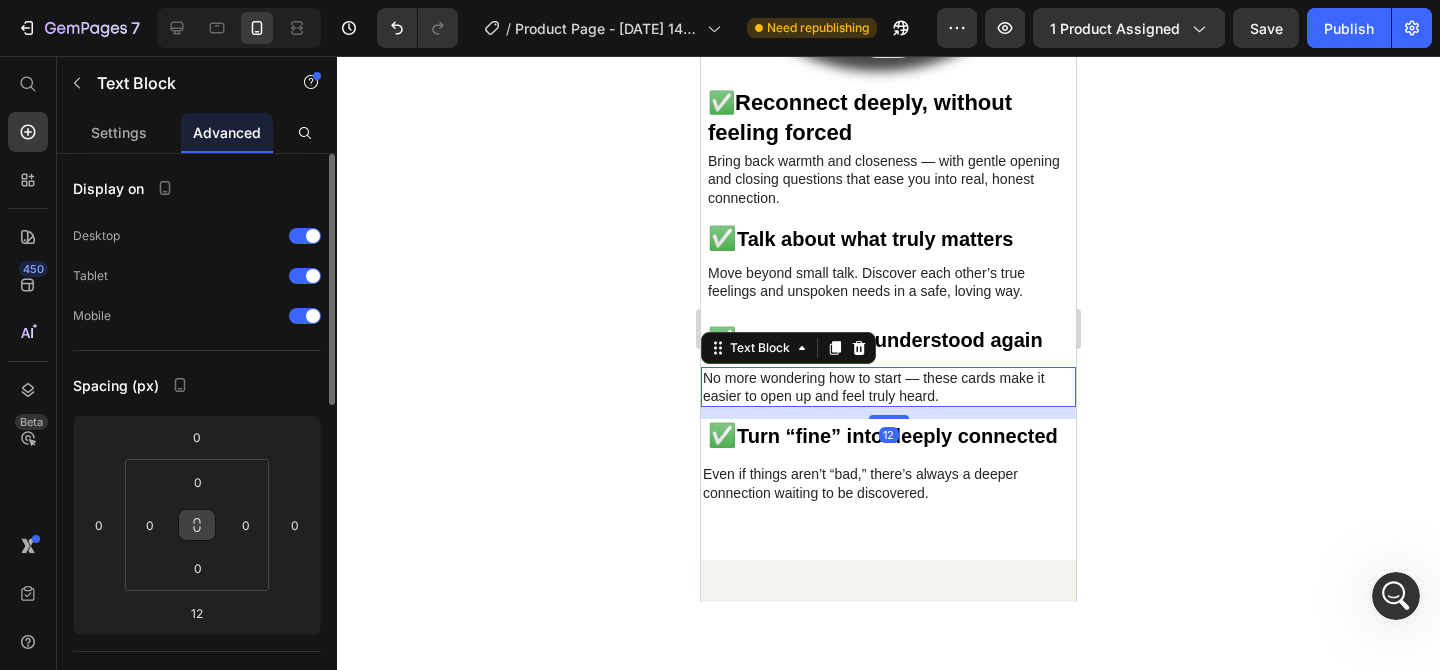 click 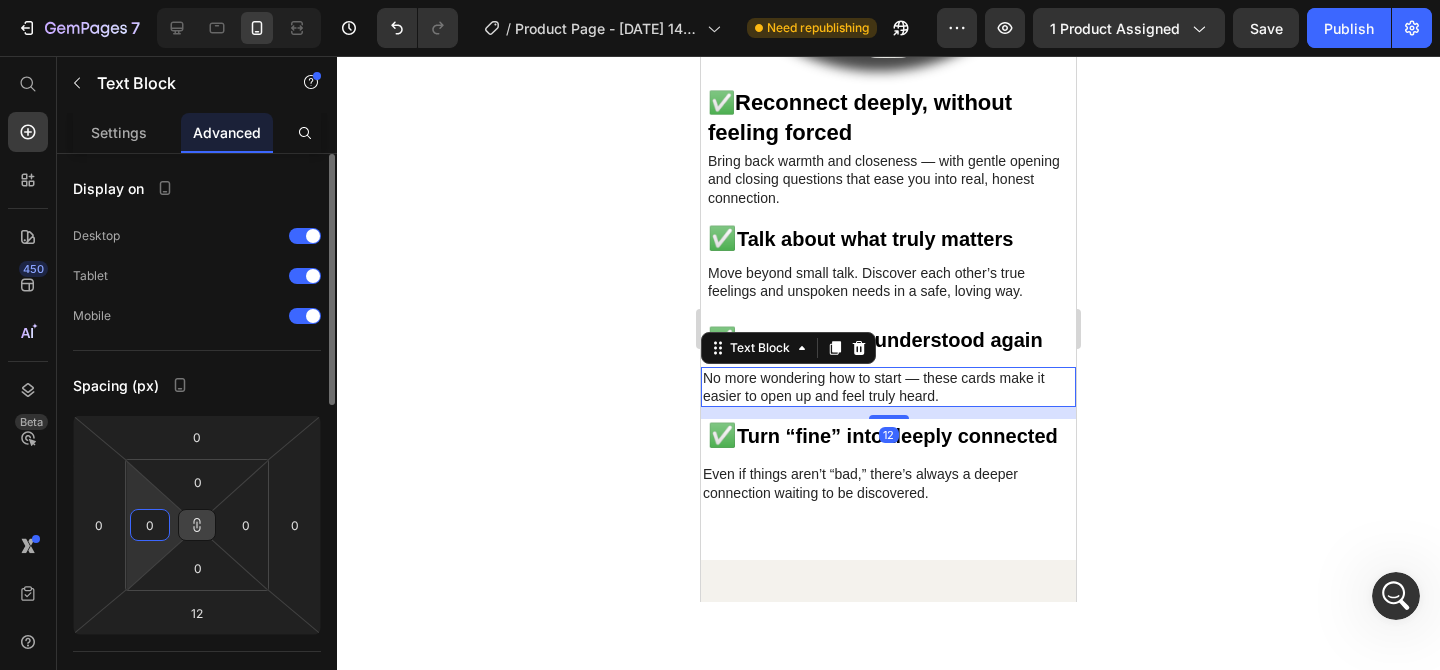 click on "0" at bounding box center [150, 525] 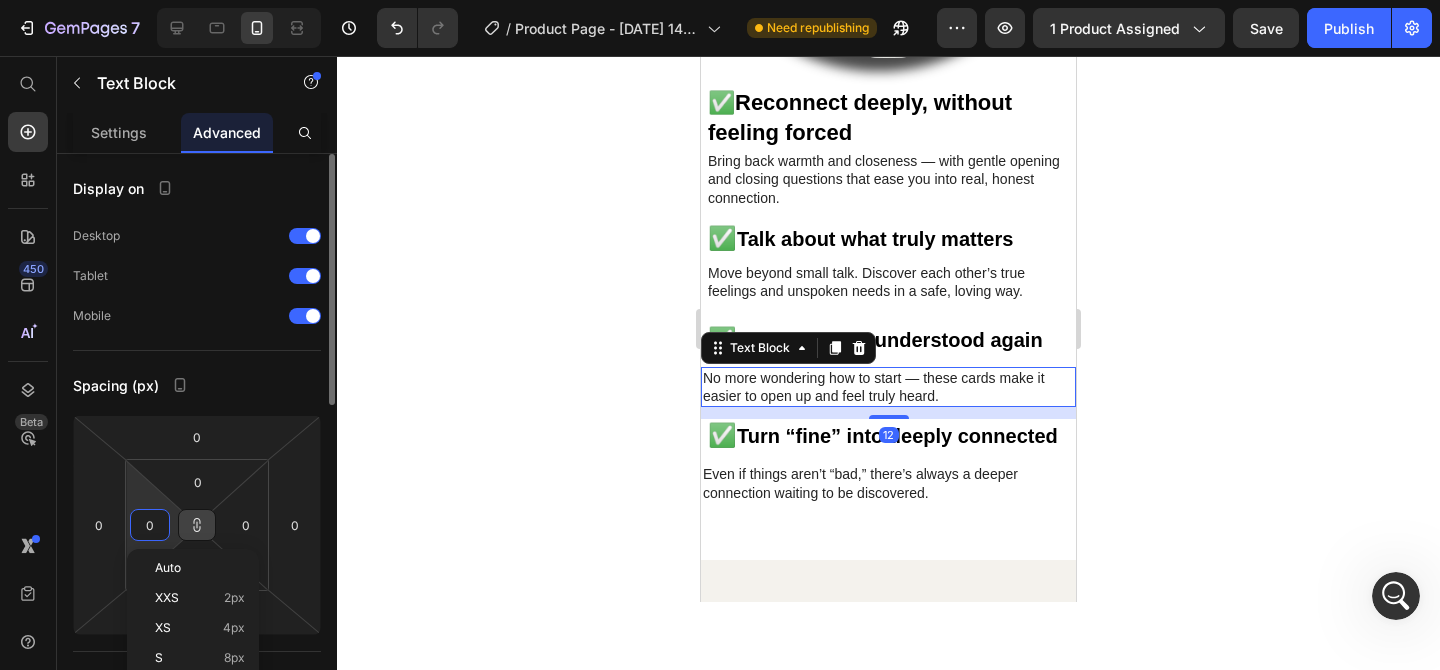 type on "5" 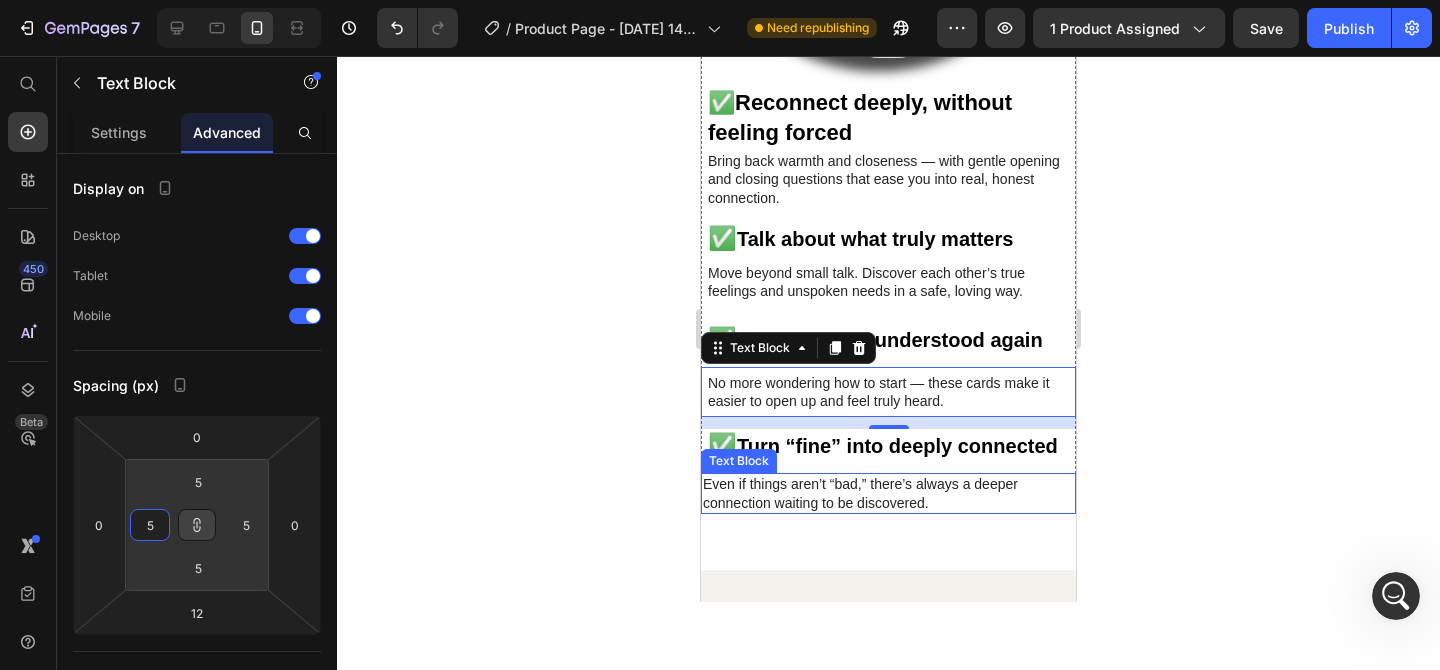 click on "Even if things aren’t “bad,” there’s always a deeper connection waiting to be discovered." at bounding box center (888, 493) 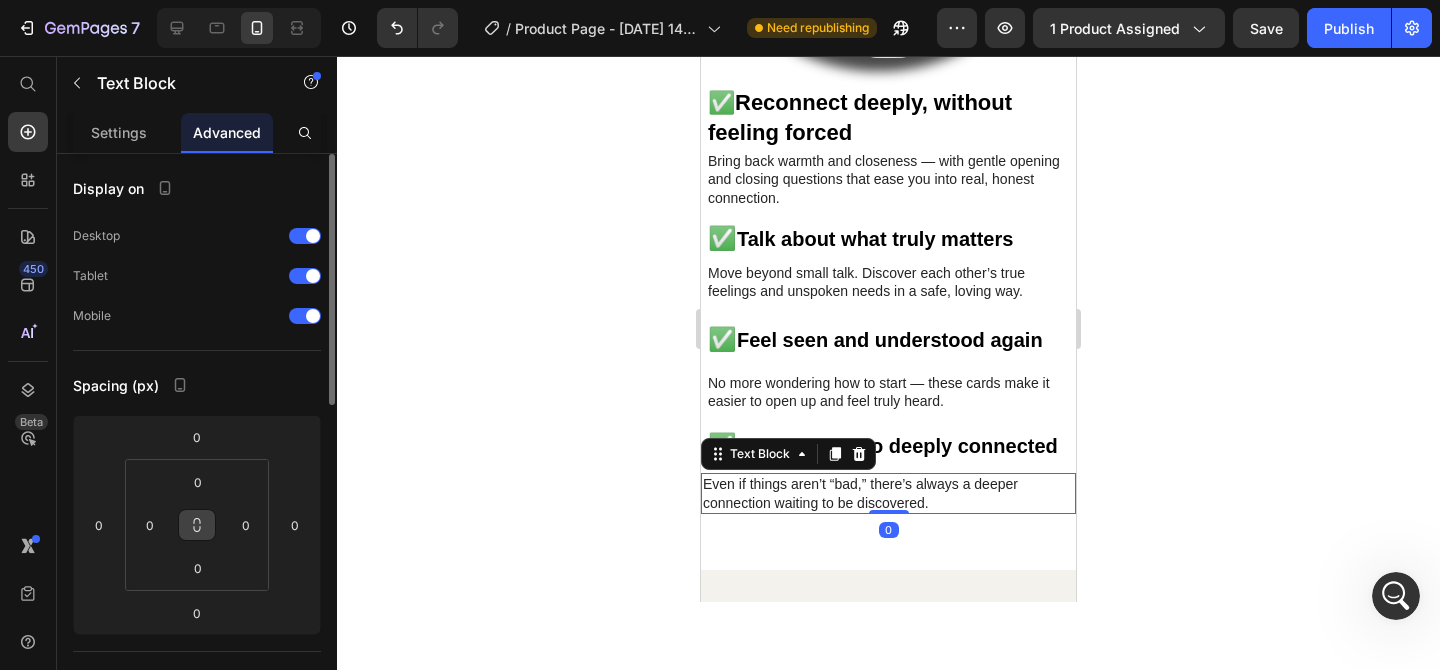 click at bounding box center [197, 525] 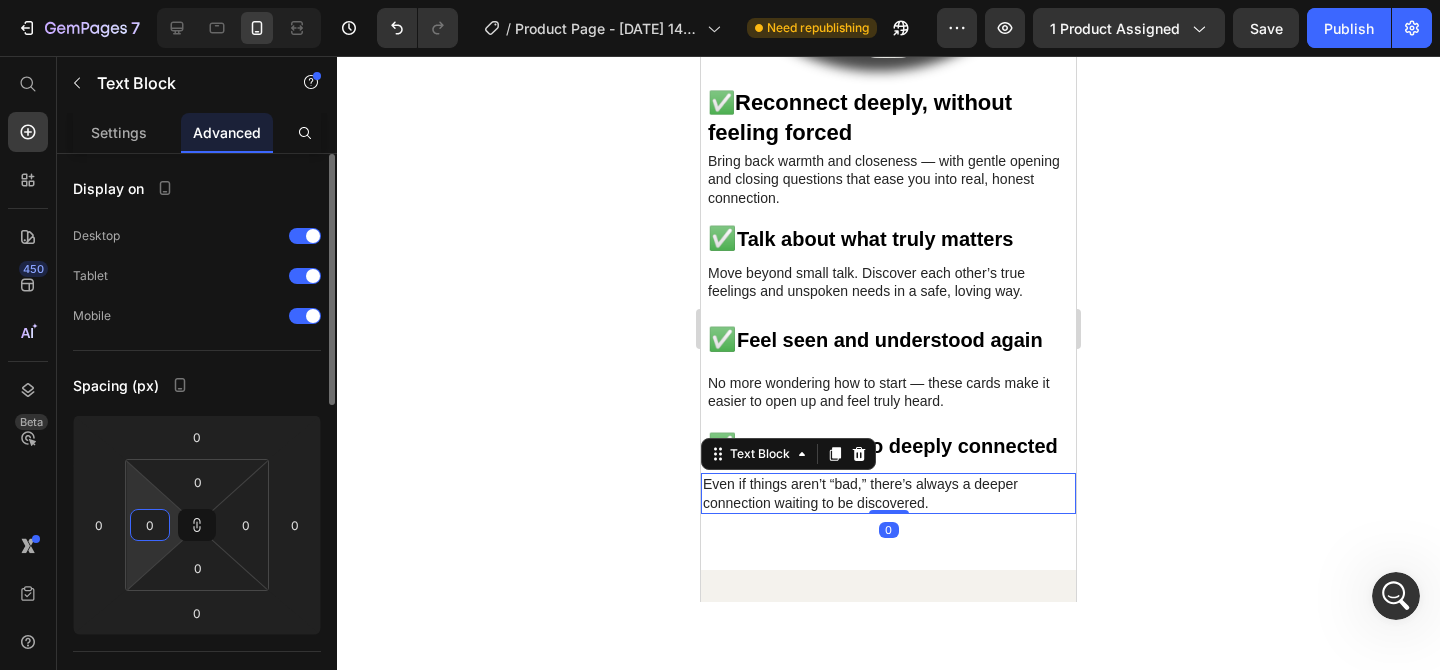 click on "0" at bounding box center (150, 525) 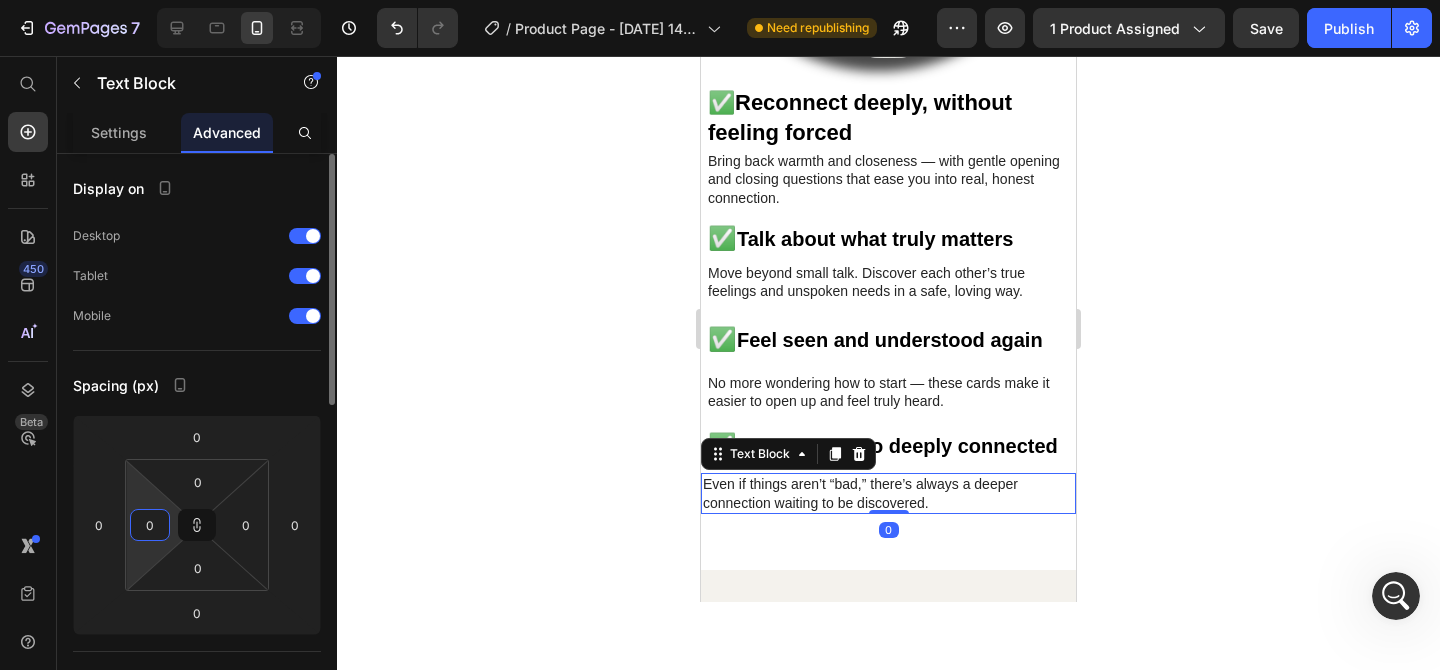 type on "5" 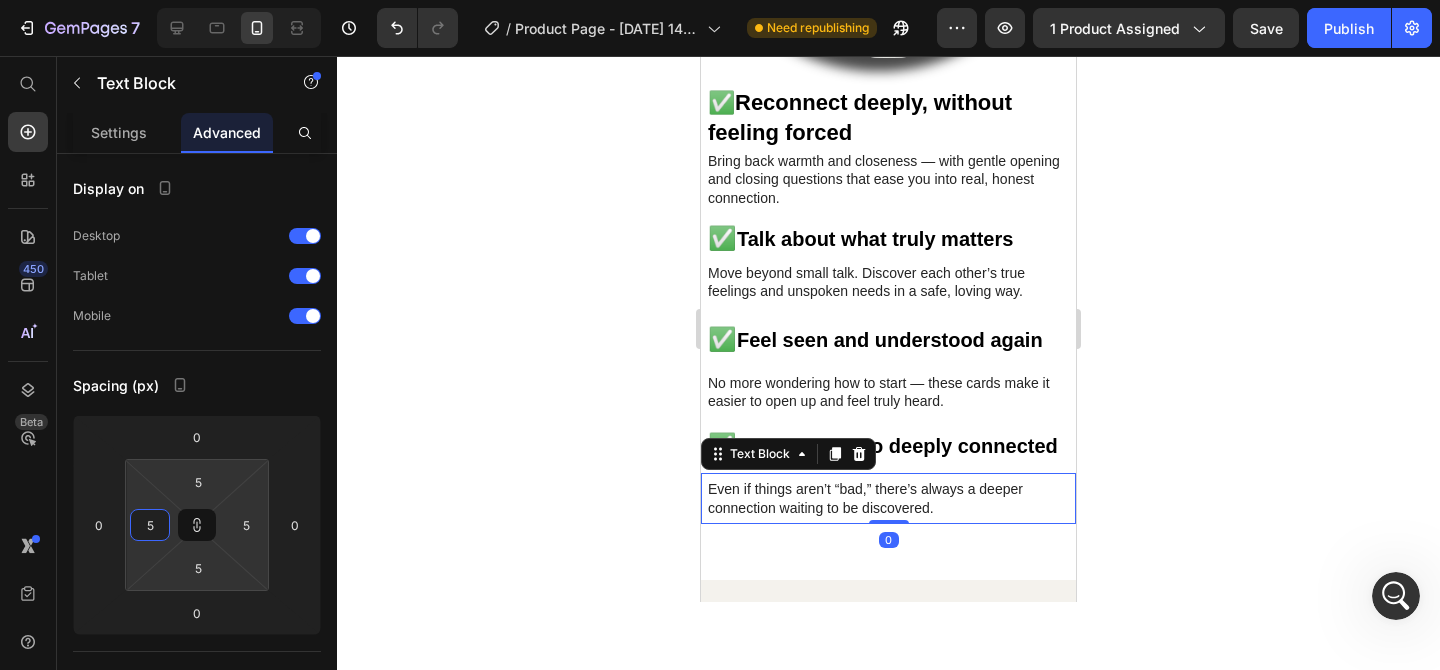 click 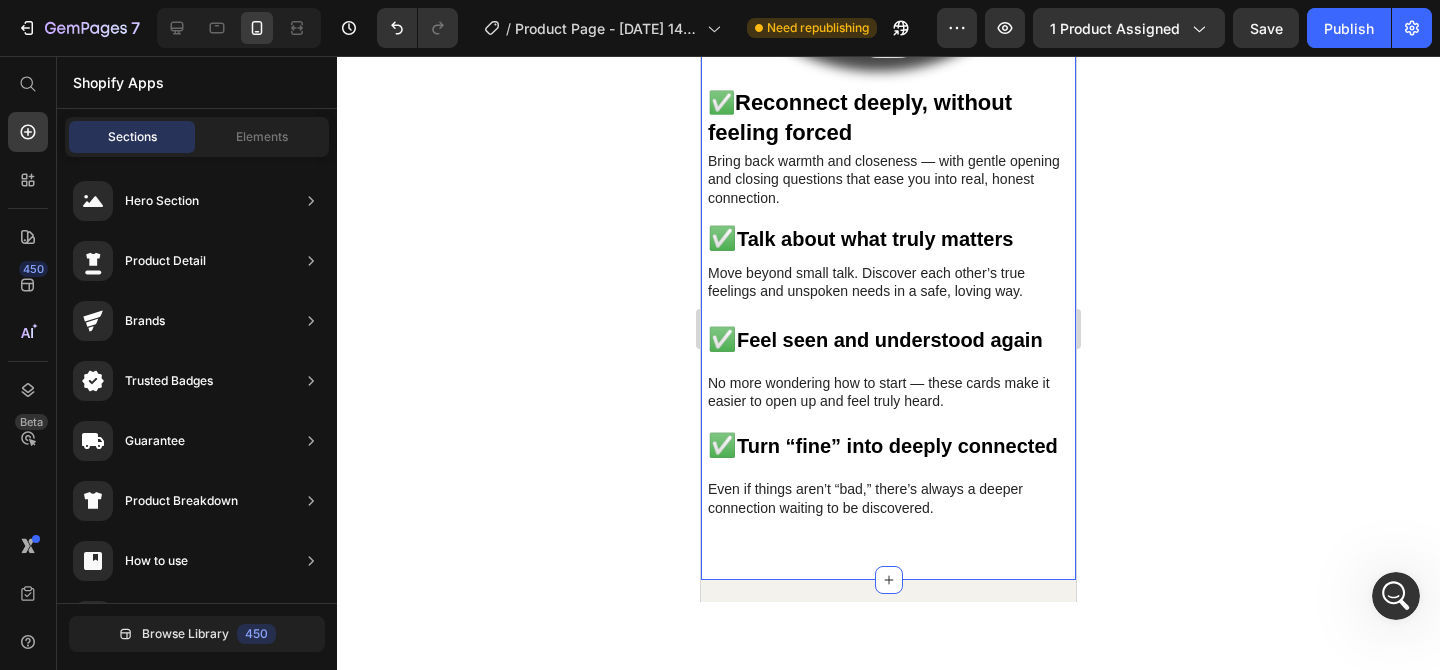click on "Image ✅  Reconnect deeply, without feeling forced Heading Bring back warmth and closeness — with gentle opening and closing questions that ease you into real, honest connection. Text Block ✅  Talk about what truly matters Heading Move beyond small talk. Discover each other’s true feelings and unspoken needs in a safe, loving way. Text Block ✅  Feel seen and understood again Heading No more wondering how to start — these cards make it easier to open up and feel truly heard. Text Block ✅  Turn “fine” into deeply connected Heading Even if things aren’t “bad,” there’s always a deeper connection waiting to be discovered. Text Block Row Section 3" at bounding box center (888, 124) 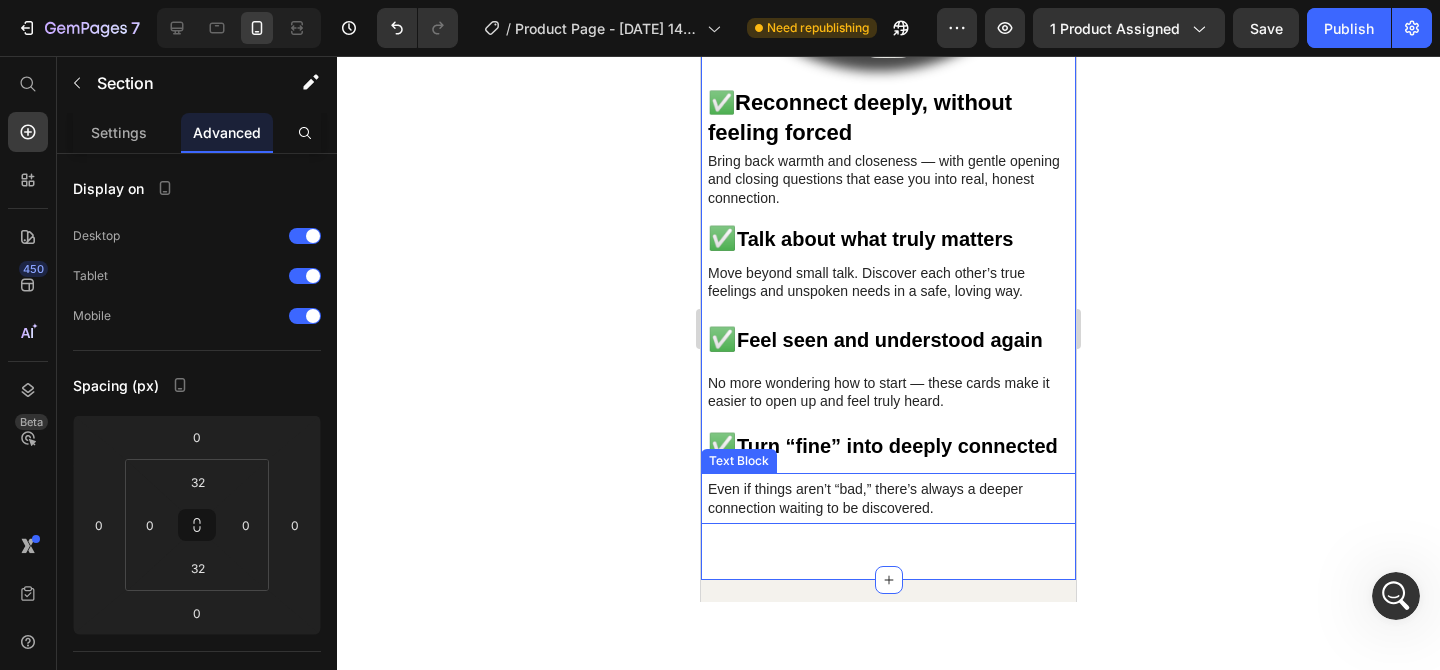 click on "Even if things aren’t “bad,” there’s always a deeper connection waiting to be discovered." at bounding box center [888, 498] 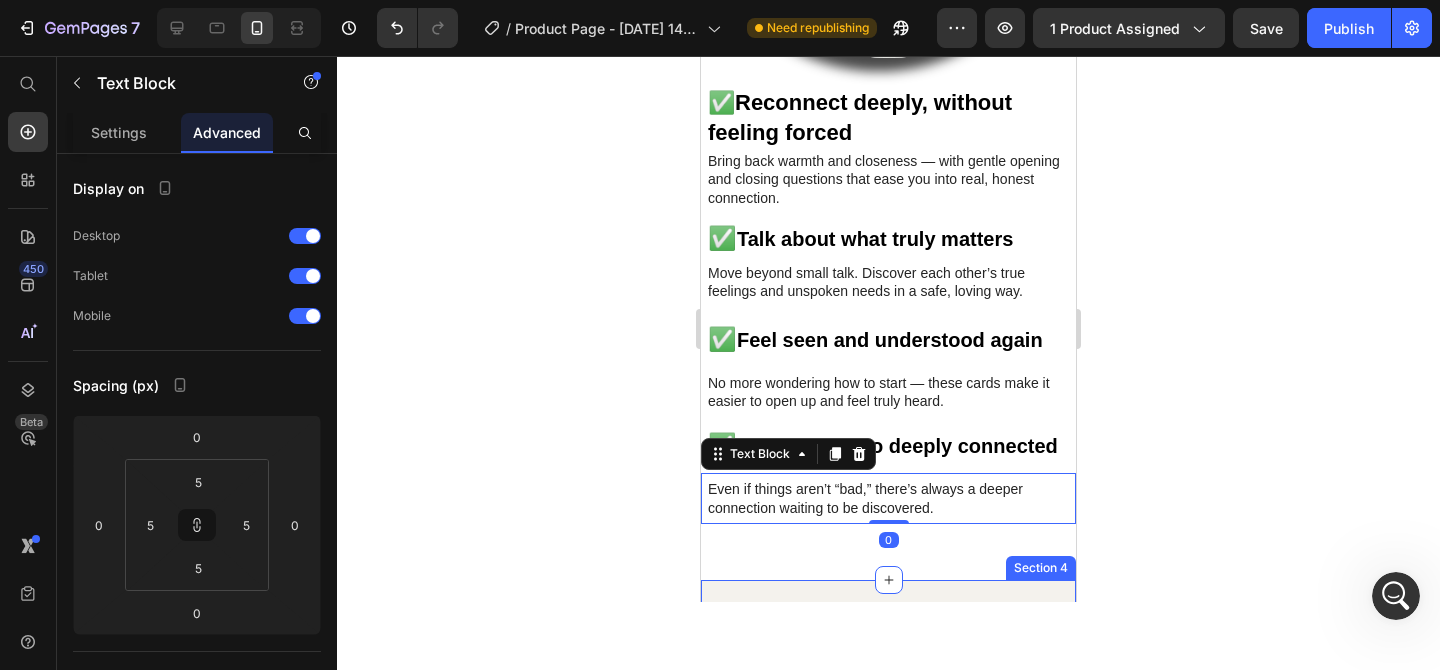 click on "Image Image Image Row Your new favorite connection ritual — all in one deck Heading ✅ Opening and closing questions.  Ease into deep talks and end on a warm, safe note.   ✅ 55 deep questions  and  15 tasks. Each question and task invites deep reflection and real openness.   ✅ Reviewed and approved by a therapist. Designed to support you at home, whether you’re in therapy or simply want to feel closer.   ✅ Designed so the same people can use them again and get different answers each time.   ✅ Option to add a digital copy  to stay connected, even while traveling or apart. Text Block
Organic
Sulfate-Free
Paraben-Free Item List
100% Vegan
Cruelty Free
Lab-Tested Item List Row Row Row Section 4" at bounding box center (888, 1120) 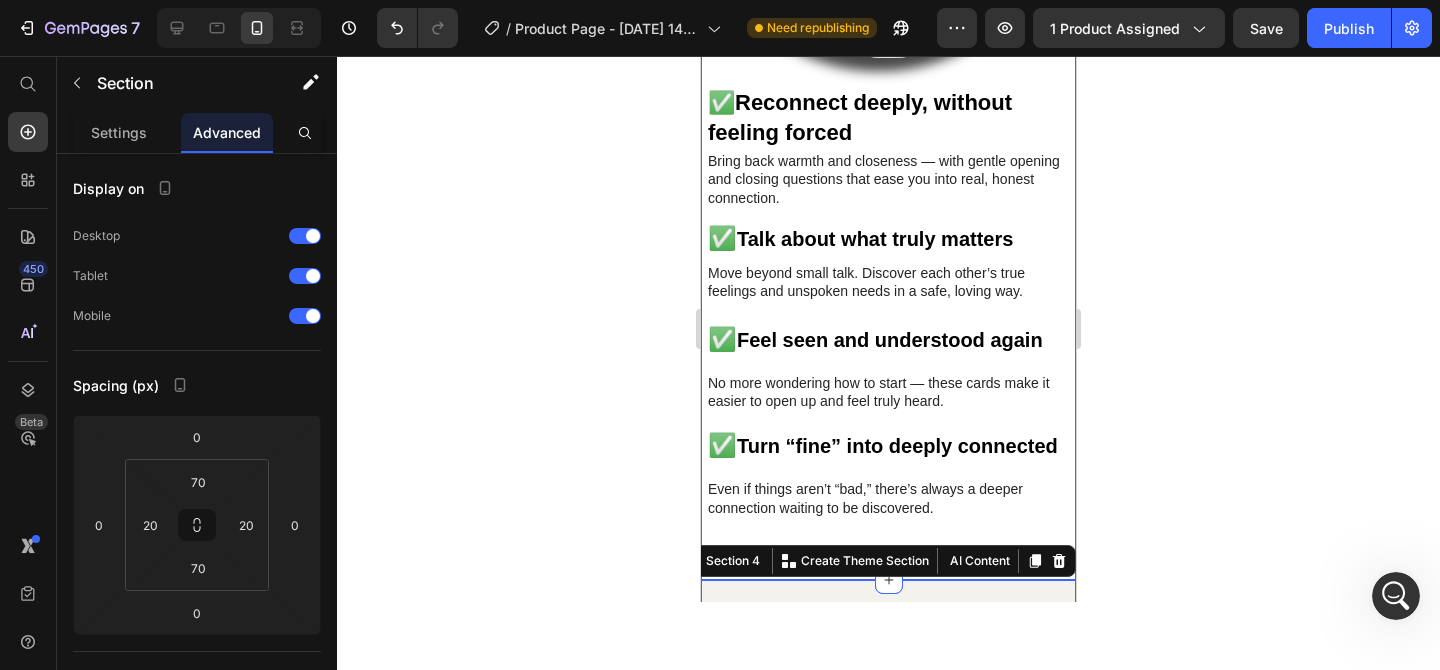 click on "Image ✅  Reconnect deeply, without feeling forced Heading Bring back warmth and closeness — with gentle opening and closing questions that ease you into real, honest connection. Text Block ✅  Talk about what truly matters Heading Move beyond small talk. Discover each other’s true feelings and unspoken needs in a safe, loving way. Text Block ✅  Feel seen and understood again Heading No more wondering how to start — these cards make it easier to open up and feel truly heard. Text Block ✅  Turn “fine” into deeply connected Heading Even if things aren’t “bad,” there’s always a deeper connection waiting to be discovered. Text Block Row" at bounding box center (888, 124) 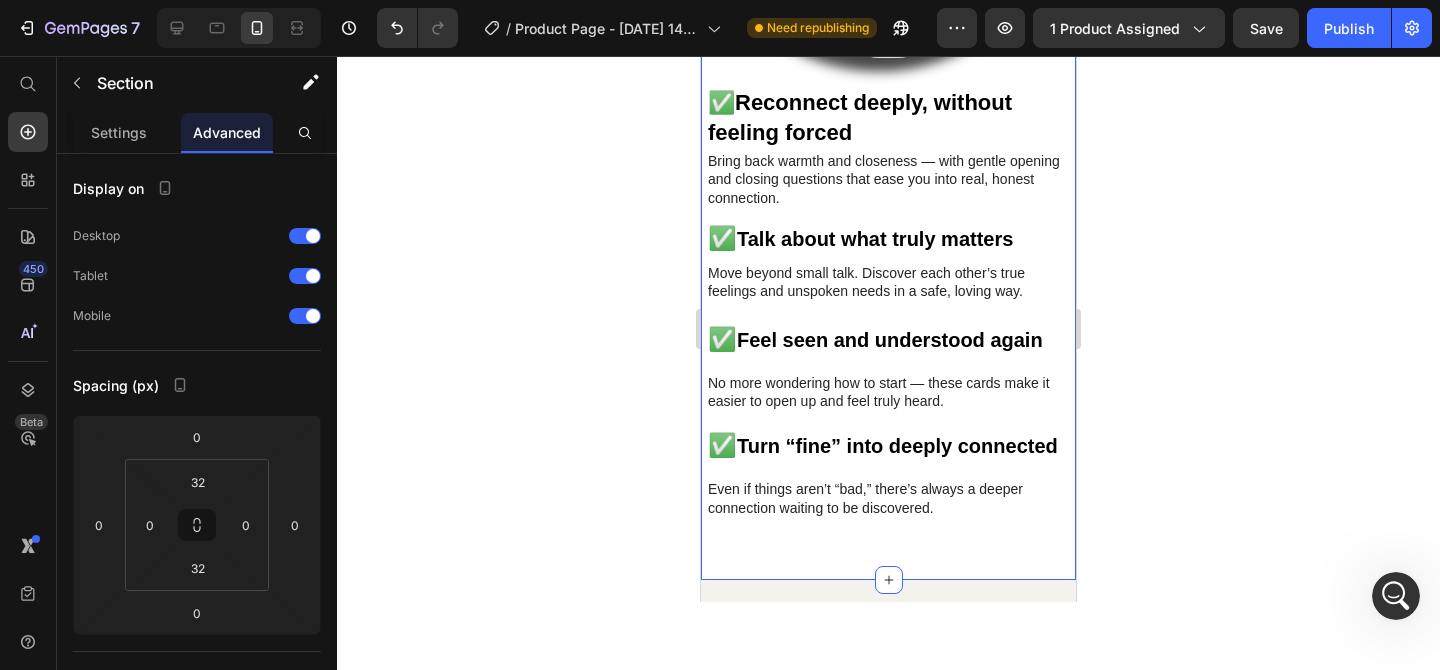 click on "Image ✅  Reconnect deeply, without feeling forced Heading Bring back warmth and closeness — with gentle opening and closing questions that ease you into real, honest connection. Text Block ✅  Talk about what truly matters Heading Move beyond small talk. Discover each other’s true feelings and unspoken needs in a safe, loving way. Text Block ✅  Feel seen and understood again Heading No more wondering how to start — these cards make it easier to open up and feel truly heard. Text Block ✅  Turn “fine” into deeply connected Heading Even if things aren’t “bad,” there’s always a deeper connection waiting to be discovered. Text Block Row" at bounding box center [888, 124] 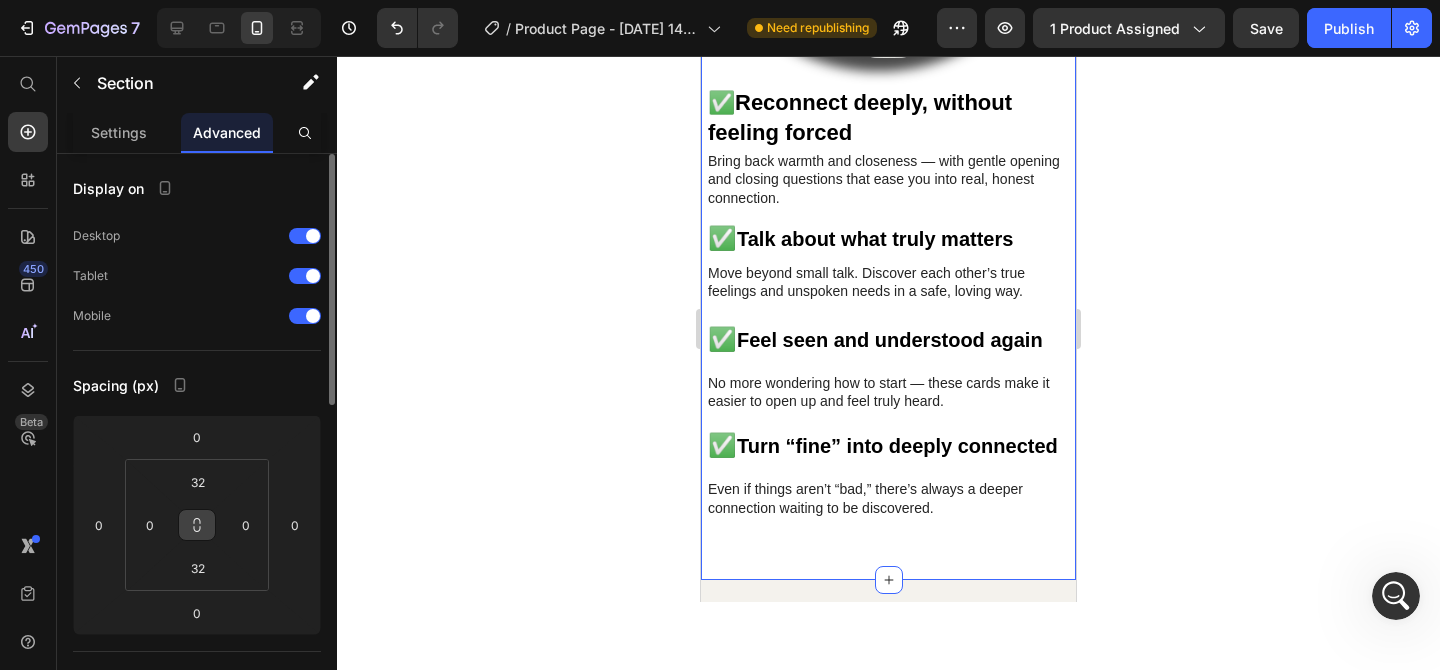 click 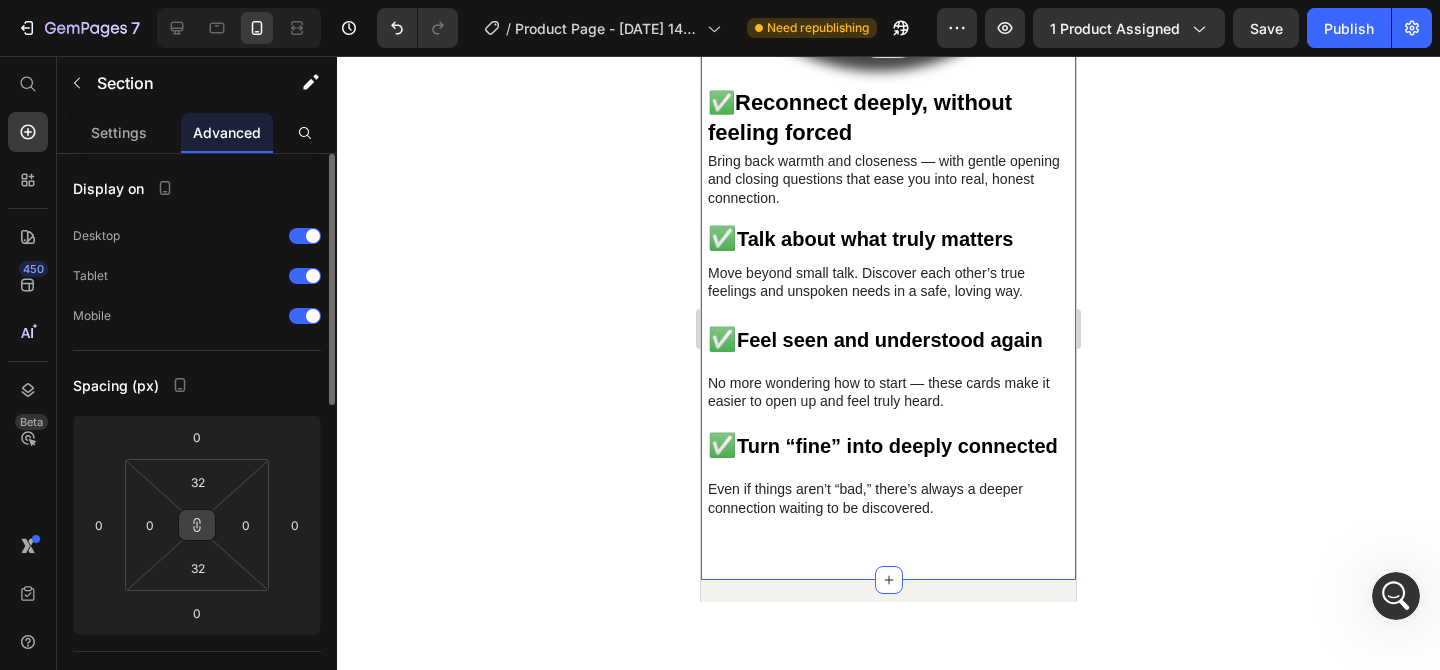 click 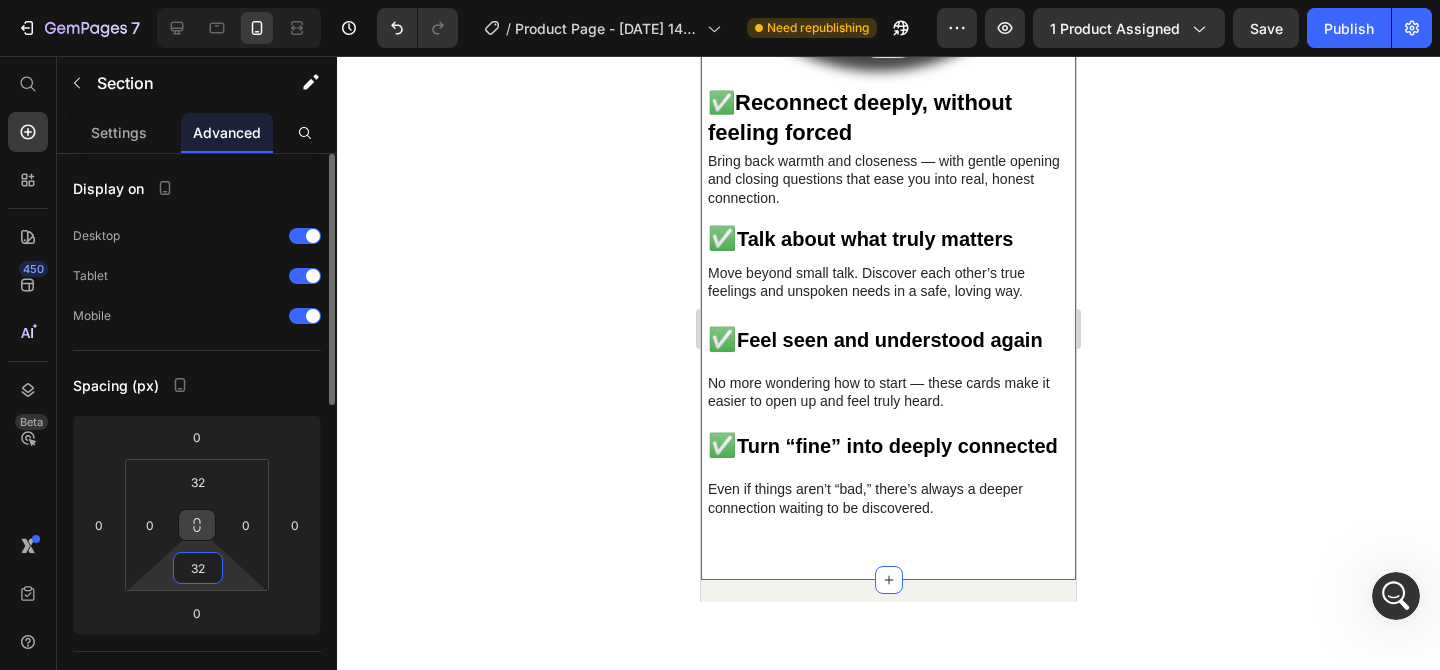 click on "32" at bounding box center [198, 568] 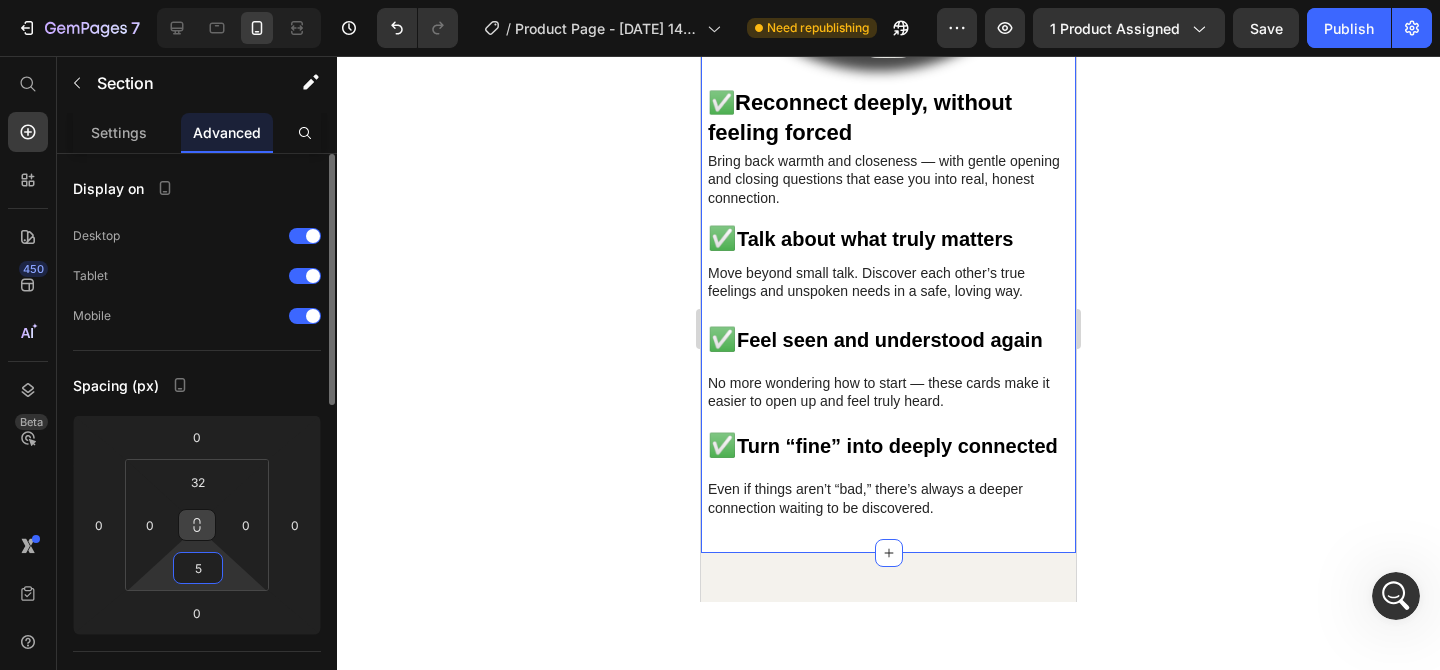 click on "5" at bounding box center [198, 568] 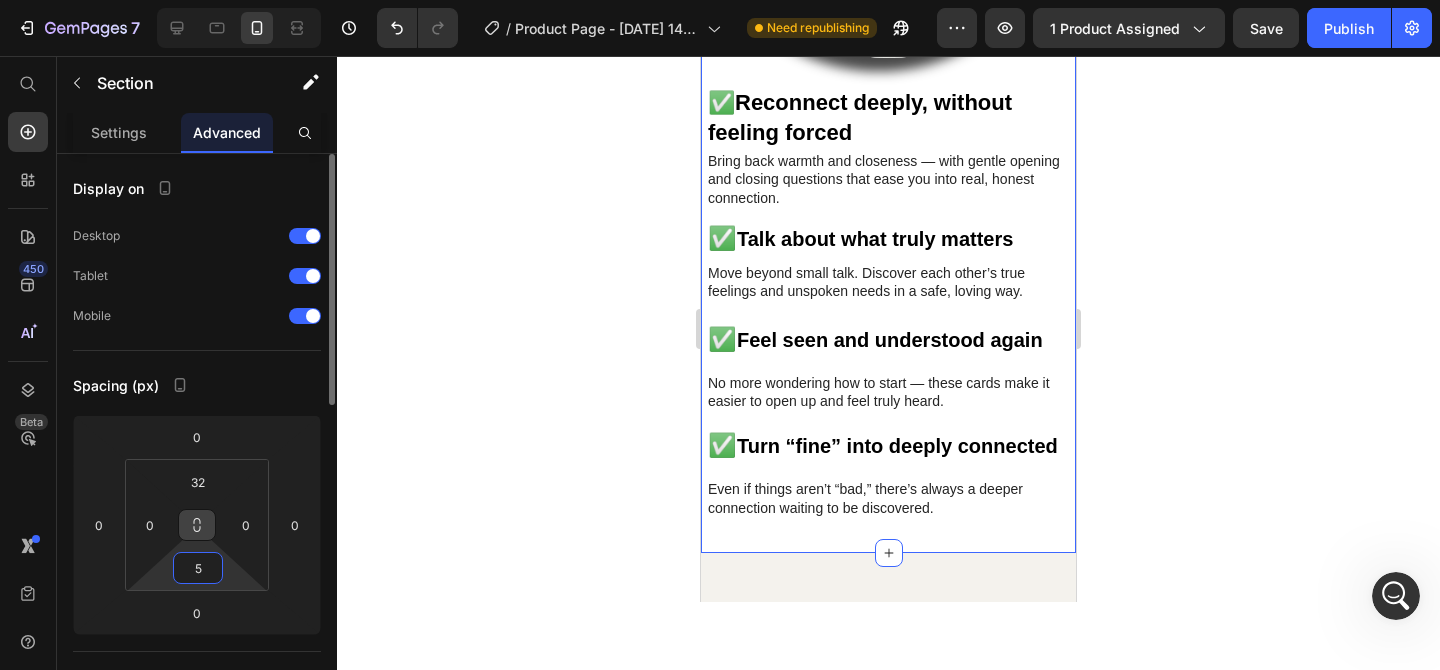 click on "5" at bounding box center [198, 568] 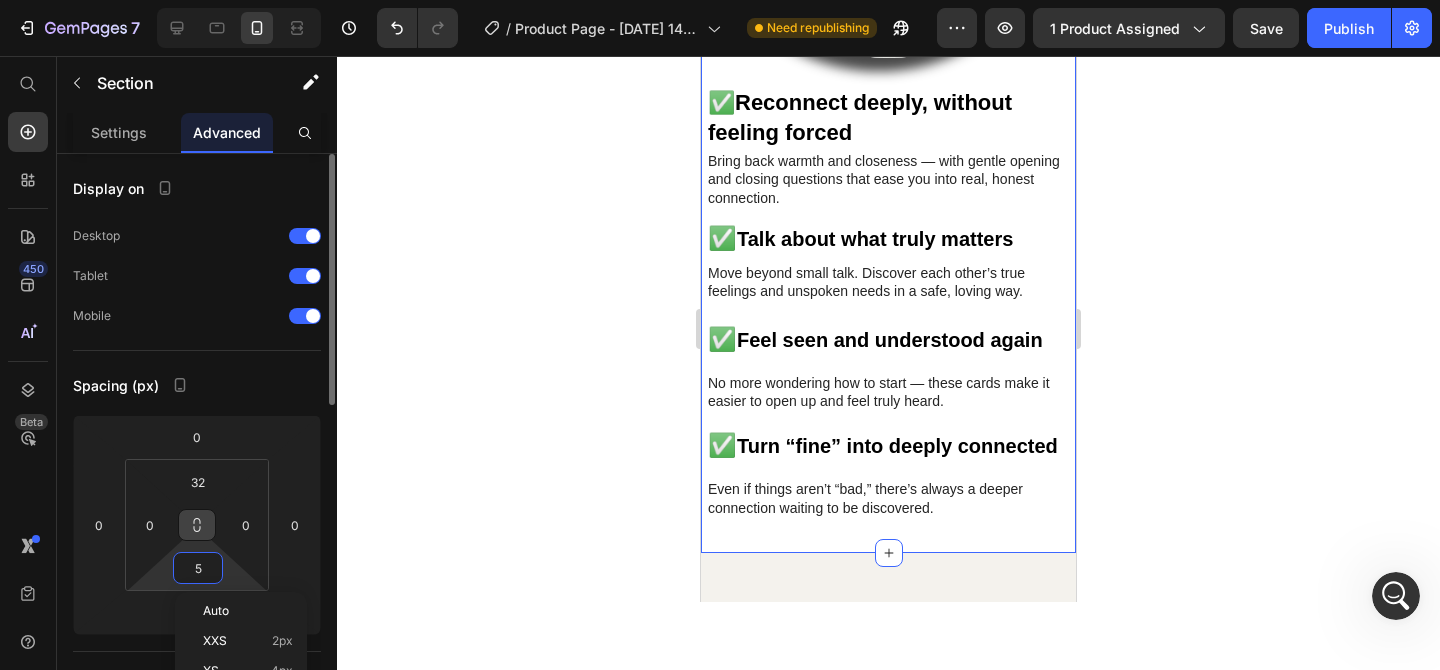 type on "2" 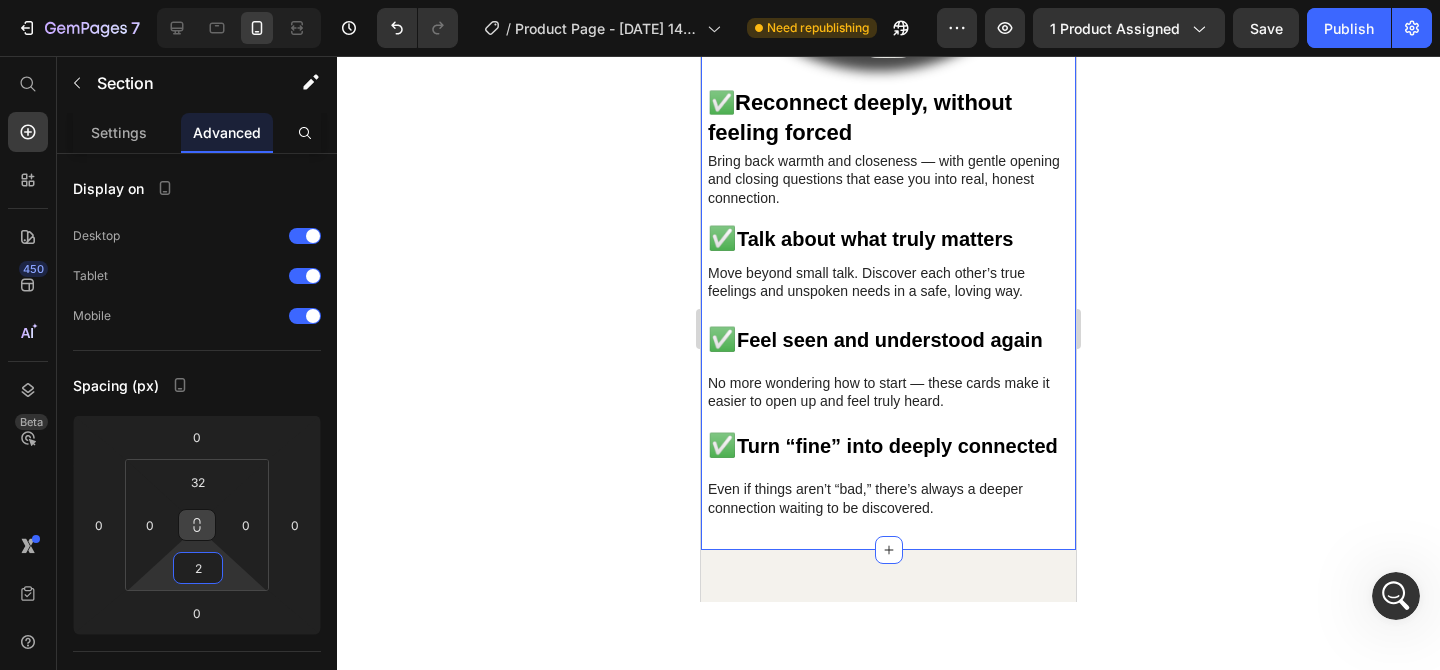 click 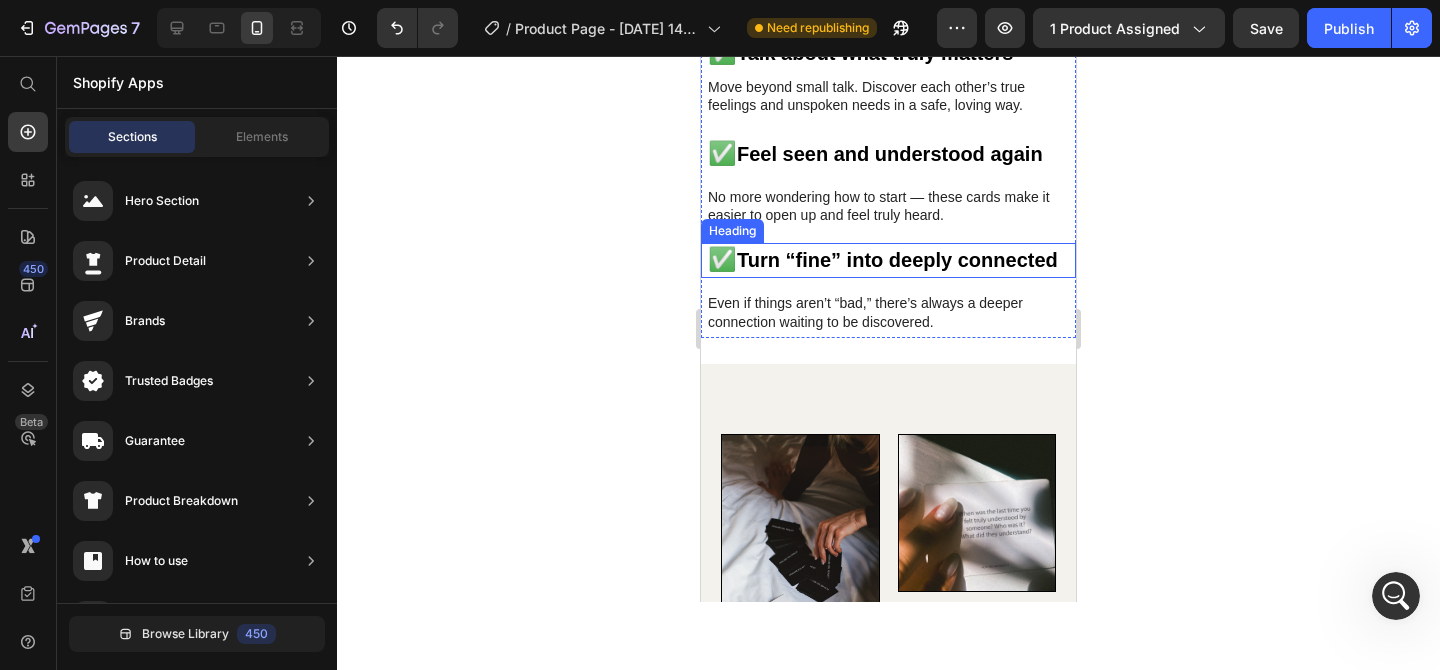 scroll, scrollTop: 3703, scrollLeft: 0, axis: vertical 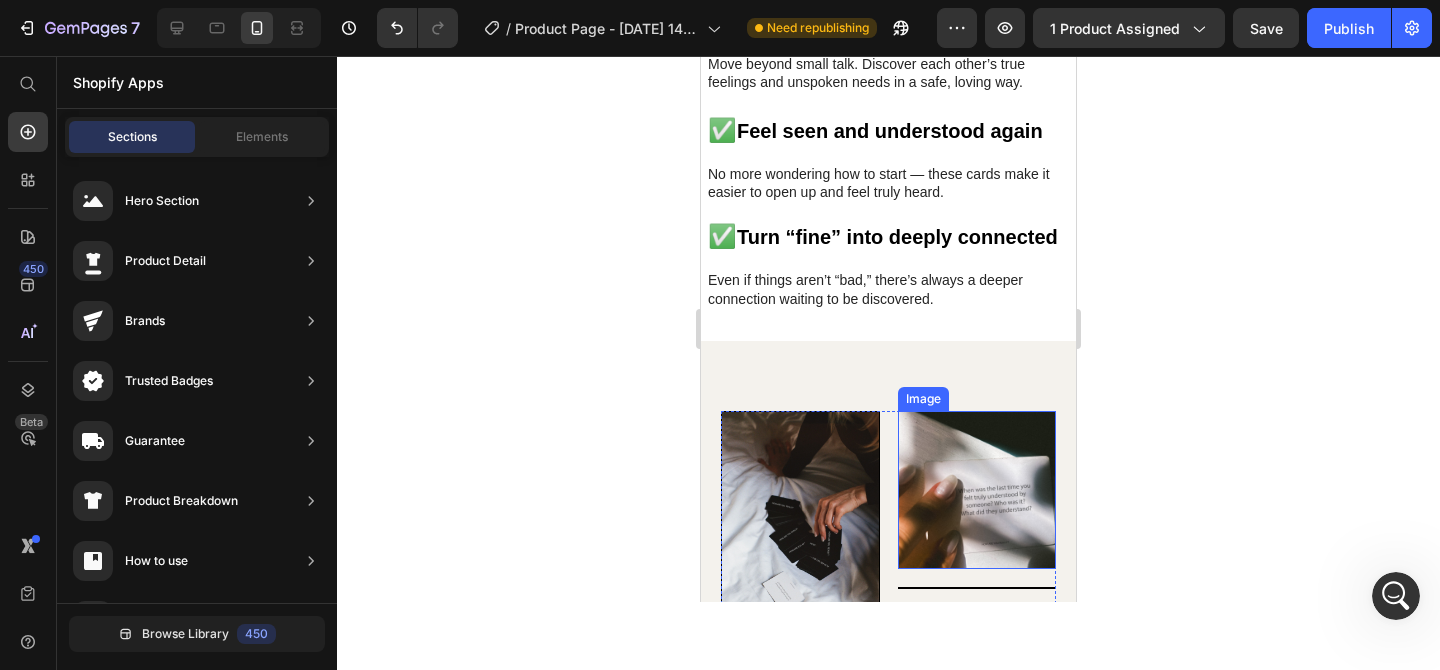 click on "Image Image Image Row Your new favorite connection ritual — all in one deck Heading ✅ Opening and closing questions.  Ease into deep talks and end on a warm, safe note.   ✅ 55 deep questions  and  15 tasks. Each question and task invites deep reflection and real openness.   ✅ Reviewed and approved by a therapist. Designed to support you at home, whether you’re in therapy or simply want to feel closer.   ✅ Designed so the same people can use them again and get different answers each time.   ✅ Option to add a digital copy  to stay connected, even while traveling or apart. Text Block
Organic
Sulfate-Free
Paraben-Free Item List
100% Vegan
Cruelty Free
Lab-Tested Item List Row Row Row Section 4" at bounding box center (888, 956) 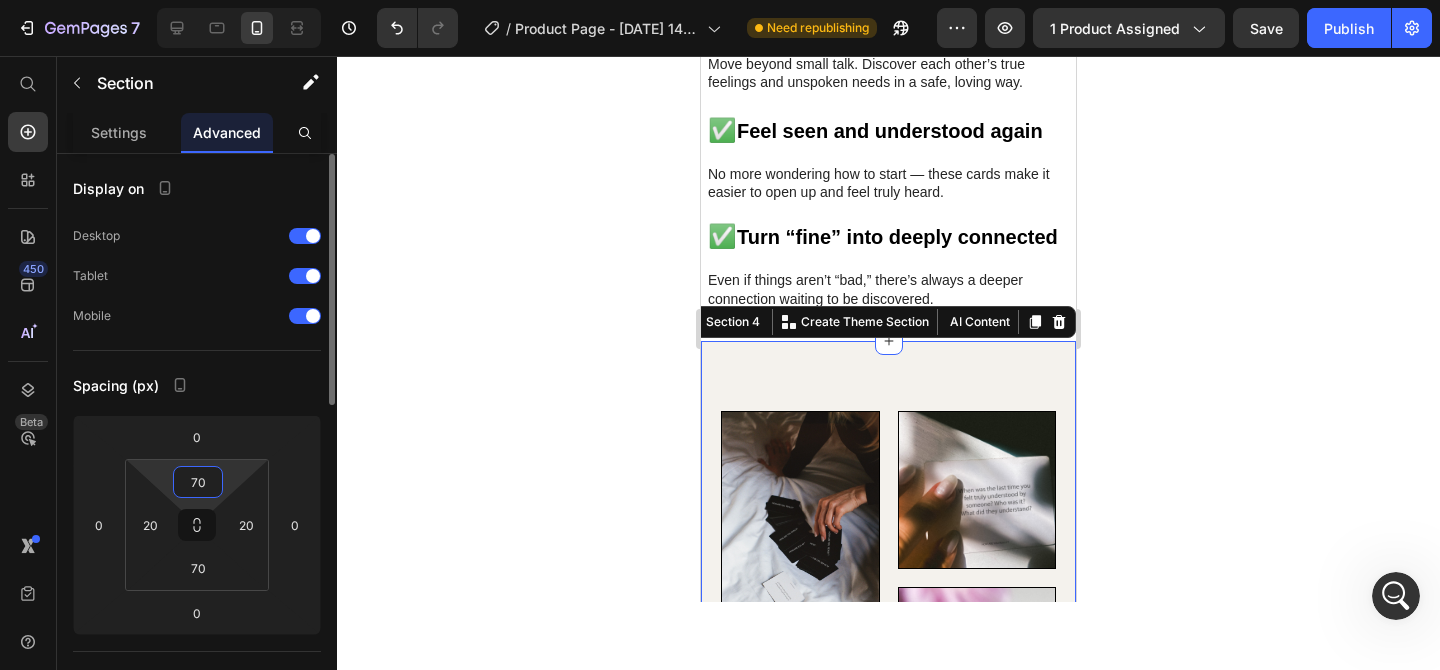 click on "70" at bounding box center [198, 482] 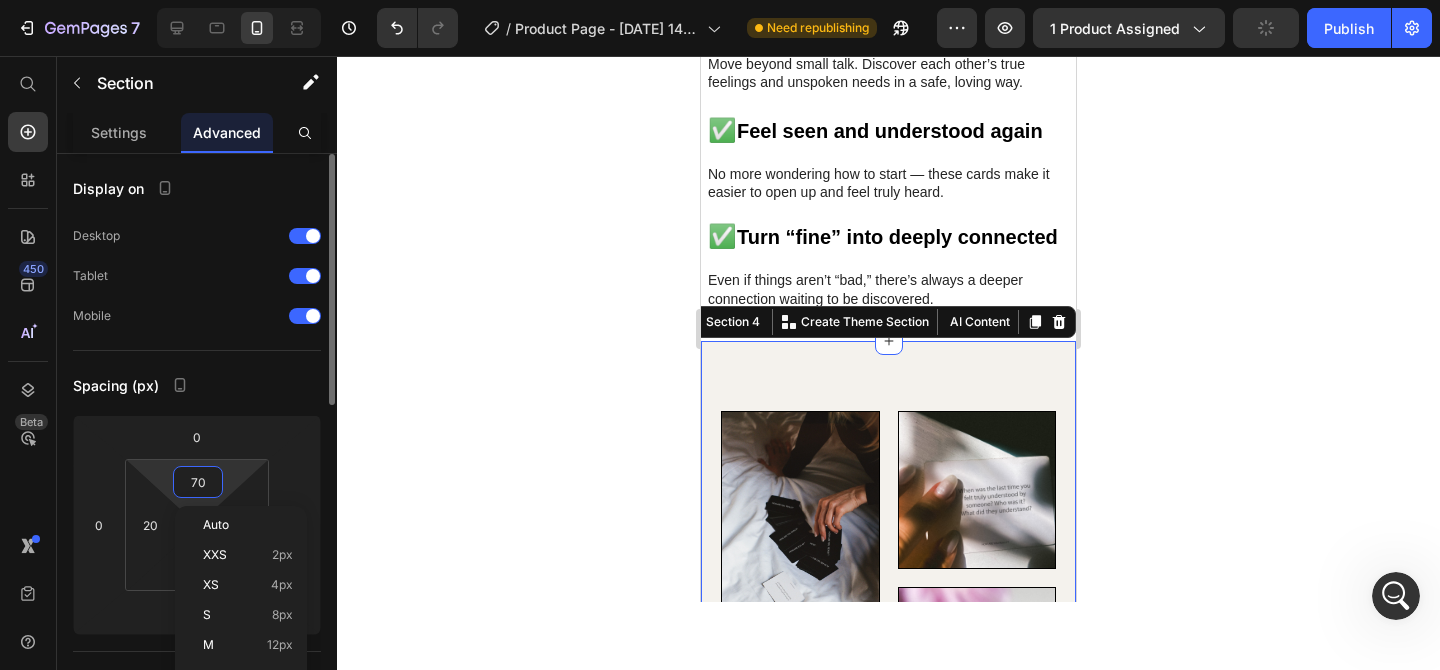 type on "5" 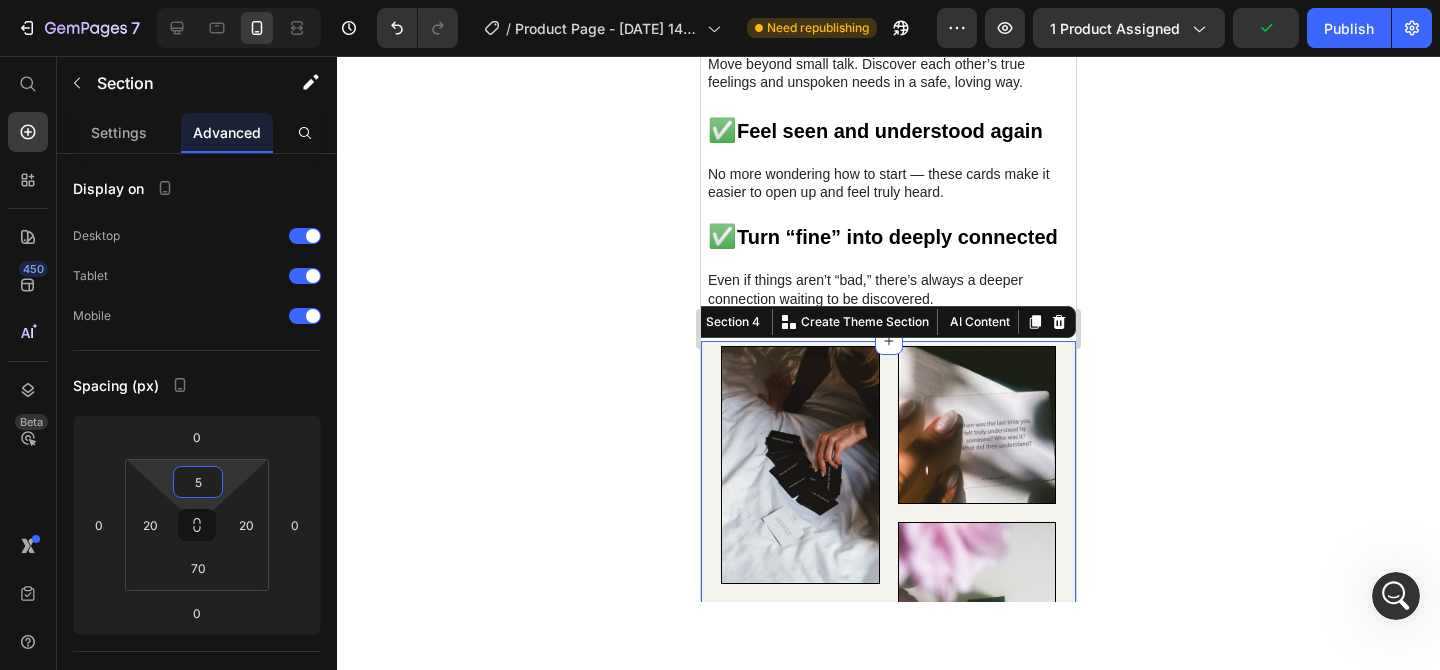 click 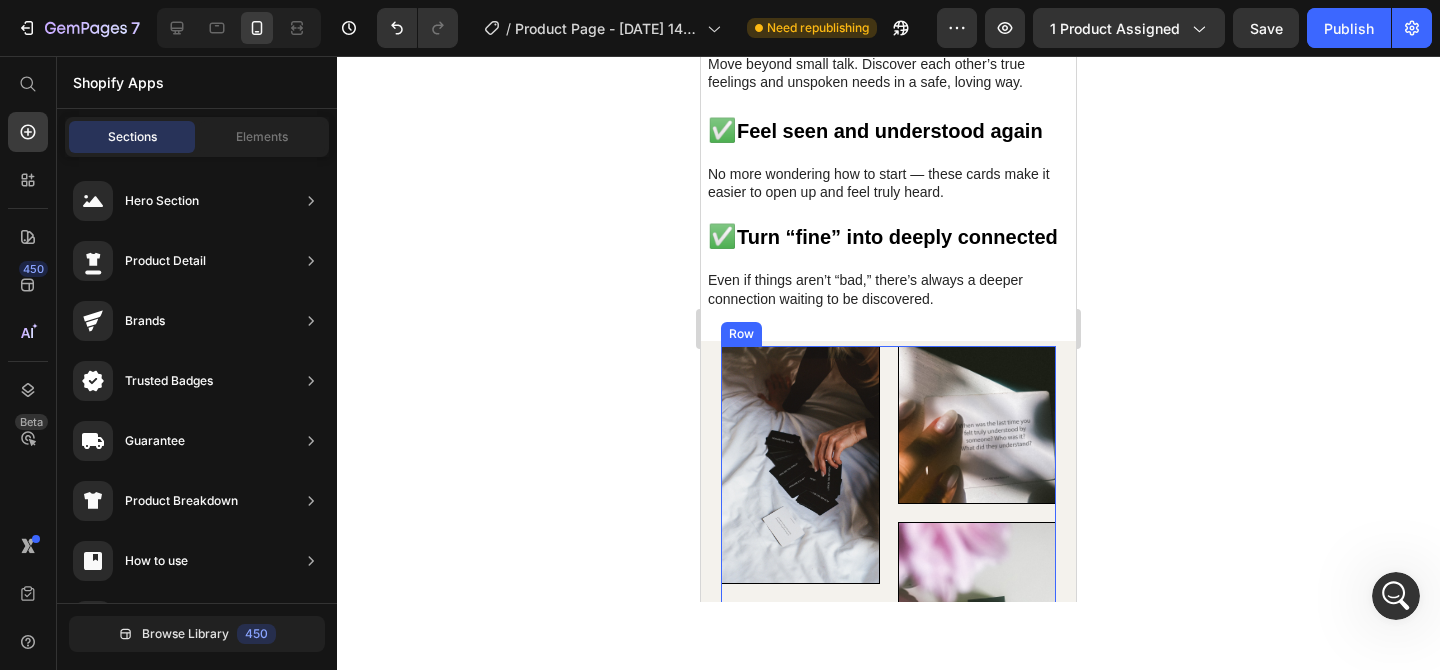 click on "Image Image Image Row" at bounding box center (888, 539) 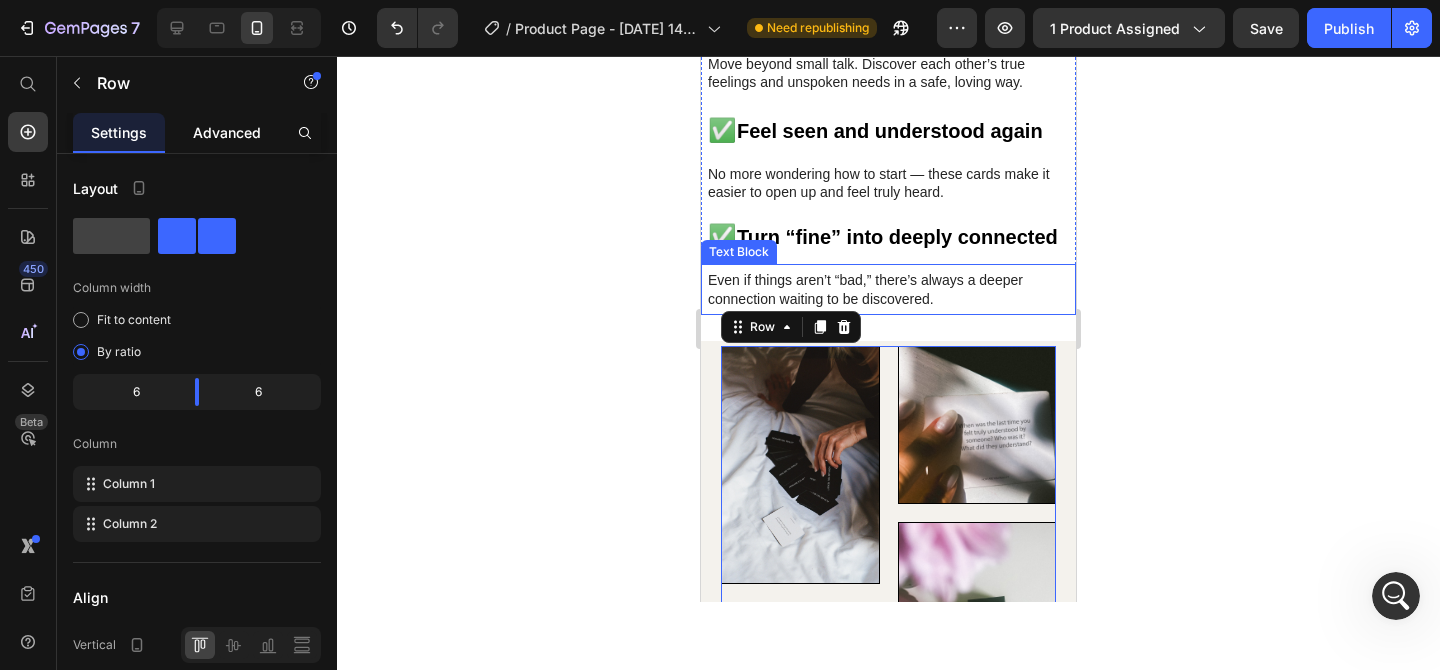 click on "Advanced" at bounding box center (227, 132) 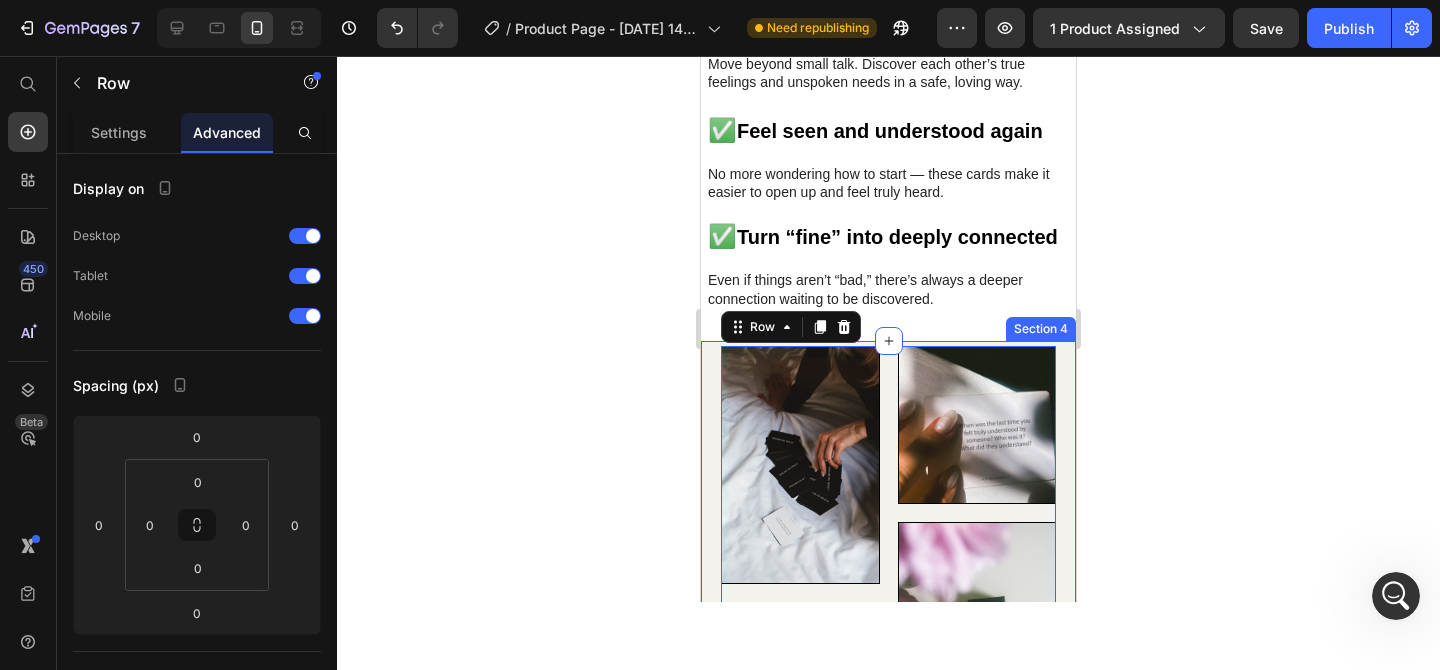 click on "Image Image Image Row   0 Your new favorite connection ritual — all in one deck Heading ✅ Opening and closing questions.  Ease into deep talks and end on a warm, safe note.   ✅ 55 deep questions  and  15 tasks. Each question and task invites deep reflection and real openness.   ✅ Reviewed and approved by a therapist. Designed to support you at home, whether you’re in therapy or simply want to feel closer.   ✅ Designed so the same people can use them again and get different answers each time.   ✅ Option to add a digital copy  to stay connected, even while traveling or apart. Text Block
Organic
Sulfate-Free
Paraben-Free Item List
100% Vegan
Cruelty Free
Lab-Tested Item List Row Row Row Section 4" at bounding box center [888, 923] 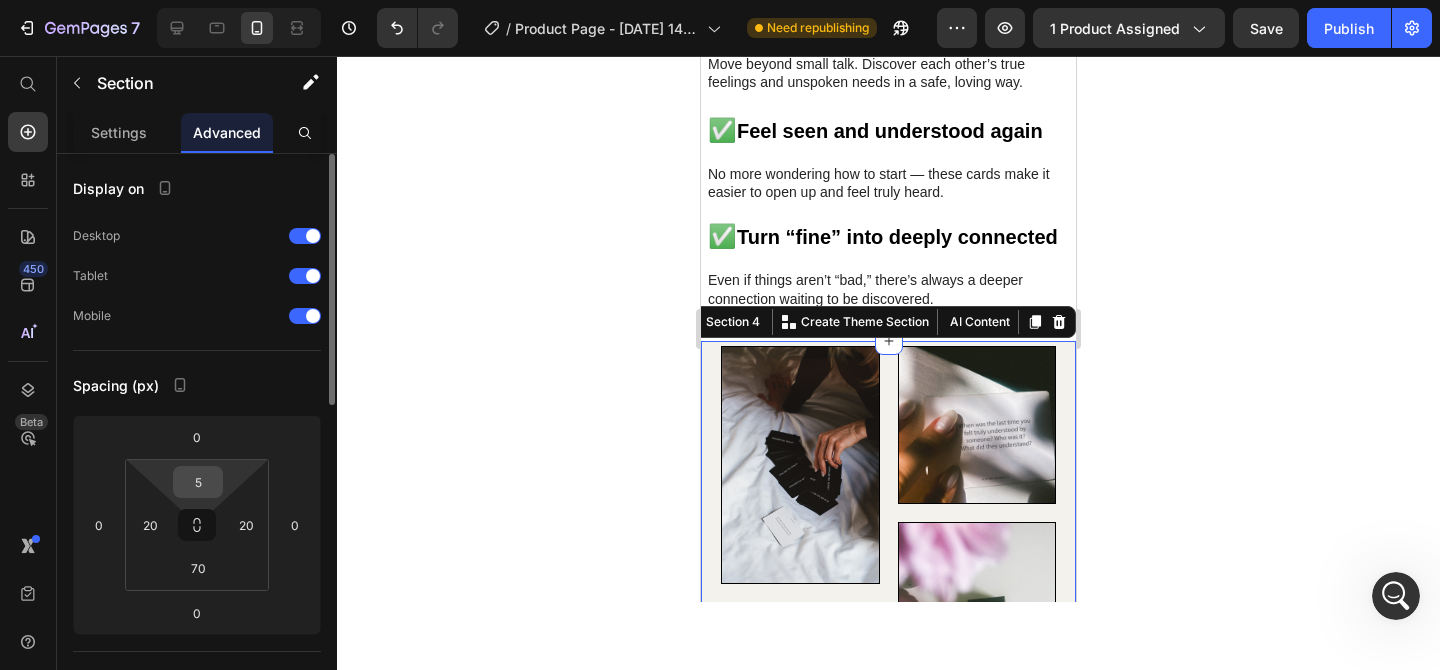 click on "5" at bounding box center (198, 482) 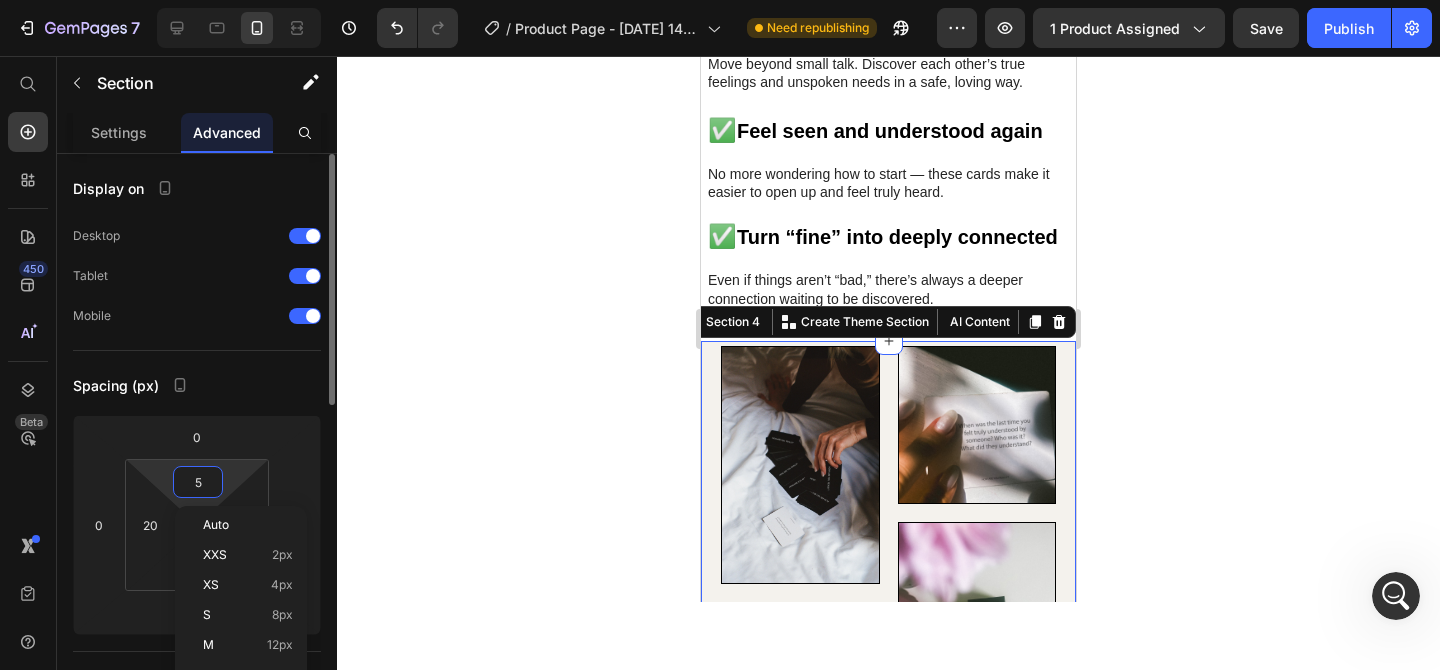 click on "5" at bounding box center [198, 482] 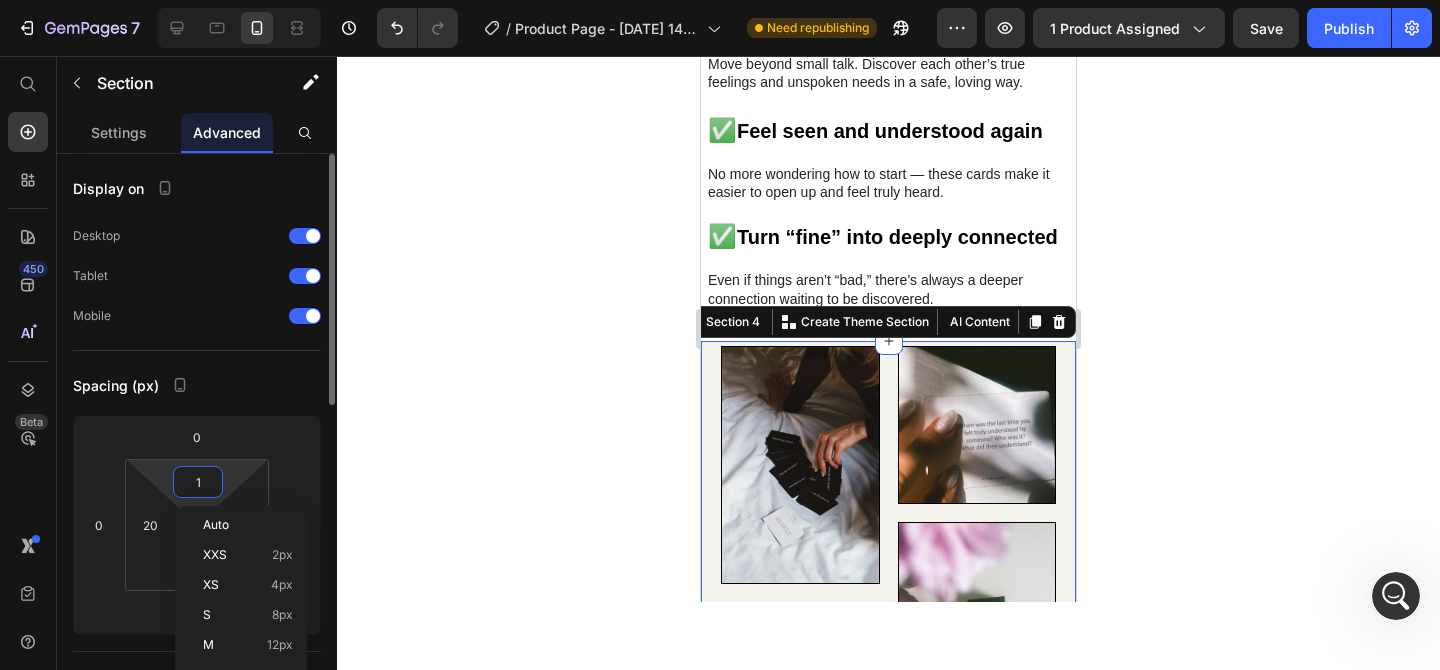 type on "10" 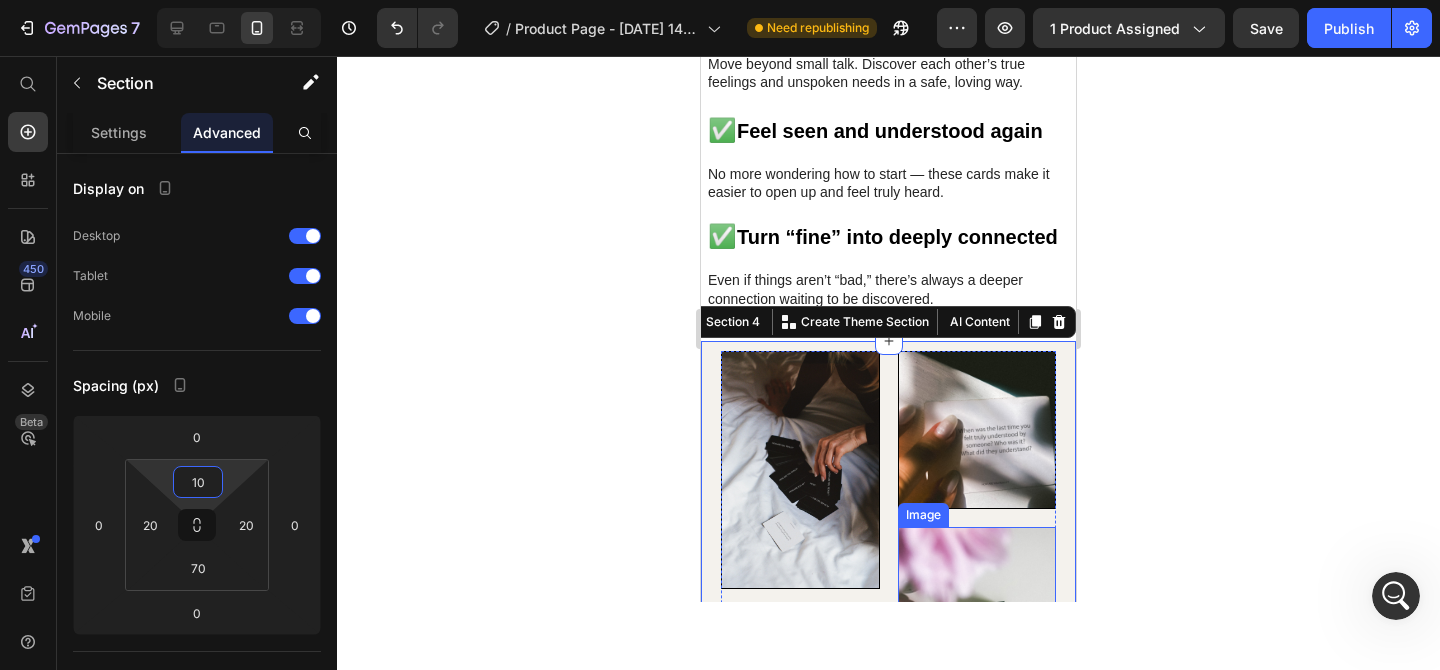 click 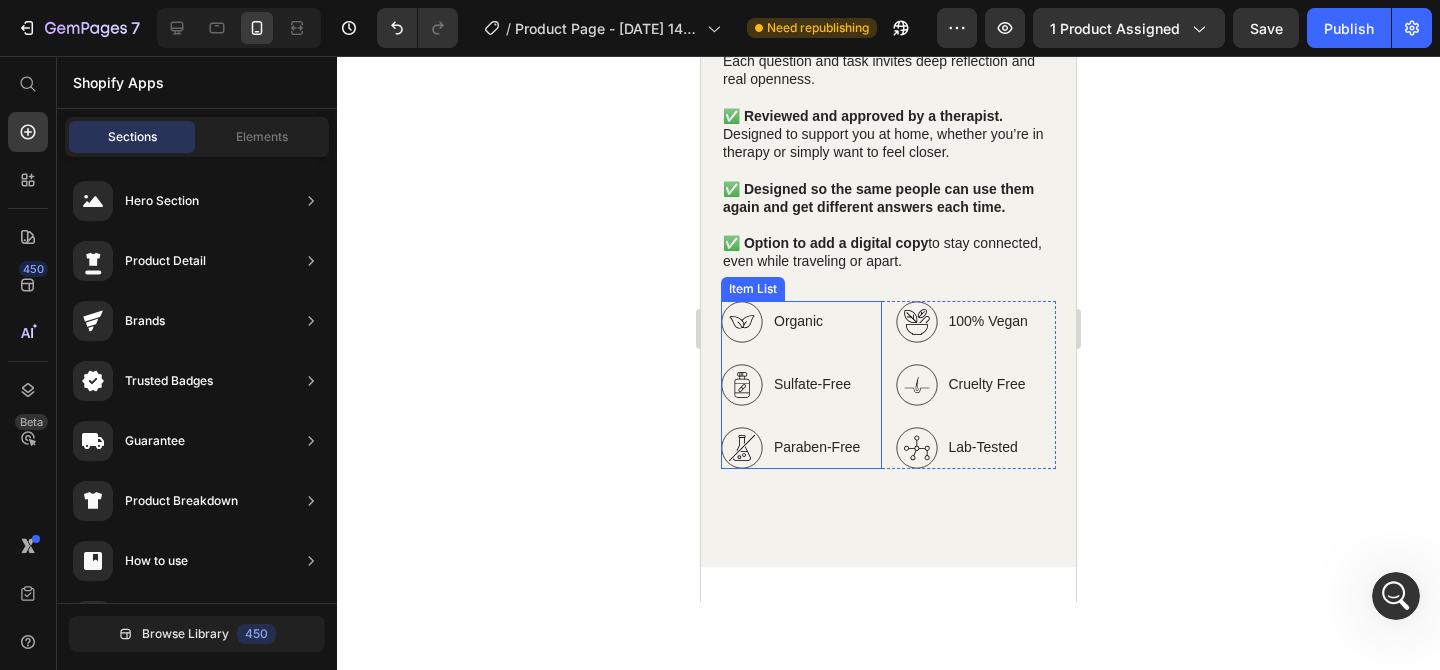 scroll, scrollTop: 4863, scrollLeft: 0, axis: vertical 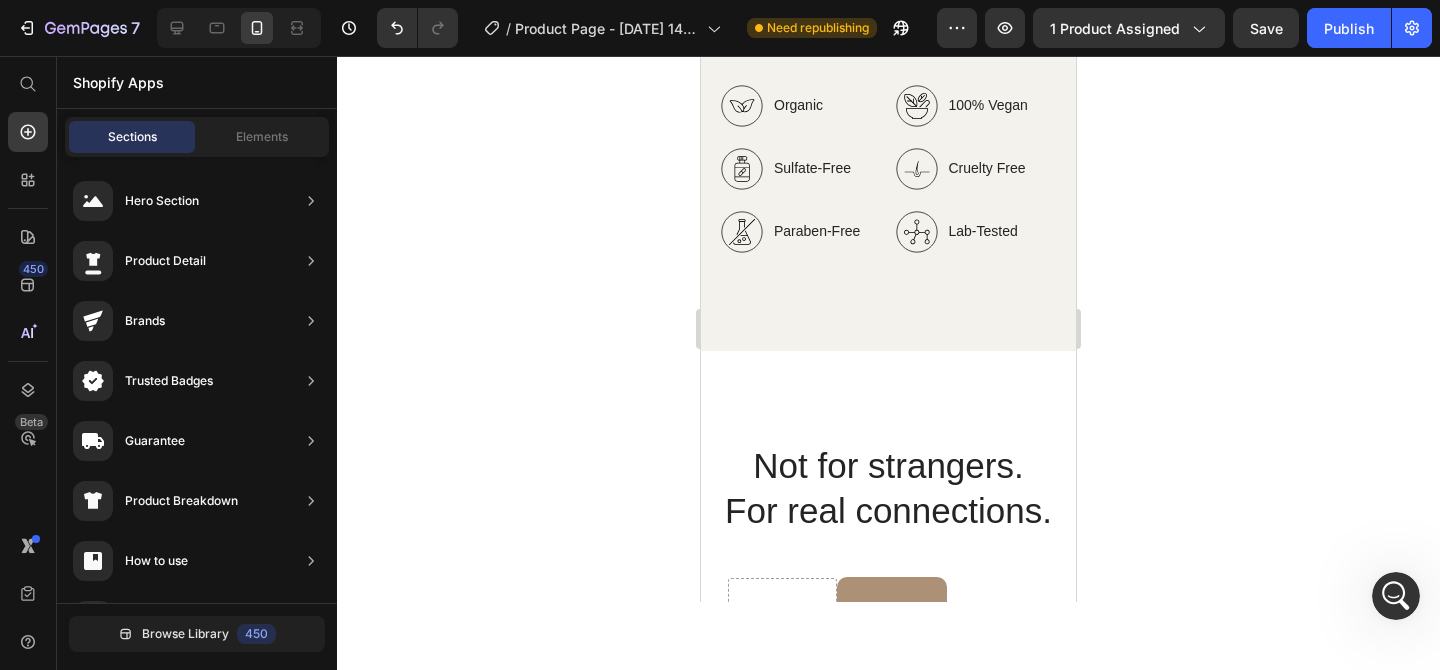 click on "Image Image Image Row Your new favorite connection ritual — all in one deck Heading ✅ Opening and closing questions.  Ease into deep talks and end on a warm, safe note.   ✅ 55 deep questions  and  15 tasks. Each question and task invites deep reflection and real openness.   ✅ Reviewed and approved by a therapist. Designed to support you at home, whether you’re in therapy or simply want to feel closer.   ✅ Designed so the same people can use them again and get different answers each time.   ✅ Option to add a digital copy  to stay connected, even while traveling or apart. Text Block
Organic
Sulfate-Free
Paraben-Free Item List
100% Vegan
Cruelty Free
Lab-Tested Item List Row Row Row Section 4 Not for strangers. For real connections. Heading Row
HOW ARE YOU REALLY? Heading Row OTHER CARDS Text Block Row Created with therapist guidance Text Block
Icon Row Text Block Row
Icon" at bounding box center [888, 1457] 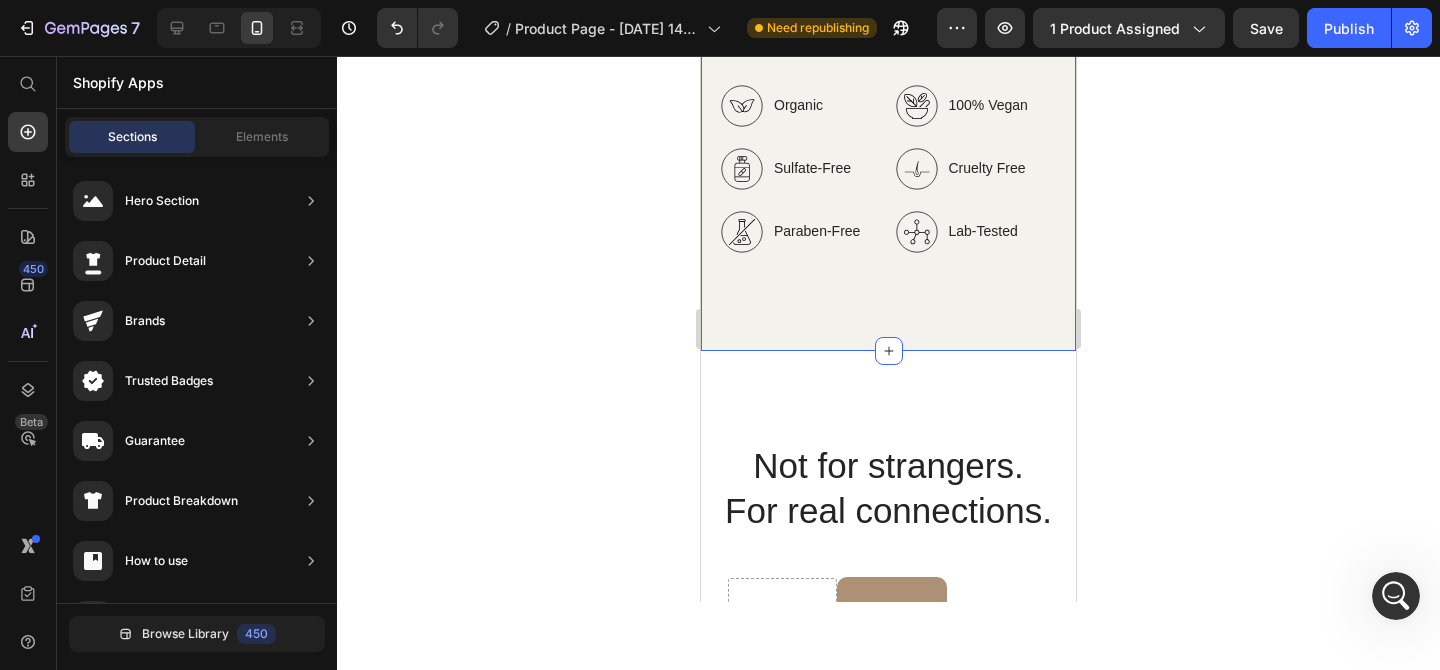 click on "Image Image Image Row Your new favorite connection ritual — all in one deck Heading ✅ Opening and closing questions.  Ease into deep talks and end on a warm, safe note.   ✅ 55 deep questions  and  15 tasks. Each question and task invites deep reflection and real openness.   ✅ Reviewed and approved by a therapist. Designed to support you at home, whether you’re in therapy or simply want to feel closer.   ✅ Designed so the same people can use them again and get different answers each time.   ✅ Option to add a digital copy  to stay connected, even while traveling or apart. Text Block
Organic
Sulfate-Free
Paraben-Free Item List
100% Vegan
Cruelty Free
Lab-Tested Item List Row Row Row Section 4" at bounding box center [888, -234] 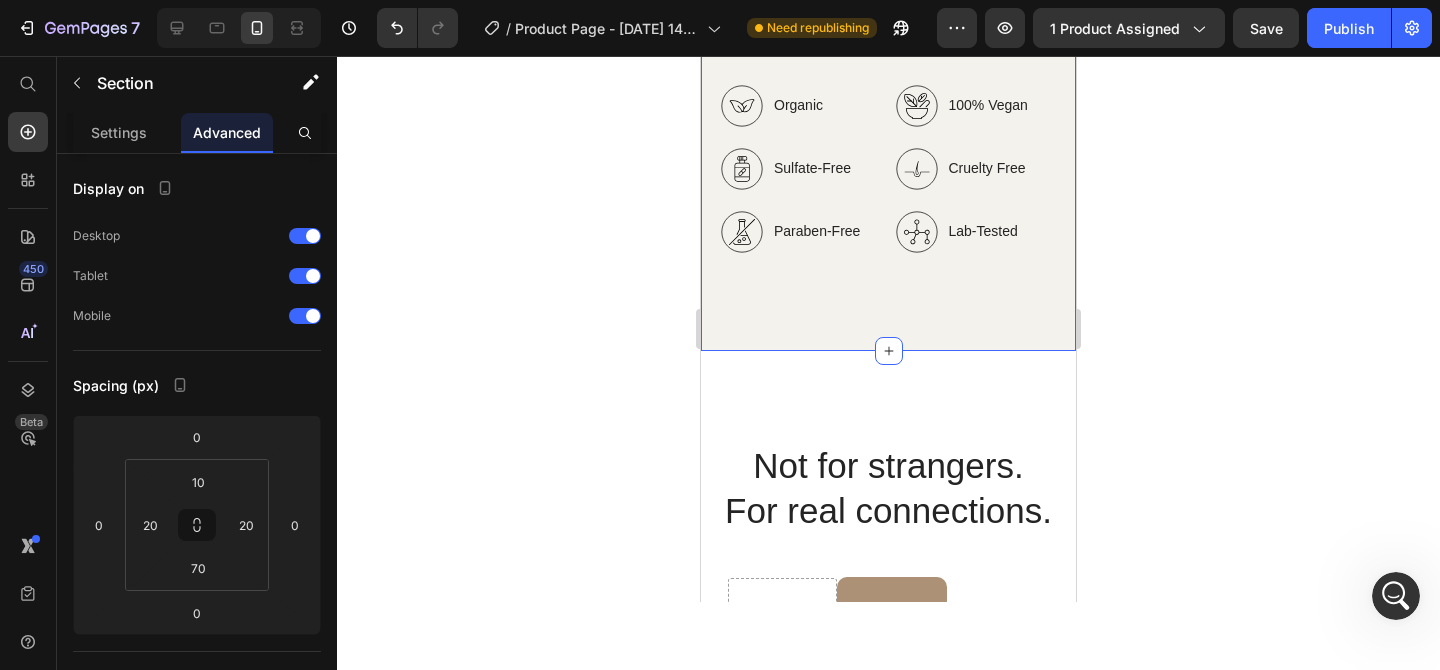 click on "Not for strangers. For real connections. Heading Row
HOW ARE YOU REALLY? Heading Row OTHER CARDS Text Block Row Created with therapist guidance Text Block
Icon Row  ❌ Often made without professional input Text Block Row For deepening existing bonds only Text Block
Icon Row  ❌ Often aimed at breaking the ice or new connections Text Block Row Evolving answers each time Text Block
Icon Row  ❌ Often same repetitive answers after one use Text Block Row Includes opening & closing questions Text Block
Icon Row  ❌ Usually jump straight in without emotional safety nets Text Block Row More than a game — it’s a ritual Text Block
Icon Row  ❌ Treated as a one-off game night activity Text Block Row Used by therapists & institutions Text Block
Icon Row  ❌ Rarely used professionally Text Block Row Section 5" at bounding box center (888, 850) 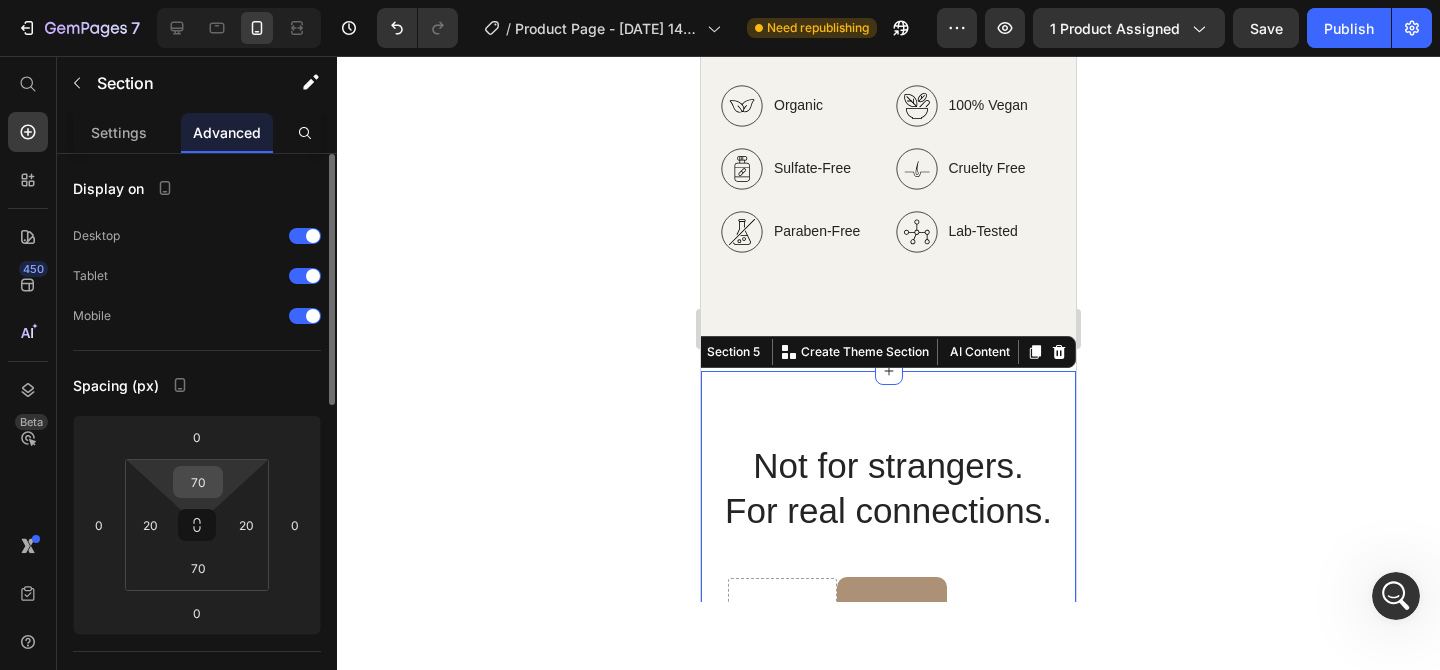click on "70" at bounding box center (198, 482) 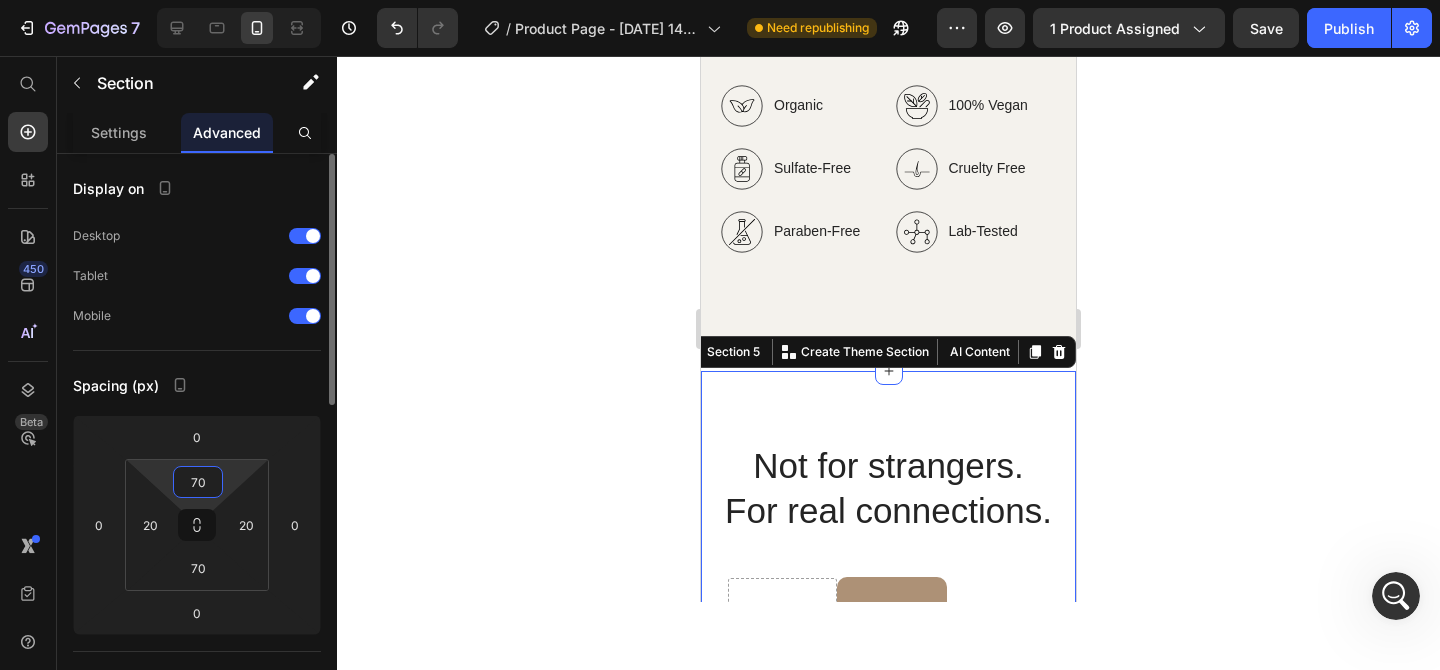 click on "70" at bounding box center (198, 482) 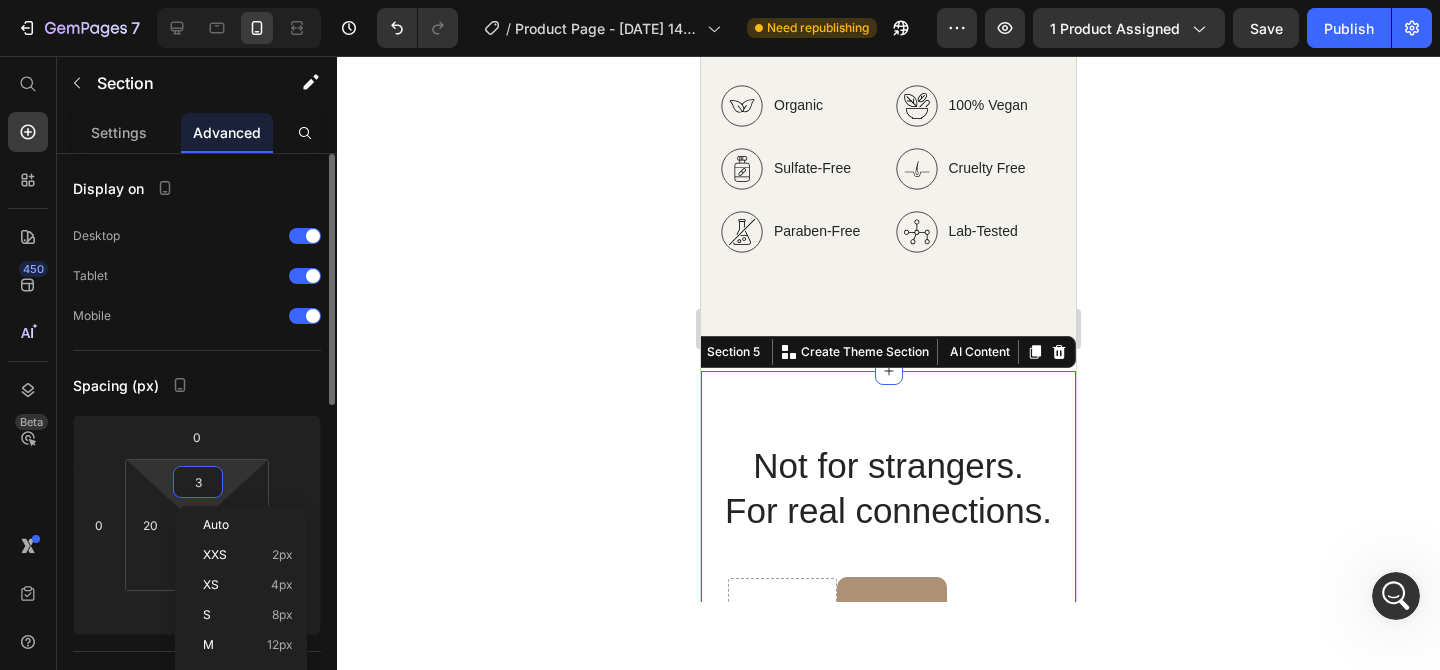 type on "30" 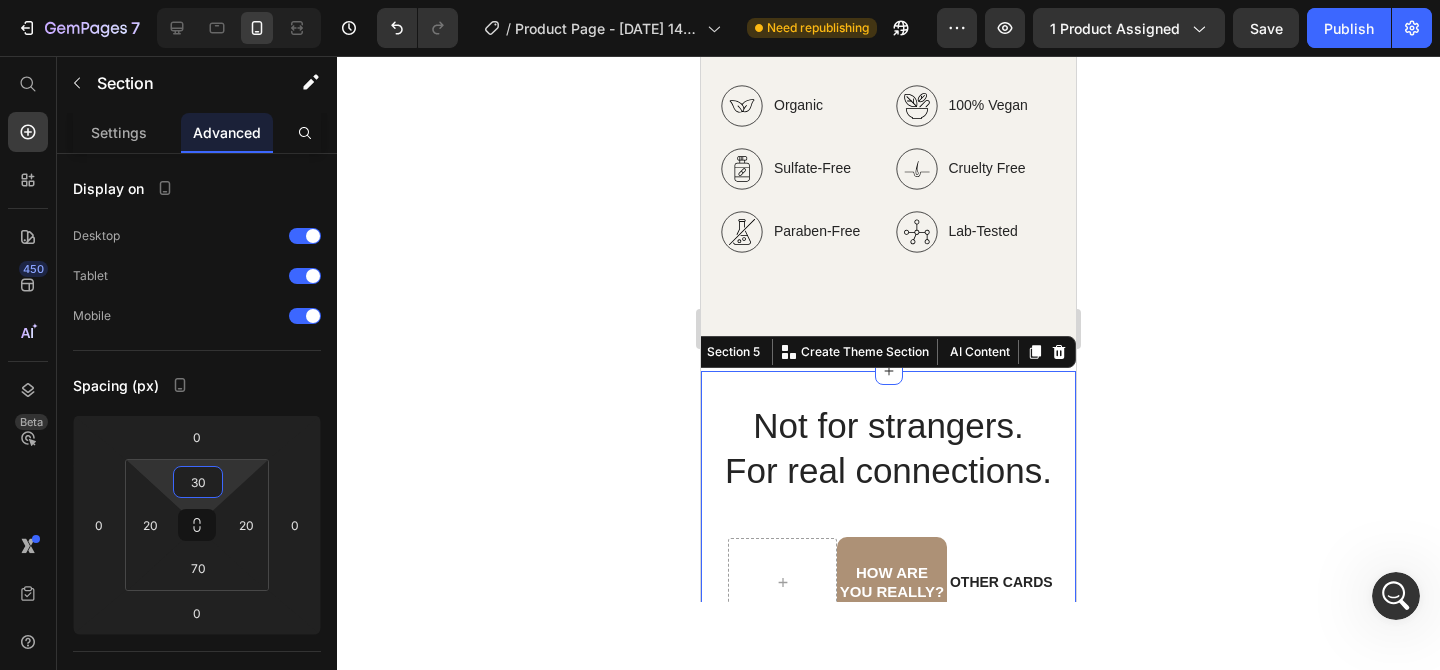 click on "Your new favorite connection ritual — all in one deck Heading ✅ Opening and closing questions.  Ease into deep talks and end on a warm, safe note.   ✅ 55 deep questions  and  15 tasks. Each question and task invites deep reflection and real openness.   ✅ Reviewed and approved by a therapist. Designed to support you at home, whether you’re in therapy or simply want to feel closer.   ✅ Designed so the same people can use them again and get different answers each time.   ✅ Option to add a digital copy  to stay connected, even while traveling or apart. Text Block
Organic
Sulfate-Free
Paraben-Free Item List
100% Vegan
Cruelty Free
Lab-Tested Item List Row" at bounding box center (888, -71) 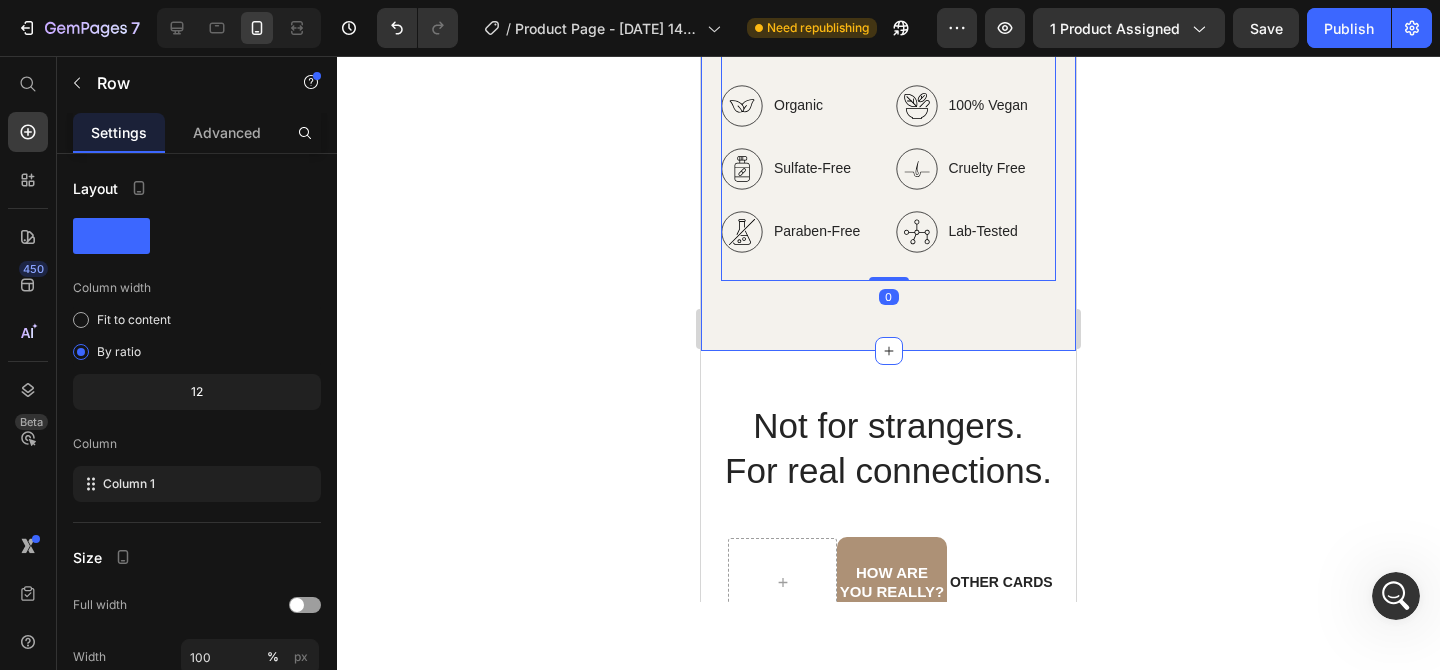 click on "Image Image Image Row Your new favorite connection ritual — all in one deck Heading ✅ Opening and closing questions.  Ease into deep talks and end on a warm, safe note.   ✅ 55 deep questions  and  15 tasks. Each question and task invites deep reflection and real openness.   ✅ Reviewed and approved by a therapist. Designed to support you at home, whether you’re in therapy or simply want to feel closer.   ✅ Designed so the same people can use them again and get different answers each time.   ✅ Option to add a digital copy  to stay connected, even while traveling or apart. Text Block
Organic
Sulfate-Free
Paraben-Free Item List
100% Vegan
Cruelty Free
Lab-Tested Item List Row Row   0 Row Section 4" at bounding box center [888, -234] 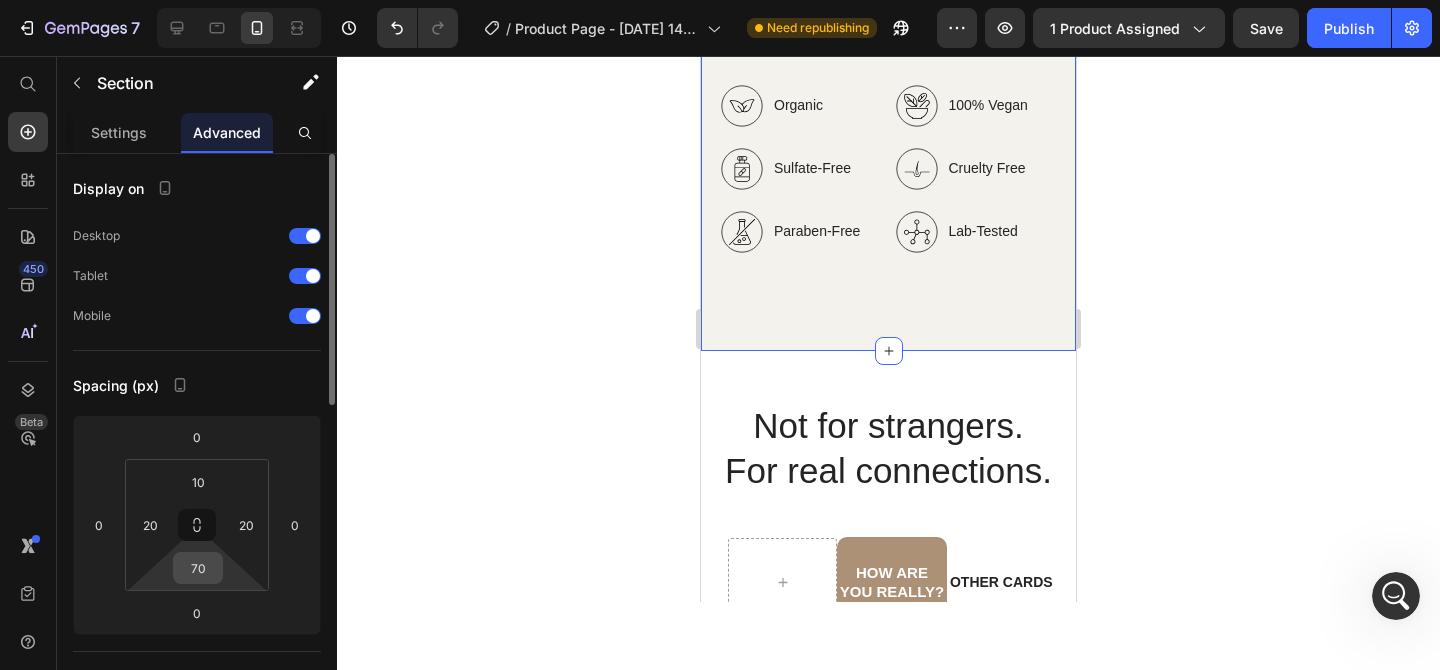 click on "70" at bounding box center (198, 568) 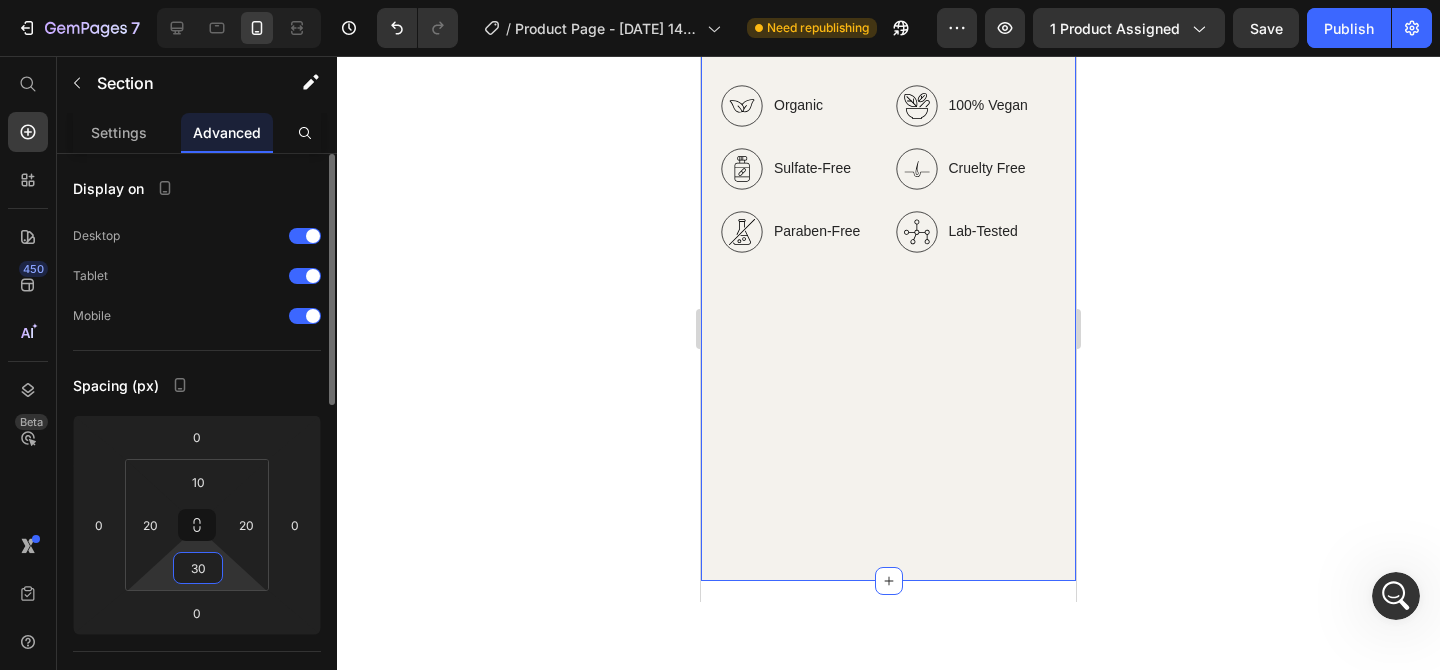 type on "3" 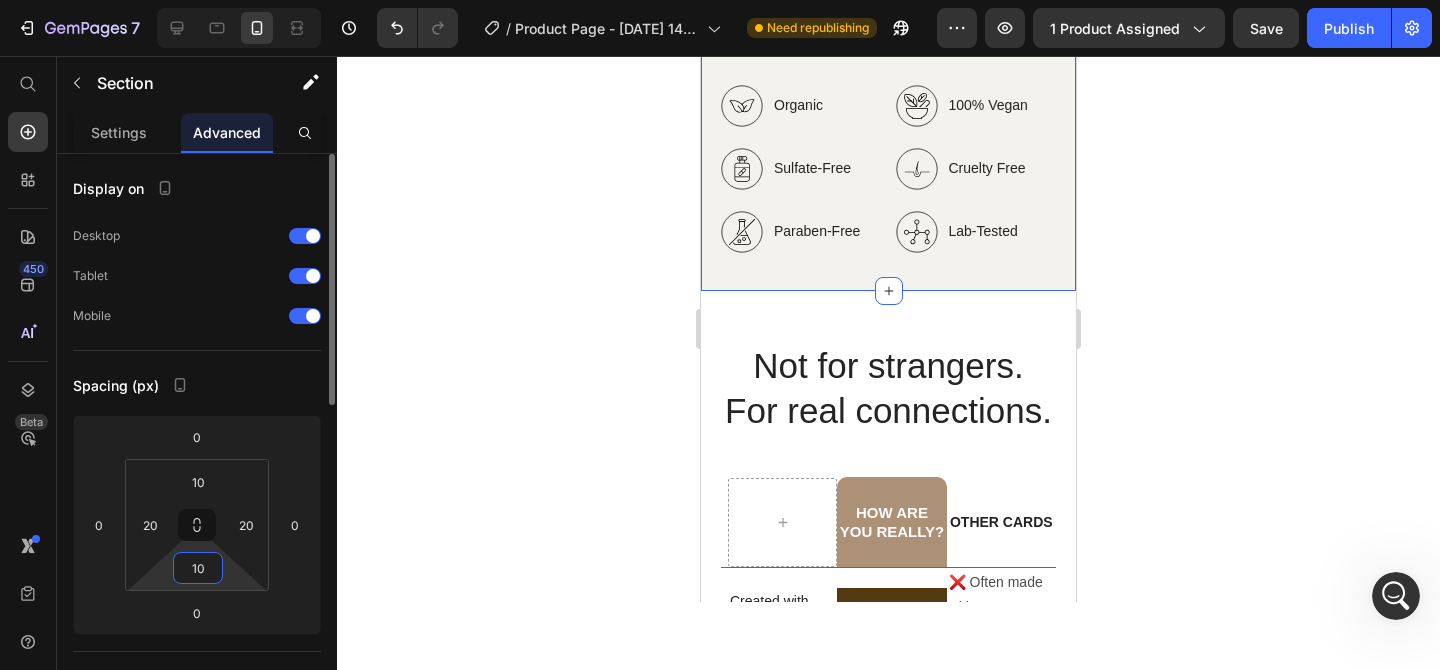 type on "1" 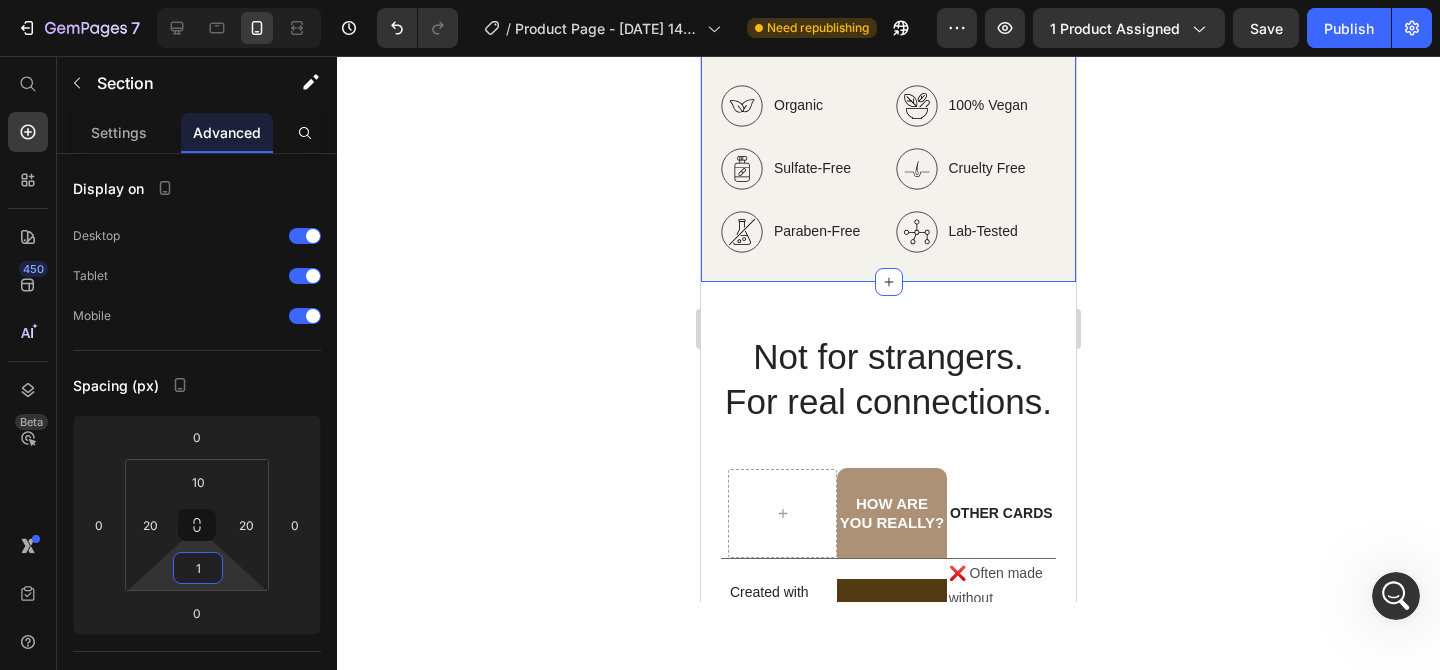 click 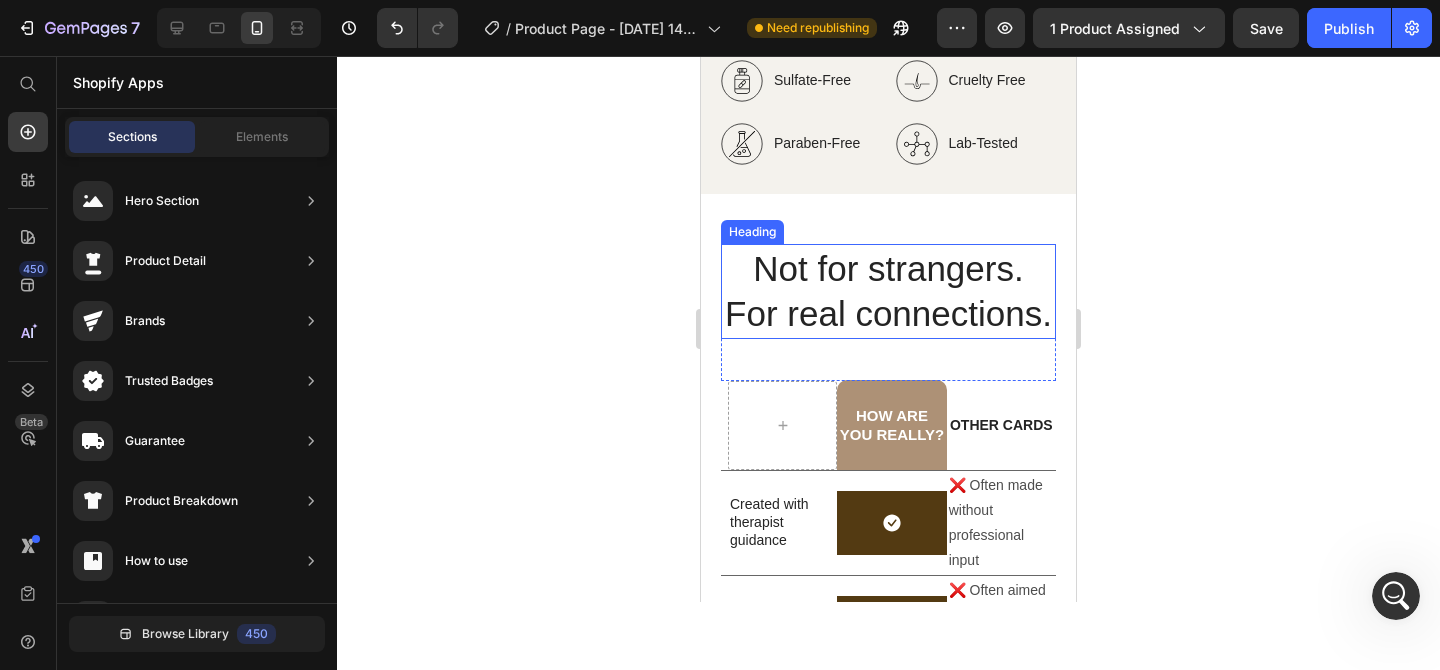 scroll, scrollTop: 5103, scrollLeft: 0, axis: vertical 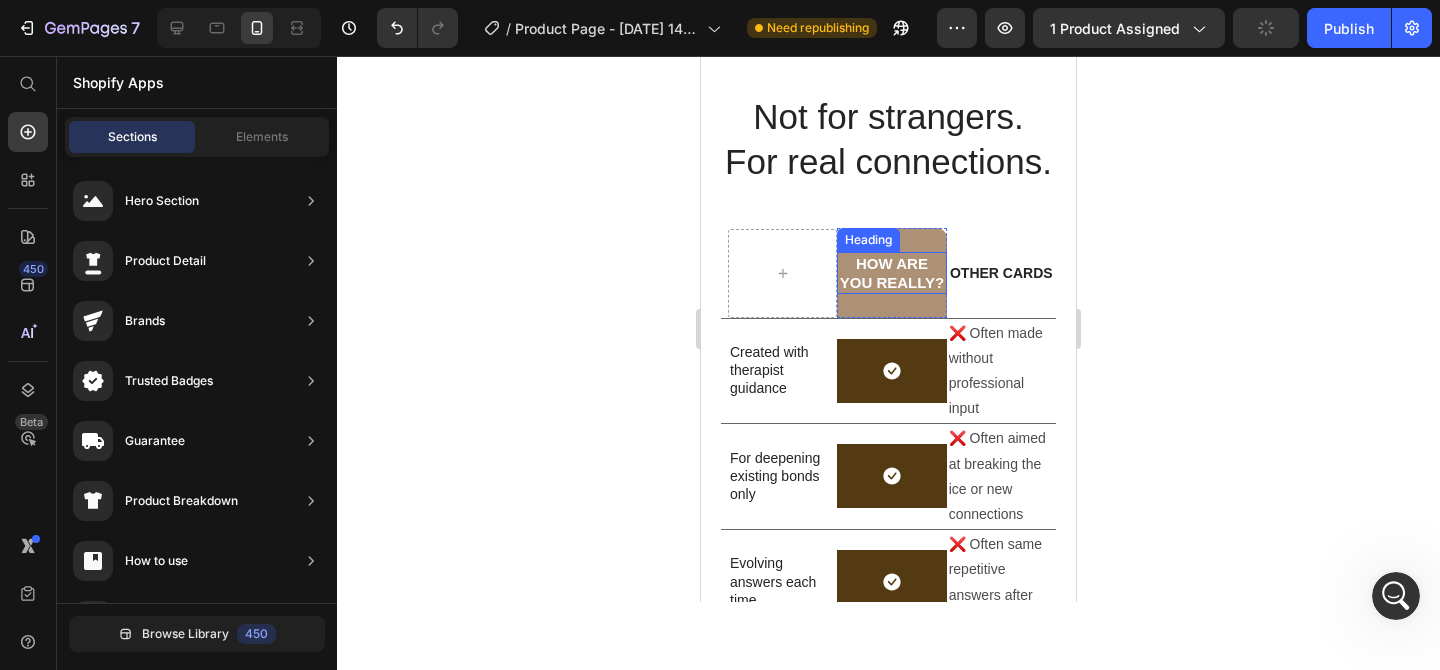 click on "HOW ARE YOU REALLY?" at bounding box center [892, 273] 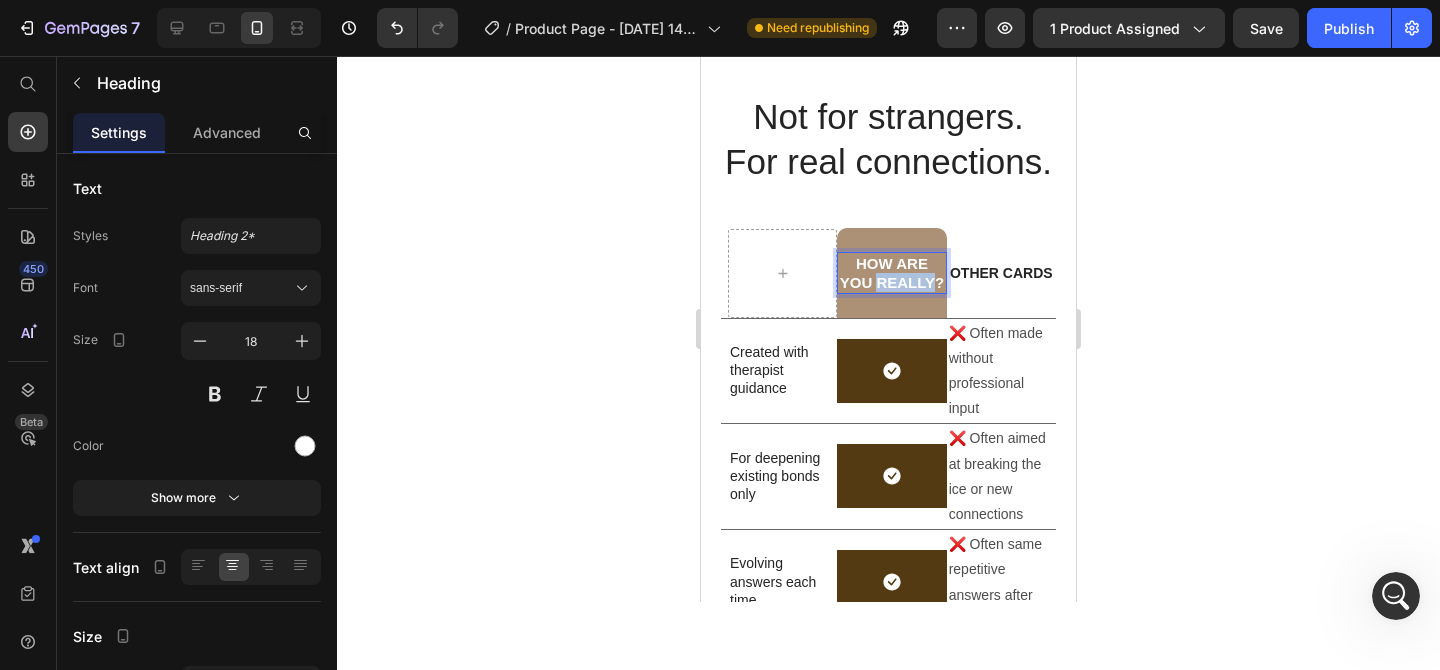 click on "HOW ARE YOU REALLY?" at bounding box center [892, 273] 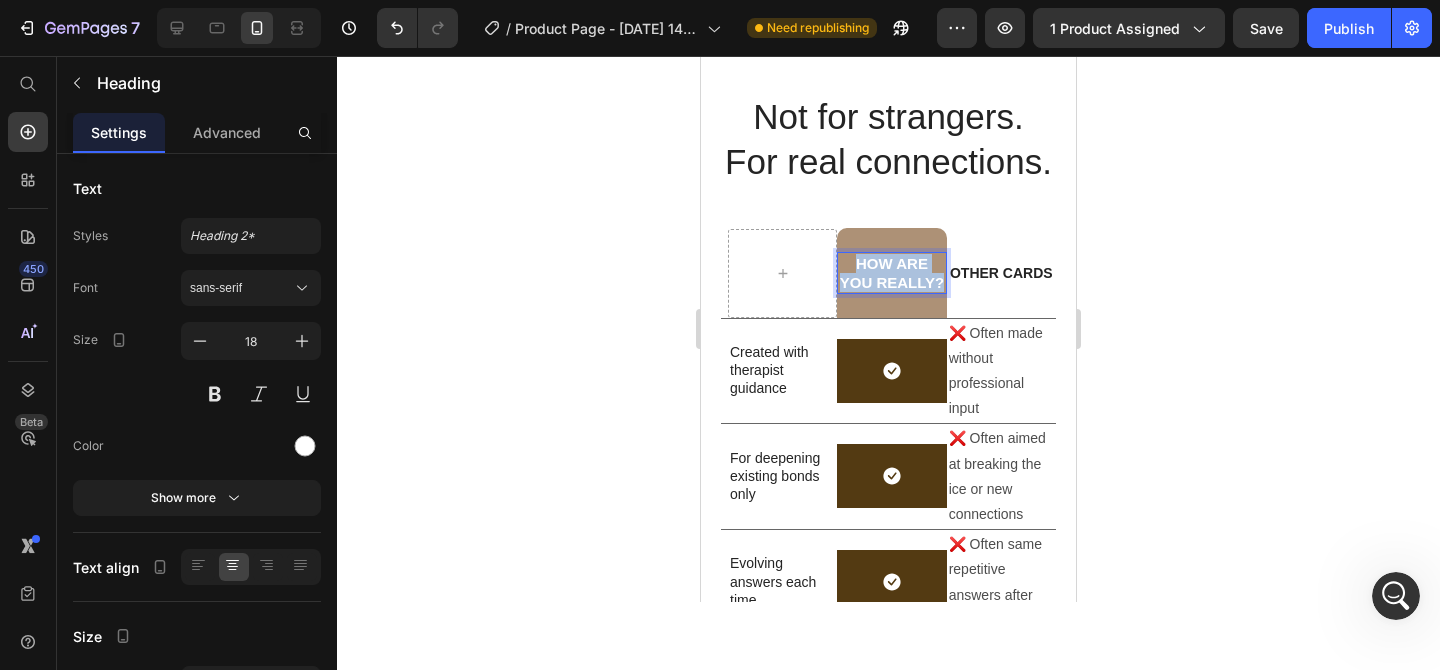 click on "HOW ARE YOU REALLY?" at bounding box center (892, 273) 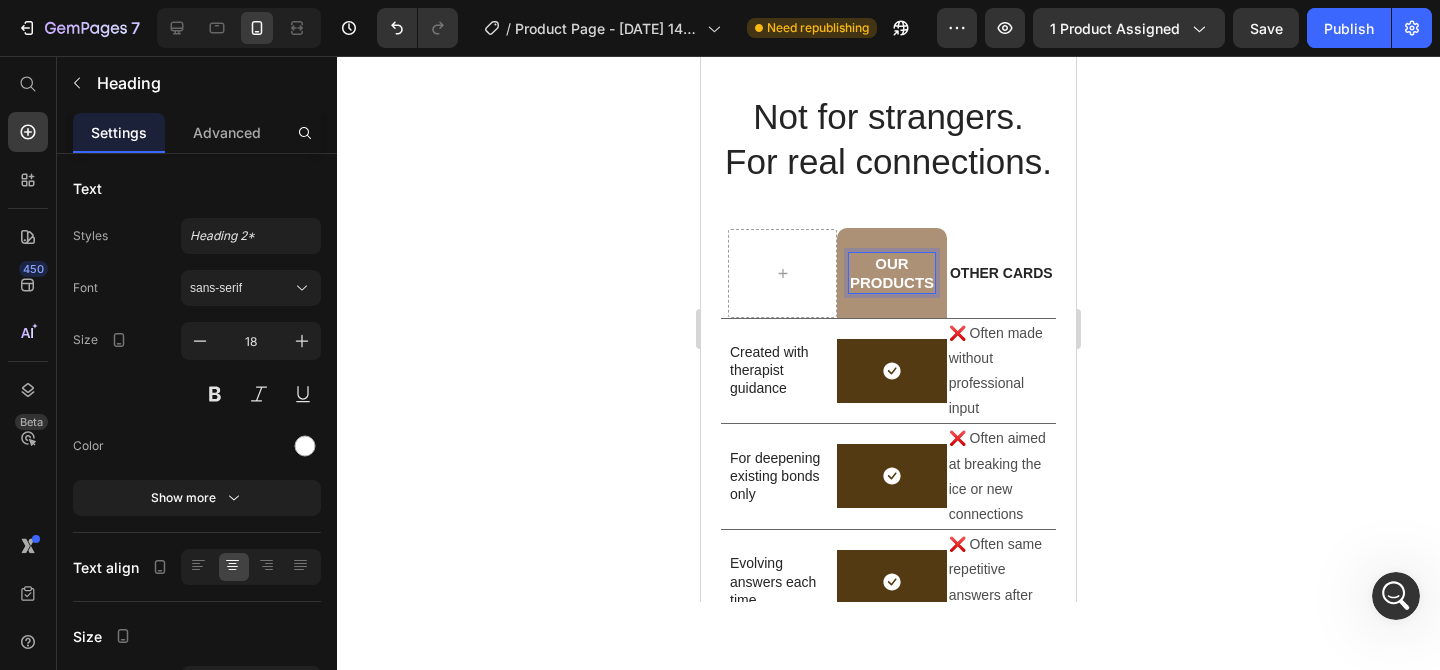 click 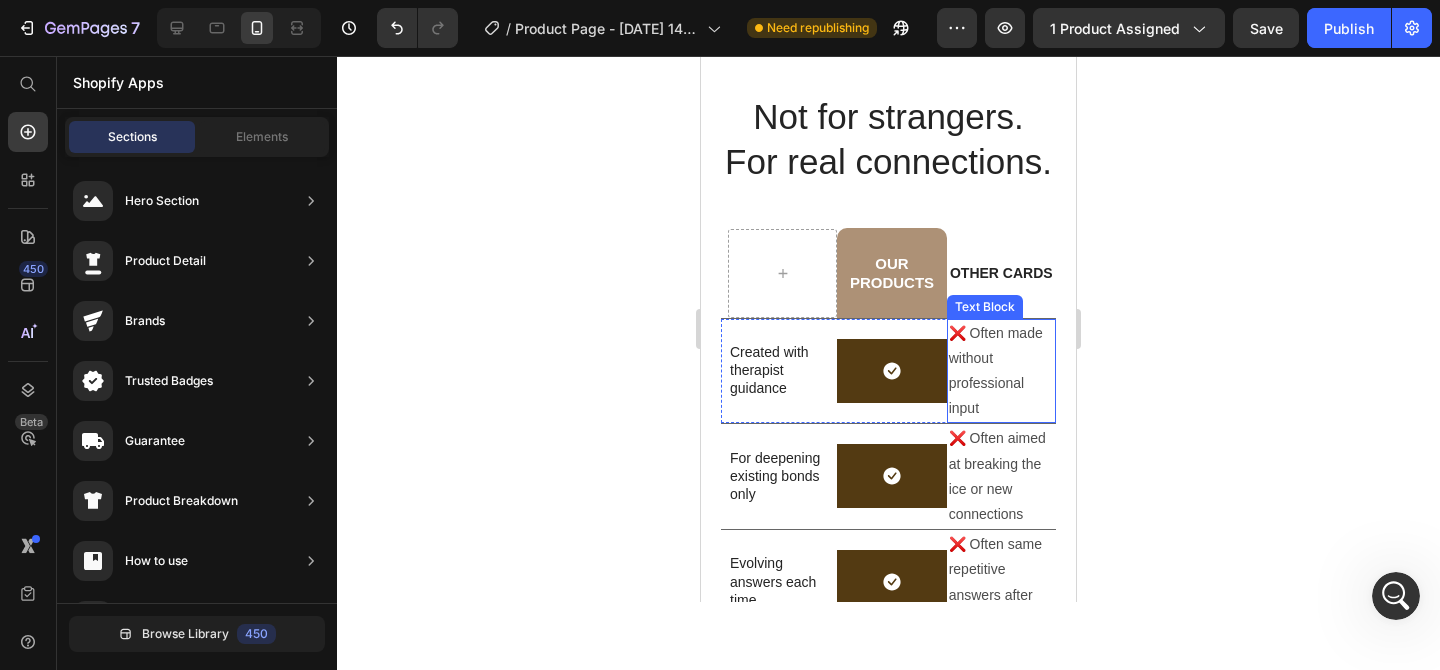 click on "❌ Often made without professional input" at bounding box center (1001, 371) 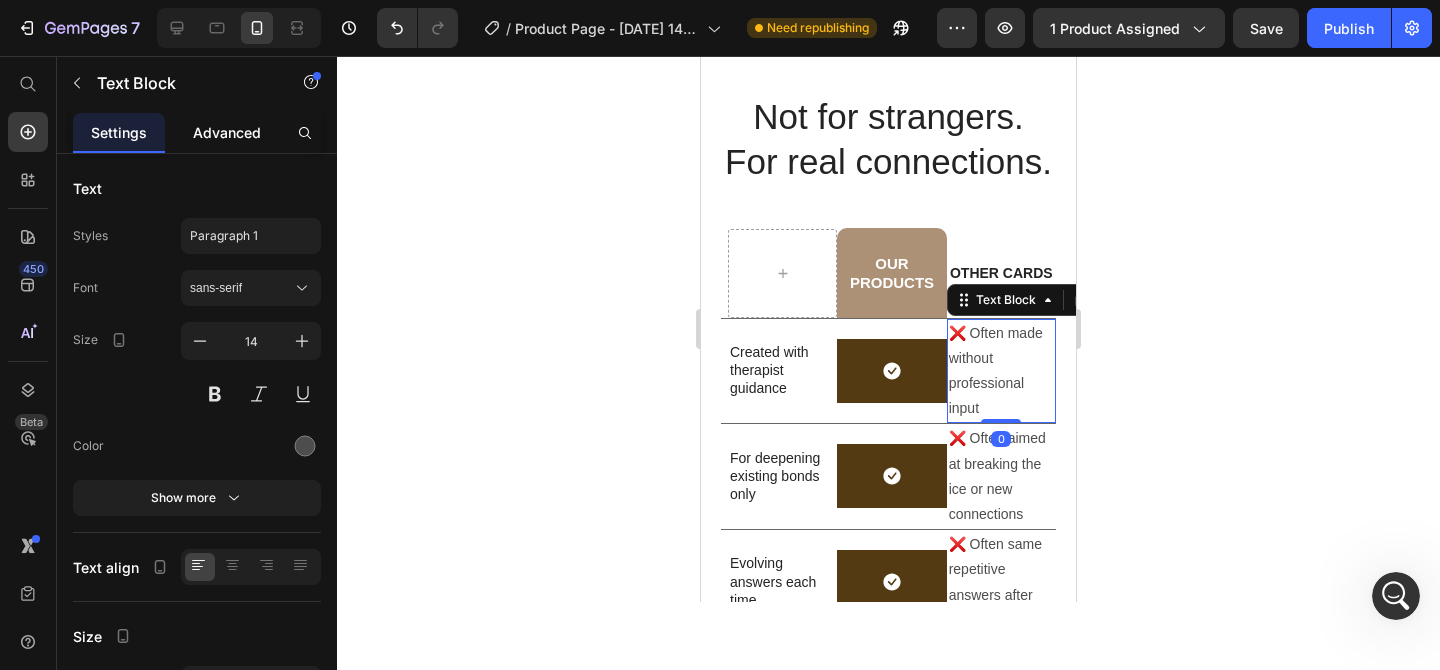 click on "Advanced" at bounding box center (227, 132) 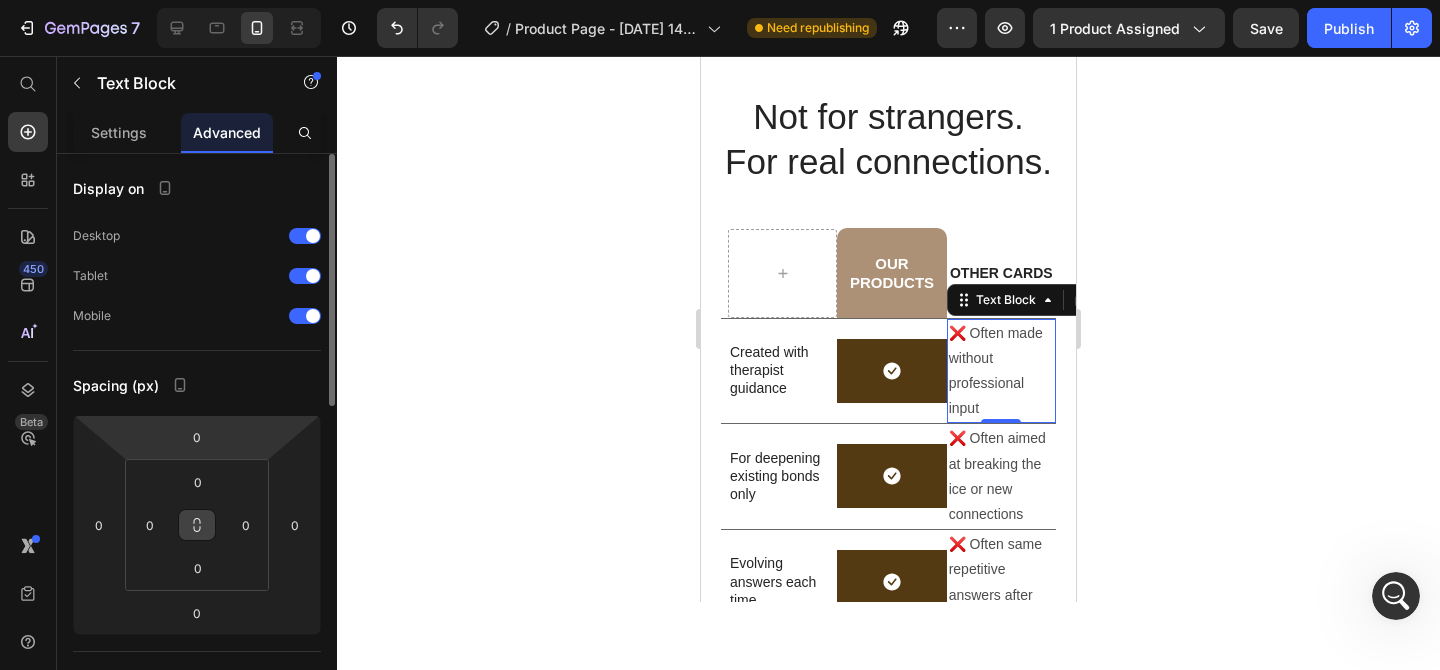 click 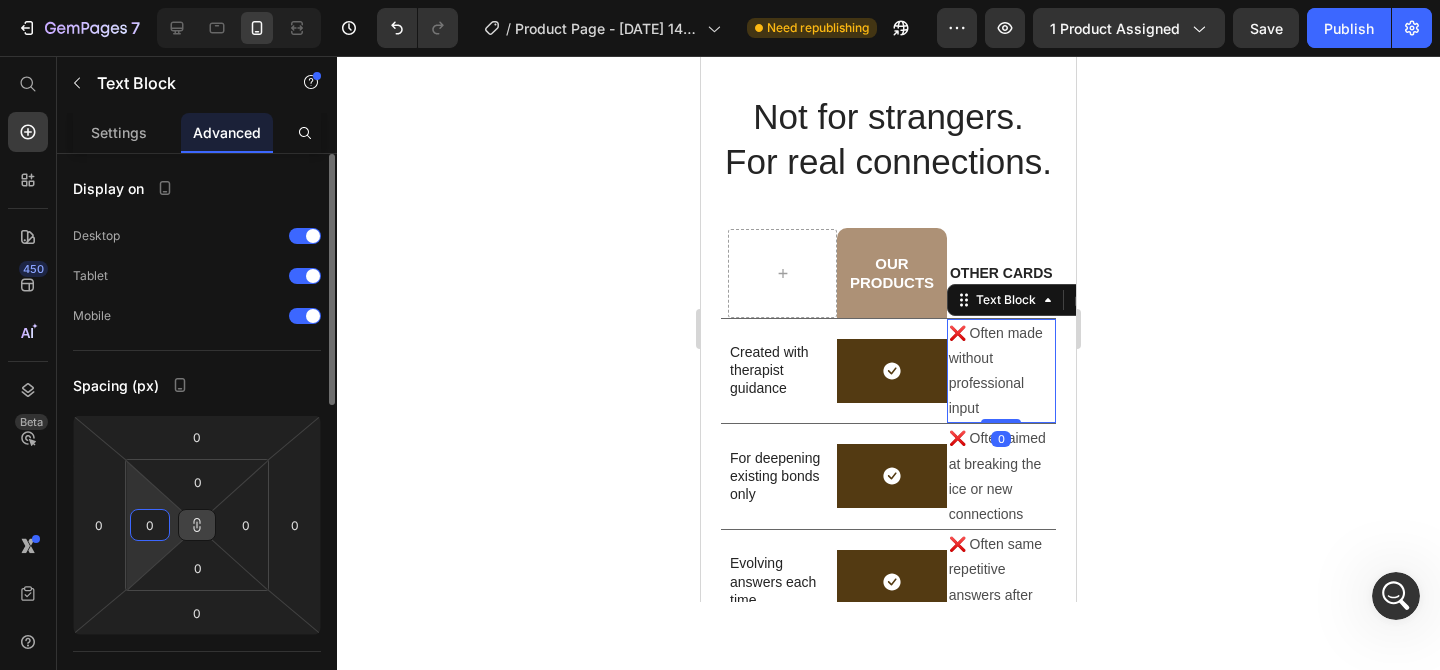 click on "0" at bounding box center (150, 525) 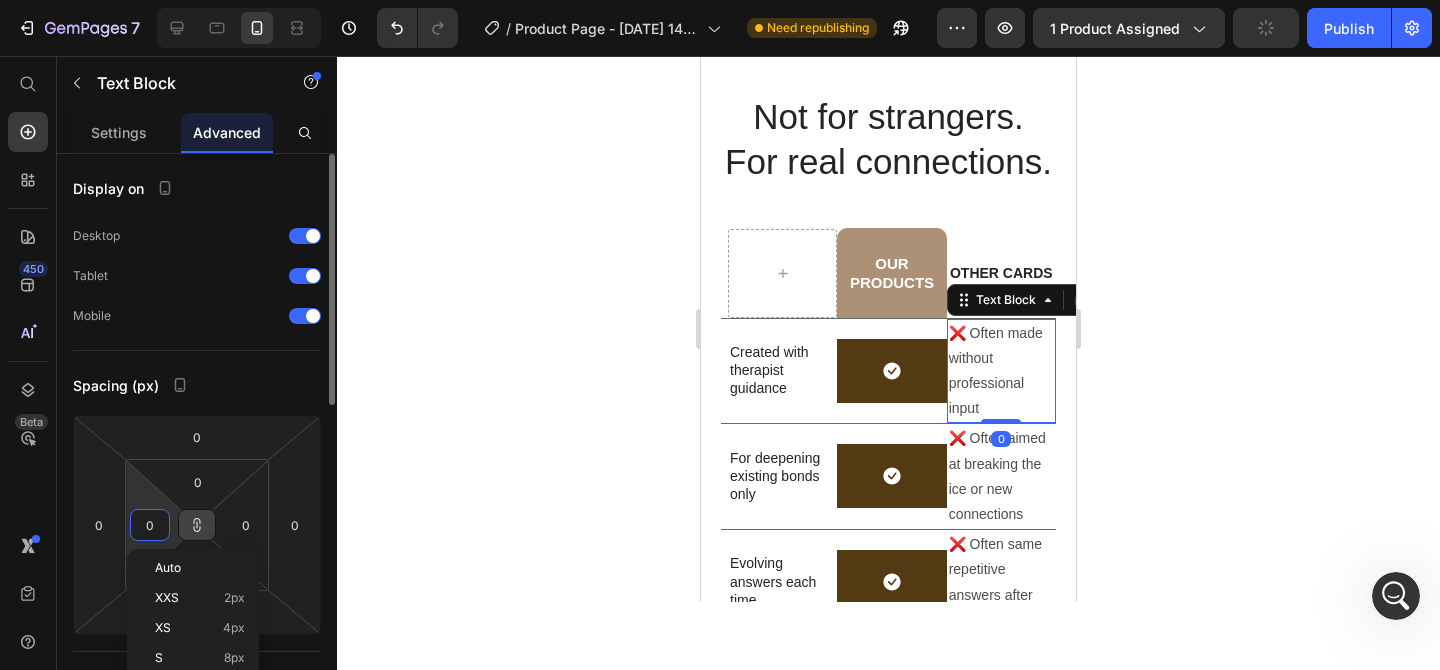 type on "5" 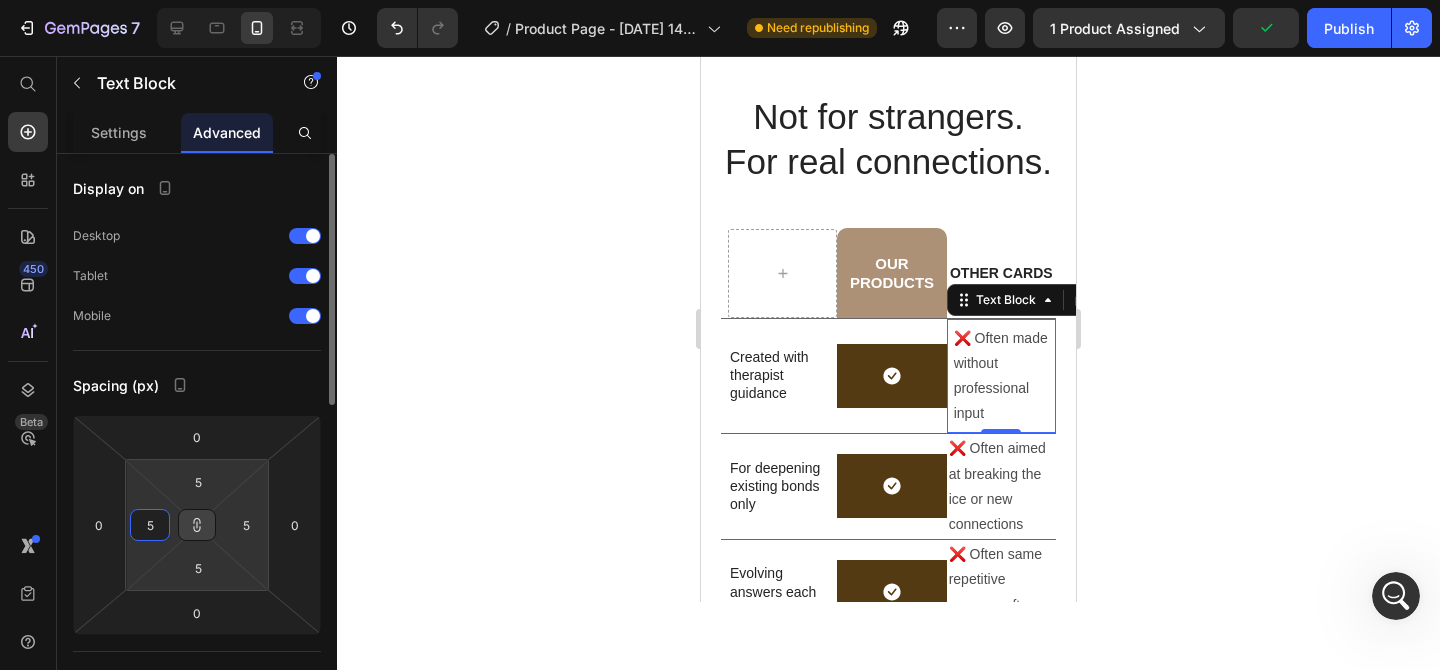 type 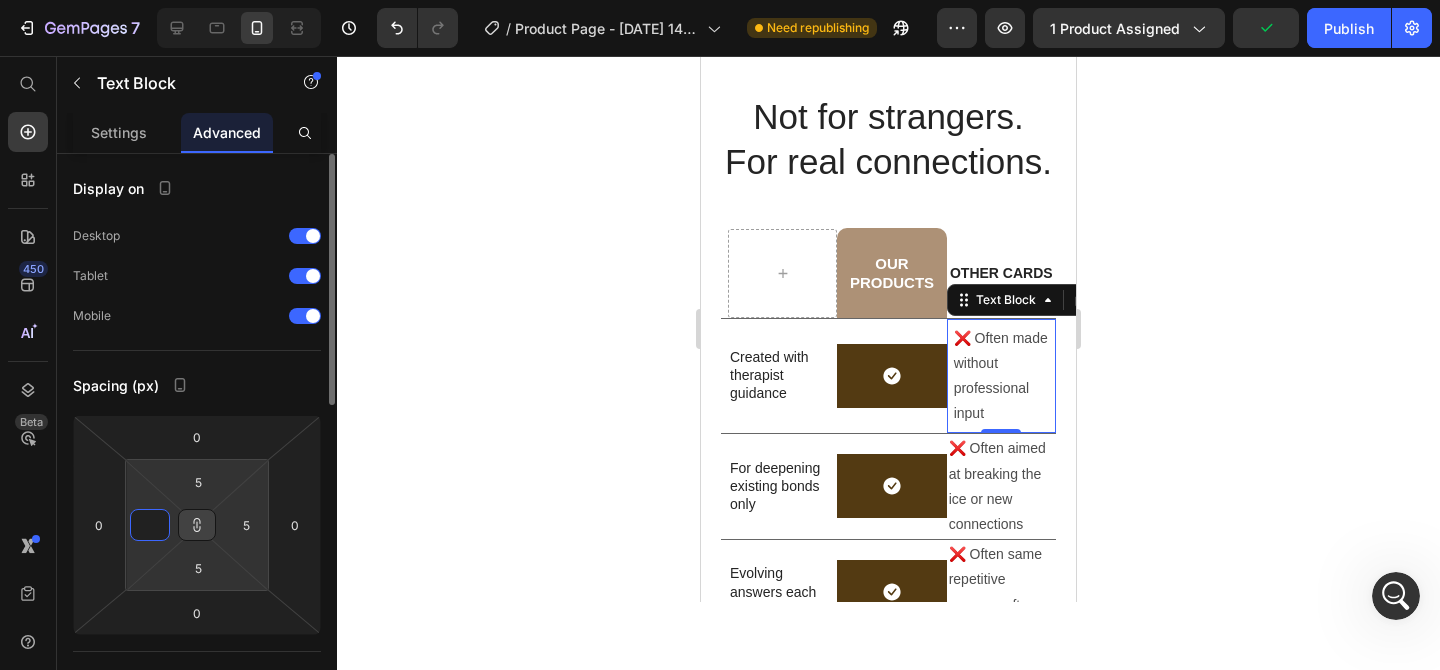 type on "2" 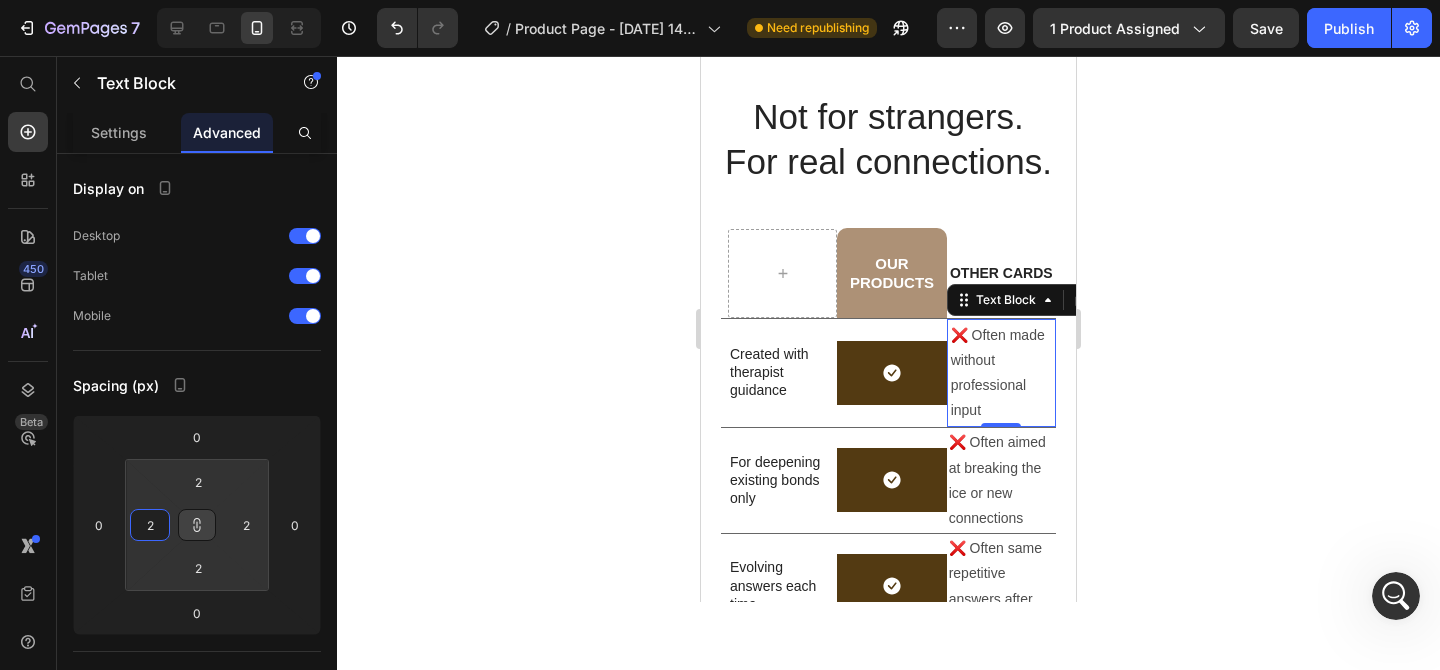 type on "2" 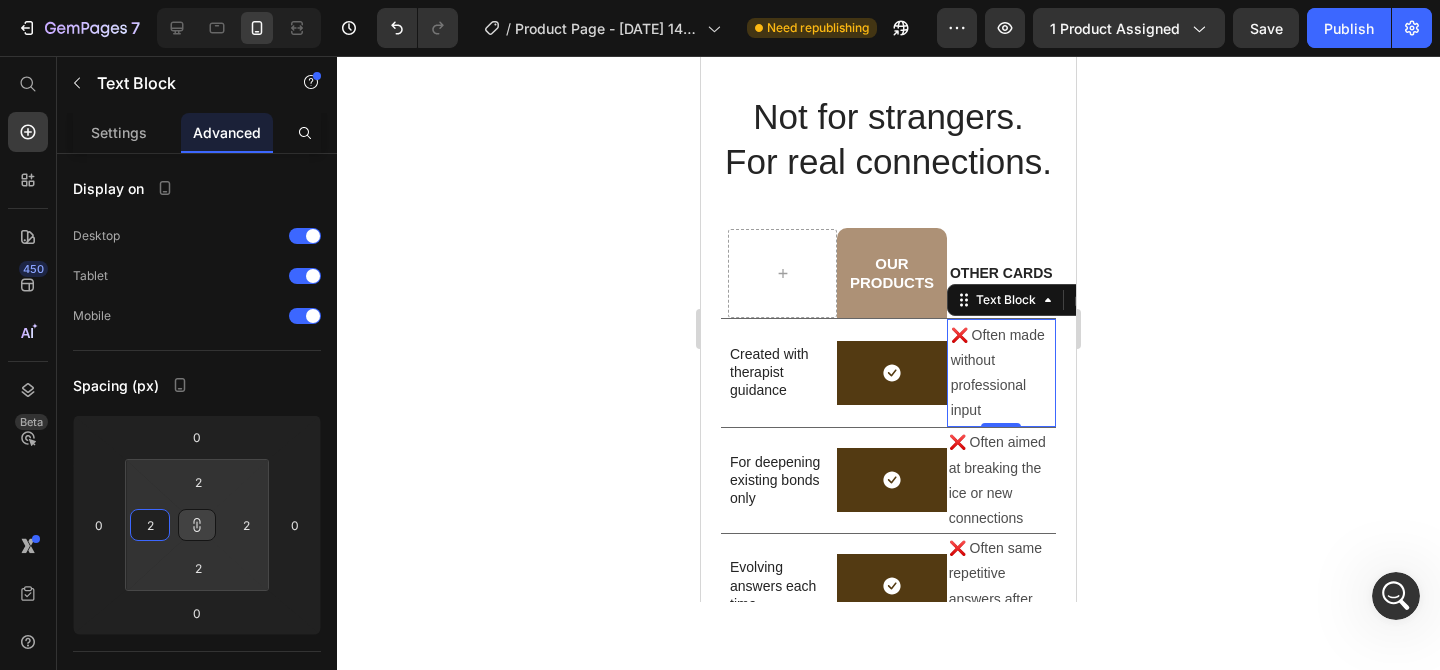 click on "0" at bounding box center (1001, 443) 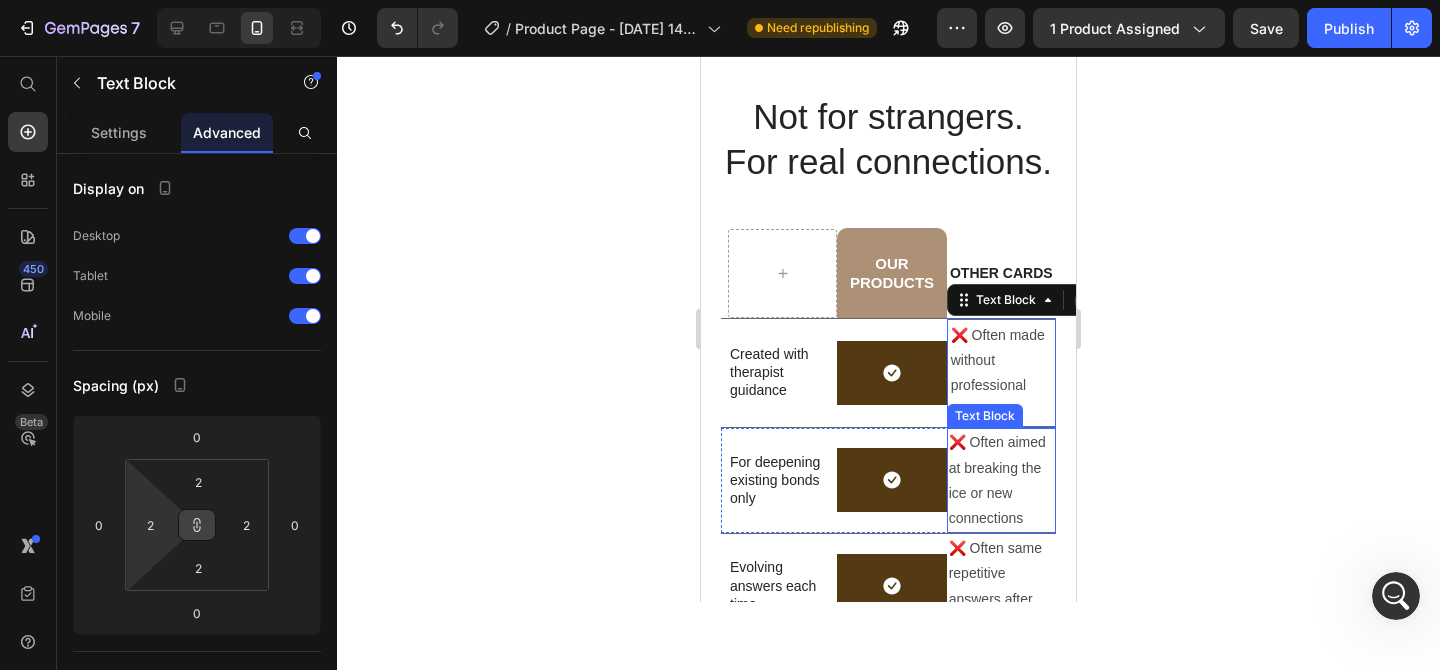 click on "❌ Often aimed at breaking the ice or new connections" at bounding box center (1001, 480) 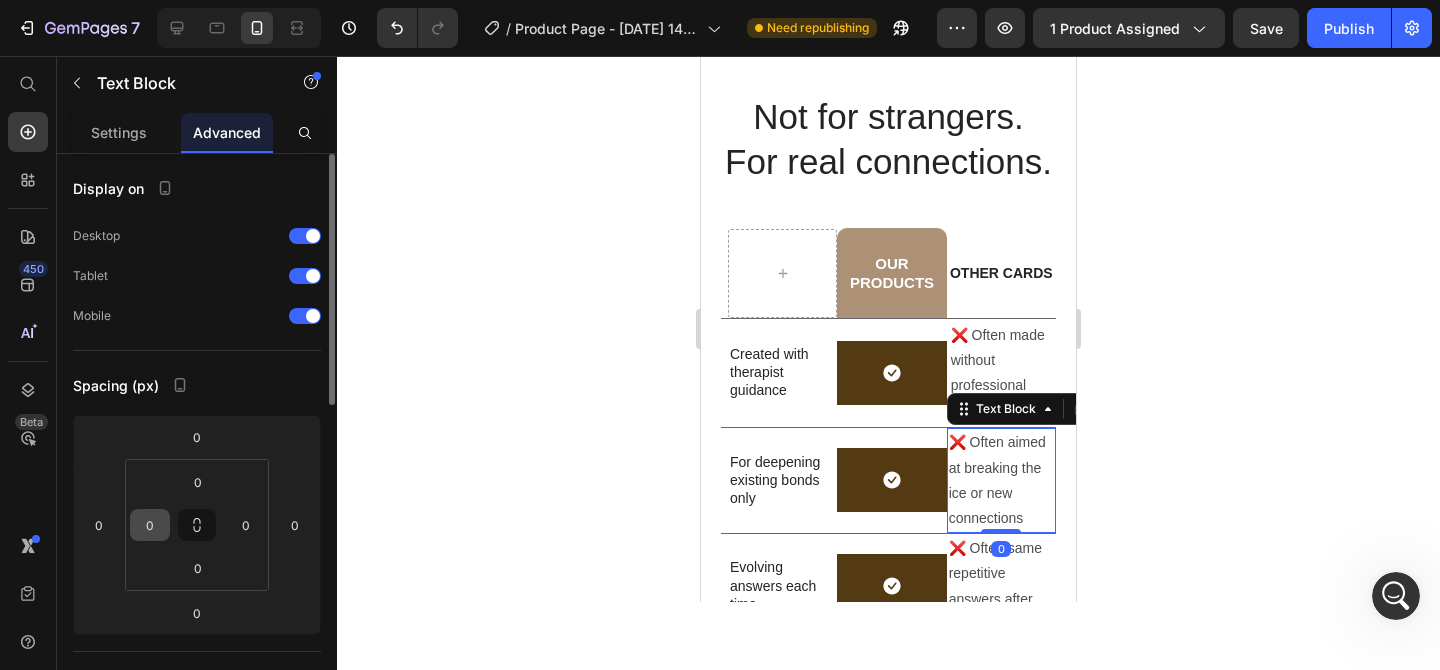 click 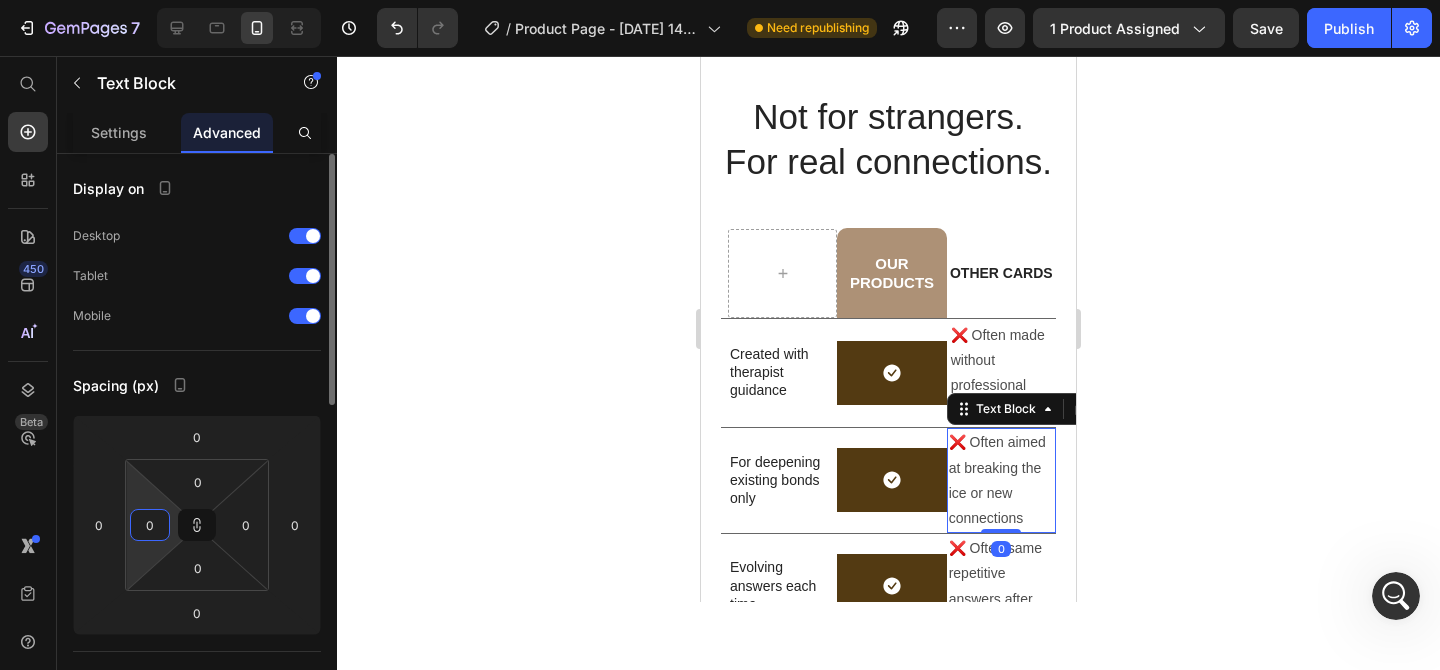 click on "0" at bounding box center (150, 525) 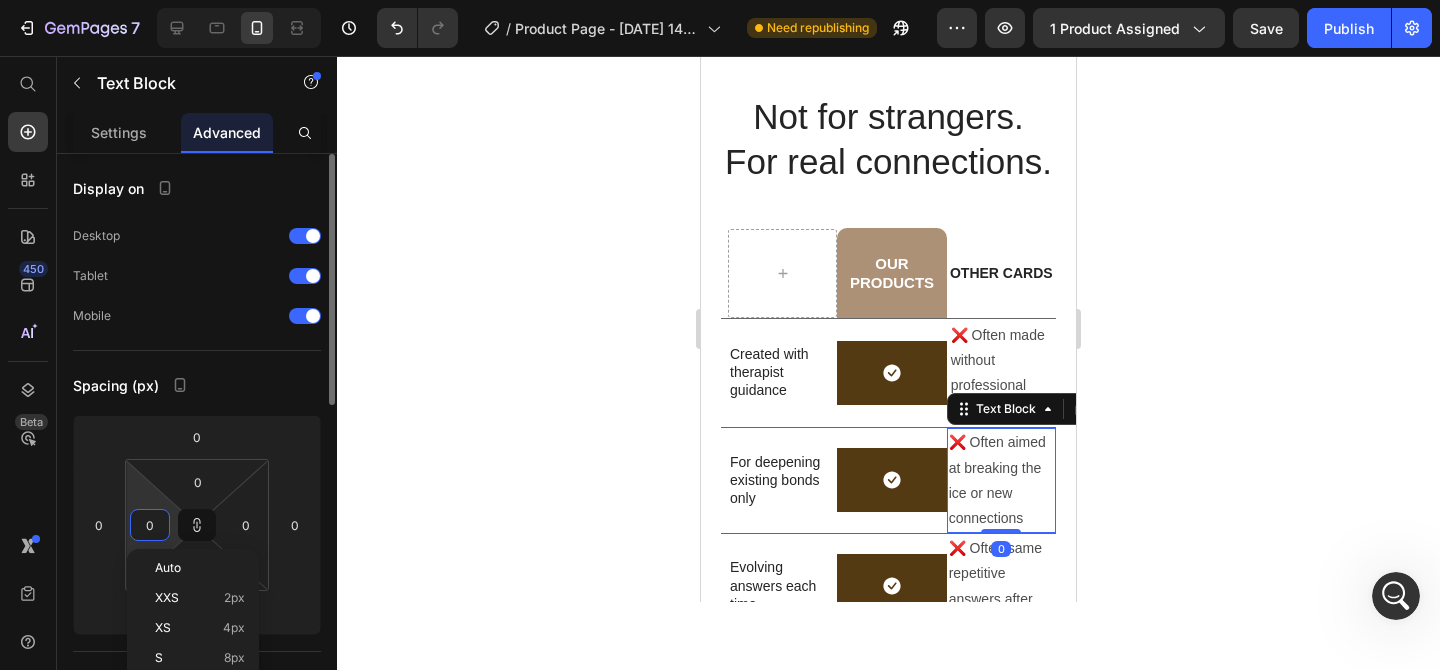 type on "2" 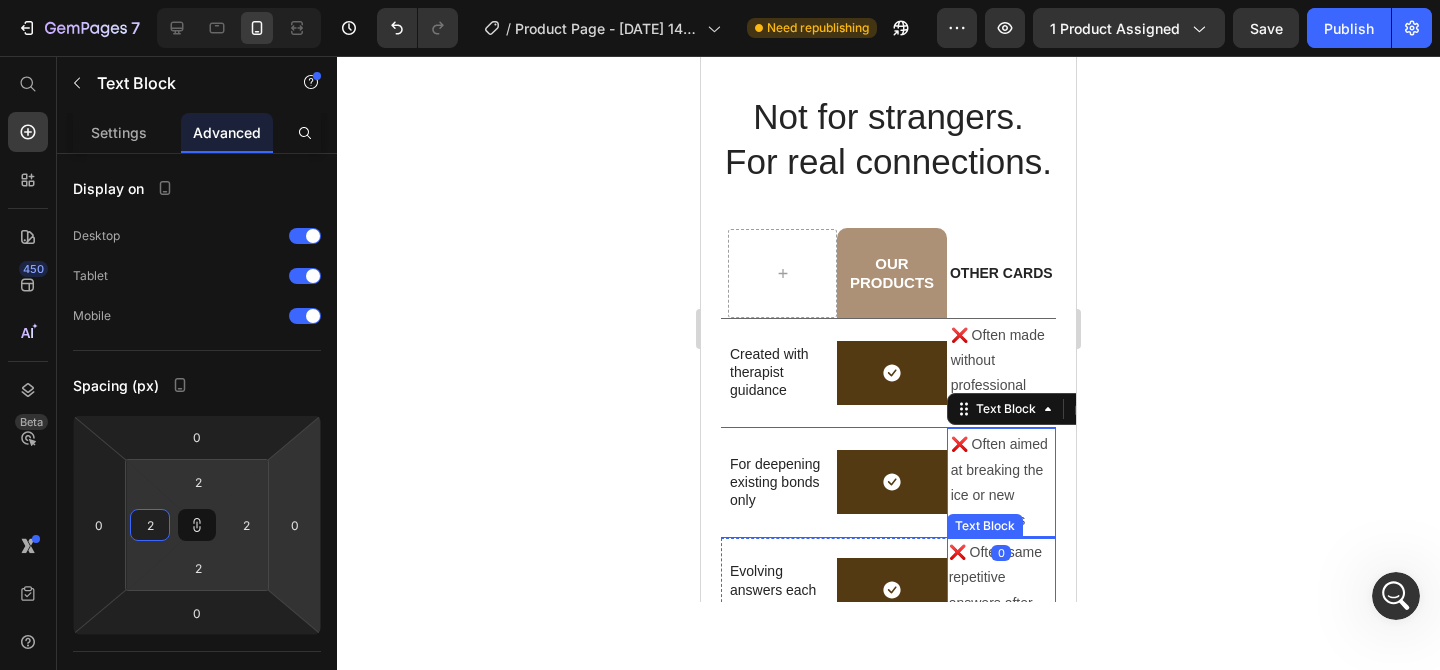 click on "❌ Often same repetitive answers after one use" at bounding box center [1001, 590] 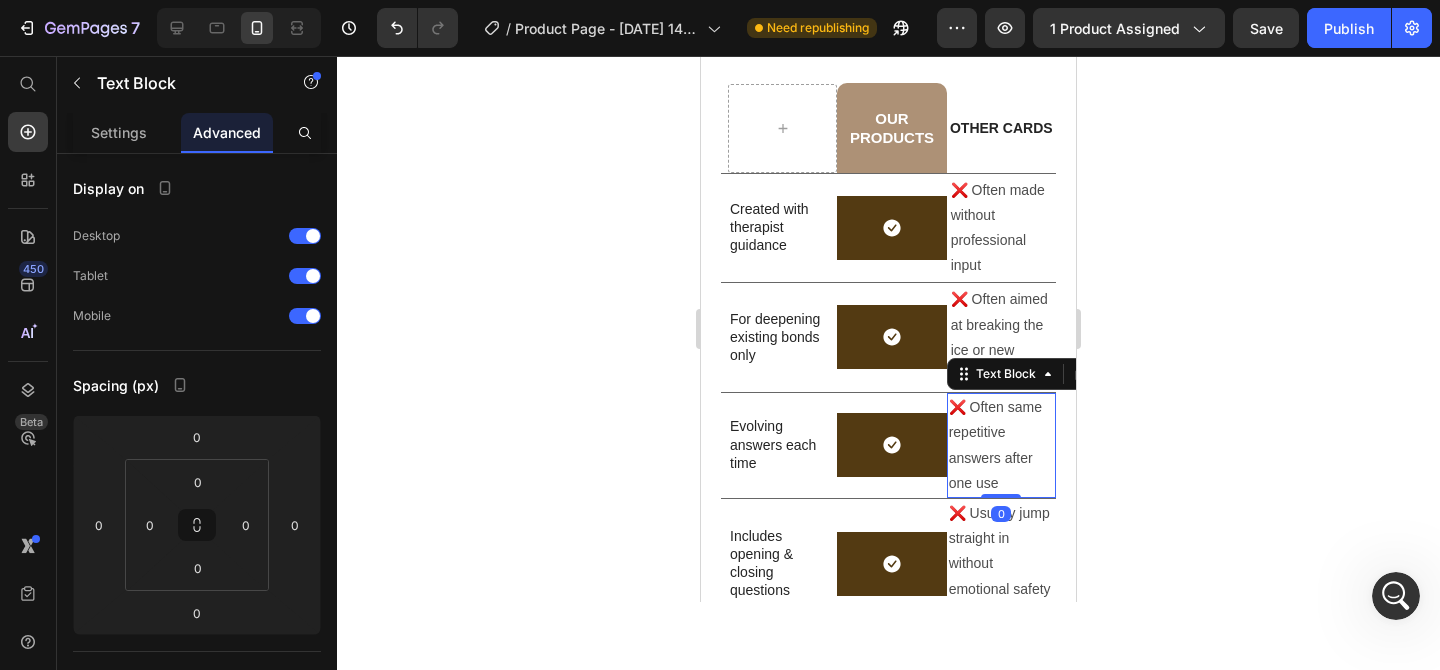 scroll, scrollTop: 5355, scrollLeft: 0, axis: vertical 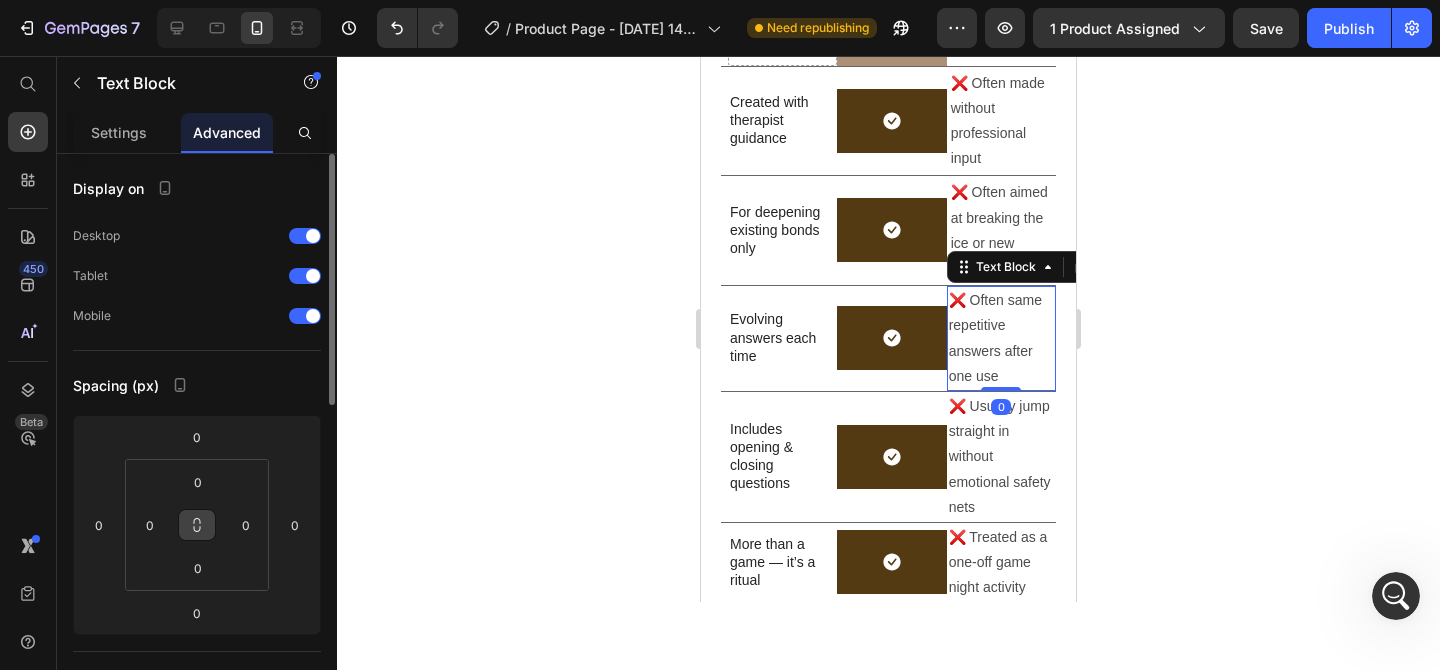 click 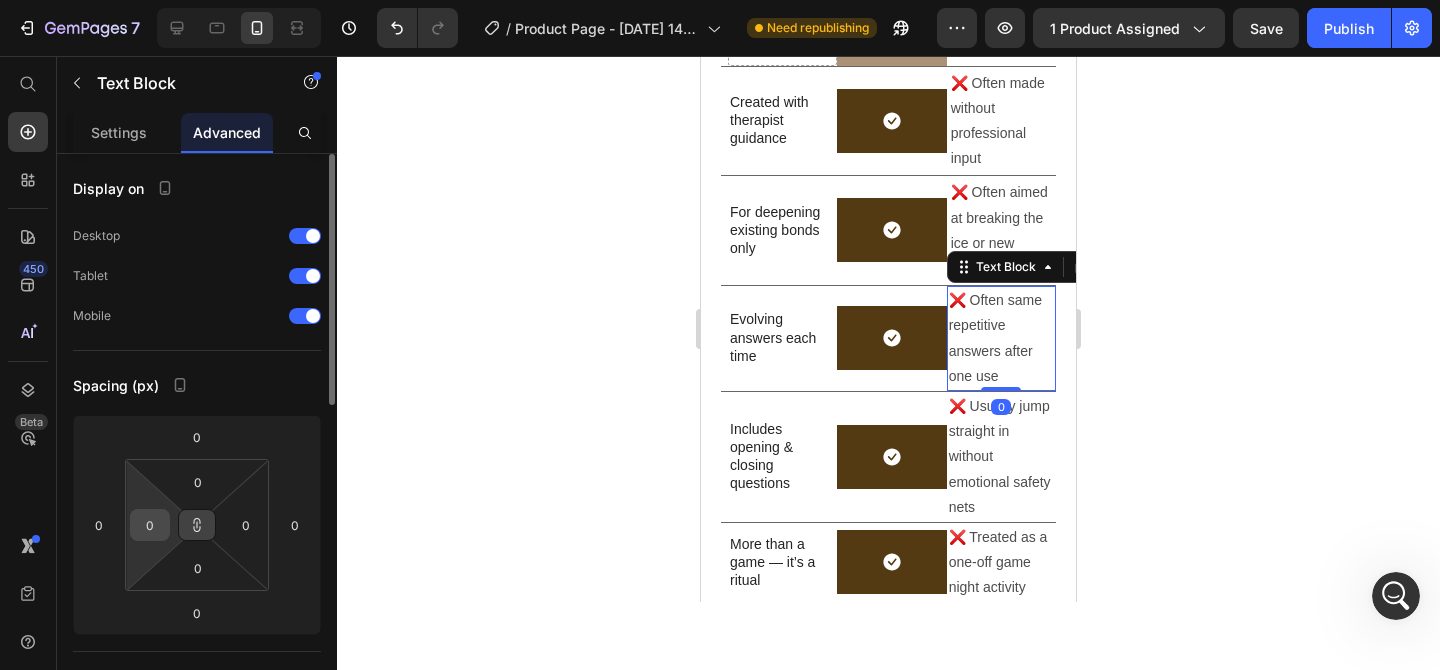 click on "0" at bounding box center [150, 525] 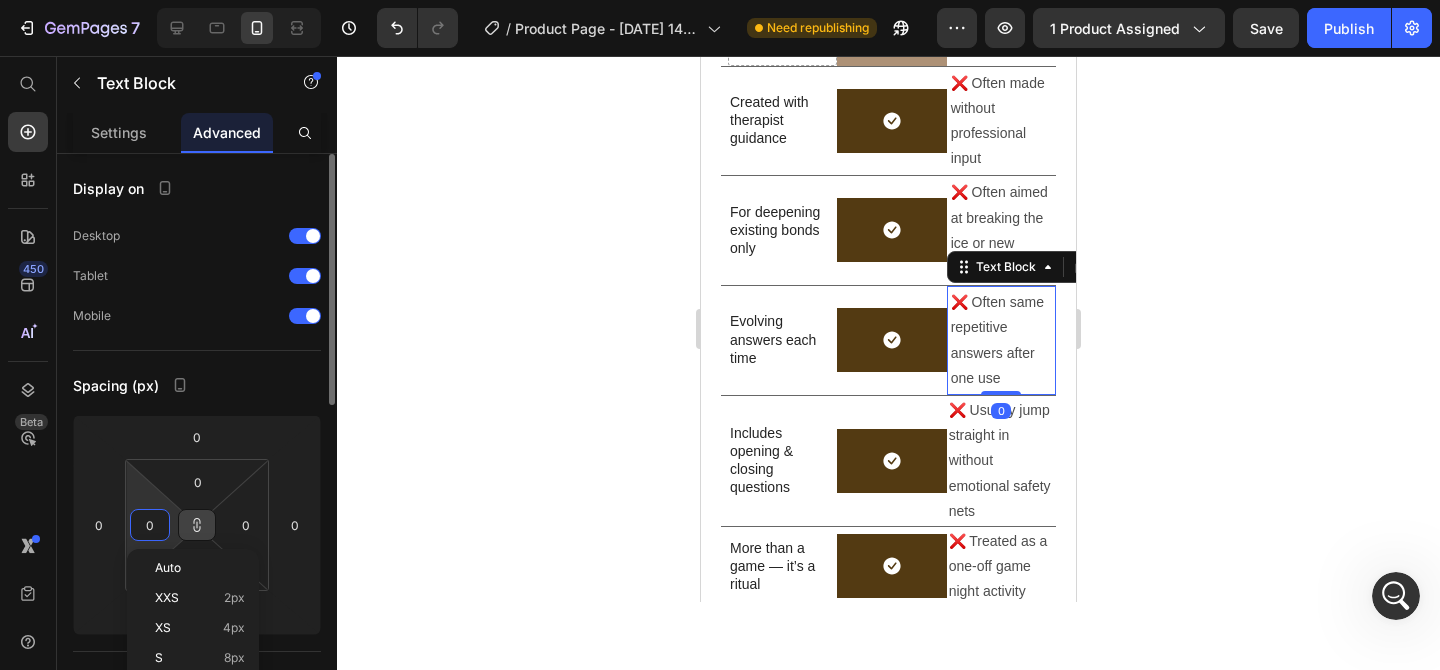 type on "2" 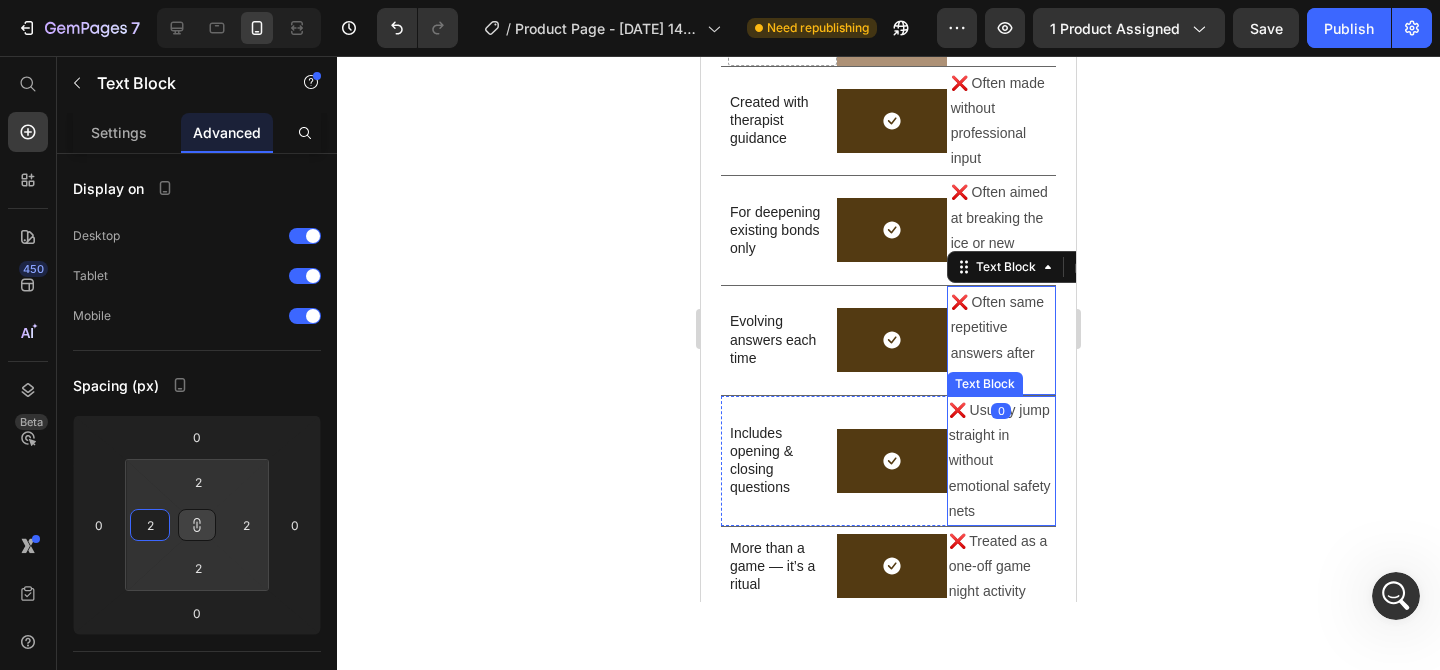 click on "❌ Usually jump straight in without emotional safety nets" at bounding box center [1001, 461] 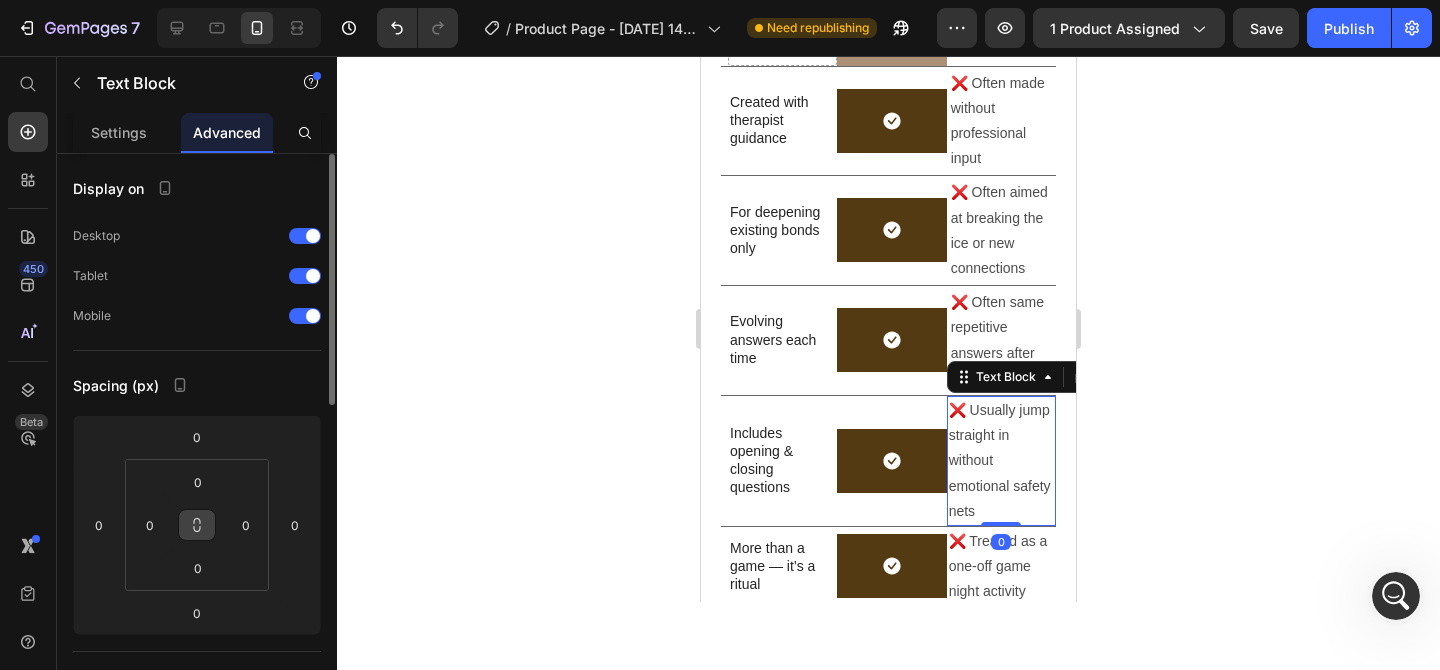 click 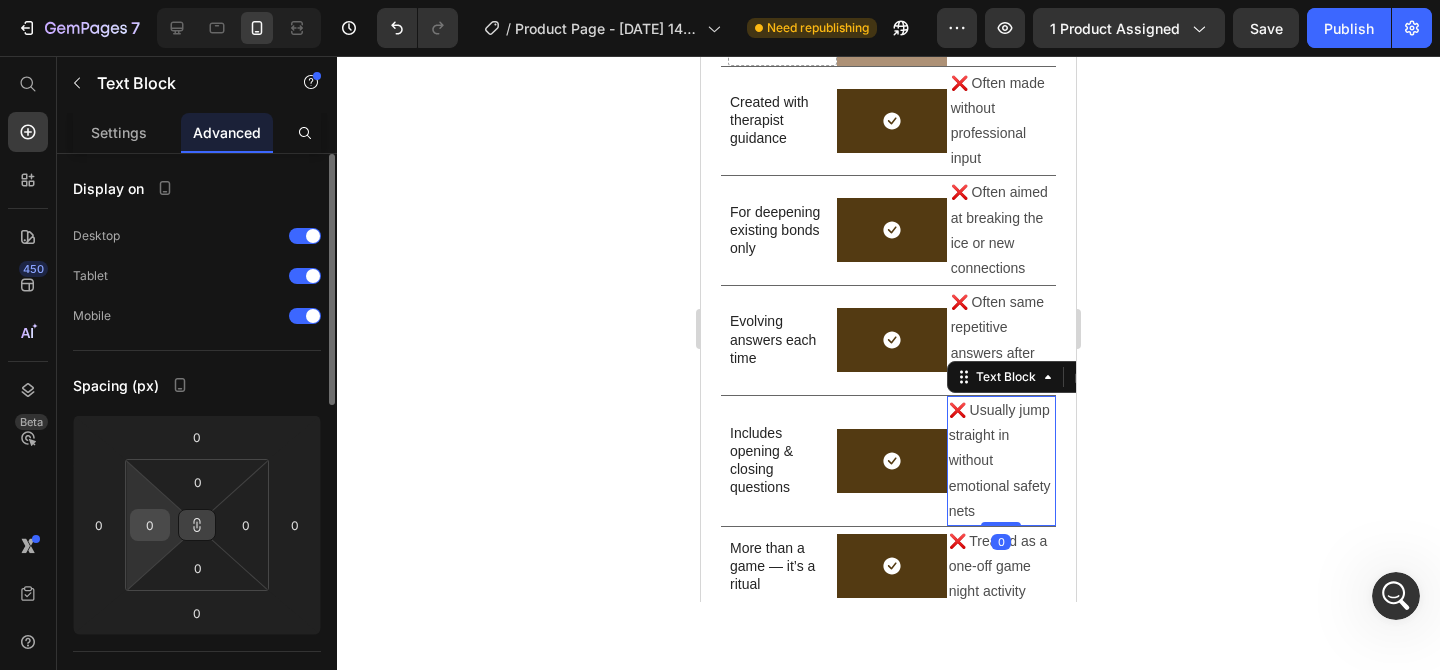 click on "0" at bounding box center (150, 525) 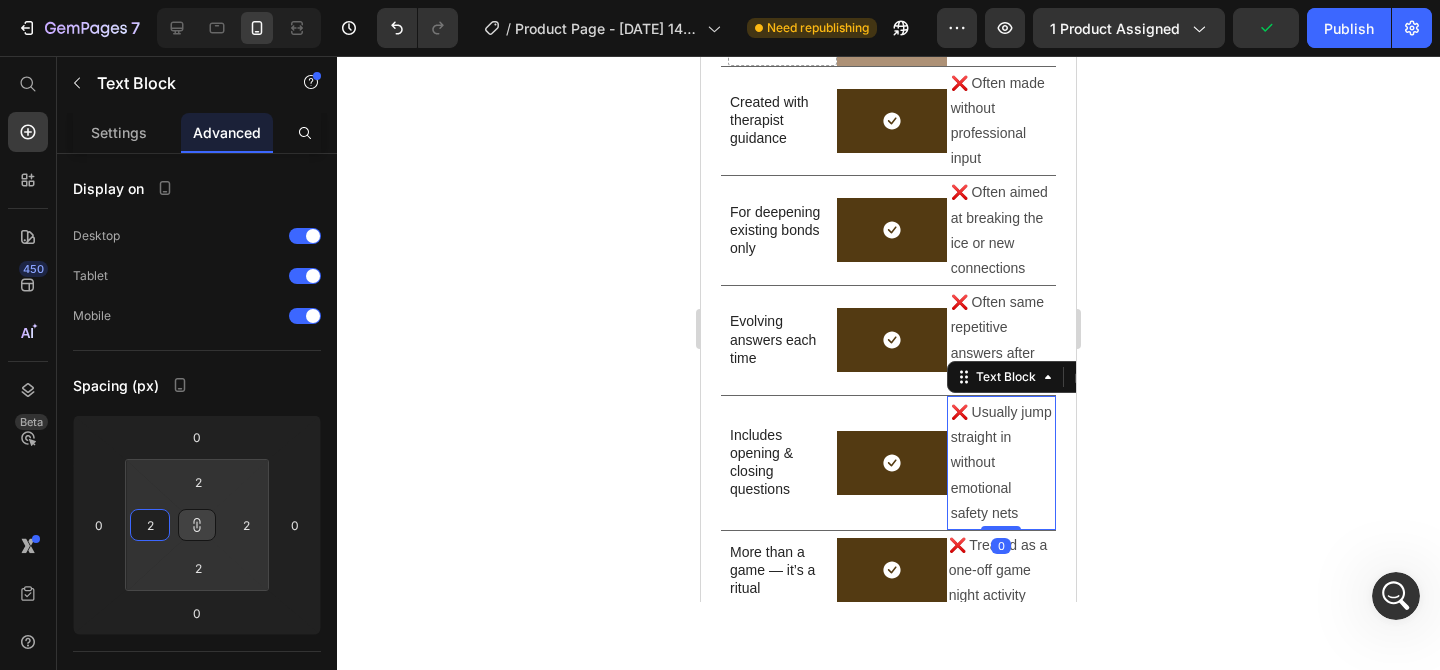 scroll, scrollTop: 5501, scrollLeft: 0, axis: vertical 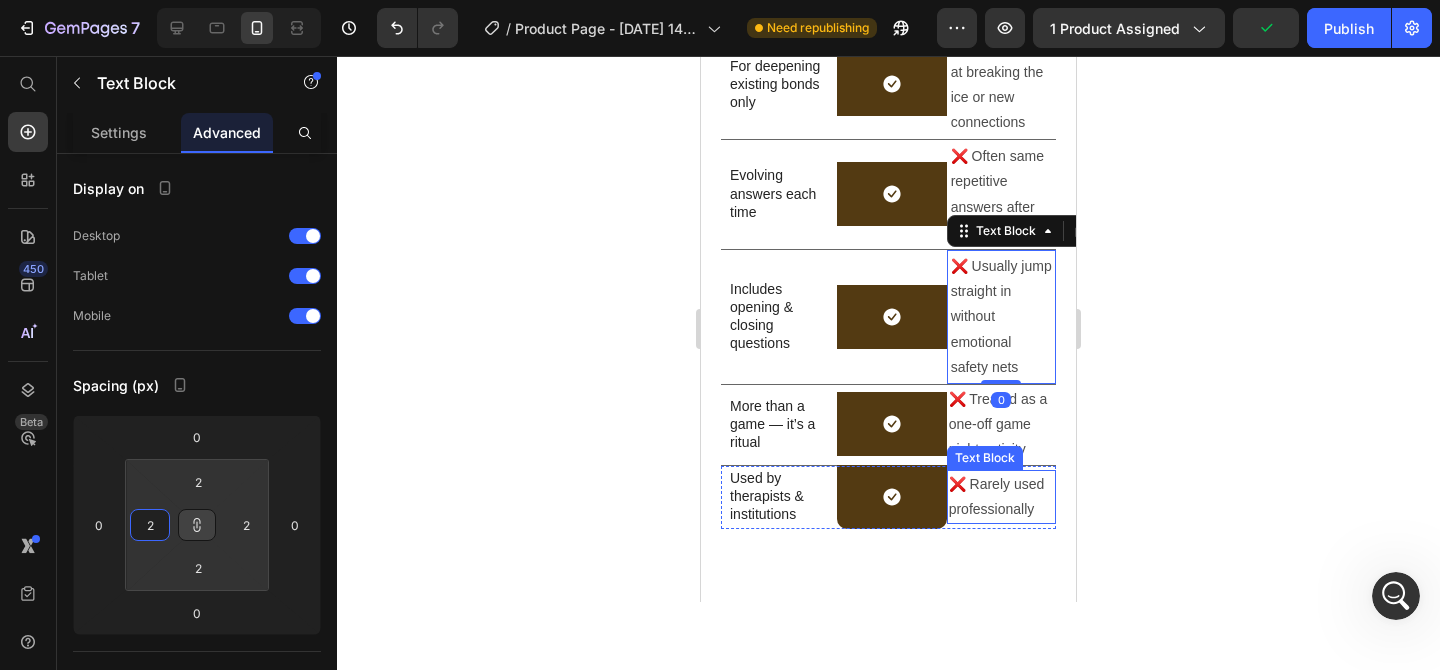 click on "Text Block" at bounding box center (985, 458) 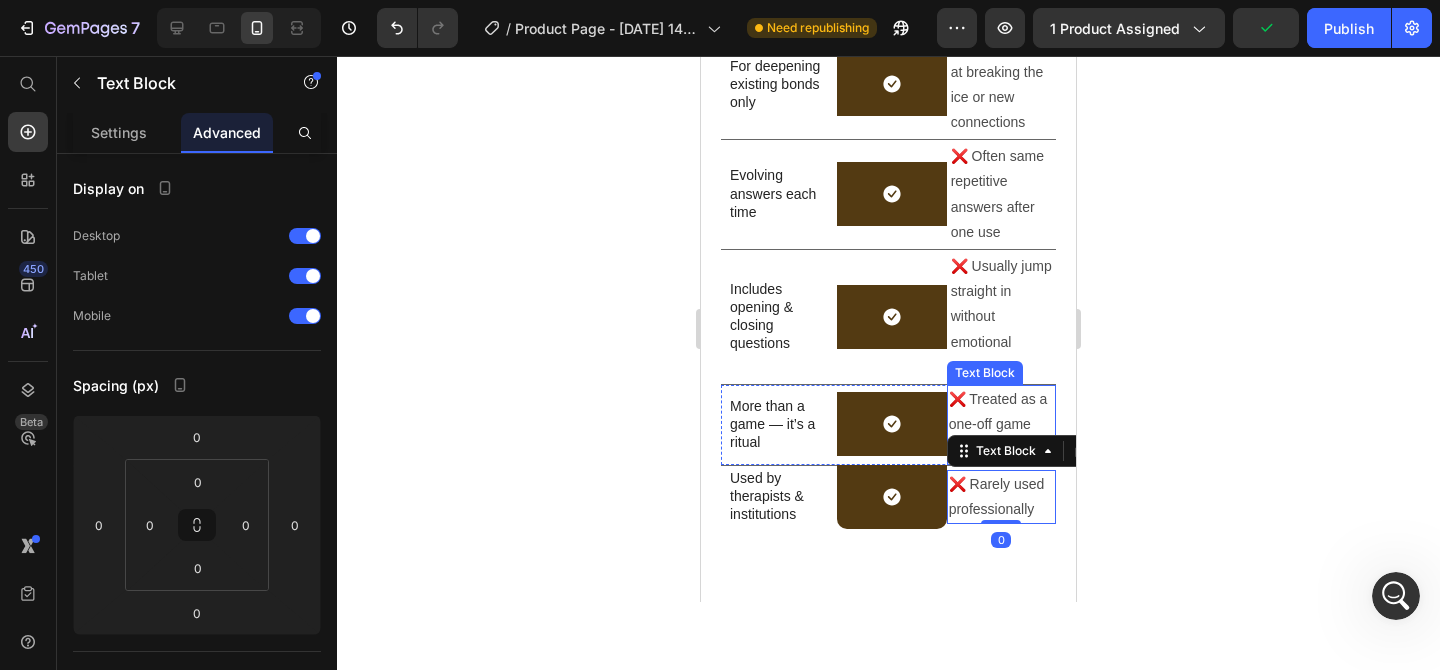 click on "❌ Treated as a one-off game night activity" at bounding box center (1001, 425) 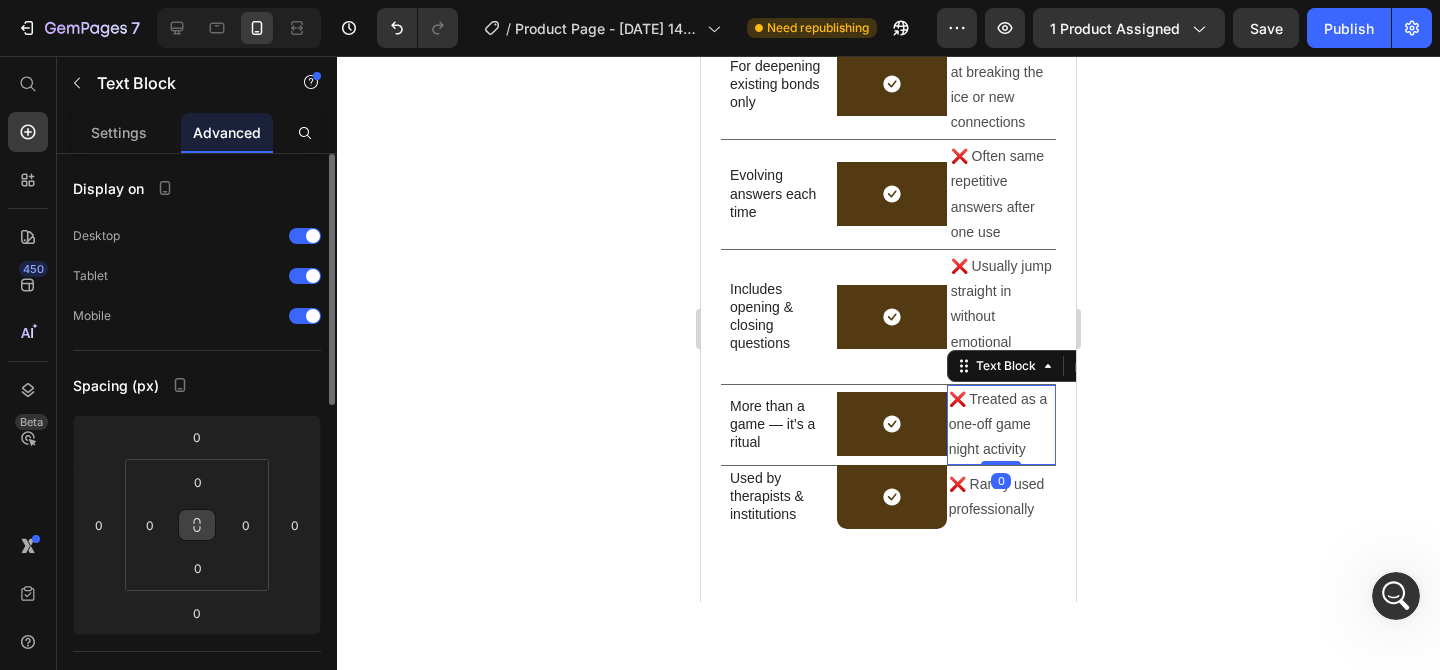 click 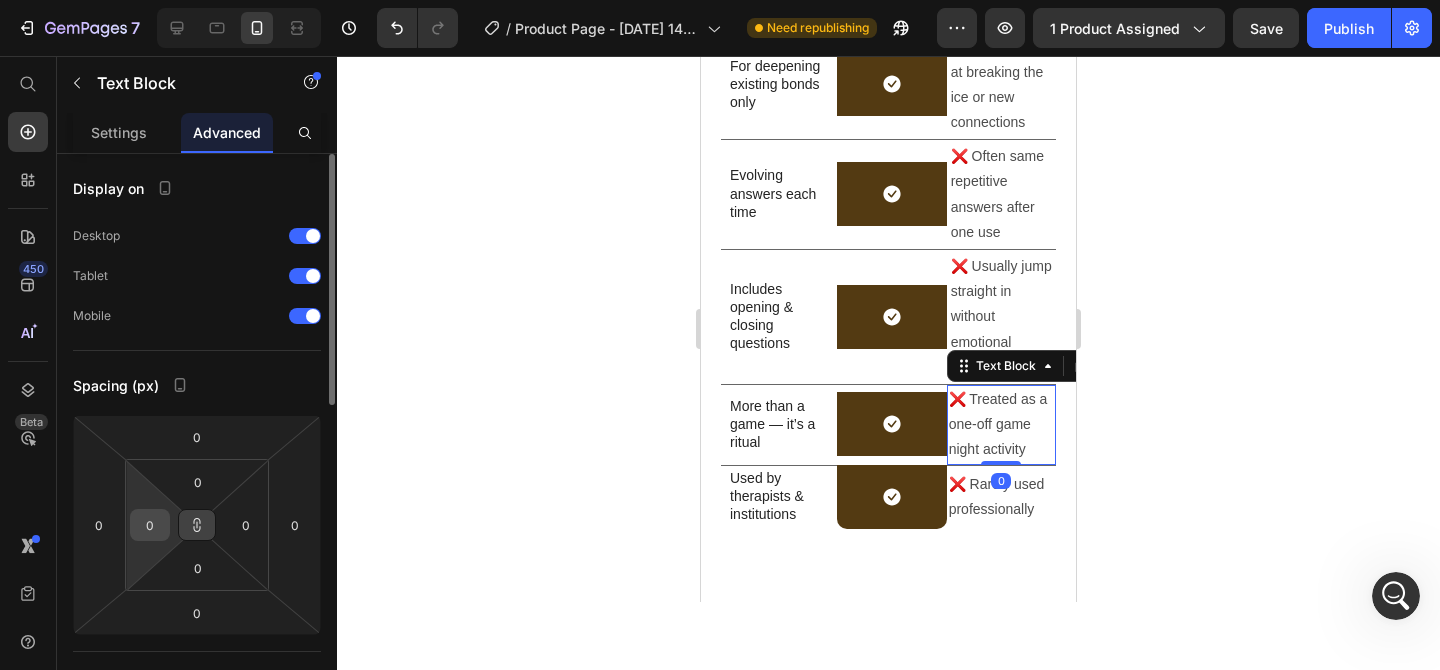 click on "0" at bounding box center (150, 525) 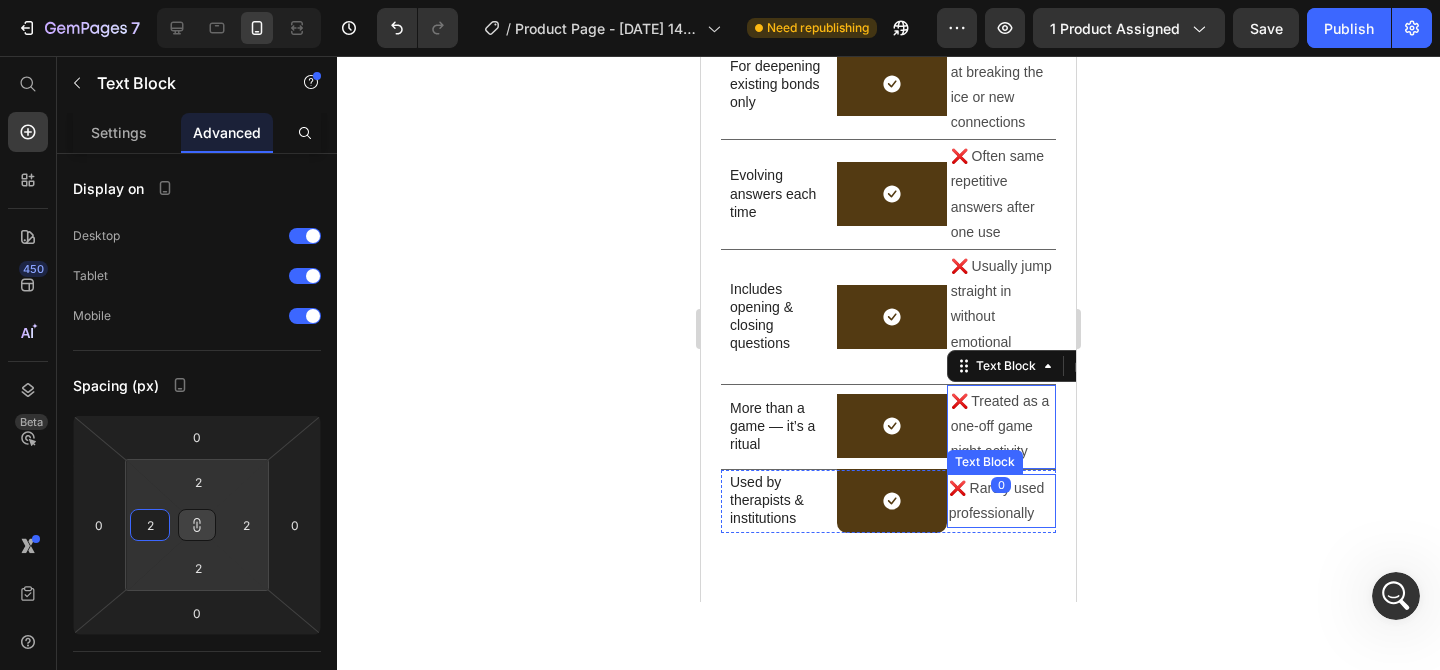 drag, startPoint x: 1045, startPoint y: 589, endPoint x: 958, endPoint y: 493, distance: 129.55693 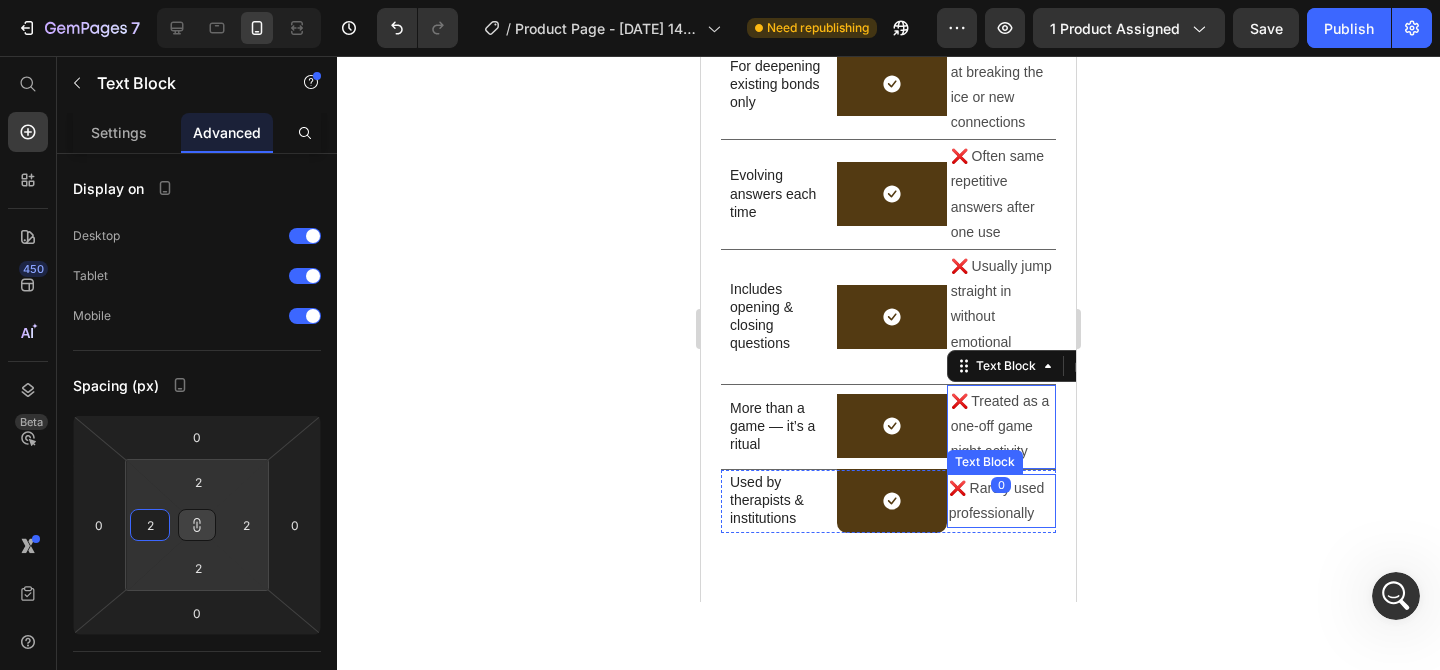 click on "❌ Rarely used professionally" at bounding box center (1001, 501) 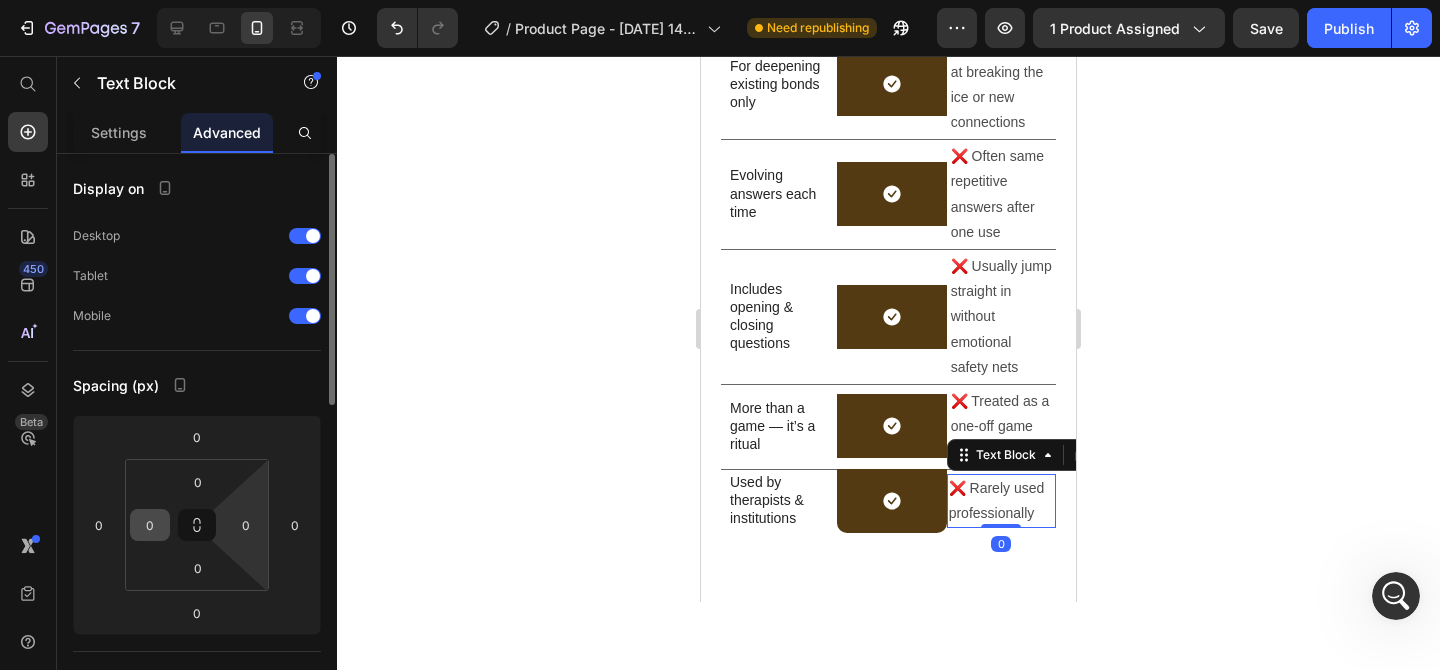 click 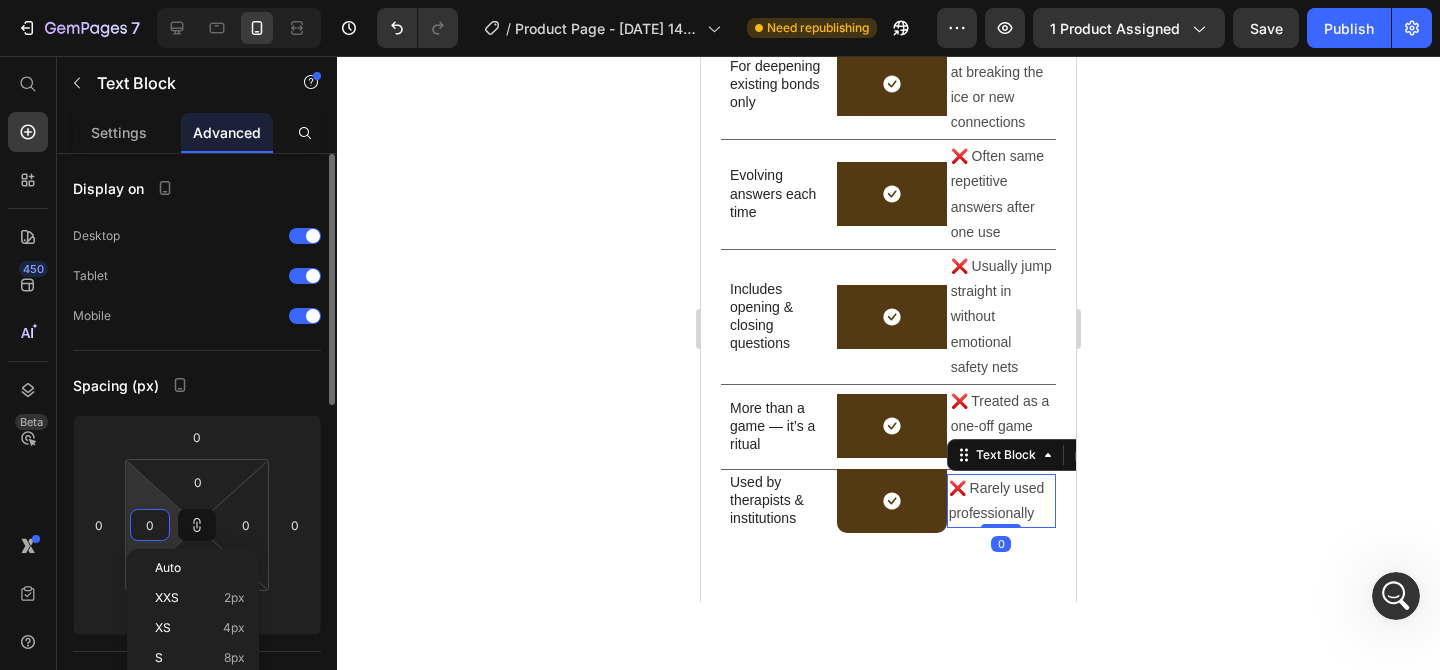 type on "2" 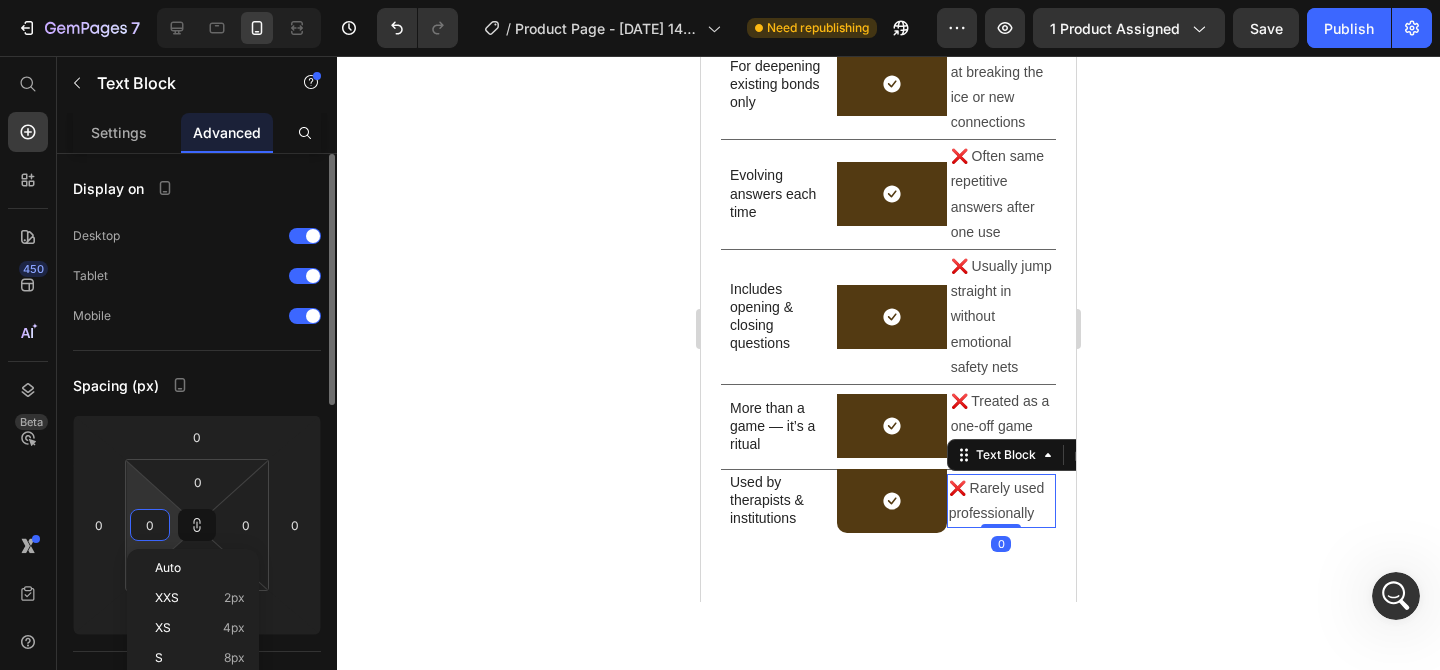 type on "2" 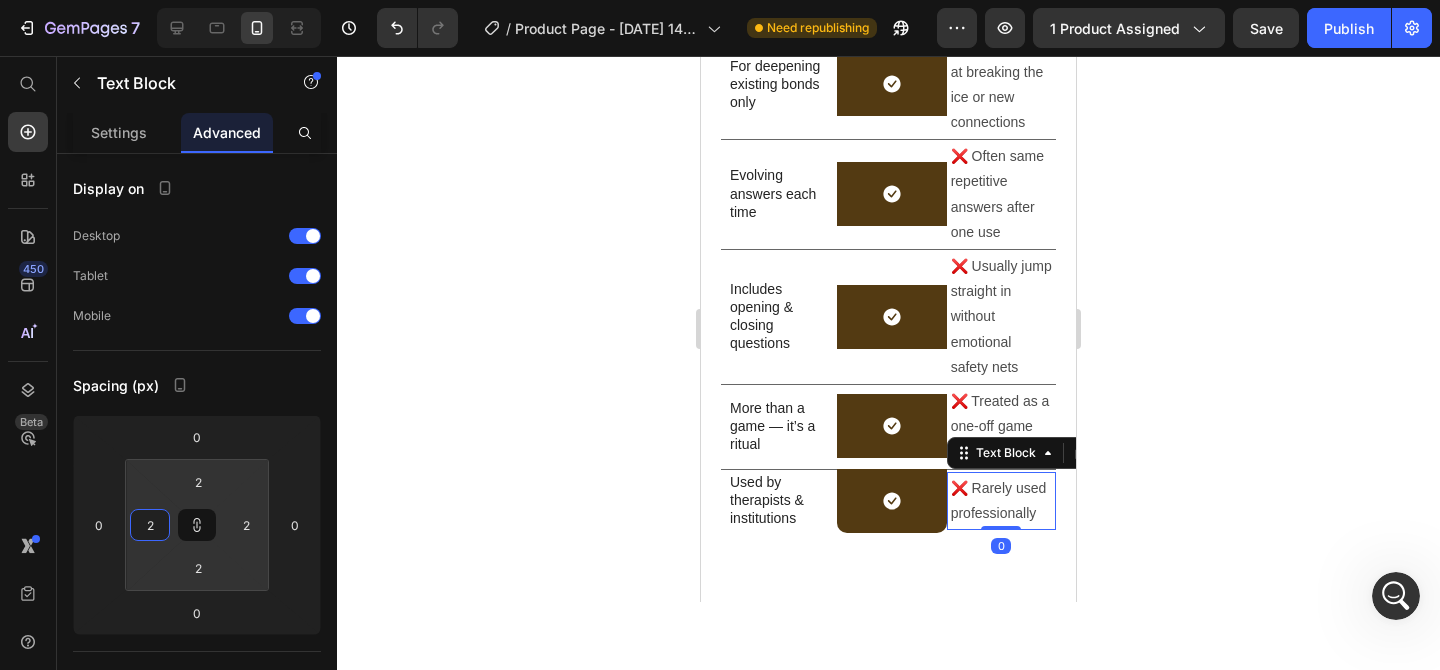 click 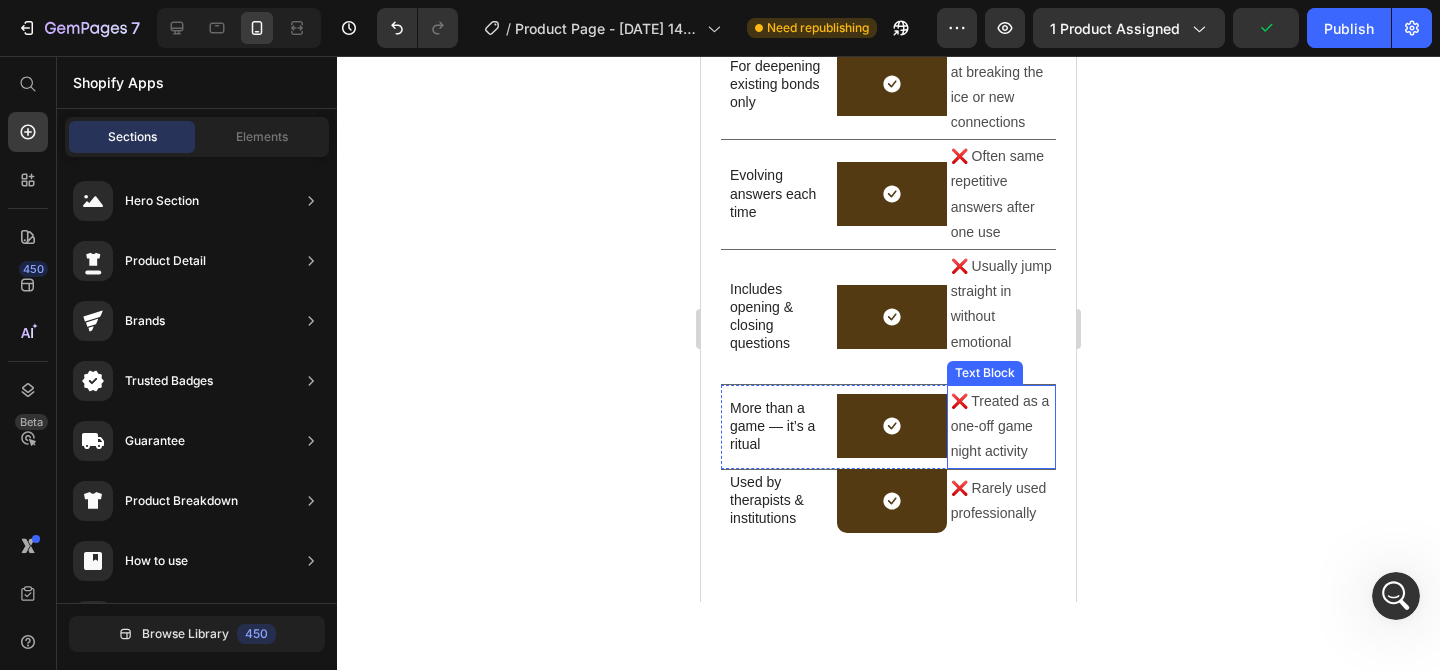 scroll, scrollTop: 5274, scrollLeft: 0, axis: vertical 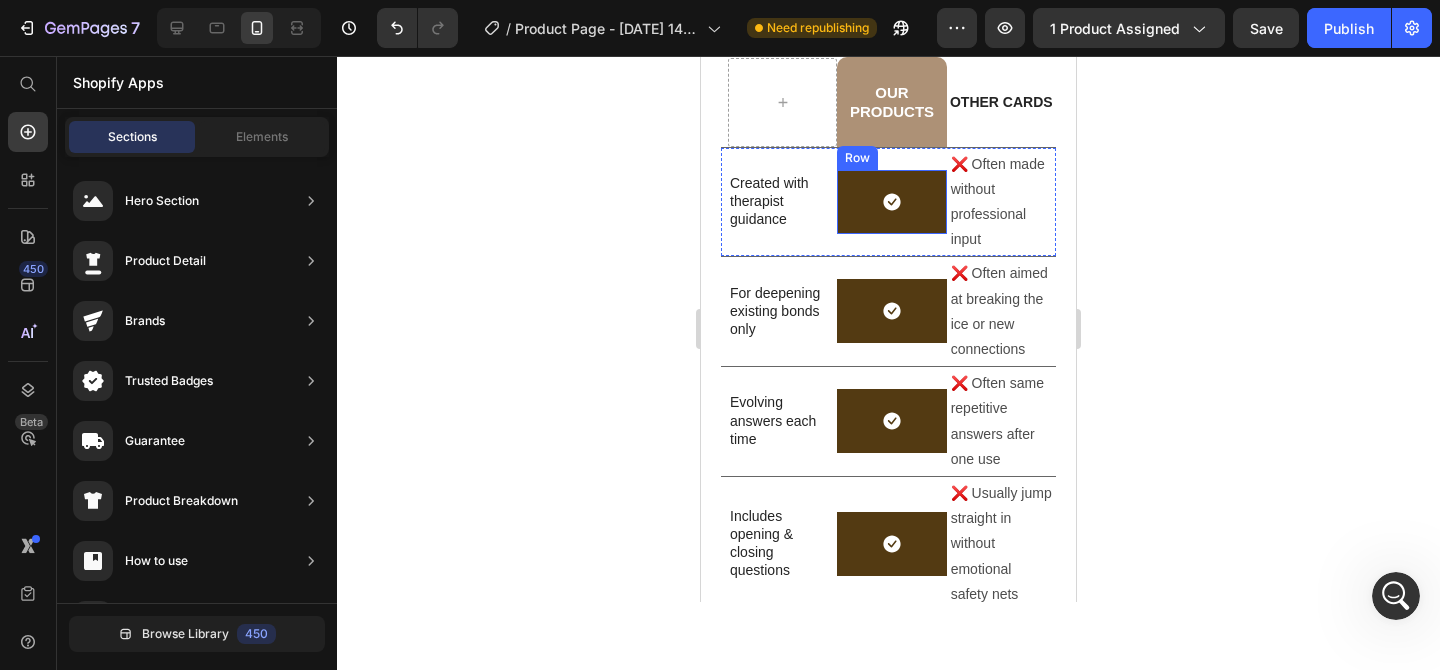 click on "Icon Row" at bounding box center [891, 202] 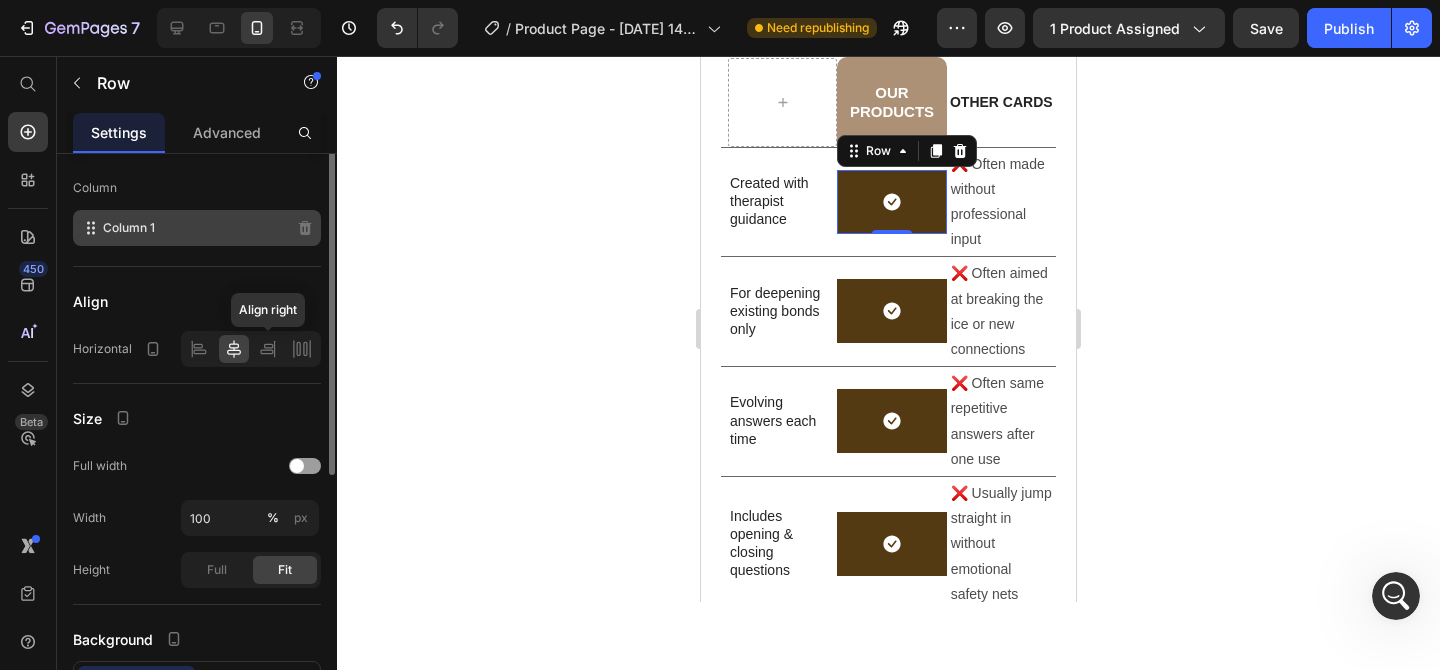 scroll, scrollTop: 214, scrollLeft: 0, axis: vertical 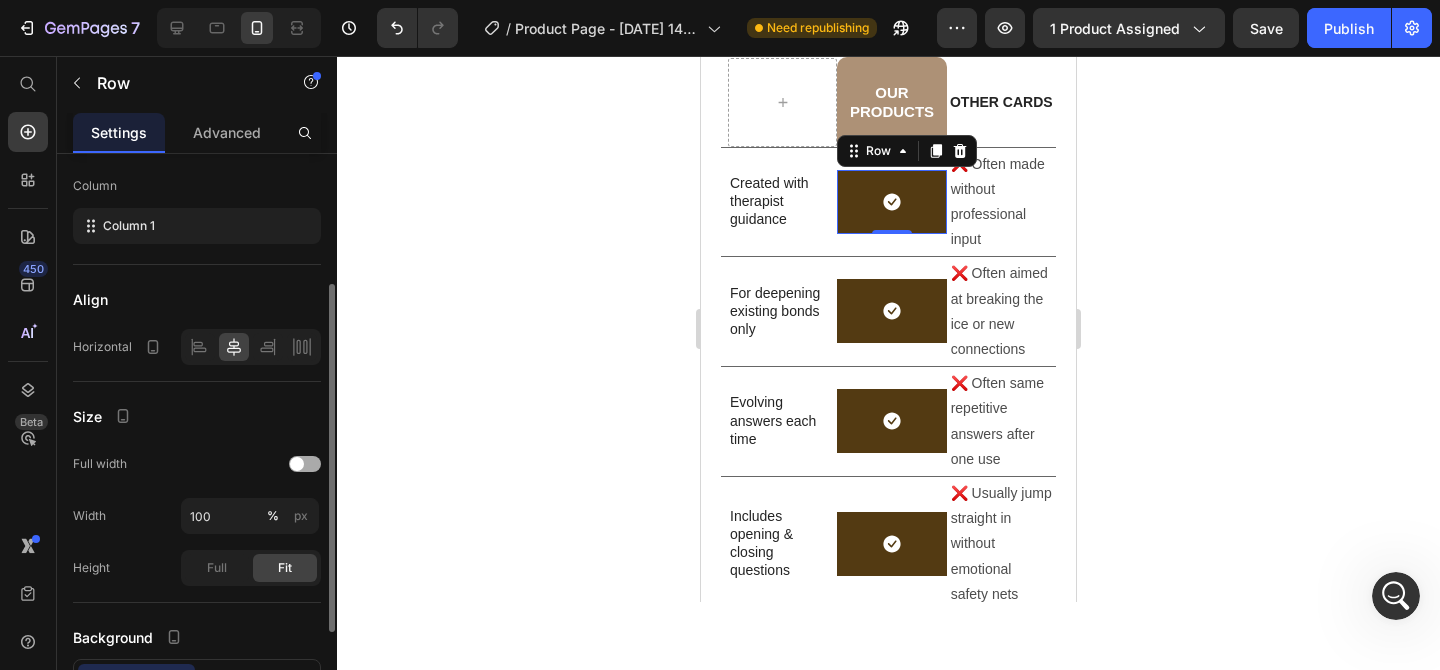 click at bounding box center [305, 464] 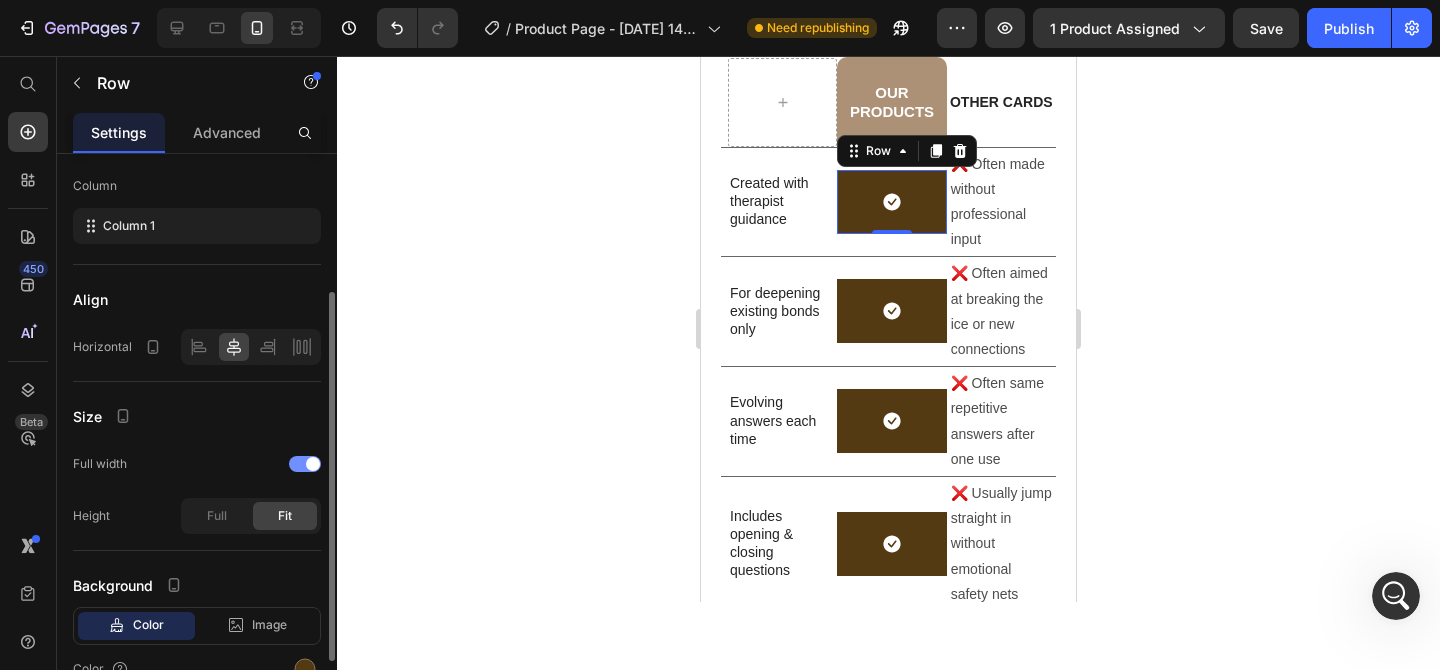 click at bounding box center (313, 464) 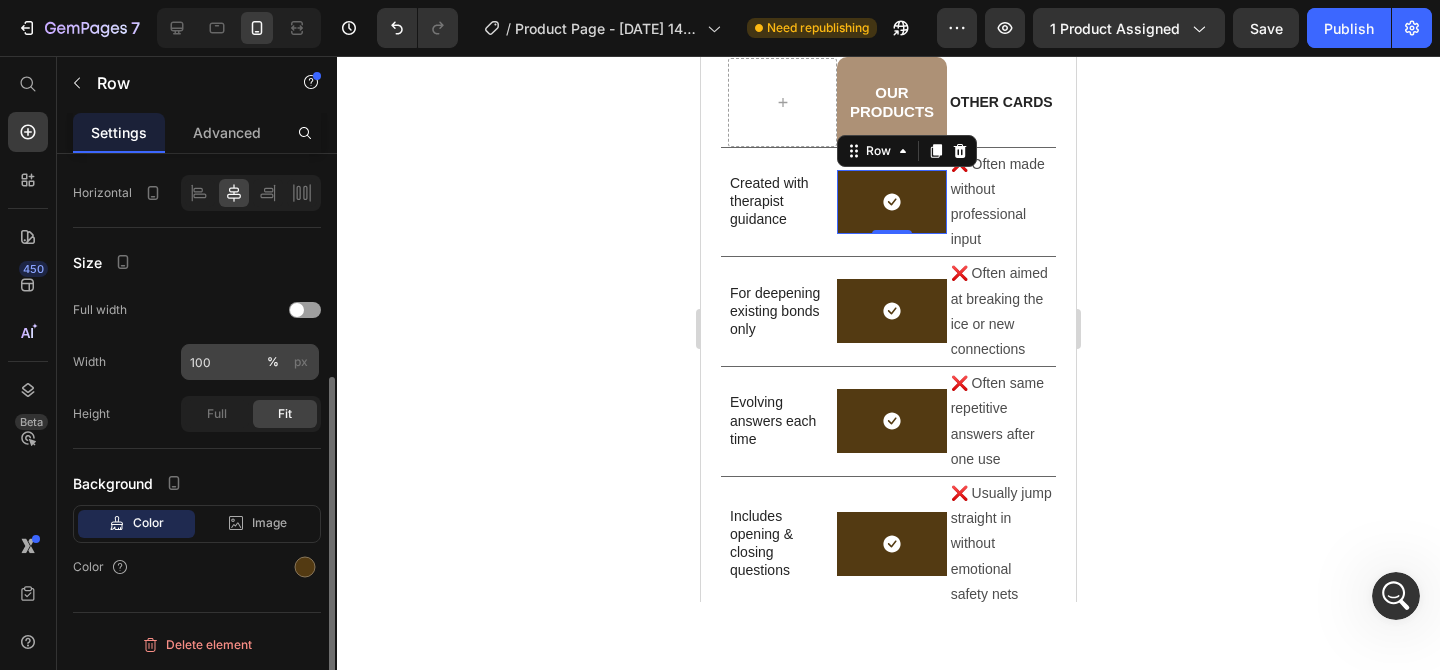 scroll, scrollTop: 367, scrollLeft: 0, axis: vertical 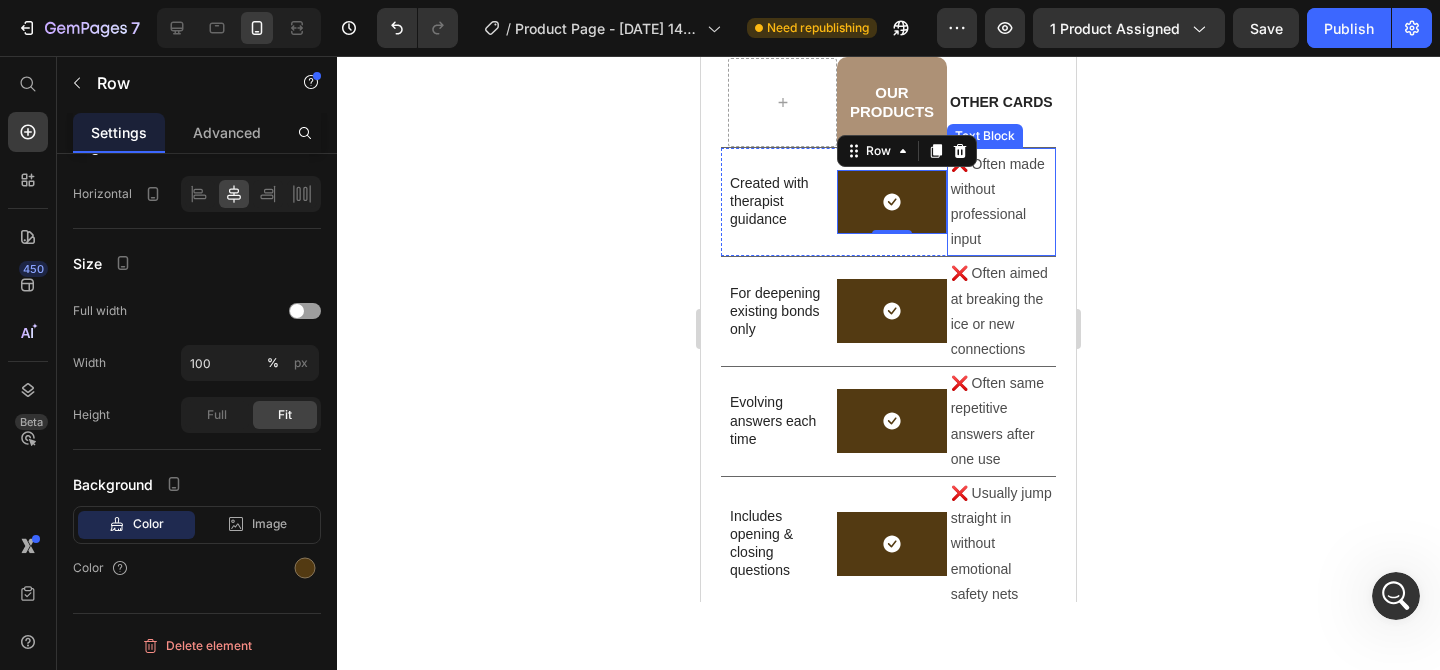 click 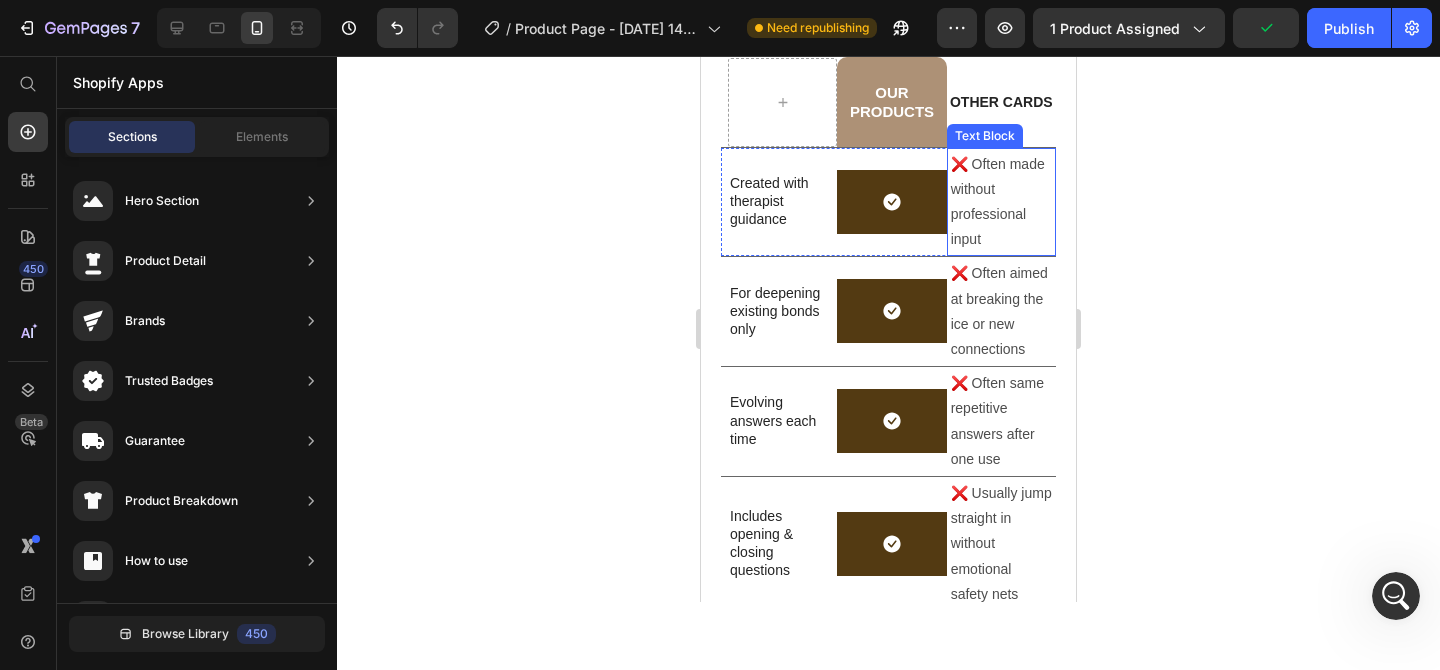 click on "❌ Often made without professional input" at bounding box center (1001, 202) 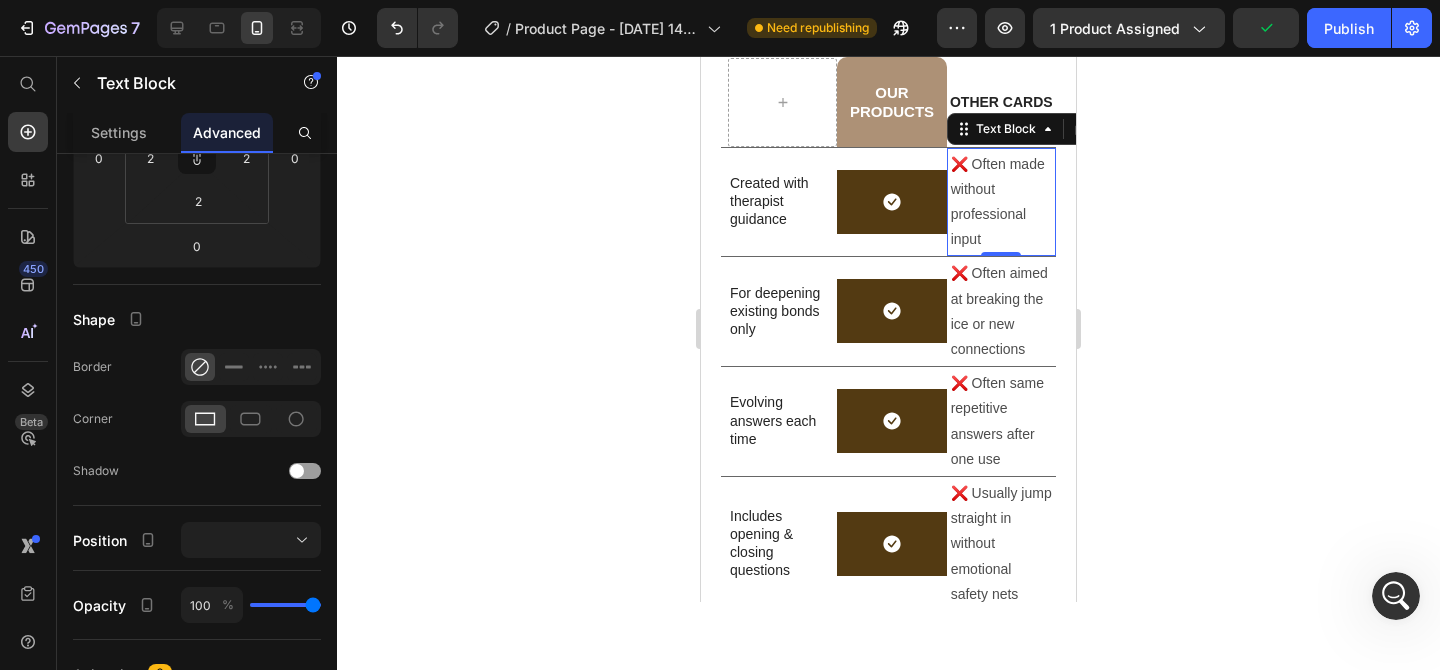 scroll, scrollTop: 0, scrollLeft: 0, axis: both 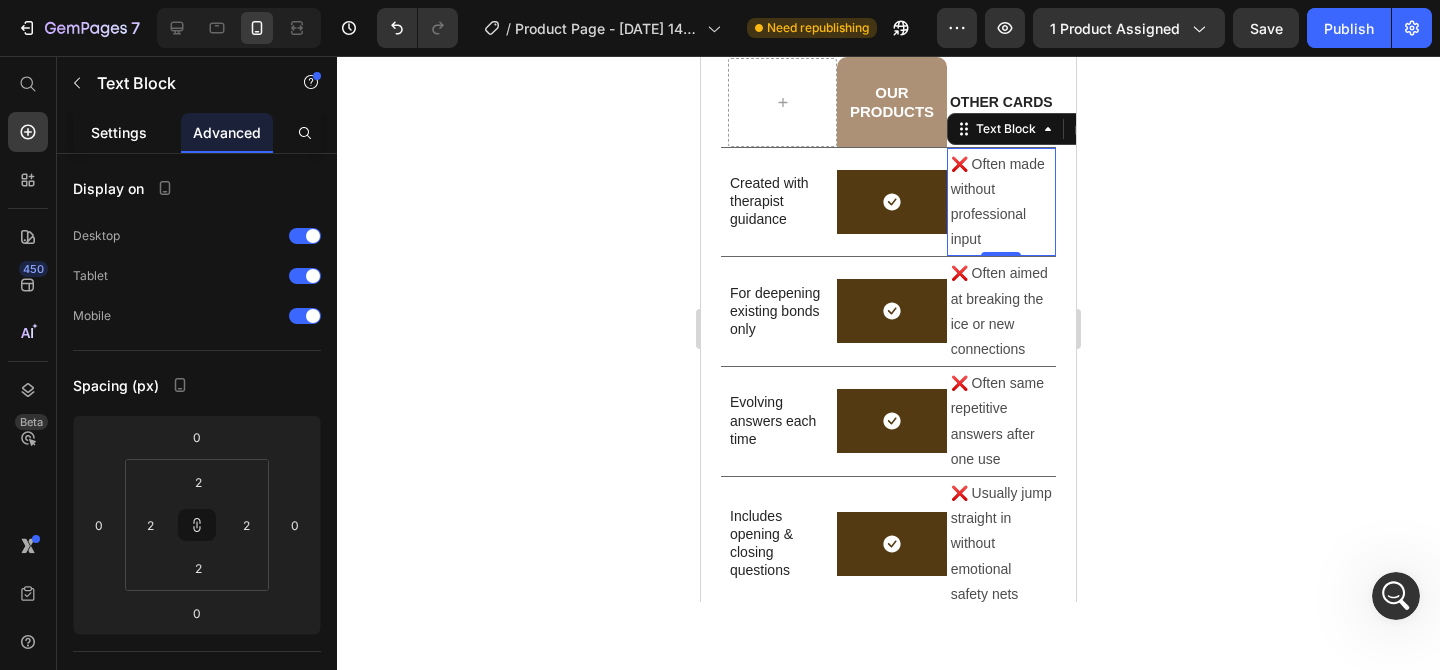 click on "Settings" at bounding box center (119, 132) 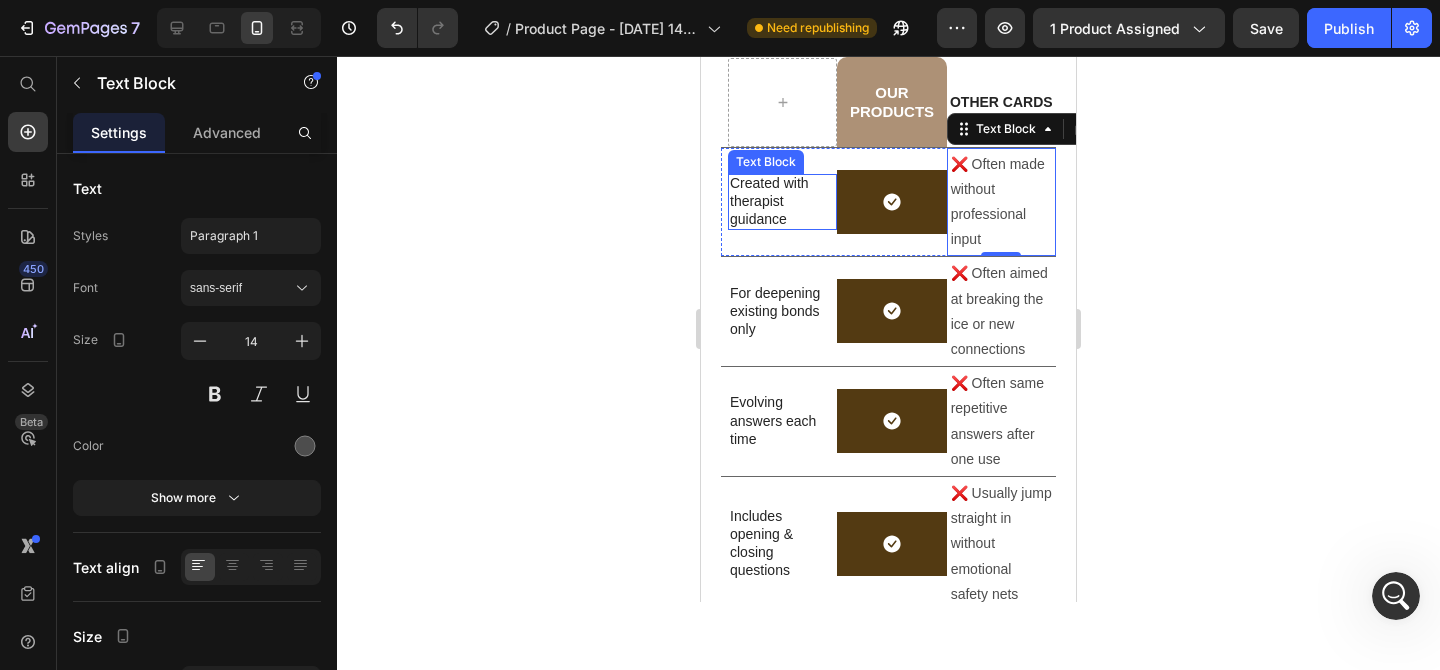 click on "Created with therapist guidance" at bounding box center (779, 201) 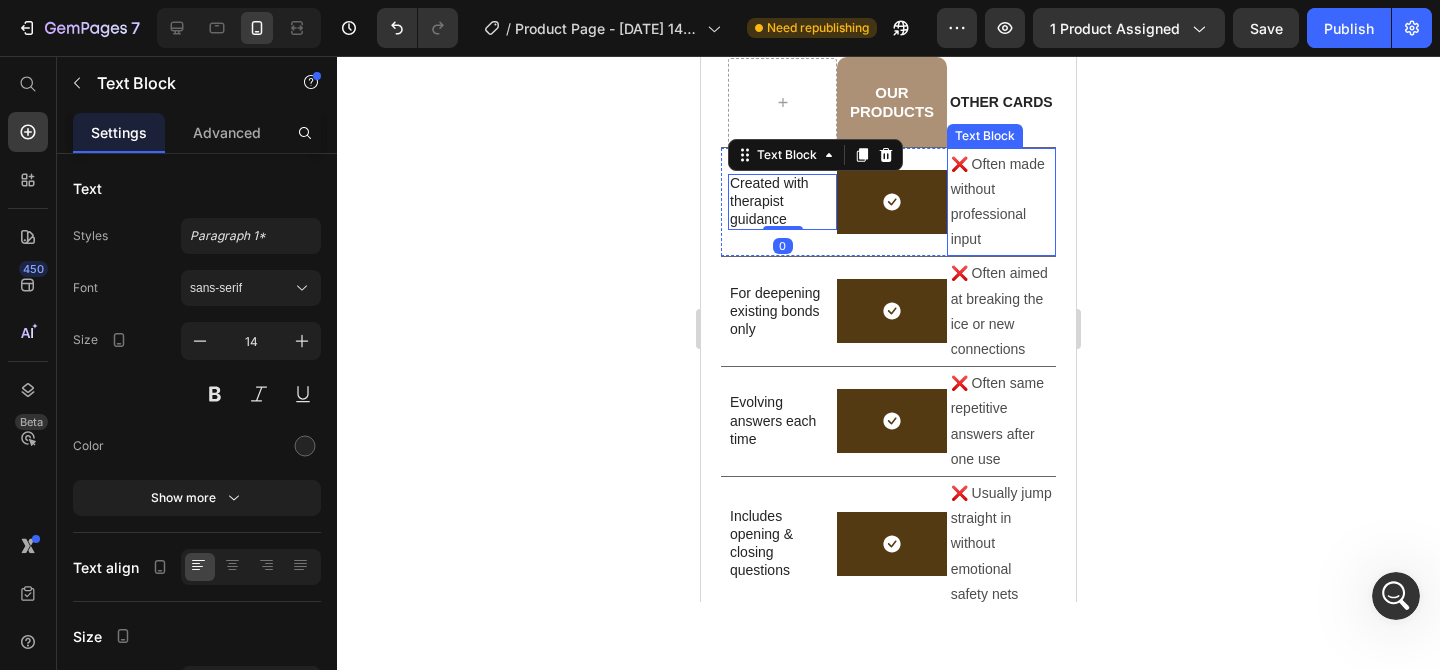 click on "❌ Often made without professional input" at bounding box center [1001, 202] 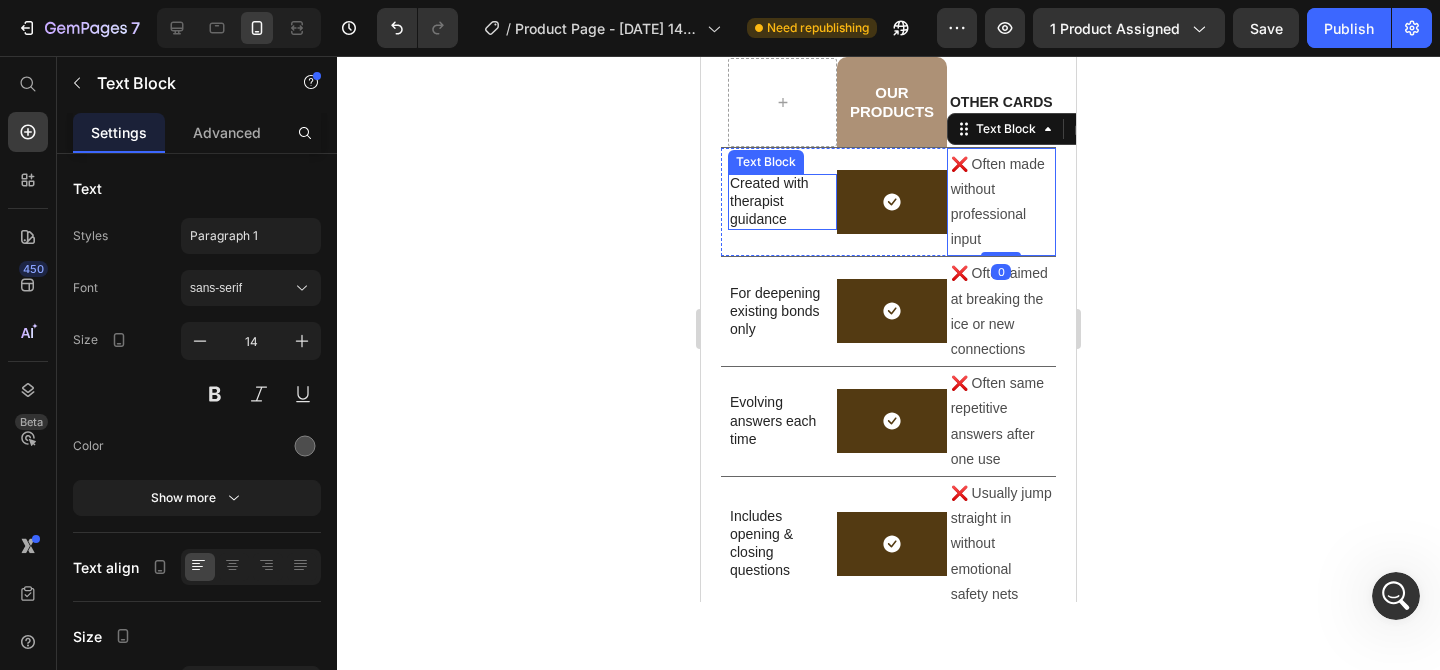 click on "Created with therapist guidance" at bounding box center (779, 201) 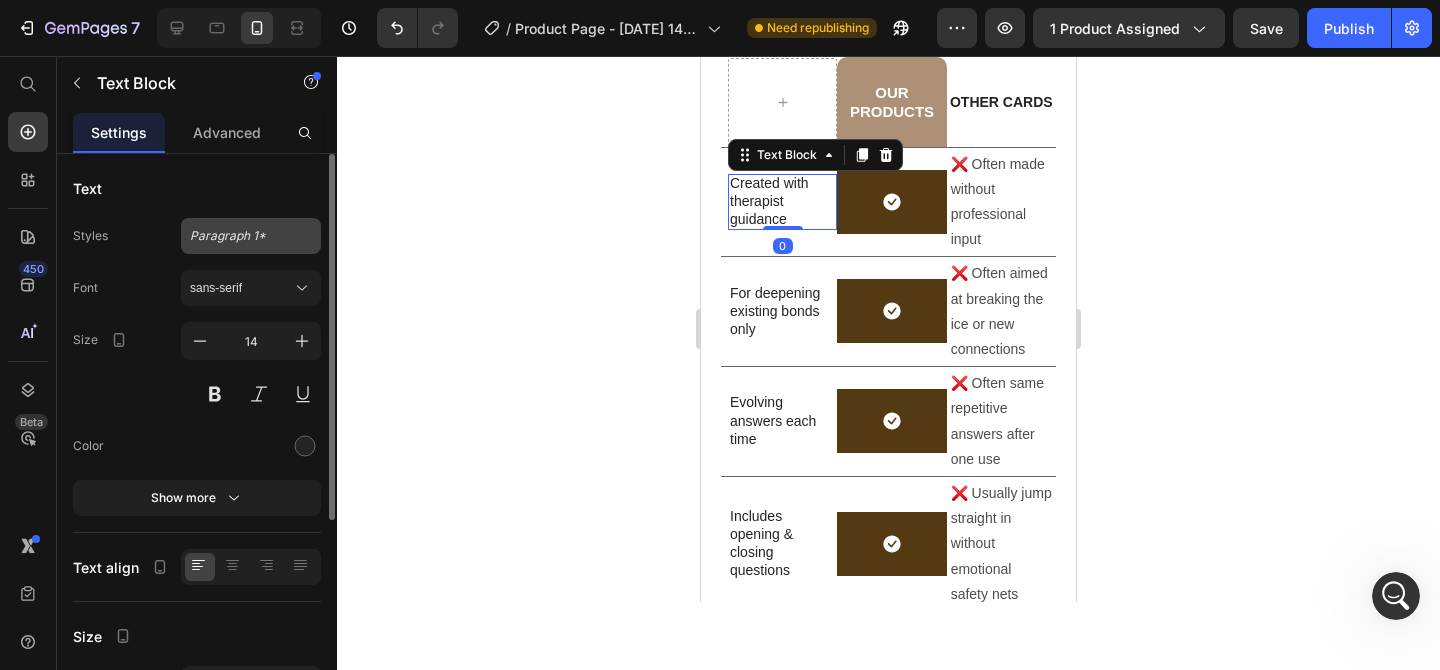 click on "Paragraph 1*" 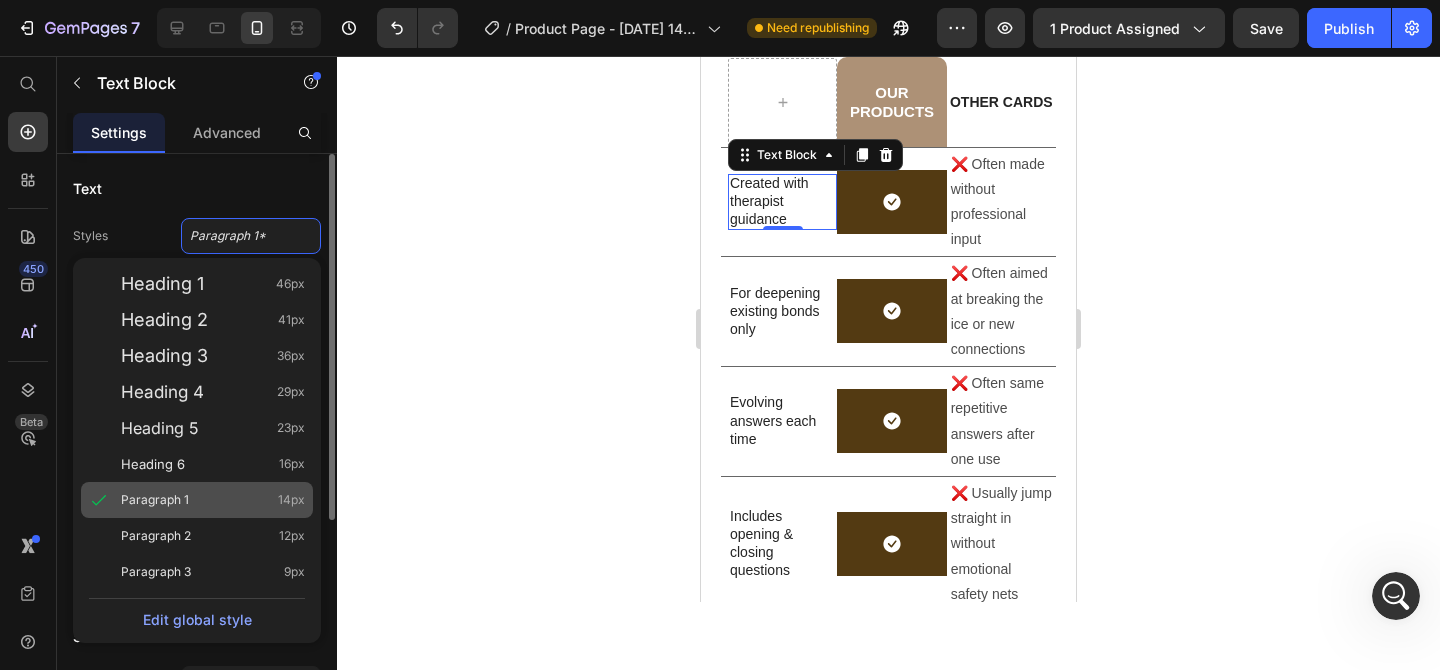 click on "Paragraph 1 14px" at bounding box center (213, 500) 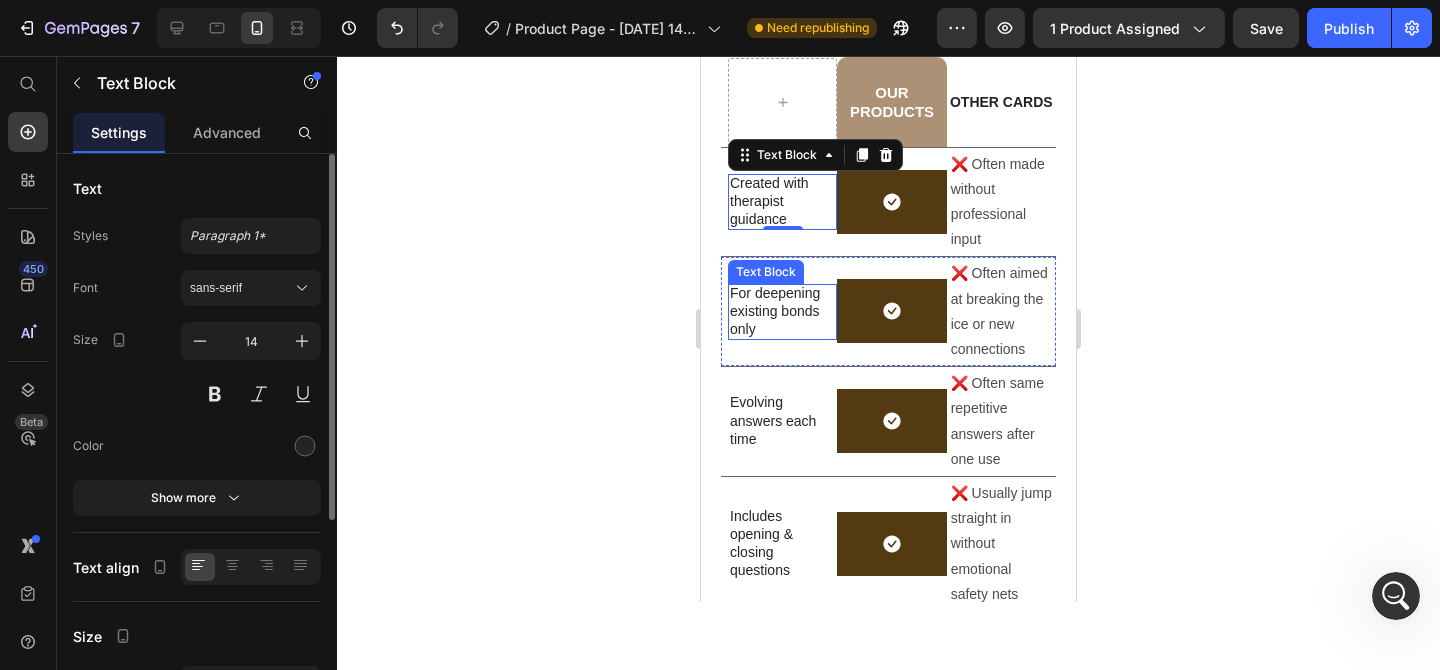 click on "For deepening existing bonds only" at bounding box center (779, 311) 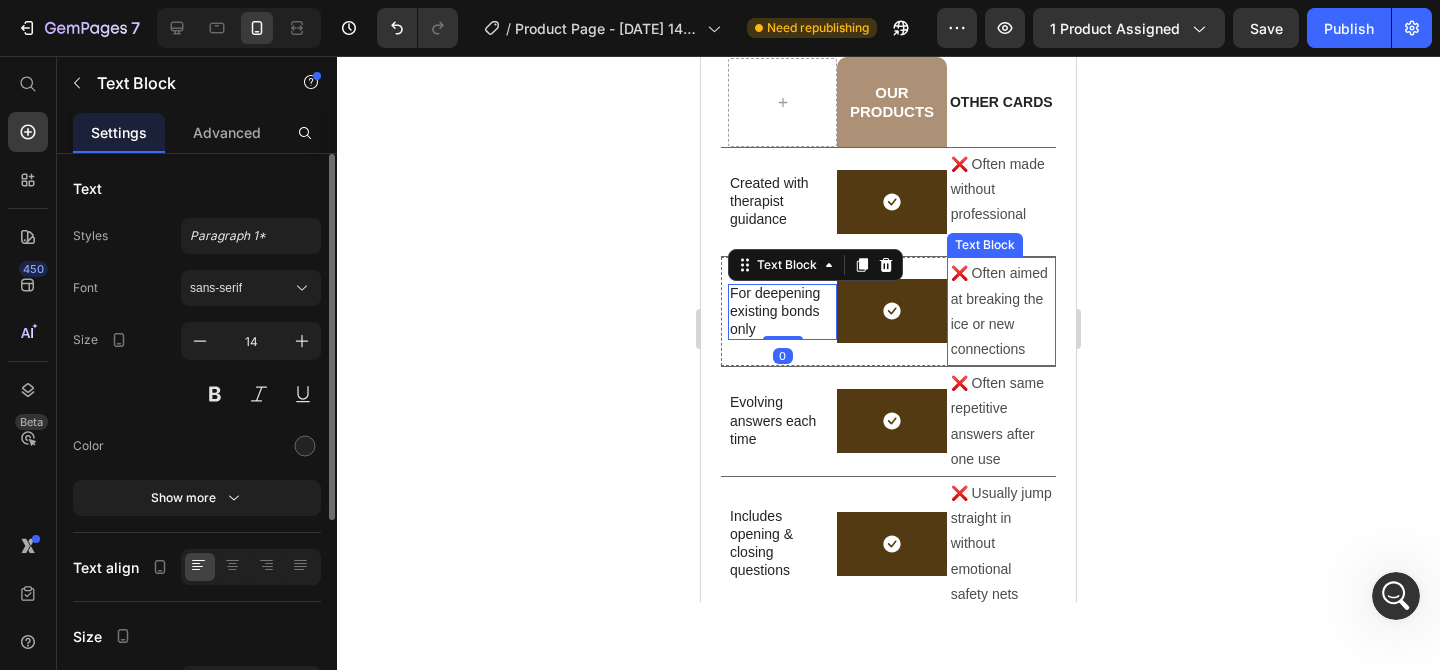 click on "❌ Often aimed at breaking the ice or new connections" at bounding box center (1001, 311) 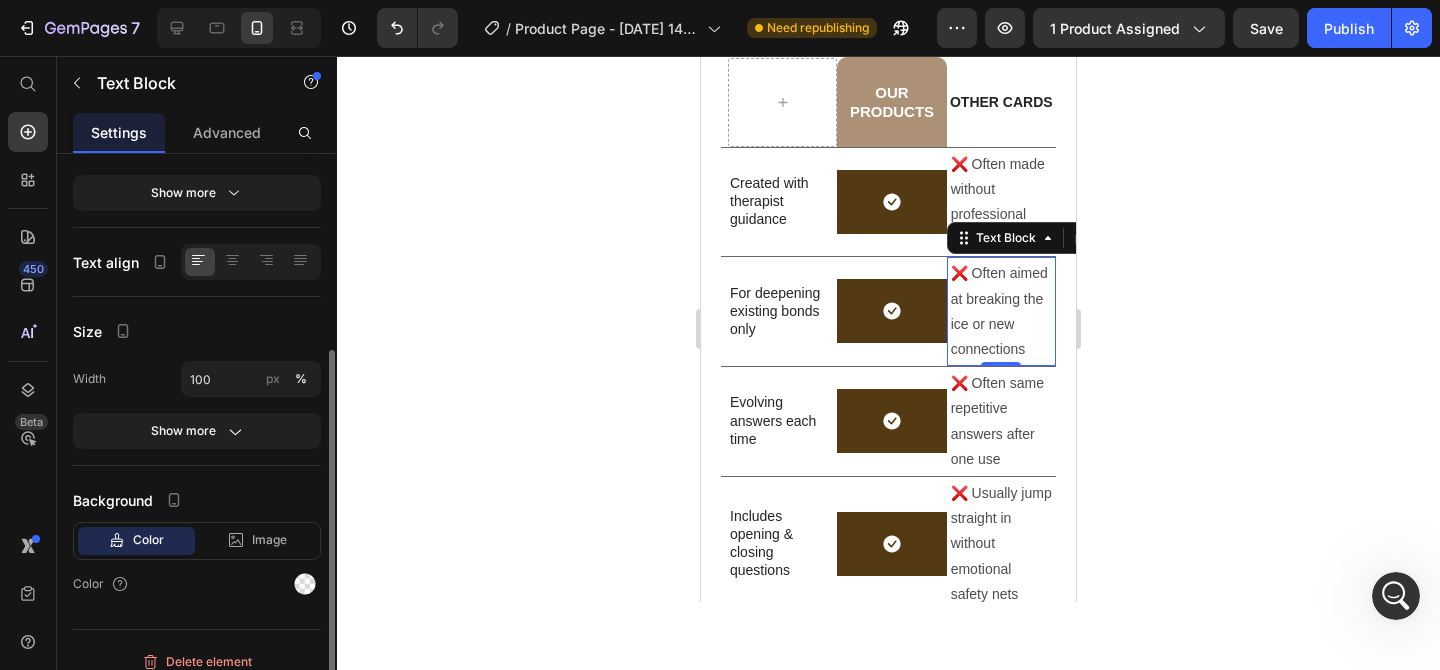 scroll, scrollTop: 322, scrollLeft: 0, axis: vertical 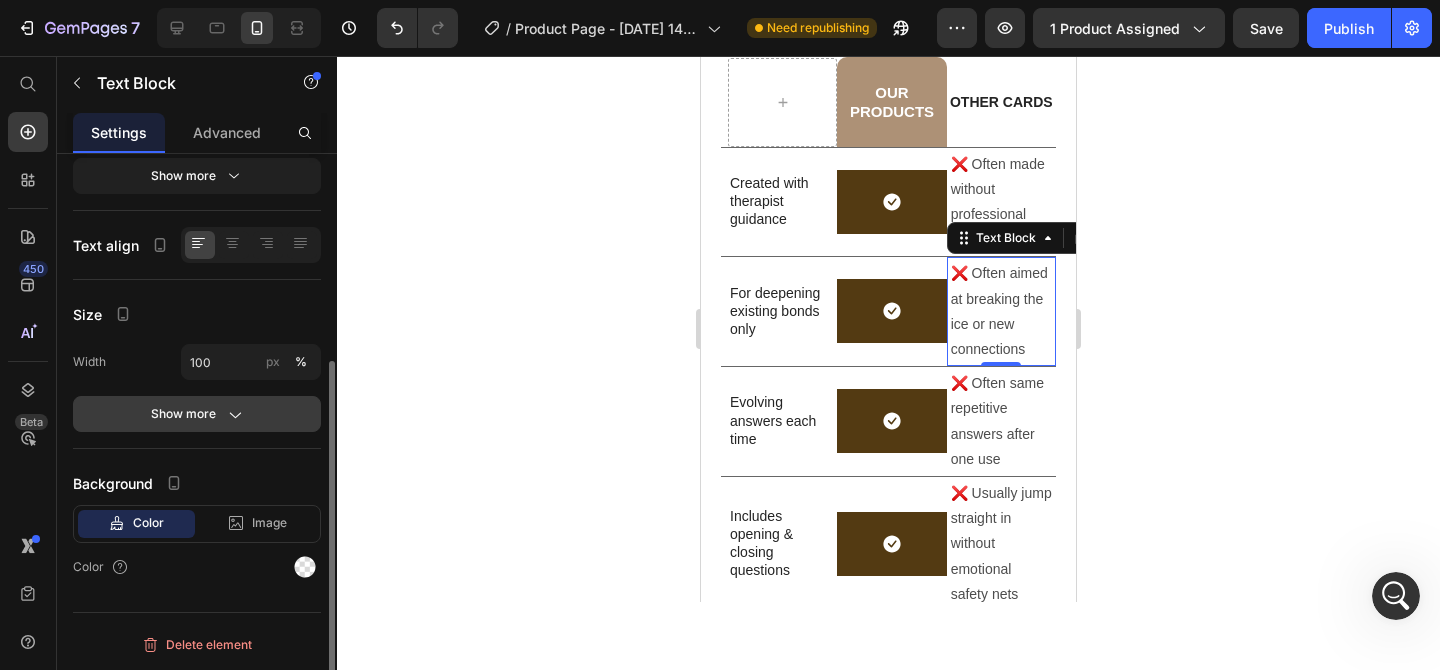 click on "Show more" 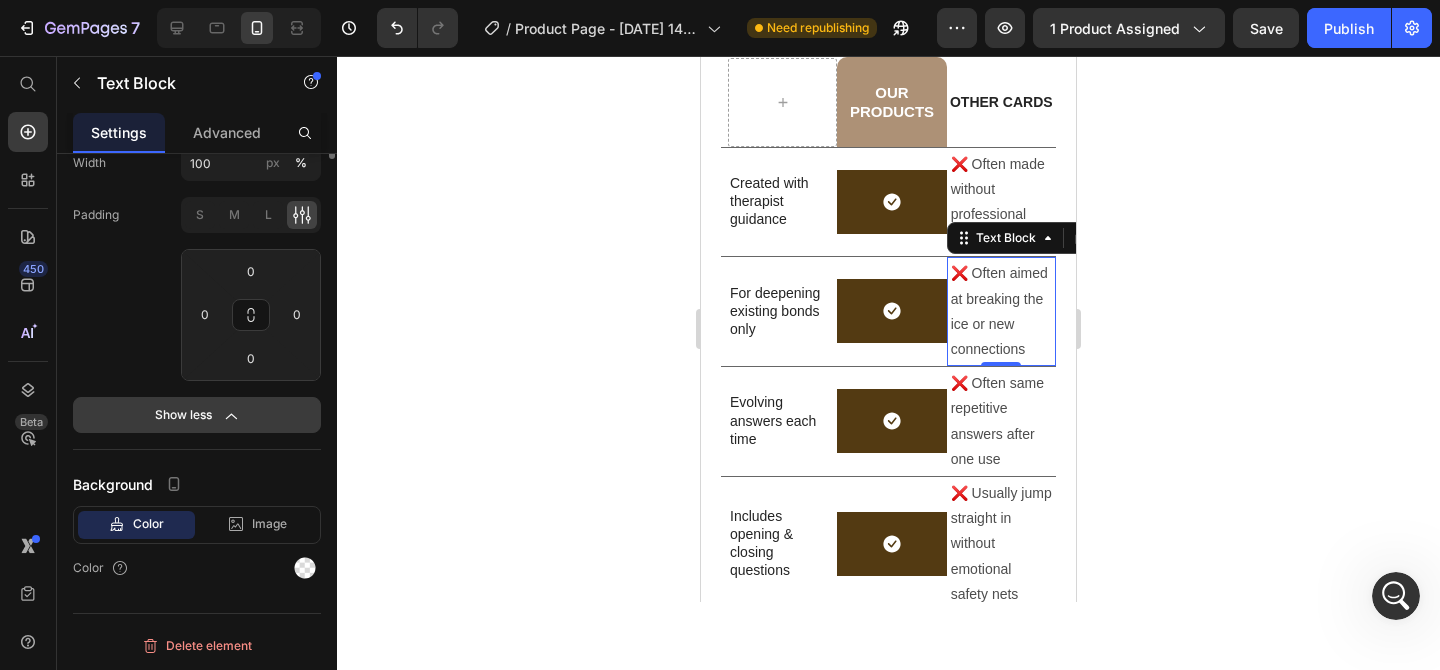 scroll, scrollTop: 0, scrollLeft: 0, axis: both 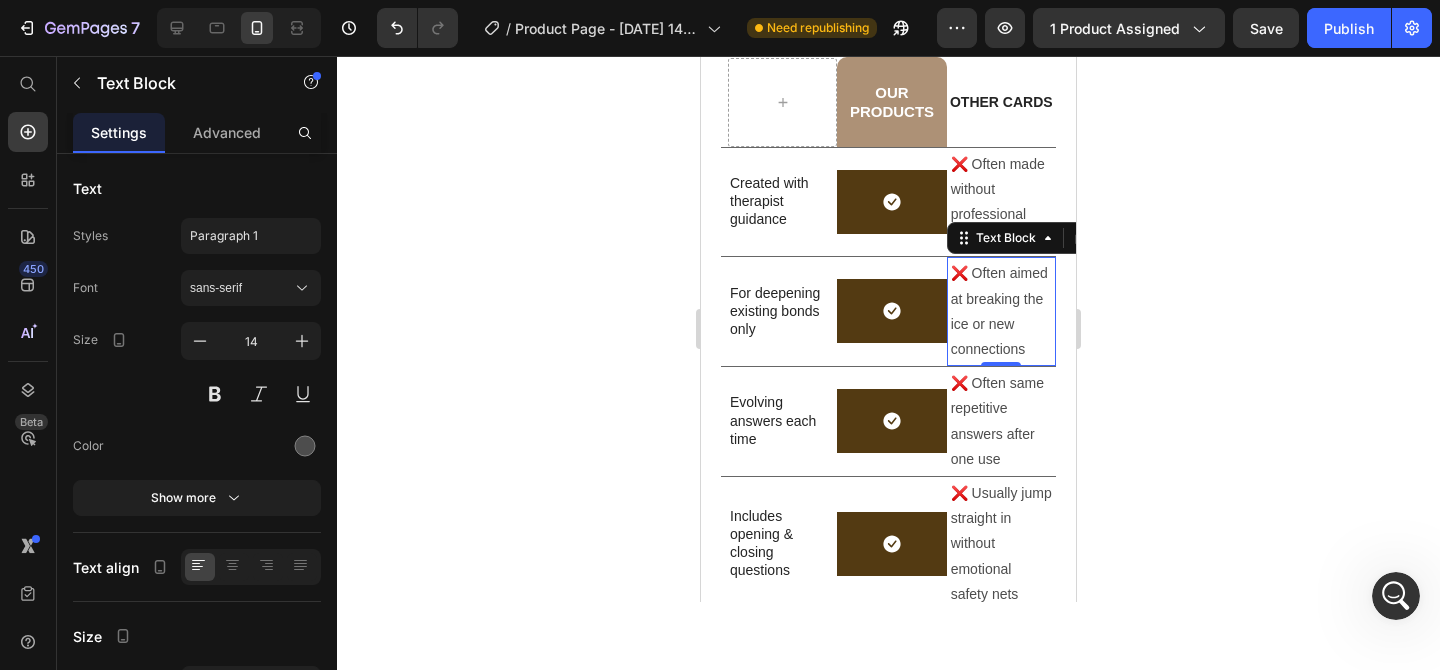 click 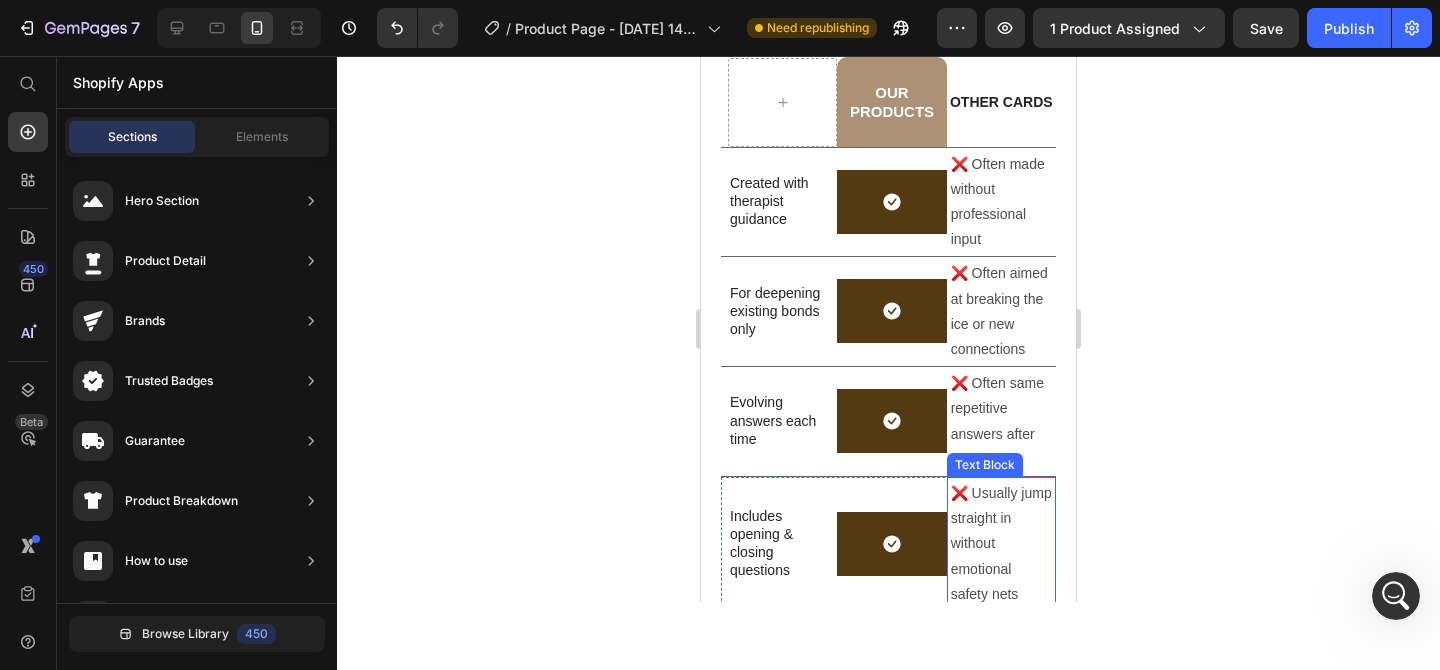 click on "❌ Usually jump straight in without emotional safety nets" at bounding box center [1001, 544] 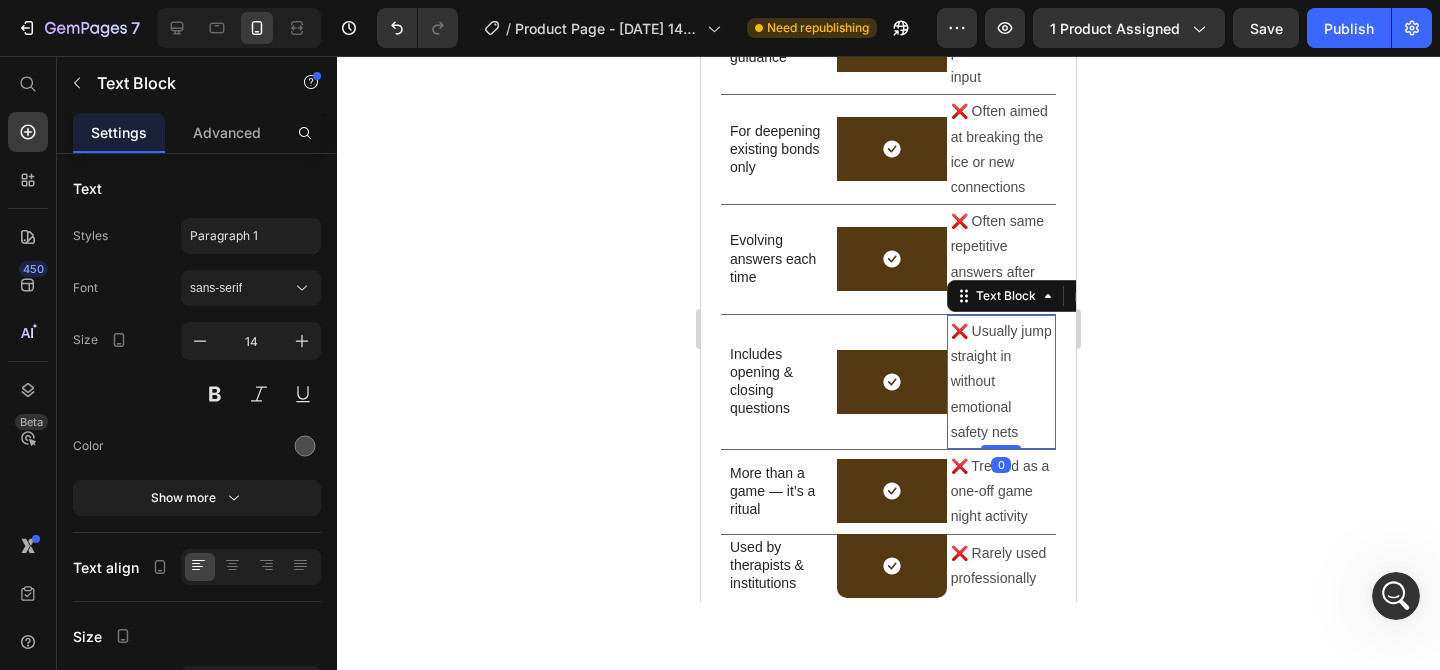 scroll, scrollTop: 5435, scrollLeft: 0, axis: vertical 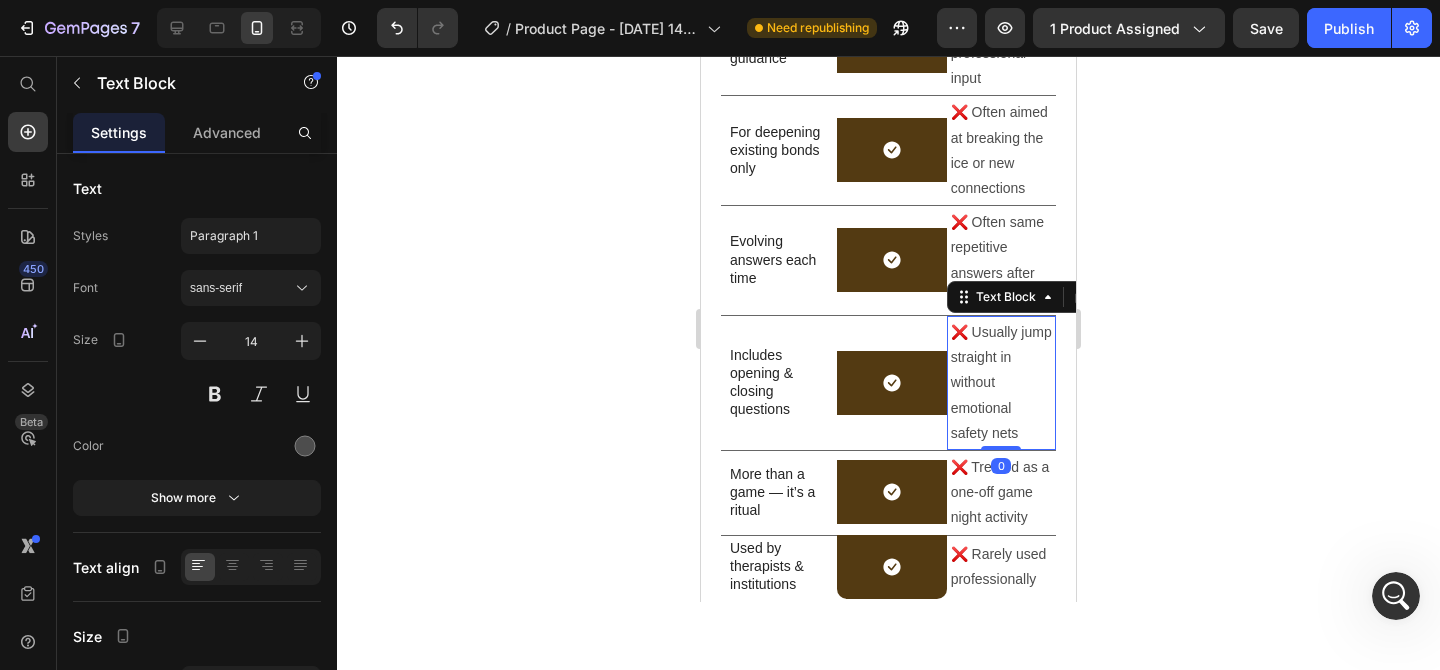 click on "❌ Usually jump straight in without emotional safety nets" at bounding box center [1001, 383] 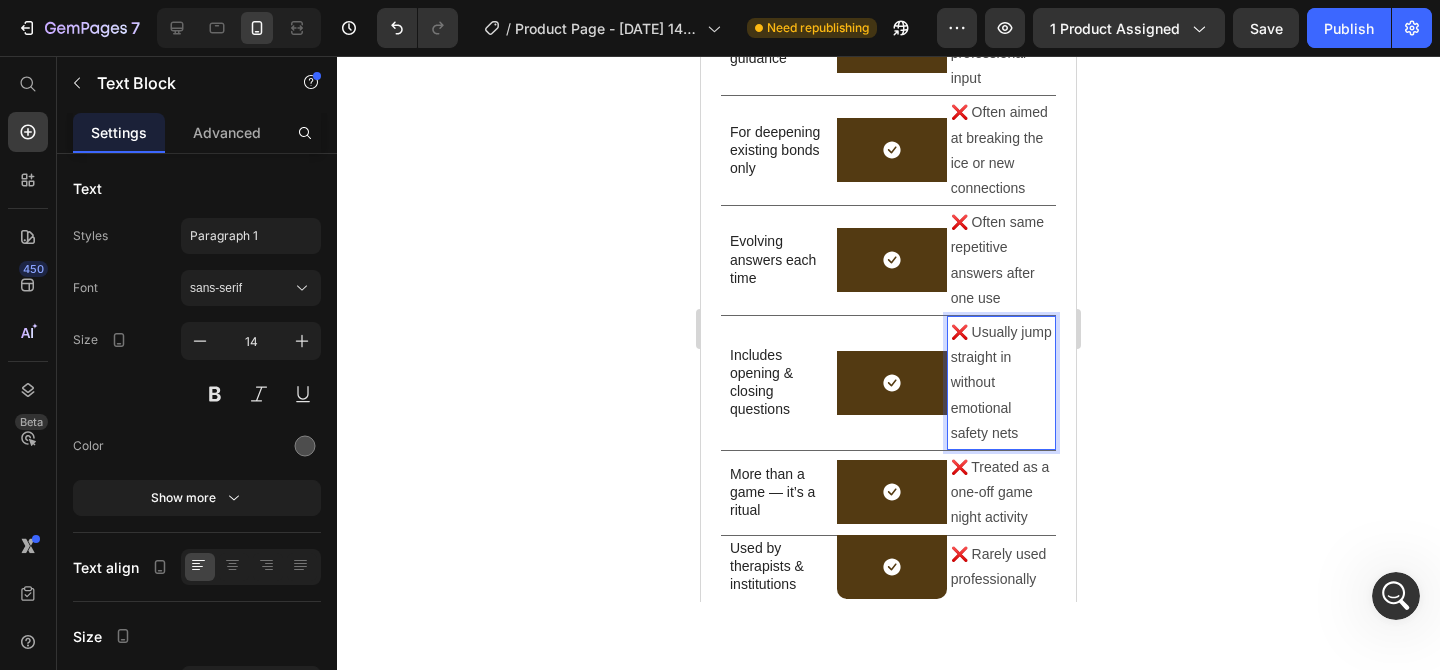 click on "❌ Usually jump straight in without emotional safety nets" at bounding box center (1001, 383) 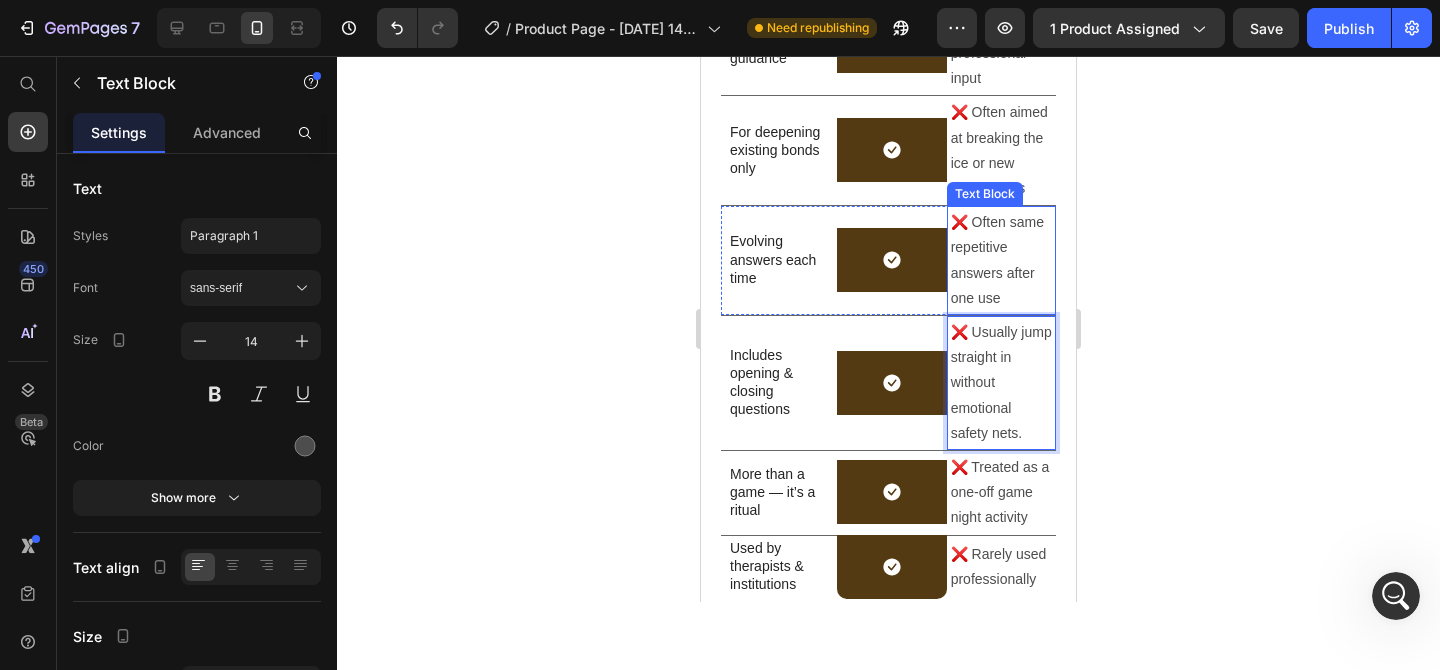 click on "❌ Often same repetitive answers after one use" at bounding box center [1001, 260] 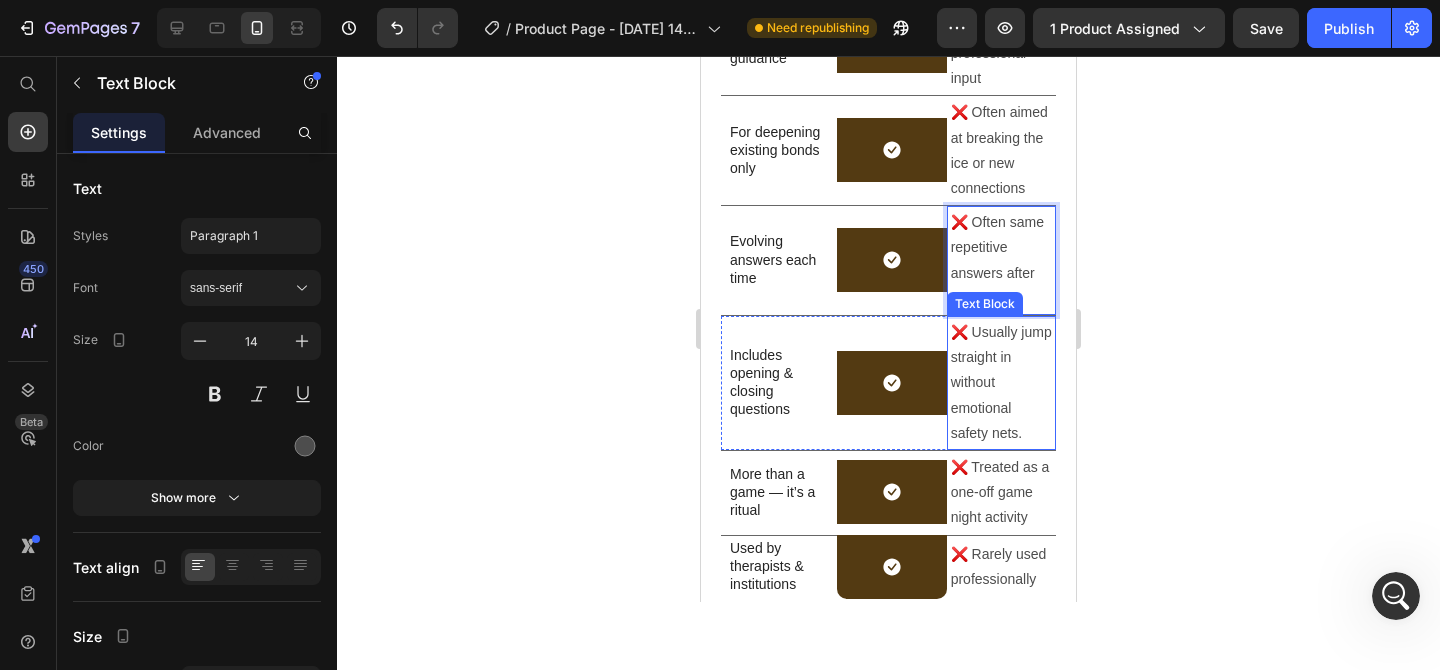 click on "❌ Usually jump straight in without emotional safety nets." at bounding box center [1001, 383] 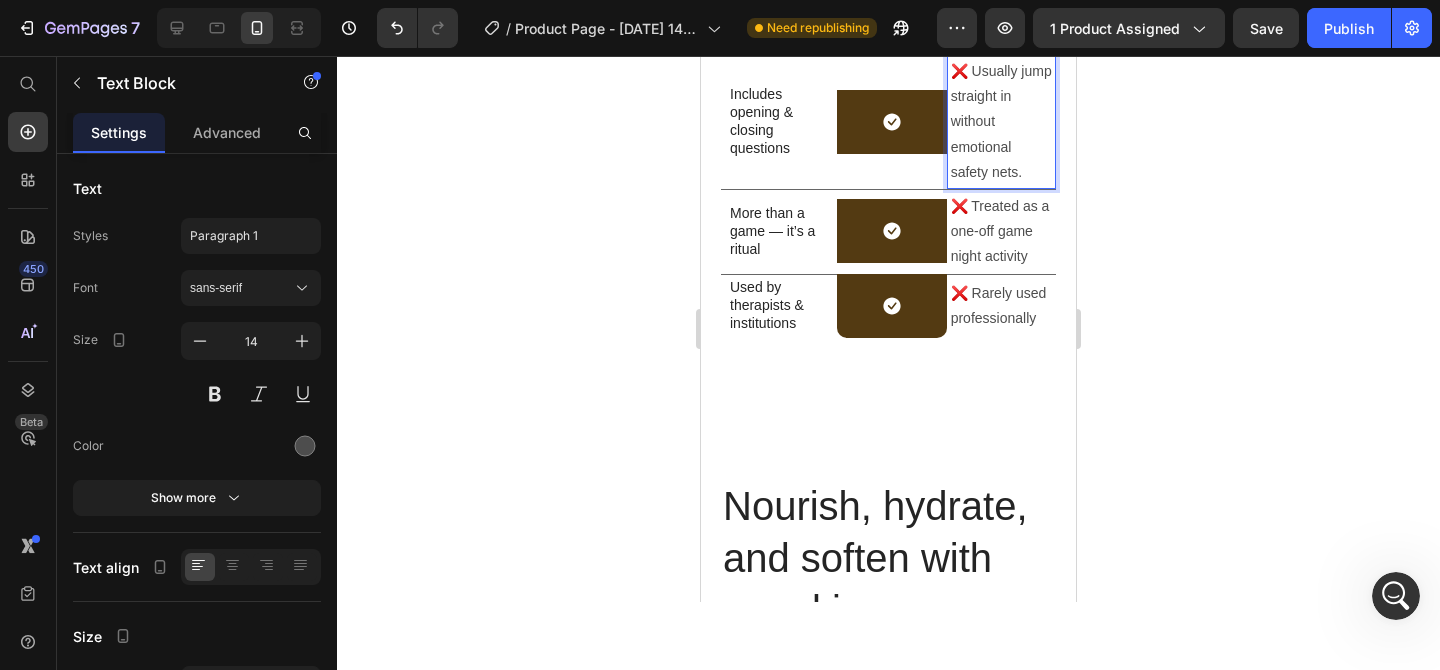 scroll, scrollTop: 5824, scrollLeft: 0, axis: vertical 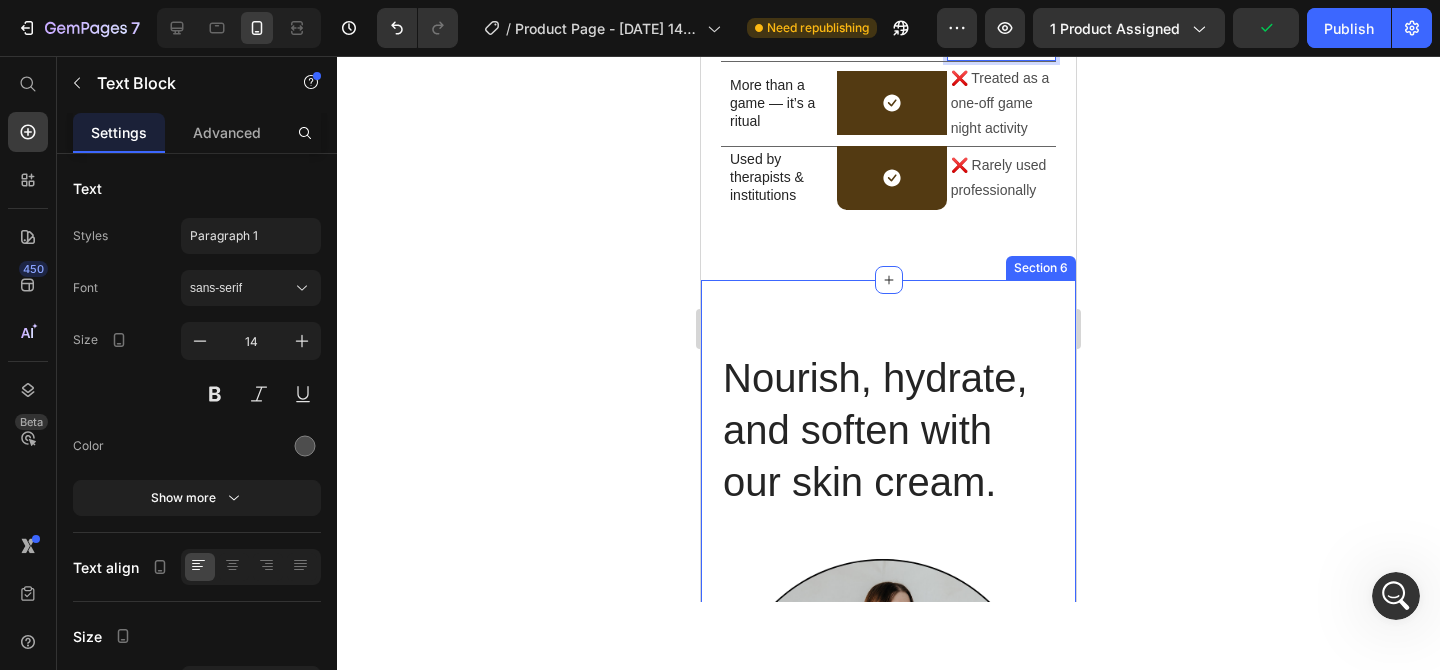 click on "Nourish, hydrate, and soften with our skin cream. Heading Image                Title Line Real Results from 300+ Customers (Survey) Heading We conducted a detailed survey with over 300 of our customers to understand the real impact of How Are You Really? products. Here are just a few of the powerful, positive results   they shared with us. Text Block 52% Text Block 52% of customers  say their communication and sense of connection improved after using the Conversation Card Set. Text Block Row 81% Text Block Among those who use the cards every week,  81% report clear, lasting benefits. Text Block Row 45% Text Block 45% of customers  feel they now understand their partner or loved ones on a much deeper level after using the cards. Text Block Row 41% Text Block 41% of customers  say they now have more meaningful and honest conversations in their daily lives. Text Block Row buy it now Button Row Image Image Carousel Row Section 6" at bounding box center (888, 1044) 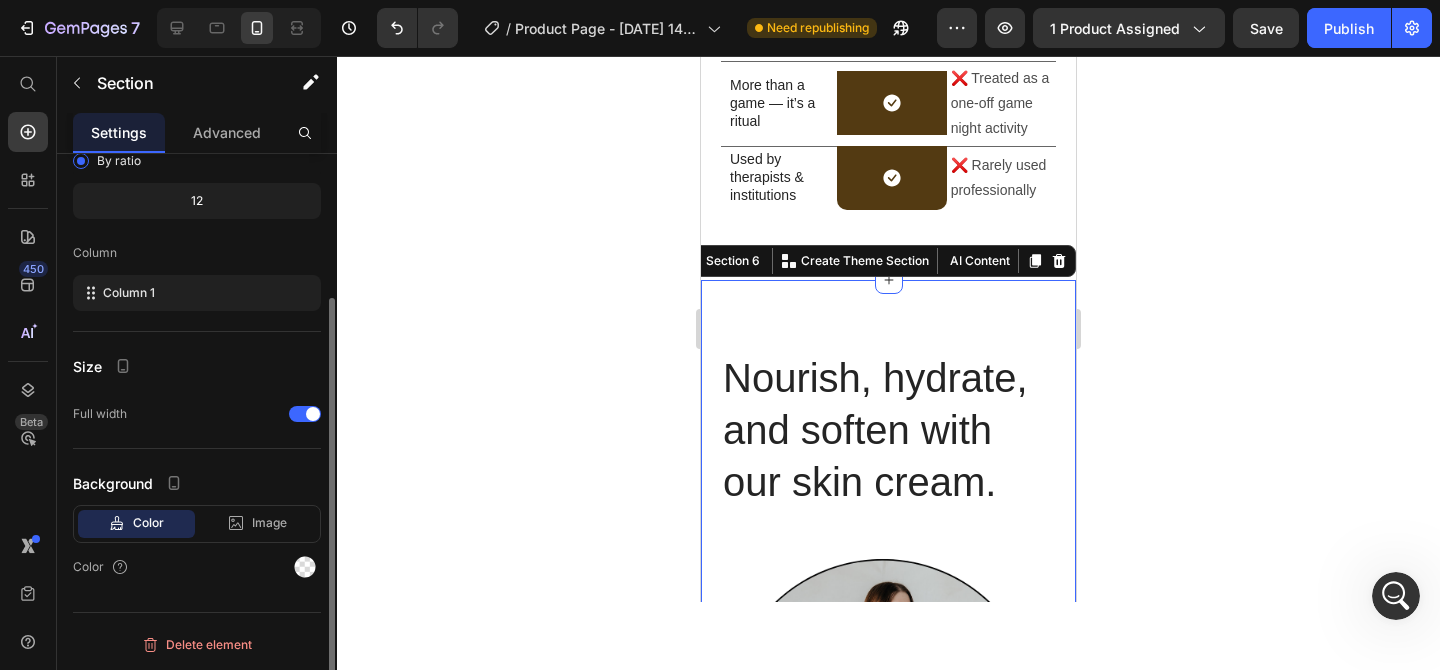 scroll, scrollTop: 0, scrollLeft: 0, axis: both 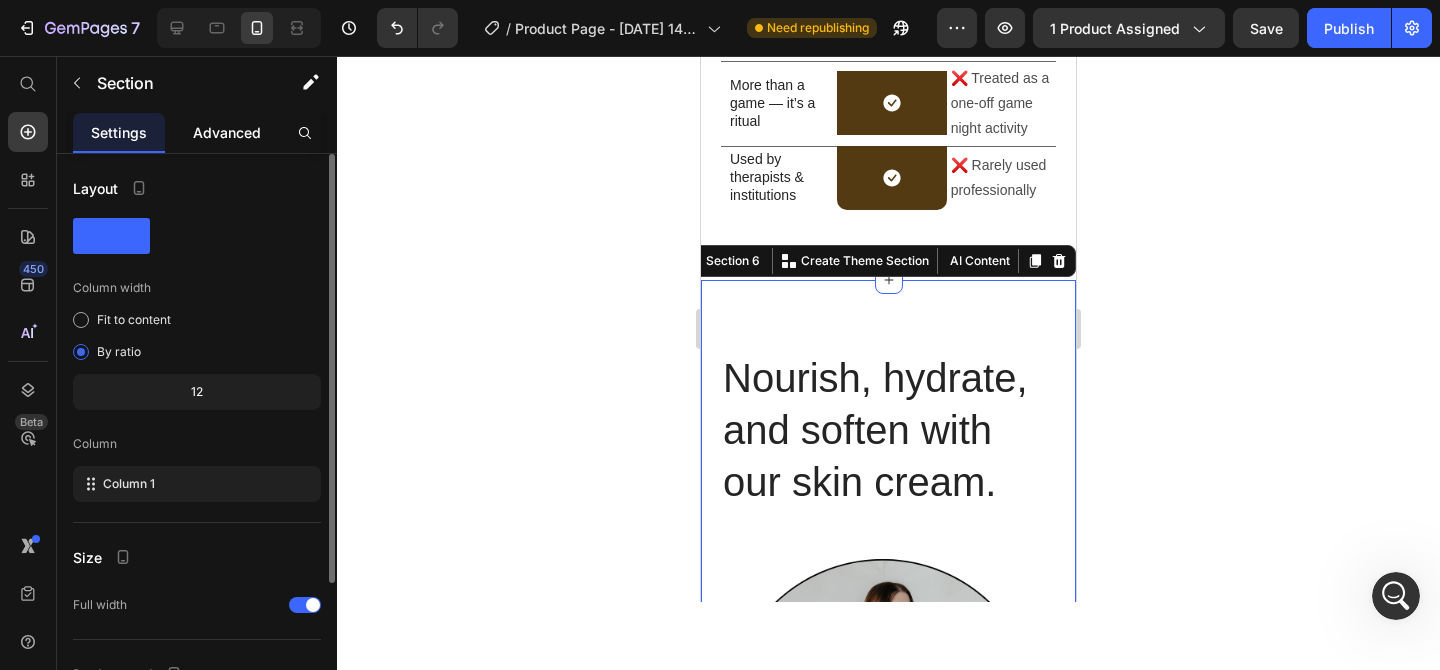click on "Advanced" at bounding box center (227, 132) 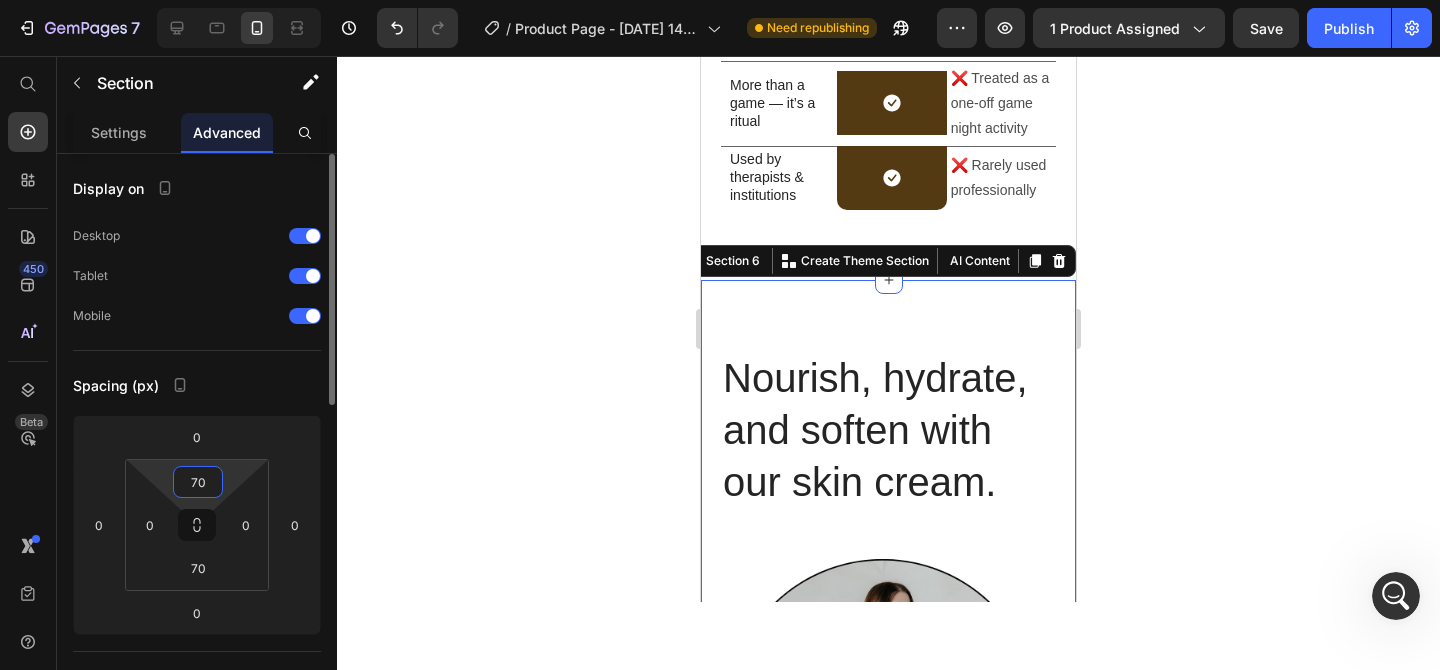 click on "70" at bounding box center [198, 482] 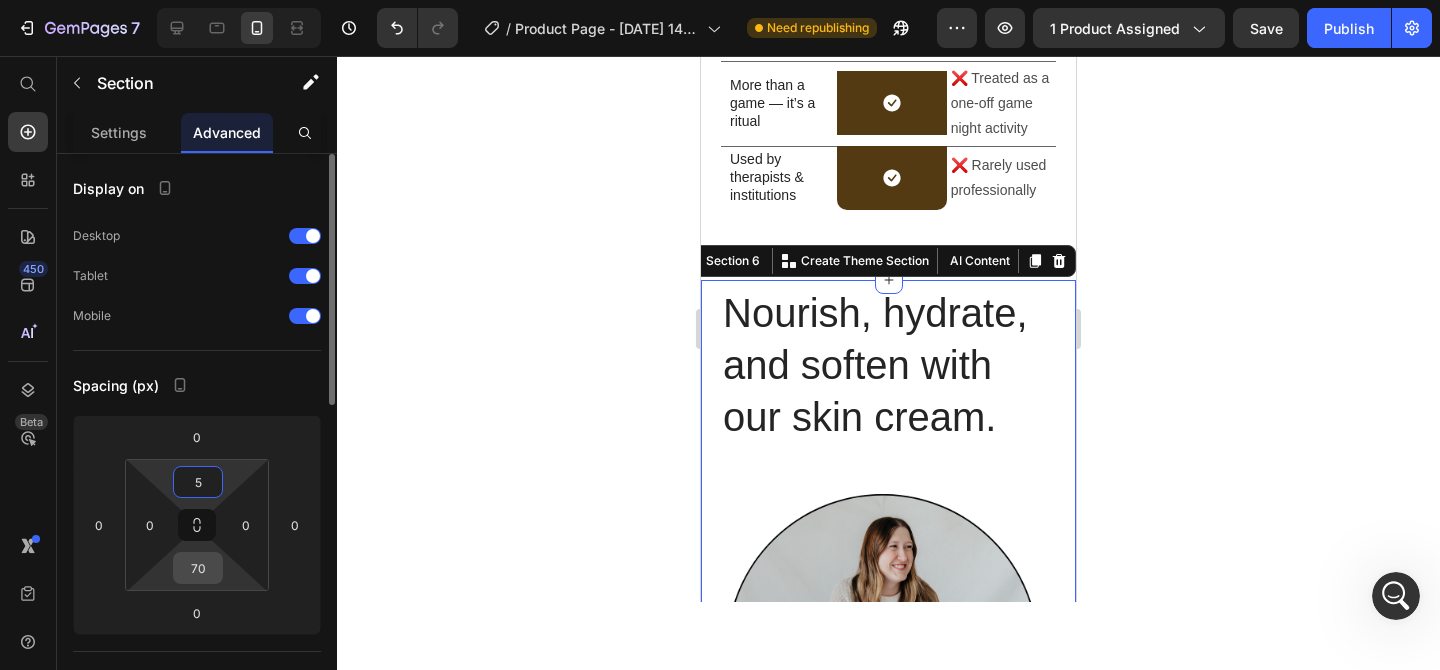 type on "5" 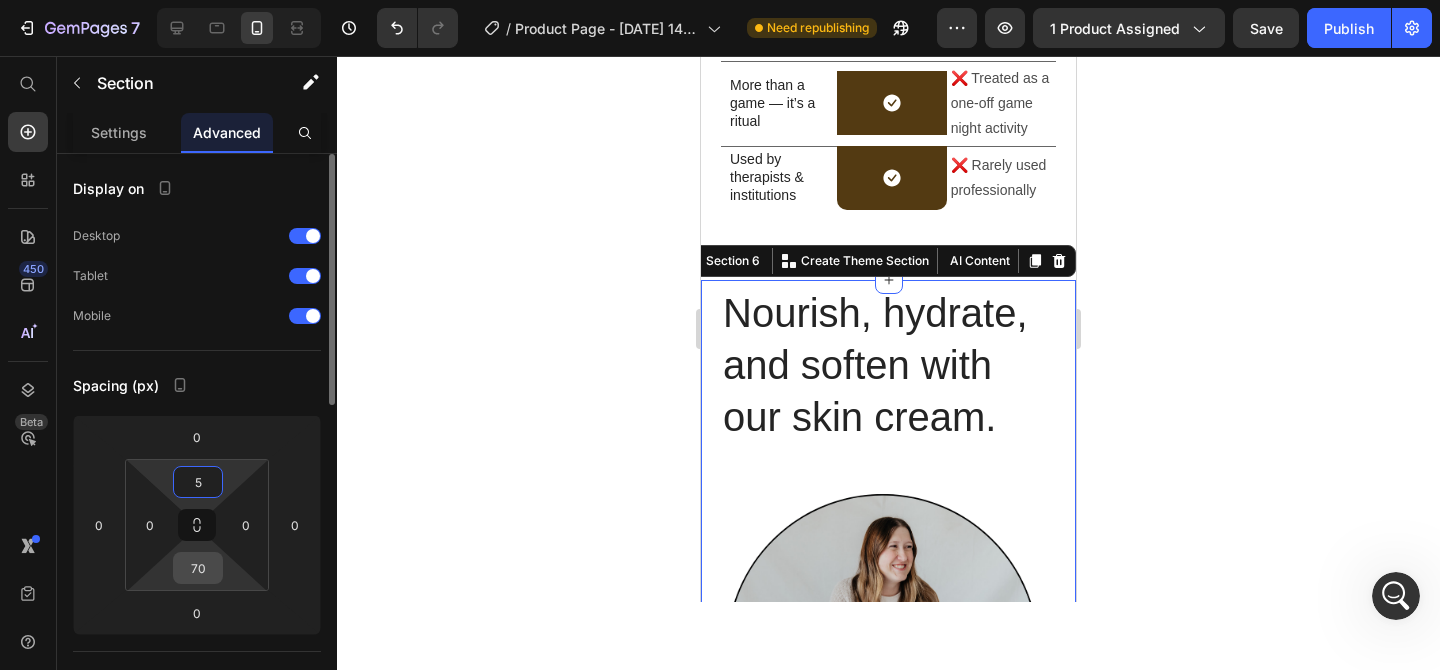 click on "70" at bounding box center [198, 568] 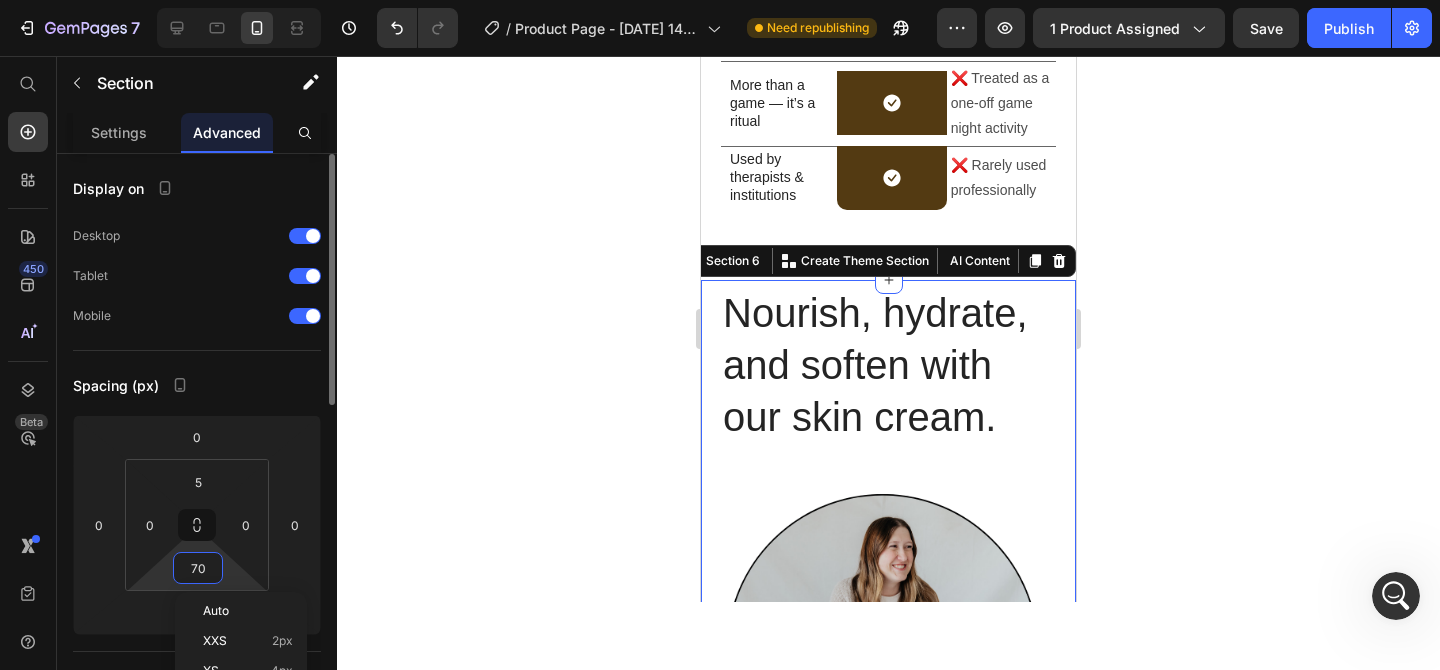 click on "70" at bounding box center [198, 568] 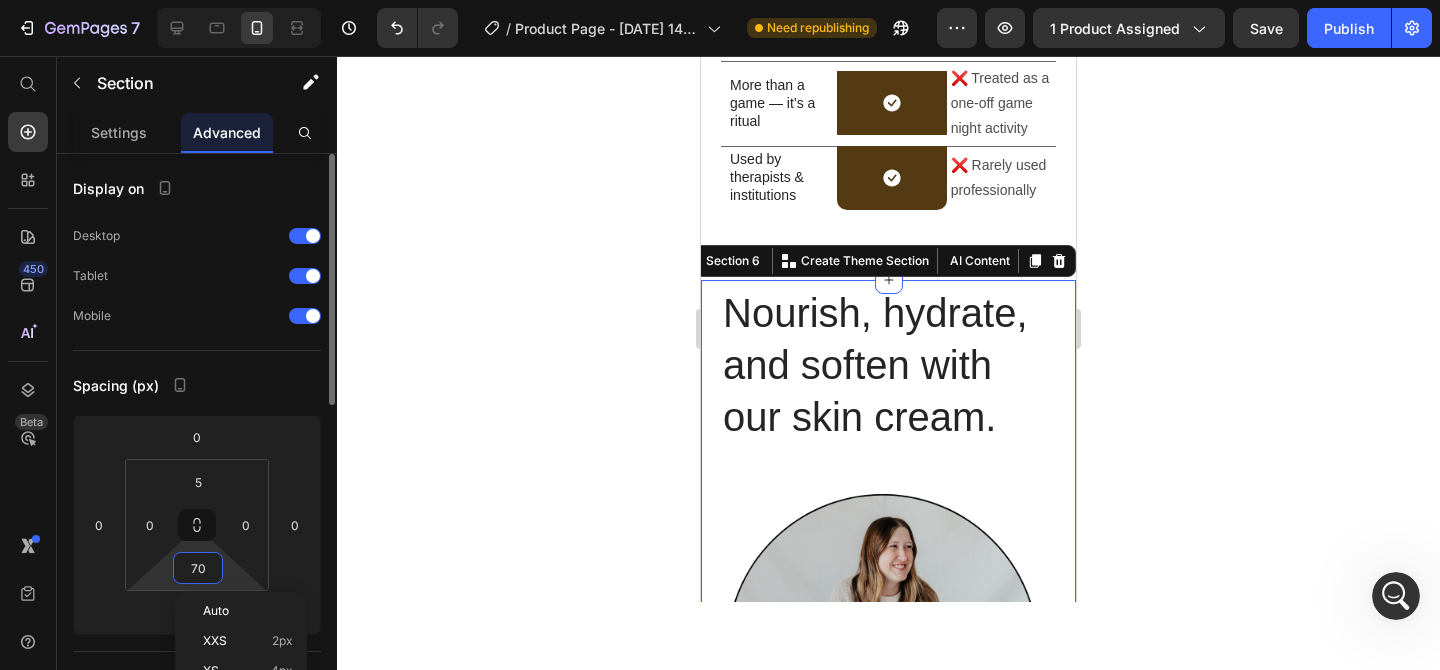 click on "70" at bounding box center (198, 568) 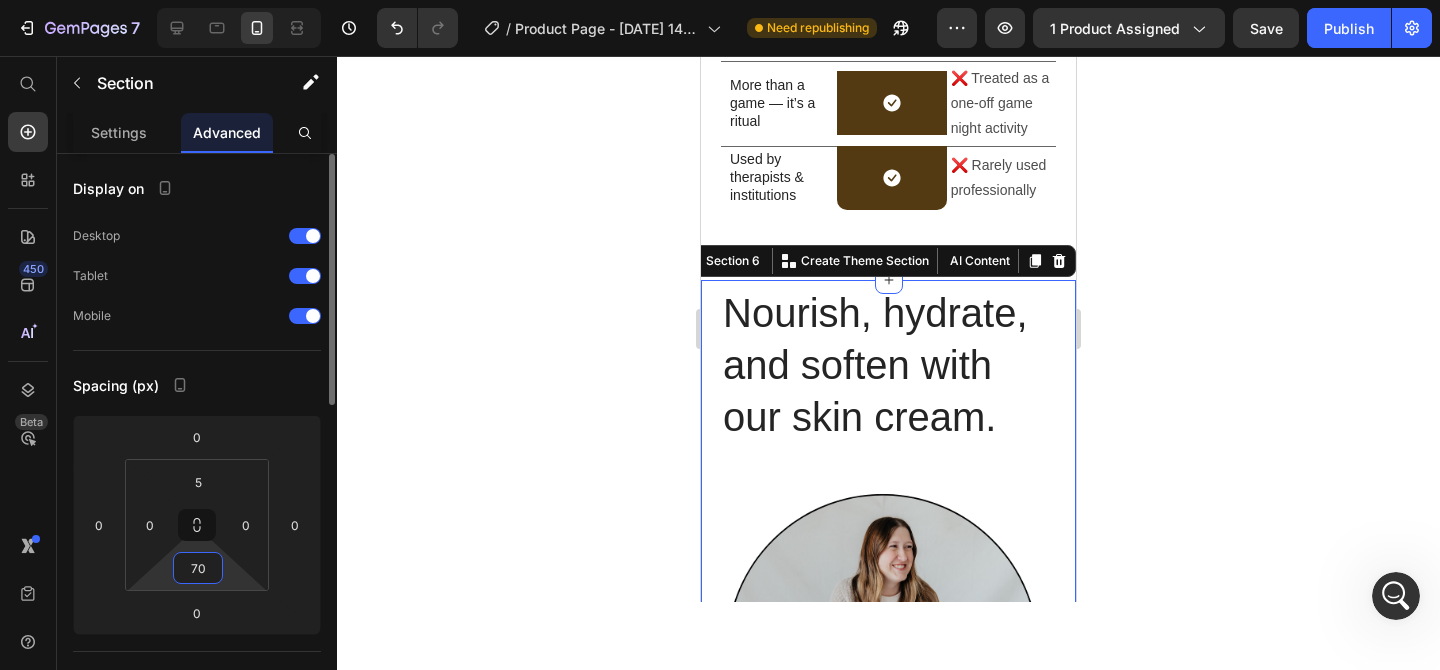 click on "70" at bounding box center [198, 568] 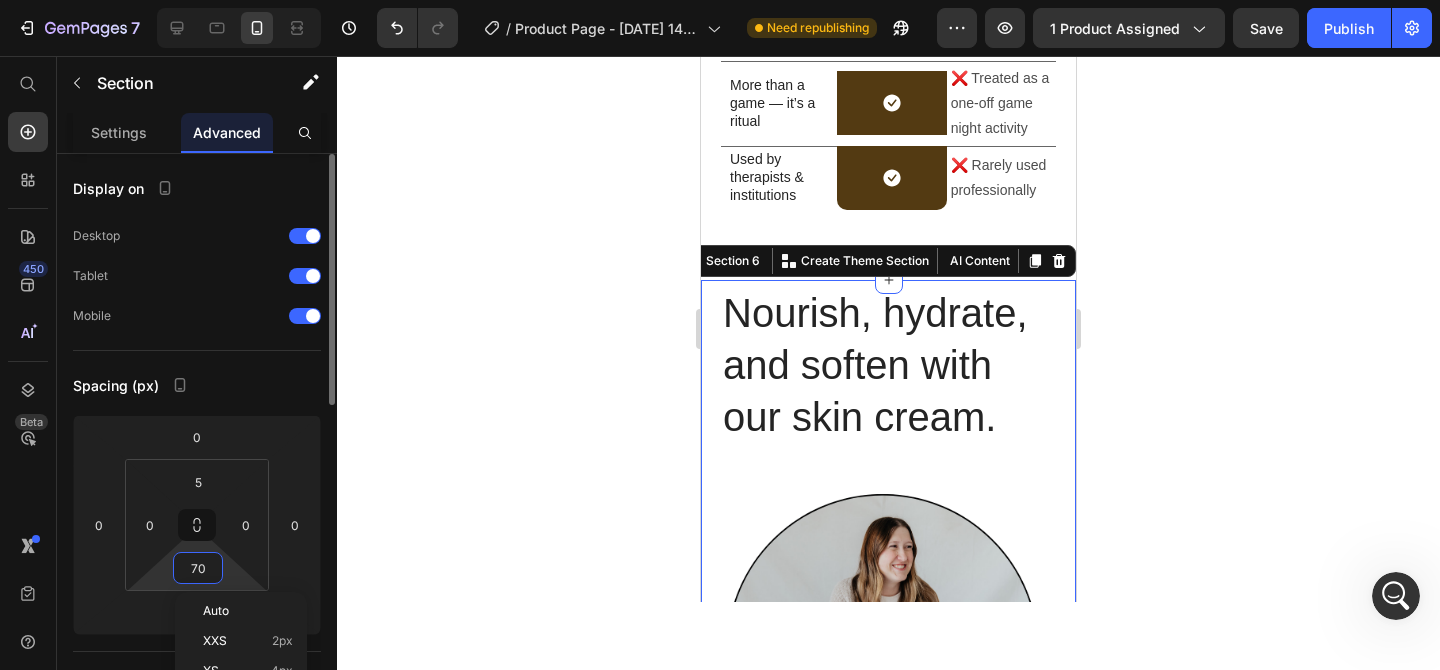 type on "5" 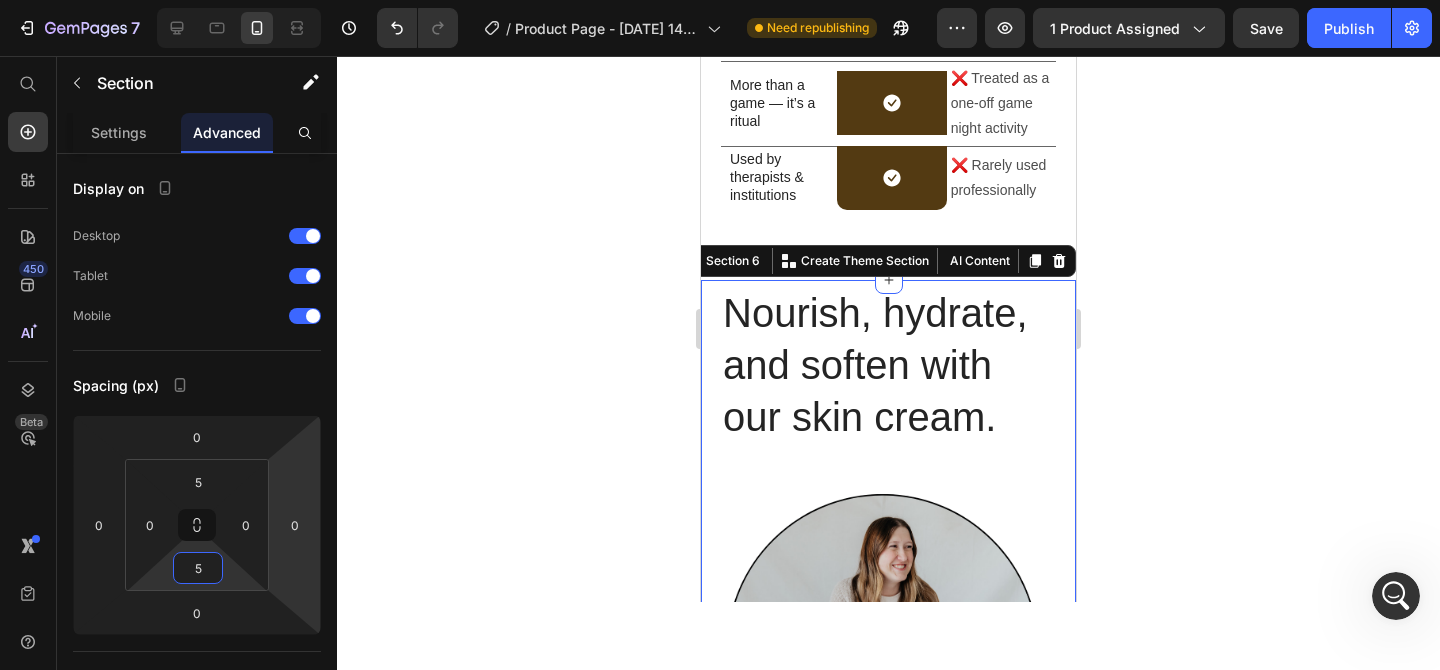 click 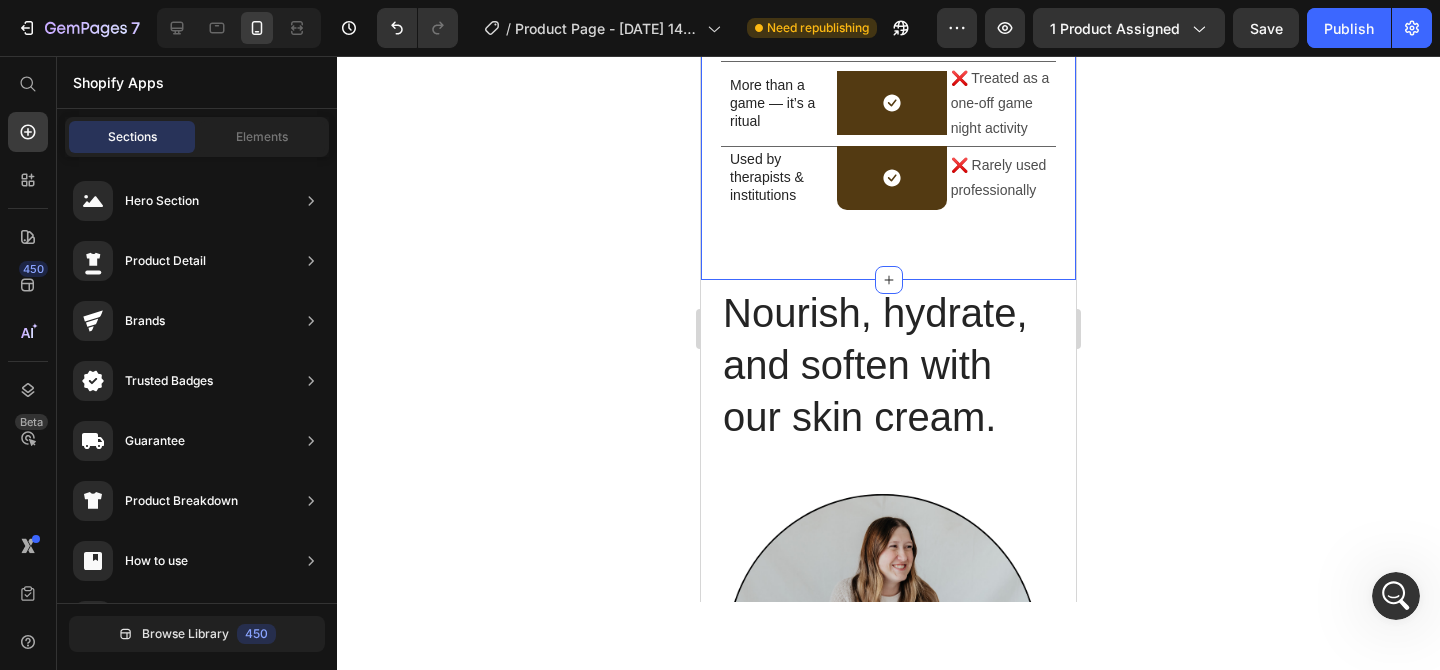 click on "Not for strangers. For real connections. Heading Row
⁠⁠⁠⁠⁠⁠⁠ OUR PRODUCTS Heading Row OTHER CARDS Text Block Row Created with therapist guidance Text Block
Icon Row  ❌ Often made without professional input Text Block Row For deepening existing bonds only Text Block
Icon Row  ❌ Often aimed at breaking the ice or new connections Text Block Row Evolving answers each time Text Block
Icon Row  ❌ Often same repetitive answers after one use Text Block Row Includes opening & closing questions Text Block
Icon Row  ❌ Usually jump straight in without emotional safety nets. Text Block Row More than a game — it’s a ritual Text Block
Icon Row  ❌ Treated as a one-off game night activity Text Block Row Used by therapists & institutions Text Block
Icon Row  ❌ Rarely used professionally Text Block Row Section 5" at bounding box center [888, -190] 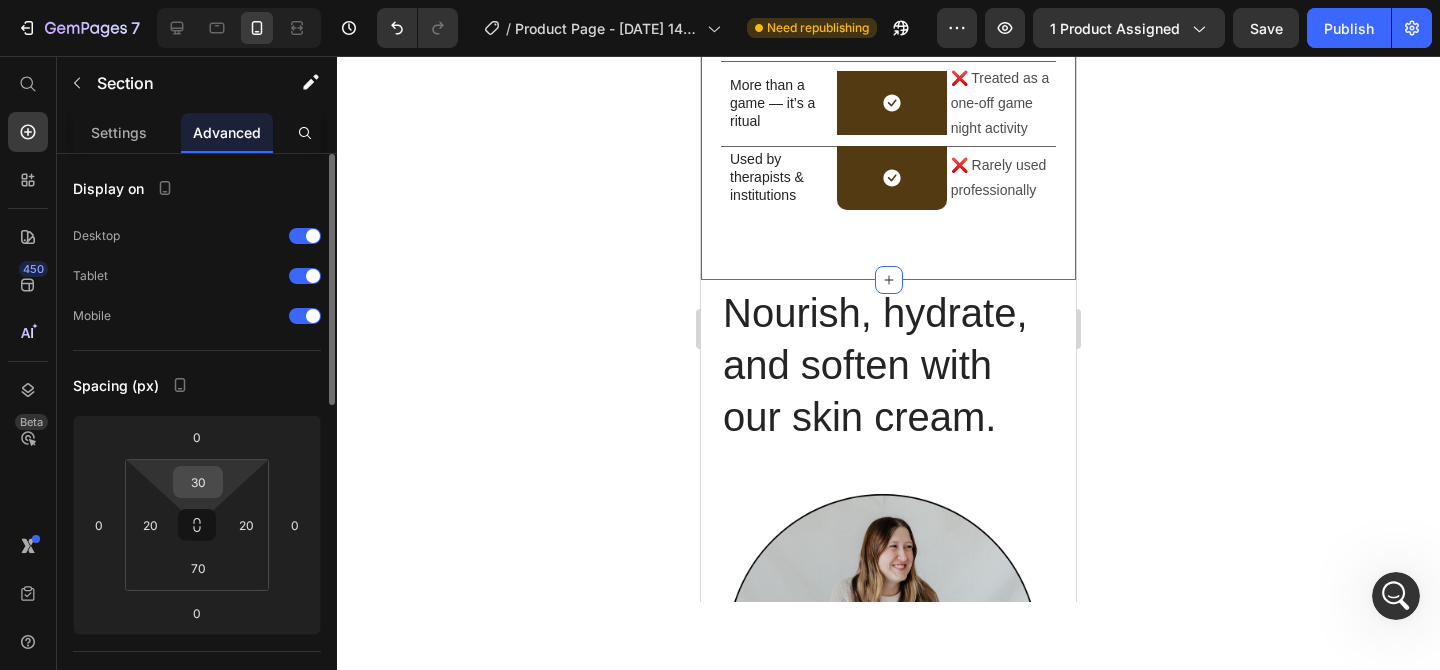 click on "30" at bounding box center [198, 482] 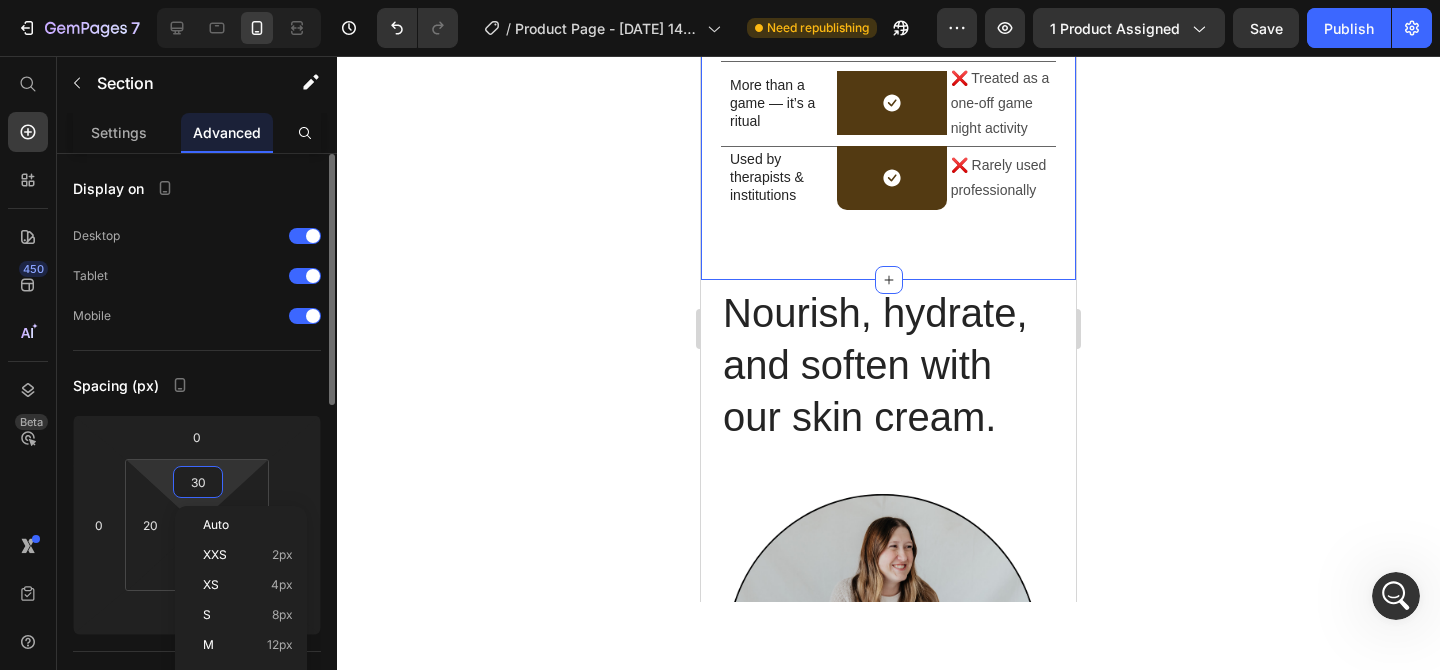click on "30" at bounding box center [198, 482] 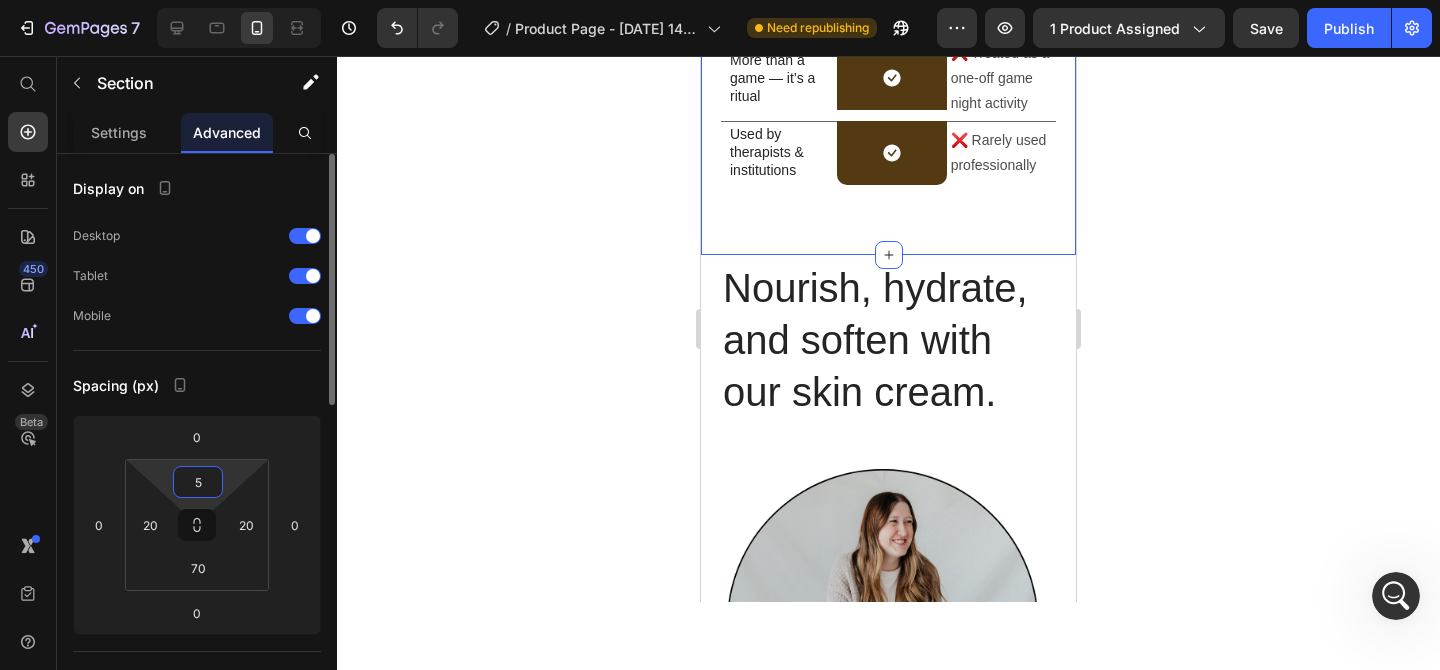 click on "5" at bounding box center [198, 482] 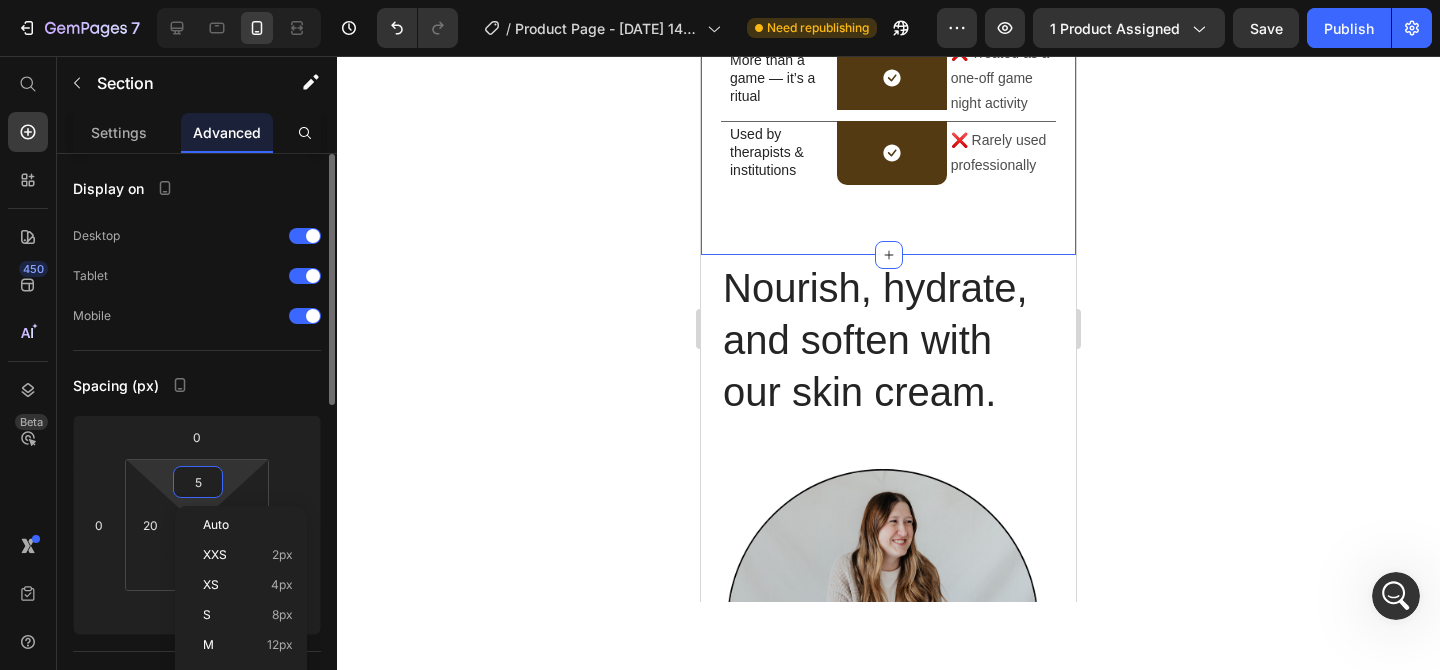 click on "5" at bounding box center (198, 482) 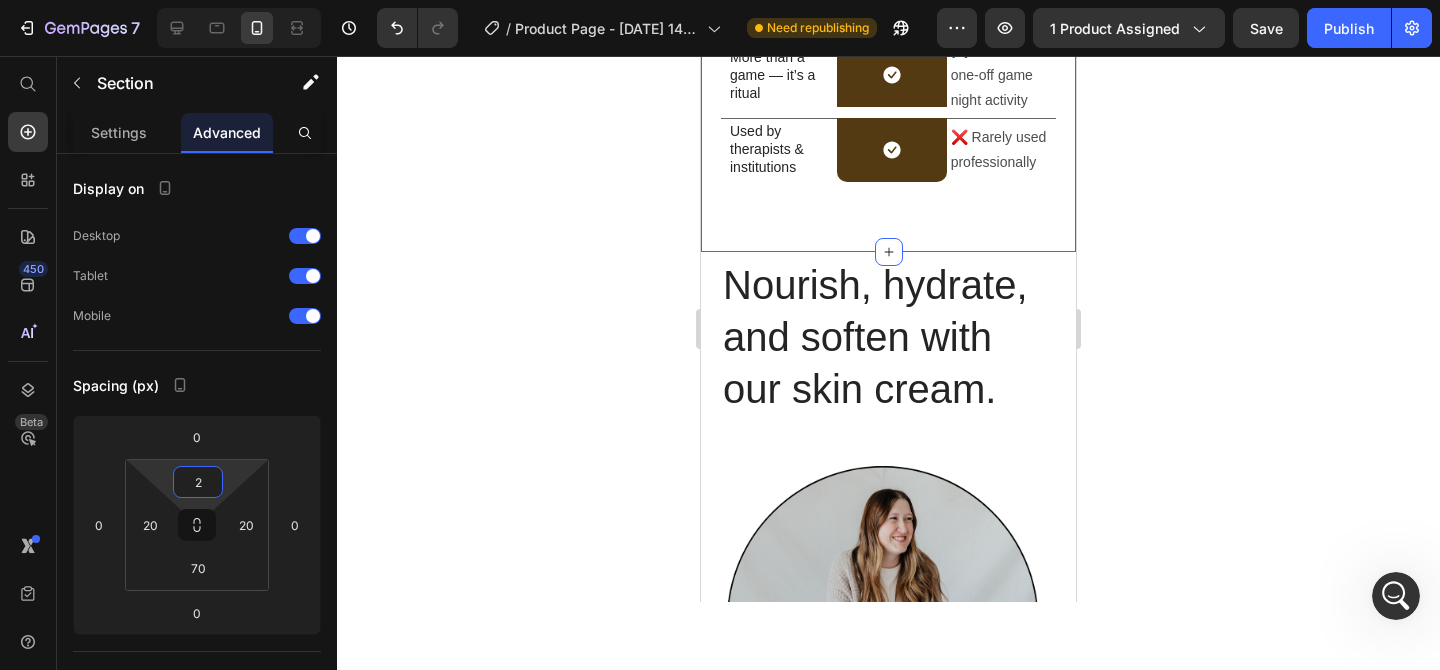 click 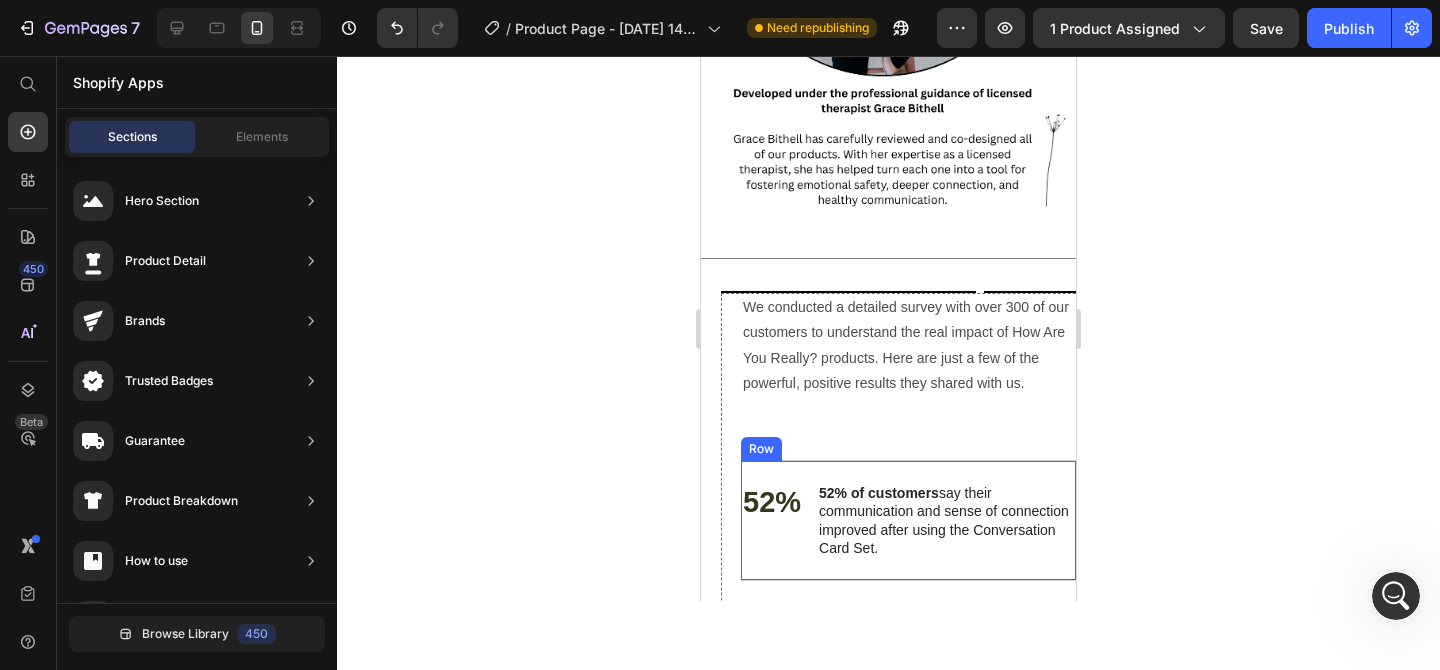 scroll, scrollTop: 6523, scrollLeft: 0, axis: vertical 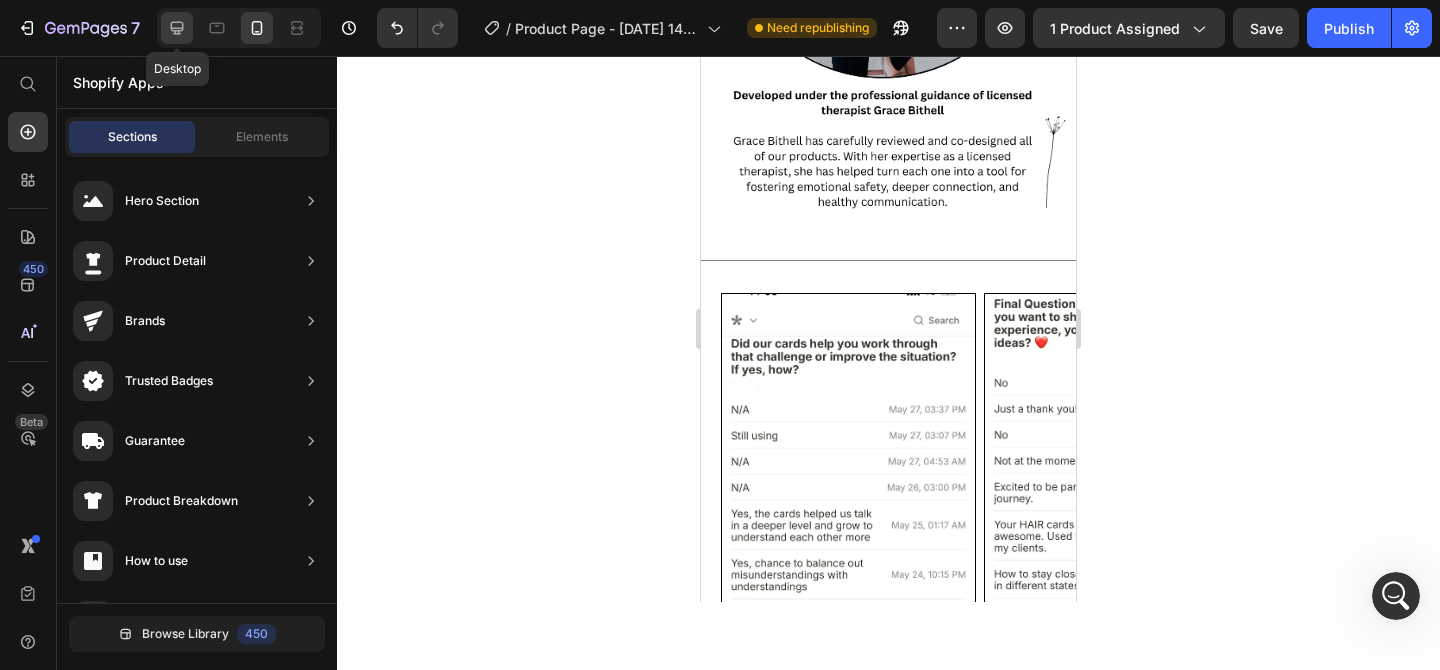 click 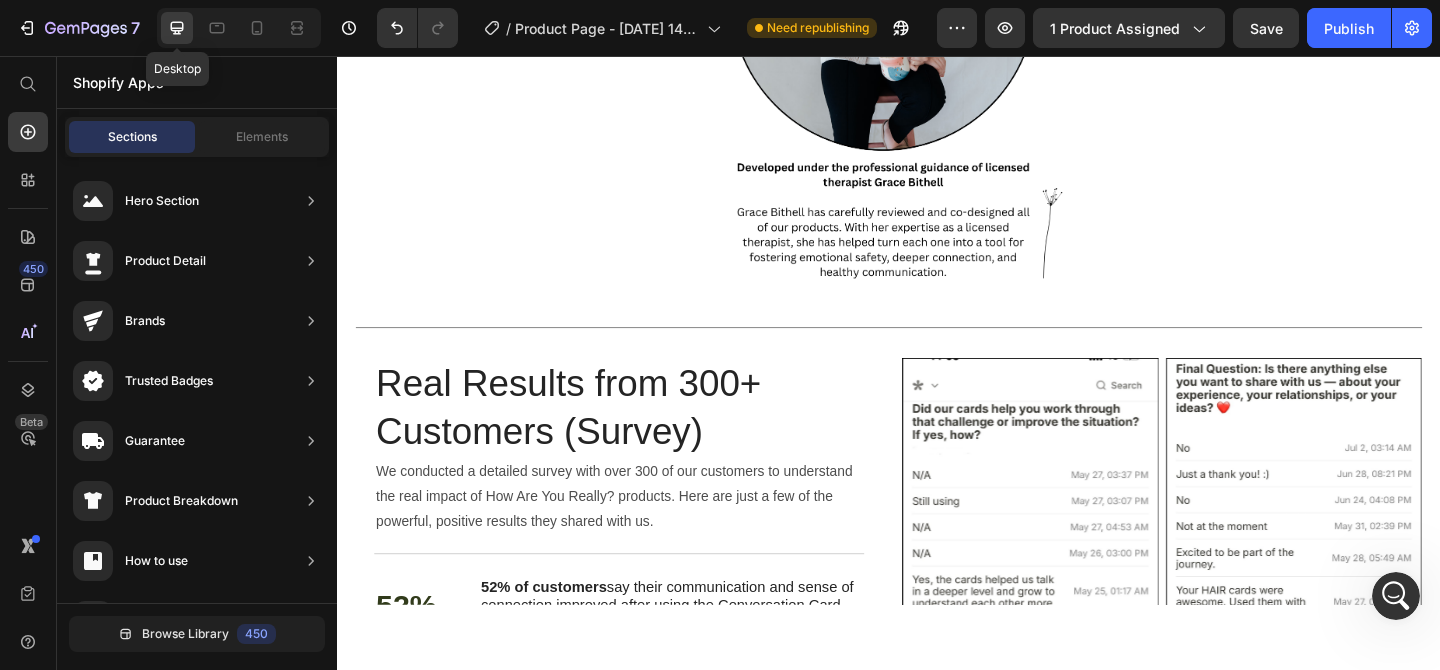 click on "Real Results from 300+ Customers (Survey)" at bounding box center [643, 438] 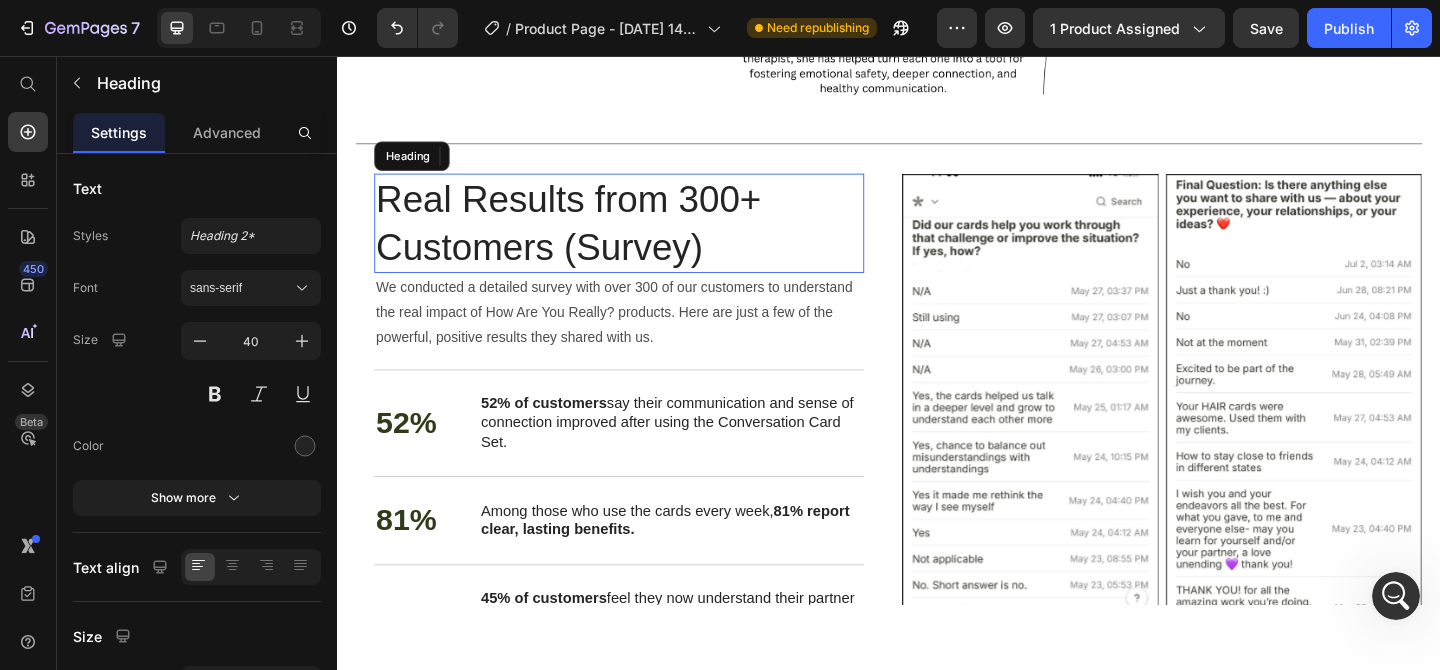 scroll, scrollTop: 6294, scrollLeft: 0, axis: vertical 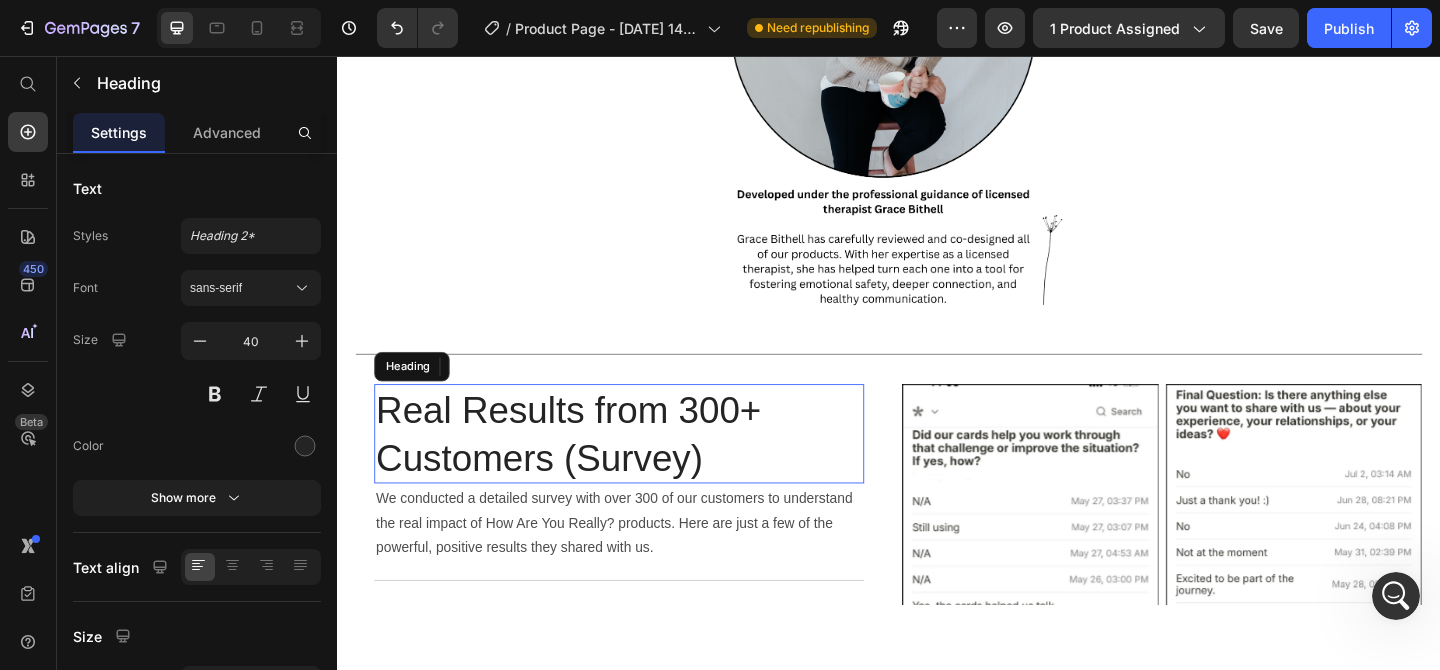 drag, startPoint x: 615, startPoint y: 454, endPoint x: 570, endPoint y: 150, distance: 307.31253 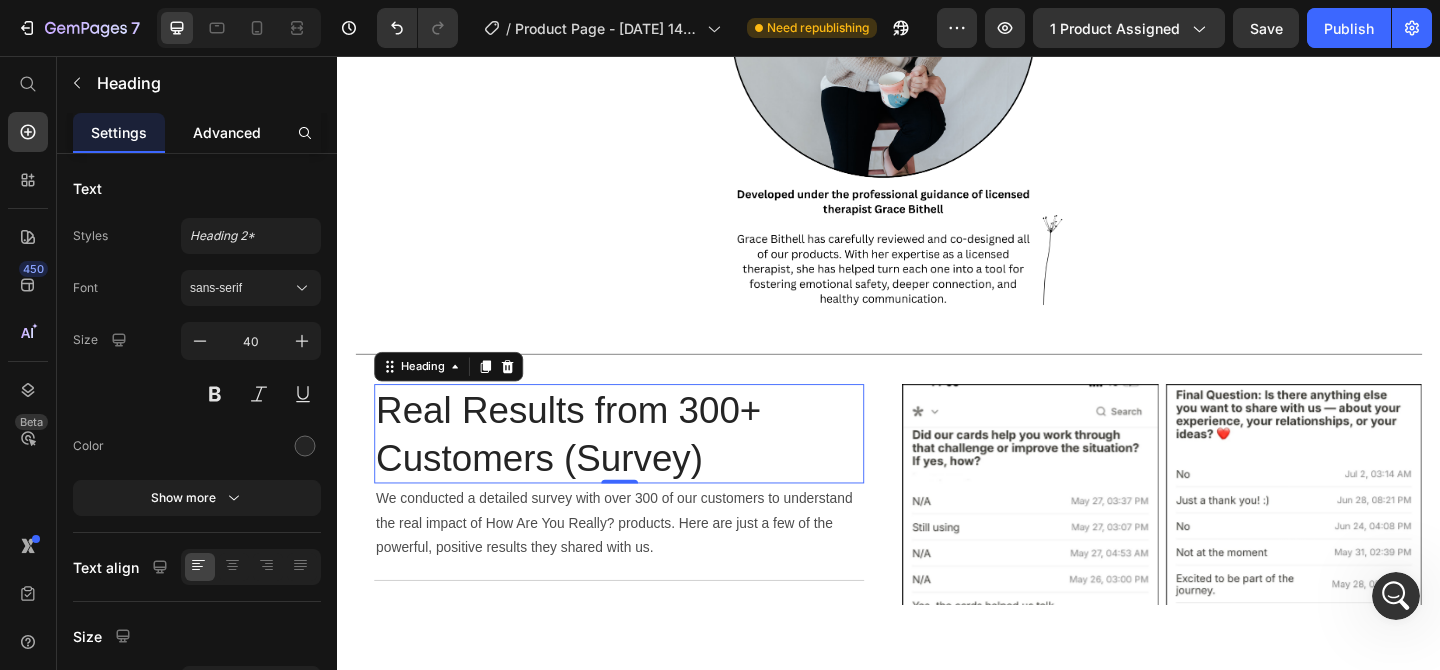 click on "Advanced" at bounding box center (227, 132) 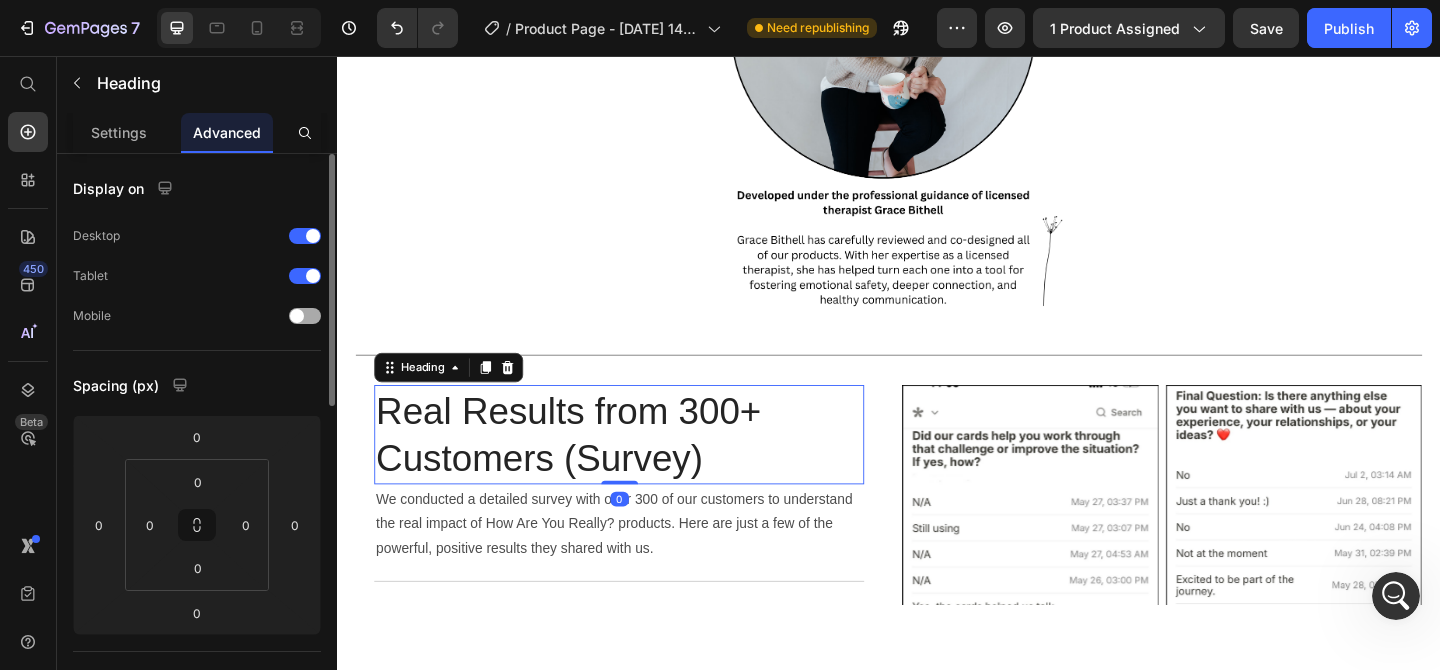 click at bounding box center (297, 316) 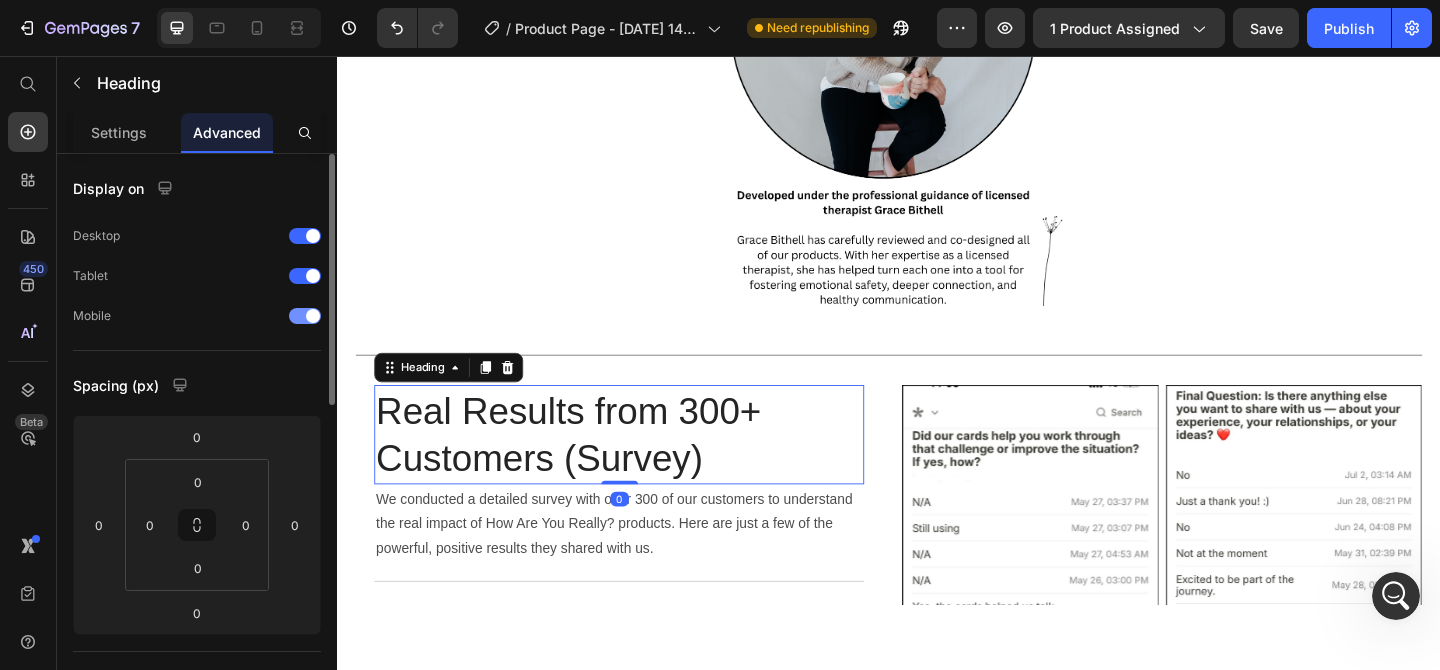 scroll, scrollTop: 6585, scrollLeft: 0, axis: vertical 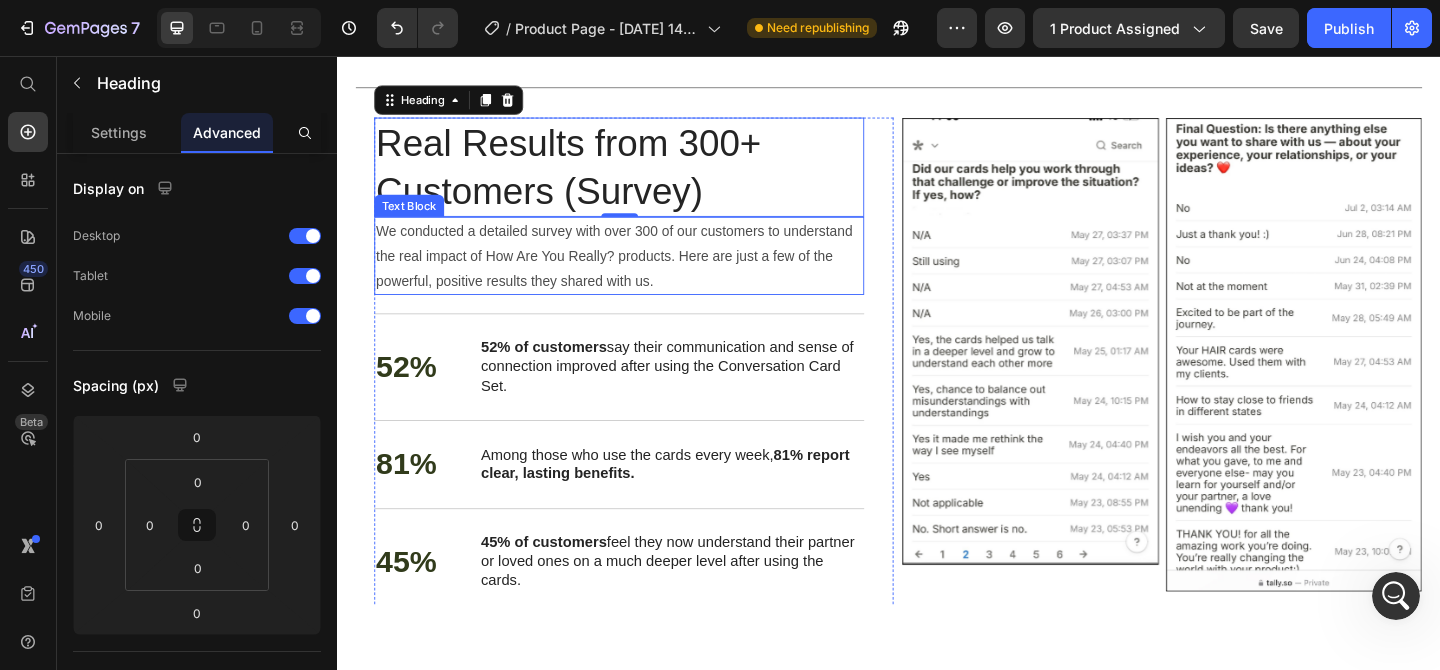 click on "We conducted a detailed survey with over 300 of our customers to understand the real impact of How Are You Really? products. Here are just a few of the powerful, positive results   they shared with us." at bounding box center (643, 273) 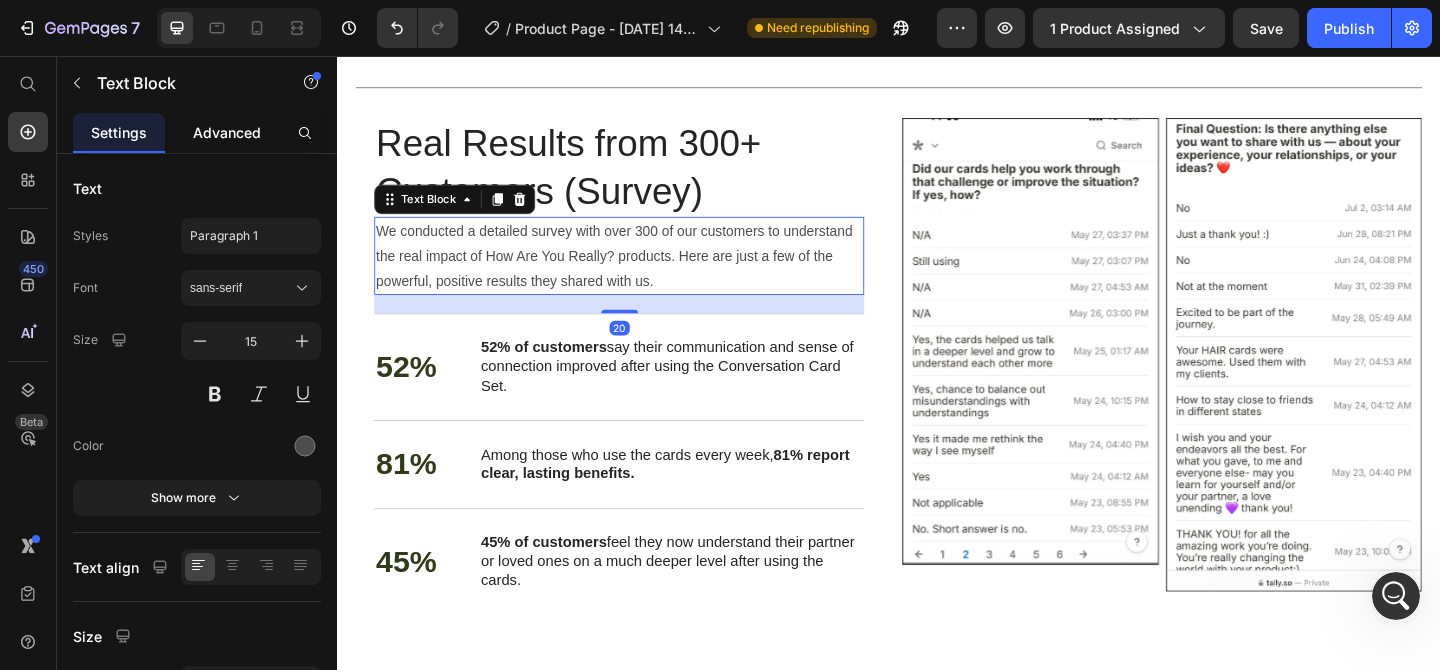click on "Advanced" at bounding box center [227, 132] 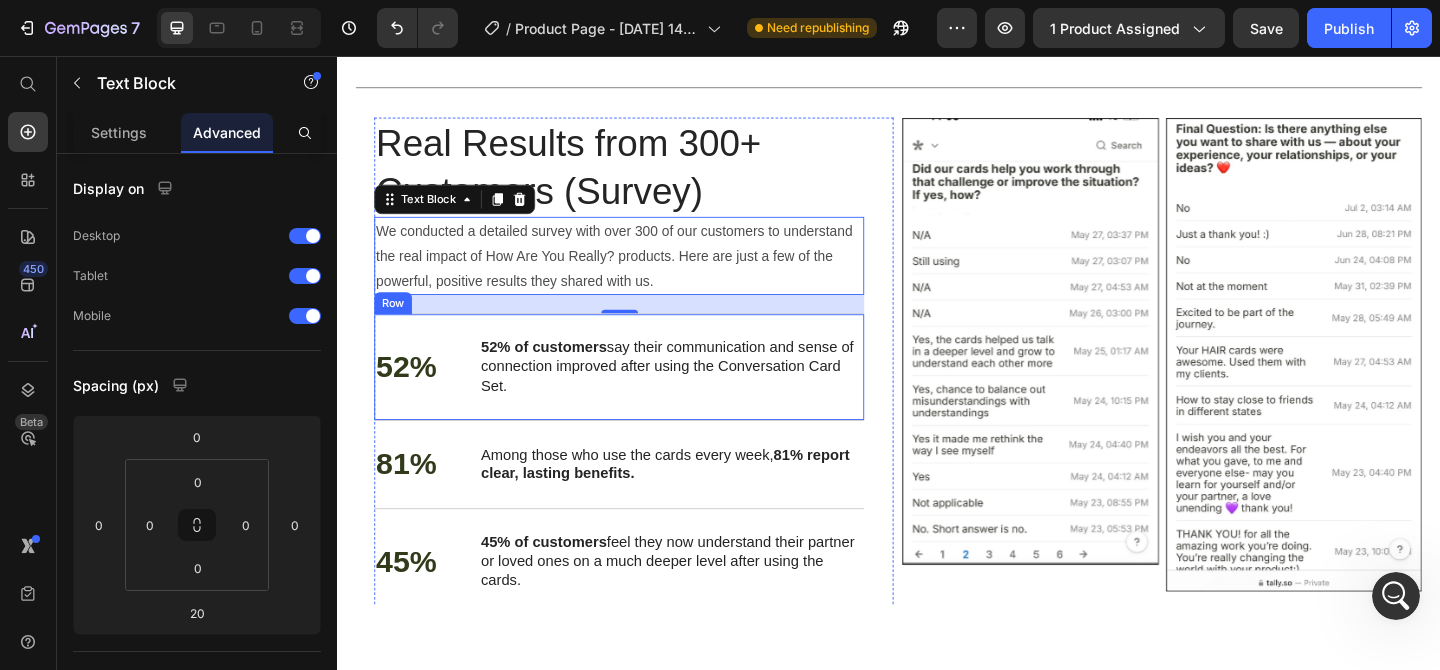 click on "52% Text Block 52% of customers  say their communication and sense of connection improved after using the Conversation Card Set. Text Block Row" at bounding box center (643, 393) 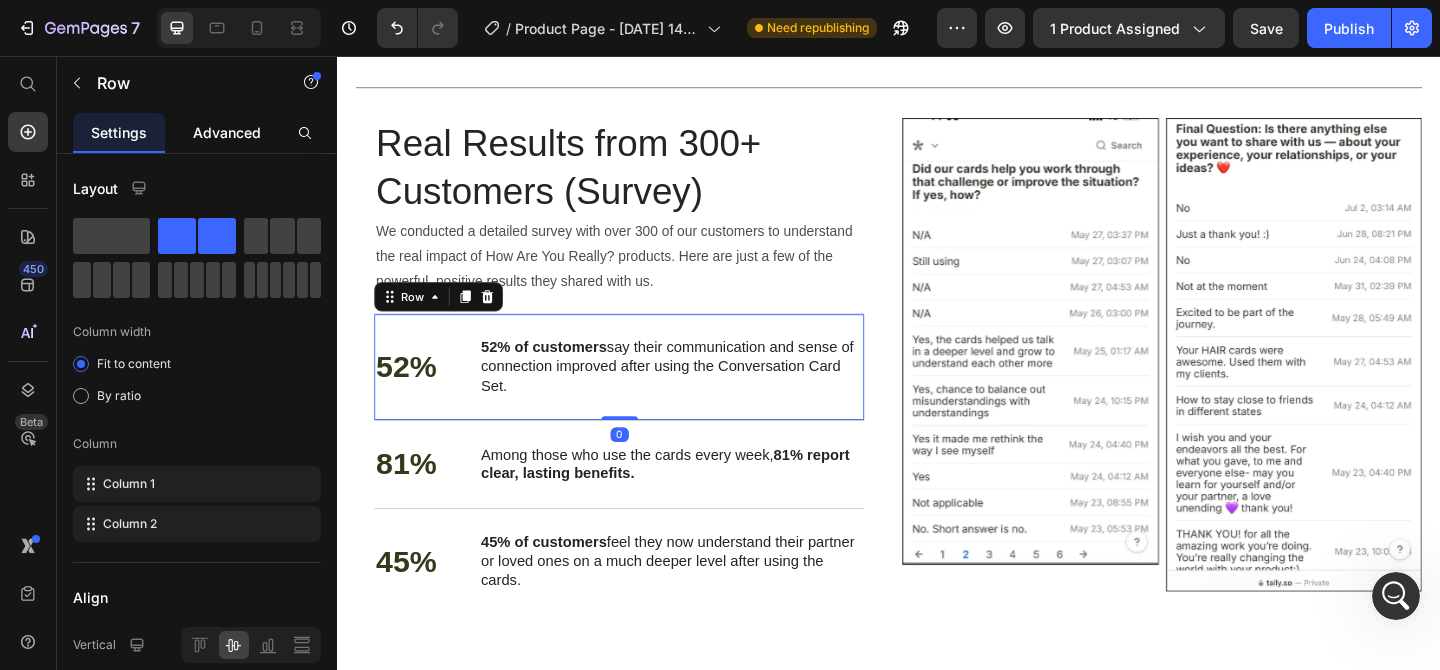click on "Advanced" at bounding box center [227, 132] 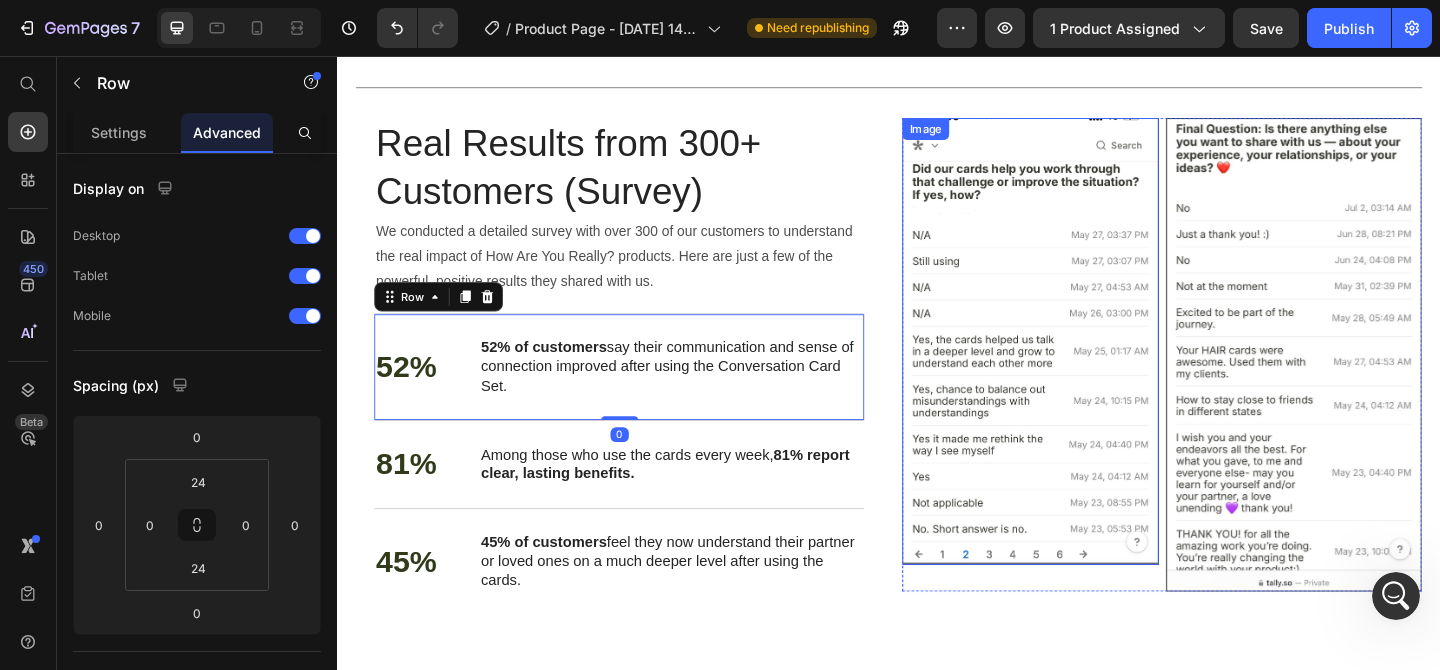 click at bounding box center [1091, 365] 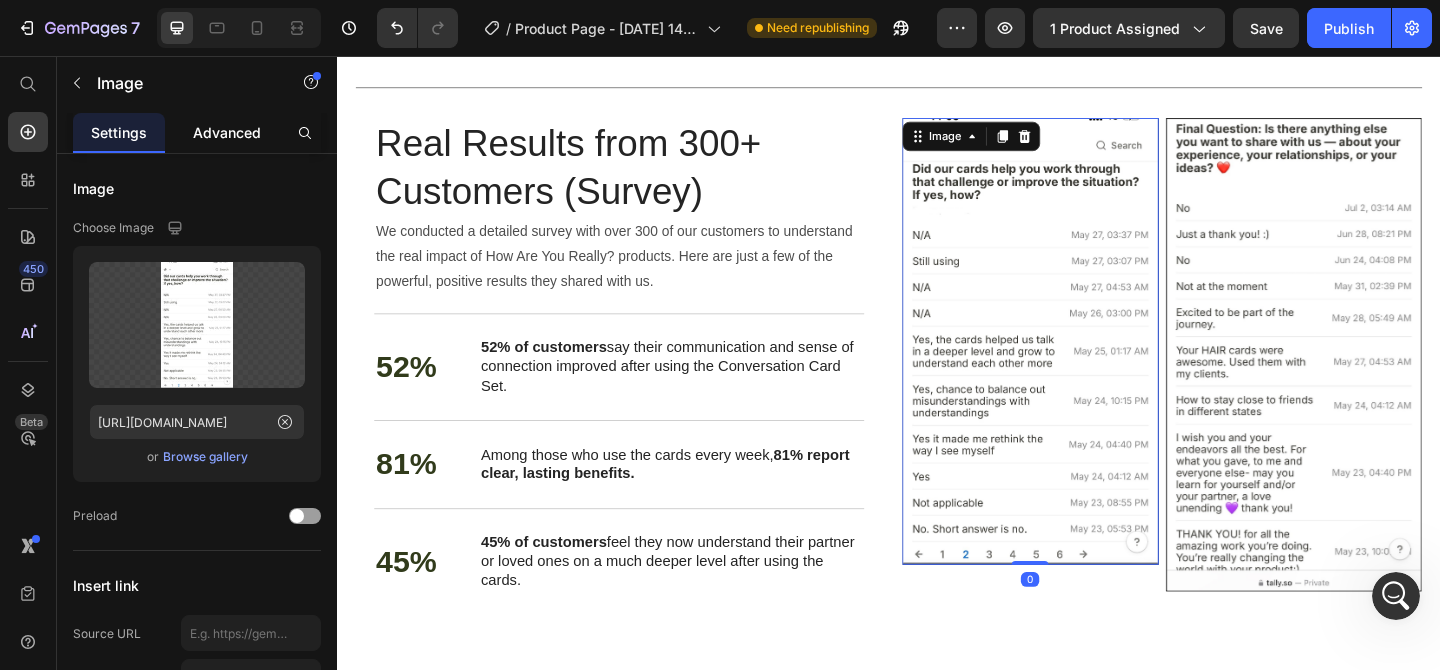 click on "Advanced" at bounding box center (227, 132) 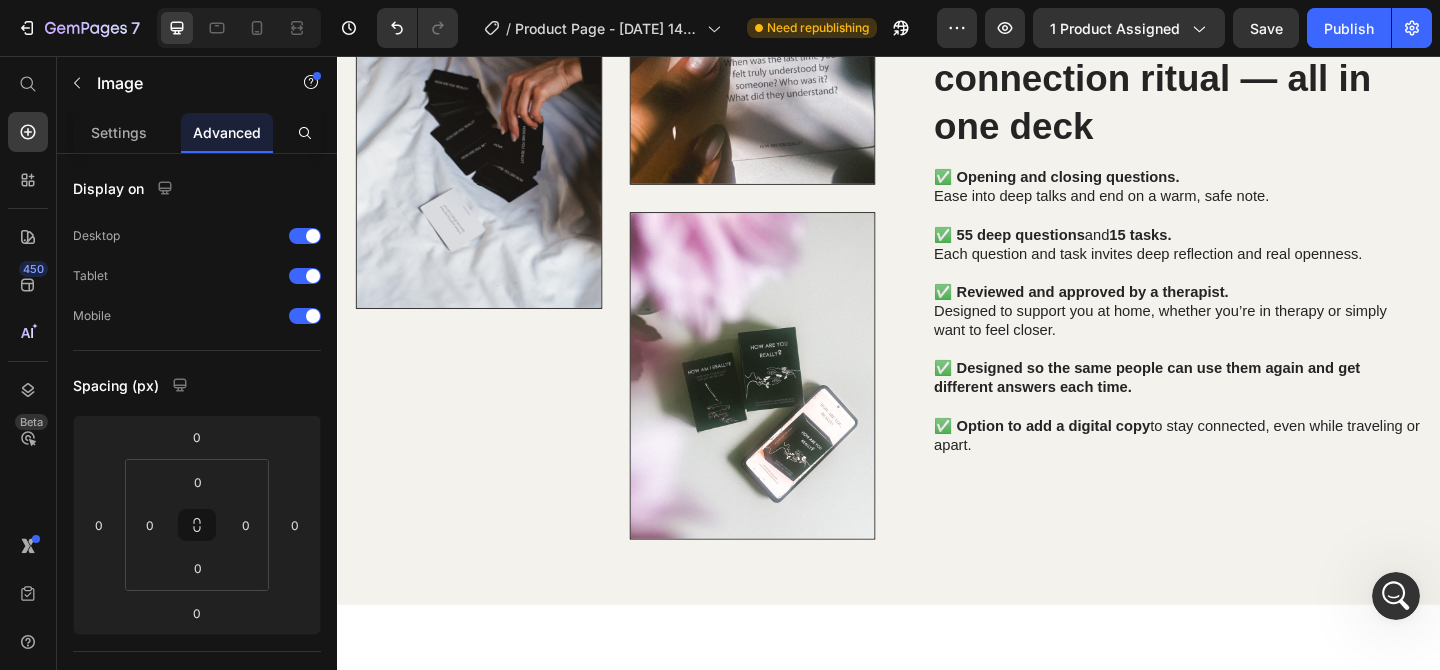 scroll, scrollTop: 3182, scrollLeft: 0, axis: vertical 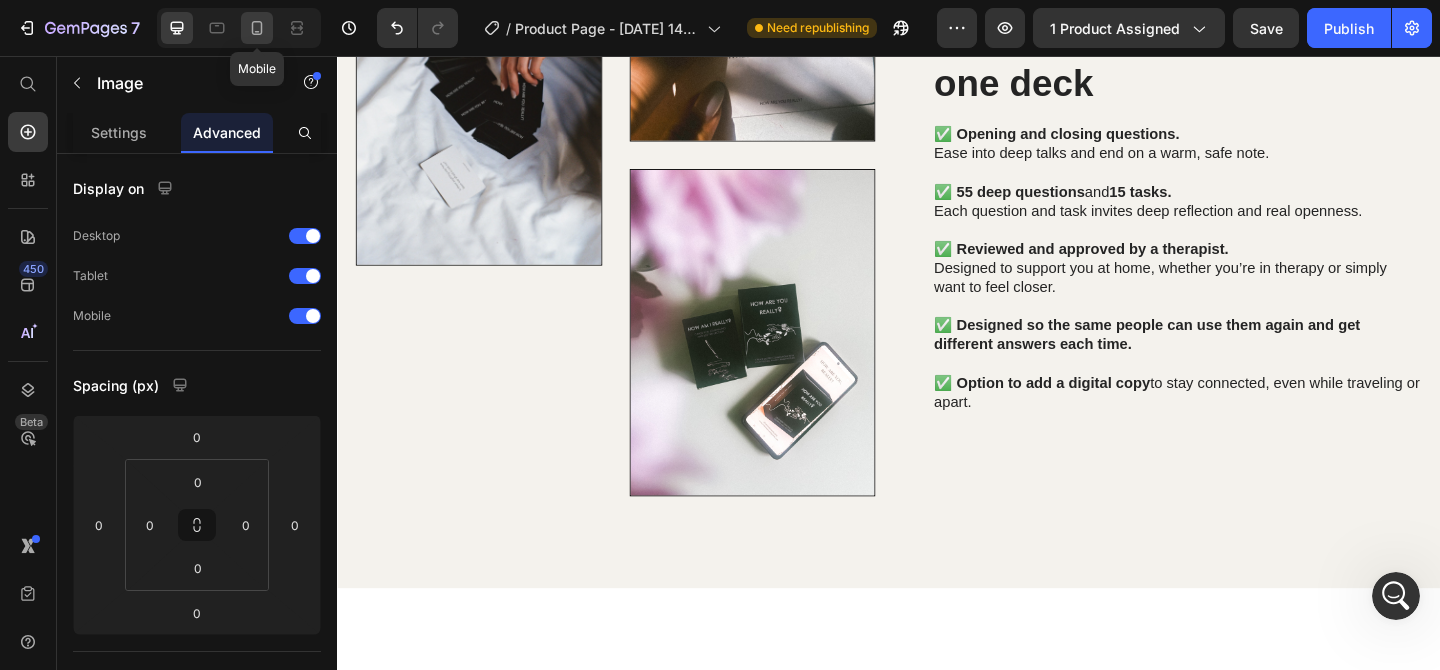 drag, startPoint x: 252, startPoint y: 27, endPoint x: 686, endPoint y: 297, distance: 511.13208 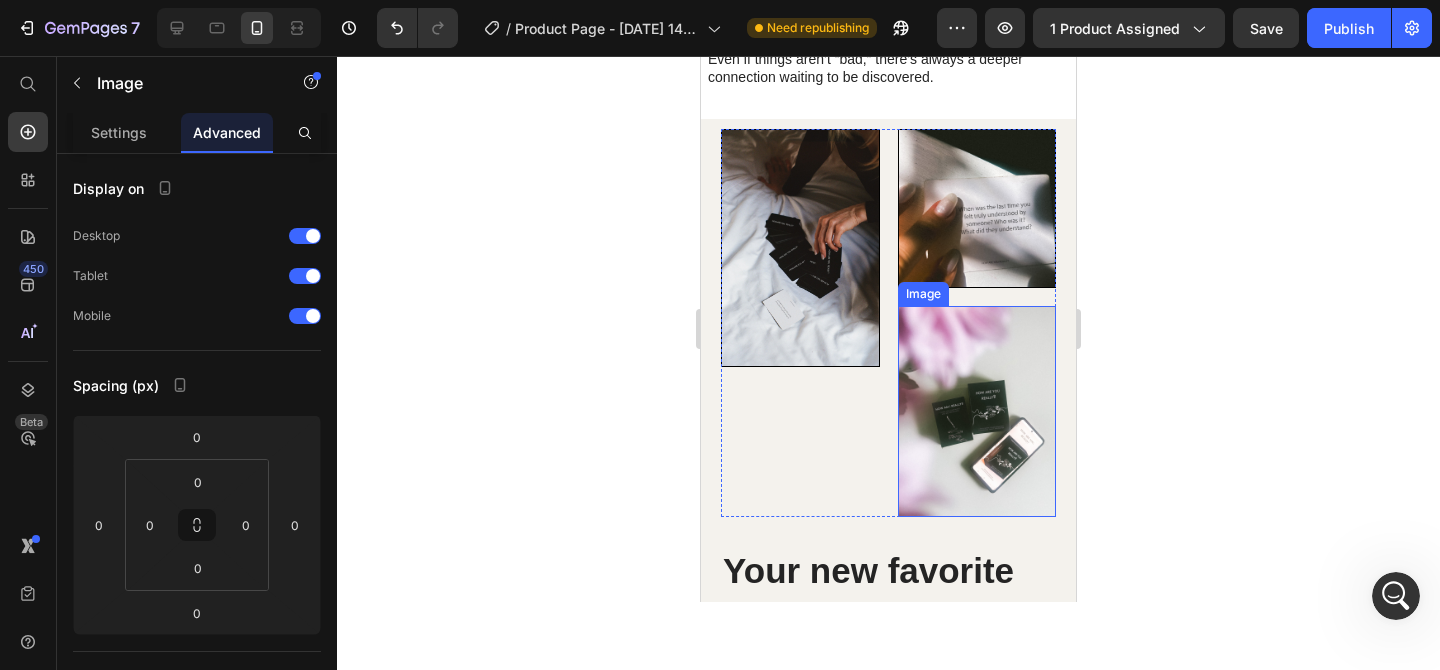 scroll, scrollTop: 3918, scrollLeft: 0, axis: vertical 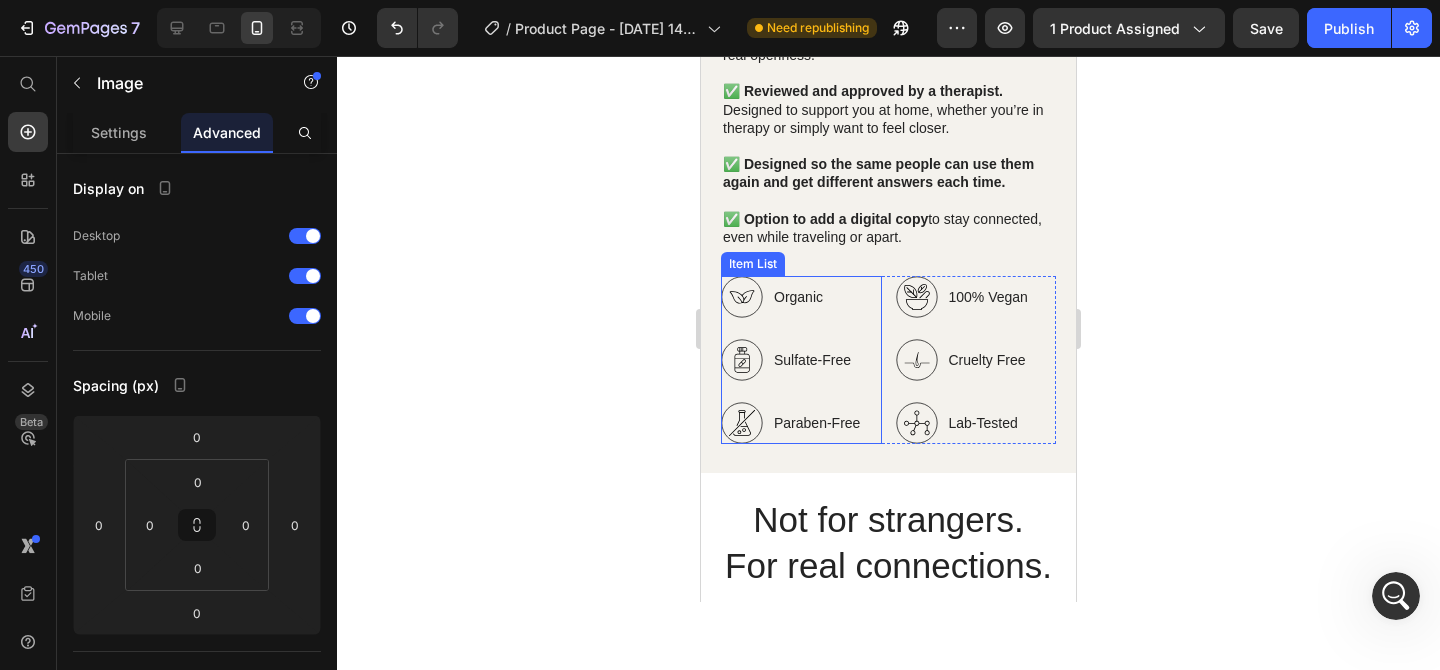 click on "Organic" at bounding box center (792, 297) 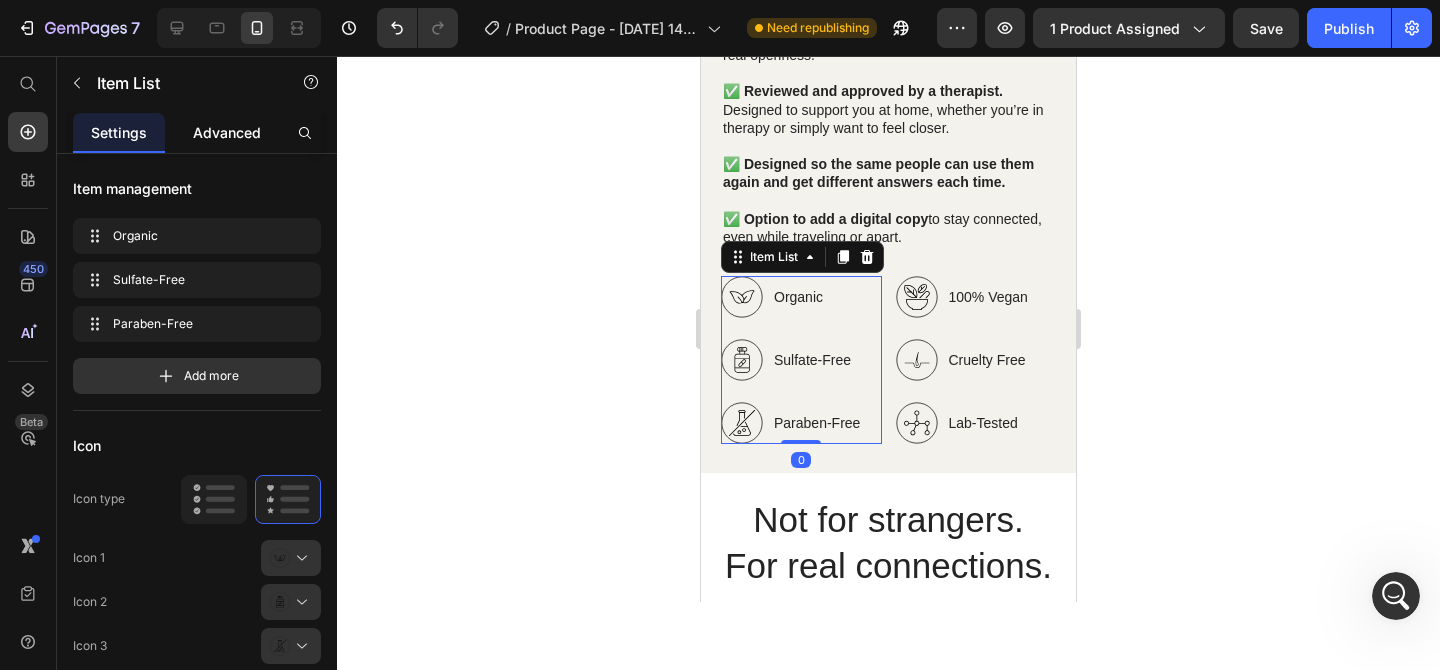 click on "Advanced" at bounding box center [227, 132] 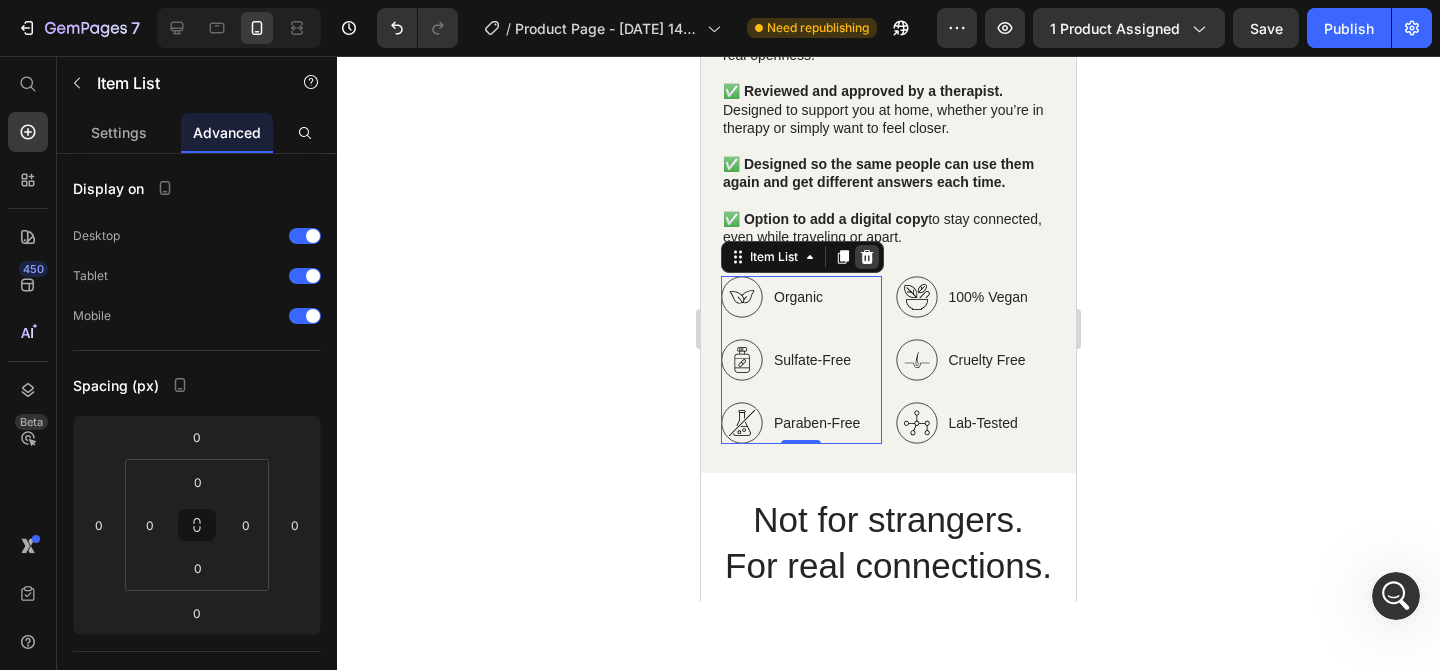 click 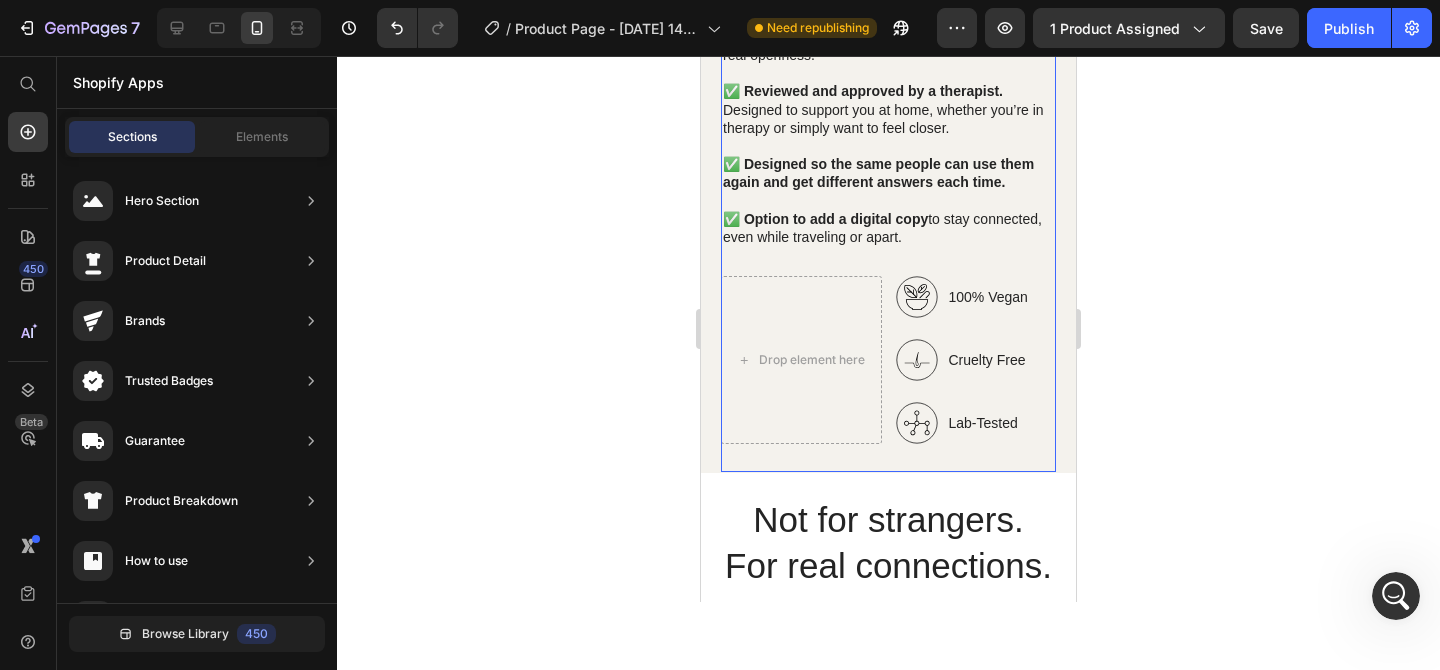 click on "Your new favorite connection ritual — all in one deck Heading ✅ Opening and closing questions.  Ease into deep talks and end on a warm, safe note.   ✅ 55 deep questions  and  15 tasks. Each question and task invites deep reflection and real openness.   ✅ Reviewed and approved by a therapist. Designed to support you at home, whether you’re in therapy or simply want to feel closer.   ✅ Designed so the same people can use them again and get different answers each time.   ✅ Option to add a digital copy  to stay connected, even while traveling or apart. Text Block
Drop element here
100% Vegan
Cruelty Free
Lab-Tested Item List Row" at bounding box center (888, 121) 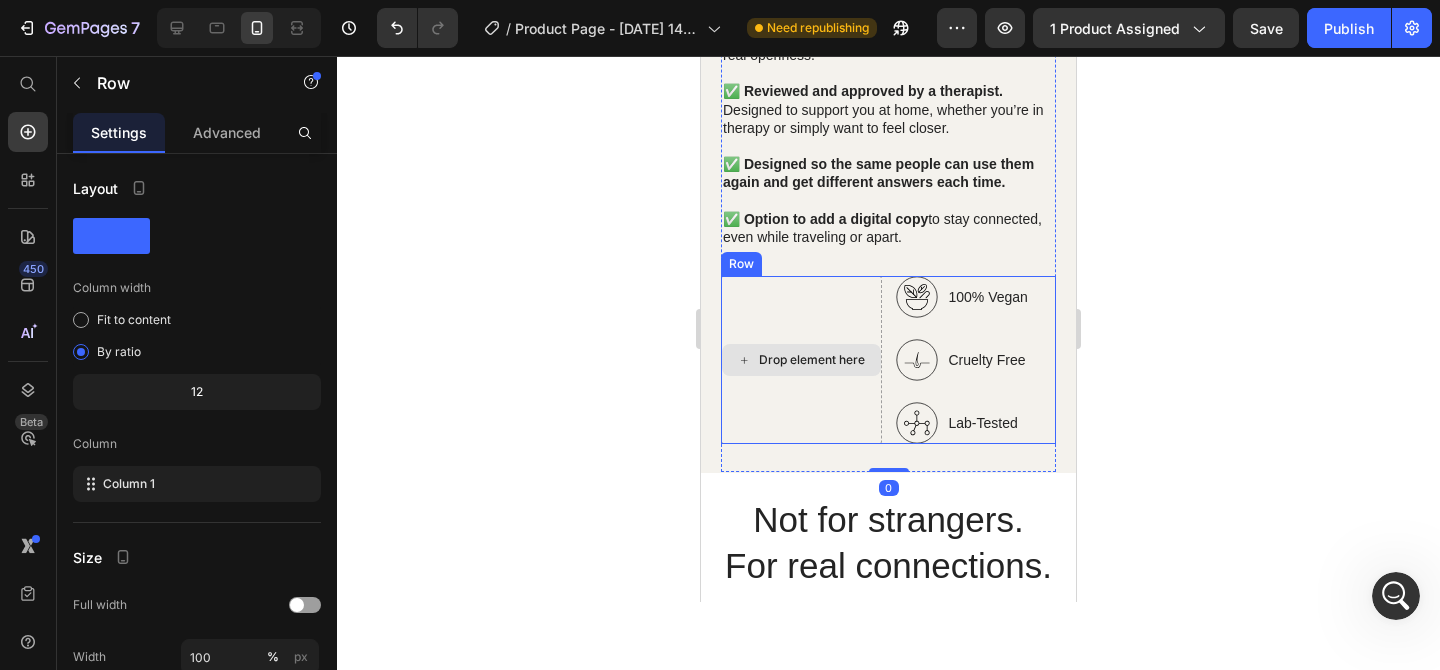 click on "Drop element here" at bounding box center (801, 360) 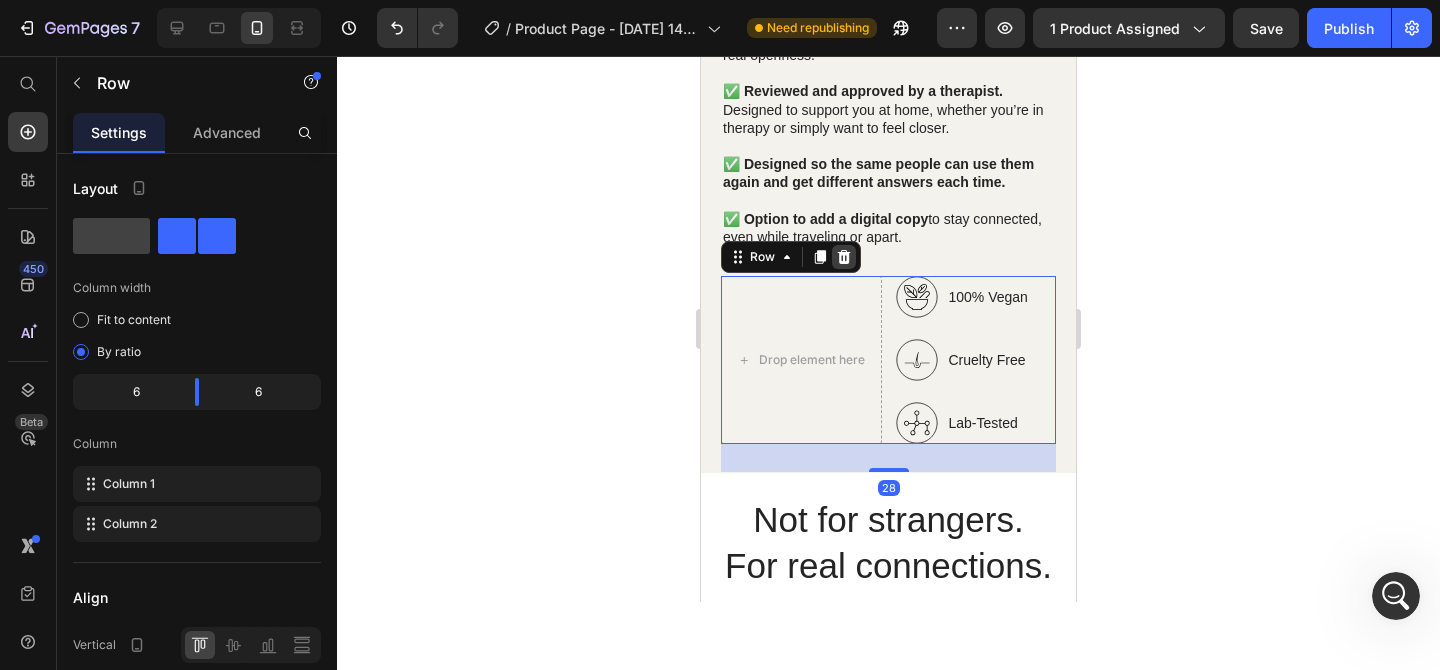 click 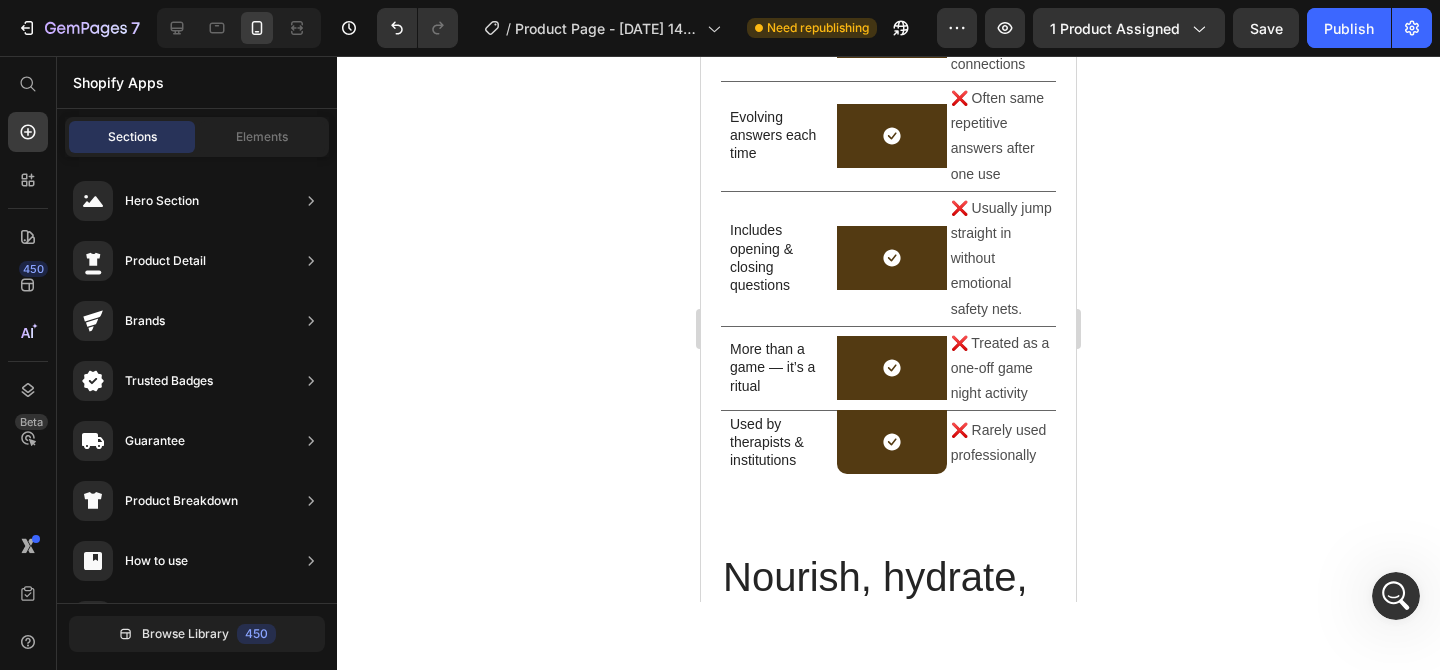 scroll, scrollTop: 4886, scrollLeft: 0, axis: vertical 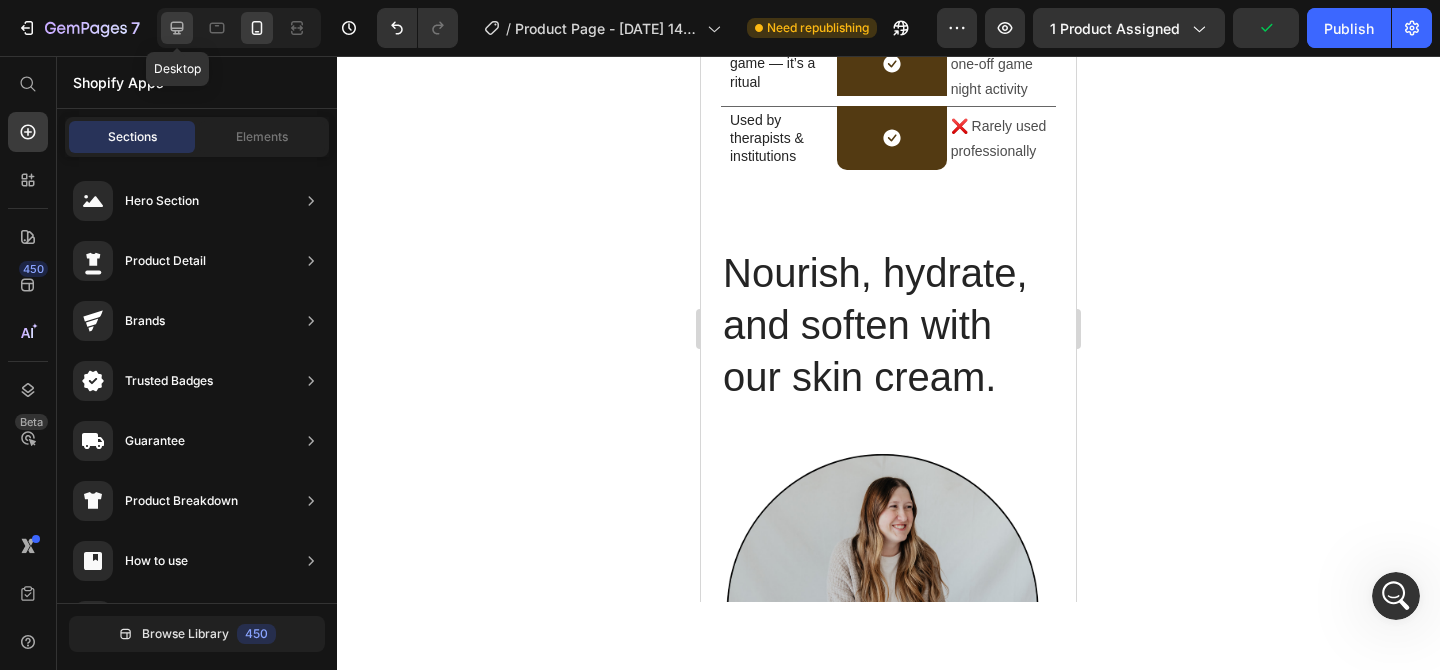 click 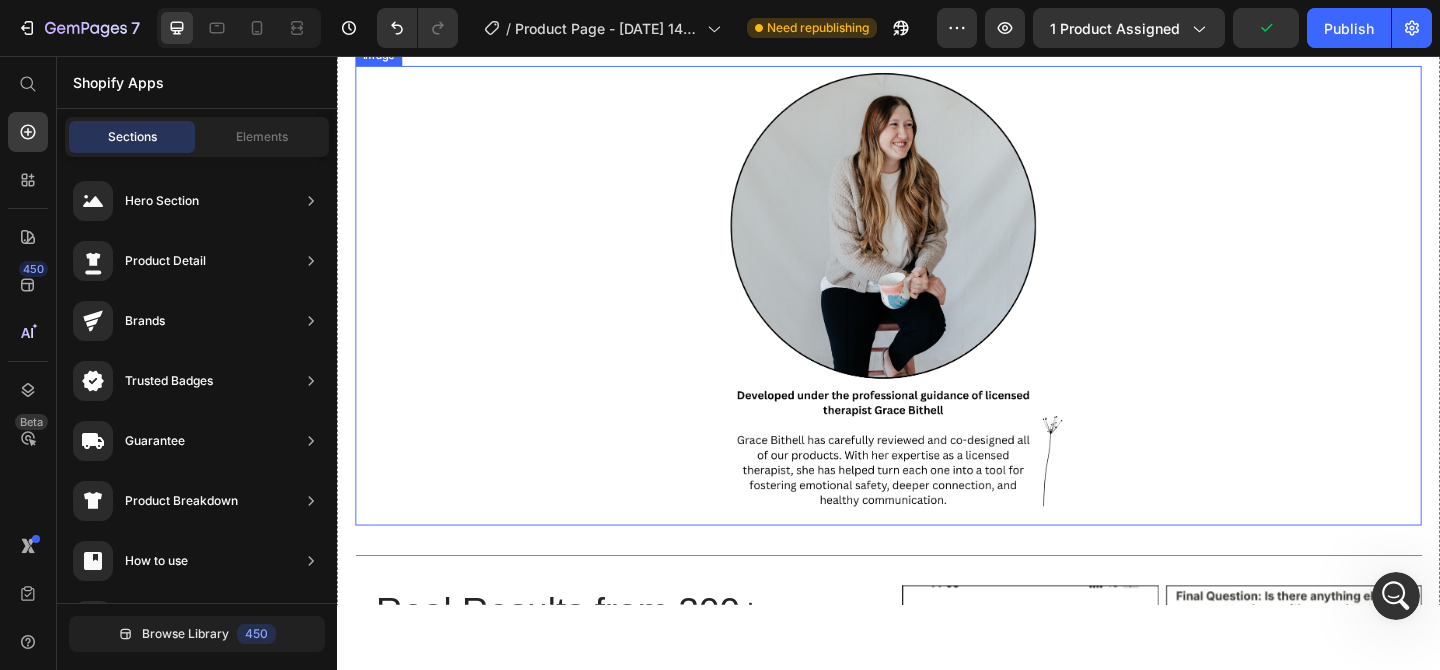 scroll, scrollTop: 4984, scrollLeft: 0, axis: vertical 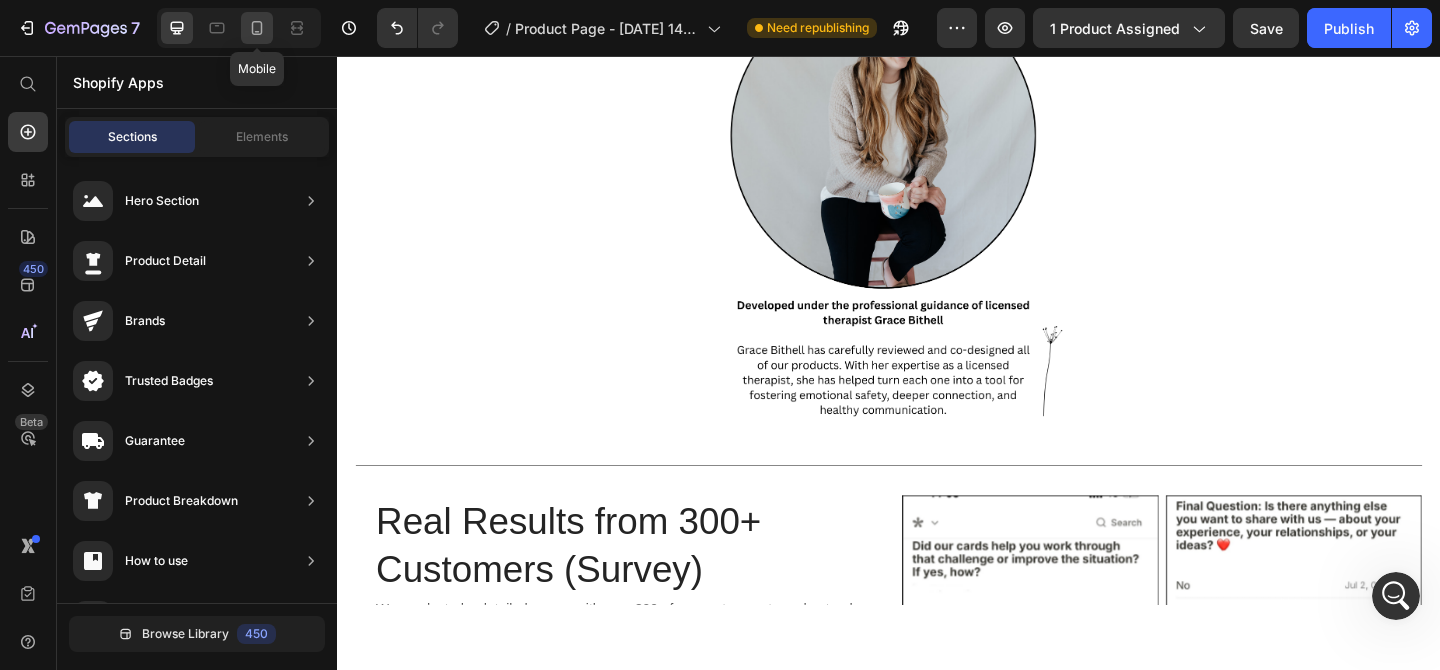 click 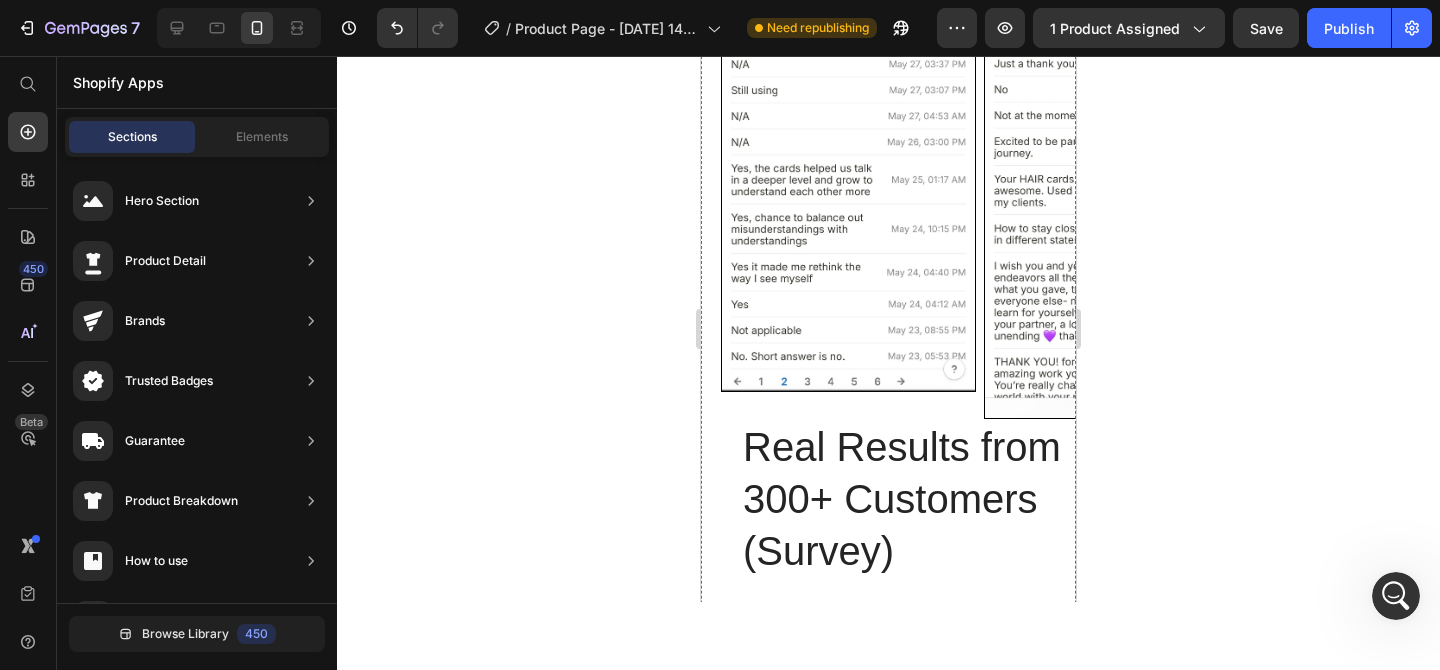 scroll, scrollTop: 5697, scrollLeft: 0, axis: vertical 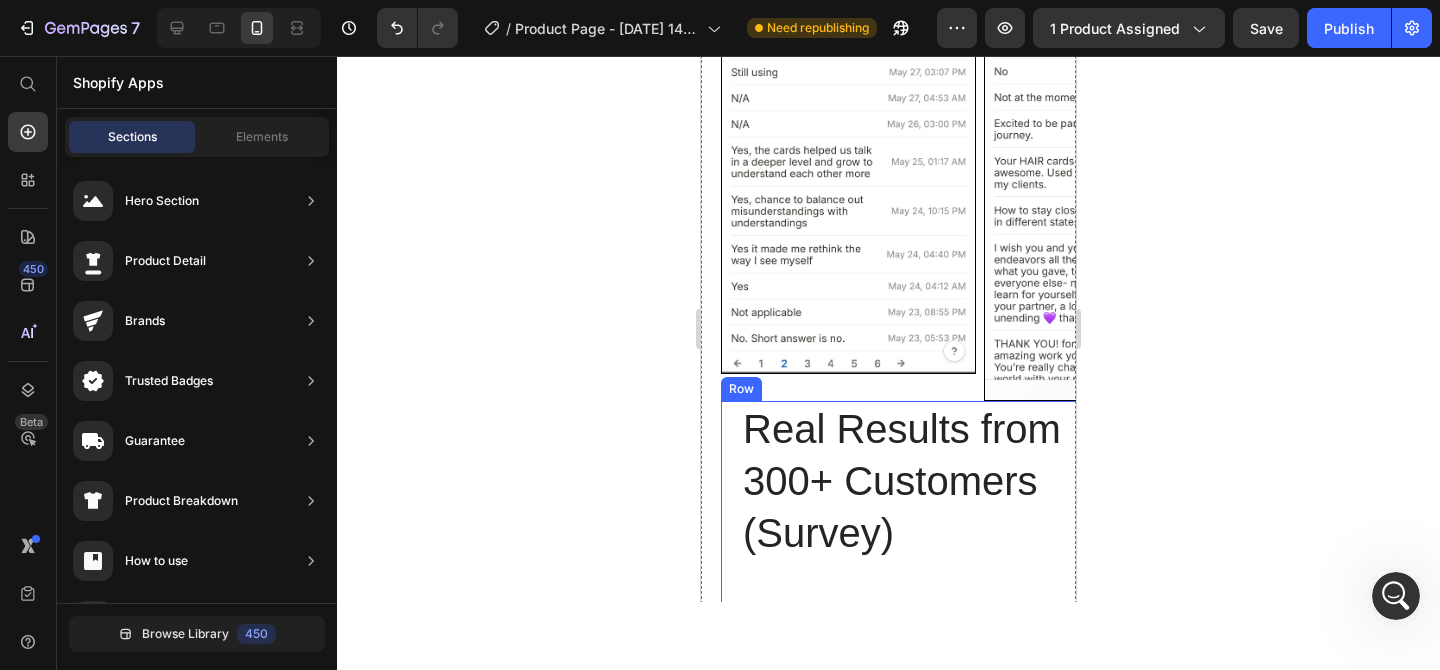 click on "Real Results from 300+ Customers (Survey) Heading We conducted a detailed survey with over 300 of our customers to understand the real impact of How Are You Really? products. Here are just a few of the powerful, positive results   they shared with us. Text Block 52% Text Block 52% of customers  say their communication and sense of connection improved after using the Conversation Card Set. Text Block Row 81% Text Block Among those who use the cards every week,  81% report clear, lasting benefits. Text Block Row 45% Text Block 45% of customers  feel they now understand their partner or loved ones on a much deeper level after using the cards. Text Block Row 41% Text Block 41% of customers  say they now have more meaningful and honest conversations in their daily lives. Text Block Row buy it now Button Row" at bounding box center (908, 828) 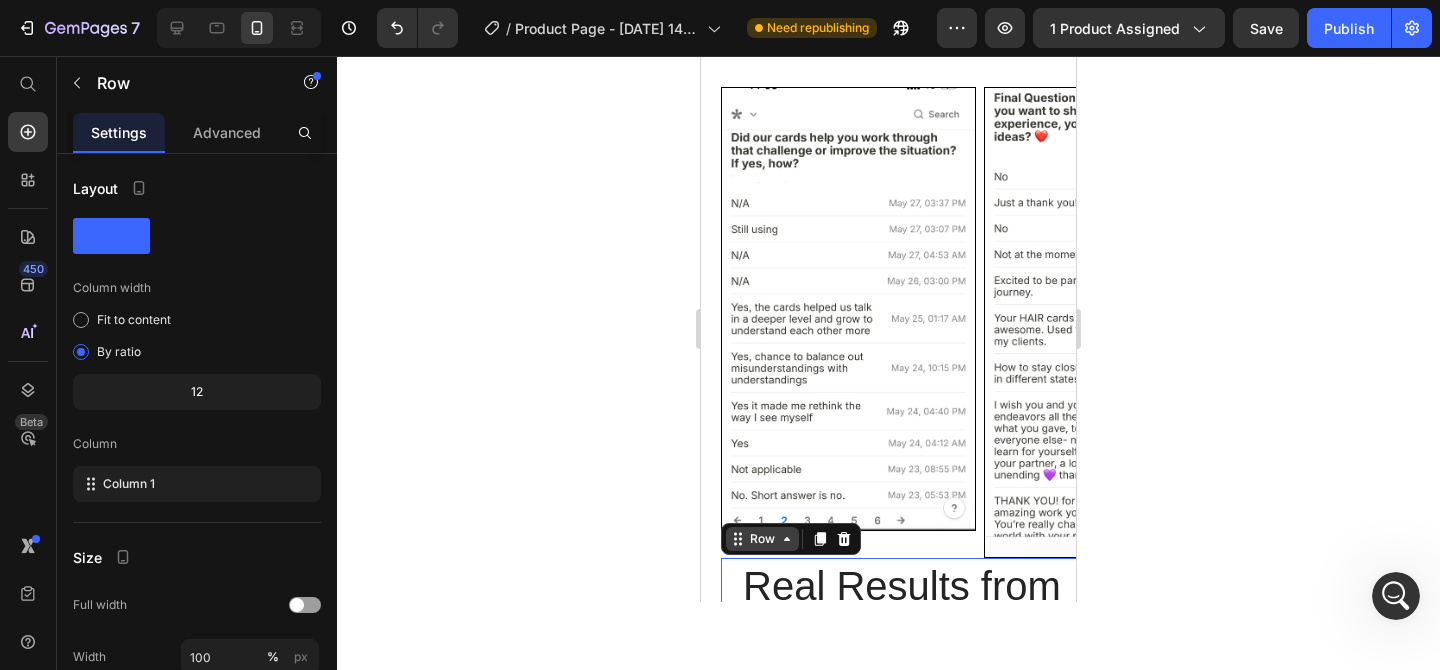 scroll, scrollTop: 5541, scrollLeft: 0, axis: vertical 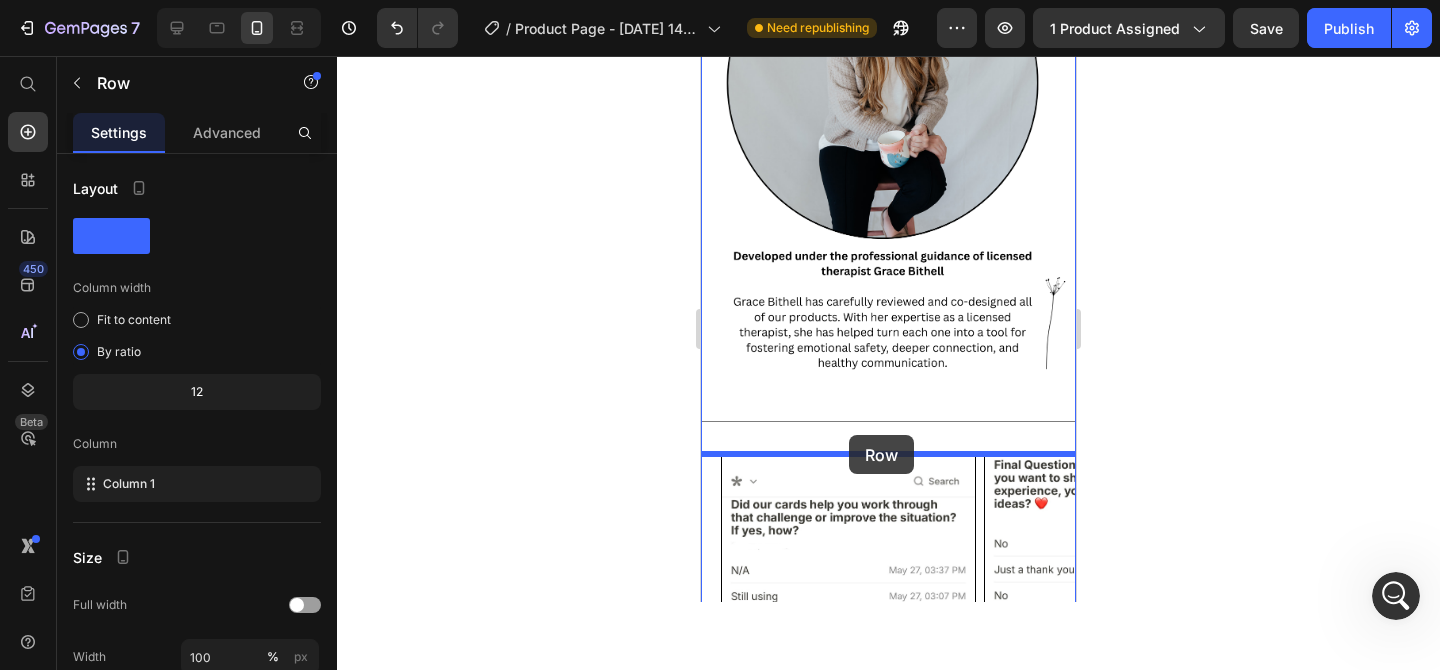 drag, startPoint x: 737, startPoint y: 535, endPoint x: 849, endPoint y: 434, distance: 150.81445 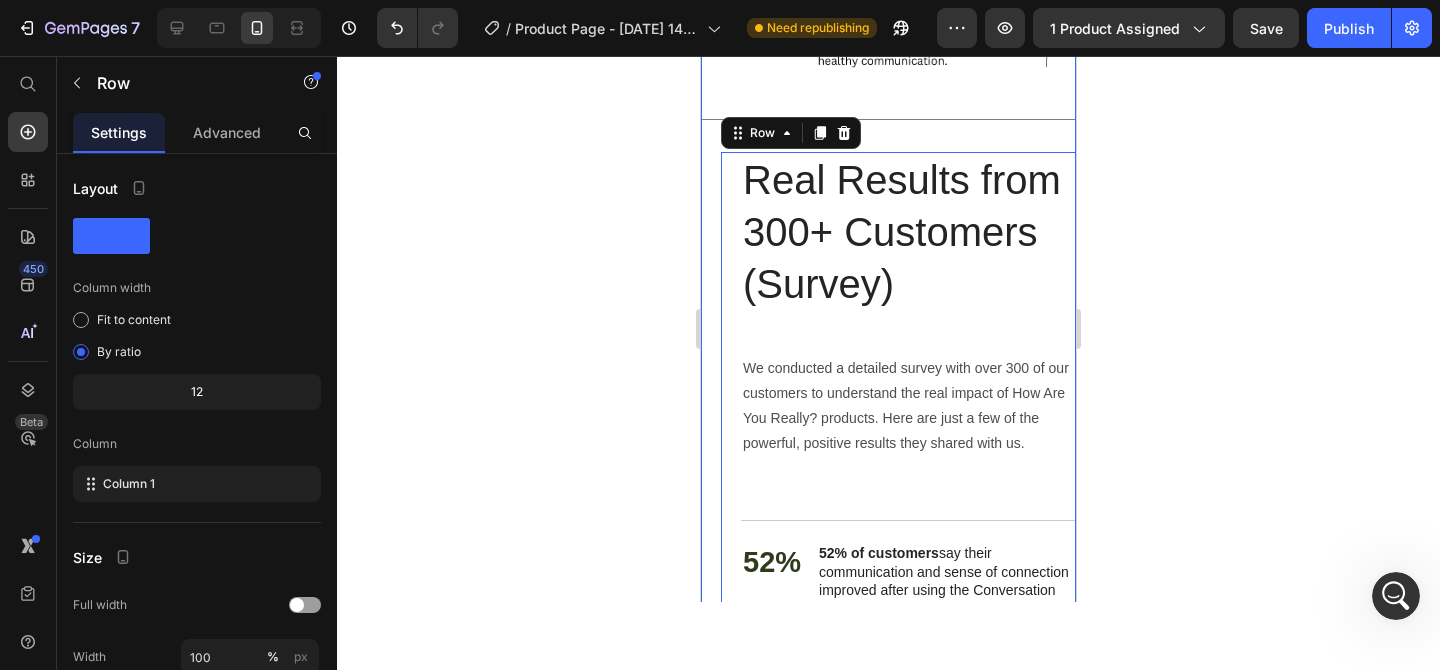 scroll, scrollTop: 5515, scrollLeft: 0, axis: vertical 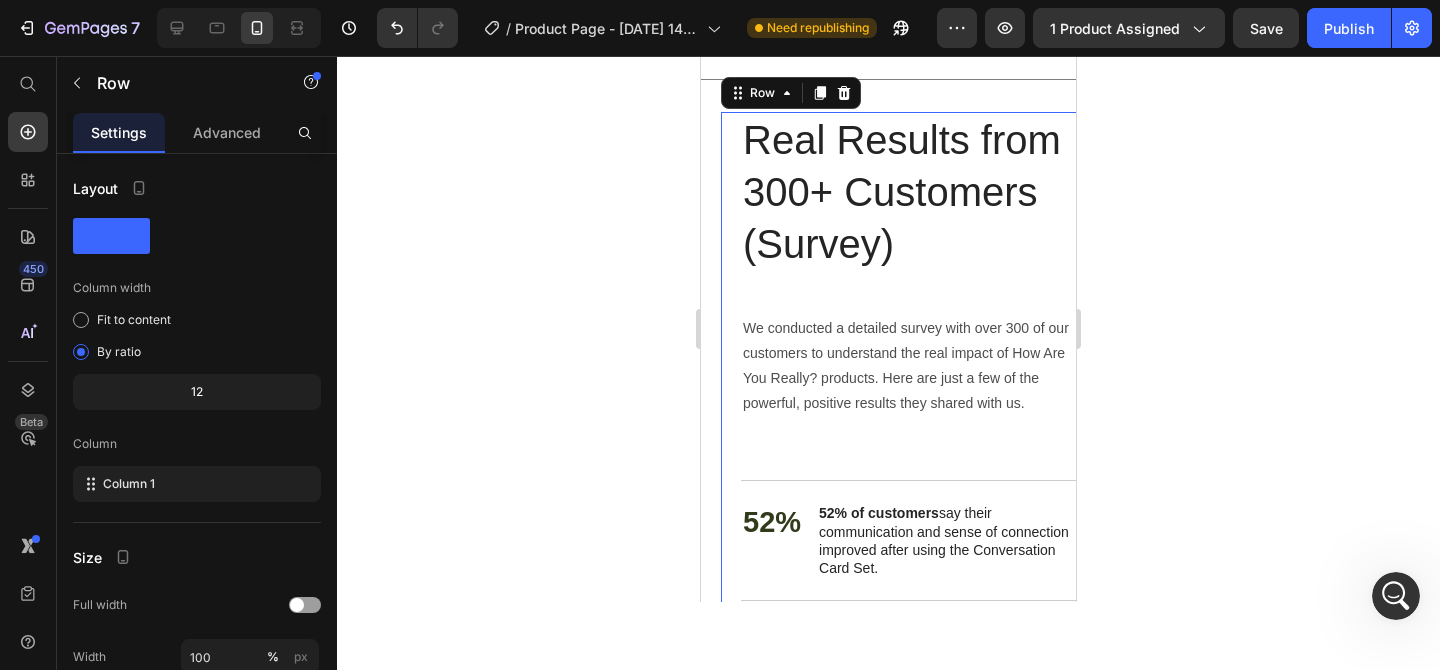 click on "Real Results from 300+ Customers (Survey) Heading We conducted a detailed survey with over 300 of our customers to understand the real impact of How Are You Really? products. Here are just a few of the powerful, positive results   they shared with us. Text Block 52% Text Block 52% of customers  say their communication and sense of connection improved after using the Conversation Card Set. Text Block Row 81% Text Block Among those who use the cards every week,  81% report clear, lasting benefits. Text Block Row 45% Text Block 45% of customers  feel they now understand their partner or loved ones on a much deeper level after using the cards. Text Block Row 41% Text Block 41% of customers  say they now have more meaningful and honest conversations in their daily lives. Text Block Row buy it now Button" at bounding box center (908, 539) 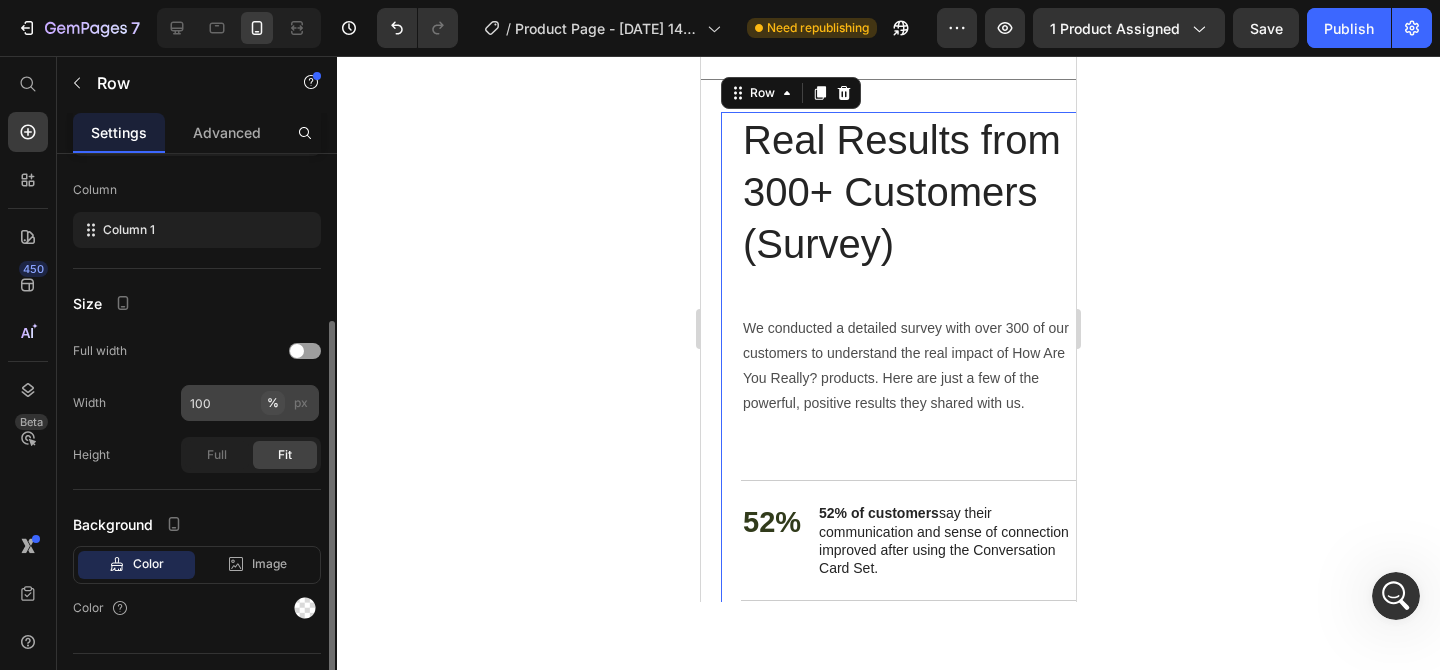 scroll, scrollTop: 295, scrollLeft: 0, axis: vertical 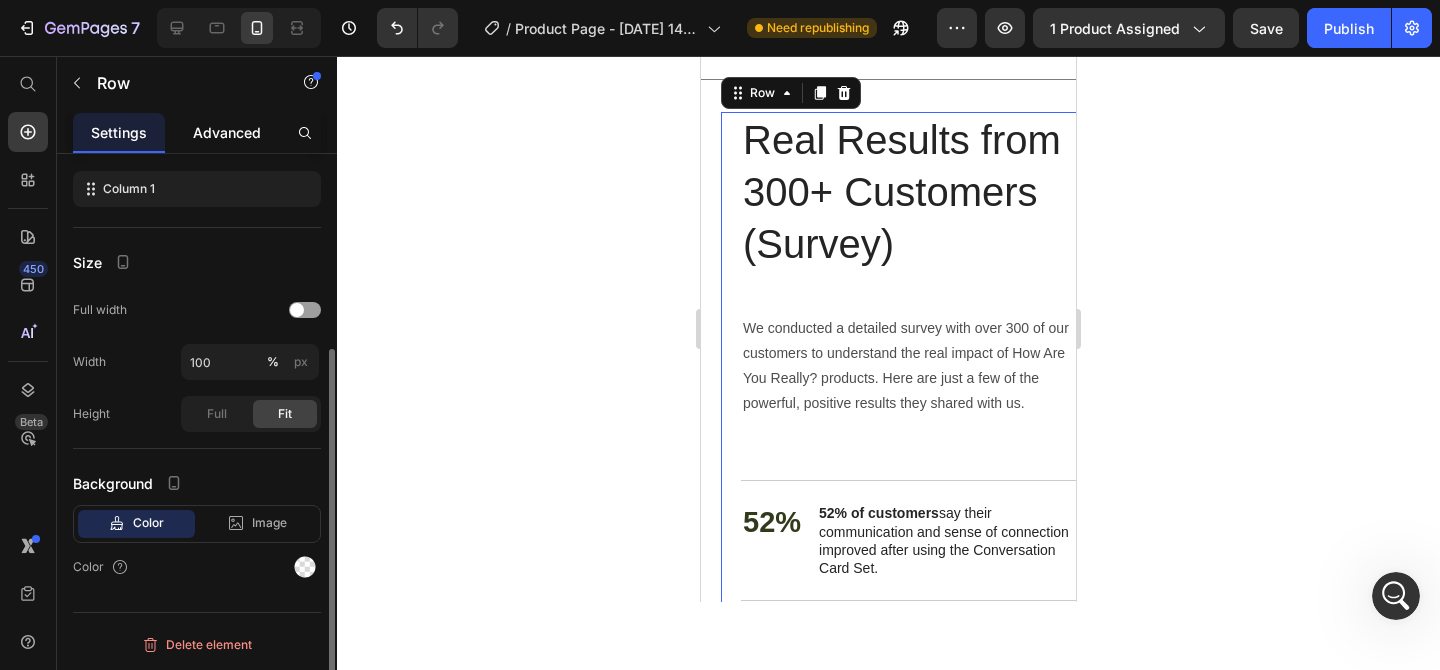 click on "Advanced" at bounding box center (227, 132) 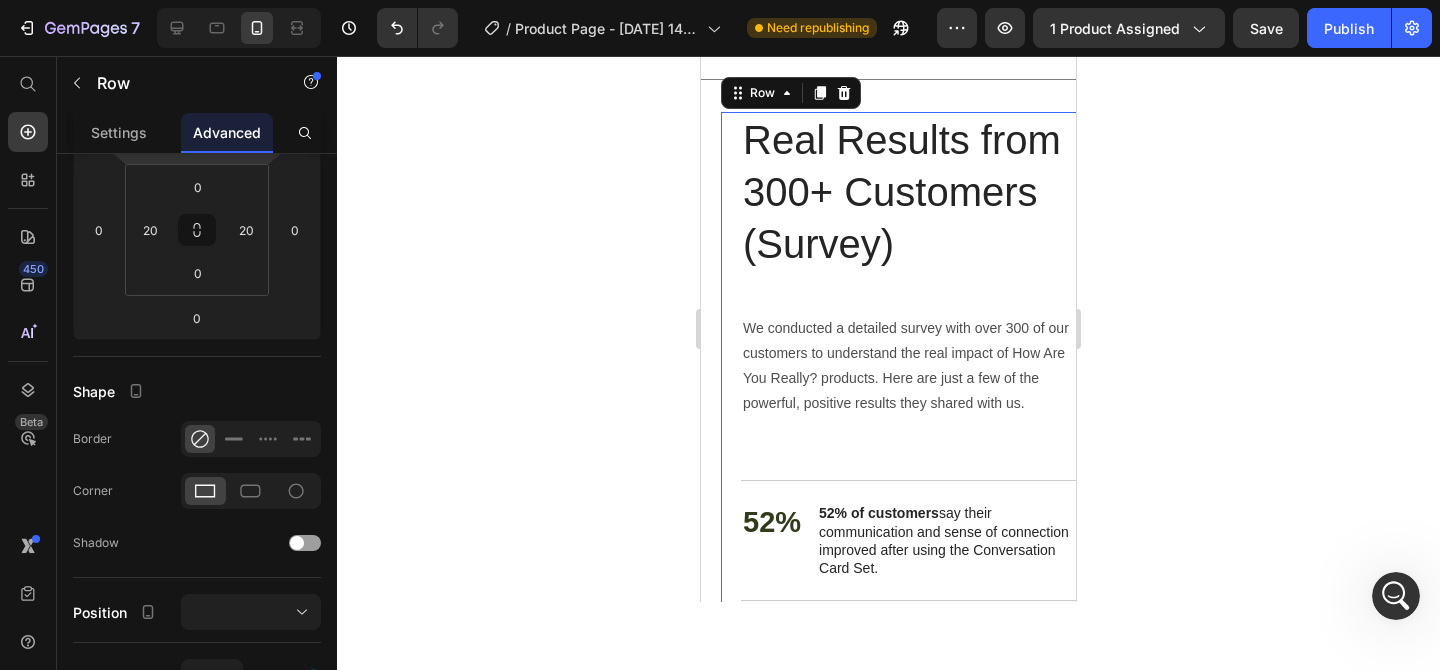 scroll, scrollTop: 0, scrollLeft: 0, axis: both 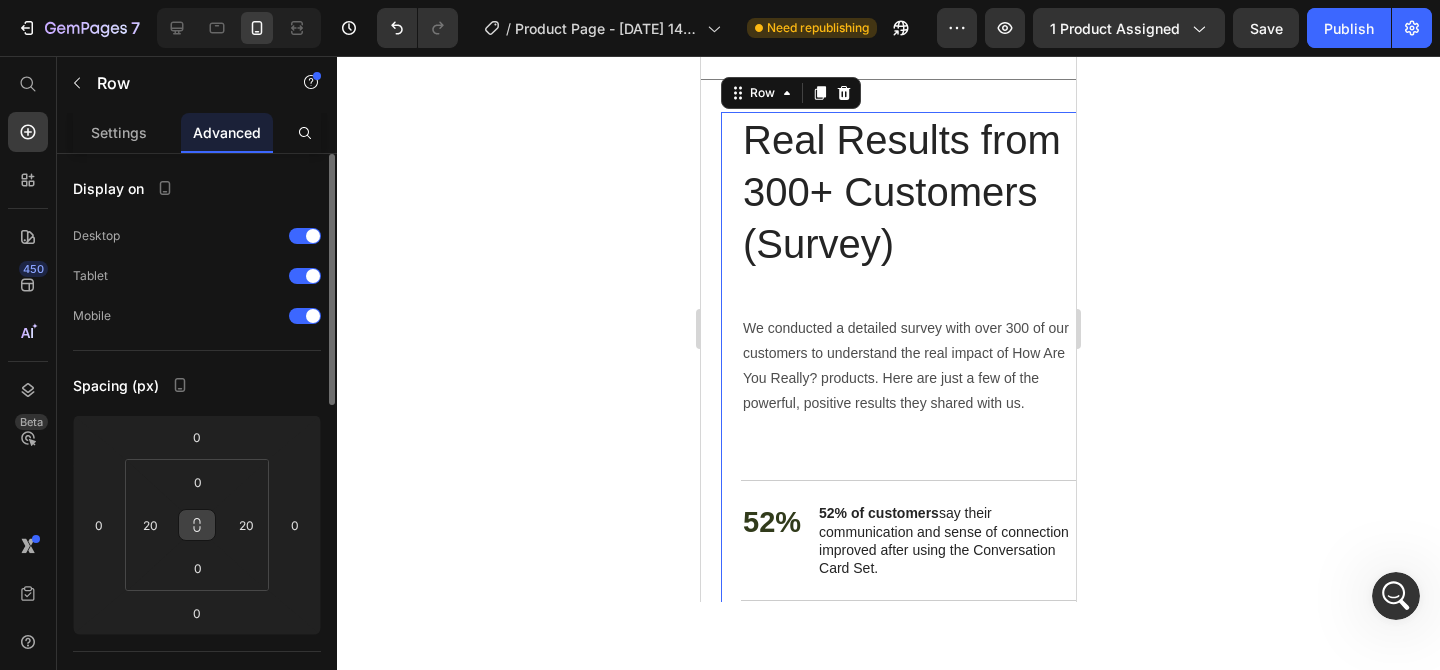 click 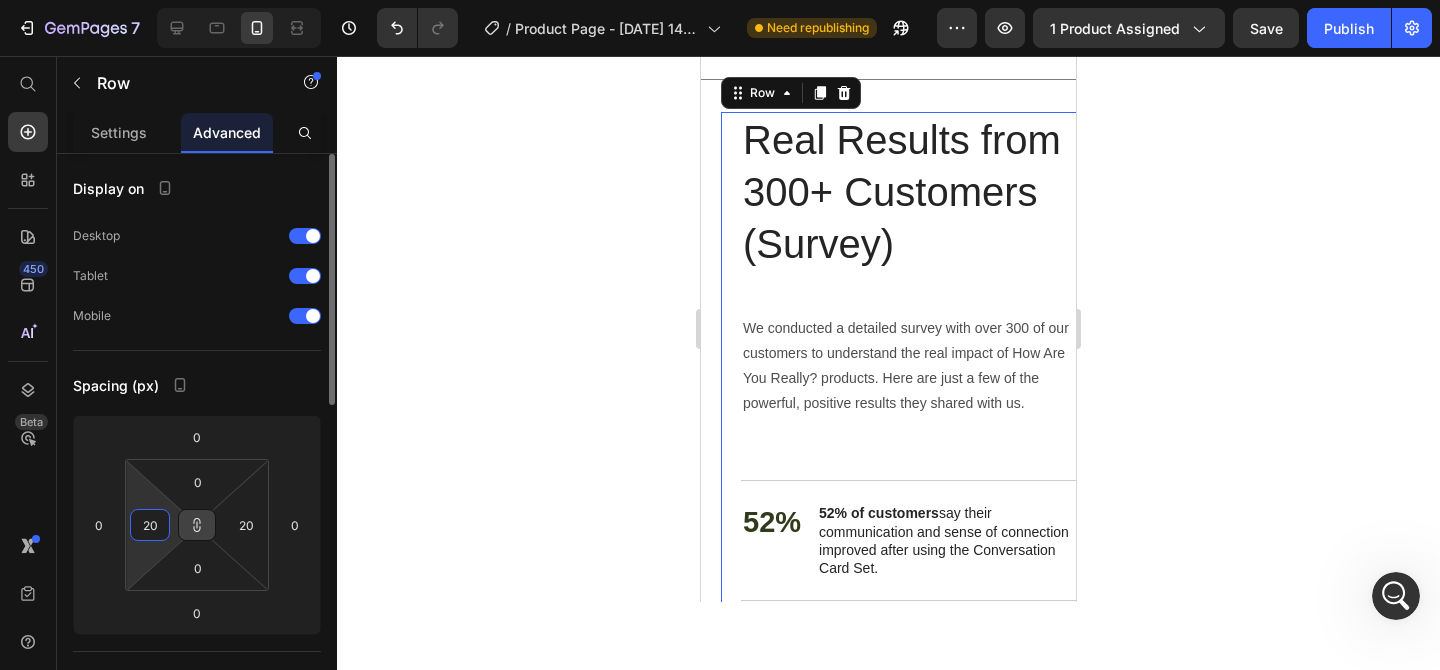 click on "20" at bounding box center (150, 525) 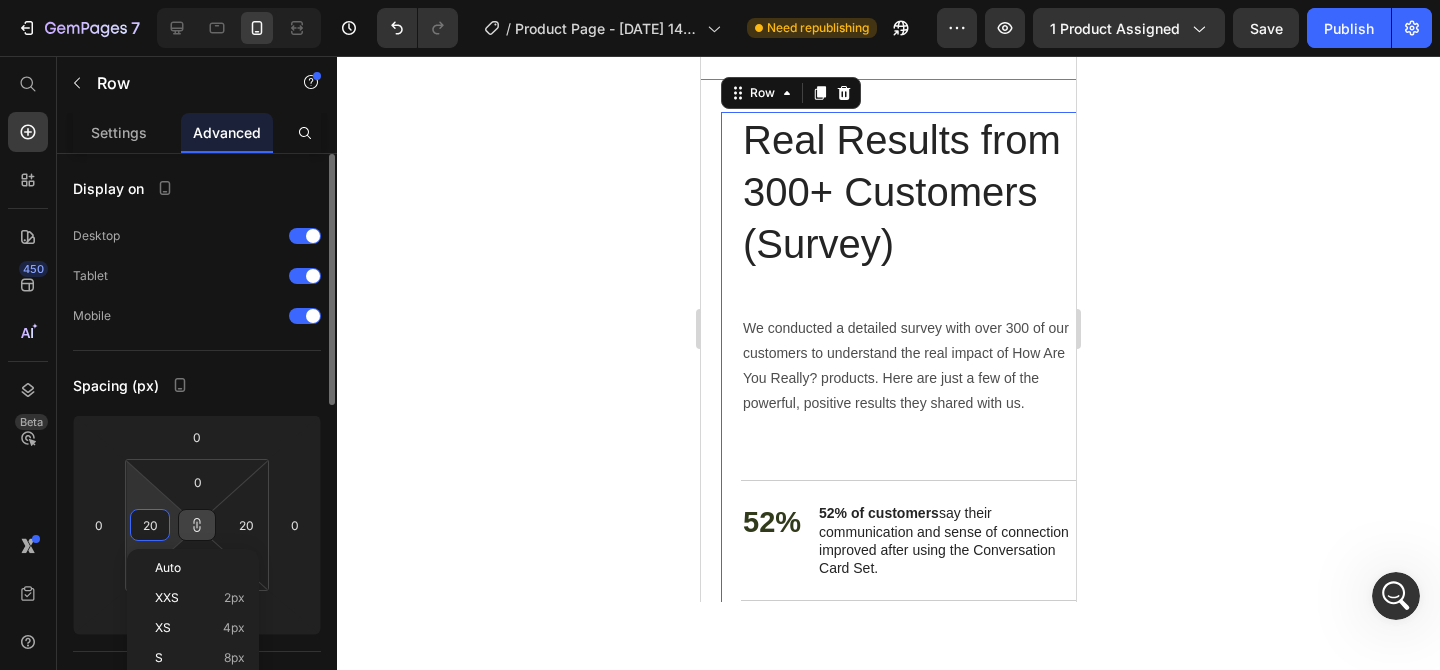 type on "5" 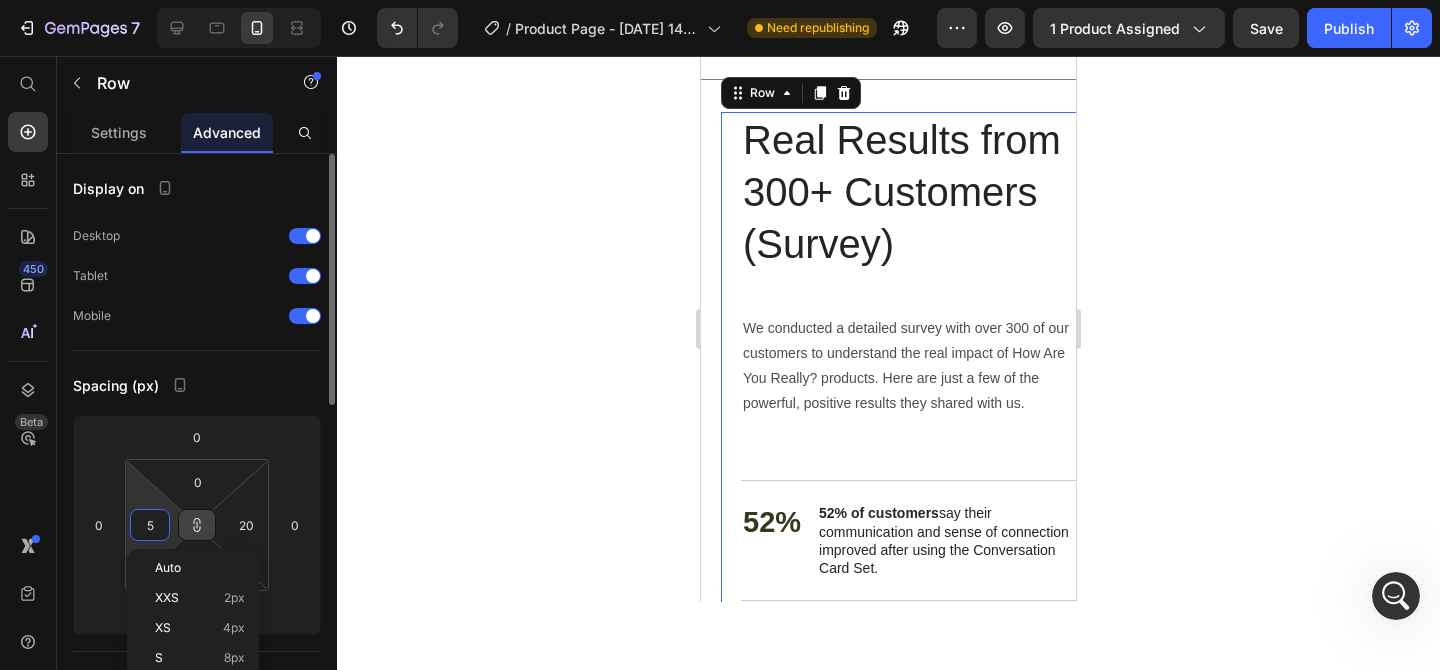 type on "5" 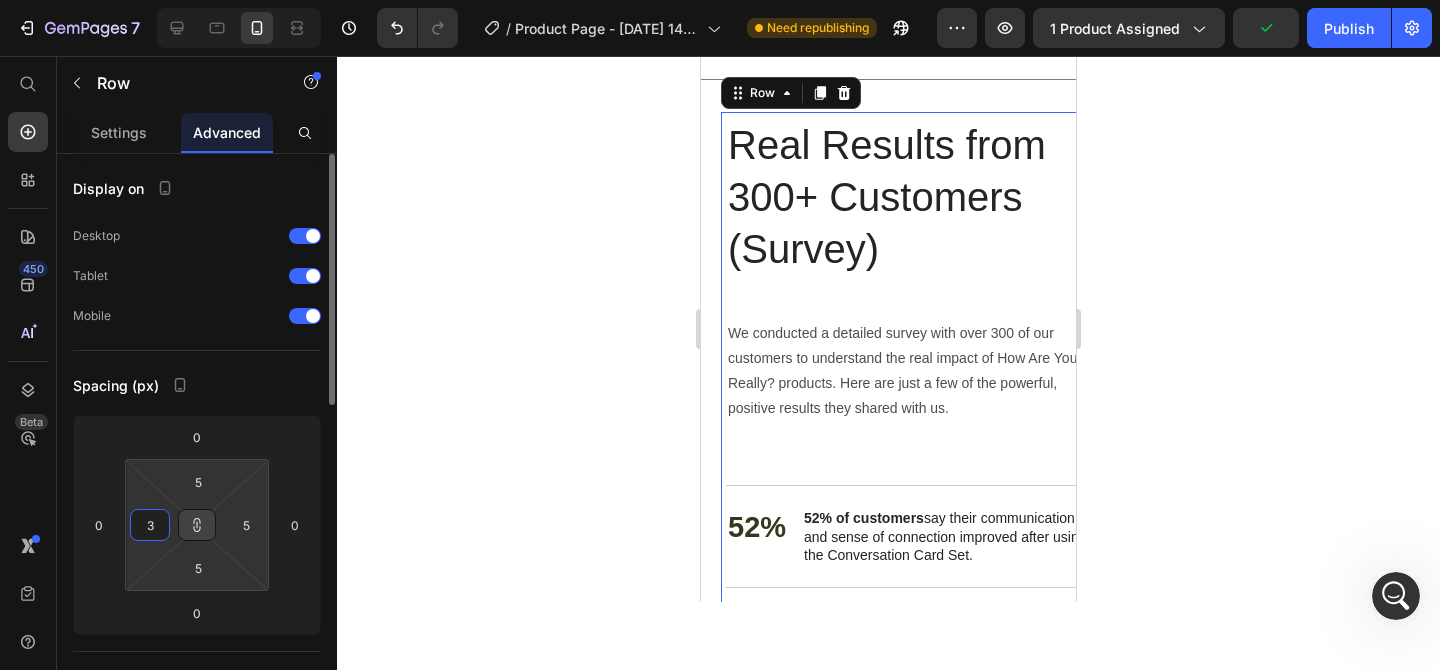 type on "30" 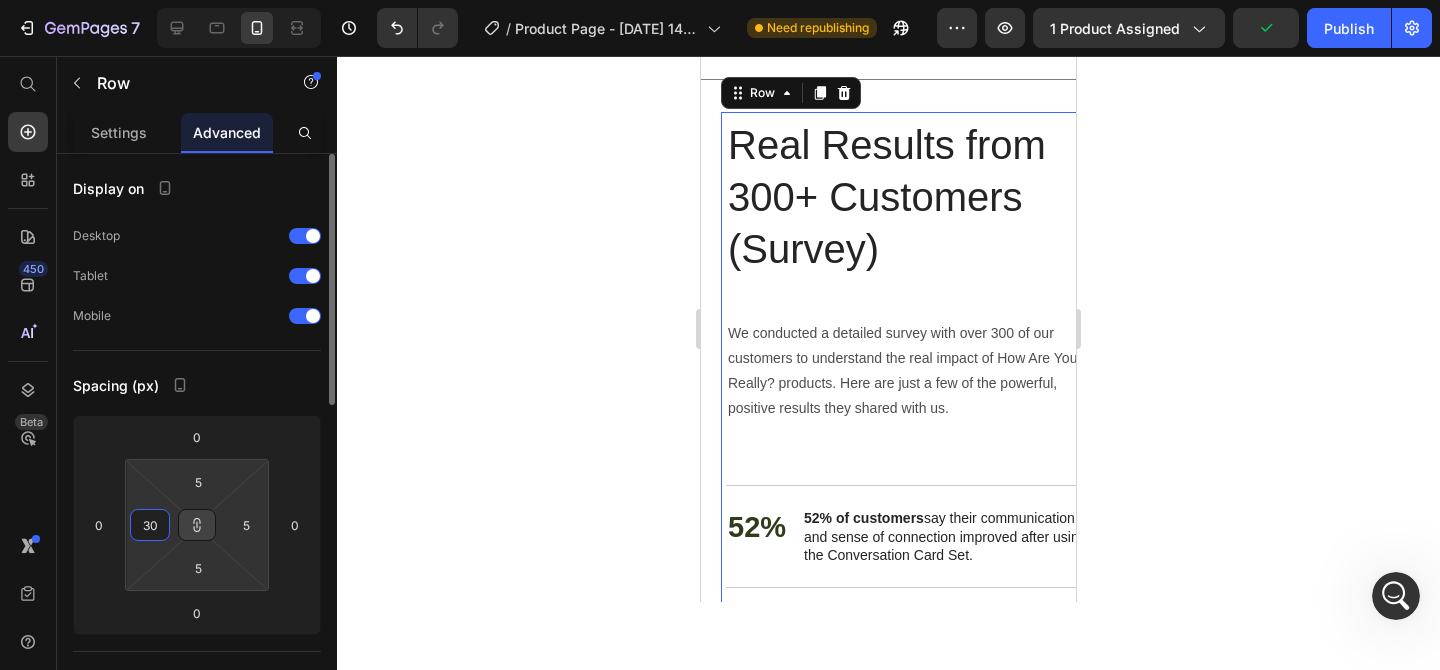 type on "30" 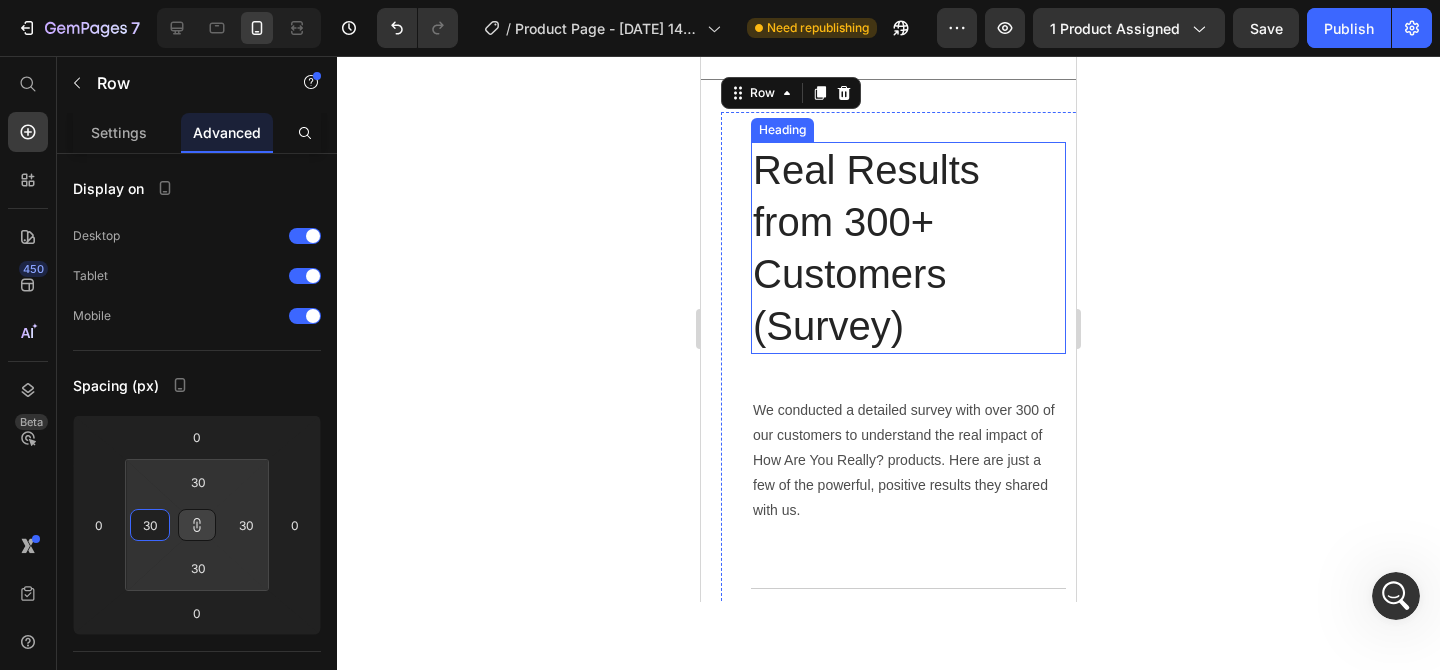 click on "Real Results from 300+ Customers (Survey)" at bounding box center (908, 248) 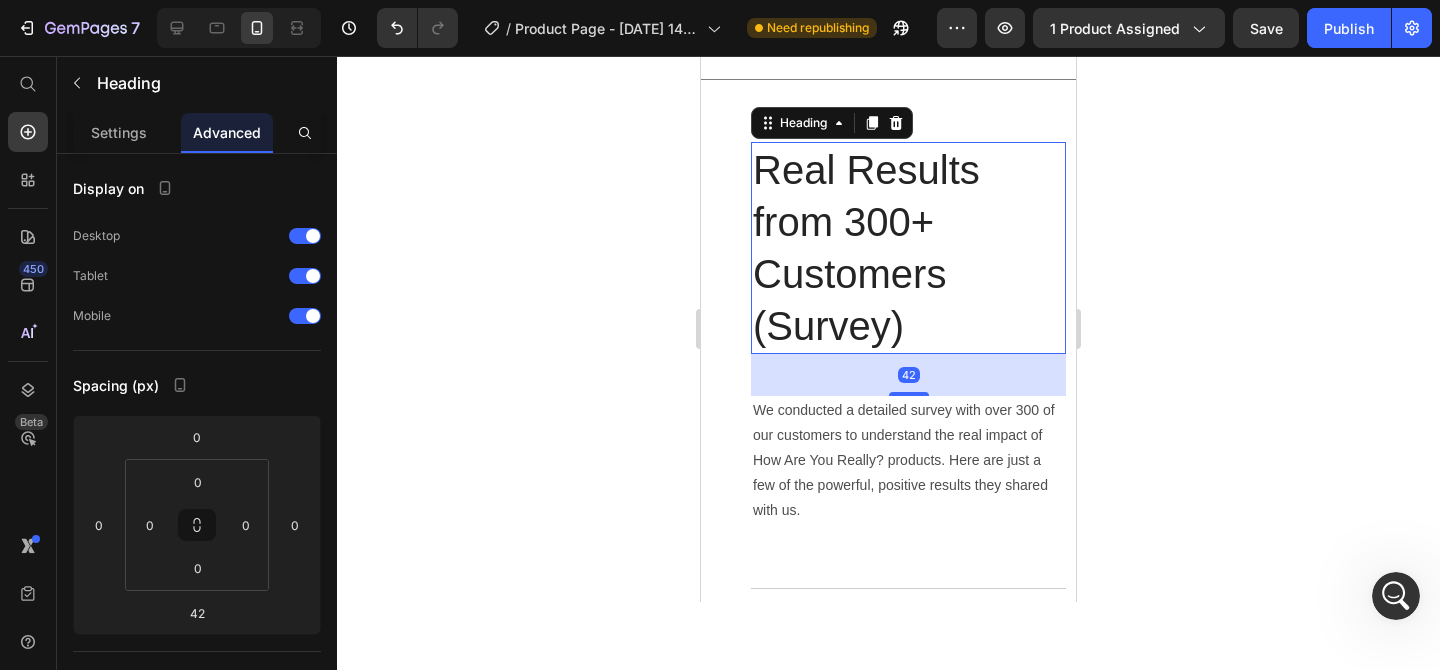 click on "Real Results from 300+ Customers (Survey)" at bounding box center (908, 248) 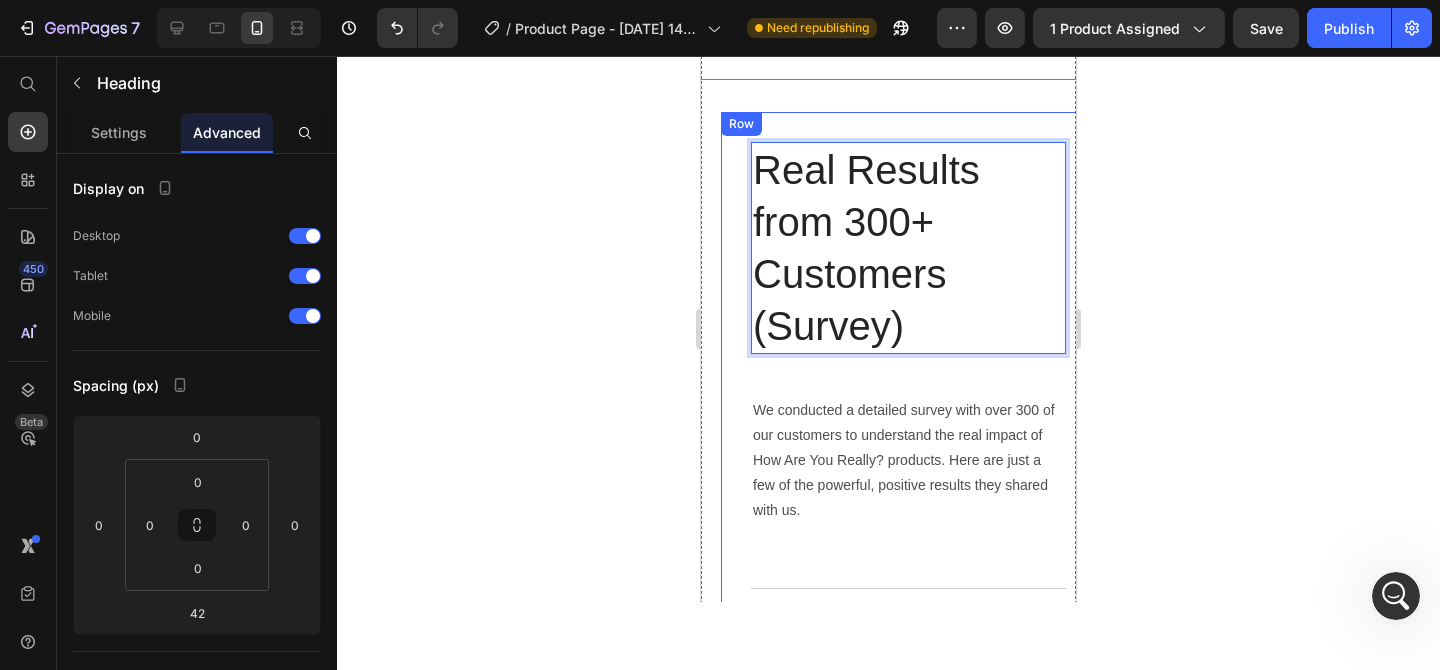 click on "Real Results from 300+ Customers (Survey) Heading   42 We conducted a detailed survey with over 300 of our customers to understand the real impact of How Are You Really? products. Here are just a few of the powerful, positive results   they shared with us. Text Block 52% Text Block 52% of customers  say their communication and sense of connection improved after using the Conversation Card Set. Text Block Row 81% Text Block Among those who use the cards every week,  81% report clear, lasting benefits. Text Block Row 45% Text Block 45% of customers  feel they now understand their partner or loved ones on a much deeper level after using the cards. Text Block Row 41% Text Block 41% of customers  say they now have more meaningful and honest conversations in their daily lives. Text Block Row buy it now Button" at bounding box center [908, 607] 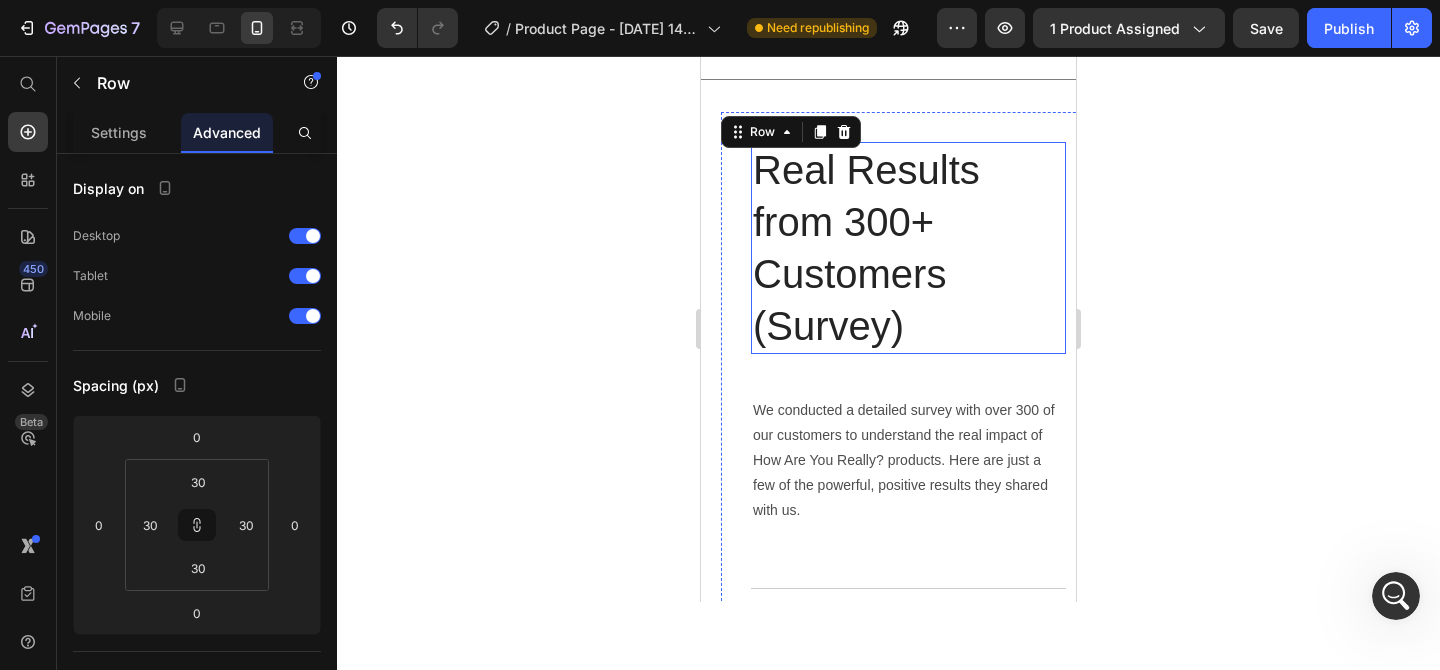 click on "Real Results from 300+ Customers (Survey)" at bounding box center (908, 248) 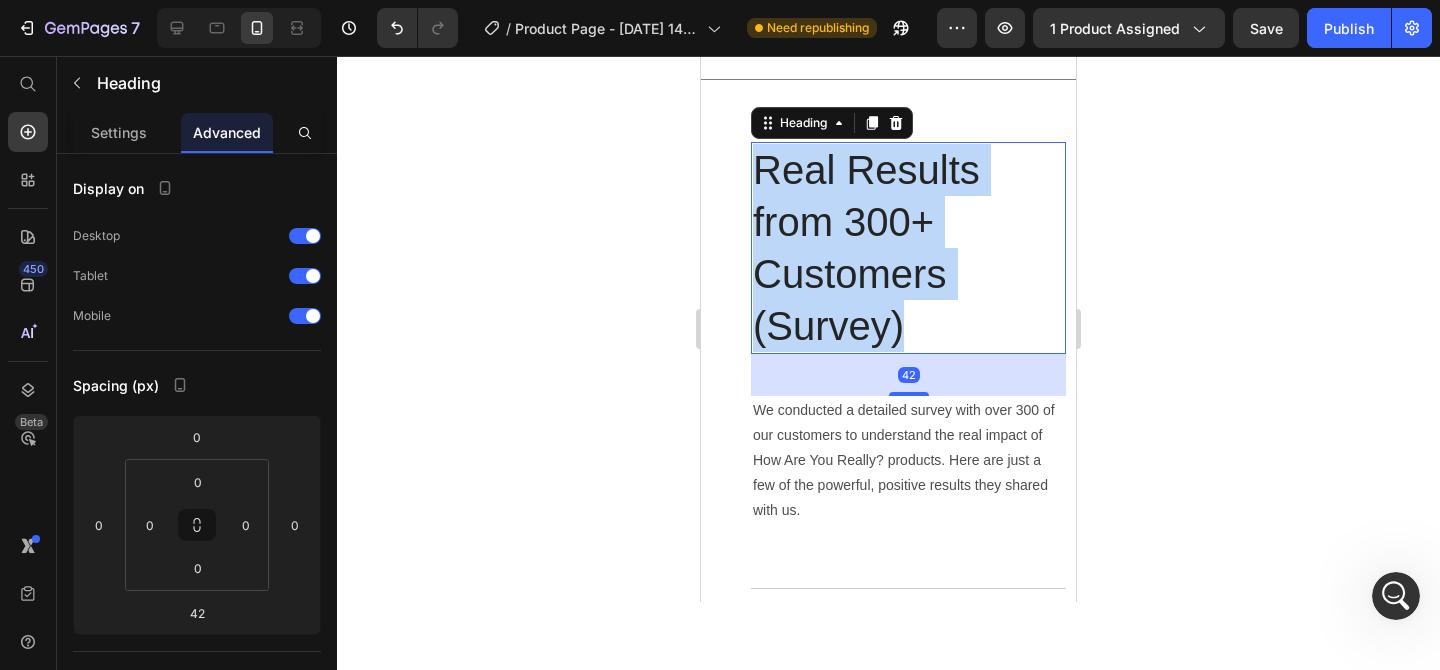 click on "Real Results from 300+ Customers (Survey)" at bounding box center (908, 248) 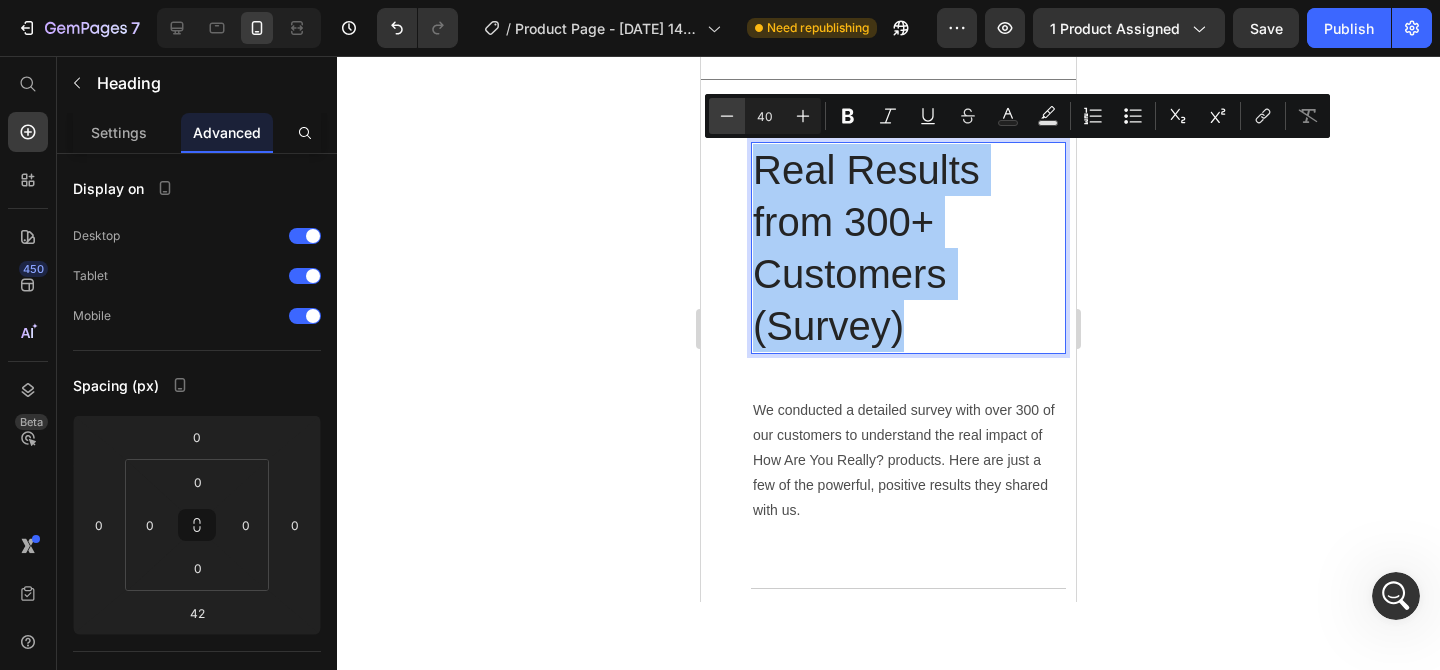 click 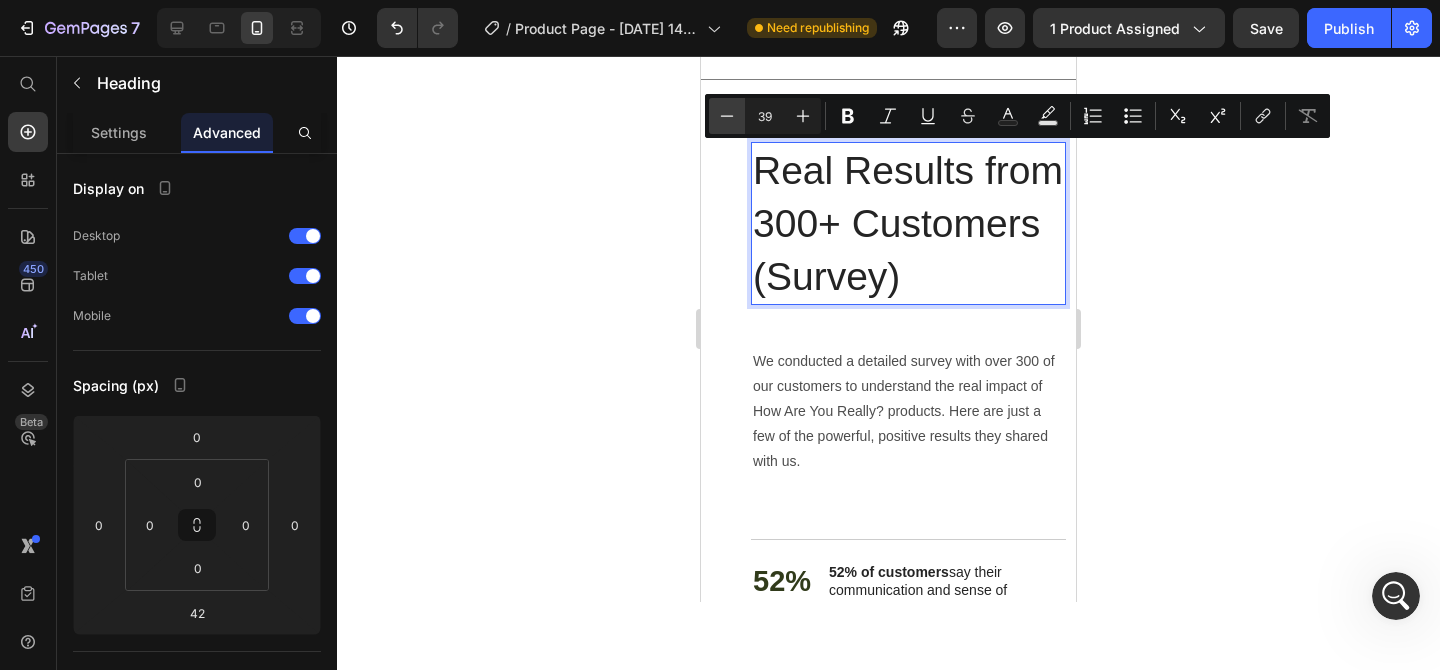 click 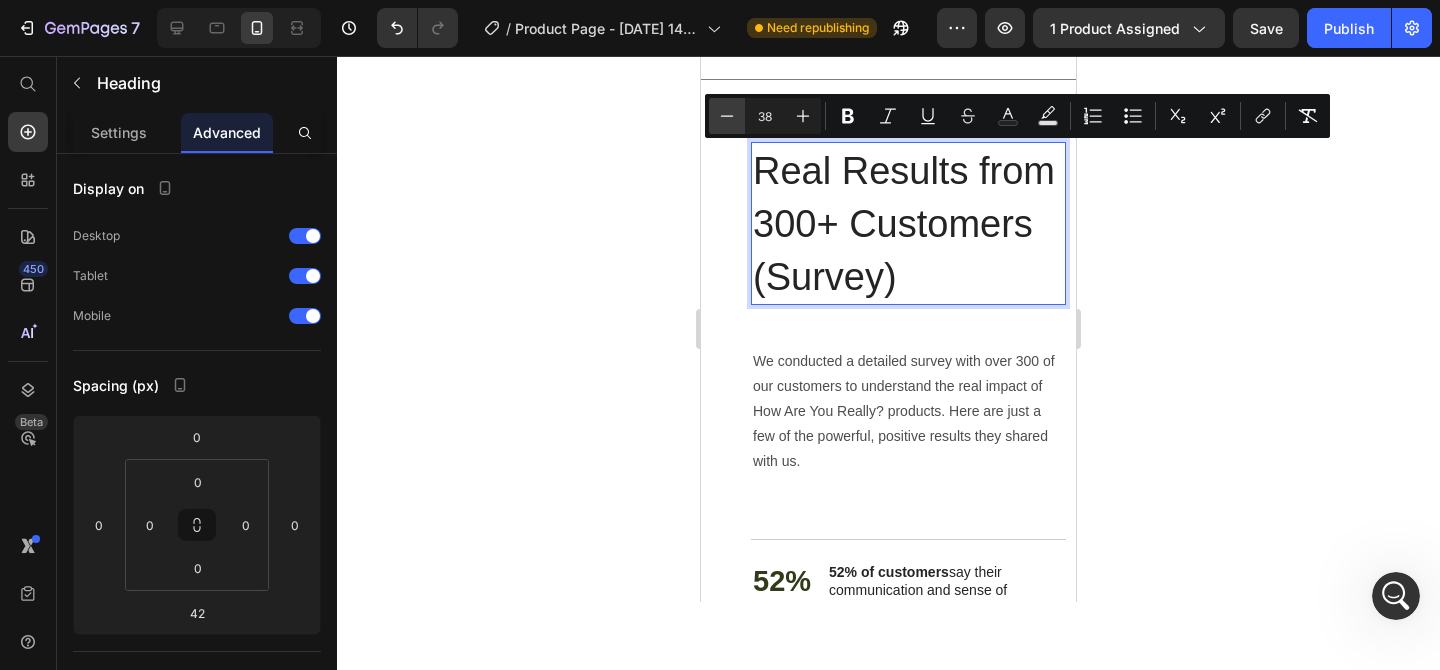 click 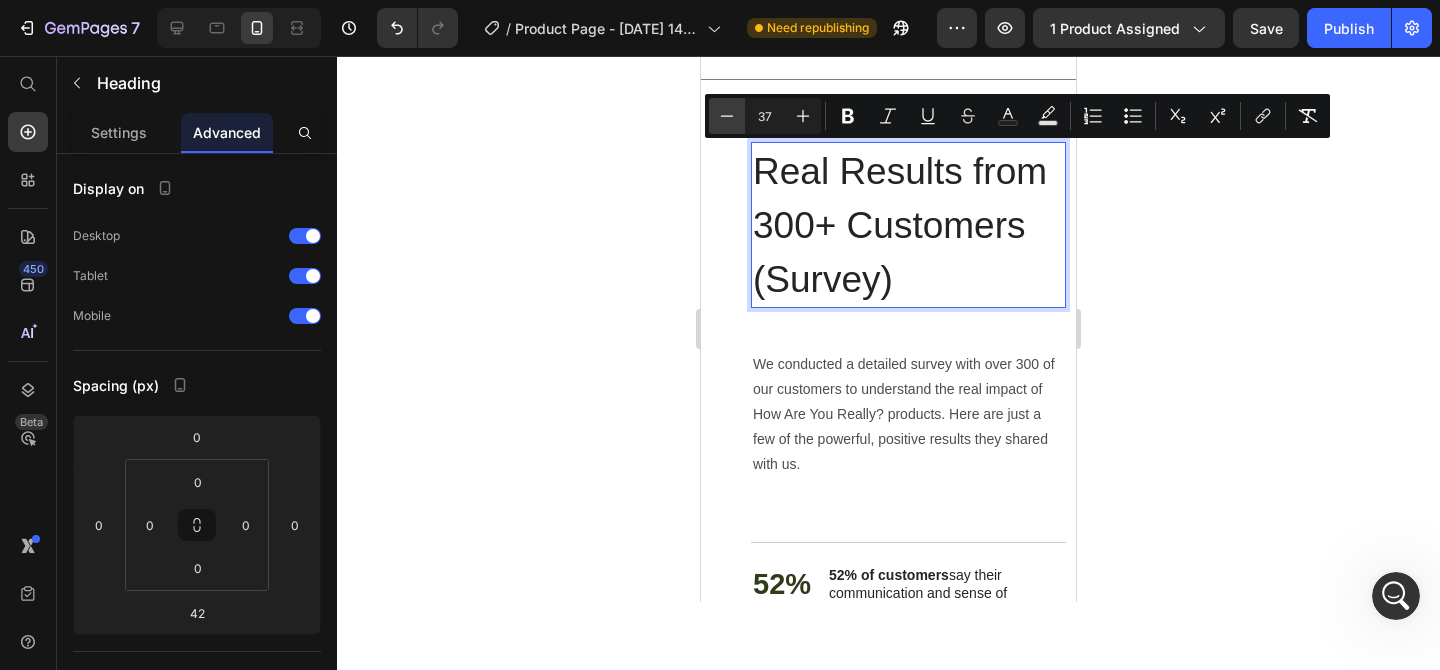 click 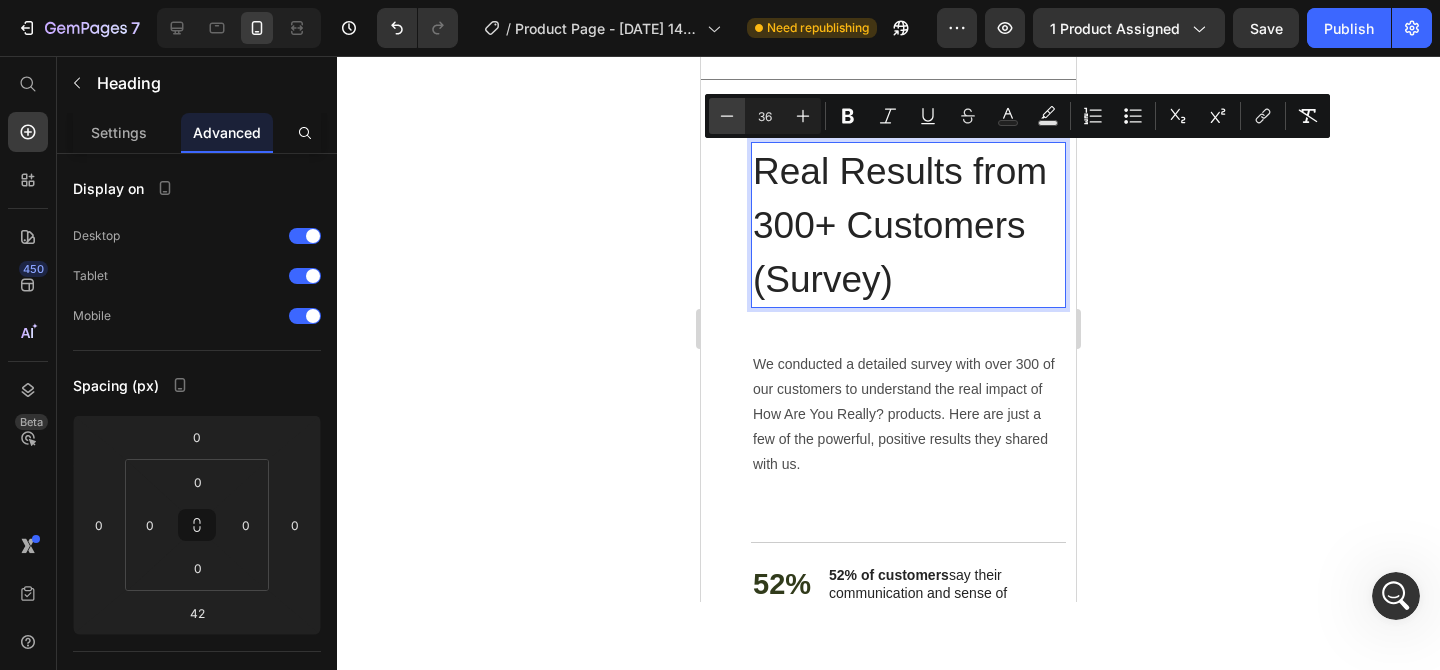 click 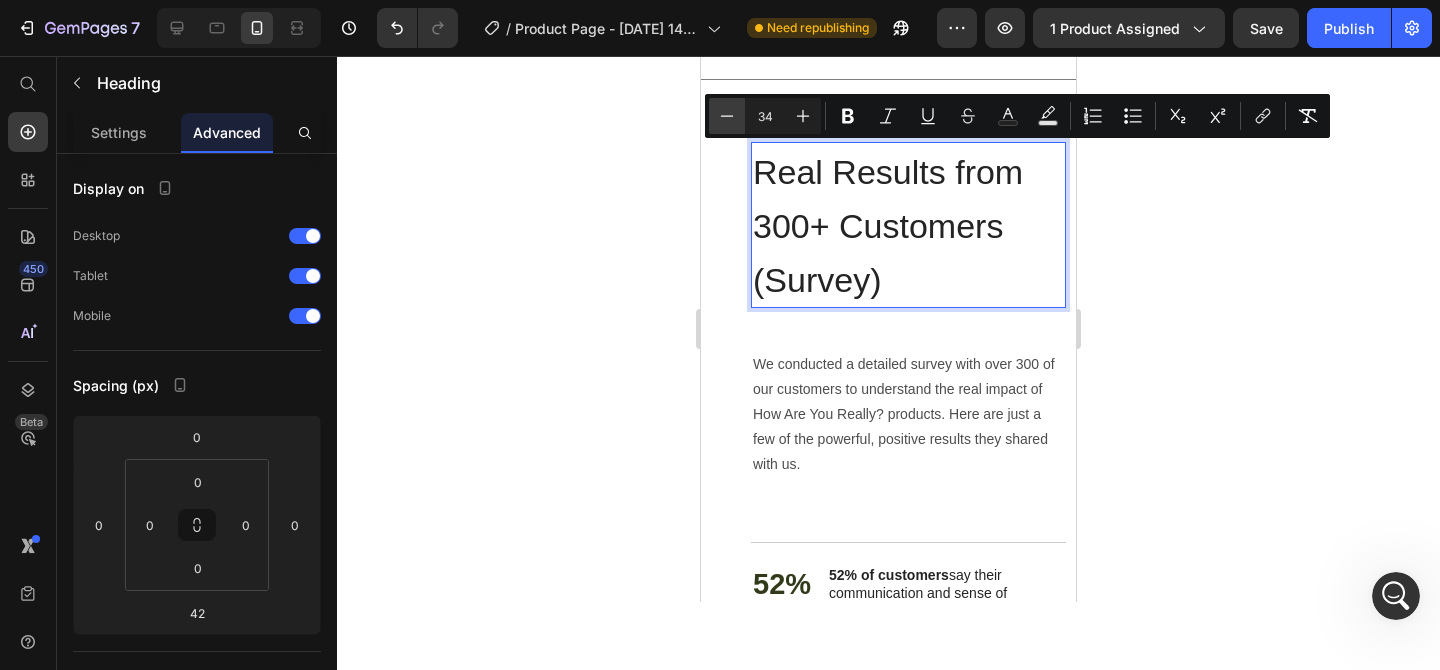 click 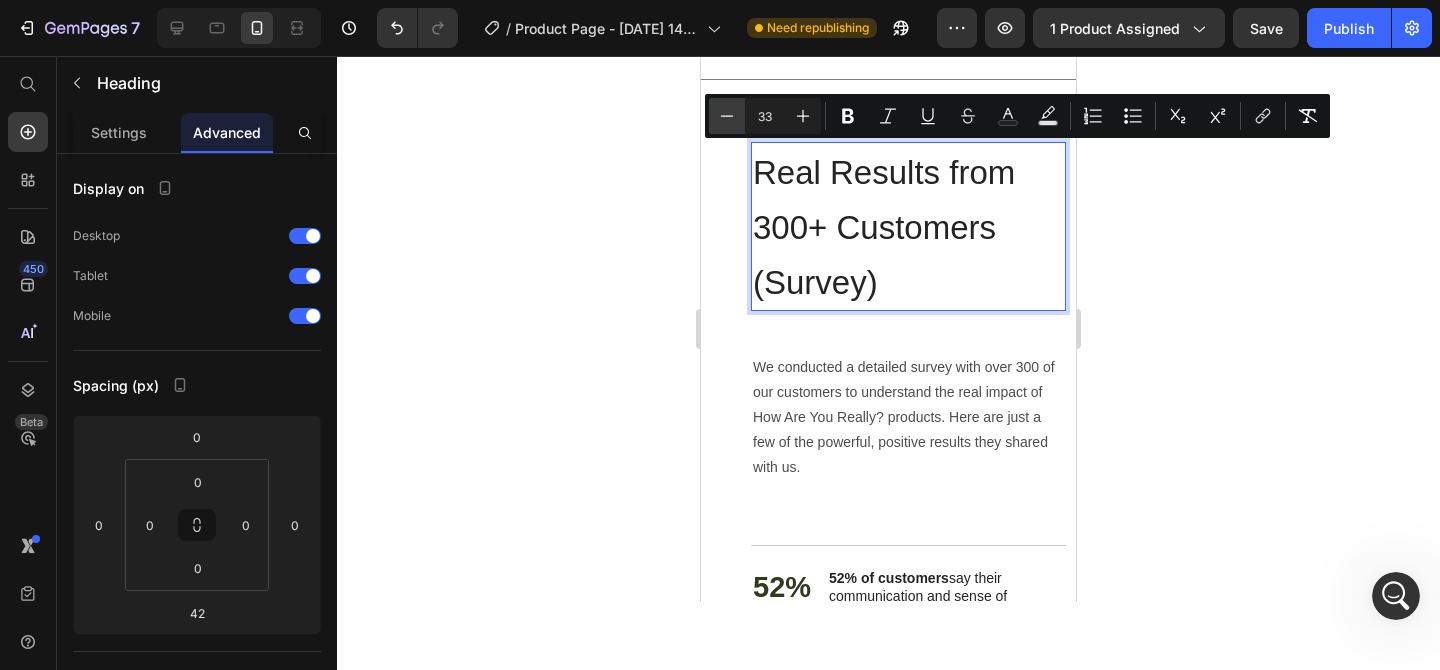 click 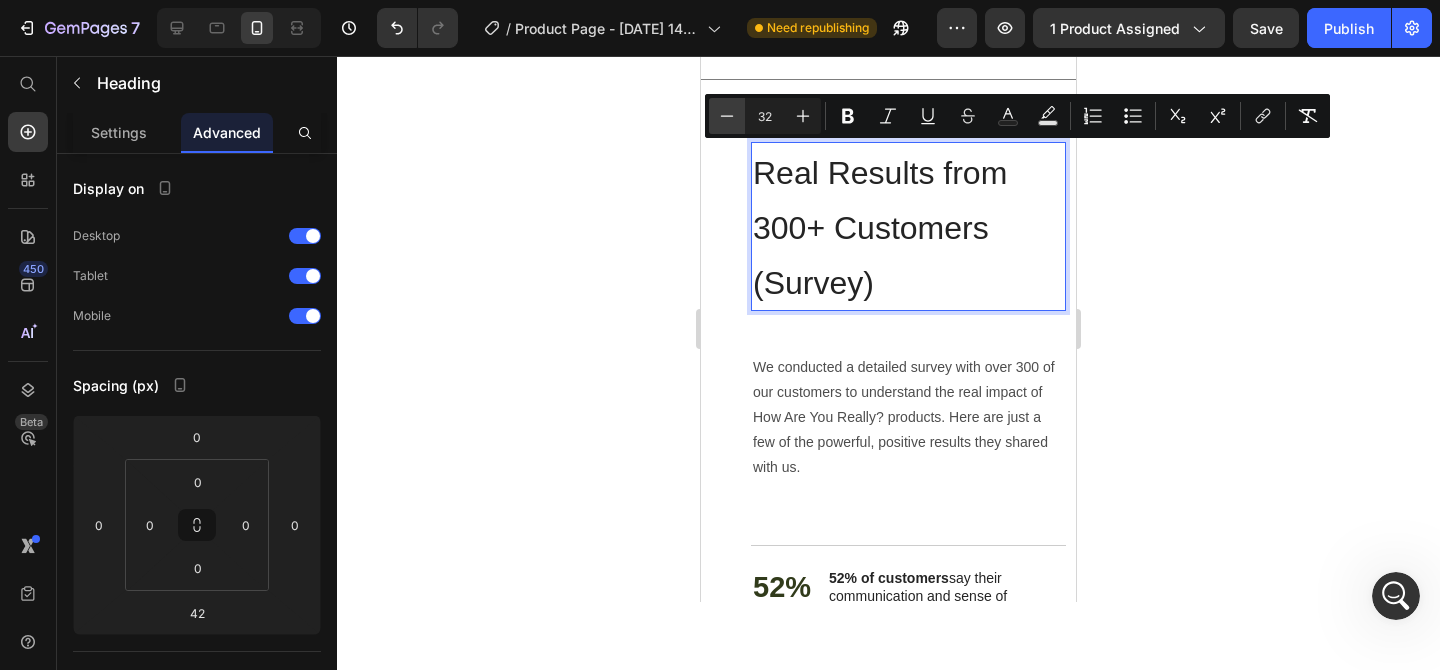 click 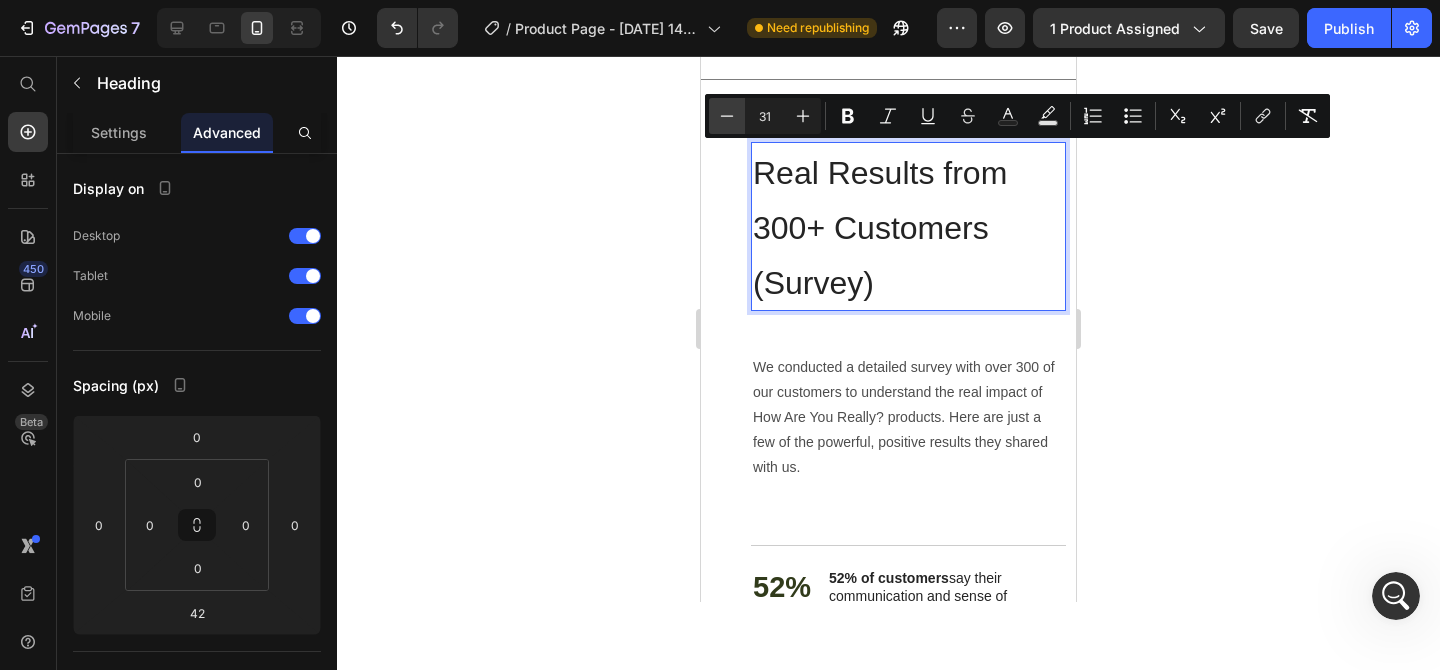 click 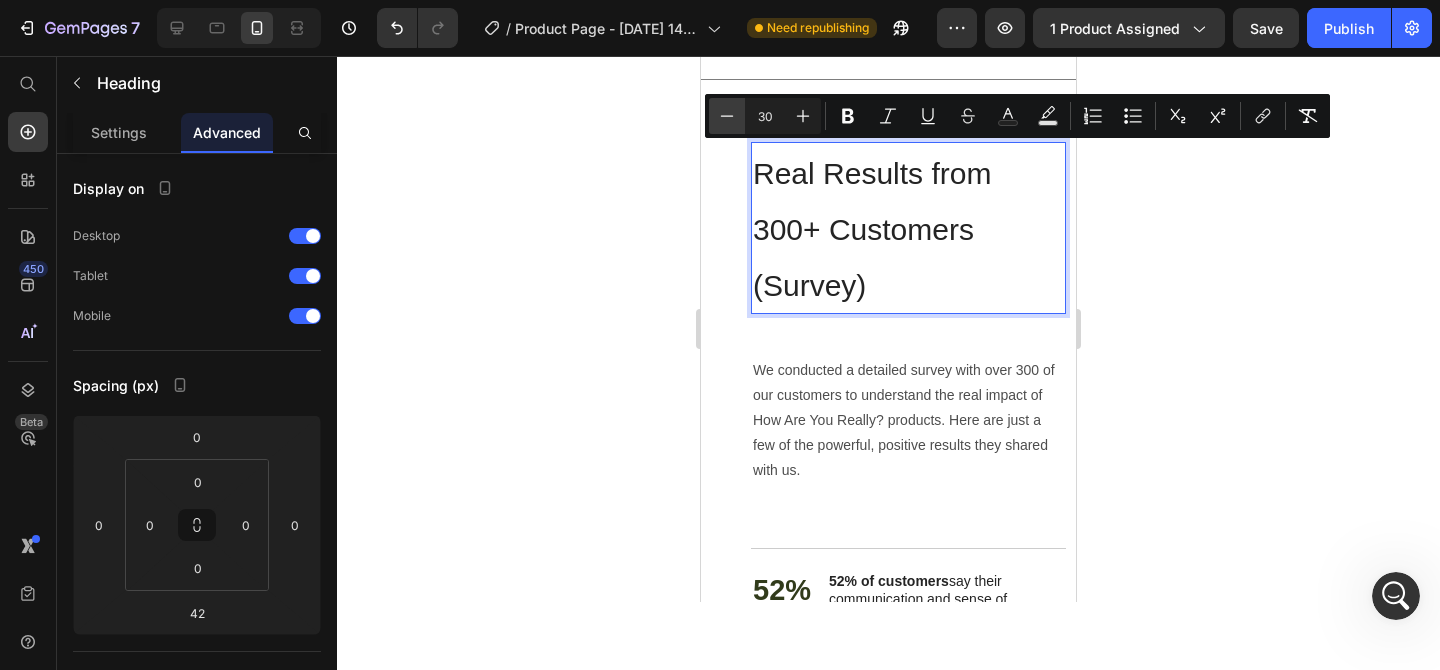 click 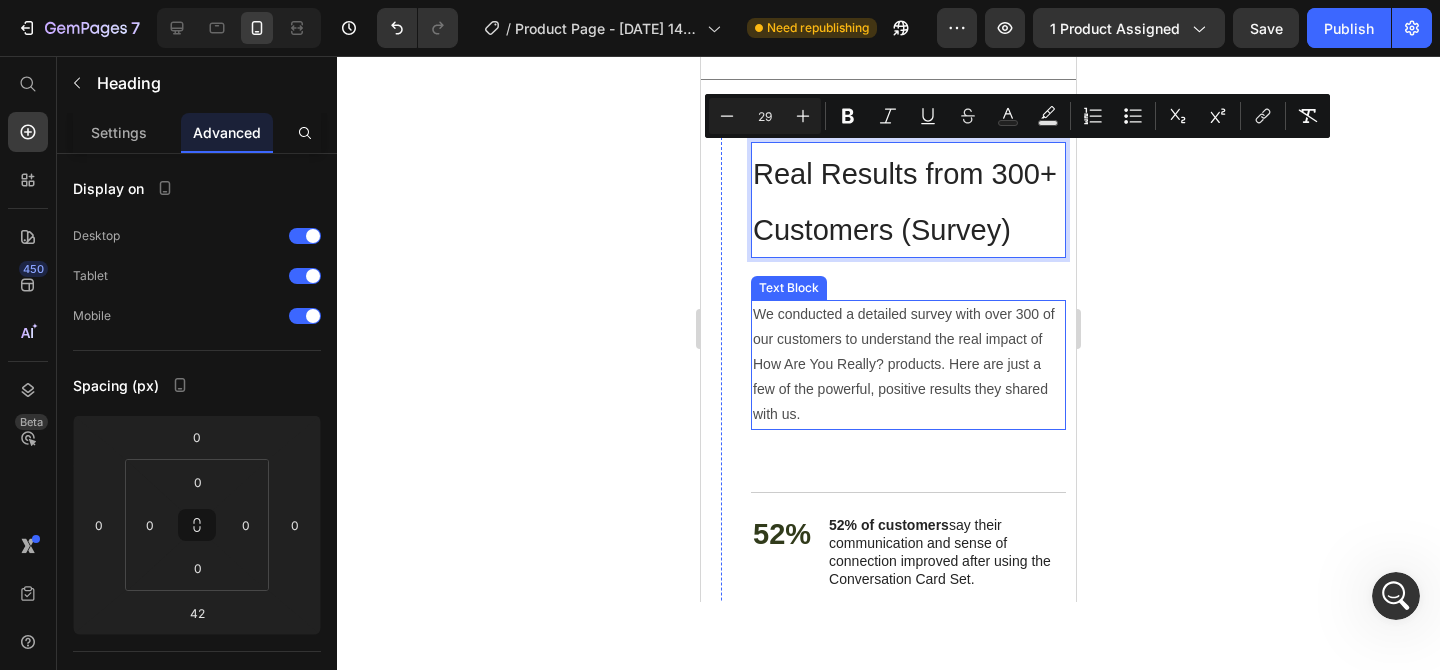click on "We conducted a detailed survey with over 300 of our customers to understand the real impact of How Are You Really? products. Here are just a few of the powerful, positive results   they shared with us." at bounding box center (908, 365) 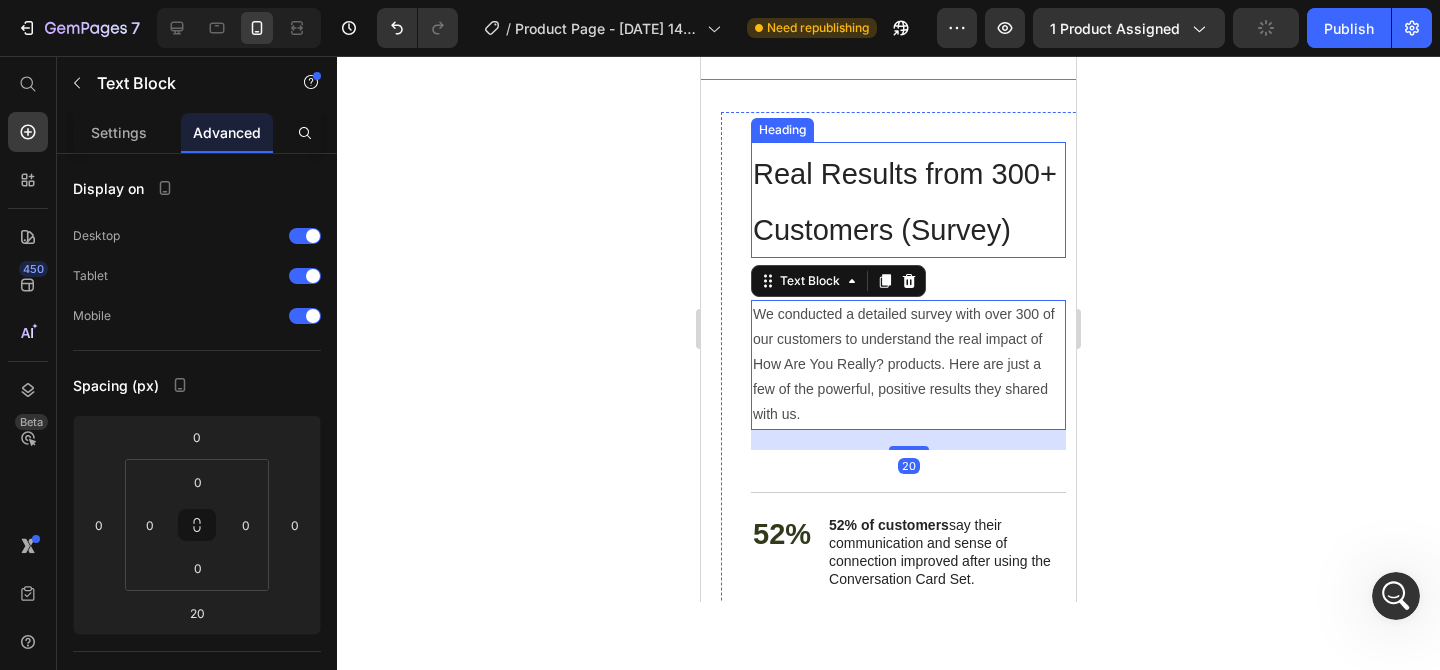 drag, startPoint x: 902, startPoint y: 250, endPoint x: 942, endPoint y: 262, distance: 41.761227 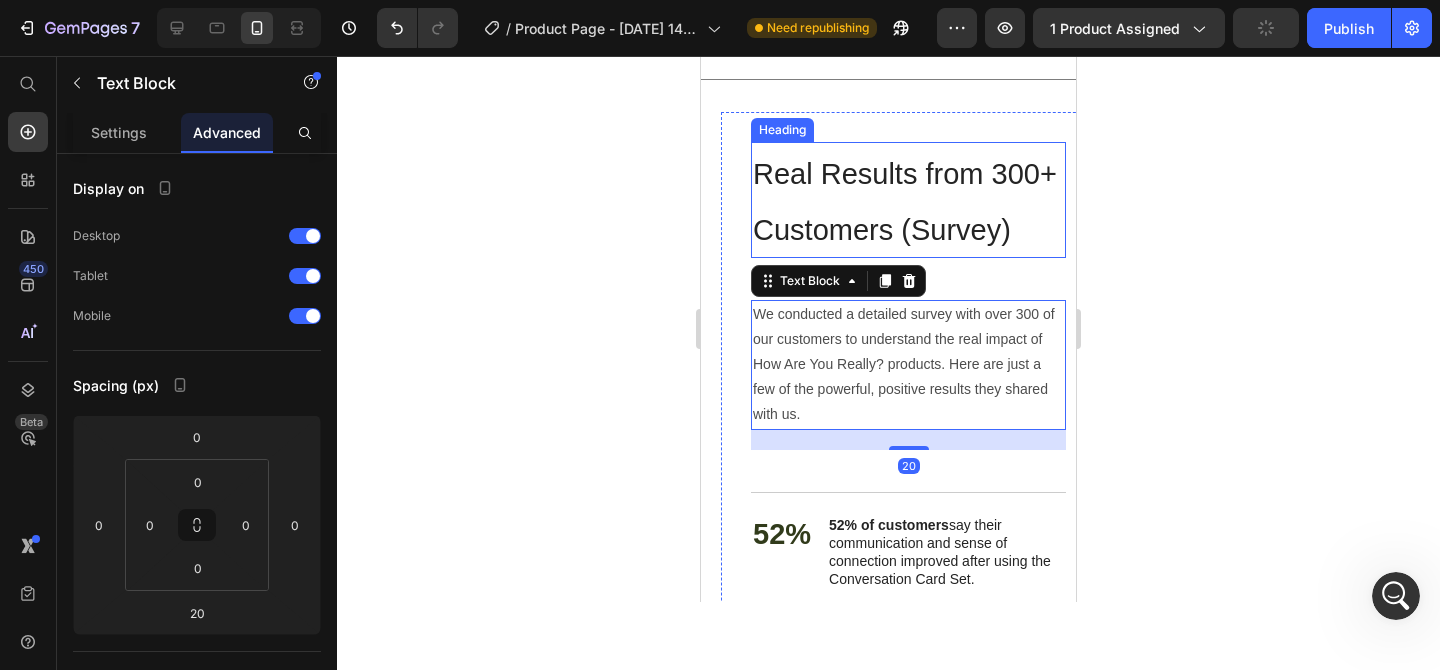 click on "⁠⁠⁠⁠⁠⁠⁠ Real Results from 300+ Customers (Survey)" at bounding box center [908, 200] 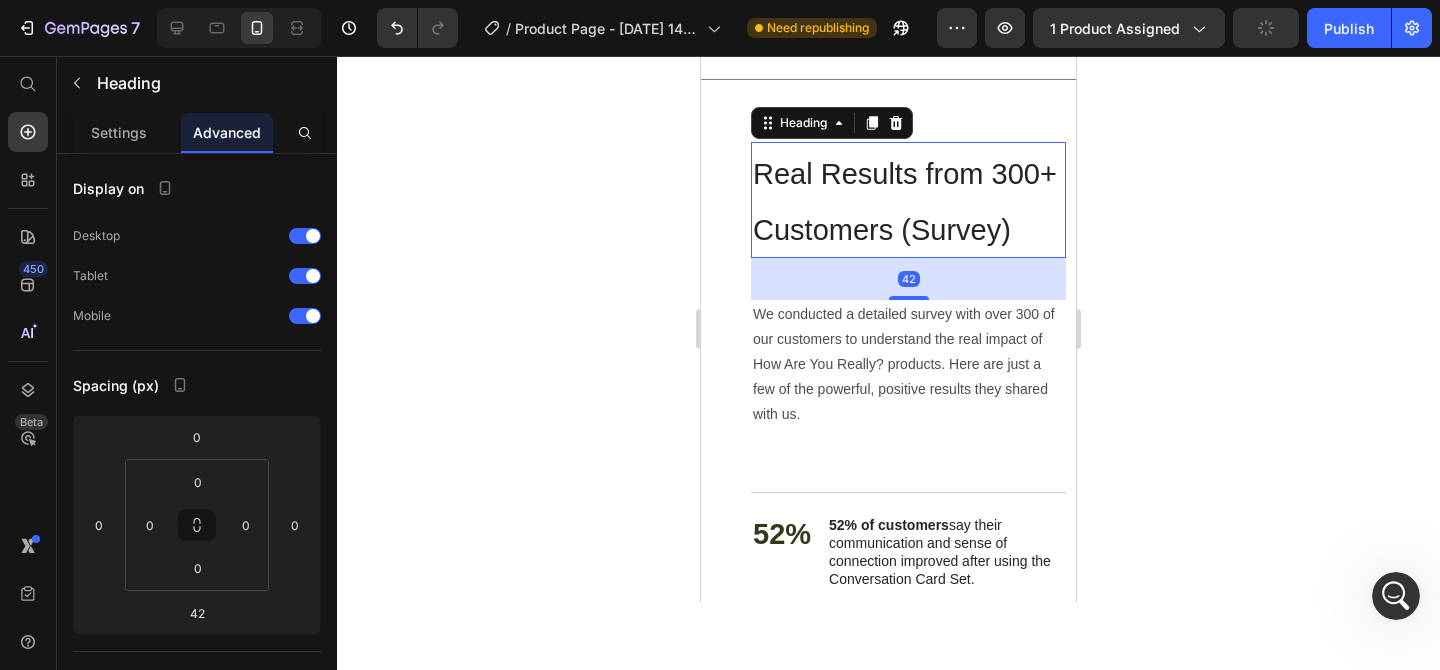 click on "42" at bounding box center (908, 279) 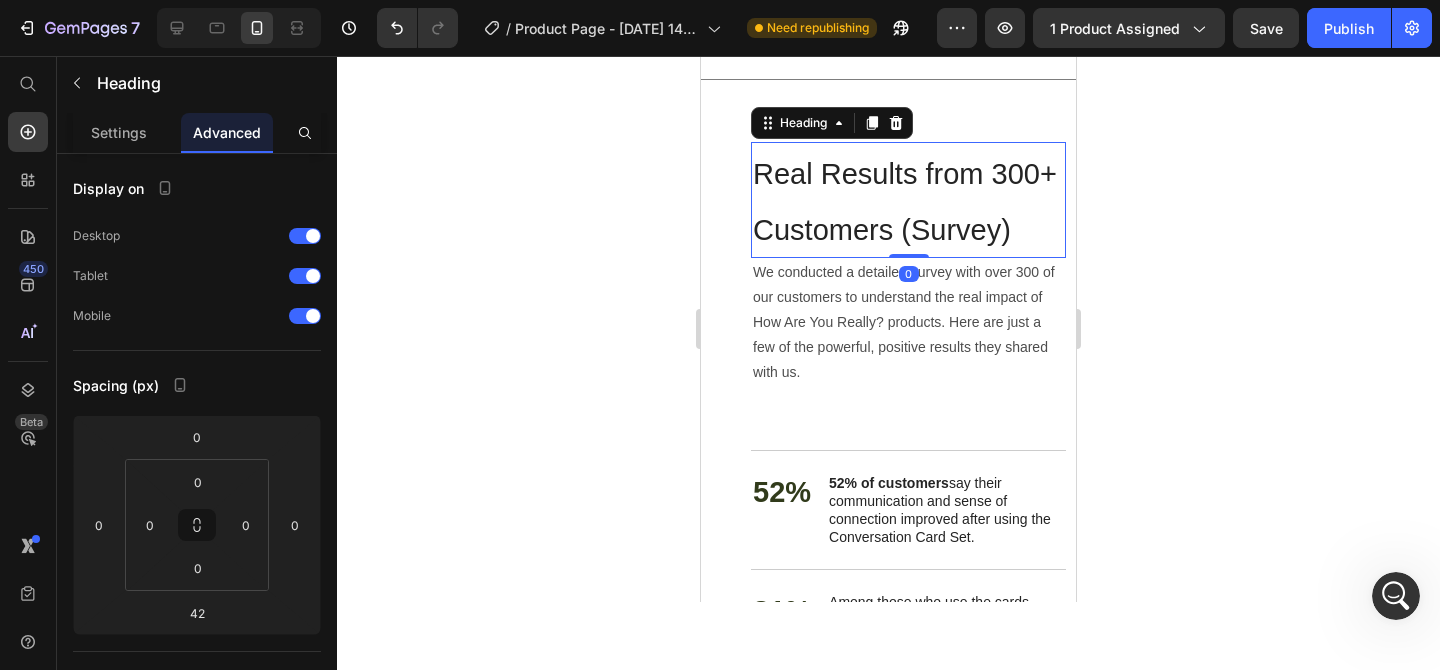 drag, startPoint x: 910, startPoint y: 294, endPoint x: 916, endPoint y: 248, distance: 46.389652 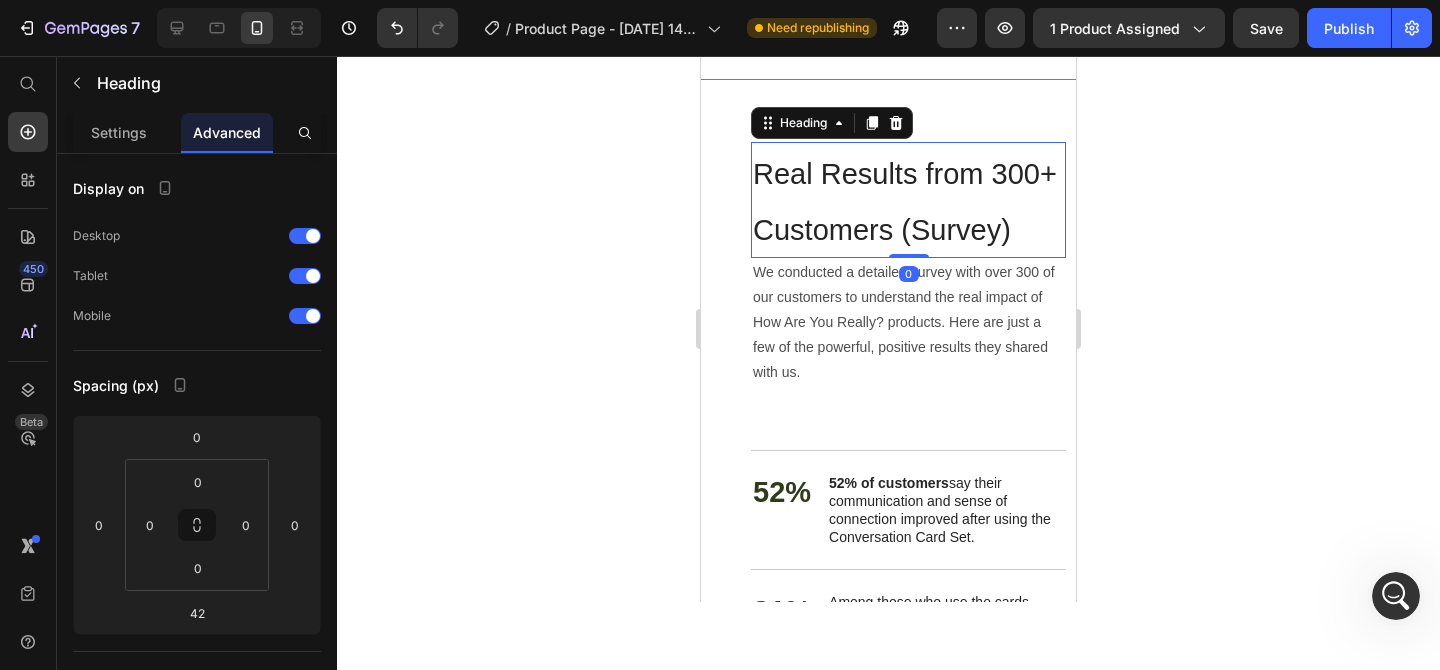 click on "⁠⁠⁠⁠⁠⁠⁠ Real Results from 300+ Customers (Survey) Heading   0" at bounding box center [908, 200] 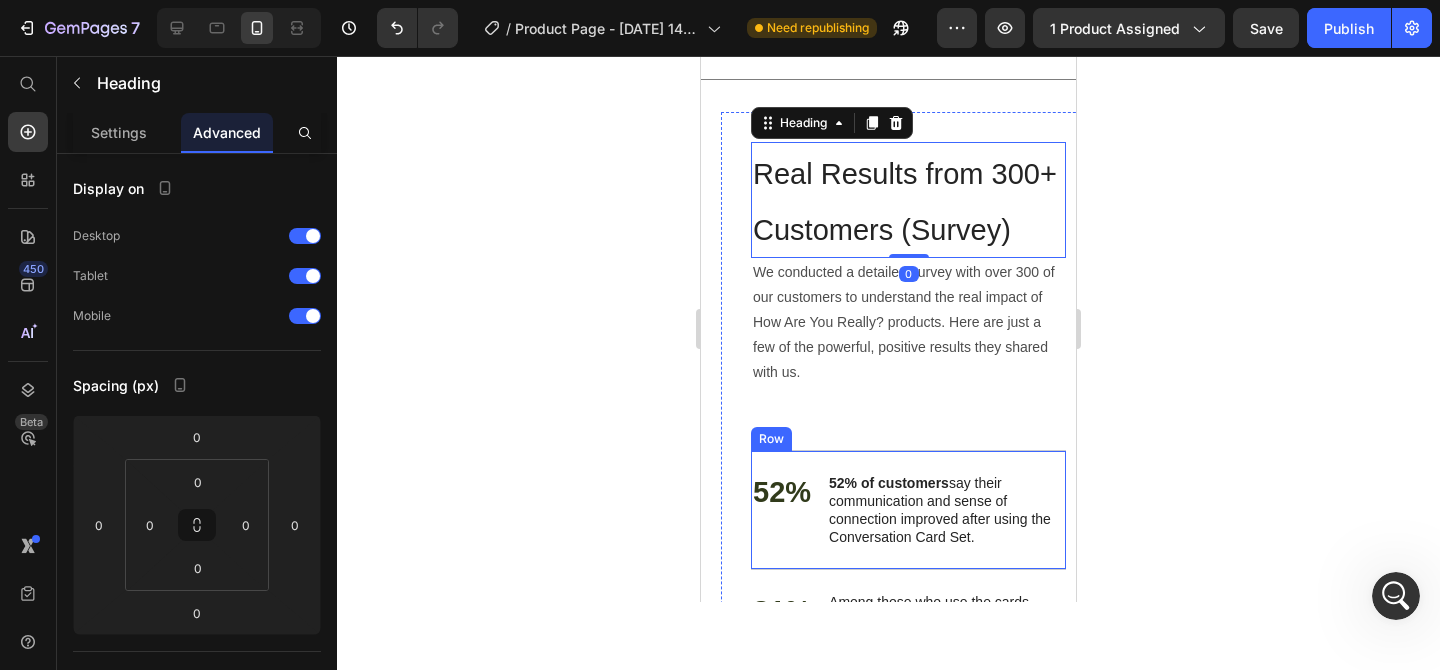 click on "52% Text Block 52% of customers  say their communication and sense of connection improved after using the Conversation Card Set. Text Block Row" at bounding box center (908, 510) 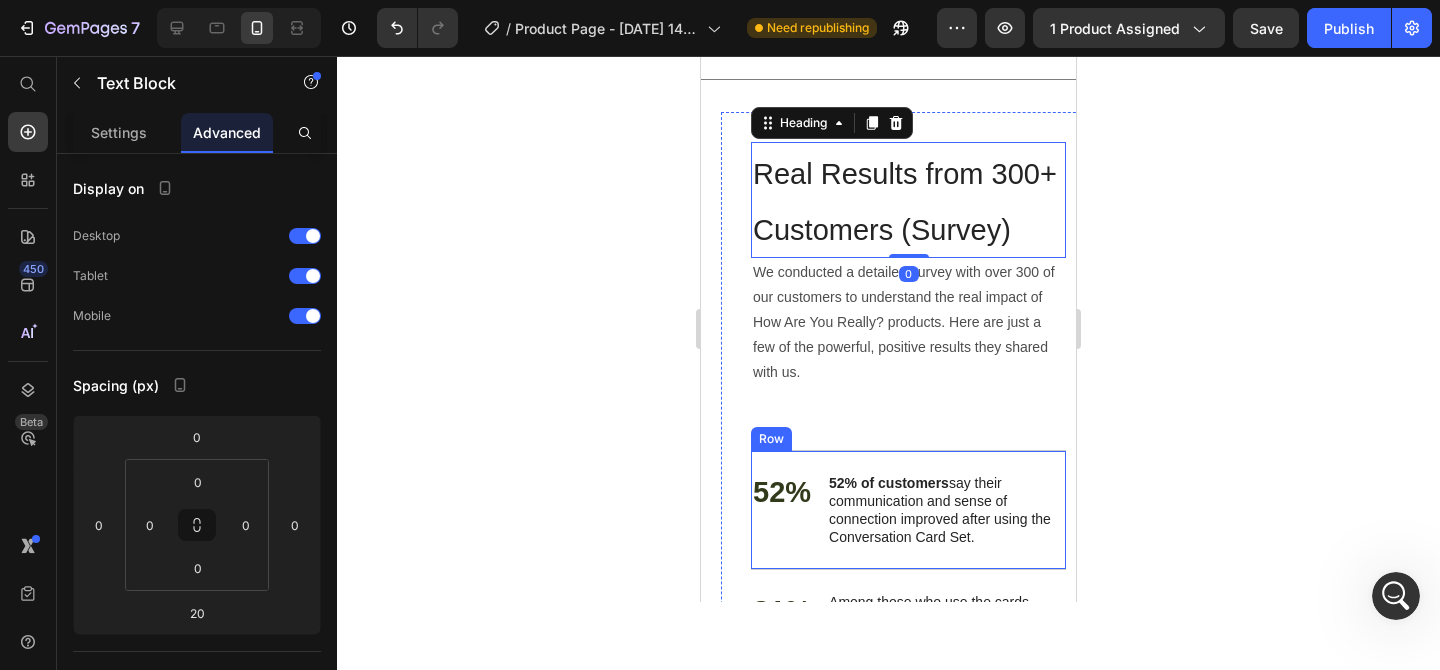 click on "We conducted a detailed survey with over 300 of our customers to understand the real impact of How Are You Really? products. Here are just a few of the powerful, positive results   they shared with us." at bounding box center [908, 323] 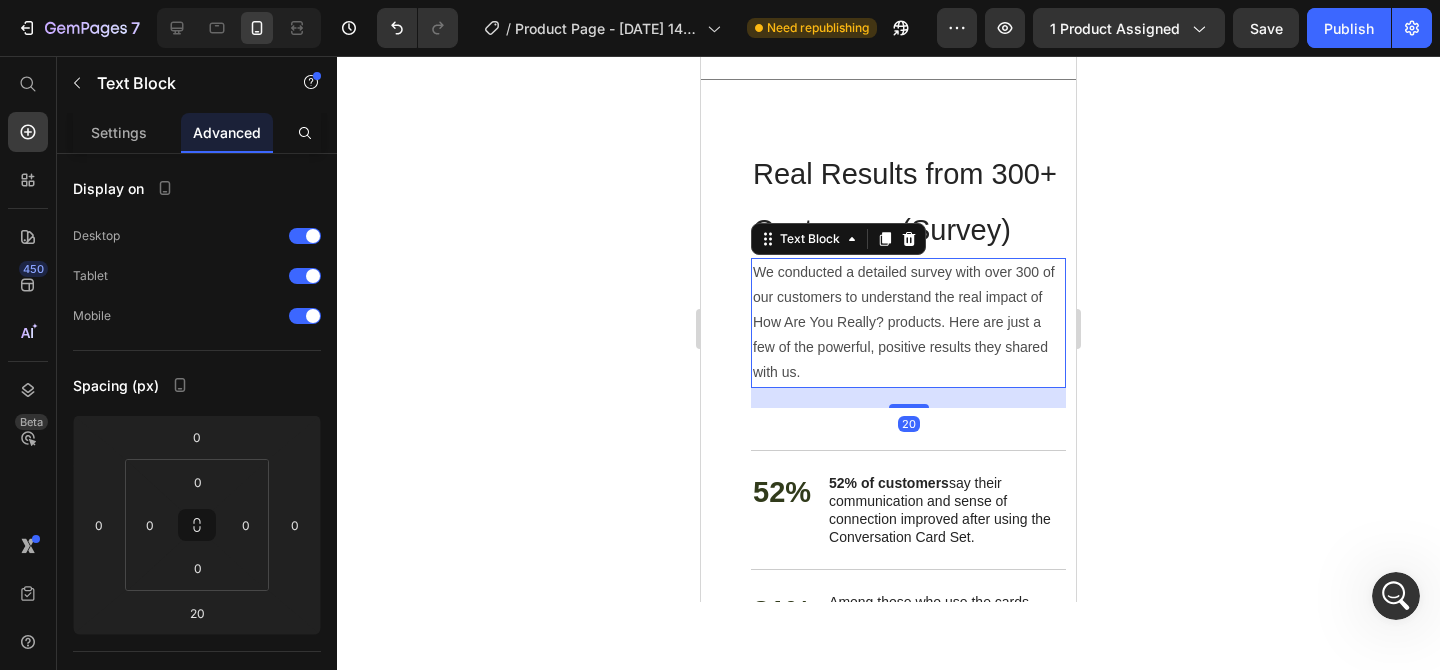 click on "⁠⁠⁠⁠⁠⁠⁠ Real Results from 300+ Customers (Survey) Heading We conducted a detailed survey with over 300 of our customers to understand the real impact of How Are You Really? products. Here are just a few of the powerful, positive results   they shared with us. Text Block   20 52% Text Block 52% of customers  say their communication and sense of connection improved after using the Conversation Card Set. Text Block Row 81% Text Block Among those who use the cards every week,  81% report clear, lasting benefits. Text Block Row 45% Text Block 45% of customers  feel they now understand their partner or loved ones on a much deeper level after using the cards. Text Block Row 41% Text Block 41% of customers  say they now have more meaningful and honest conversations in their daily lives. Text Block Row buy it now Button" at bounding box center [908, 538] 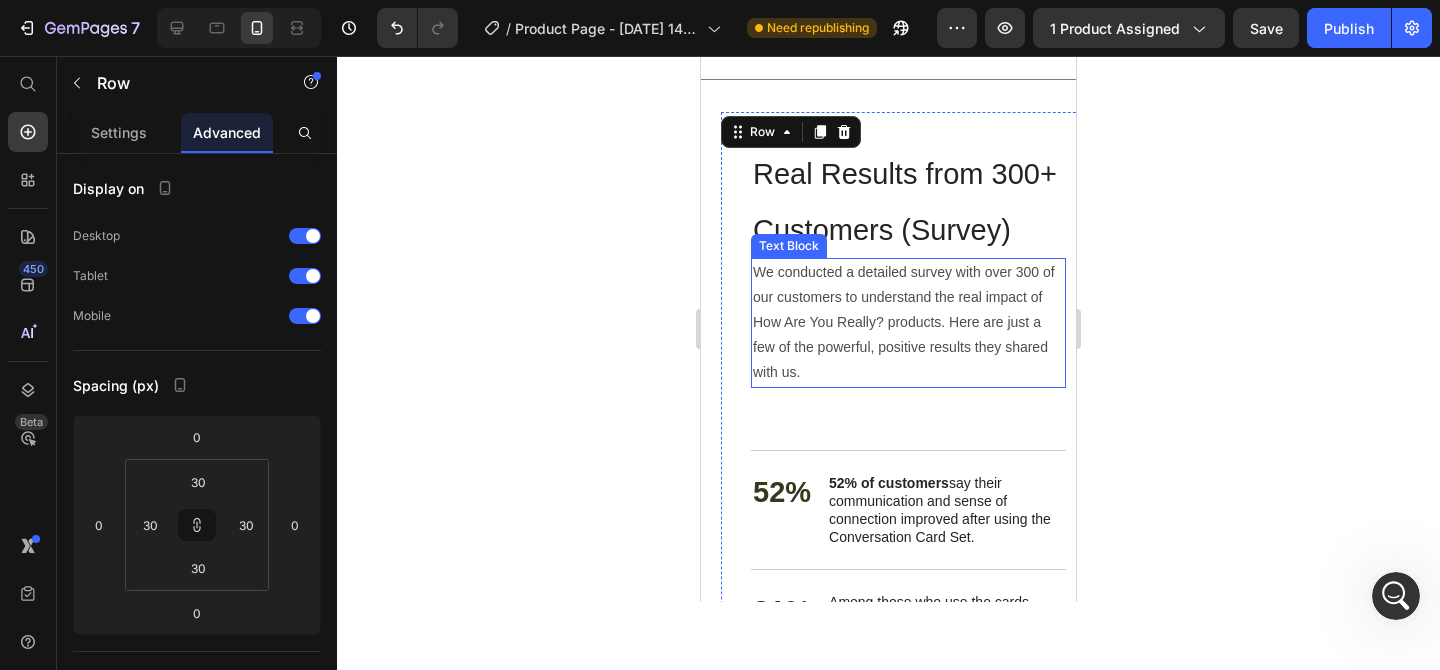 click on "We conducted a detailed survey with over 300 of our customers to understand the real impact of How Are You Really? products. Here are just a few of the powerful, positive results   they shared with us." at bounding box center [908, 323] 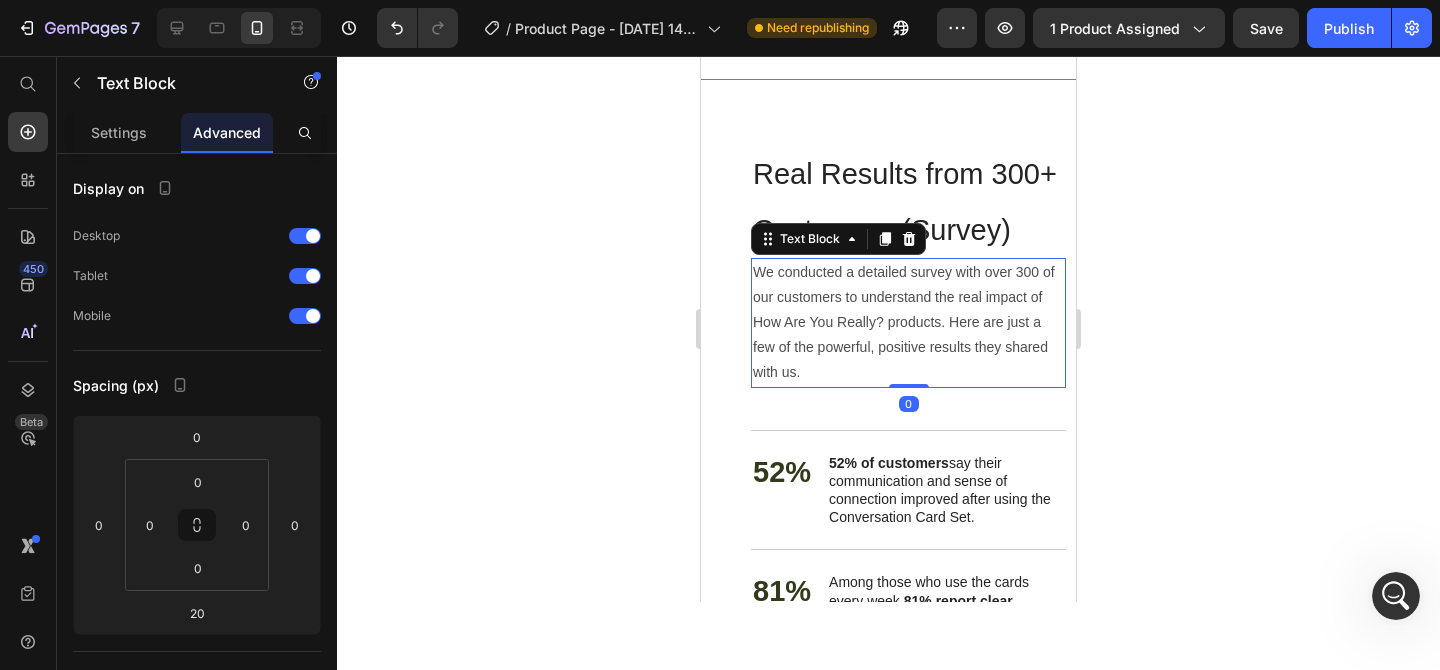 drag, startPoint x: 901, startPoint y: 404, endPoint x: 910, endPoint y: 371, distance: 34.20526 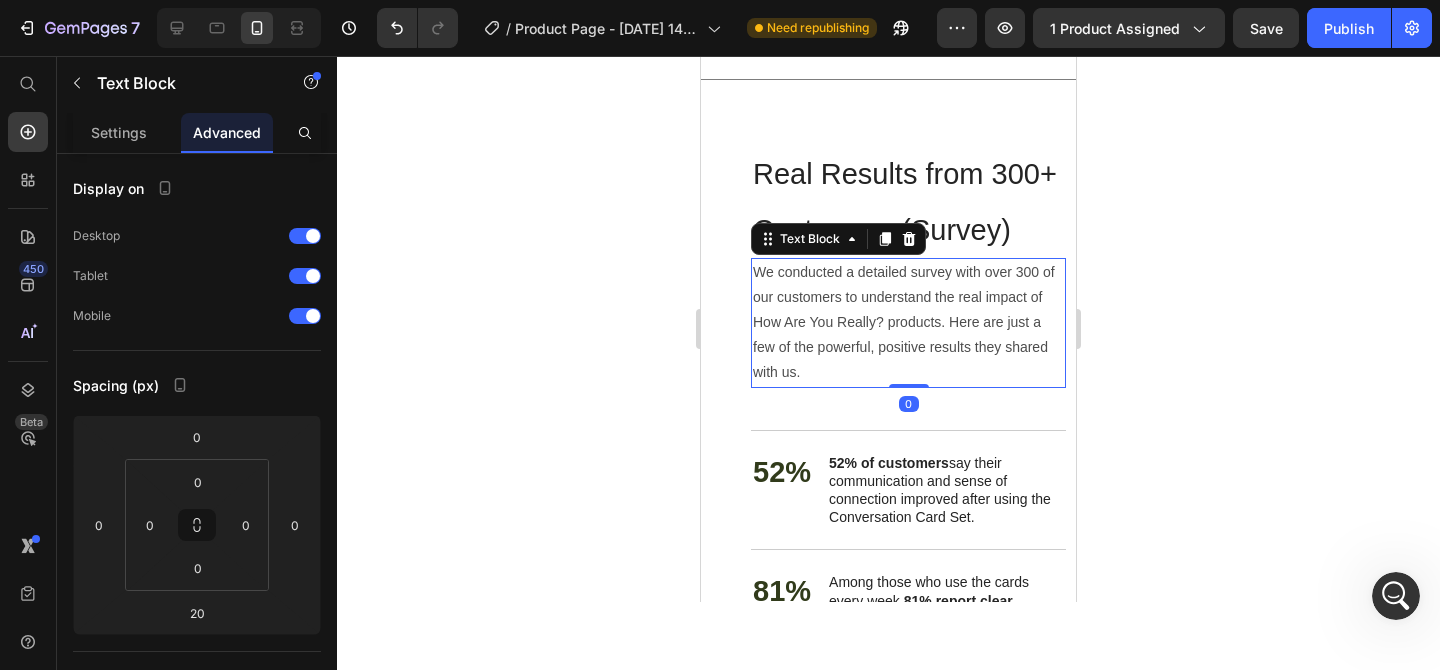 click on "We conducted a detailed survey with over 300 of our customers to understand the real impact of How Are You Really? products. Here are just a few of the powerful, positive results   they shared with us. Text Block   0" at bounding box center [908, 323] 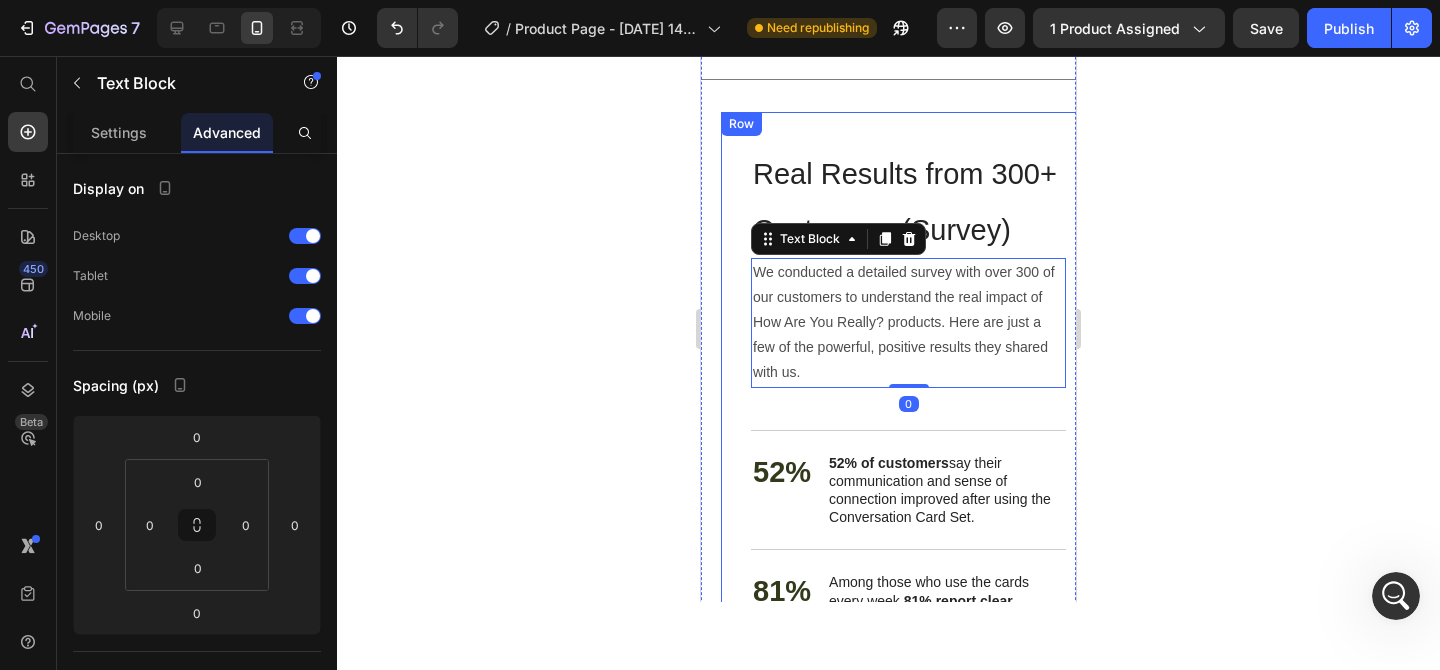 click on "⁠⁠⁠⁠⁠⁠⁠ Real Results from 300+ Customers (Survey) Heading We conducted a detailed survey with over 300 of our customers to understand the real impact of How Are You Really? products. Here are just a few of the powerful, positive results   they shared with us. Text Block   0 52% Text Block 52% of customers  say their communication and sense of connection improved after using the Conversation Card Set. Text Block Row 81% Text Block Among those who use the cards every week,  81% report clear, lasting benefits. Text Block Row 45% Text Block 45% of customers  feel they now understand their partner or loved ones on a much deeper level after using the cards. Text Block Row 41% Text Block 41% of customers  say they now have more meaningful and honest conversations in their daily lives. Text Block Row buy it now Button Row" at bounding box center (908, 528) 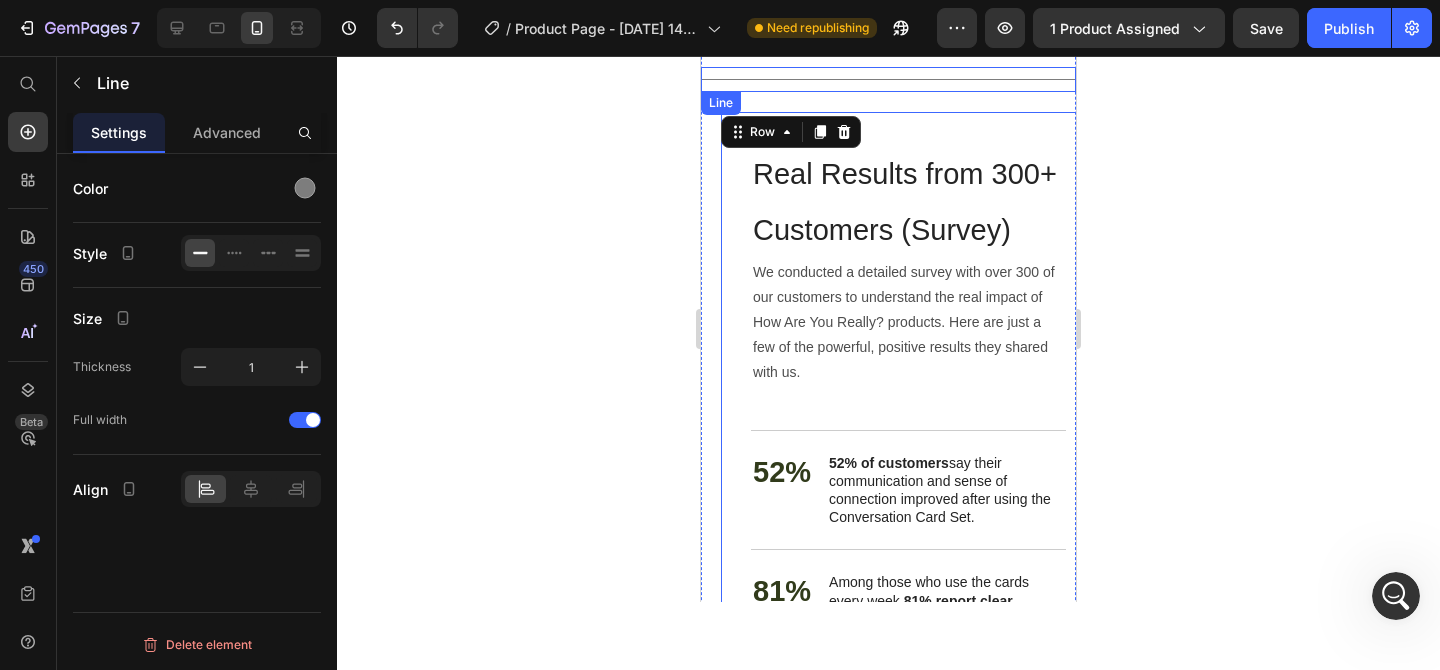 click on "Title Line" at bounding box center (888, 79) 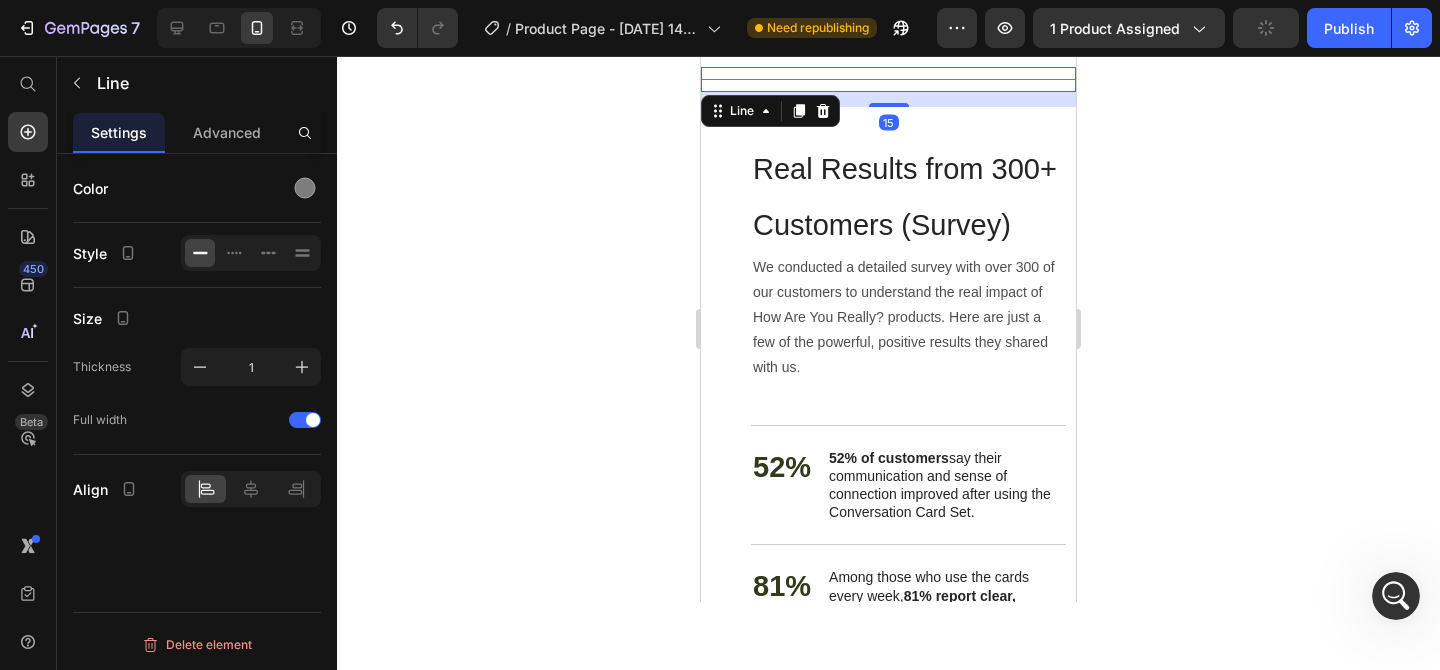 drag, startPoint x: 896, startPoint y: 109, endPoint x: 909, endPoint y: 129, distance: 23.853722 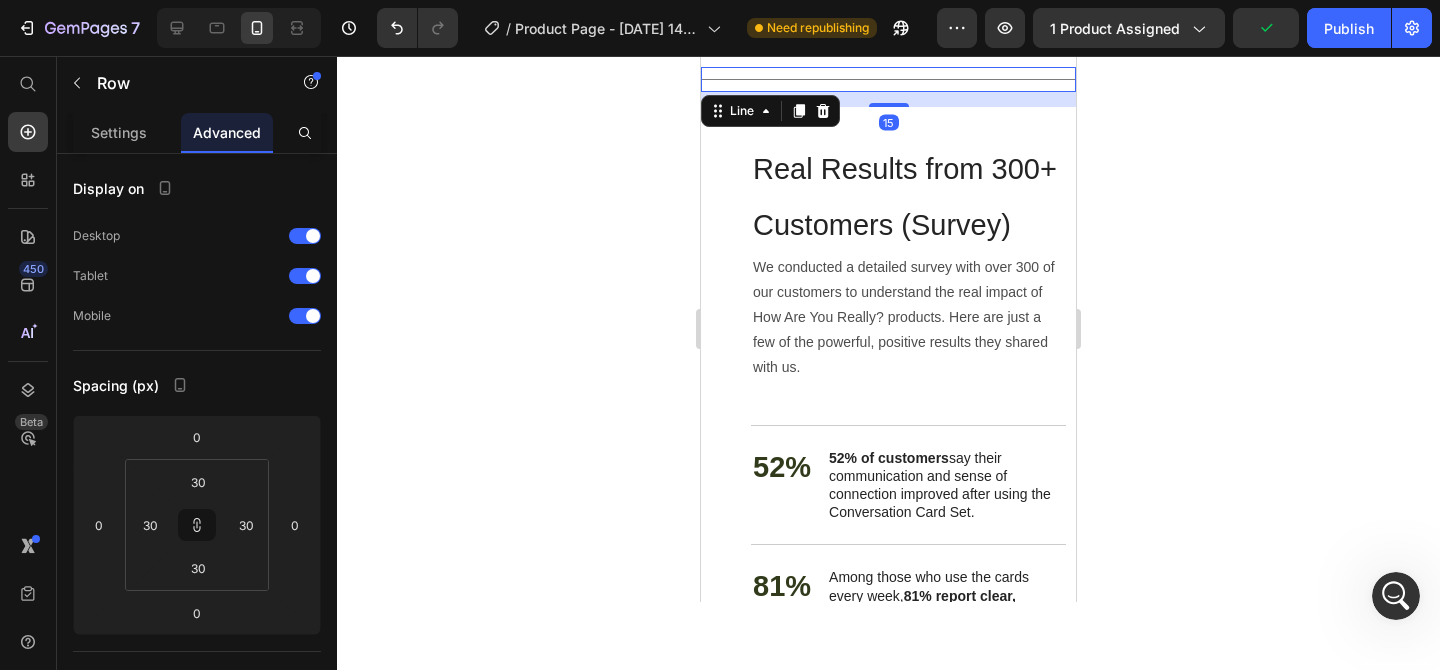 click on "⁠⁠⁠⁠⁠⁠⁠ Real Results from 300+ Customers (Survey) Heading We conducted a detailed survey with over 300 of our customers to understand the real impact of How Are You Really? products. Here are just a few of the powerful, positive results   they shared with us. Text Block 52% Text Block 52% of customers  say their communication and sense of connection improved after using the Conversation Card Set. Text Block Row 81% Text Block Among those who use the cards every week,  81% report clear, lasting benefits. Text Block Row 45% Text Block 45% of customers  feel they now understand their partner or loved ones on a much deeper level after using the cards. Text Block Row 41% Text Block 41% of customers  say they now have more meaningful and honest conversations in their daily lives. Text Block Row buy it now Button Row" at bounding box center [908, 523] 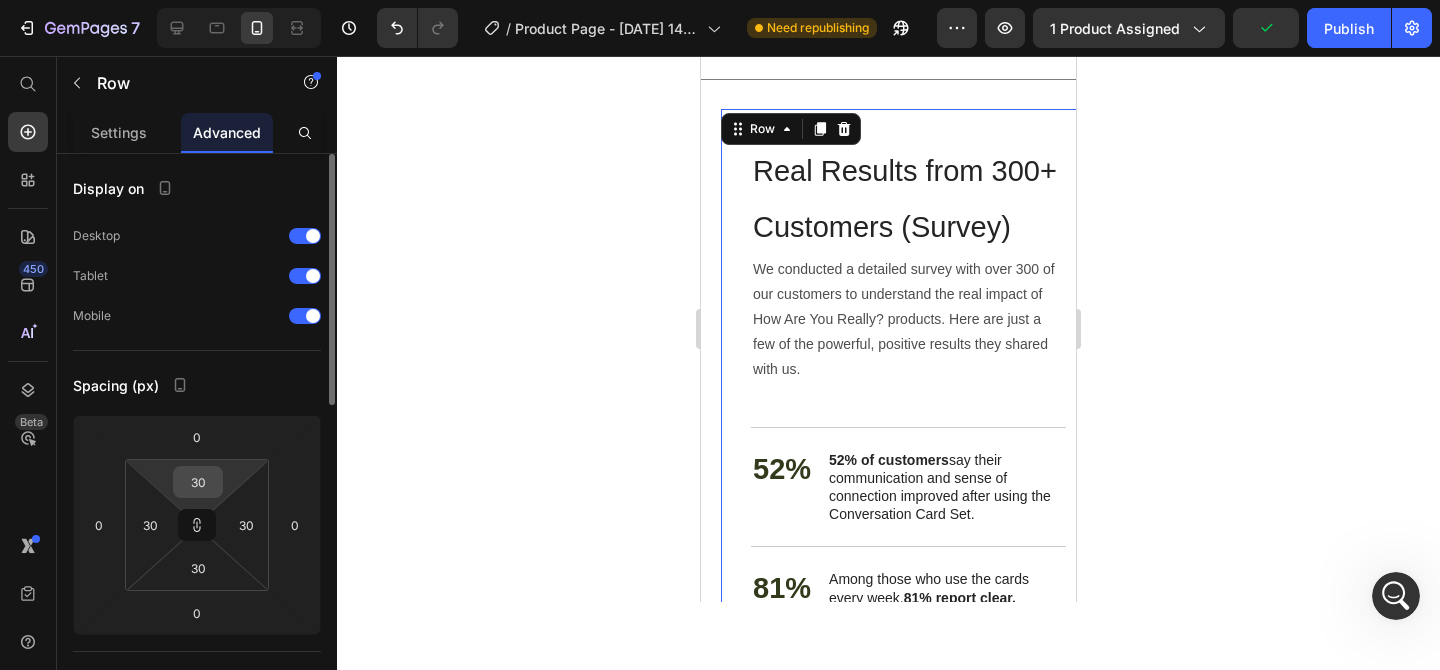 click on "30" at bounding box center (198, 482) 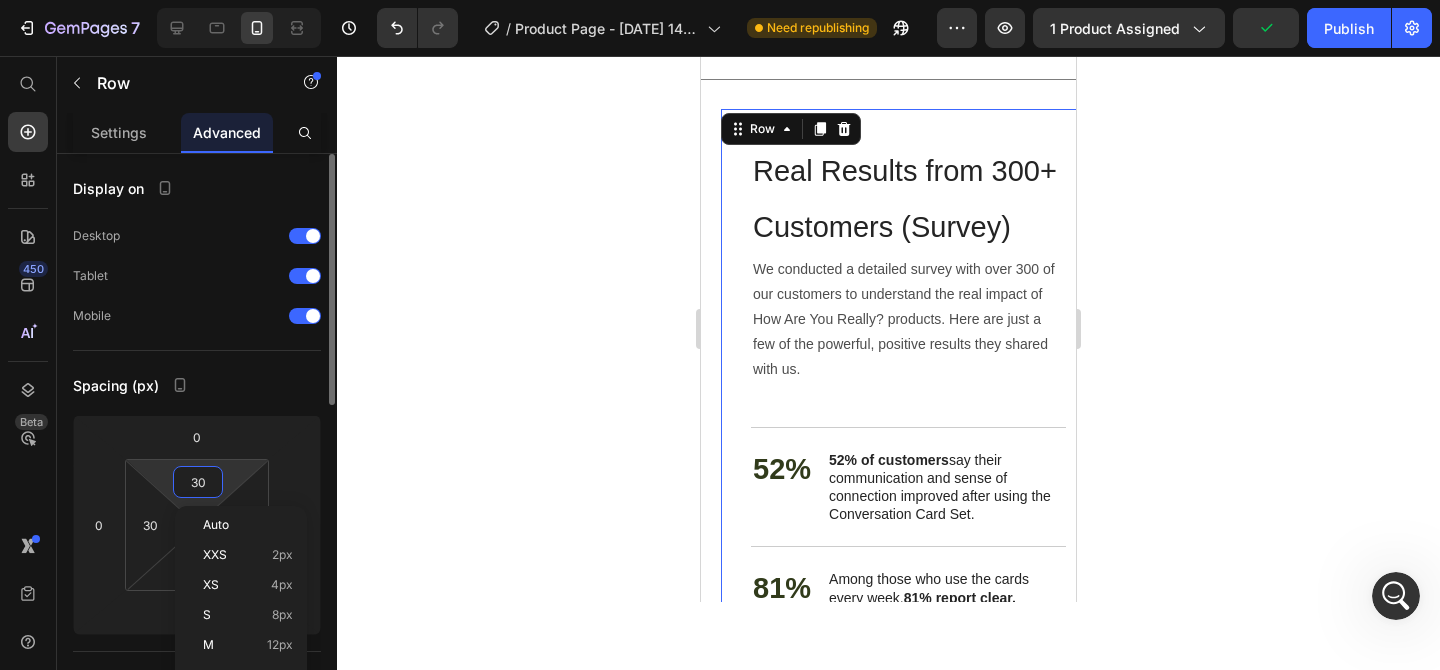 click on "30" at bounding box center [198, 482] 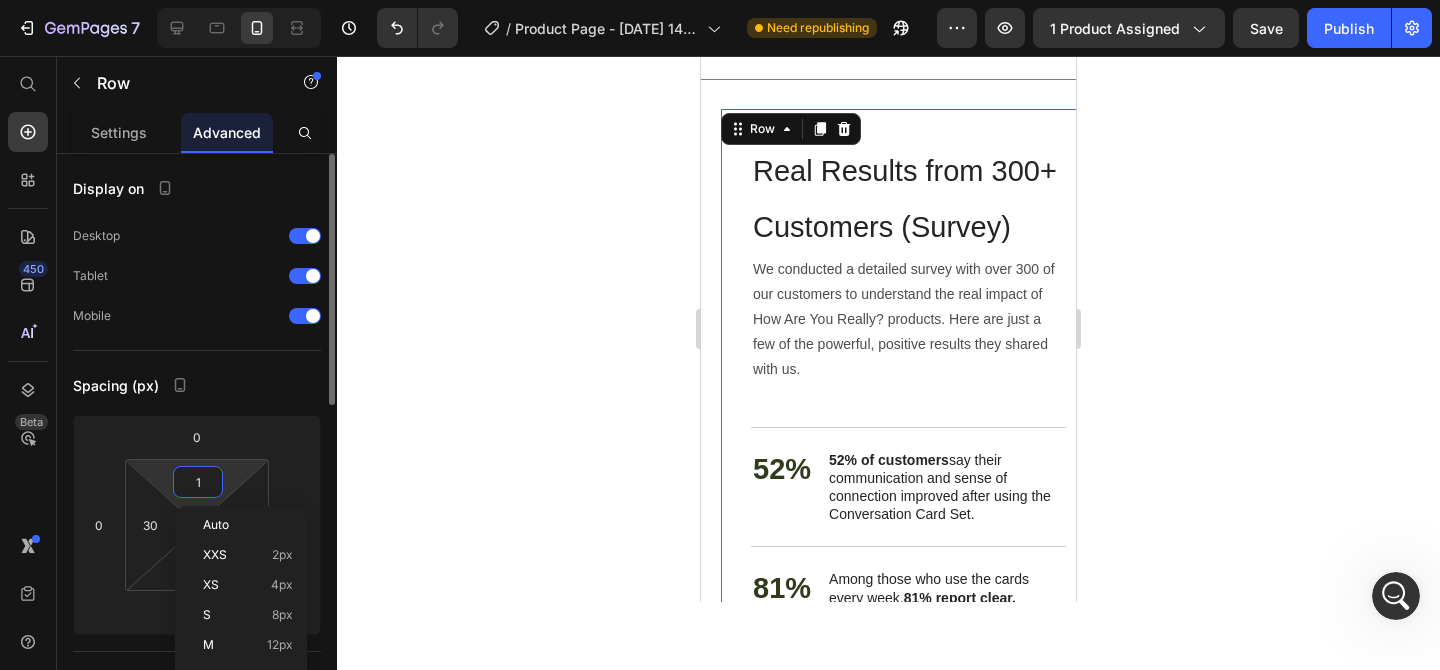 type on "0" 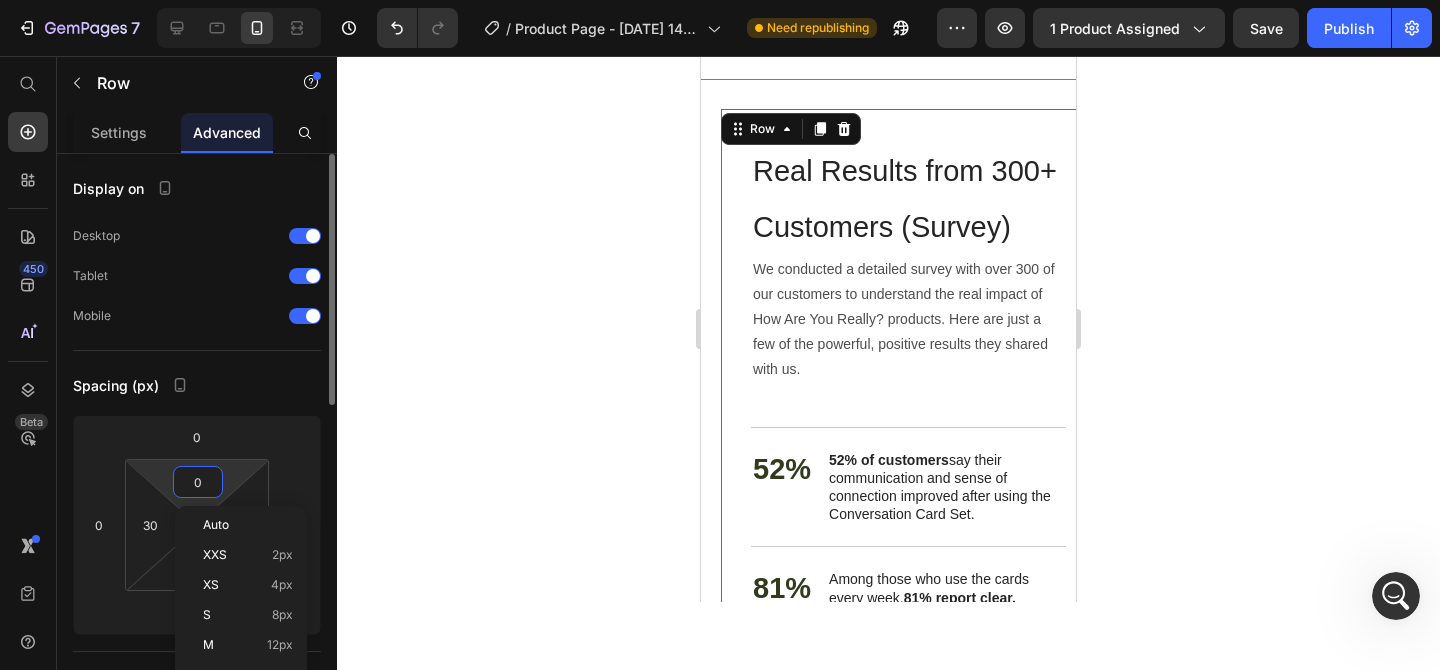 type on "0" 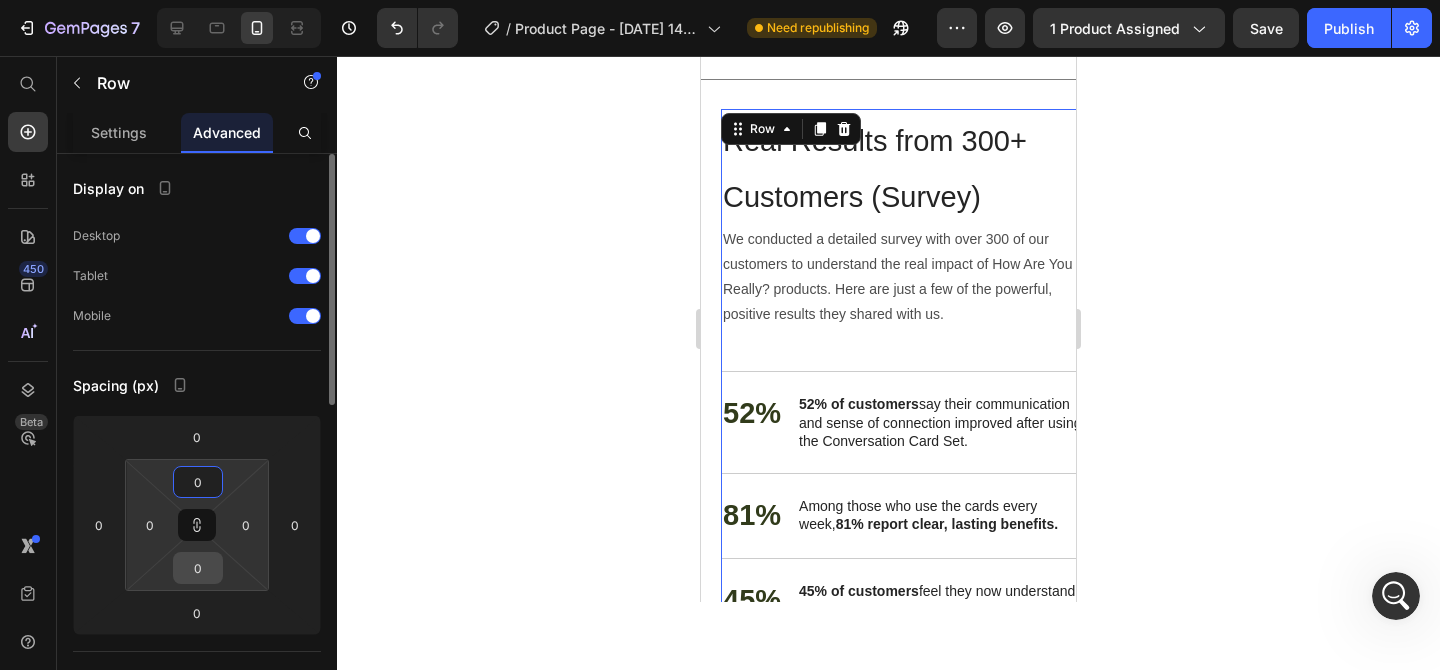 type on "0" 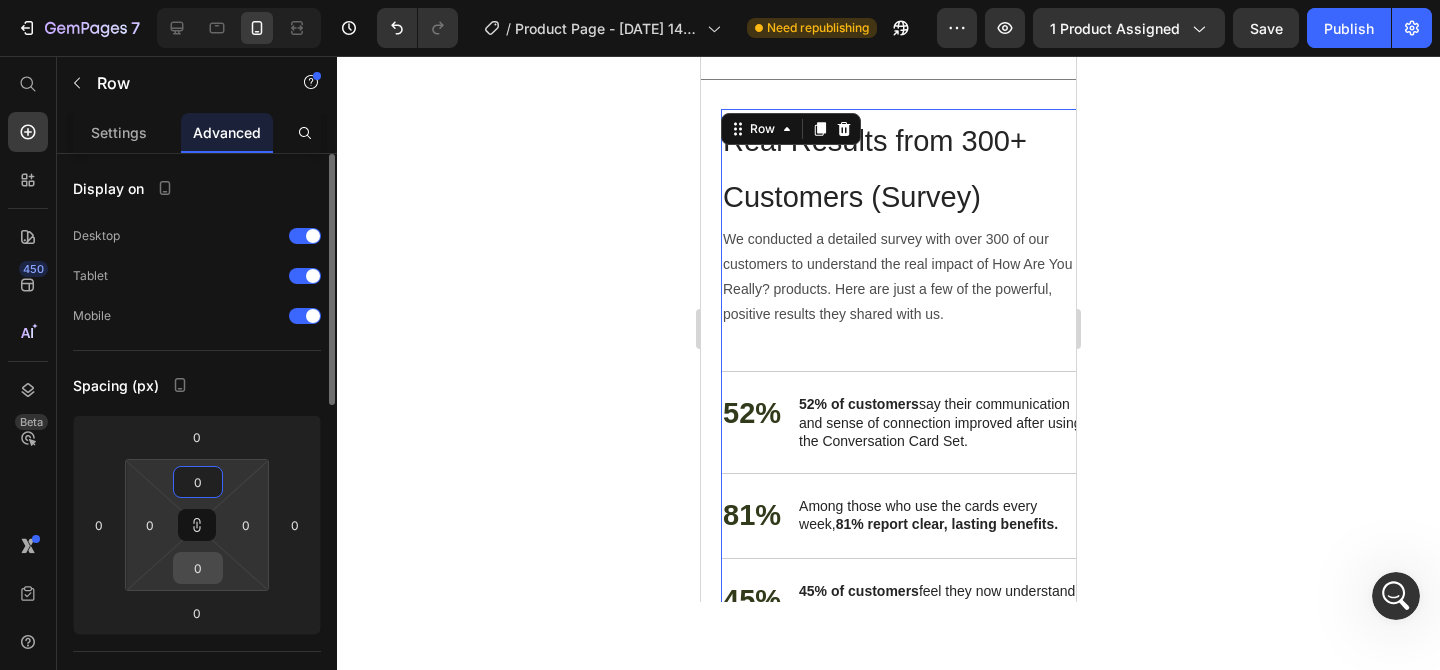 click 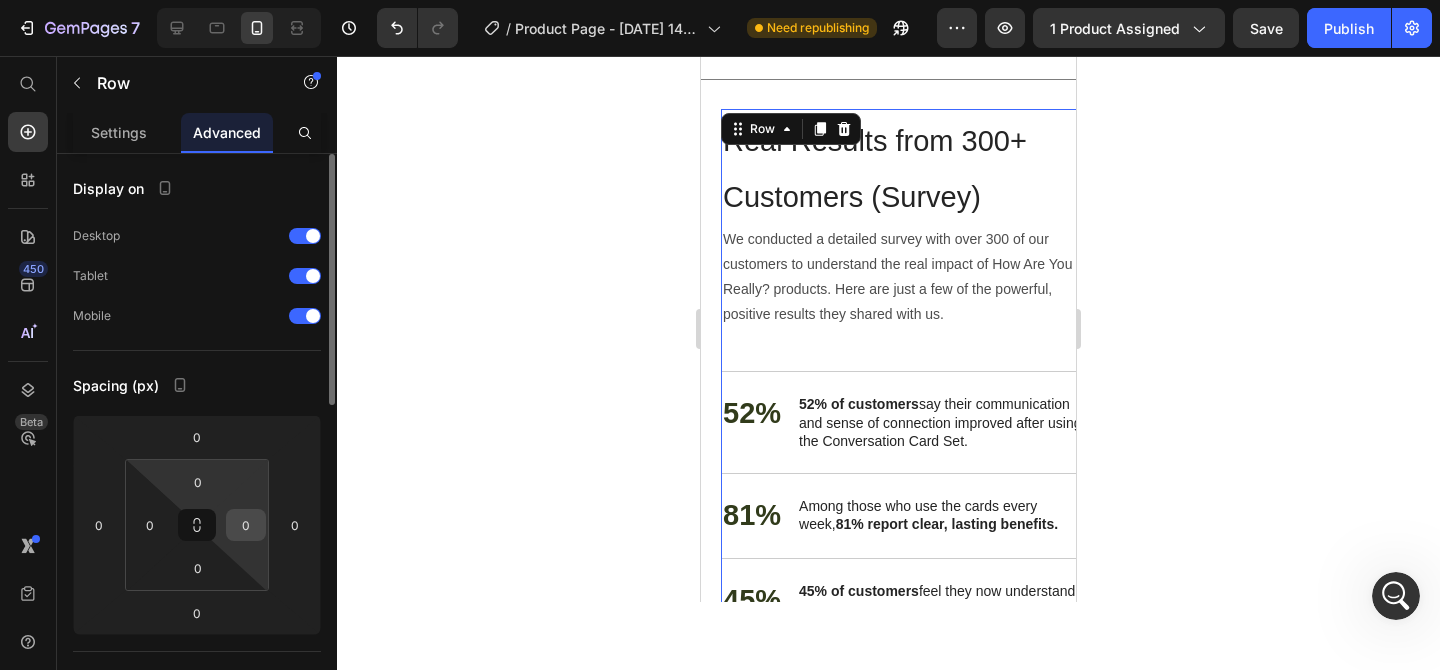 click on "0" at bounding box center (246, 525) 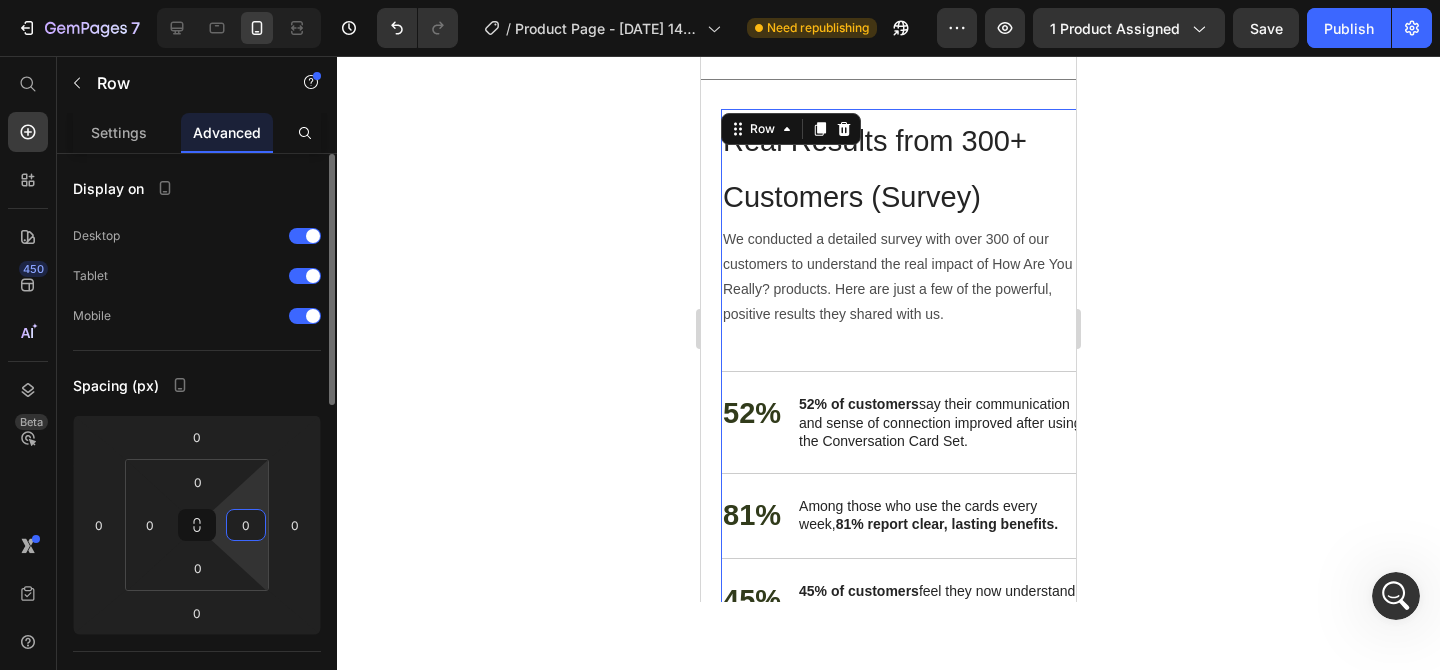 click on "0" at bounding box center [246, 525] 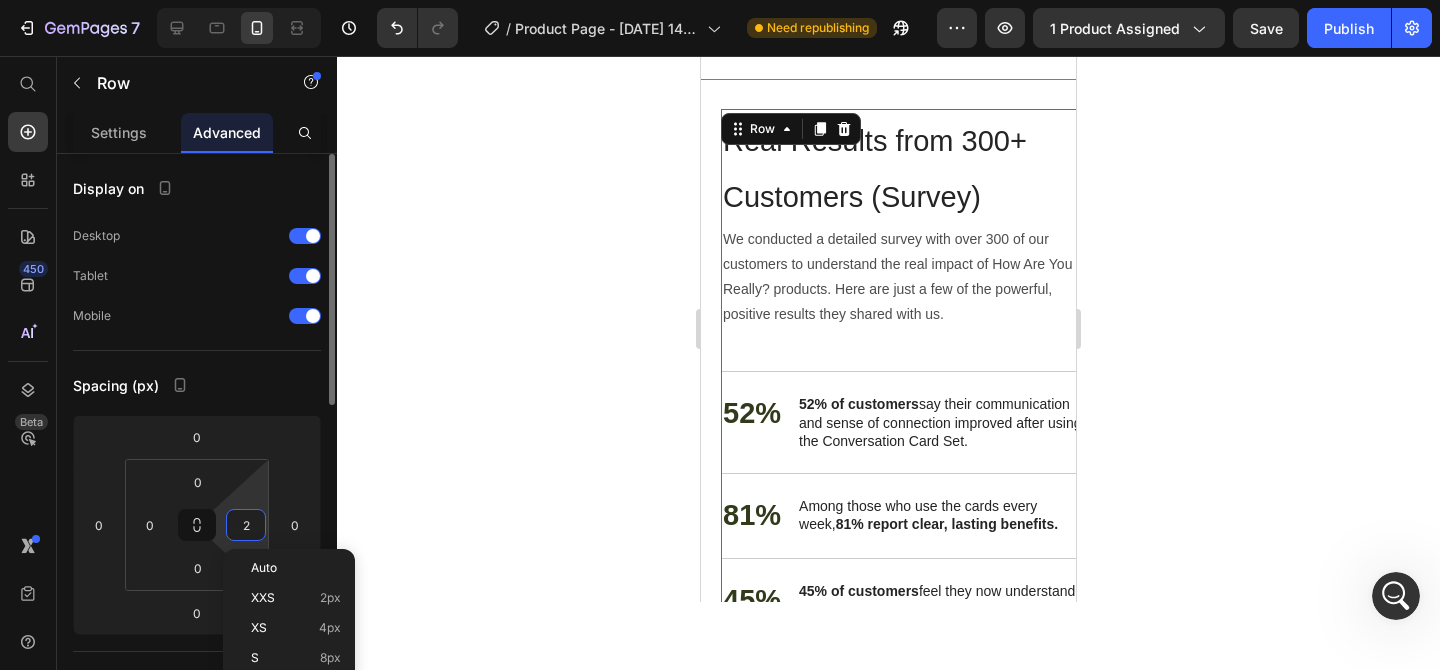 type on "20" 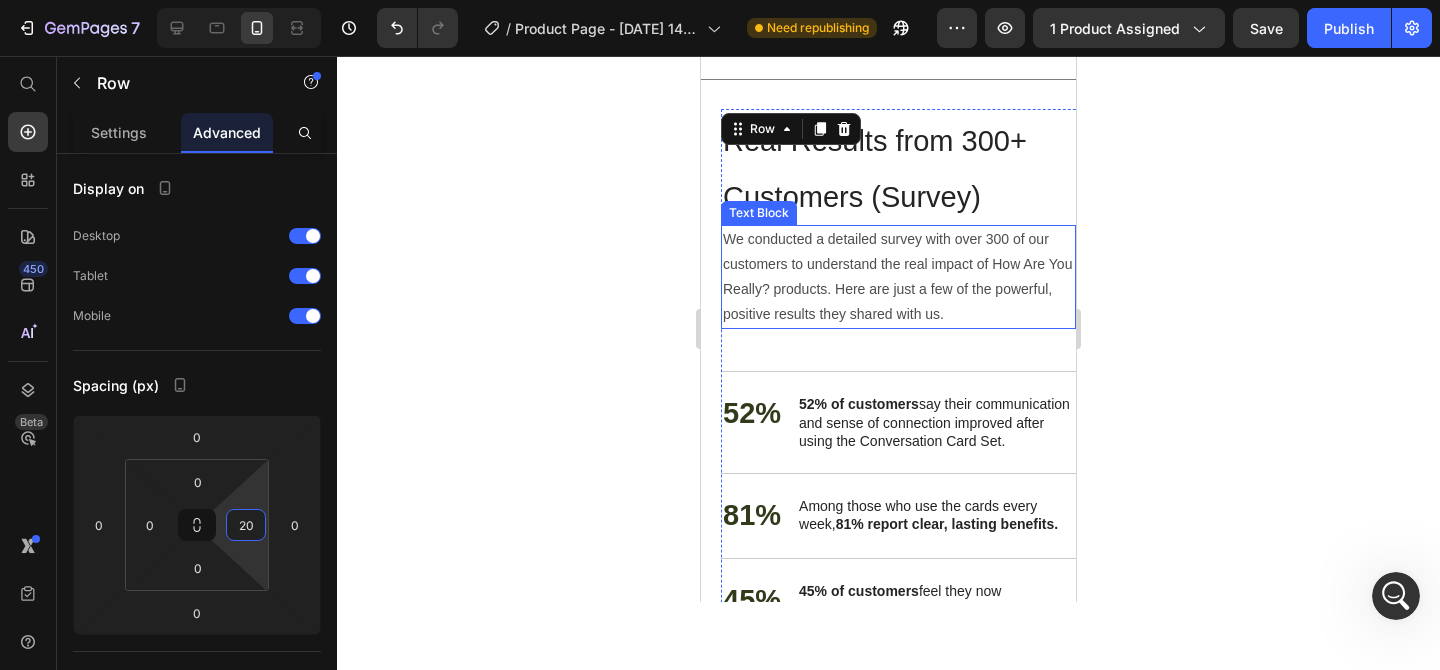 click on "We conducted a detailed survey with over 300 of our customers to understand the real impact of How Are You Really? products. Here are just a few of the powerful, positive results   they shared with us." at bounding box center (898, 277) 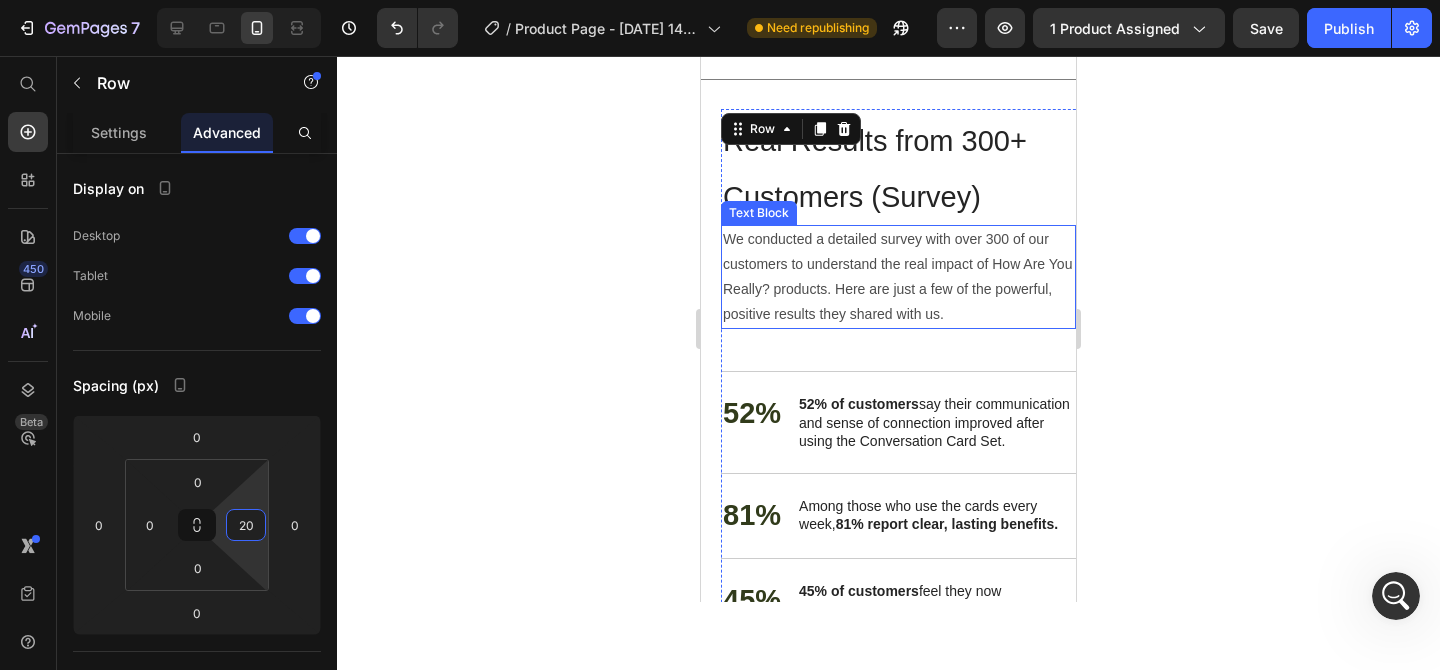 click on "We conducted a detailed survey with over 300 of our customers to understand the real impact of How Are You Really? products. Here are just a few of the powerful, positive results   they shared with us." at bounding box center (898, 277) 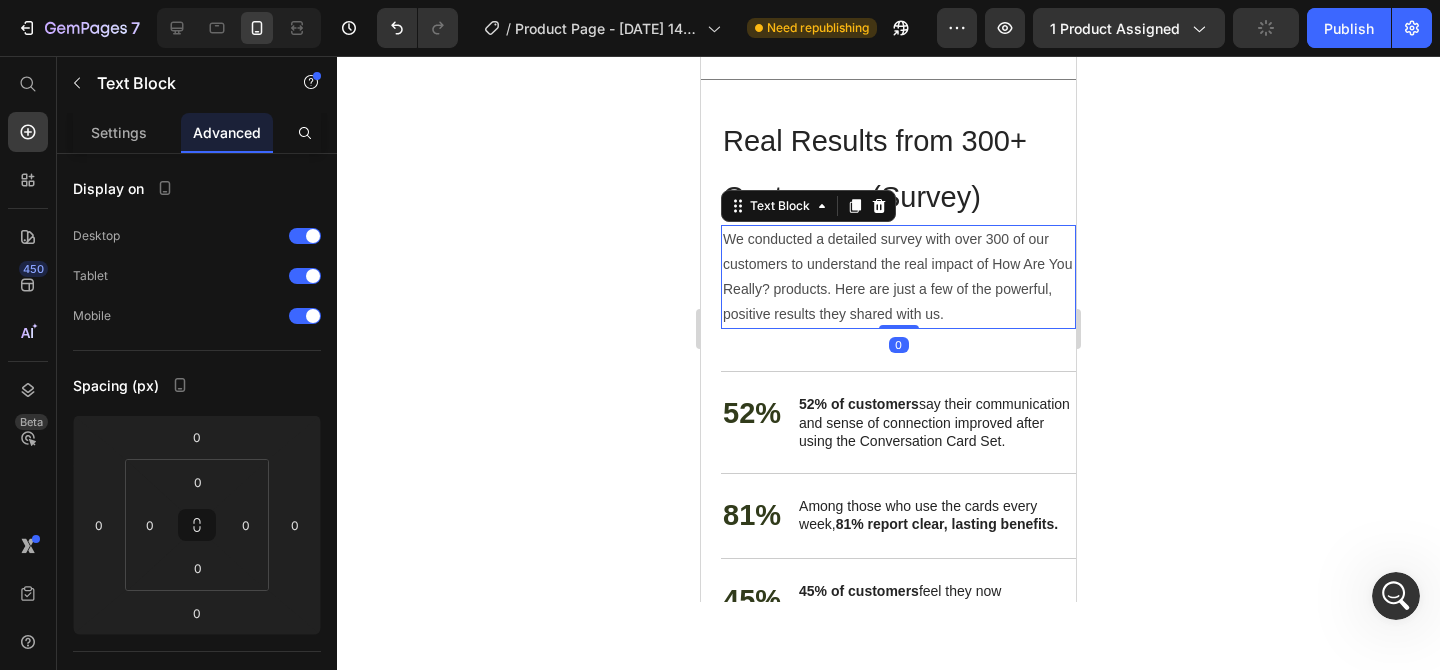 click on "⁠⁠⁠⁠⁠⁠⁠ Real Results from 300+ Customers (Survey)" at bounding box center (898, 167) 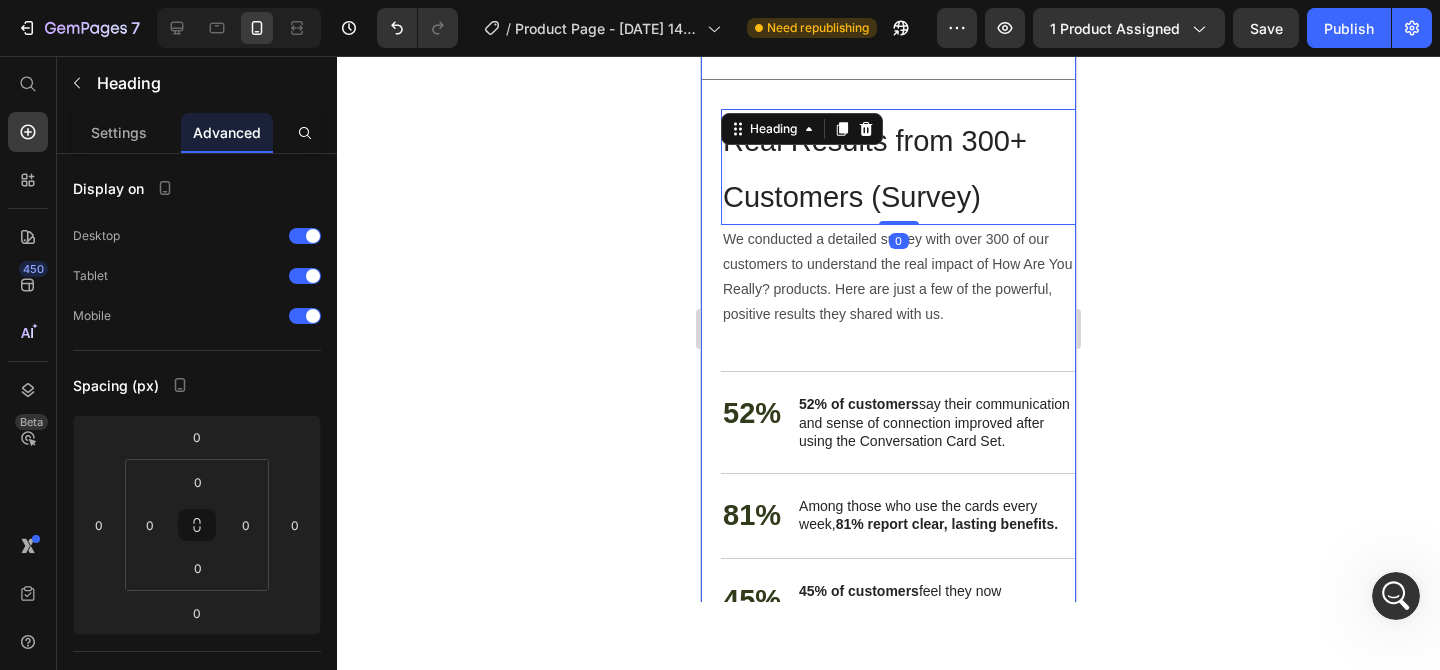 click on "Nourish, hydrate, and soften with our skin cream. Heading Image                Title Line ⁠⁠⁠⁠⁠⁠⁠ Real Results from 300+ Customers (Survey) Heading   0 We conducted a detailed survey with over 300 of our customers to understand the real impact of How Are You Really? products. Here are just a few of the powerful, positive results   they shared with us. Text Block 52% Text Block 52% of customers  say their communication and sense of connection improved after using the Conversation Card Set. Text Block Row 81% Text Block Among those who use the cards every week,  81% report clear, lasting benefits. Text Block Row 45% Text Block 45% of customers  feel they now understand their partner or loved ones on a much deeper level after using the cards. Text Block Row 41% Text Block 41% of customers  say they now have more meaningful and honest conversations in their daily lives. Text Block Row buy it now Button Row
Drop element here Image Image Carousel Row" at bounding box center [888, 355] 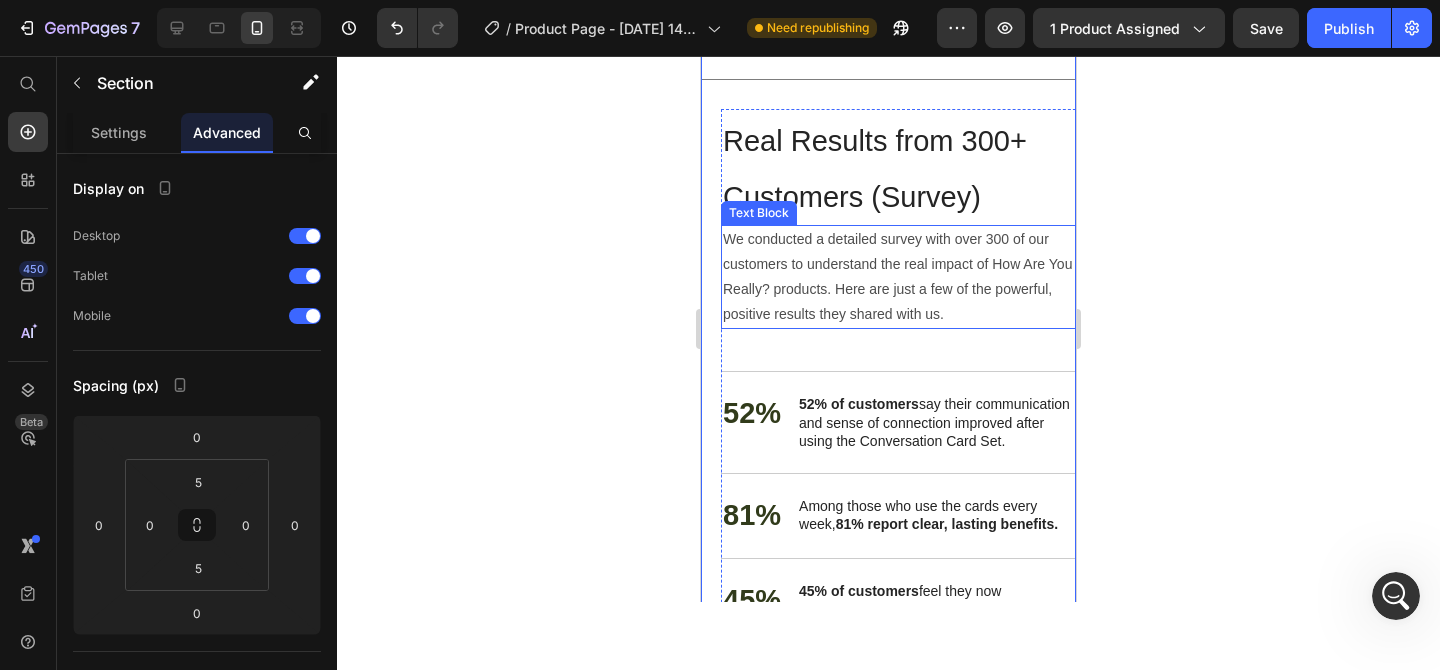 click on "We conducted a detailed survey with over 300 of our customers to understand the real impact of How Are You Really? products. Here are just a few of the powerful, positive results   they shared with us." at bounding box center [898, 277] 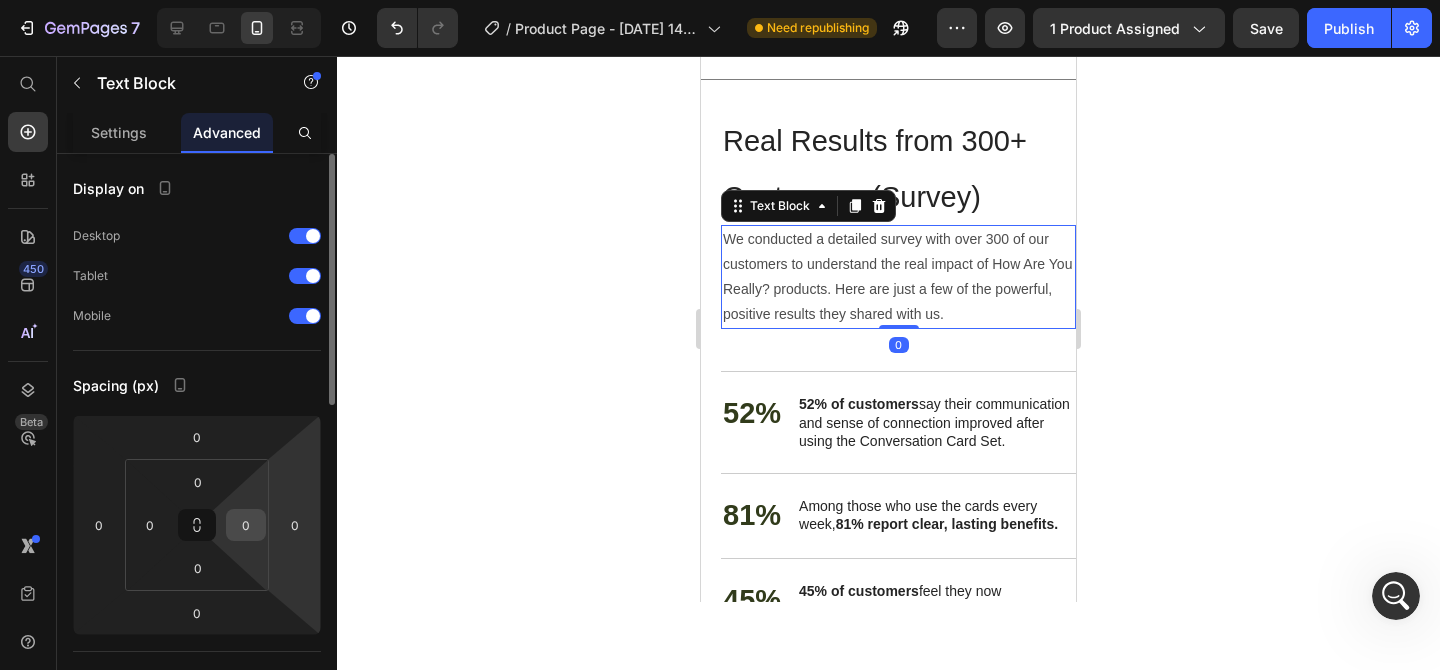 click on "0" at bounding box center [246, 525] 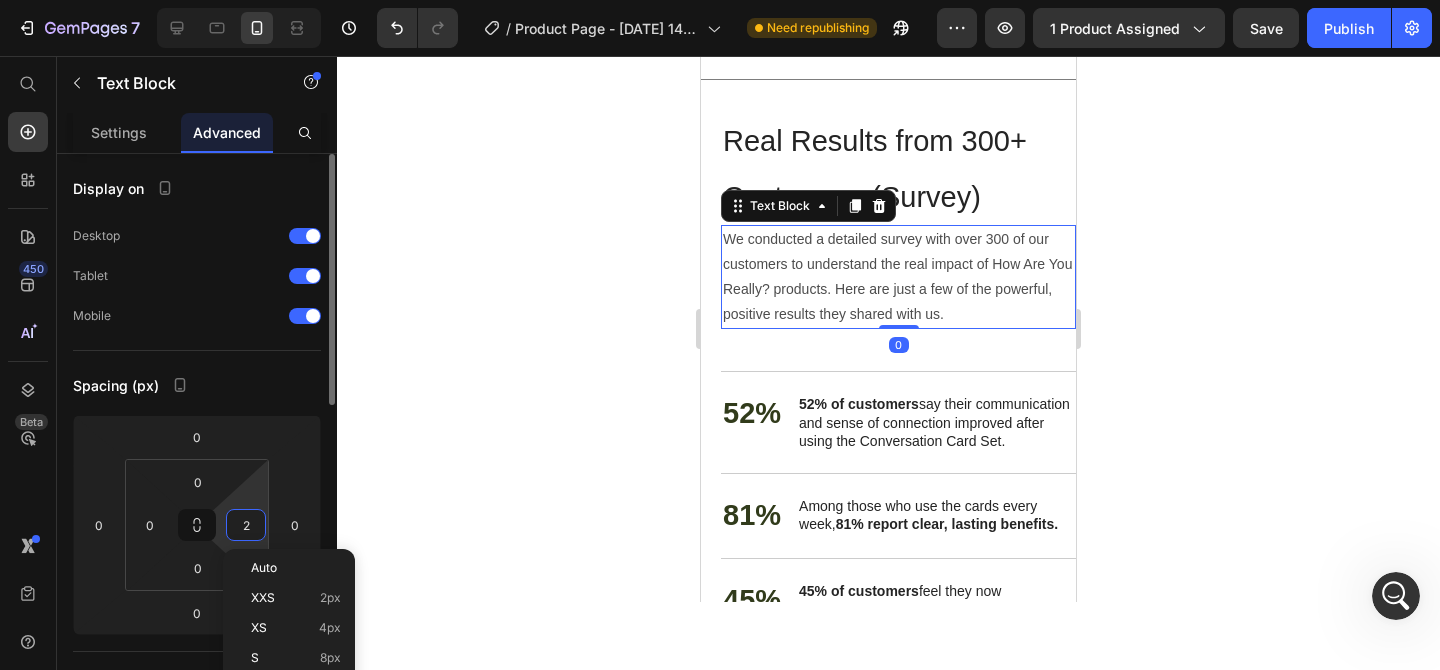 type on "20" 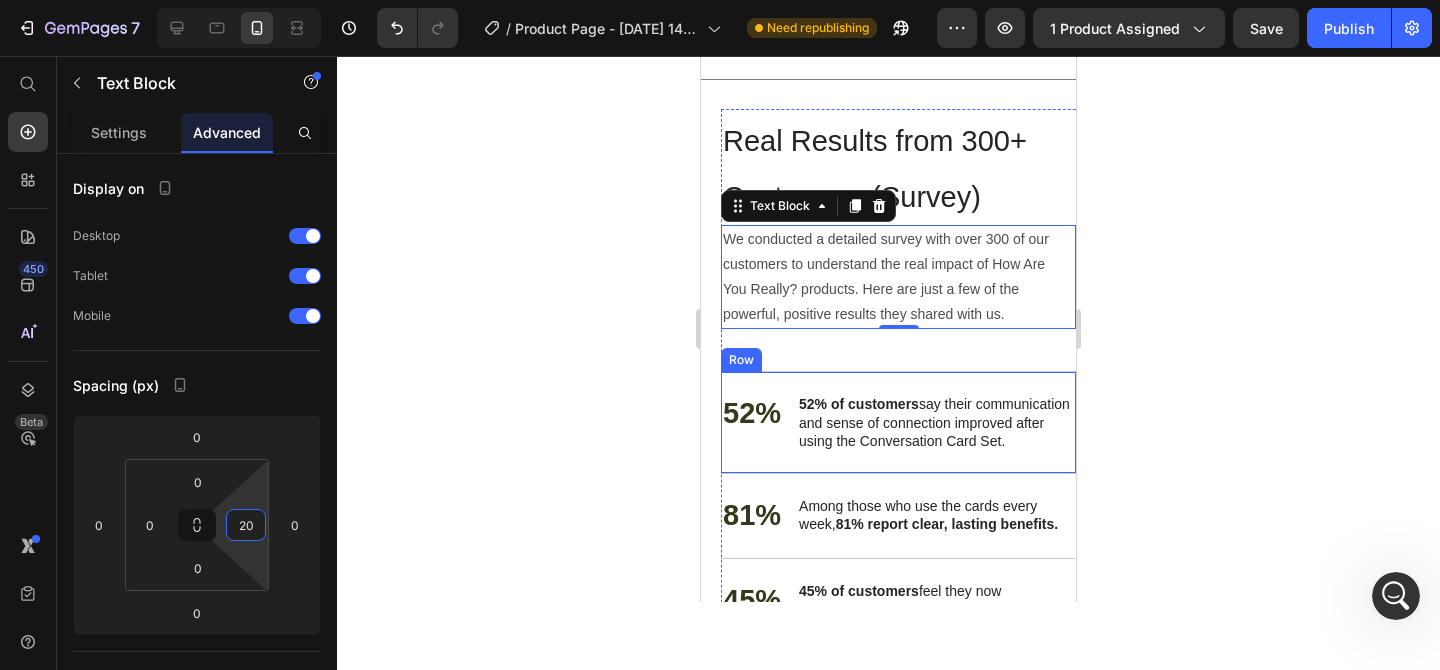 click on "52% Text Block 52% of customers  say their communication and sense of connection improved after using the Conversation Card Set. Text Block Row" at bounding box center [898, 422] 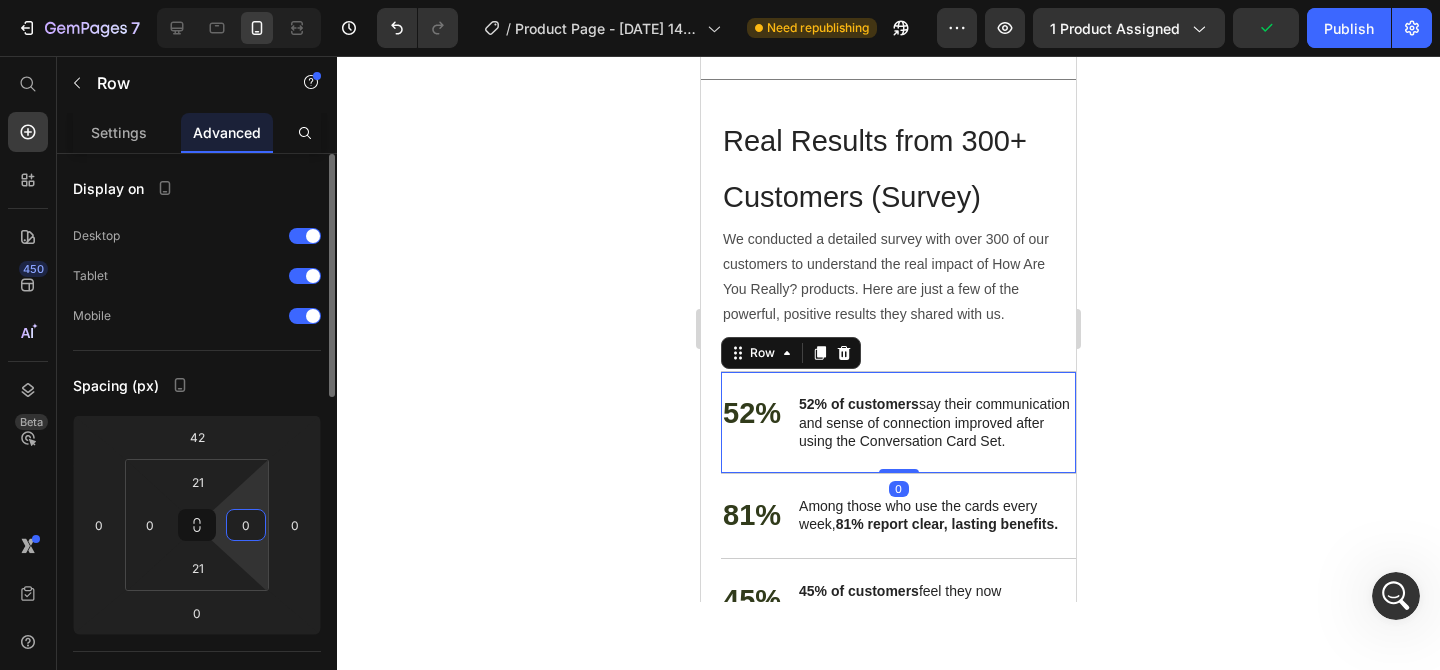 click on "0" at bounding box center [246, 525] 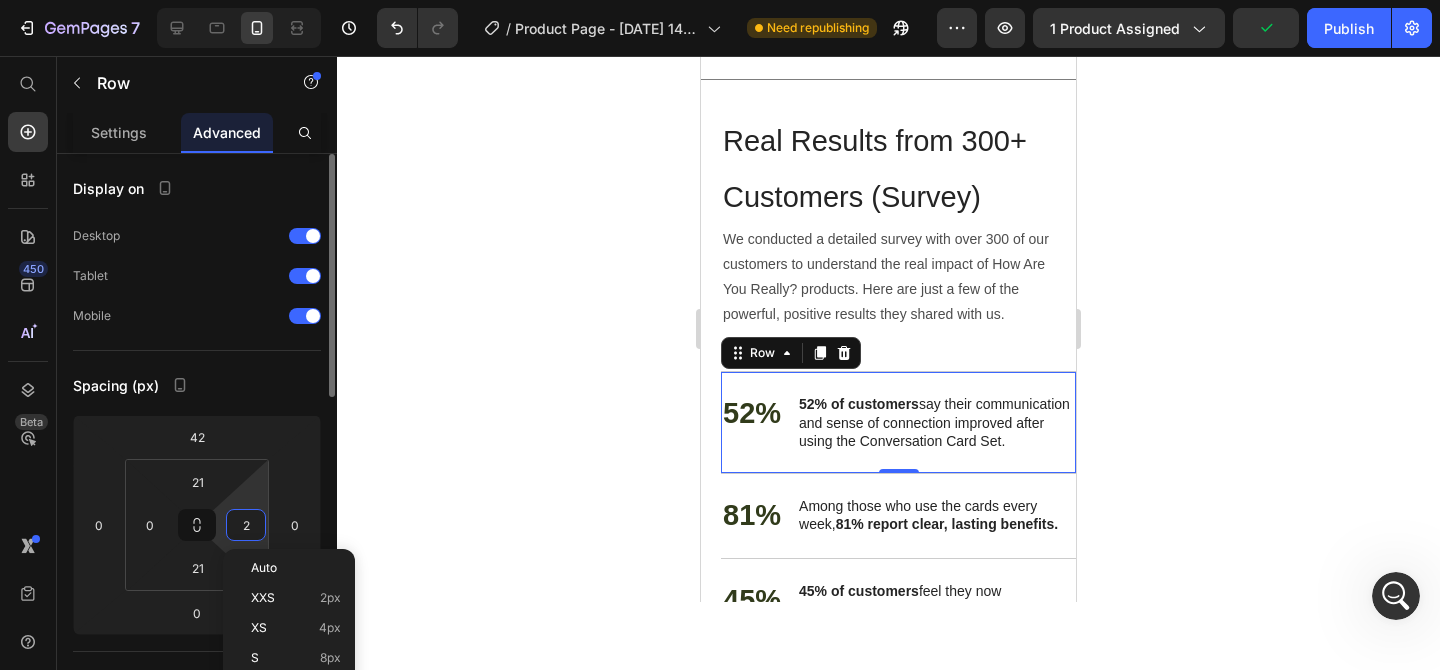 type on "20" 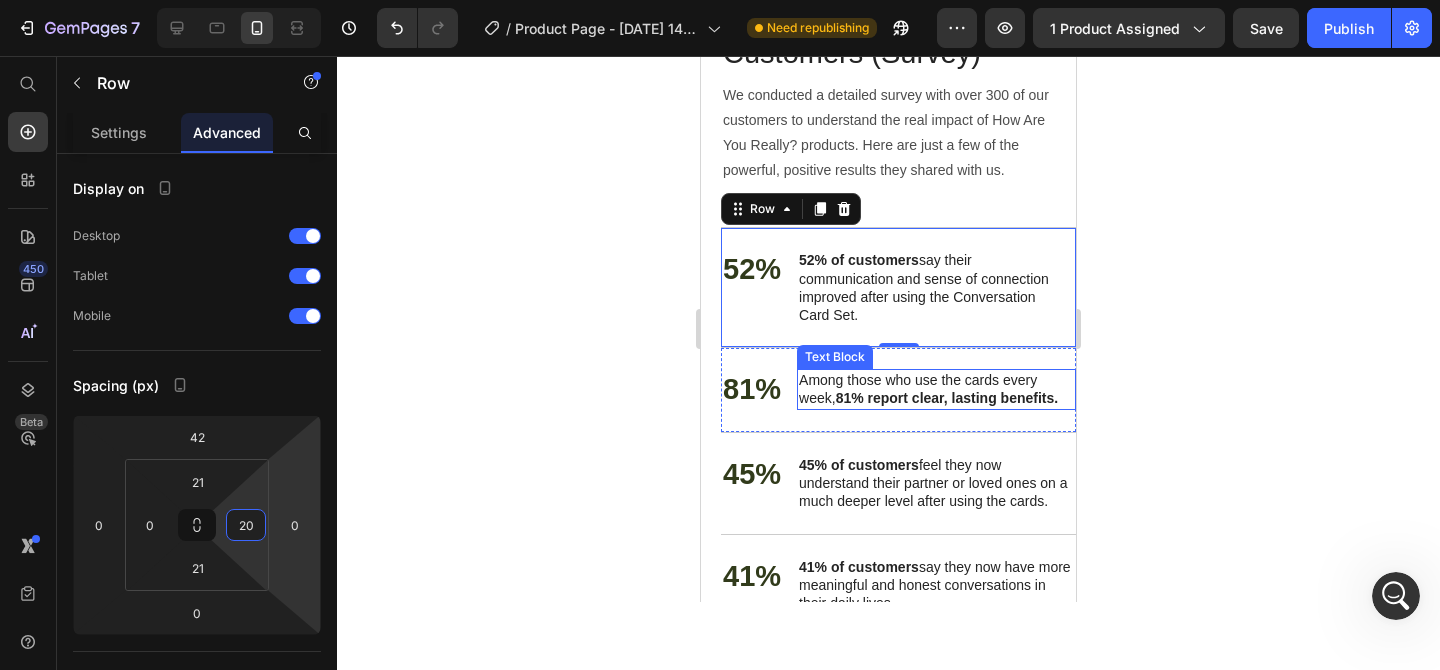 scroll, scrollTop: 5695, scrollLeft: 0, axis: vertical 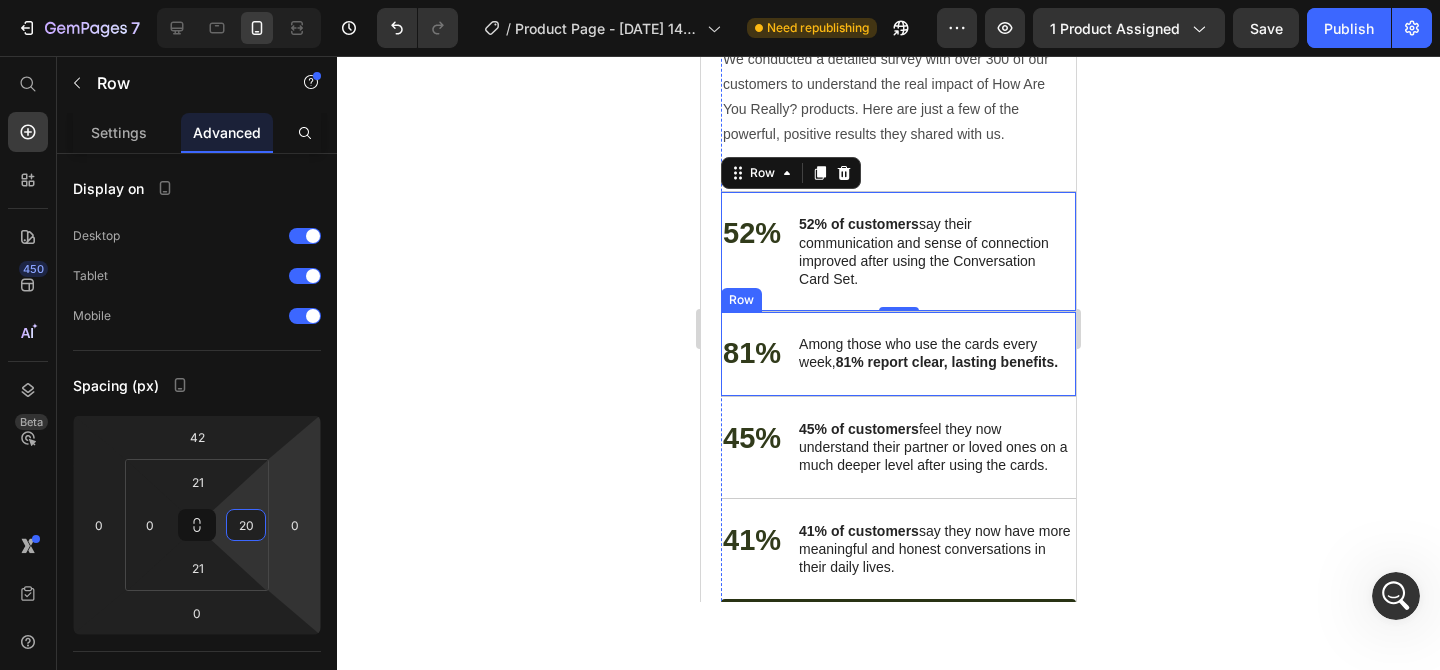 click on "81% Text Block Among those who use the cards every week,  81% report clear, lasting benefits. Text Block Row" at bounding box center [898, 353] 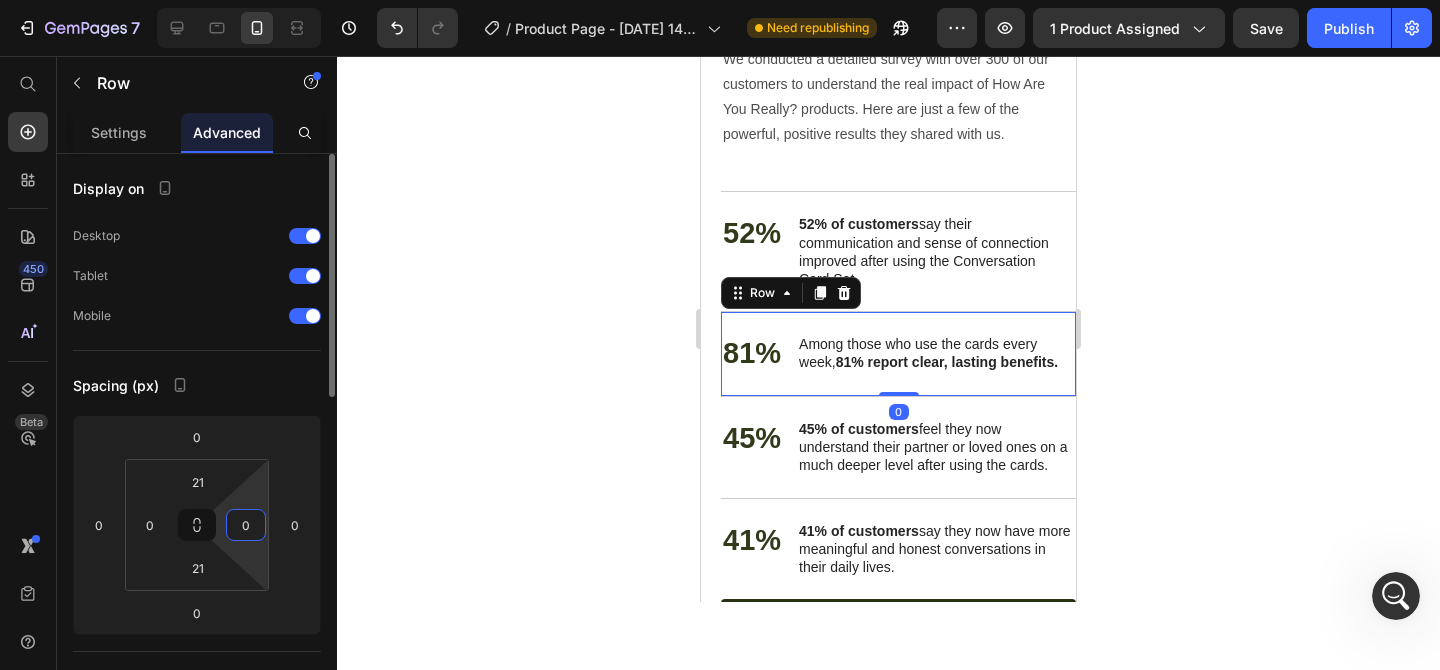 click on "0" at bounding box center [246, 525] 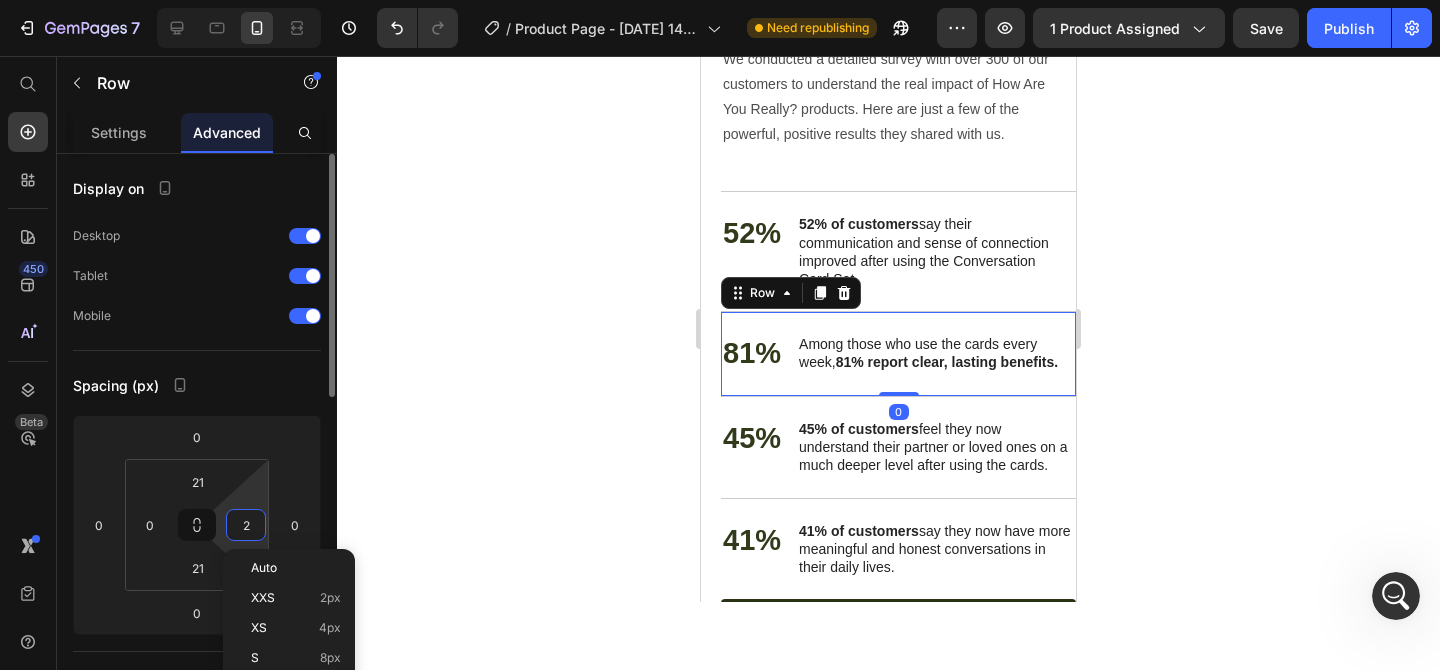 type on "20" 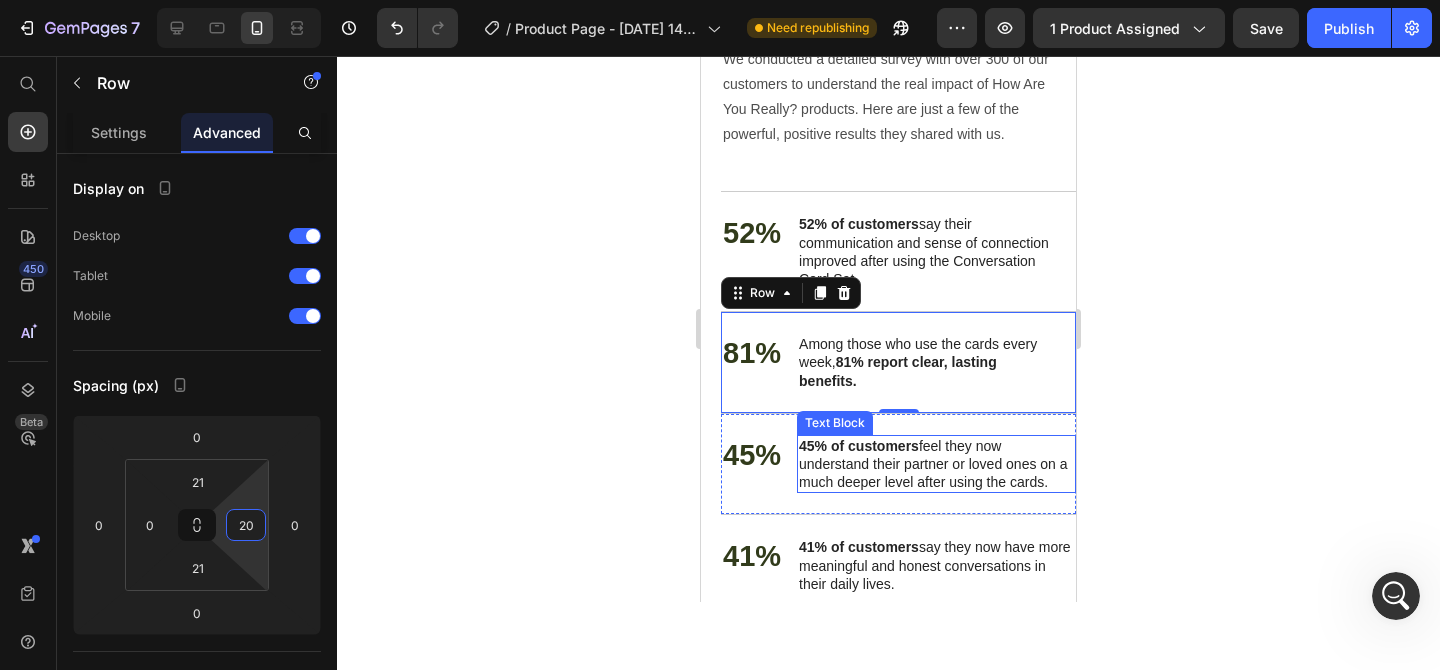 click on "45% of customers  feel they now understand their partner or loved ones on a much deeper level after using the cards." at bounding box center (936, 464) 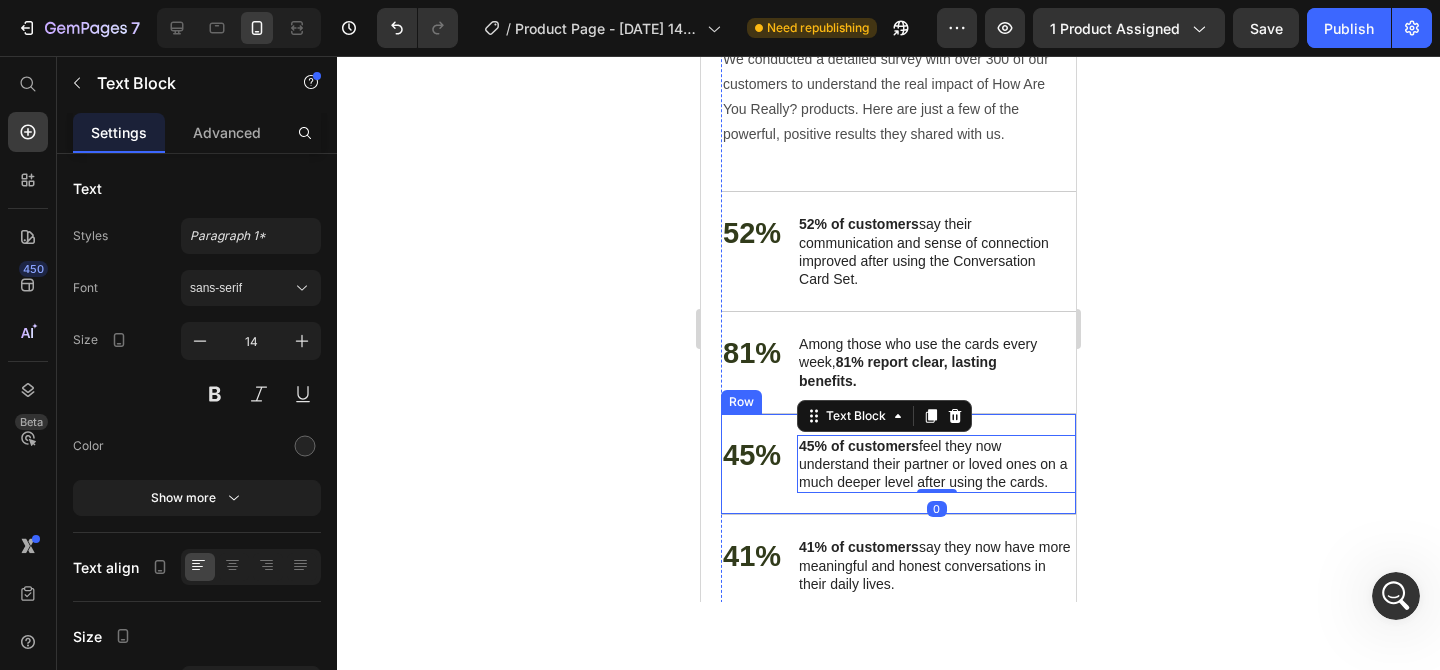 click on "45% Text Block 45% of customers  feel they now understand their partner or loved ones on a much deeper level after using the cards. Text Block   0 Row" at bounding box center [898, 464] 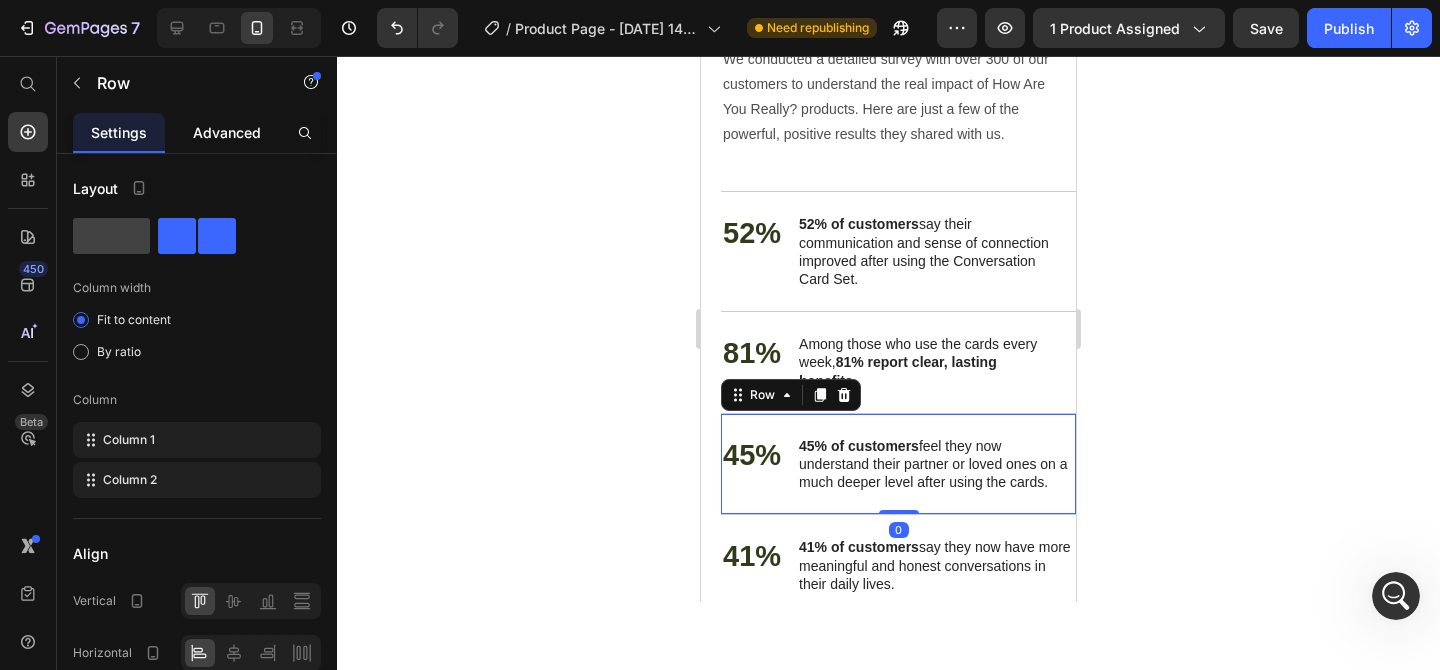 click on "Advanced" at bounding box center [227, 132] 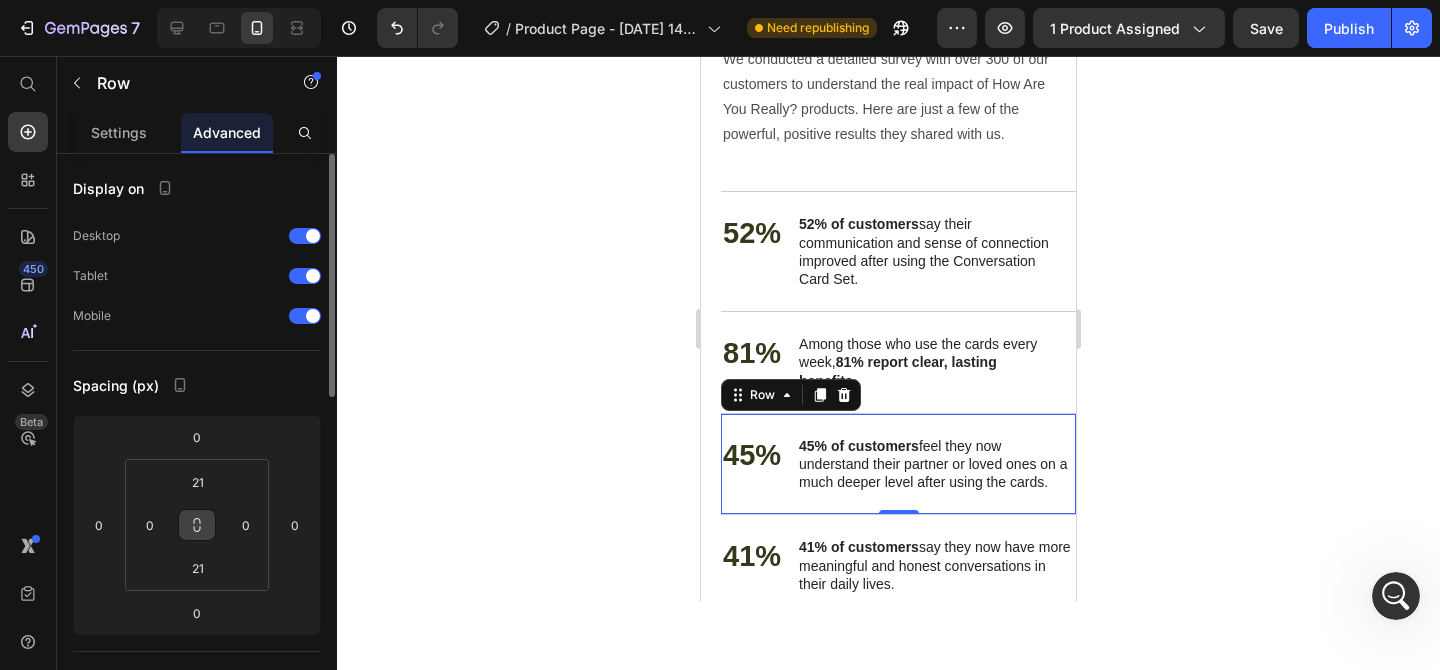 click 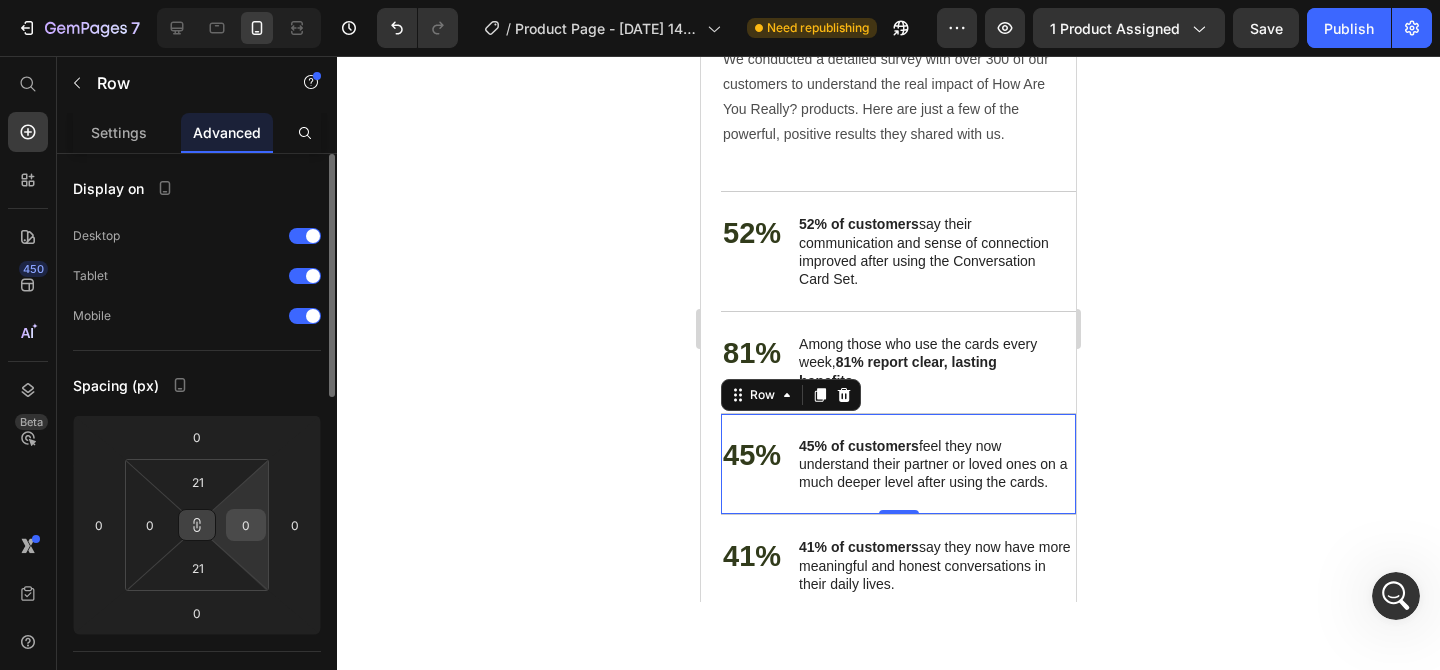 click on "0" at bounding box center [246, 525] 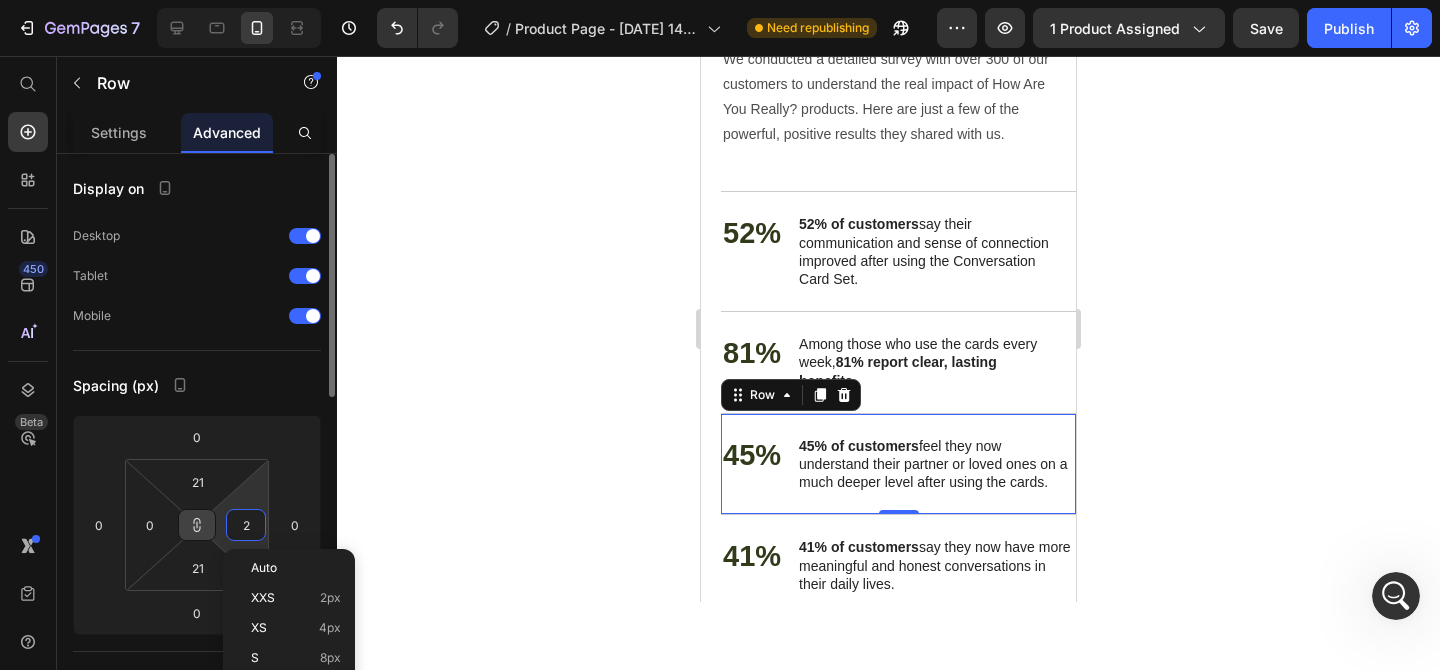 type on "20" 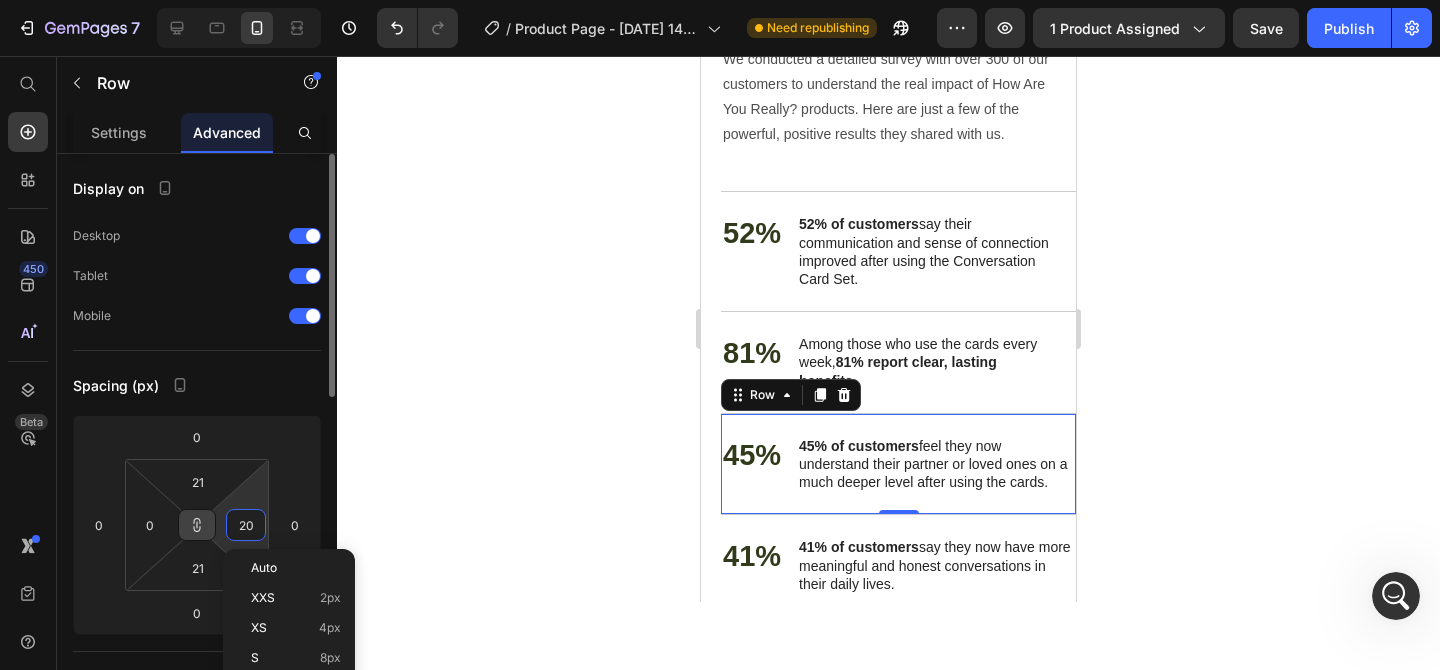 type on "20" 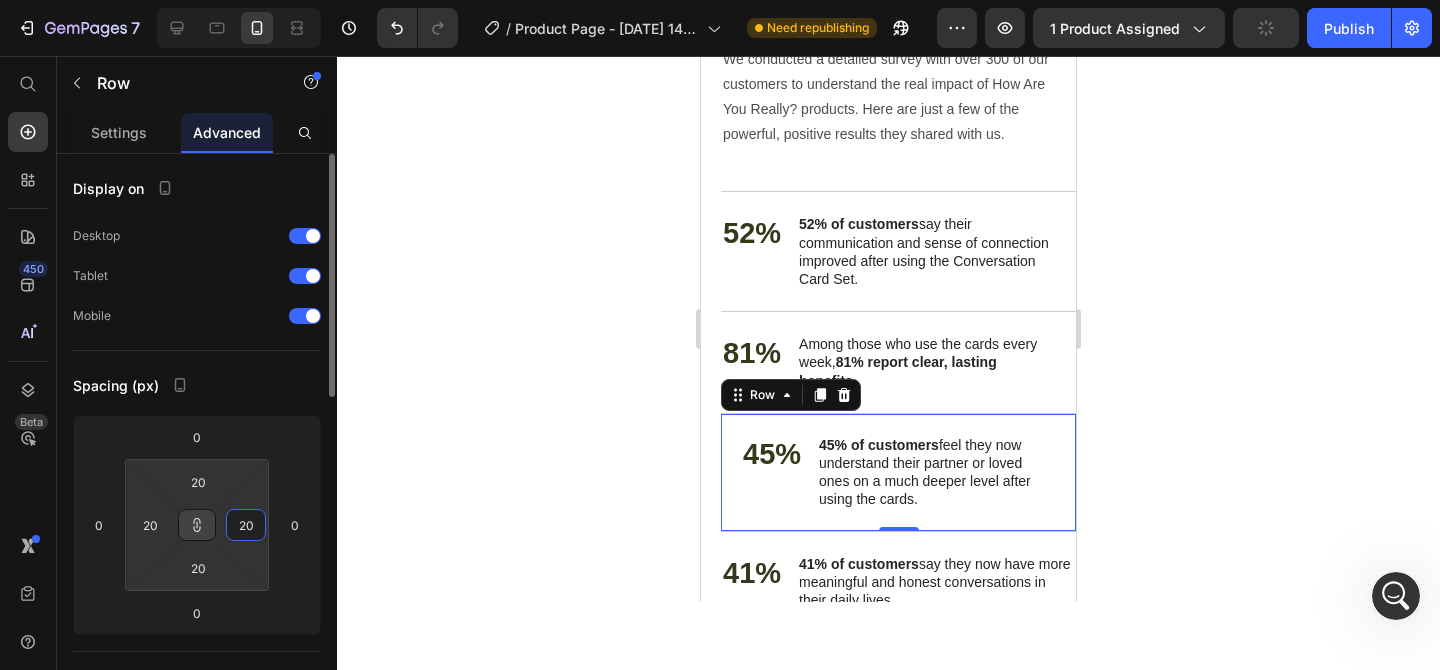 type on "20" 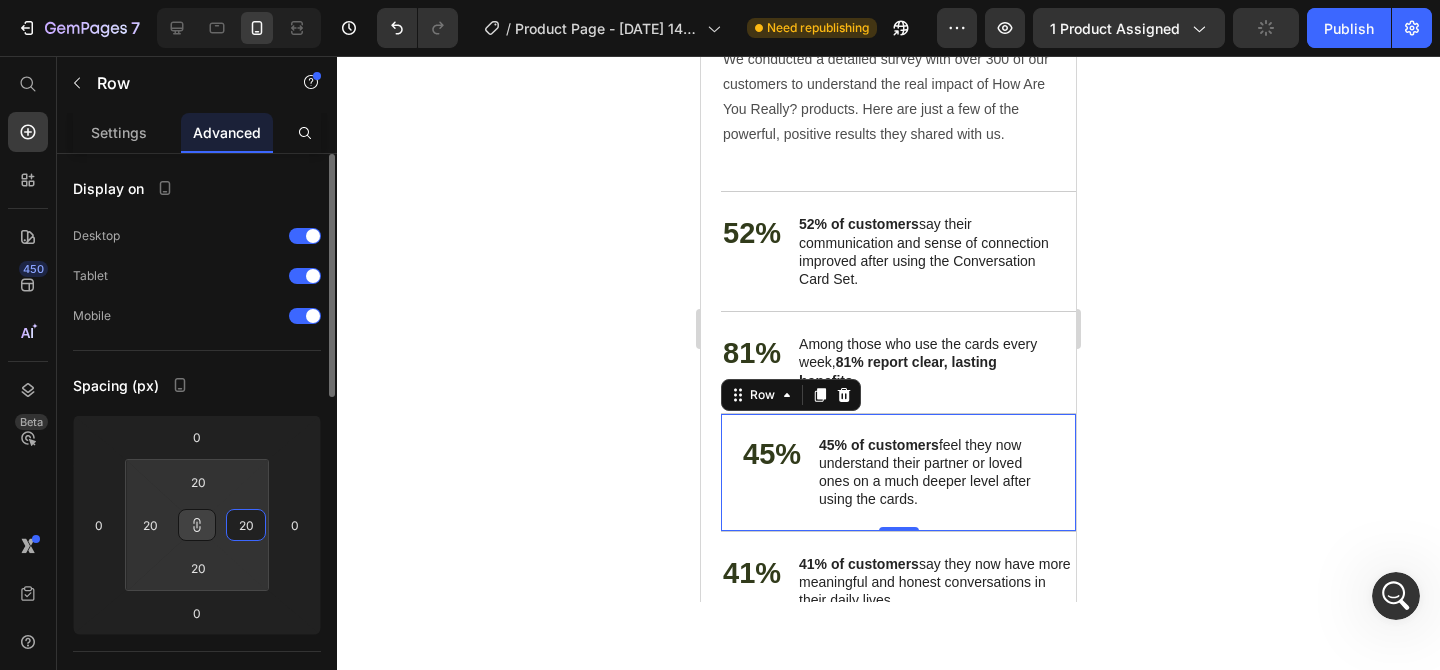 click 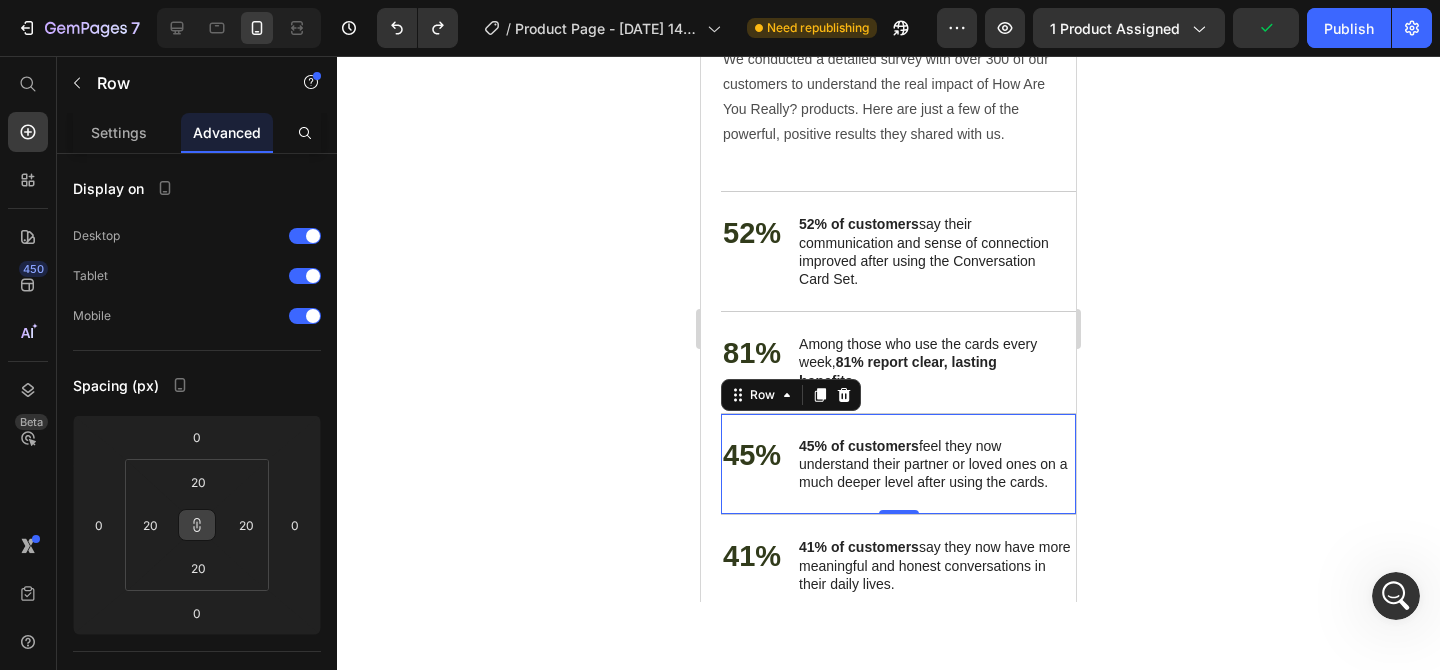 type on "21" 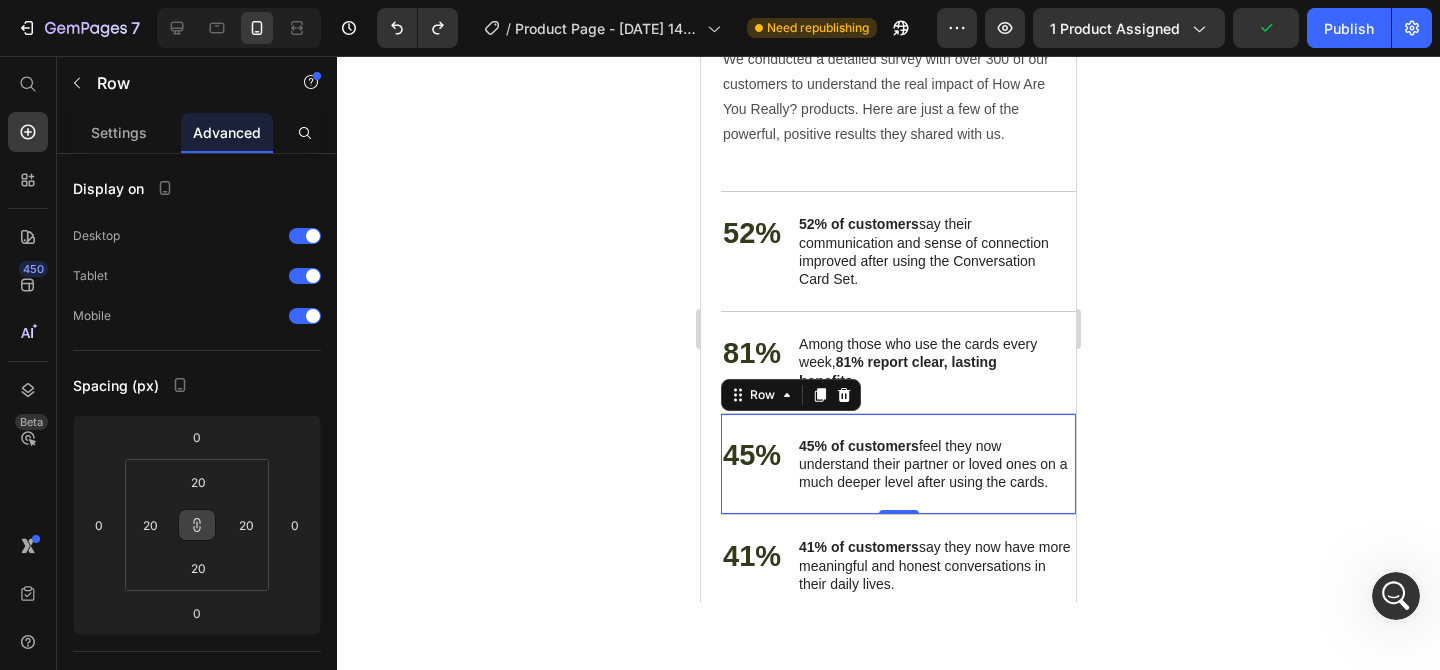 type on "0" 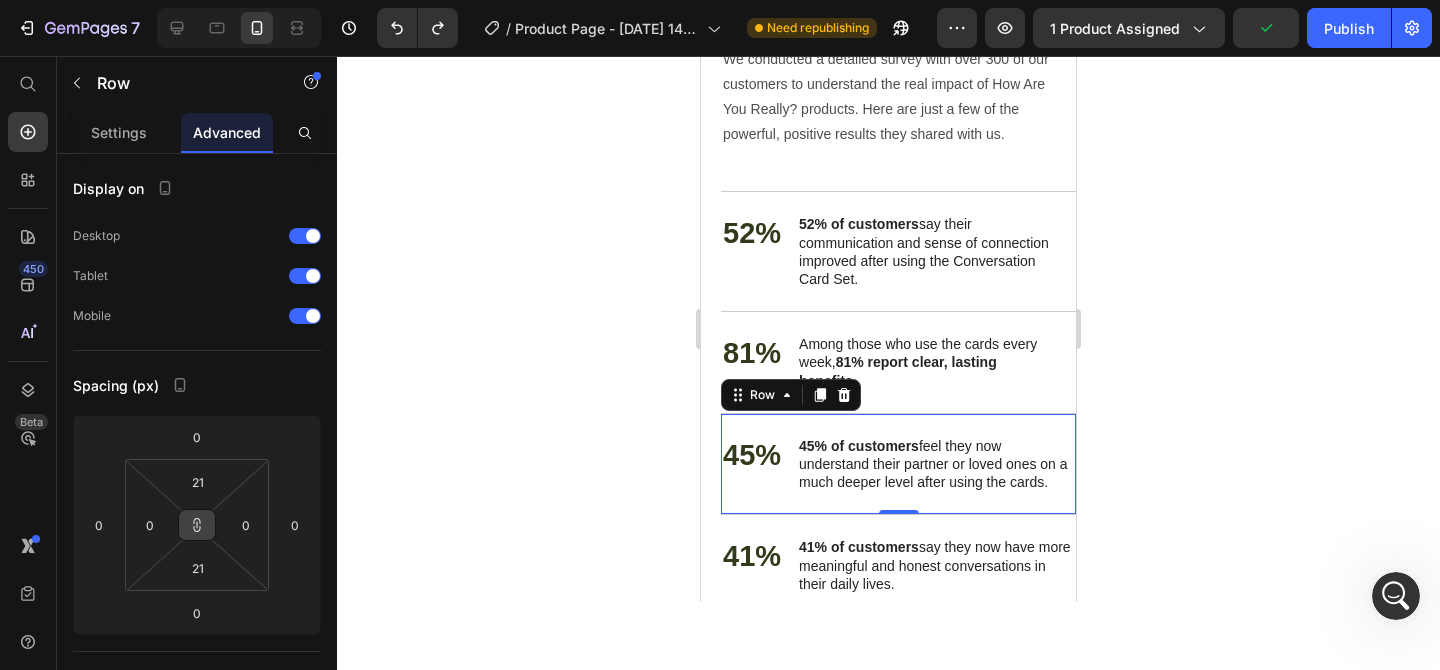 click 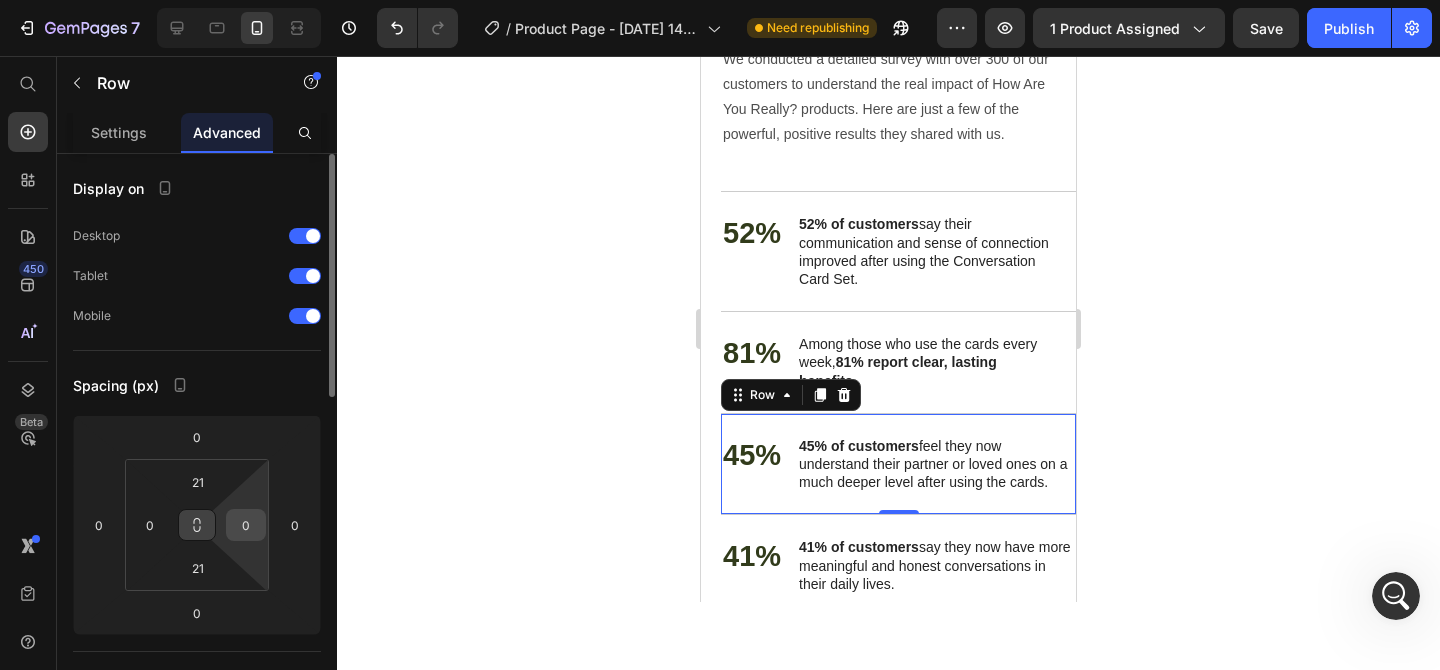 click on "0" at bounding box center (246, 525) 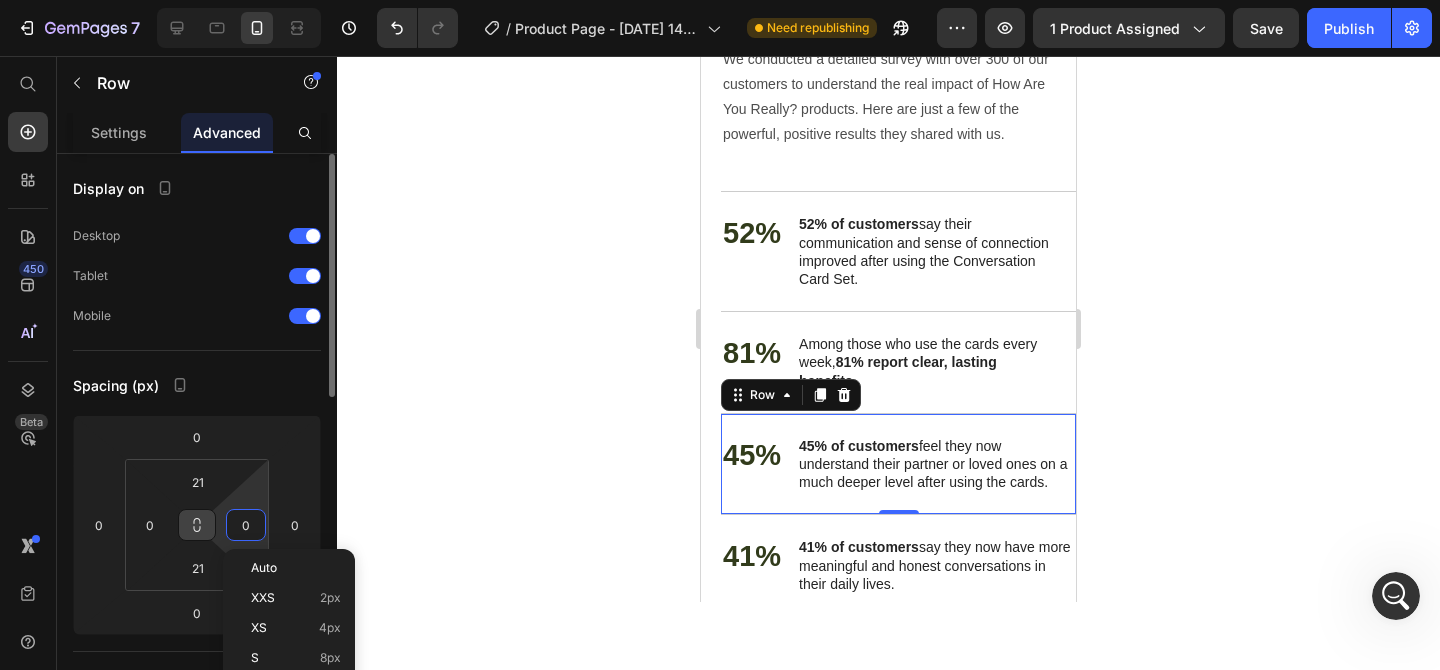 click on "0" at bounding box center (246, 525) 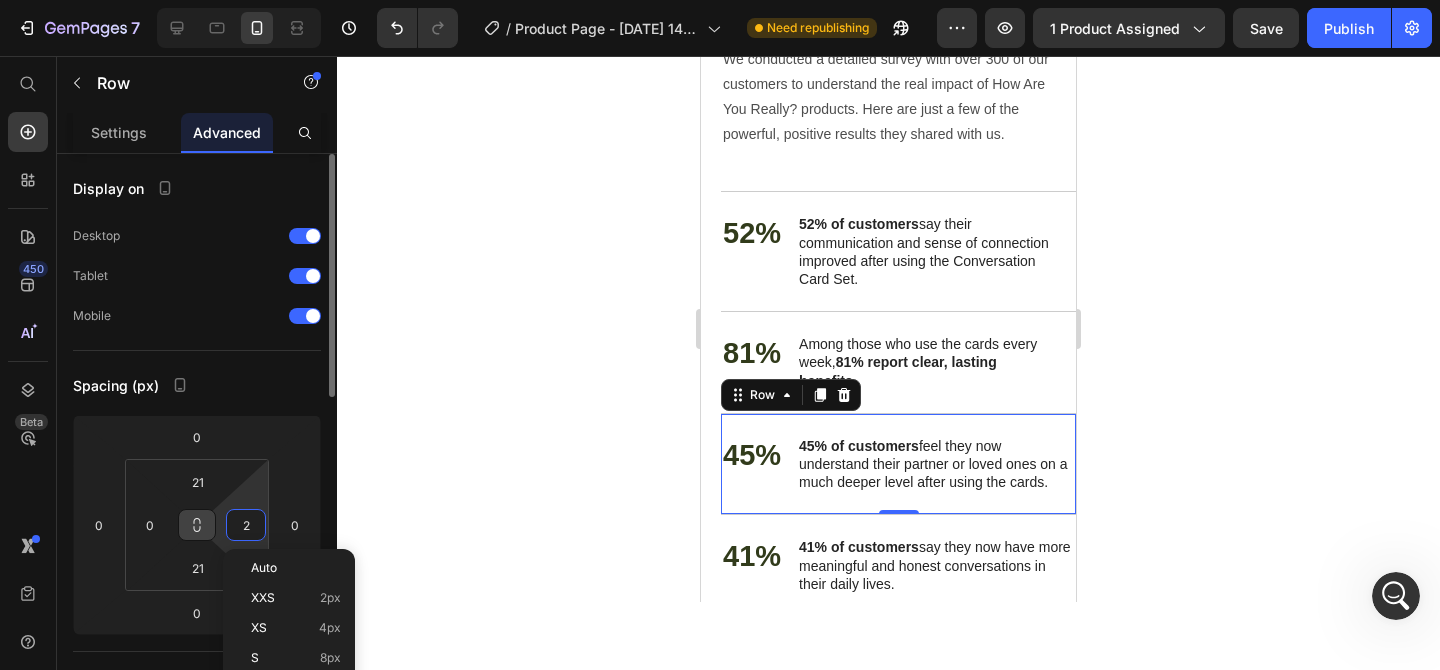 type on "20" 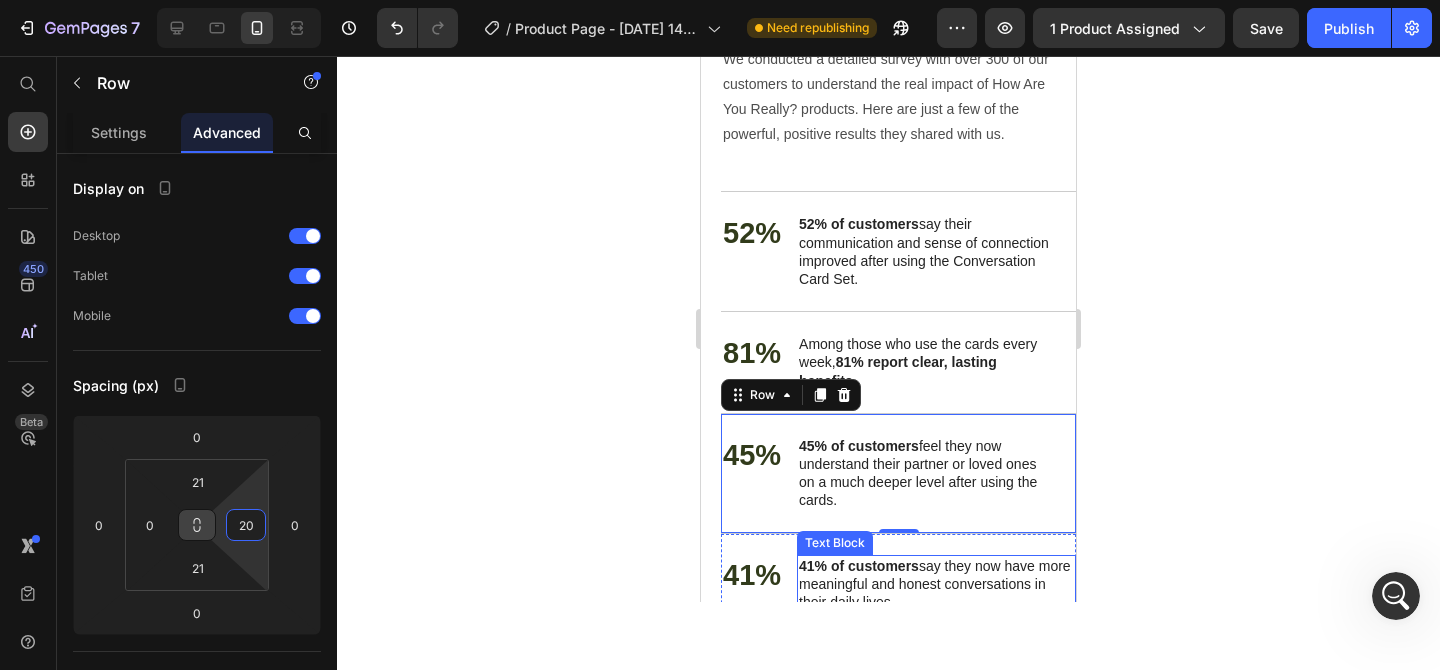 scroll, scrollTop: 5873, scrollLeft: 0, axis: vertical 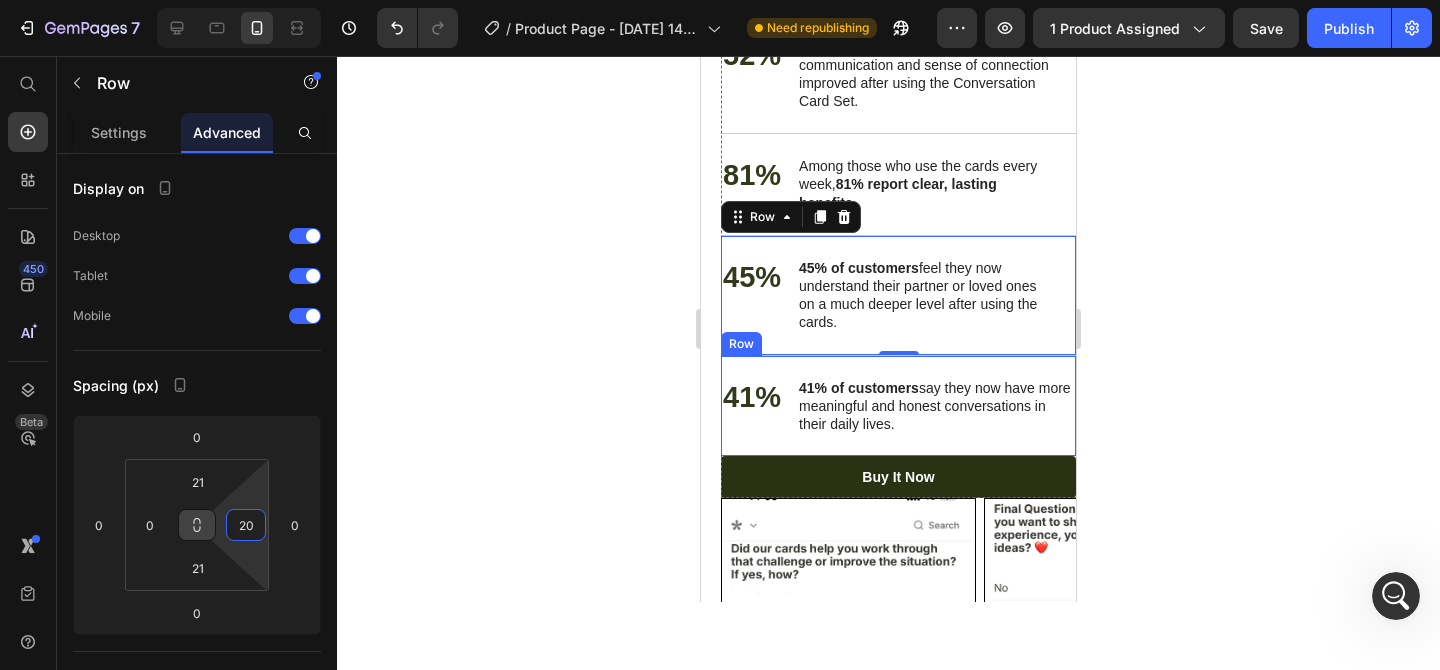 click on "41% Text Block 41% of customers  say they now have more meaningful and honest conversations in their daily lives. Text Block Row" at bounding box center [898, 406] 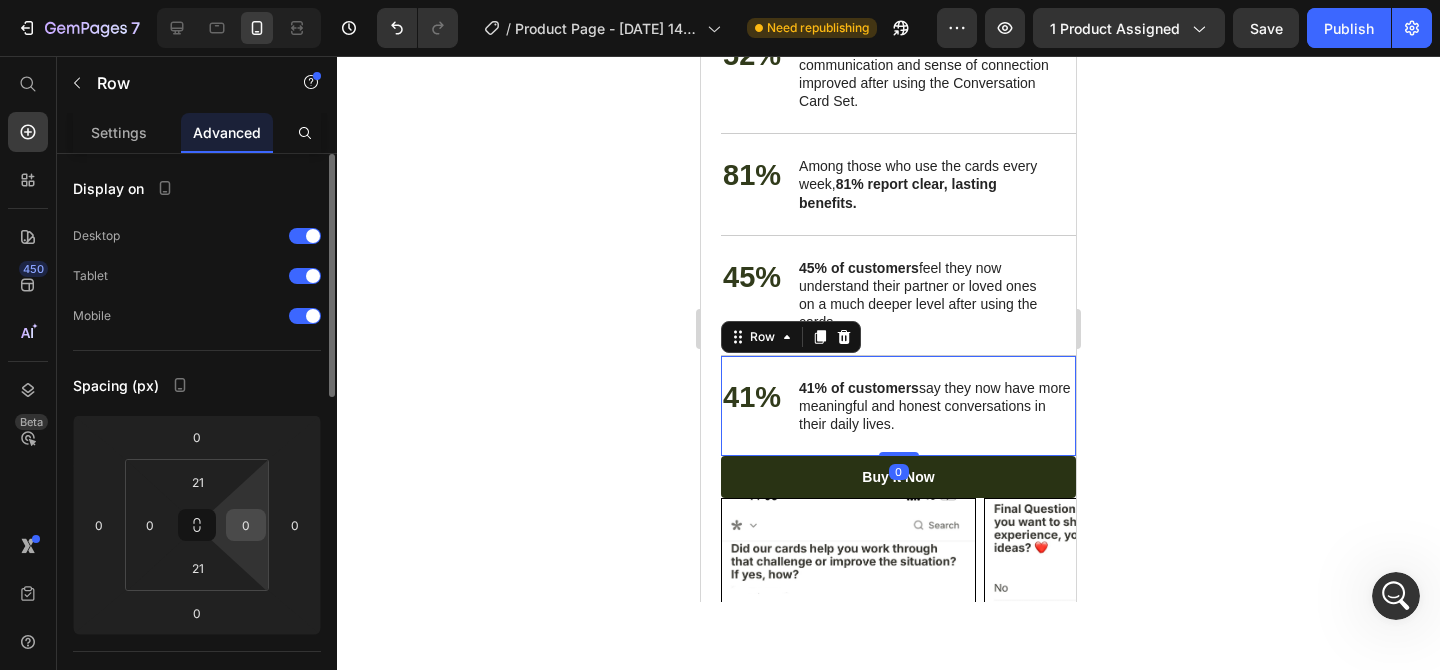 click on "0" at bounding box center (246, 525) 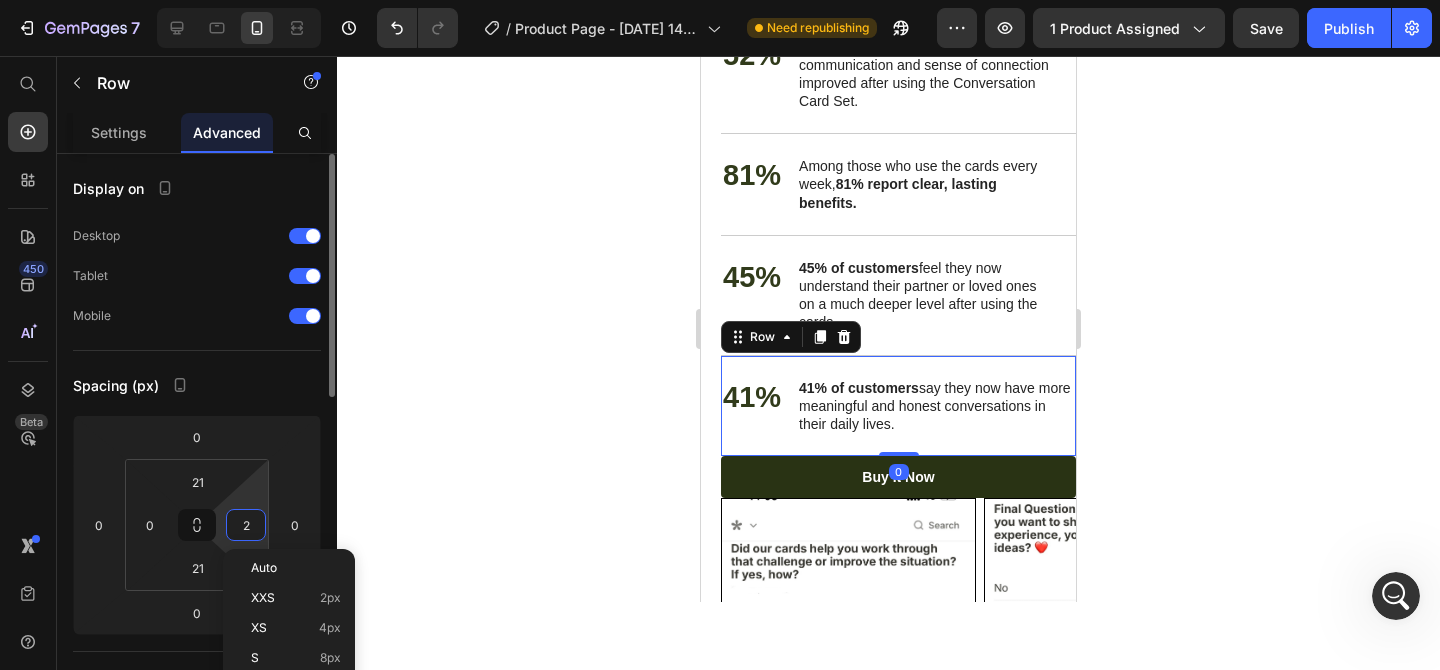 type on "20" 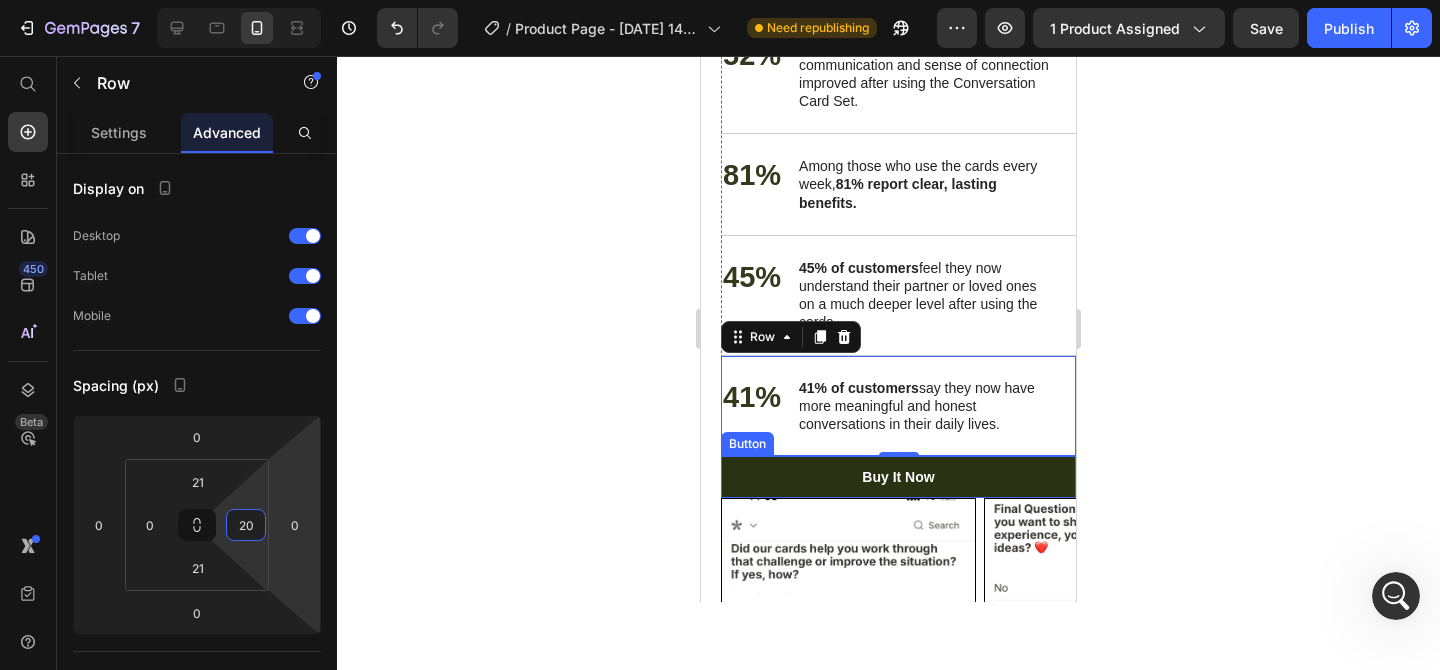 click 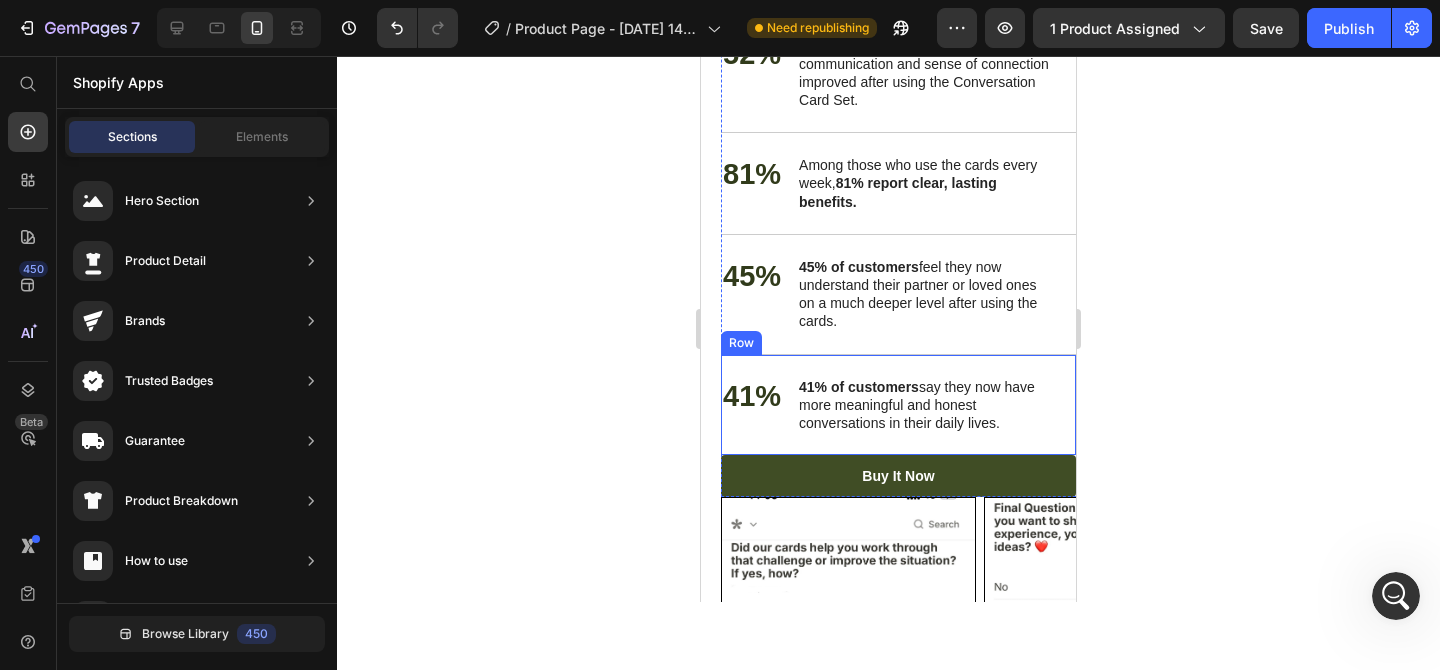 scroll, scrollTop: 6121, scrollLeft: 0, axis: vertical 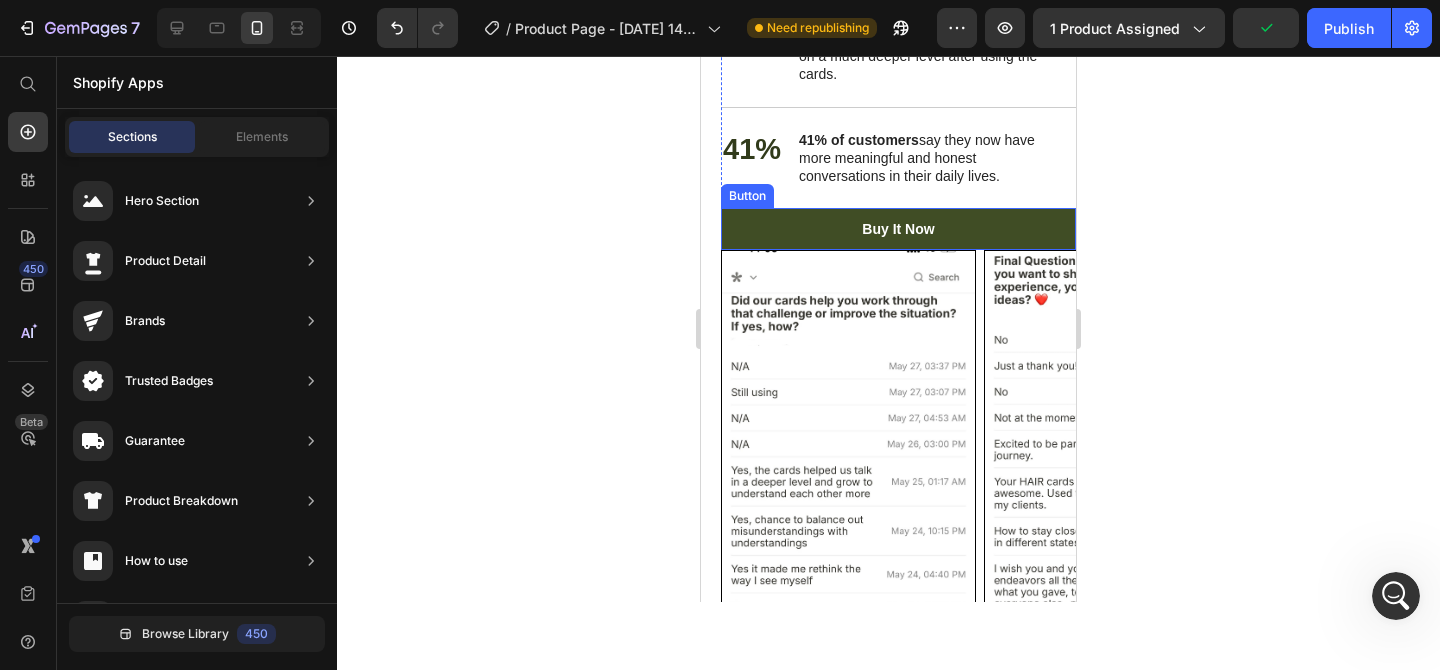 click on "buy it now" at bounding box center (898, 229) 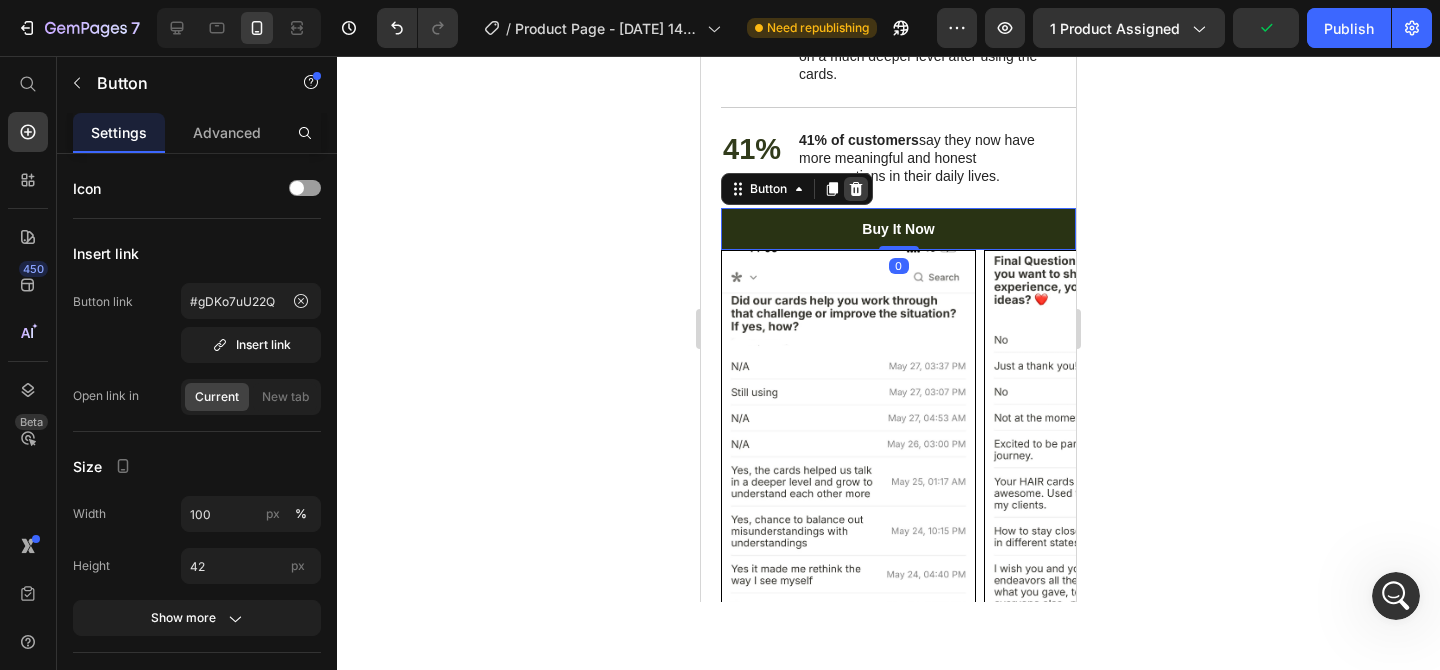 click 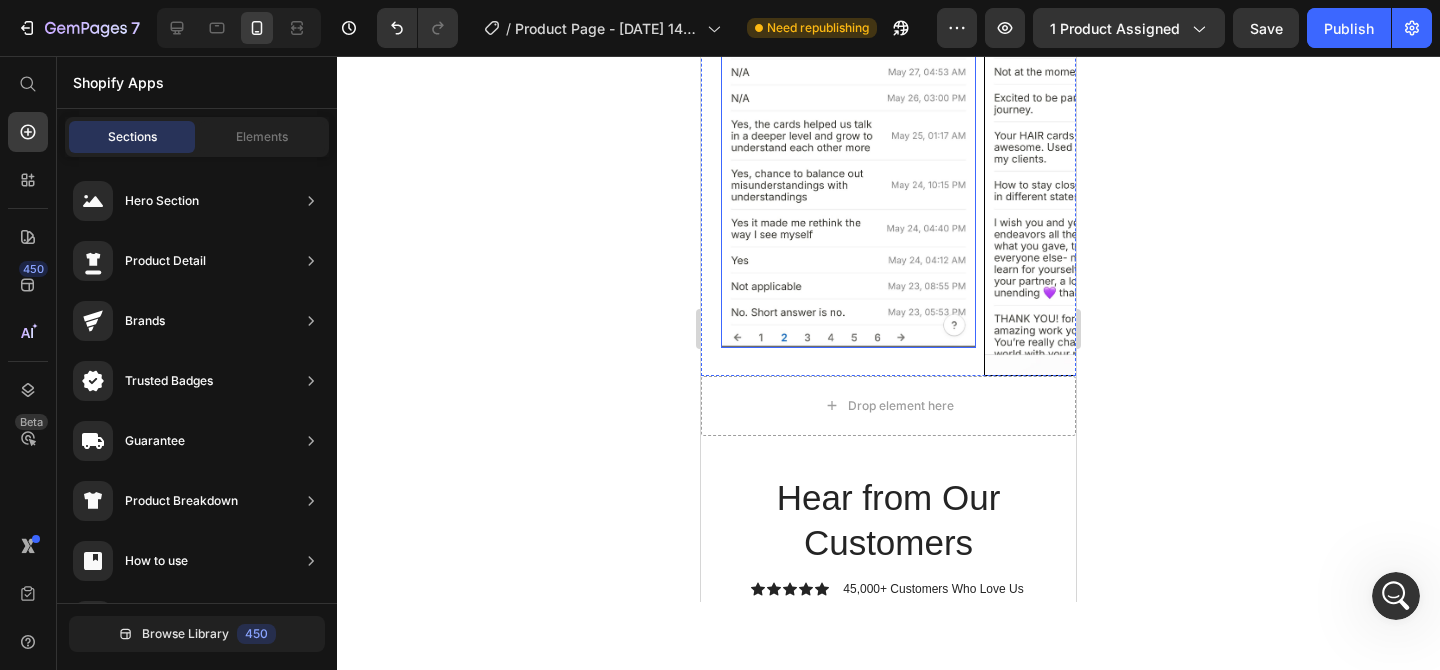 scroll, scrollTop: 6423, scrollLeft: 0, axis: vertical 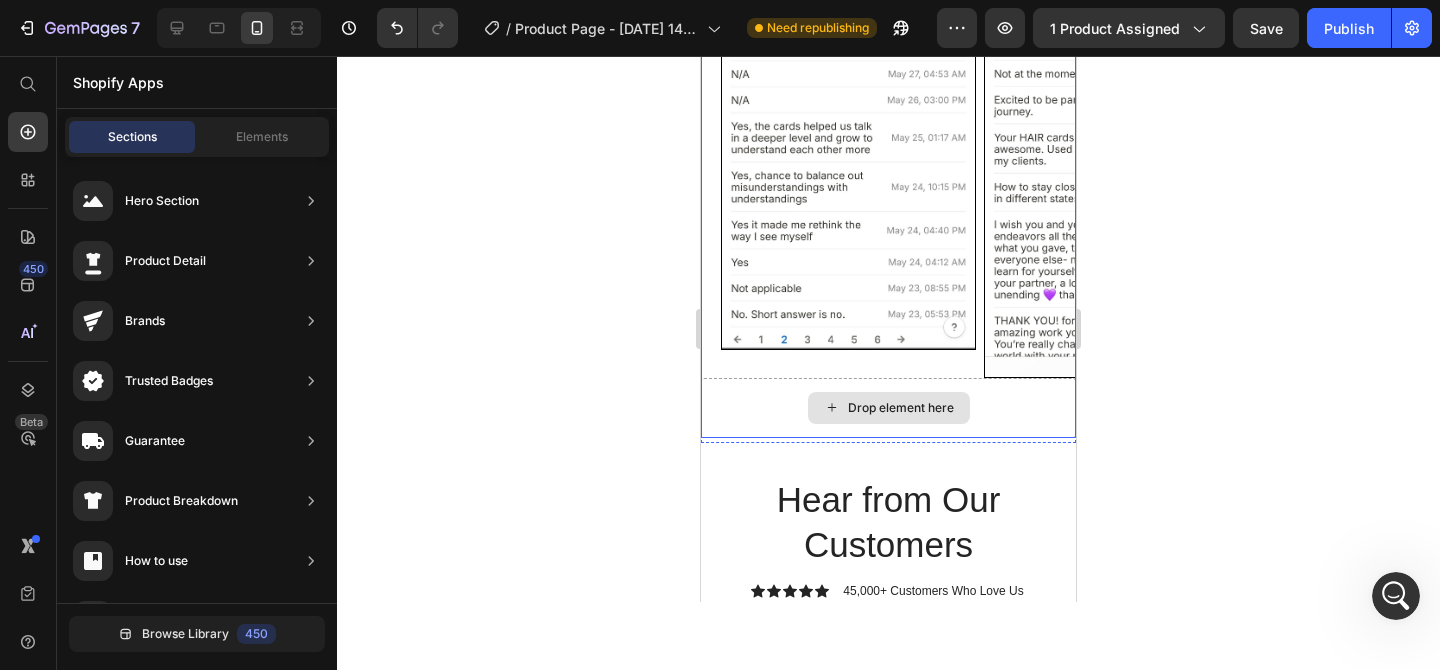 click on "Drop element here" at bounding box center (888, 408) 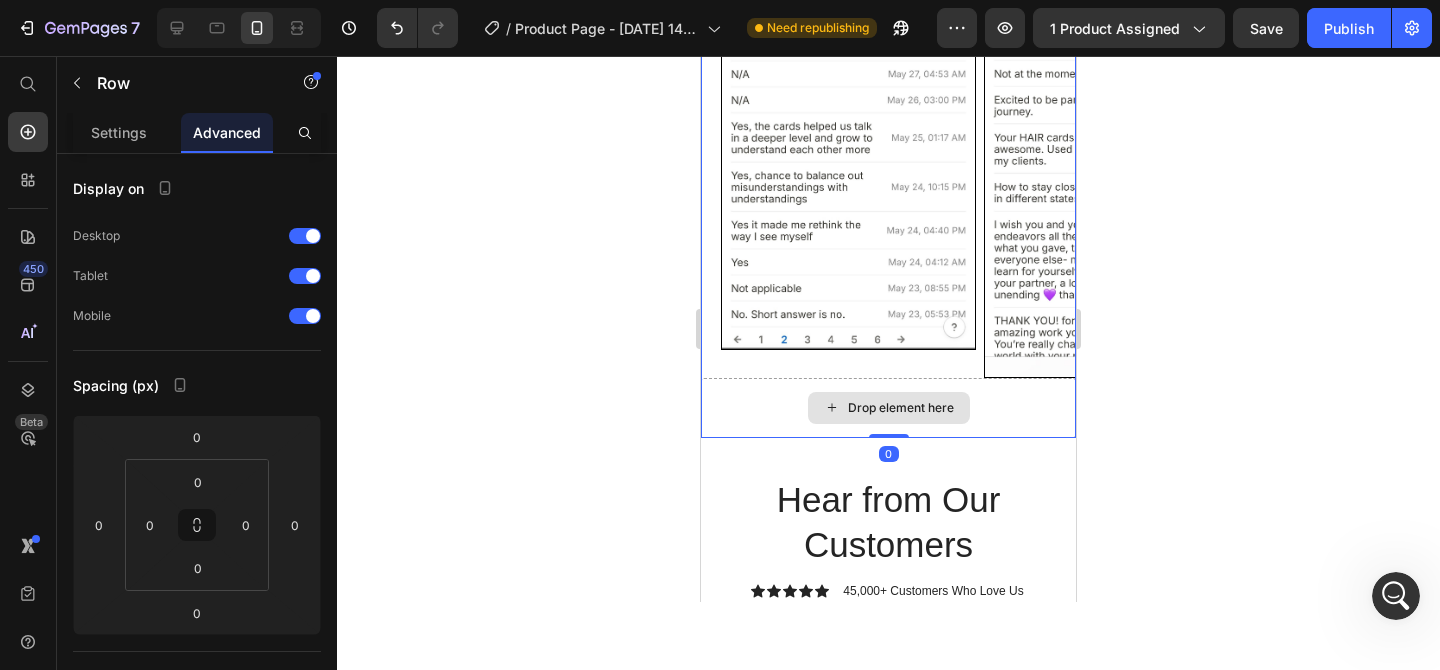 click on "Drop element here" at bounding box center (888, 408) 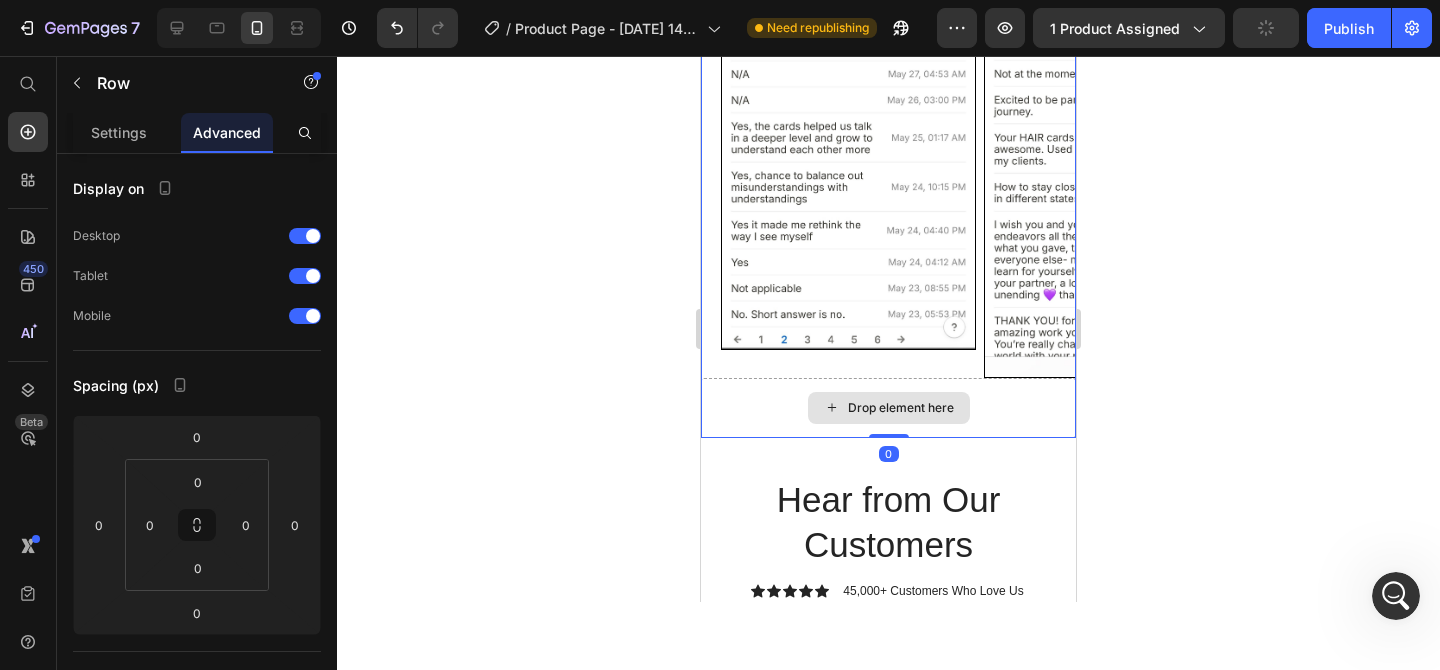 drag, startPoint x: 895, startPoint y: 436, endPoint x: 896, endPoint y: 389, distance: 47.010635 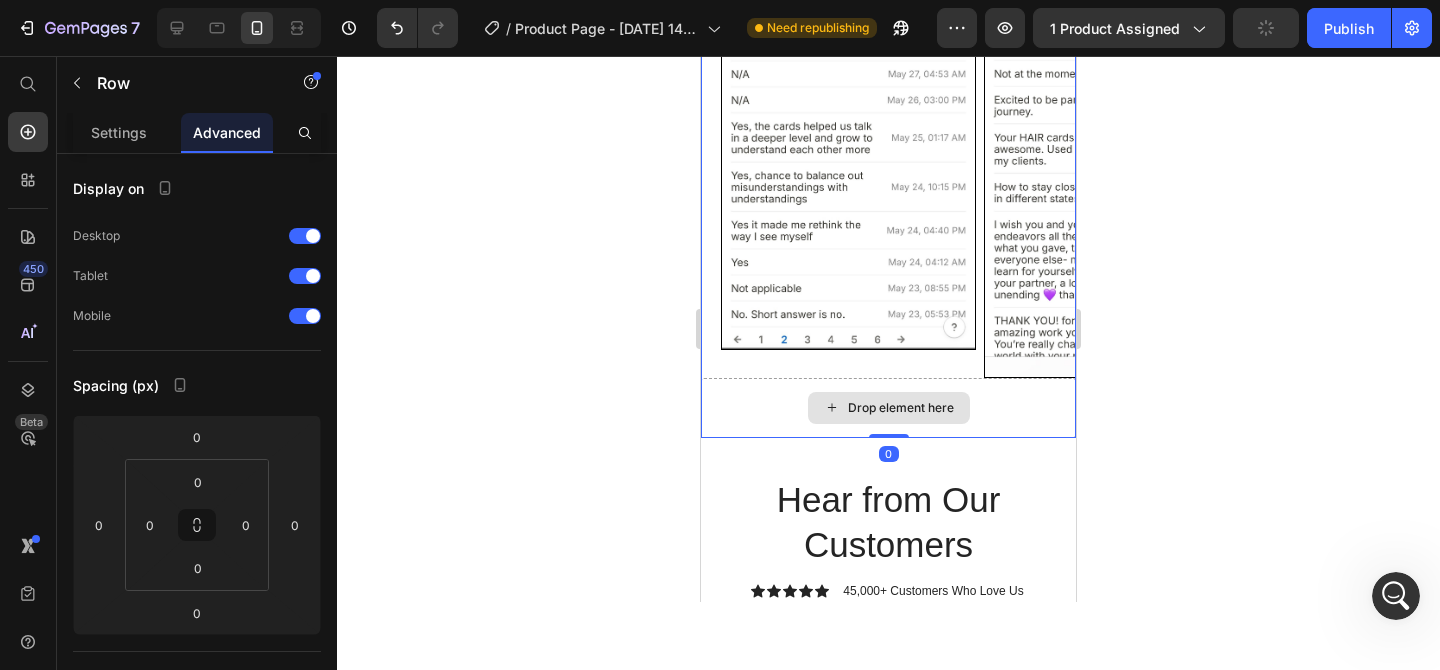 click on "Drop element here Image Image Carousel Row   0" at bounding box center (888, 171) 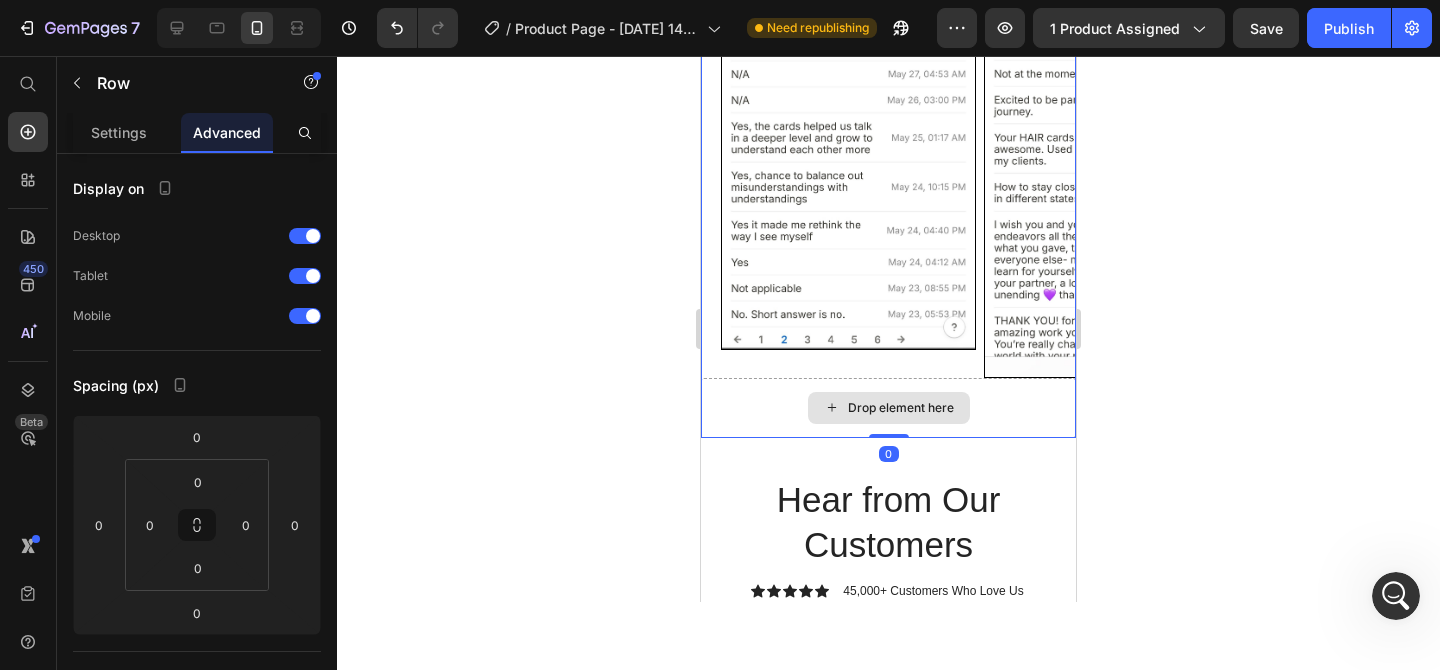 click on "Drop element here" at bounding box center [888, 408] 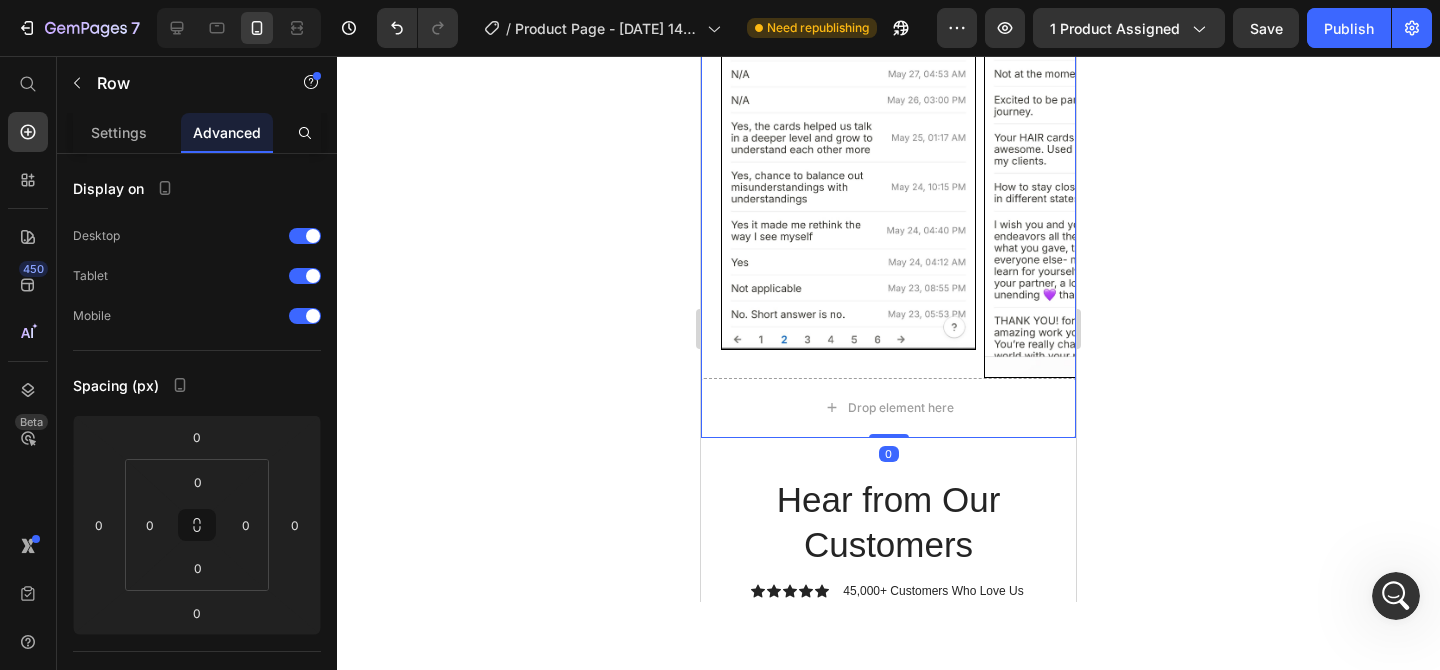 click 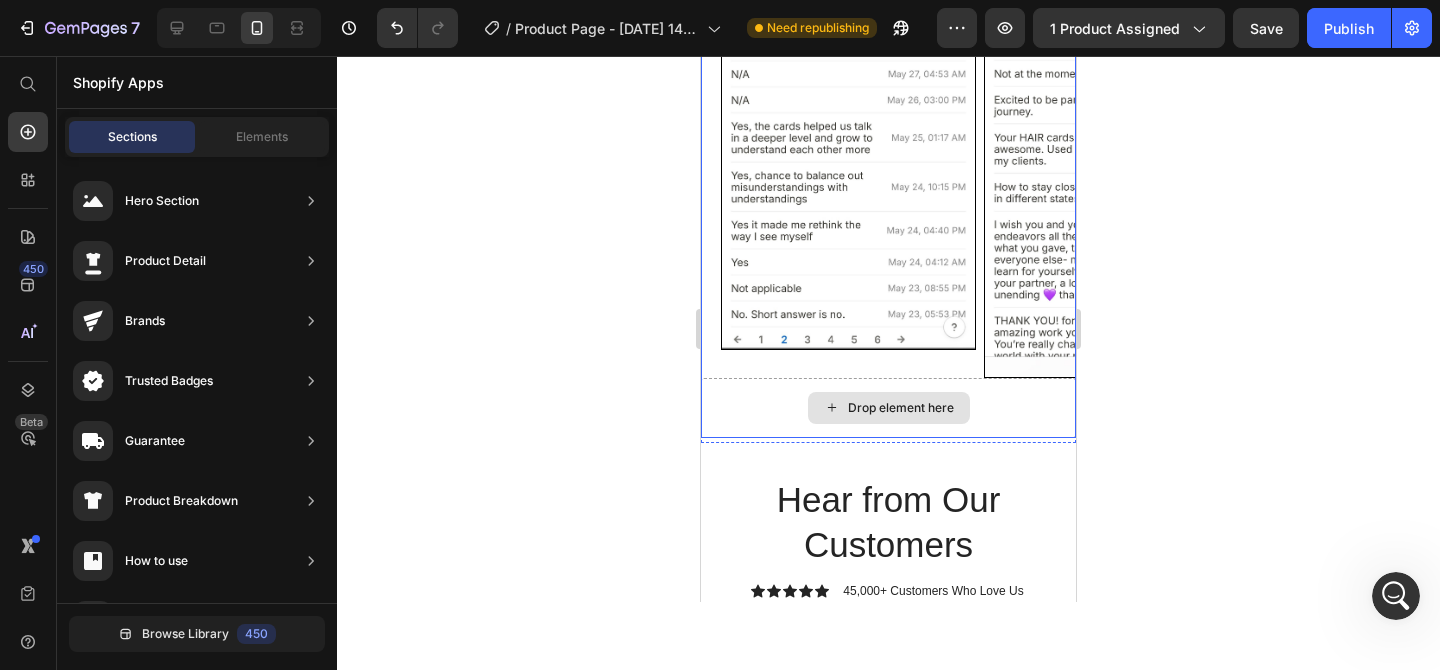 click on "Drop element here" at bounding box center [888, 408] 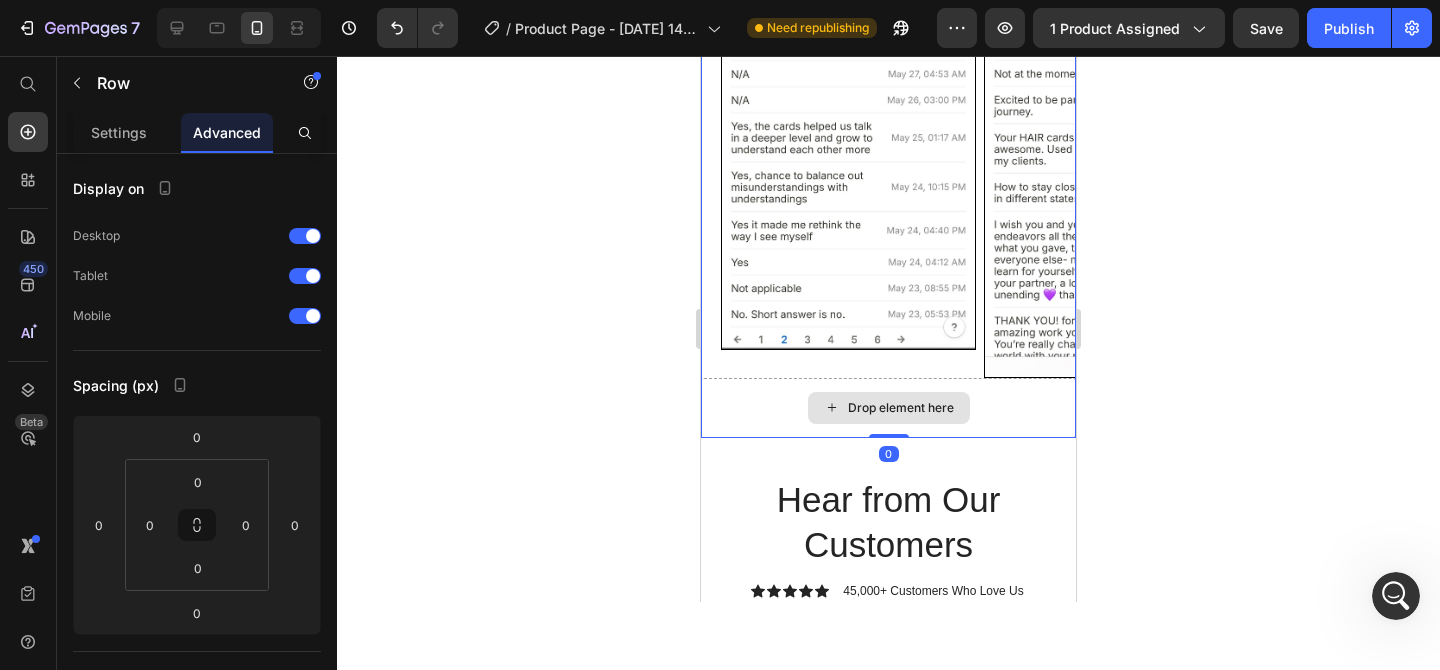 click on "Drop element here" at bounding box center (888, 408) 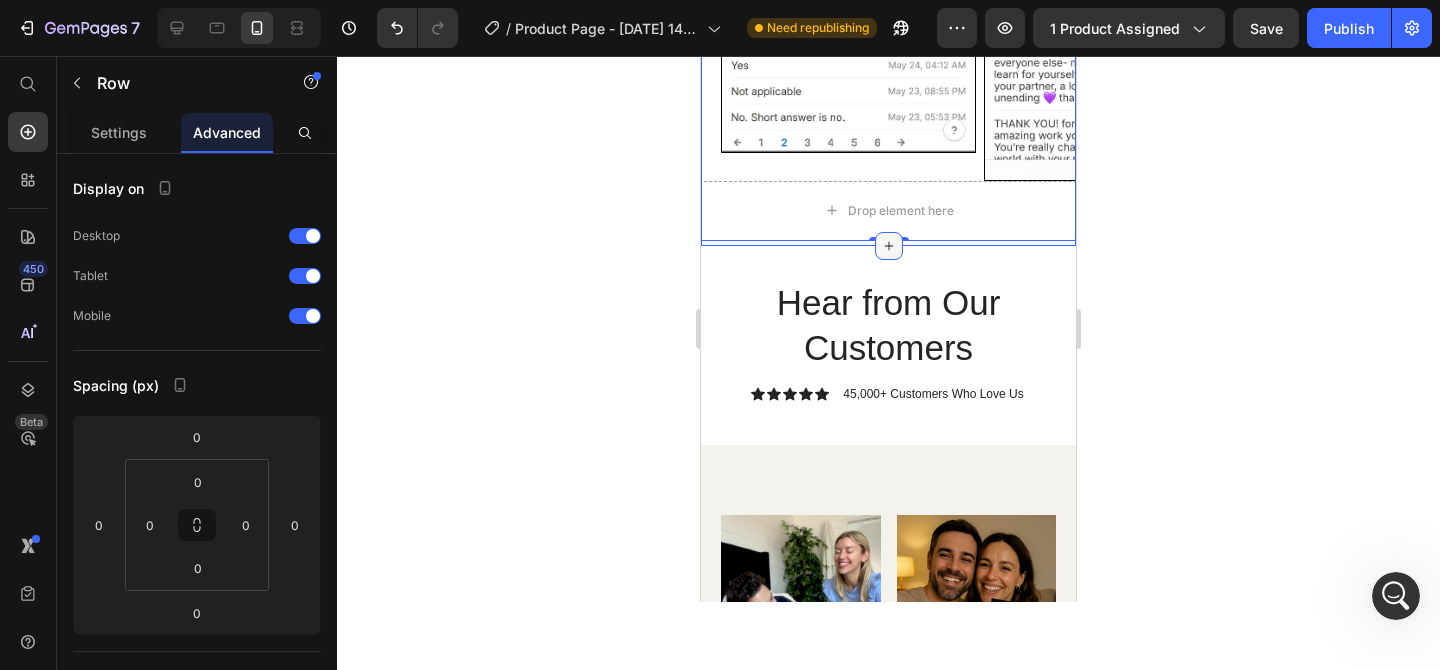 scroll, scrollTop: 6622, scrollLeft: 0, axis: vertical 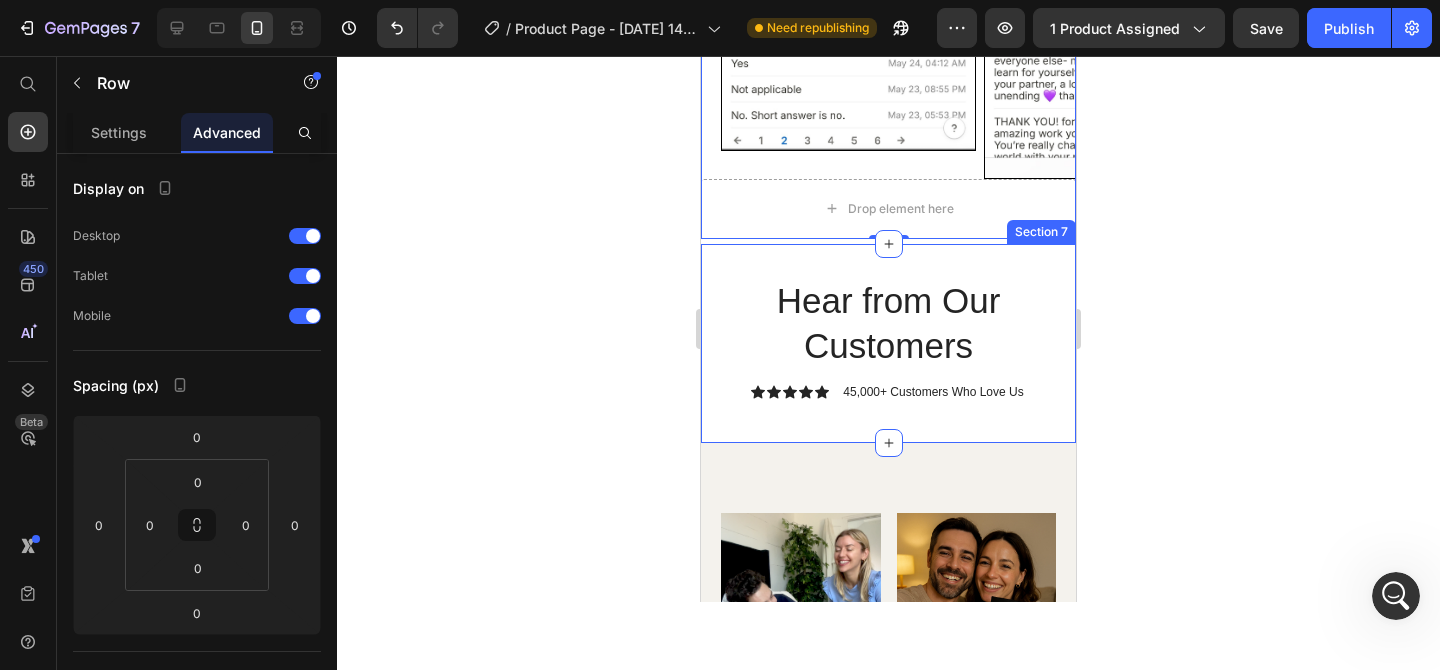 click on "Hear from Our Customers" at bounding box center (888, 323) 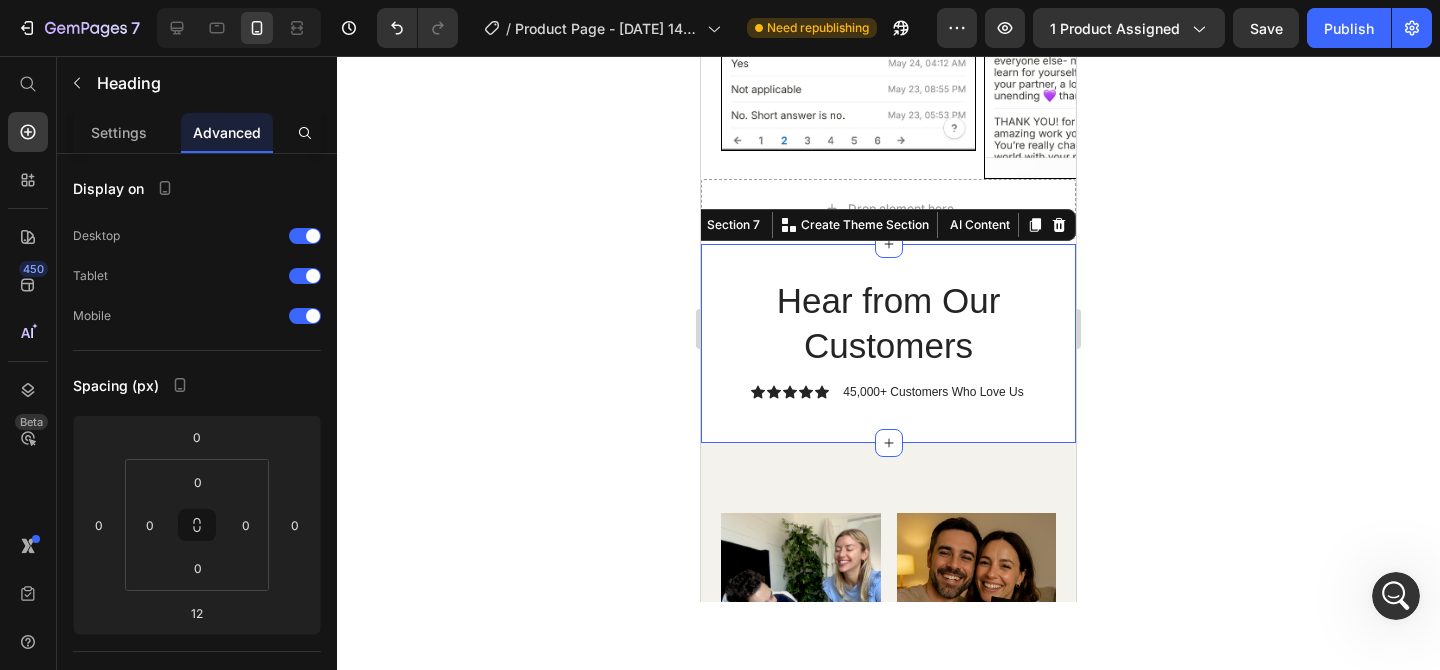 click on "Hear from Our Customers" at bounding box center (888, 323) 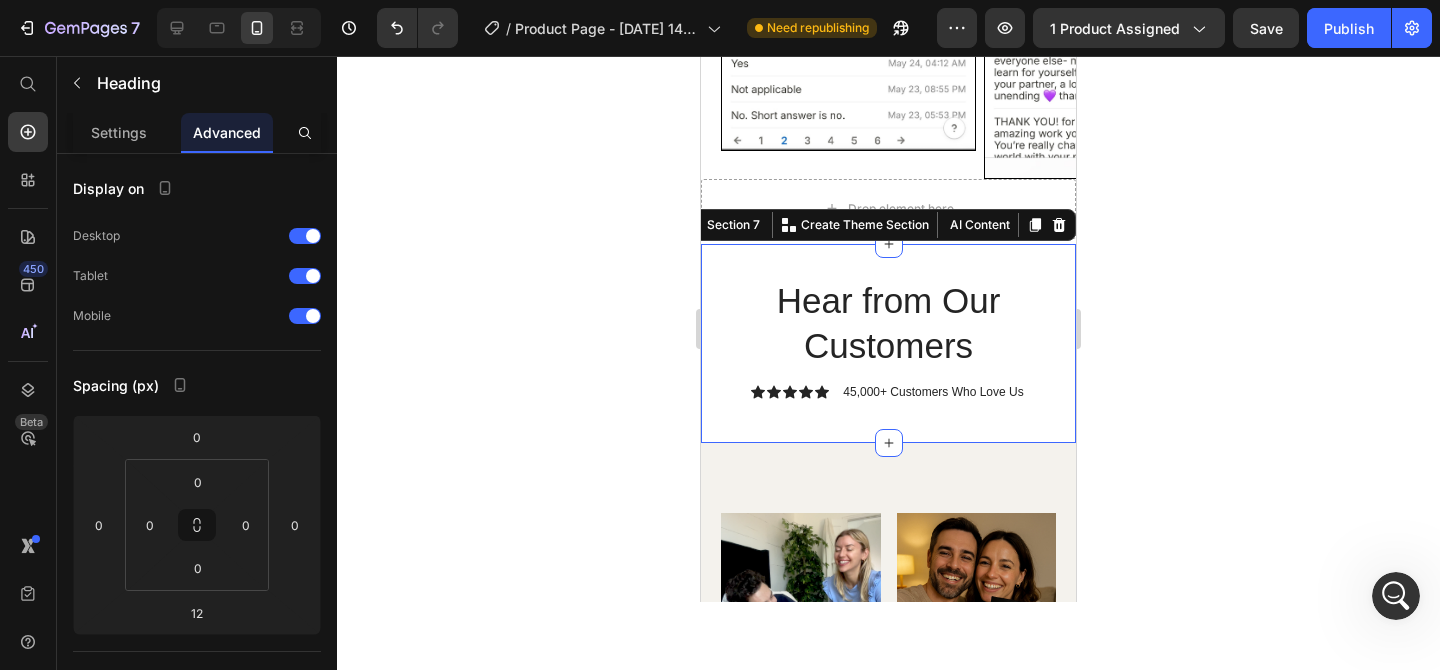 click on "Hear from Our Customers" at bounding box center [888, 323] 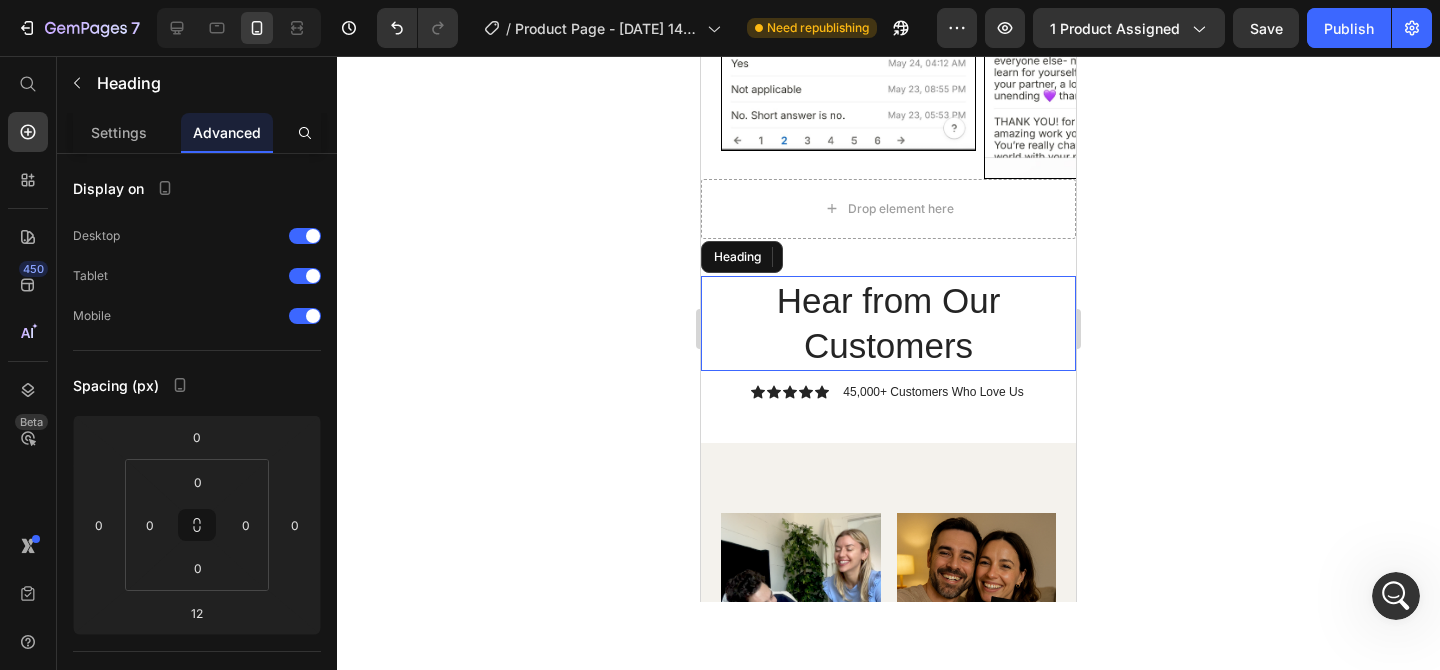 click on "Hear from Our Customers" at bounding box center (888, 323) 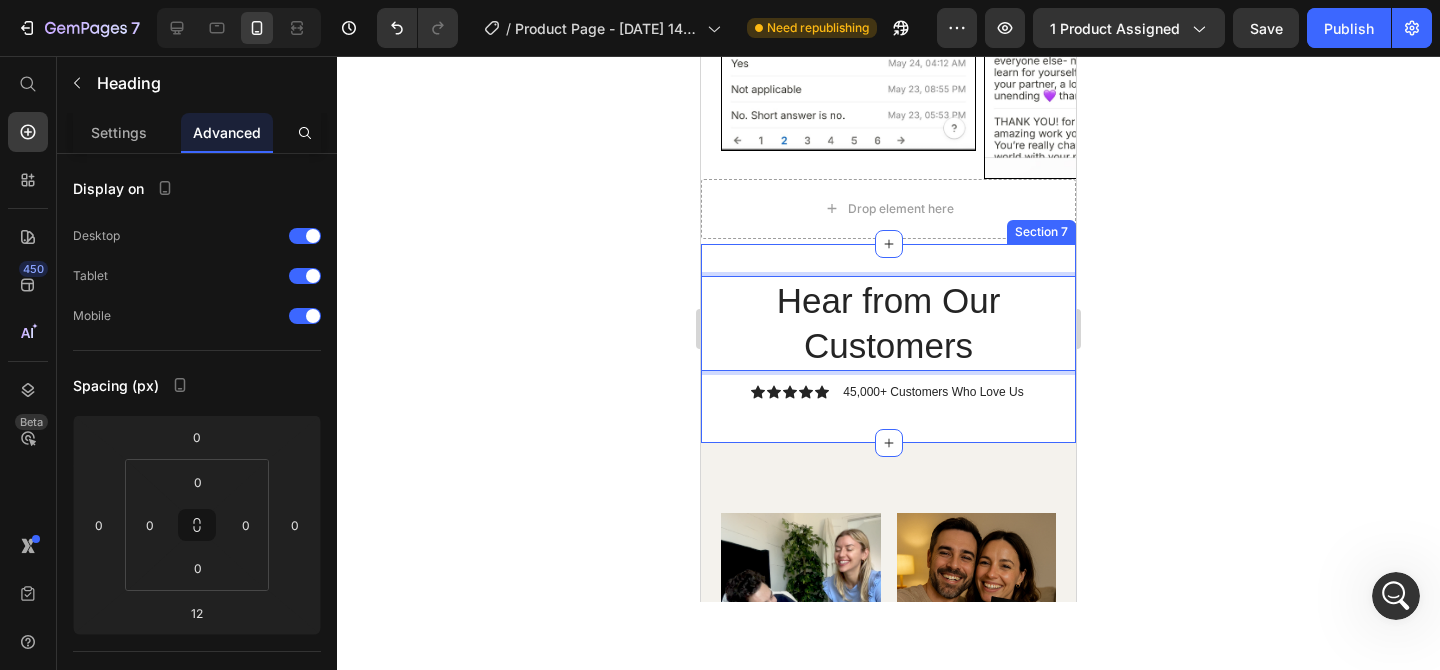 click on "Hear from Our Customers Heading   12 Icon Icon Icon Icon Icon Icon List 45,000+ Customers Who Love Us Text Block Row Section 7" at bounding box center [888, 343] 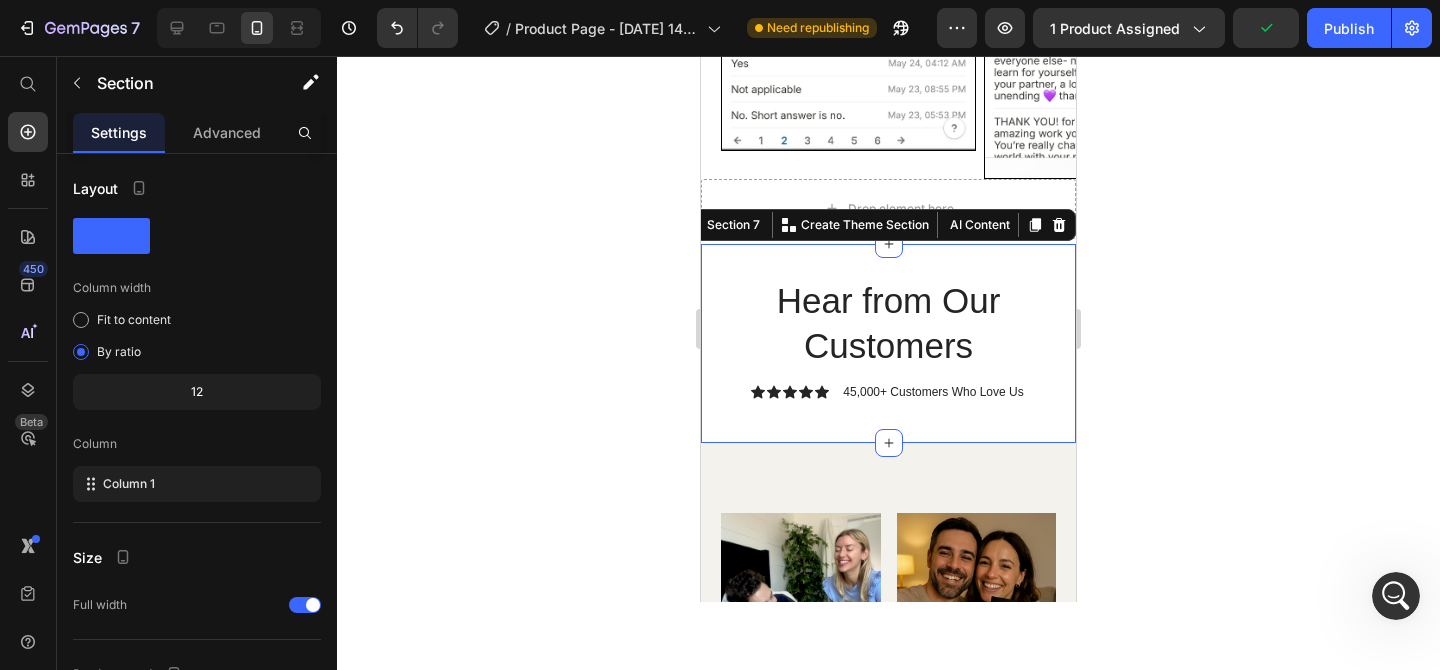 drag, startPoint x: 1192, startPoint y: 253, endPoint x: 338, endPoint y: 313, distance: 856.10516 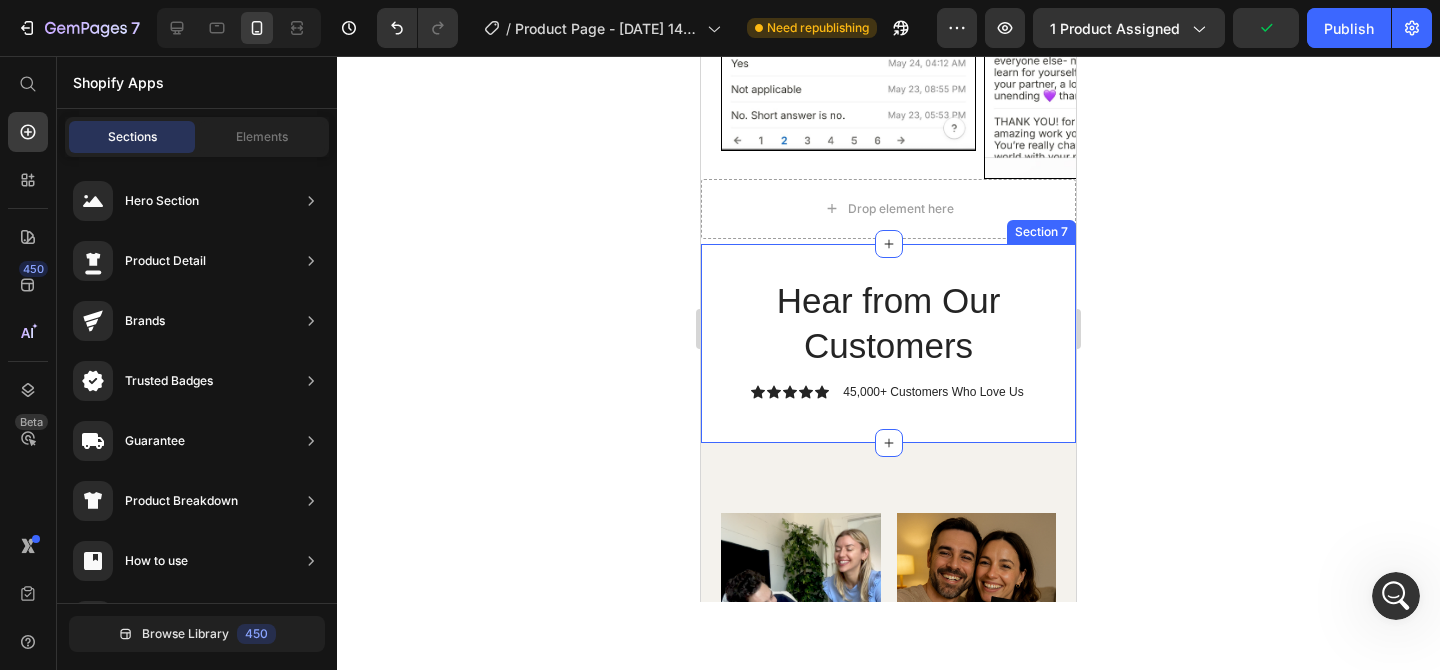 click on "Hear from Our Customers Heading Icon Icon Icon Icon Icon Icon List 45,000+ Customers Who Love Us Text Block Row Section 7" at bounding box center [888, 343] 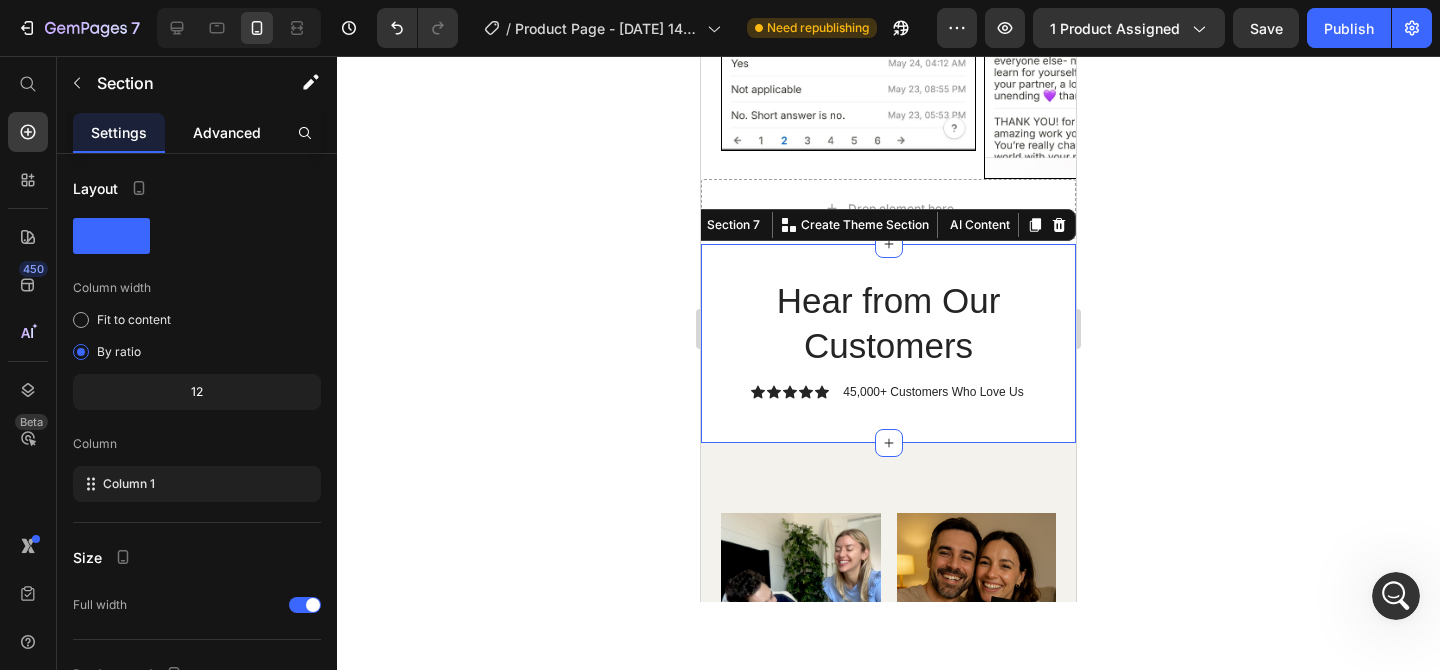 click on "Advanced" at bounding box center (227, 132) 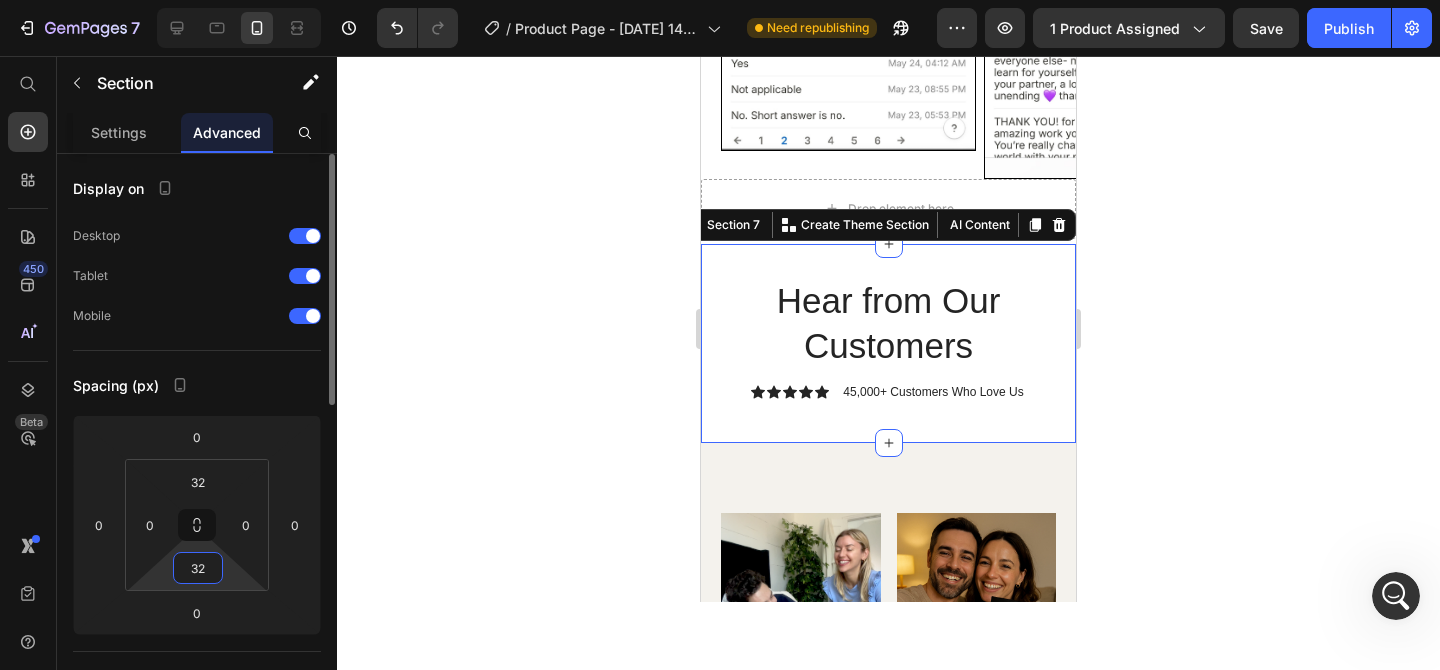 click on "32" at bounding box center [198, 568] 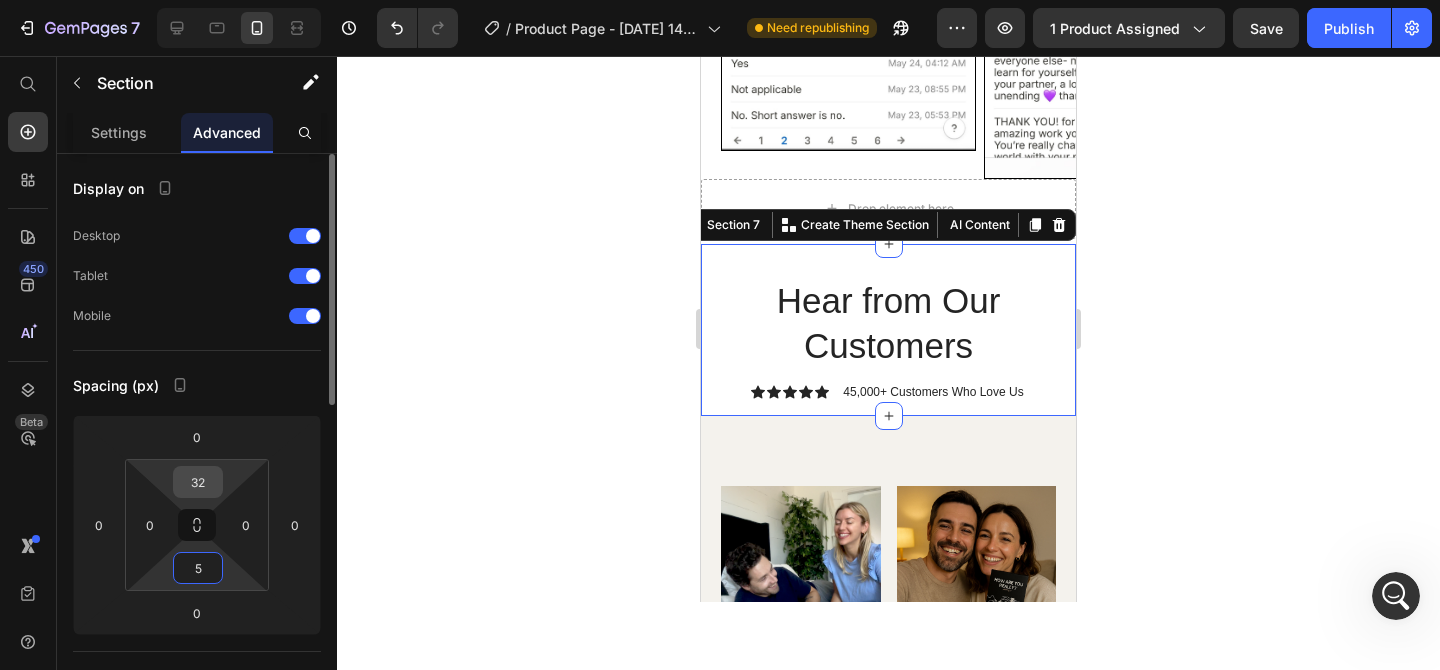 type on "5" 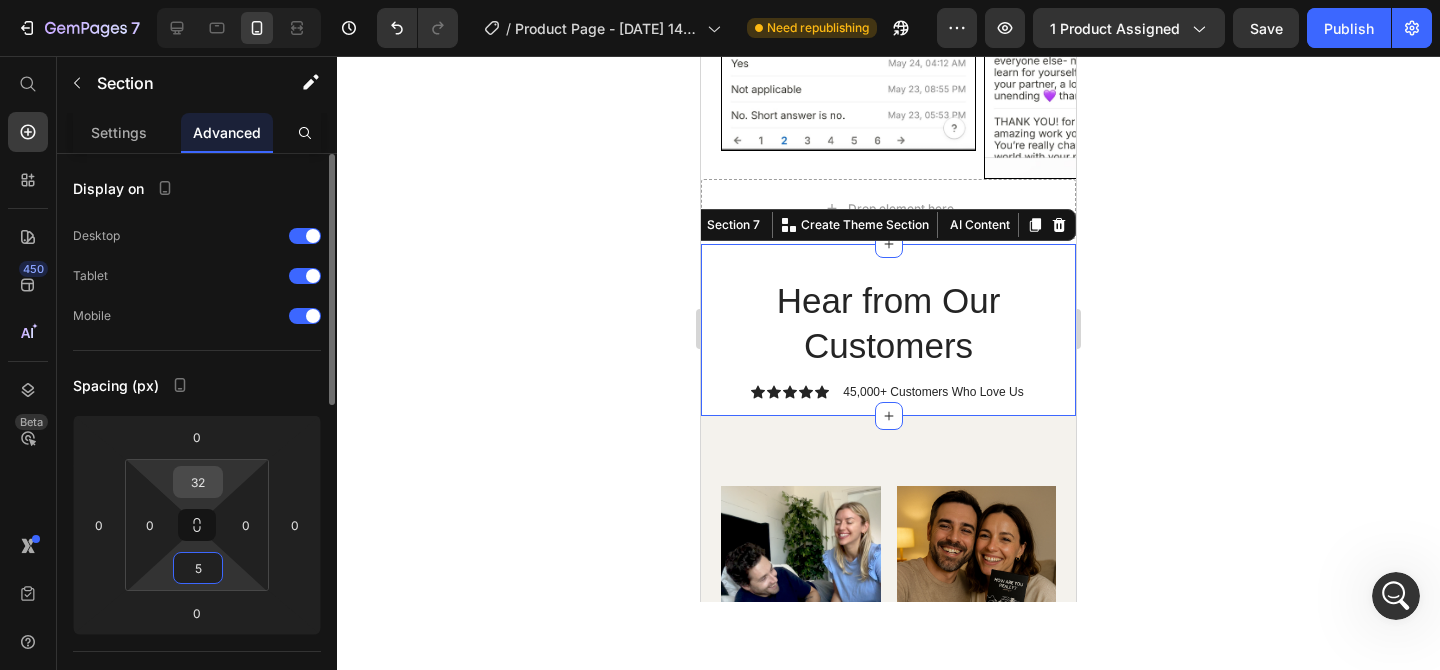click on "32" at bounding box center (198, 482) 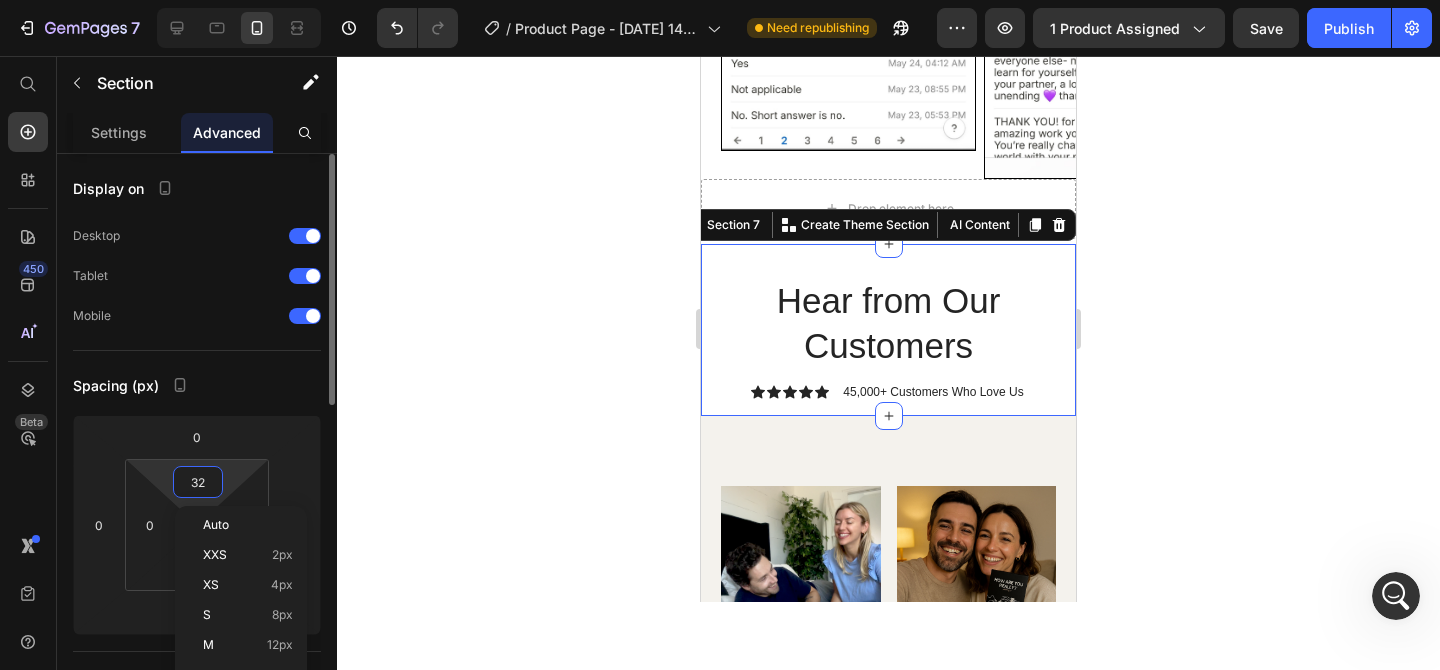 type on "5" 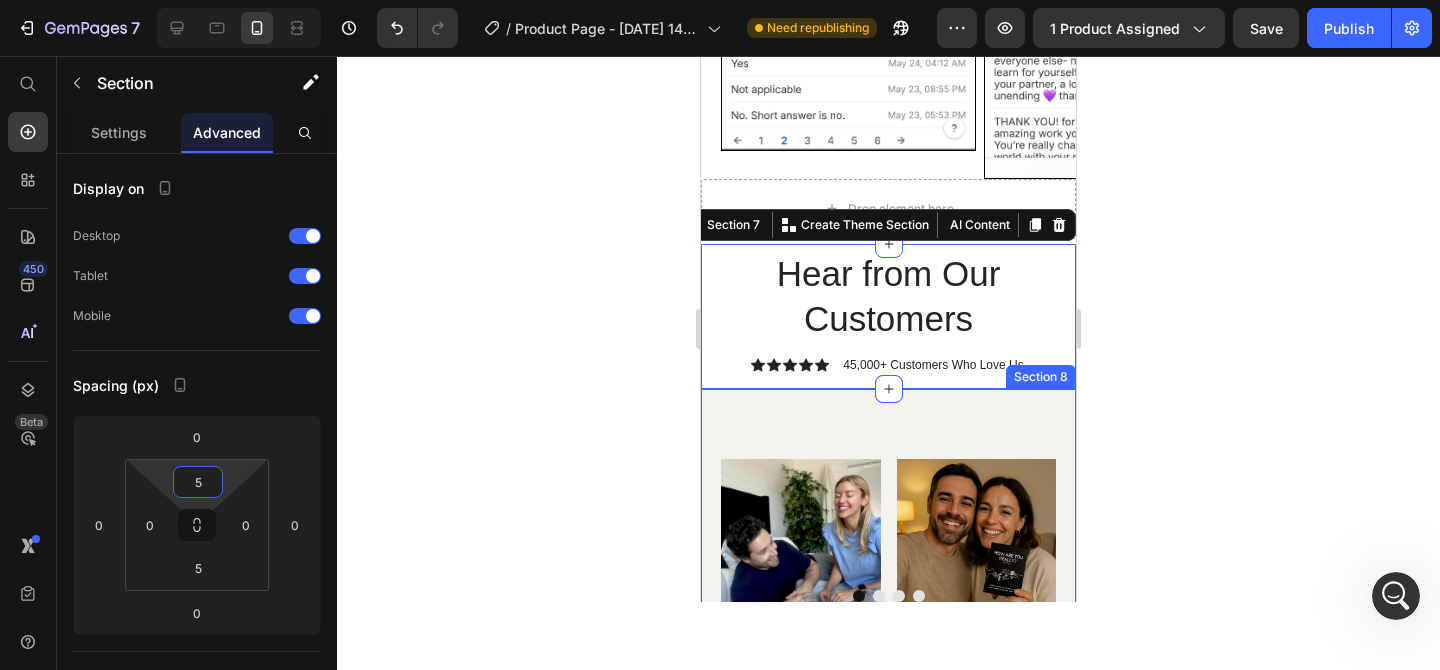 click 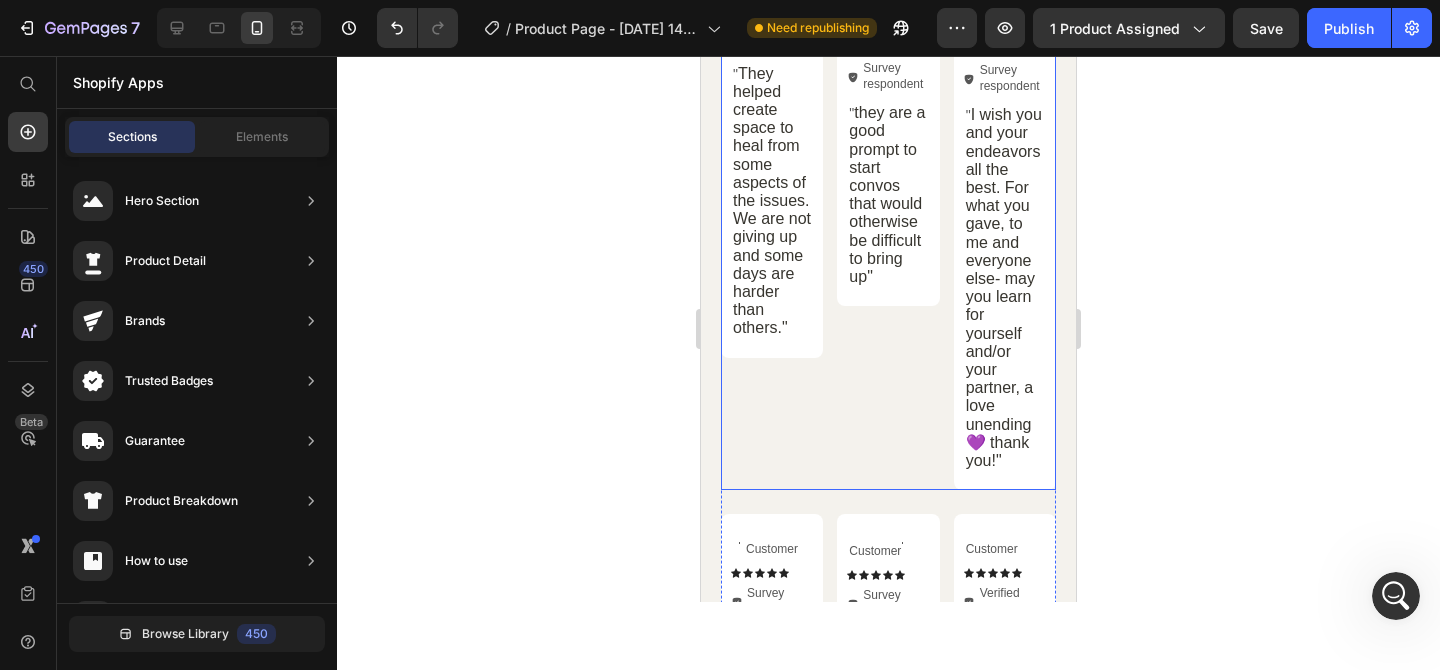 scroll, scrollTop: 7060, scrollLeft: 0, axis: vertical 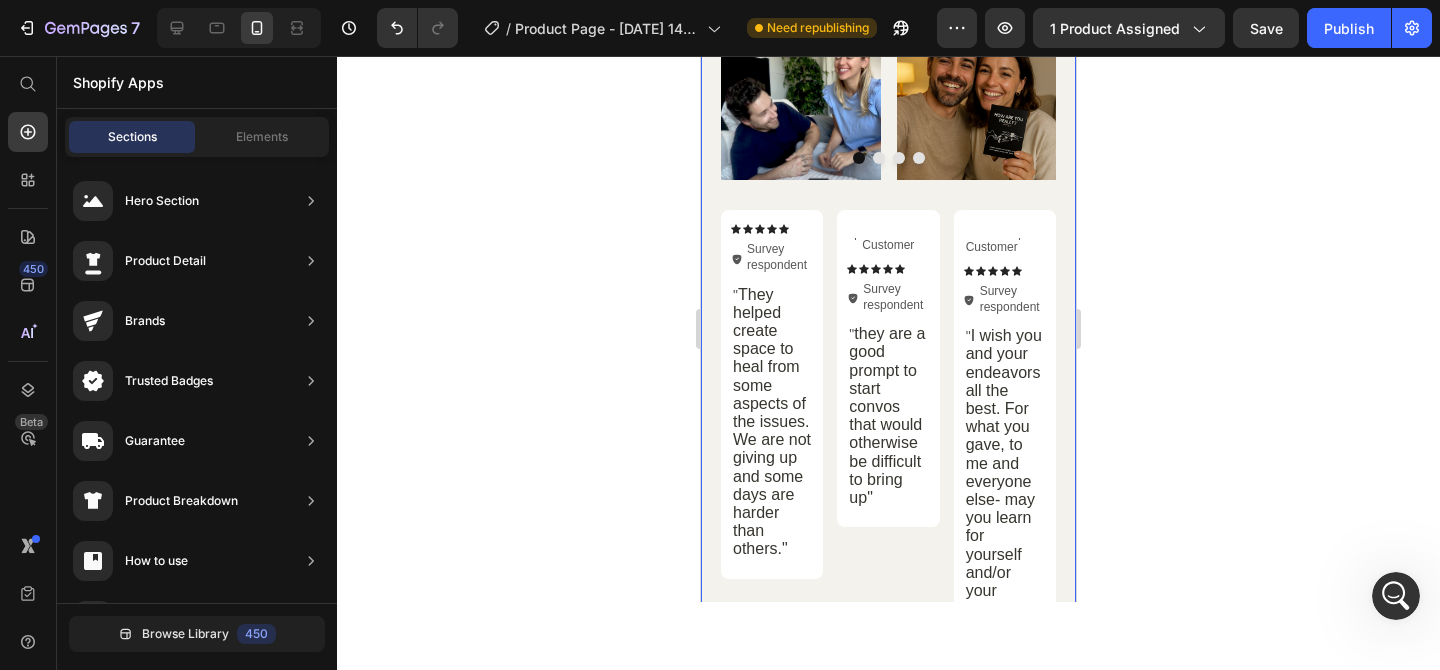 click on "Image Image Image Image Image Image Image Image
Carousel Icon Icon Icon Icon Icon Icon List
Icon Survey respondent Text Block Row Row " They helped create space to heal from some aspects of the issues. We are not giving up and some days are harder than others." Text Block Row Text Block Customer  Text Block Row Icon Icon Icon Icon Icon Icon List
Icon Survey respondent Text Block Row Row " they are a good prompt to start convos that would otherwise be difficult to bring up" Text Block Row Text Block Customer  Text Block Row Icon Icon Icon Icon Icon Icon List
Icon Survey respondent Text Block Row Row " I wish you and your endeavors all the best. For what you gave, to me and everyone else- may you learn for yourself and/or your partner, a love unending 💜 thank you!" Text Block Row Row Text Block Customer  Text Block Row Icon Icon Icon Icon Icon Icon List" at bounding box center (888, 1368) 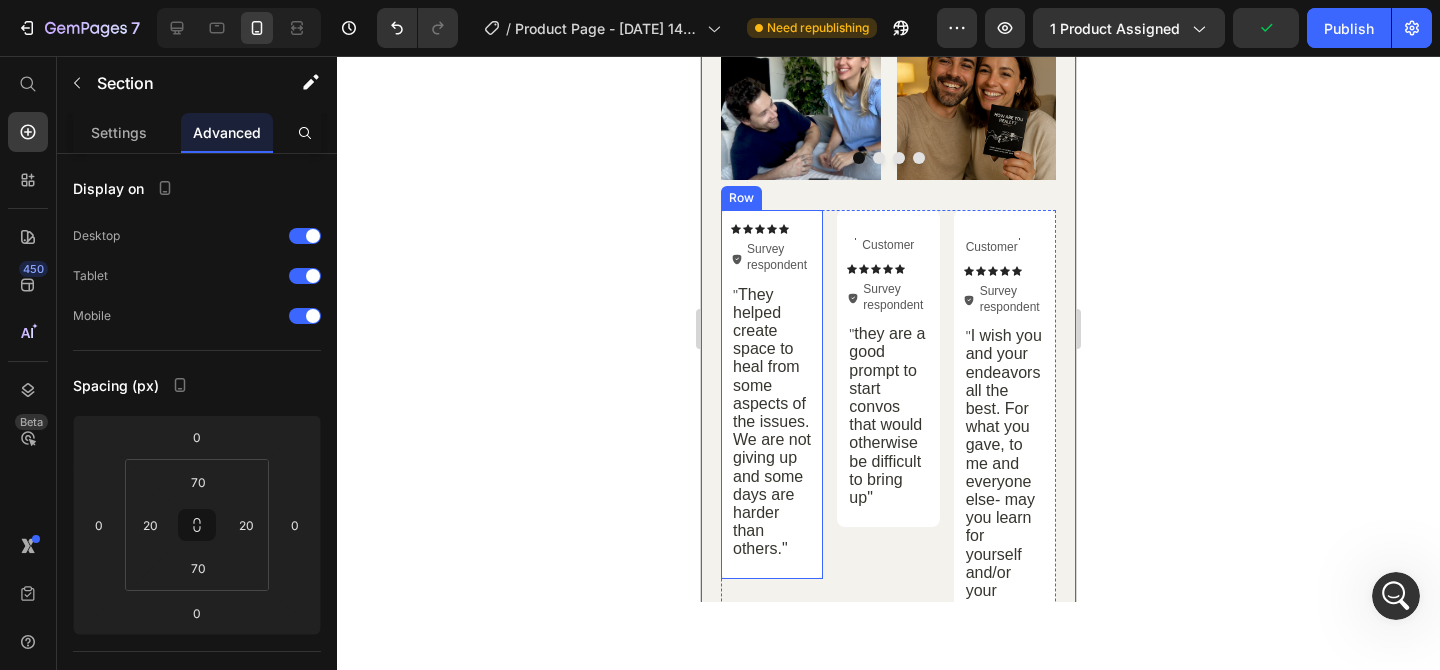 click on "Icon Icon Icon Icon Icon Icon List
Icon Survey respondent Text Block Row Row " They helped create space to heal from some aspects of the issues. We are not giving up and some days are harder than others." Text Block Row" at bounding box center [772, 394] 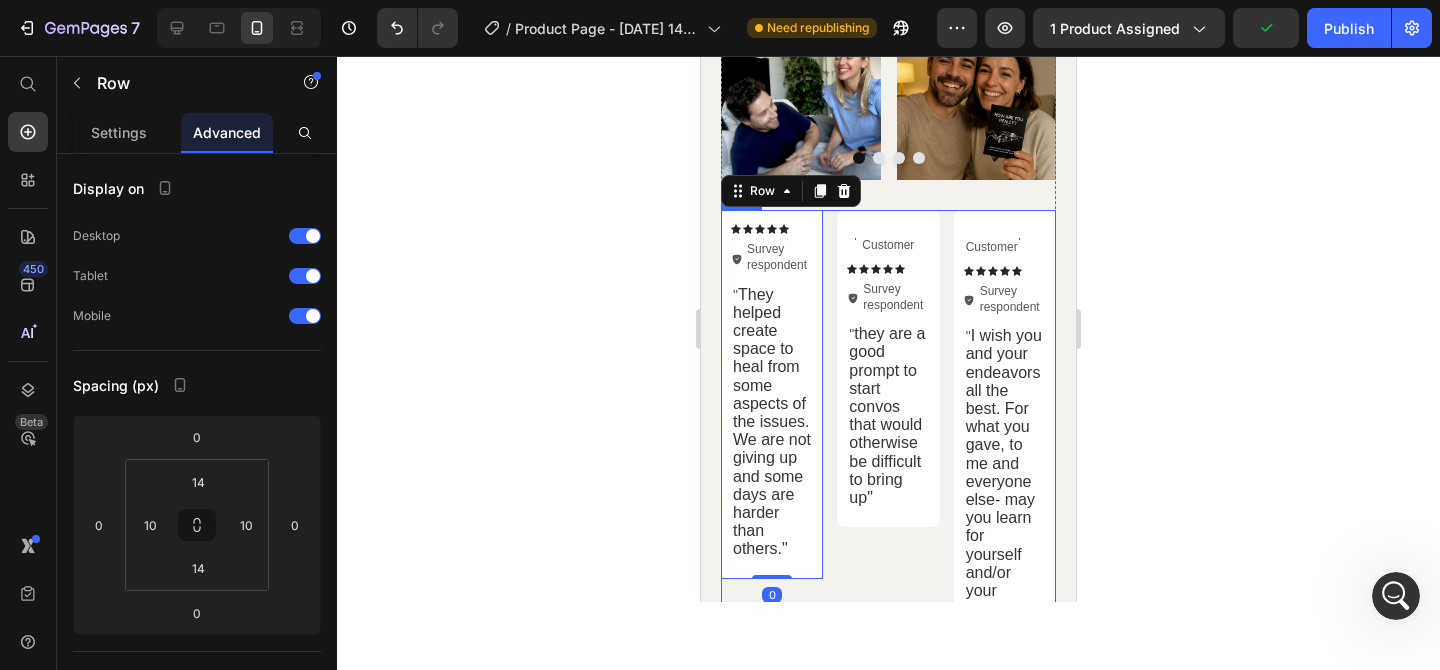 click on "Icon Icon Icon Icon Icon Icon List
Icon Survey respondent Text Block Row Row " They helped create space to heal from some aspects of the issues. We are not giving up and some days are harder than others." Text Block Row   0 Text Block Customer  Text Block Row Icon Icon Icon Icon Icon Icon List
Icon Survey respondent Text Block Row Row " they are a good prompt to start convos that would otherwise be difficult to bring up" Text Block Row Text Block Customer  Text Block Row Icon Icon Icon Icon Icon Icon List
Icon Survey respondent Text Block Row Row " I wish you and your endeavors all the best. For what you gave, to me and everyone else- may you learn for yourself and/or your partner, a love unending 💜 thank you!" Text Block Row Row" at bounding box center [888, 460] 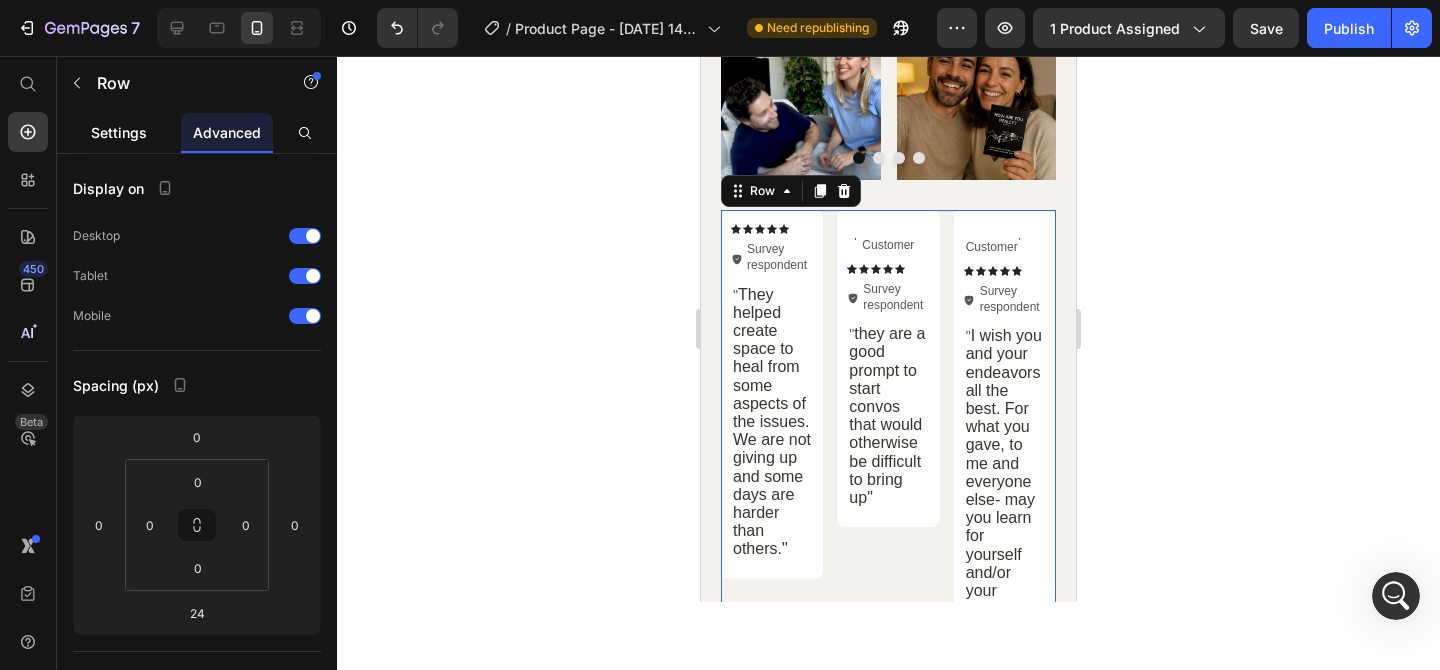 click on "Settings" at bounding box center [119, 132] 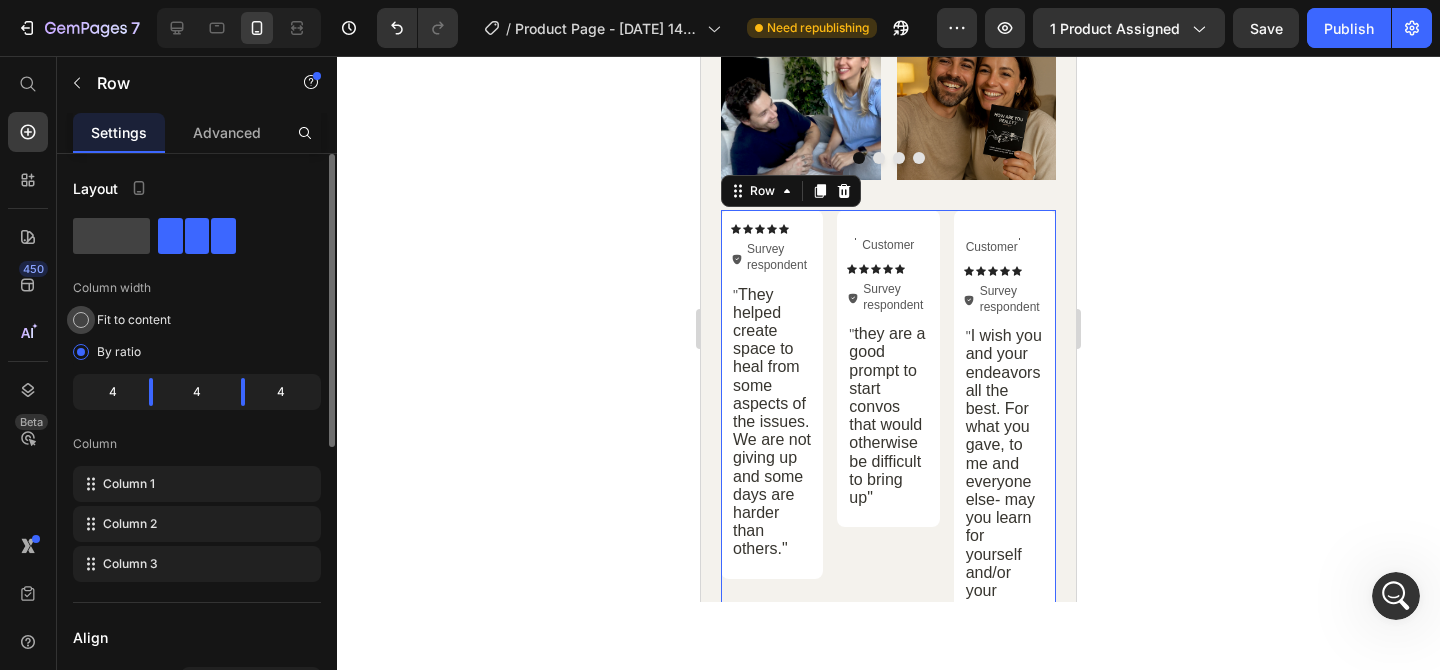 click on "Fit to content" at bounding box center [134, 320] 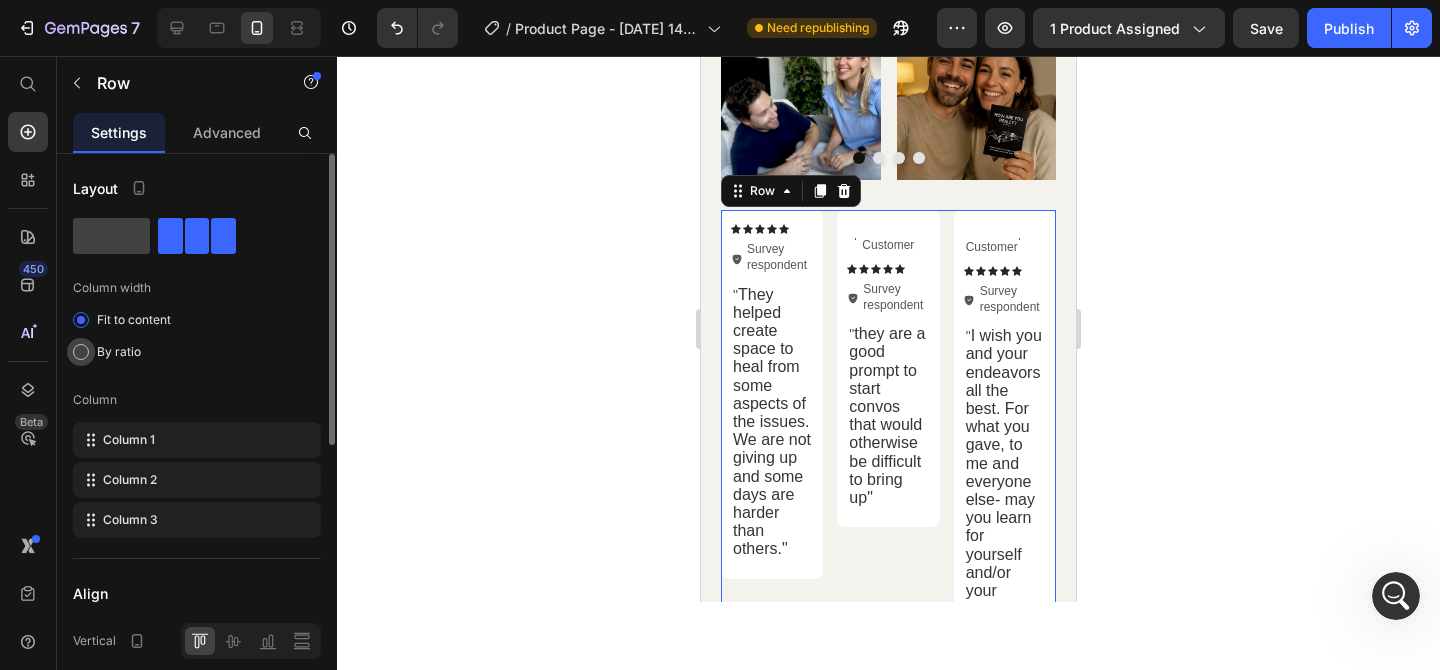 click on "By ratio" at bounding box center (119, 352) 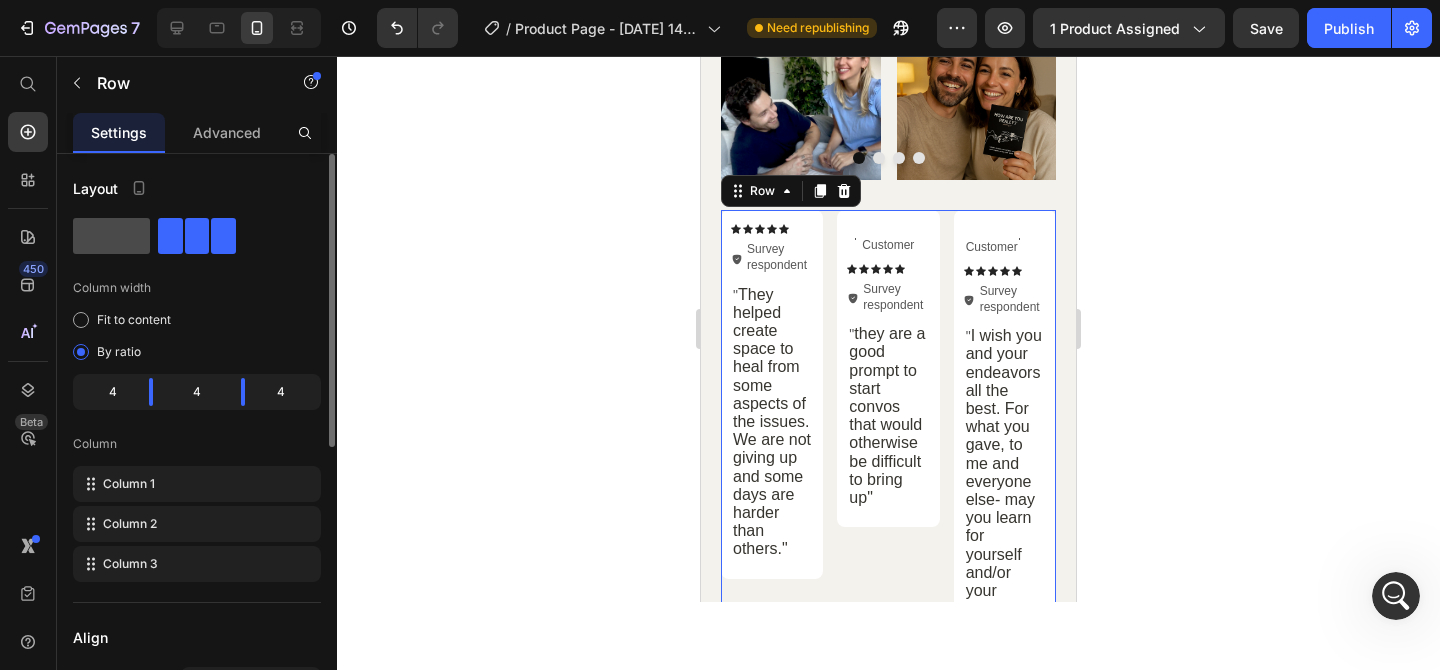 click 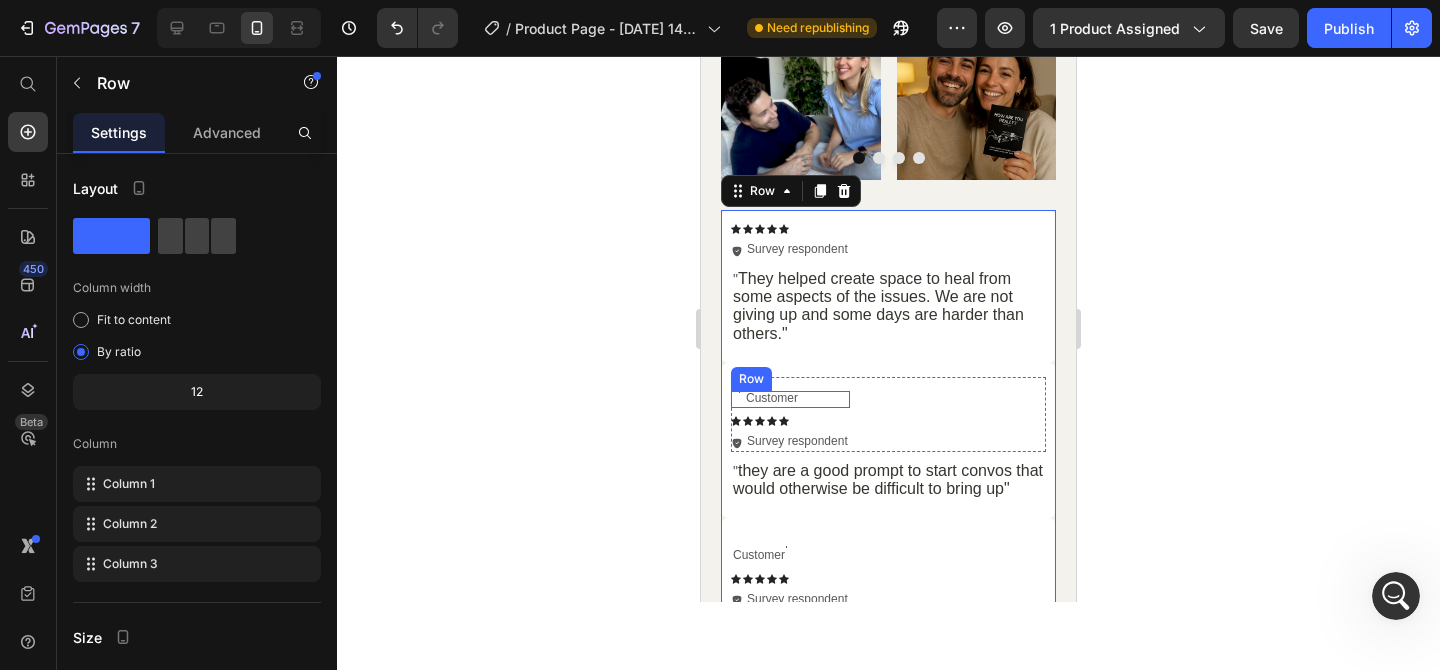 click on "Text Block Customer  Text Block Row" at bounding box center [790, 400] 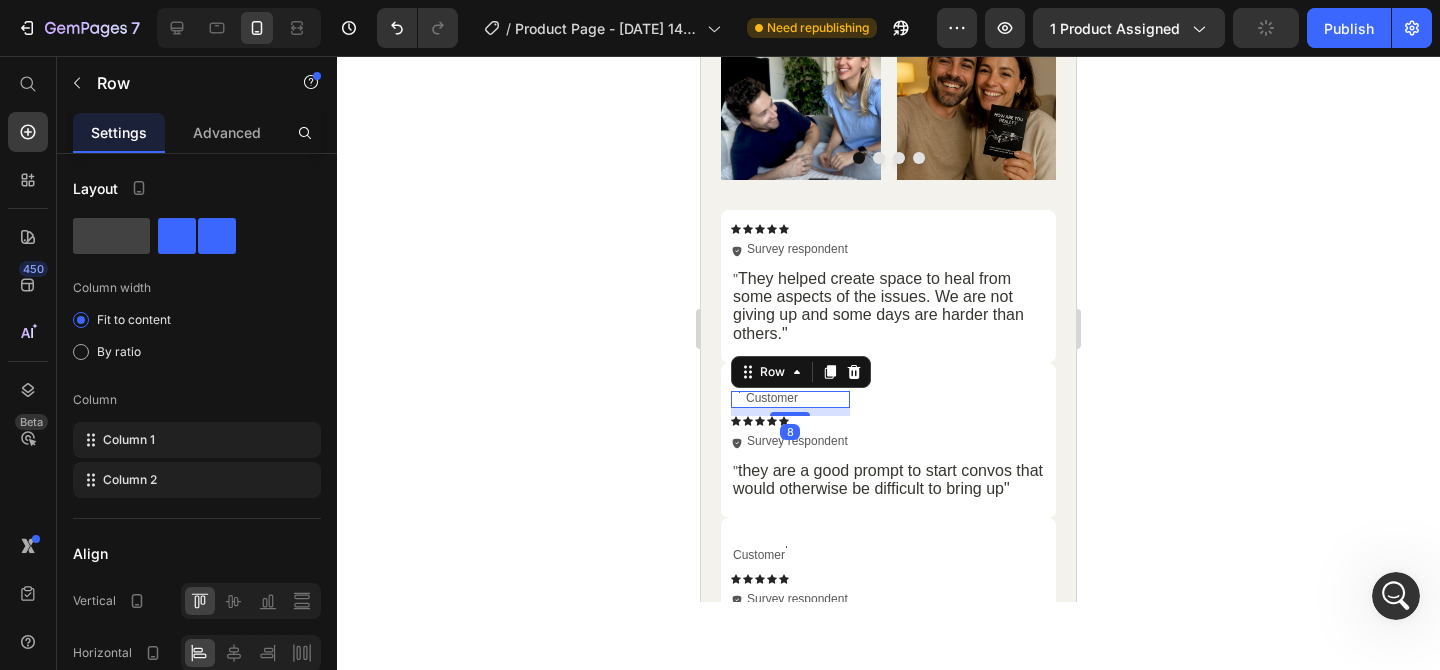click on "Text Block Customer  Text Block Row   8" at bounding box center (790, 400) 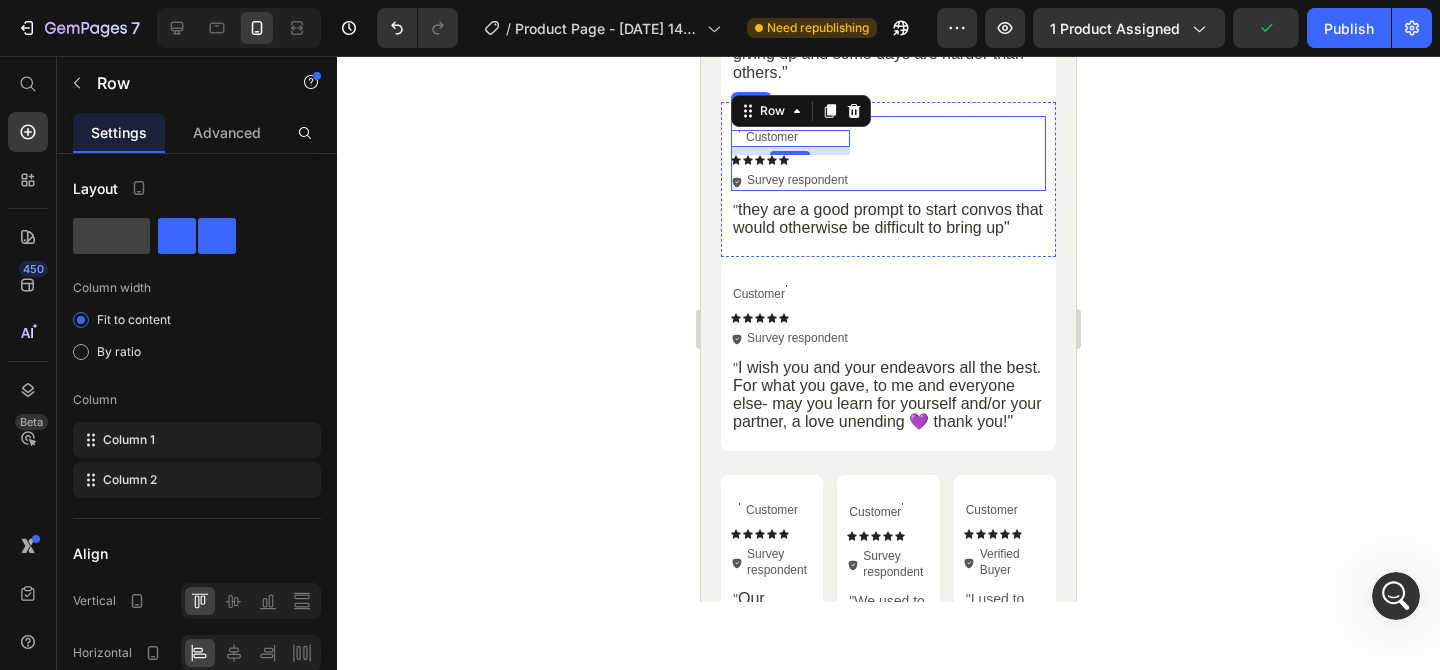scroll, scrollTop: 7597, scrollLeft: 0, axis: vertical 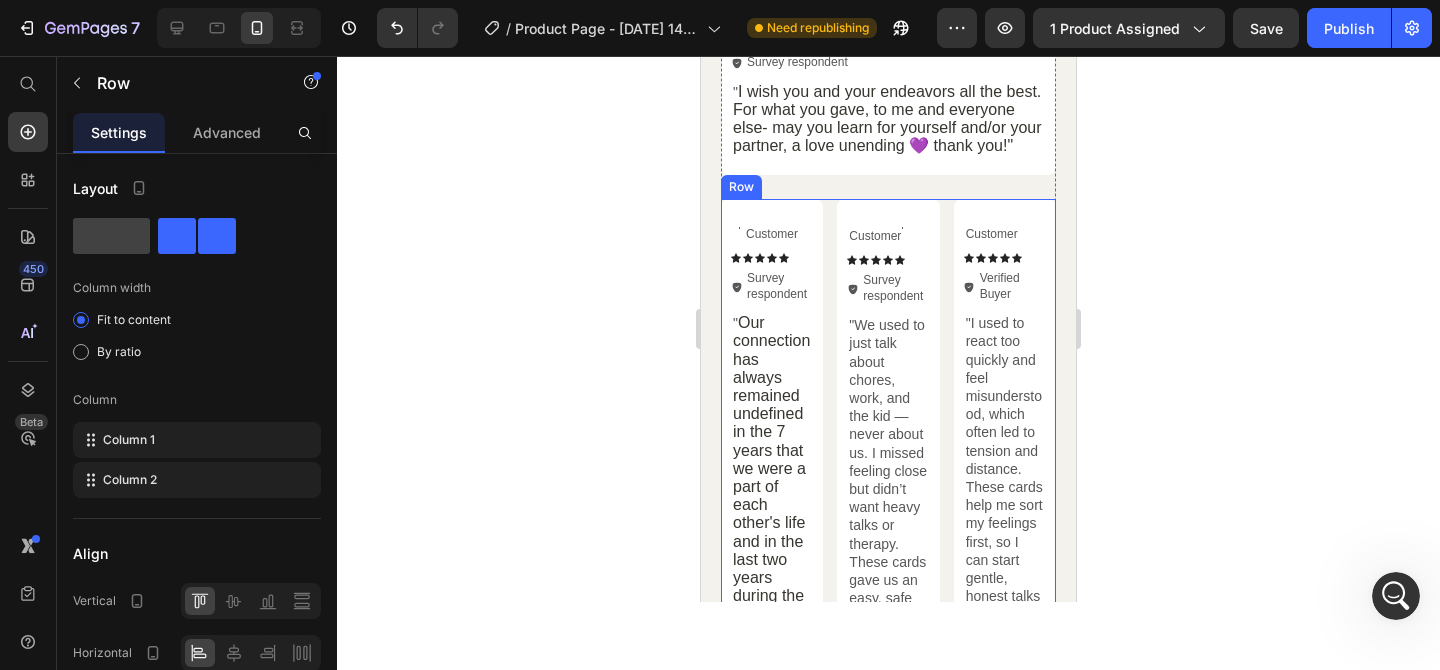 click on "Text Block Customer  Text Block Row Icon Icon Icon Icon Icon Icon List
Icon Survey respondent Text Block Row Row " Our connection has always remained undefined in the 7 years that we were a part of each other's life and in the last two years during the times that we were actively a part of each other's life, we started to be more intentional about our connection and managed to create more depth. However, we continued to separate often and these cards were away for us to get back to the depth of what we had begun to create." Text Block Row Text Block Customer  Text Block Row Icon Icon Icon Icon Icon Icon List
Icon Survey respondent Text Block Row Row "We used to just talk about chores, work, and the kid — never about us. I missed feeling close but didn’t want heavy talks or therapy. These cards gave us an easy, safe way to open up again and share what we really feel. Now we actually understand each other better and feel like a real team again." Text Block Row Row Icon" at bounding box center [888, 1189] 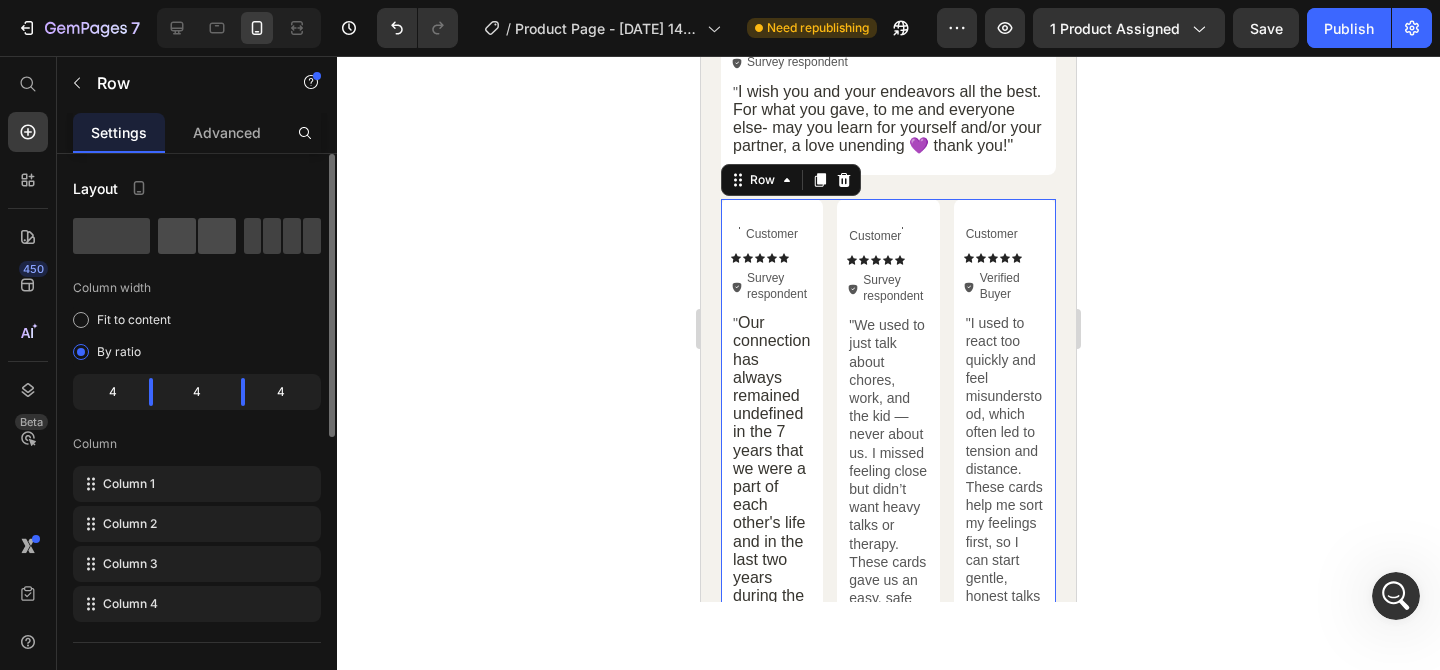 click 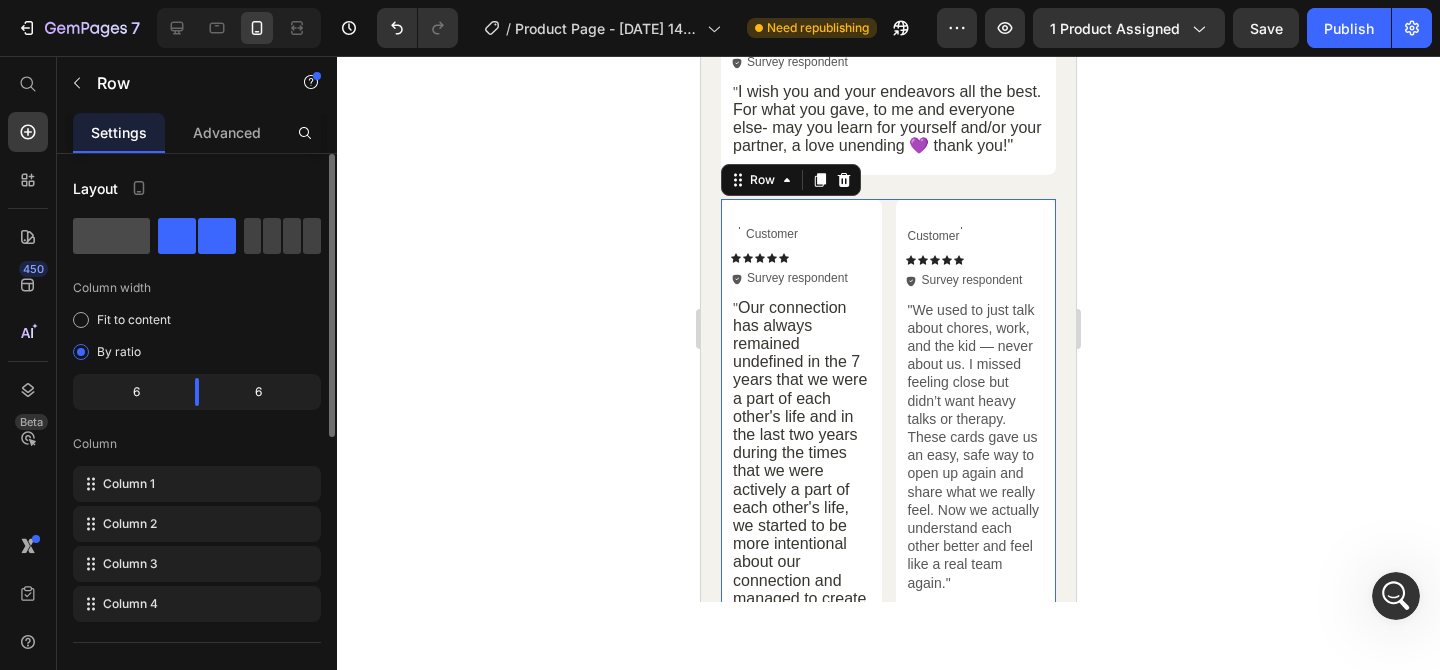 click 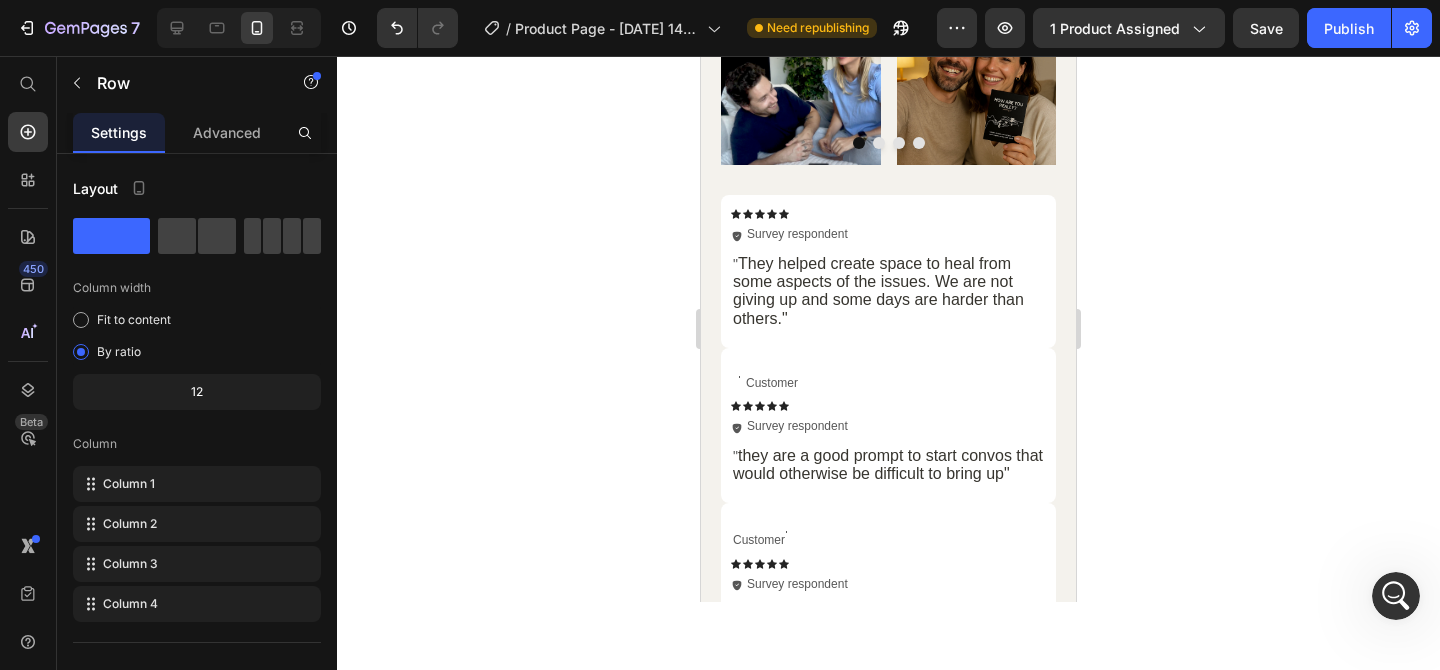 scroll, scrollTop: 6804, scrollLeft: 0, axis: vertical 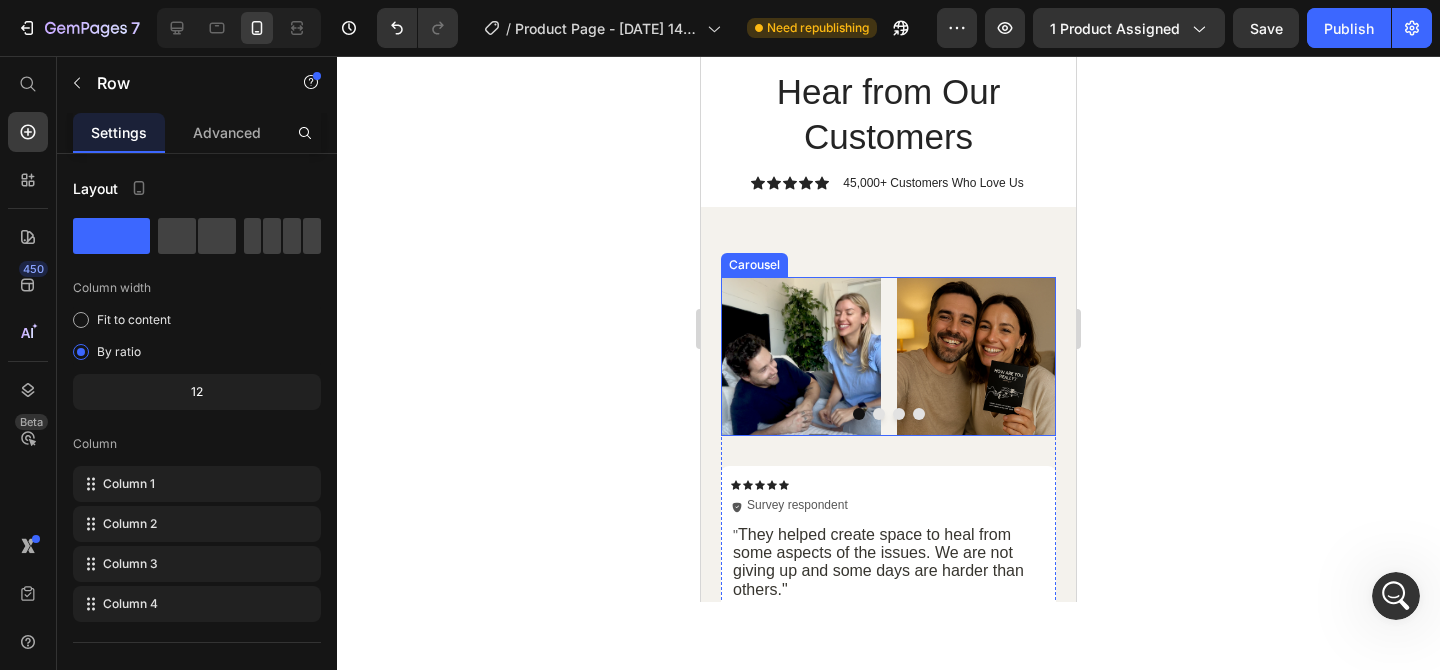 click on "Image Image Image Image Image Image Image Image" at bounding box center (888, 357) 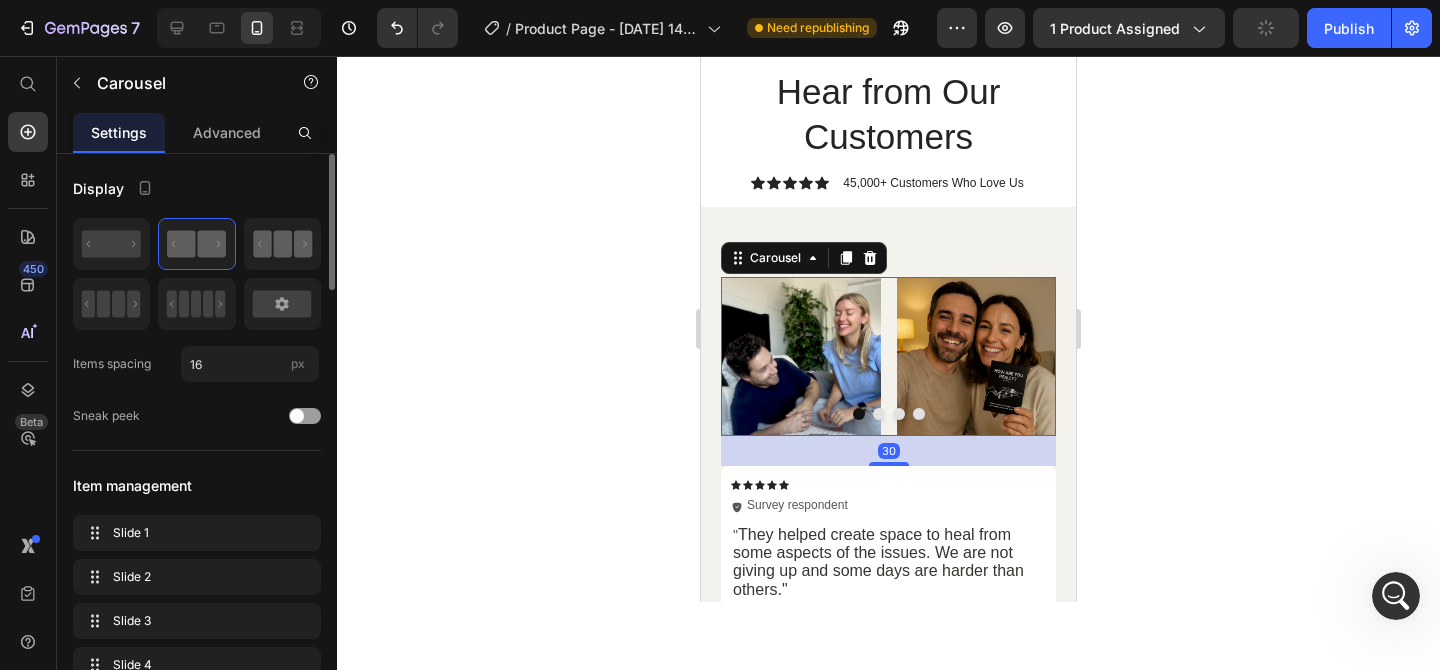 click 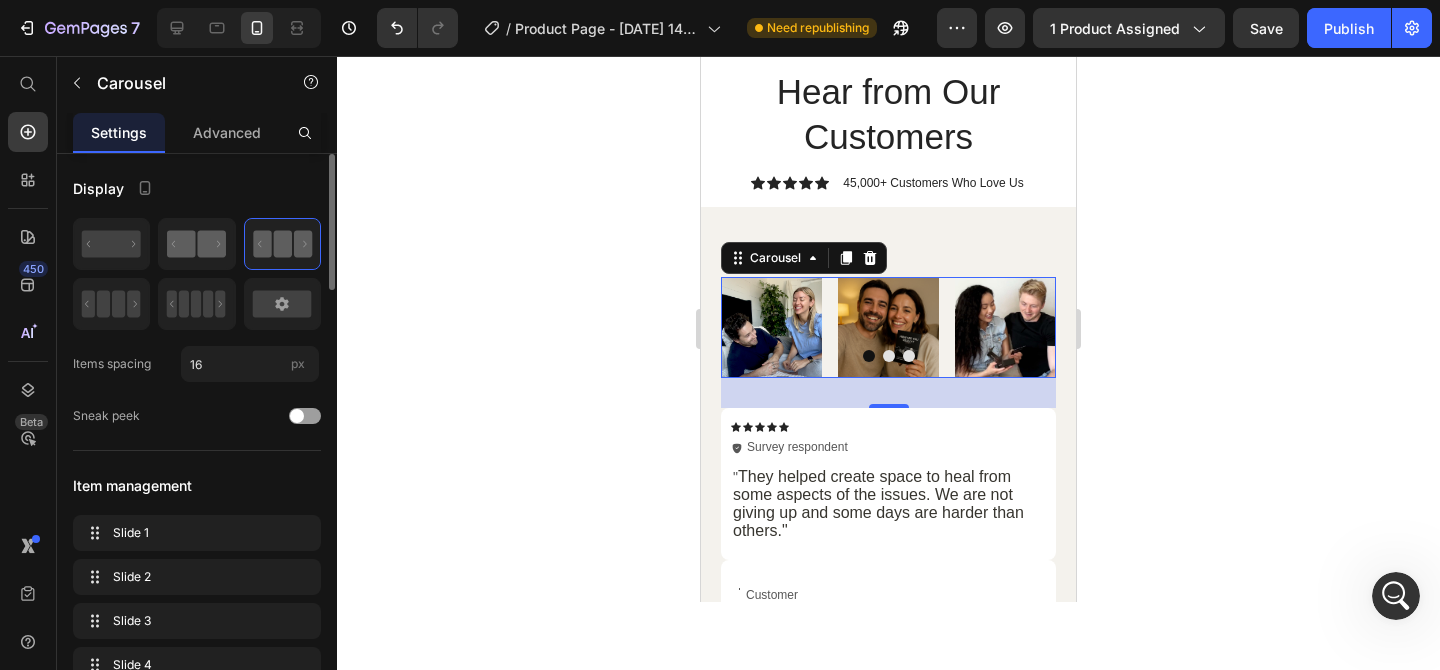drag, startPoint x: 216, startPoint y: 241, endPoint x: 180, endPoint y: 408, distance: 170.83618 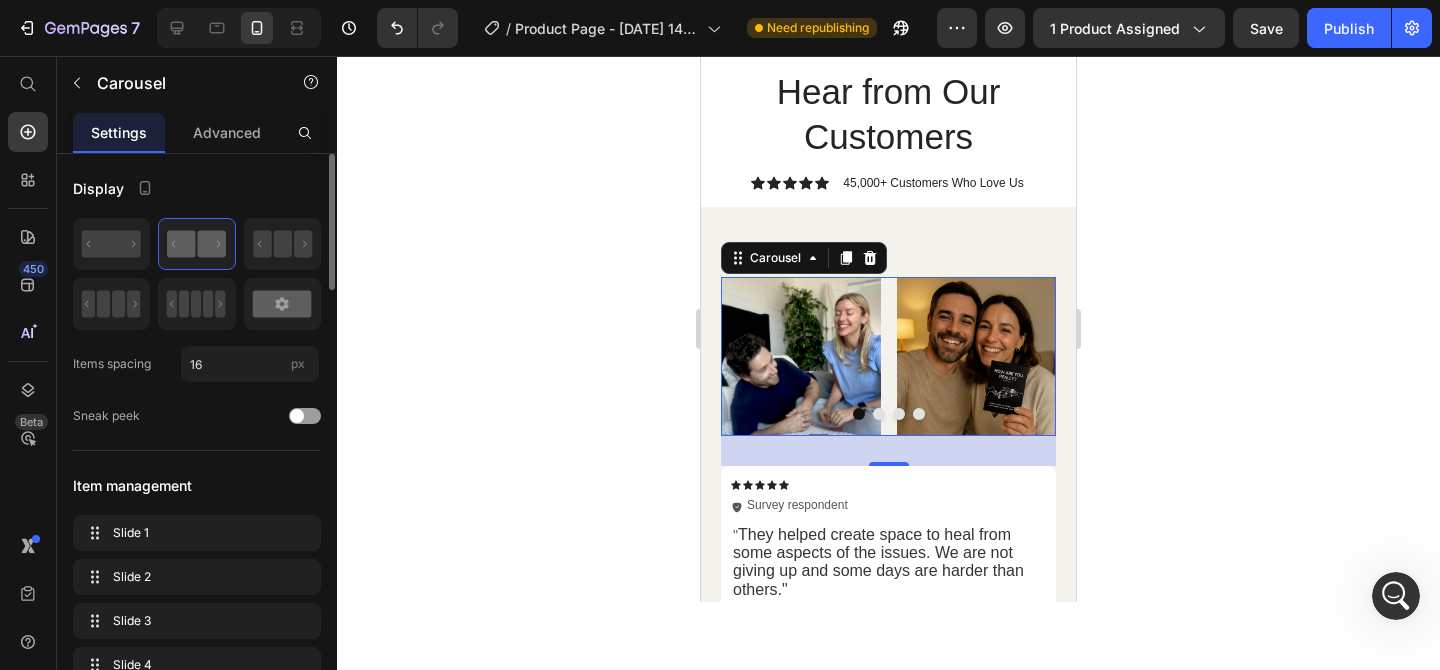 click 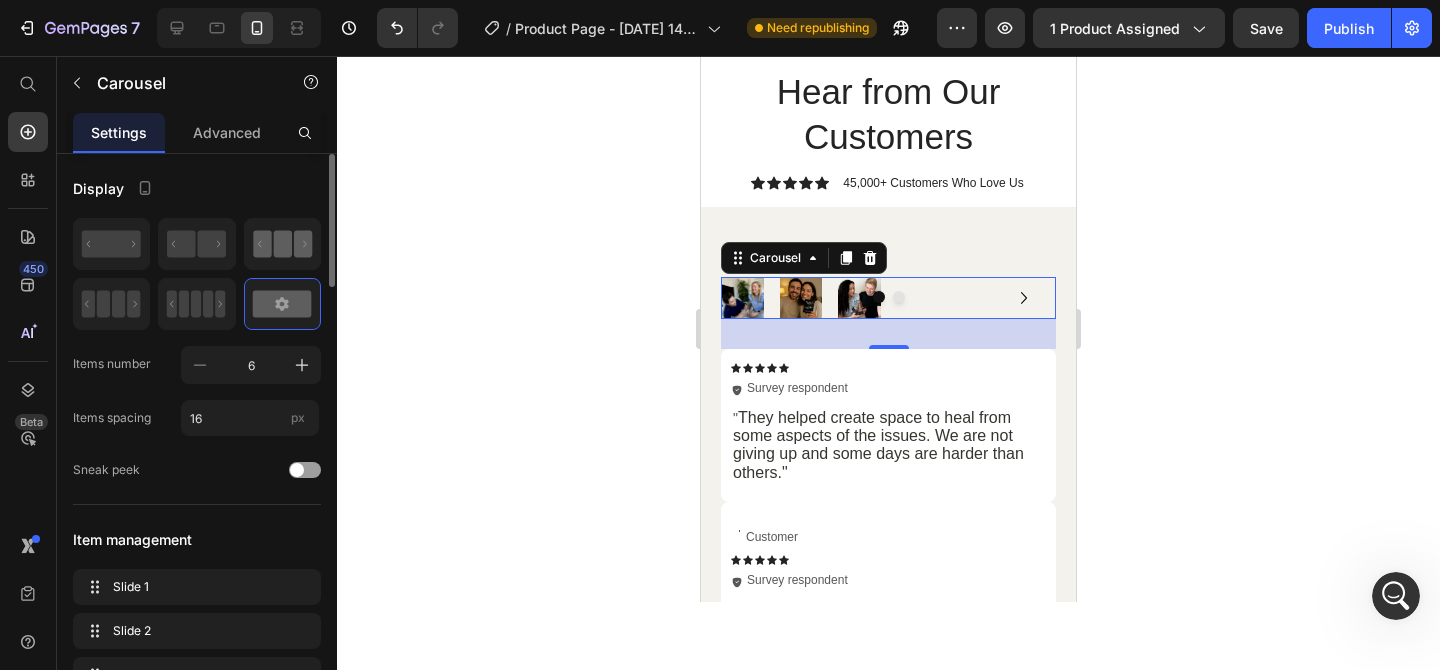 click 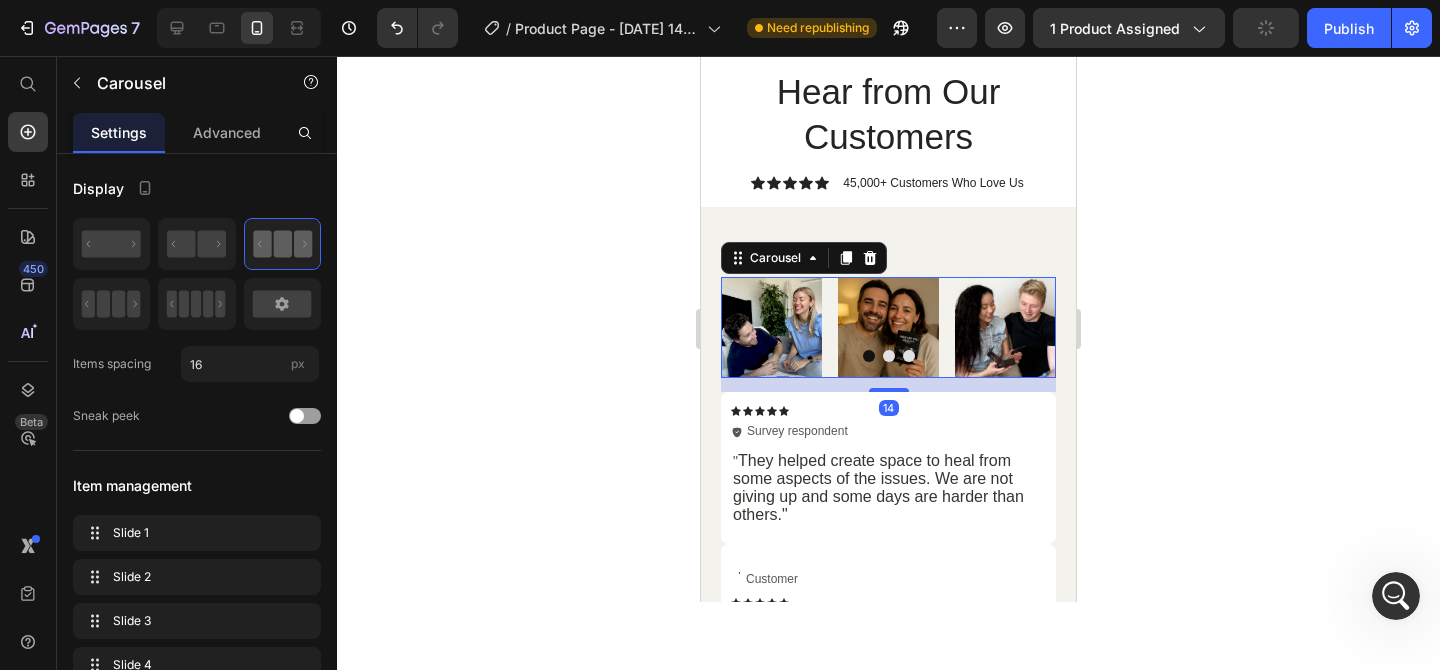 drag, startPoint x: 892, startPoint y: 405, endPoint x: 904, endPoint y: 456, distance: 52.392746 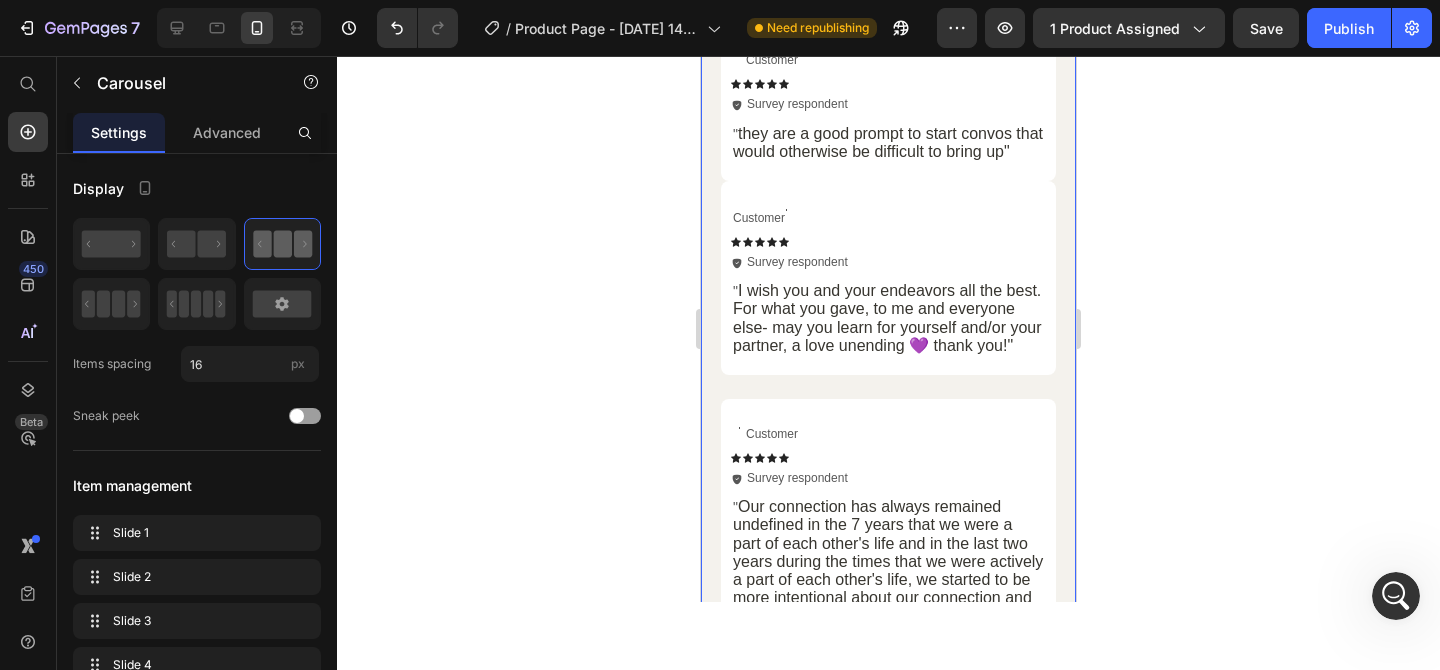 scroll, scrollTop: 6830, scrollLeft: 0, axis: vertical 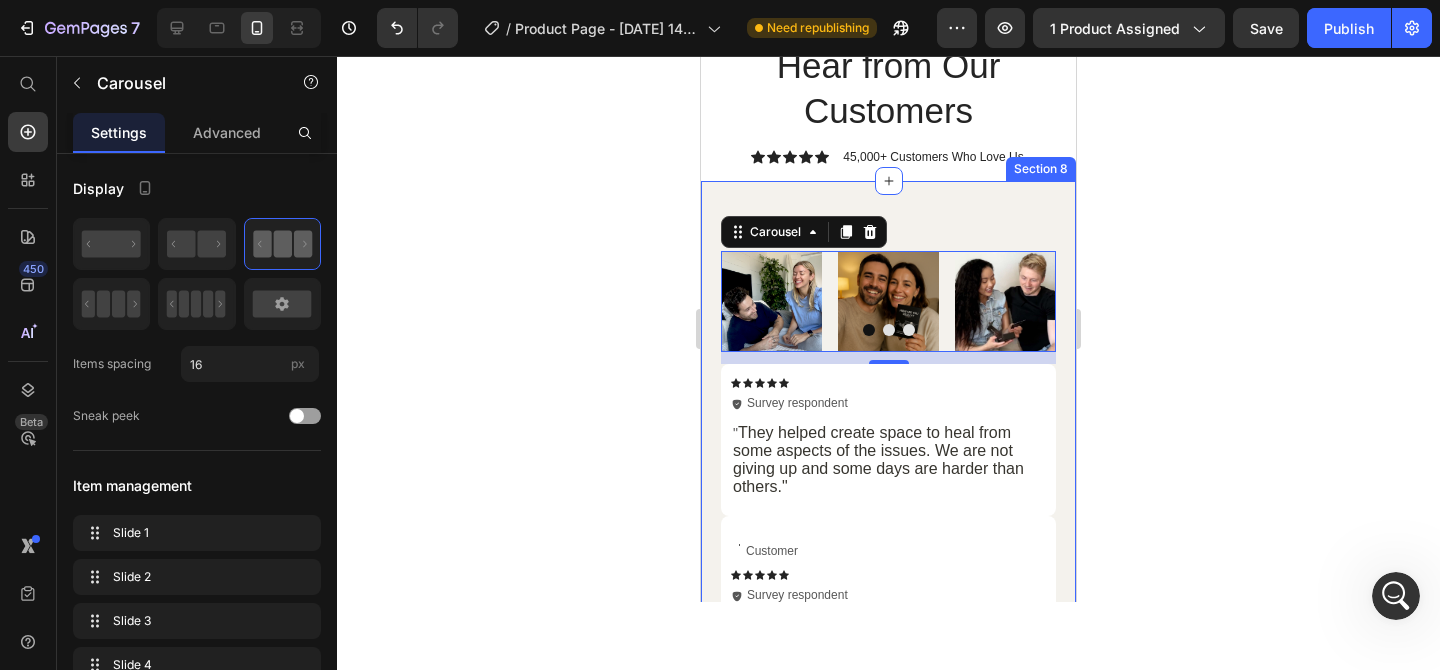 click on "Image Image Image Image Image Image Image Image
Carousel   12 Icon Icon Icon Icon Icon Icon List
Icon Survey respondent Text Block Row Row " They helped create space to heal from some aspects of the issues. We are not giving up and some days are harder than others." Text Block Row Text Block Customer  Text Block Row Icon Icon Icon Icon Icon Icon List
Icon Survey respondent Text Block Row Row " they are a good prompt to start convos that would otherwise be difficult to bring up" Text Block Row Text Block Customer  Text Block Row Icon Icon Icon Icon Icon Icon List
Icon Survey respondent Text Block Row Row " I wish you and your endeavors all the best. For what you gave, to me and everyone else- may you learn for yourself and/or your partner, a love unending 💜 thank you!" Text Block Row Row Text Block Customer  Text Block Row Icon Icon Icon Icon Icon Icon List" at bounding box center (888, 1119) 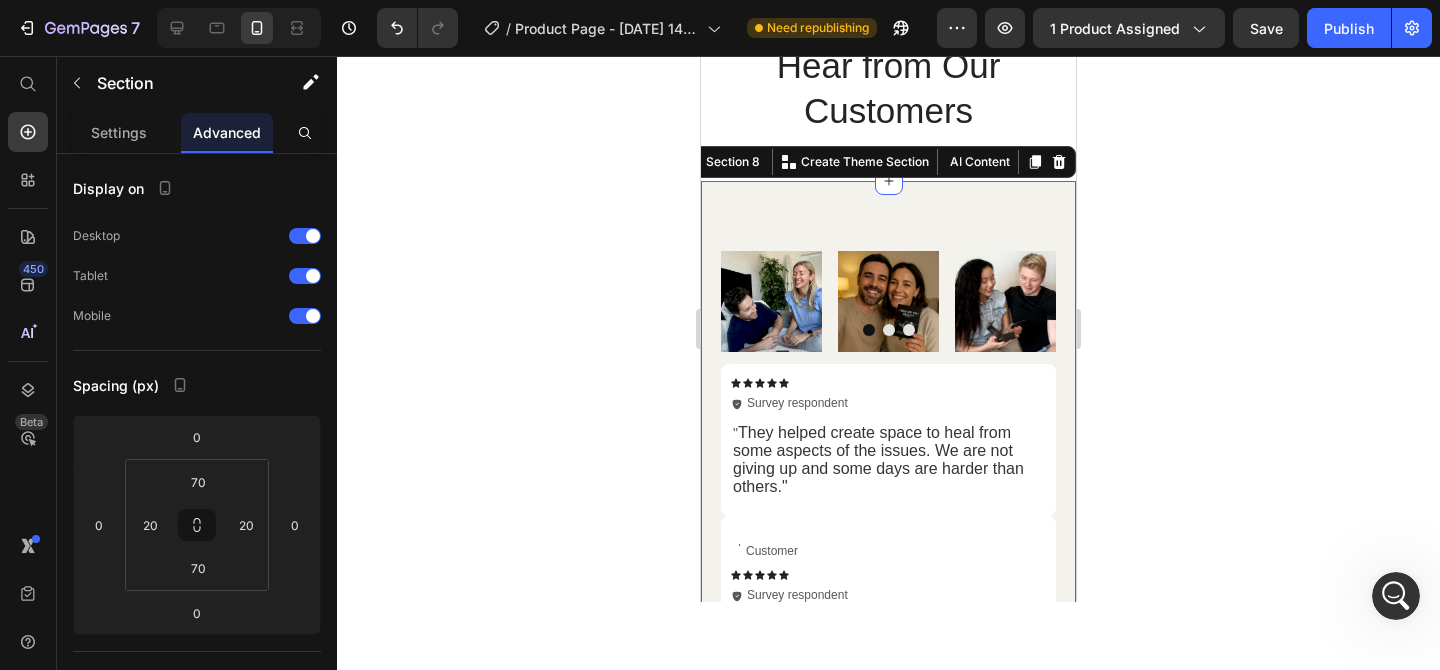 scroll, scrollTop: 6645, scrollLeft: 0, axis: vertical 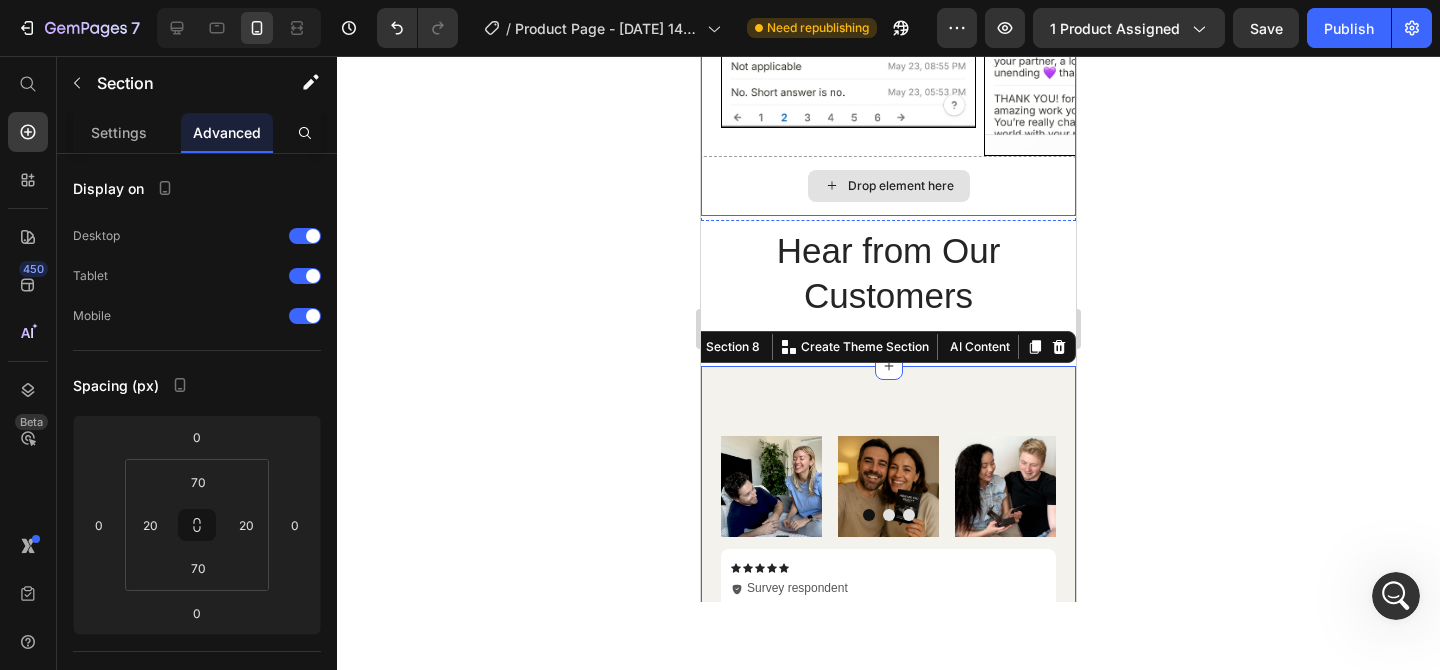 click on "Drop element here" at bounding box center (888, 186) 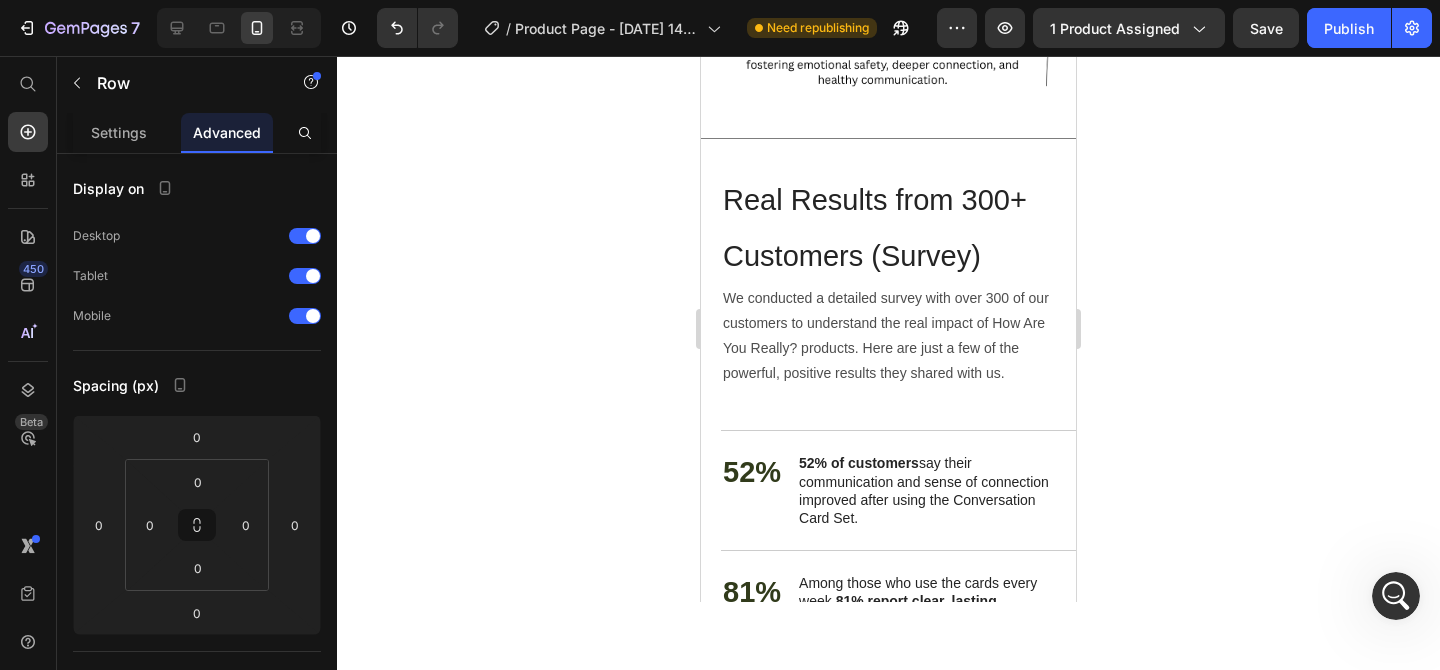 scroll, scrollTop: 5457, scrollLeft: 0, axis: vertical 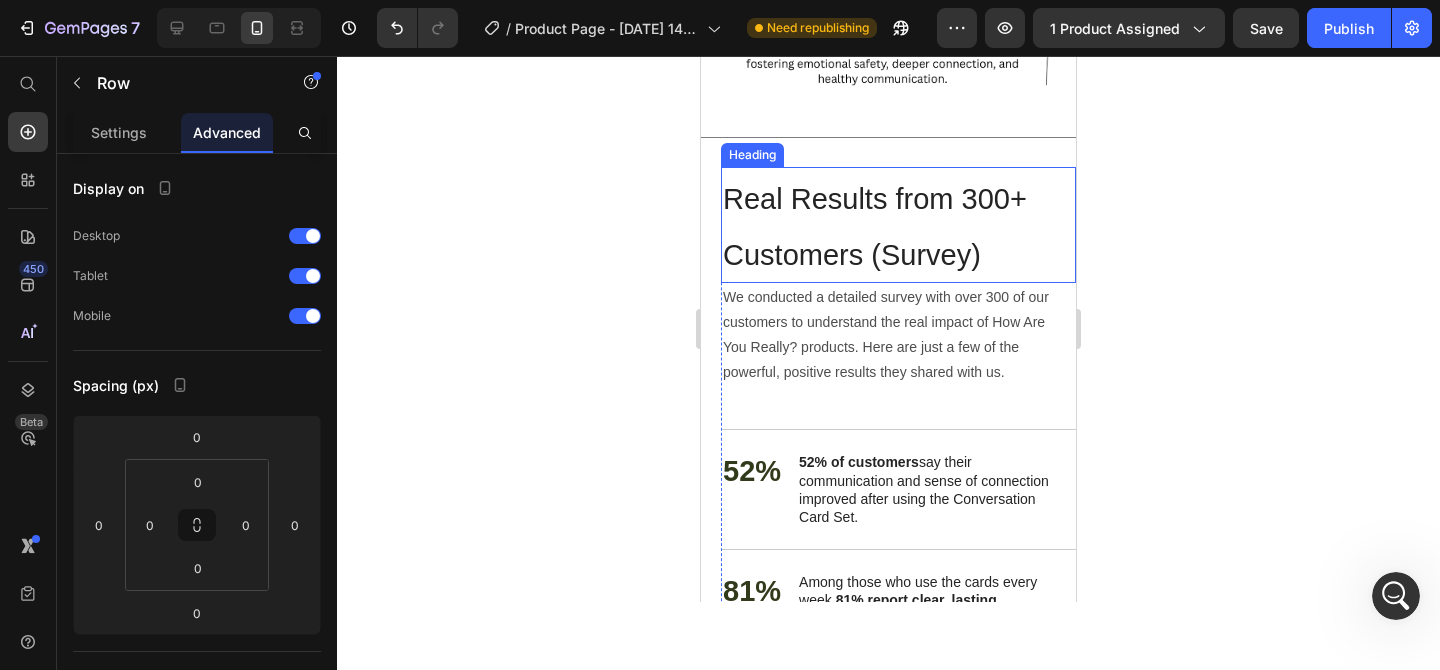 click on "Real Results from 300+ Customers (Survey)" at bounding box center (875, 227) 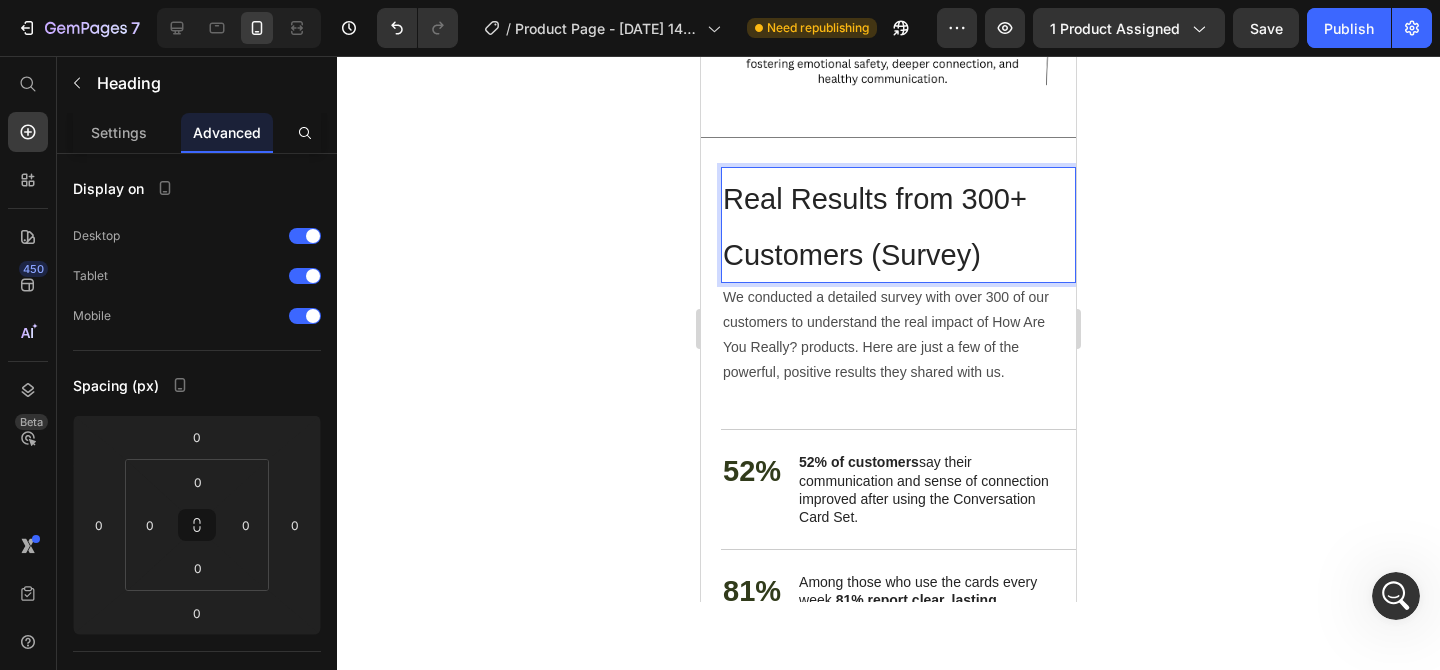click on "Real Results from 300+ Customers (Survey)" at bounding box center (875, 227) 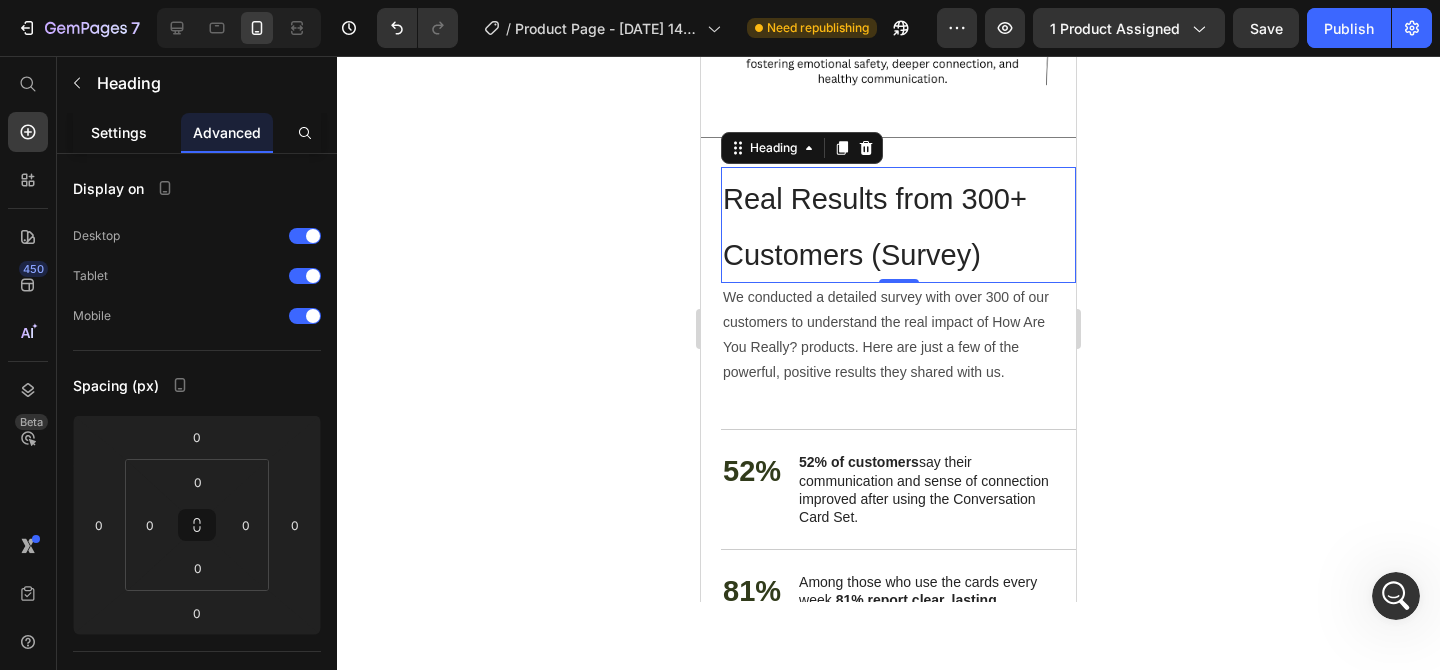 click on "Settings" at bounding box center [119, 132] 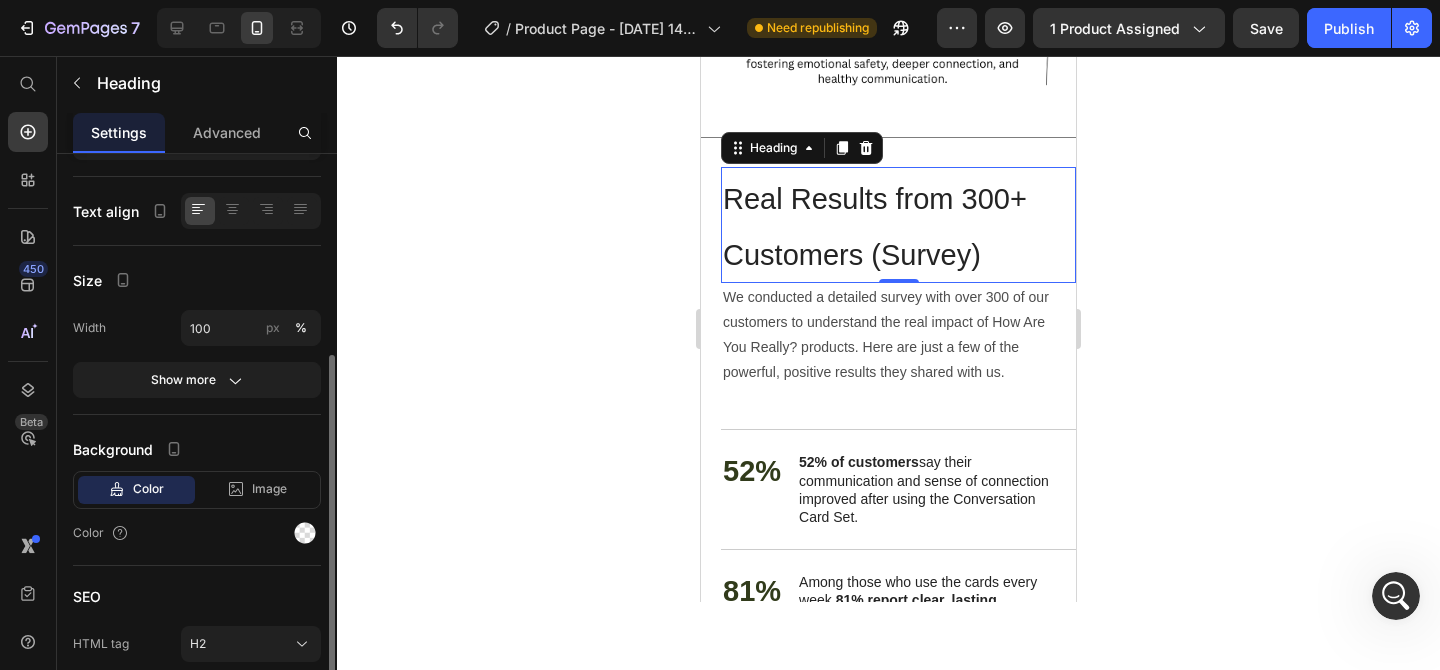 scroll, scrollTop: 439, scrollLeft: 0, axis: vertical 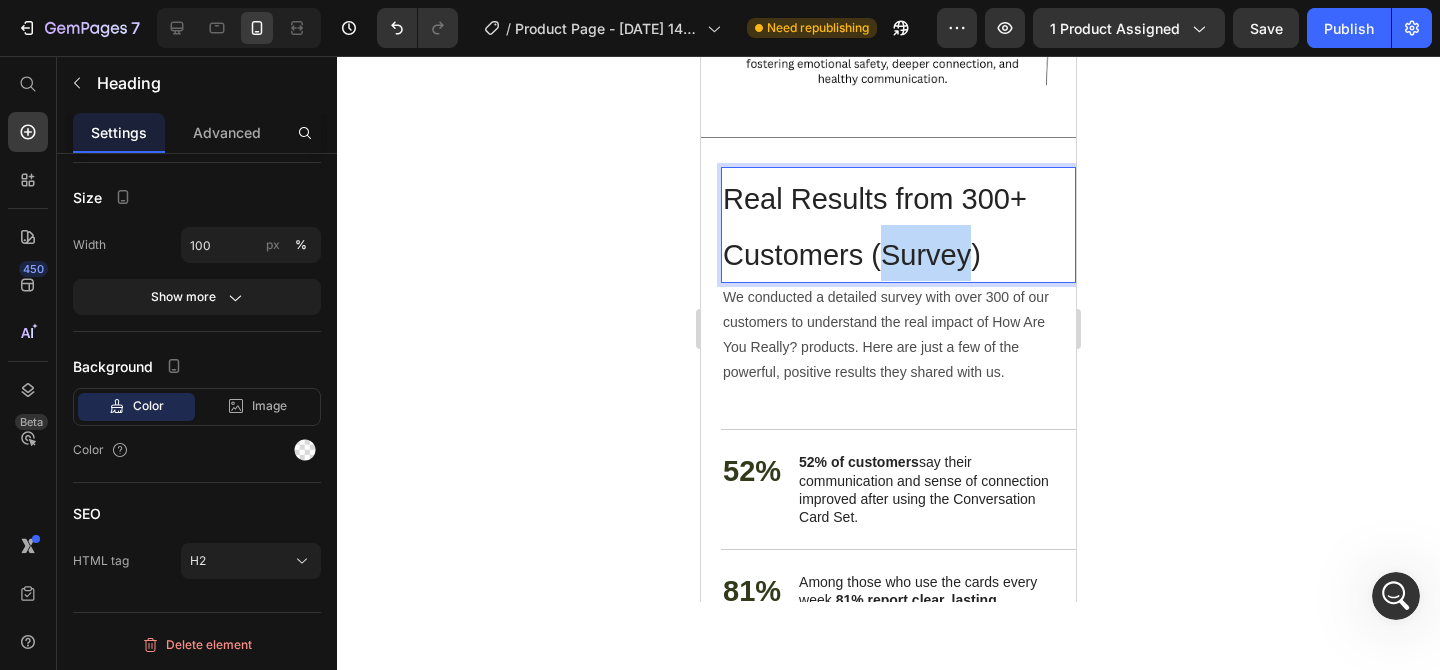 click on "Real Results from 300+ Customers (Survey)" at bounding box center [898, 225] 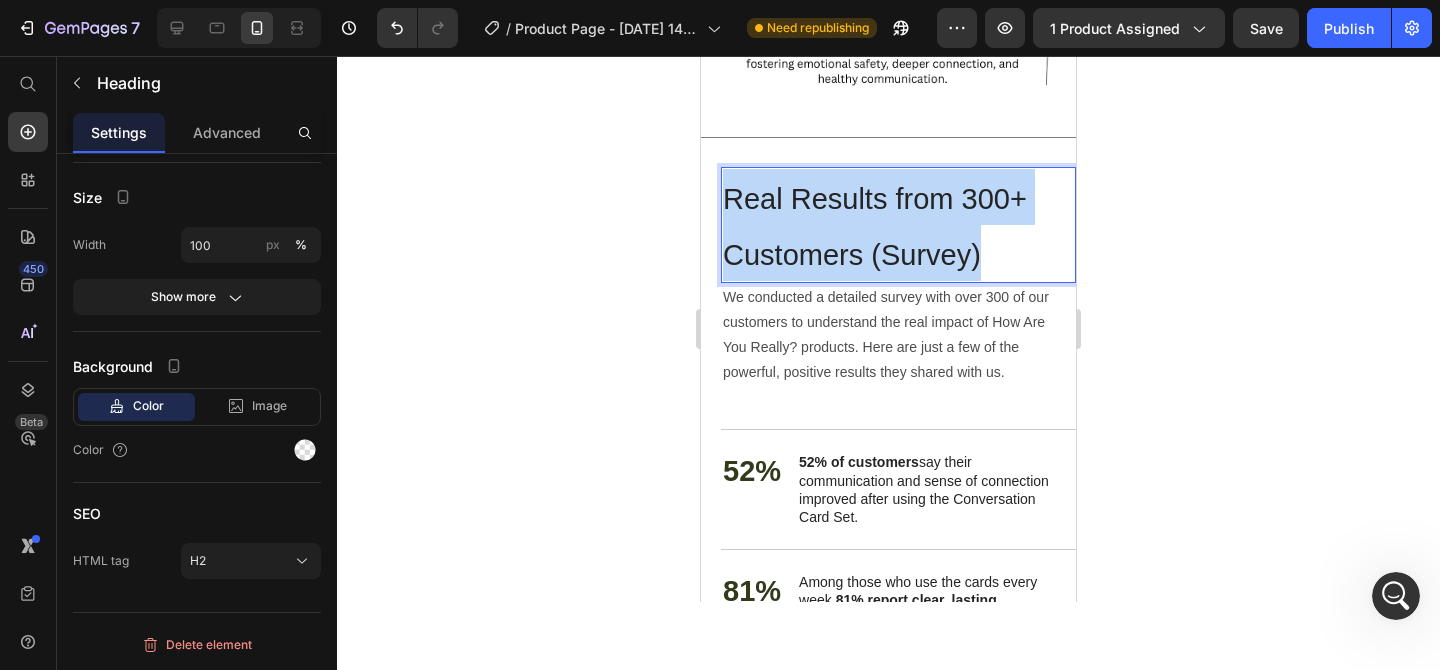 click on "Real Results from 300+ Customers (Survey)" at bounding box center (898, 225) 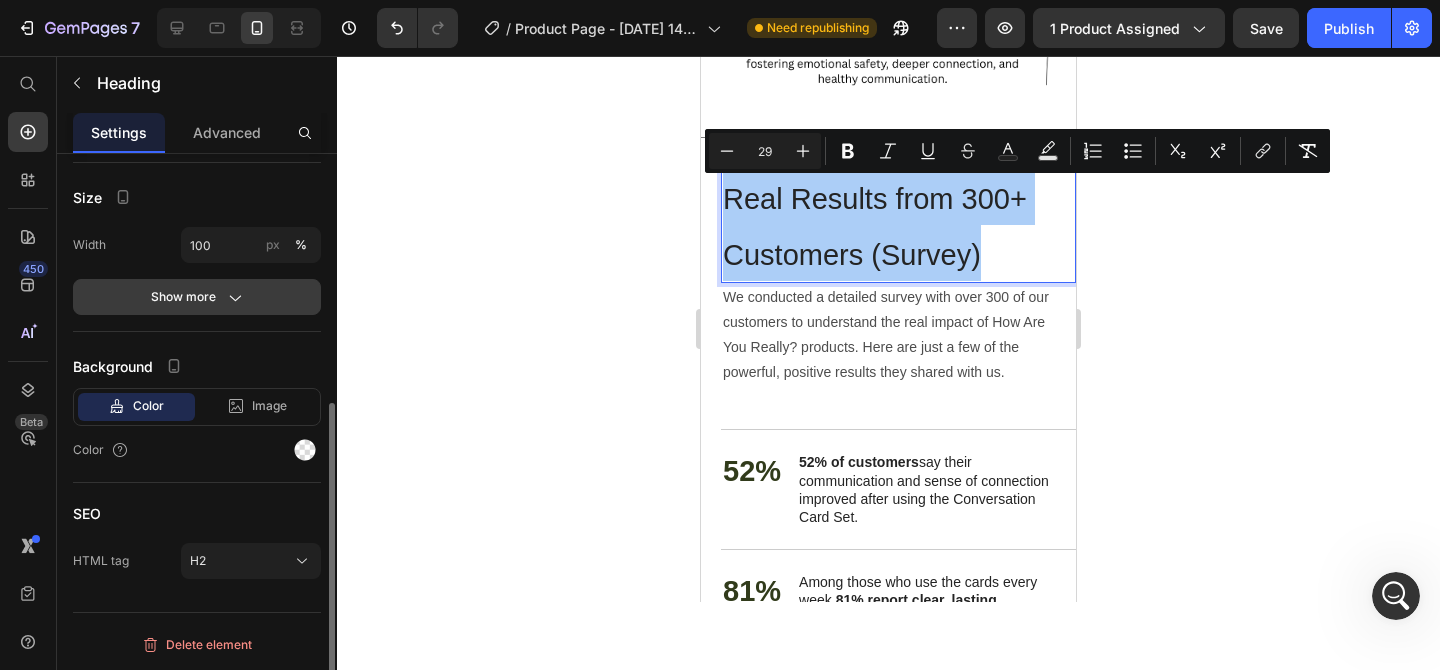 click 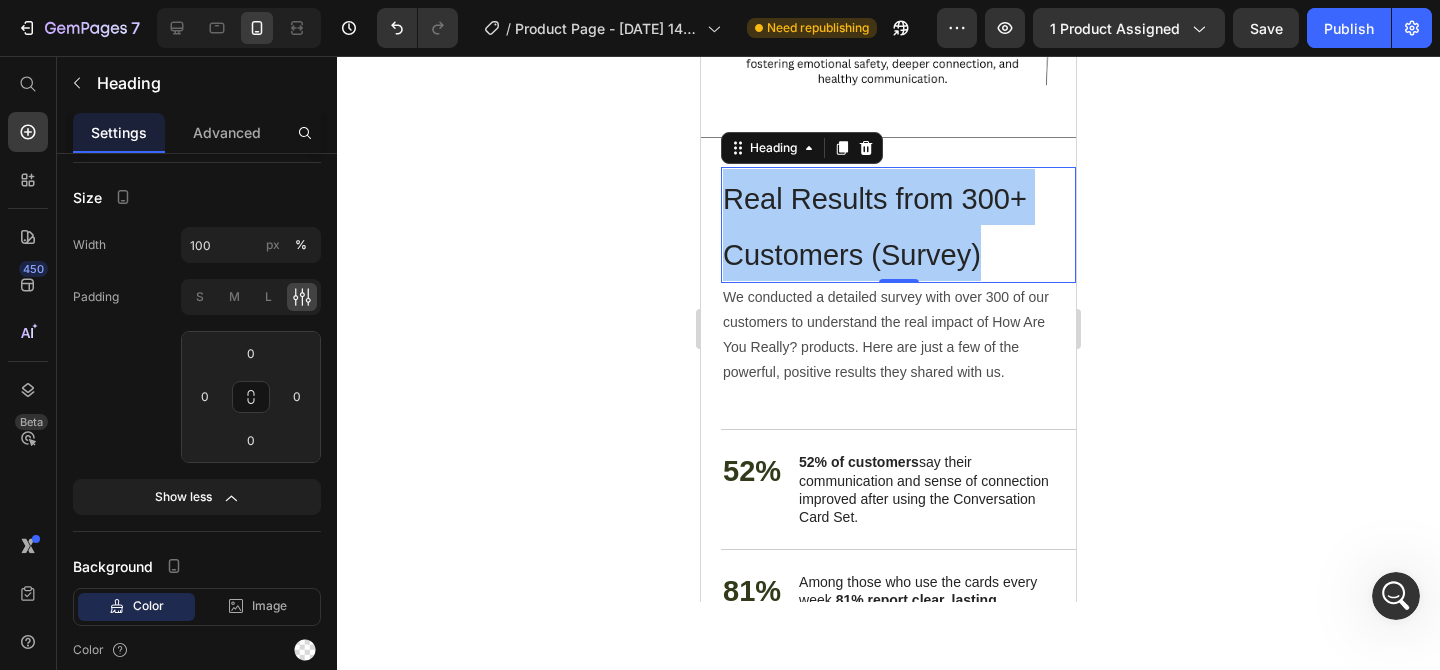 scroll, scrollTop: 5141, scrollLeft: 0, axis: vertical 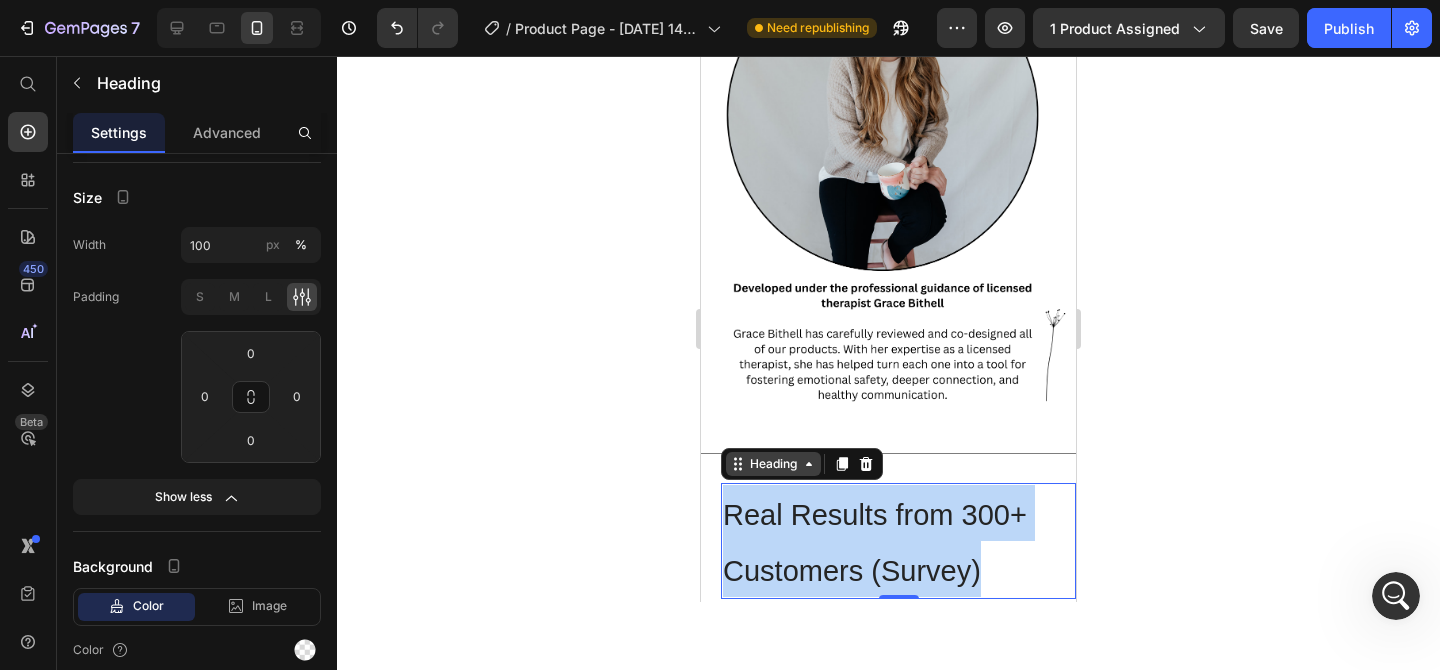 click on "Heading" at bounding box center (773, 464) 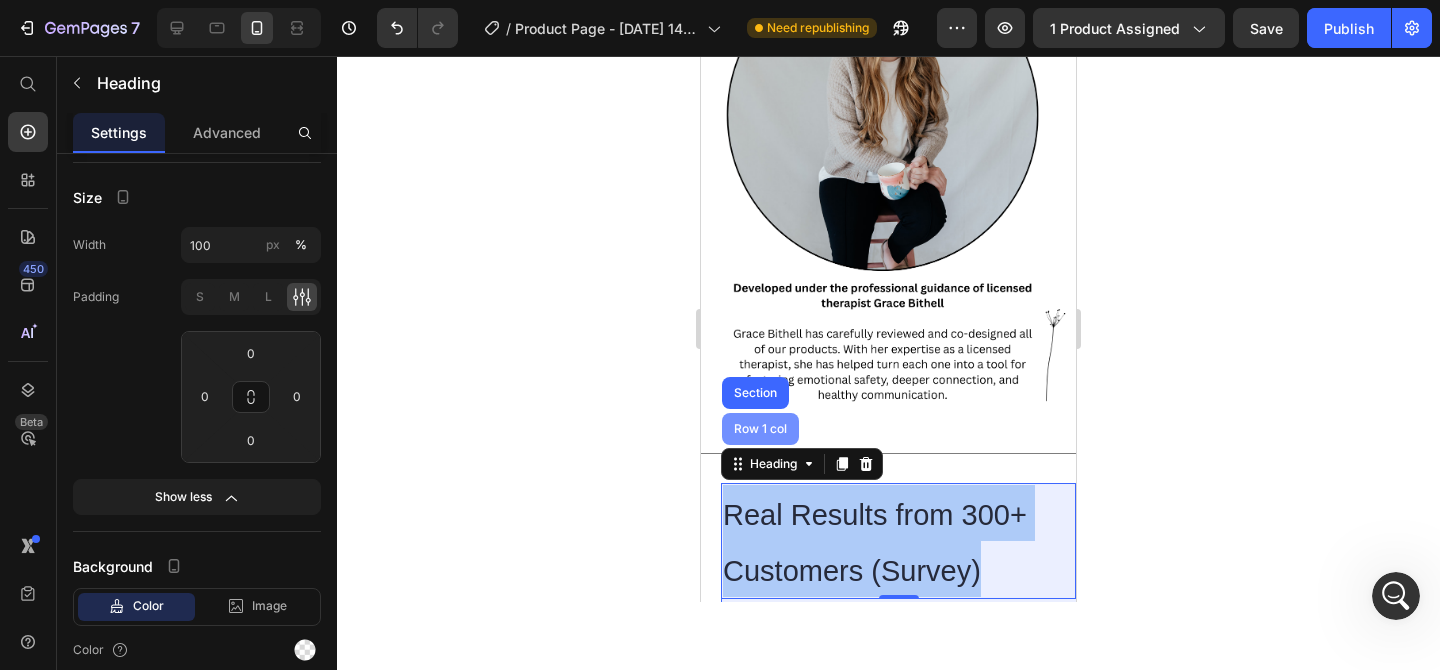 click on "Row 1 col" at bounding box center [760, 429] 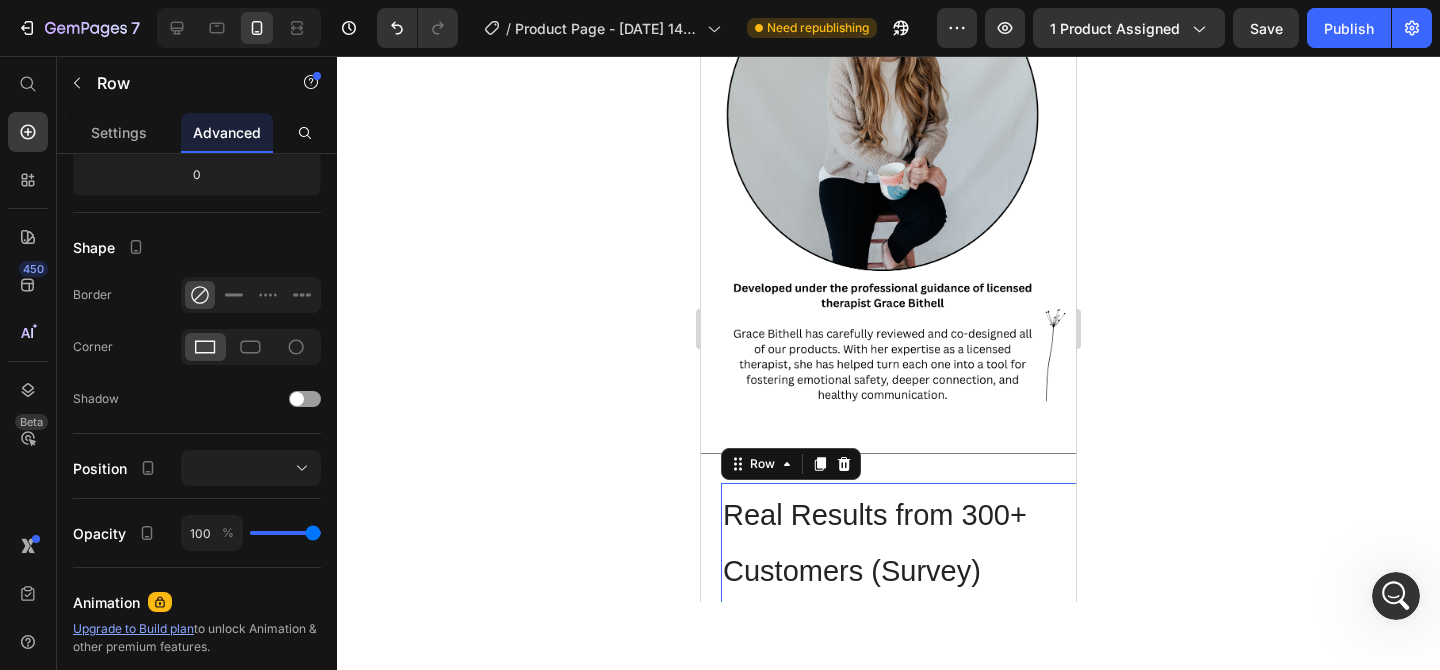 scroll, scrollTop: 0, scrollLeft: 0, axis: both 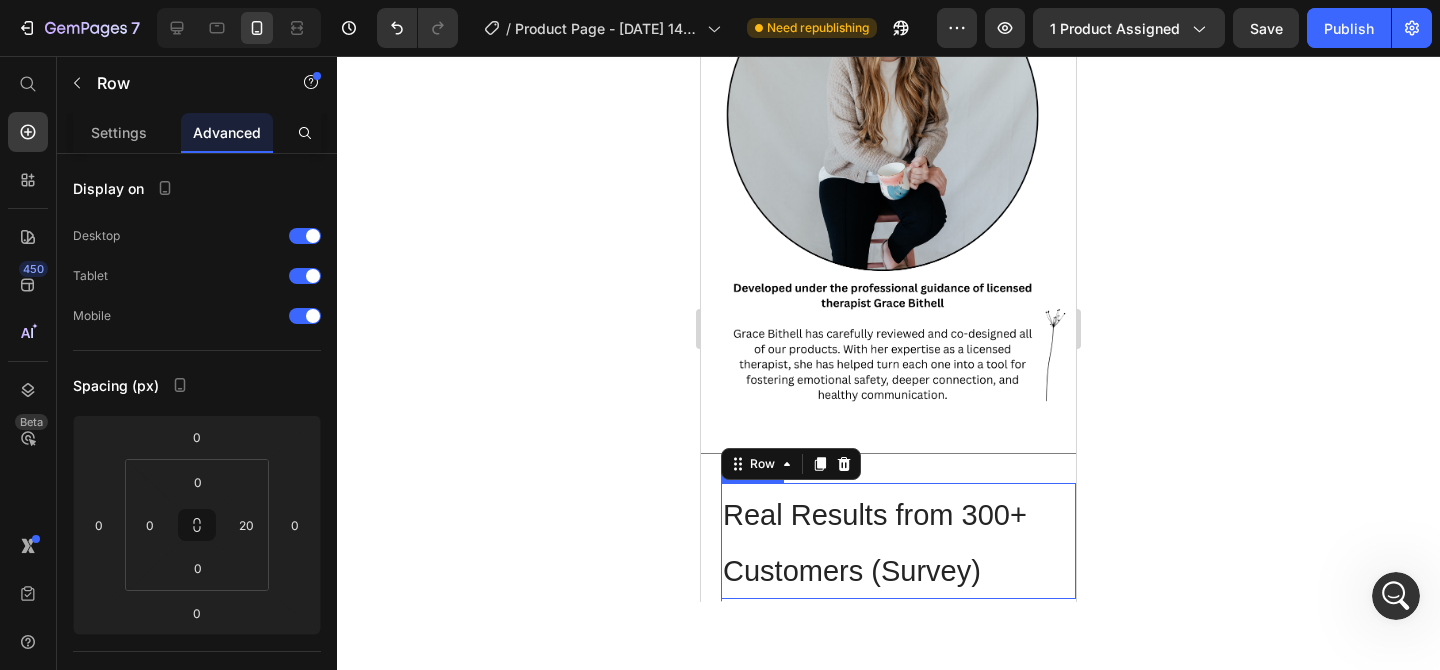 click on "Real Results from 300+ Customers (Survey)" at bounding box center (875, 543) 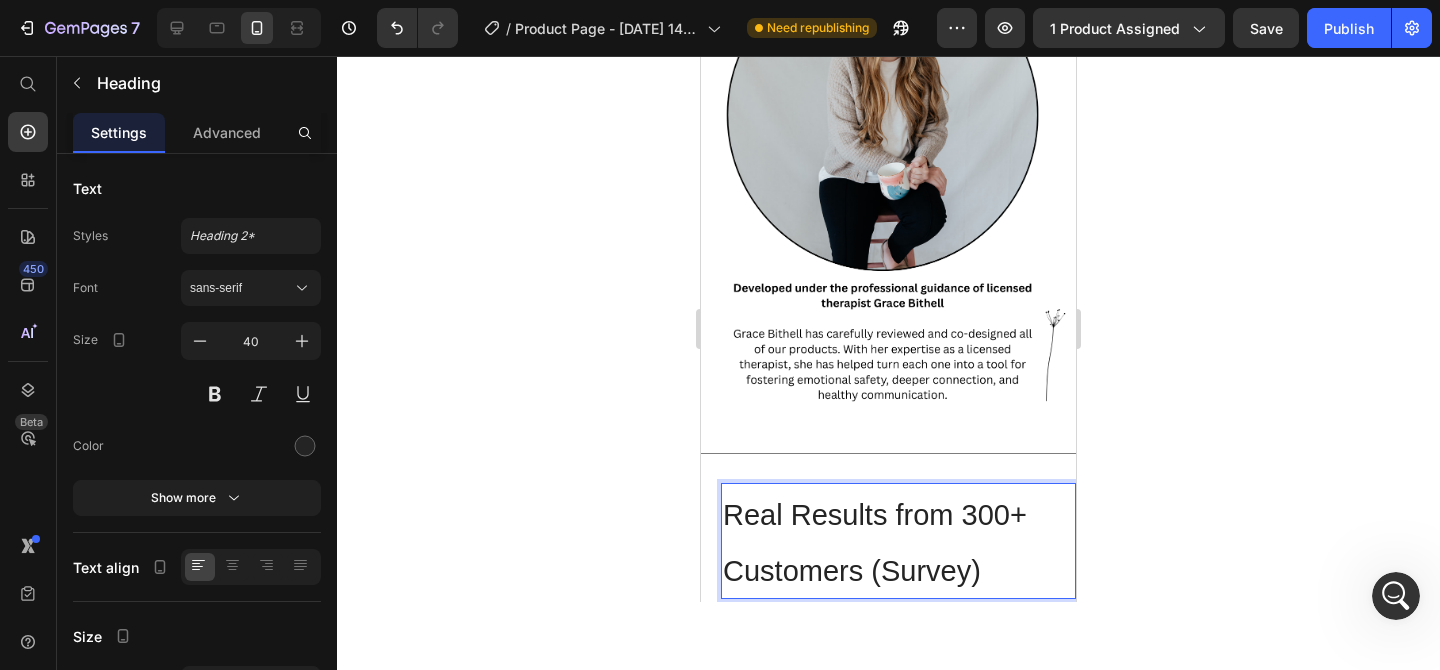 click on "Real Results from 300+ Customers (Survey)" at bounding box center [875, 543] 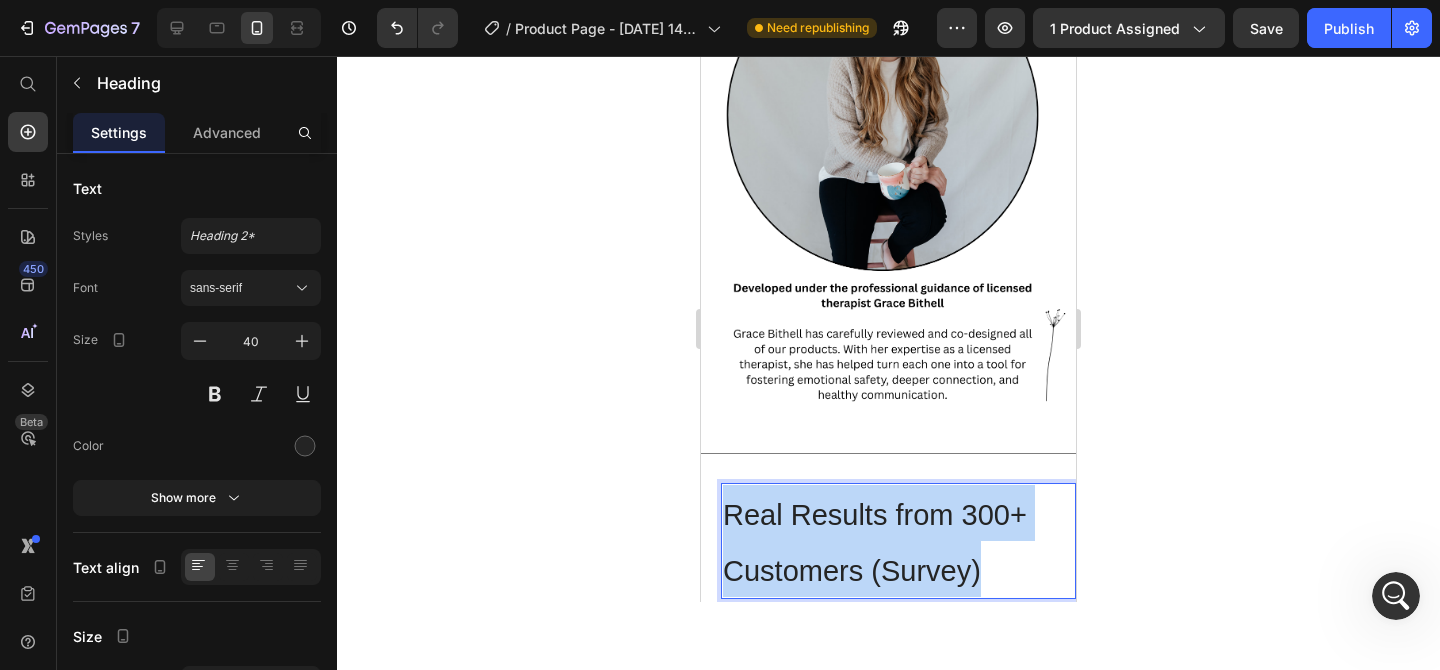 click on "Real Results from 300+ Customers (Survey)" at bounding box center (875, 543) 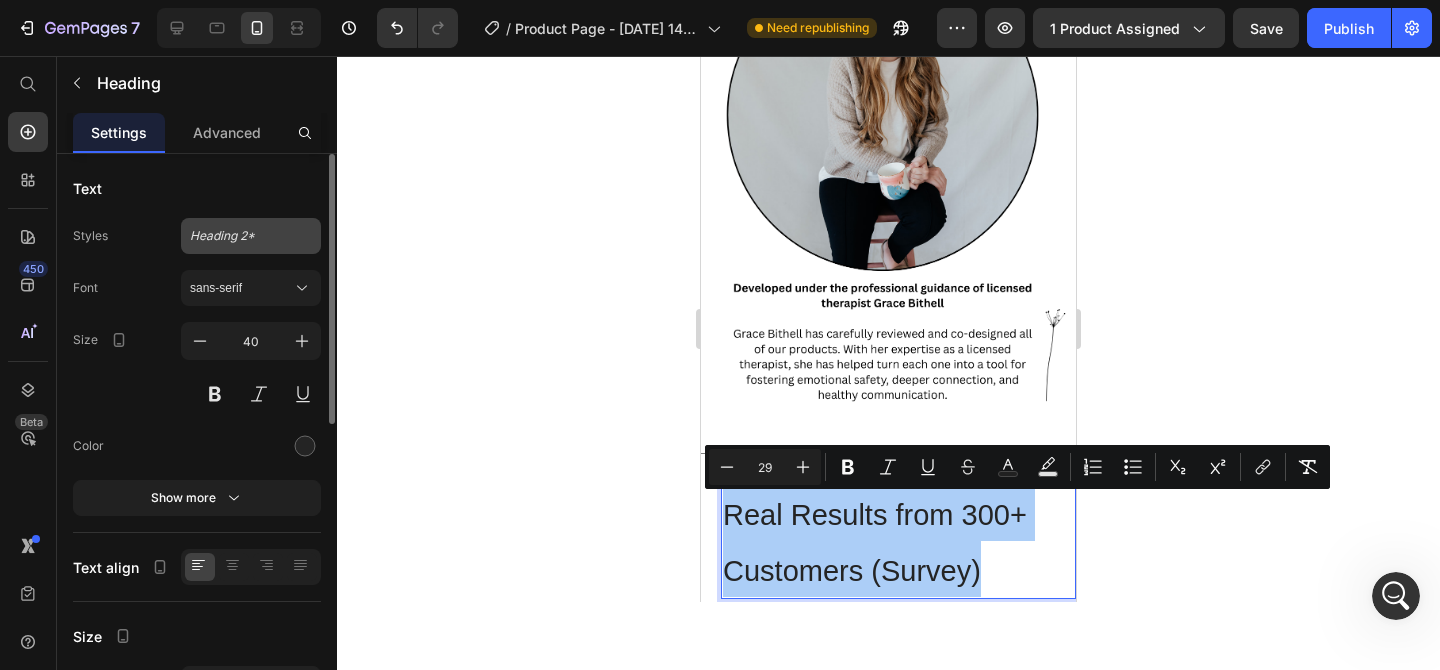 click on "Heading 2*" at bounding box center [239, 236] 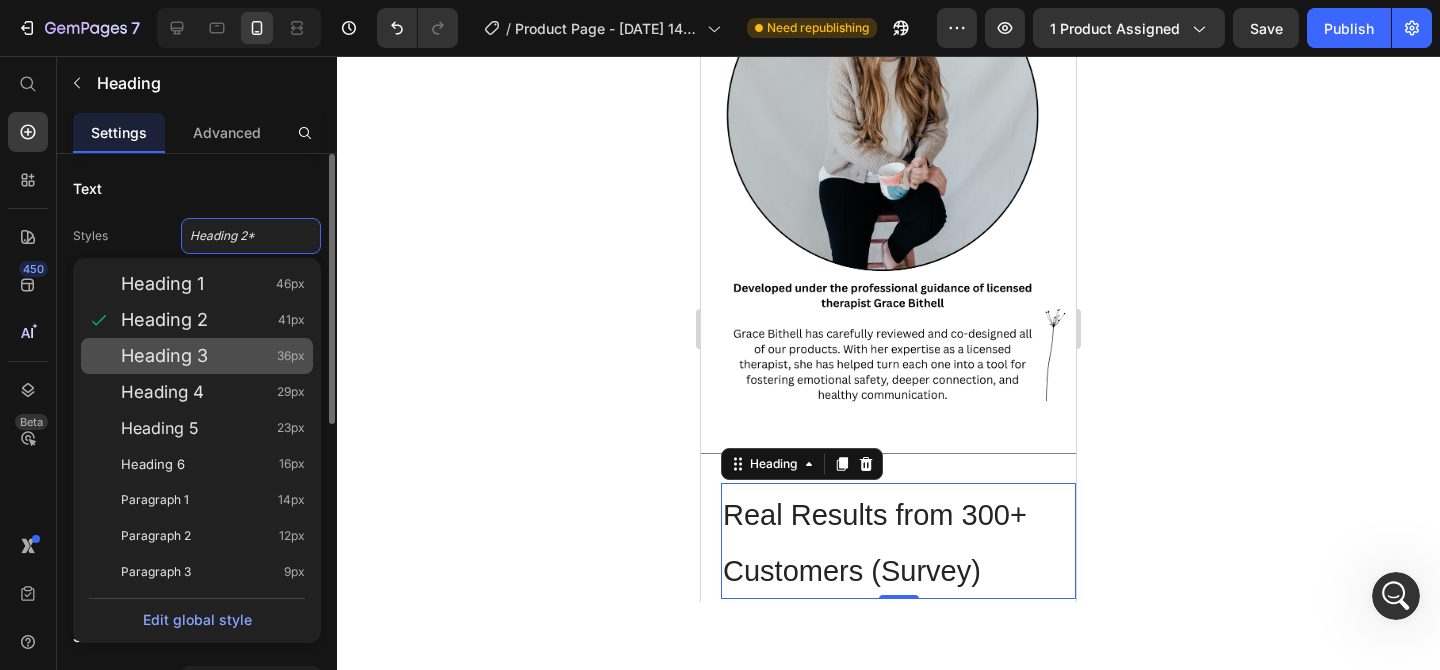 click on "Heading 3 36px" at bounding box center (213, 356) 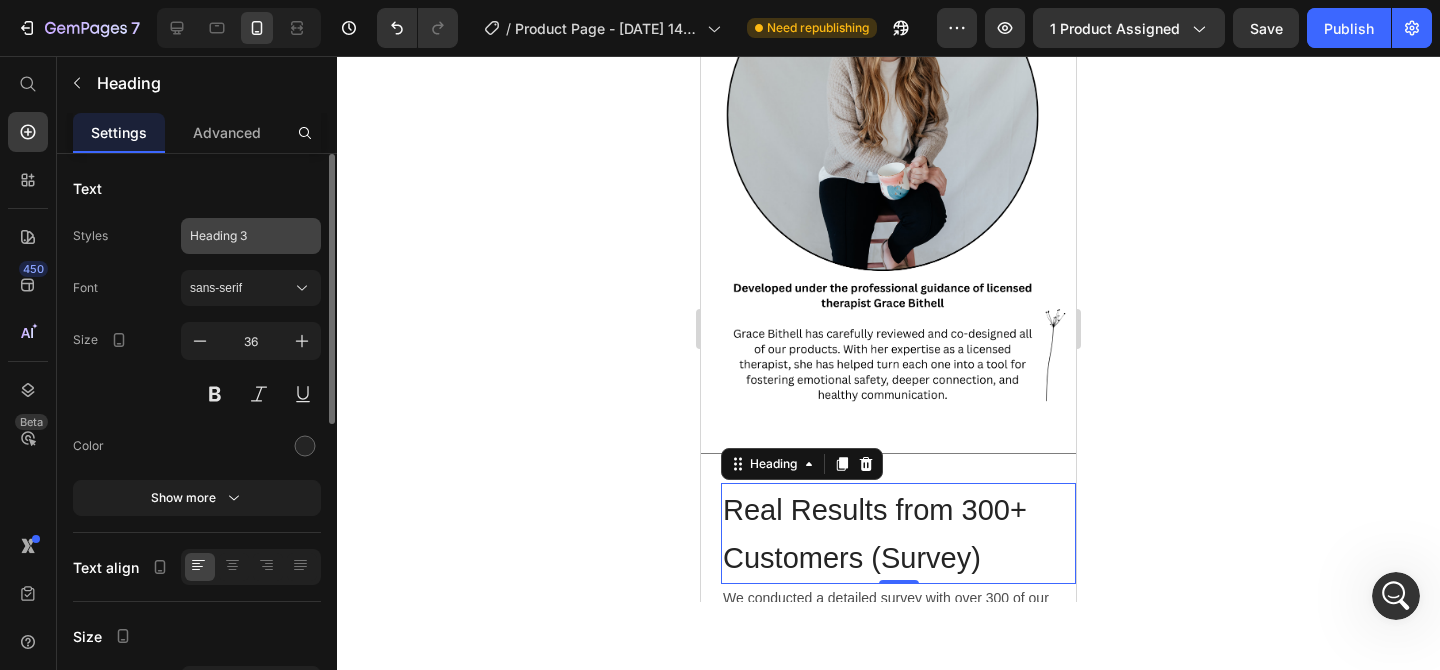 click on "Heading 3" 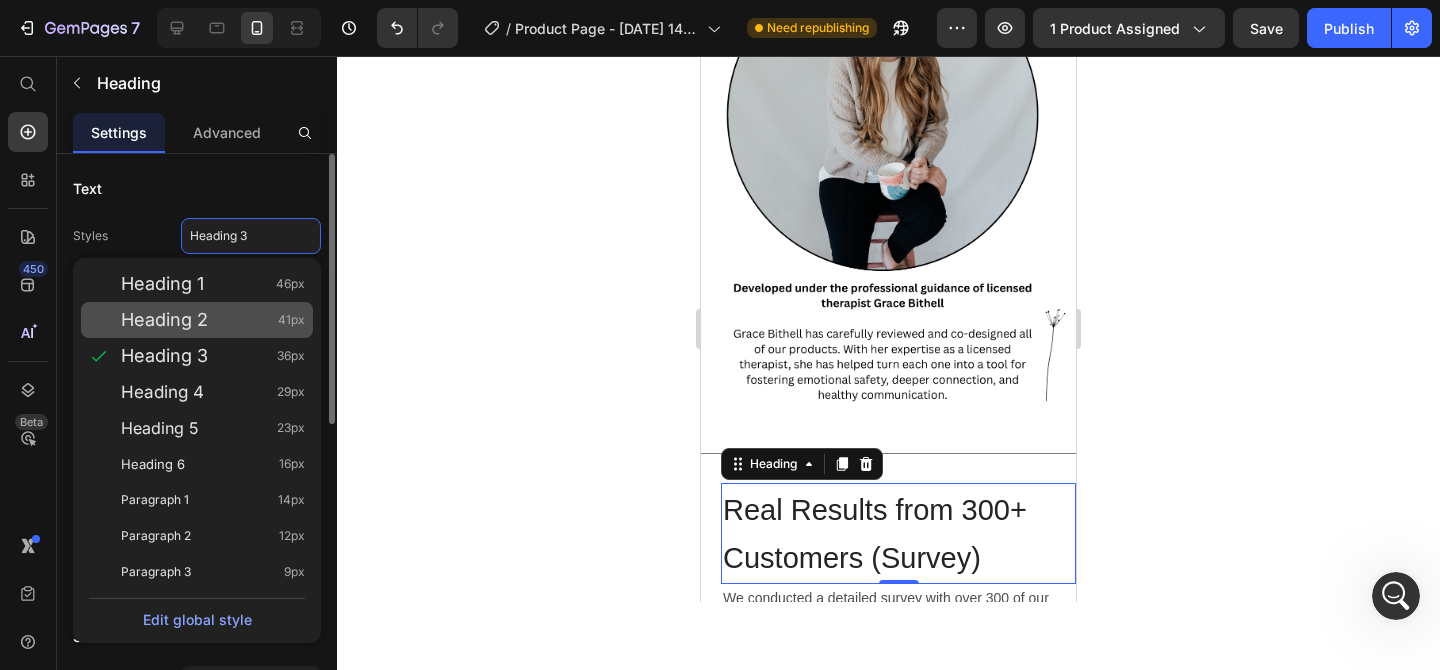 click on "Heading 2 41px" at bounding box center [213, 320] 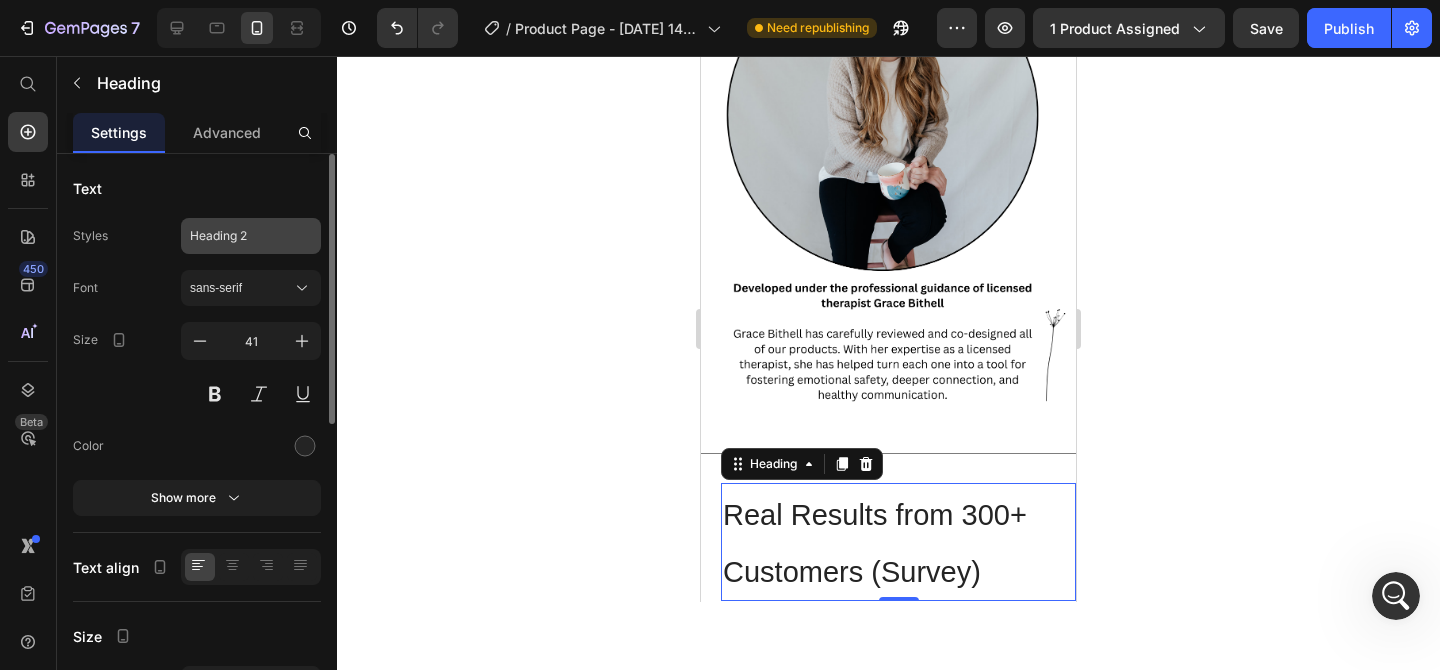 click on "Heading 2" 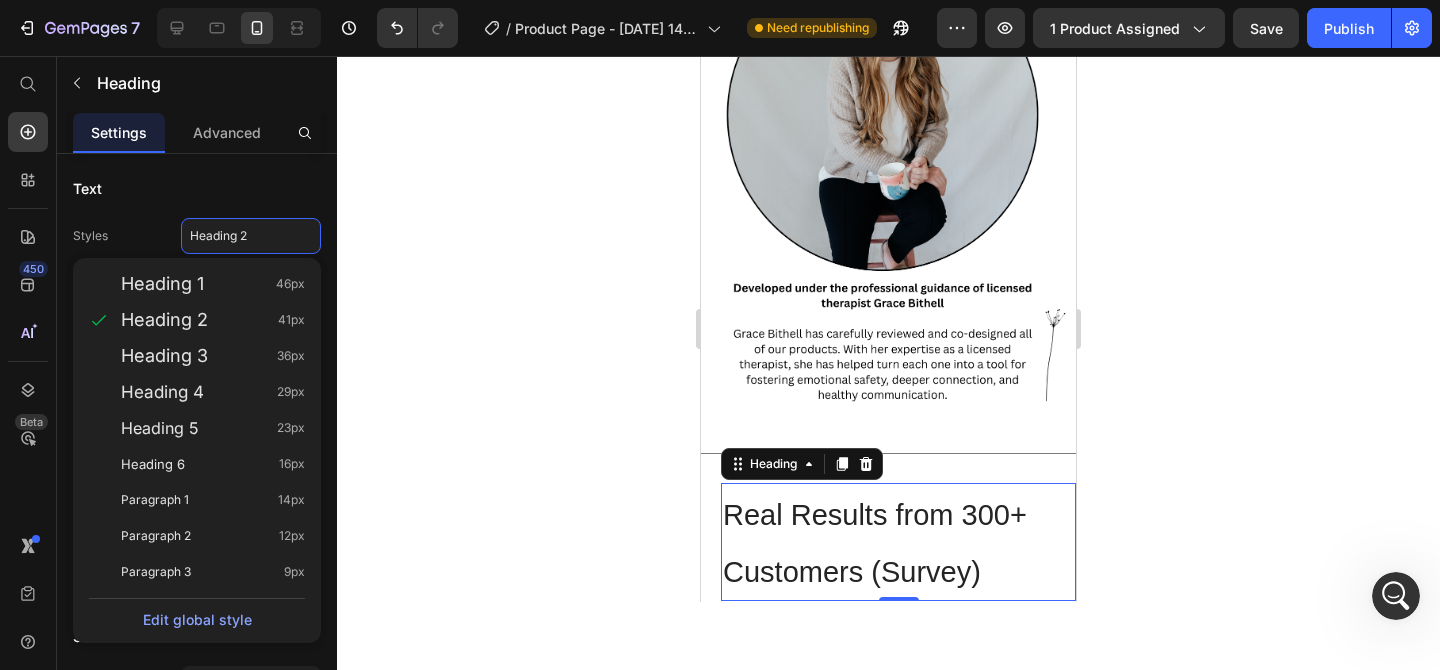 click 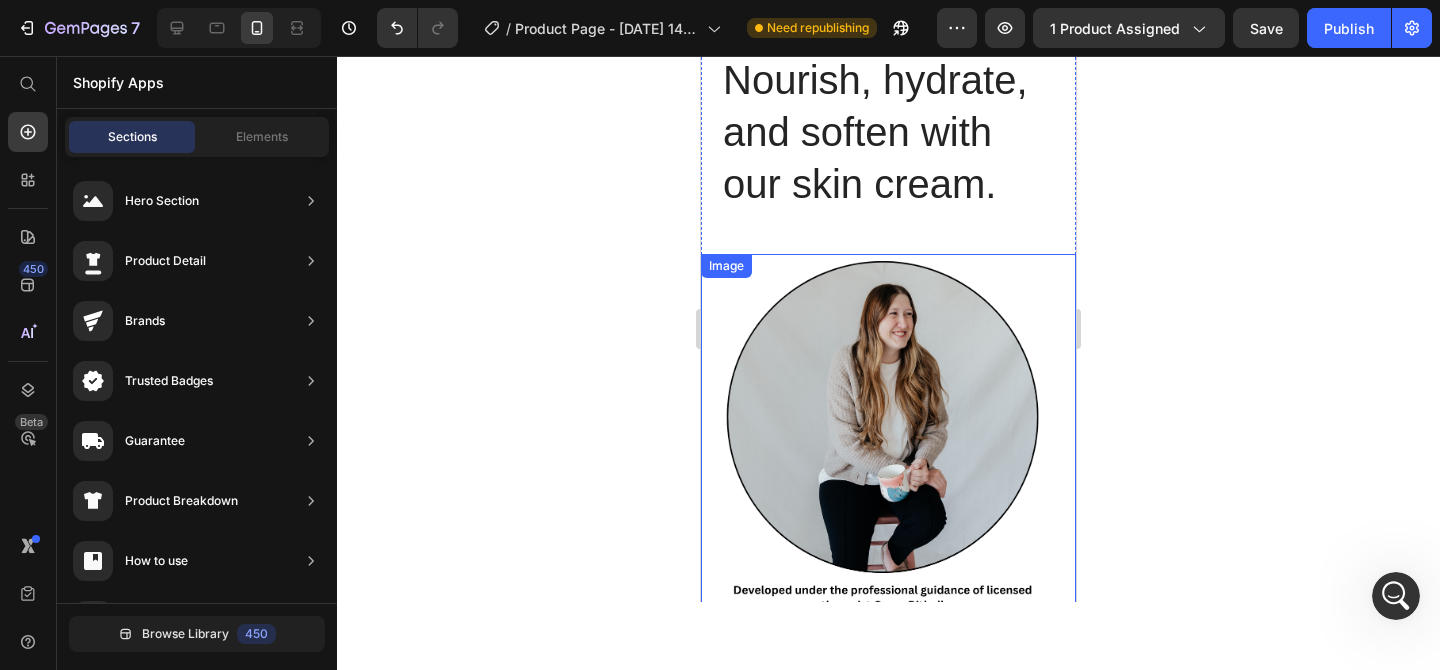 scroll, scrollTop: 4649, scrollLeft: 0, axis: vertical 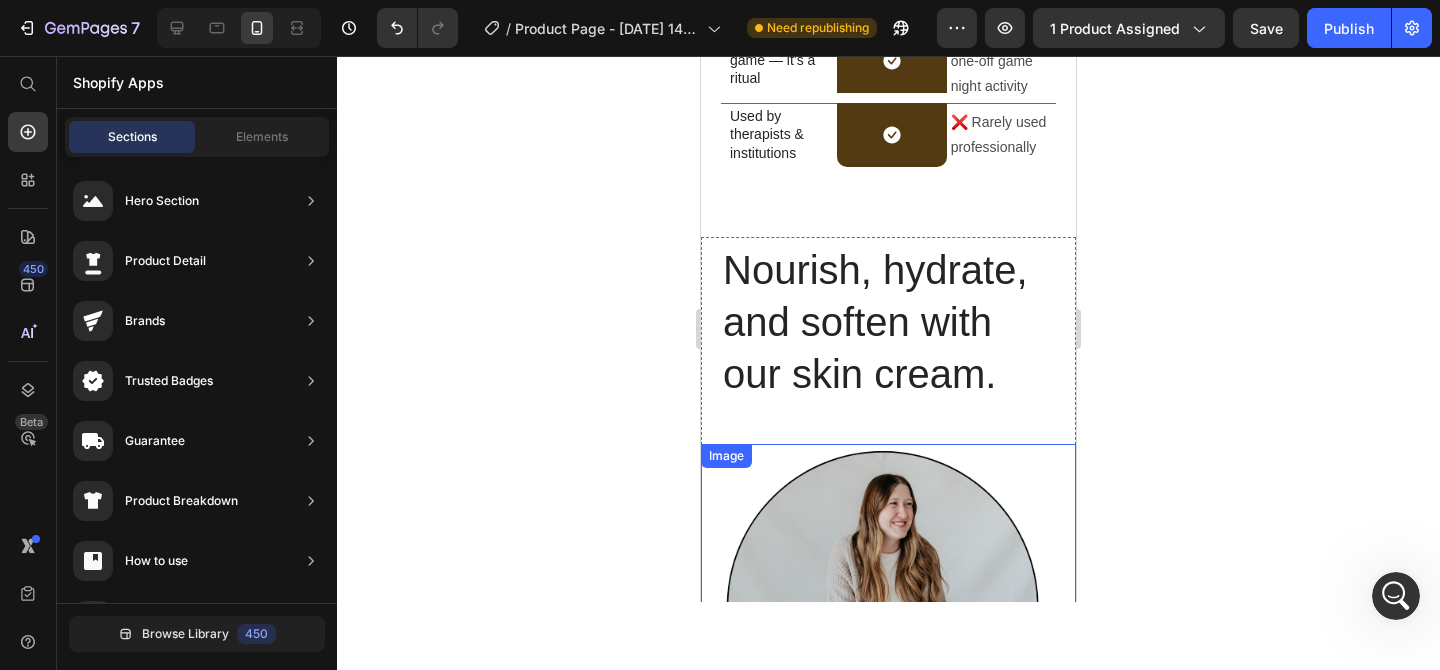 click on "Nourish, hydrate, and soften with our skin cream." at bounding box center [888, 322] 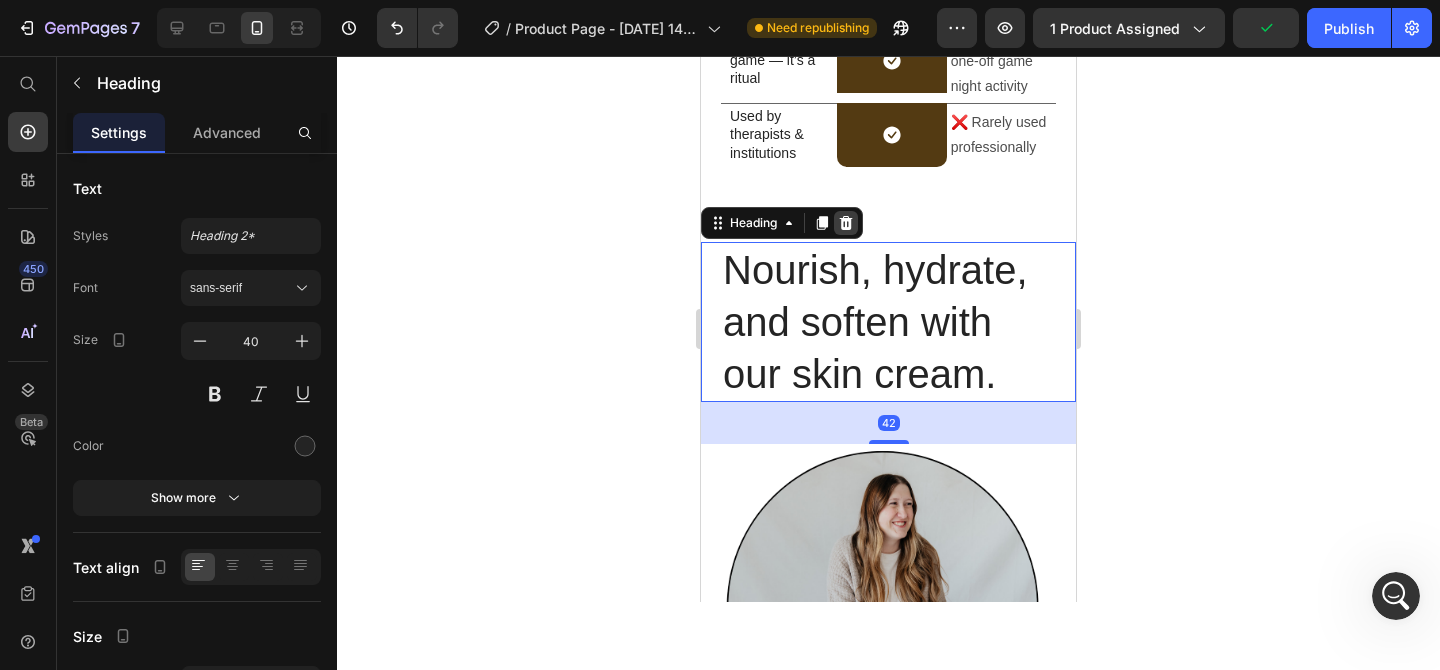 click 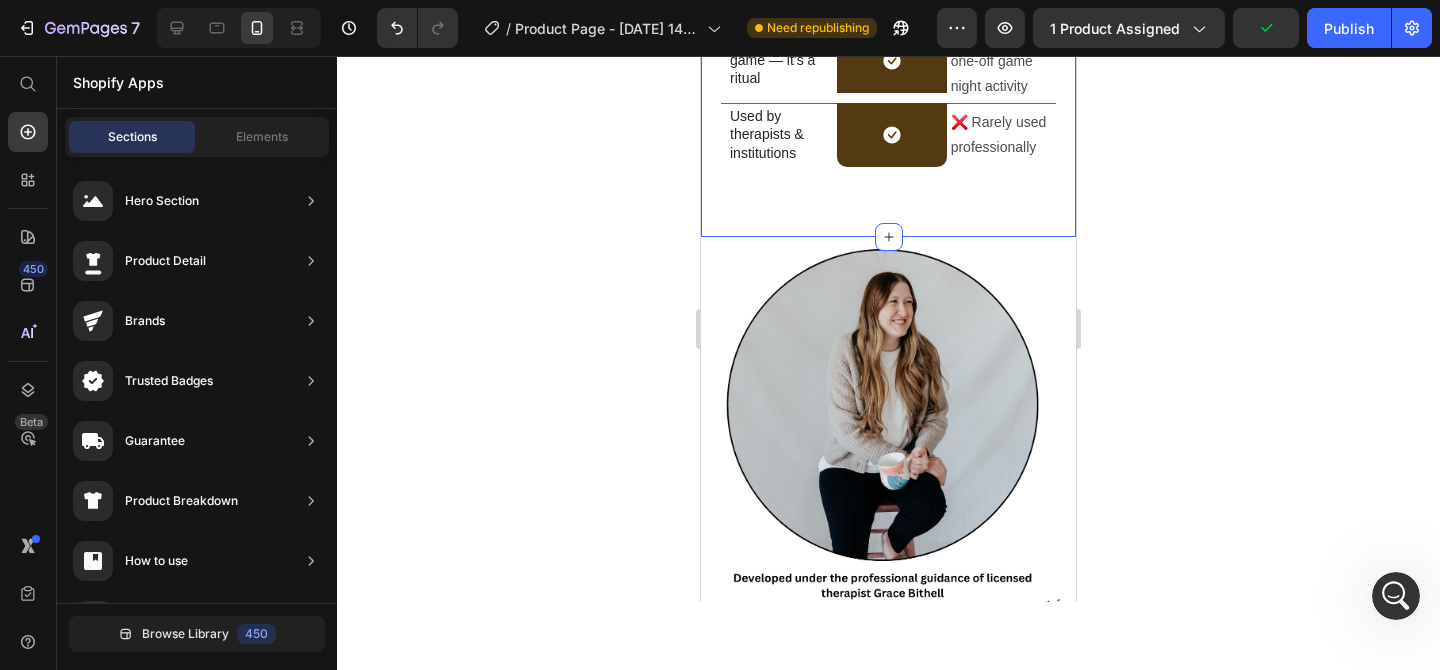 click on "Not for strangers. For real connections. Heading Row
OUR PRODUCTS Heading Row OTHER CARDS Text Block Row Created with therapist guidance Text Block
Icon Row  ❌ Often made without professional input Text Block Row For deepening existing bonds only Text Block
Icon Row  ❌ Often aimed at breaking the ice or new connections Text Block Row Evolving answers each time Text Block
Icon Row  ❌ Often same repetitive answers after one use Text Block Row Includes opening & closing questions Text Block
Icon Row  ❌ Usually jump straight in without emotional safety nets. Text Block Row More than a game — it’s a ritual Text Block
Icon Row  ❌ Treated as a one-off game night activity Text Block Row Used by therapists & institutions Text Block
Icon Row  ❌ Rarely used professionally Text Block Row Section 5" at bounding box center (888, -219) 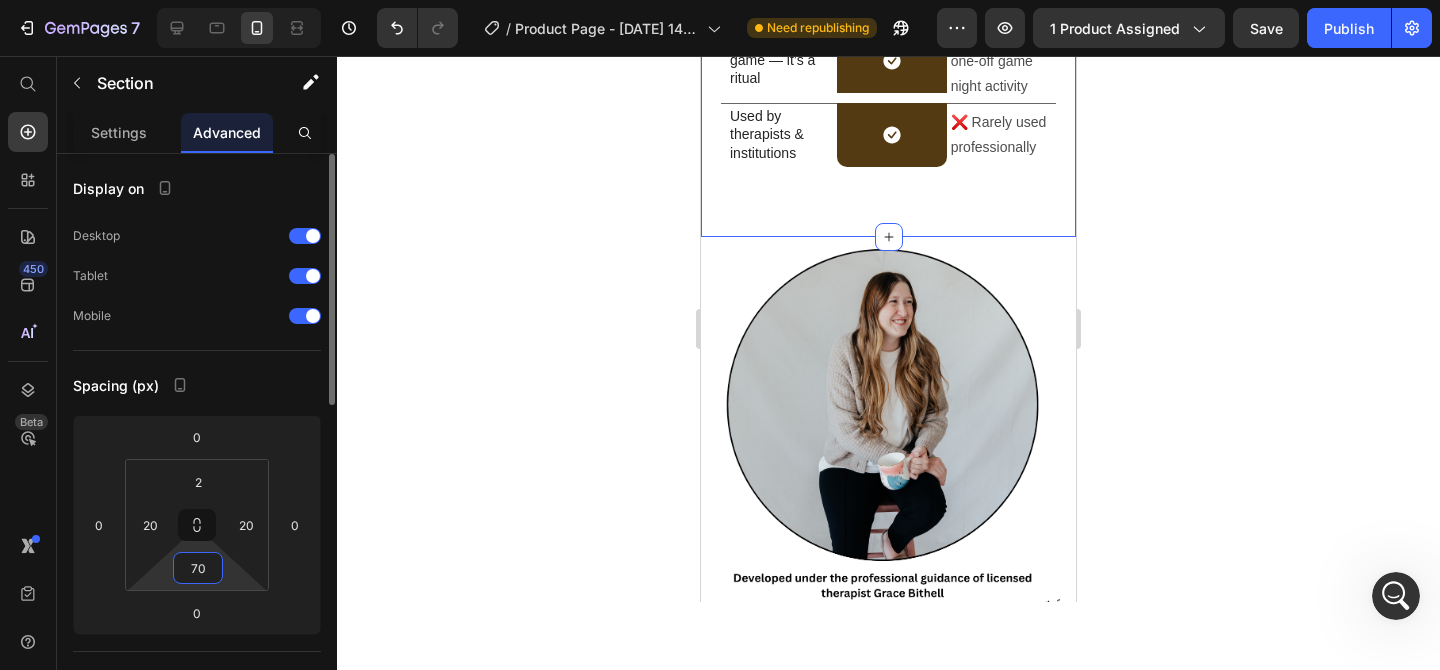 click on "70" at bounding box center (198, 568) 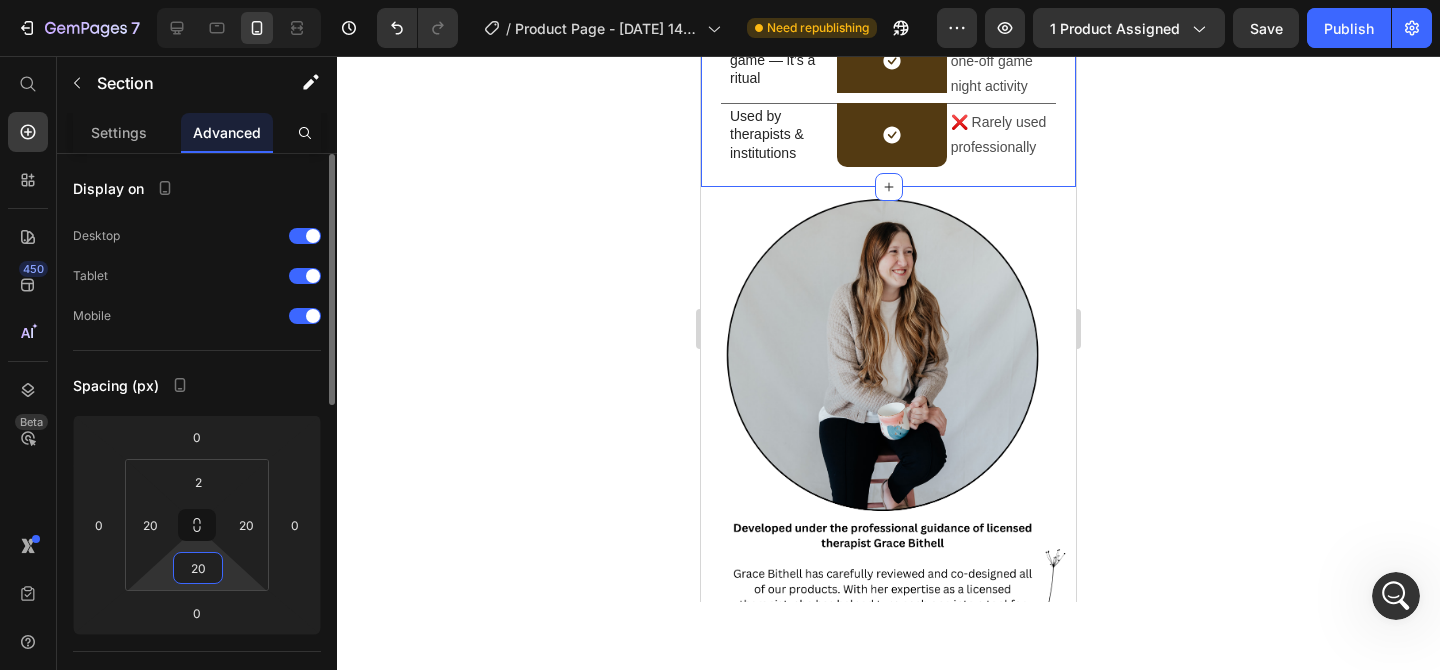 click on "20" at bounding box center [198, 568] 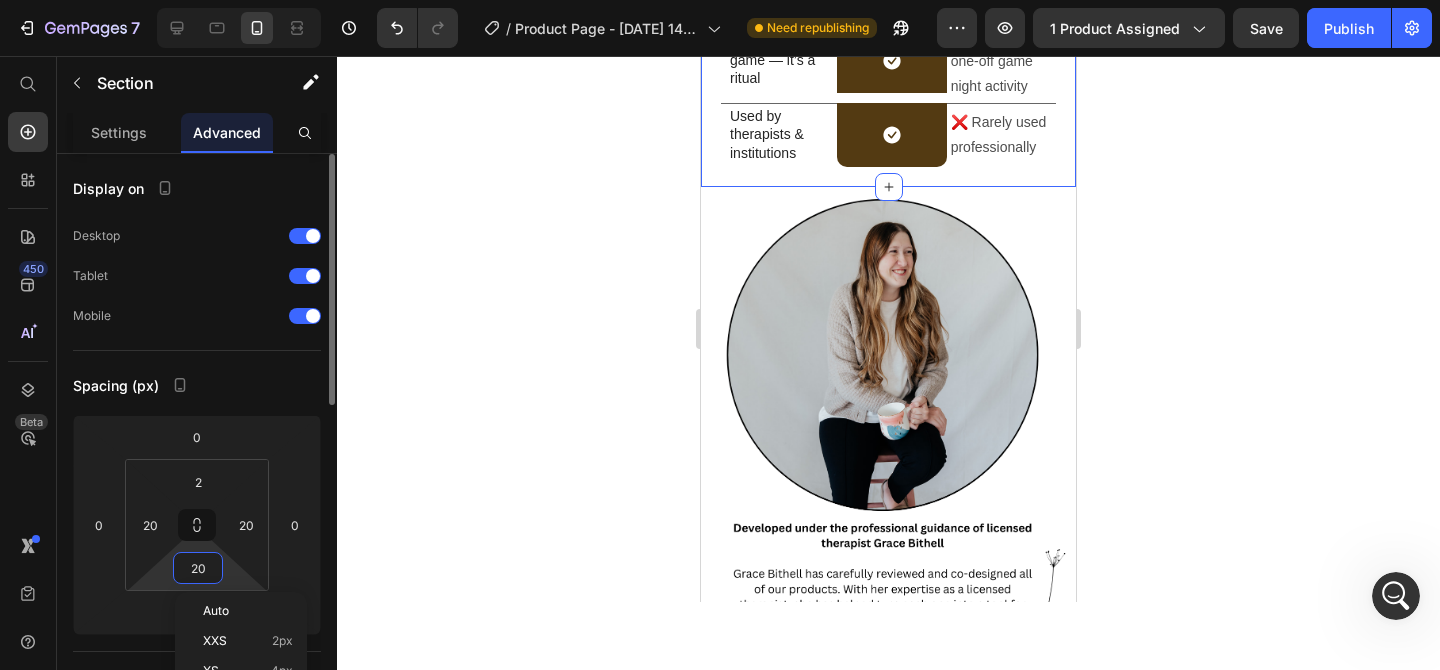 type on "30" 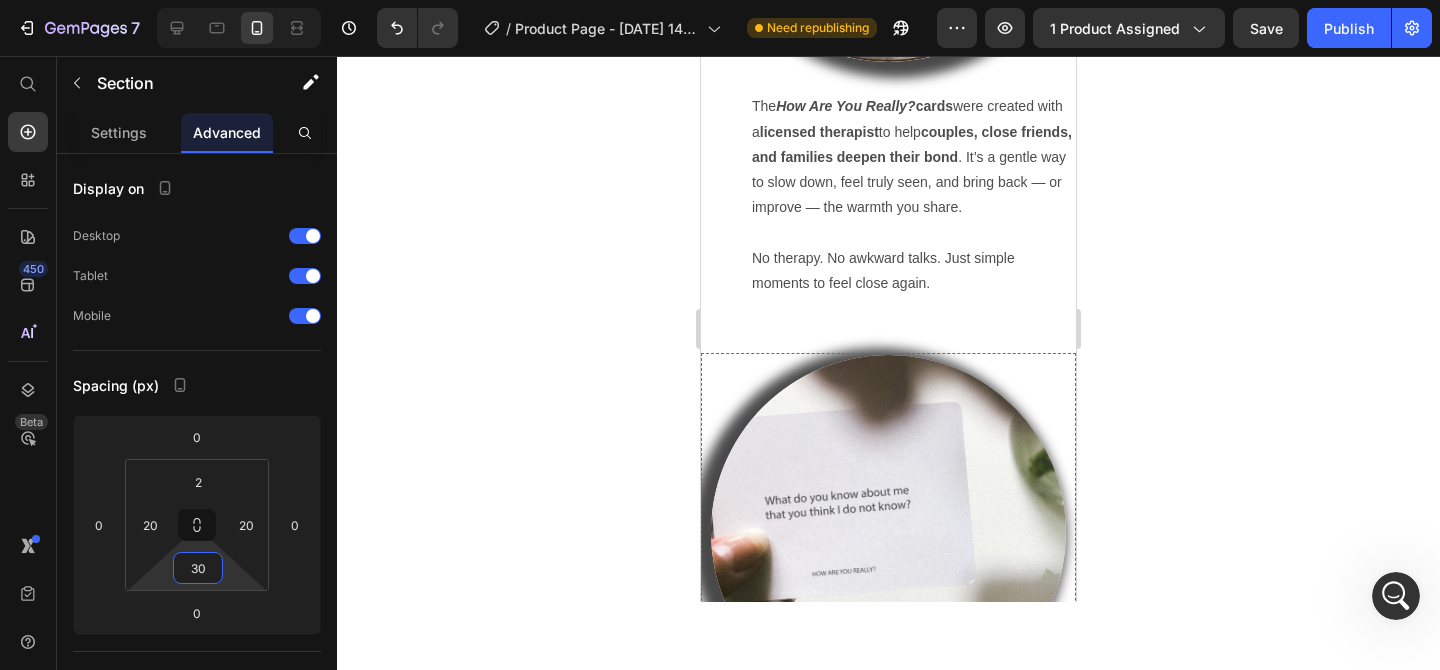 scroll, scrollTop: 2510, scrollLeft: 0, axis: vertical 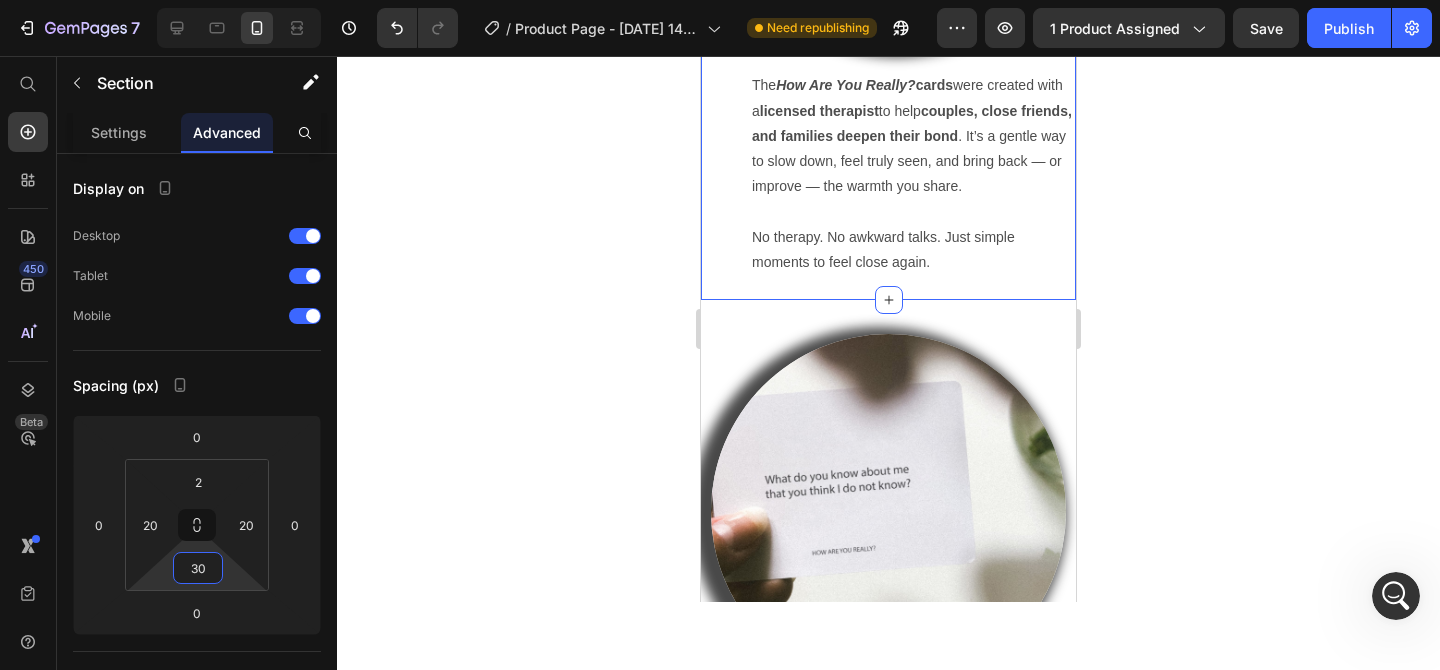 click on "Don’t let silence turn you into strangers — remember why you chose each other.   Heading You’re close — but you may miss the deeper spark. You love each other. You share jokes, plans, and maybe a family. But sometimes, real connection feels buried under the busy everyday. You’re not broken — you just want to feel seen and truly close again.   Most couples say the same: They don’t need therapy. They don’t want forced talks. They just want gentle moments that bring them back to  us . Text Block Image Row The  How Are You Really?  cards  were created with a  licensed therapist  to help  couples, close friends, and families deepen their bond . It’s a gentle way to slow down, feel truly seen, and bring back — or improve — the warmth you share.   No therapy. No awkward talks. Just simple moments to feel close again. Text Block" at bounding box center (888, -266) 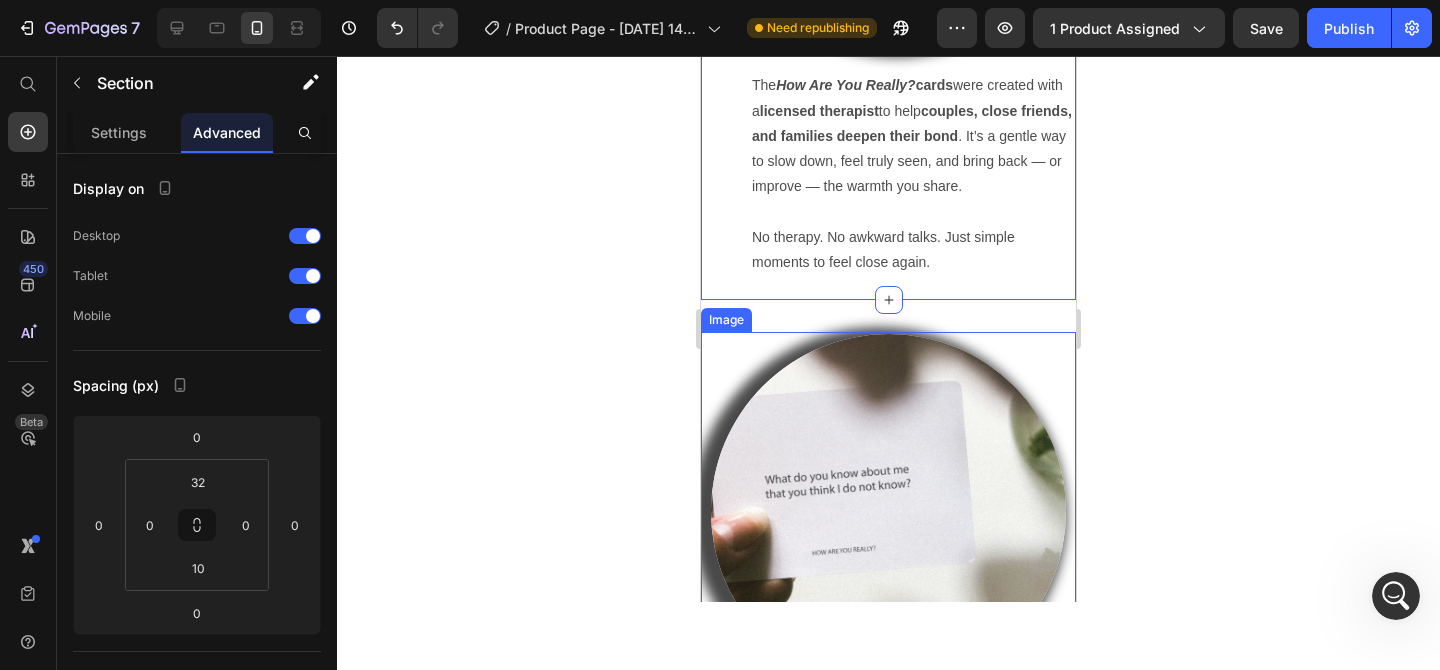 click at bounding box center (888, 520) 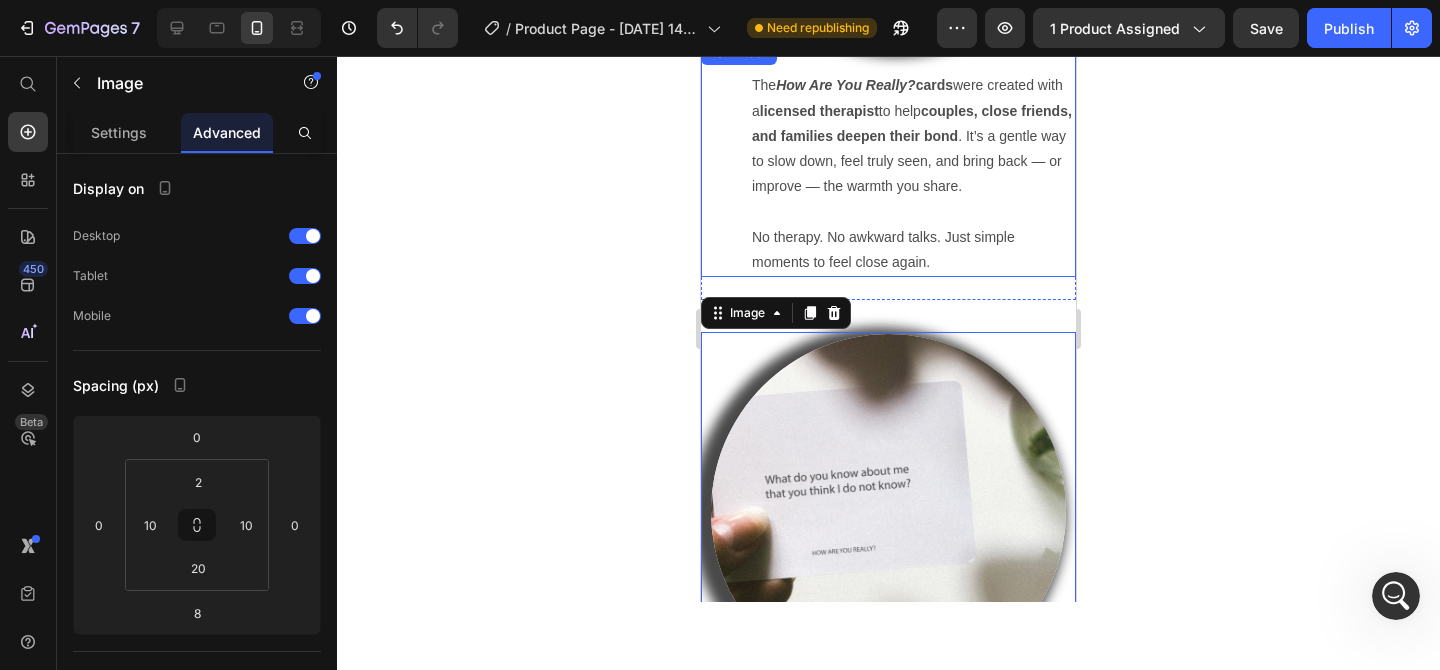 click on "Most couples say the same: They don’t need therapy. They don’t want forced talks. They just want gentle moments that bring them back to  us ." at bounding box center [912, -390] 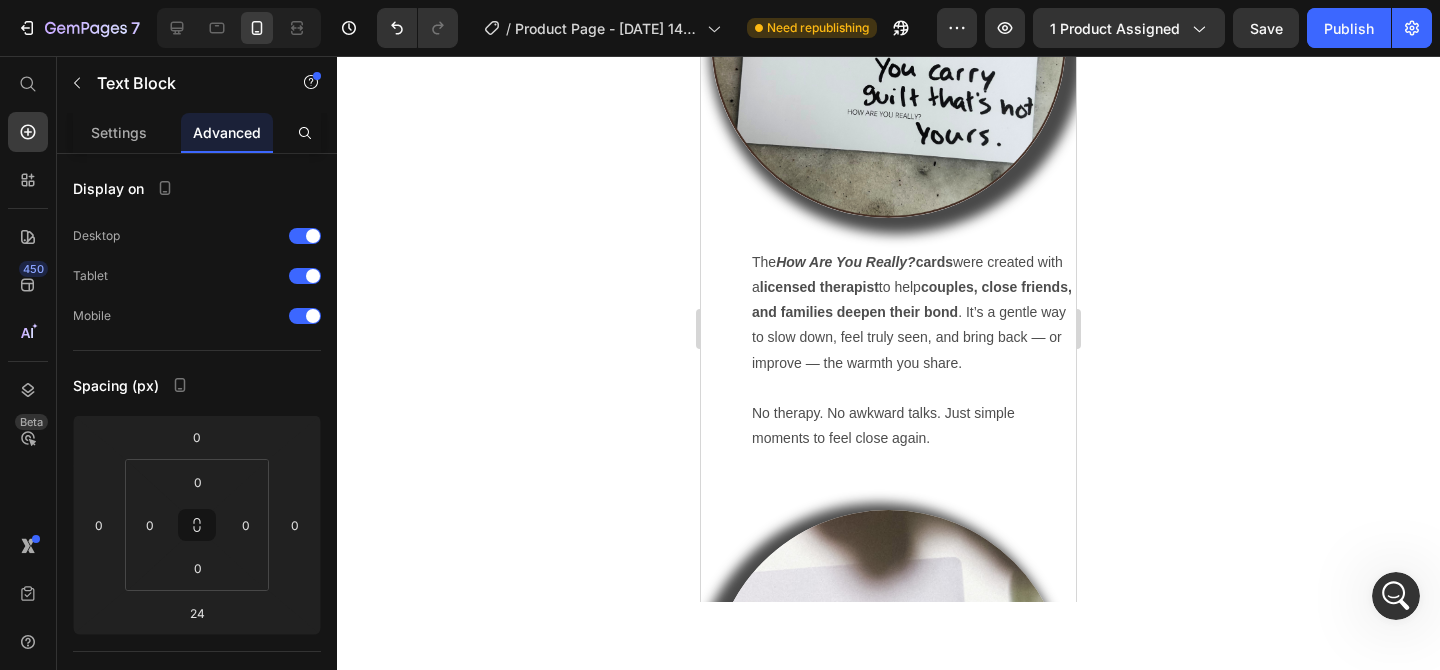click on "Most couples say the same: They don’t need therapy. They don’t want forced talks. They just want gentle moments that bring them back to  us ." at bounding box center [912, -214] 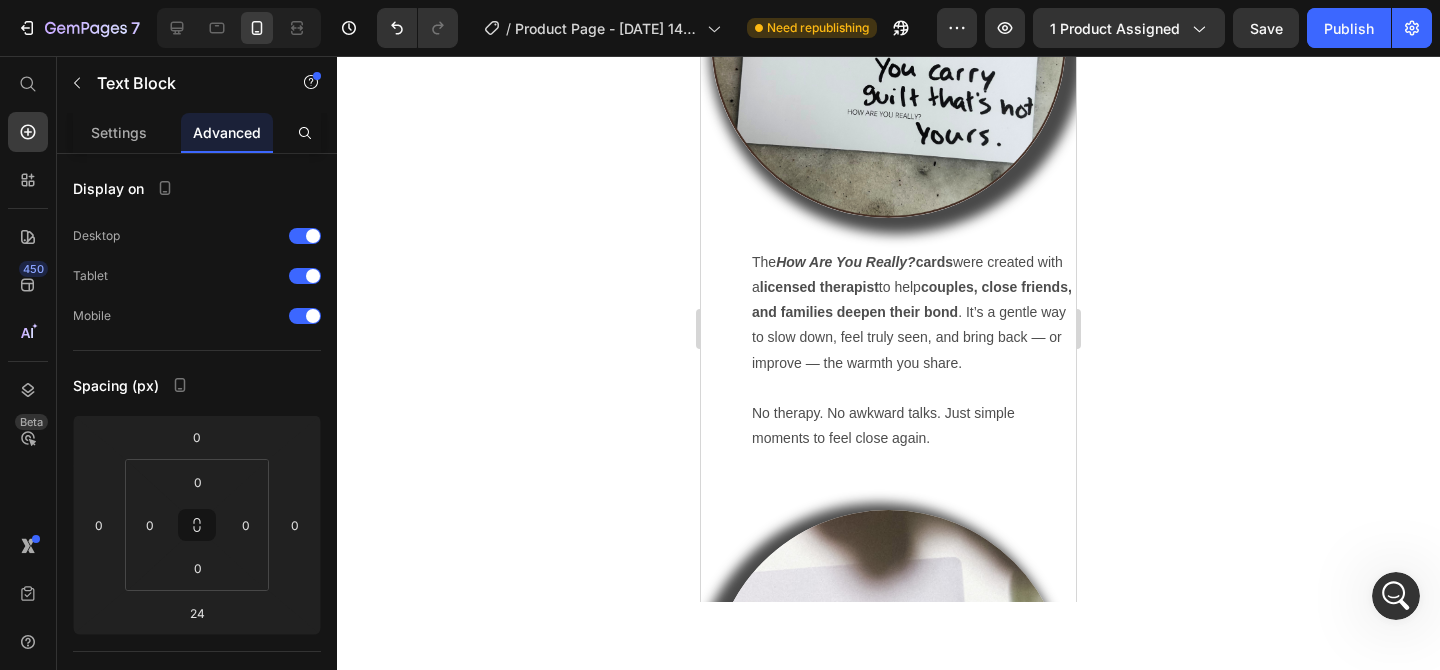 click on "Most couples say the same: They don’t need therapy. They don’t want forced talks. They just want gentle moments that bring them back to  us ." at bounding box center [912, -214] 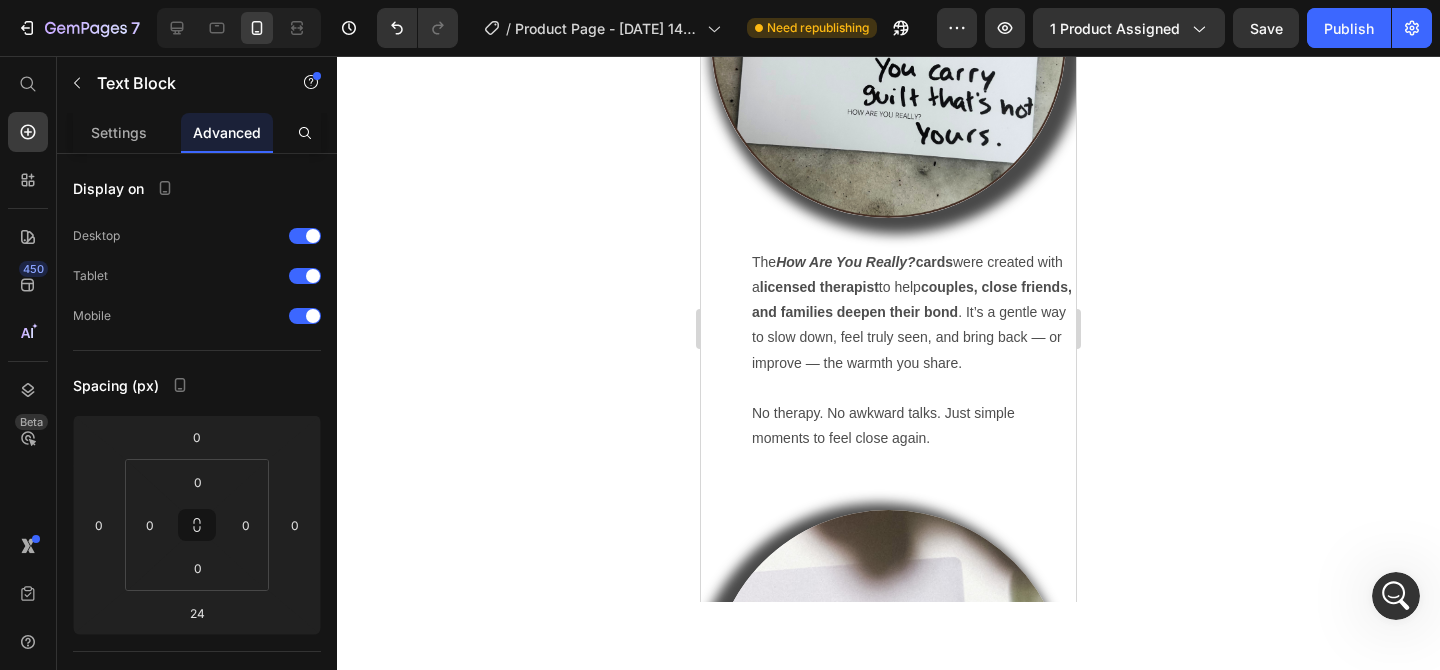 click 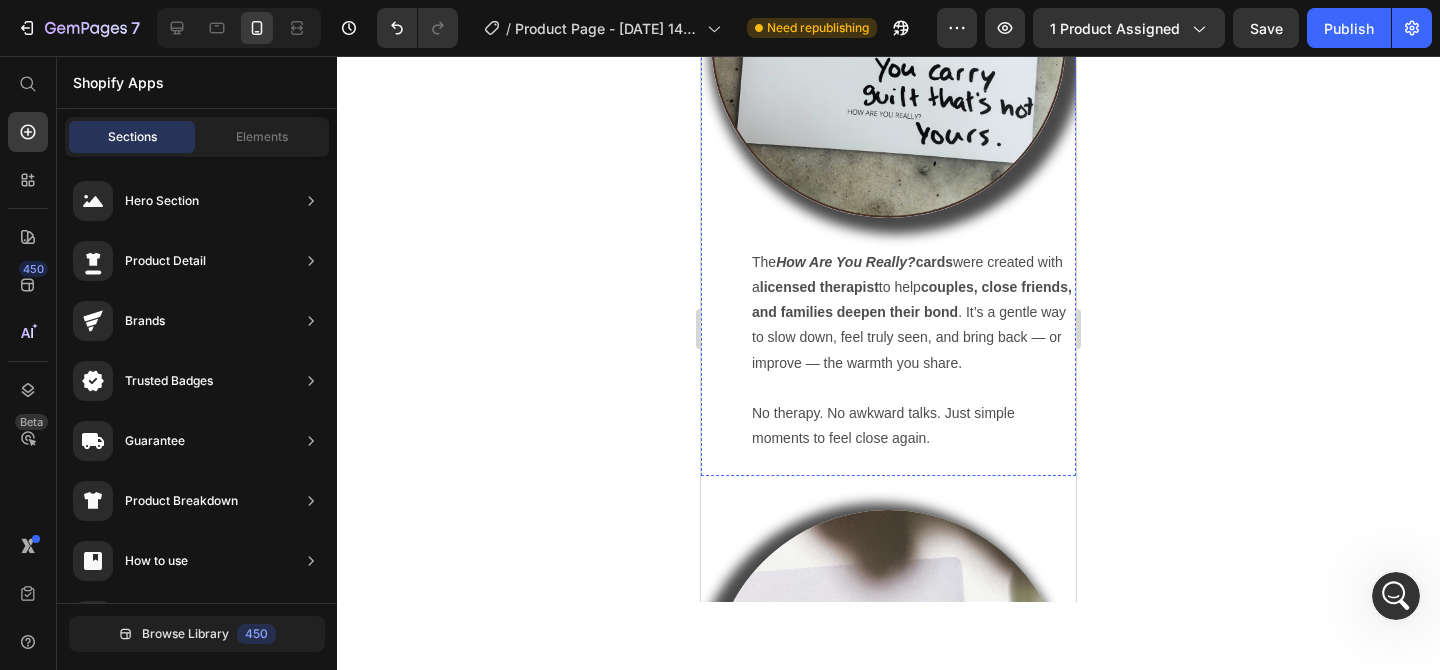 scroll, scrollTop: 1902, scrollLeft: 0, axis: vertical 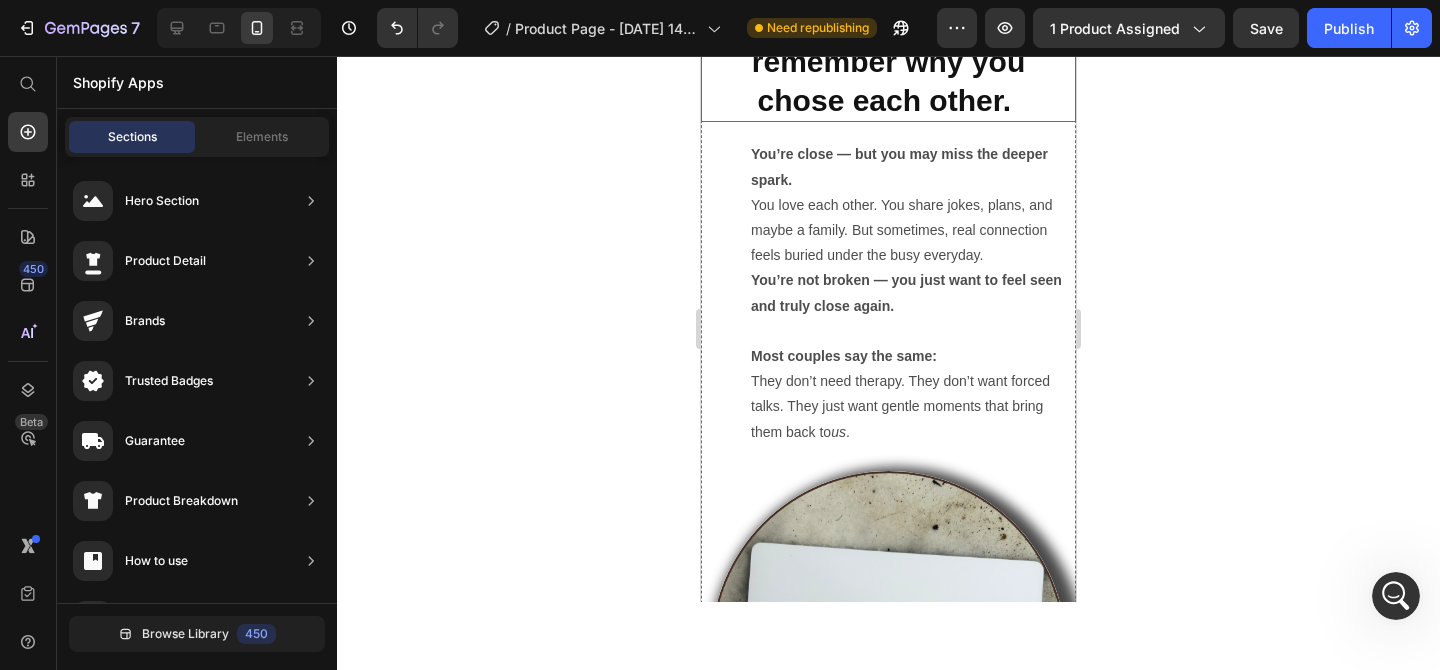 click on "Don’t let silence turn you into strangers — remember why you chose each other." at bounding box center (888, 42) 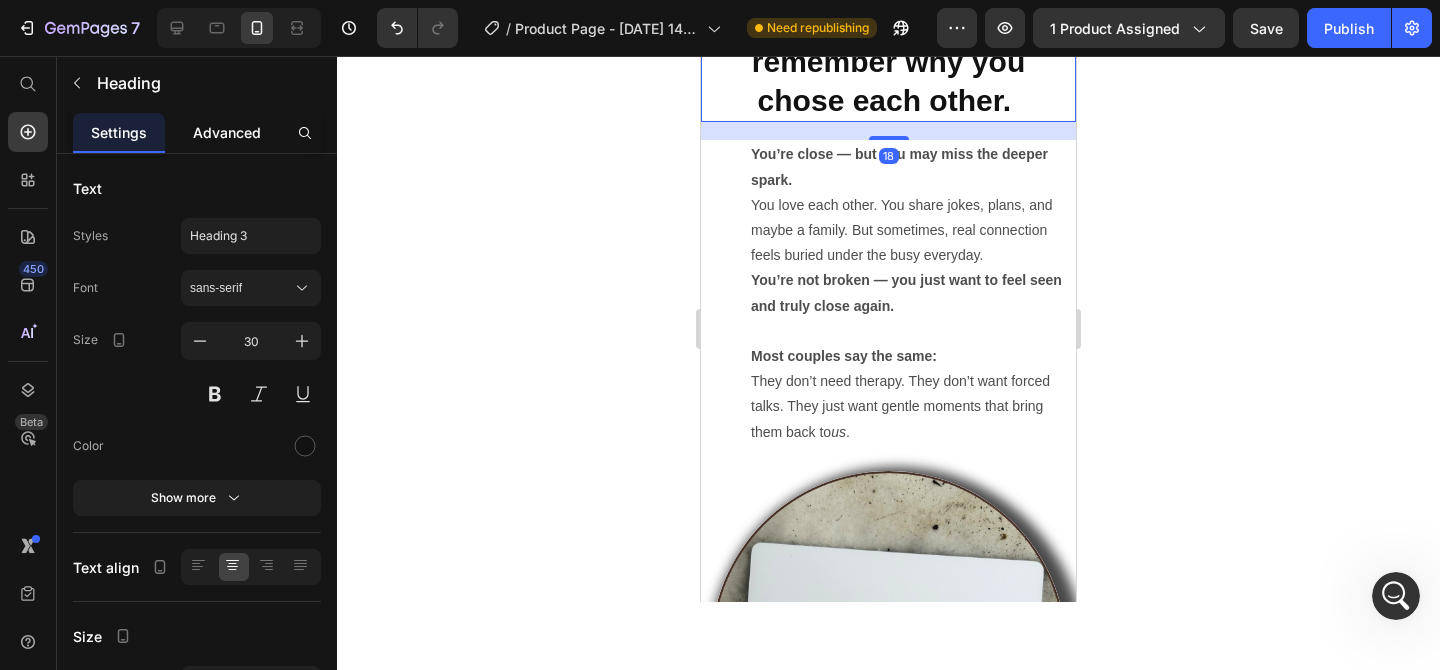 click on "Advanced" 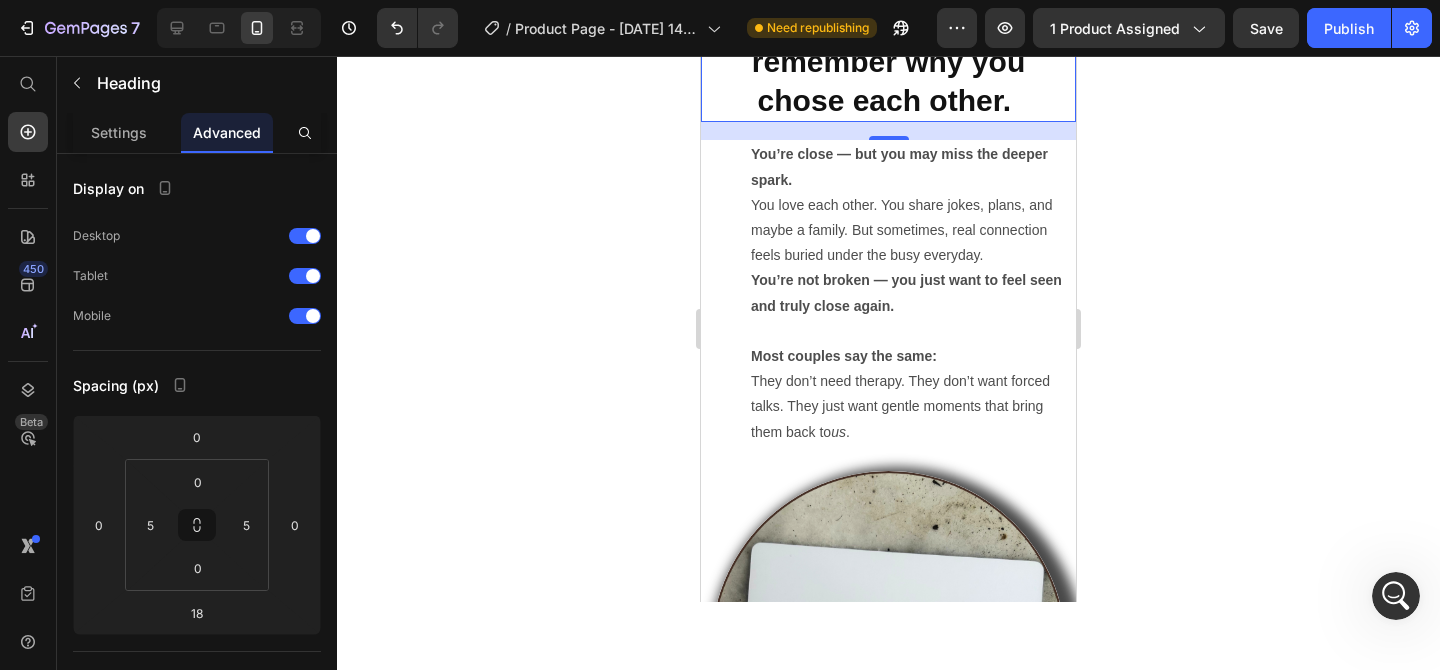 click on "Heading" at bounding box center (753, -57) 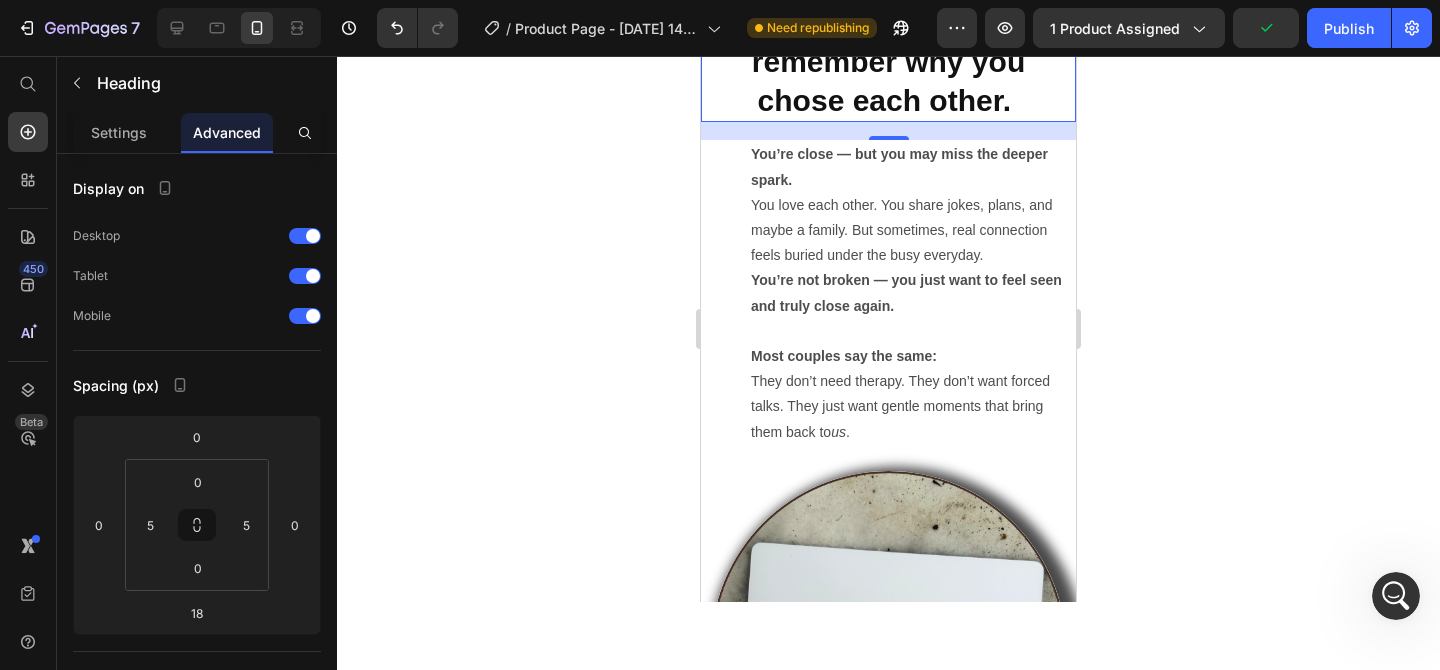scroll, scrollTop: 1720, scrollLeft: 0, axis: vertical 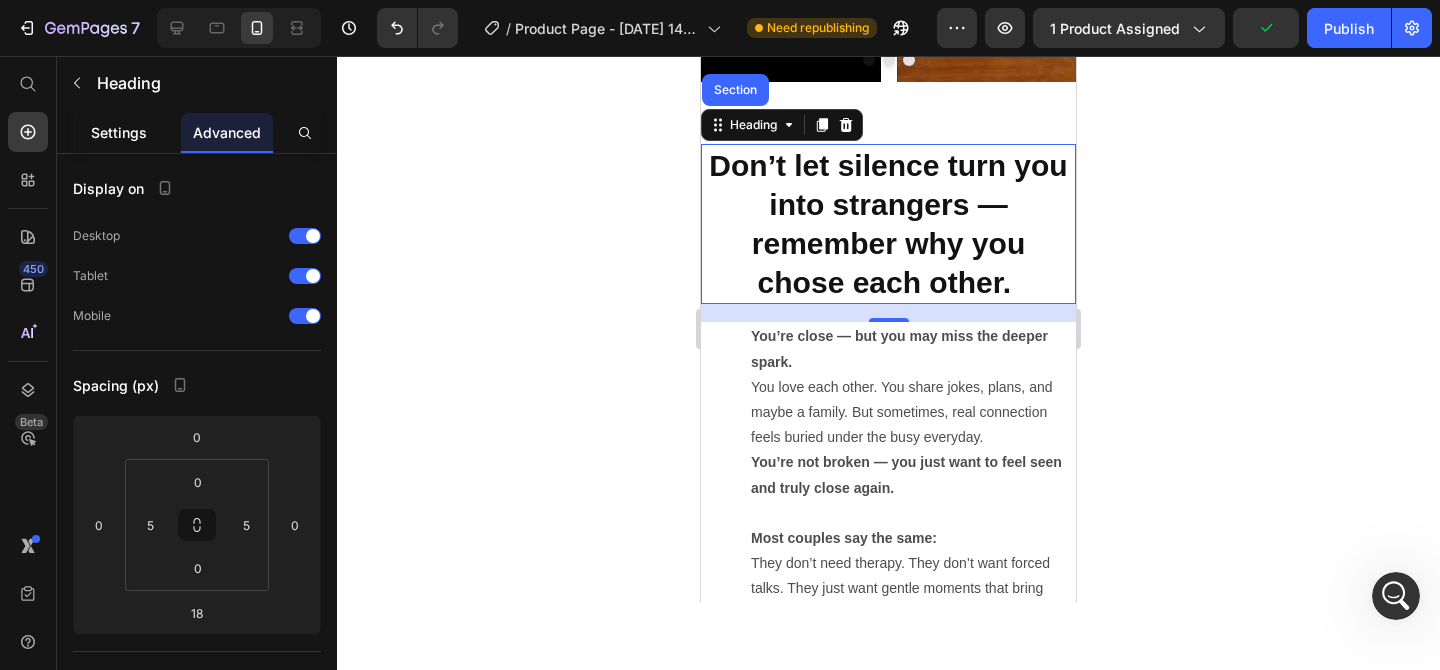 click on "Settings" at bounding box center (119, 132) 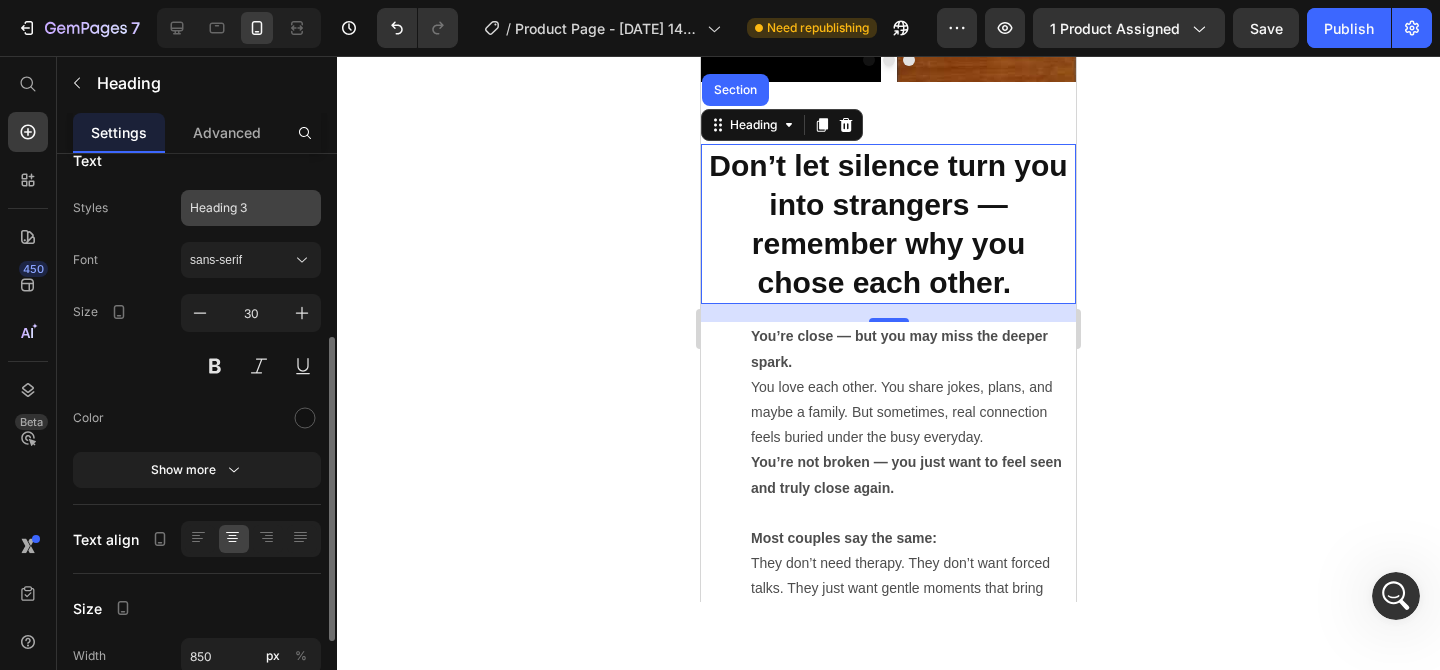 scroll, scrollTop: 29, scrollLeft: 0, axis: vertical 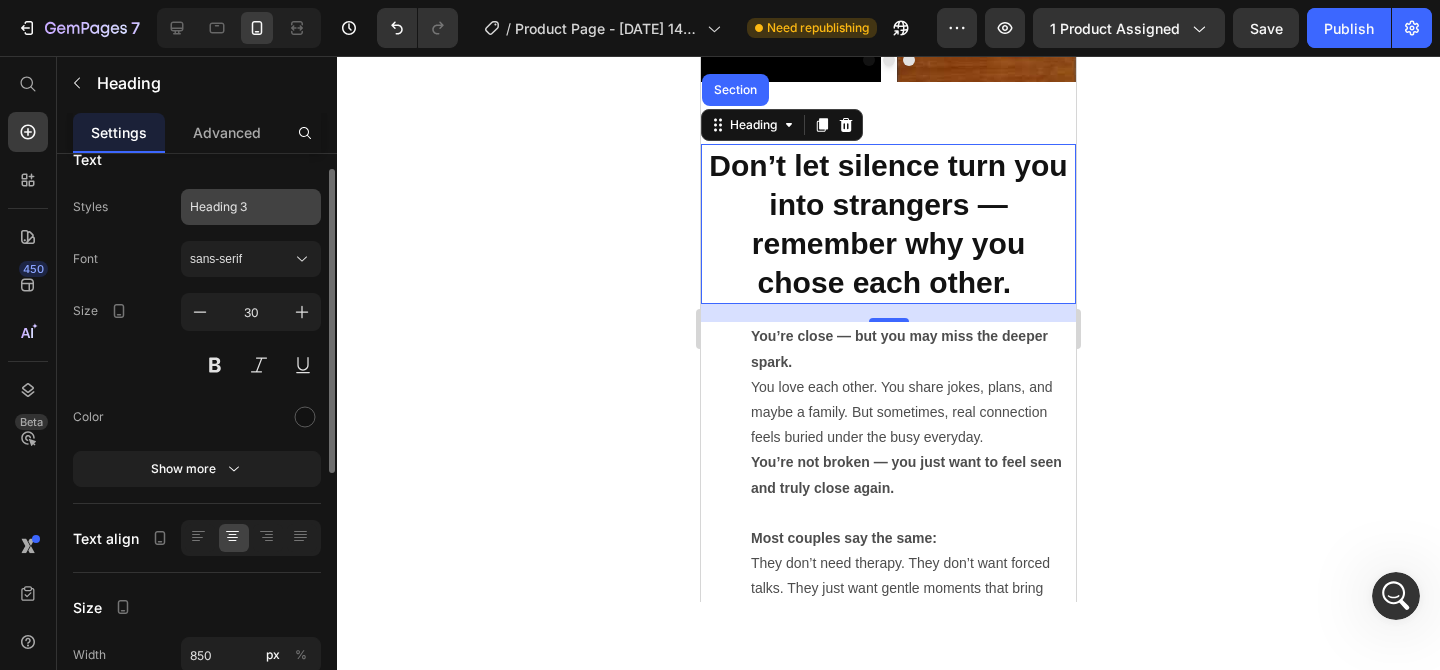 click on "Heading 3" at bounding box center (251, 207) 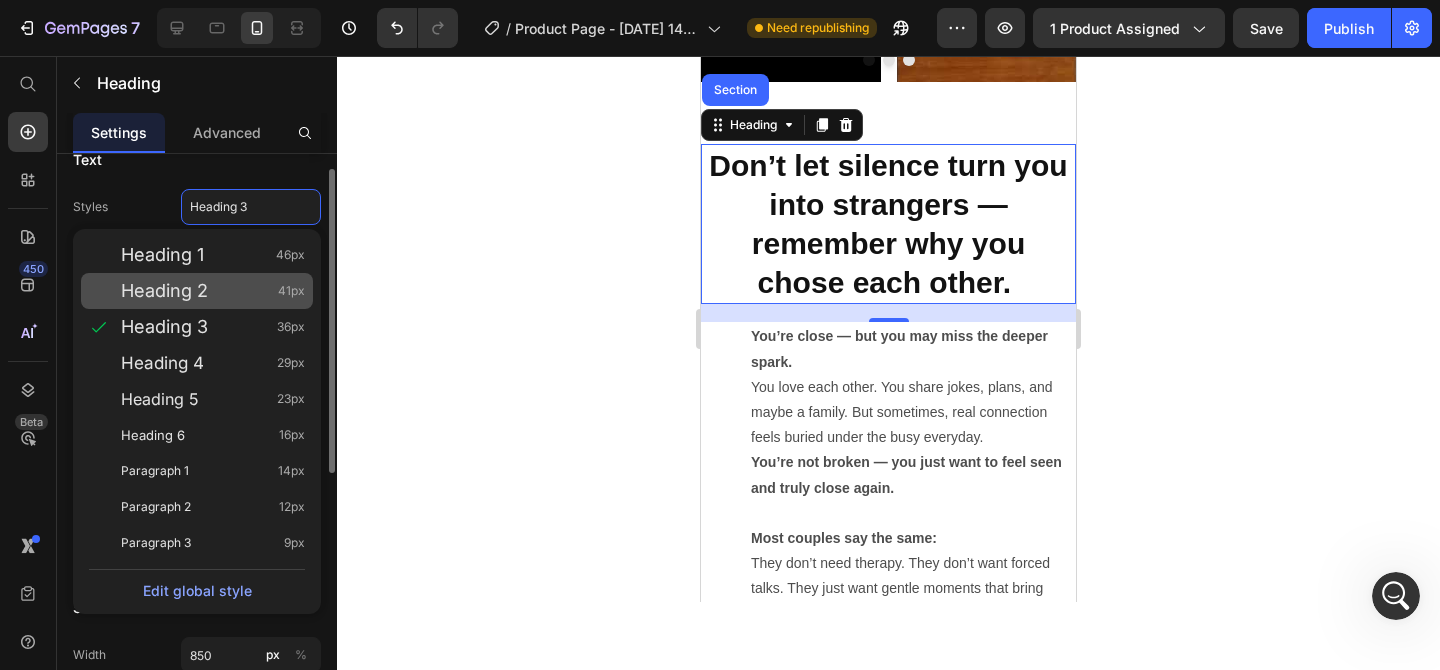 click on "Heading 2" at bounding box center (164, 291) 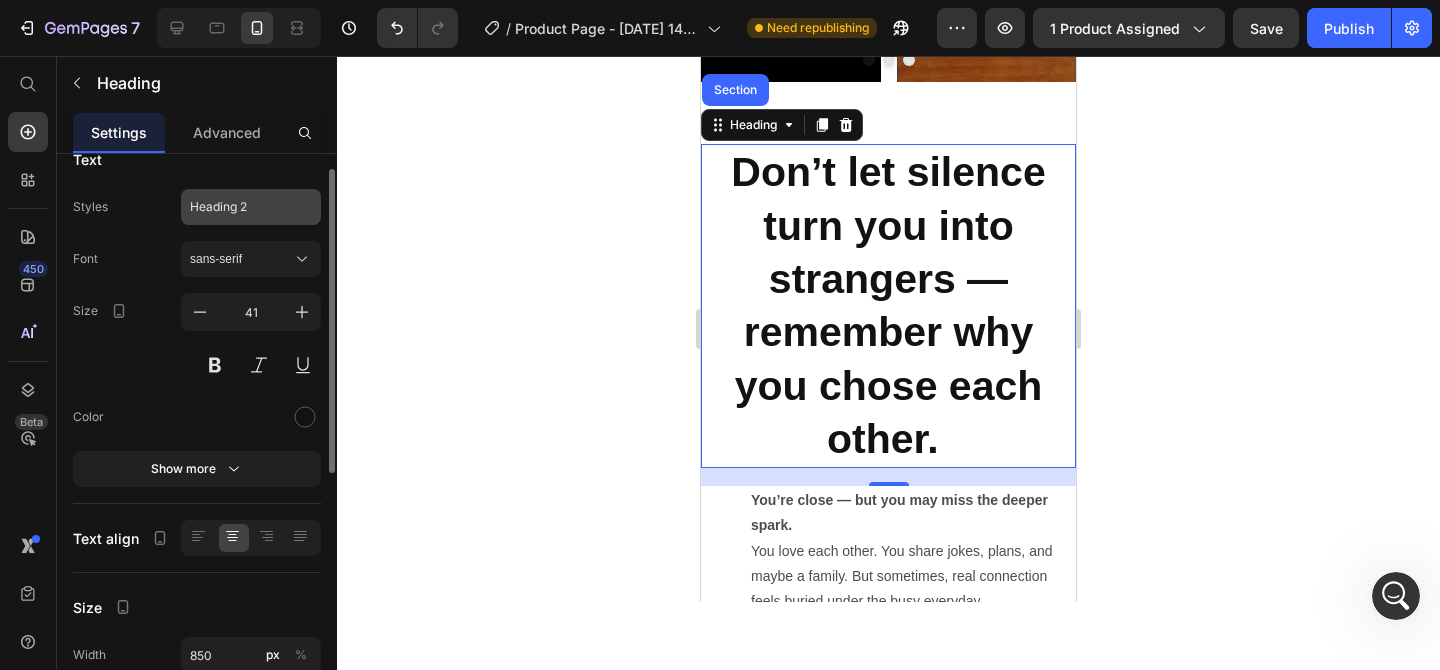 click on "Heading 2" at bounding box center [251, 207] 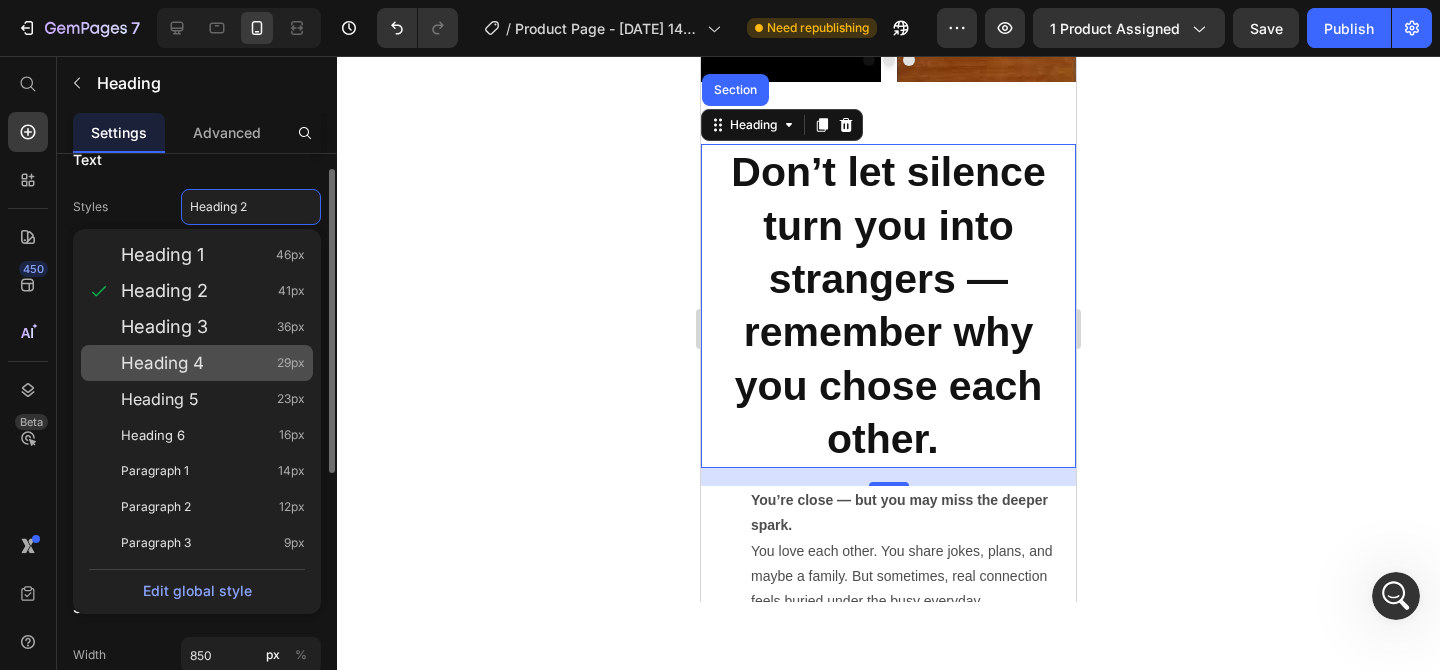 click on "Heading 4 29px" at bounding box center [213, 363] 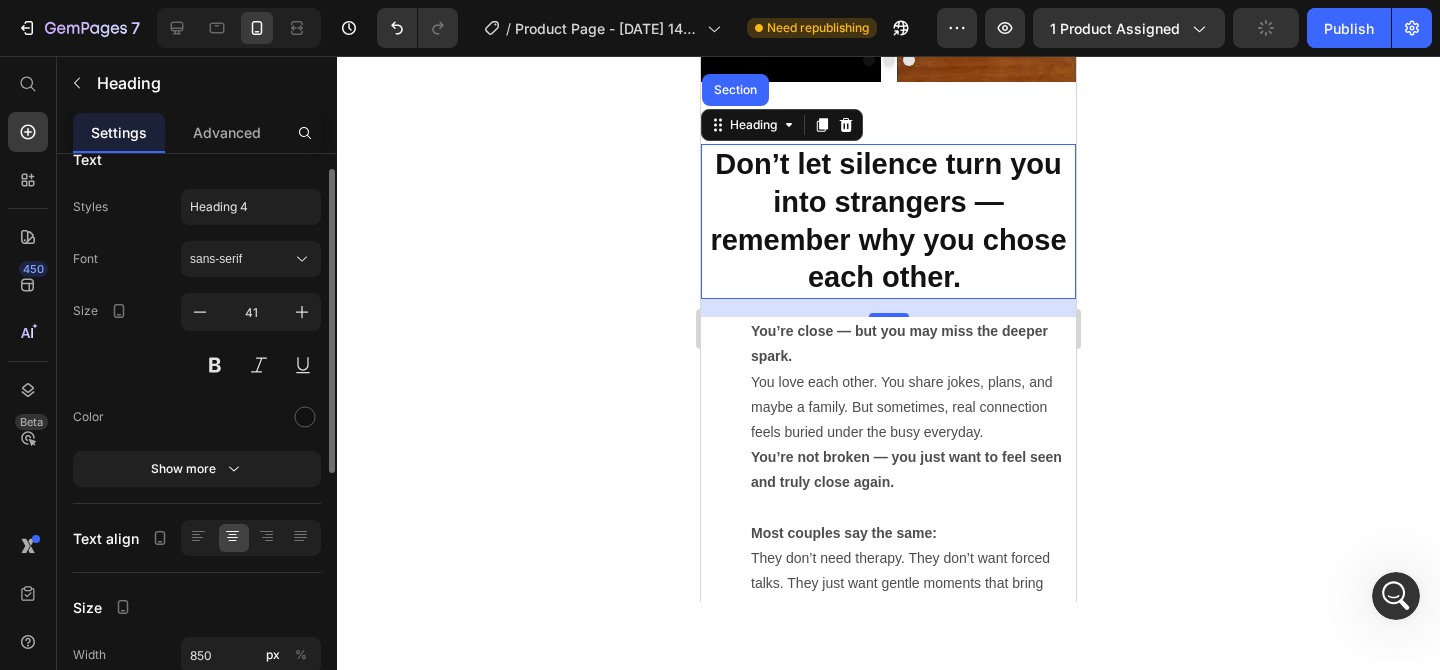 type on "29" 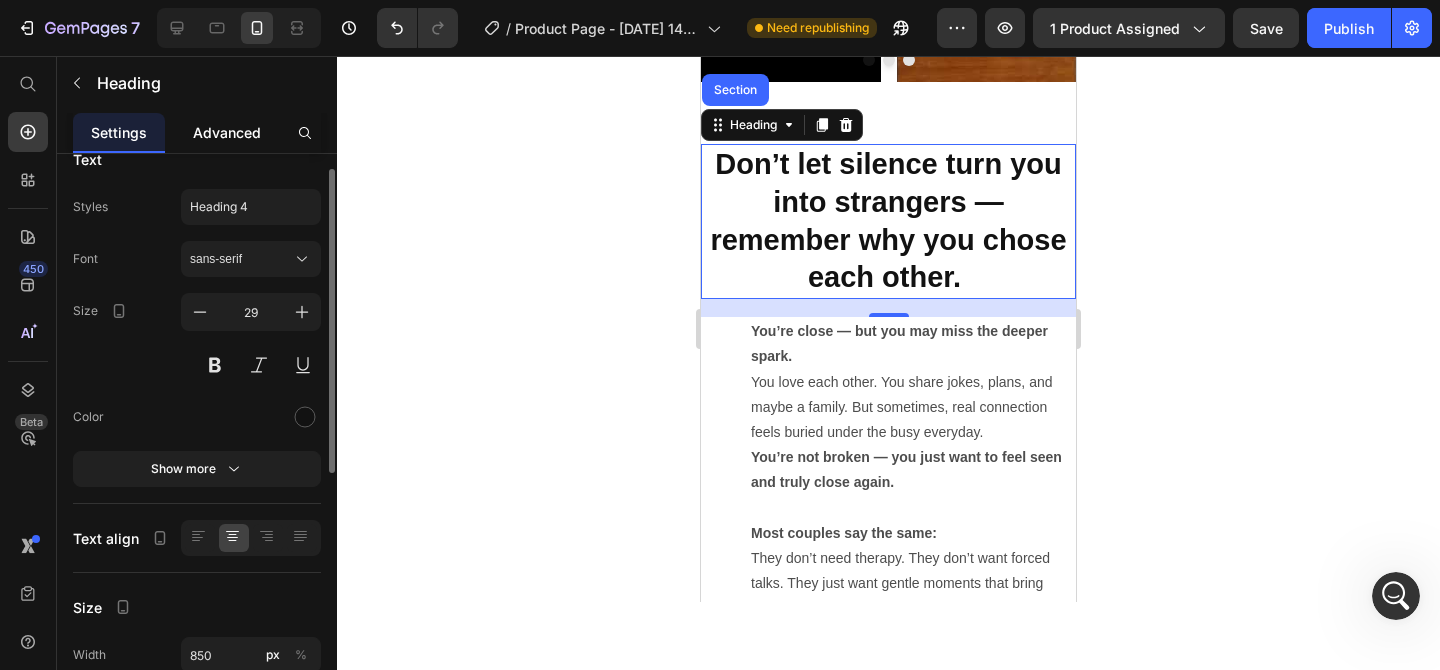 click on "Advanced" at bounding box center (227, 132) 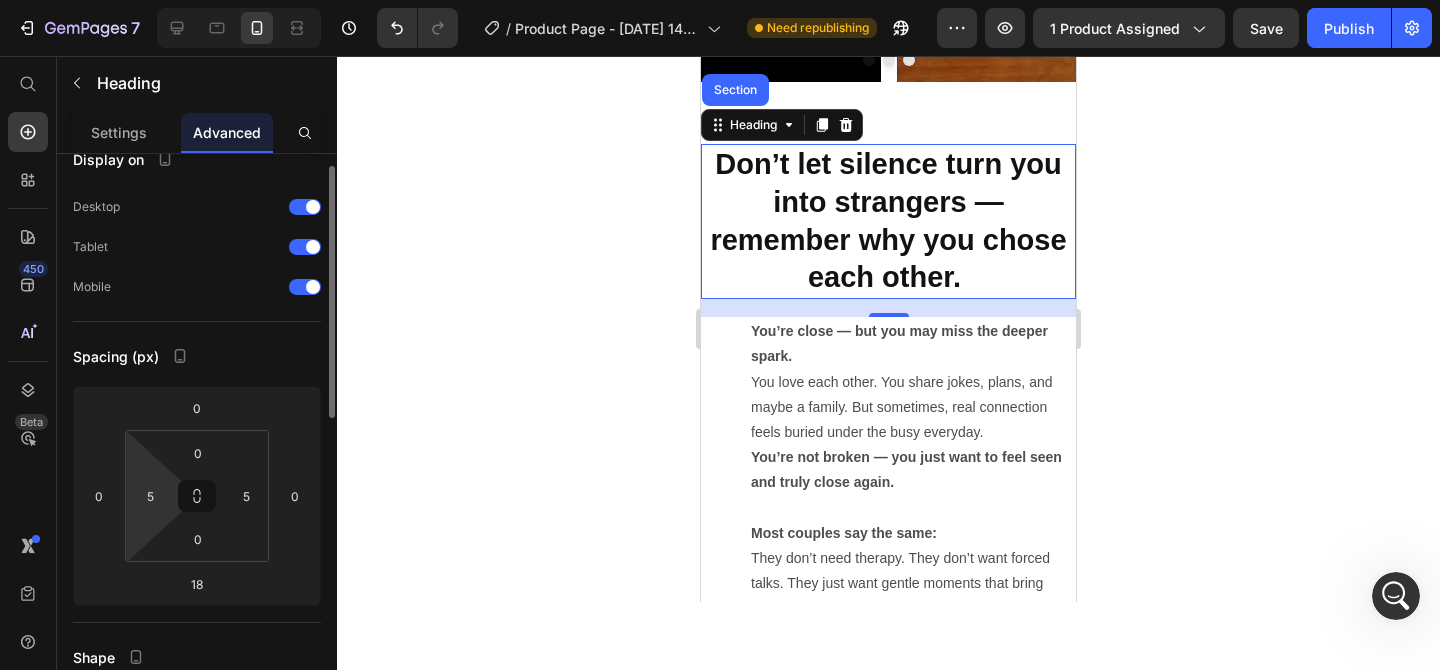 scroll, scrollTop: 0, scrollLeft: 0, axis: both 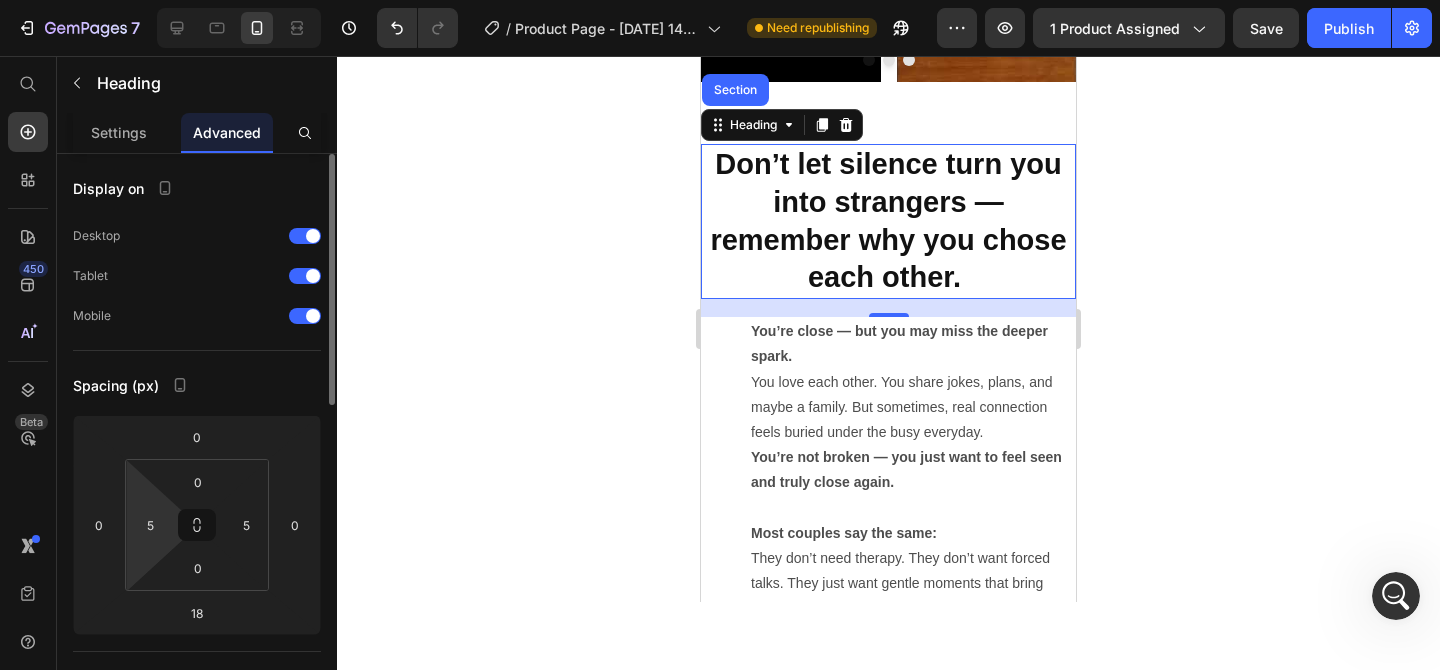 click on "7   /  Product Page - Jul 5, 14:51:51 Need republishing Preview 1 product assigned  Save   Publish  450 Beta Shopify Apps Sections Elements Hero Section Product Detail Brands Trusted Badges Guarantee Product Breakdown How to use Testimonials Compare Bundle FAQs Social Proof Brand Story Product List Collection Blog List Contact Sticky Add to Cart Custom Footer Browse Library 450 Layout
Row
Row
Row
Row Text
Heading
Text Block Button
Button
Button
Sticky Back to top Media
Image" at bounding box center [720, 0] 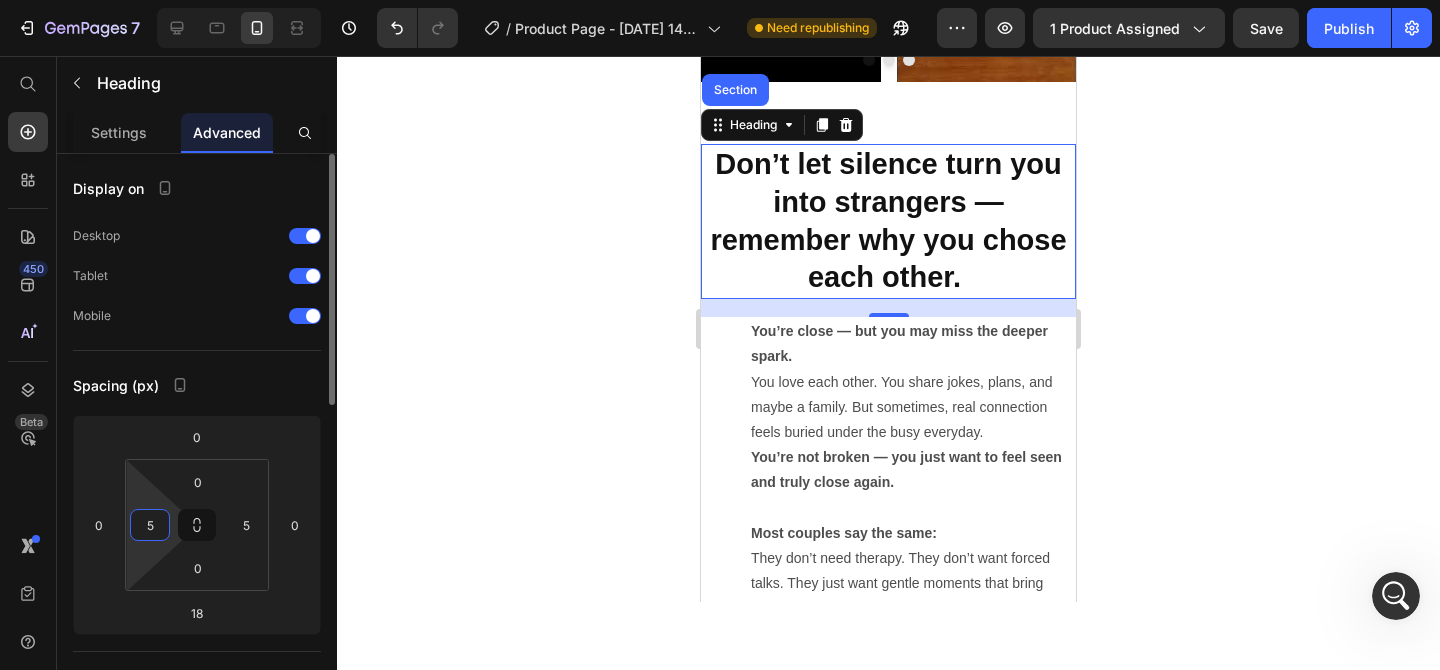 click on "5" at bounding box center [150, 525] 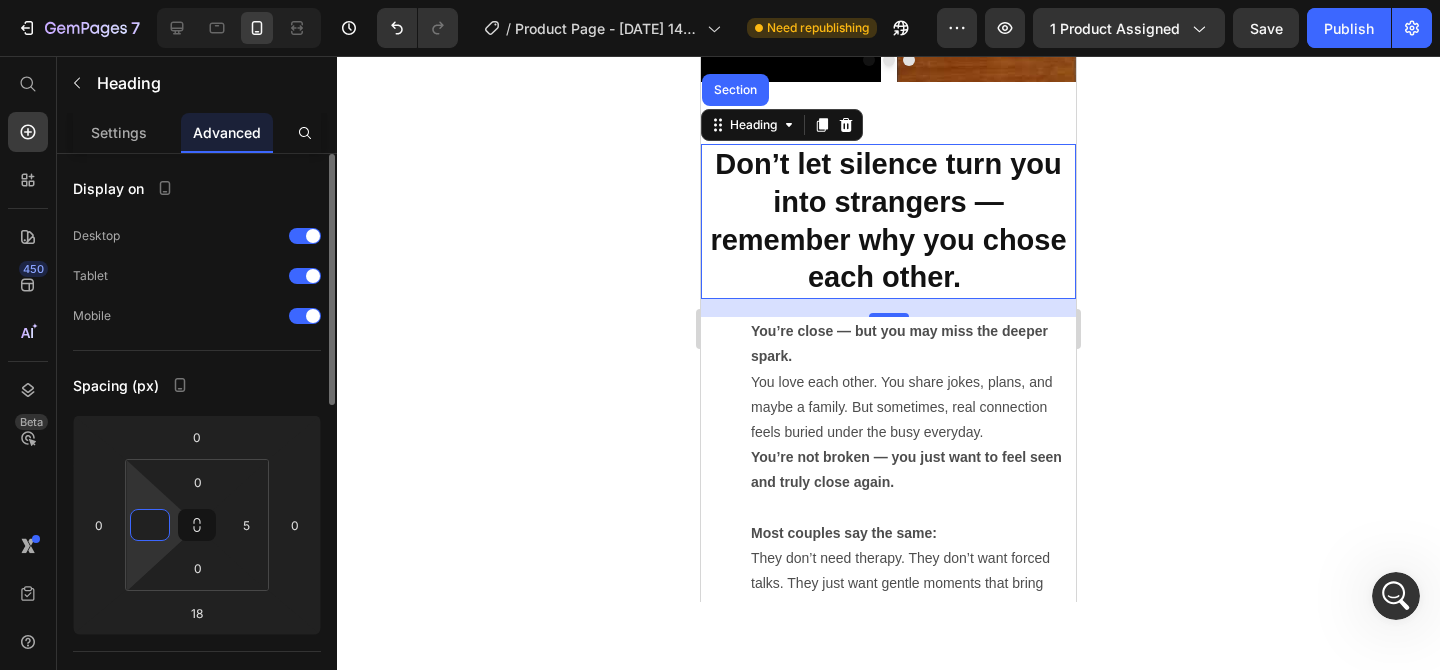 type on "1" 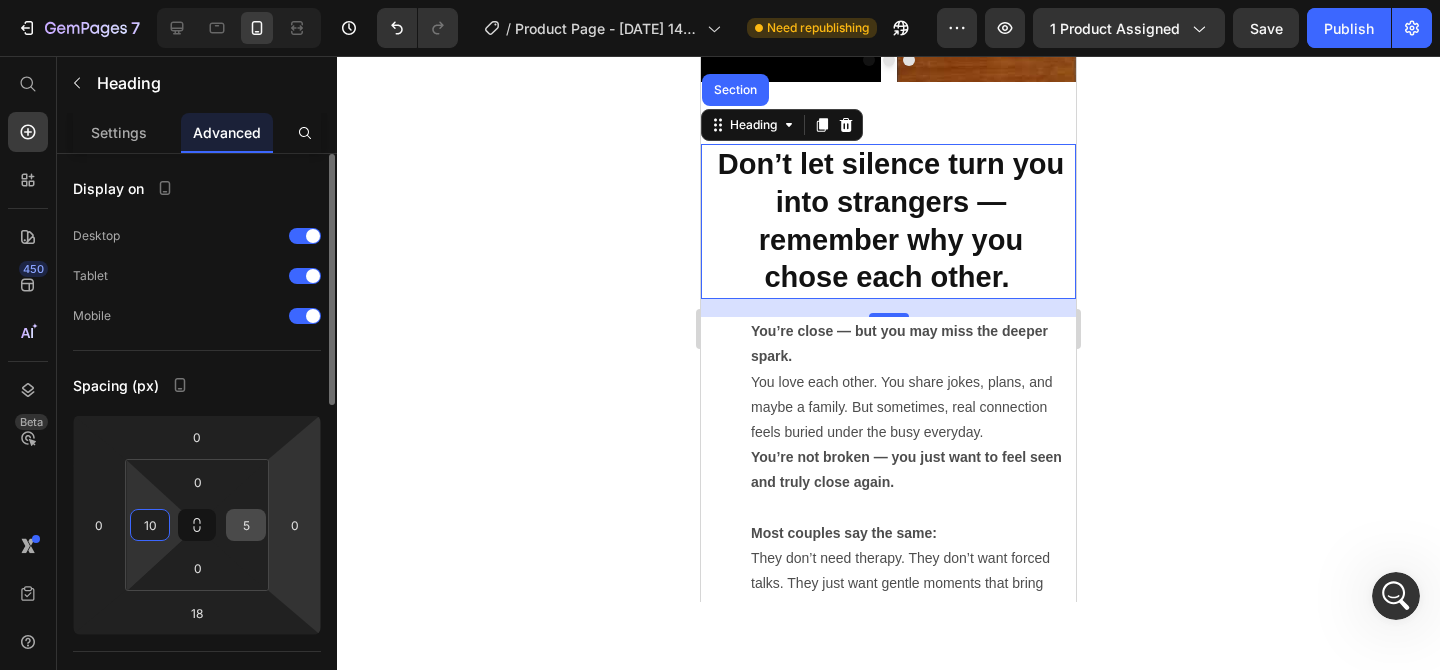 type on "10" 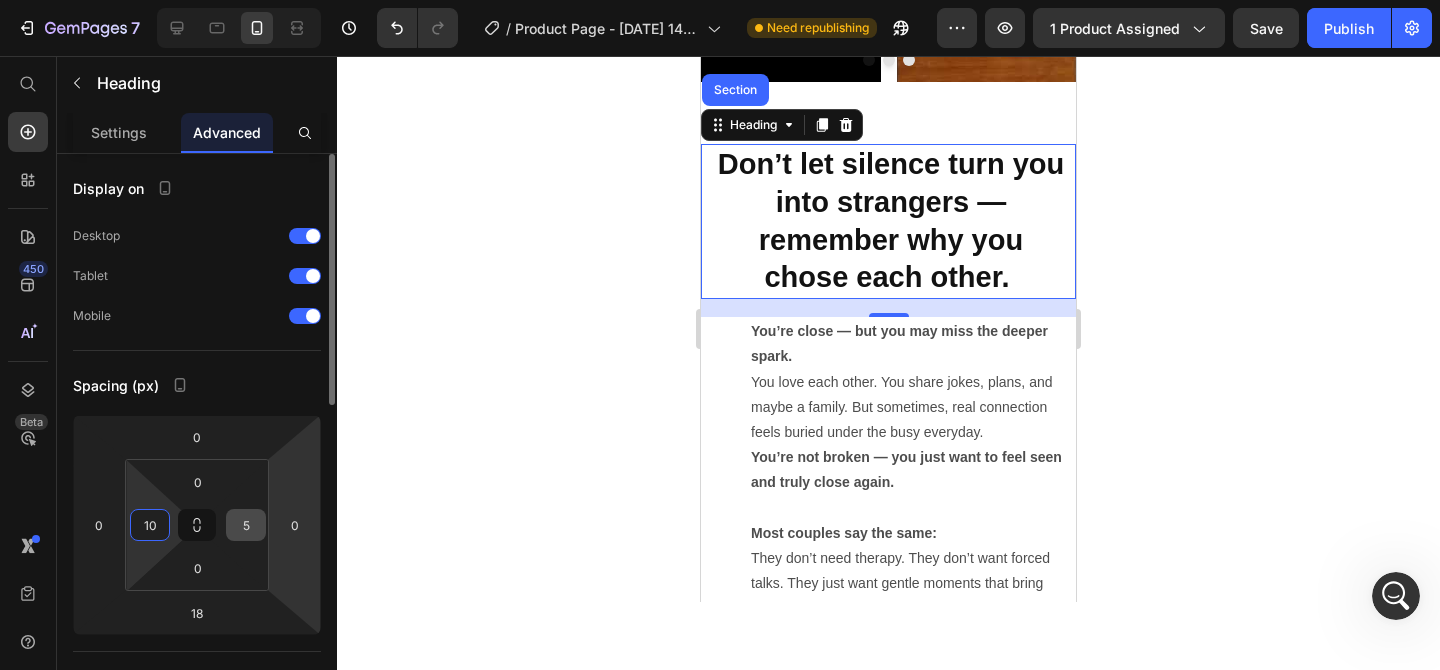 click on "5" at bounding box center [246, 525] 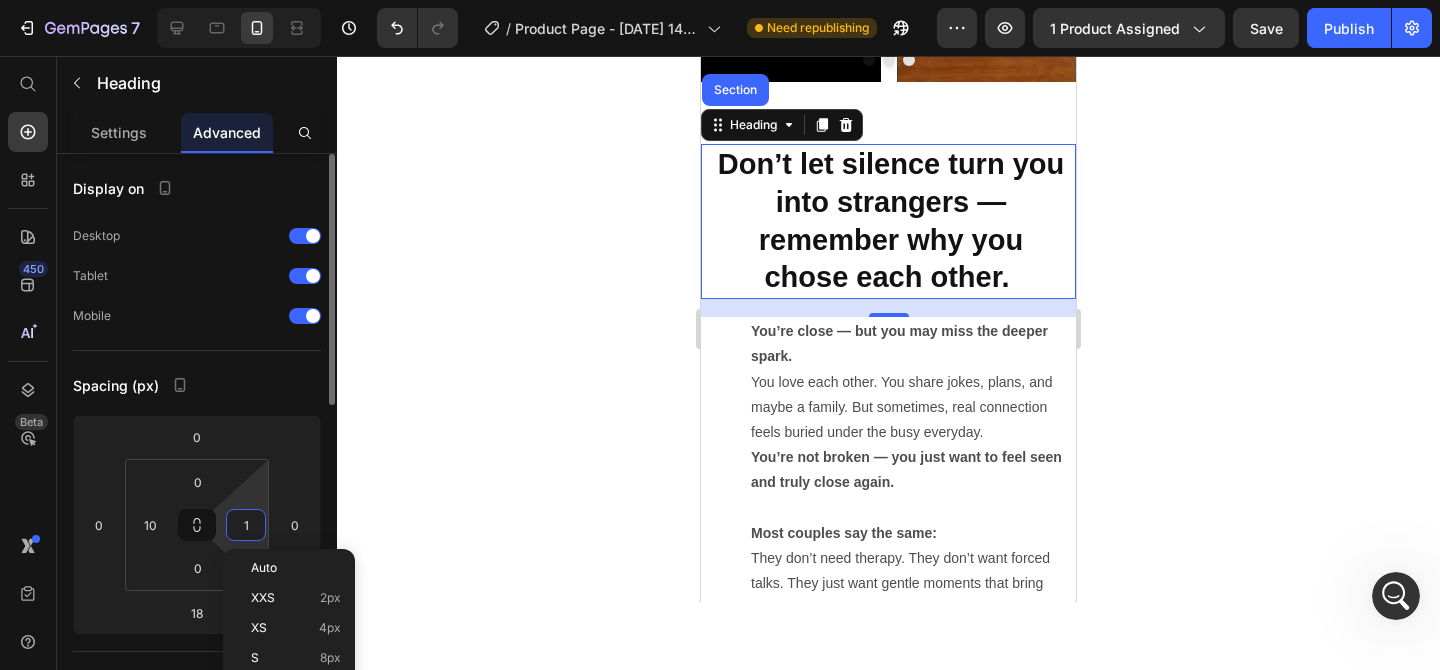 type on "10" 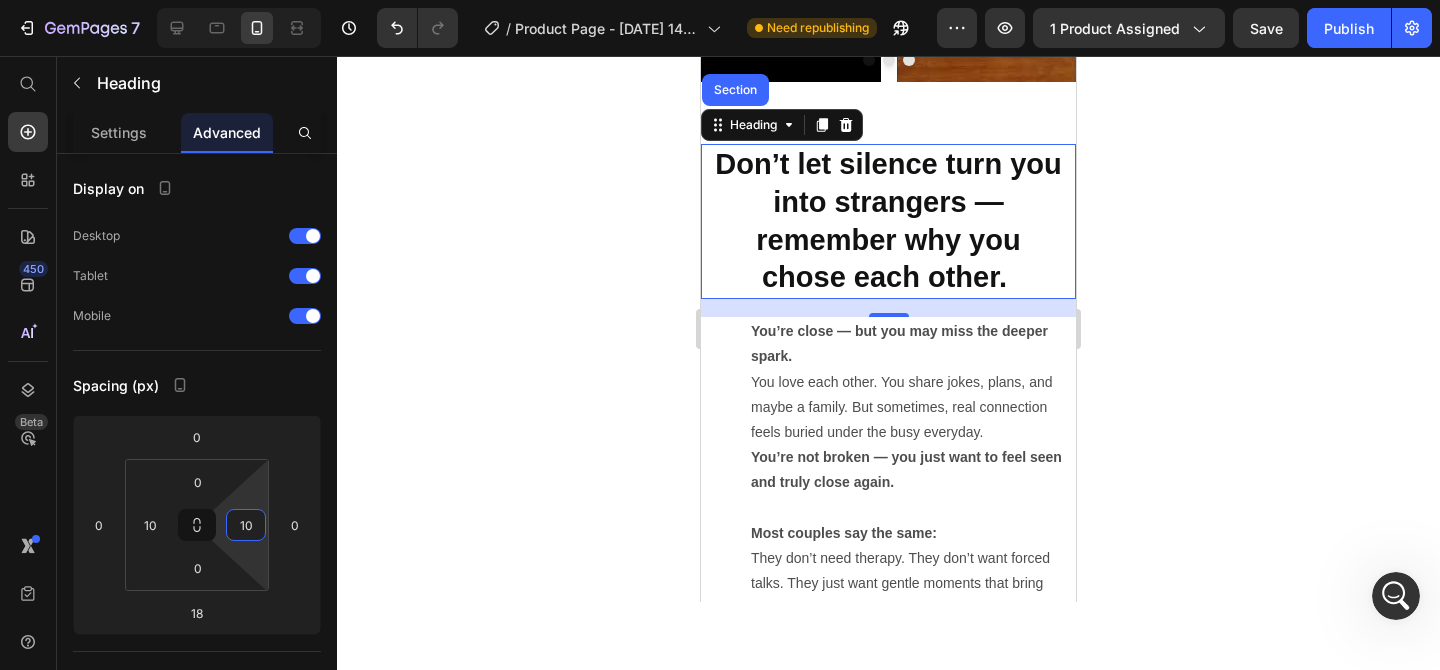 click 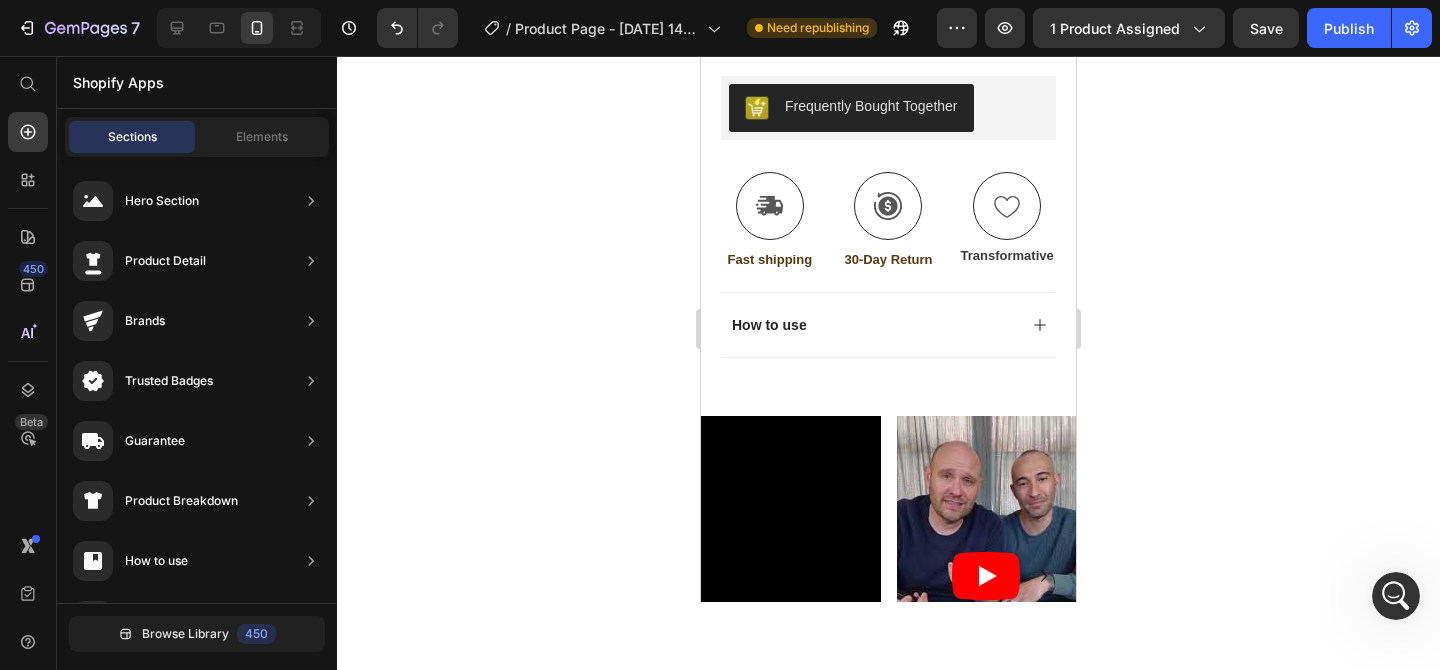 scroll, scrollTop: 1287, scrollLeft: 0, axis: vertical 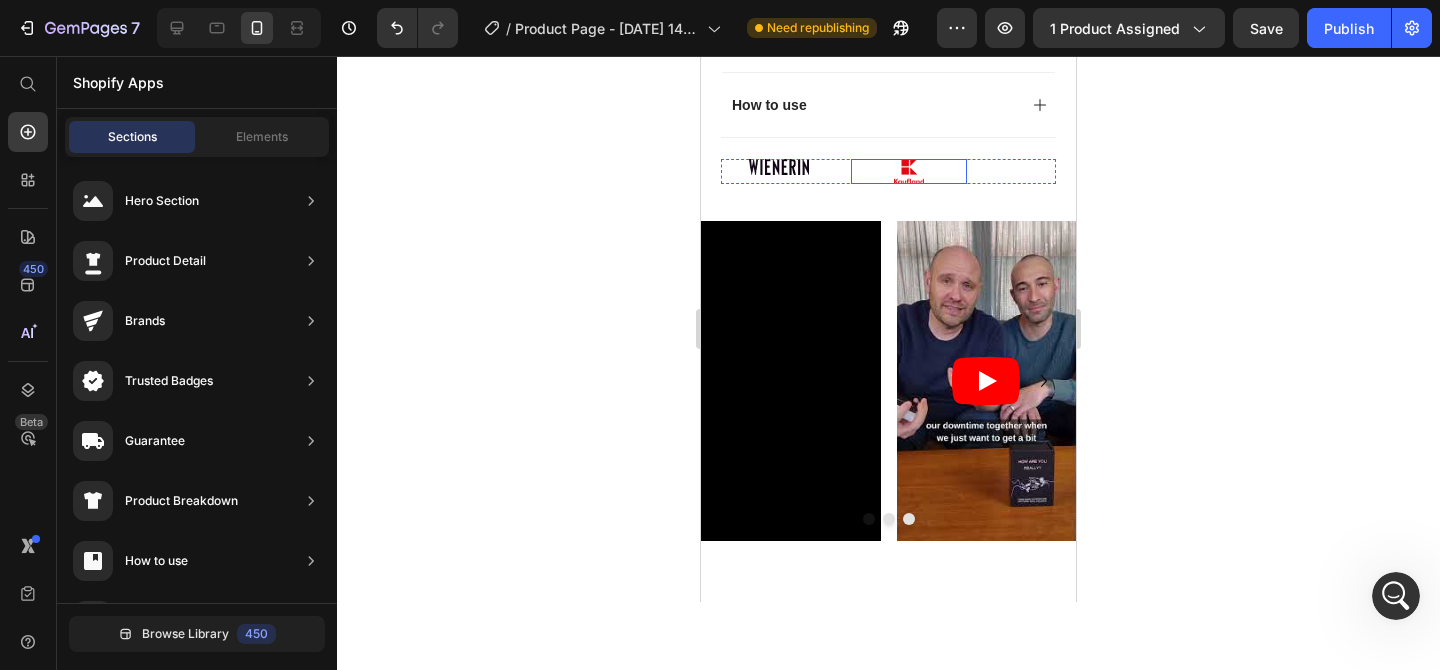 click at bounding box center [909, 171] 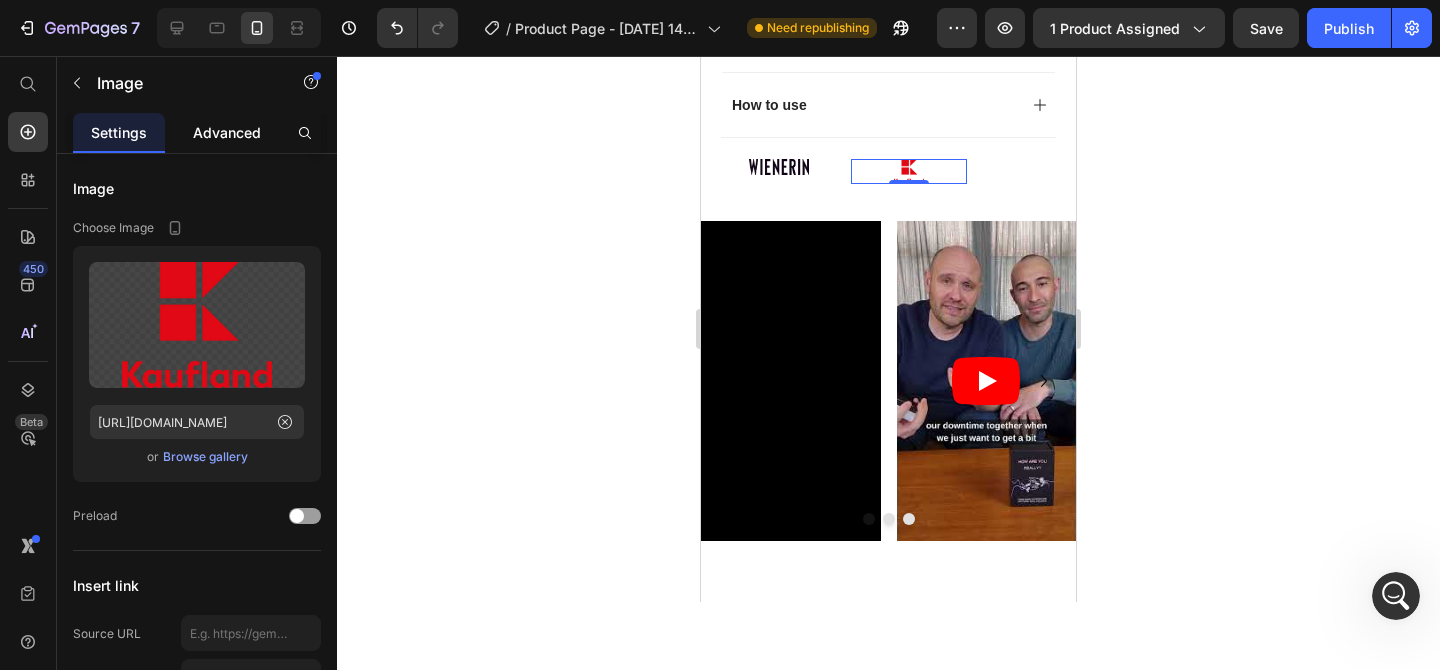 click on "Advanced" at bounding box center [227, 132] 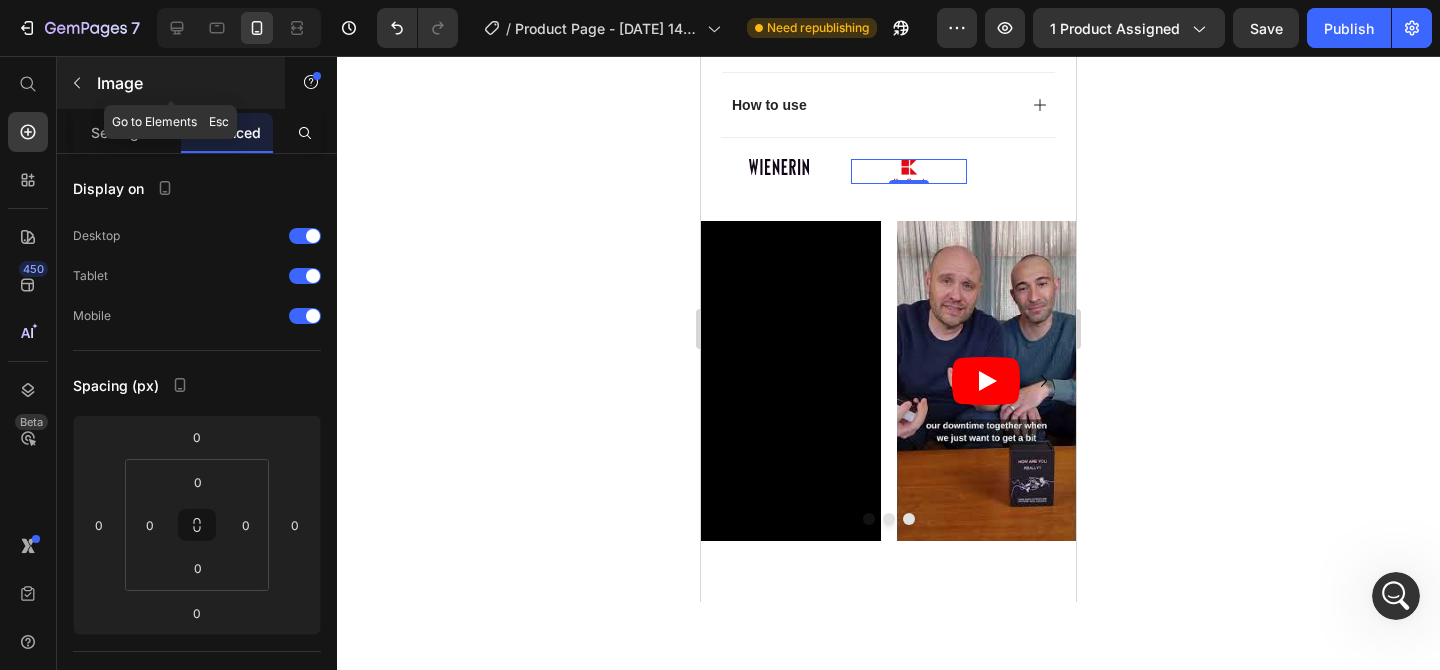 click on "Image" at bounding box center (182, 83) 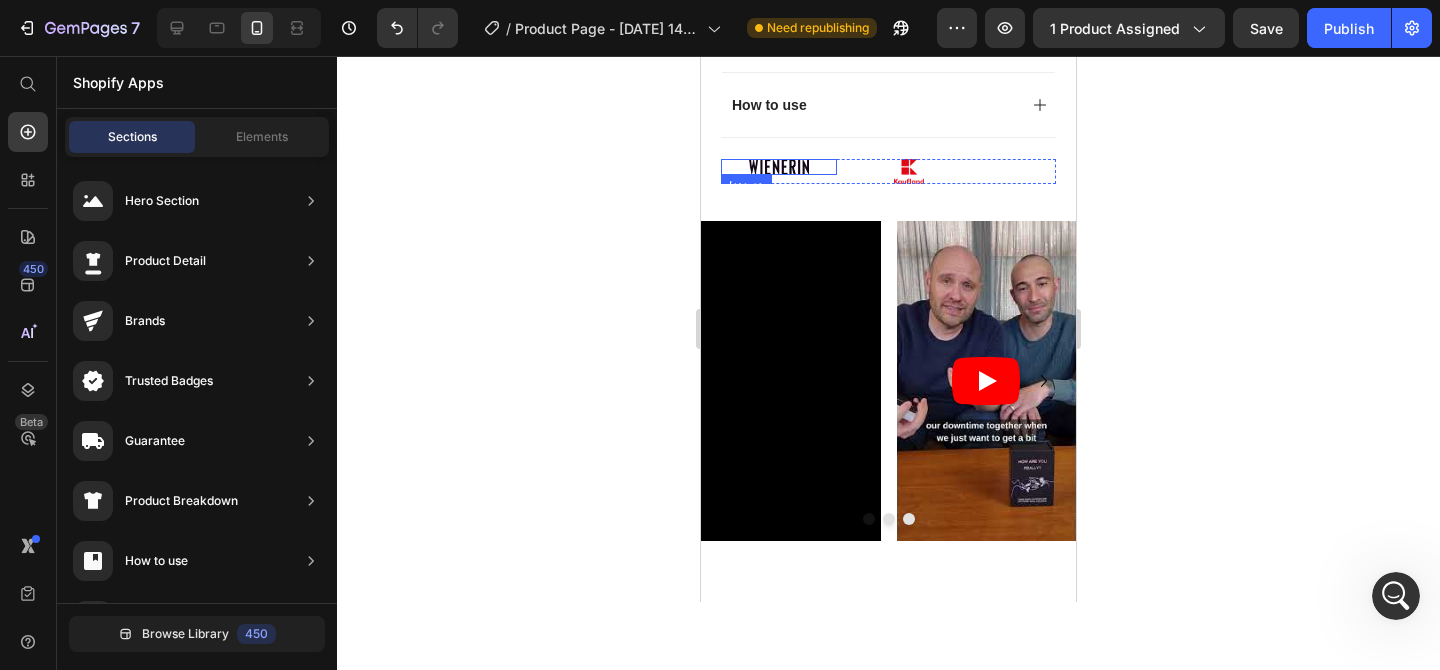 click at bounding box center (779, 167) 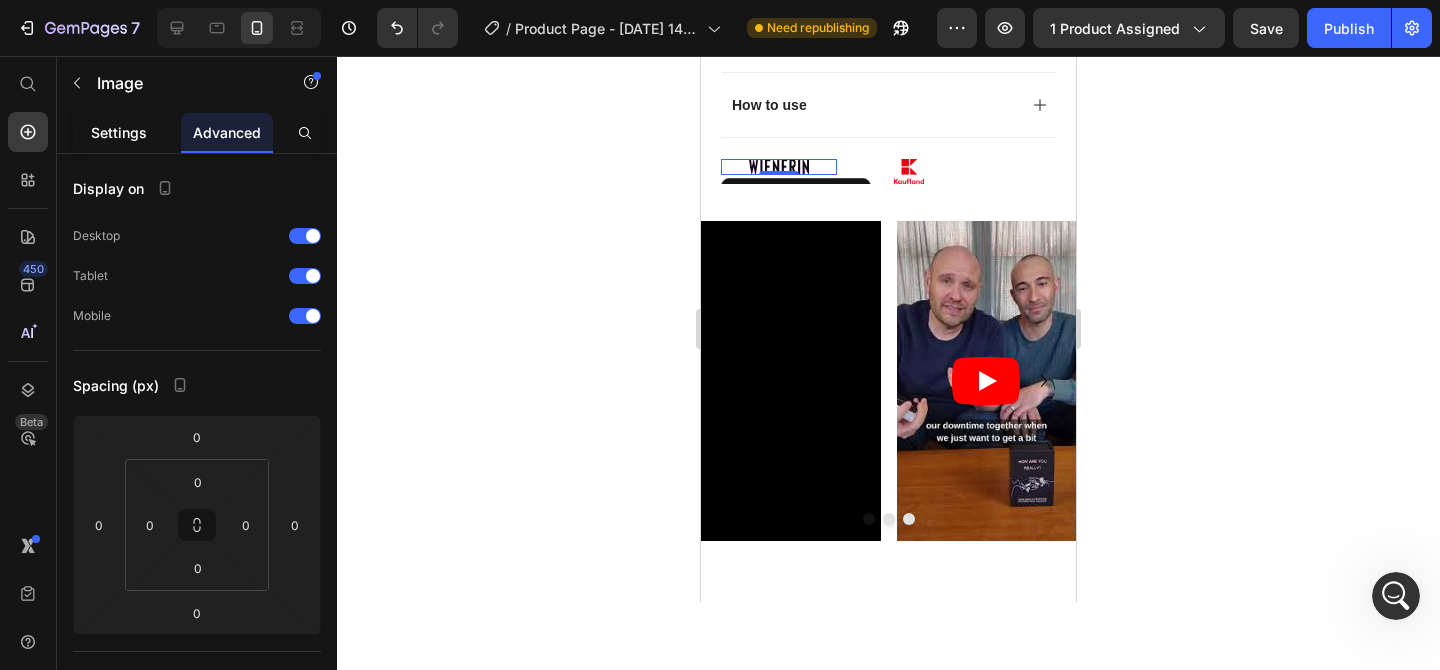 click on "Settings" 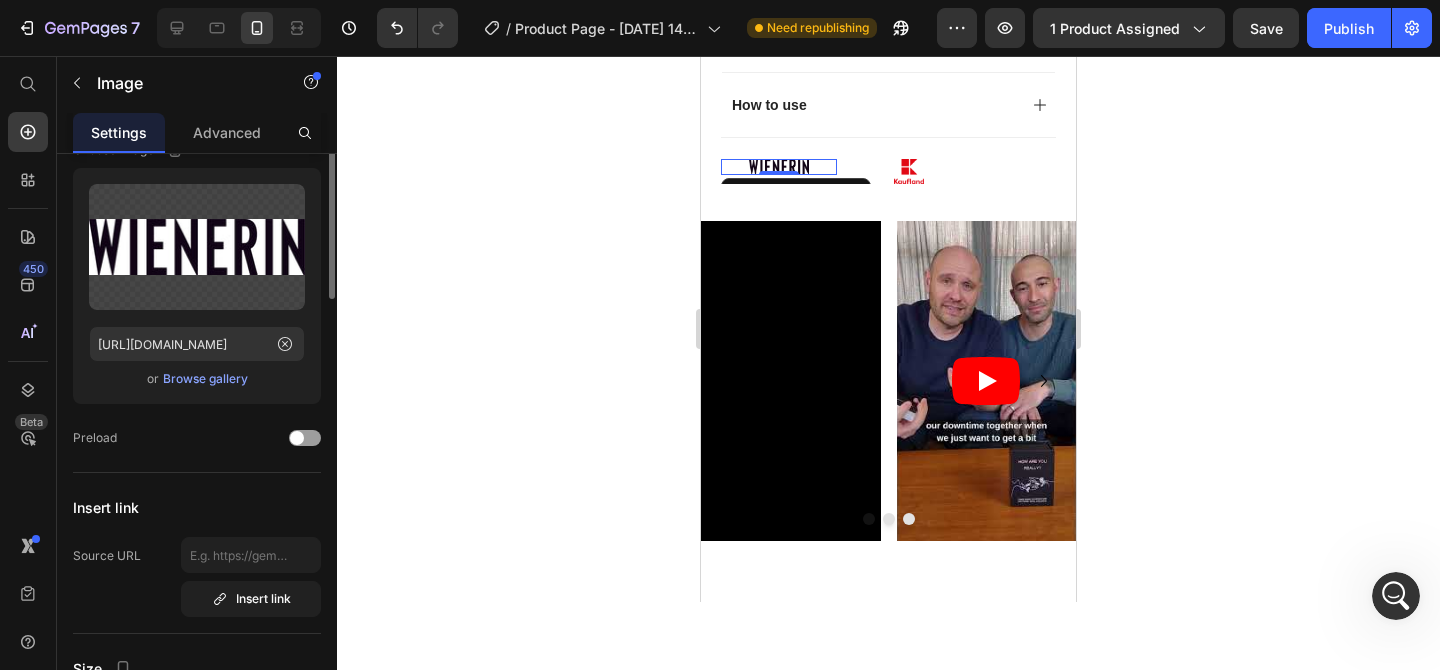 scroll, scrollTop: 0, scrollLeft: 0, axis: both 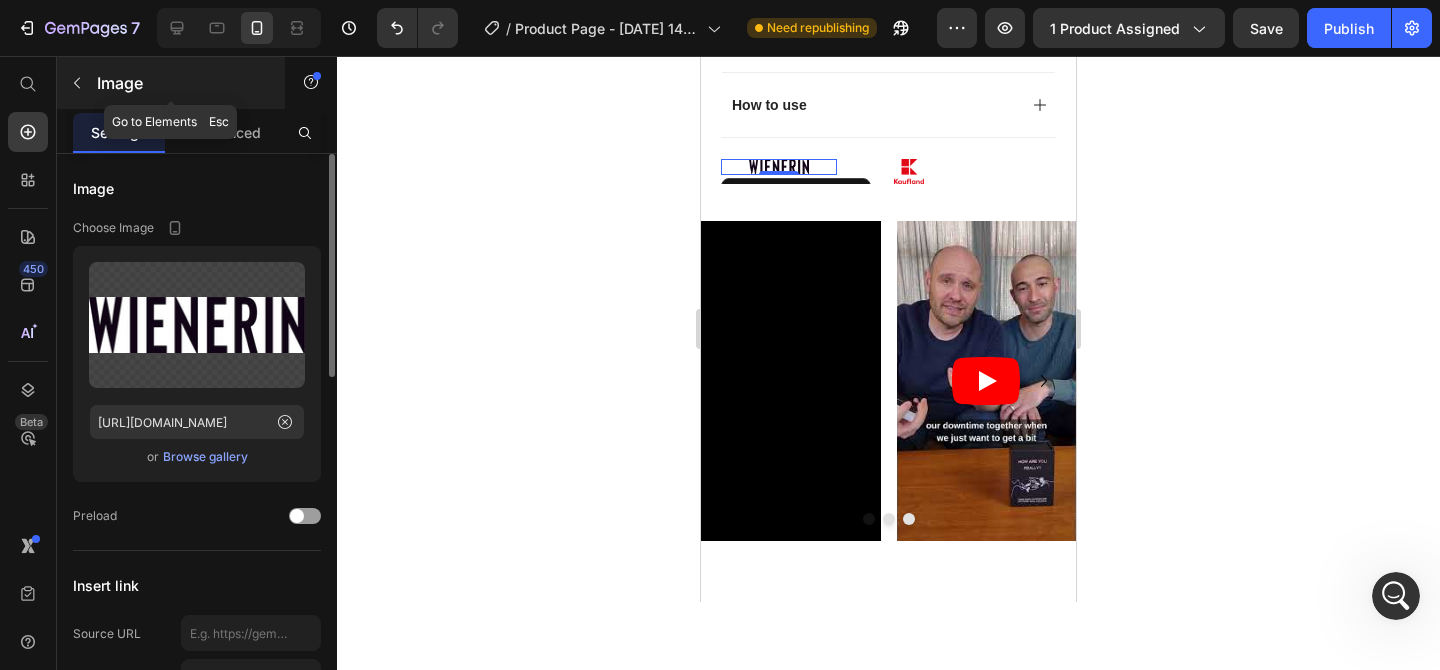 click 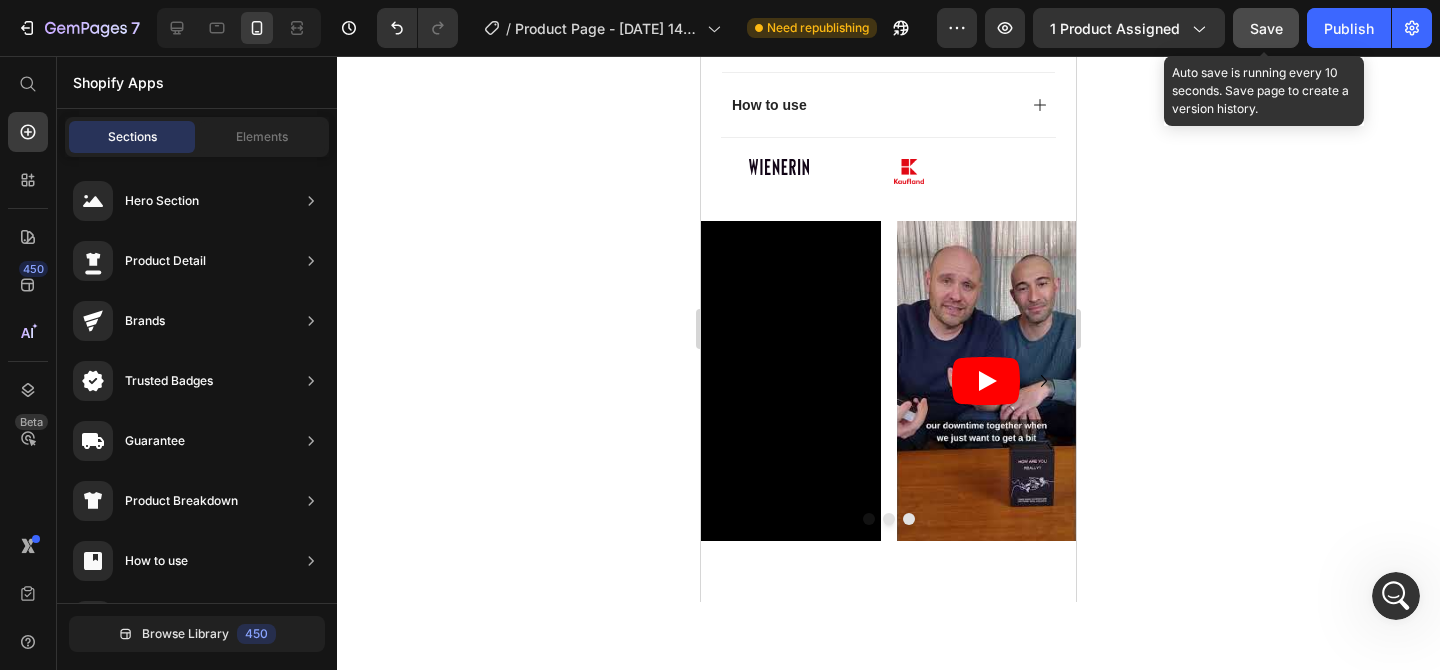 click on "Save" at bounding box center (1266, 28) 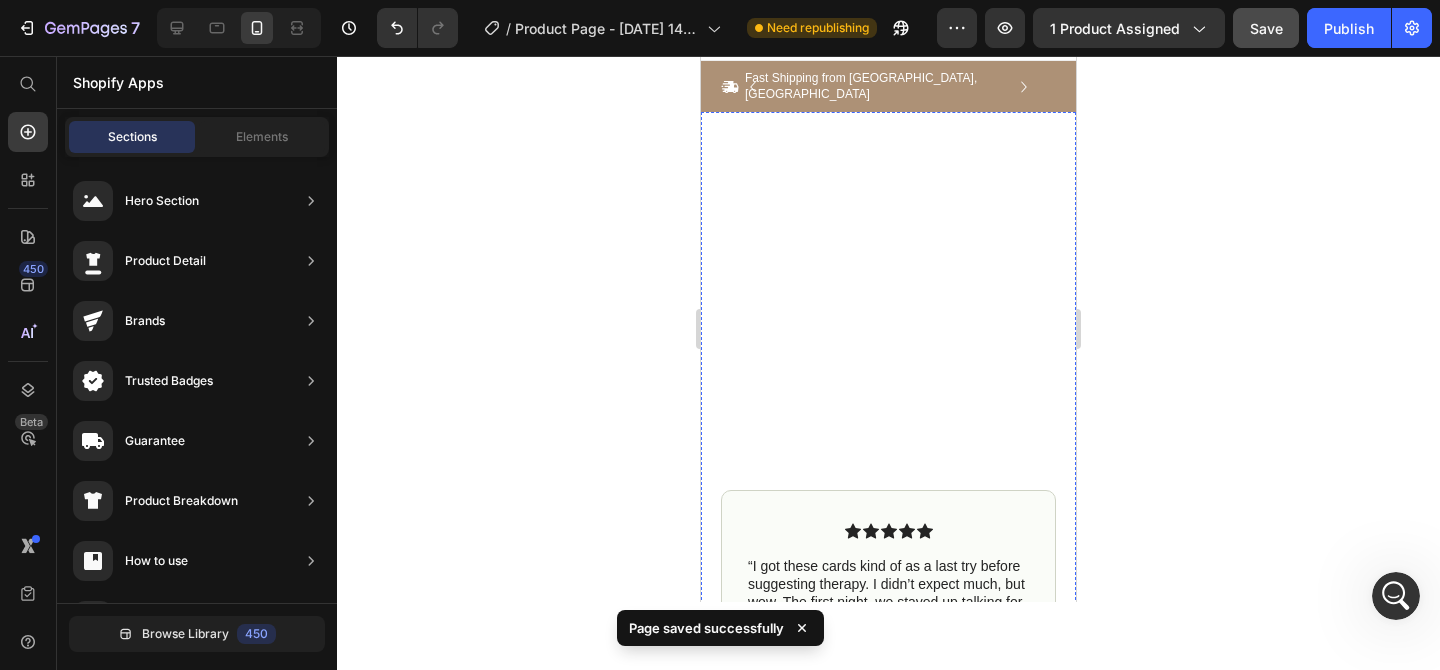 scroll, scrollTop: 0, scrollLeft: 0, axis: both 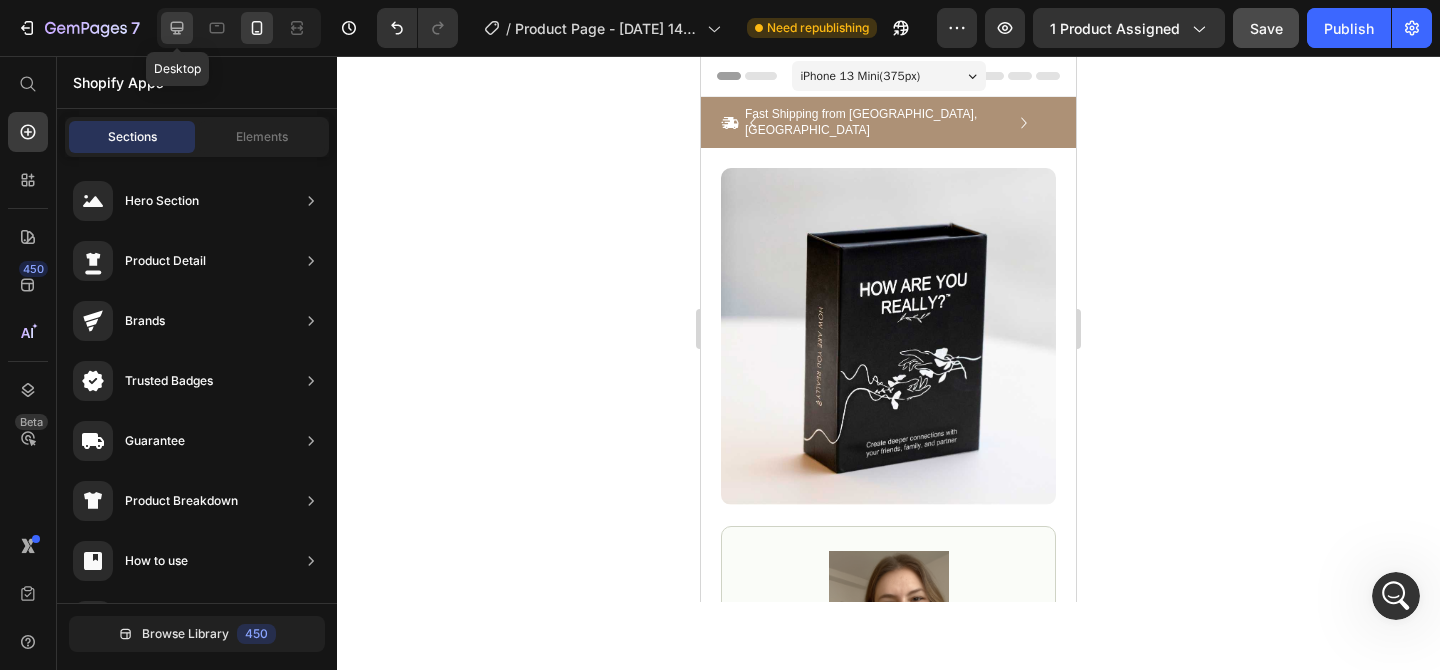 click 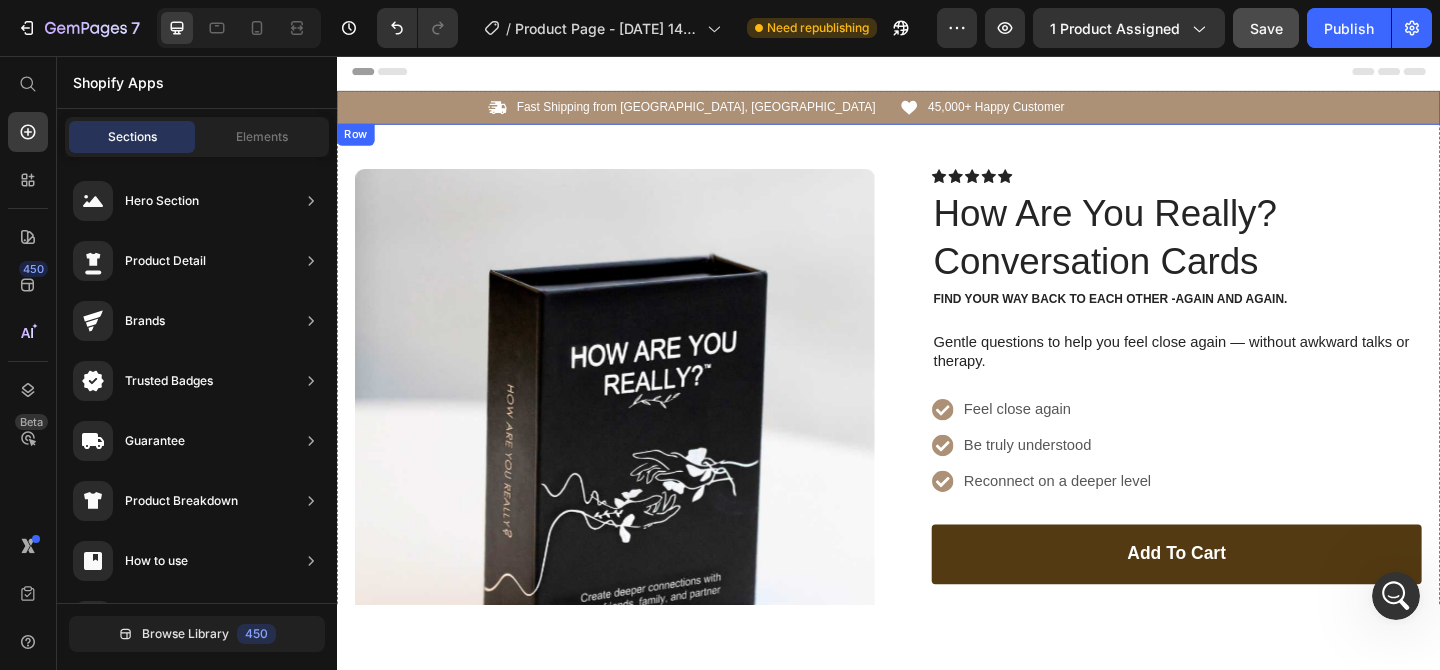 click on "45,000+ Happy Customer" at bounding box center (1054, 112) 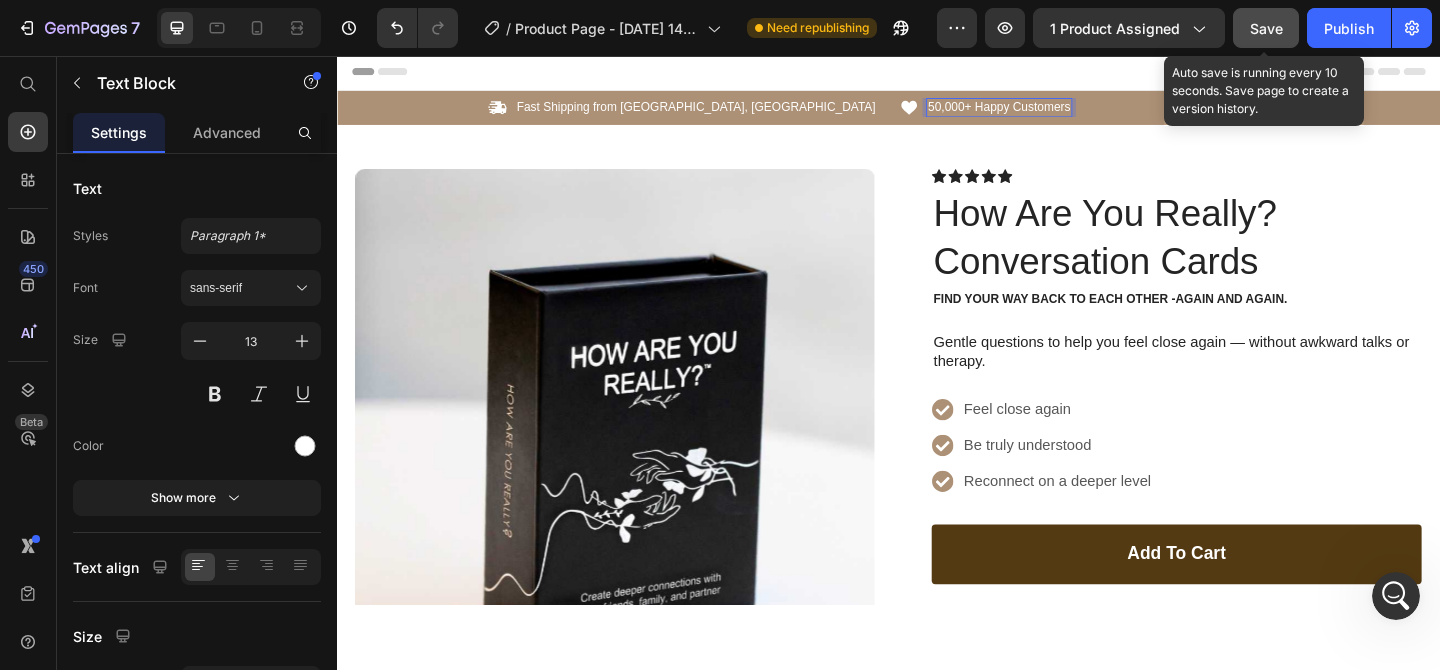 click on "Save" at bounding box center [1266, 28] 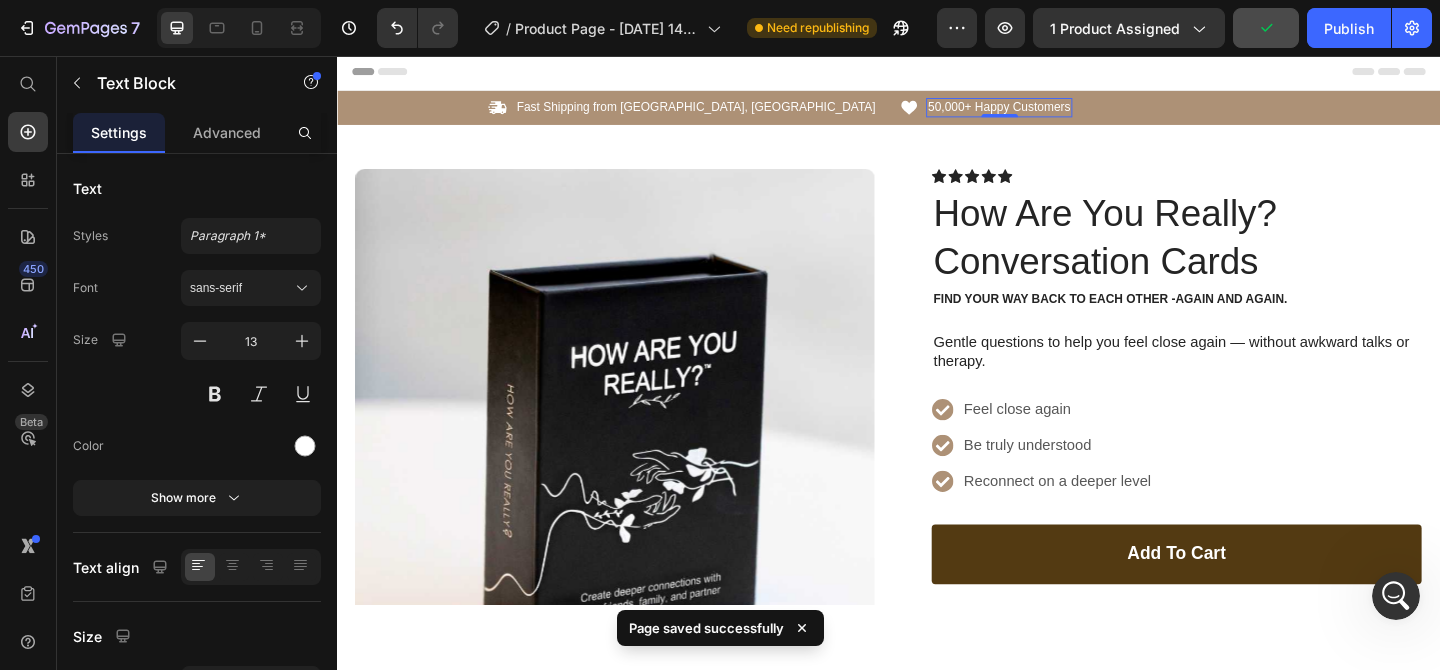 click on "Settings Advanced" at bounding box center [197, 133] 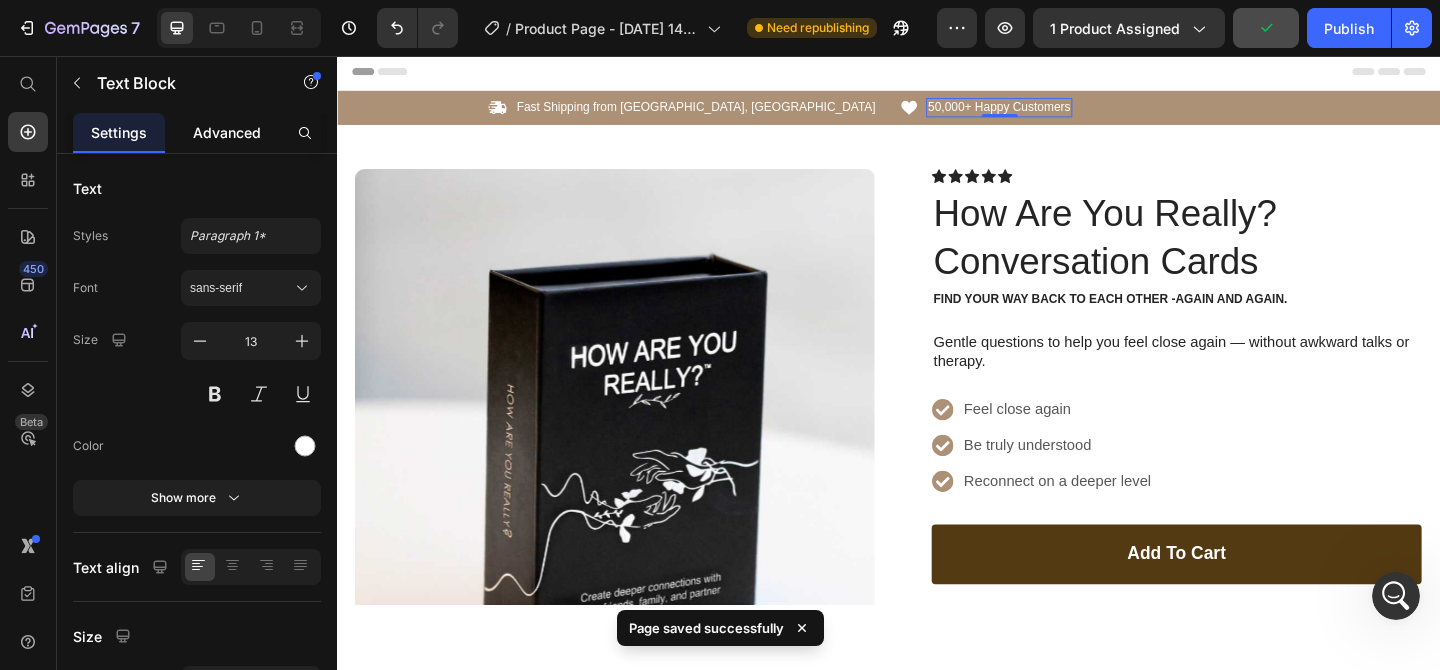 click on "Advanced" at bounding box center [227, 132] 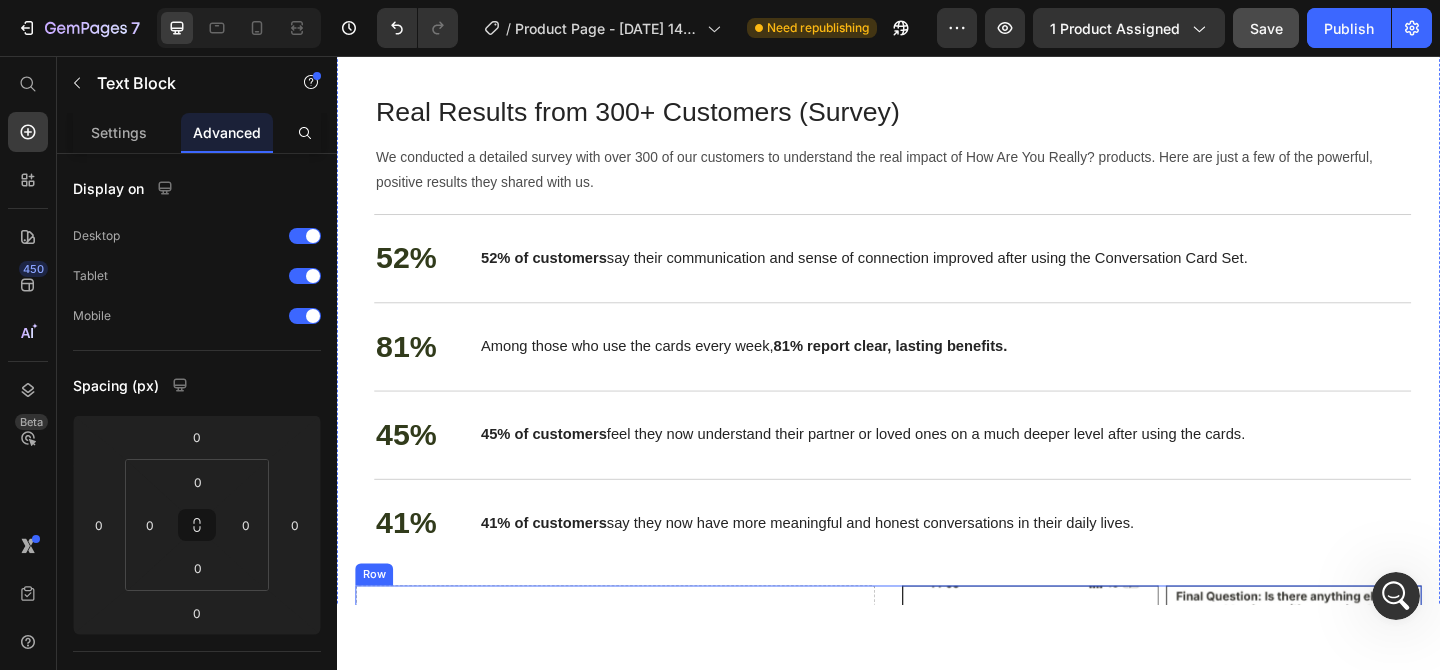 scroll, scrollTop: 4971, scrollLeft: 0, axis: vertical 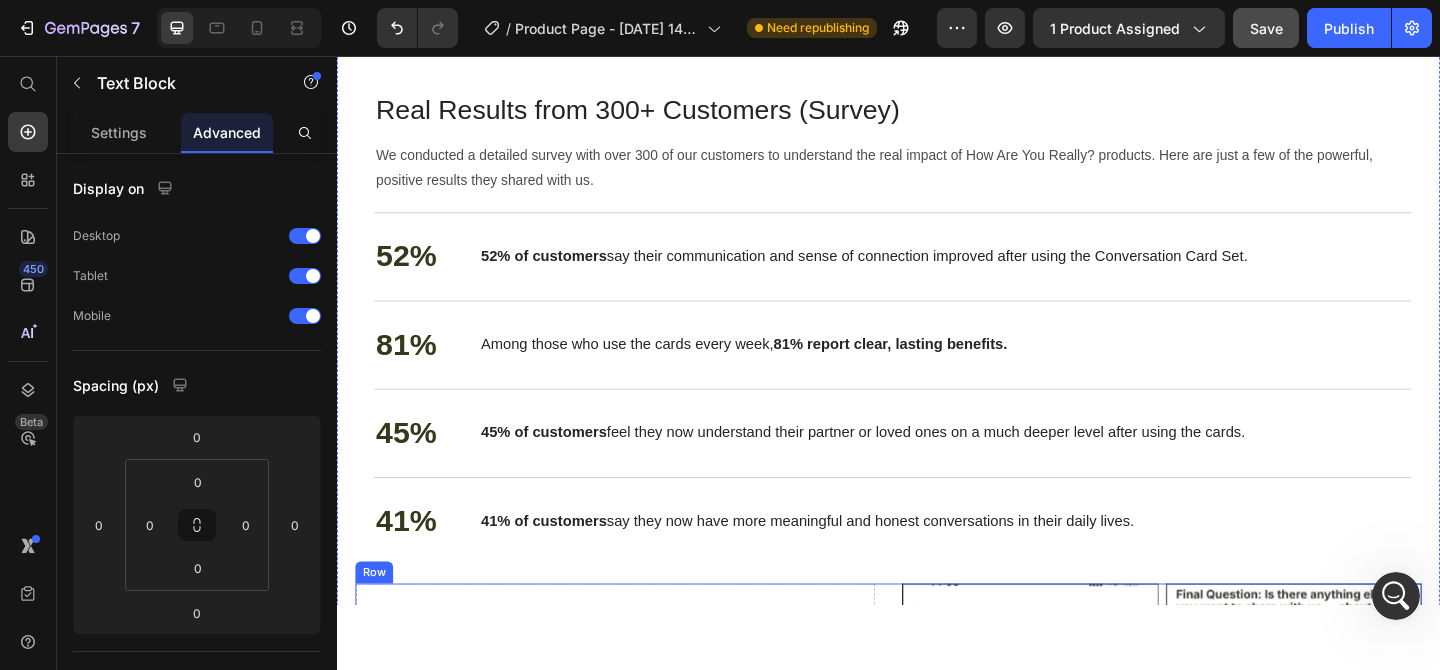 click on "Image                Title Line Real Results from 300+ Customers (Survey) Heading We conducted a detailed survey with over 300 of our customers to understand the real impact of How Are You Really? products. Here are just a few of the powerful, positive results   they shared with us. Text Block 52% Text Block 52% of customers  say their communication and sense of connection improved after using the Conversation Card Set. Text Block Row 81% Text Block Among those who use the cards every week,  81% report clear, lasting benefits. Text Block Row 45% Text Block 45% of customers  feel they now understand their partner or loved ones on a much deeper level after using the cards. Text Block Row 41% Text Block 41% of customers  say they now have more meaningful and honest conversations in their daily lives. Text Block Row Row
Drop element here Image Image Carousel Row" at bounding box center [937, 328] 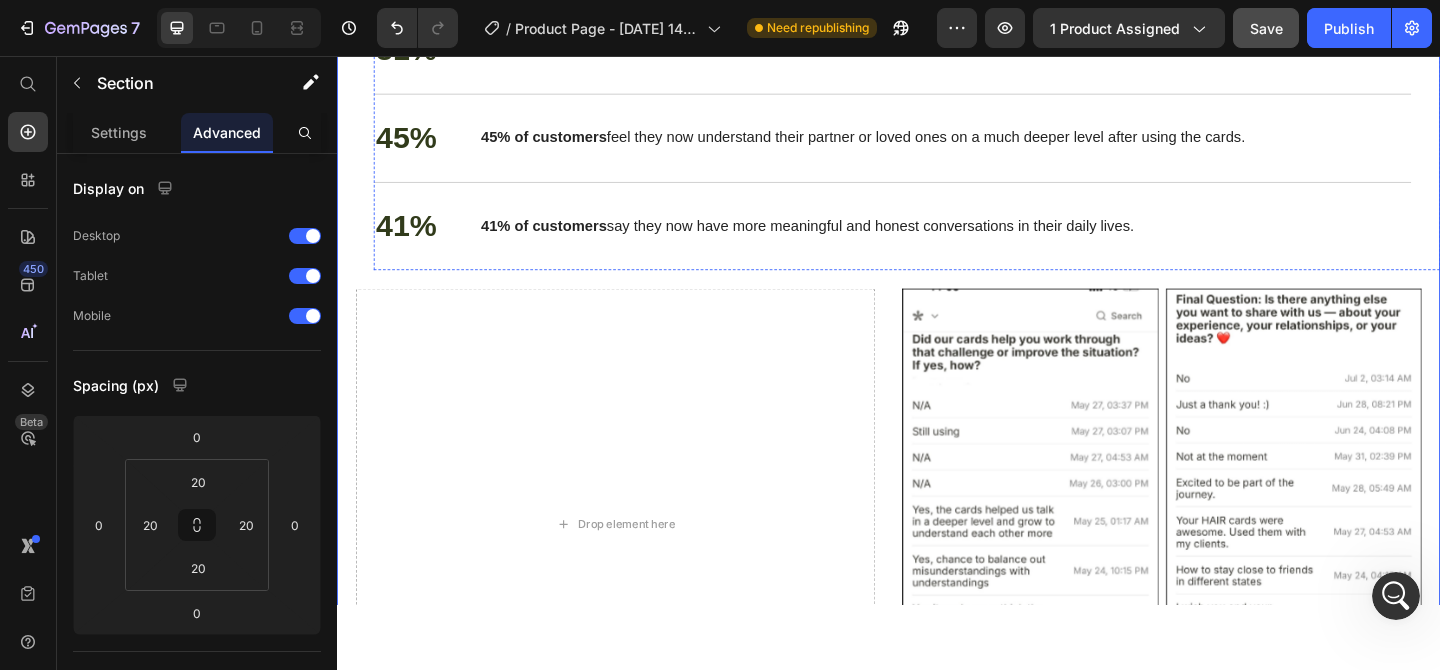 scroll, scrollTop: 4957, scrollLeft: 0, axis: vertical 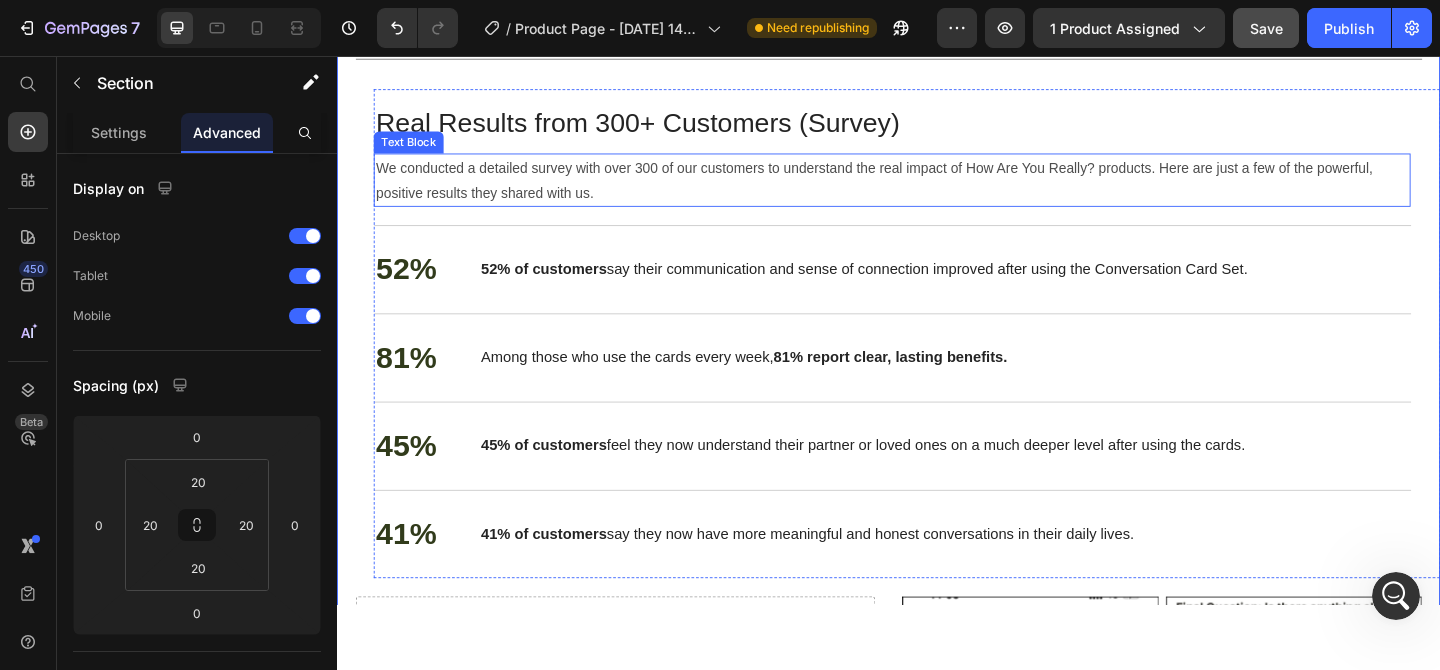 click on "We conducted a detailed survey with over 300 of our customers to understand the real impact of How Are You Really? products. Here are just a few of the powerful, positive results   they shared with us." at bounding box center (941, 191) 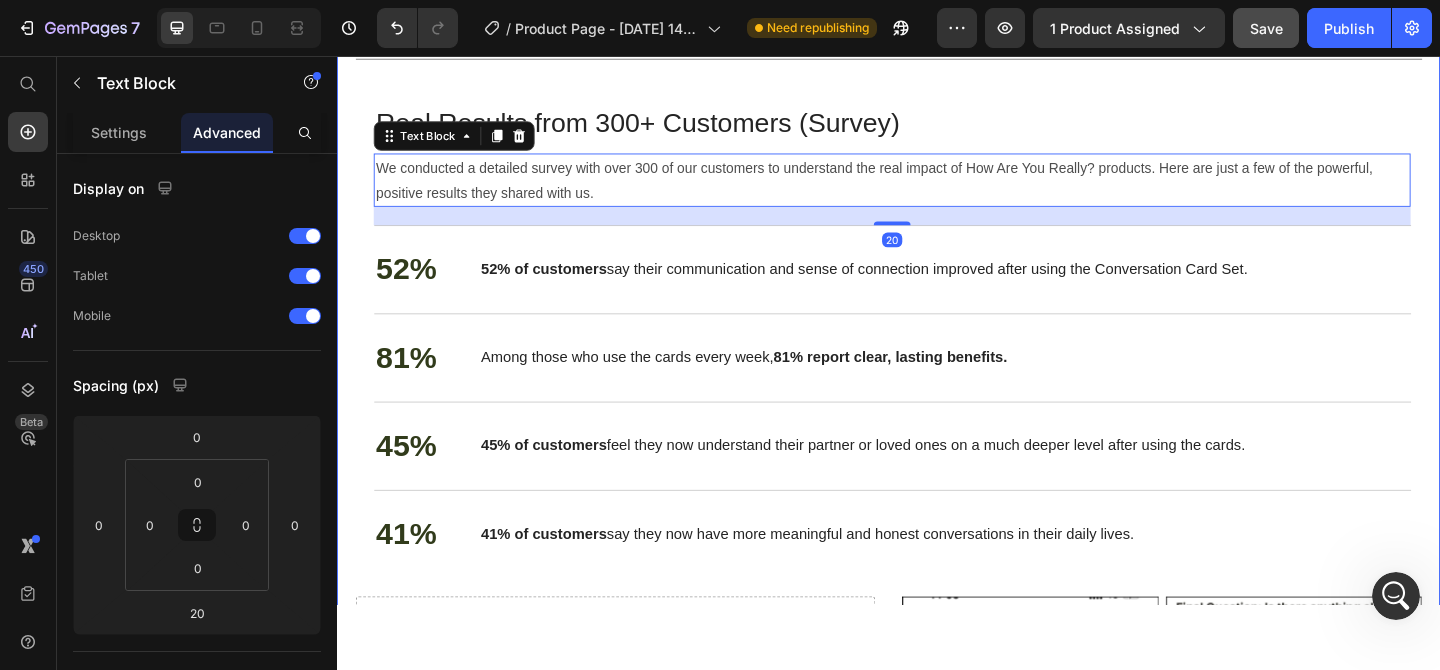 click on "Image                Title Line Real Results from 300+ Customers (Survey) Heading We conducted a detailed survey with over 300 of our customers to understand the real impact of How Are You Really? products. Here are just a few of the powerful, positive results   they shared with us. Text Block   20 52% Text Block 52% of customers  say their communication and sense of connection improved after using the Conversation Card Set. Text Block Row 81% Text Block Among those who use the cards every week,  81% report clear, lasting benefits. Text Block Row 45% Text Block 45% of customers  feel they now understand their partner or loved ones on a much deeper level after using the cards. Text Block Row 41% Text Block 41% of customers  say they now have more meaningful and honest conversations in their daily lives. Text Block Row Row
Drop element here Image Image Carousel Row Section 6" at bounding box center (937, 342) 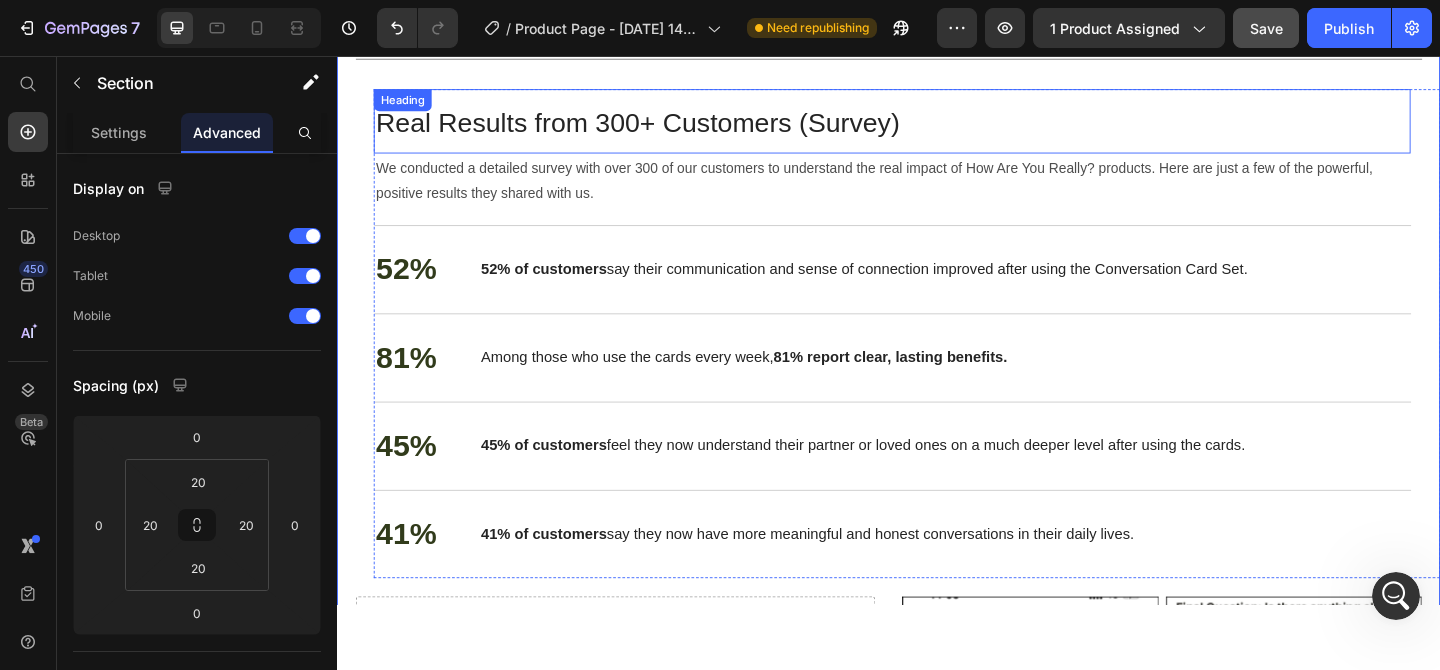 click on "Real Results from 300+ Customers (Survey)" at bounding box center (664, 129) 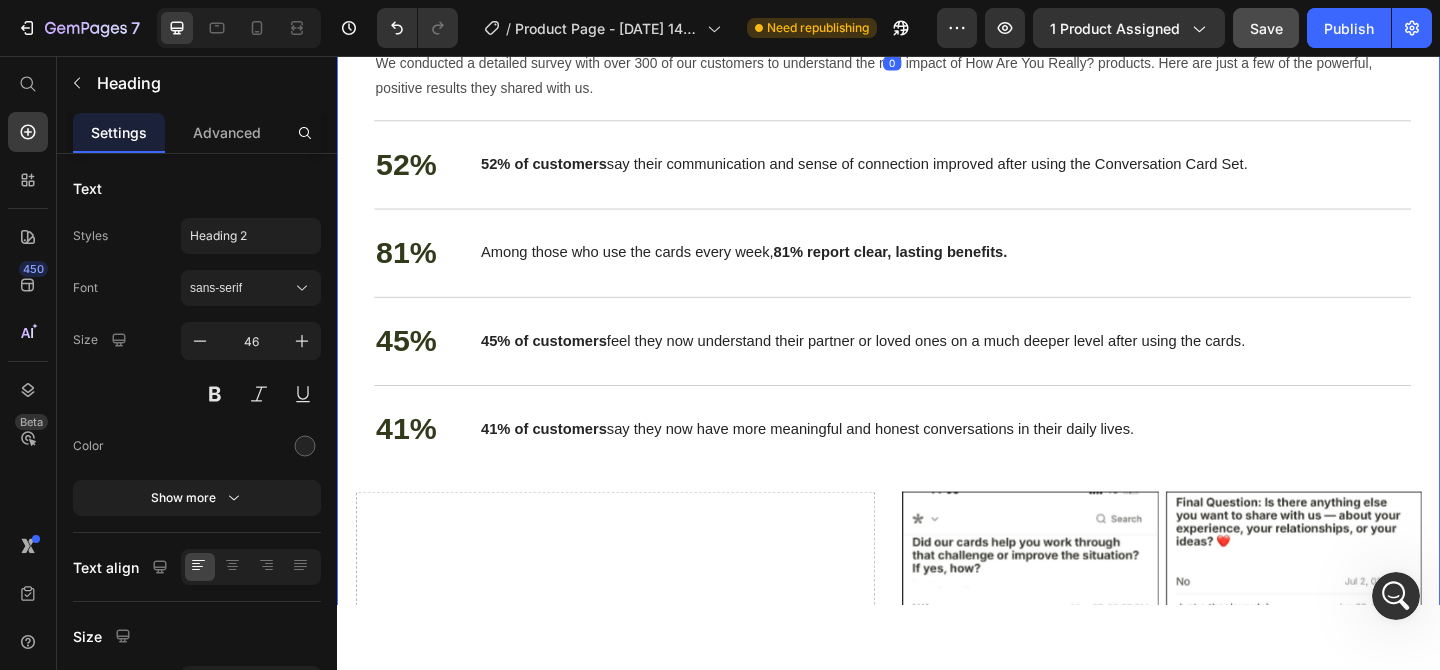 click on "Image                Title Line Real Results from 300+ Customers (Survey) Heading   0 We conducted a detailed survey with over 300 of our customers to understand the real impact of How Are You Really? products. Here are just a few of the powerful, positive results   they shared with us. Text Block 52% Text Block 52% of customers  say their communication and sense of connection improved after using the Conversation Card Set. Text Block Row 81% Text Block Among those who use the cards every week,  81% report clear, lasting benefits. Text Block Row 45% Text Block 45% of customers  feel they now understand their partner or loved ones on a much deeper level after using the cards. Text Block Row 41% Text Block 41% of customers  say they now have more meaningful and honest conversations in their daily lives. Text Block Row Row
Drop element here Image Image Carousel Row" at bounding box center [937, 228] 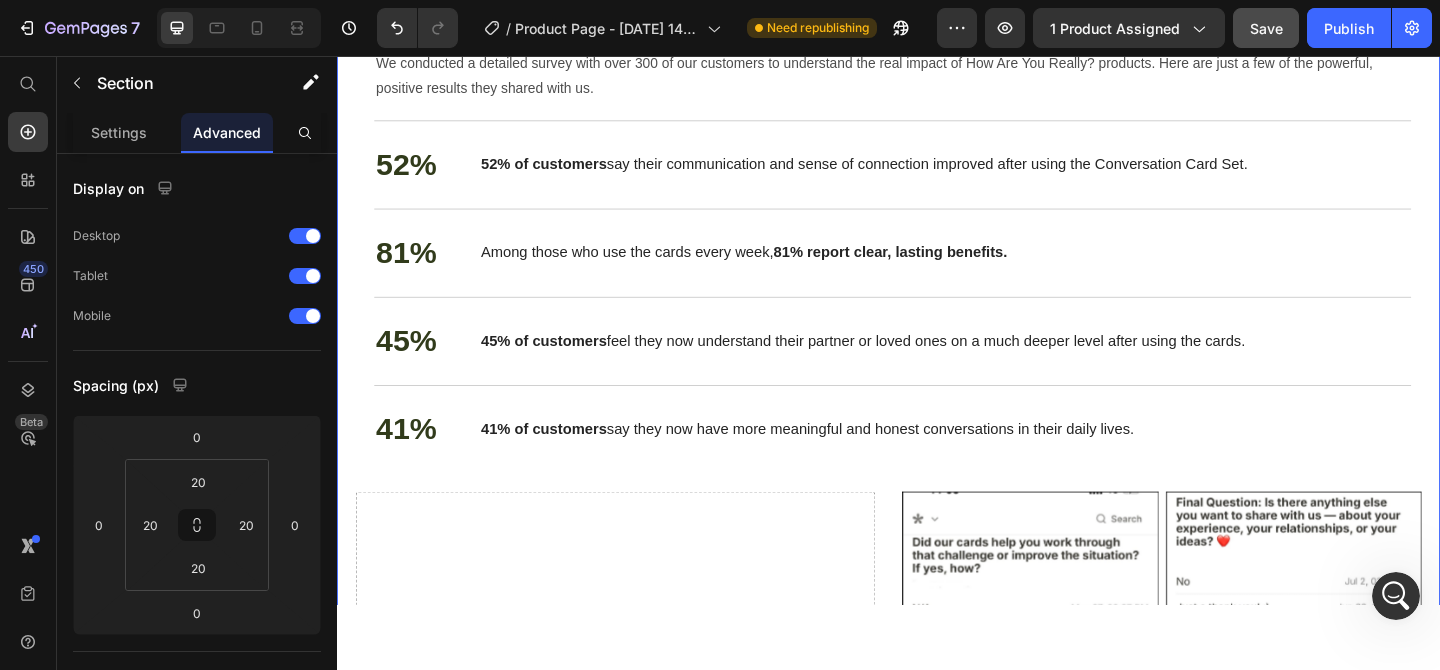 scroll, scrollTop: 4863, scrollLeft: 0, axis: vertical 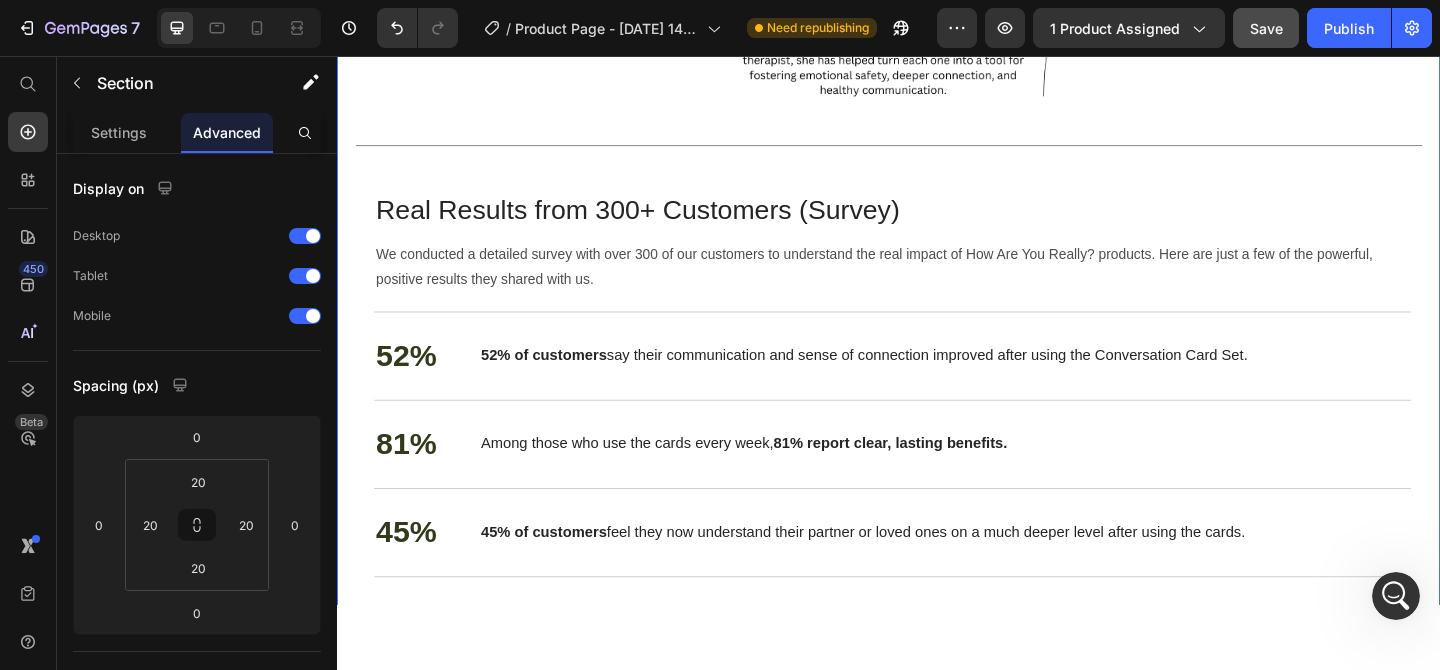 click on "Real Results from 300+ Customers (Survey)" at bounding box center [941, 221] 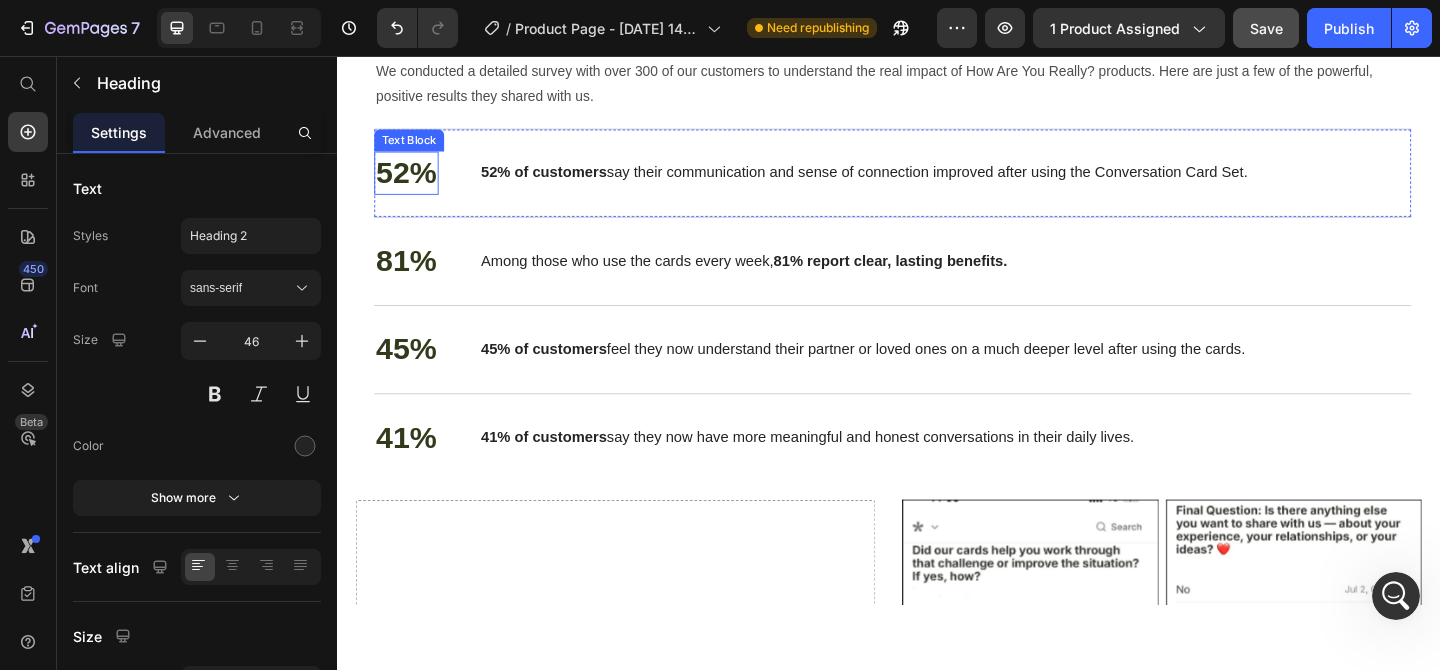 scroll, scrollTop: 5147, scrollLeft: 0, axis: vertical 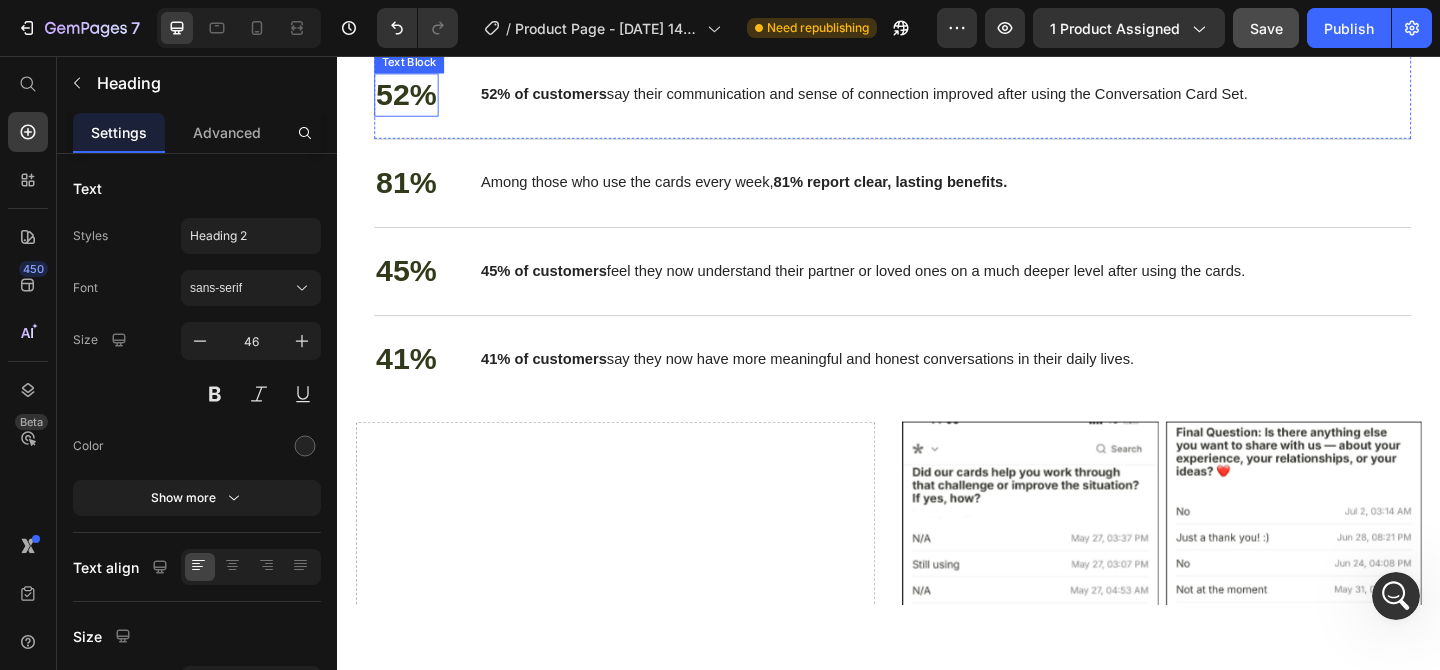 click on "52% Text Block 52% of customers  say their communication and sense of connection improved after using the Conversation Card Set. Text Block Row" at bounding box center [941, 98] 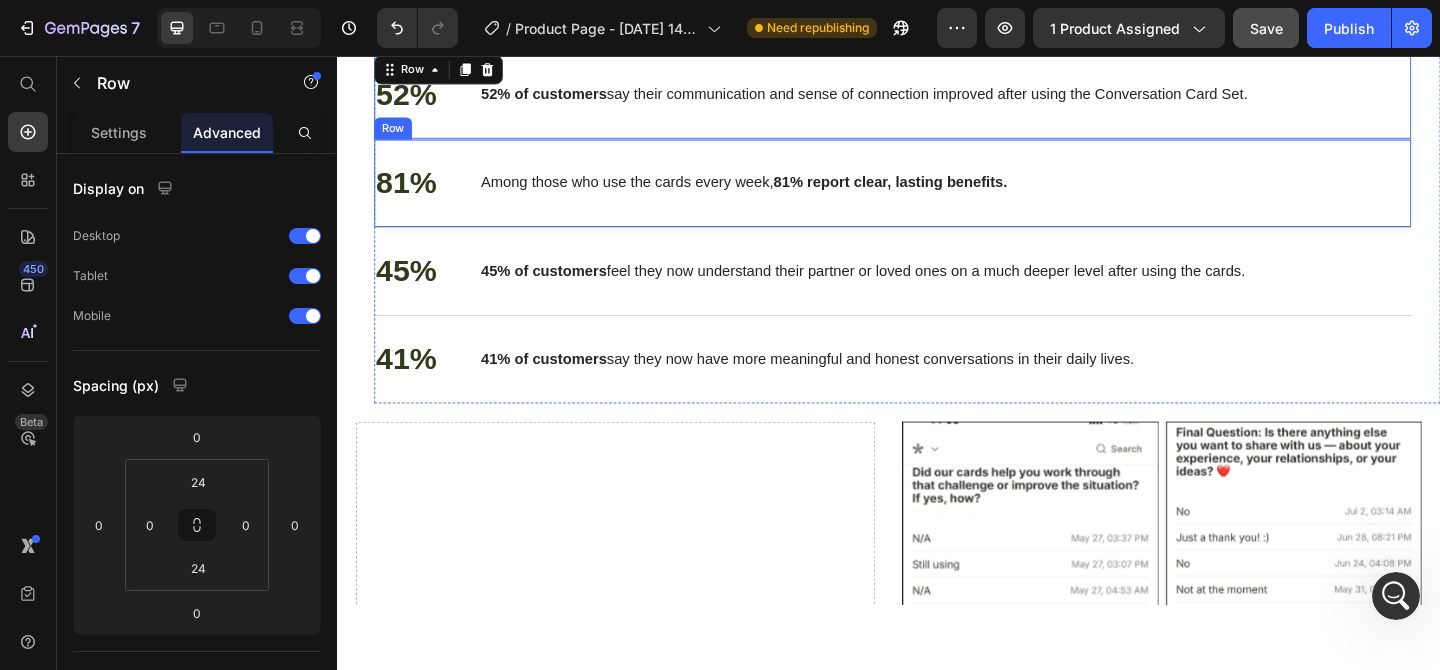click on "Row" at bounding box center [447, 71] 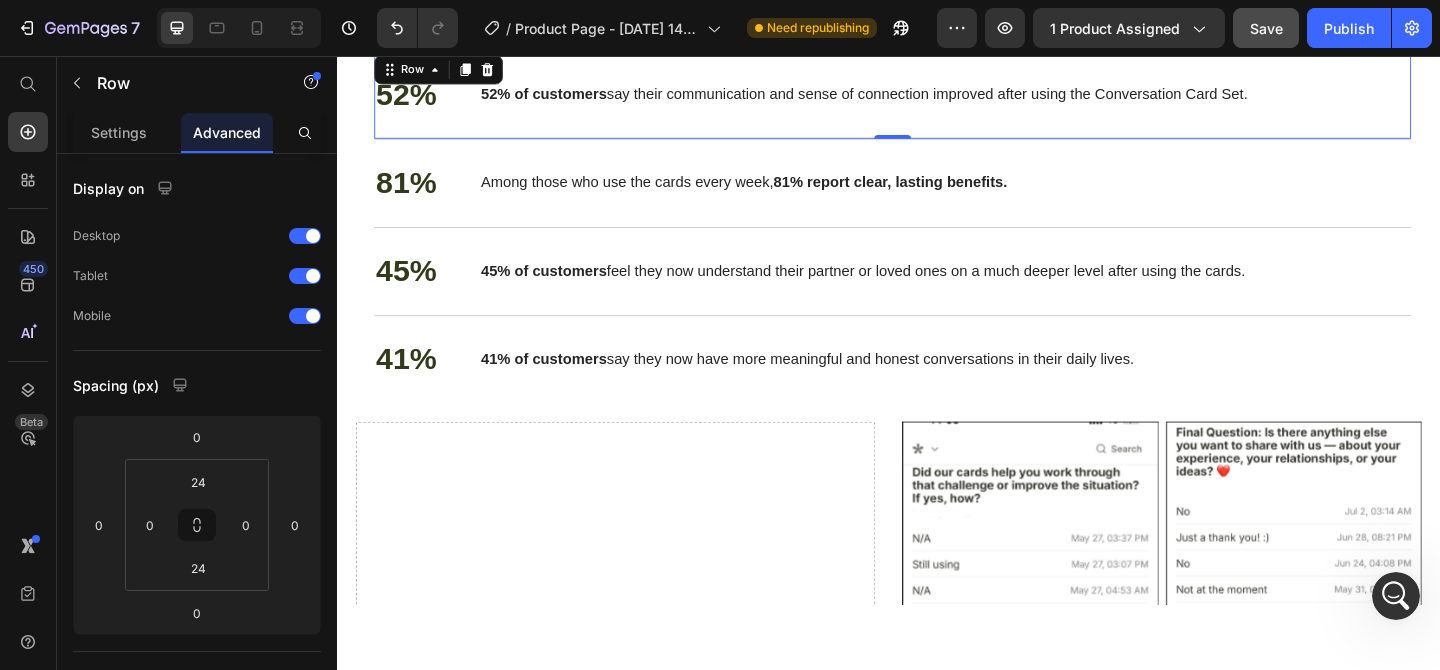 scroll, scrollTop: 5065, scrollLeft: 0, axis: vertical 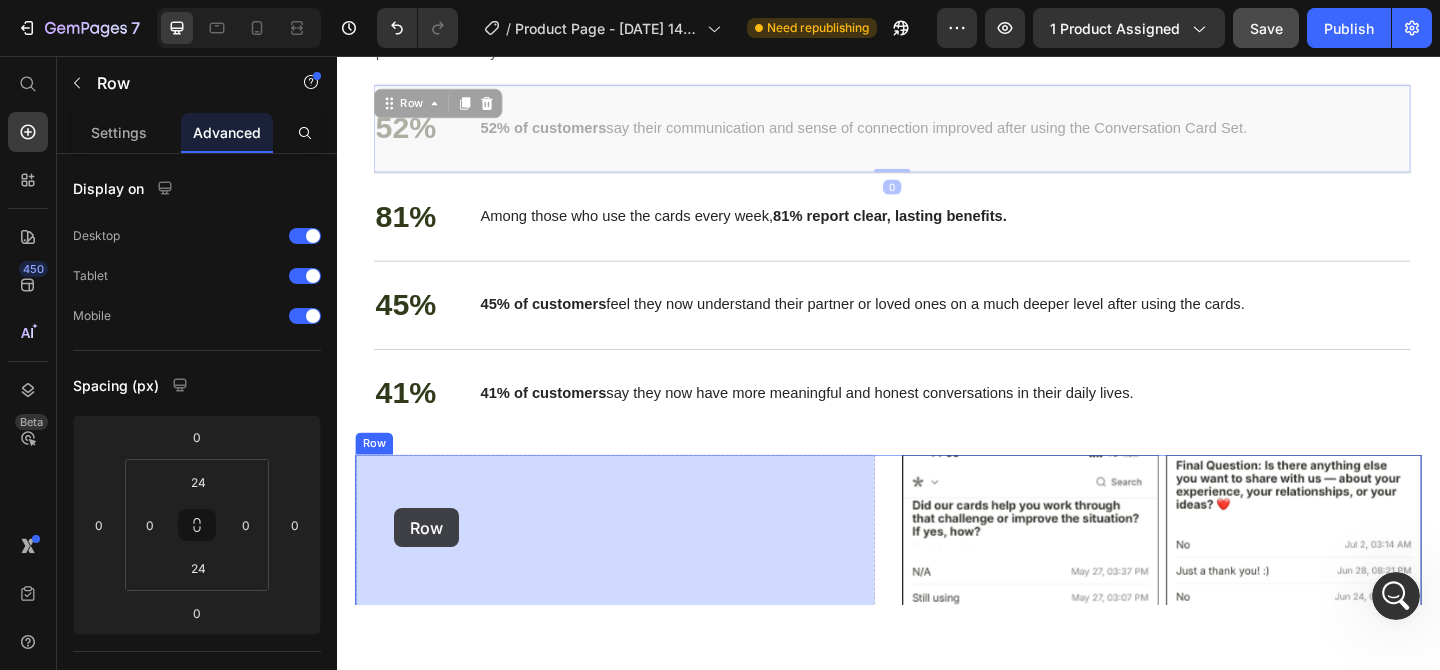 drag, startPoint x: 394, startPoint y: 154, endPoint x: 403, endPoint y: 471, distance: 317.12775 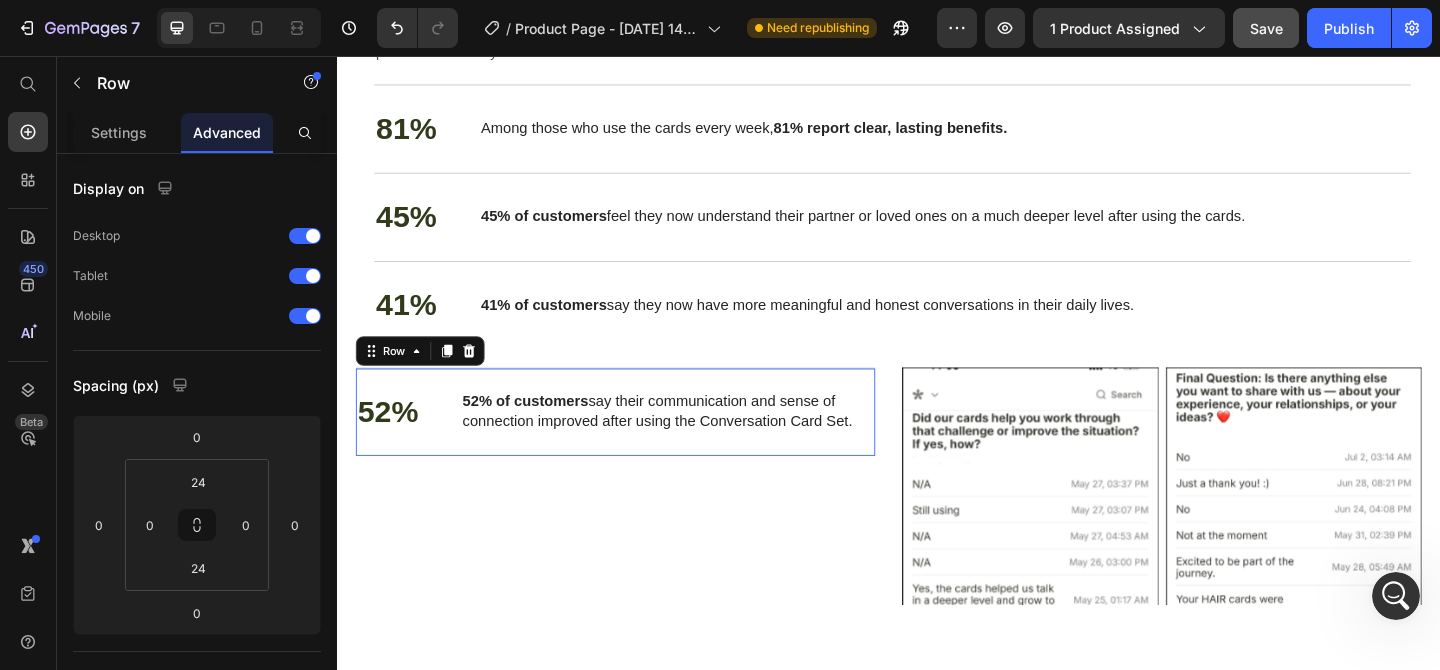 scroll, scrollTop: 5049, scrollLeft: 0, axis: vertical 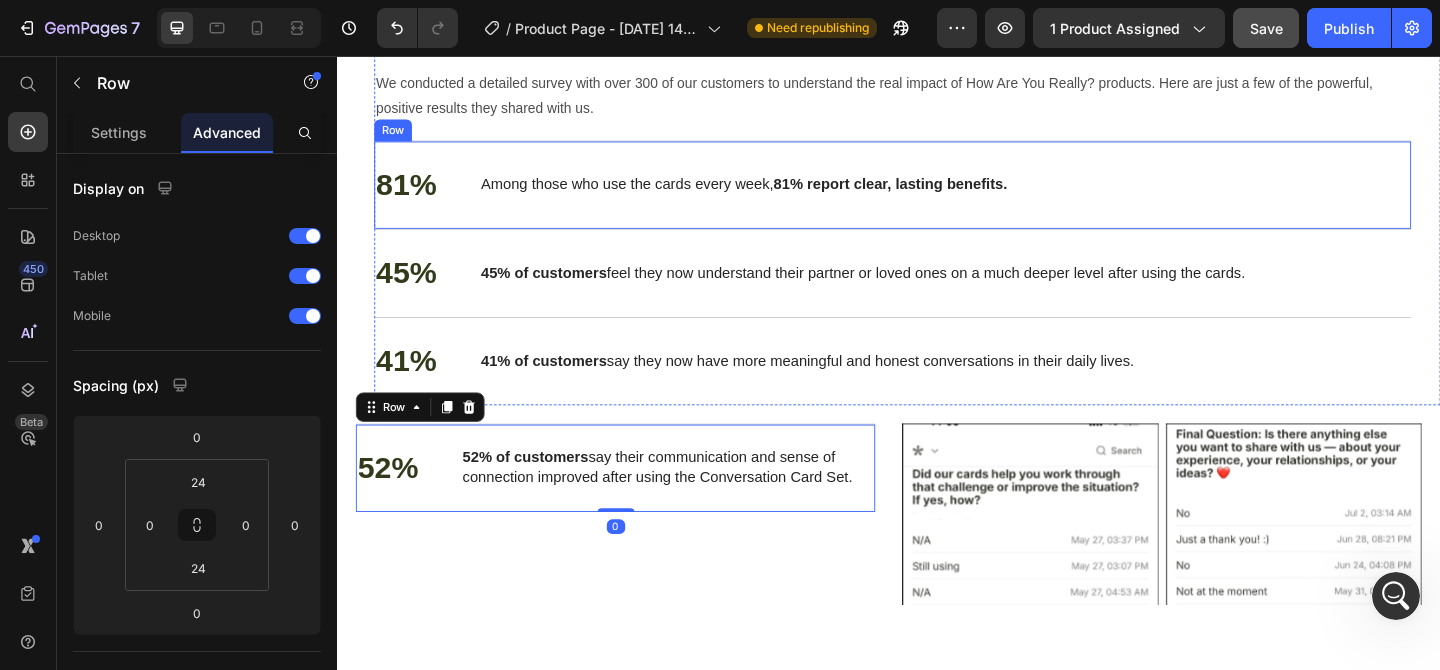 click on "81% Text Block Among those who use the cards every week,  81% report clear, lasting benefits. Text Block Row" at bounding box center (941, 196) 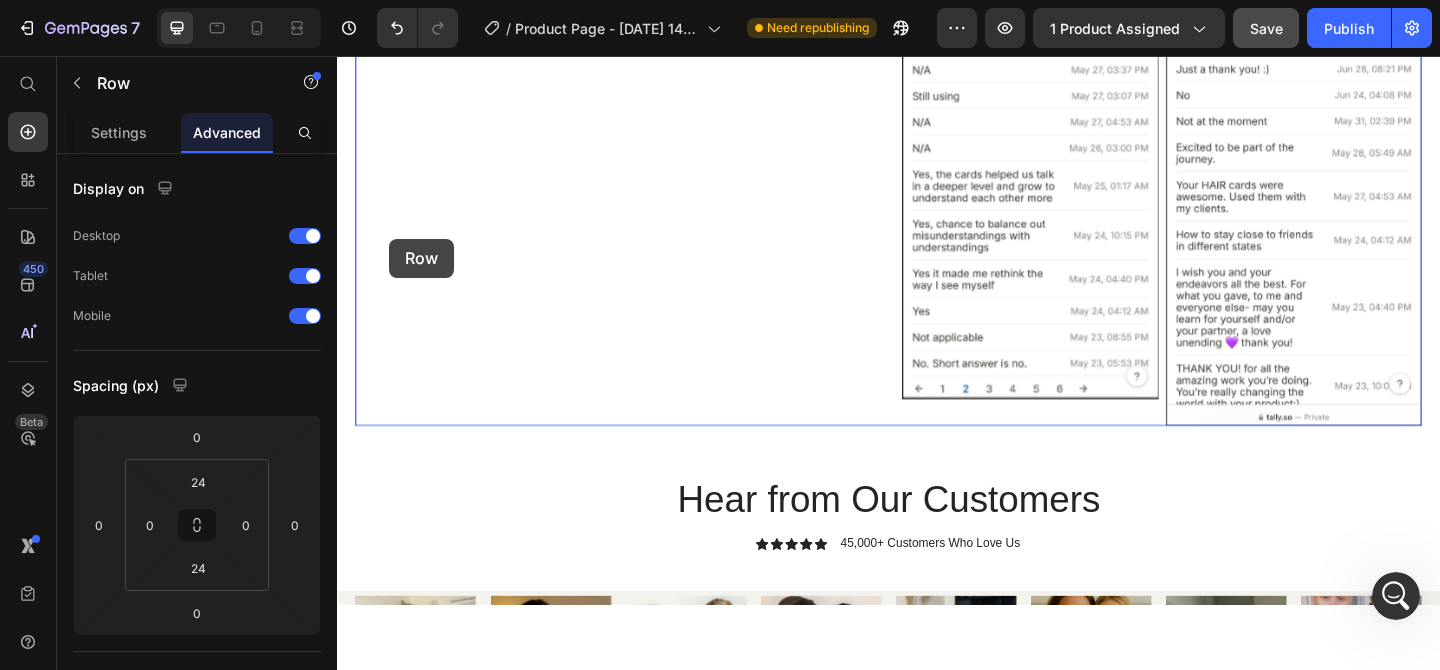 drag, startPoint x: 393, startPoint y: 128, endPoint x: 398, endPoint y: 146, distance: 18.681541 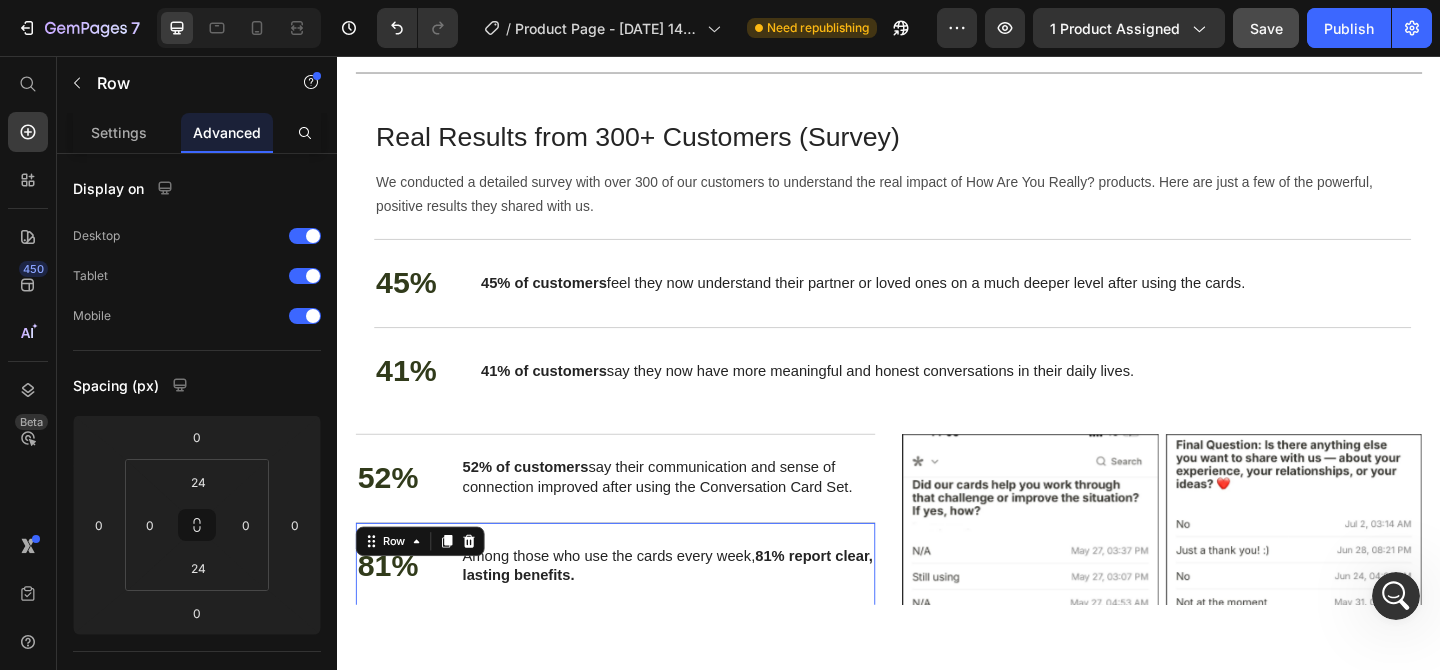 scroll, scrollTop: 4935, scrollLeft: 0, axis: vertical 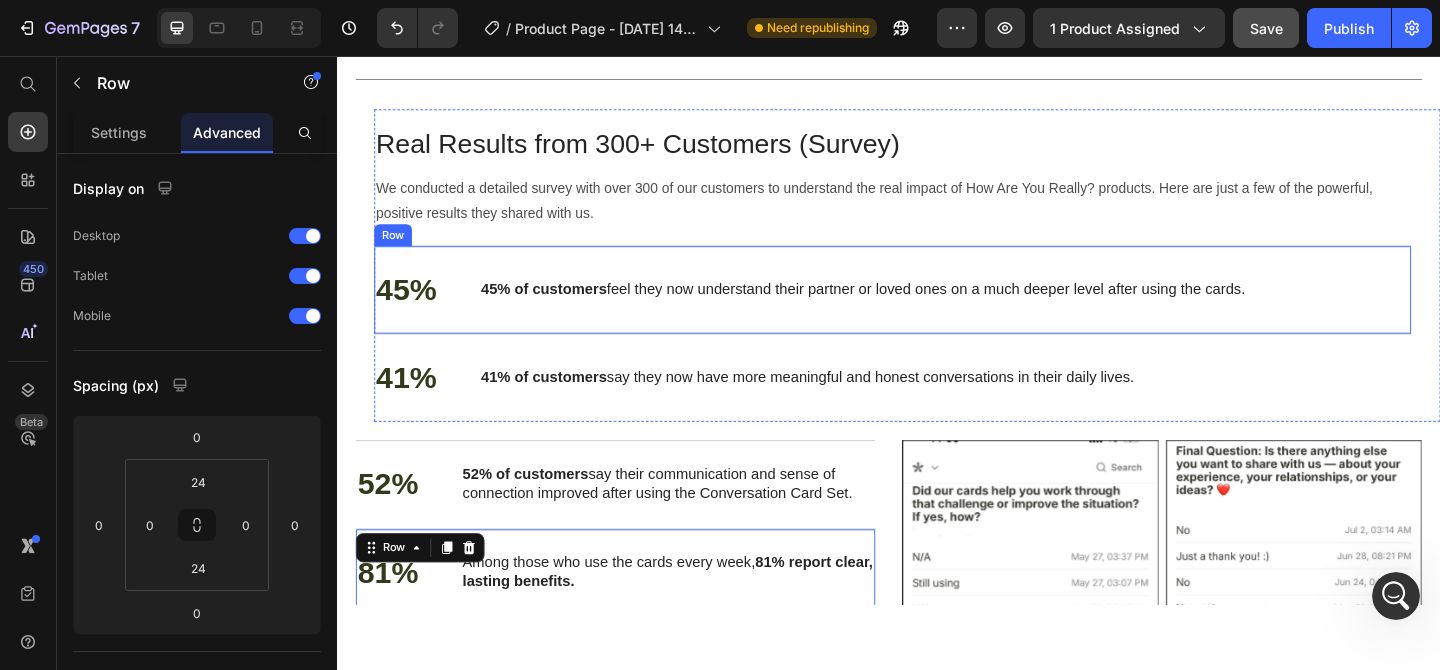 click on "45% Text Block 45% of customers  feel they now understand their partner or loved ones on a much deeper level after using the cards. Text Block Row" at bounding box center [941, 310] 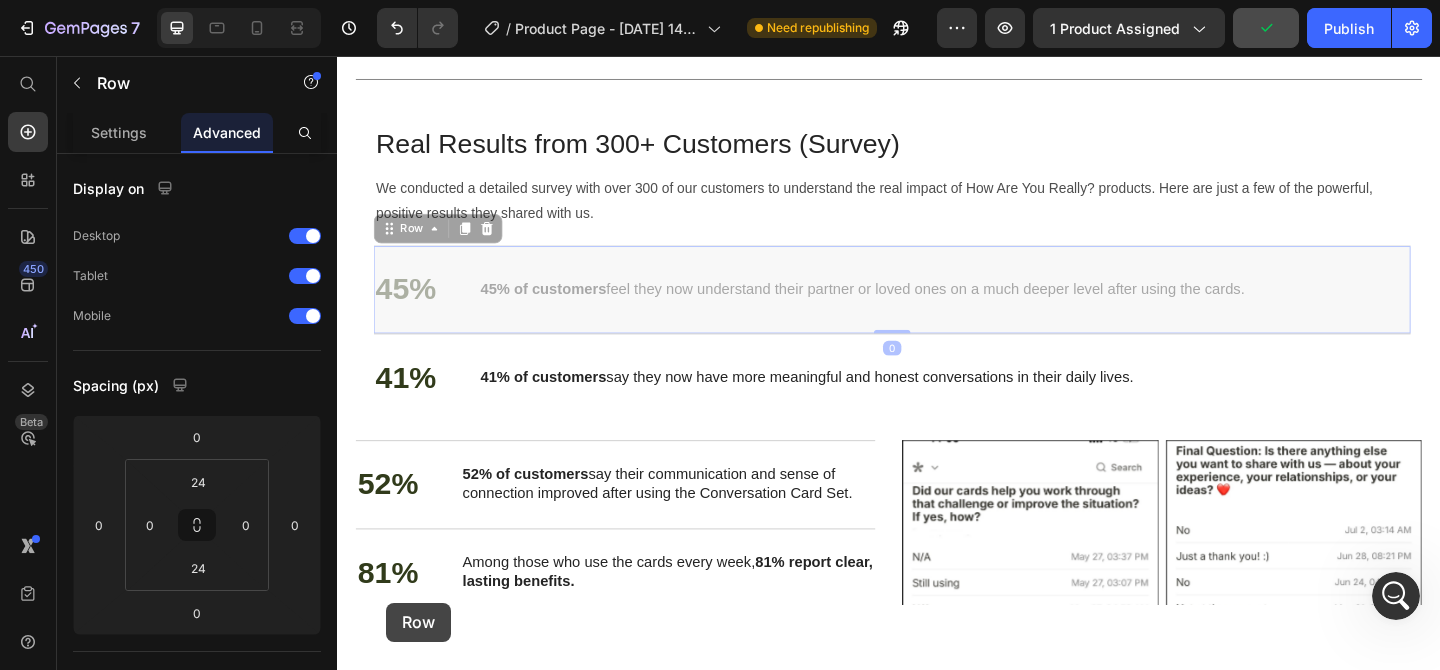scroll, scrollTop: 4966, scrollLeft: 0, axis: vertical 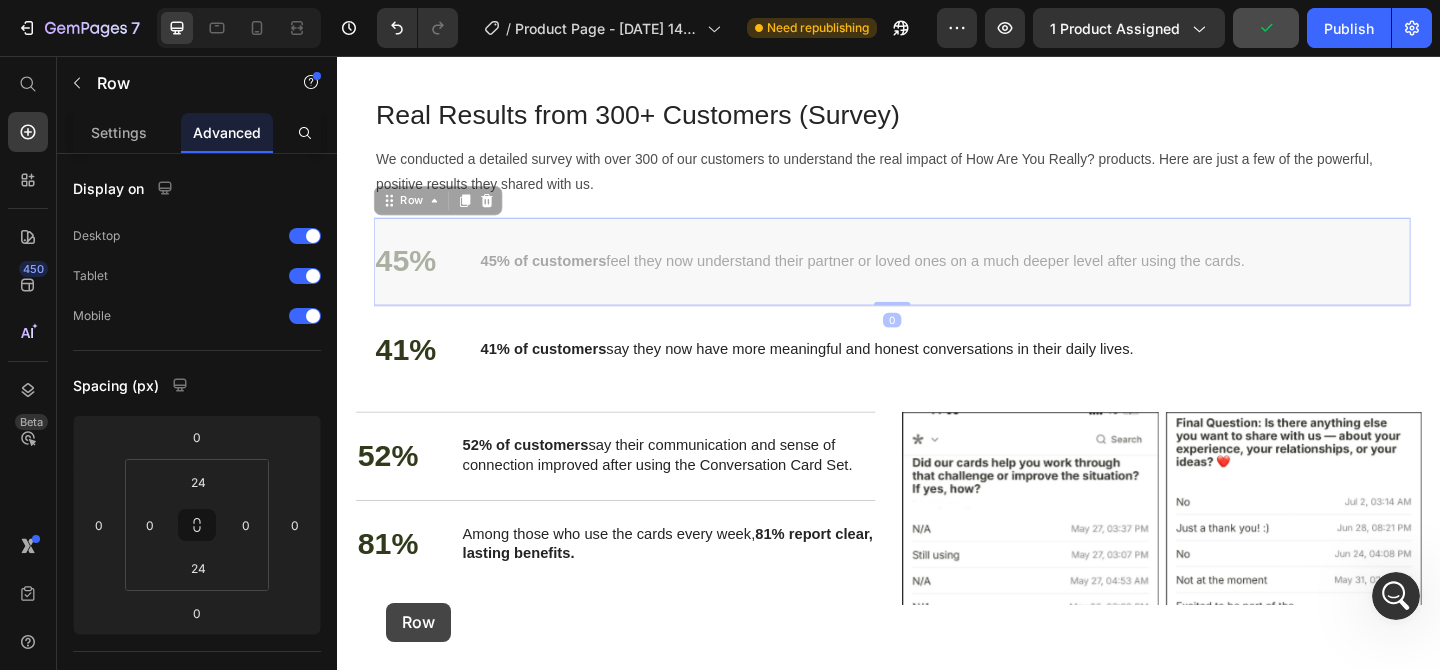 drag, startPoint x: 389, startPoint y: 248, endPoint x: 449, endPoint y: 424, distance: 185.94623 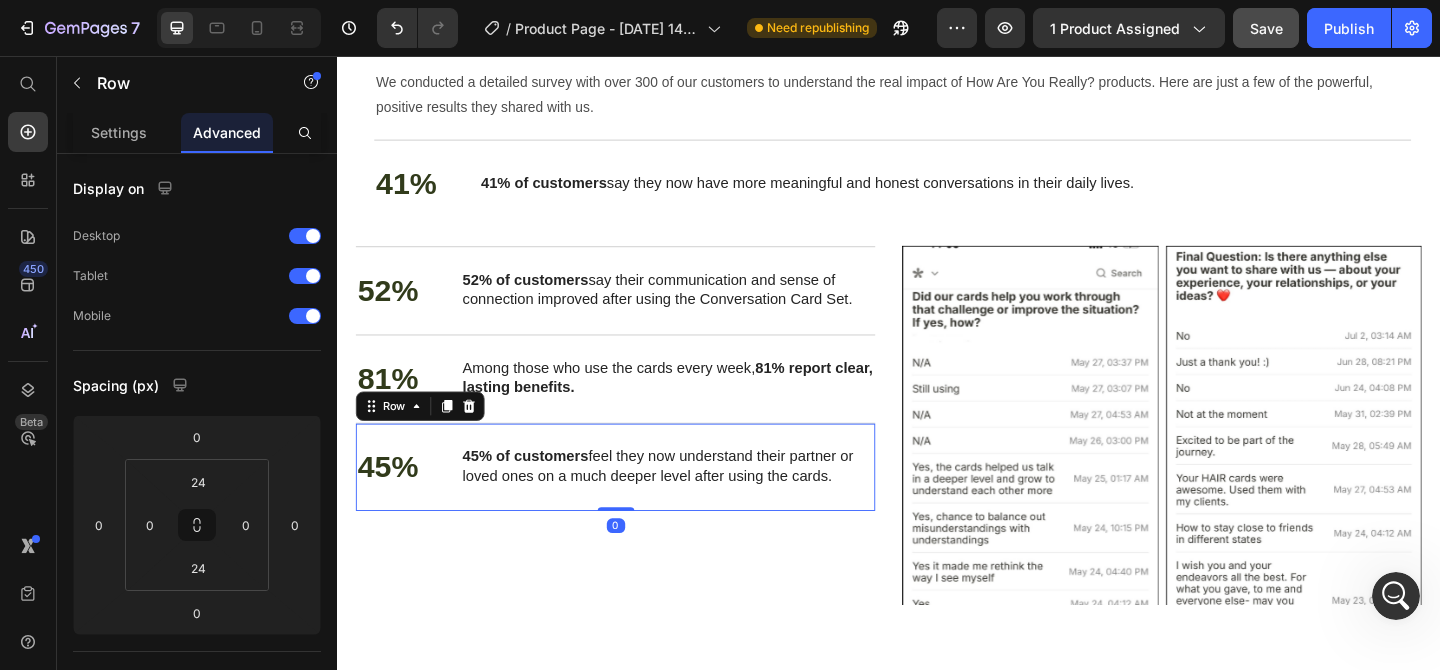 scroll, scrollTop: 5003, scrollLeft: 0, axis: vertical 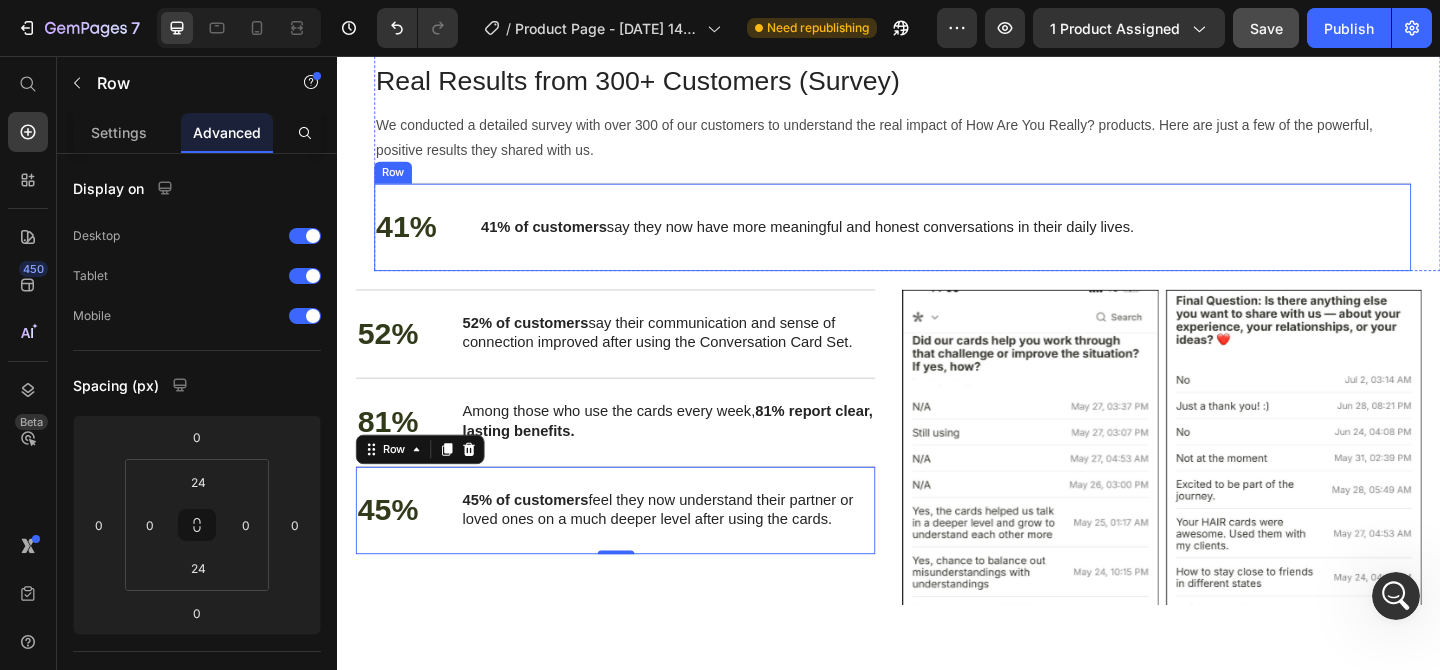 click on "41% Text Block 41% of customers  say they now have more meaningful and honest conversations in their daily lives. Text Block Row" at bounding box center (941, 242) 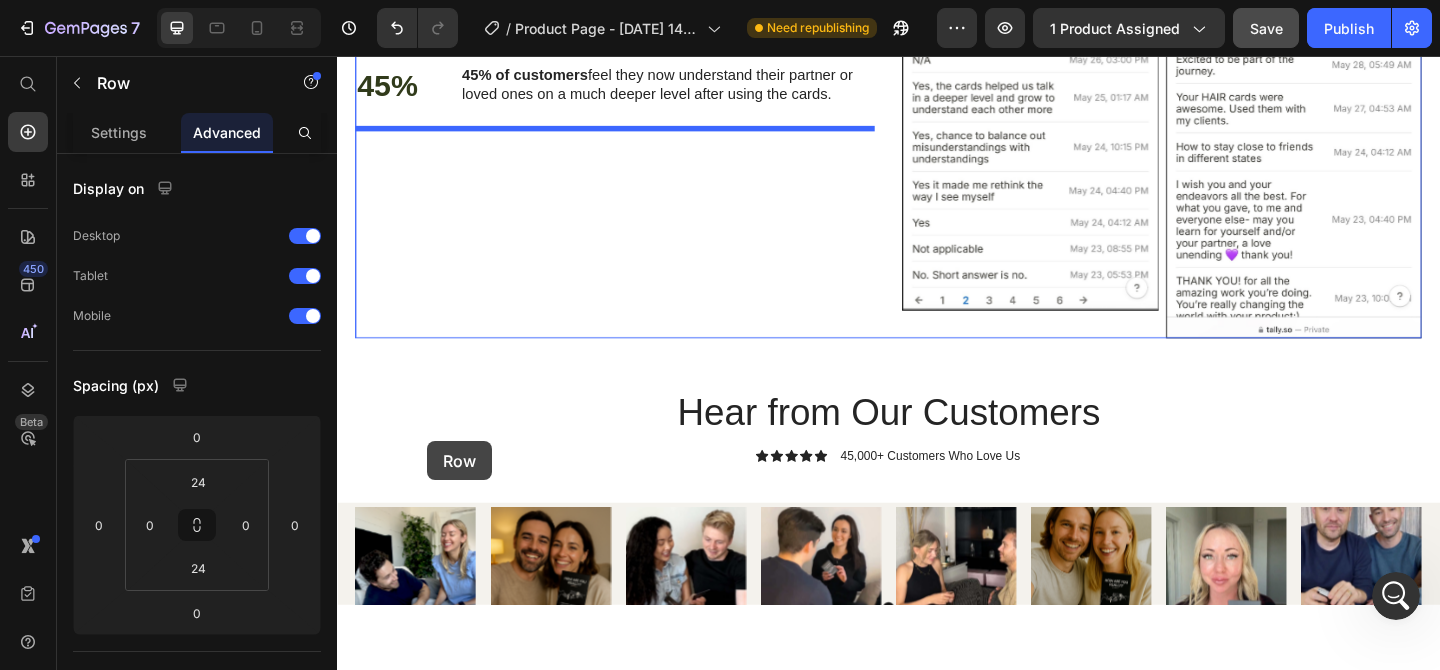 drag, startPoint x: 387, startPoint y: 179, endPoint x: 443, endPoint y: 325, distance: 156.37135 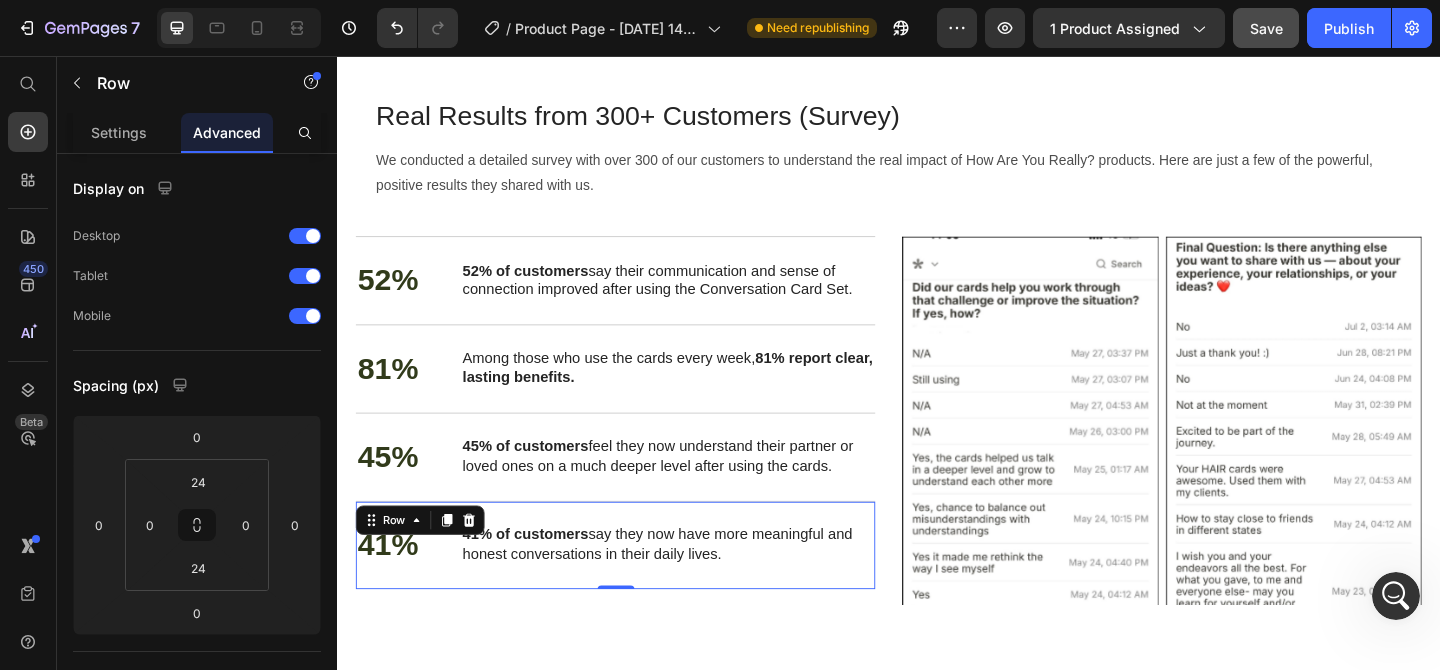 scroll, scrollTop: 4817, scrollLeft: 0, axis: vertical 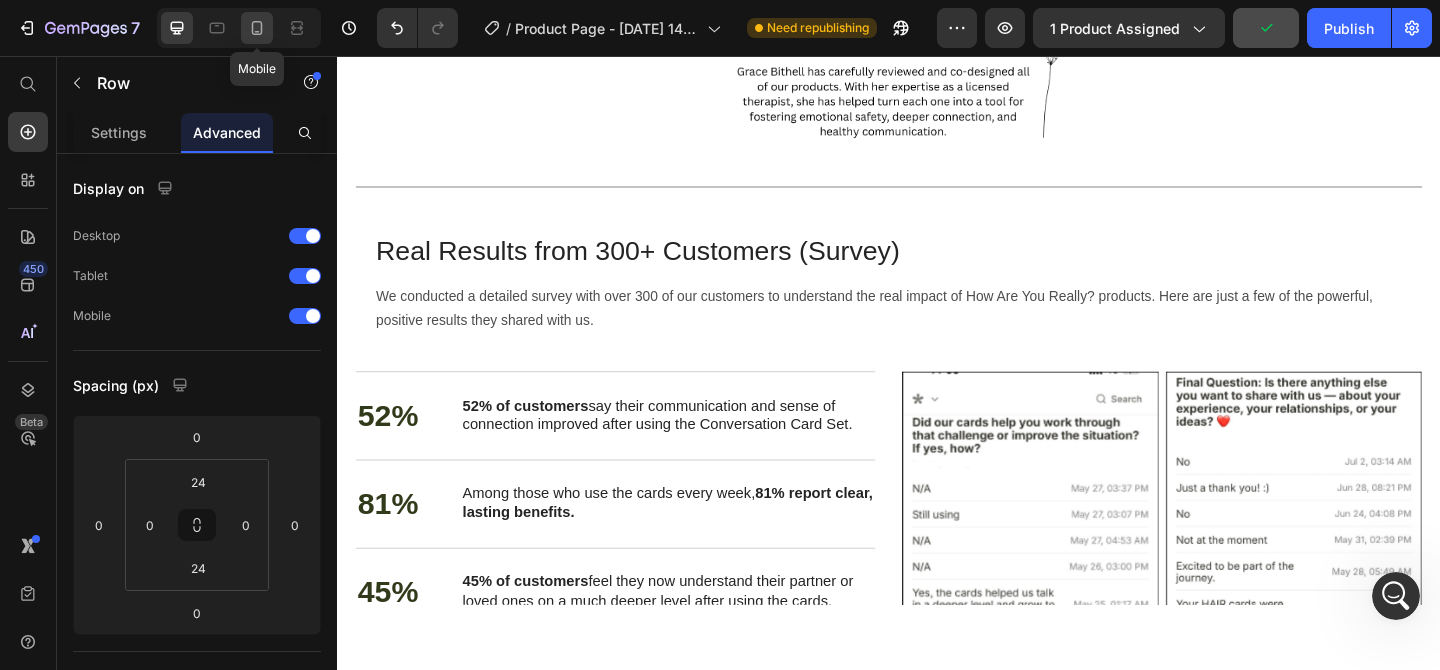 click 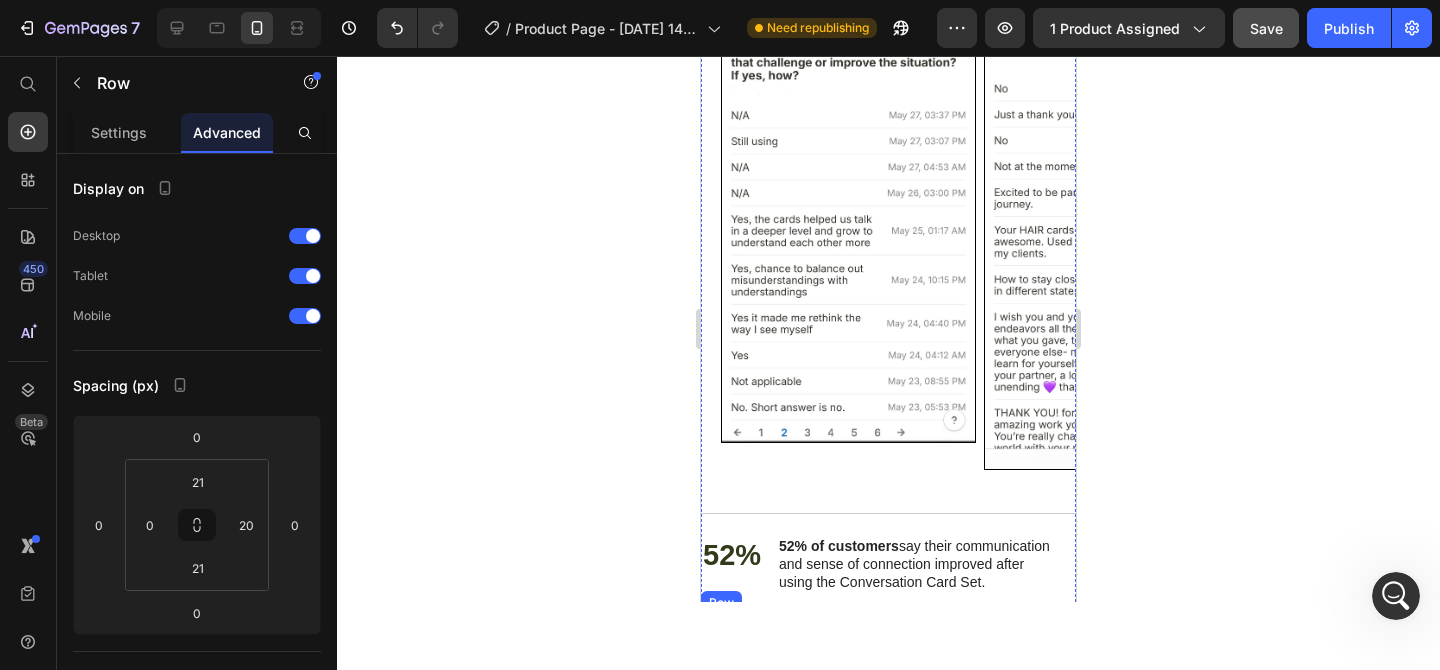 scroll, scrollTop: 5092, scrollLeft: 0, axis: vertical 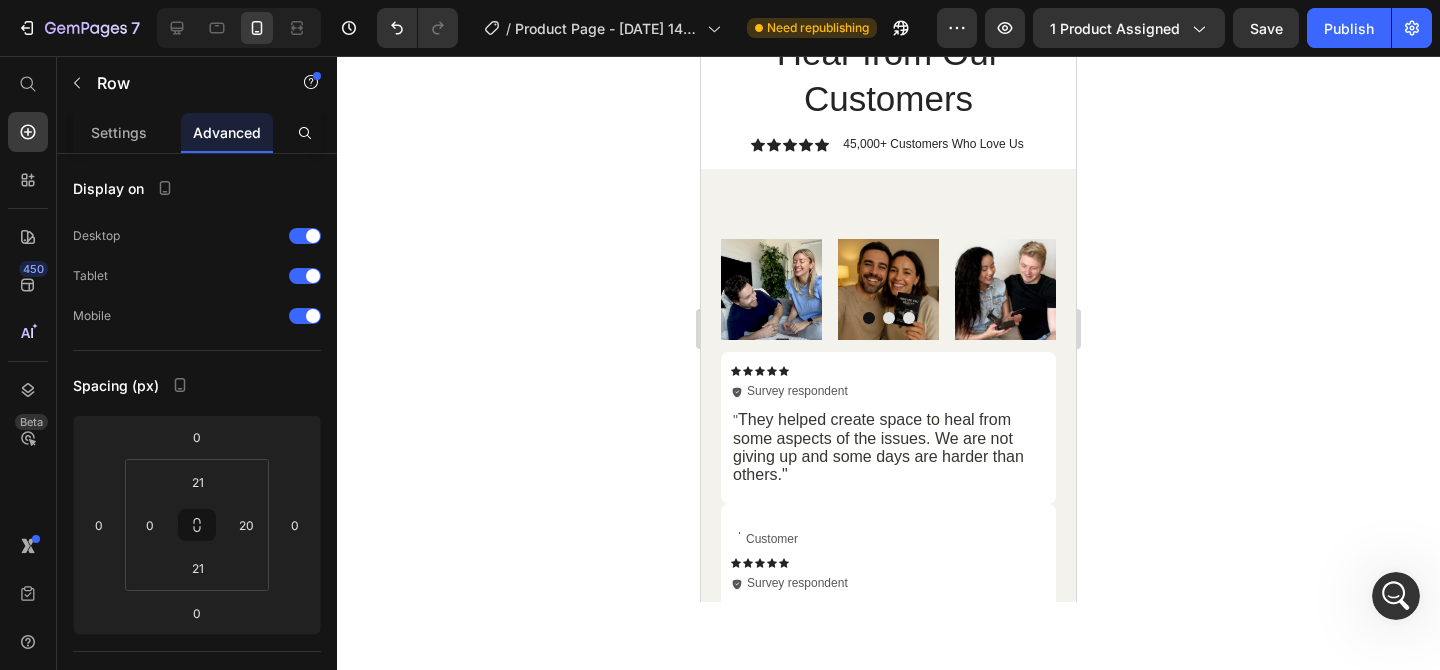 click at bounding box center (889, 15) 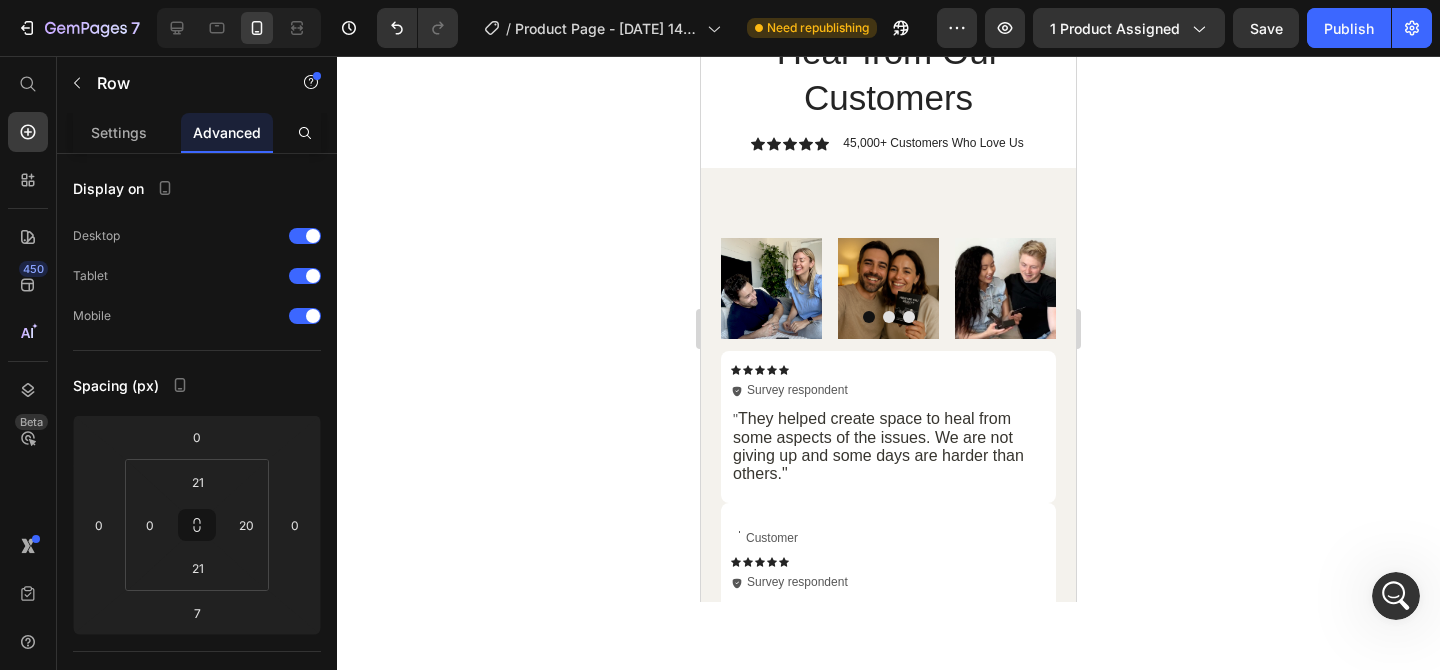 click 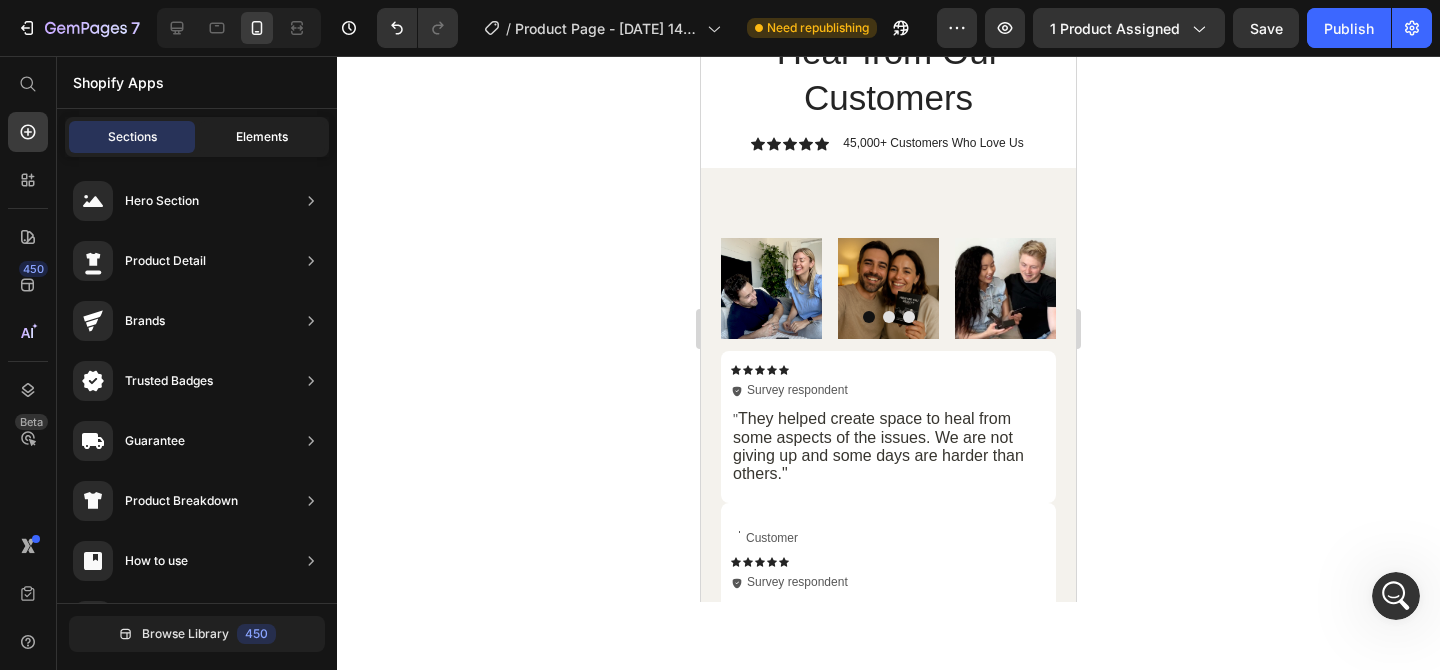 click on "Elements" at bounding box center [262, 137] 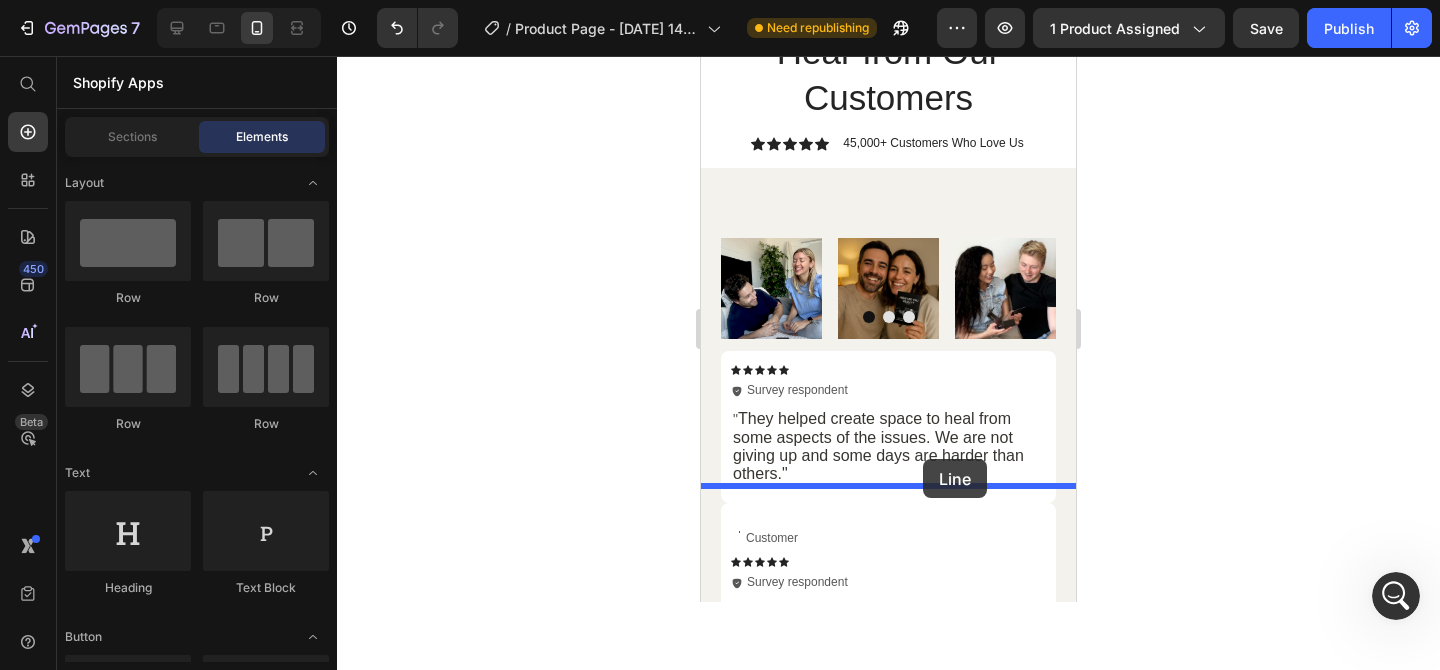 drag, startPoint x: 834, startPoint y: 444, endPoint x: 923, endPoint y: 455, distance: 89.6772 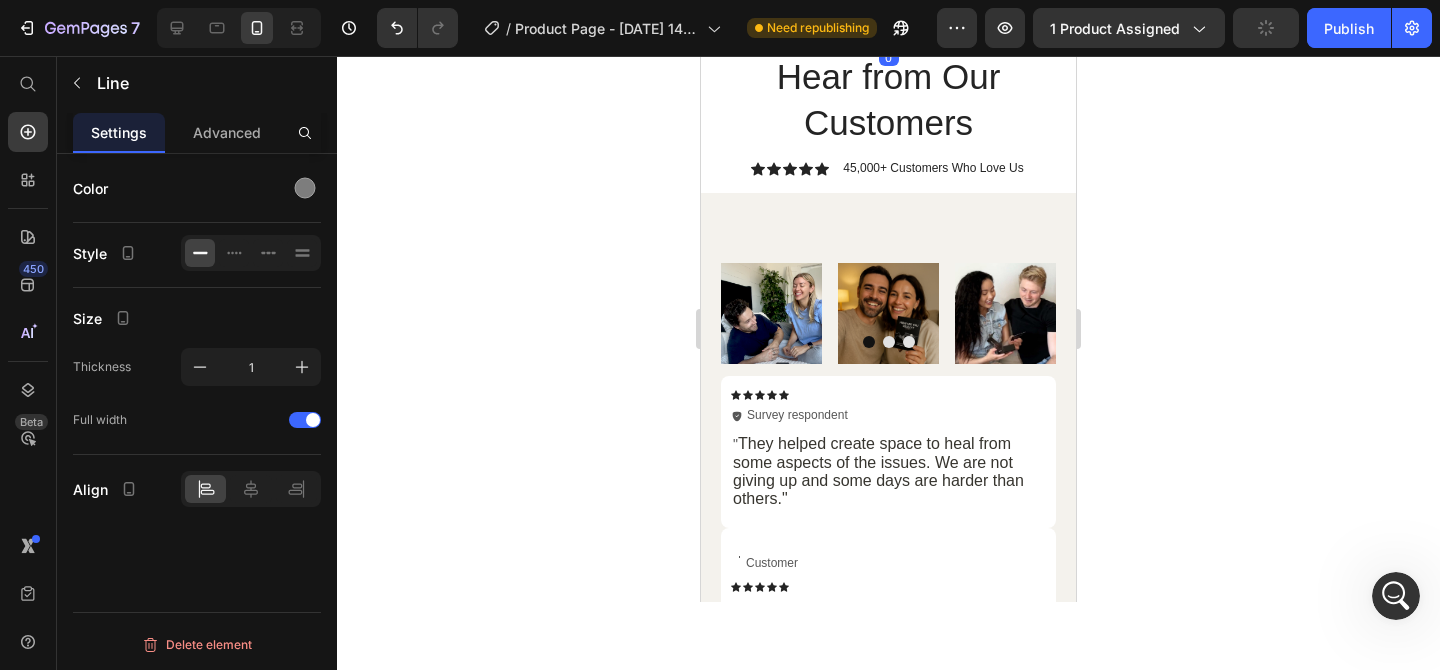 click 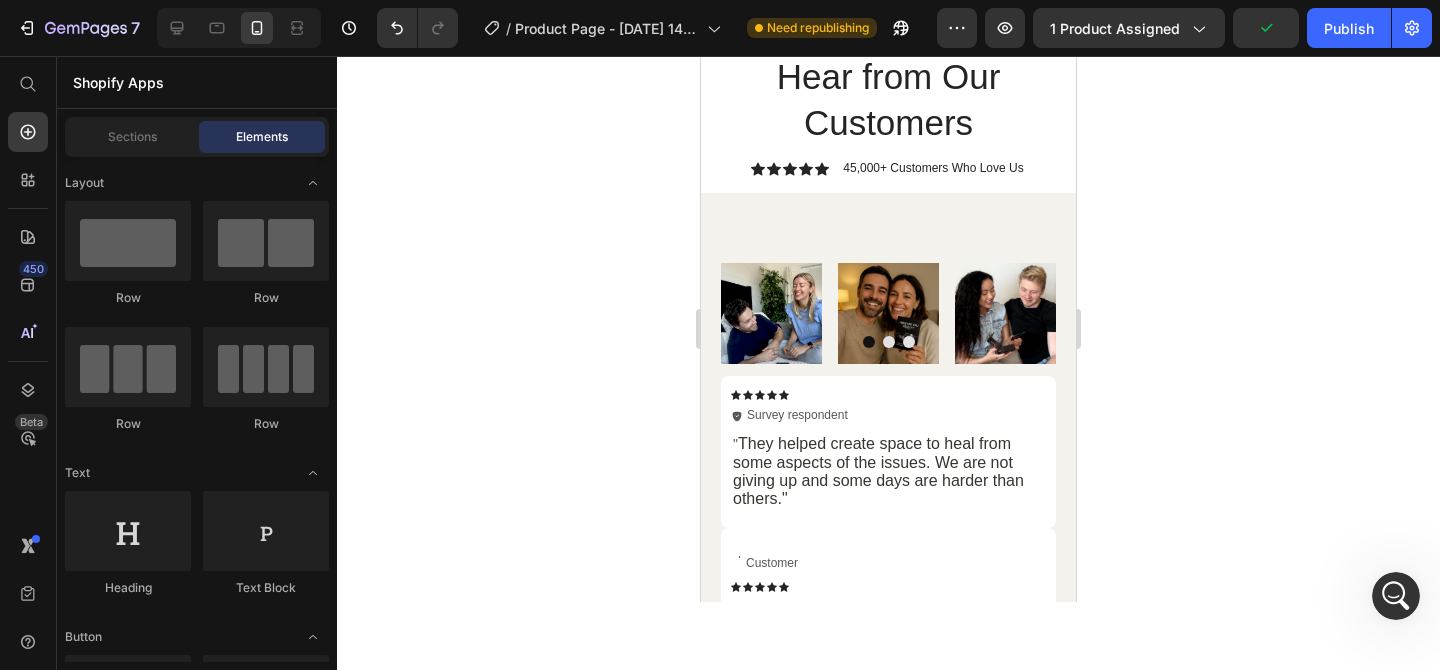 click on "41% of customers  say they now have more meaningful and honest conversations in their daily lives." at bounding box center (916, -40) 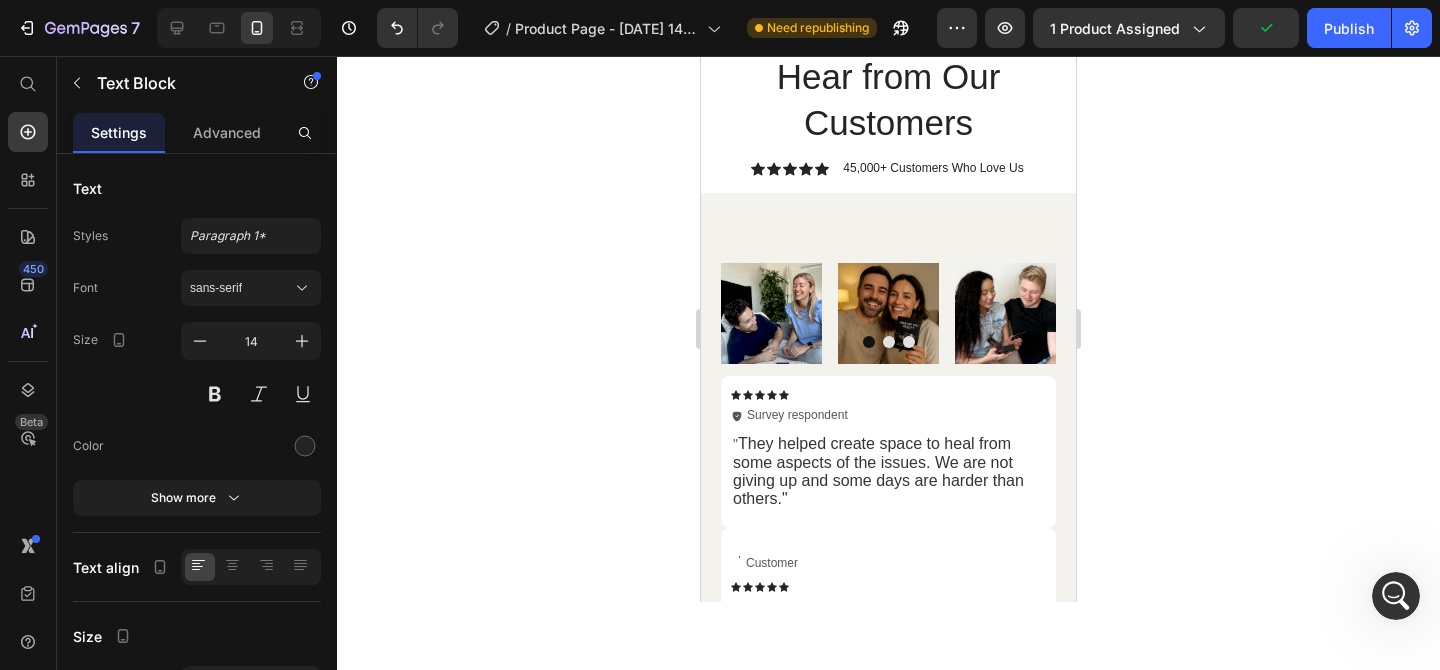 click on "41% Text Block 41% of customers  say they now have more meaningful and honest conversations in their daily lives. Text Block   0 Row" at bounding box center (888, -40) 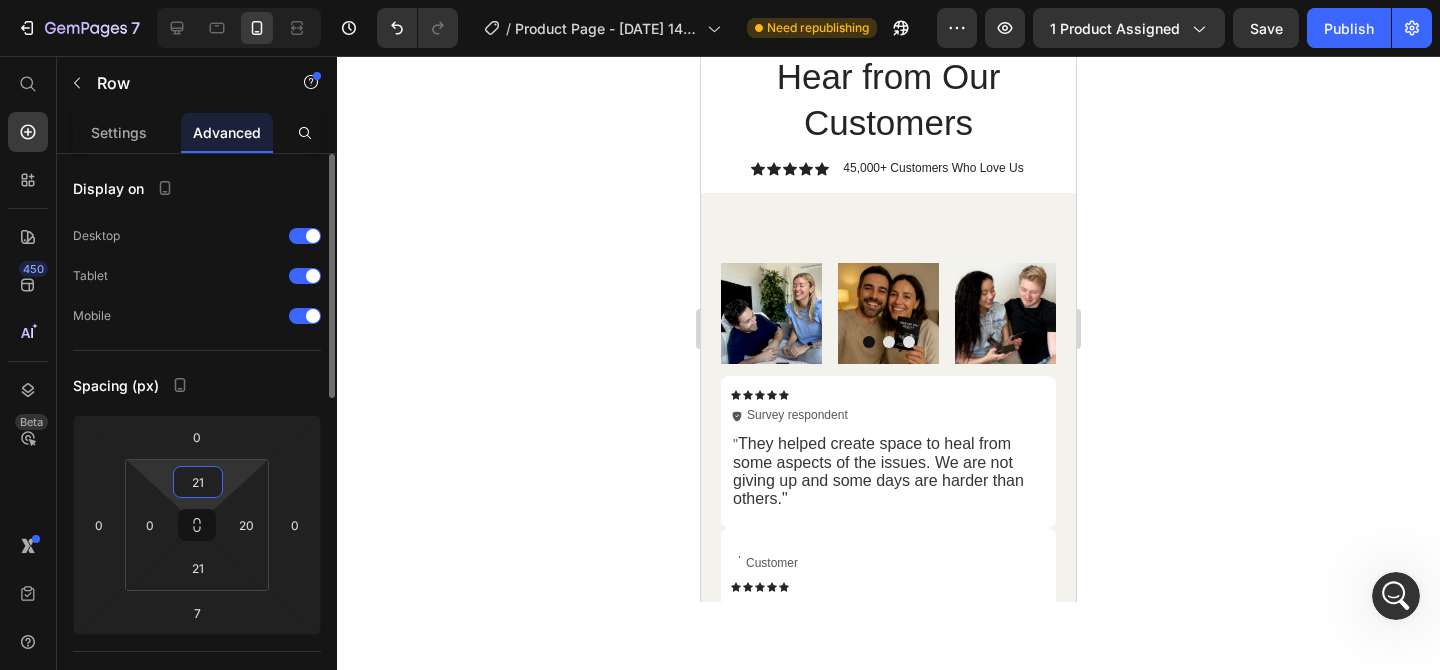 click on "21" at bounding box center (198, 482) 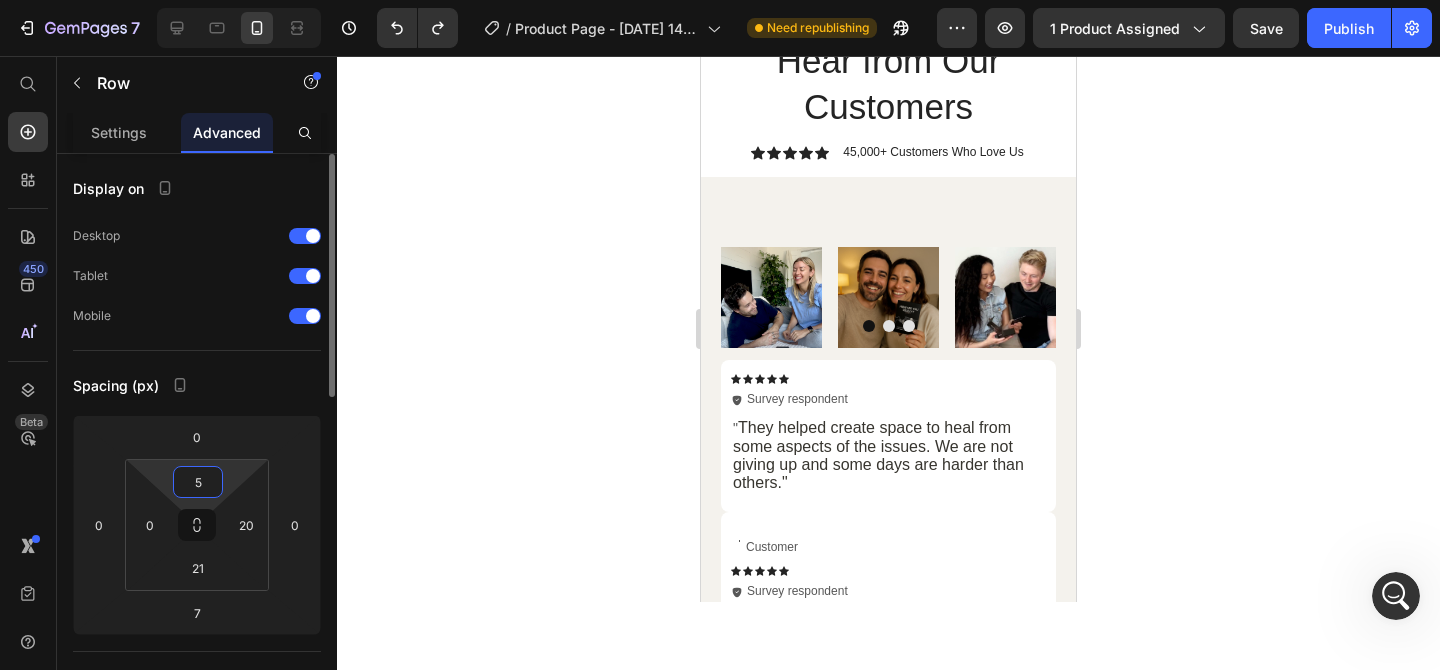 type on "21" 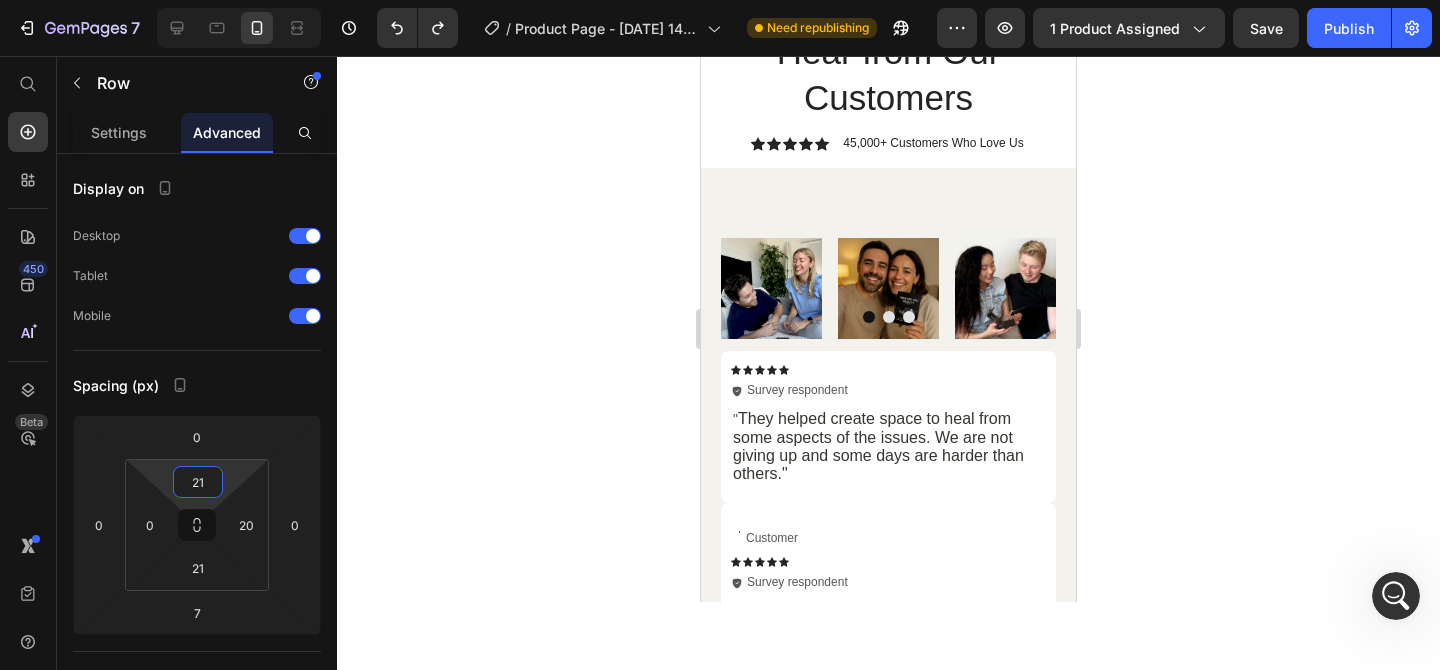 click 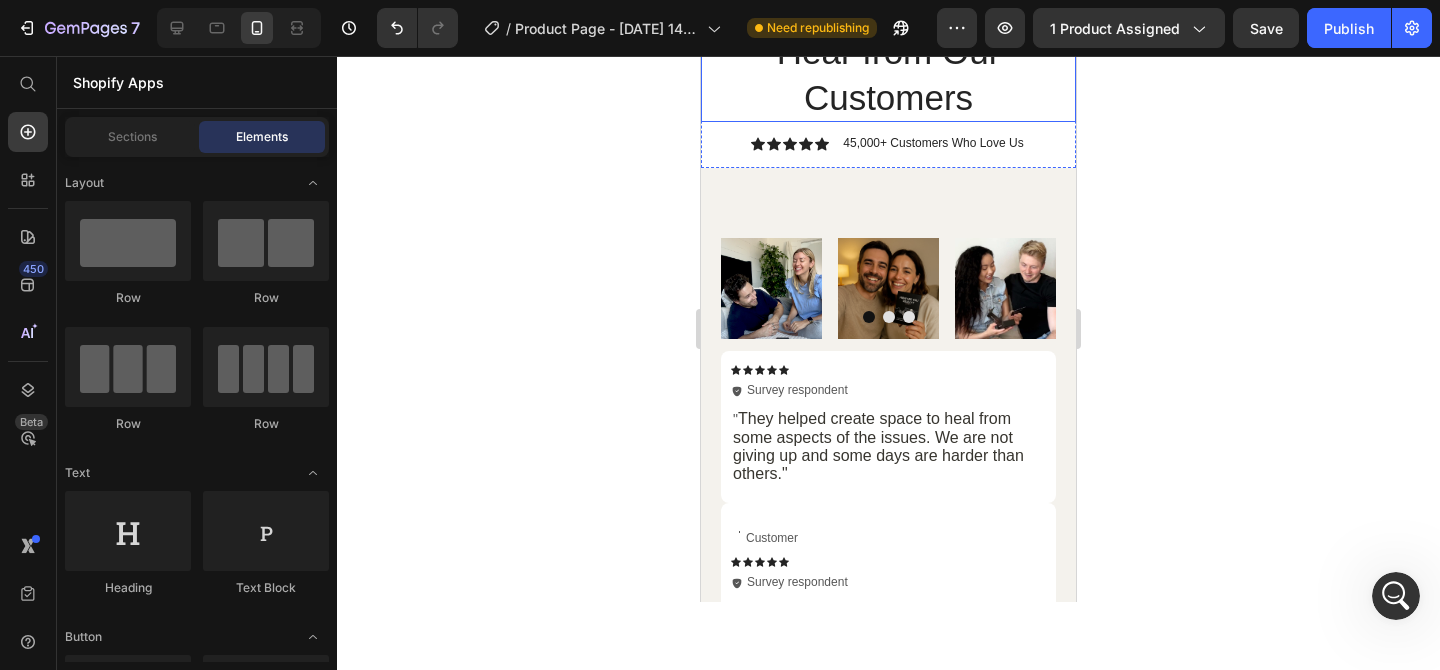 click on "Hear from Our Customers" at bounding box center (888, 74) 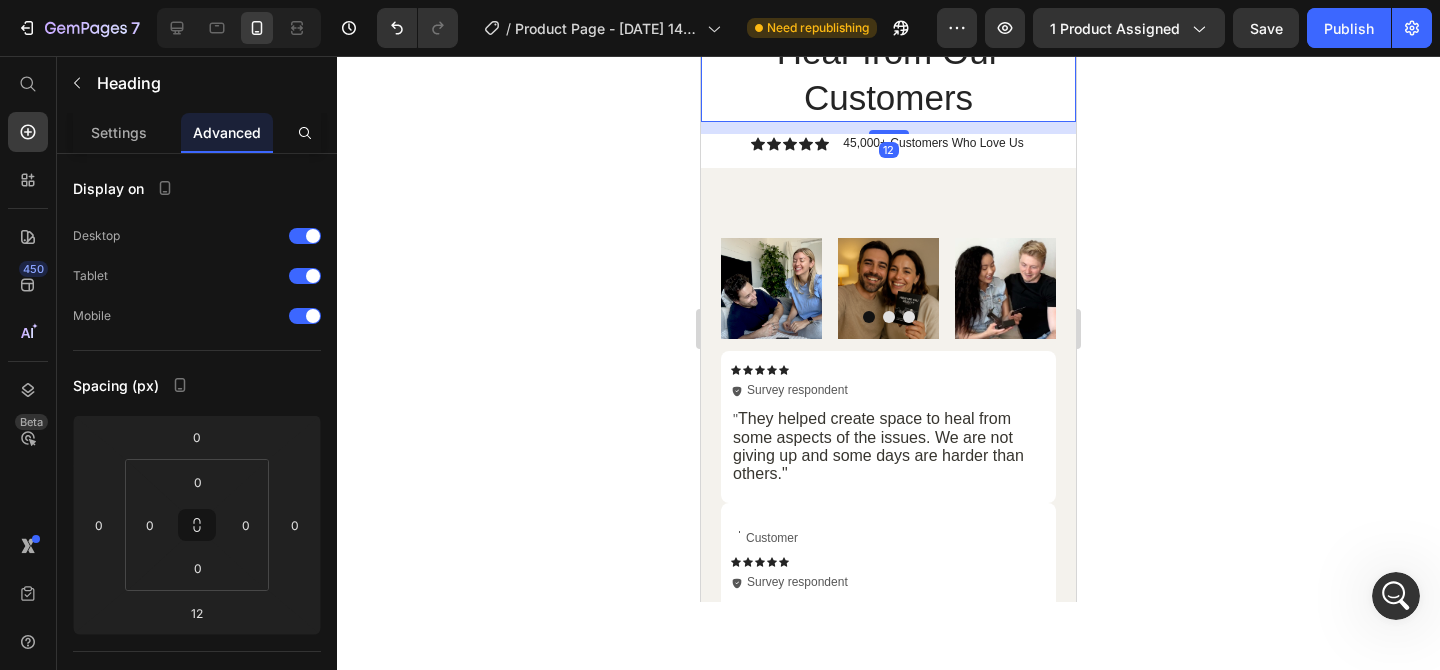 click 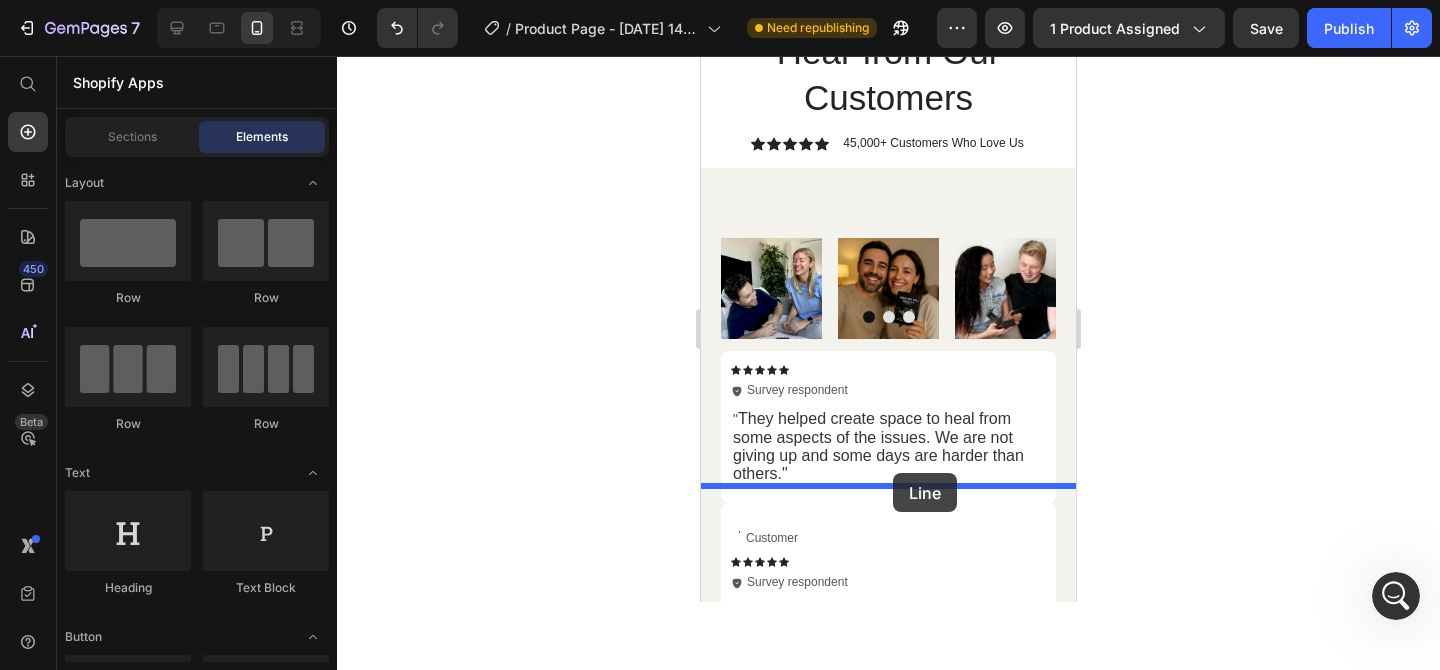 drag, startPoint x: 798, startPoint y: 434, endPoint x: 893, endPoint y: 471, distance: 101.950966 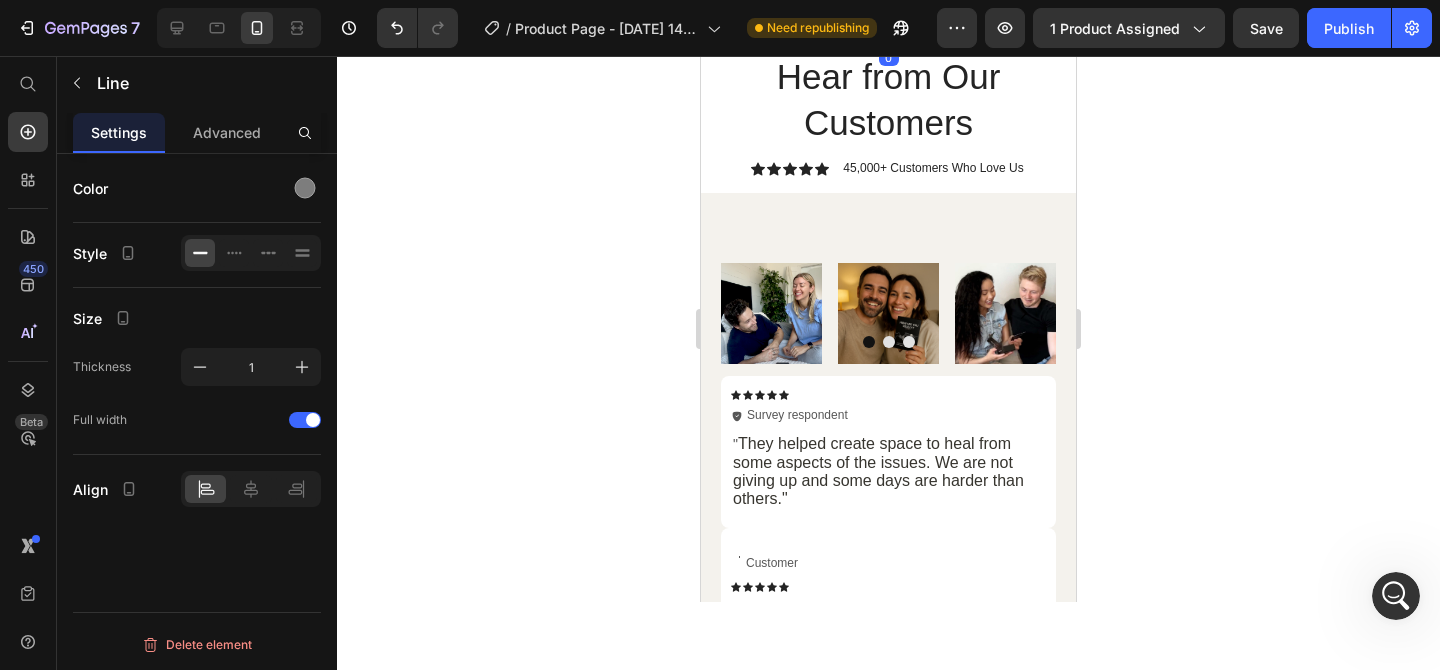 click 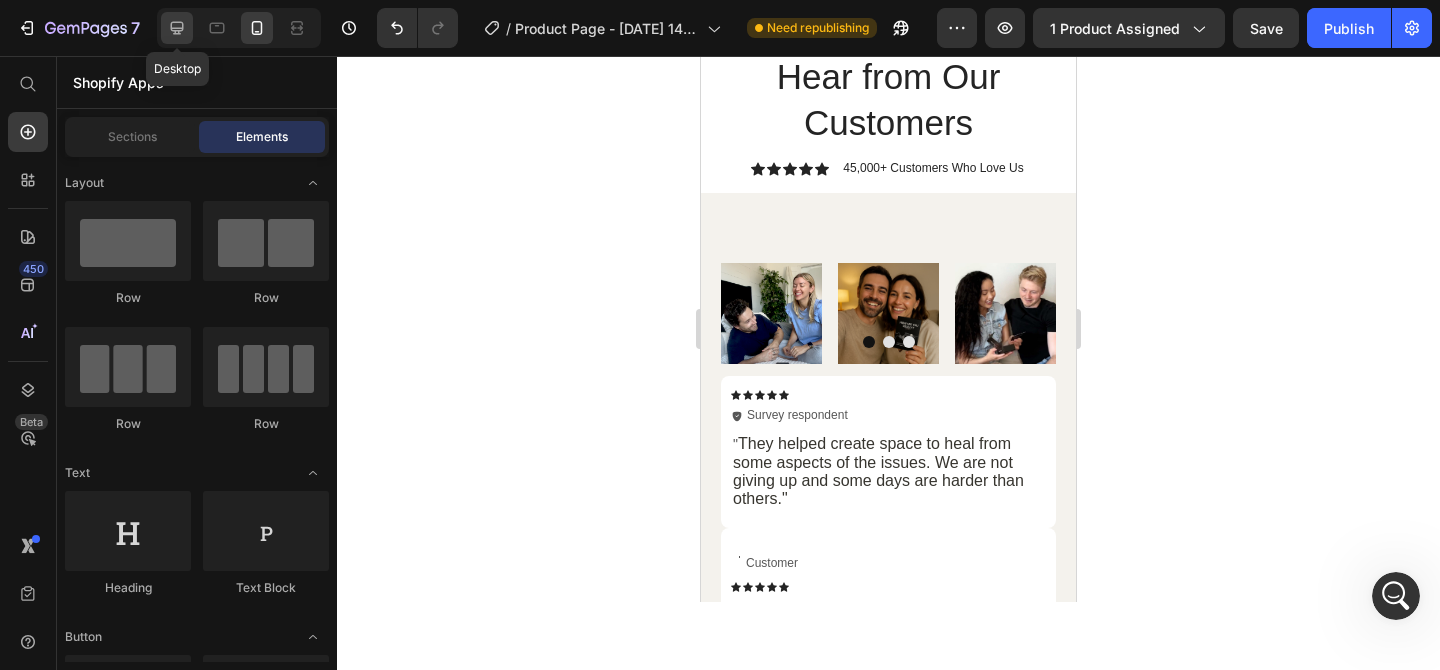 click 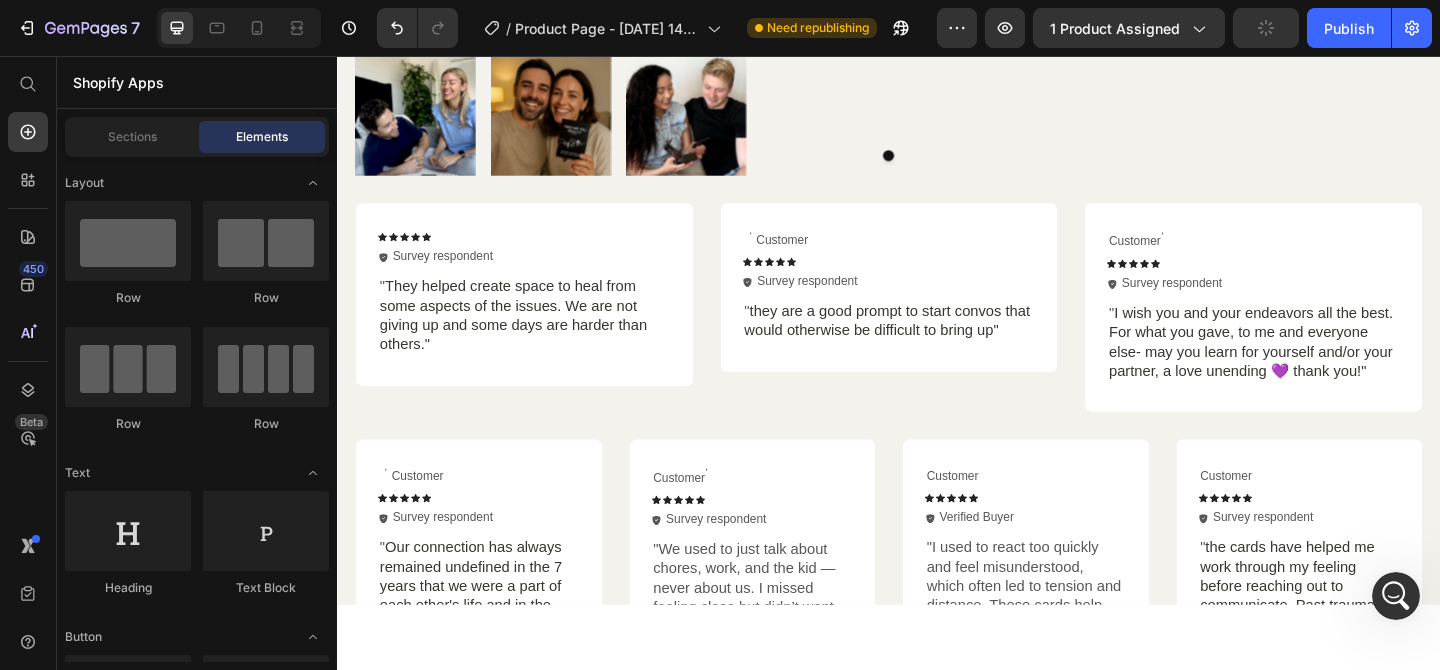 scroll, scrollTop: 4849, scrollLeft: 0, axis: vertical 